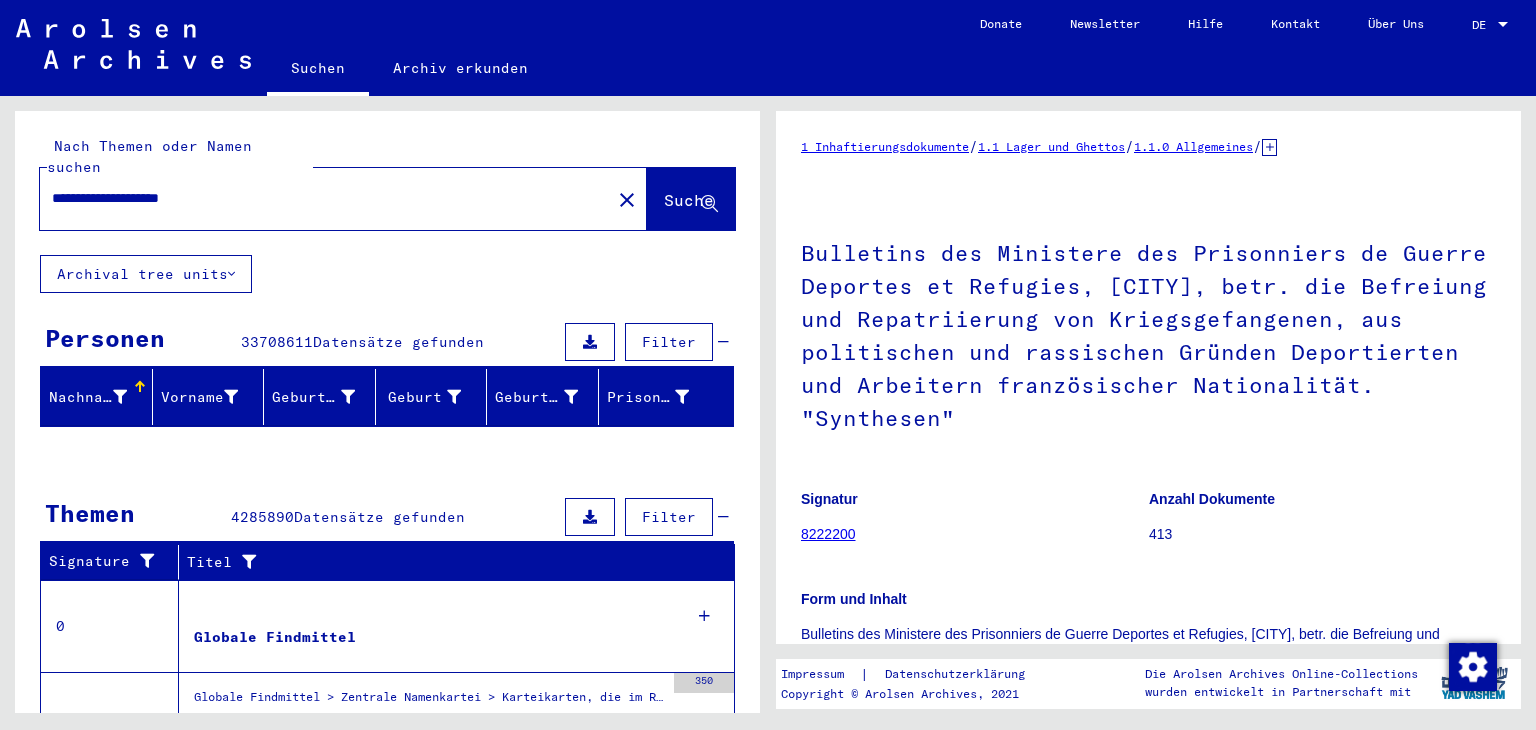 scroll, scrollTop: 0, scrollLeft: 0, axis: both 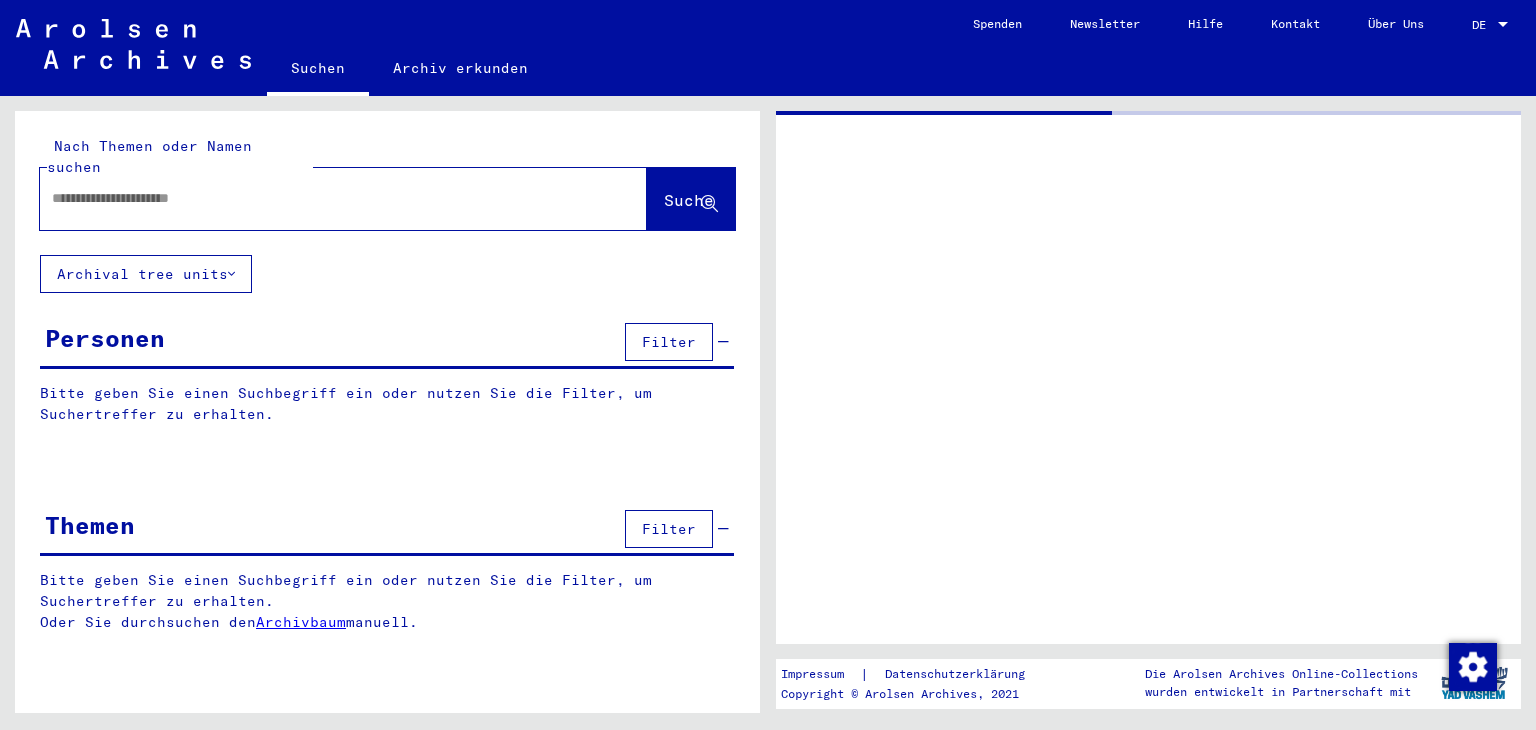 type on "*****" 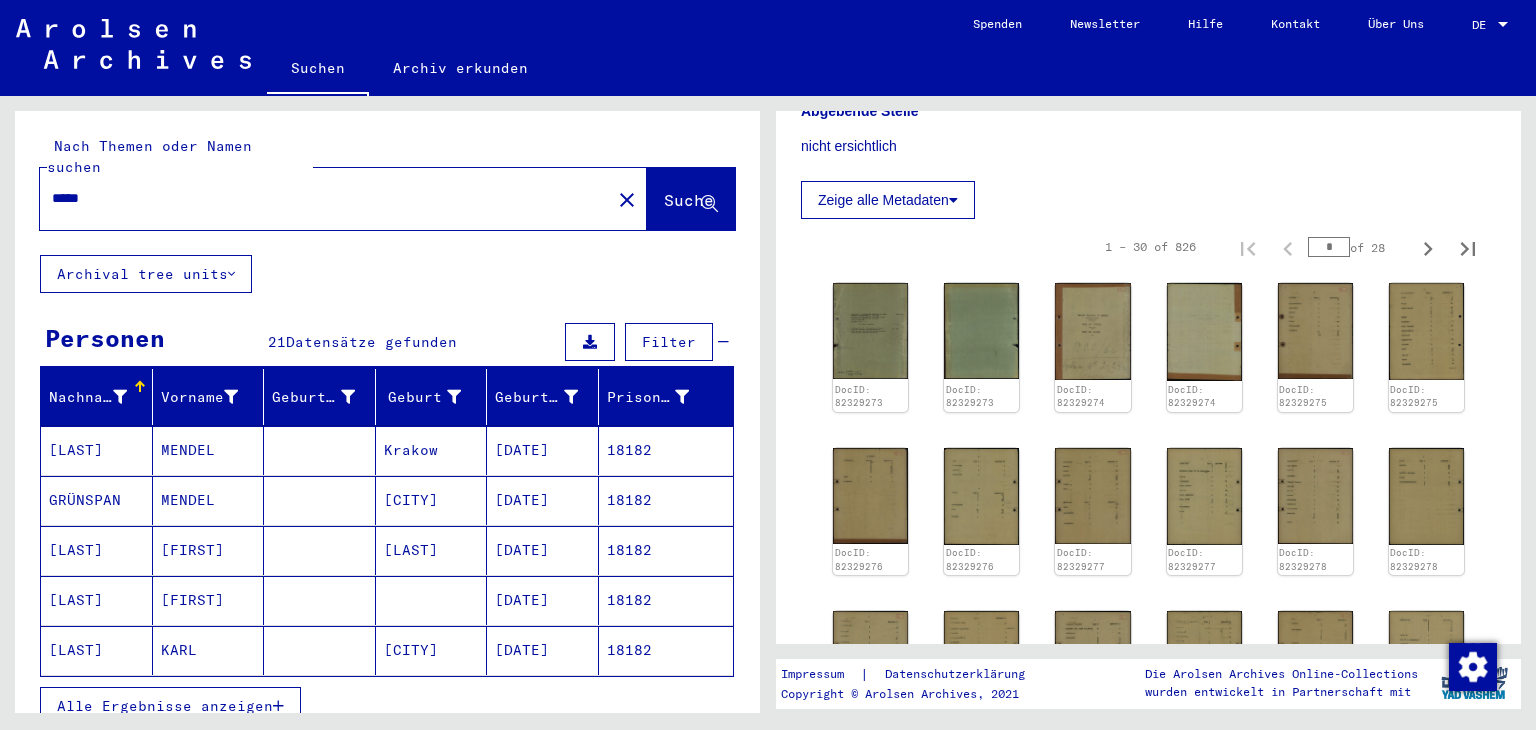 scroll, scrollTop: 700, scrollLeft: 0, axis: vertical 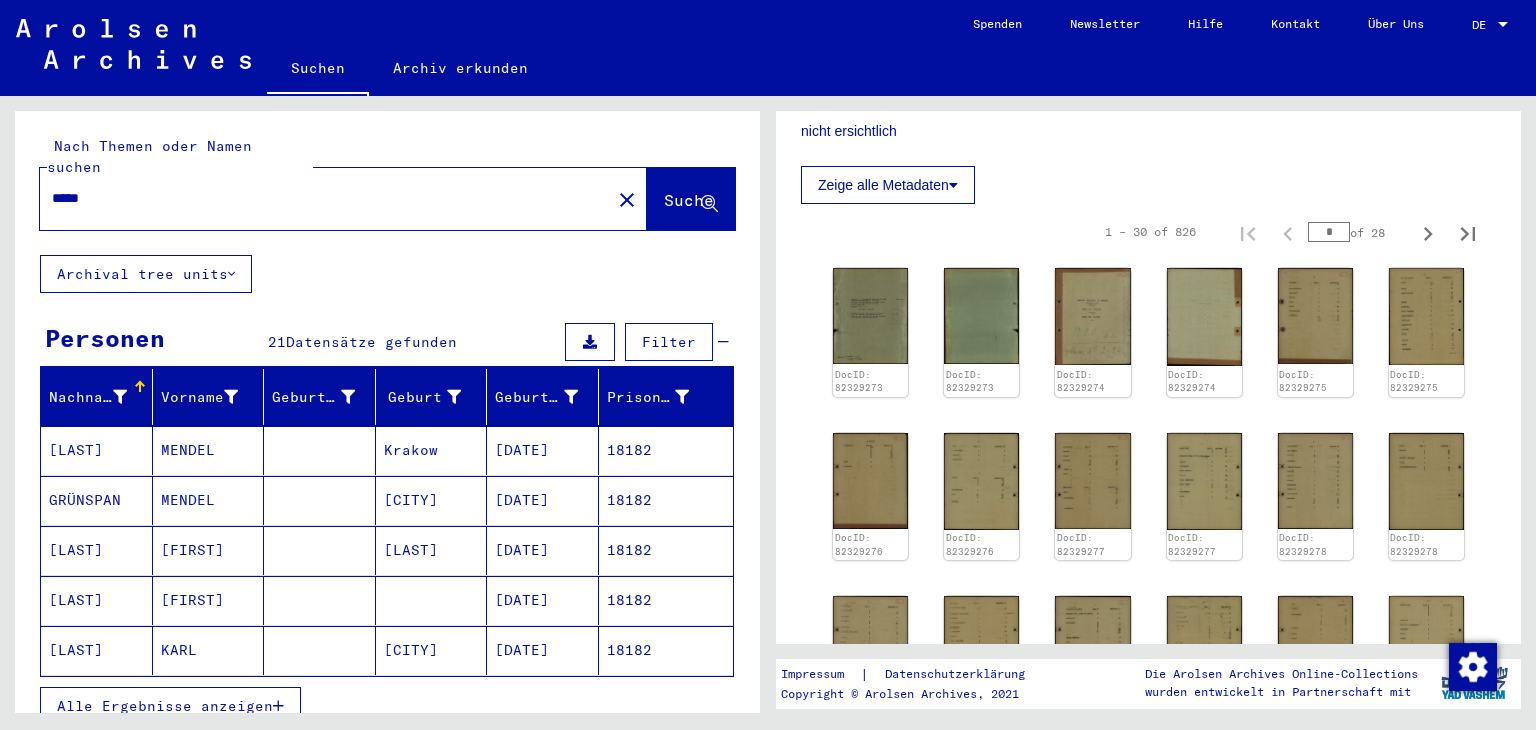 click on "*" at bounding box center [1329, 232] 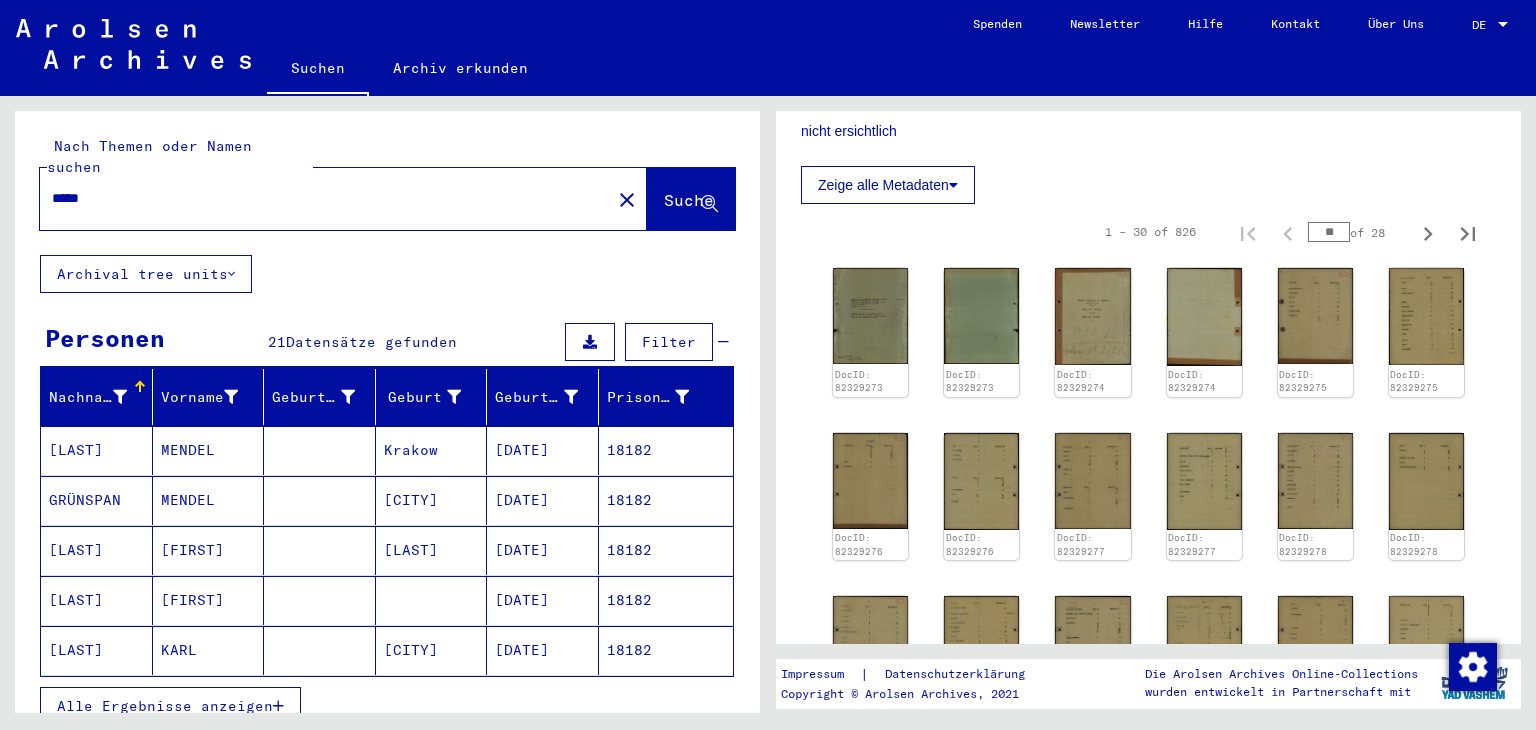 type on "**" 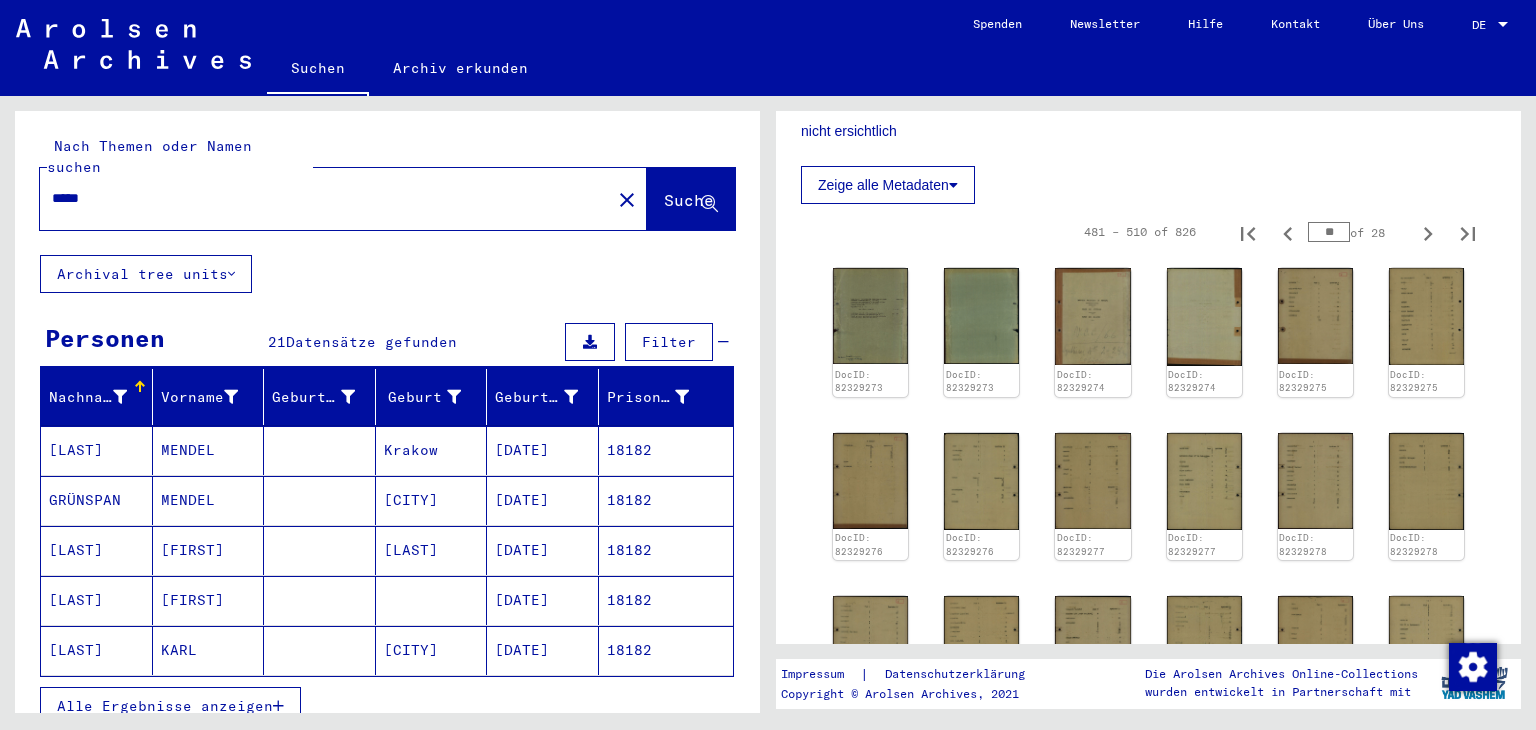 click on "Abgebende Stelle nicht ersichtlich" 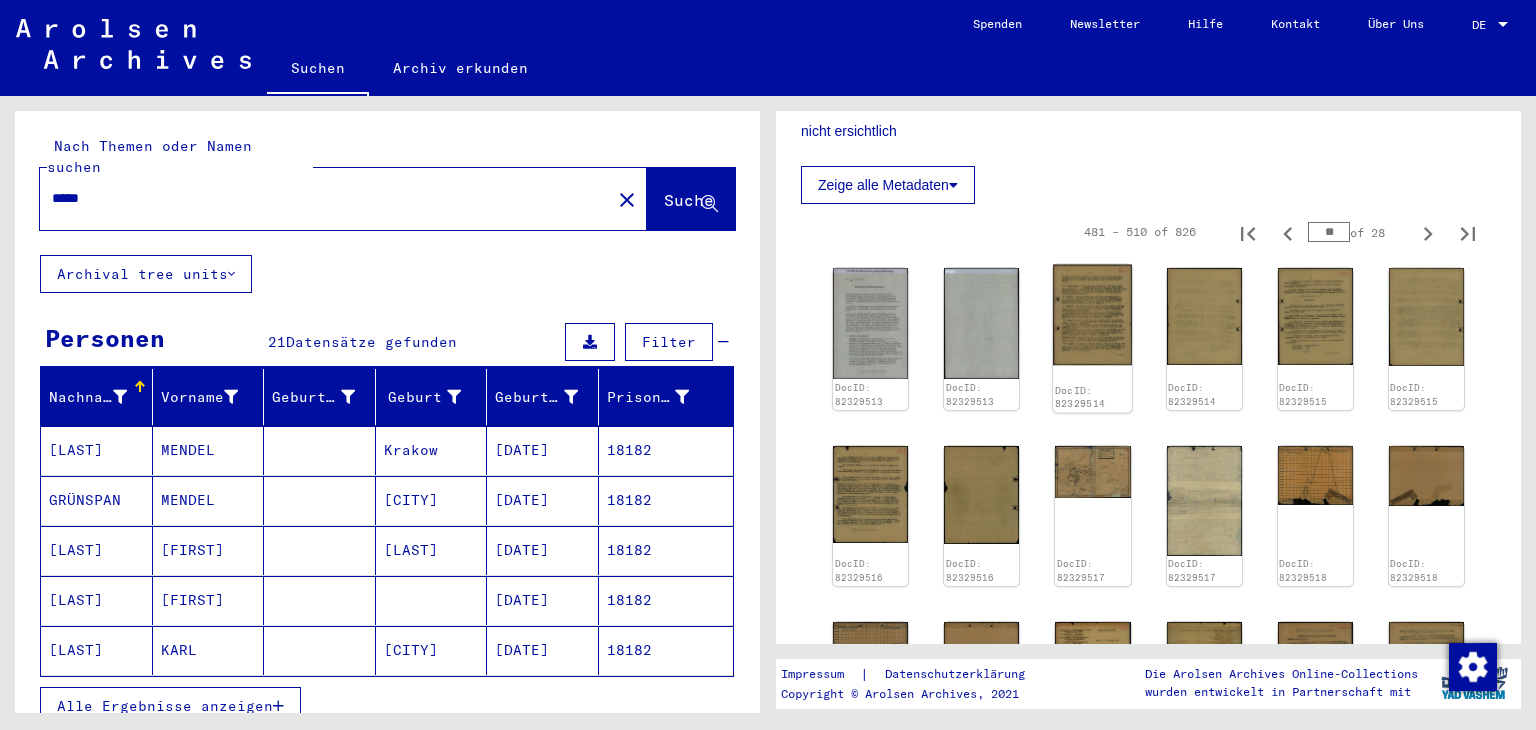click 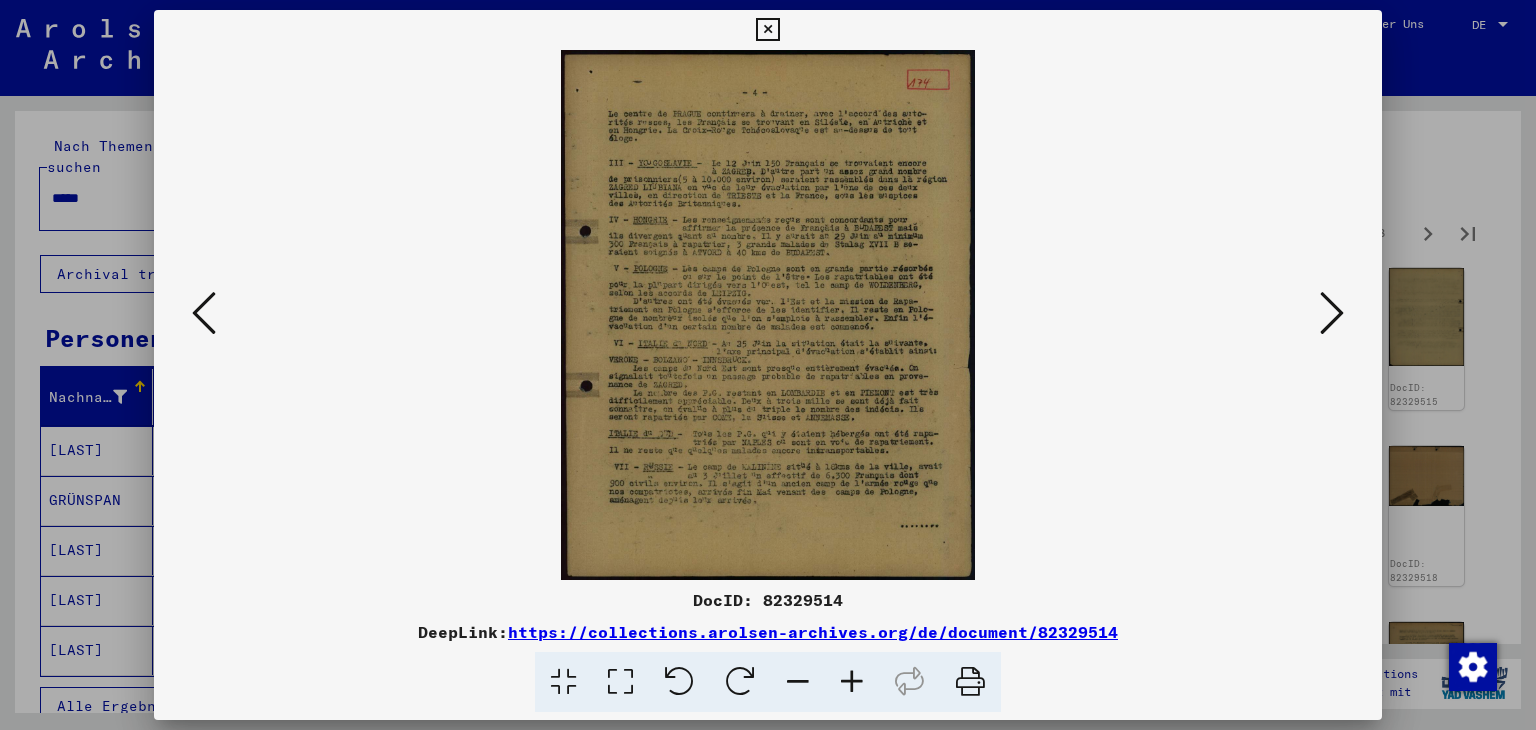 click at bounding box center (852, 682) 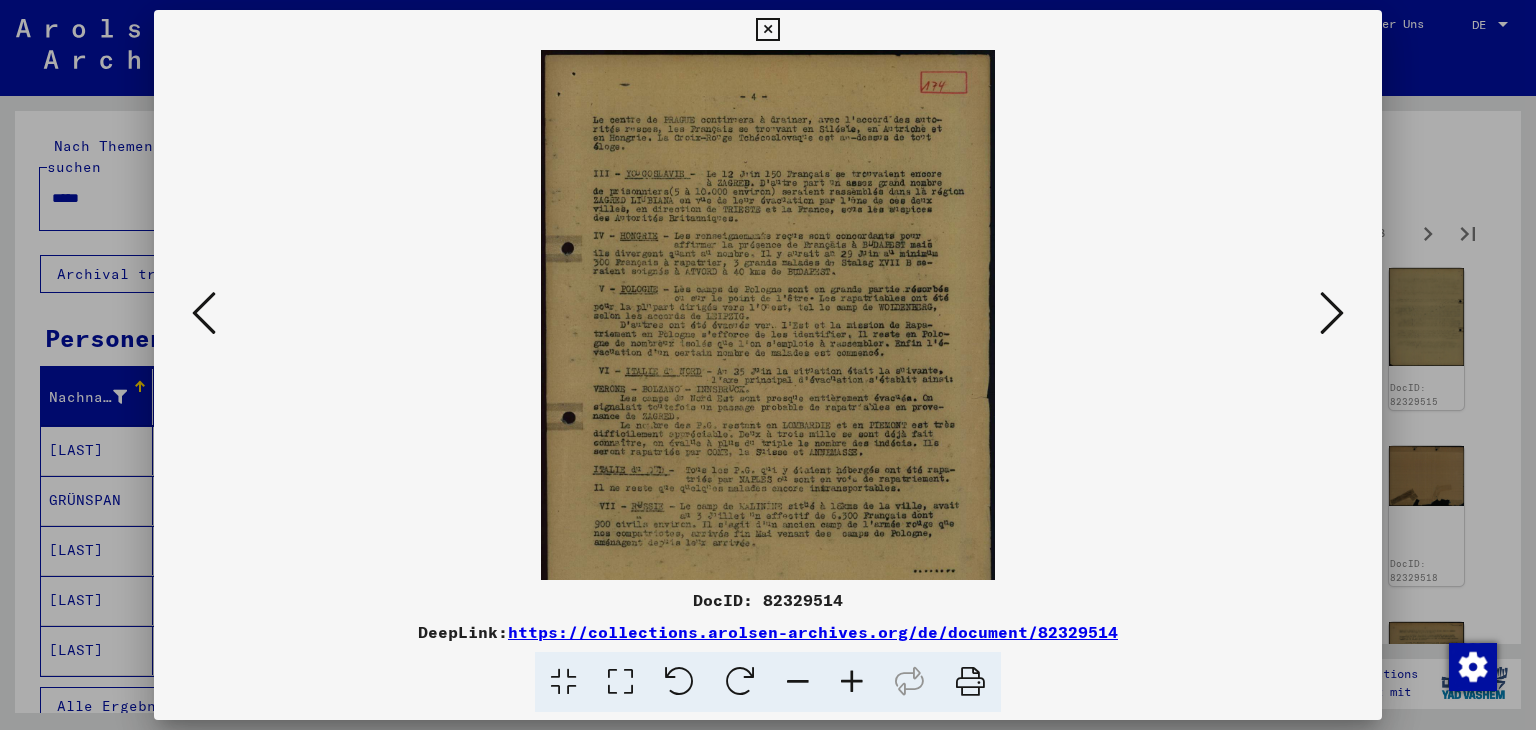 click at bounding box center (852, 682) 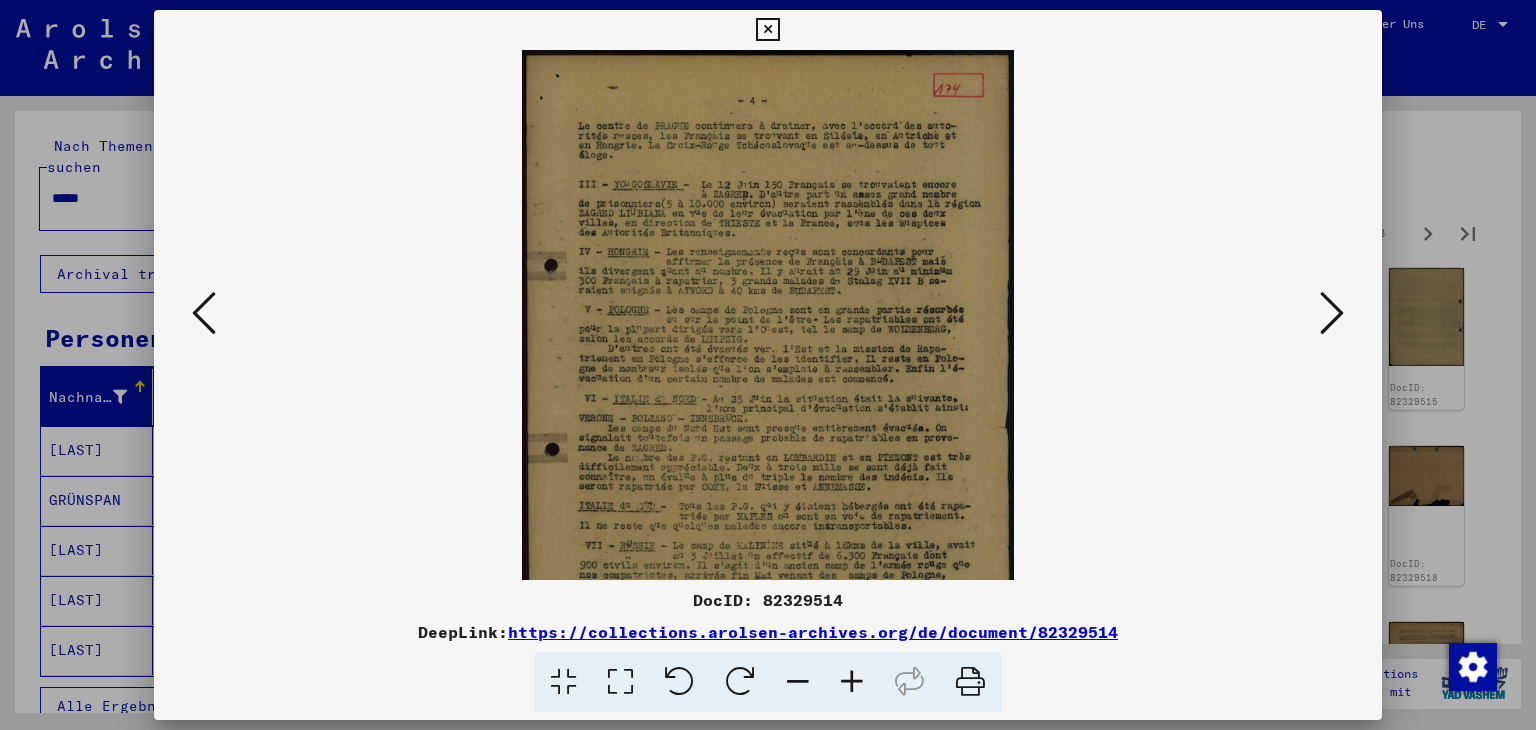 click at bounding box center [852, 682] 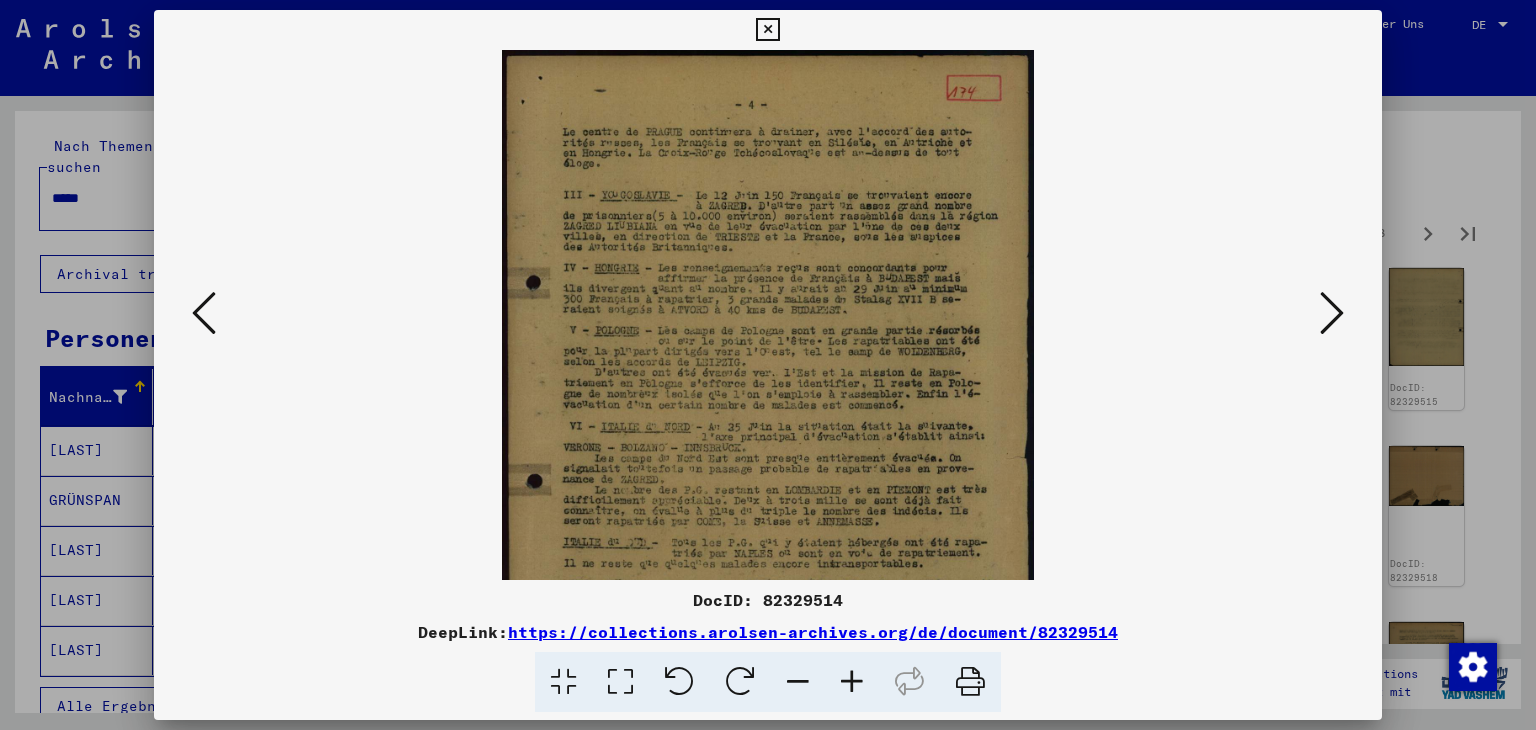 click at bounding box center (852, 682) 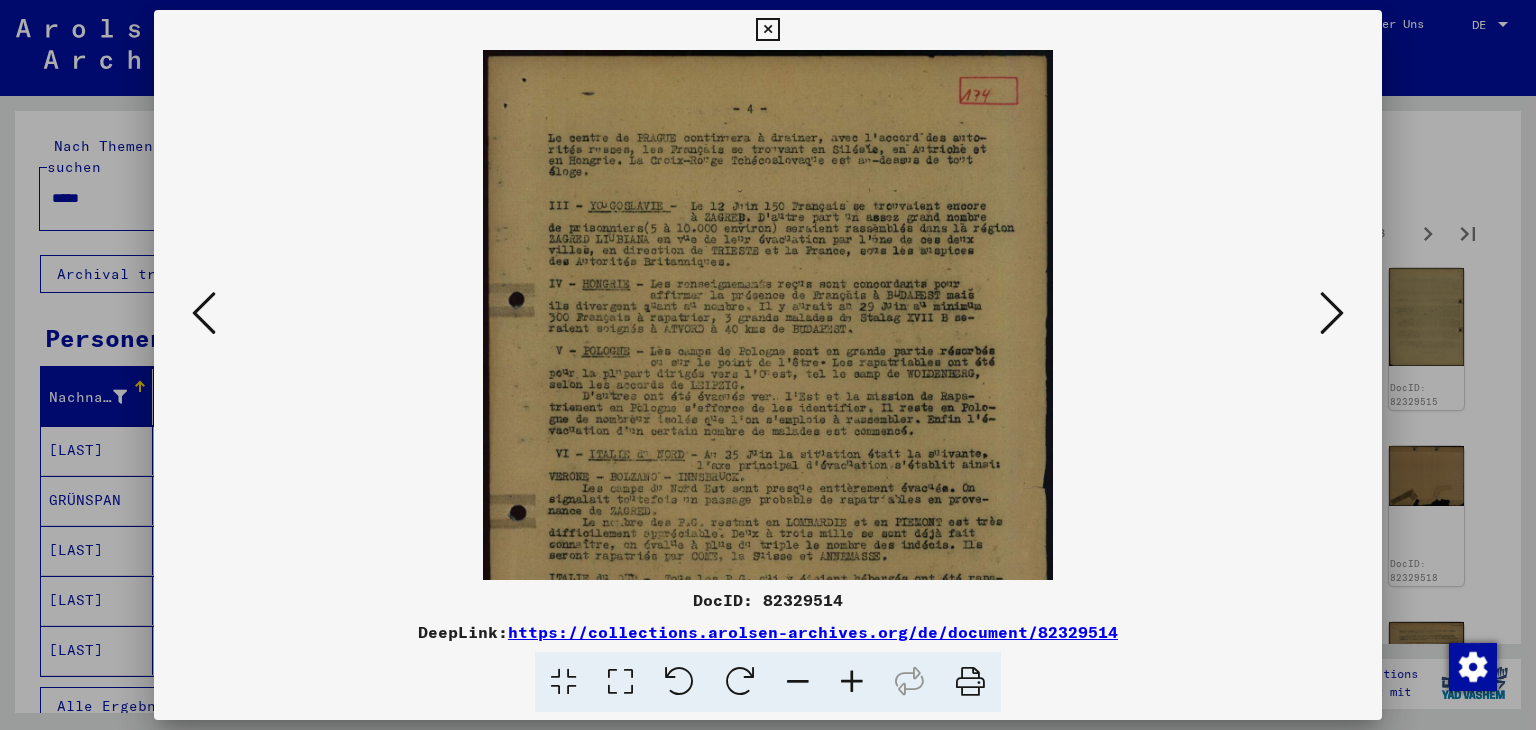 click at bounding box center (852, 682) 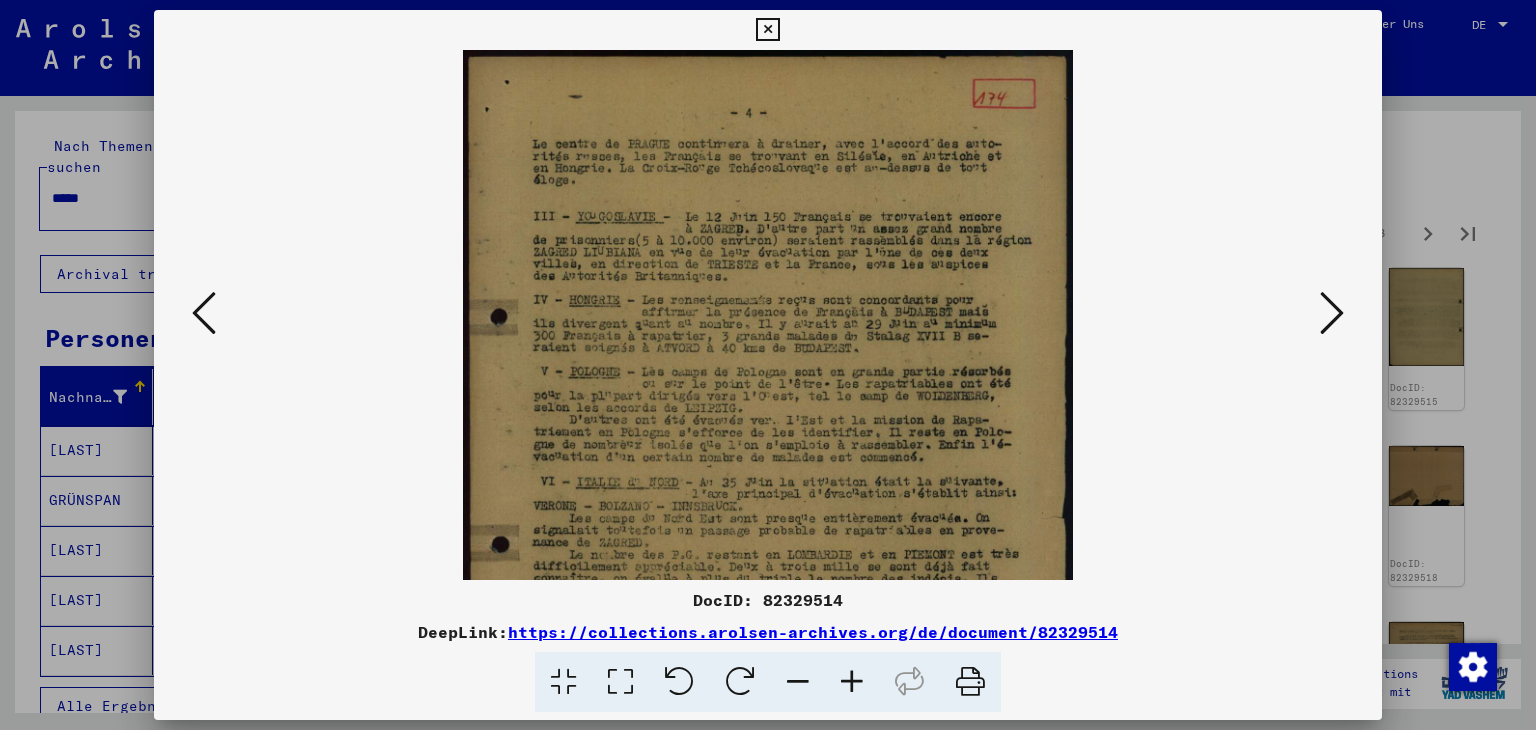 click at bounding box center [852, 682] 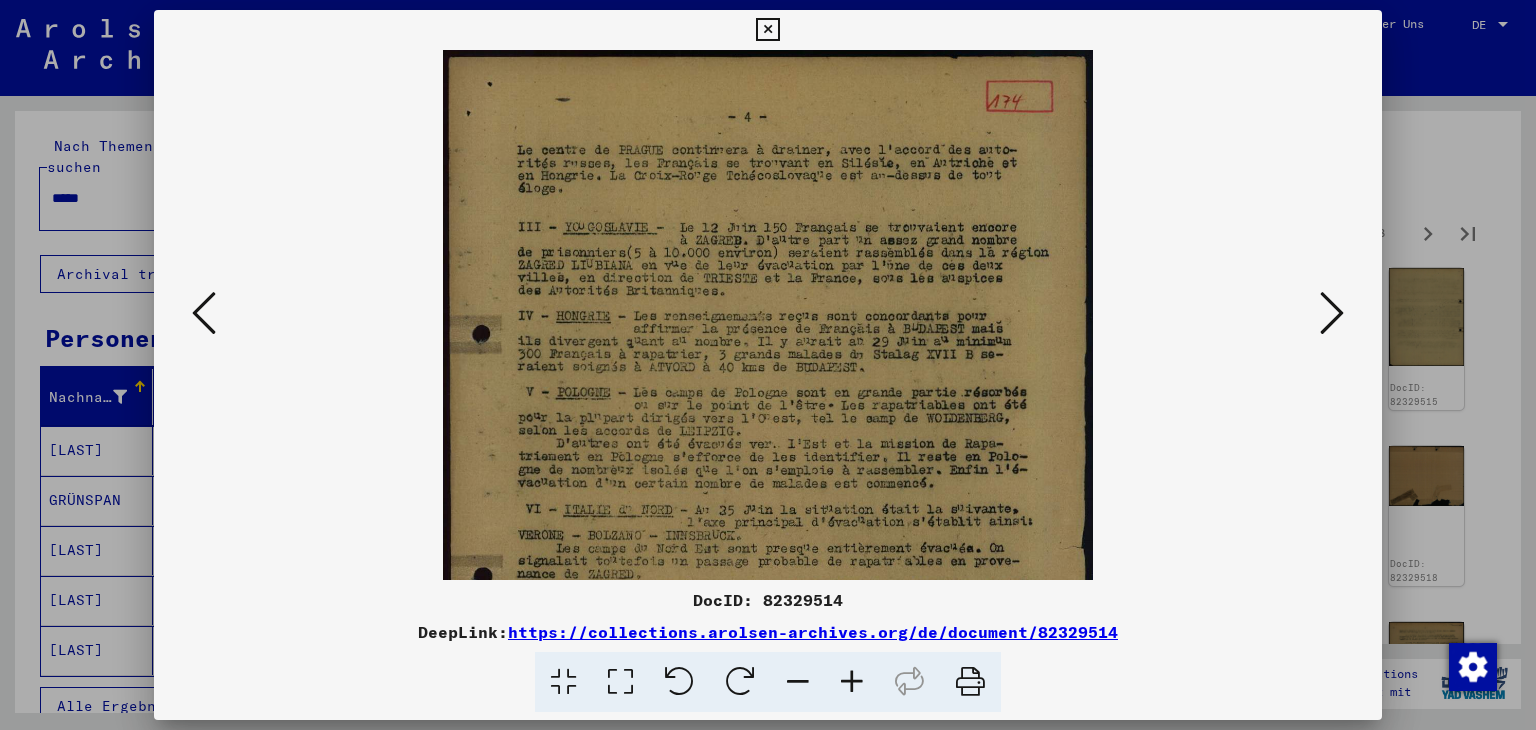 click at bounding box center (852, 682) 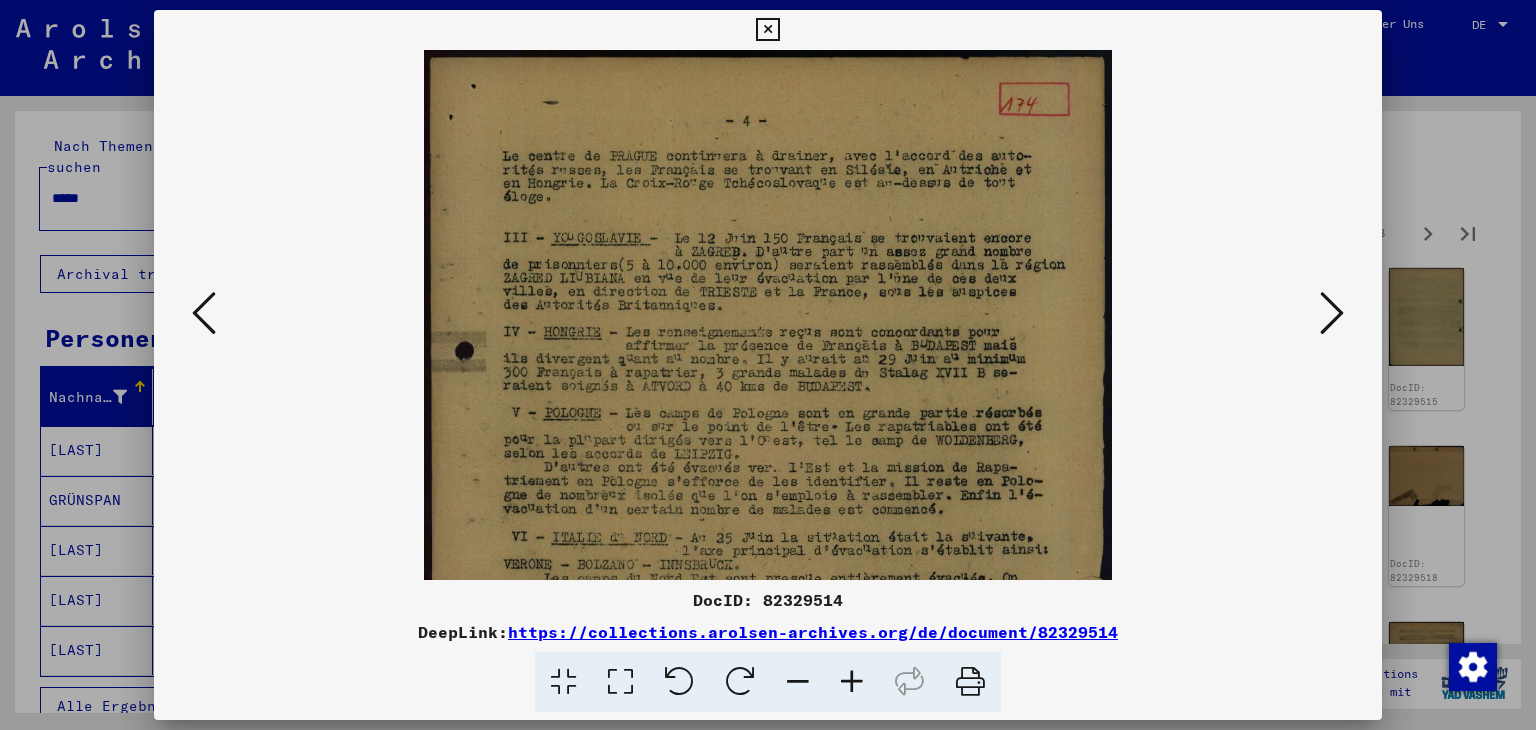 click at bounding box center [852, 682] 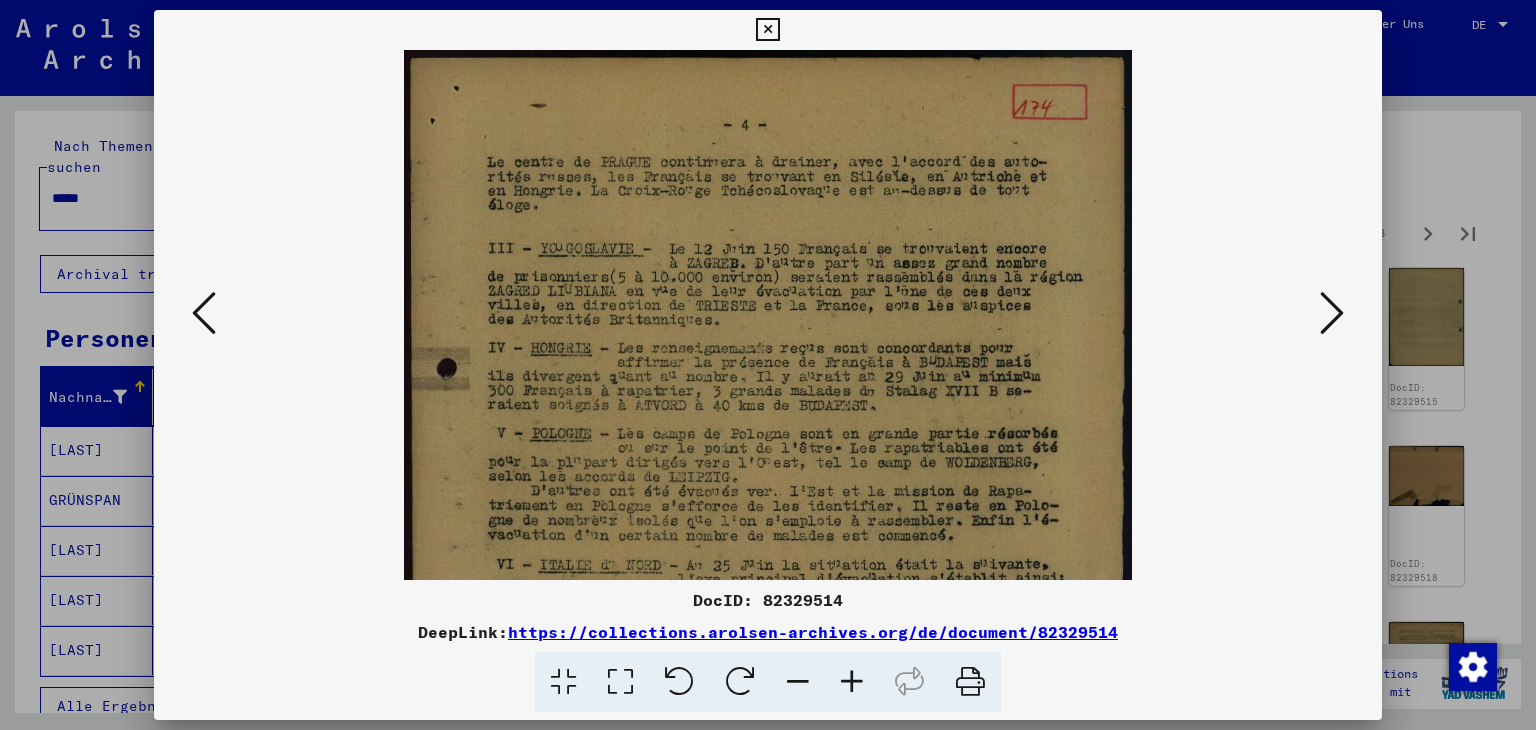 click at bounding box center [852, 682] 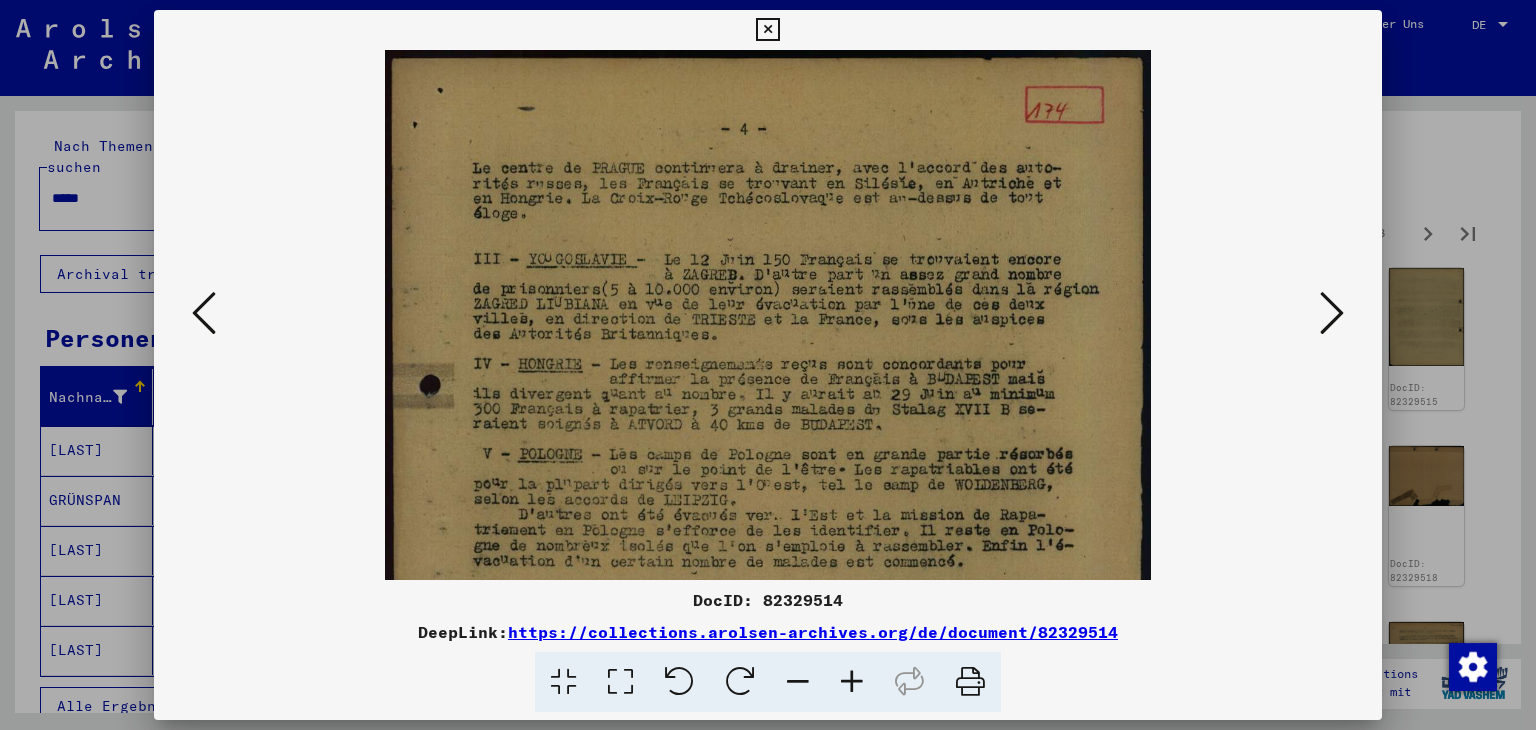 click at bounding box center (852, 682) 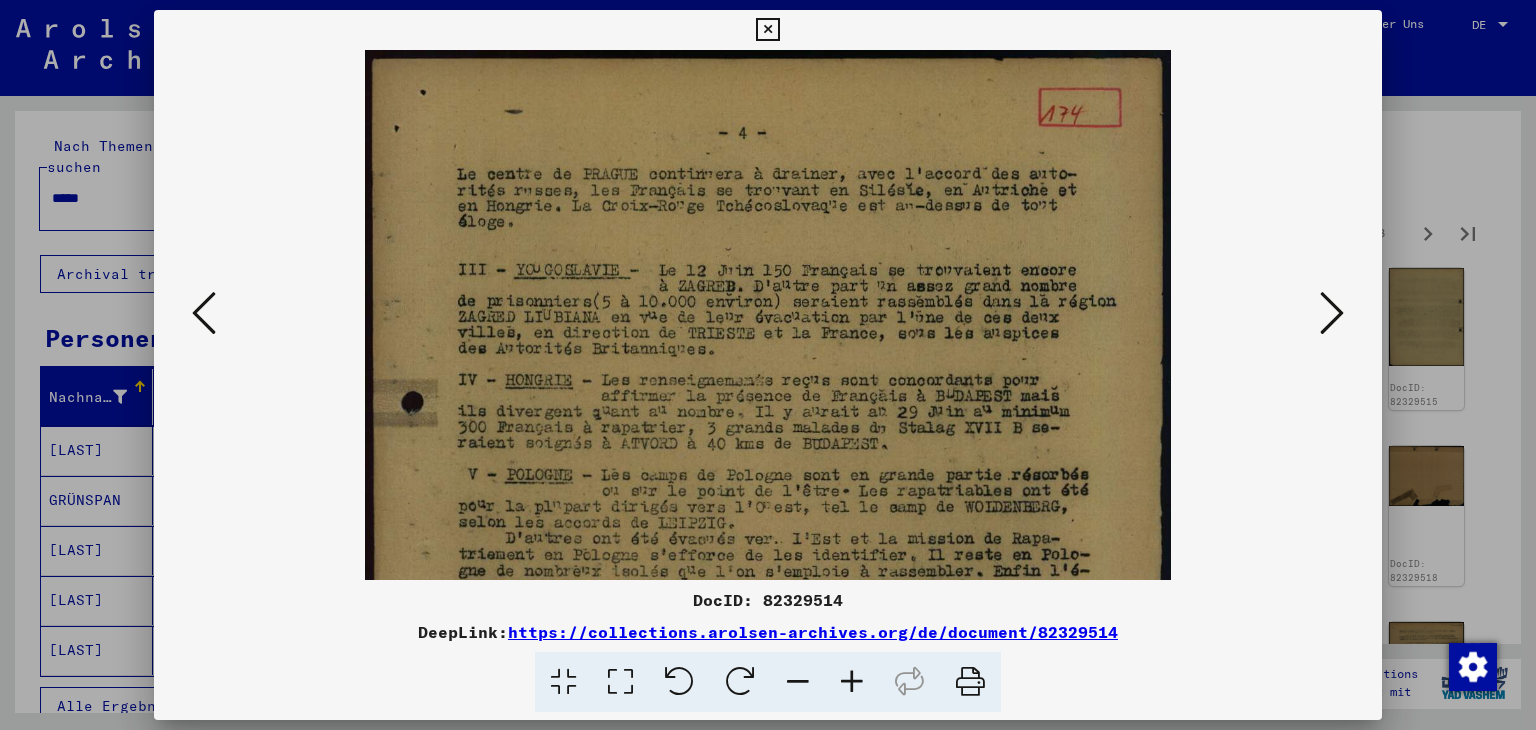 click at bounding box center [852, 682] 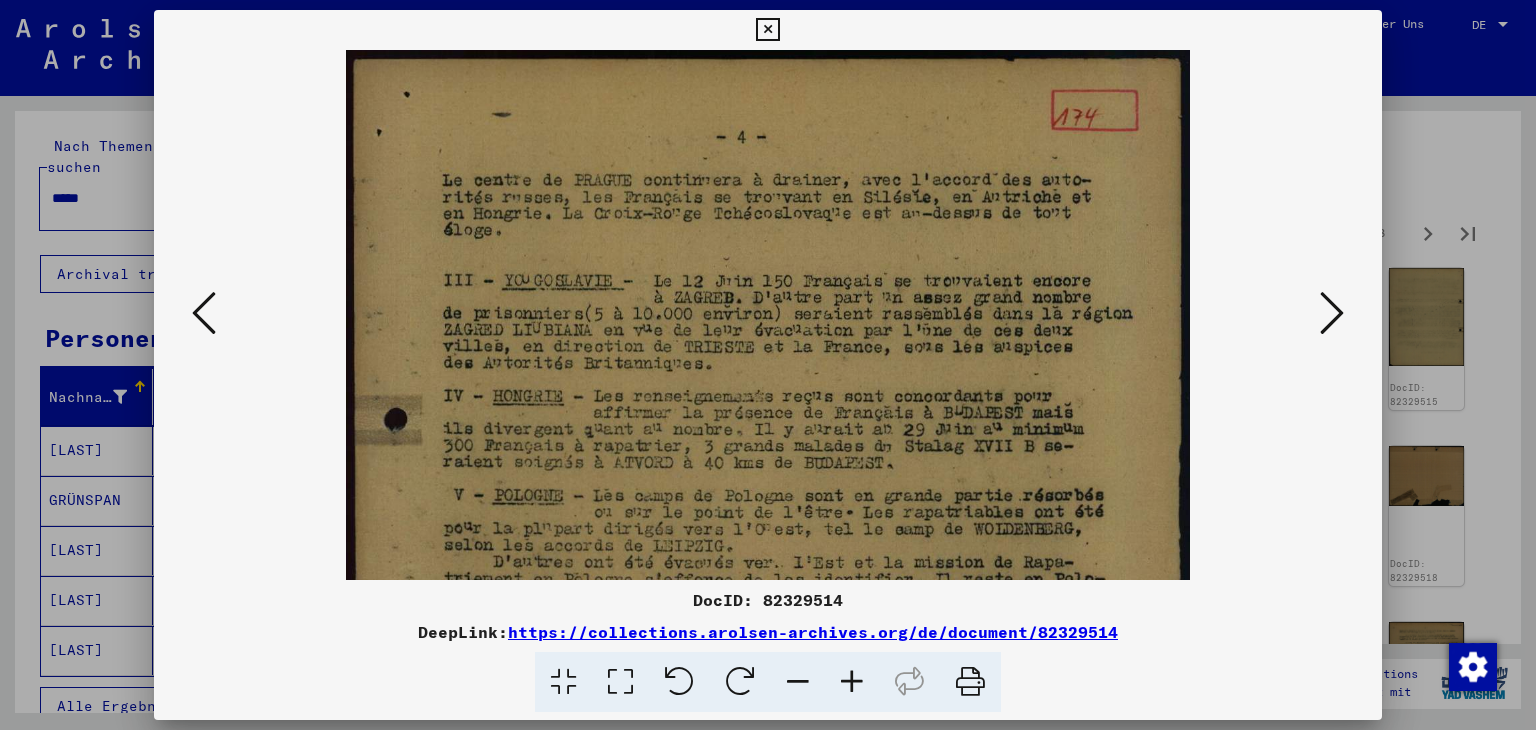 click at bounding box center [852, 682] 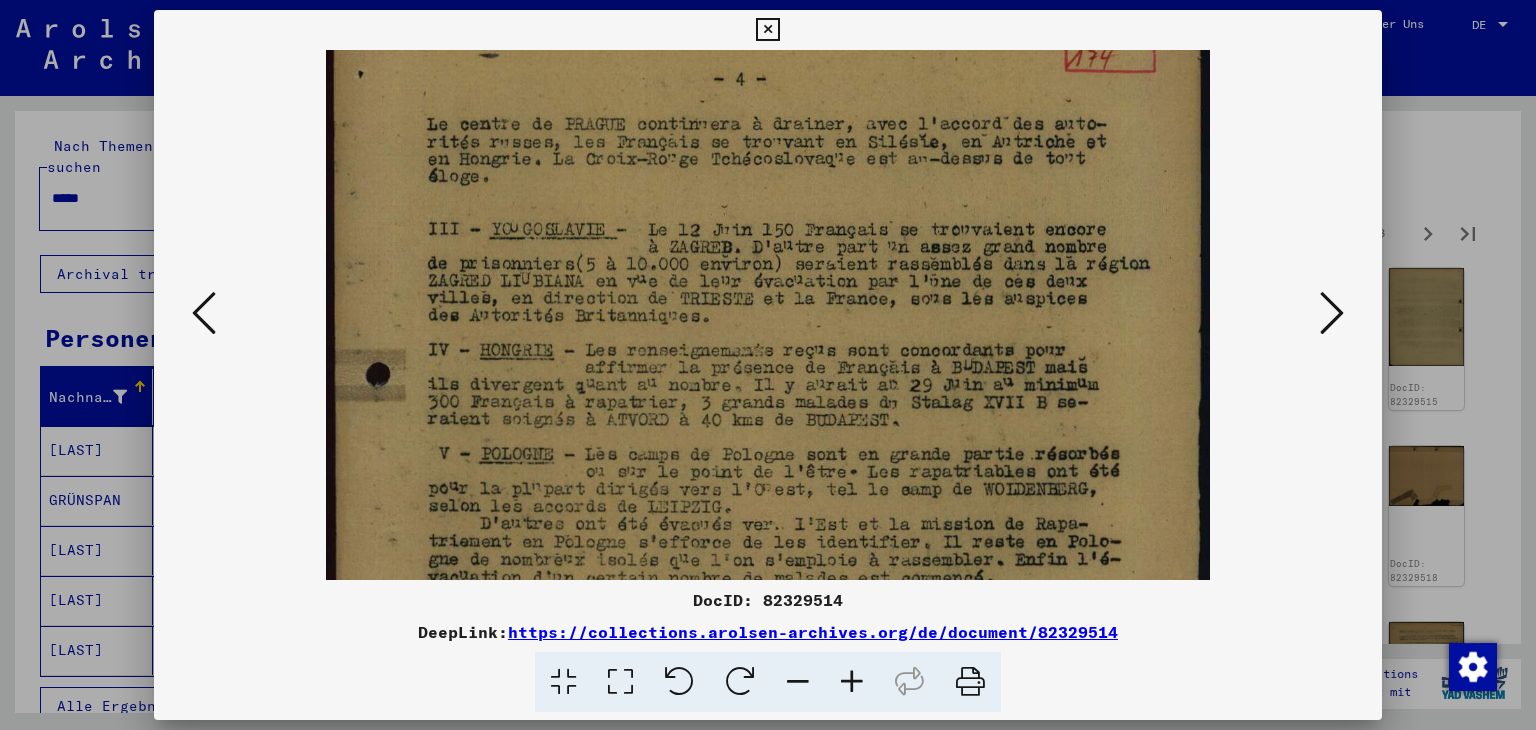 scroll, scrollTop: 78, scrollLeft: 0, axis: vertical 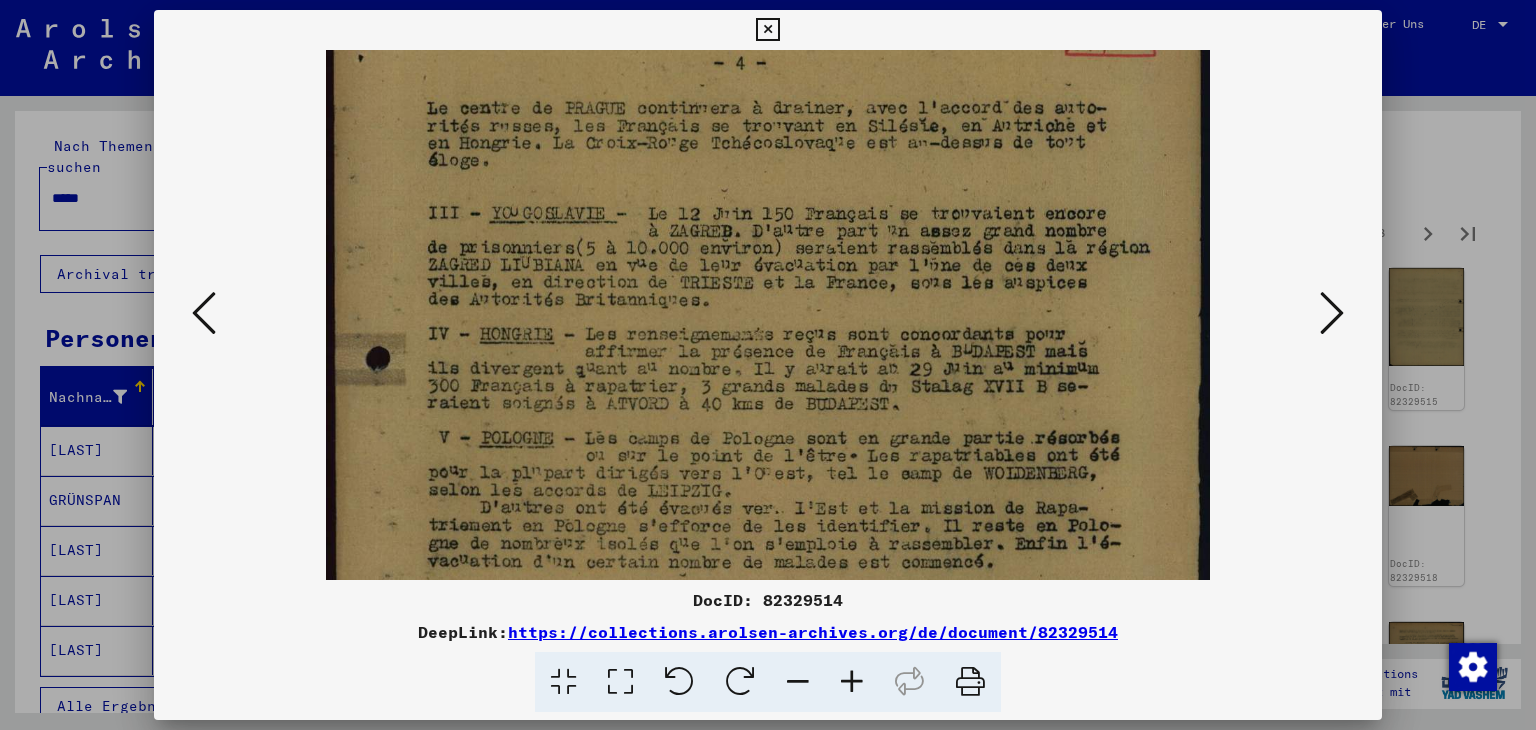drag, startPoint x: 826, startPoint y: 481, endPoint x: 831, endPoint y: 405, distance: 76.1643 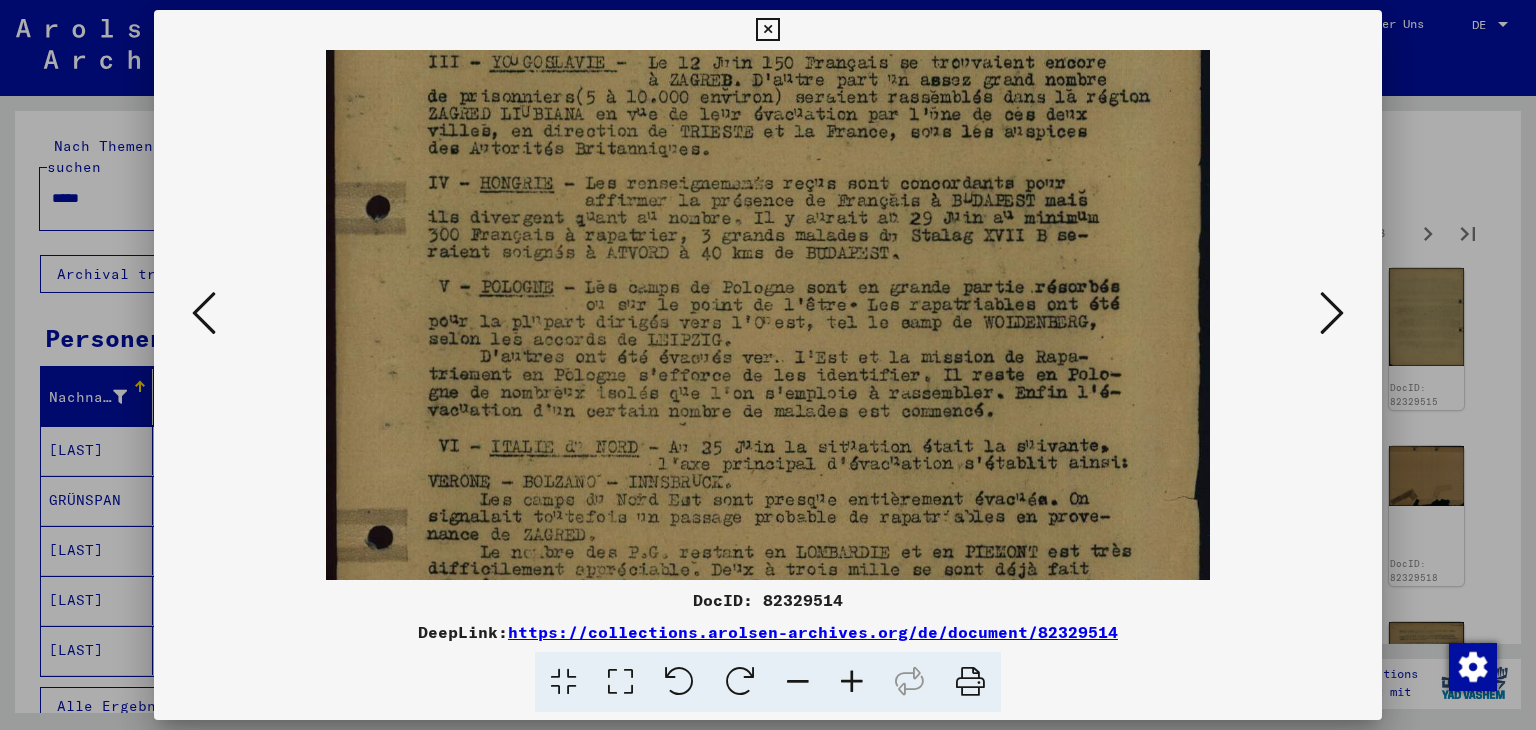 drag, startPoint x: 843, startPoint y: 456, endPoint x: 840, endPoint y: 307, distance: 149.0302 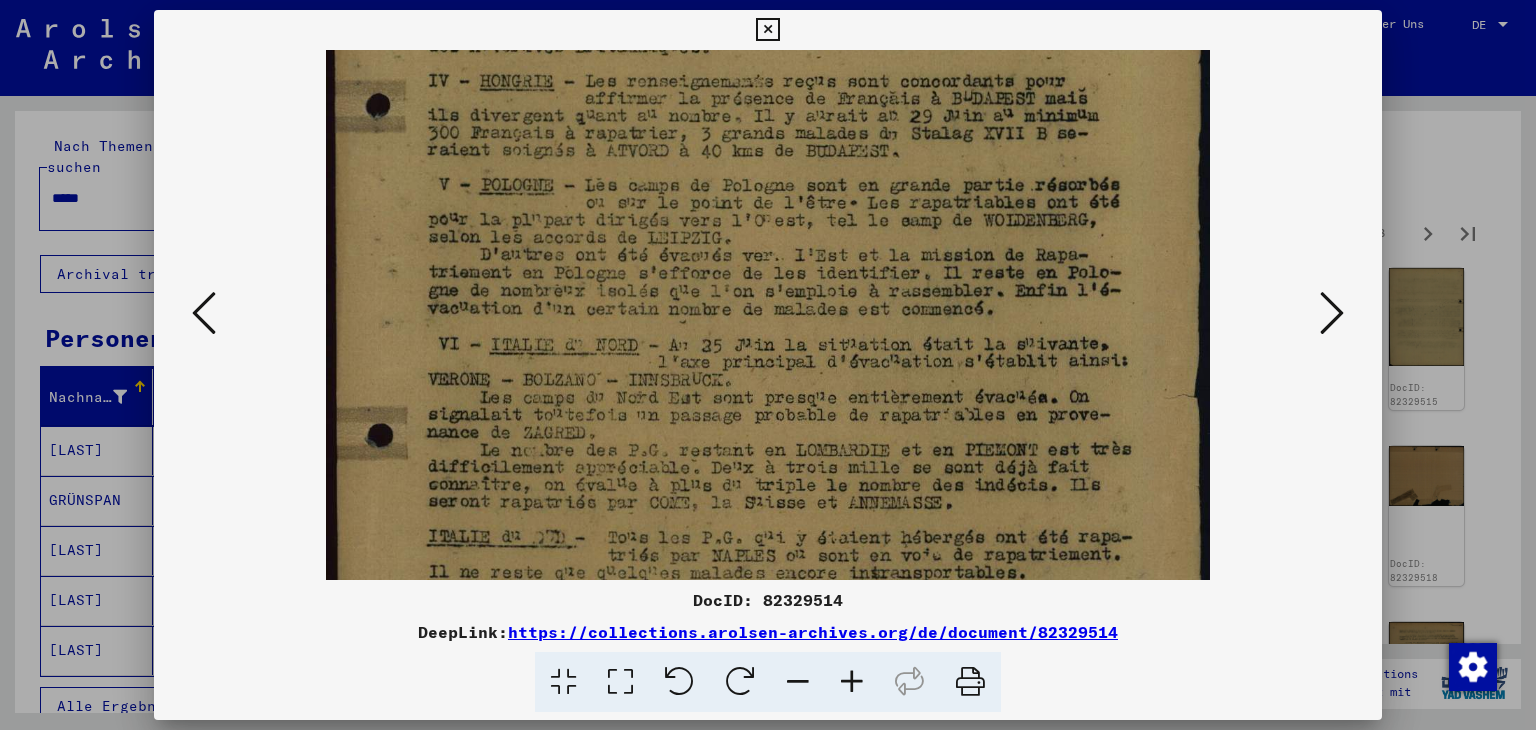 drag, startPoint x: 1000, startPoint y: 436, endPoint x: 971, endPoint y: 341, distance: 99.32774 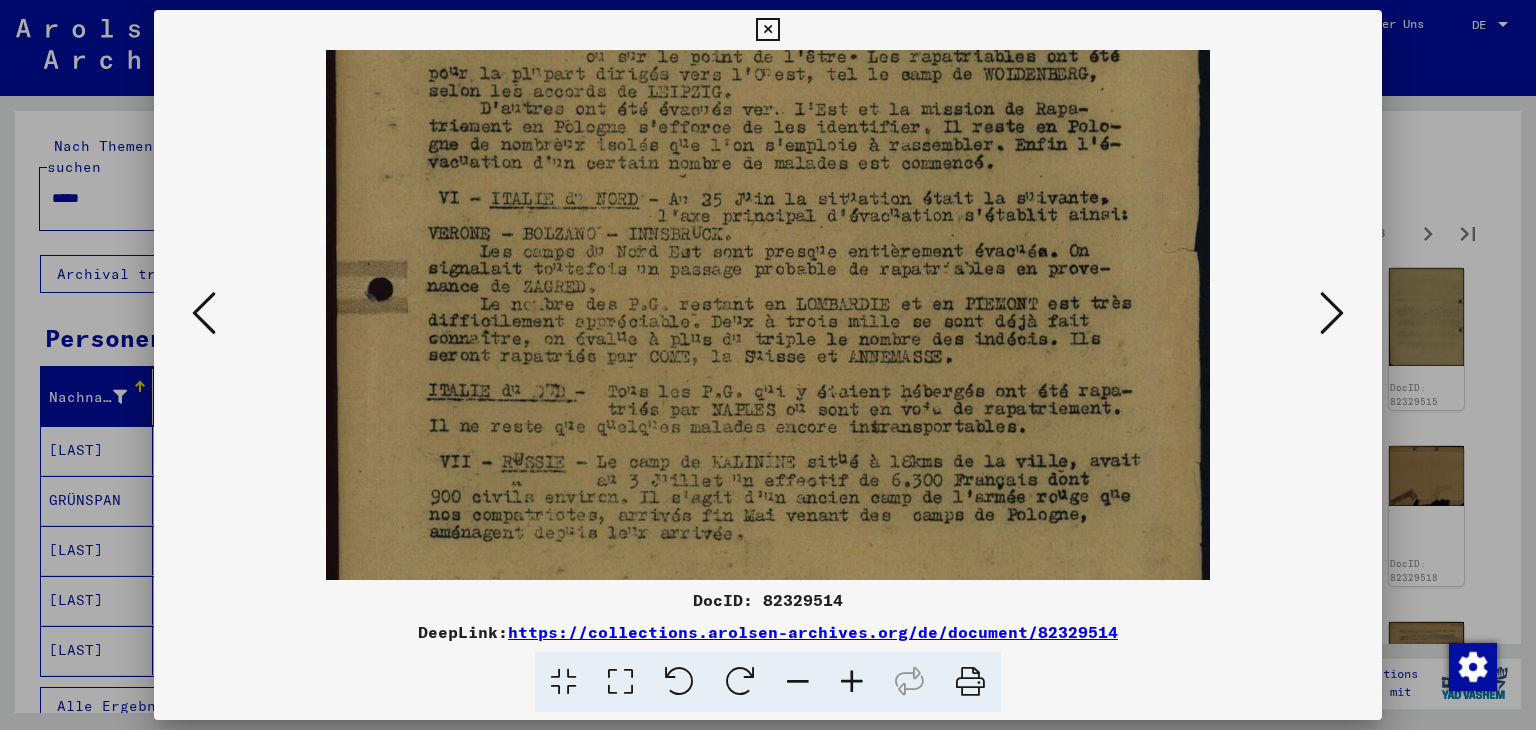 scroll, scrollTop: 520, scrollLeft: 0, axis: vertical 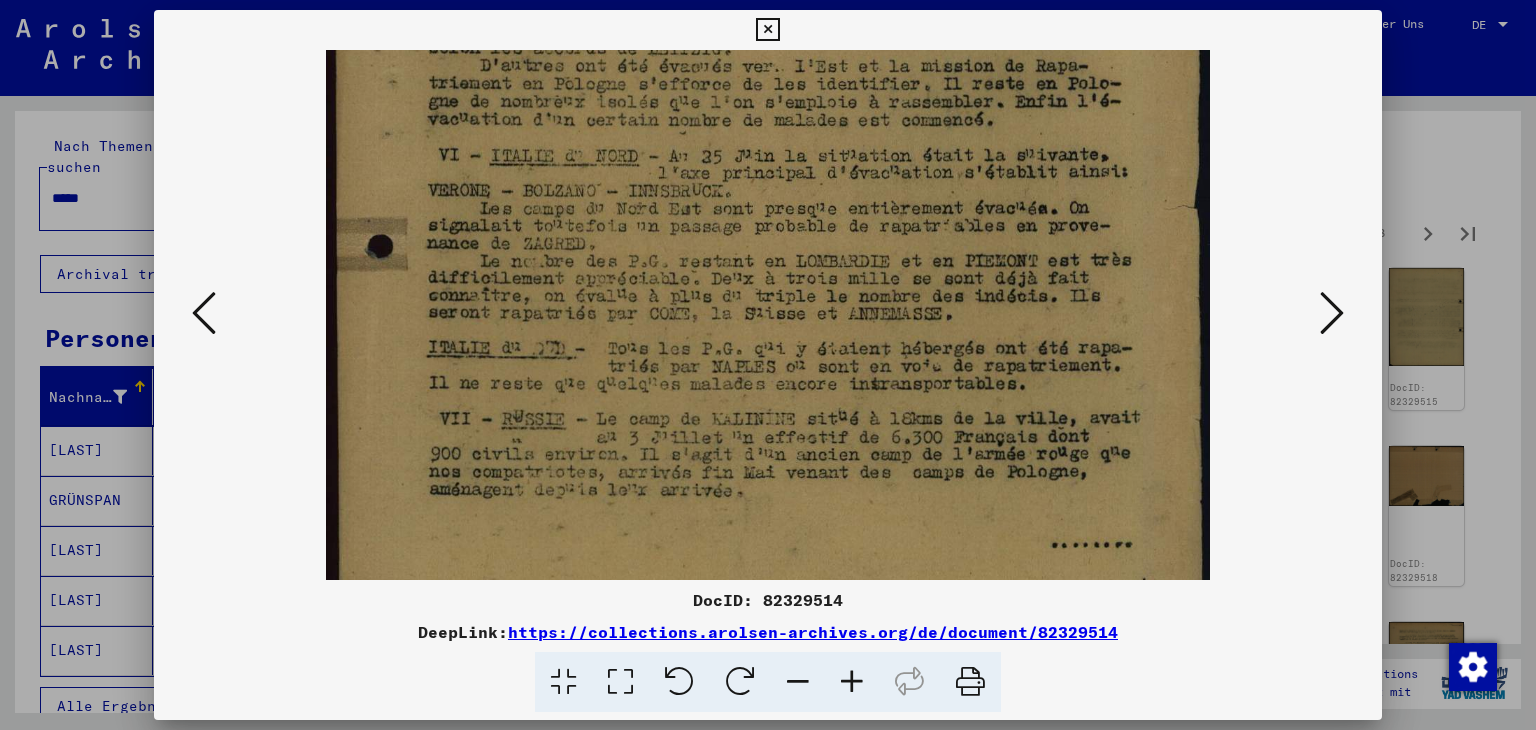 drag, startPoint x: 957, startPoint y: 403, endPoint x: 924, endPoint y: 275, distance: 132.18547 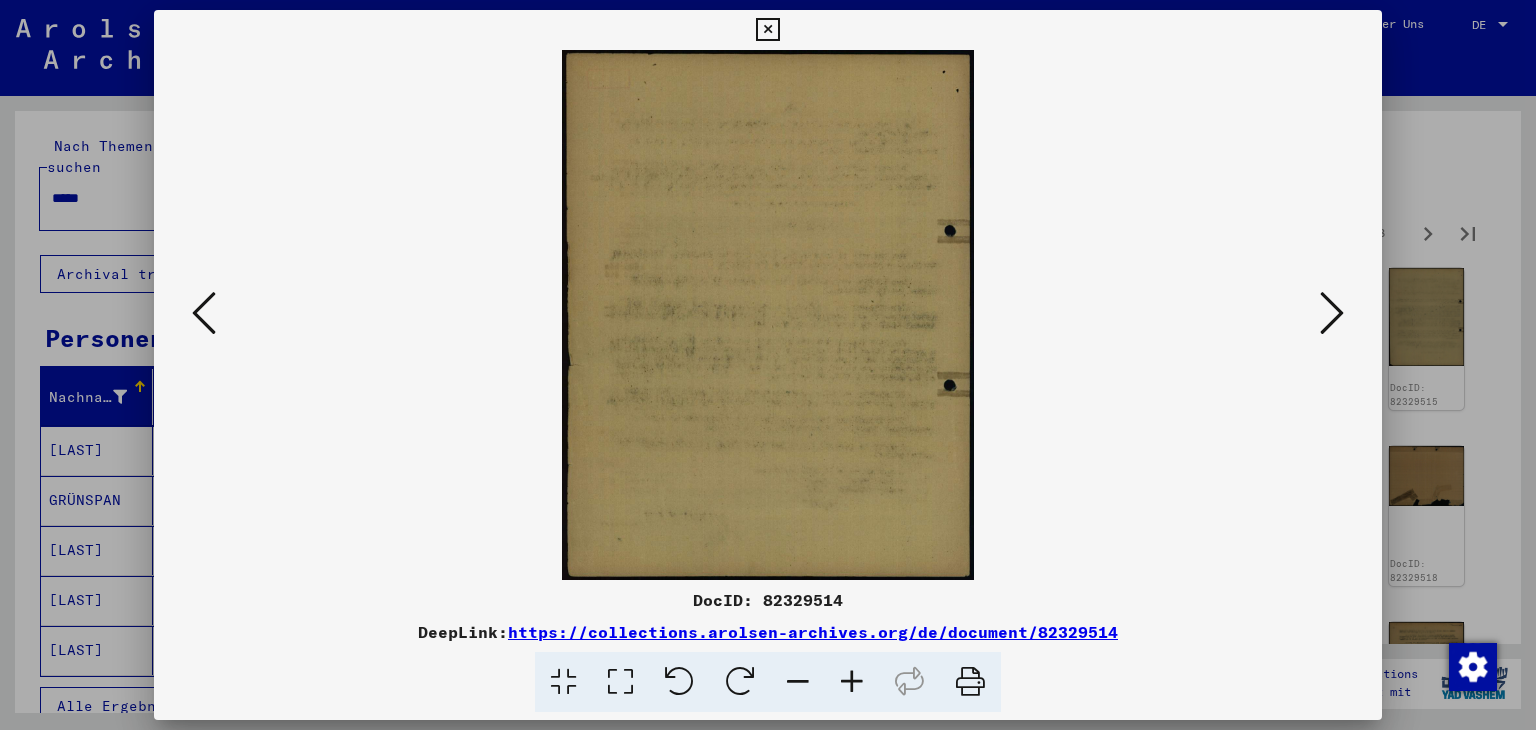 scroll, scrollTop: 0, scrollLeft: 0, axis: both 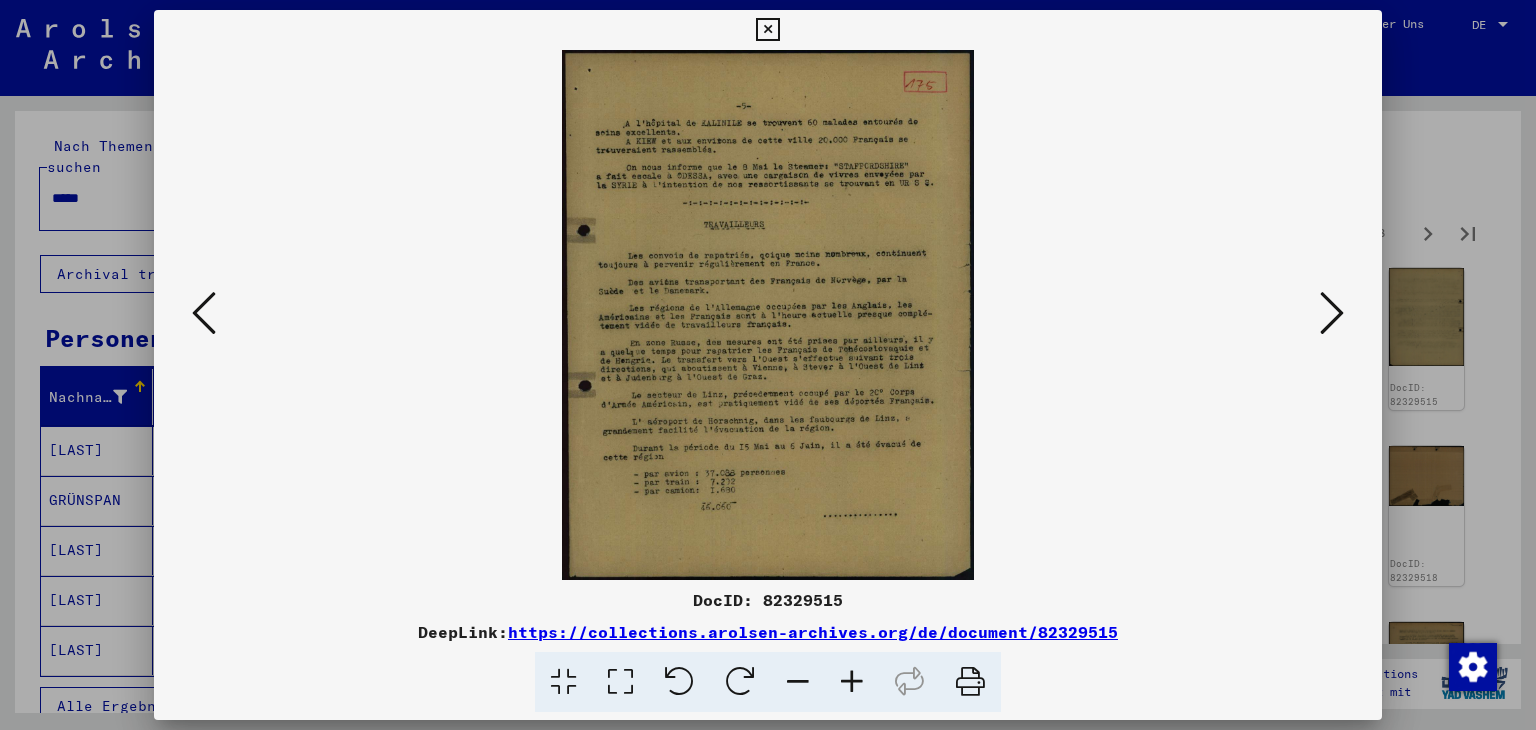 click at bounding box center (852, 682) 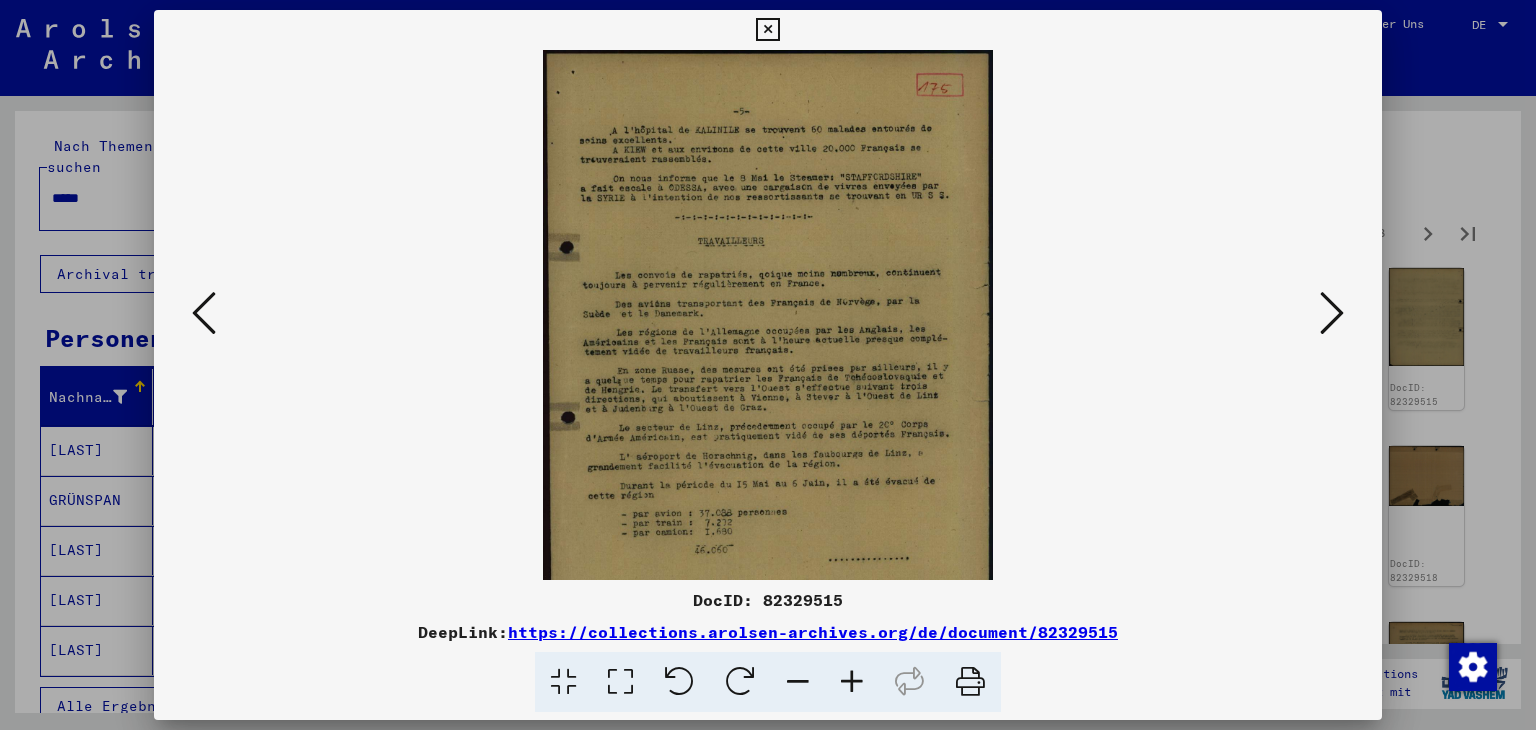 click at bounding box center (852, 682) 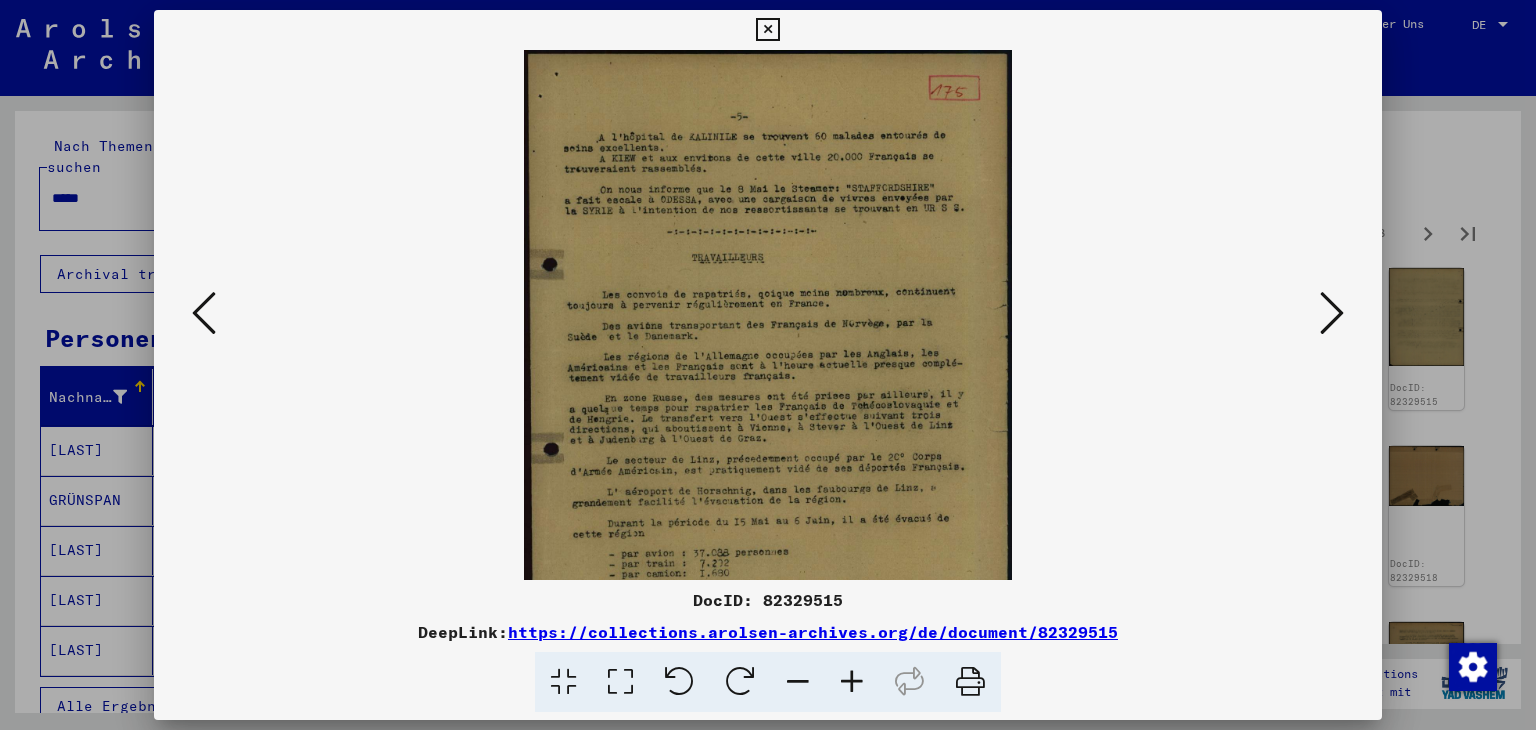click at bounding box center (852, 682) 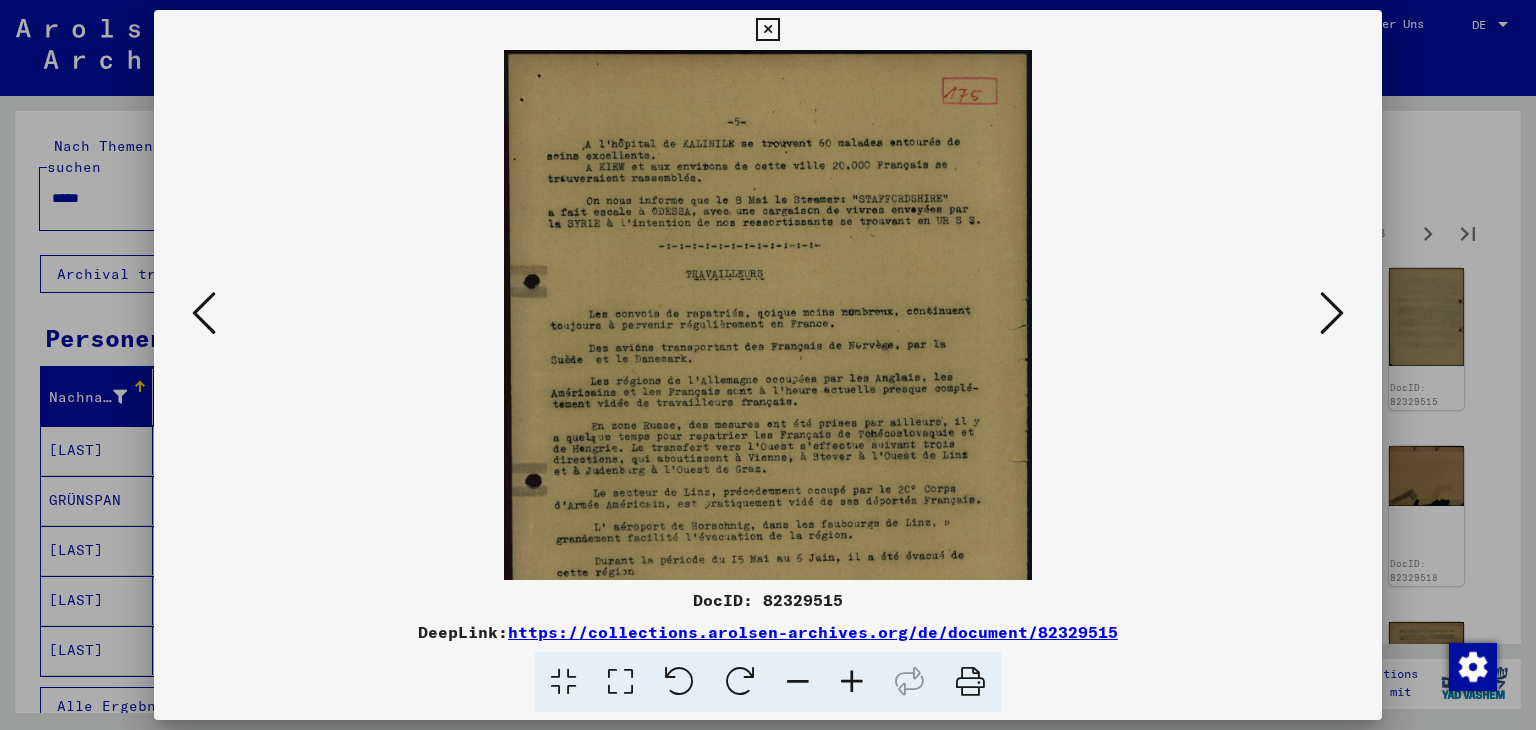 click at bounding box center [852, 682] 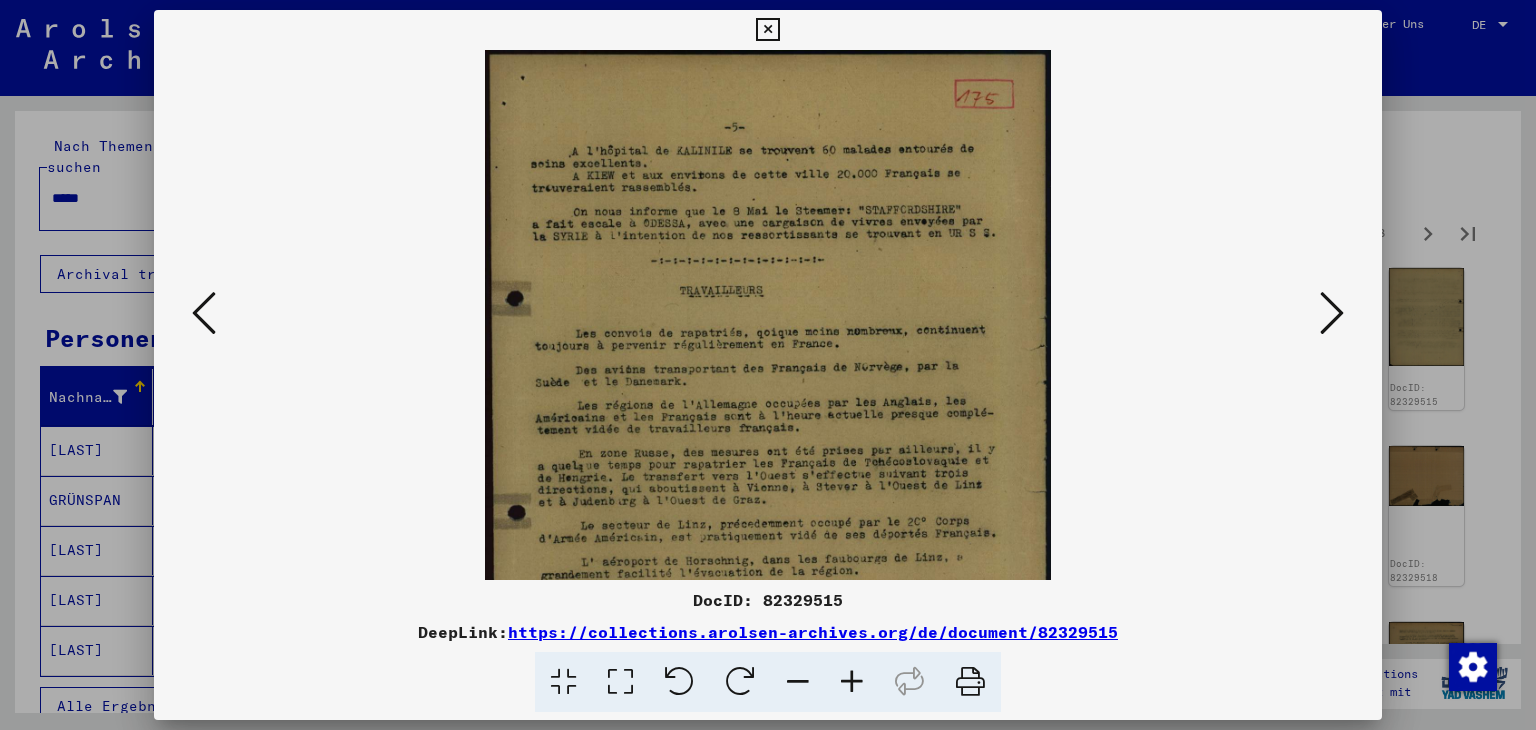 click at bounding box center (852, 682) 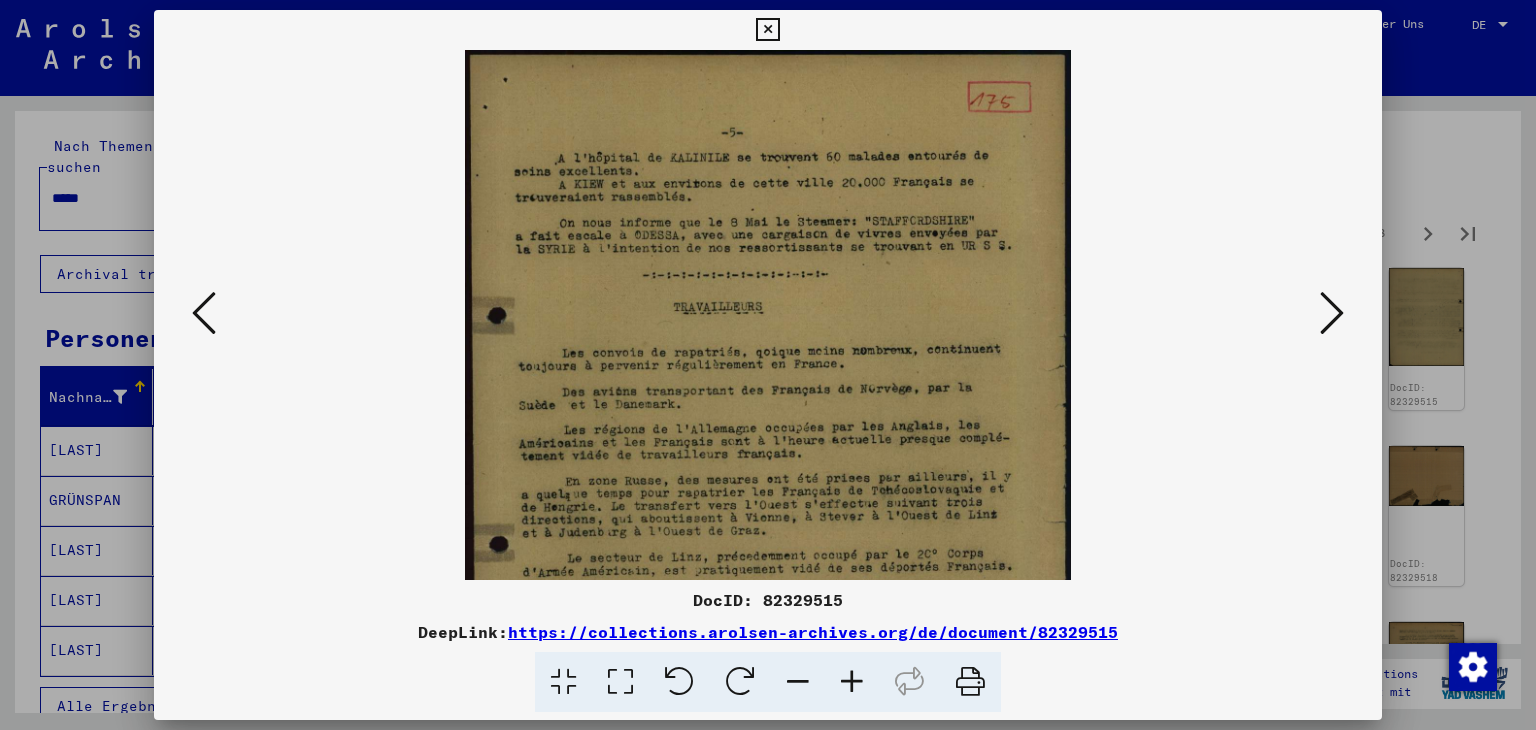 click at bounding box center (852, 682) 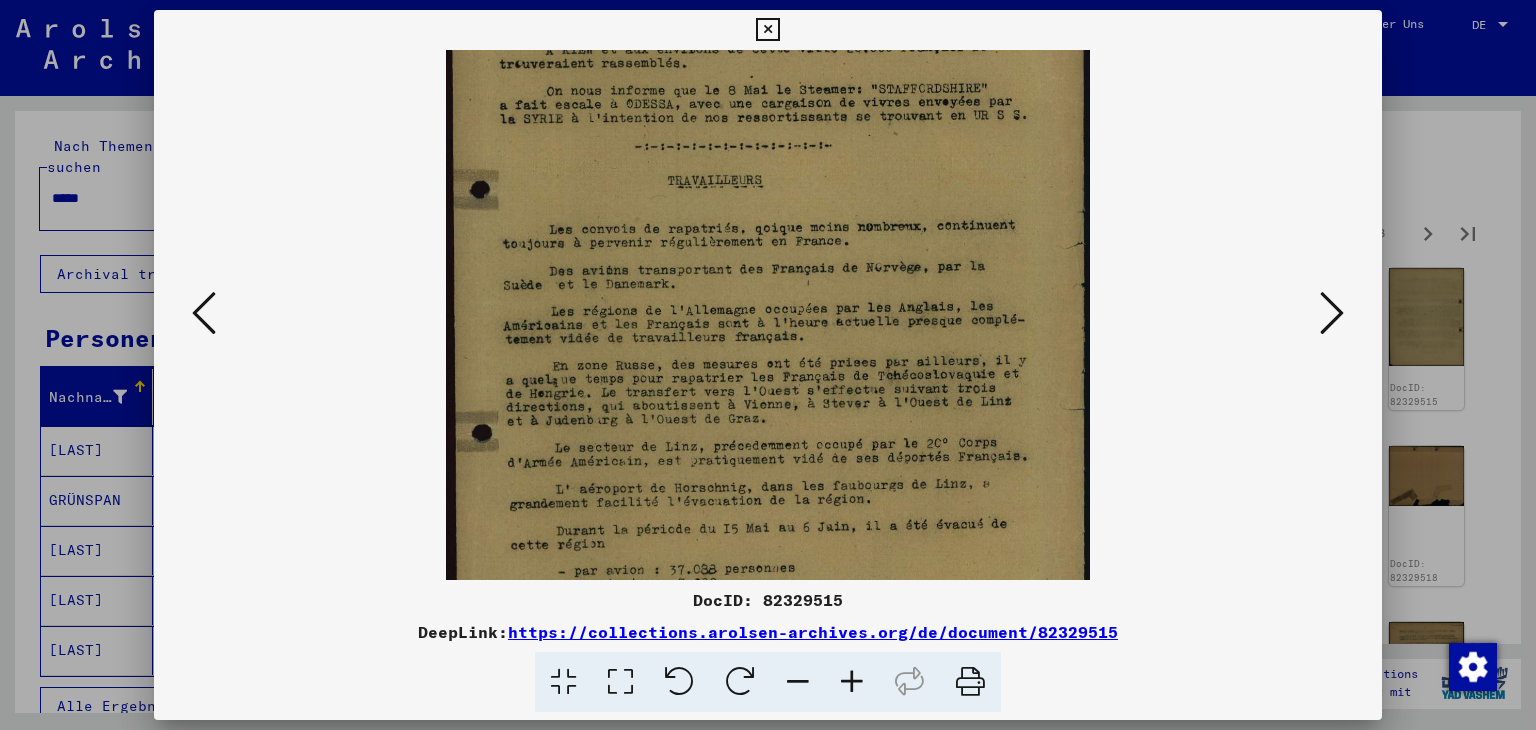 scroll, scrollTop: 188, scrollLeft: 0, axis: vertical 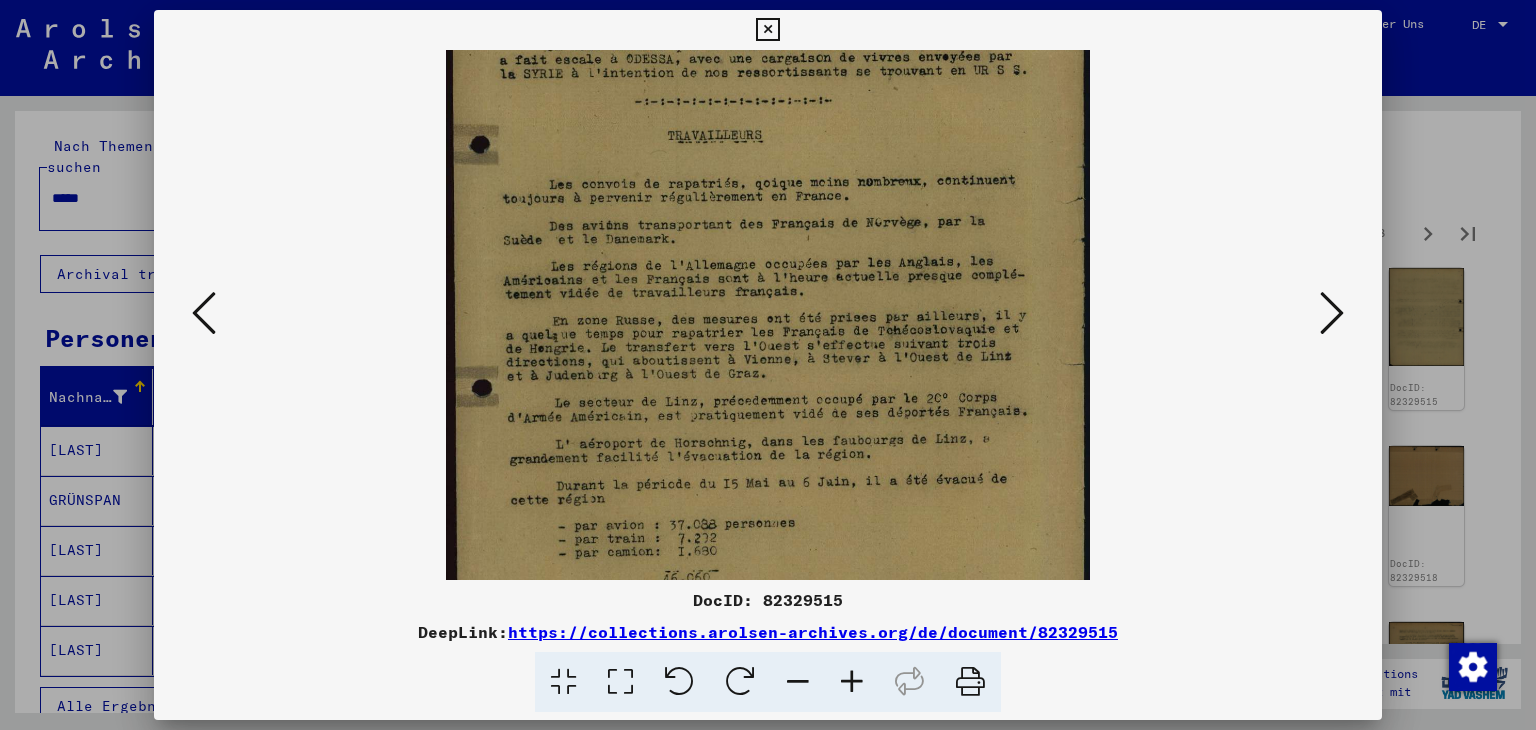 drag, startPoint x: 797, startPoint y: 424, endPoint x: 775, endPoint y: 237, distance: 188.28967 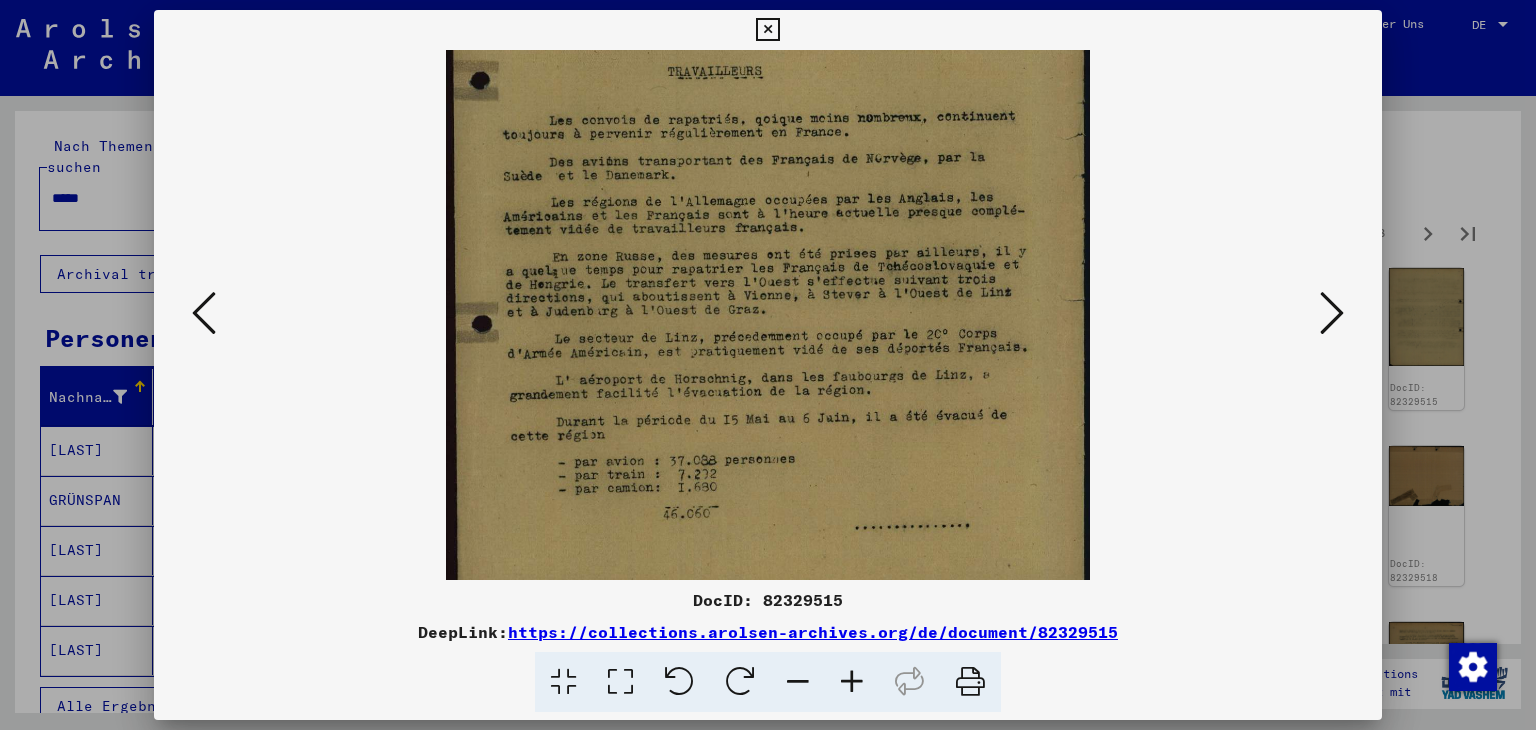 scroll, scrollTop: 256, scrollLeft: 0, axis: vertical 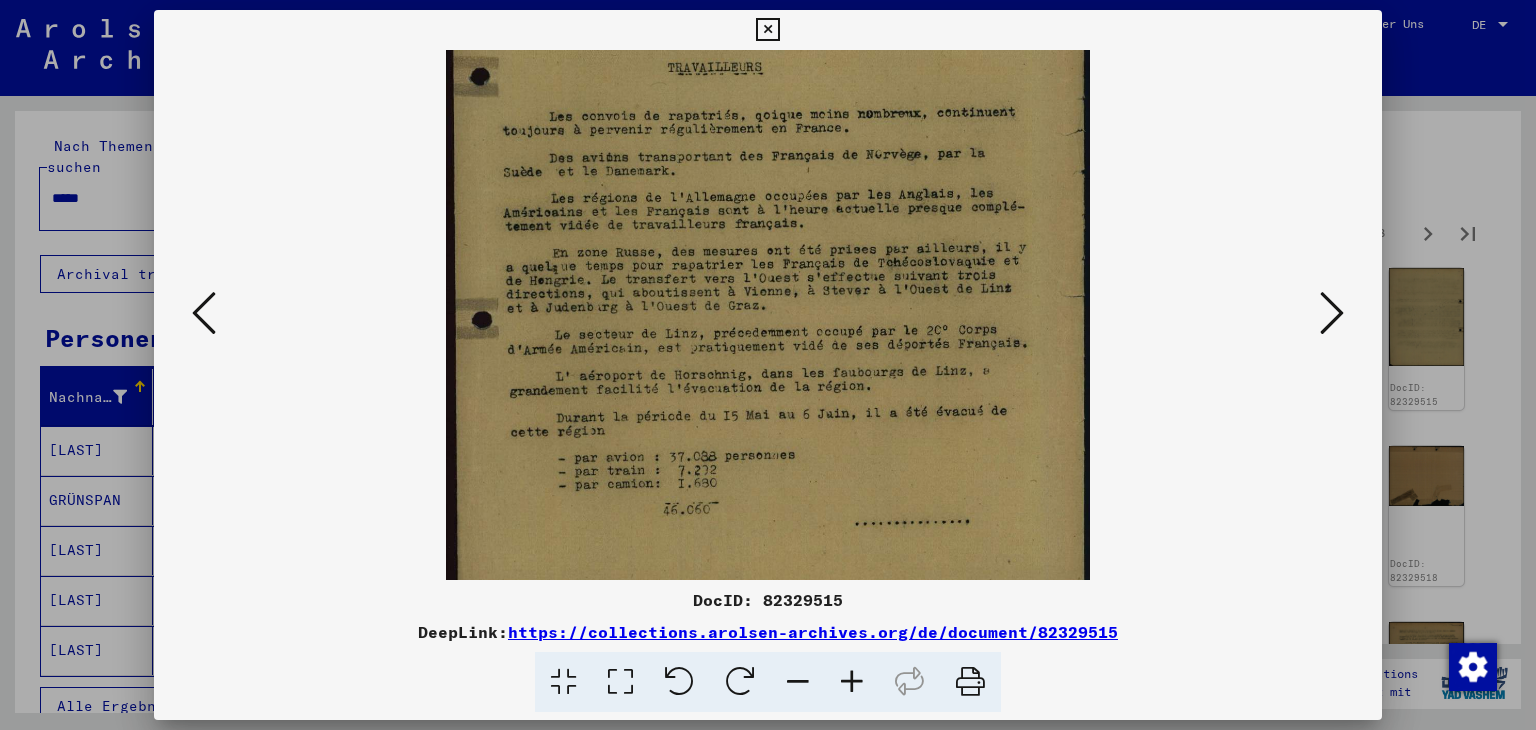drag, startPoint x: 764, startPoint y: 460, endPoint x: 773, endPoint y: 393, distance: 67.601776 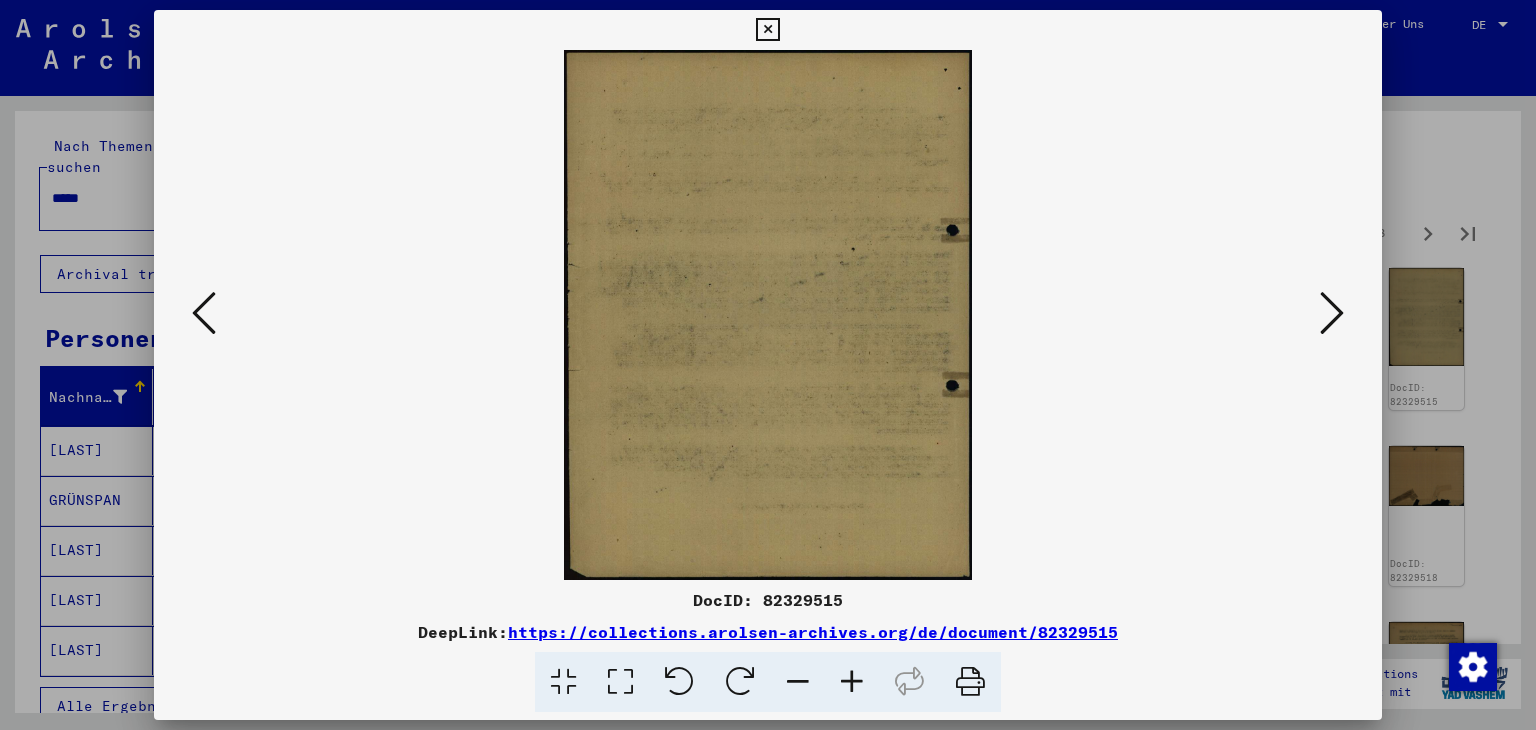 click at bounding box center [1332, 313] 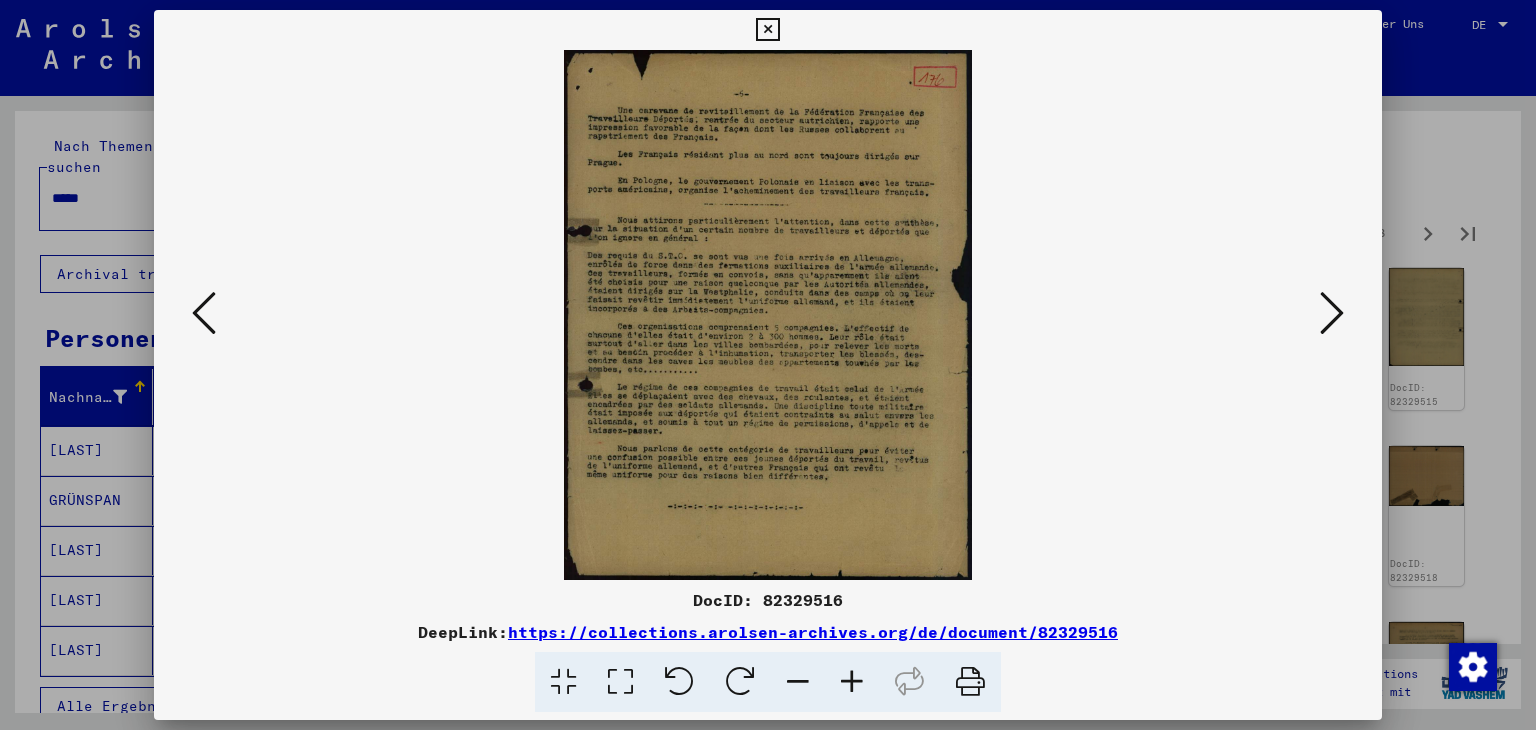 click at bounding box center [852, 682] 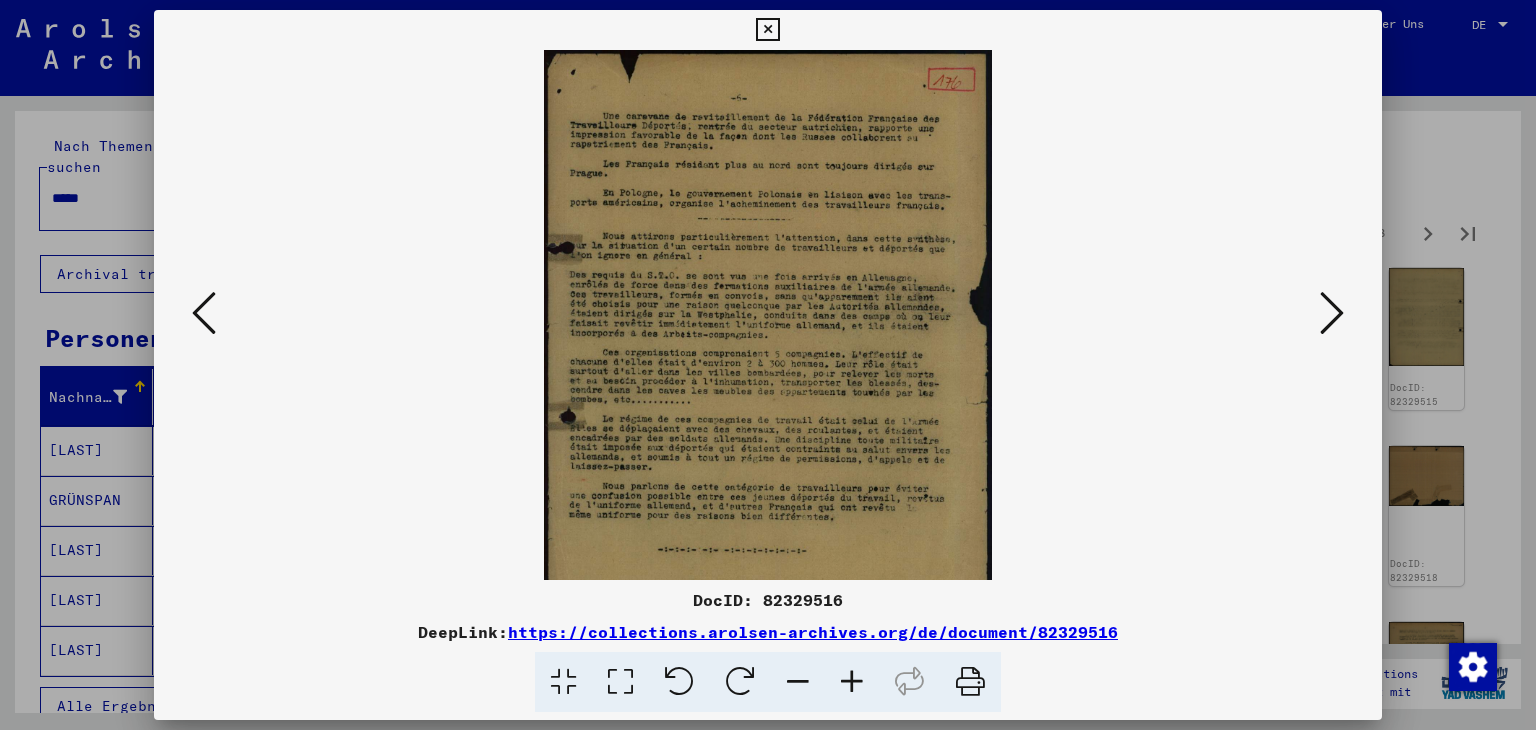 click at bounding box center (852, 682) 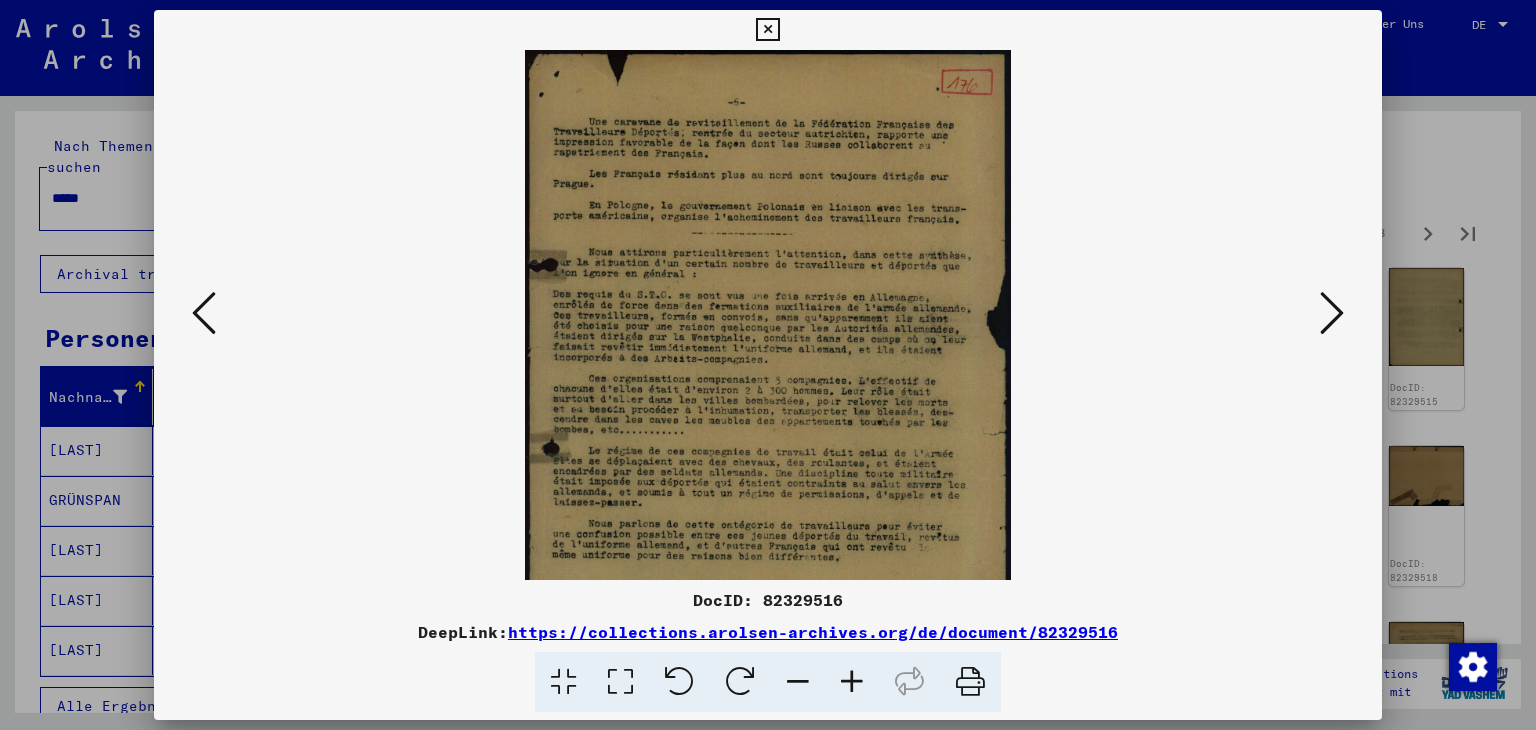 click at bounding box center (852, 682) 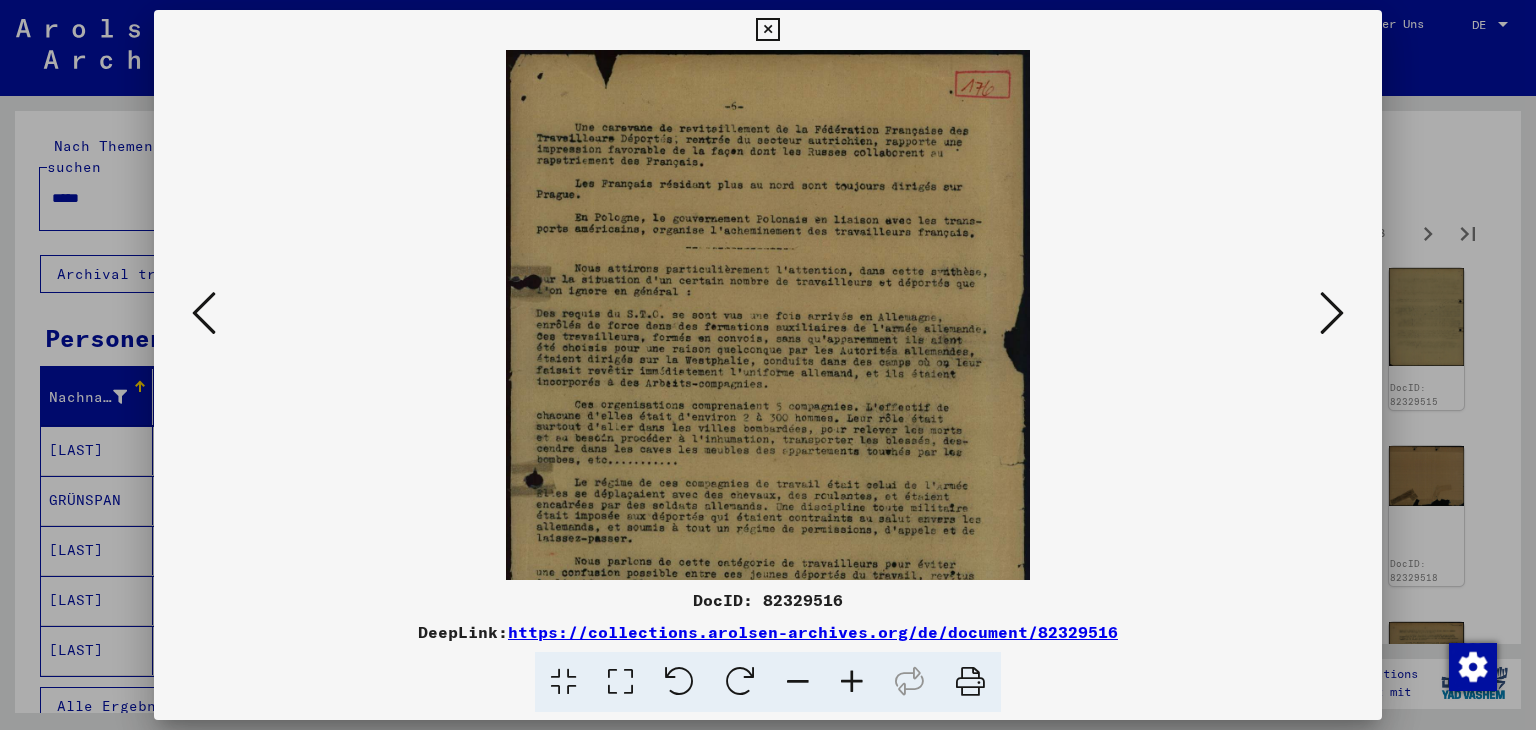 click at bounding box center (852, 682) 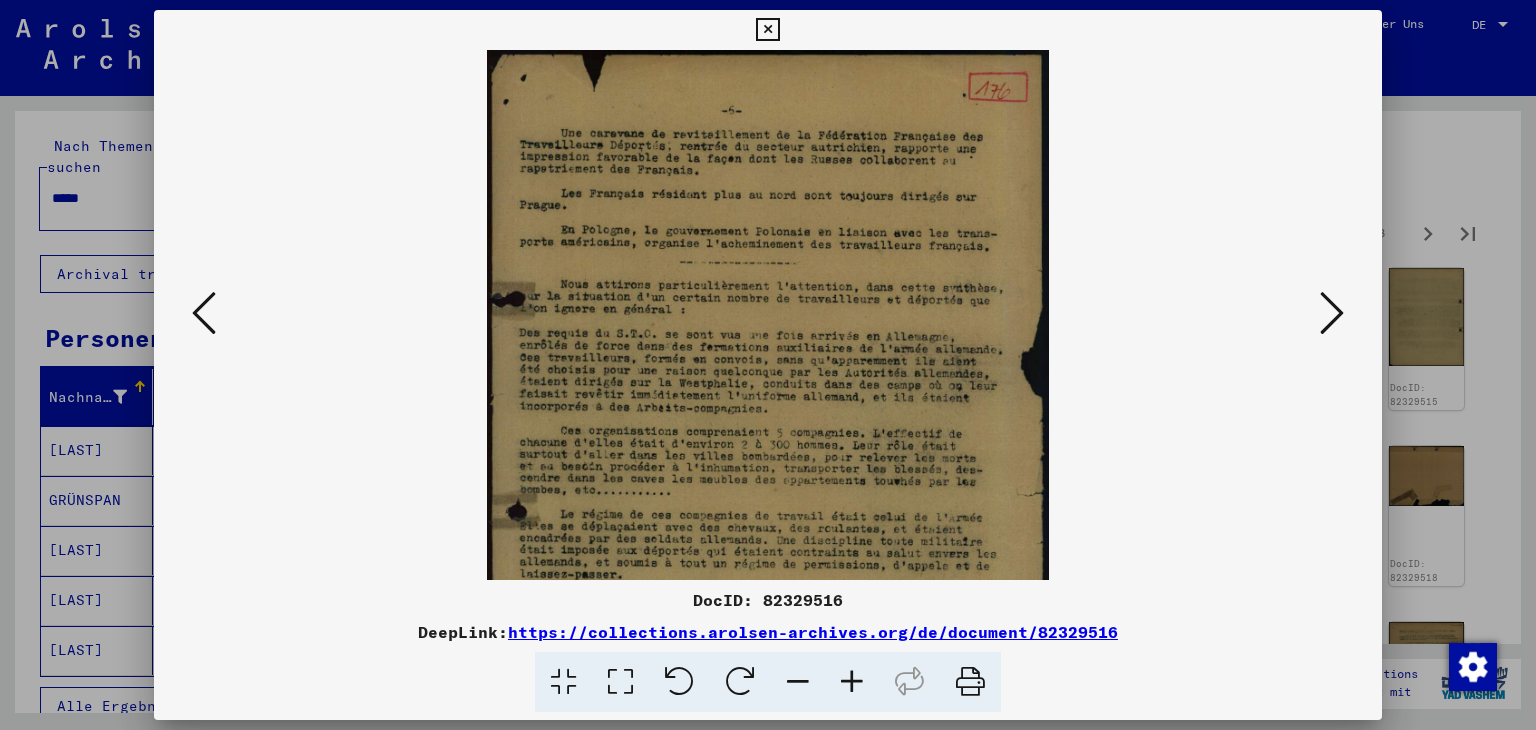 click at bounding box center (852, 682) 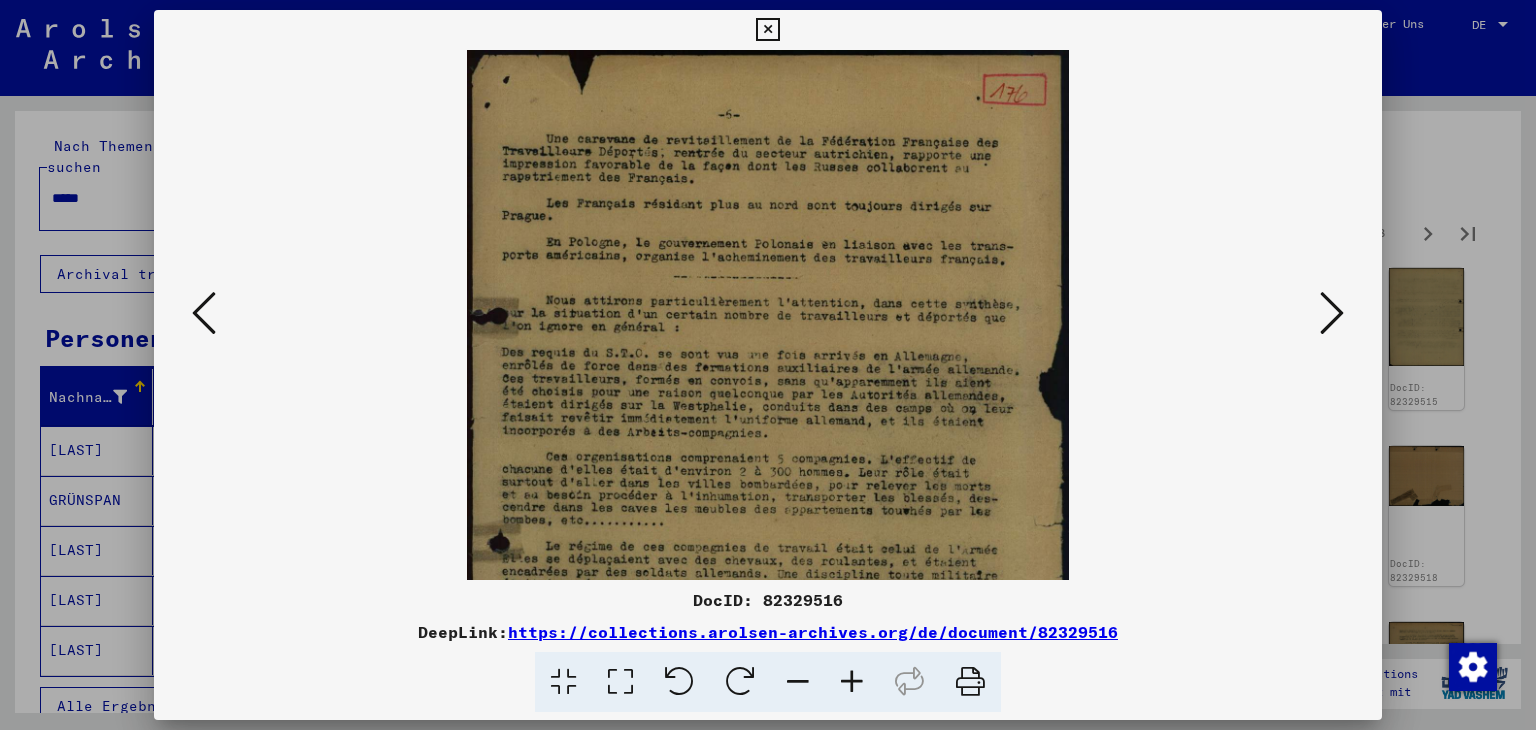 click at bounding box center (852, 682) 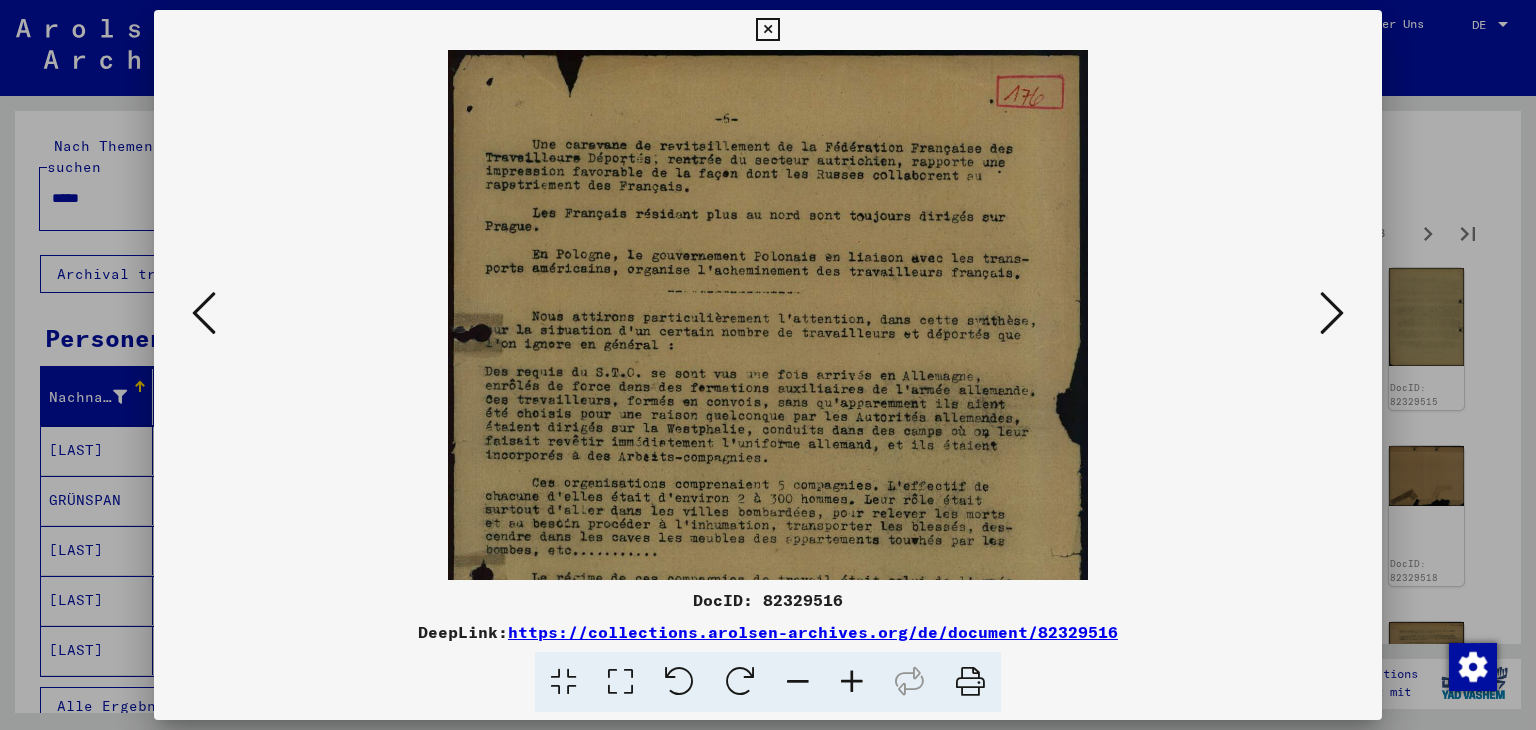 click at bounding box center [852, 682] 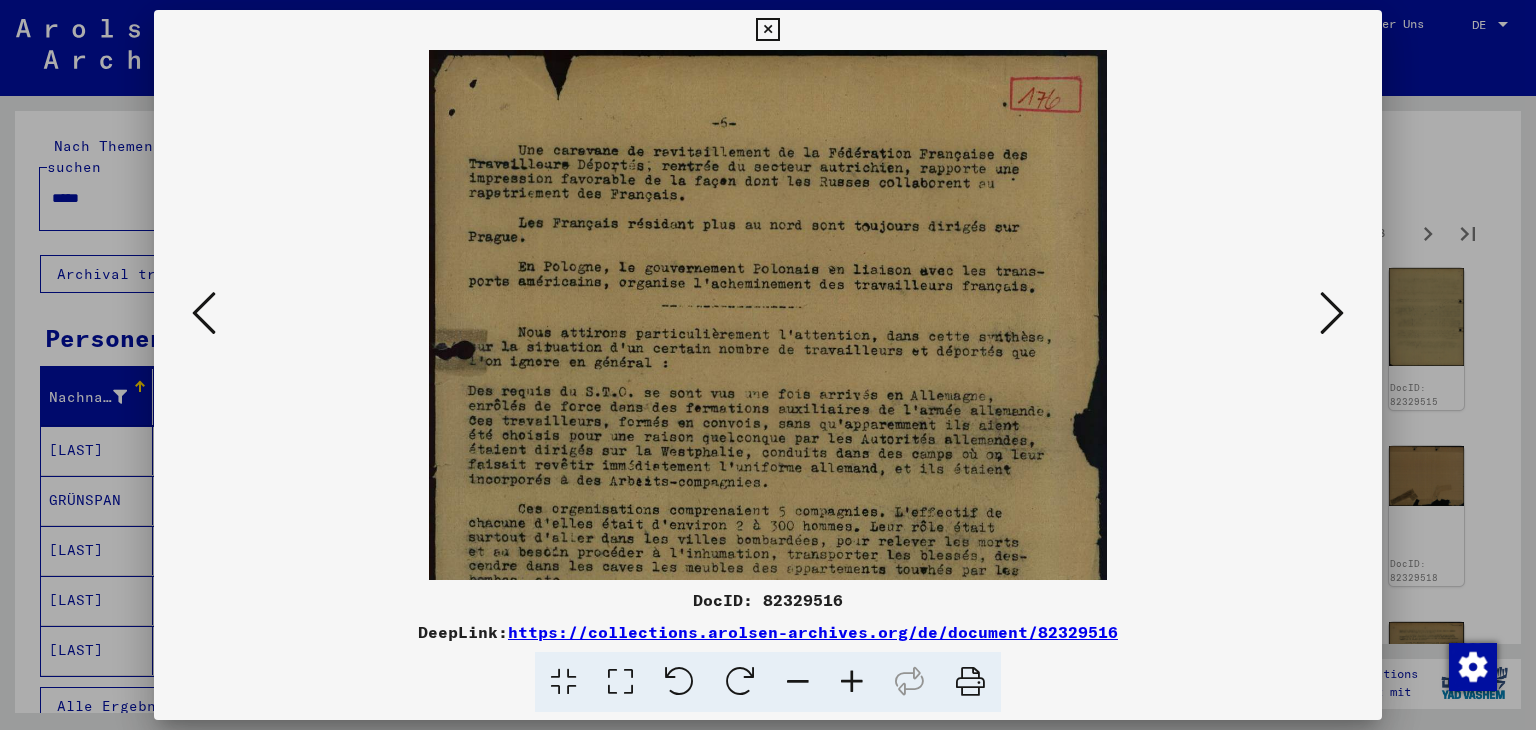 click at bounding box center (852, 682) 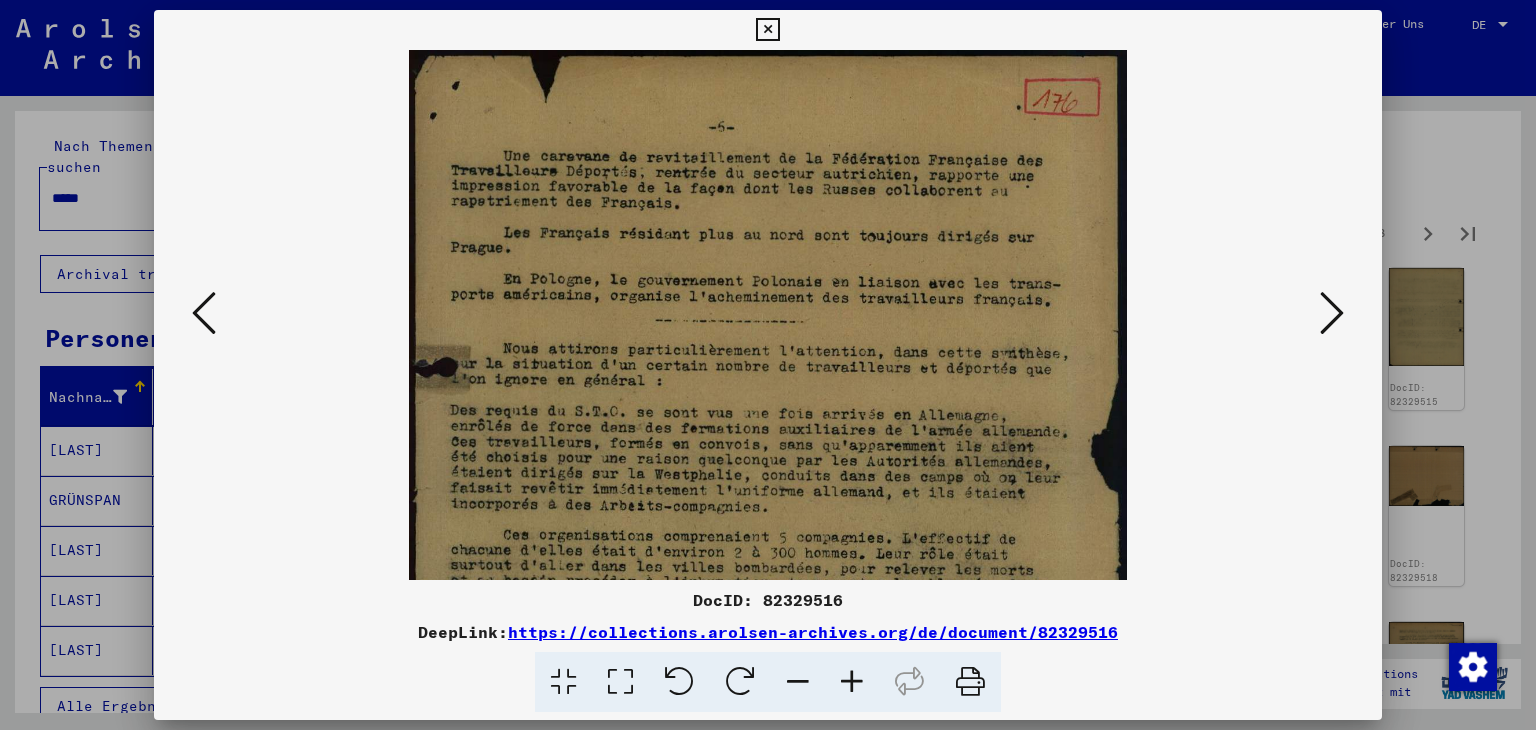 click at bounding box center (852, 682) 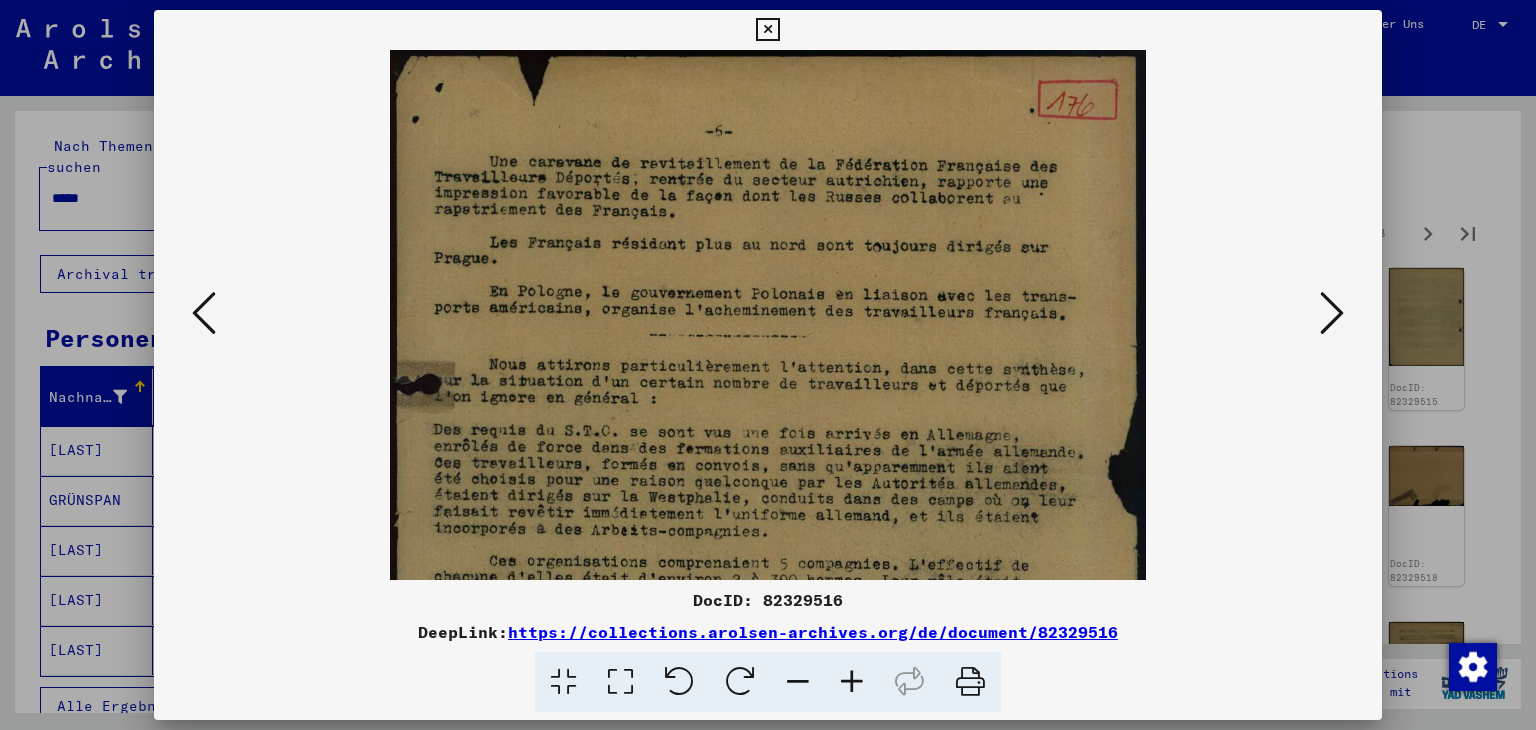 click at bounding box center [852, 682] 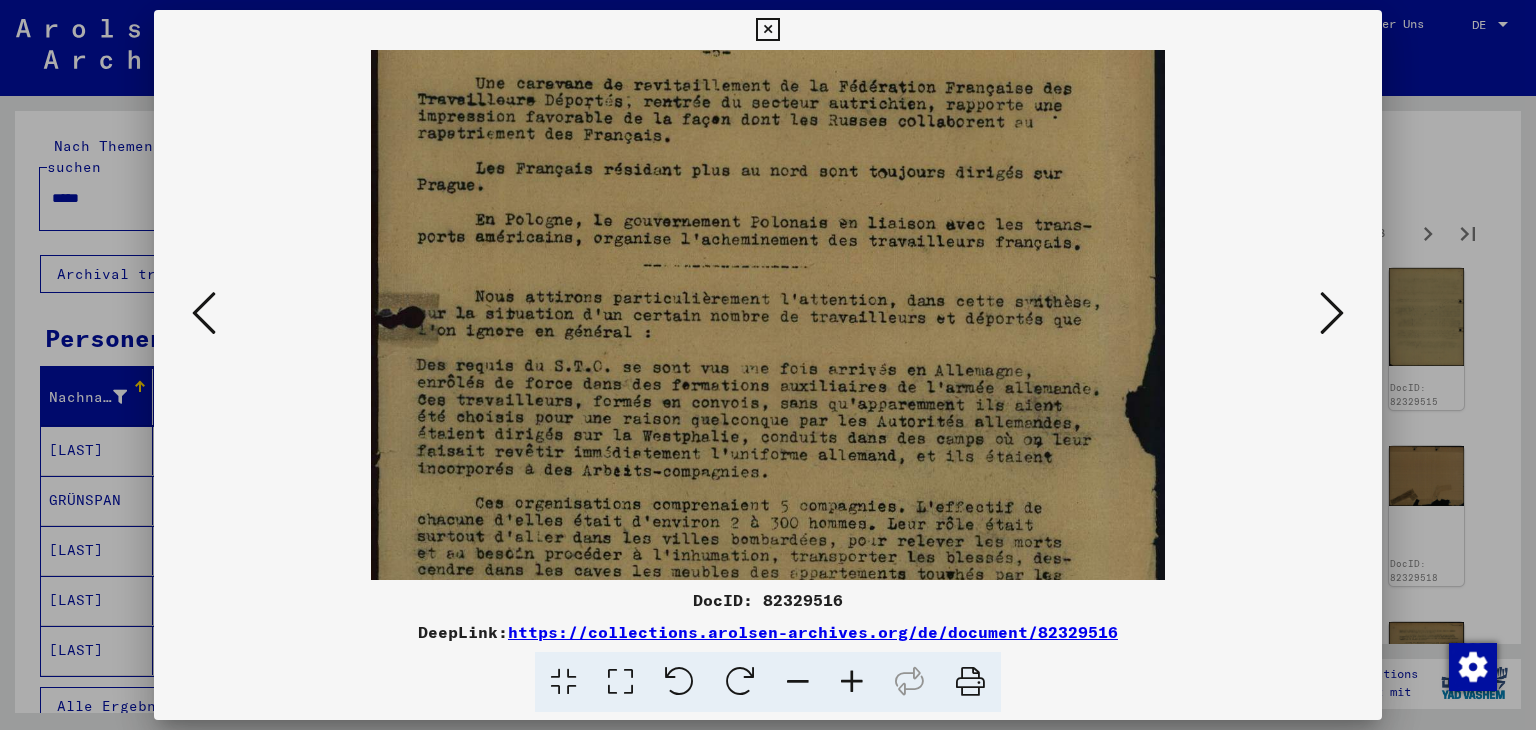 scroll, scrollTop: 168, scrollLeft: 0, axis: vertical 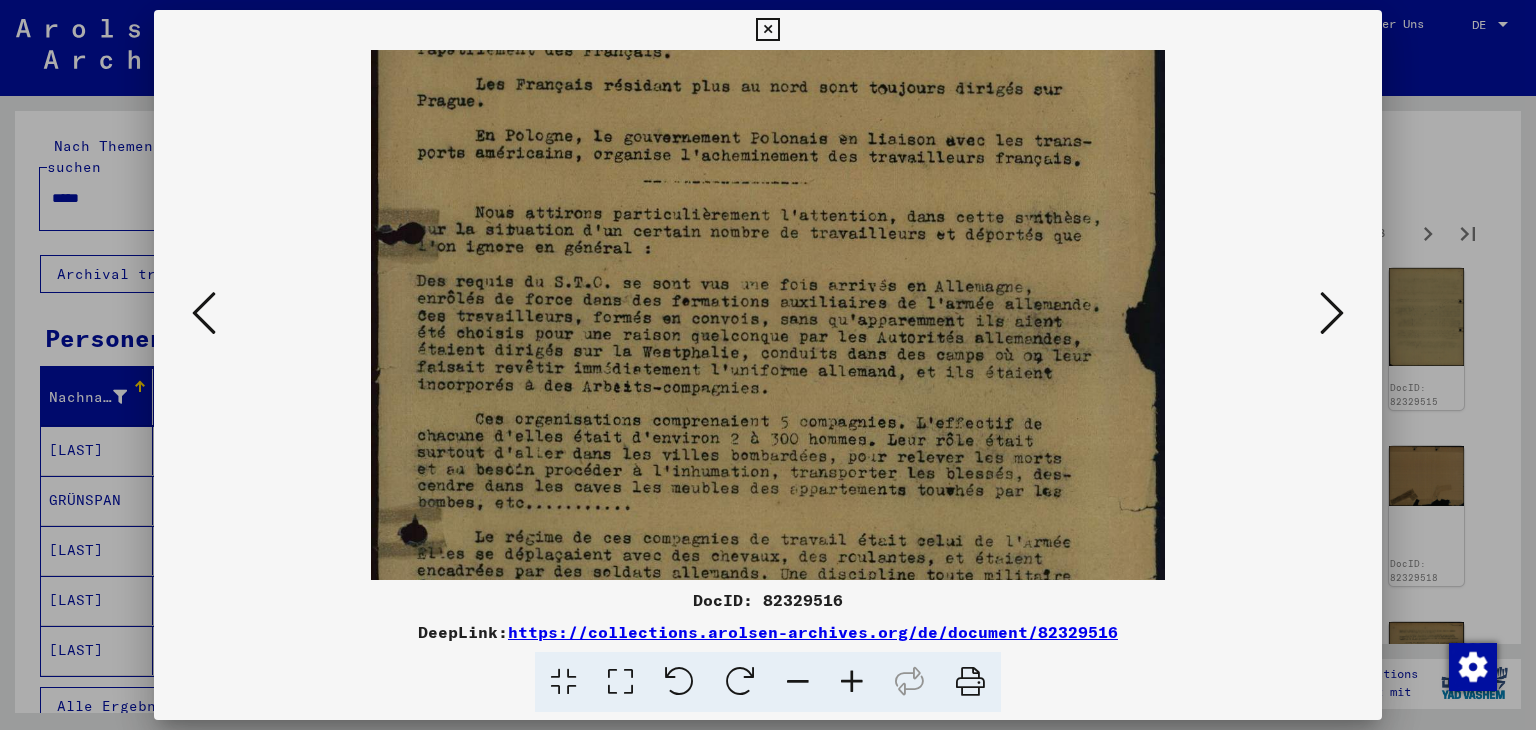 drag, startPoint x: 840, startPoint y: 501, endPoint x: 824, endPoint y: 333, distance: 168.76018 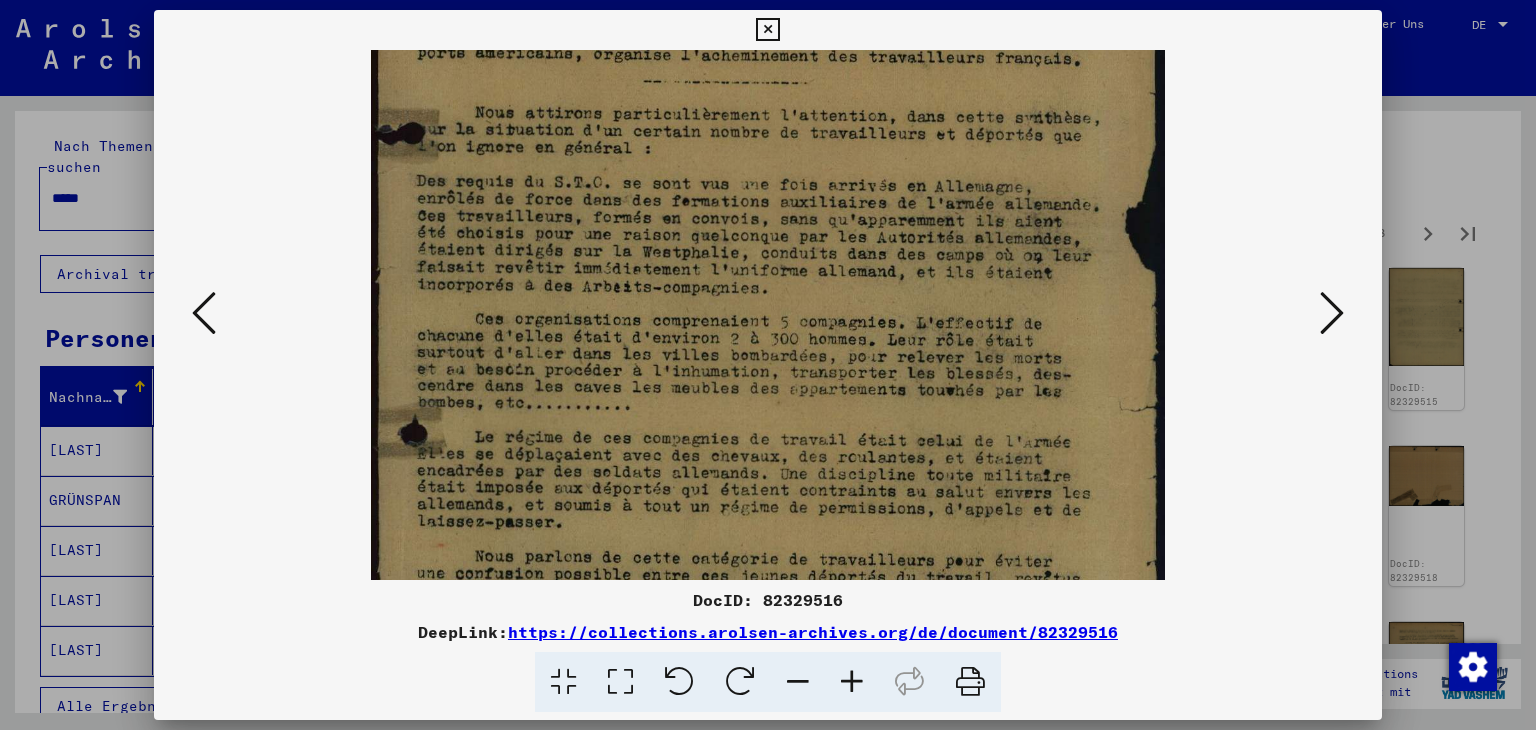 scroll, scrollTop: 314, scrollLeft: 0, axis: vertical 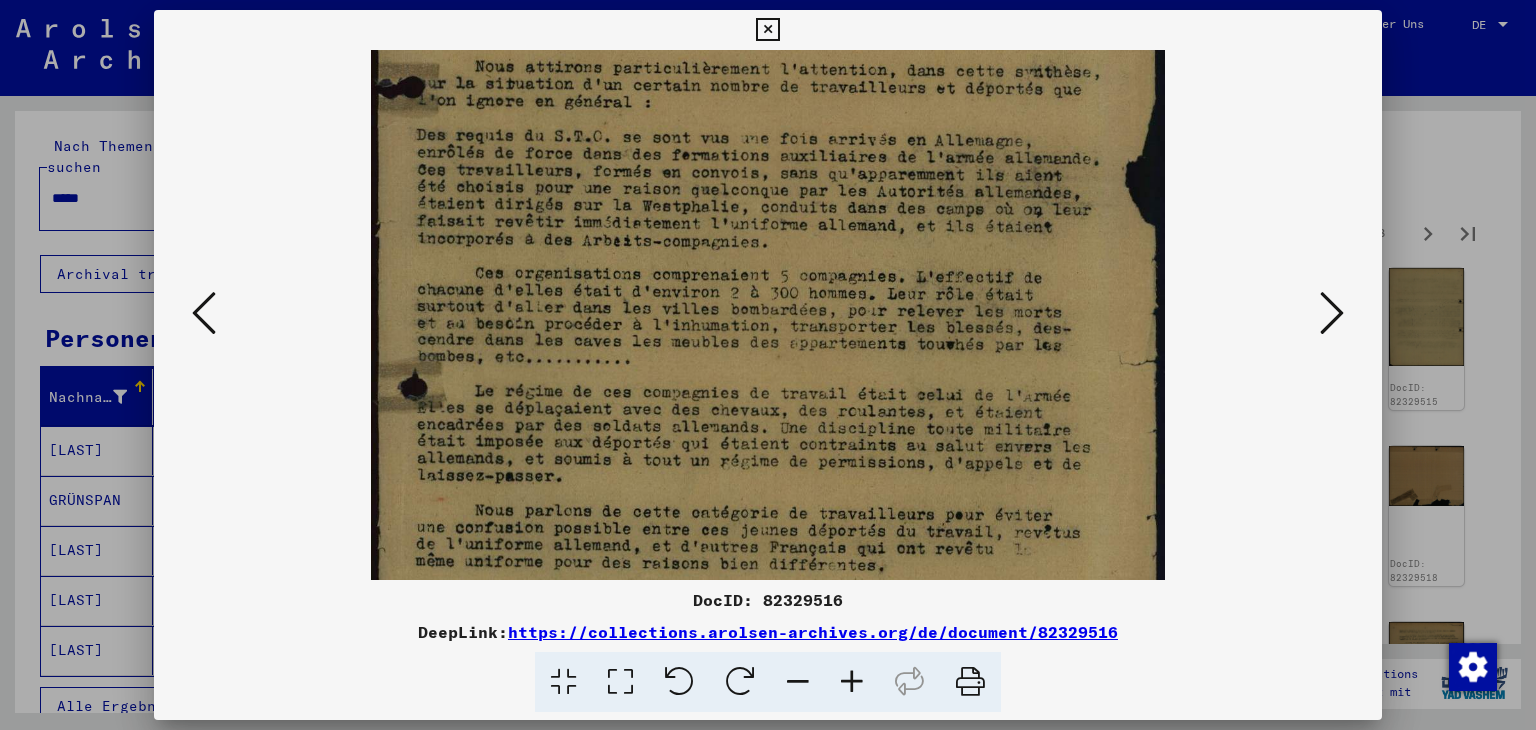 drag, startPoint x: 829, startPoint y: 442, endPoint x: 808, endPoint y: 307, distance: 136.62357 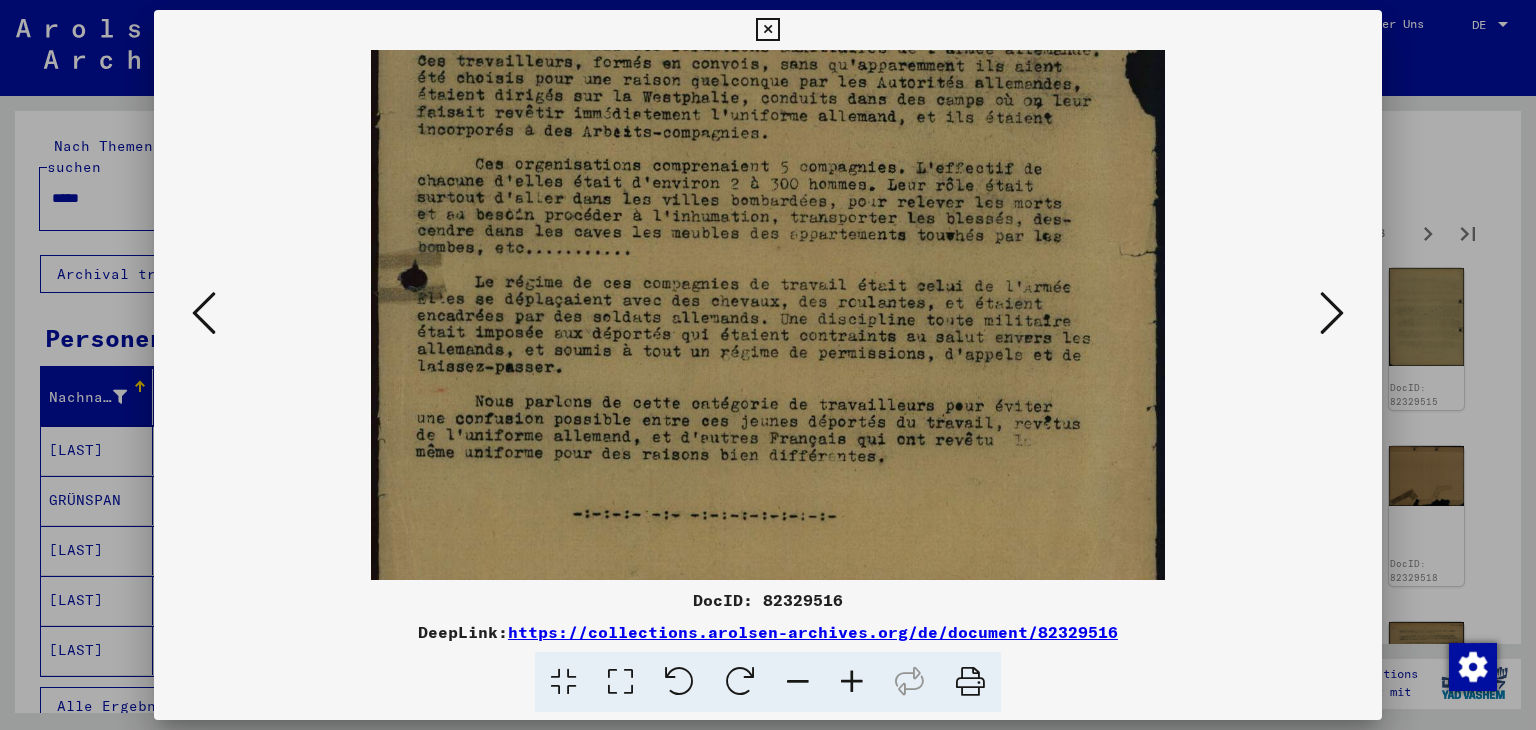 scroll, scrollTop: 500, scrollLeft: 0, axis: vertical 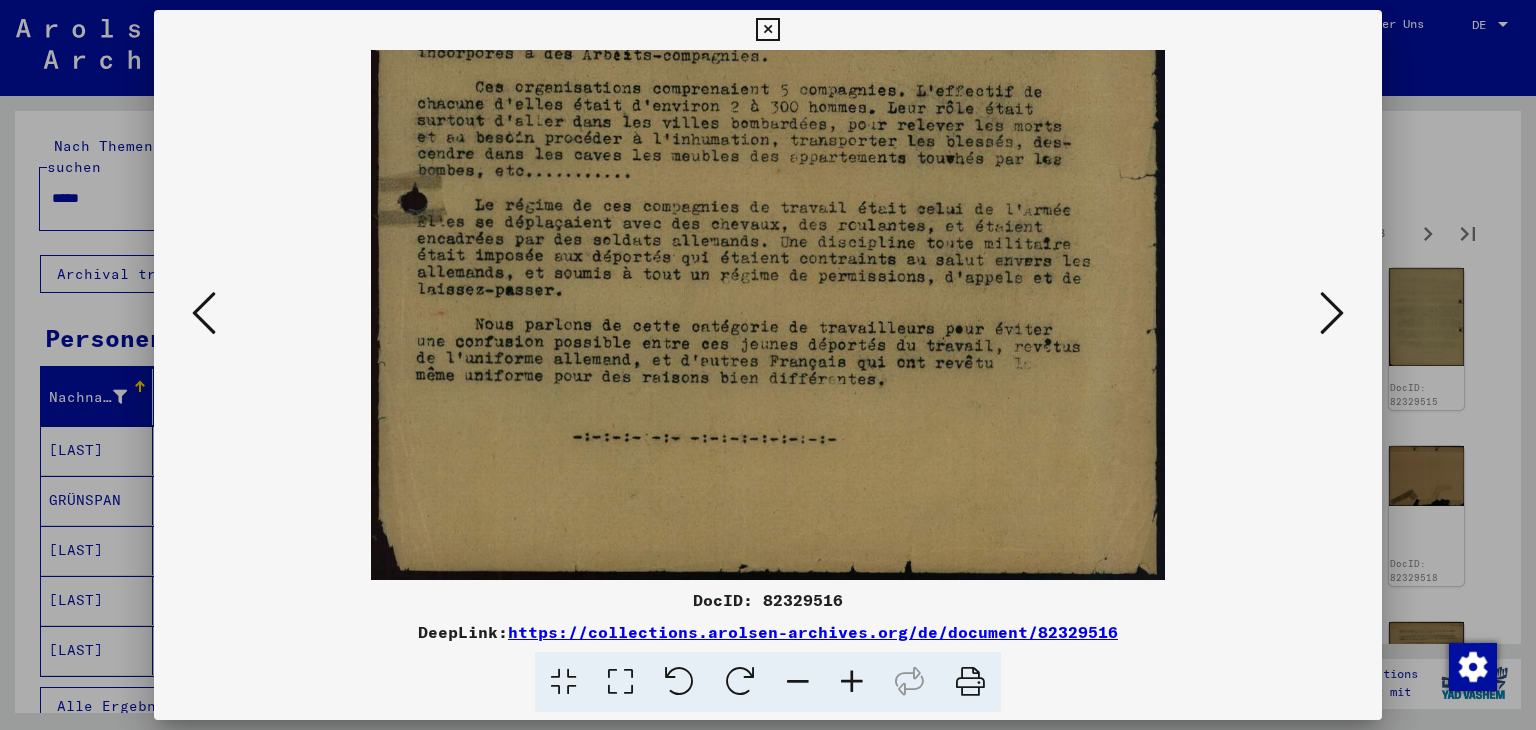 drag, startPoint x: 892, startPoint y: 316, endPoint x: 886, endPoint y: 293, distance: 23.769728 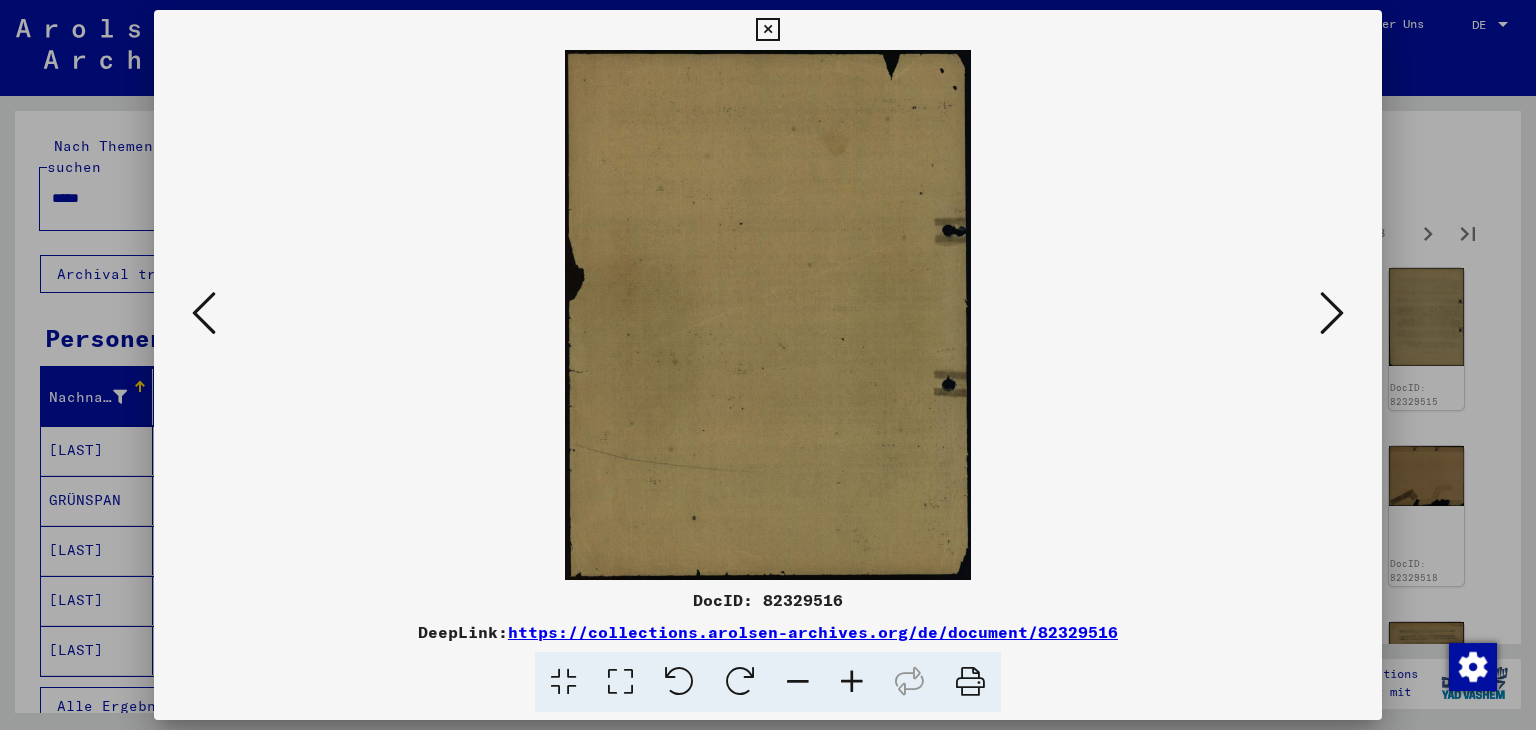 click at bounding box center [1332, 313] 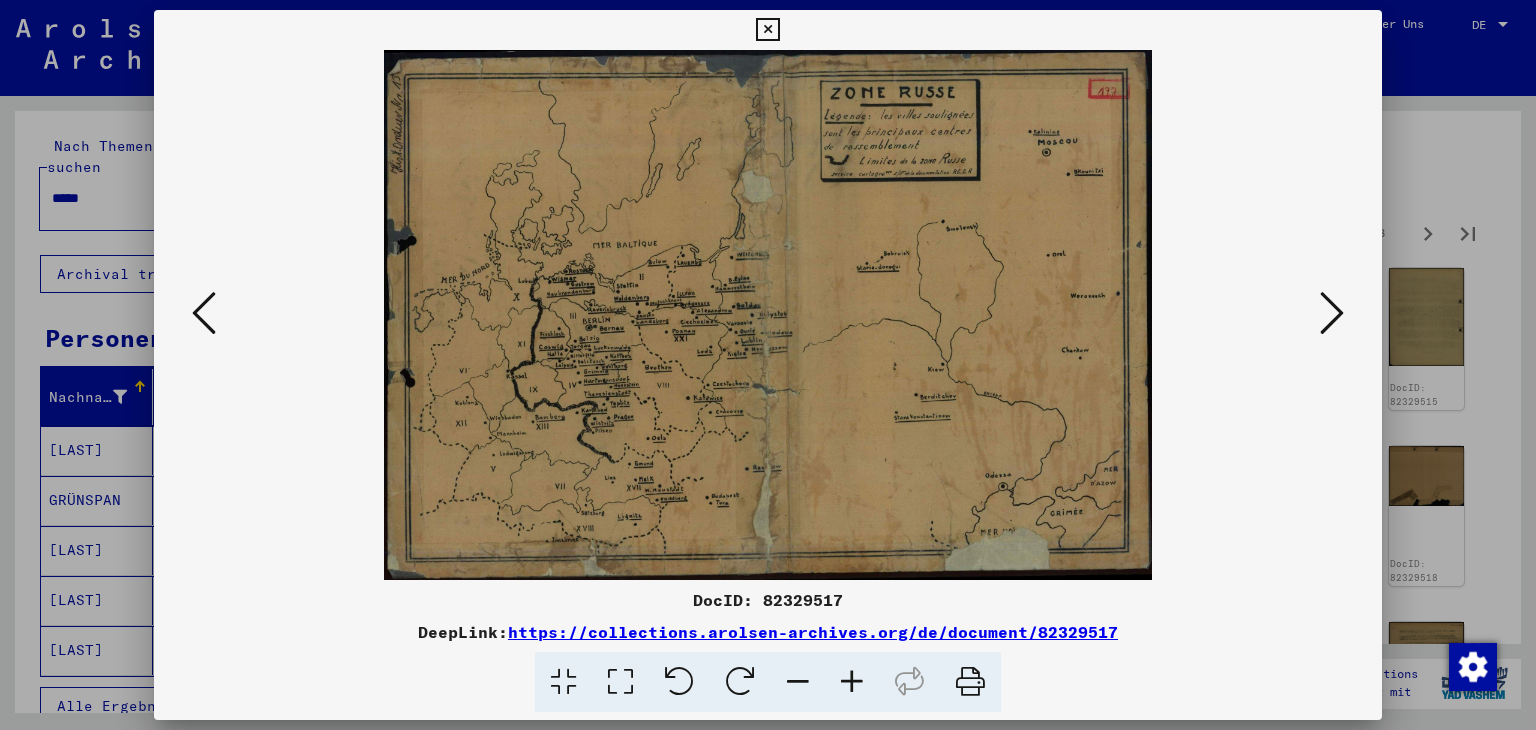 click at bounding box center (852, 682) 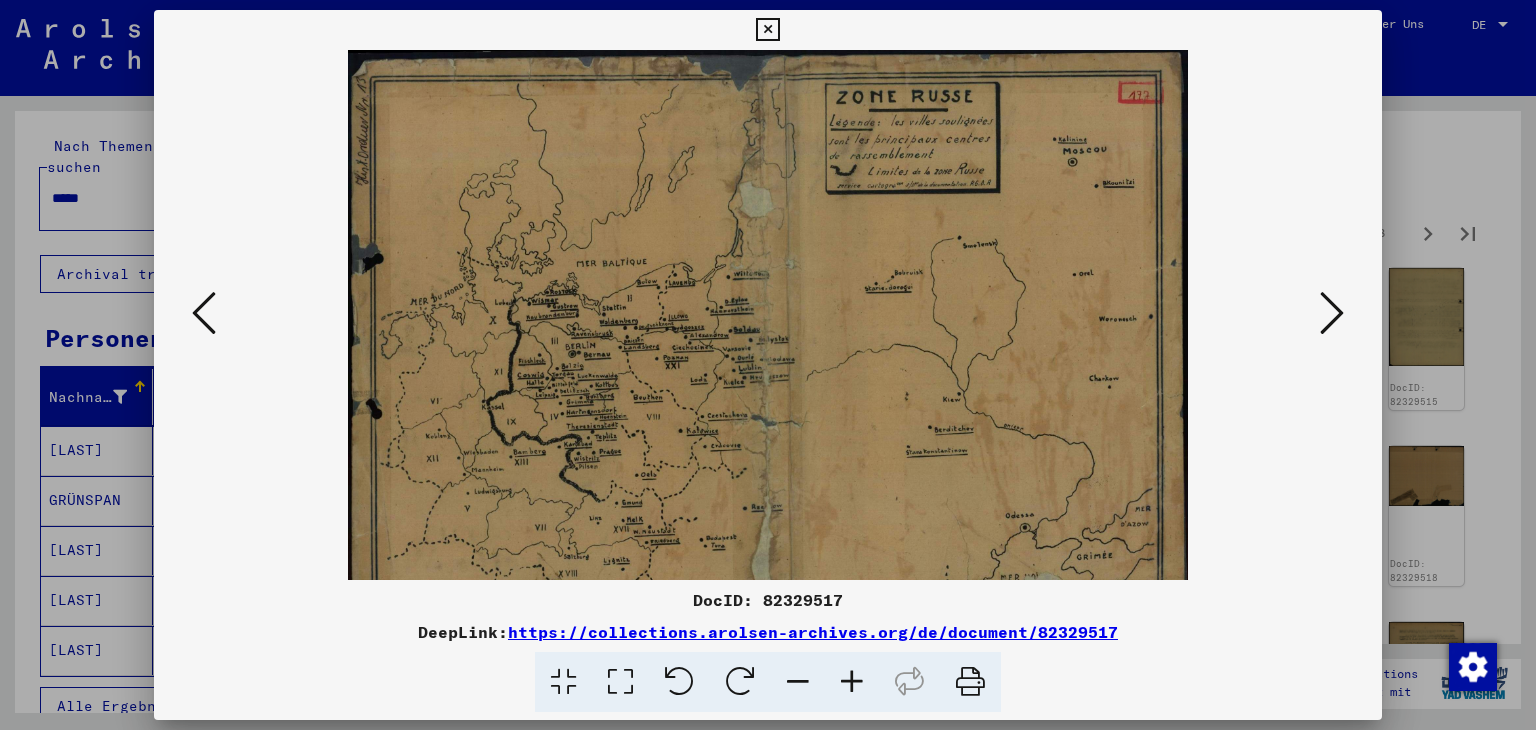 click at bounding box center (852, 682) 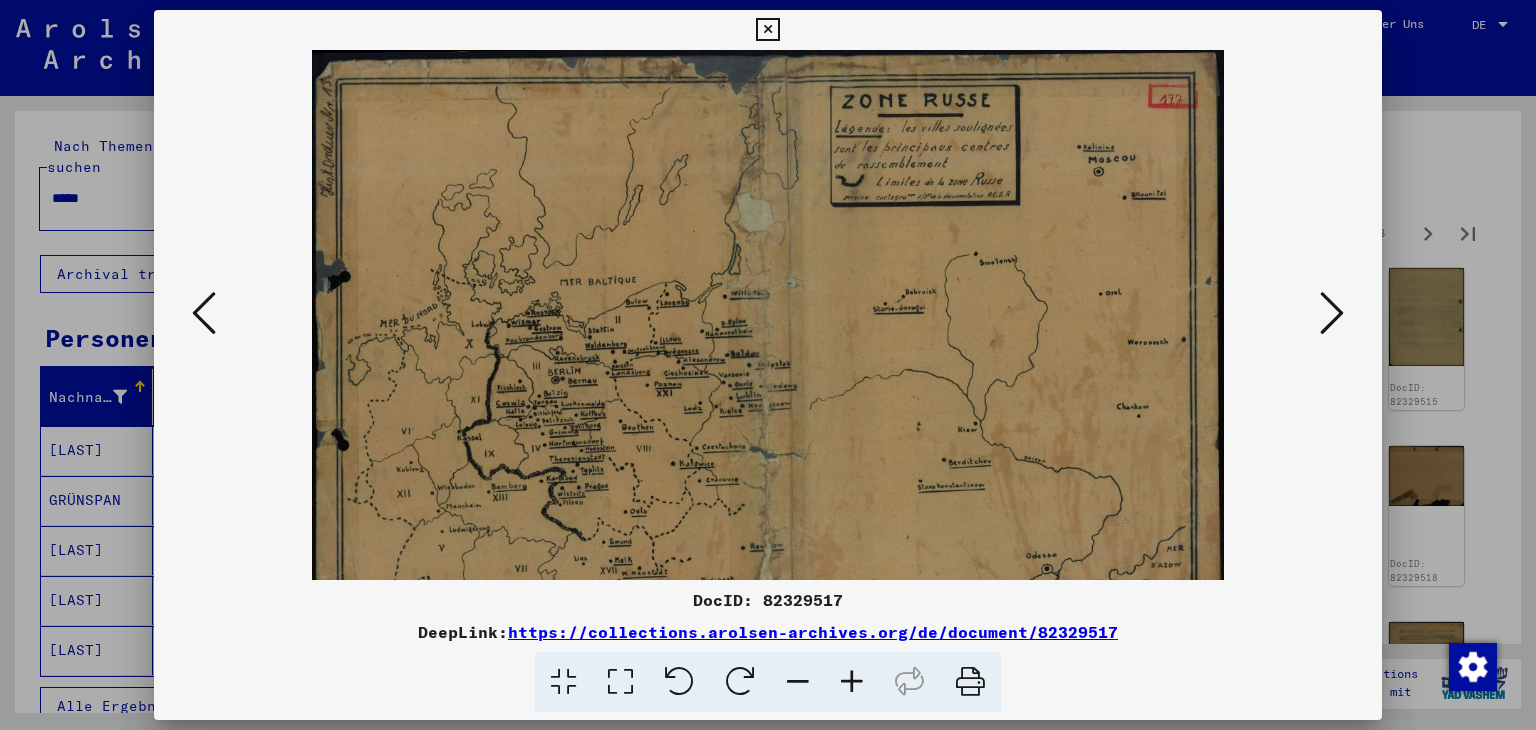 click at bounding box center [852, 682] 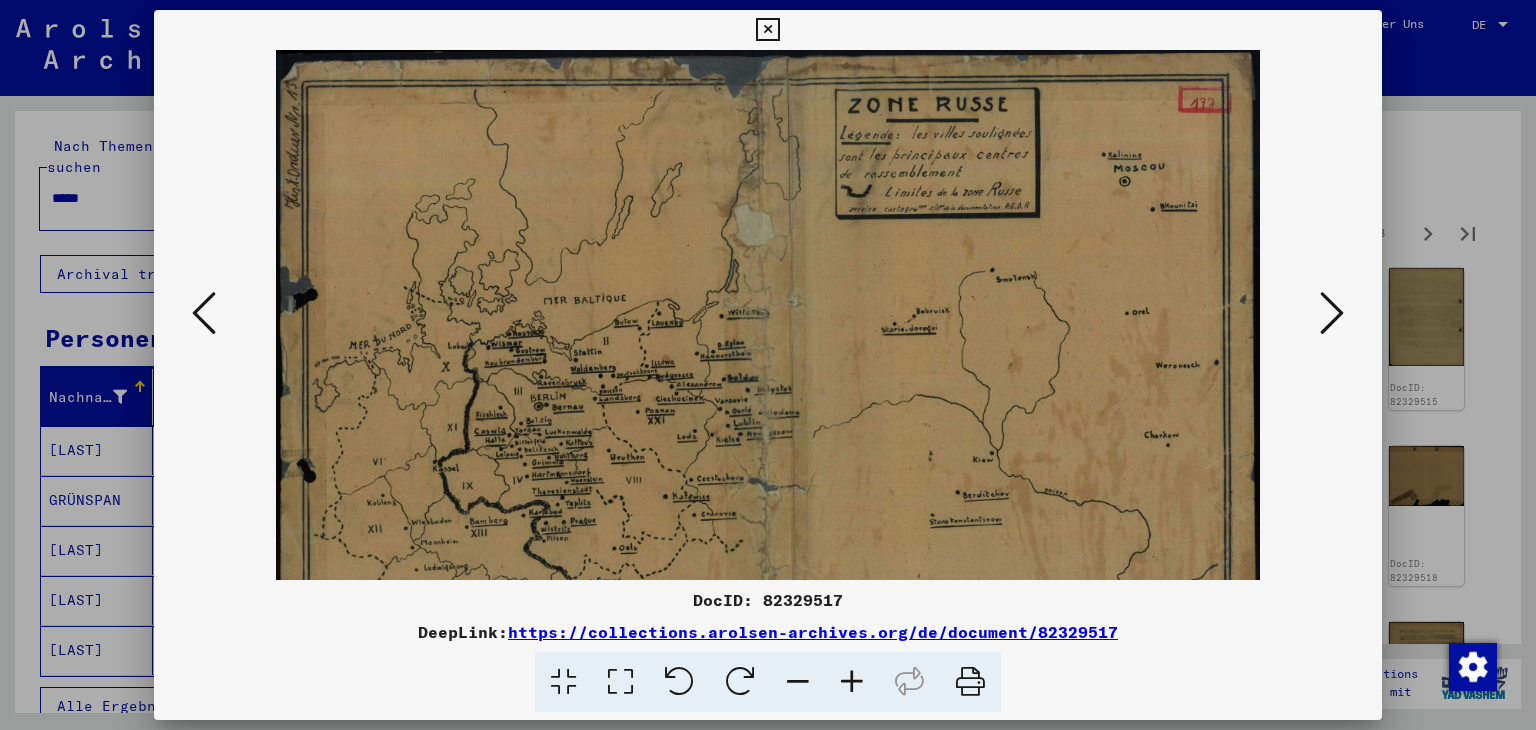 click at bounding box center [852, 682] 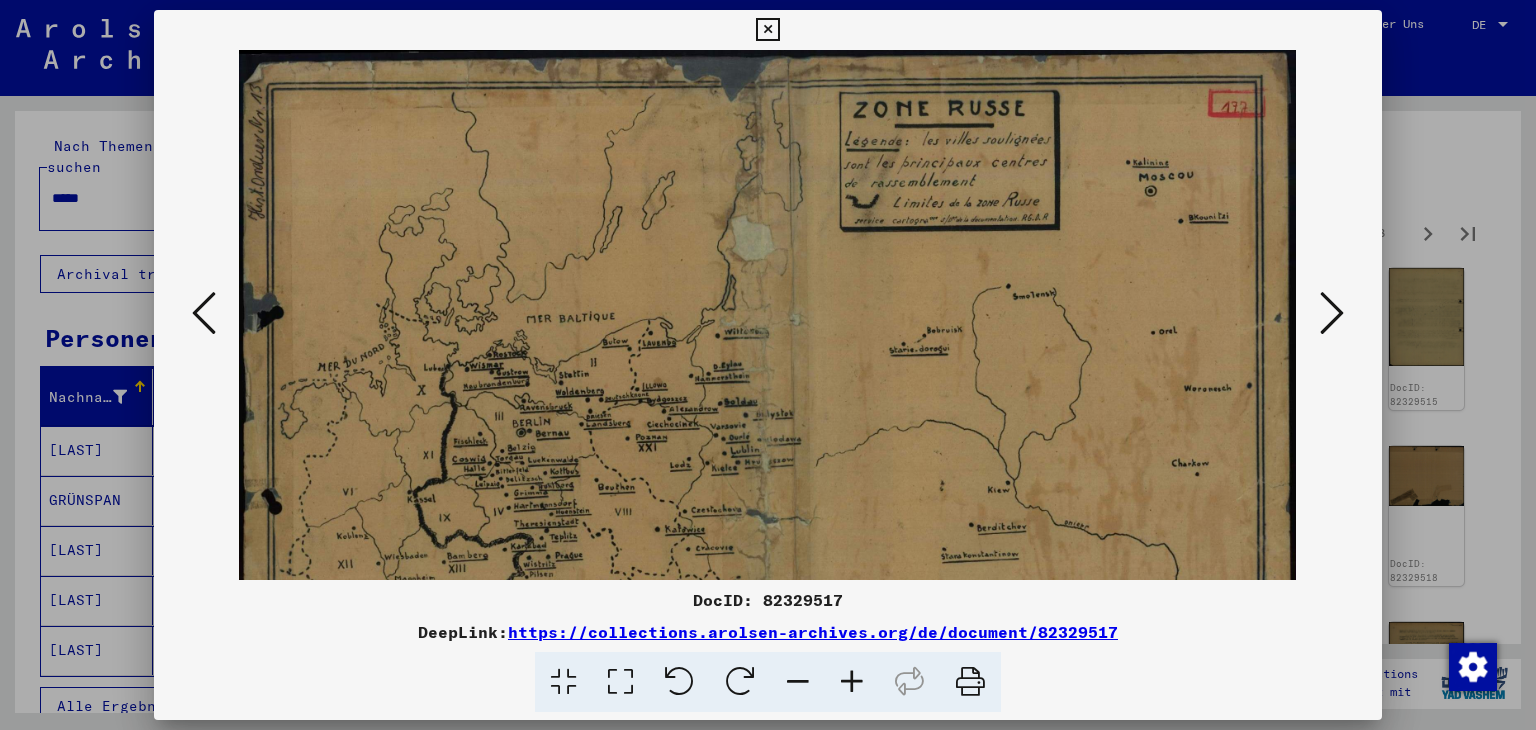 click at bounding box center [852, 682] 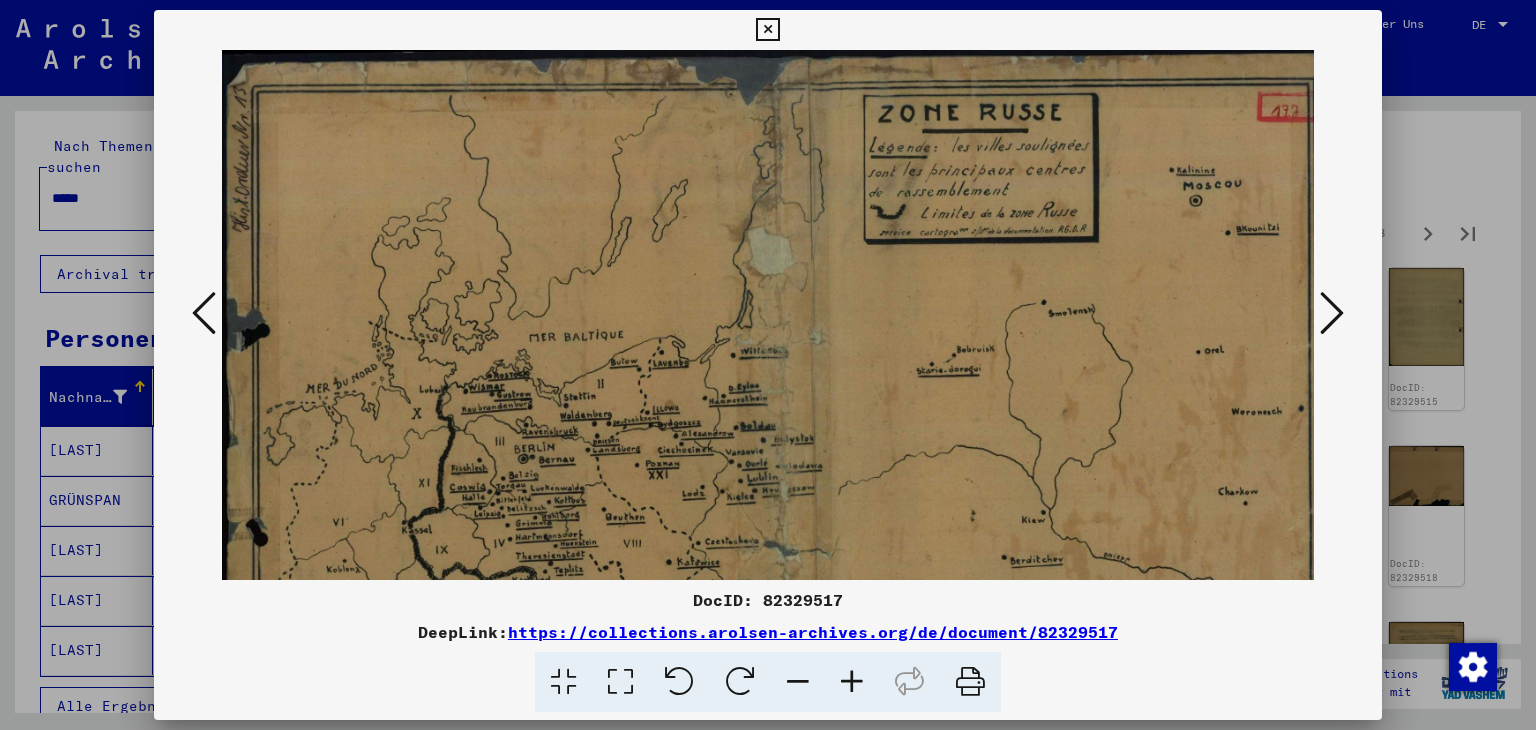 click at bounding box center (852, 682) 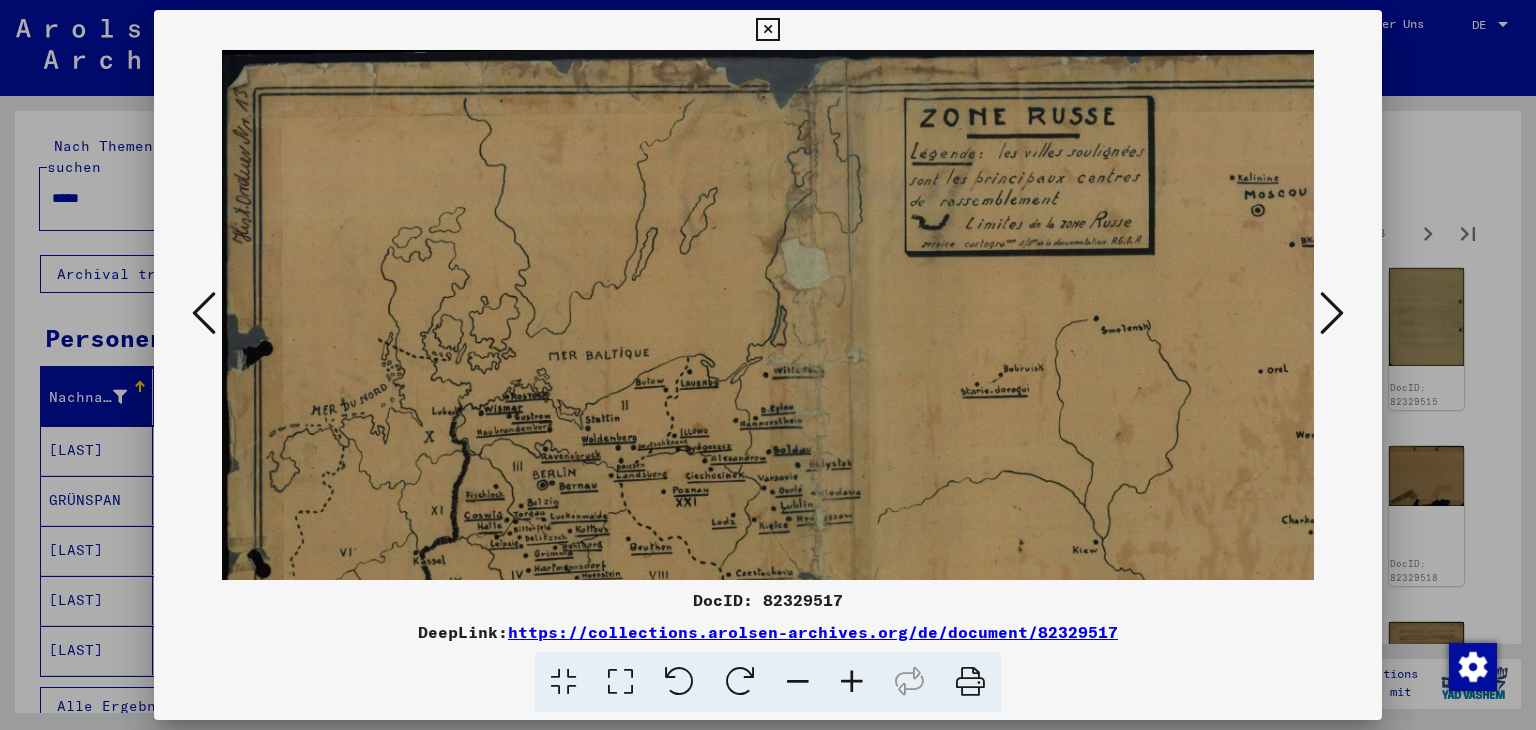 click at bounding box center [852, 682] 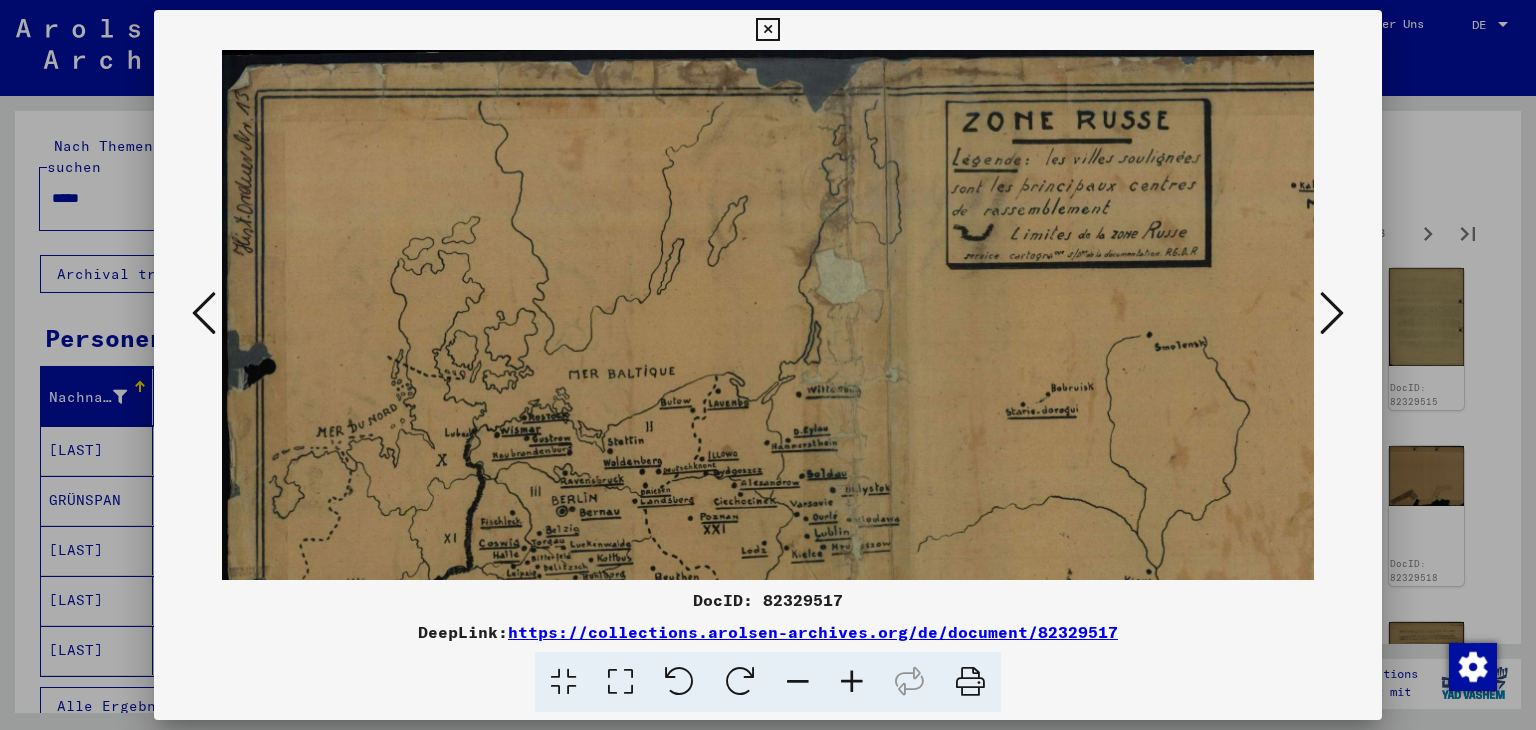 click at bounding box center [852, 682] 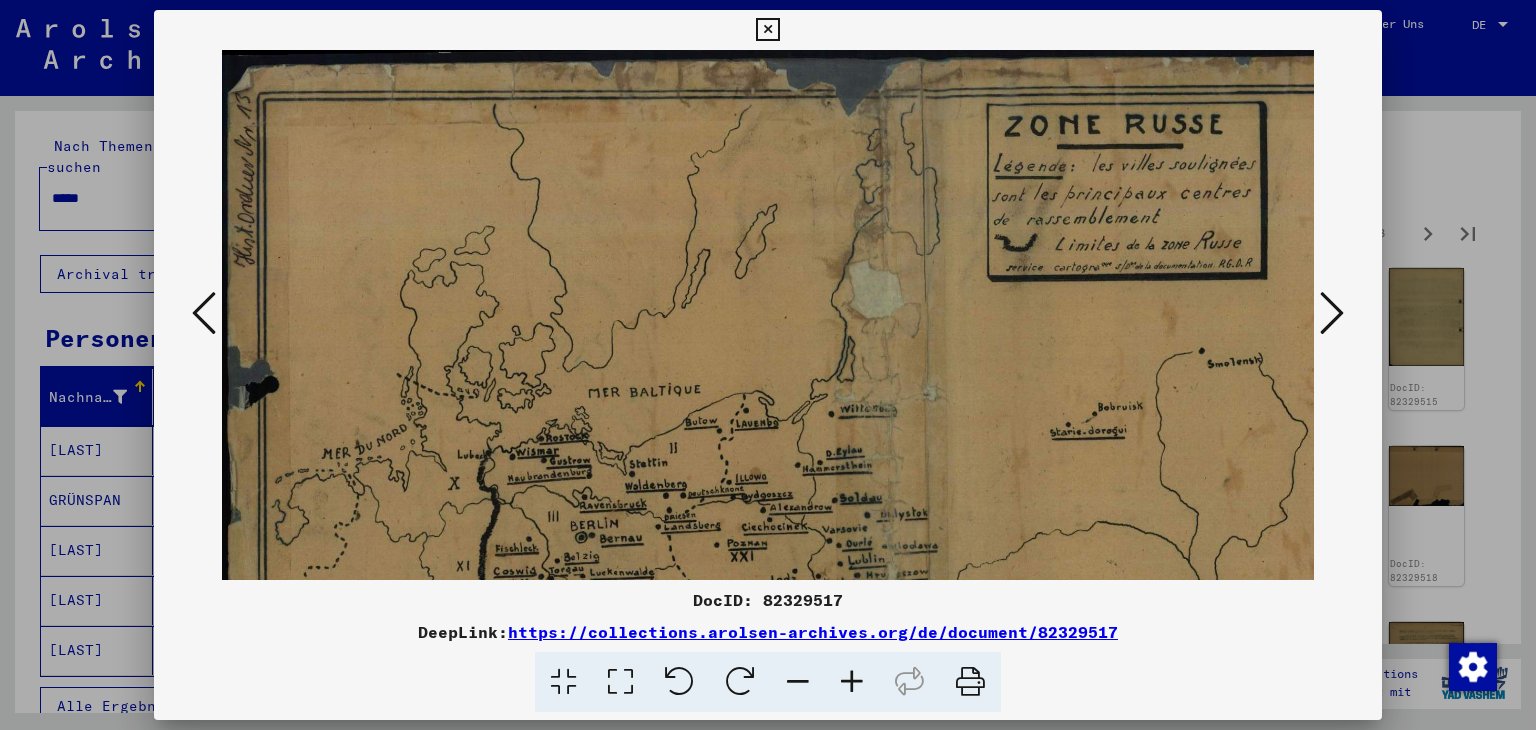 click at bounding box center (852, 682) 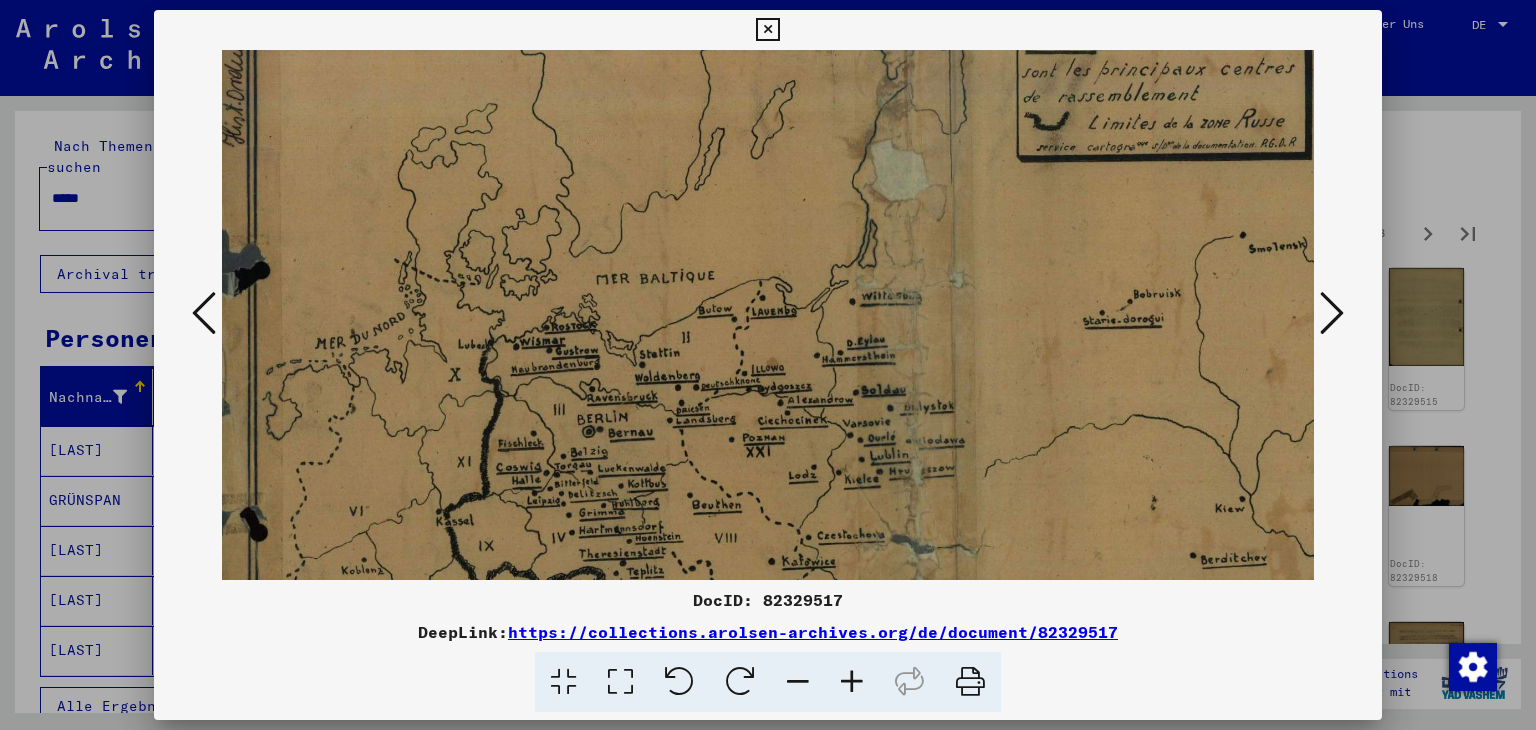 scroll, scrollTop: 136, scrollLeft: 12, axis: both 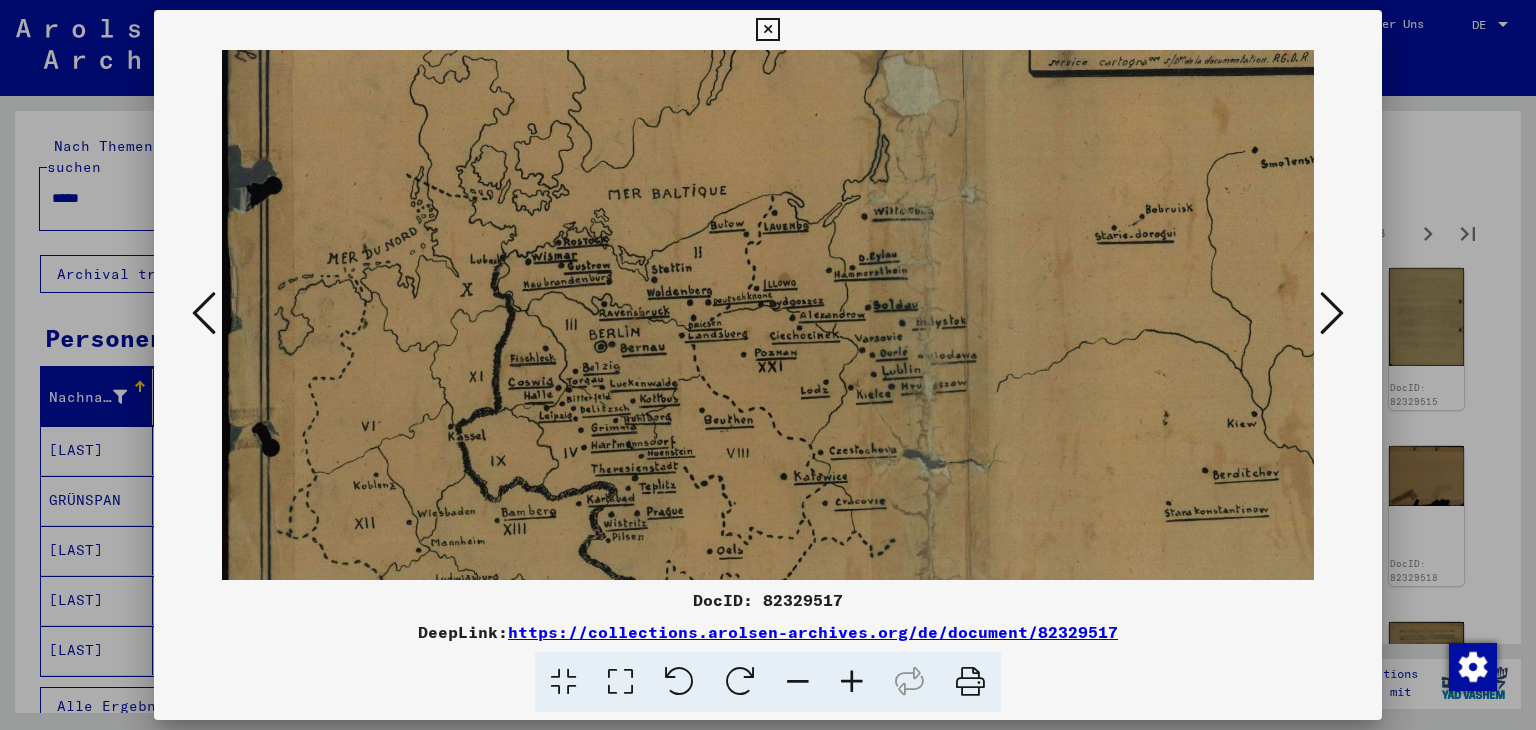 drag, startPoint x: 597, startPoint y: 413, endPoint x: 671, endPoint y: 265, distance: 165.46902 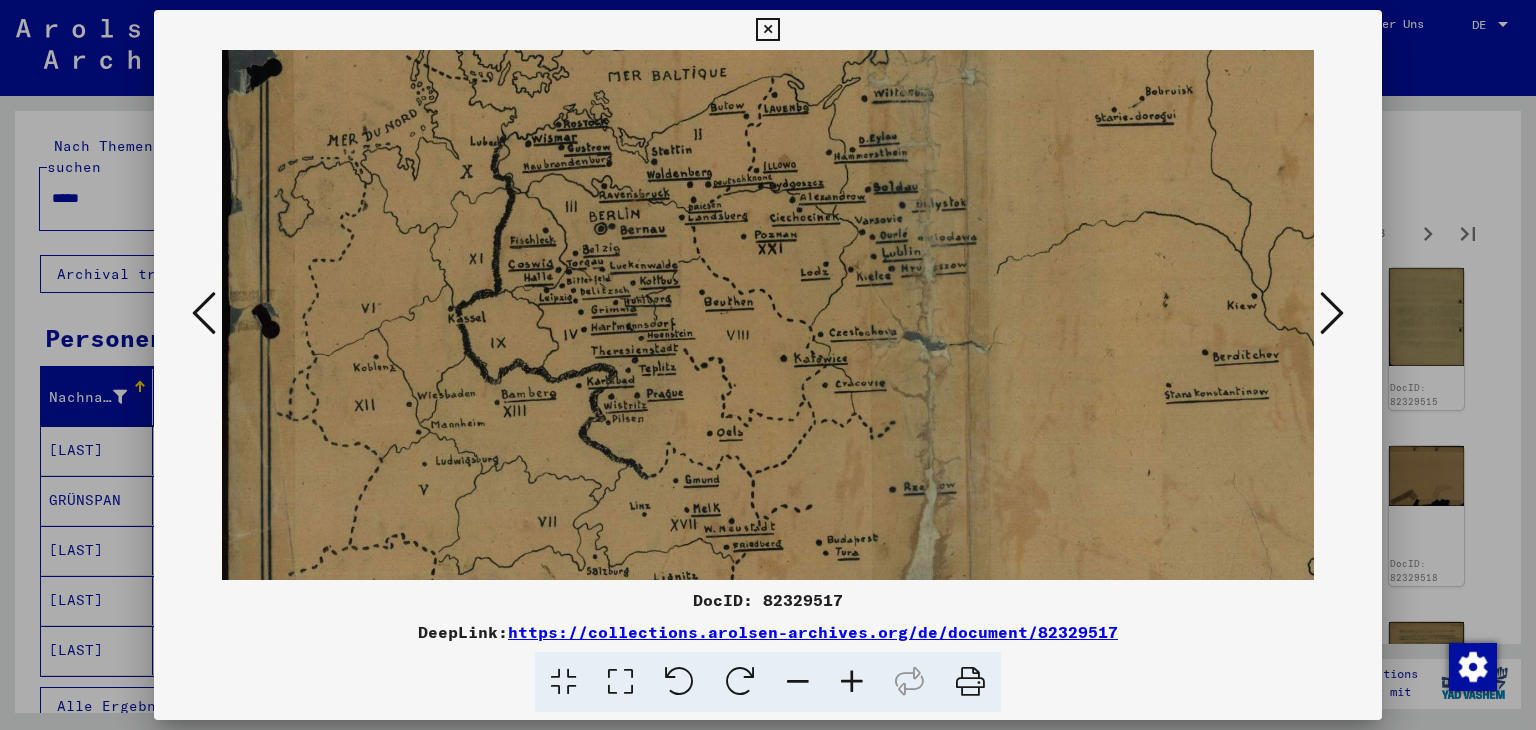 scroll, scrollTop: 368, scrollLeft: 4, axis: both 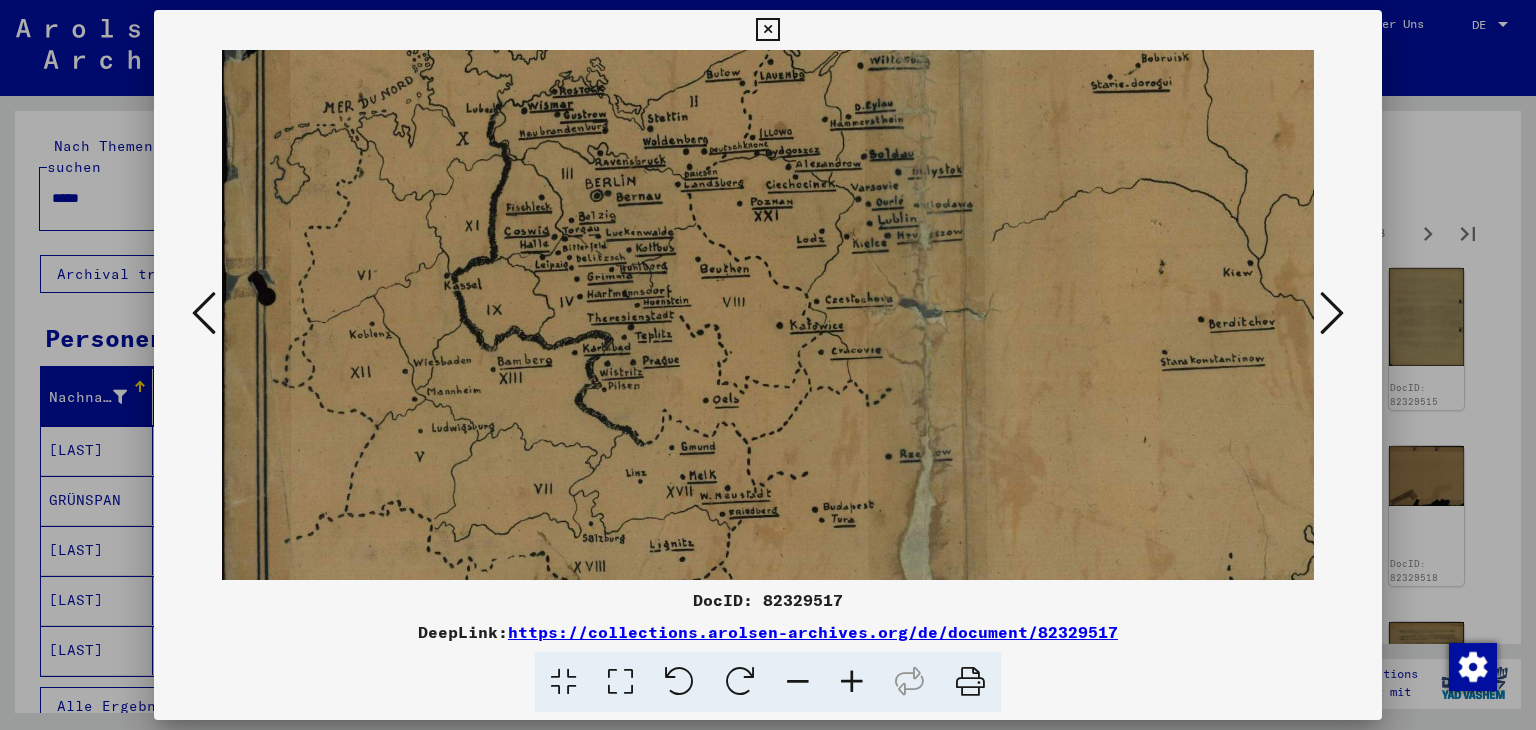 drag, startPoint x: 668, startPoint y: 421, endPoint x: 671, endPoint y: 271, distance: 150.03 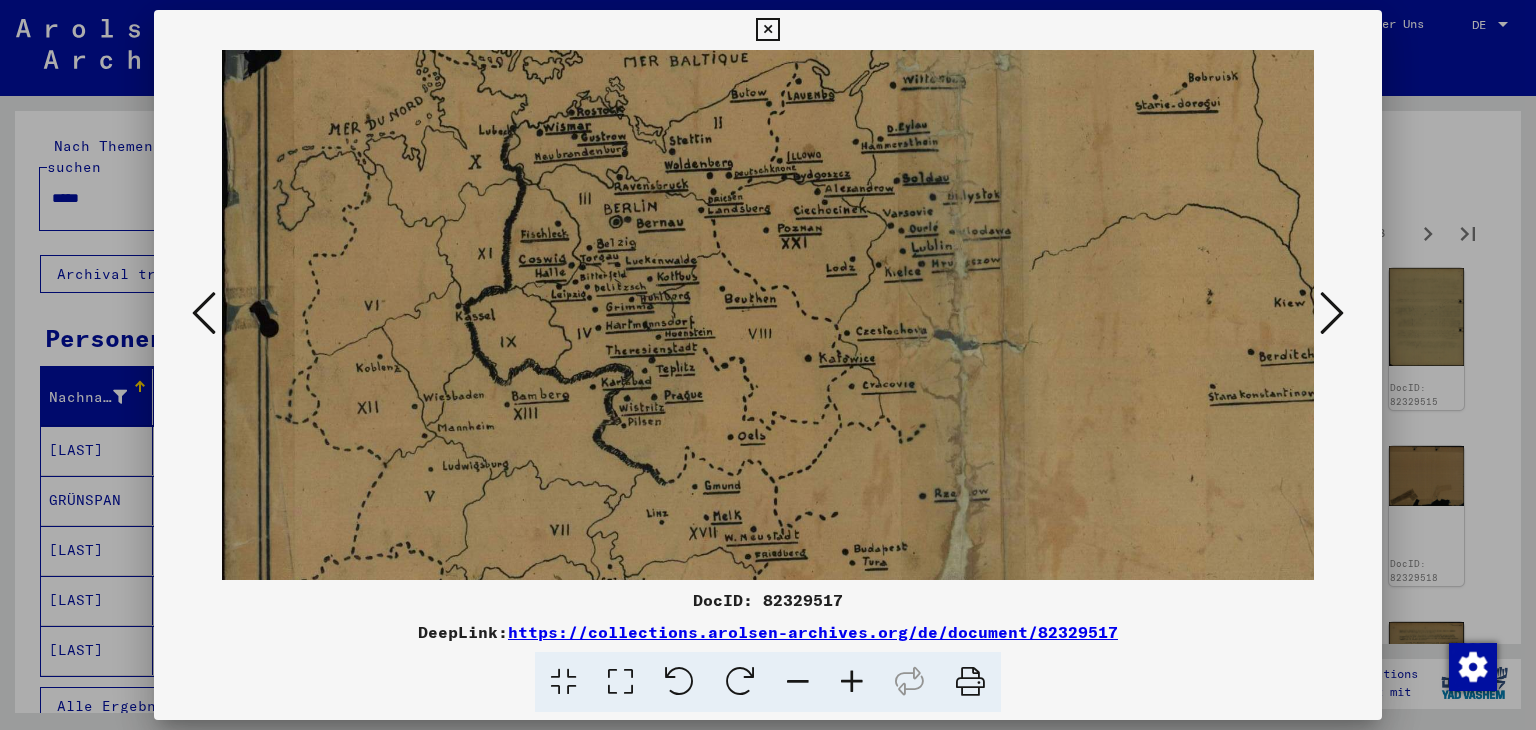 click at bounding box center (852, 682) 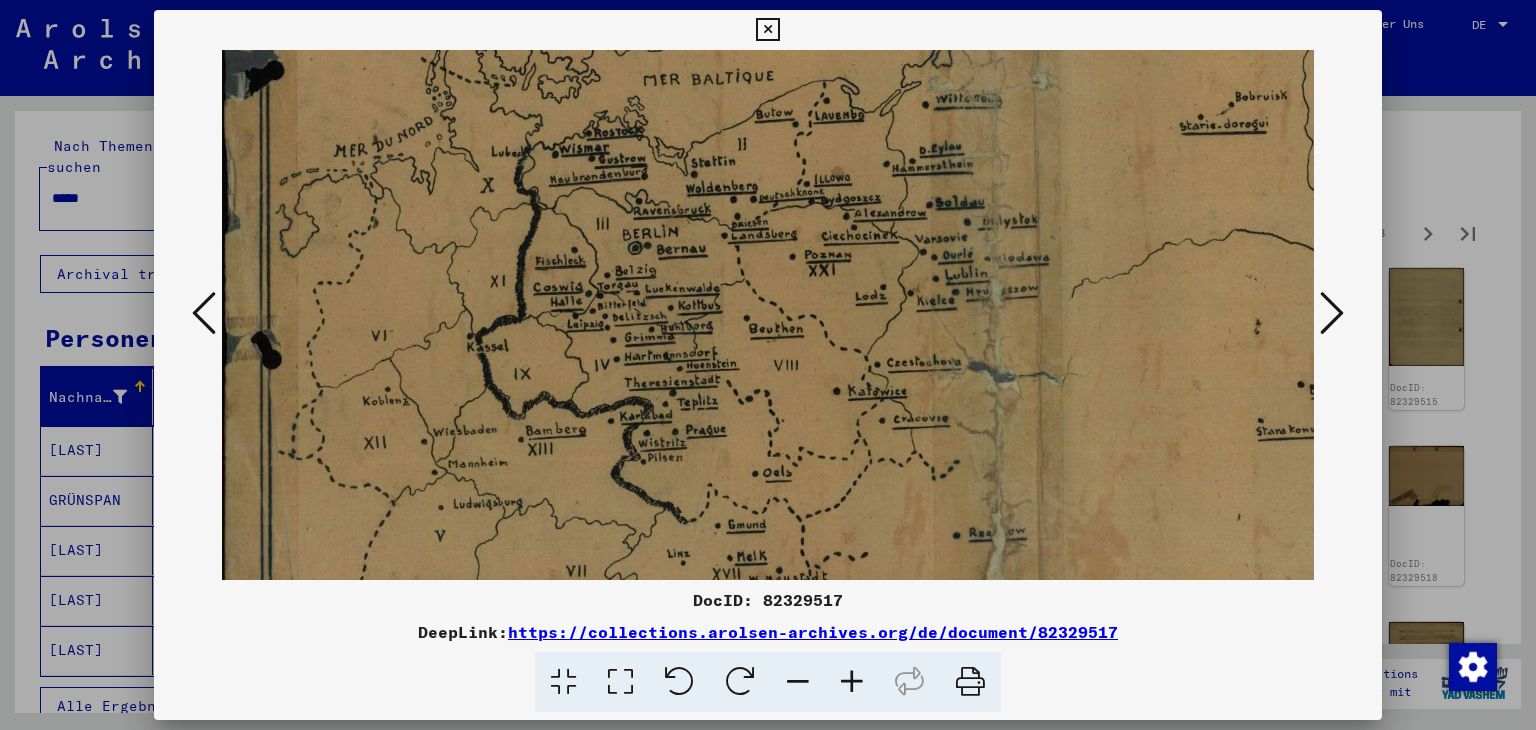 click at bounding box center [852, 682] 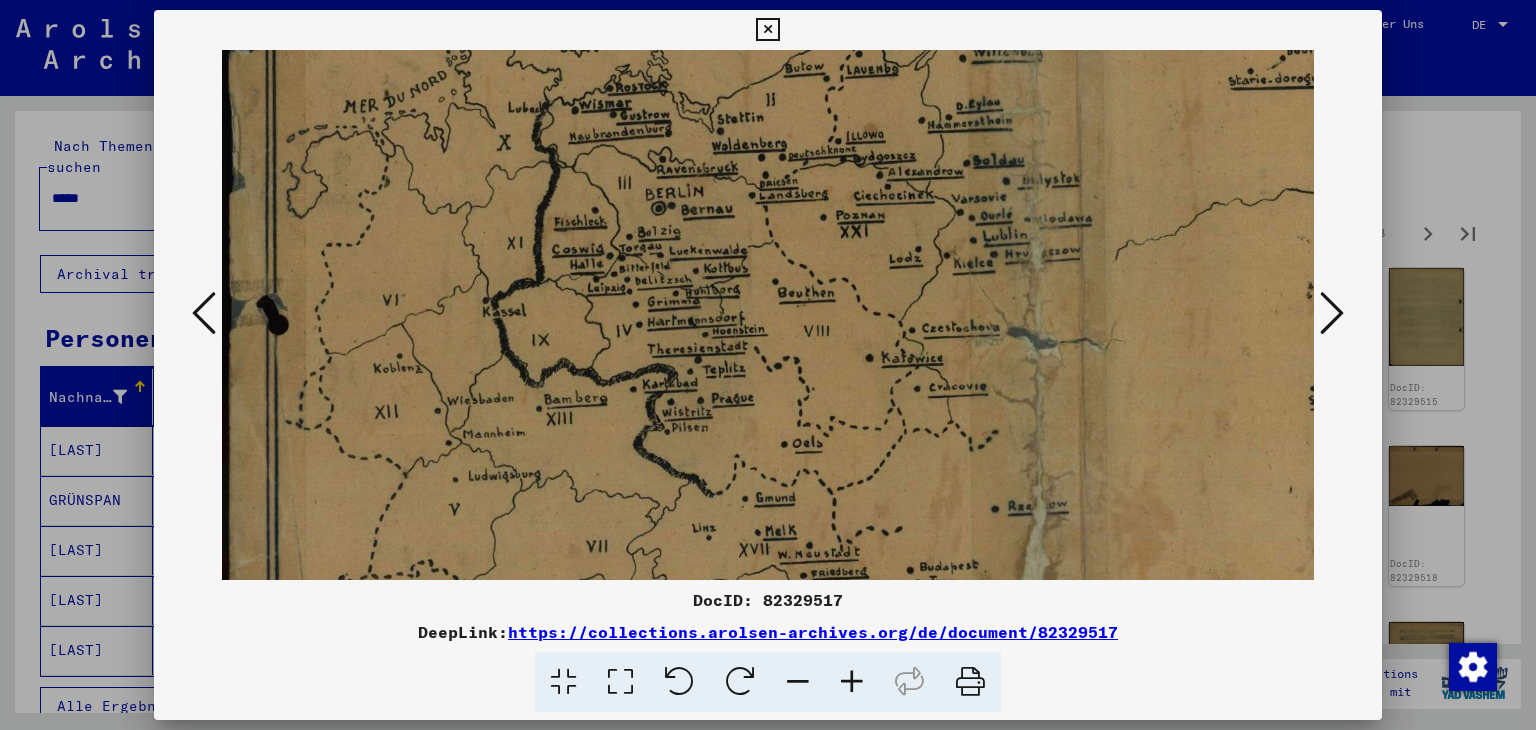 scroll, scrollTop: 438, scrollLeft: 0, axis: vertical 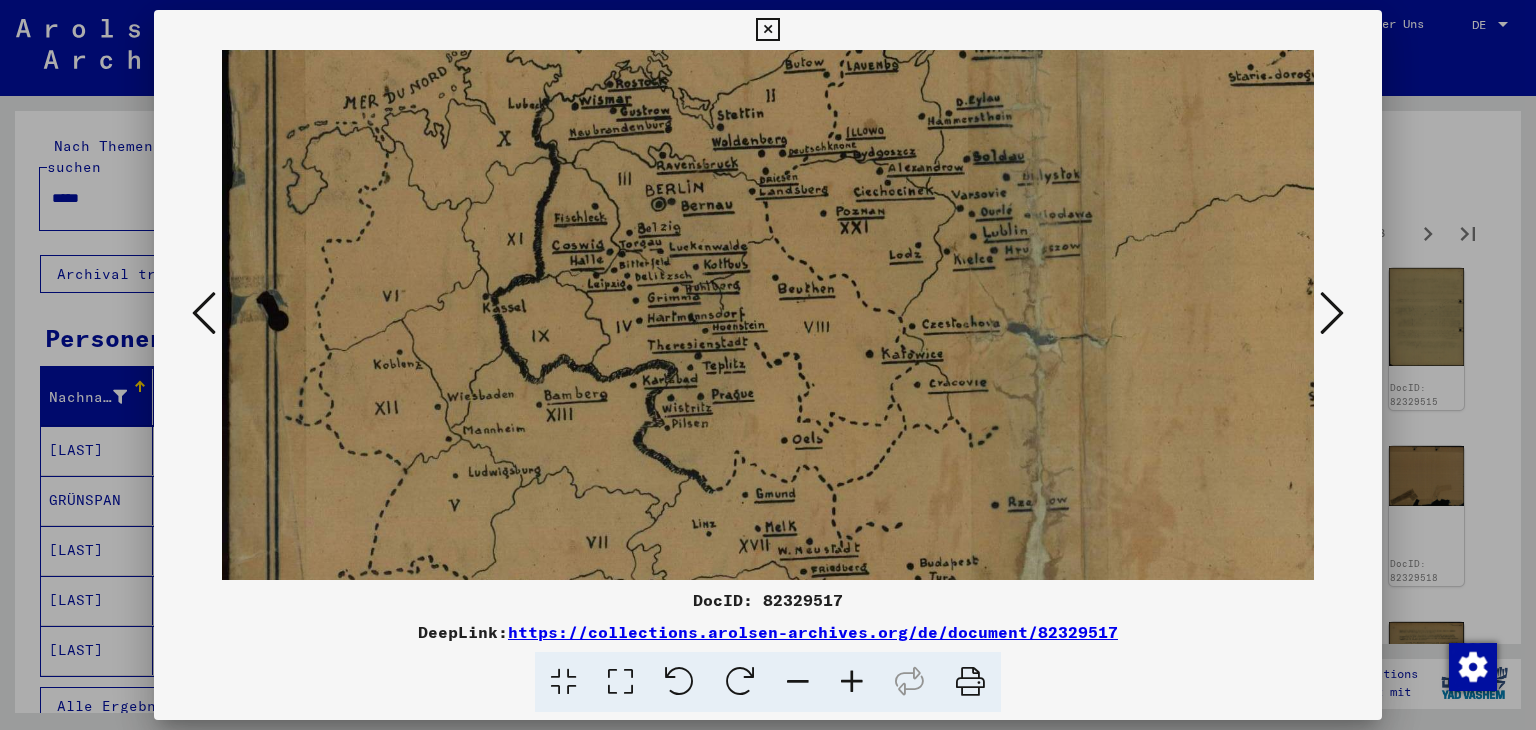 drag, startPoint x: 1017, startPoint y: 407, endPoint x: 1088, endPoint y: 338, distance: 99.00505 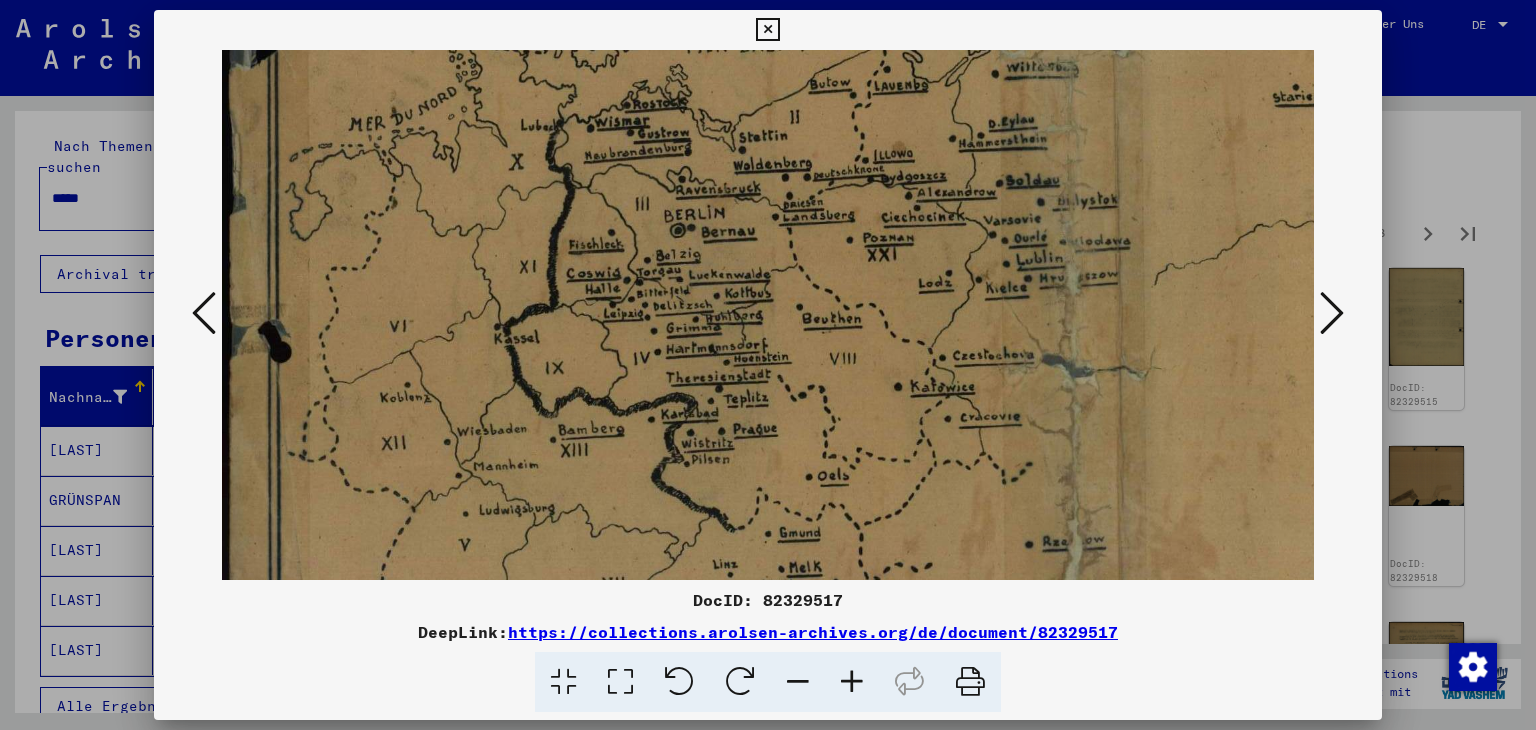 click at bounding box center [852, 682] 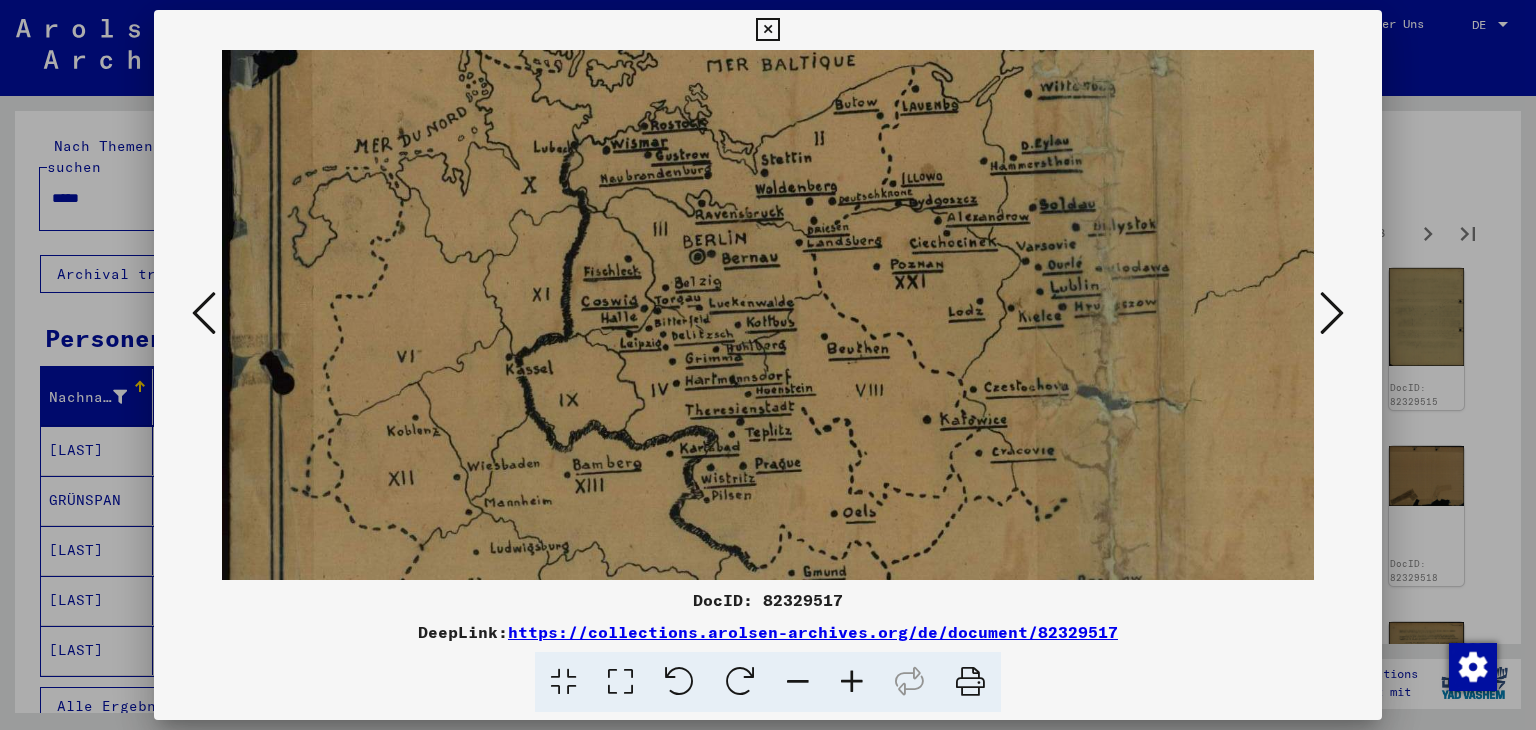 click at bounding box center [852, 682] 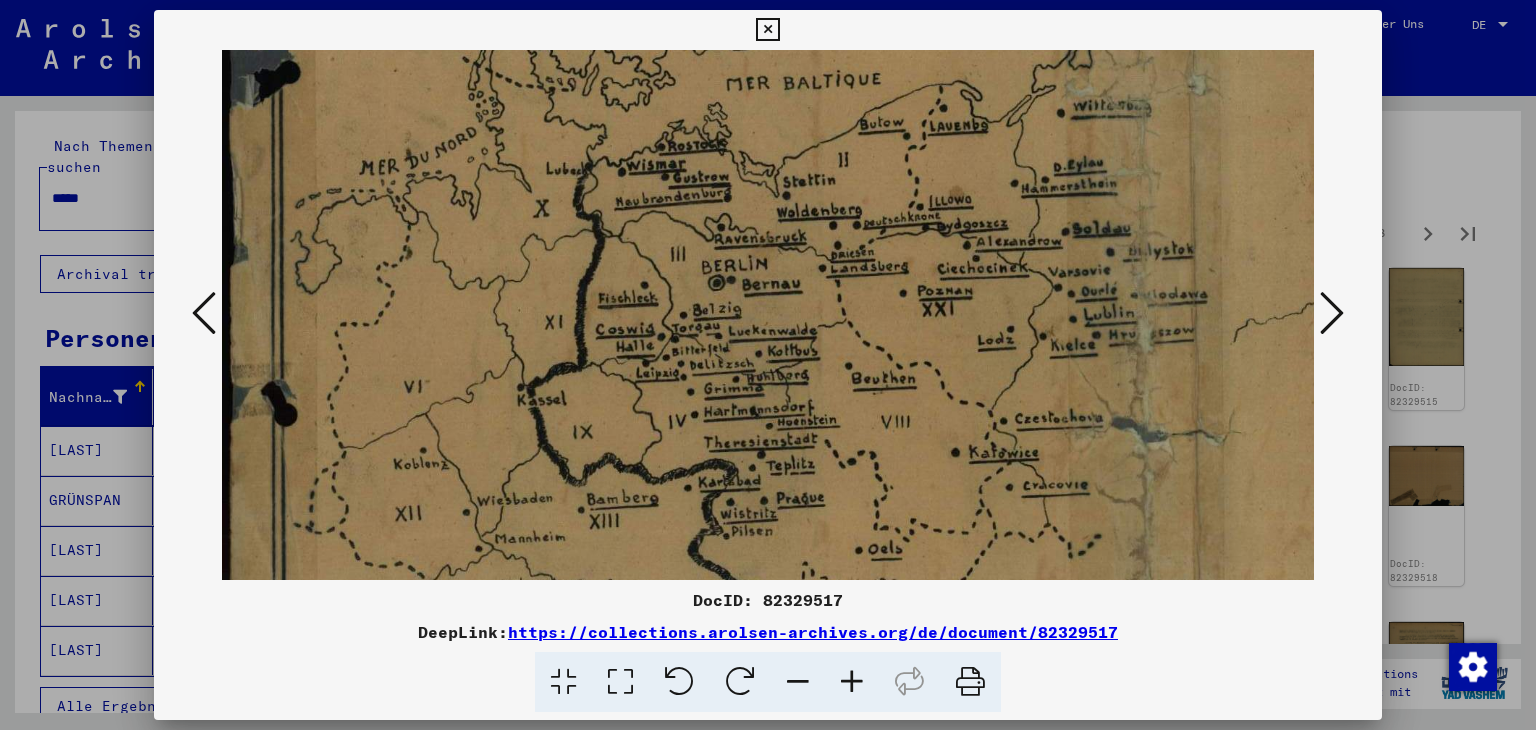 click at bounding box center [852, 682] 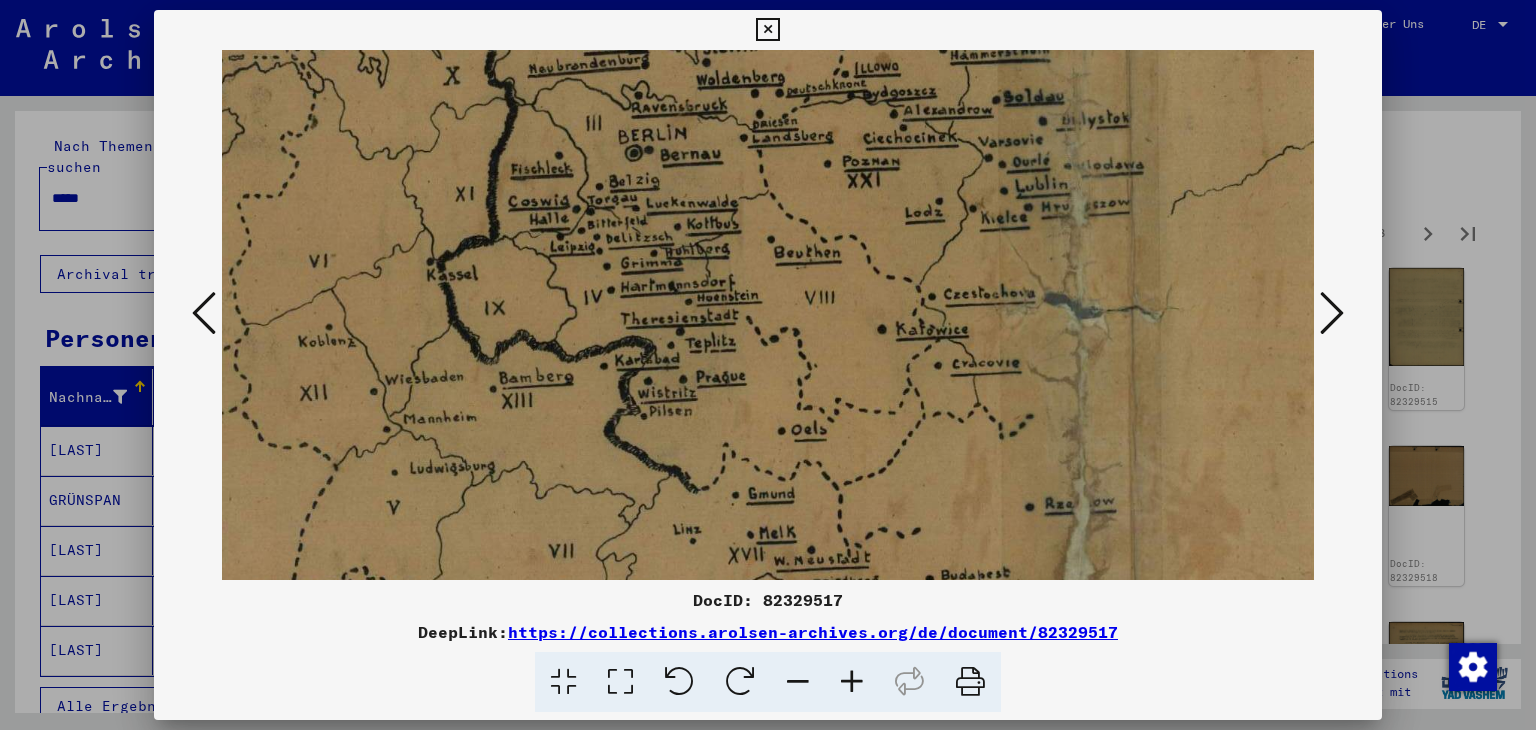 scroll, scrollTop: 597, scrollLeft: 103, axis: both 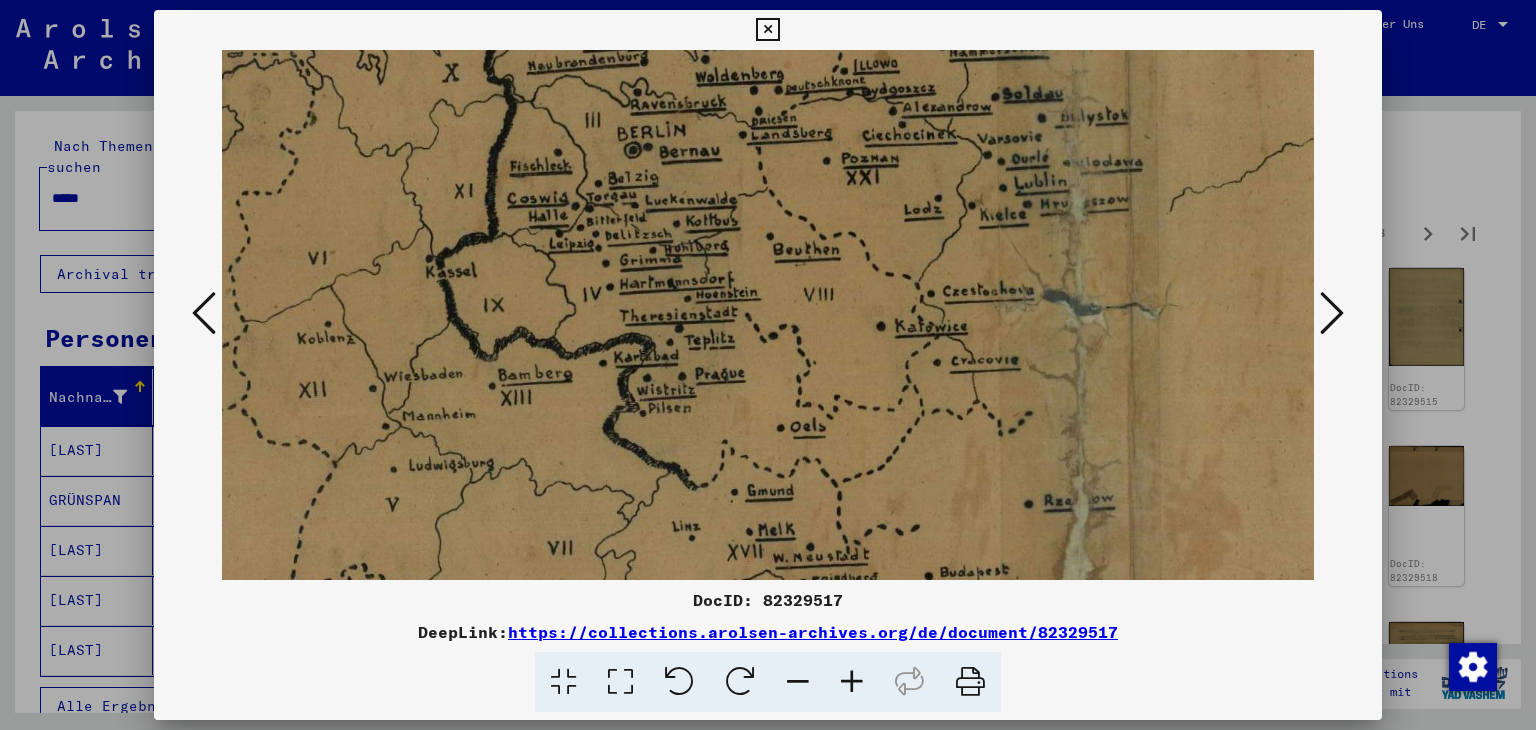 drag, startPoint x: 822, startPoint y: 489, endPoint x: 723, endPoint y: 332, distance: 185.60712 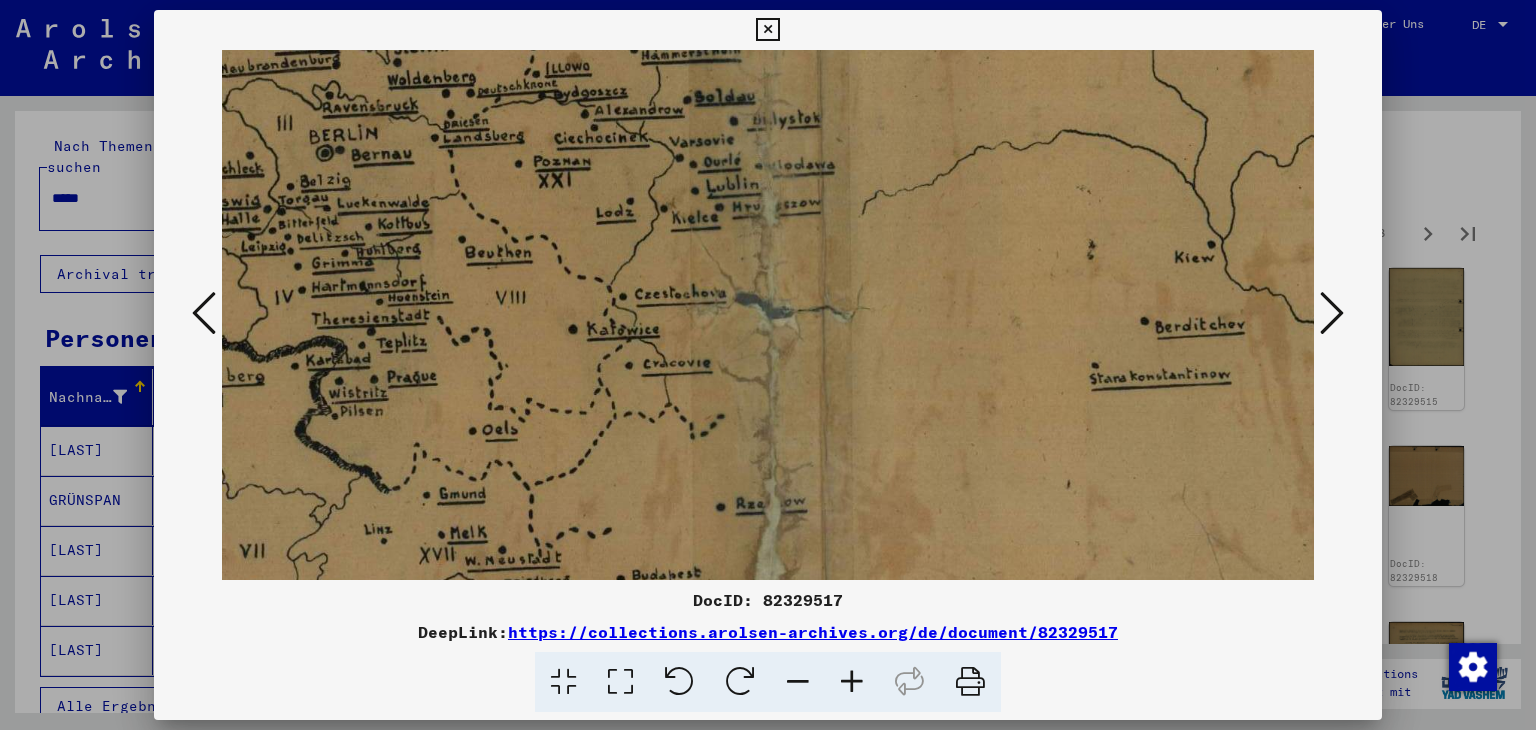 scroll, scrollTop: 594, scrollLeft: 412, axis: both 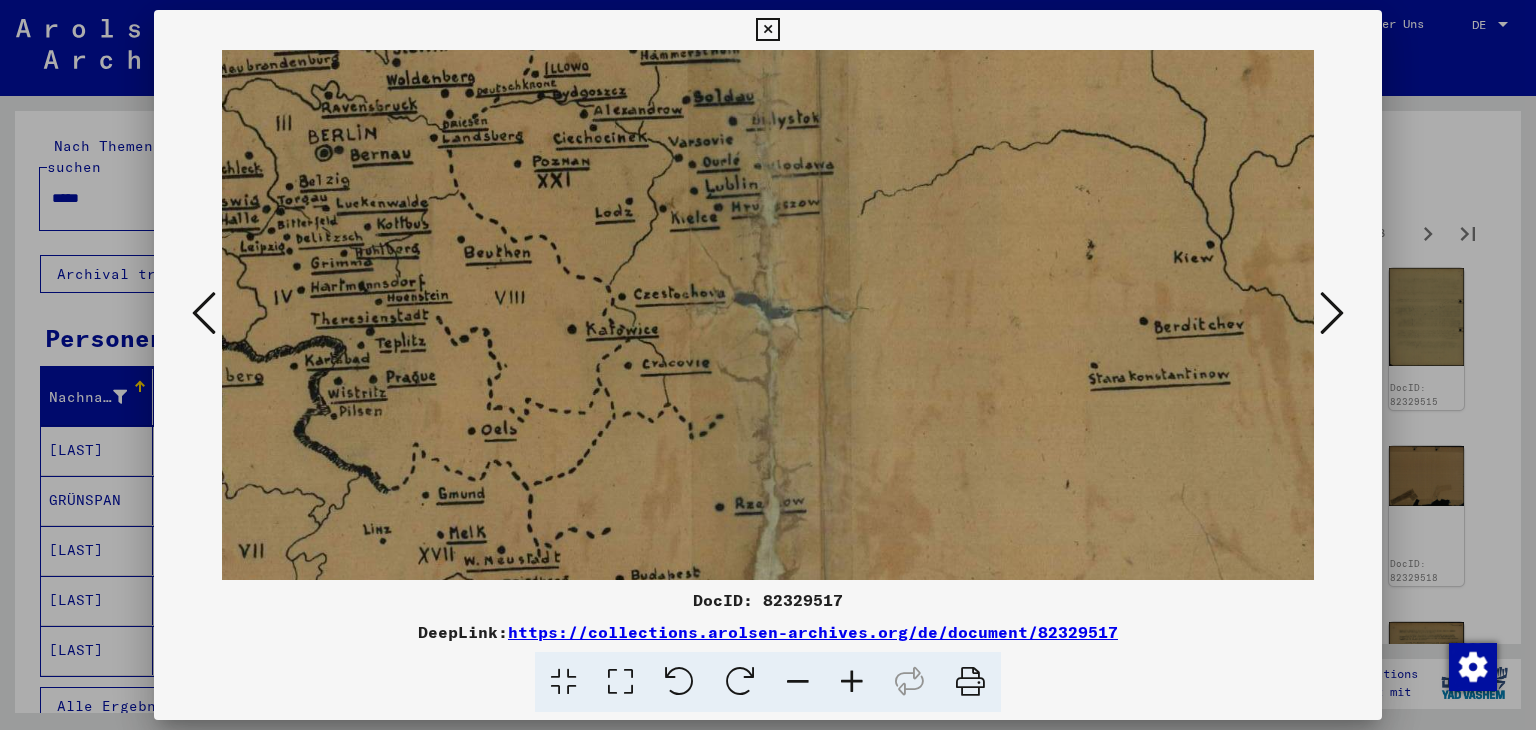 drag, startPoint x: 808, startPoint y: 502, endPoint x: 651, endPoint y: 478, distance: 158.8238 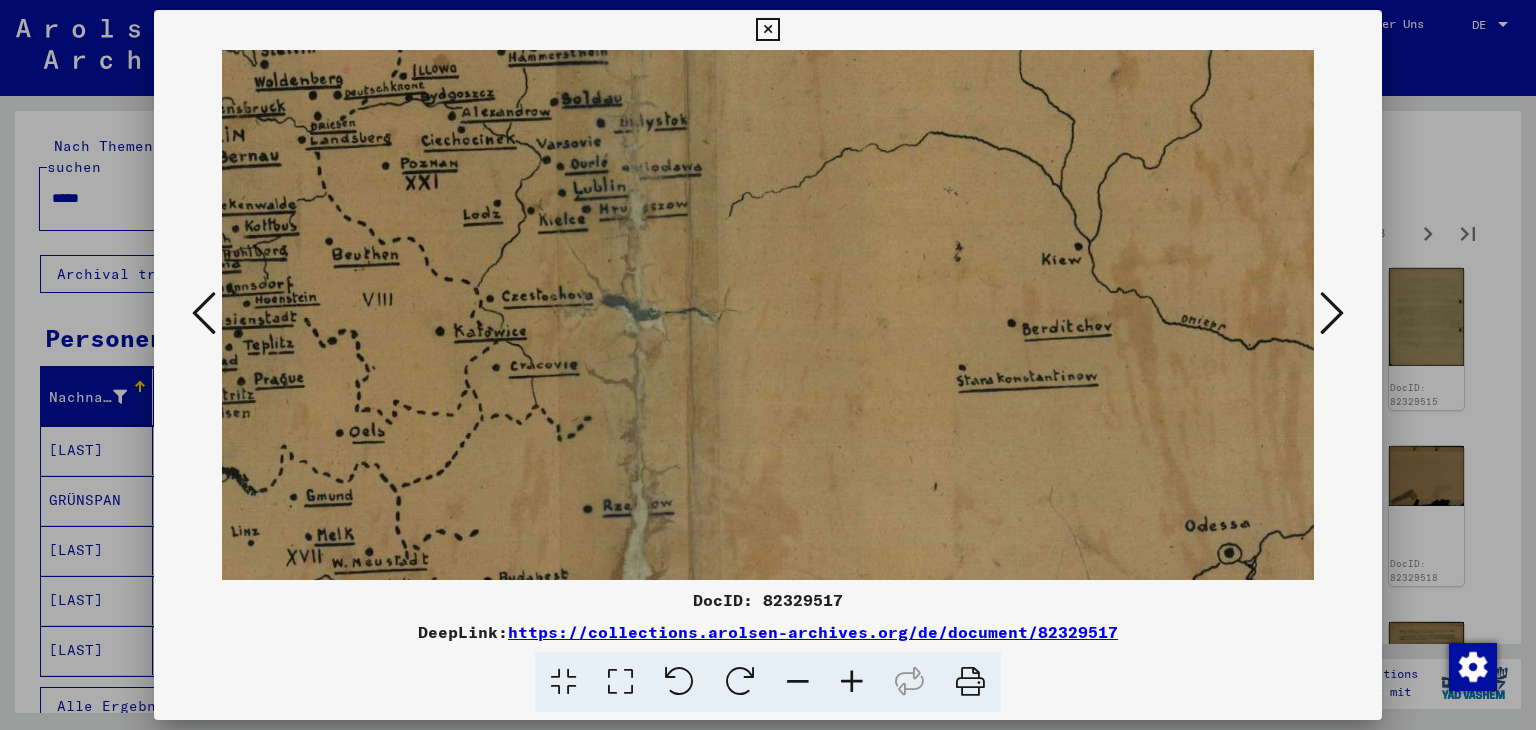 scroll, scrollTop: 558, scrollLeft: 521, axis: both 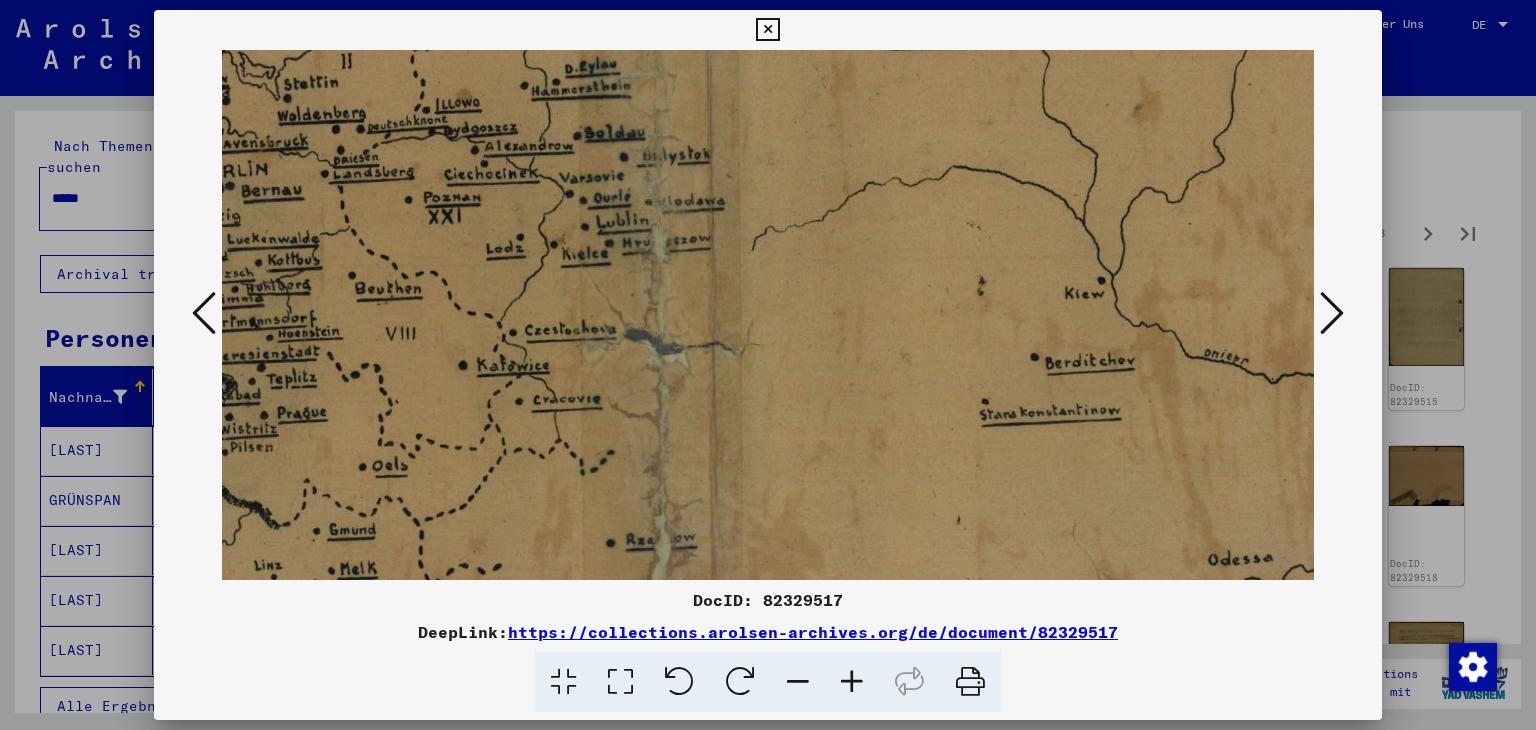 drag, startPoint x: 1123, startPoint y: 470, endPoint x: 1024, endPoint y: 504, distance: 104.67569 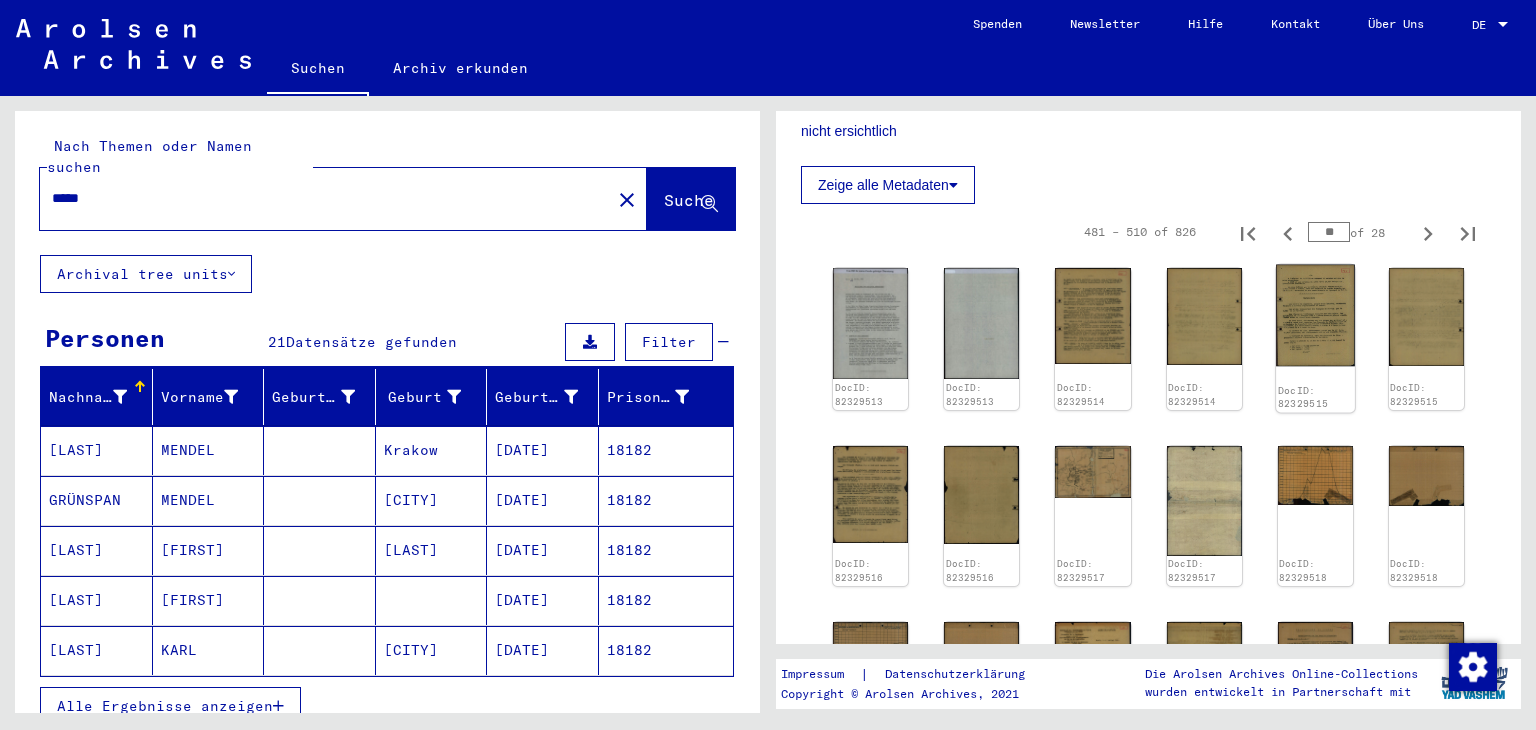 click 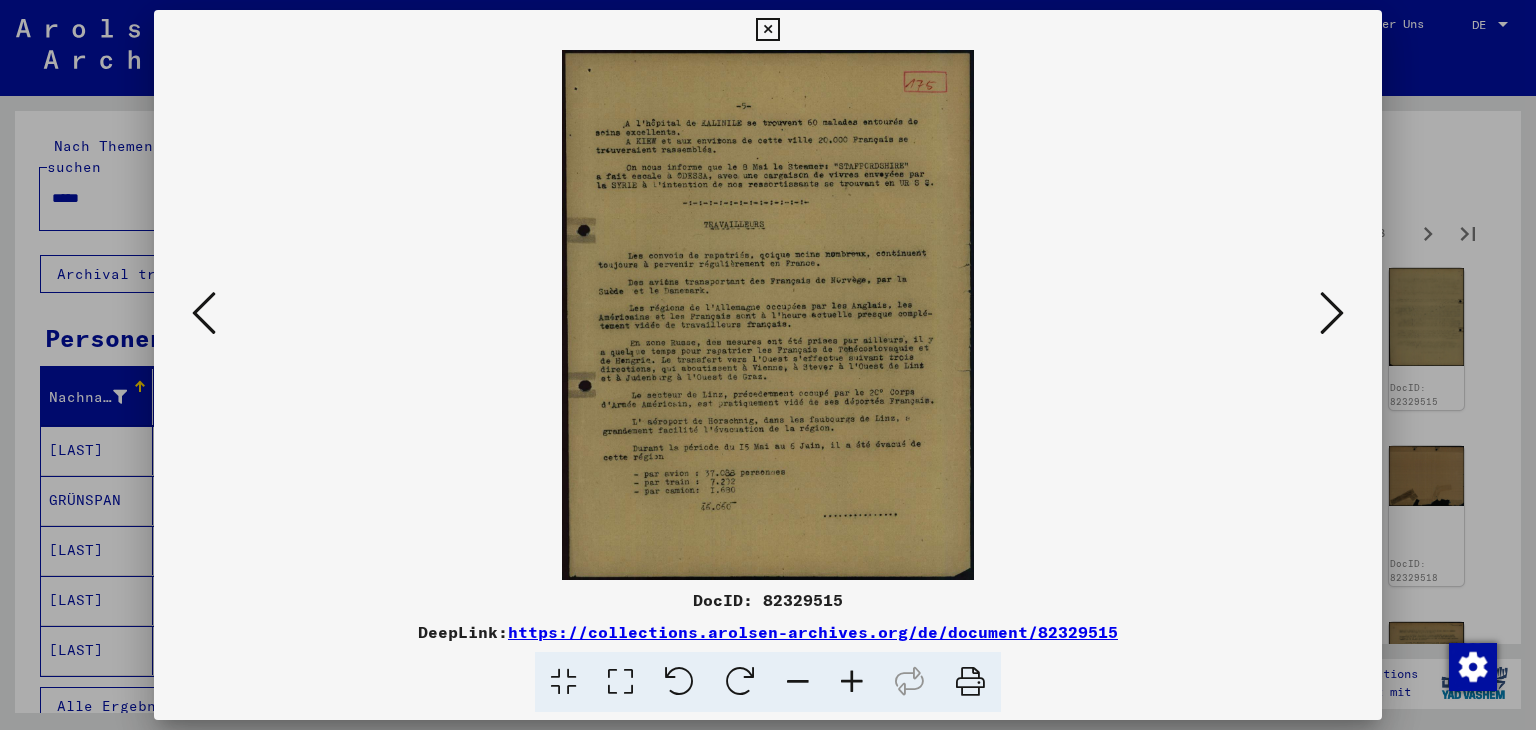 click at bounding box center (1332, 314) 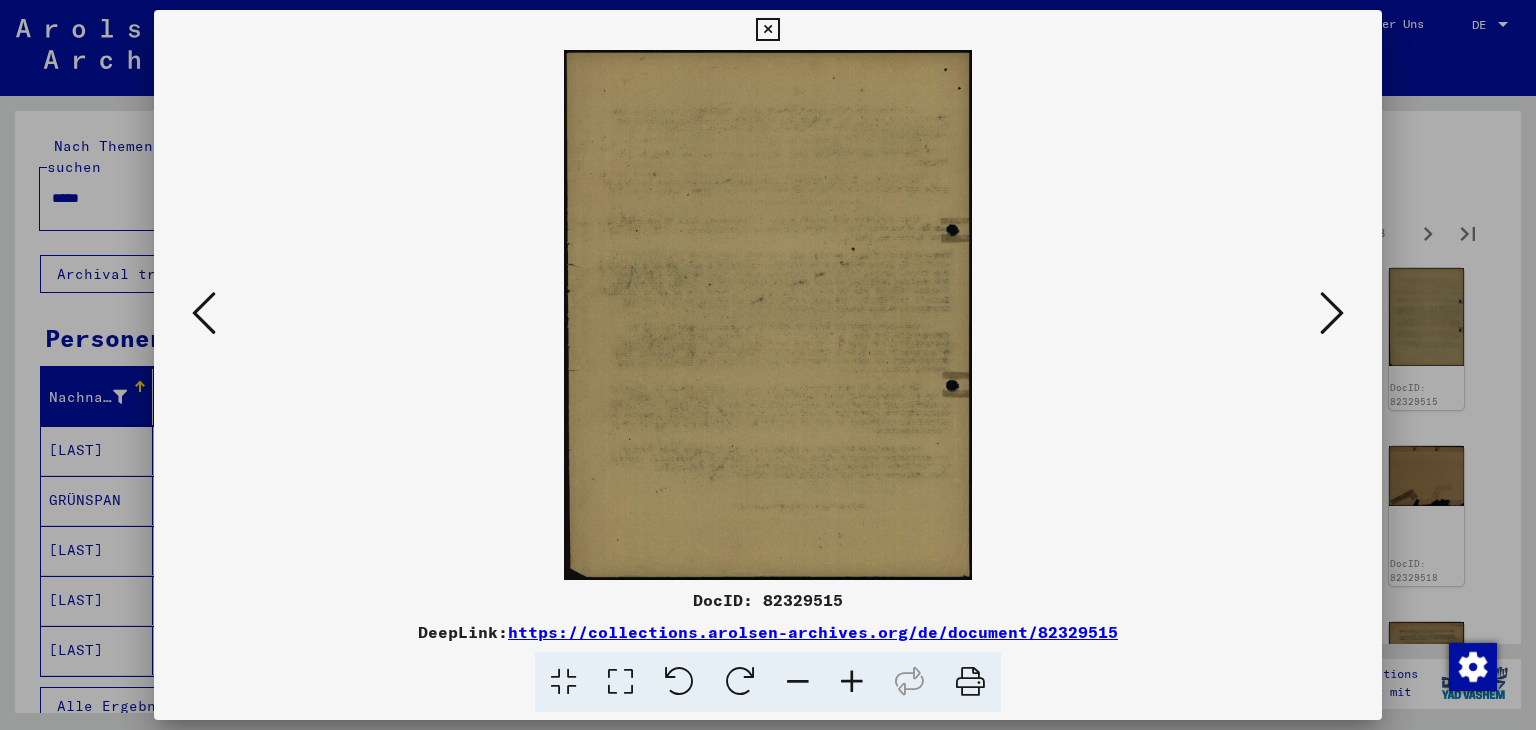 click at bounding box center [1332, 314] 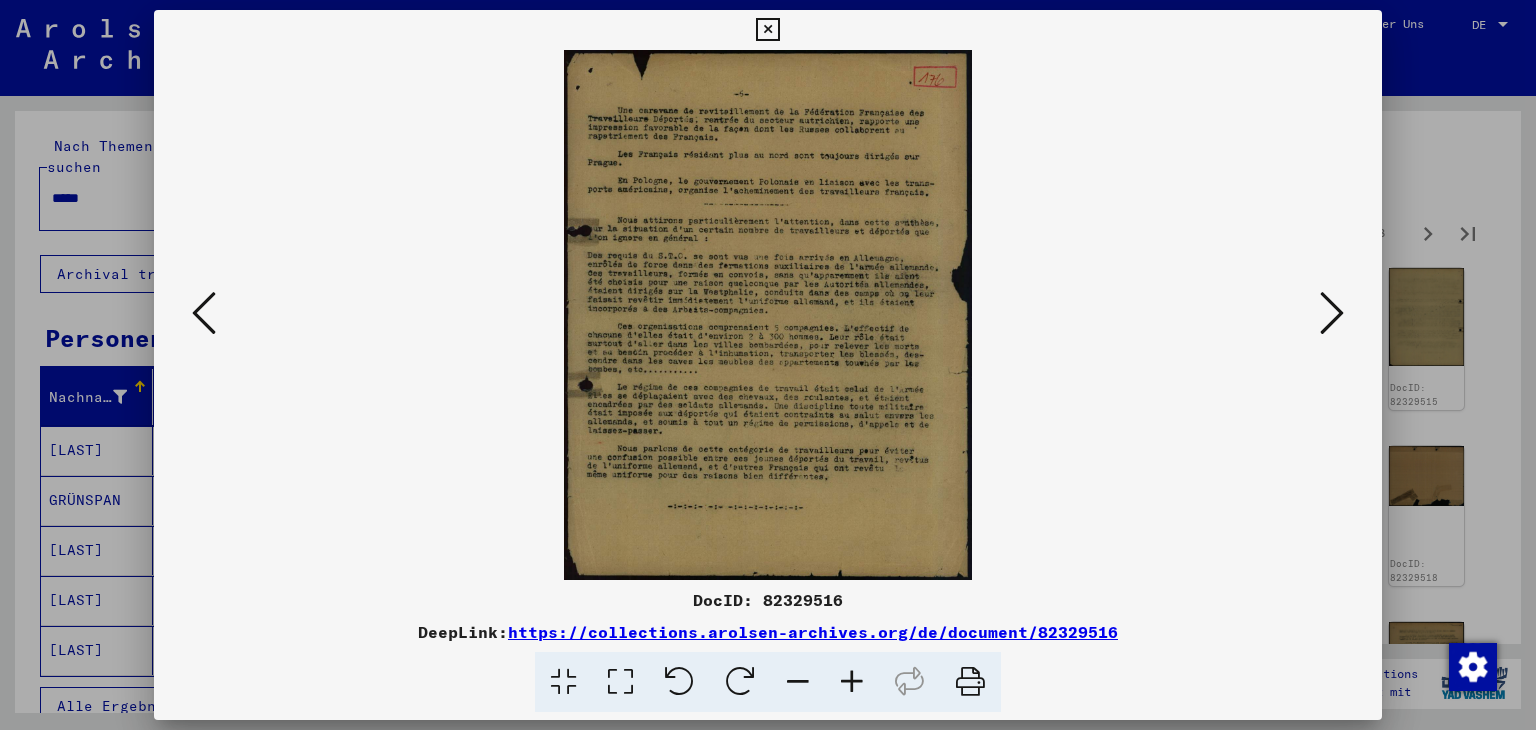 click at bounding box center (204, 313) 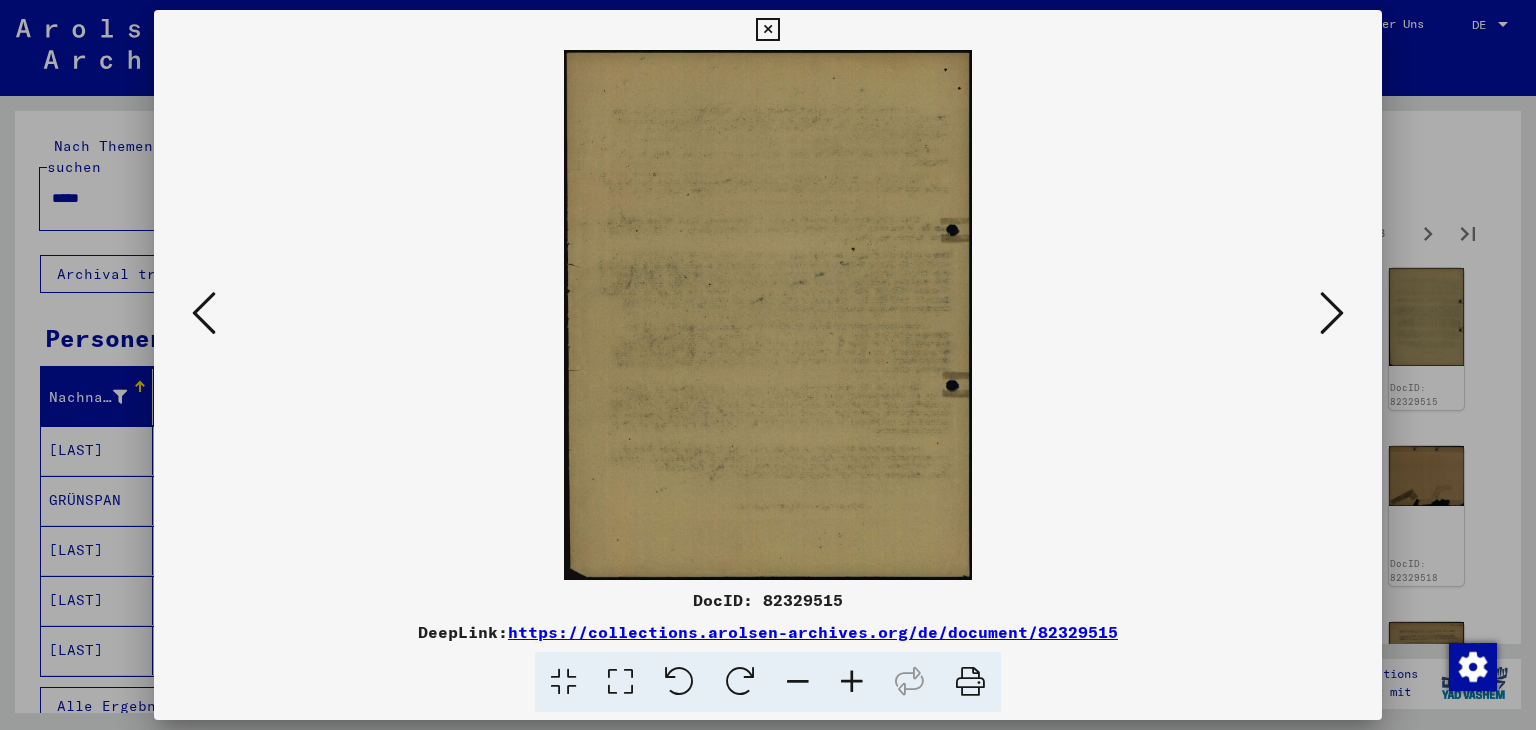 click at bounding box center [204, 313] 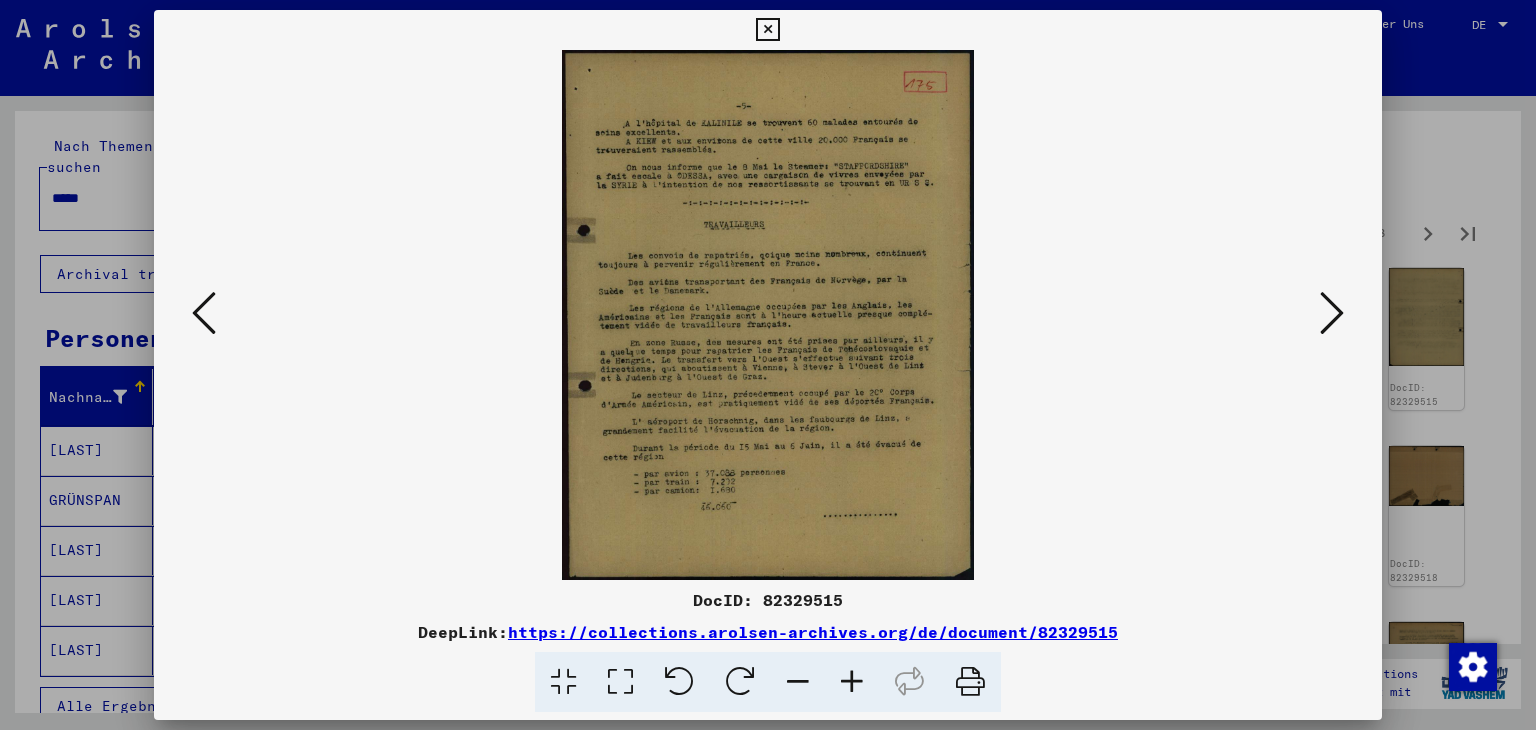 click at bounding box center (852, 682) 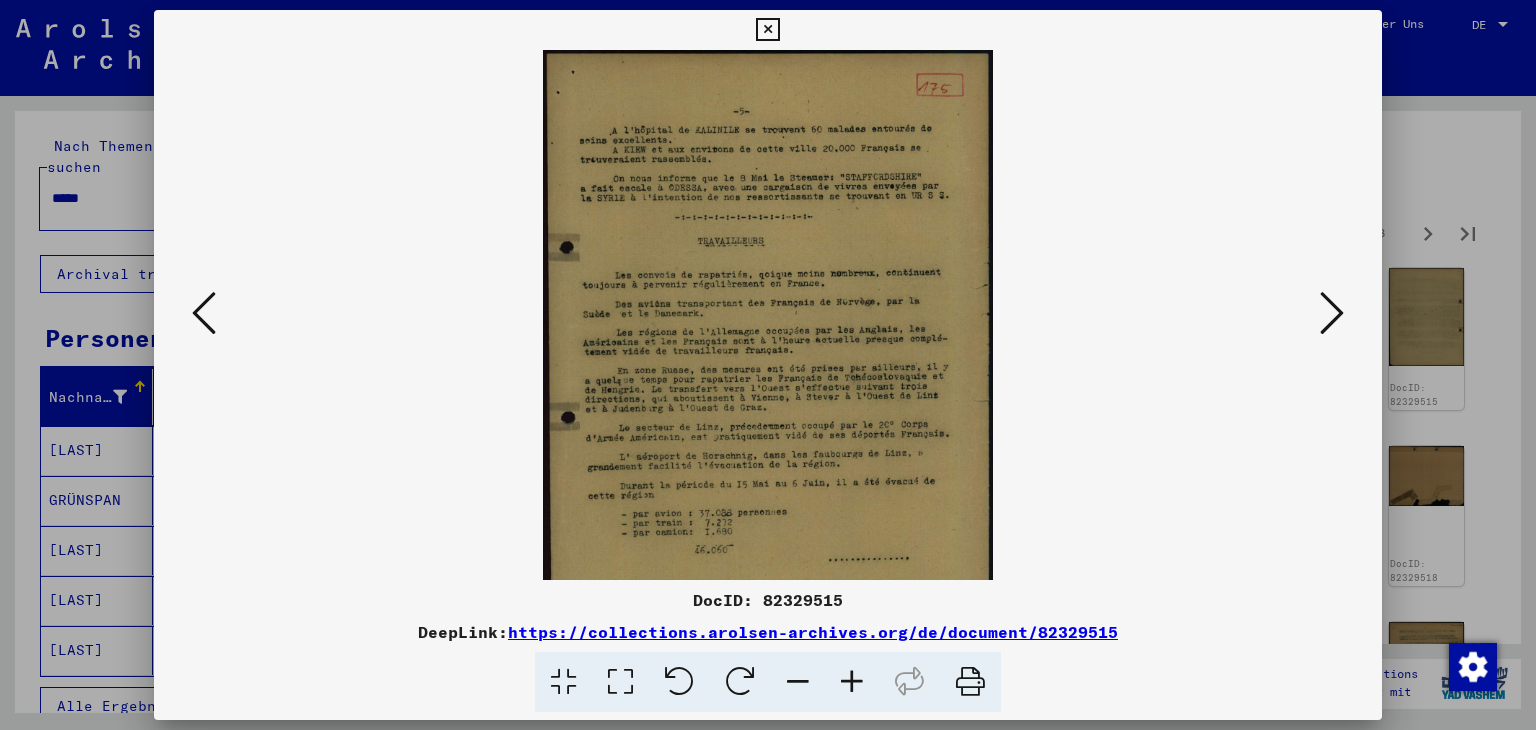 click at bounding box center [852, 682] 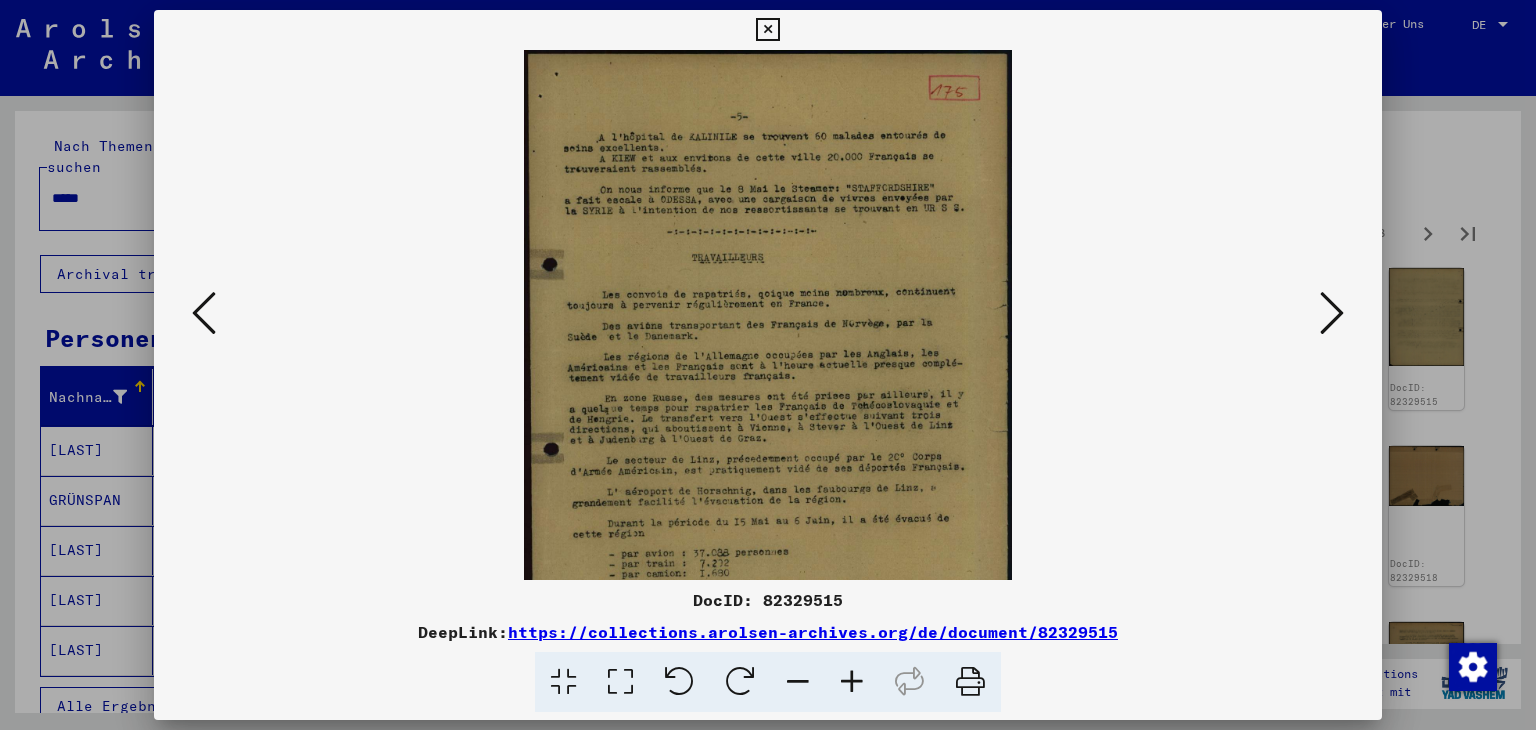 click at bounding box center (852, 682) 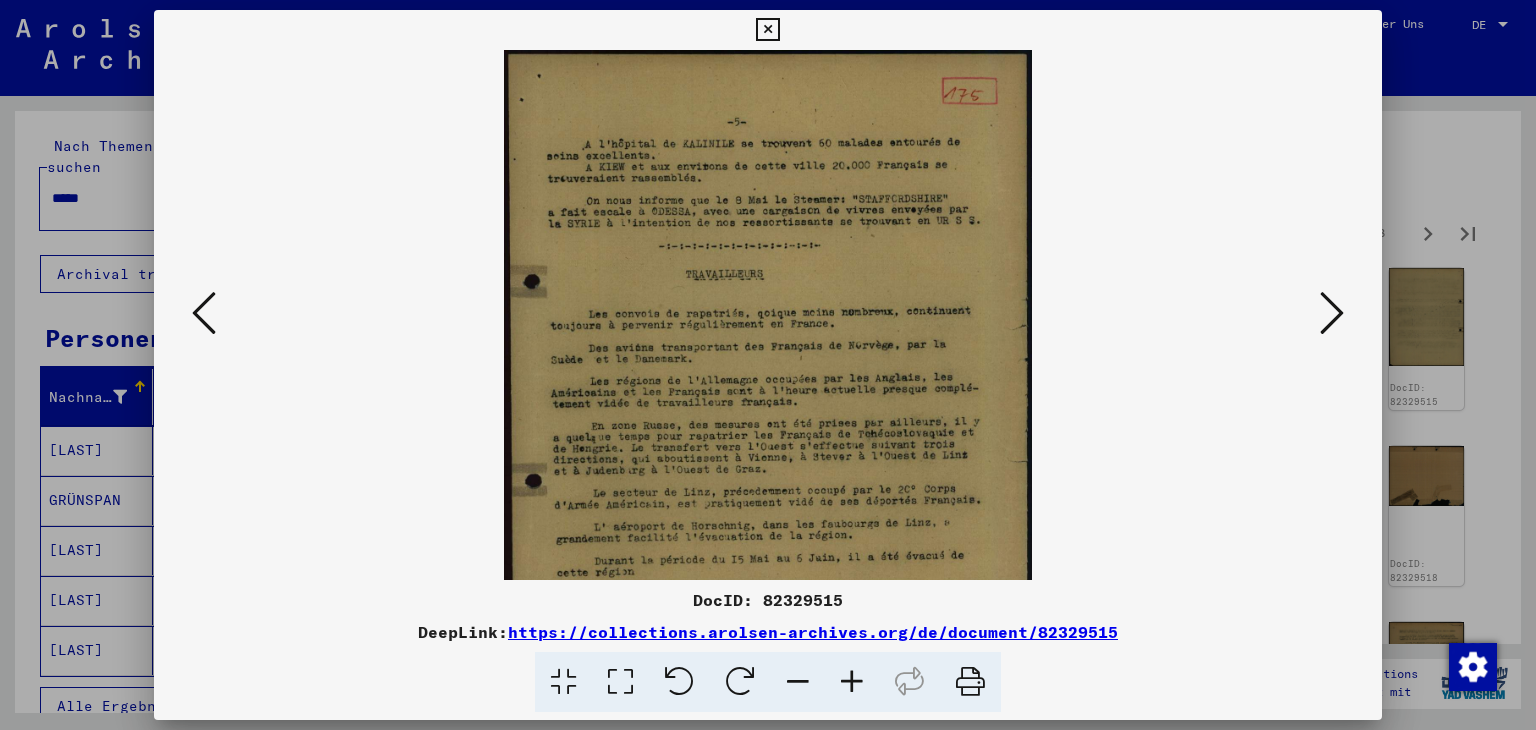 click at bounding box center (852, 682) 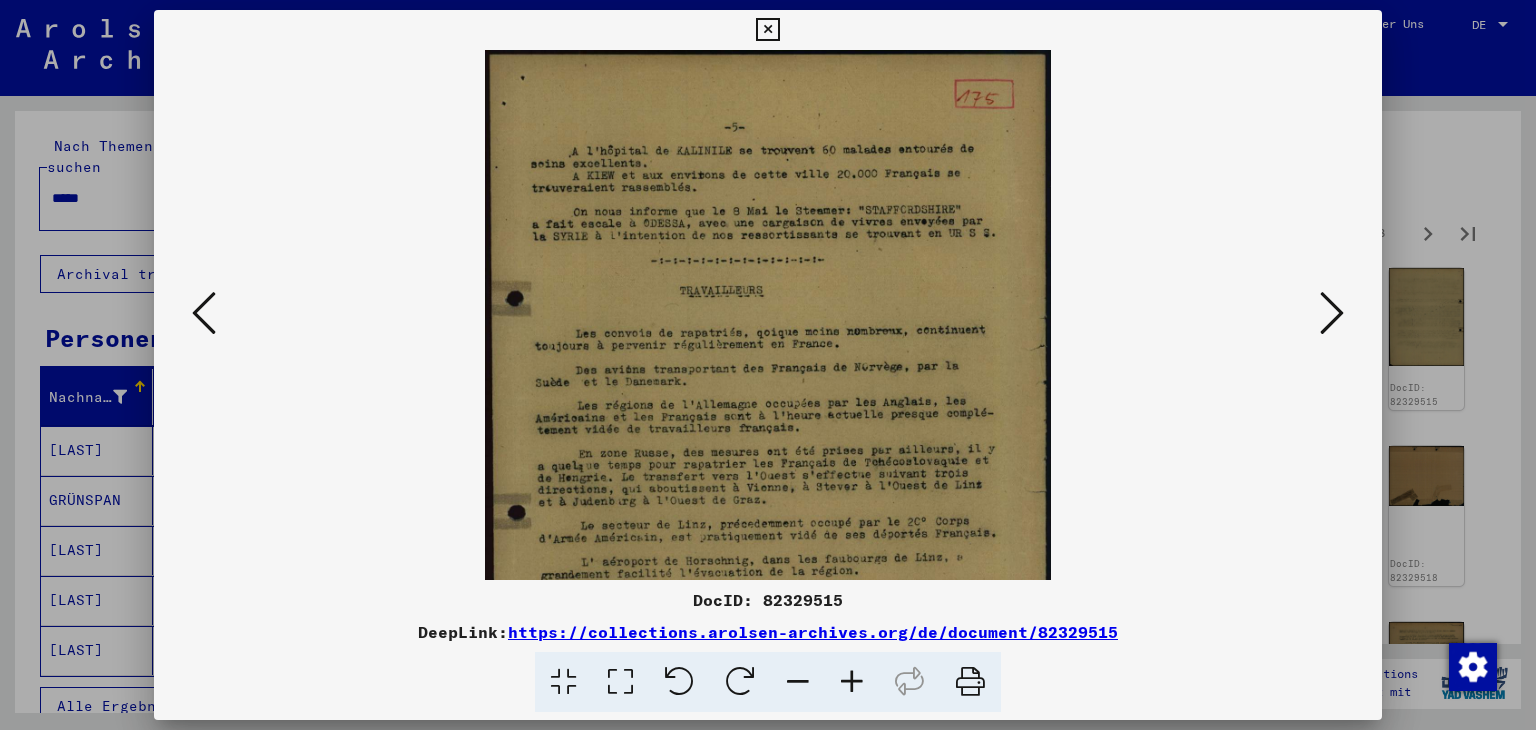 click at bounding box center (852, 682) 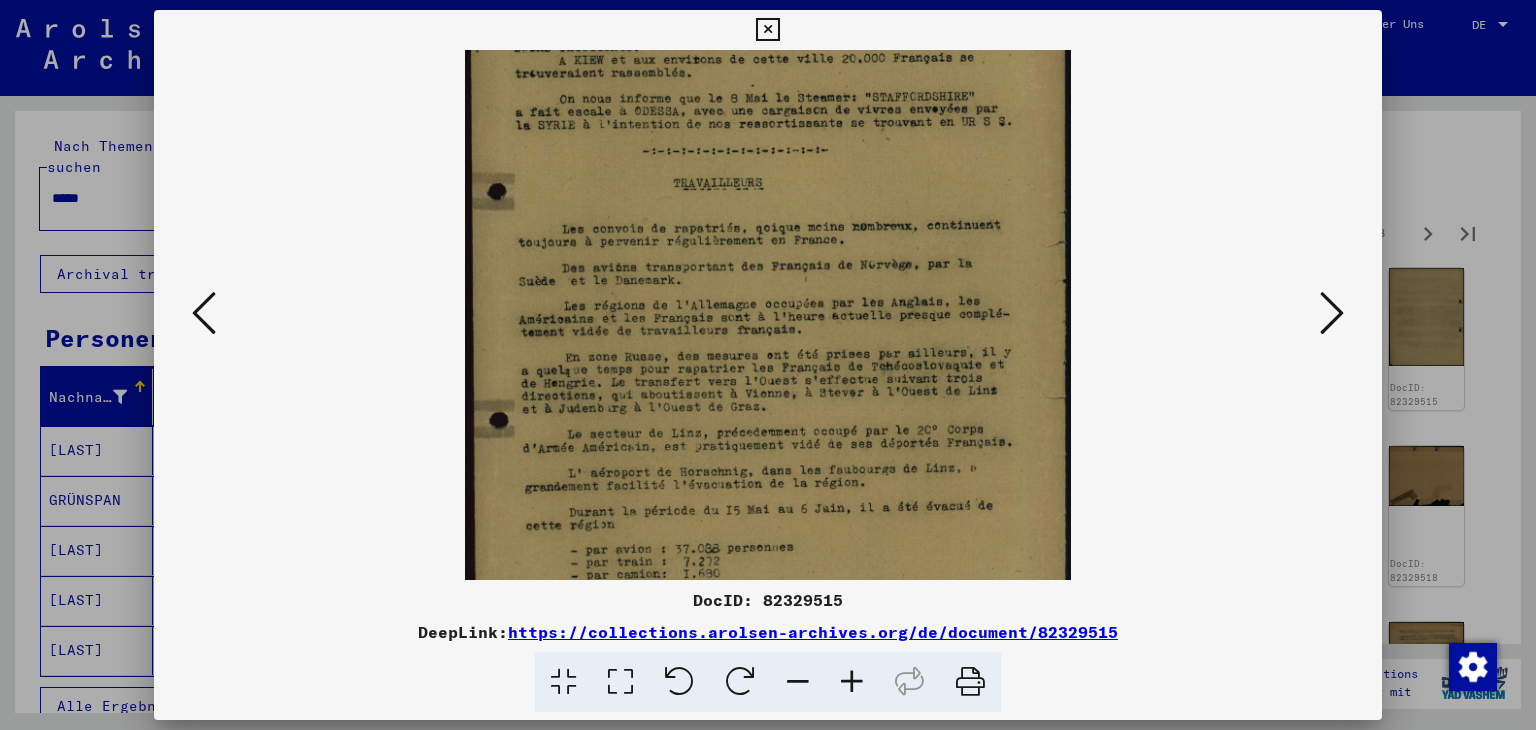 scroll, scrollTop: 170, scrollLeft: 0, axis: vertical 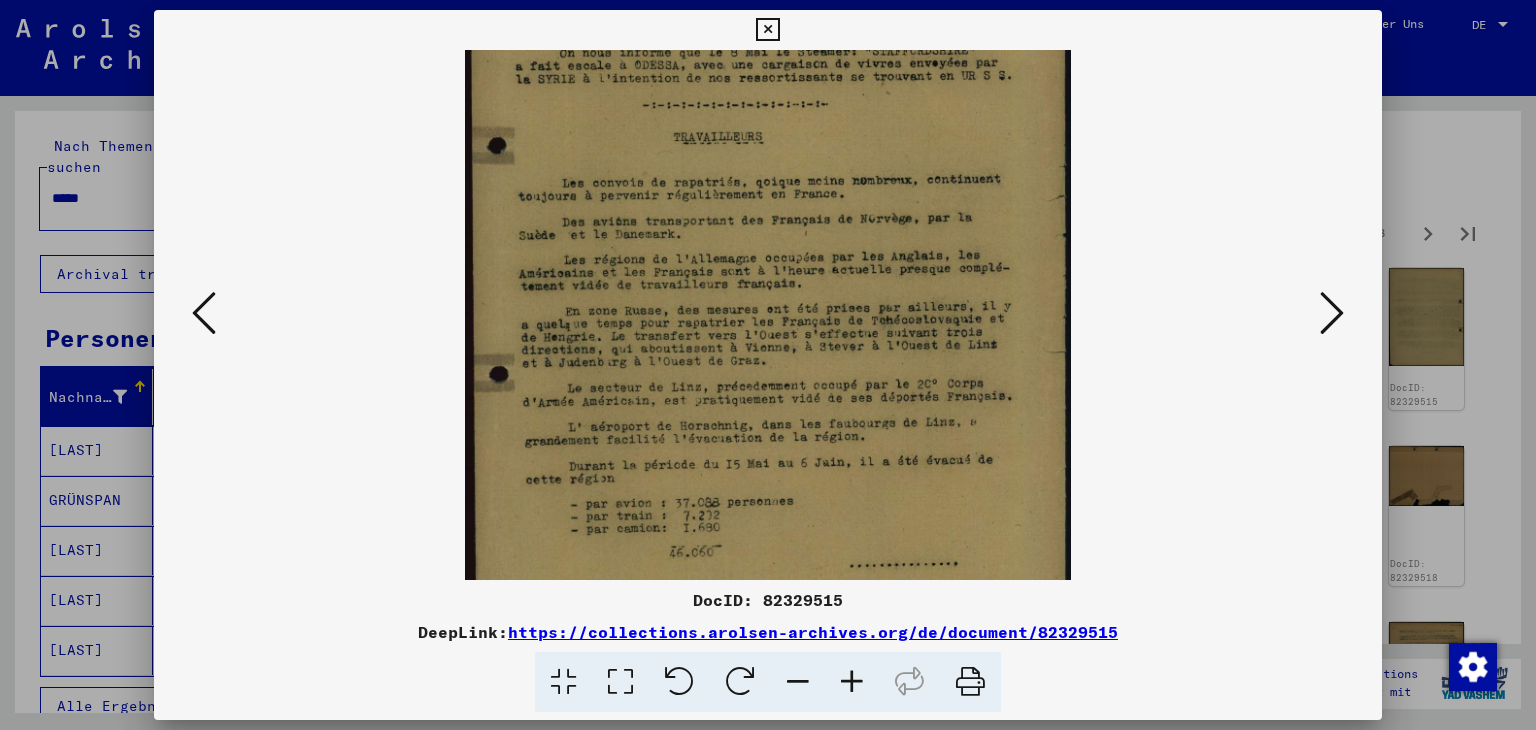 drag, startPoint x: 840, startPoint y: 441, endPoint x: 853, endPoint y: 310, distance: 131.64346 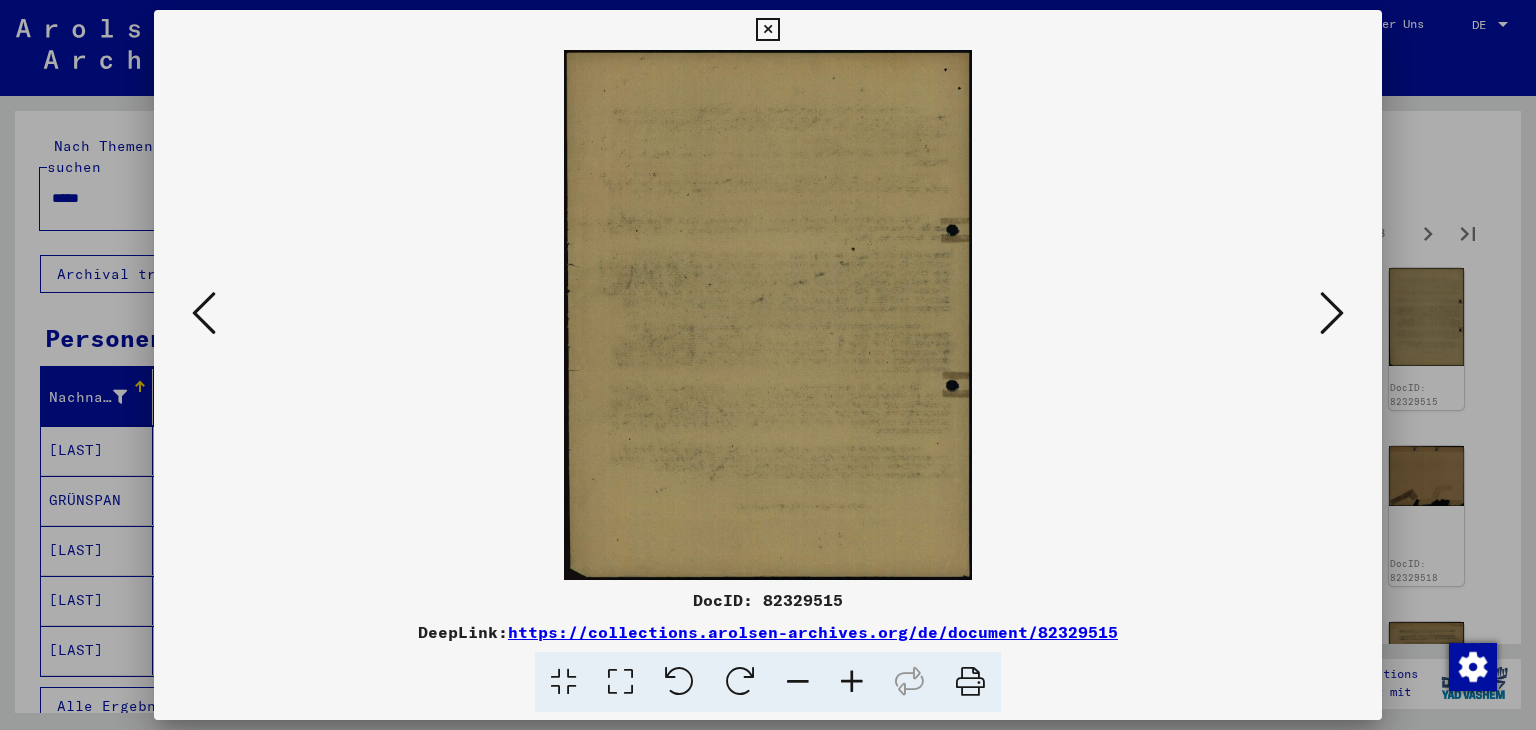 click at bounding box center (1332, 313) 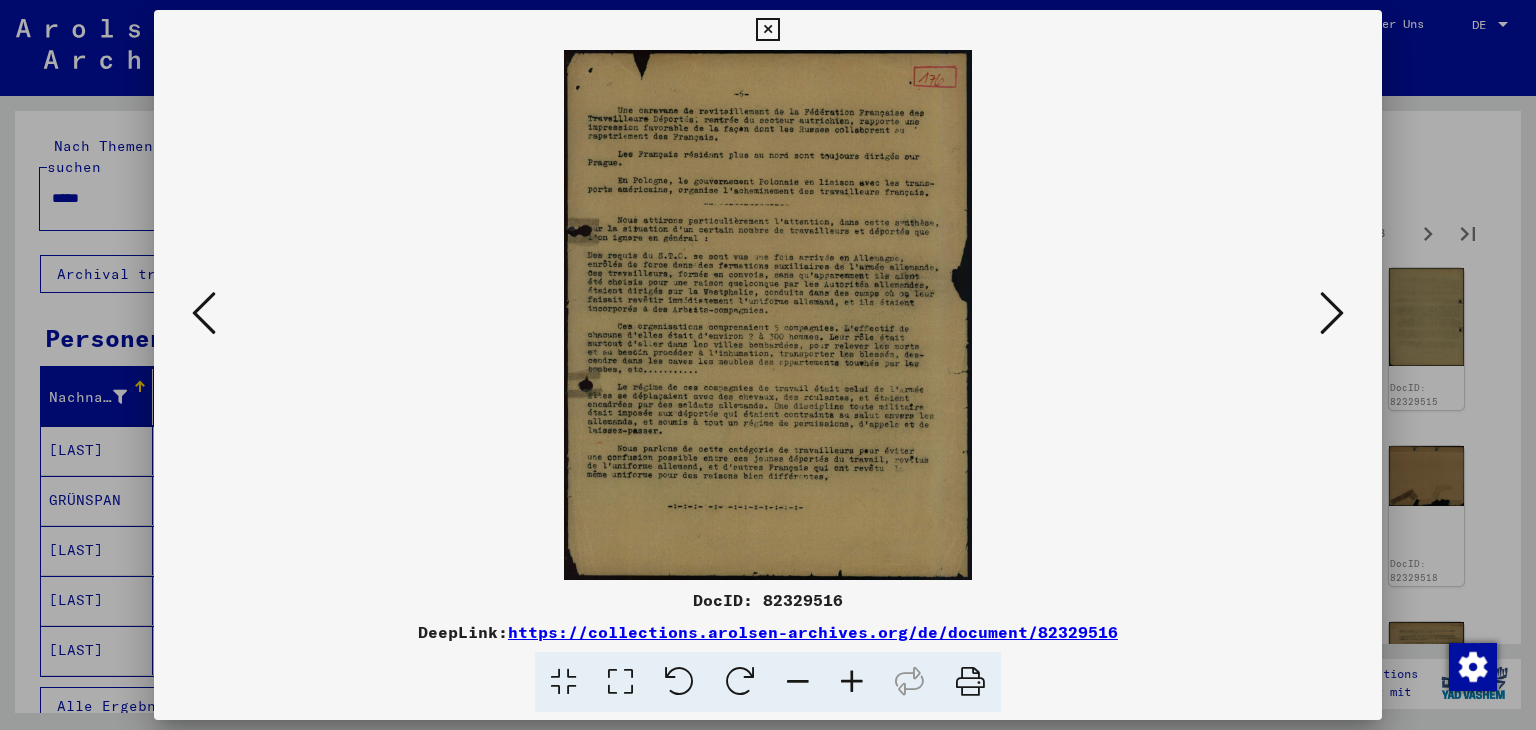 click at bounding box center [852, 682] 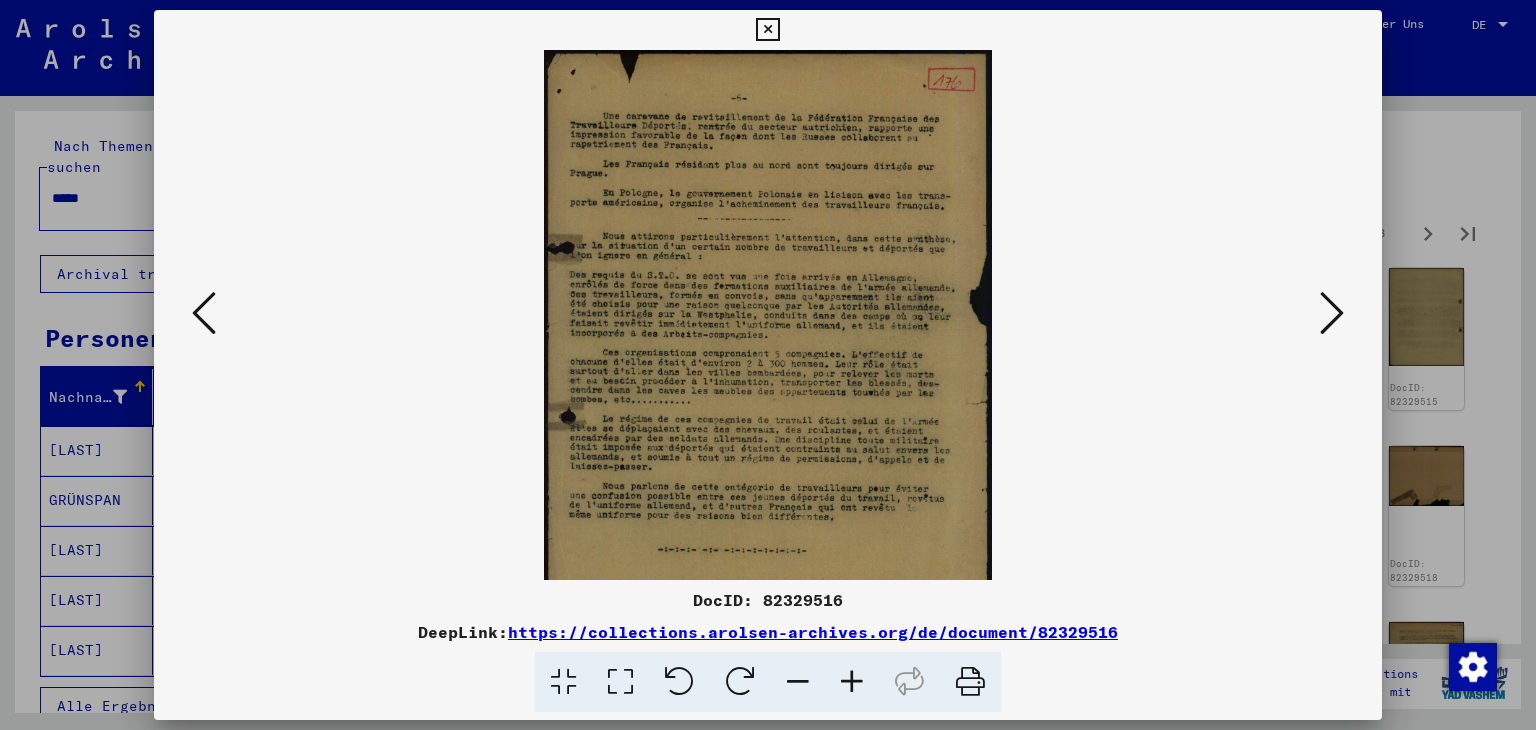 click at bounding box center [852, 682] 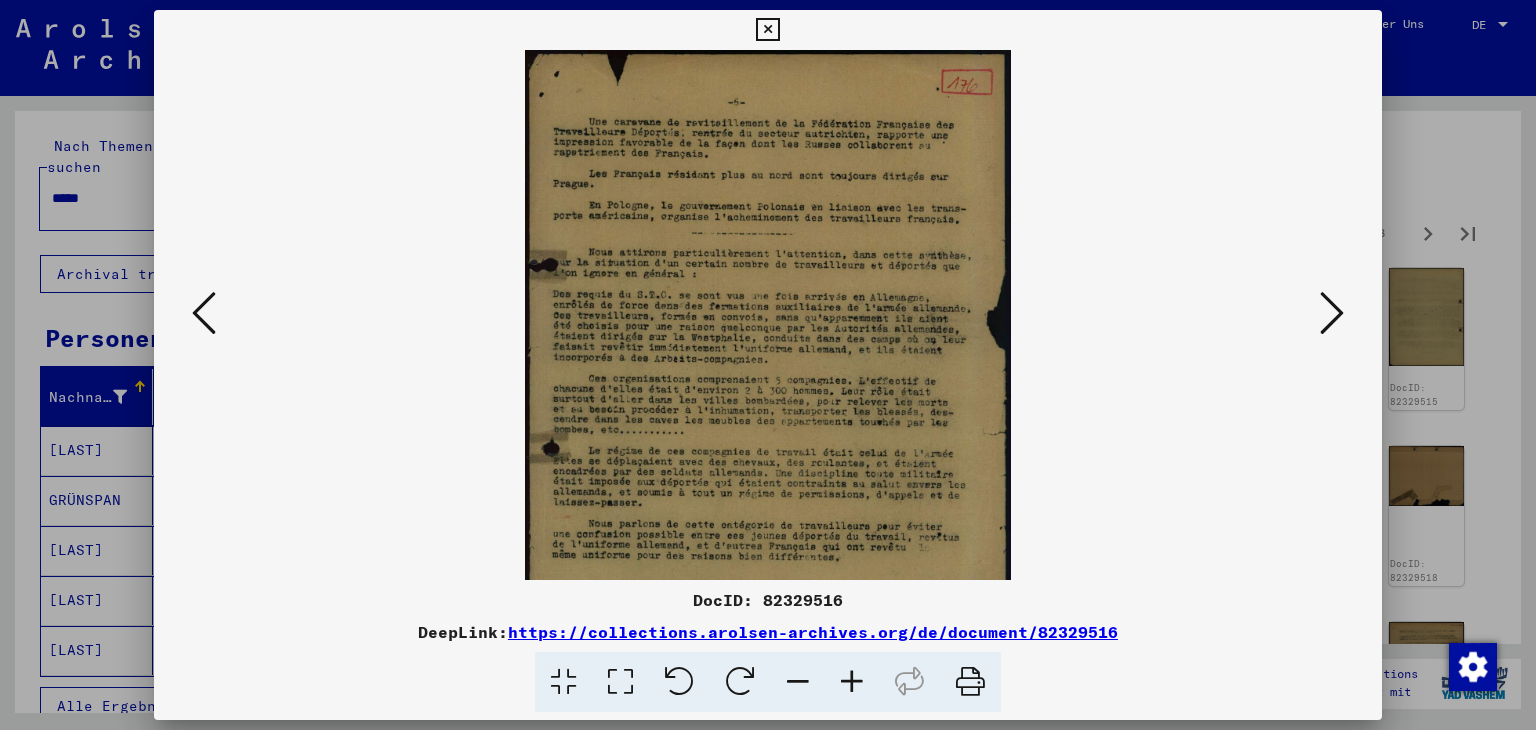 click at bounding box center (852, 682) 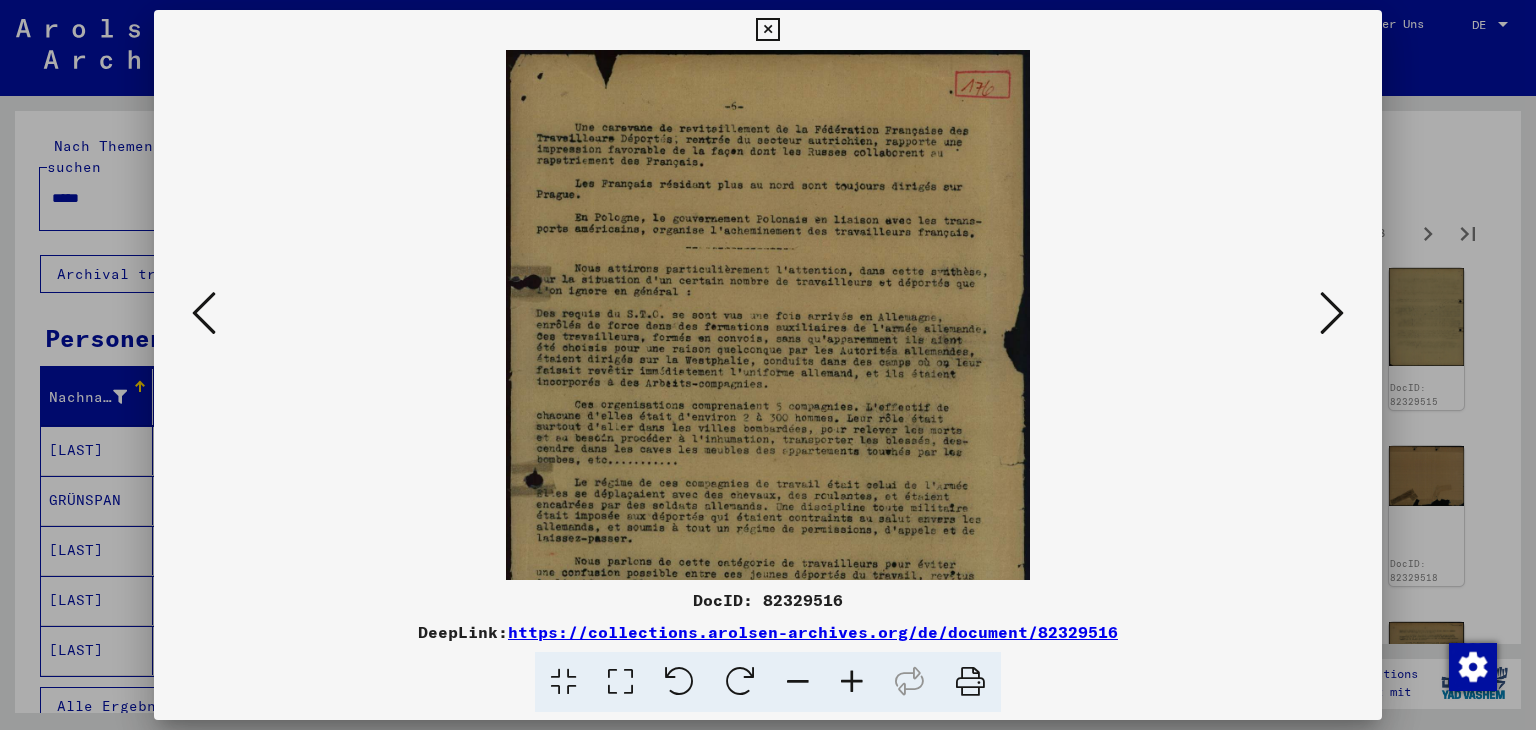 click at bounding box center [852, 682] 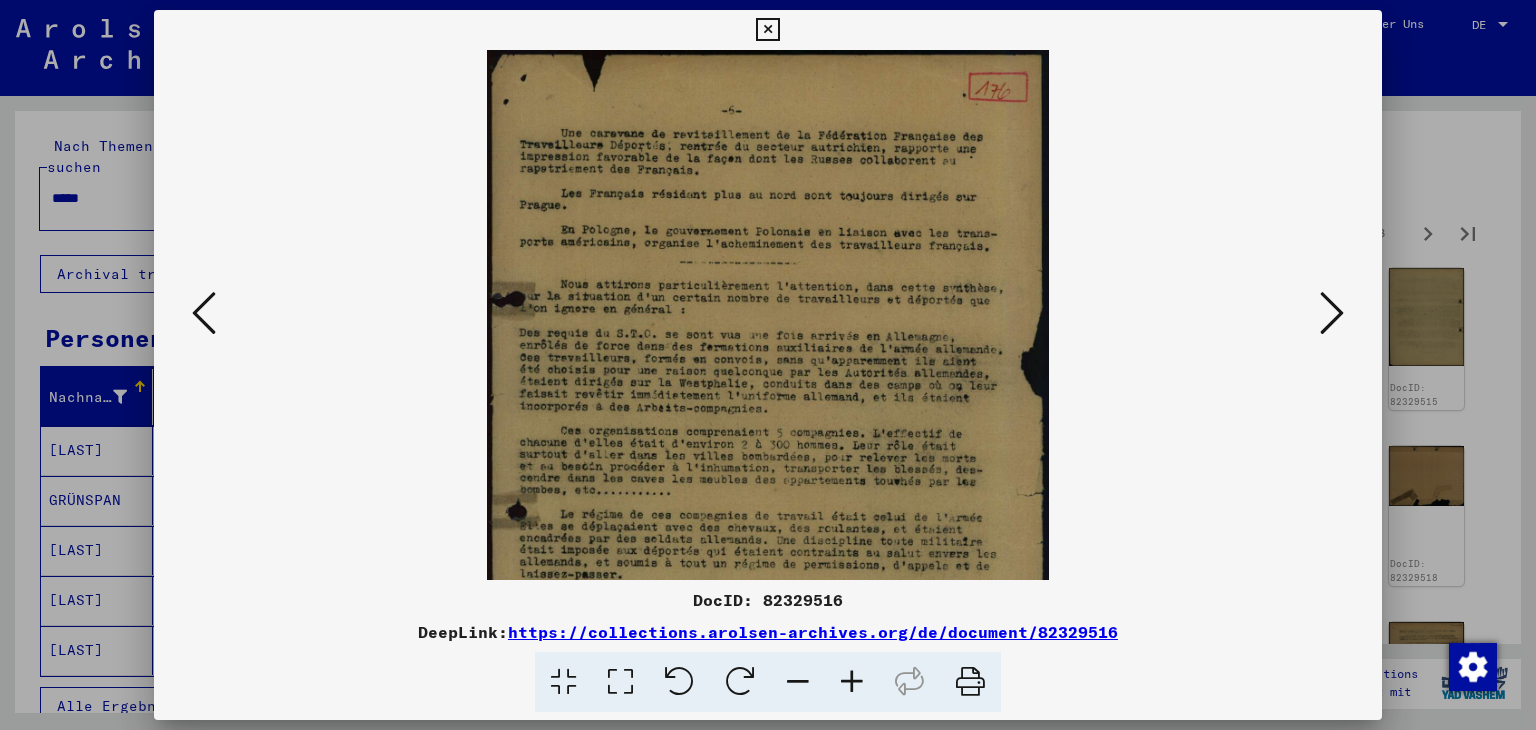 click at bounding box center [852, 682] 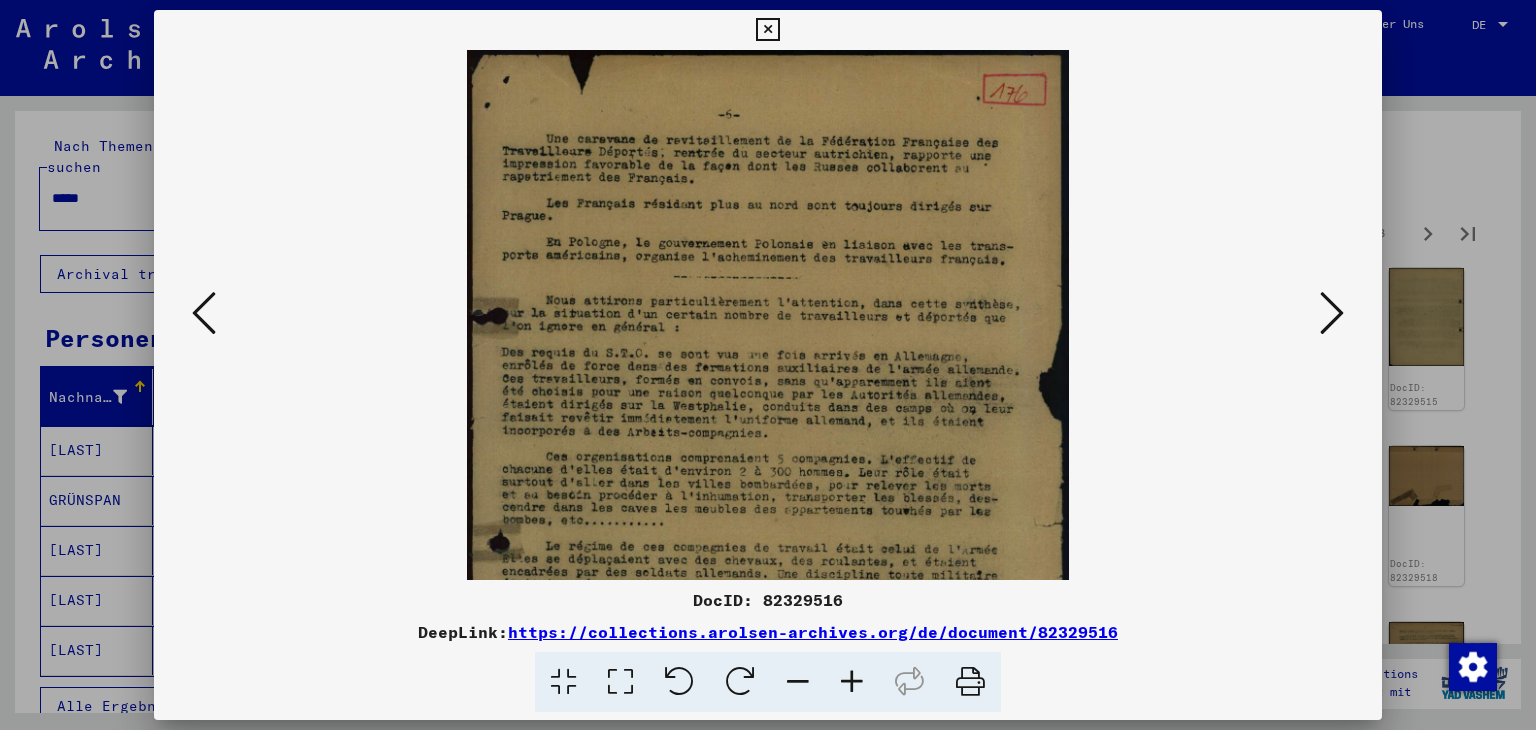 click at bounding box center [852, 682] 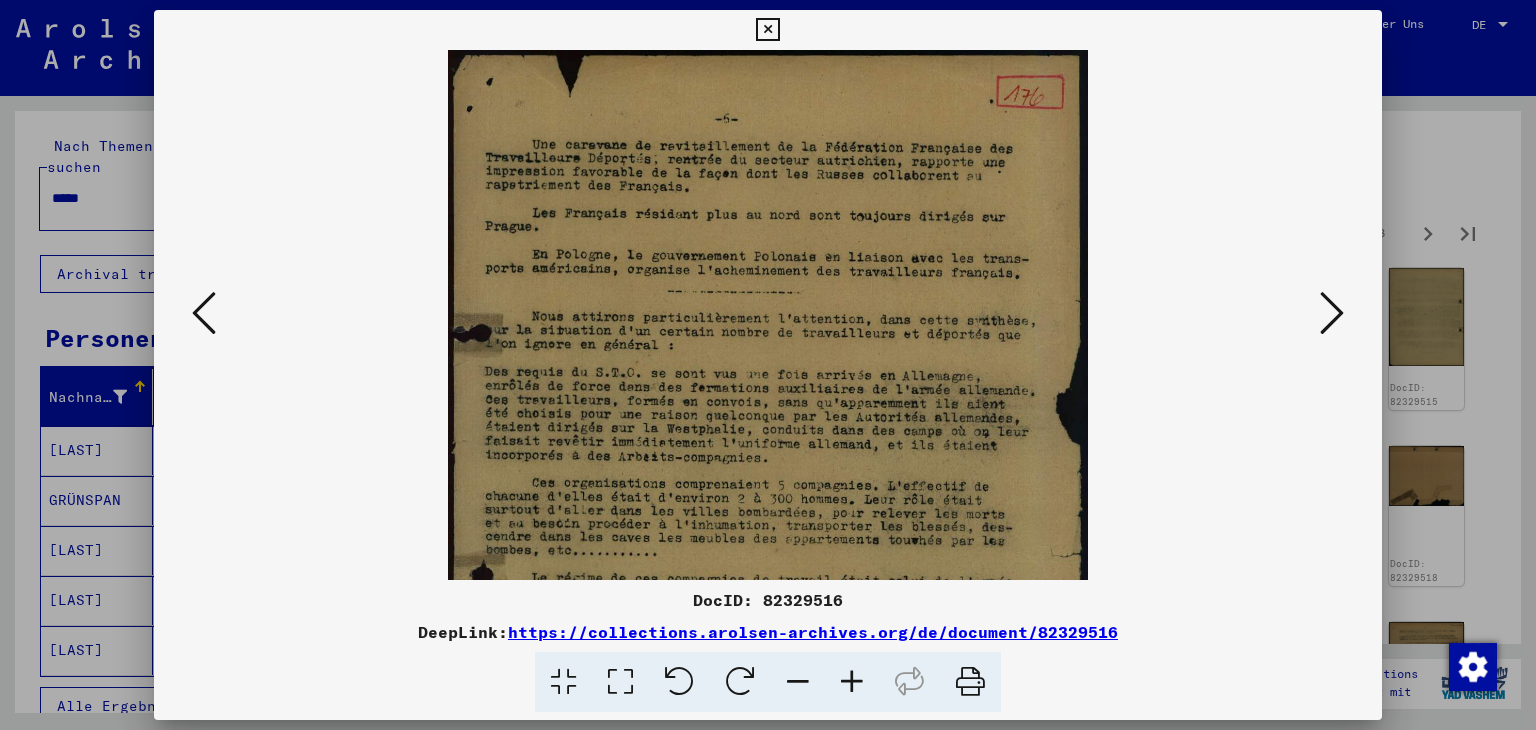 click at bounding box center [852, 682] 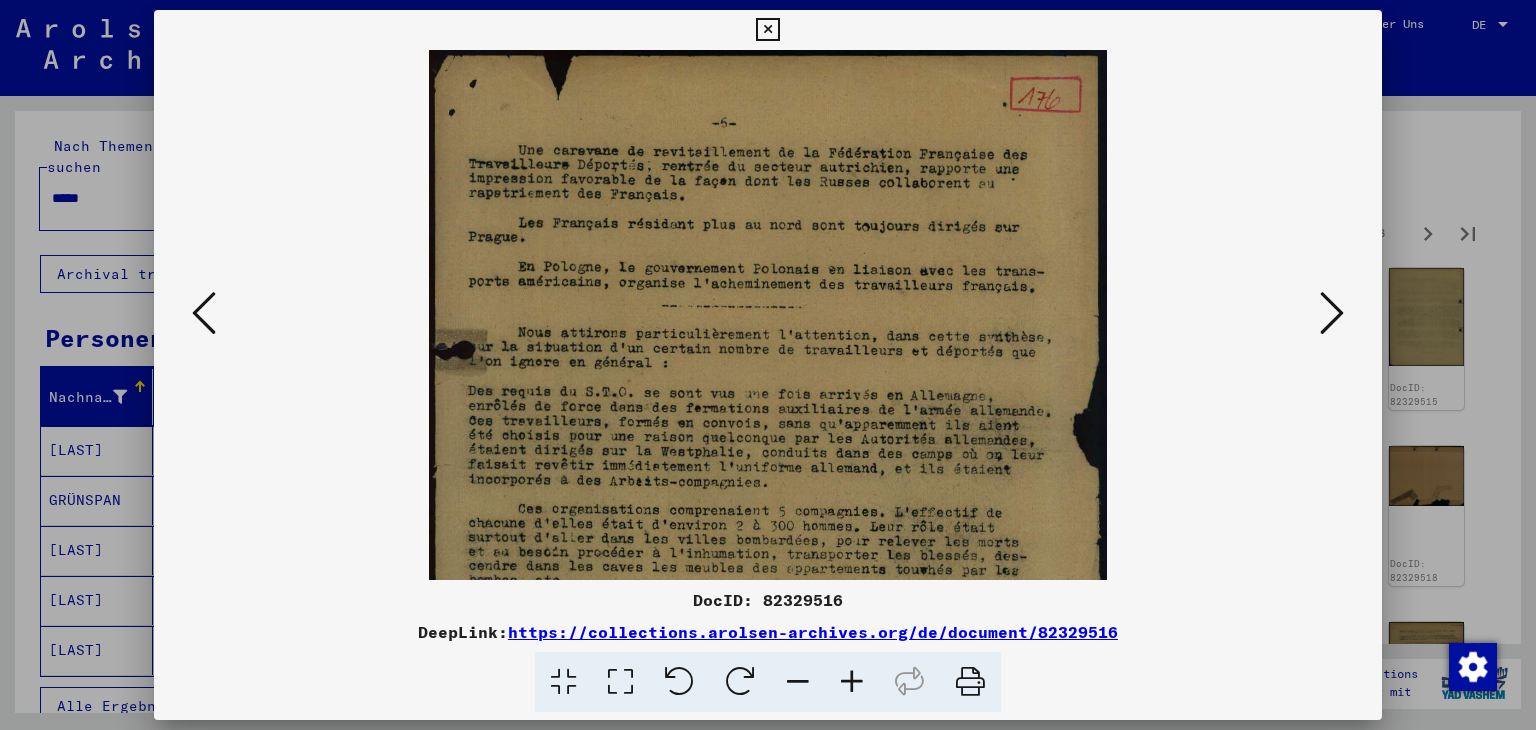 click at bounding box center (852, 682) 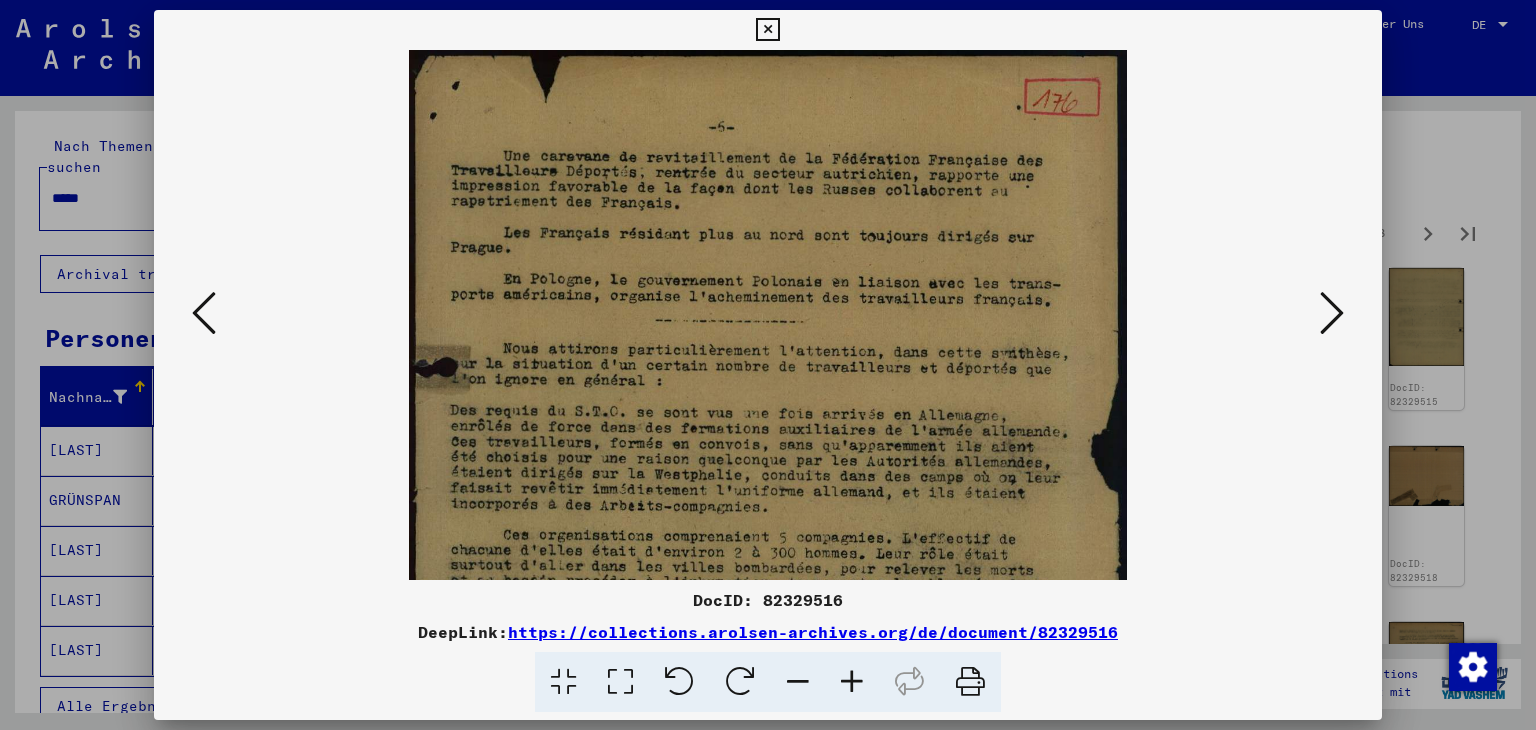click at bounding box center [852, 682] 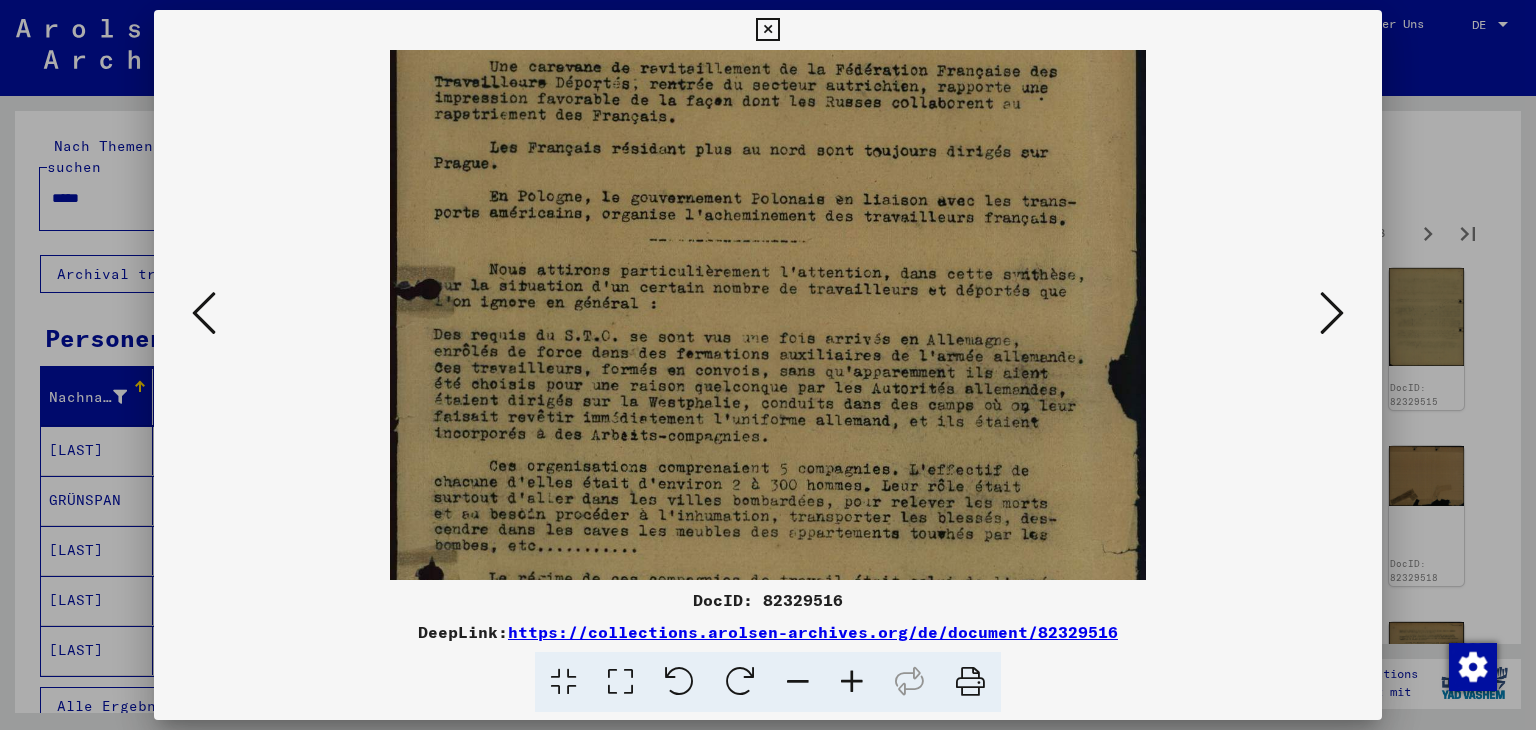 scroll, scrollTop: 100, scrollLeft: 0, axis: vertical 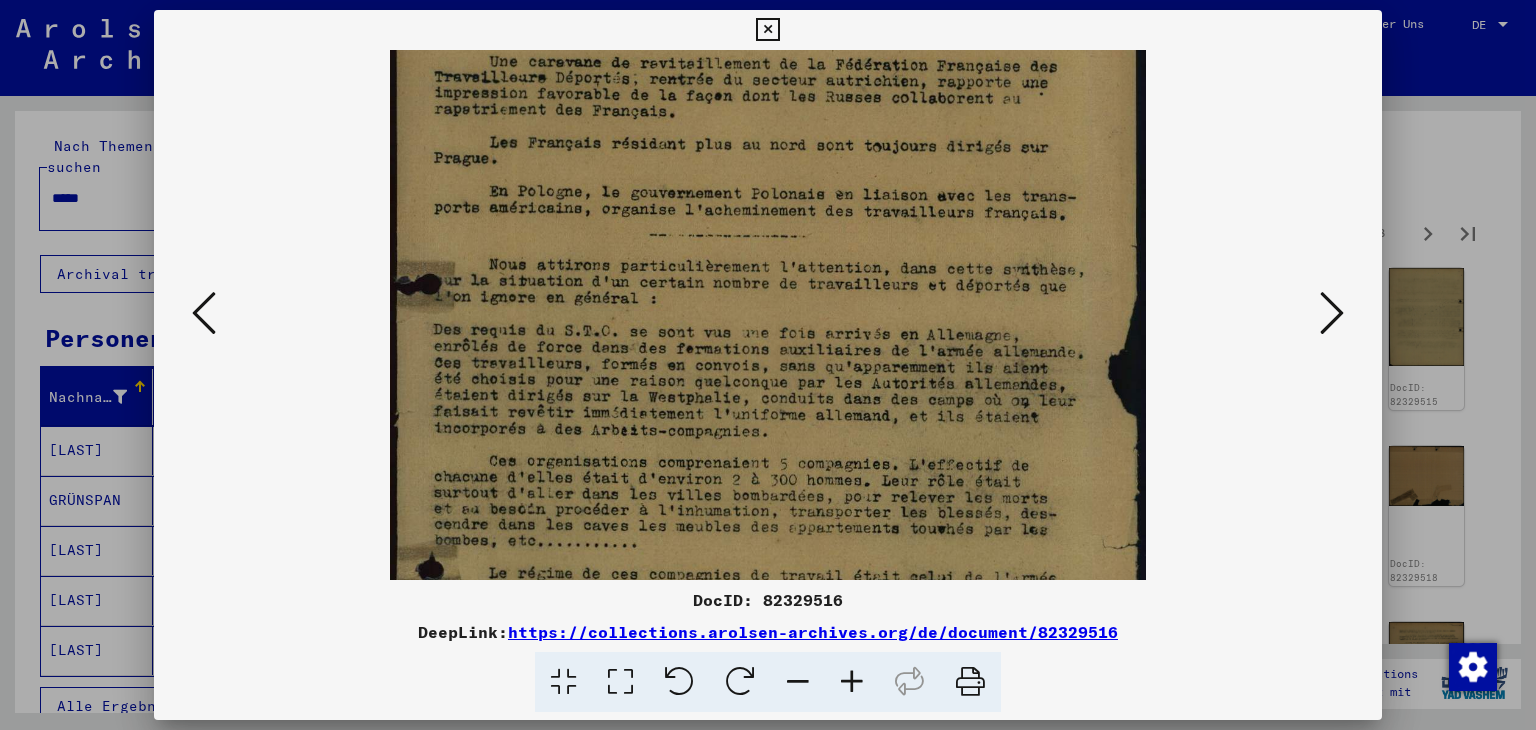 drag, startPoint x: 860, startPoint y: 478, endPoint x: 872, endPoint y: 392, distance: 86.833176 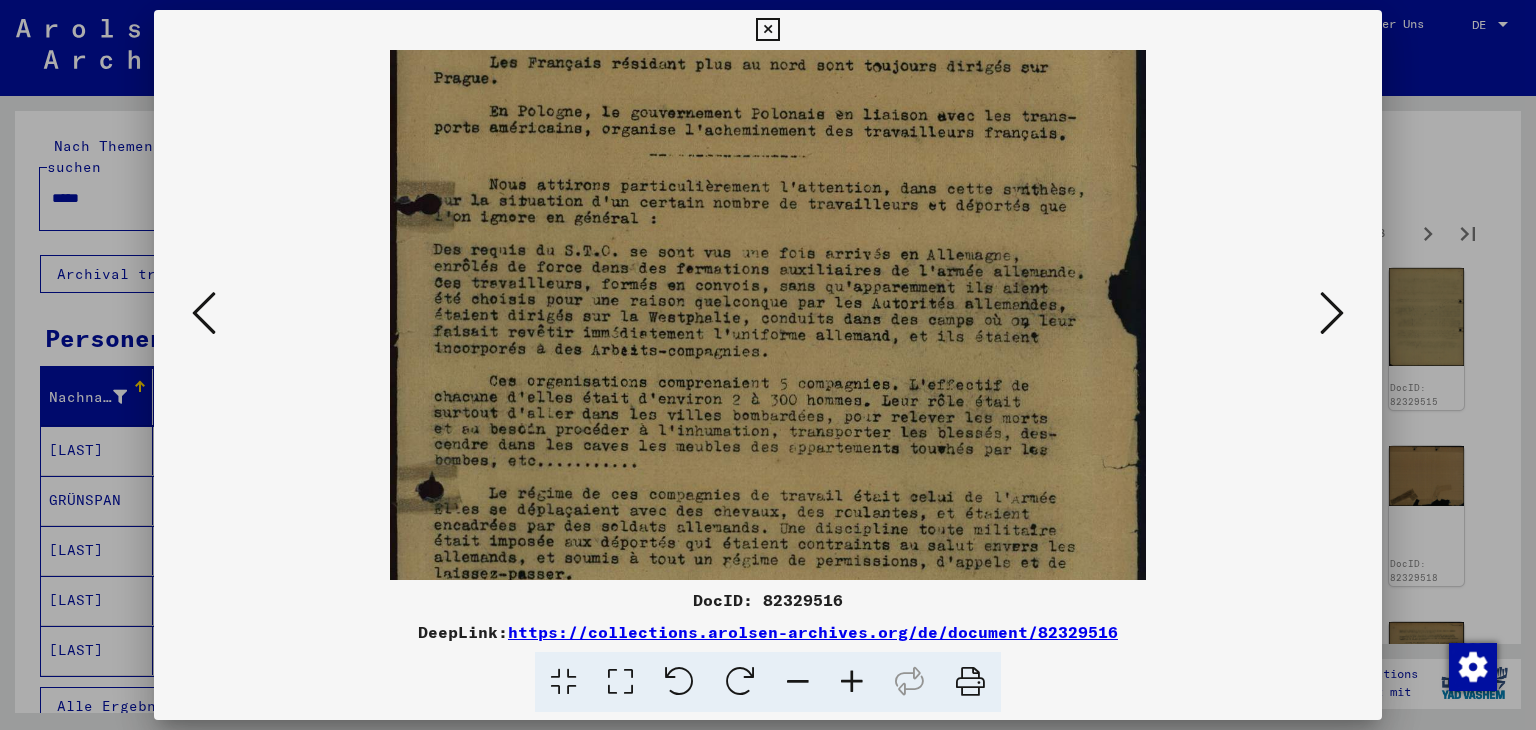 scroll, scrollTop: 185, scrollLeft: 0, axis: vertical 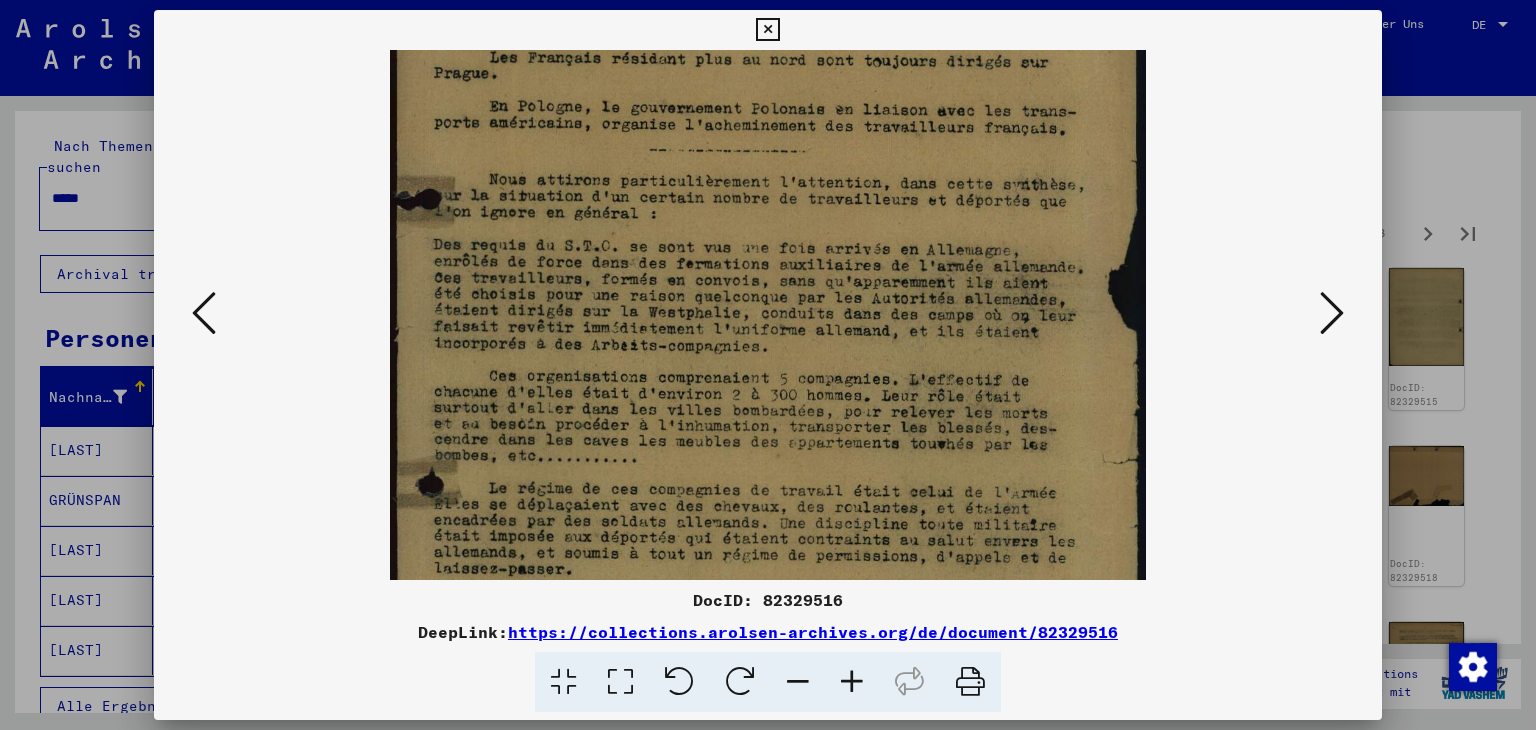 drag, startPoint x: 912, startPoint y: 504, endPoint x: 934, endPoint y: 423, distance: 83.9345 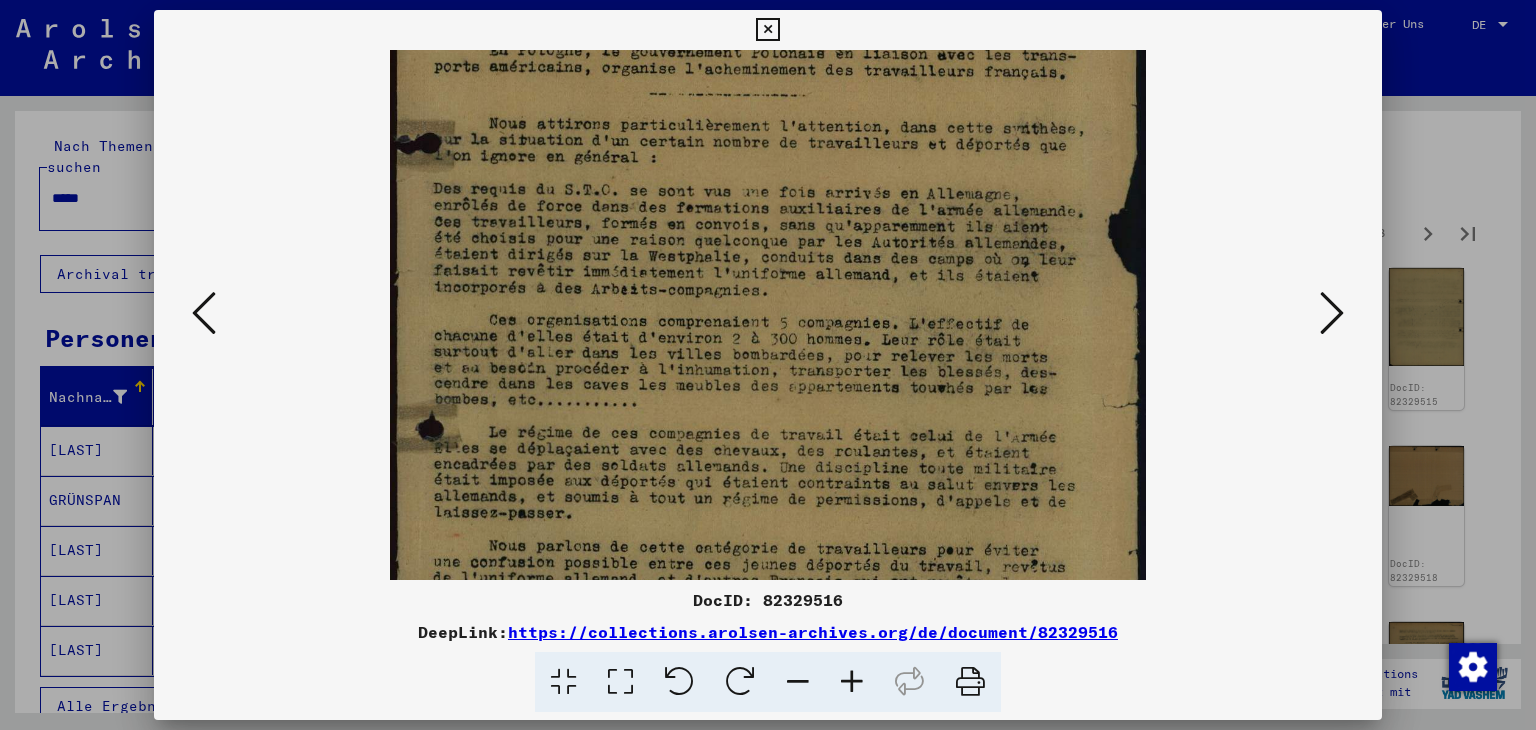 scroll, scrollTop: 252, scrollLeft: 0, axis: vertical 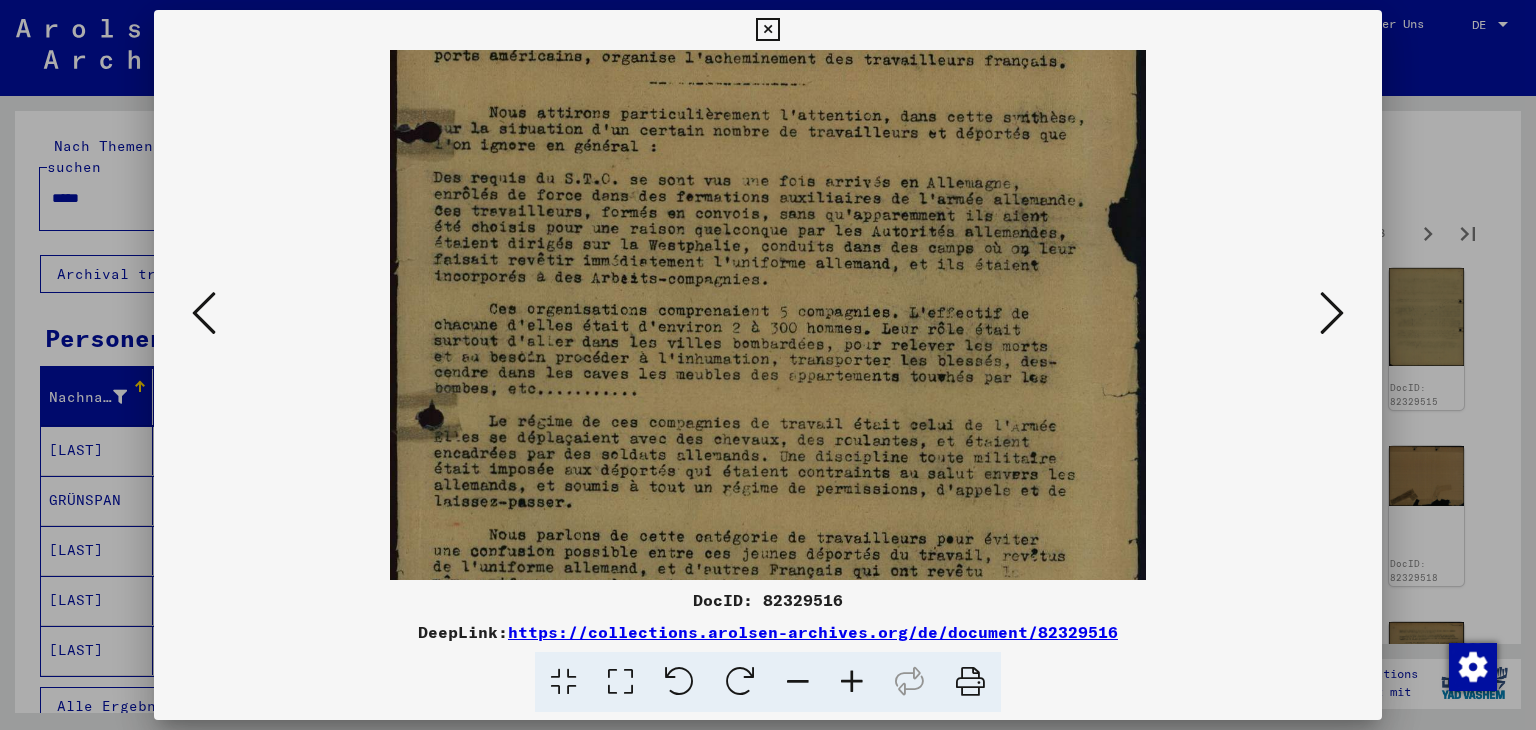drag, startPoint x: 989, startPoint y: 494, endPoint x: 1006, endPoint y: 433, distance: 63.324562 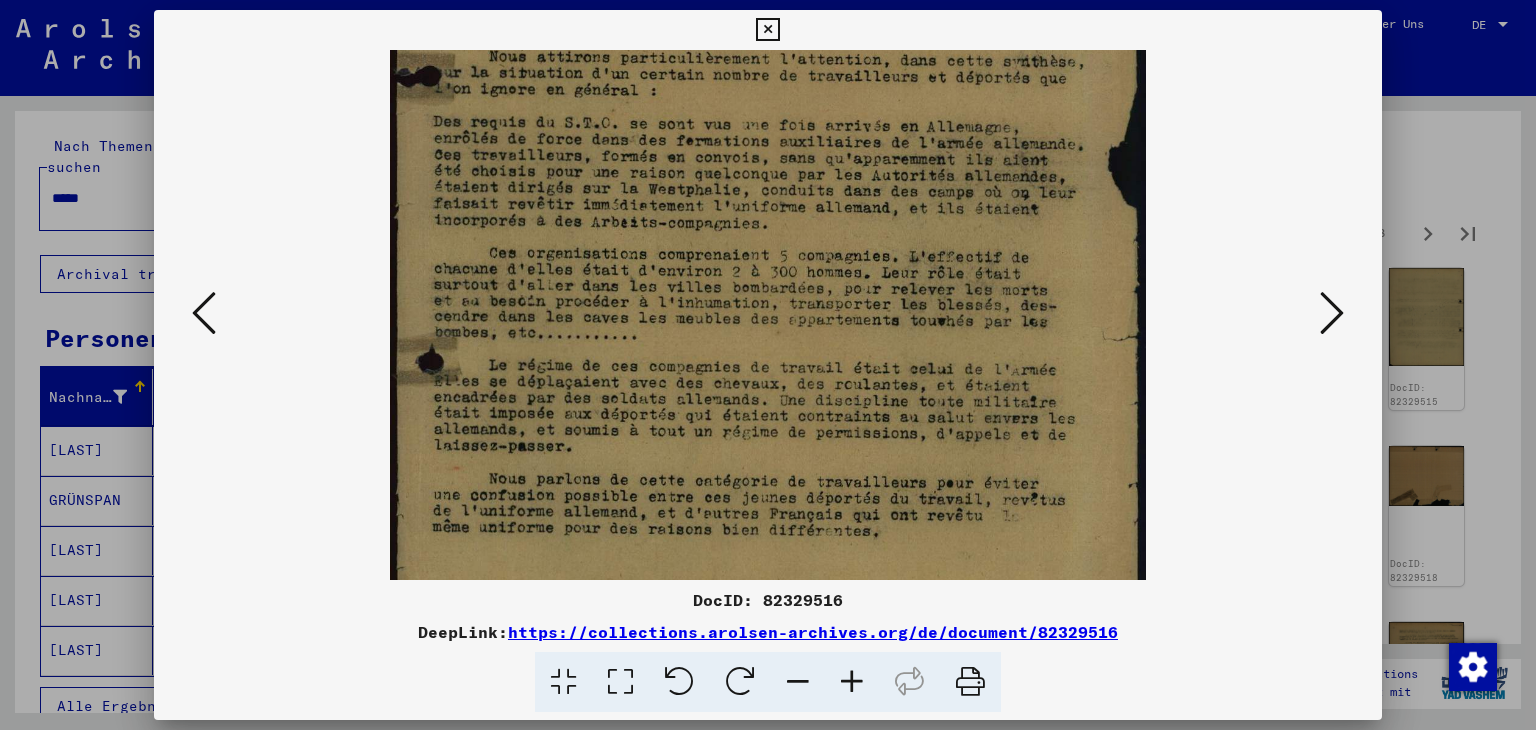 drag, startPoint x: 1014, startPoint y: 456, endPoint x: 1029, endPoint y: 405, distance: 53.160137 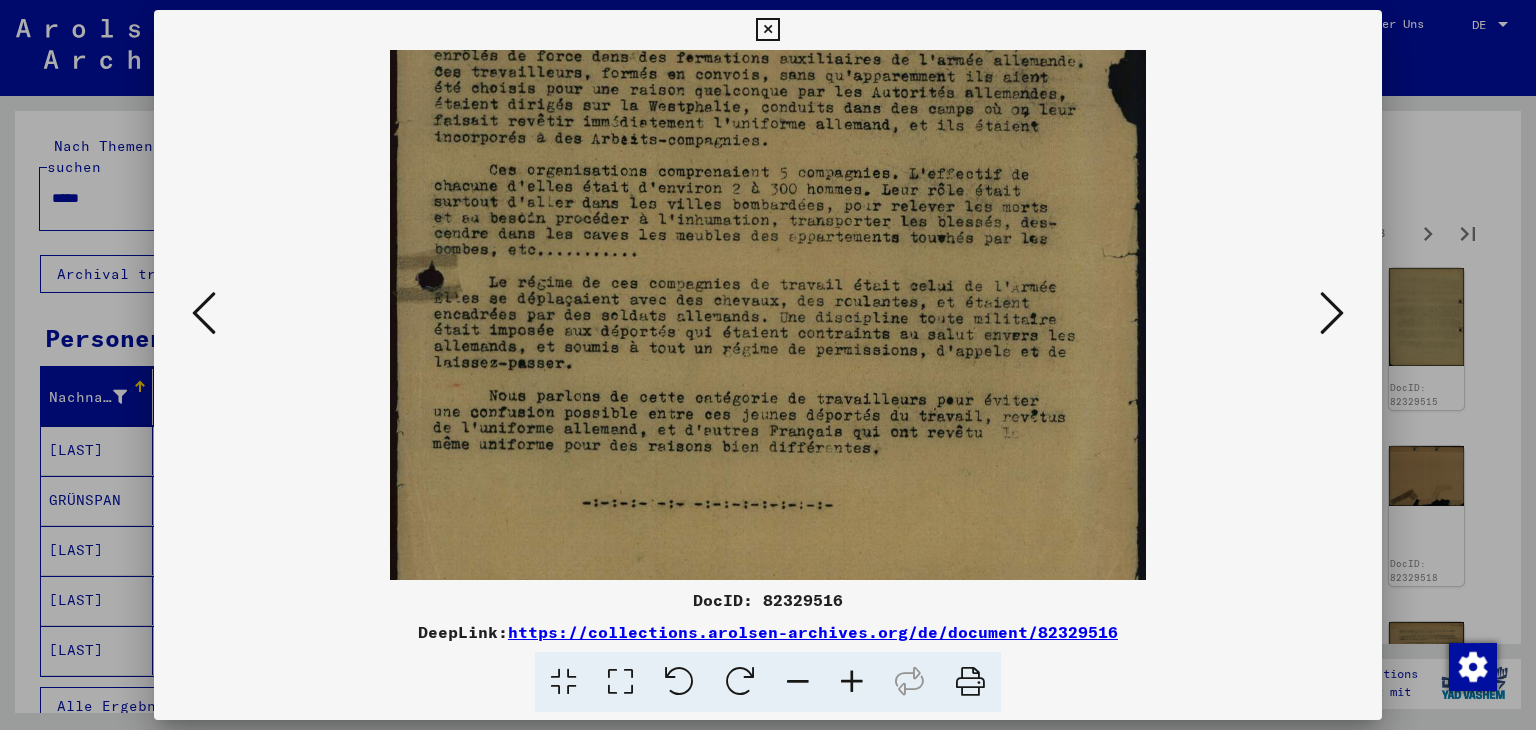 drag, startPoint x: 1039, startPoint y: 454, endPoint x: 1051, endPoint y: 373, distance: 81.88406 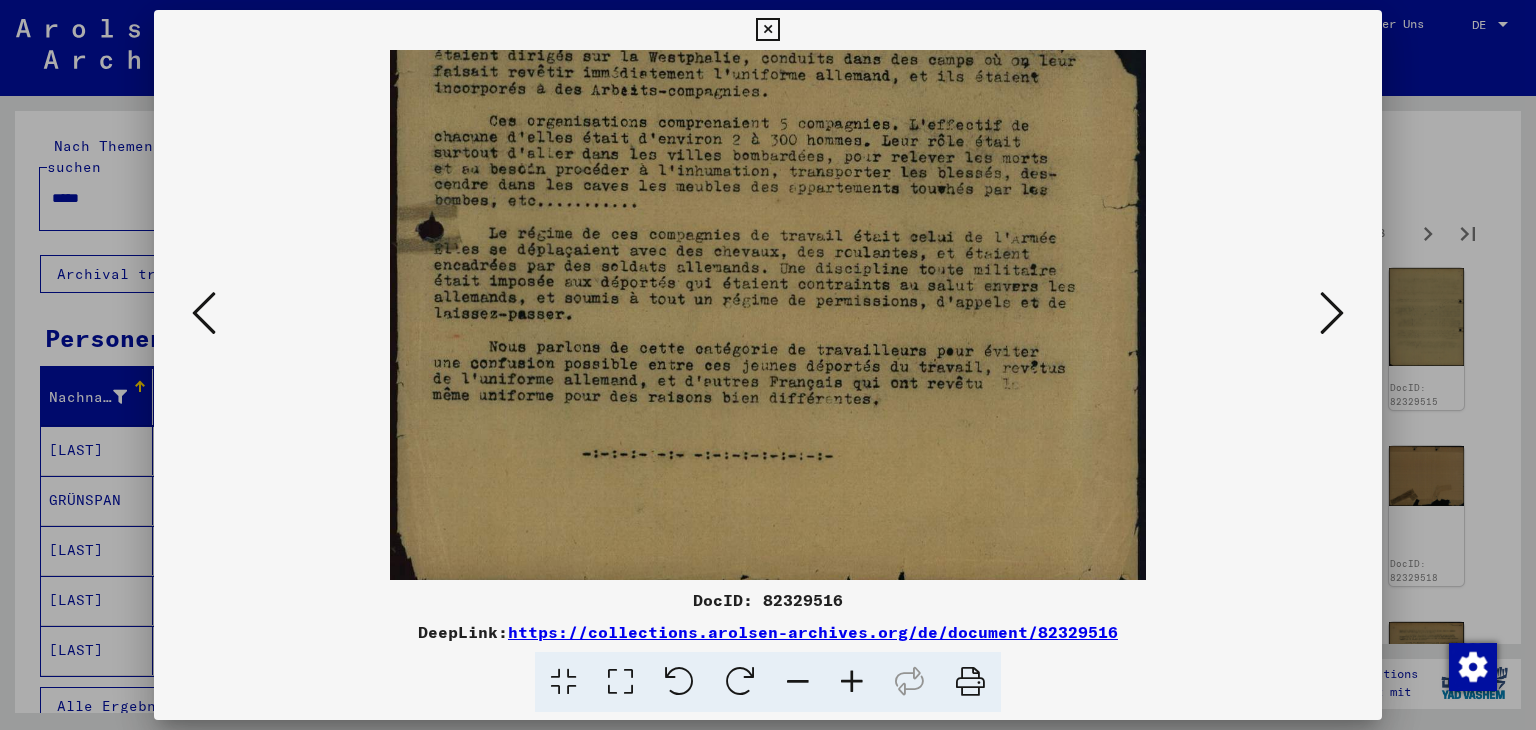 scroll, scrollTop: 448, scrollLeft: 0, axis: vertical 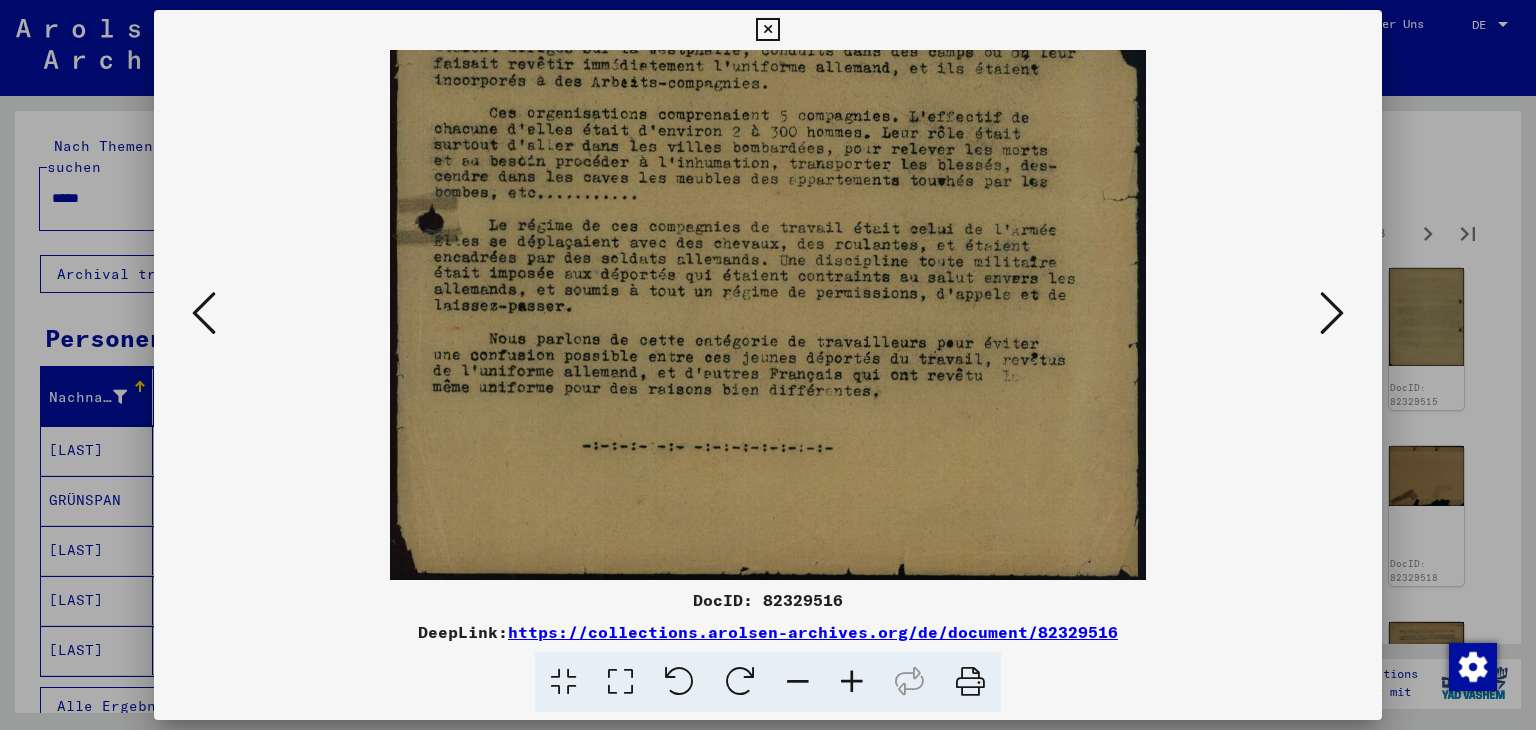 drag, startPoint x: 1061, startPoint y: 450, endPoint x: 1061, endPoint y: 393, distance: 57 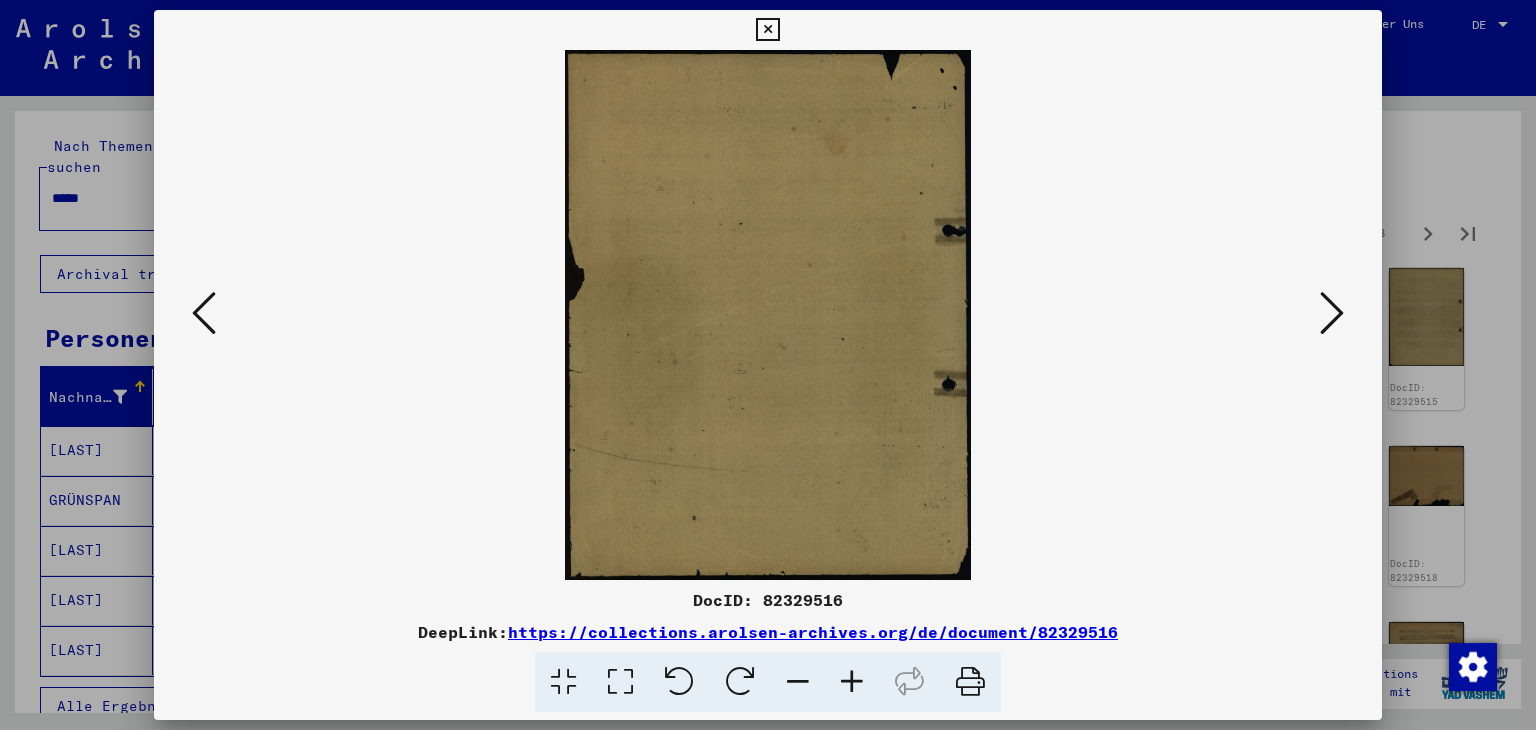 scroll, scrollTop: 0, scrollLeft: 0, axis: both 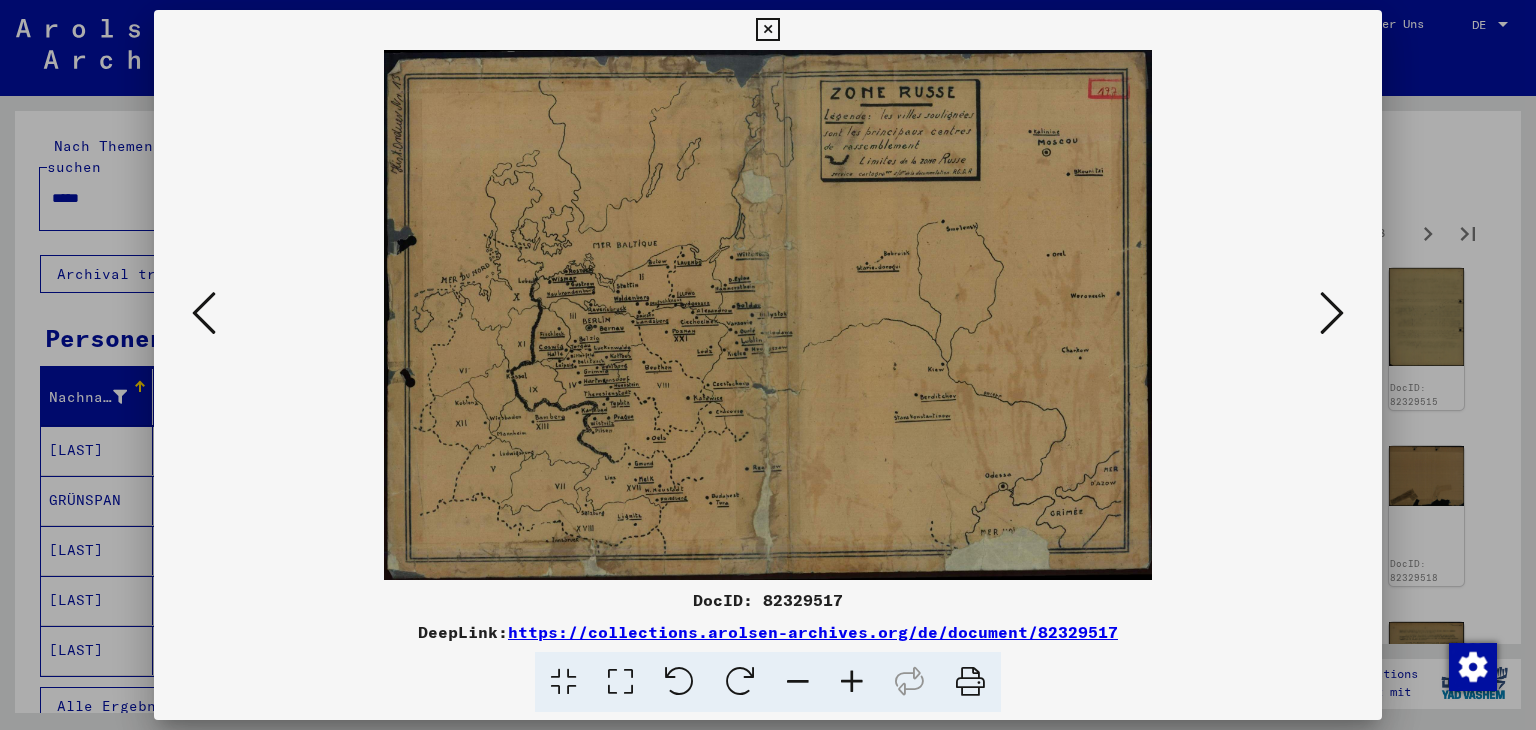 click at bounding box center [1332, 313] 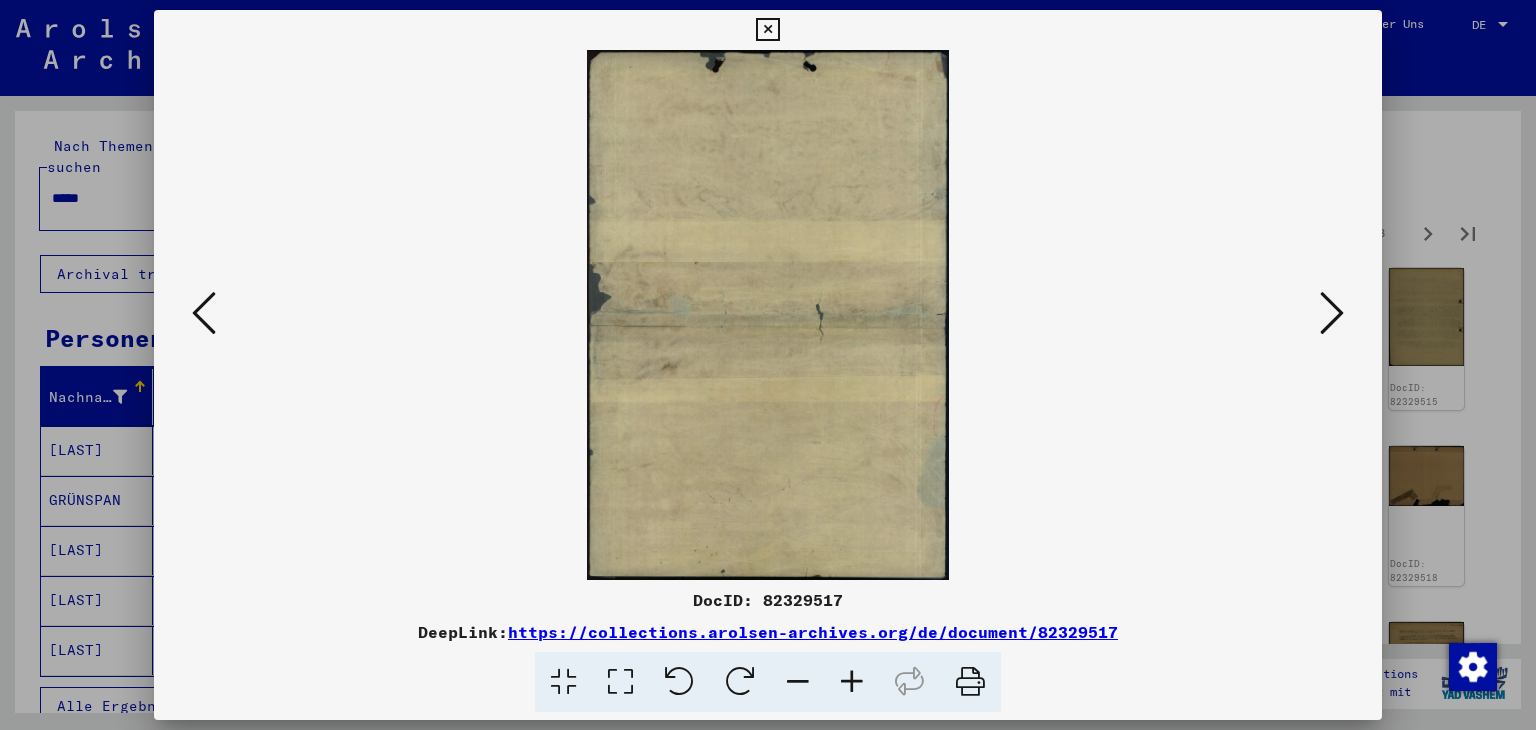 click at bounding box center [1332, 313] 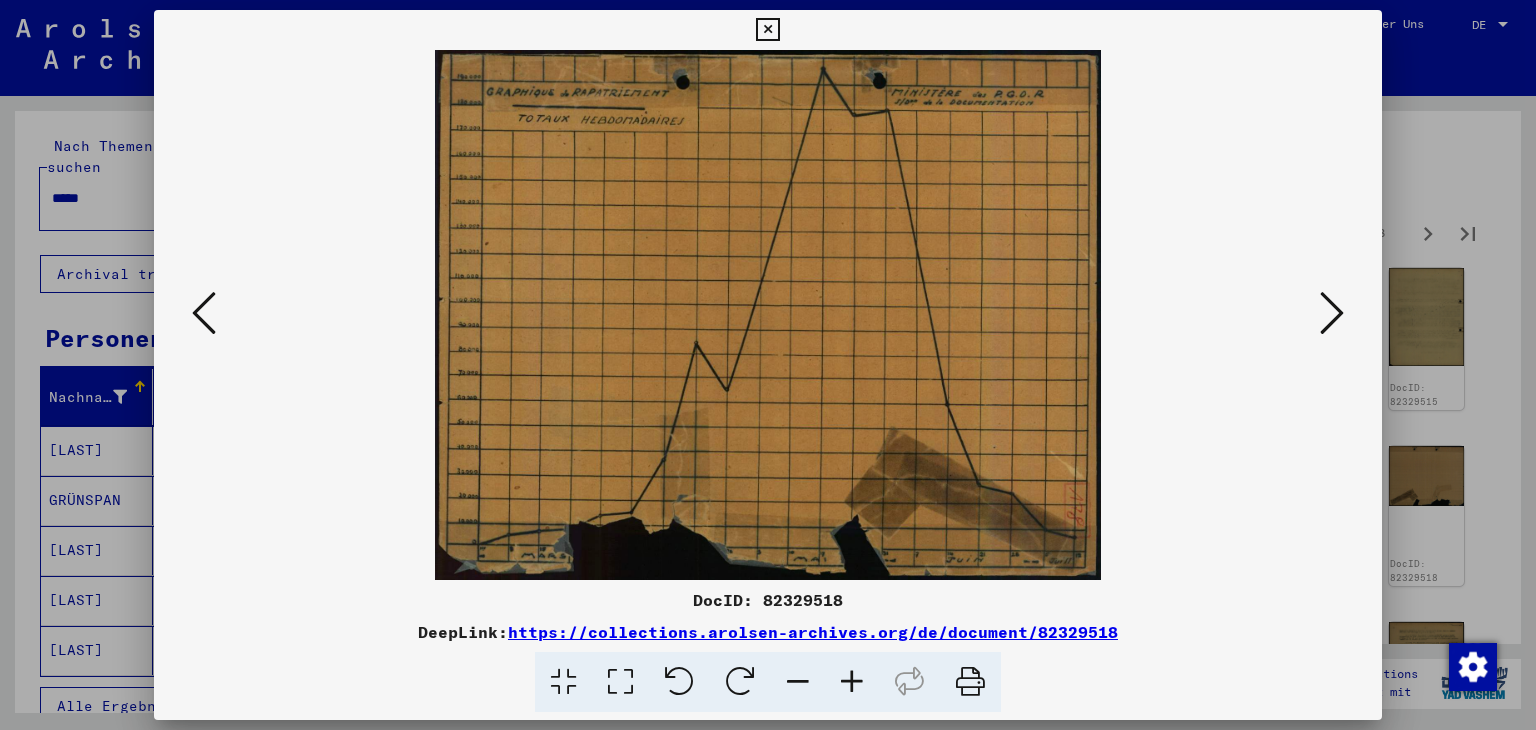 click at bounding box center [1332, 313] 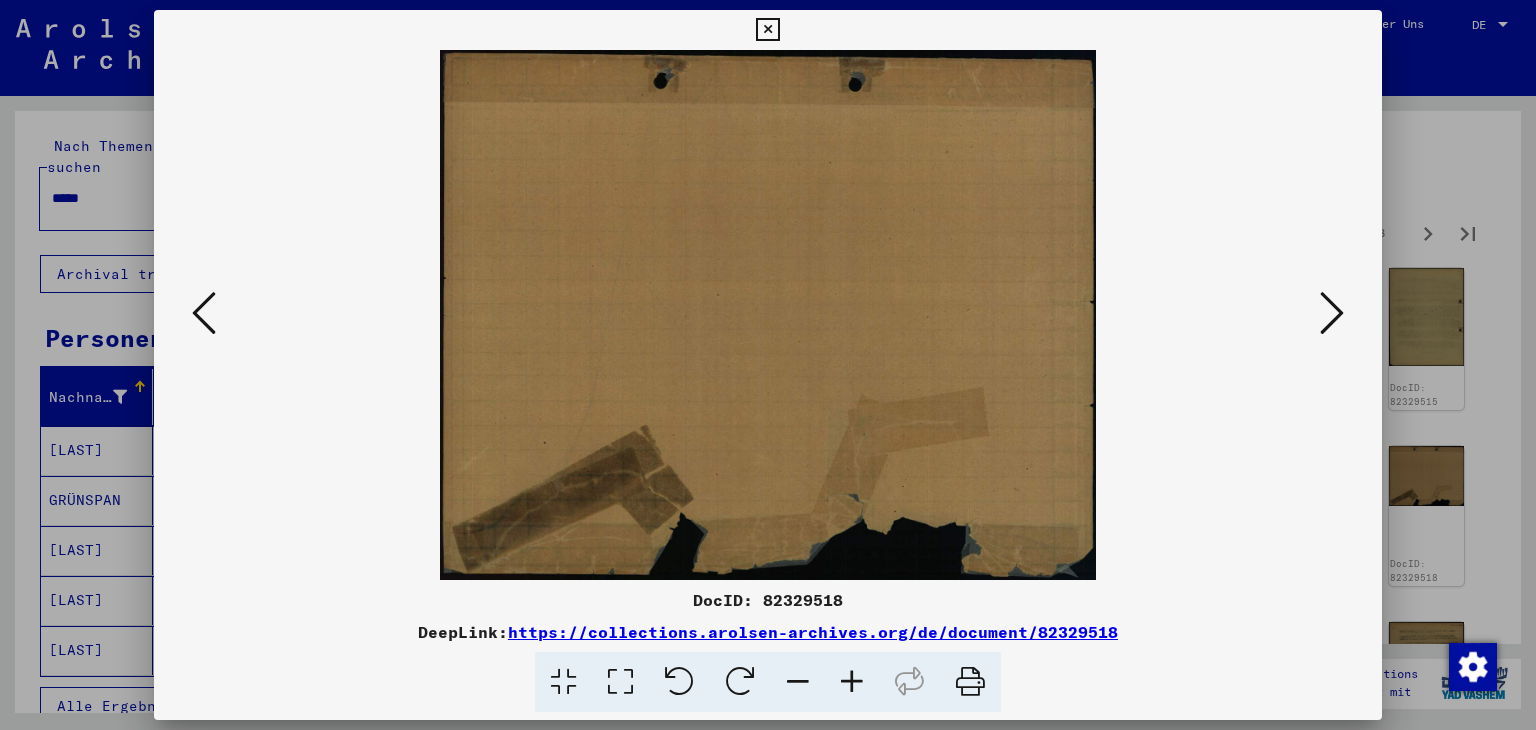 click at bounding box center (1332, 313) 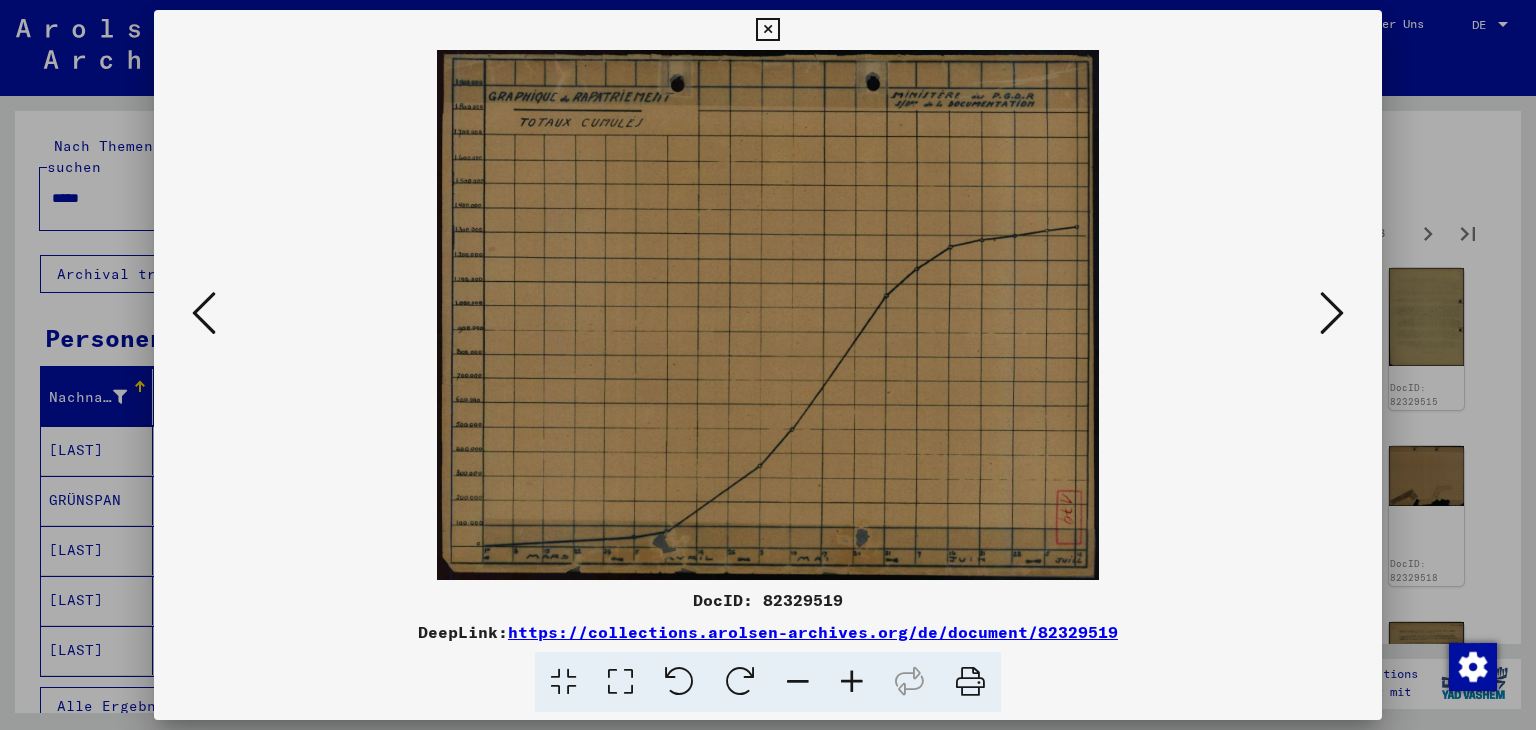 click at bounding box center (1332, 313) 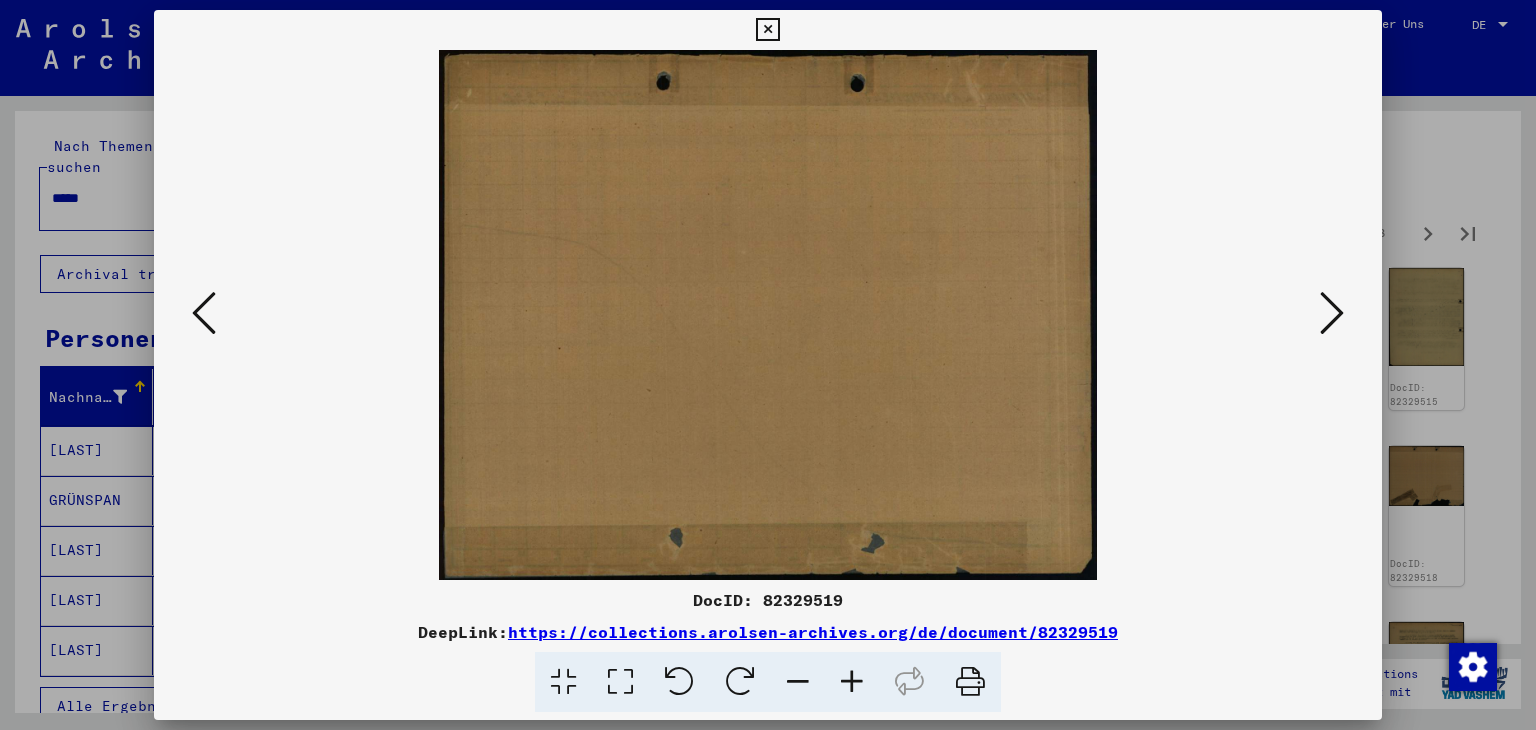 click at bounding box center (1332, 313) 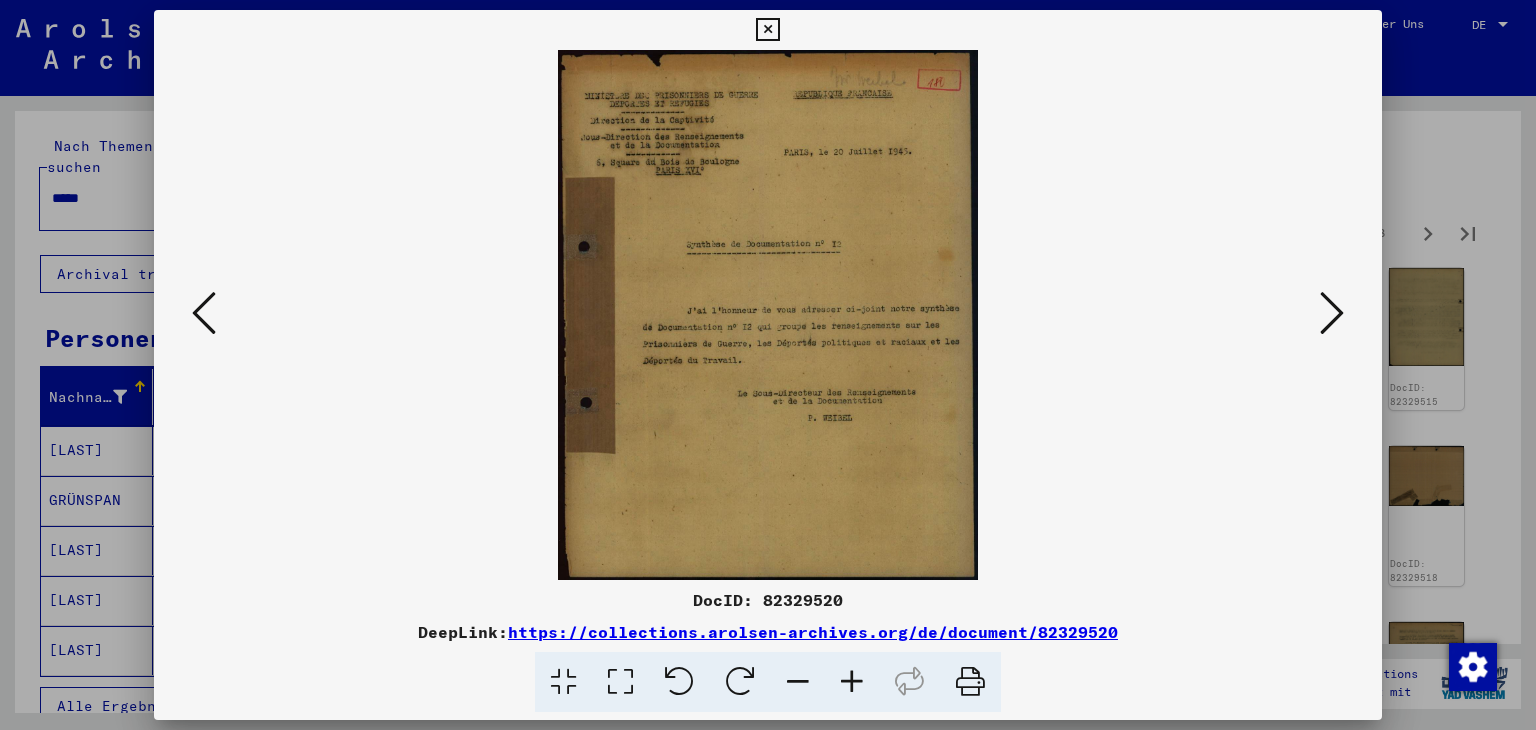 click at bounding box center (1332, 313) 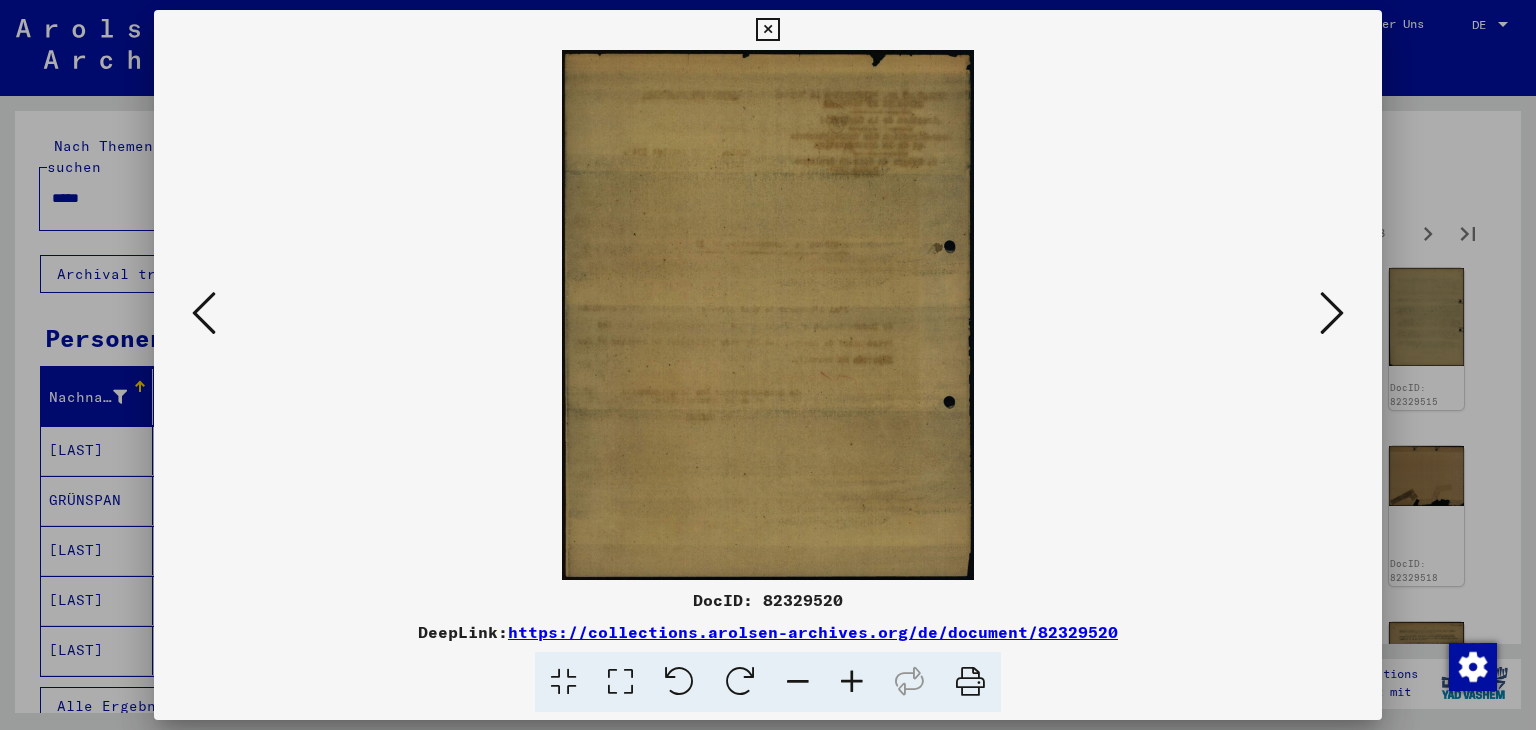 click at bounding box center (1332, 313) 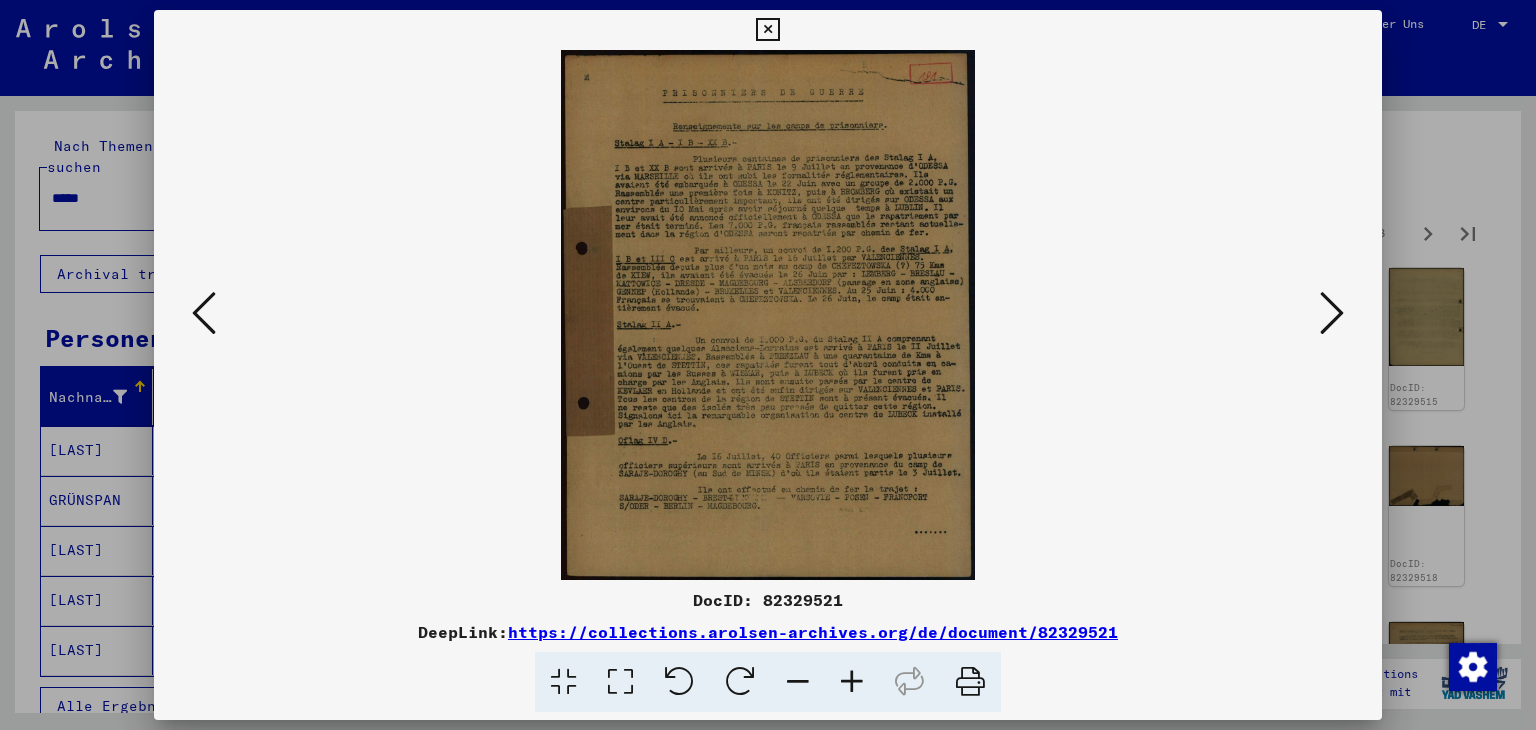 click at bounding box center (852, 682) 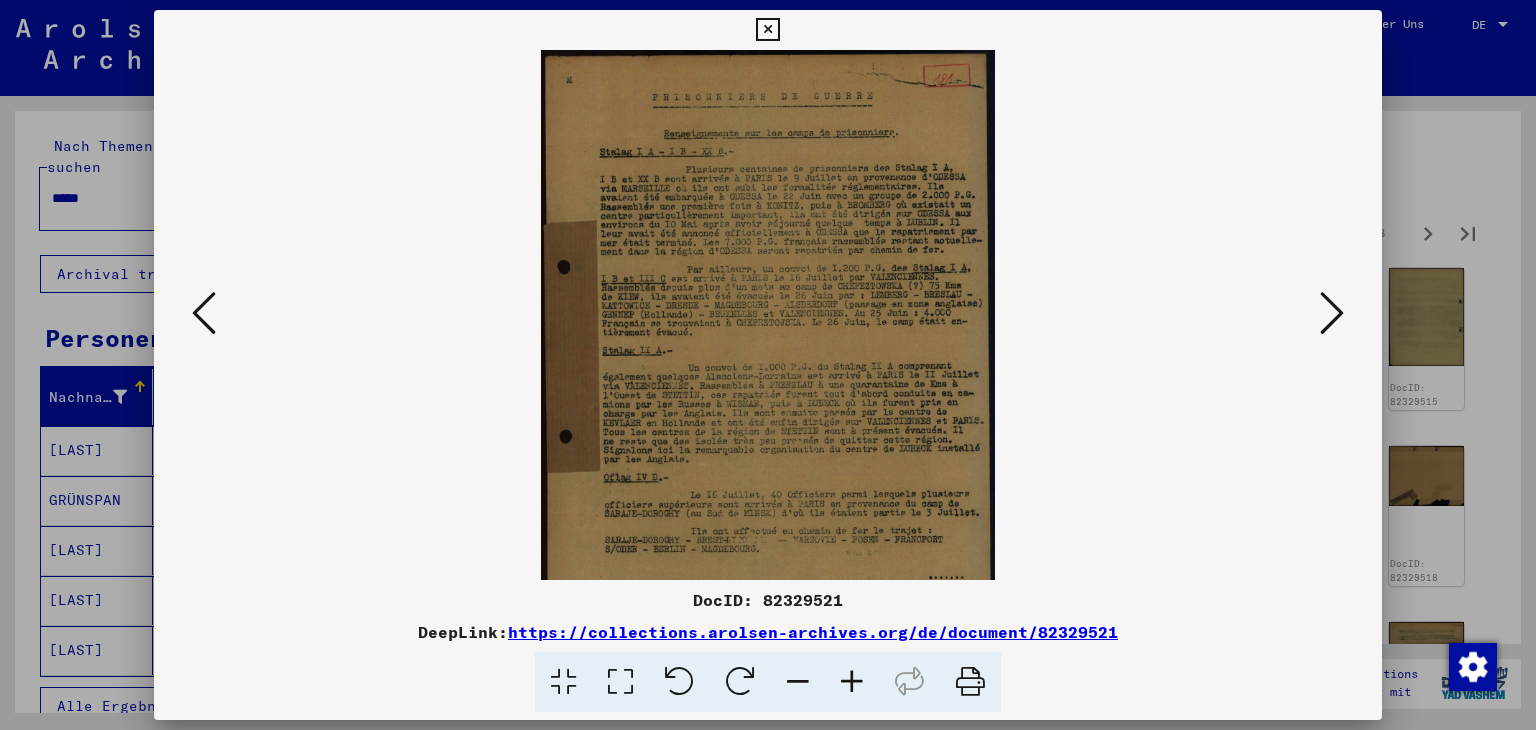 click at bounding box center [852, 682] 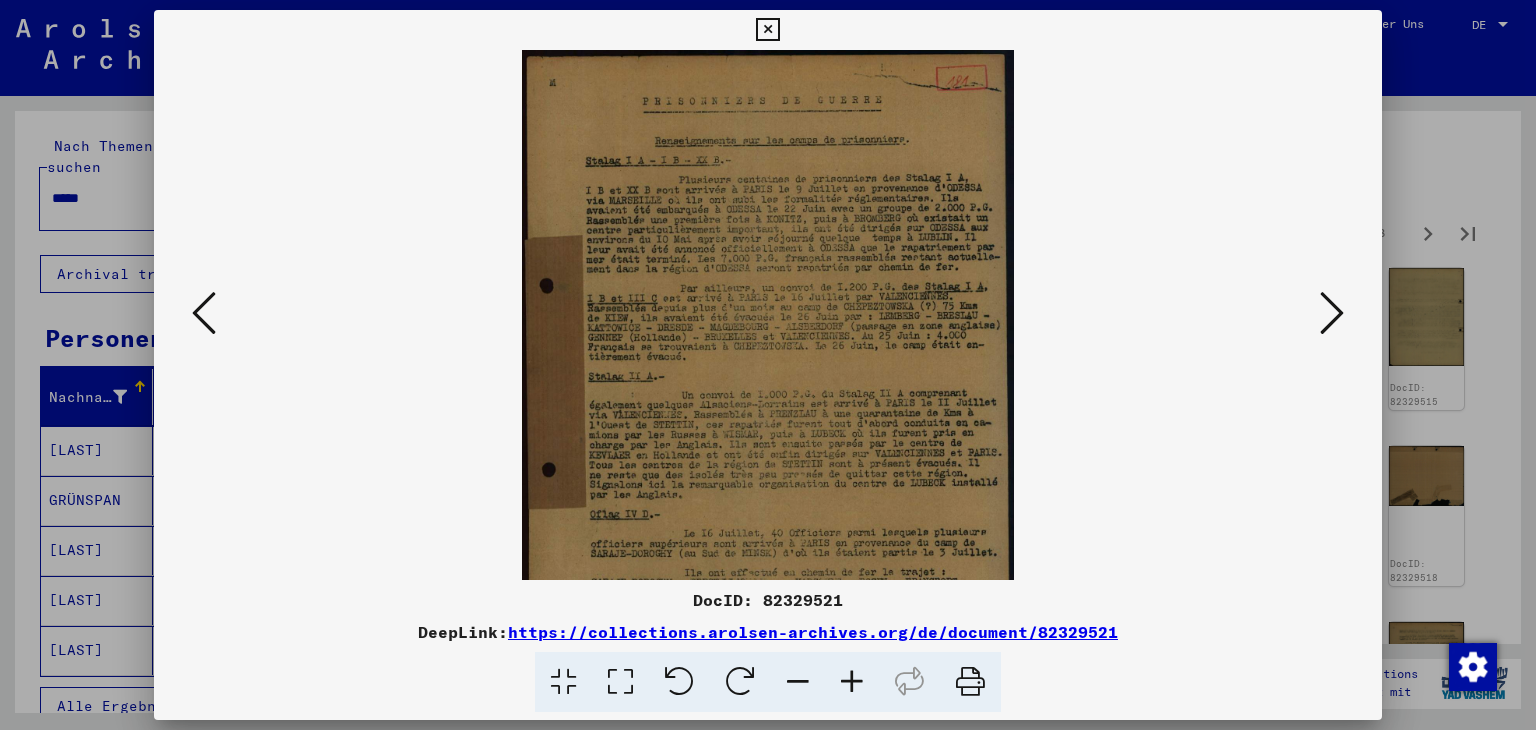 click at bounding box center [852, 682] 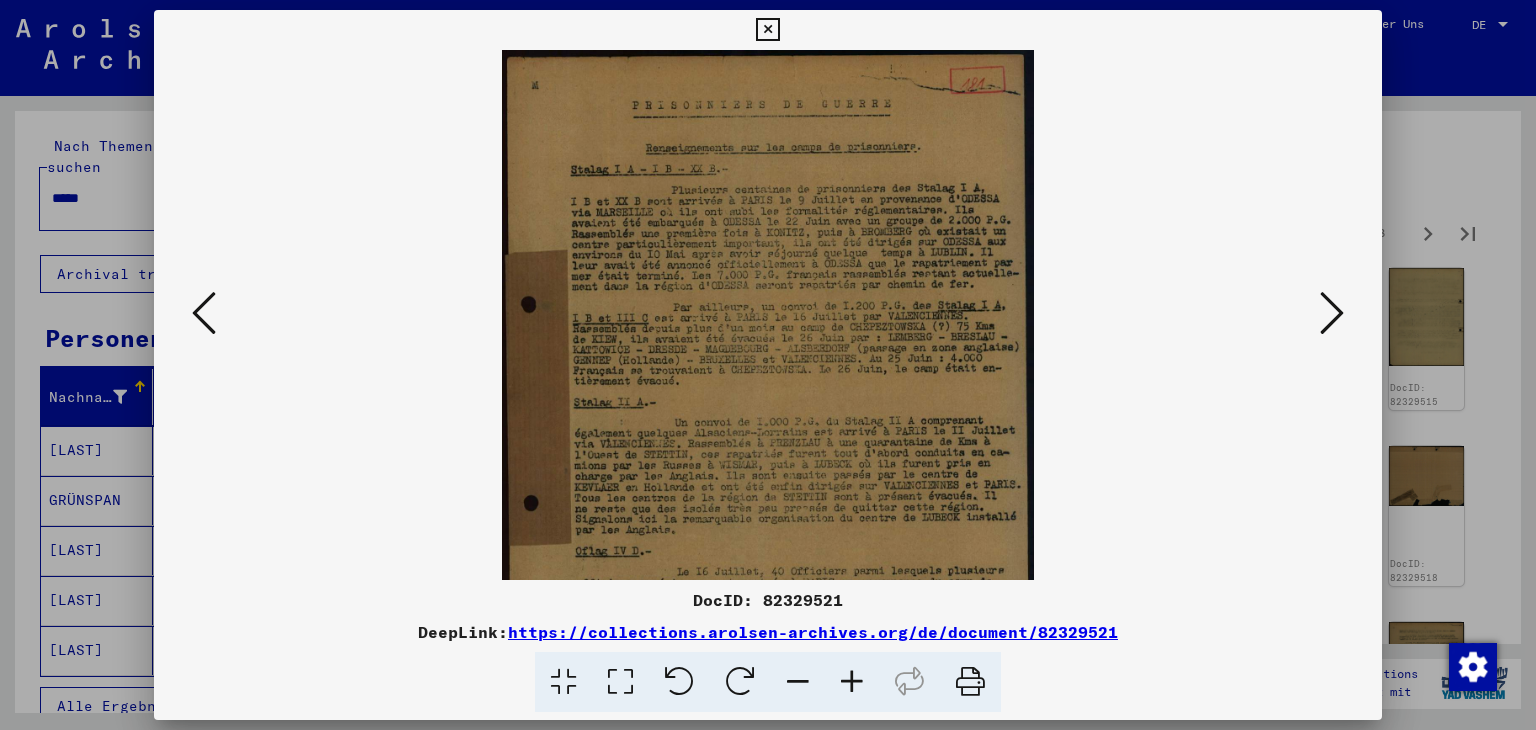 click at bounding box center [852, 682] 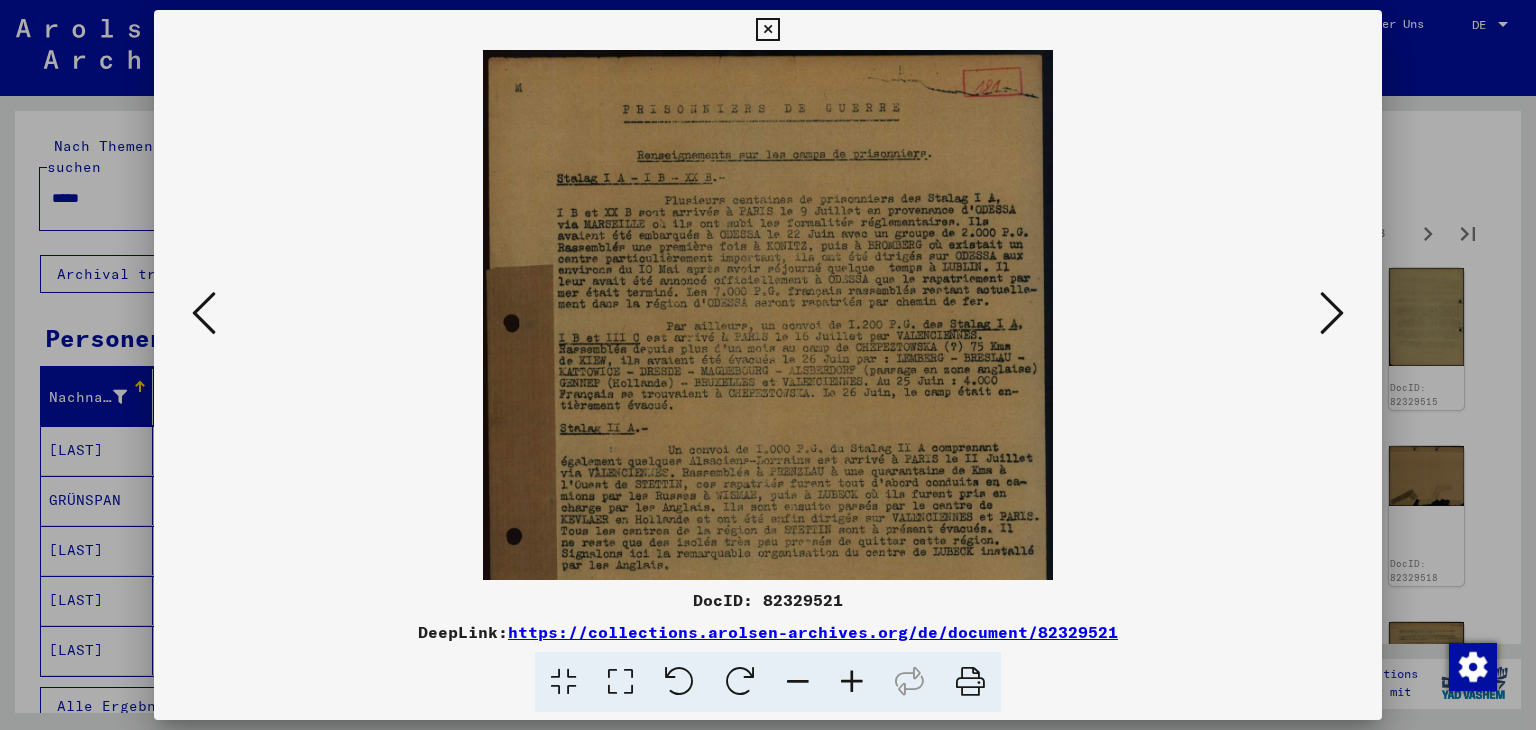 click at bounding box center (852, 682) 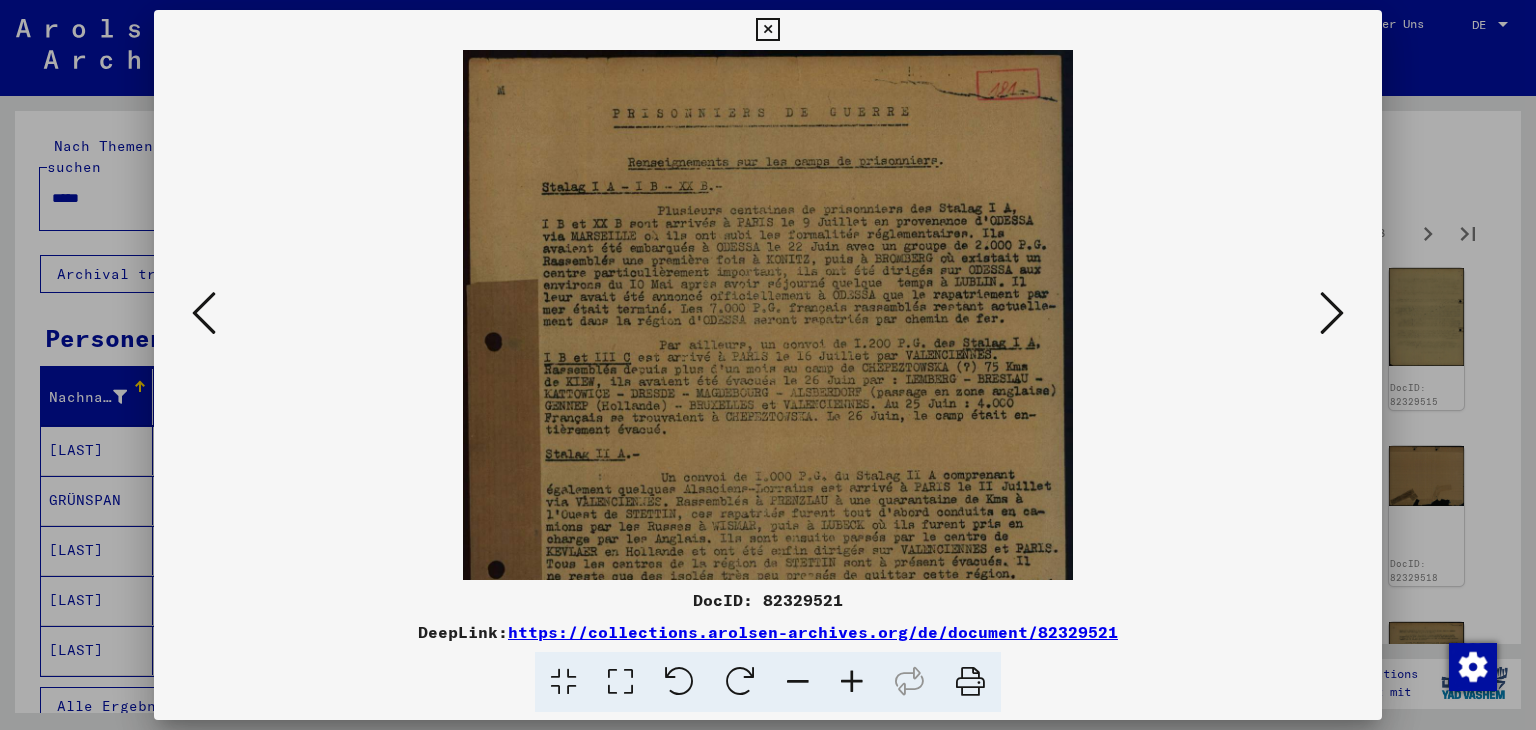 click at bounding box center (852, 682) 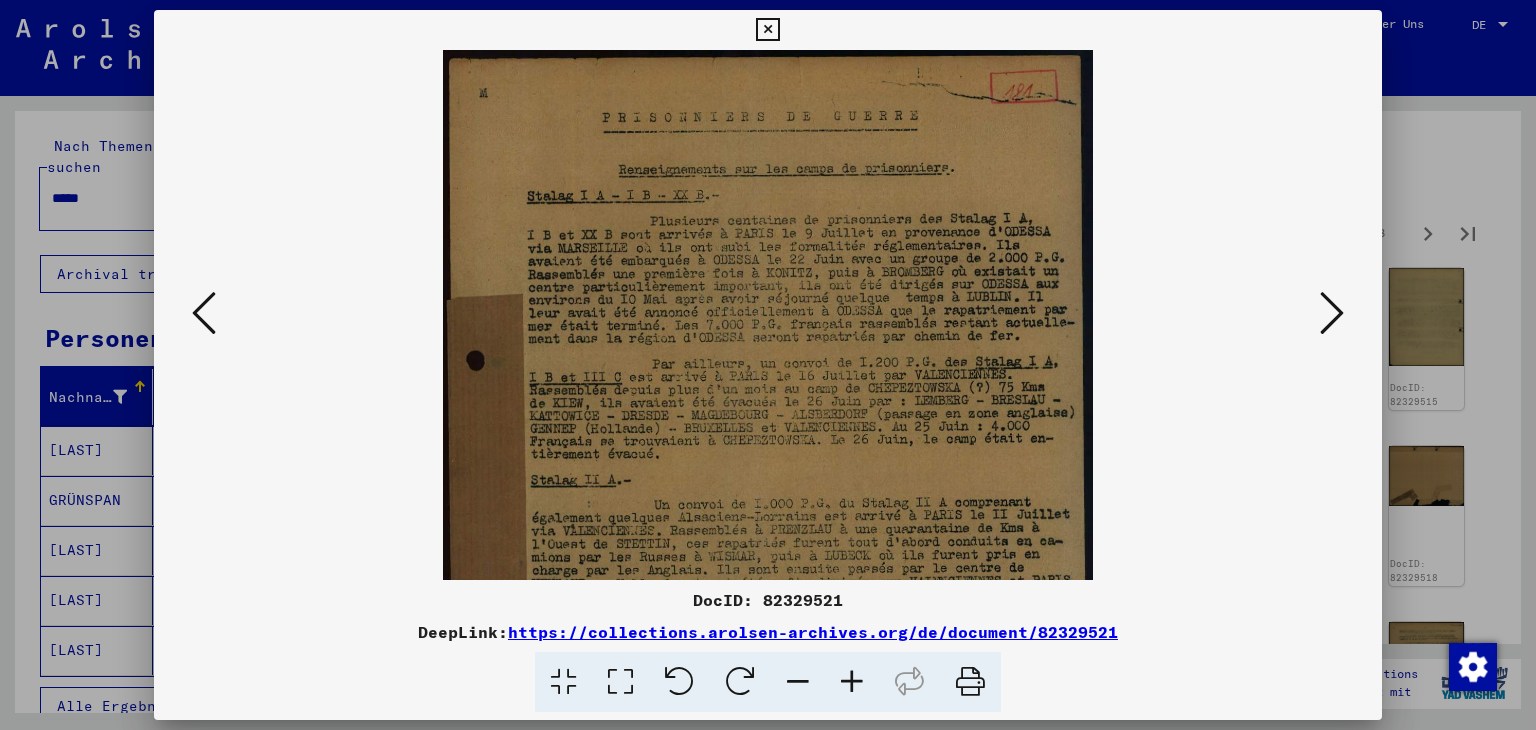 click at bounding box center (852, 682) 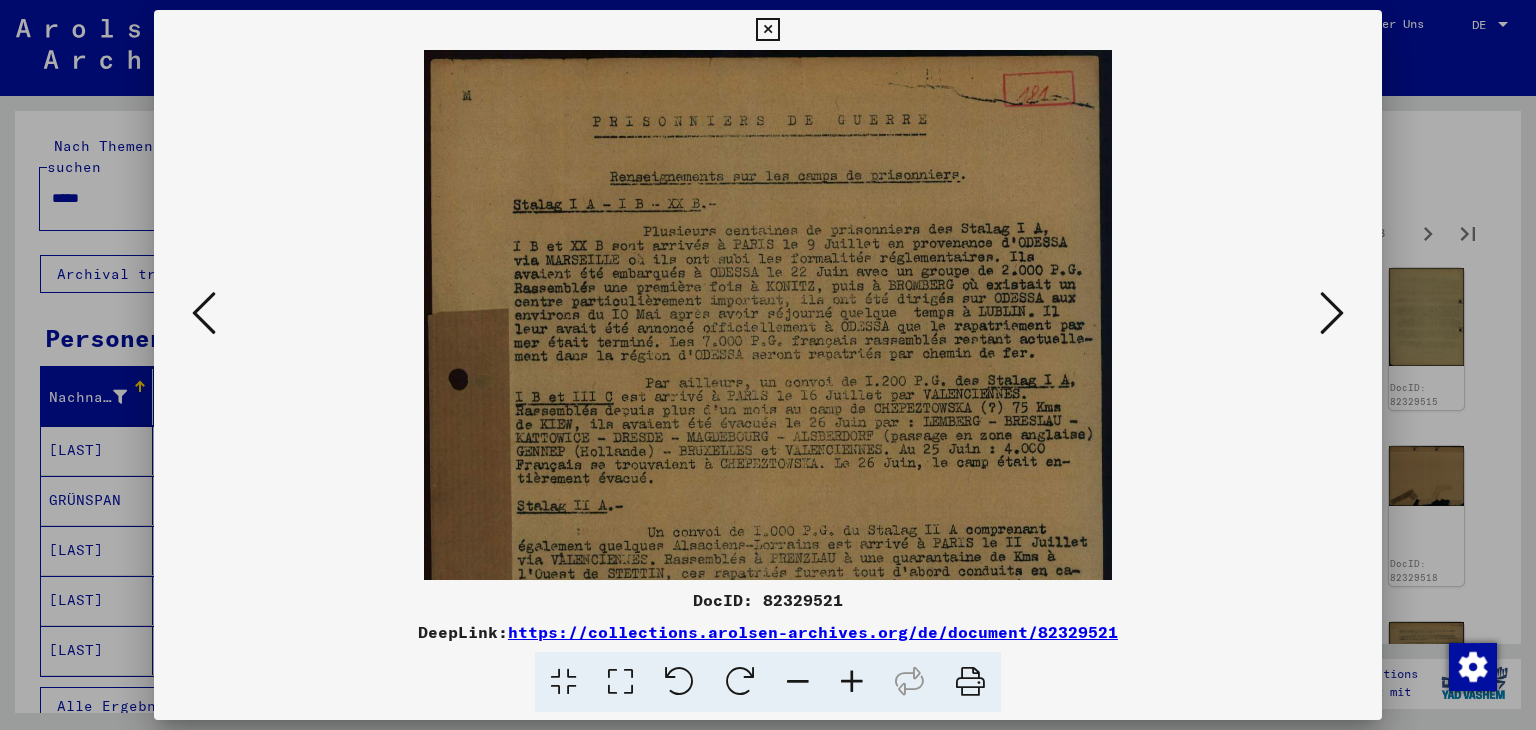 click at bounding box center [852, 682] 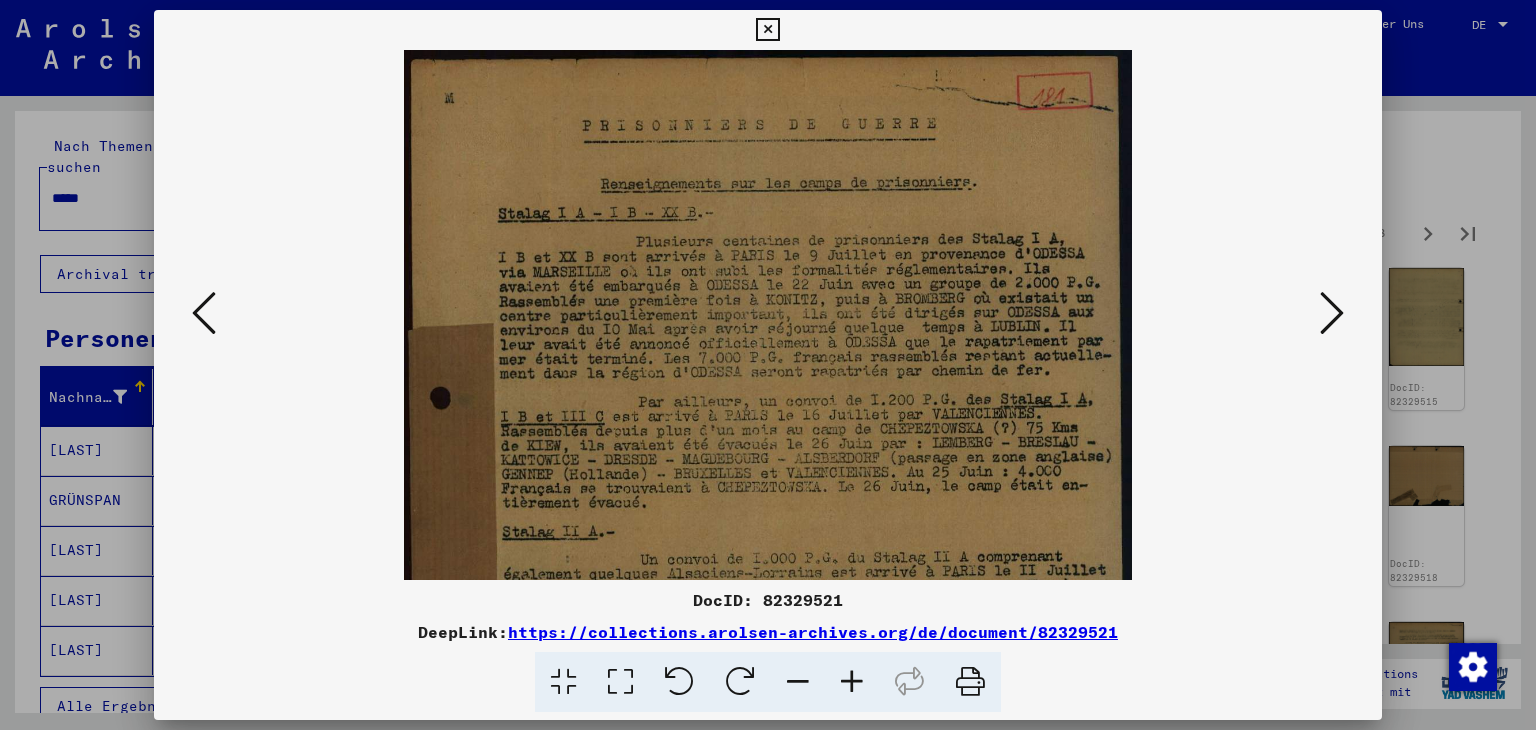 click at bounding box center (852, 682) 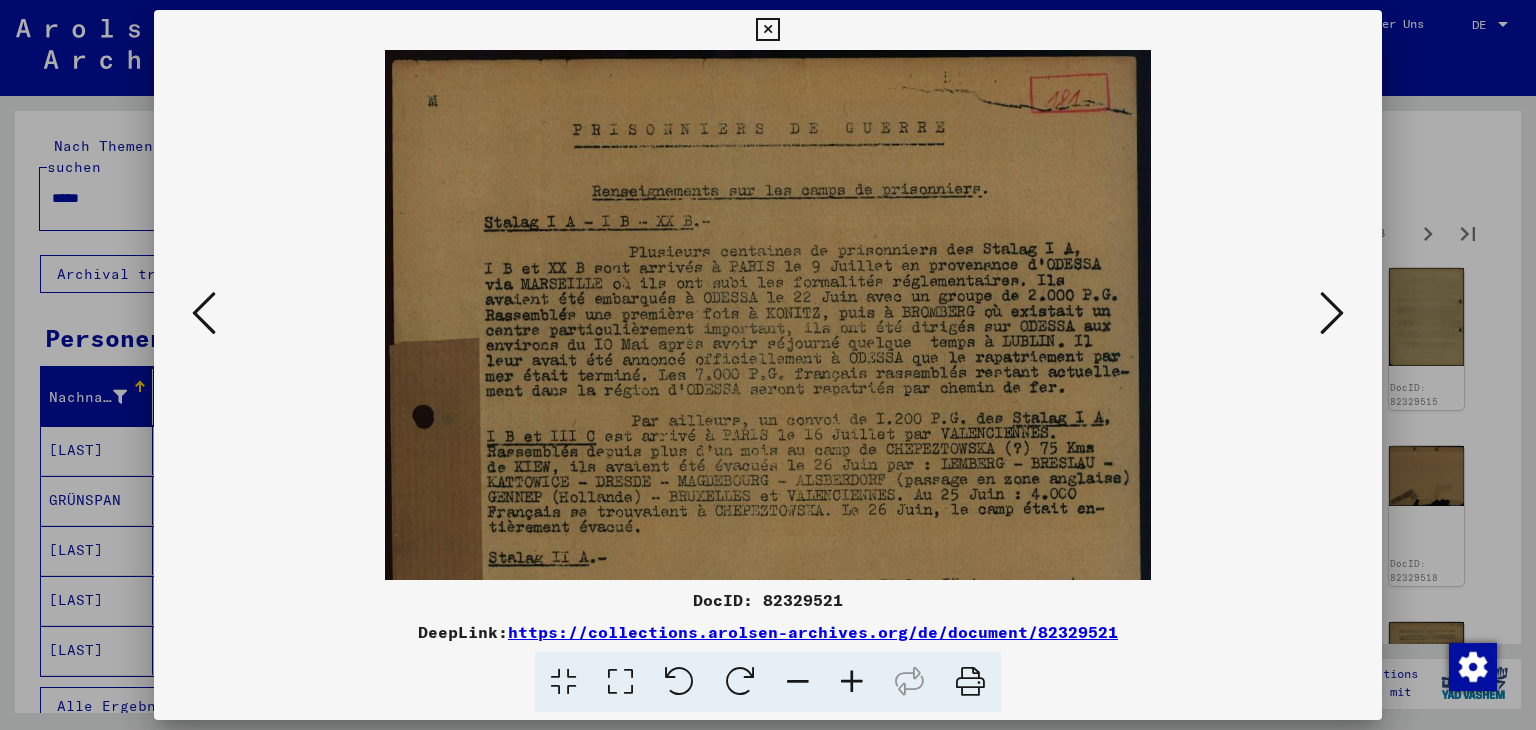 click at bounding box center (852, 682) 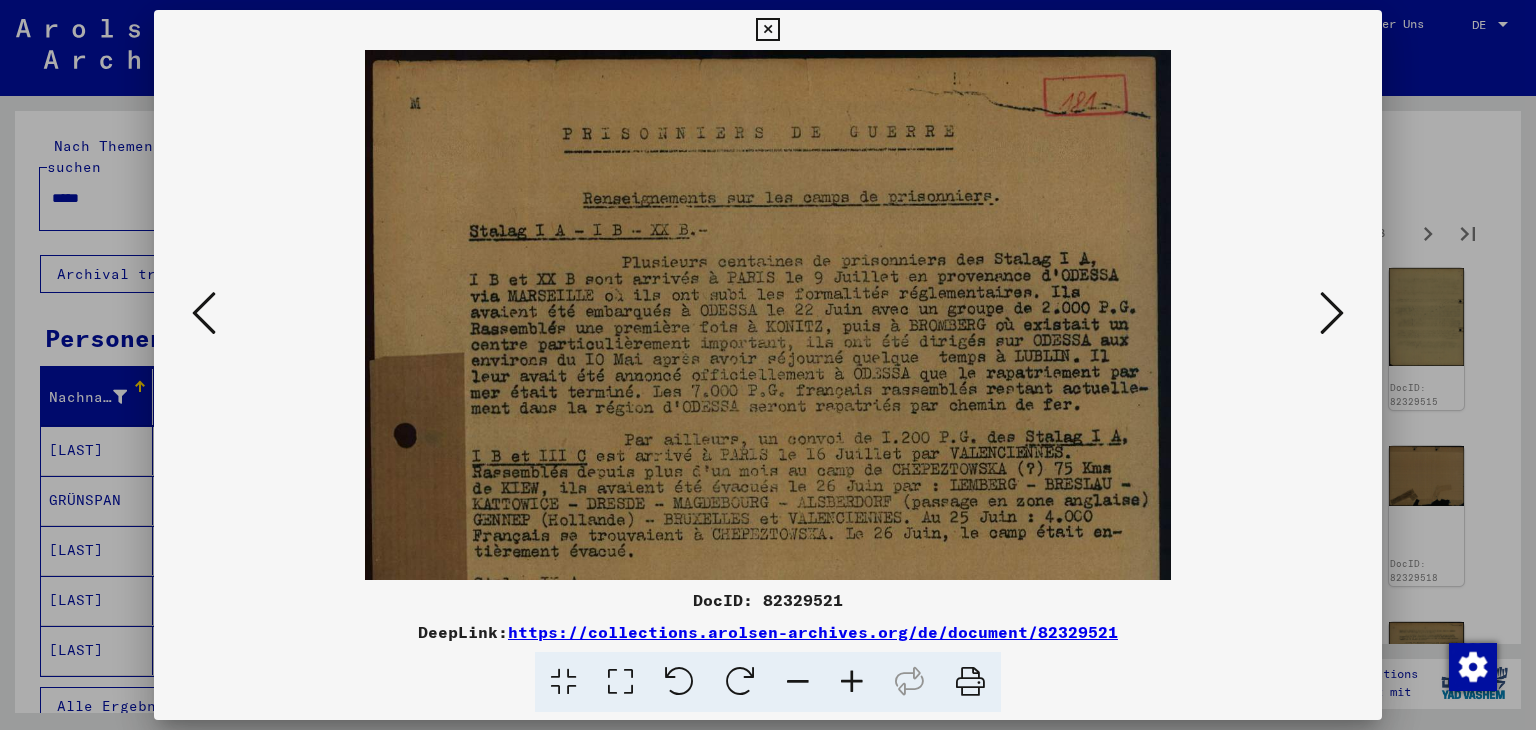 click at bounding box center (852, 682) 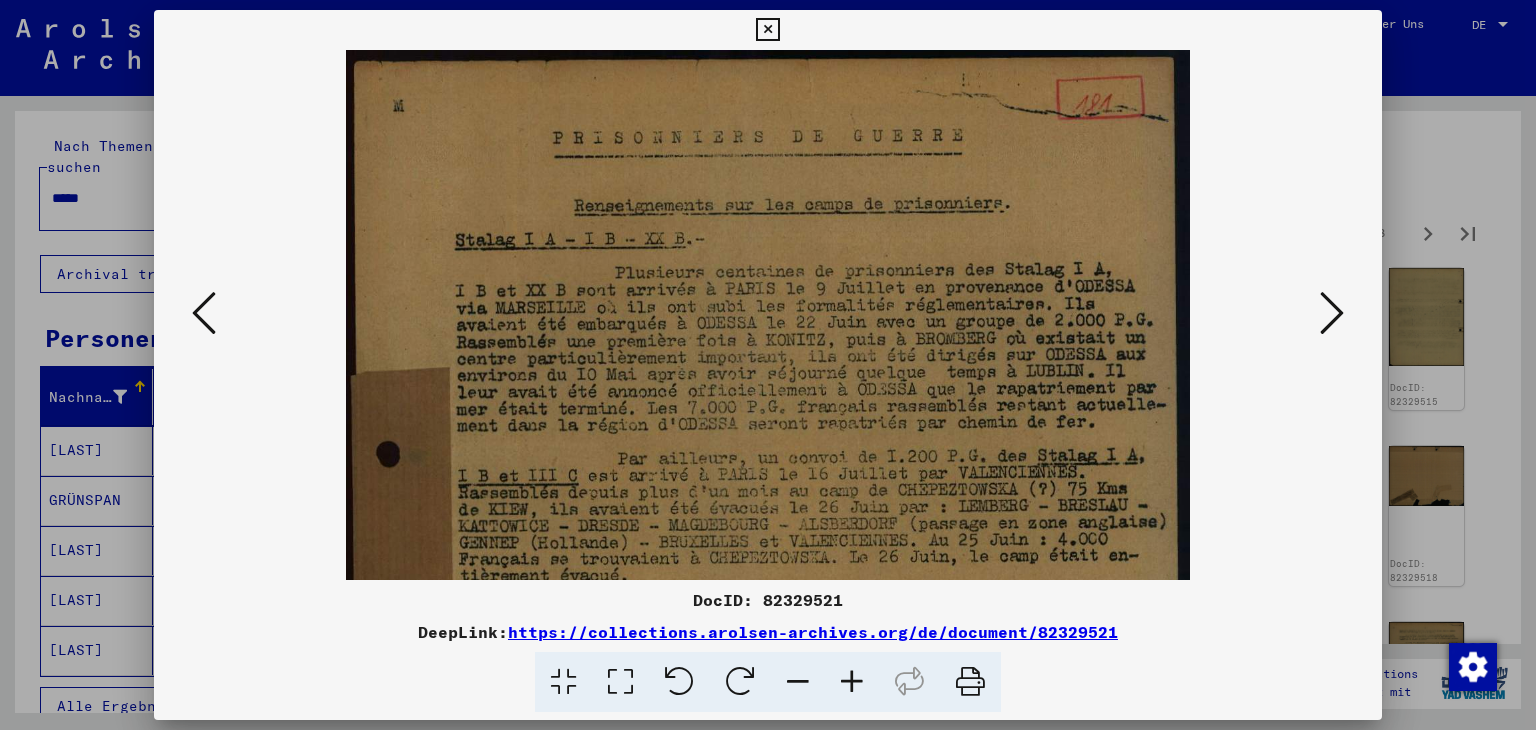 click at bounding box center (852, 682) 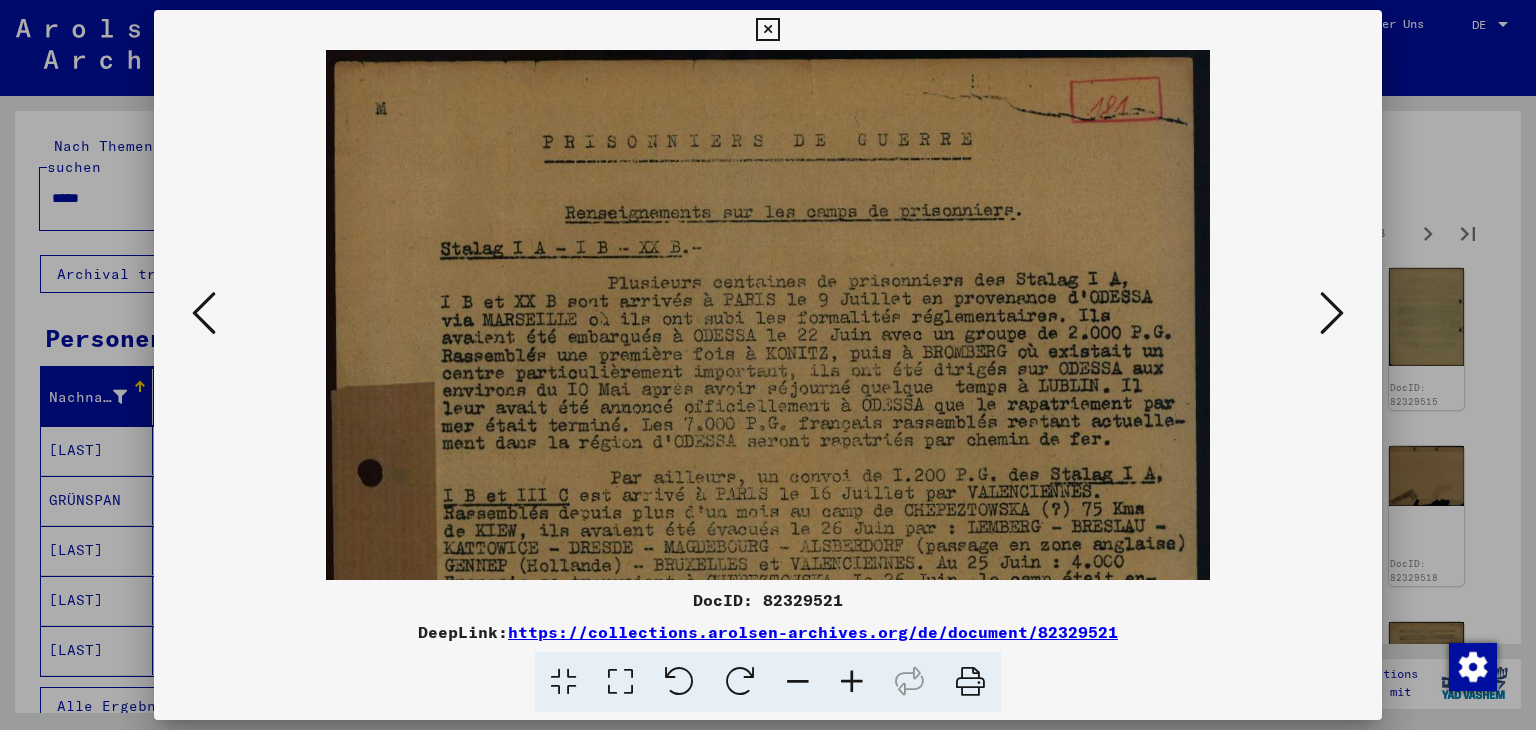 click at bounding box center [852, 682] 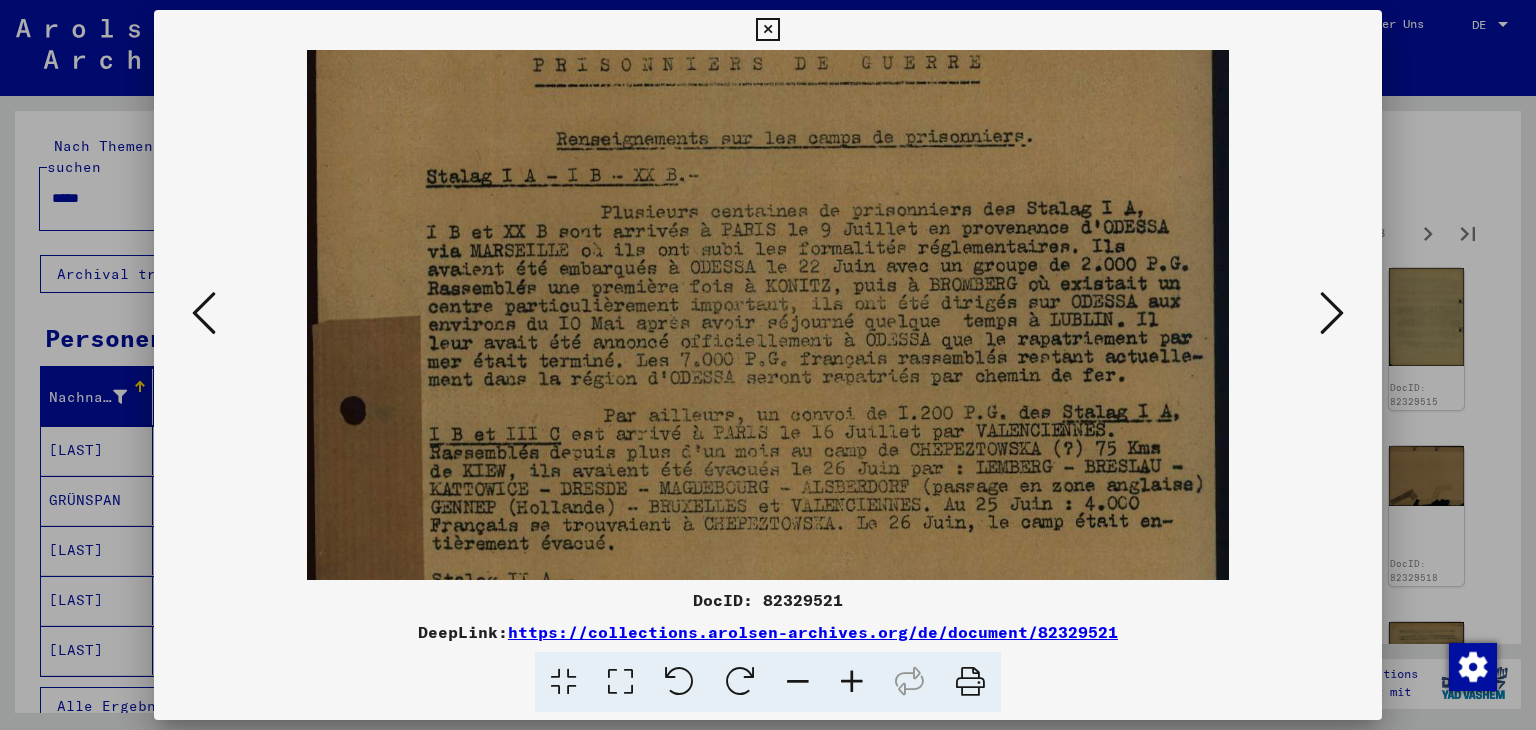 scroll, scrollTop: 84, scrollLeft: 0, axis: vertical 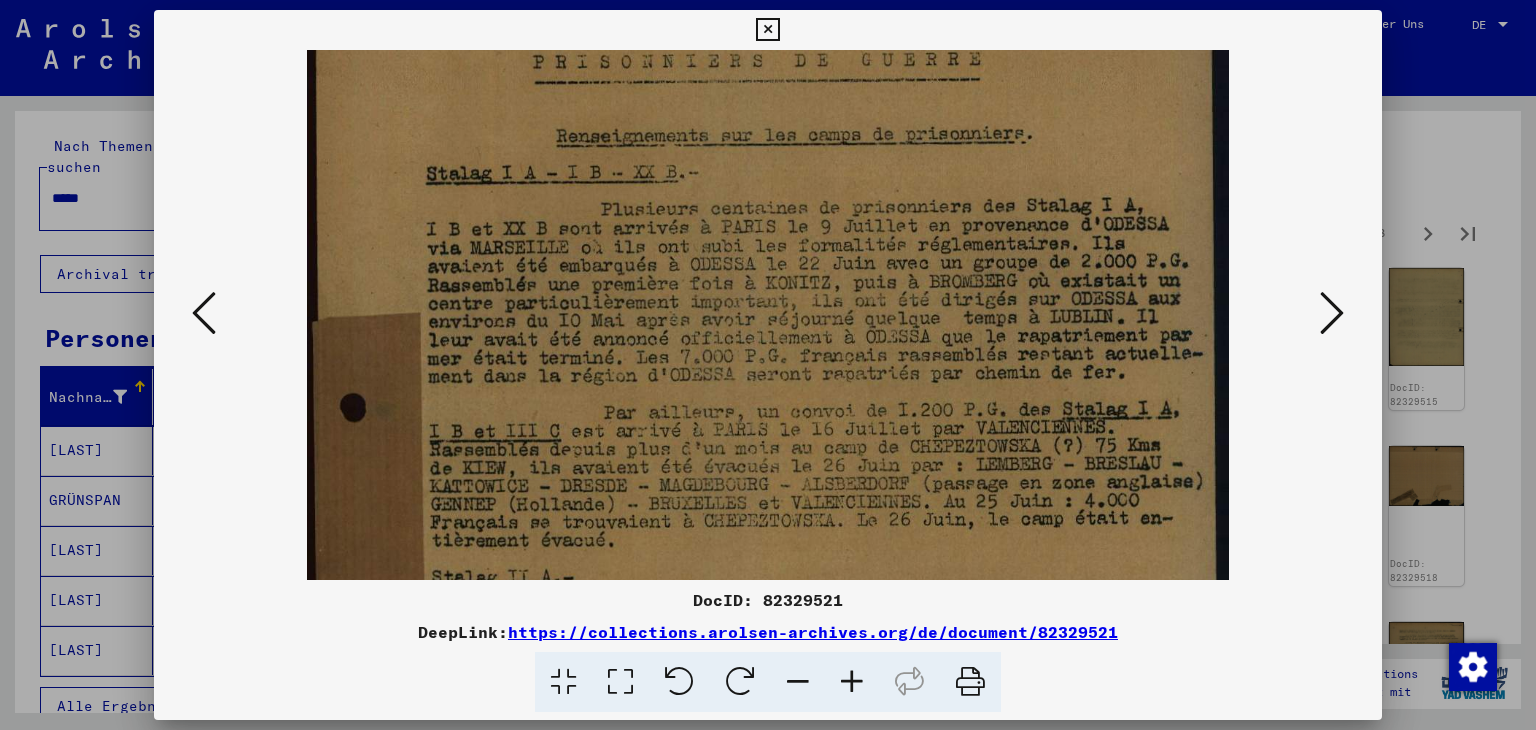drag, startPoint x: 814, startPoint y: 501, endPoint x: 788, endPoint y: 421, distance: 84.118965 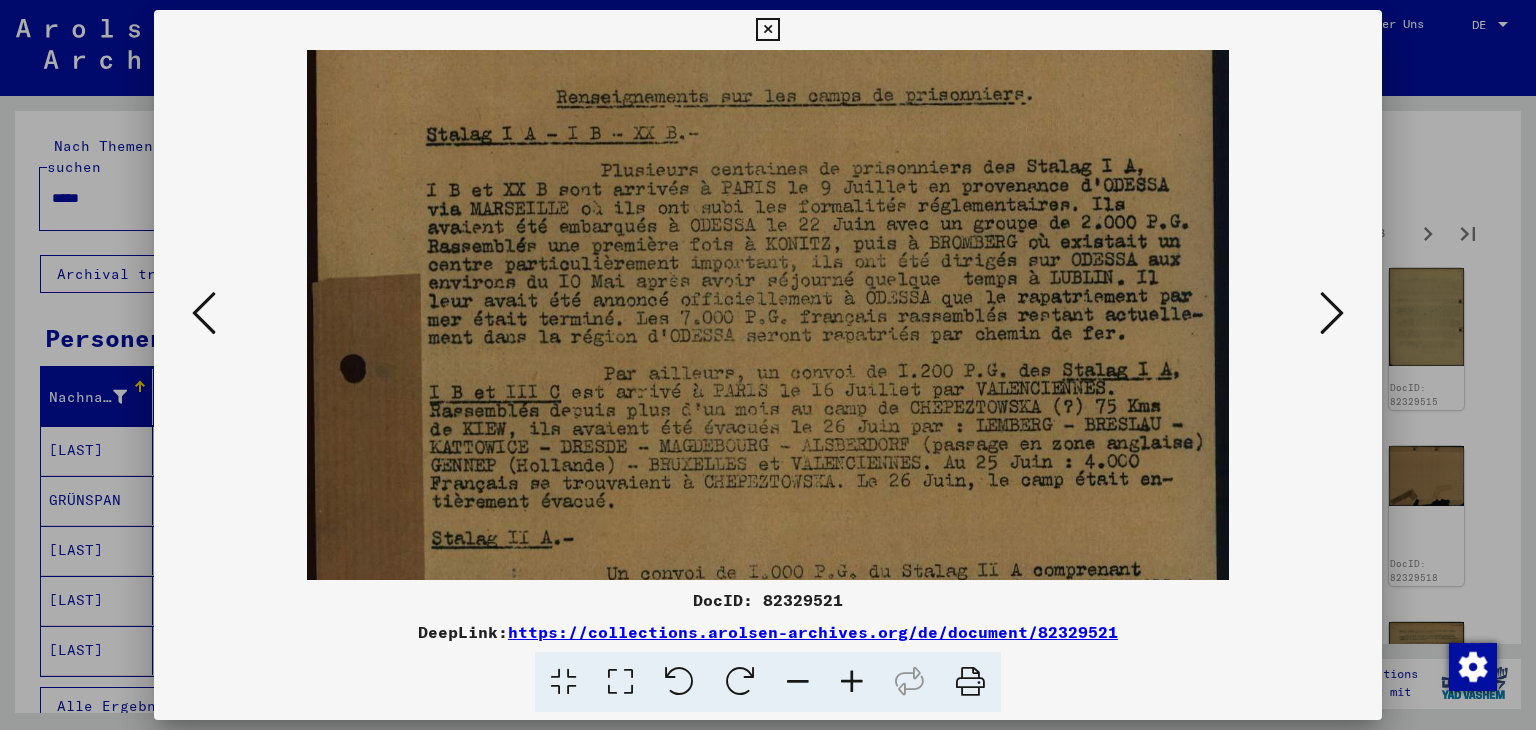 scroll, scrollTop: 126, scrollLeft: 0, axis: vertical 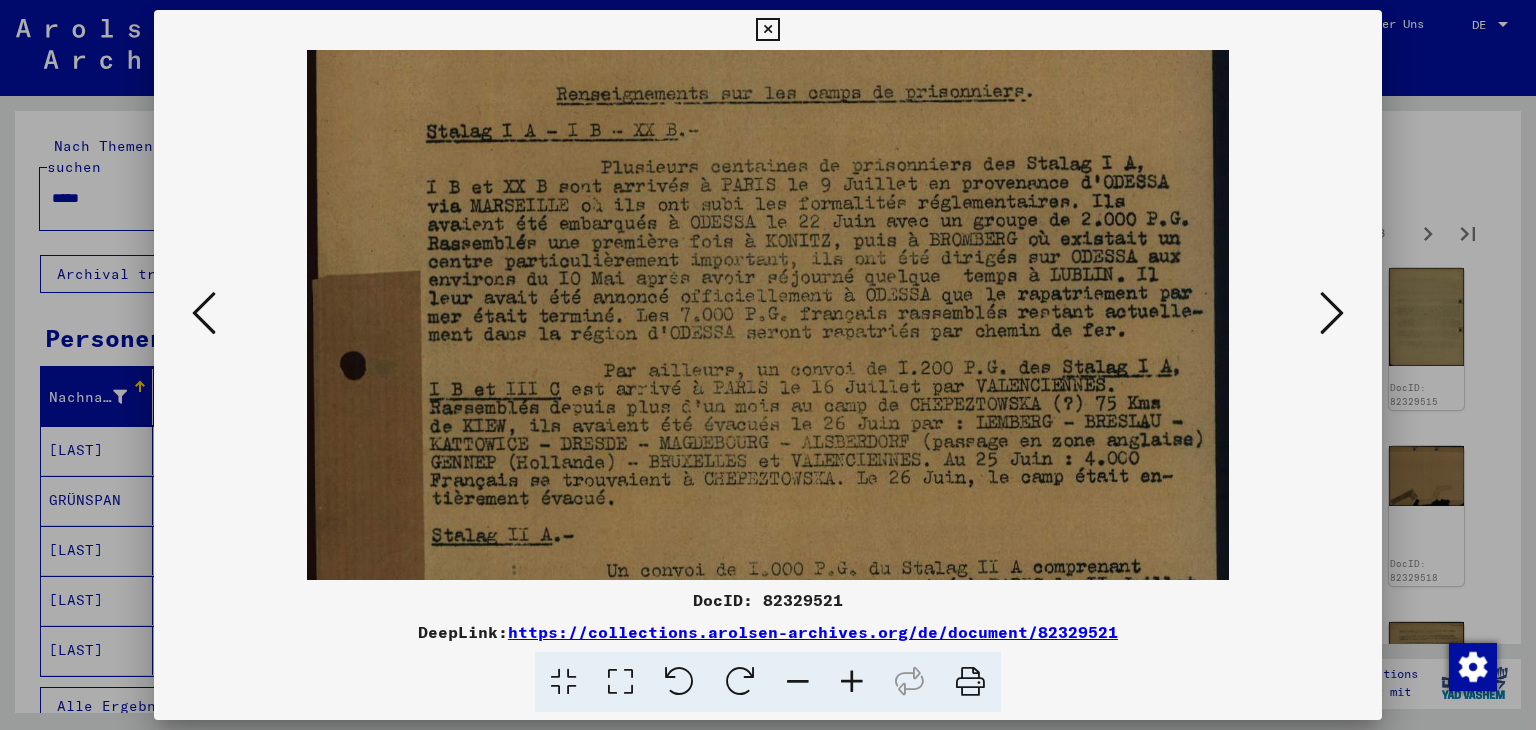 drag, startPoint x: 791, startPoint y: 426, endPoint x: 769, endPoint y: 389, distance: 43.046486 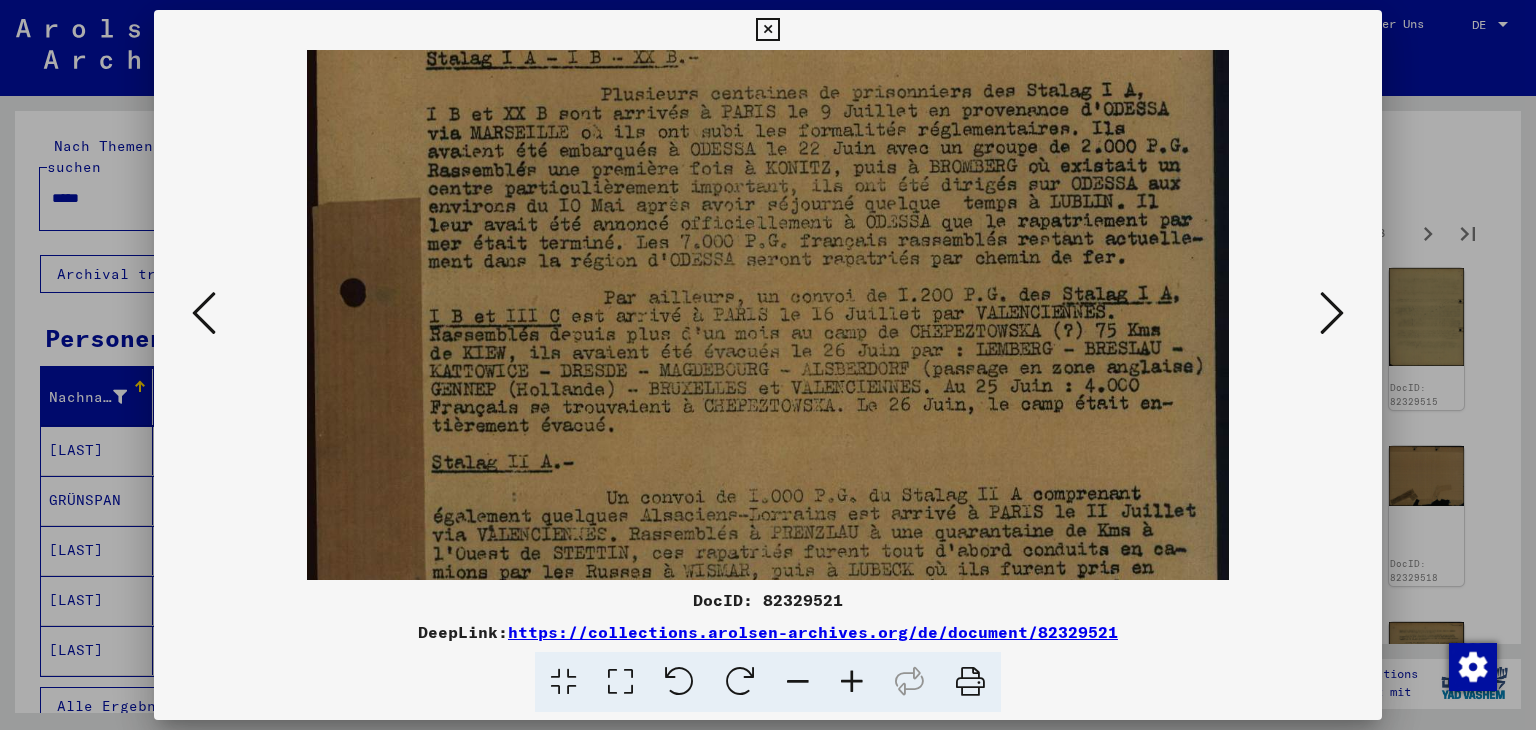 scroll, scrollTop: 200, scrollLeft: 0, axis: vertical 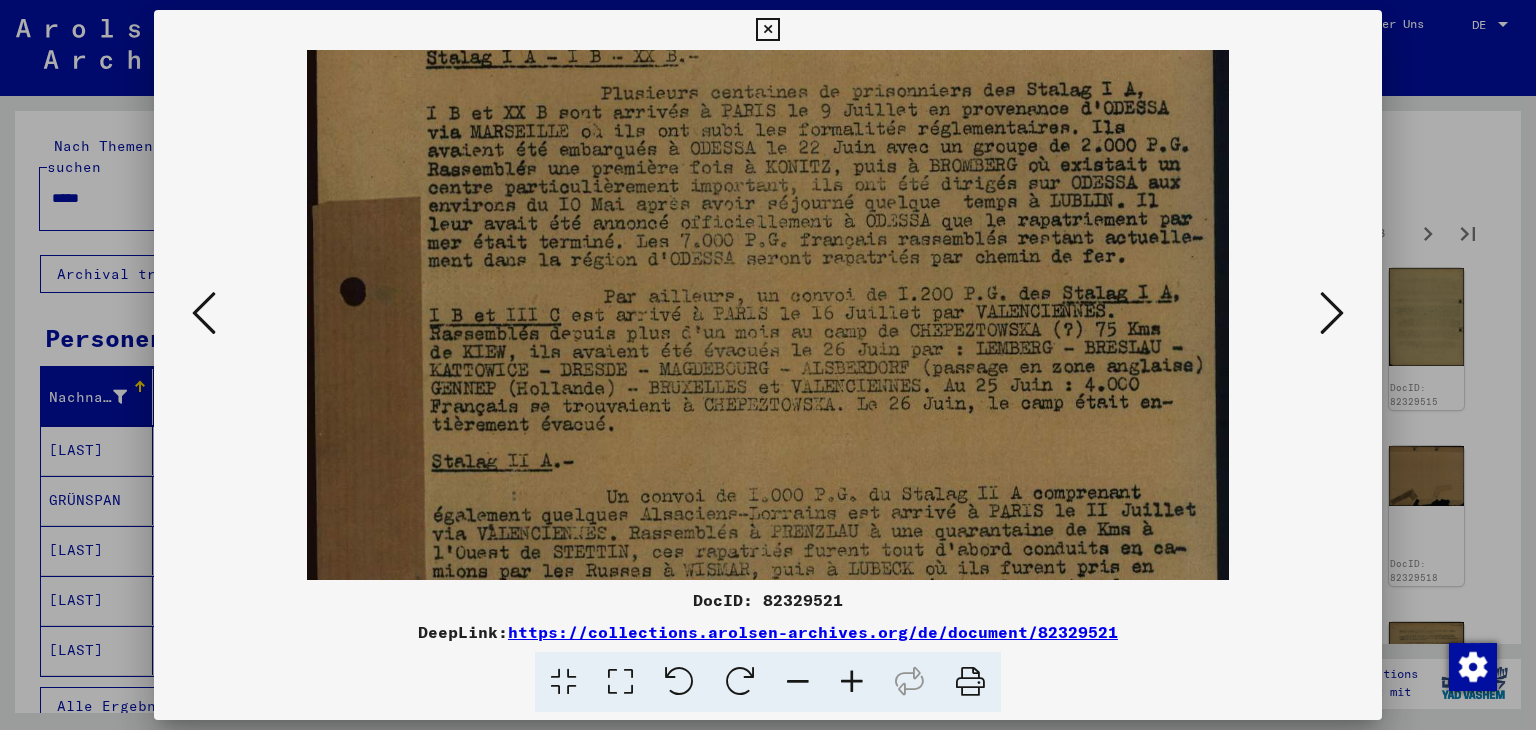 drag, startPoint x: 790, startPoint y: 453, endPoint x: 768, endPoint y: 376, distance: 80.08121 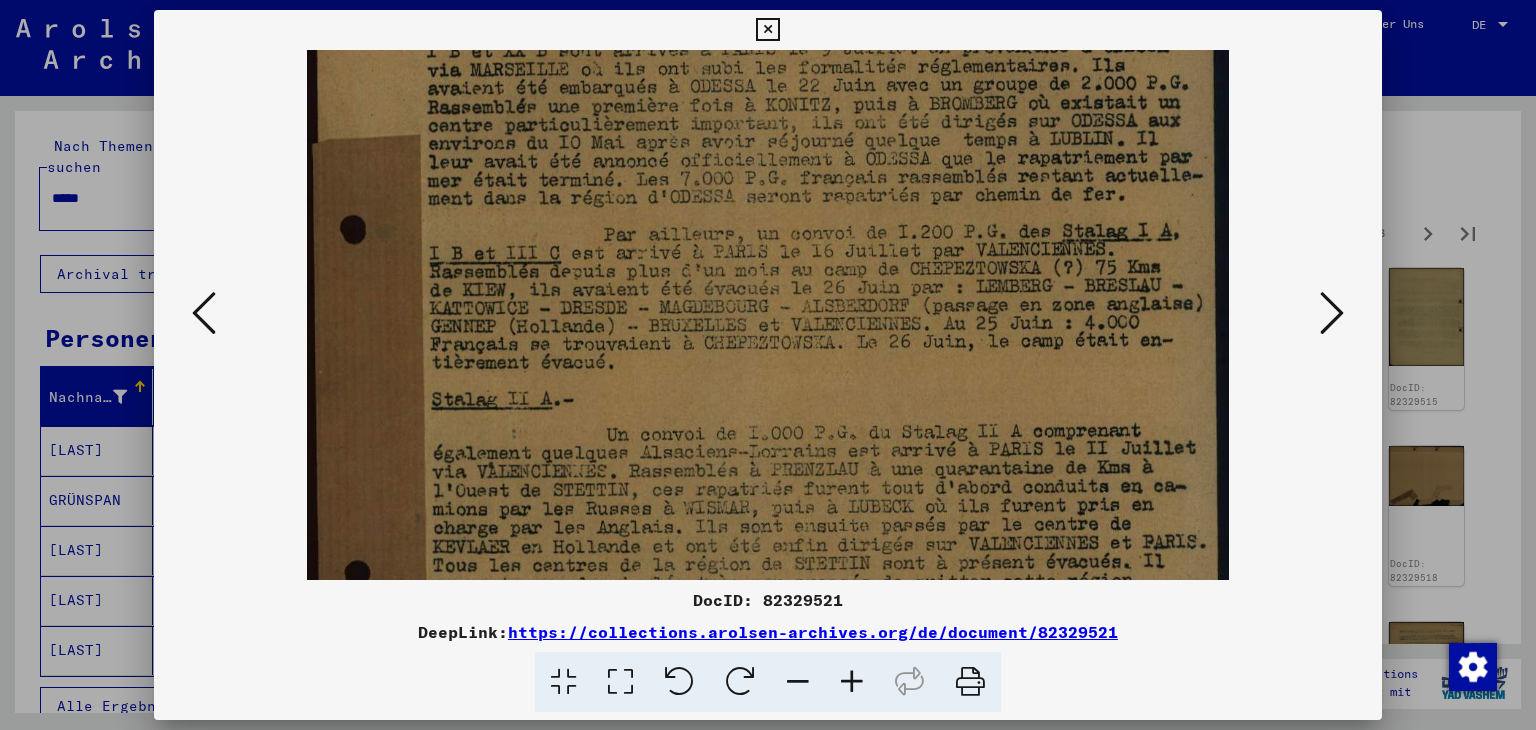 scroll, scrollTop: 264, scrollLeft: 0, axis: vertical 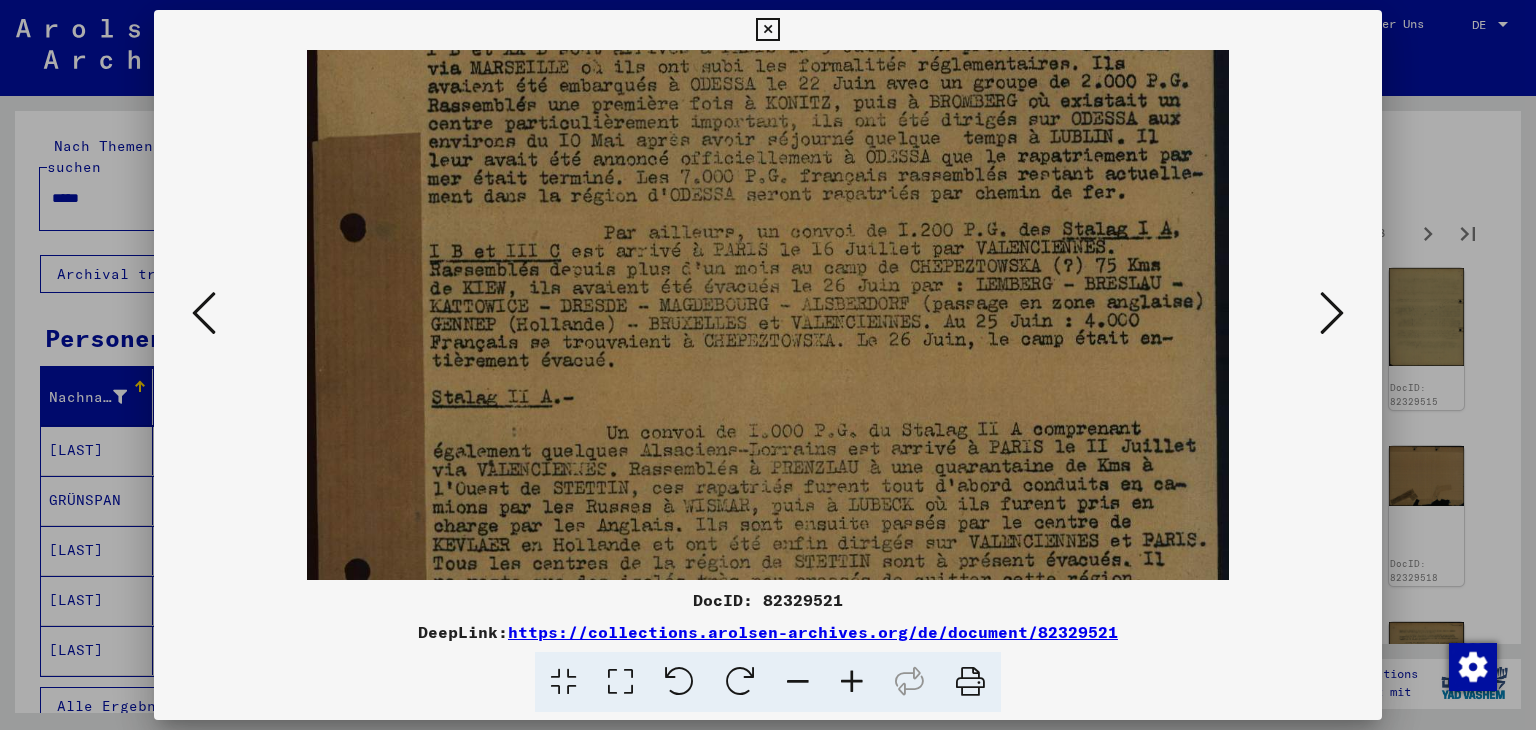 drag, startPoint x: 797, startPoint y: 406, endPoint x: 822, endPoint y: 342, distance: 68.70953 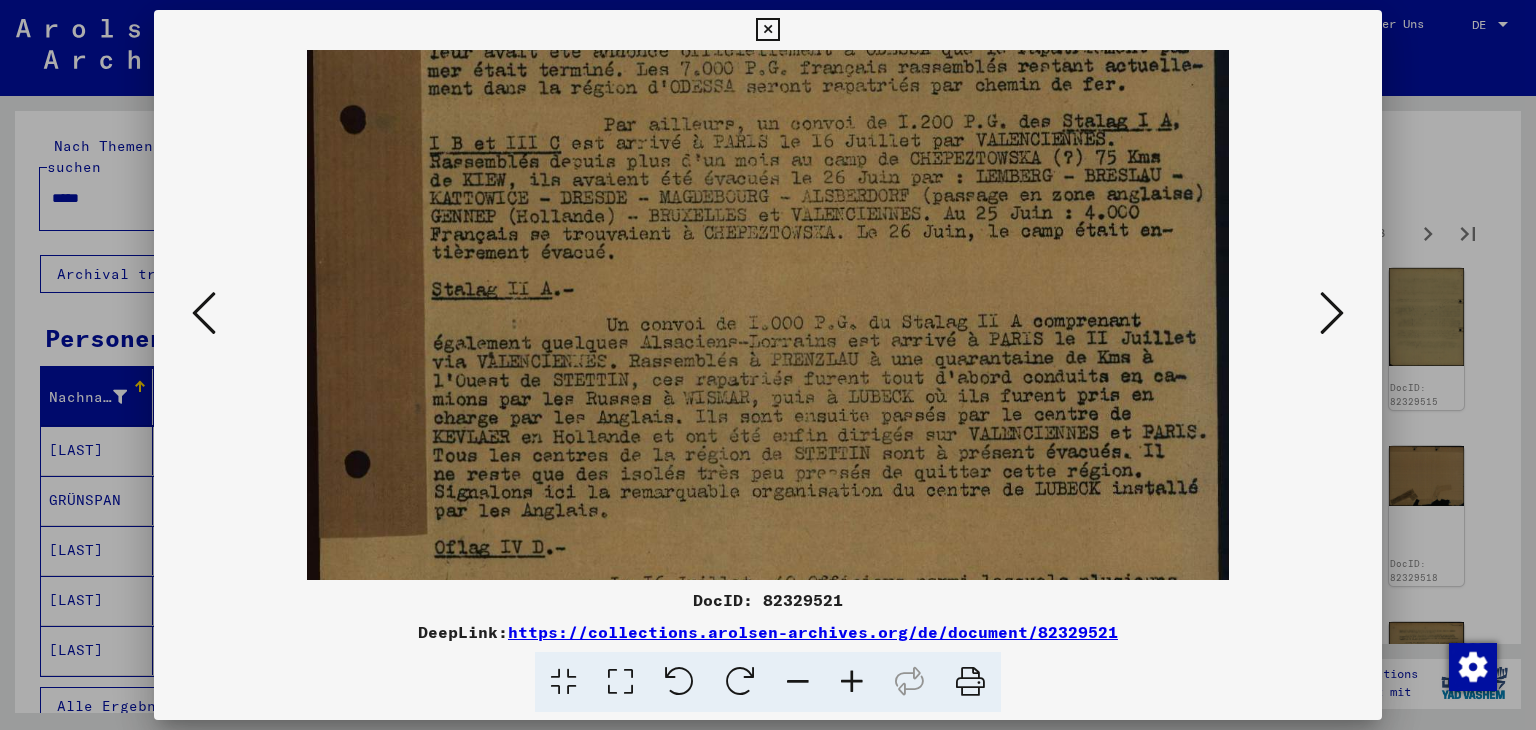 scroll, scrollTop: 378, scrollLeft: 0, axis: vertical 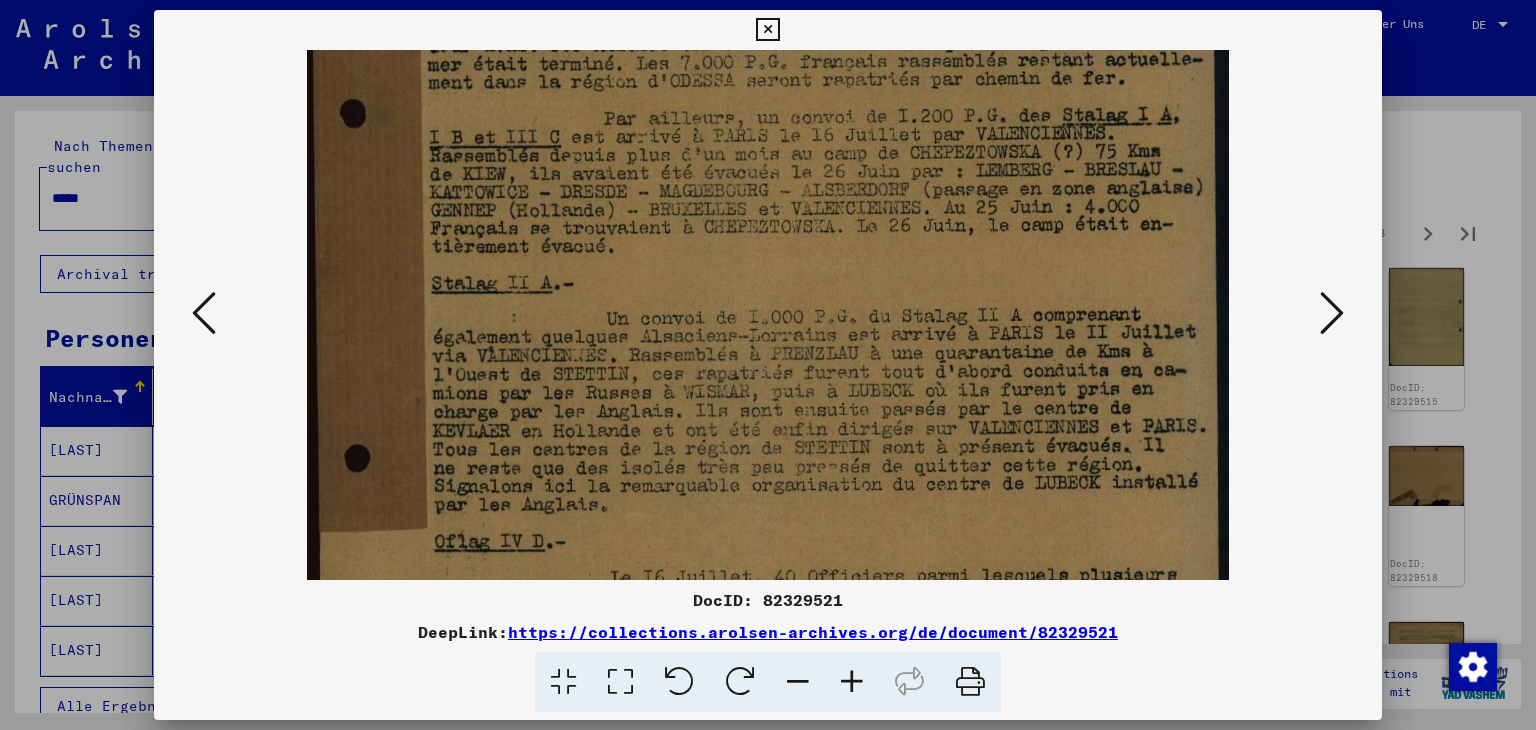 drag, startPoint x: 862, startPoint y: 371, endPoint x: 891, endPoint y: 261, distance: 113.758514 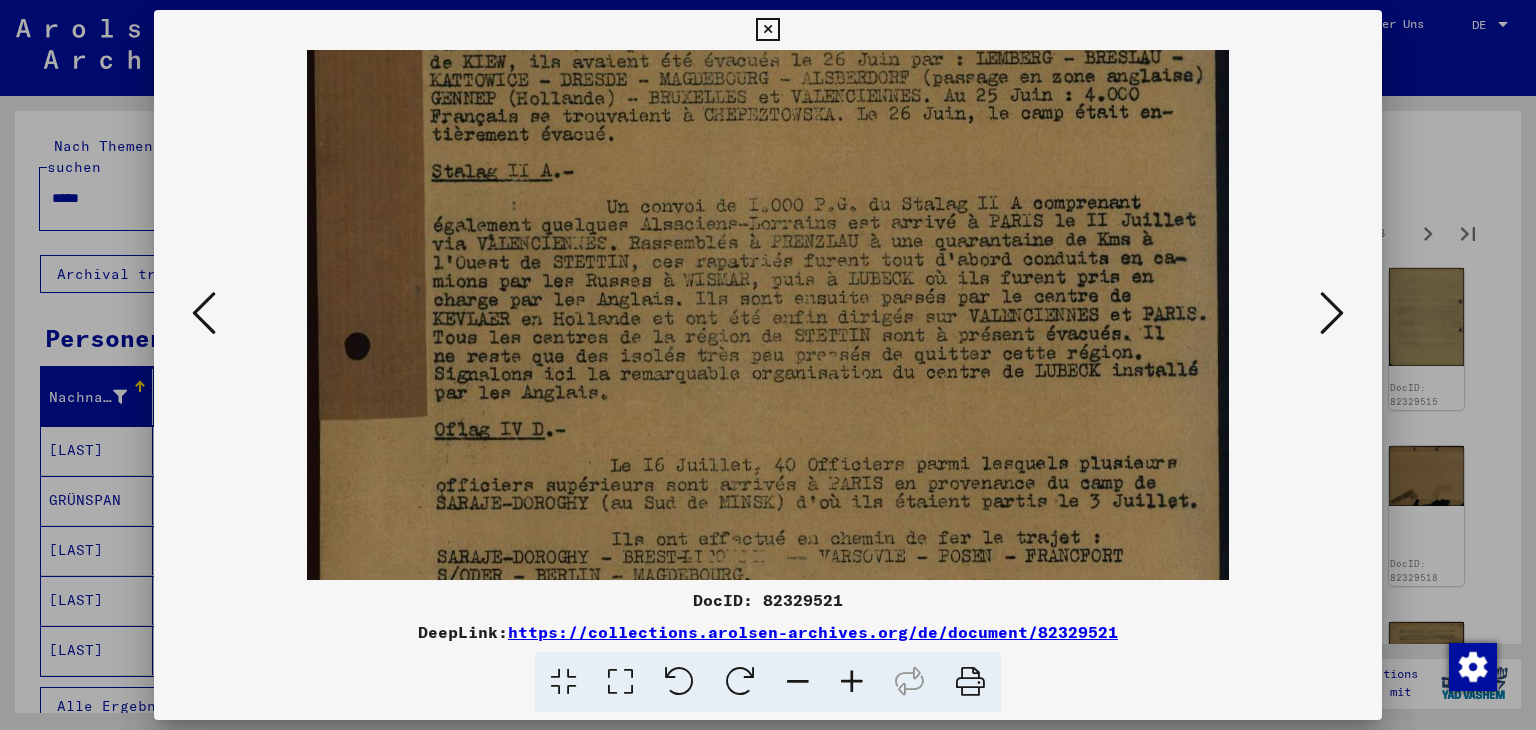 scroll, scrollTop: 491, scrollLeft: 0, axis: vertical 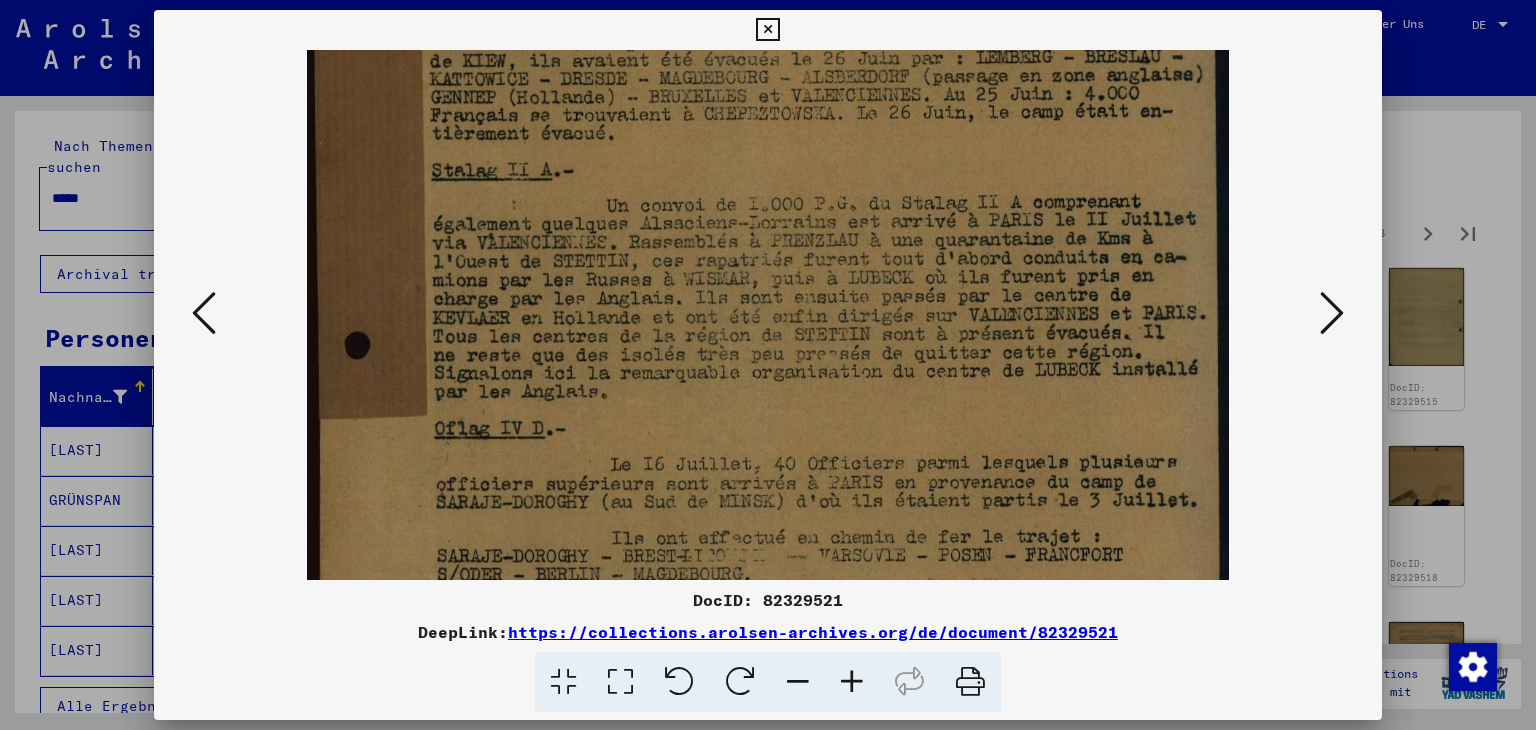 drag, startPoint x: 930, startPoint y: 365, endPoint x: 929, endPoint y: 257, distance: 108.00463 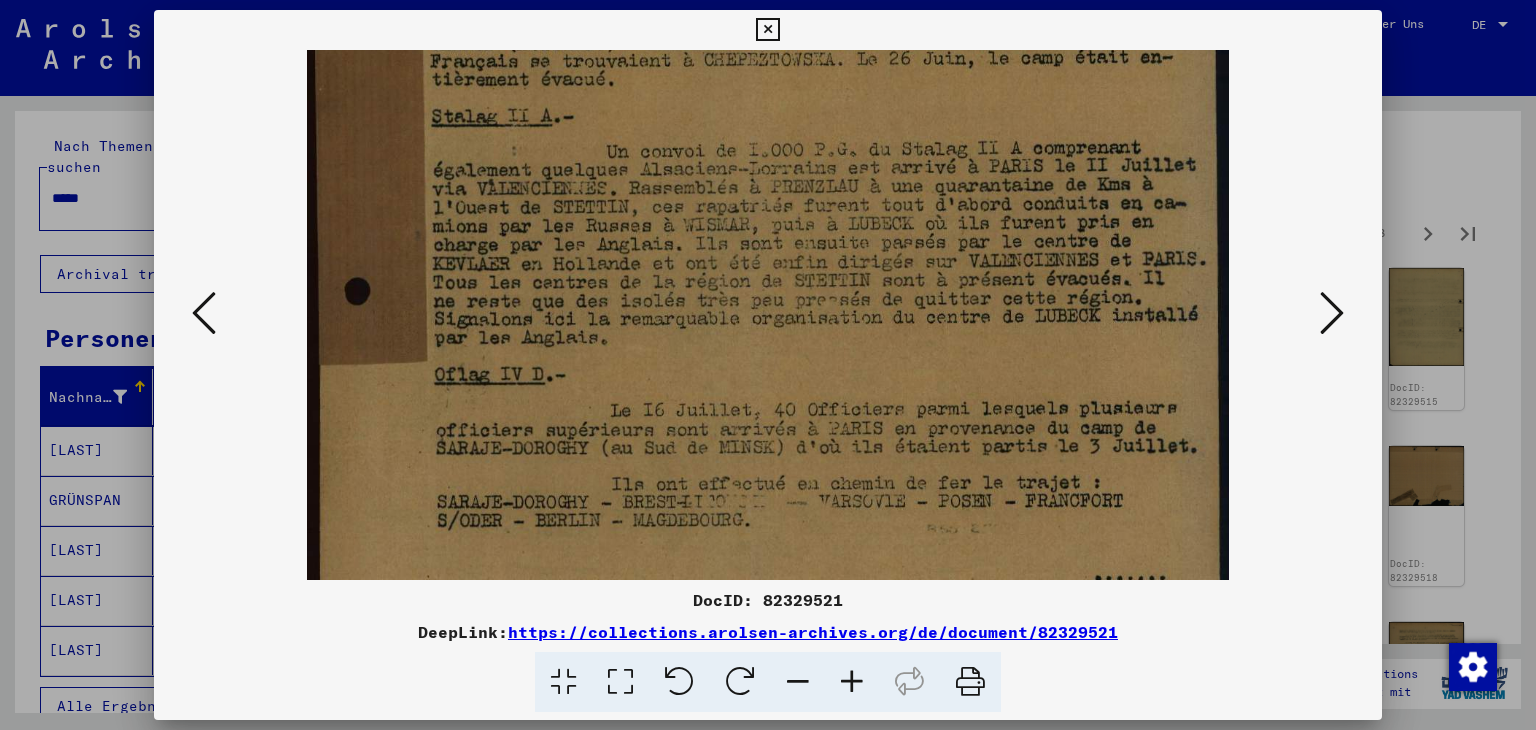 scroll, scrollTop: 546, scrollLeft: 0, axis: vertical 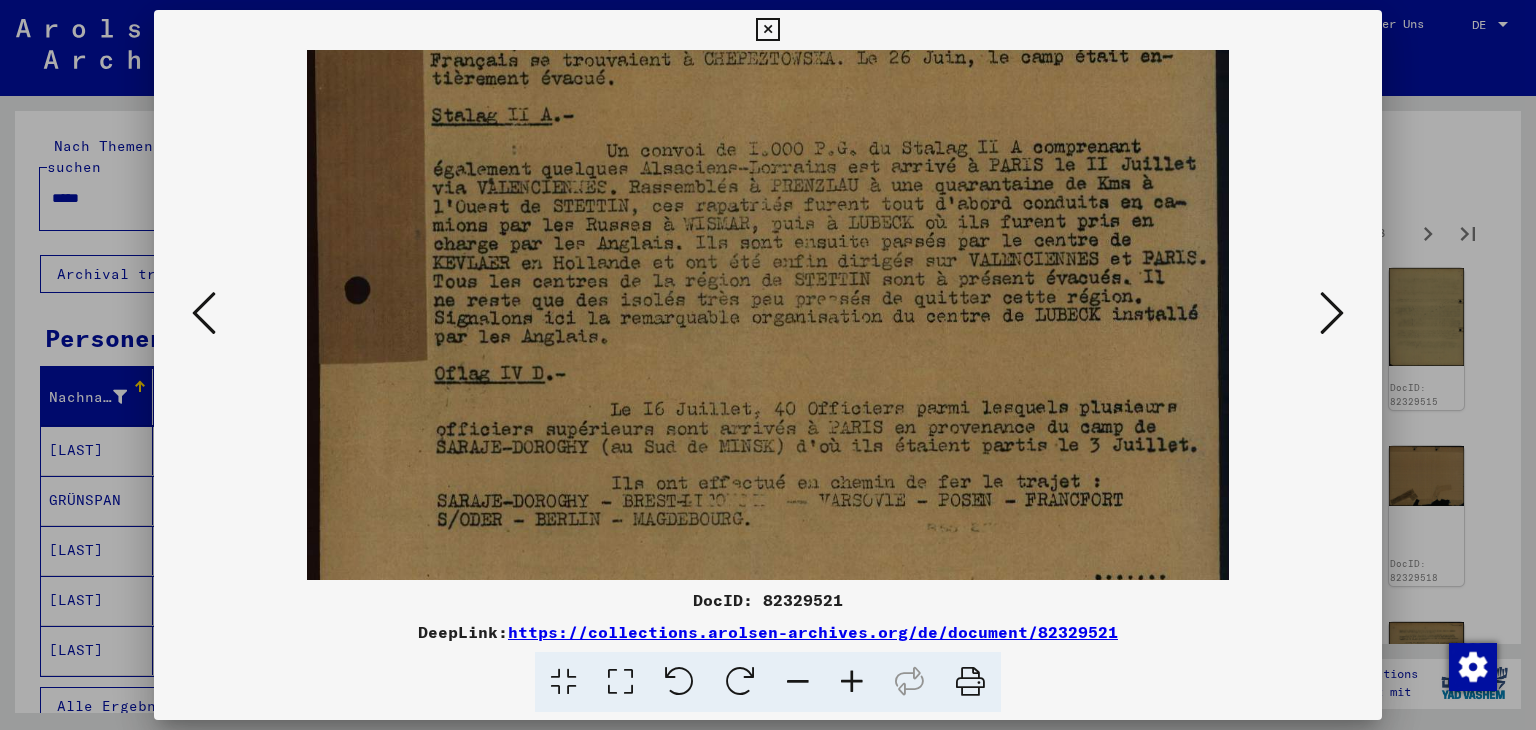 drag, startPoint x: 936, startPoint y: 383, endPoint x: 933, endPoint y: 329, distance: 54.08327 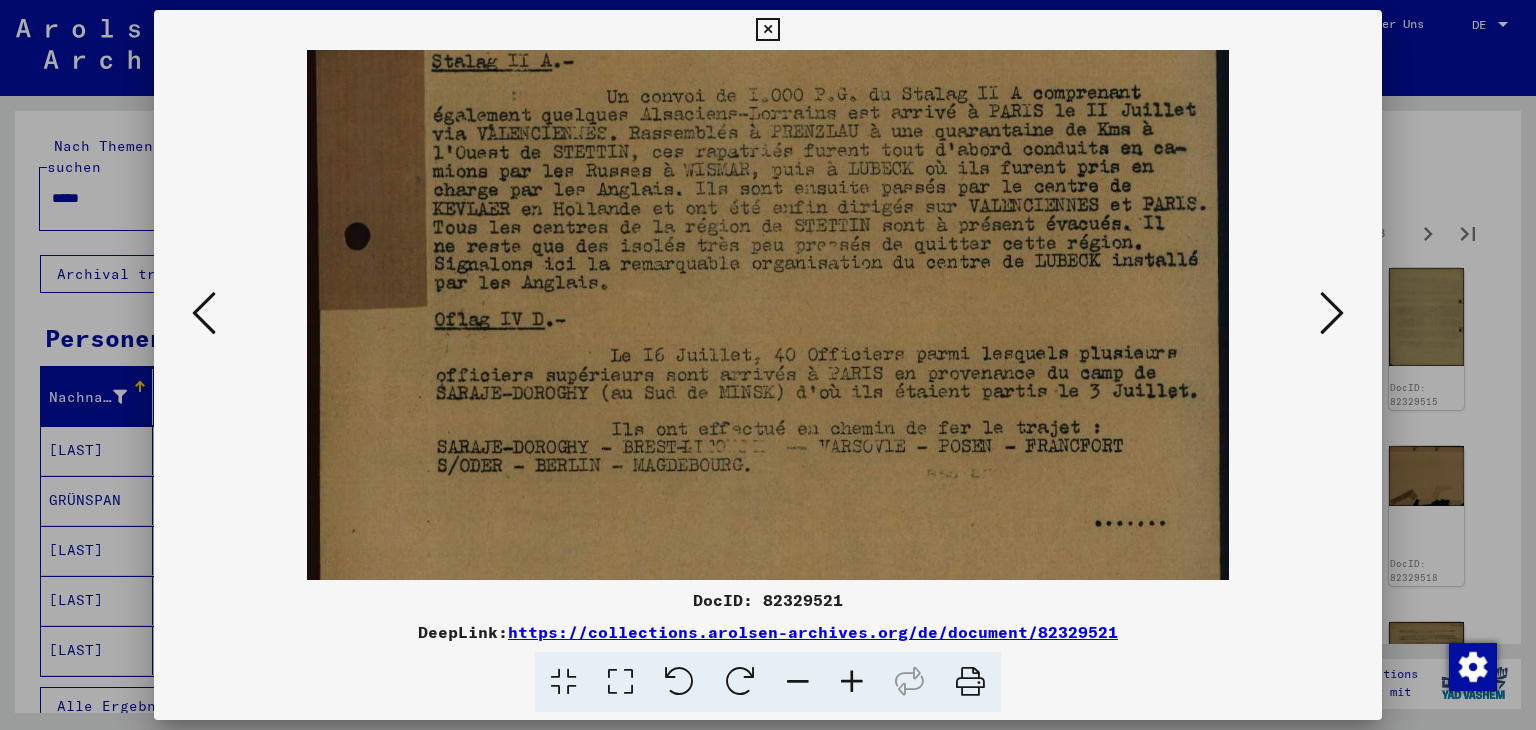 scroll, scrollTop: 644, scrollLeft: 0, axis: vertical 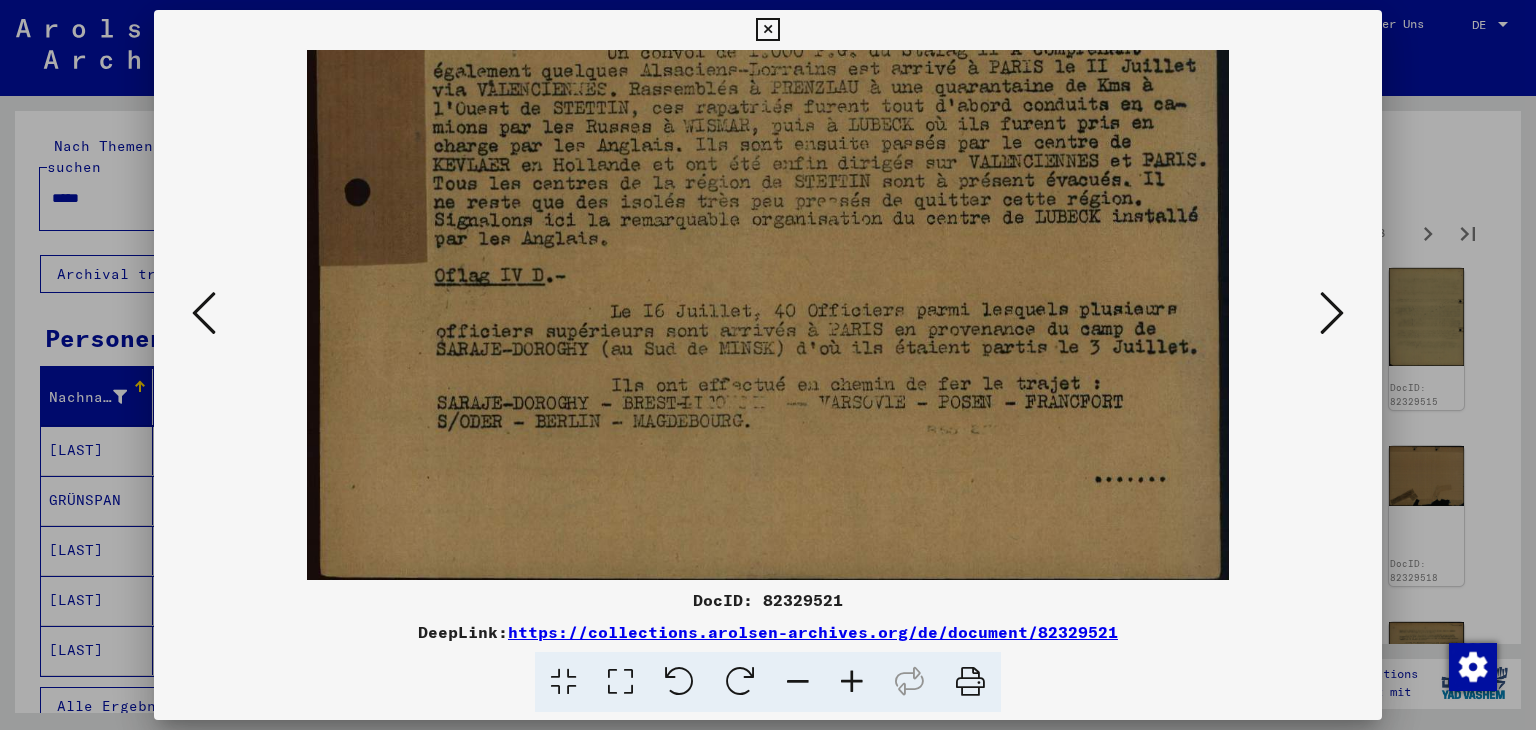 drag, startPoint x: 964, startPoint y: 389, endPoint x: 961, endPoint y: 294, distance: 95.047356 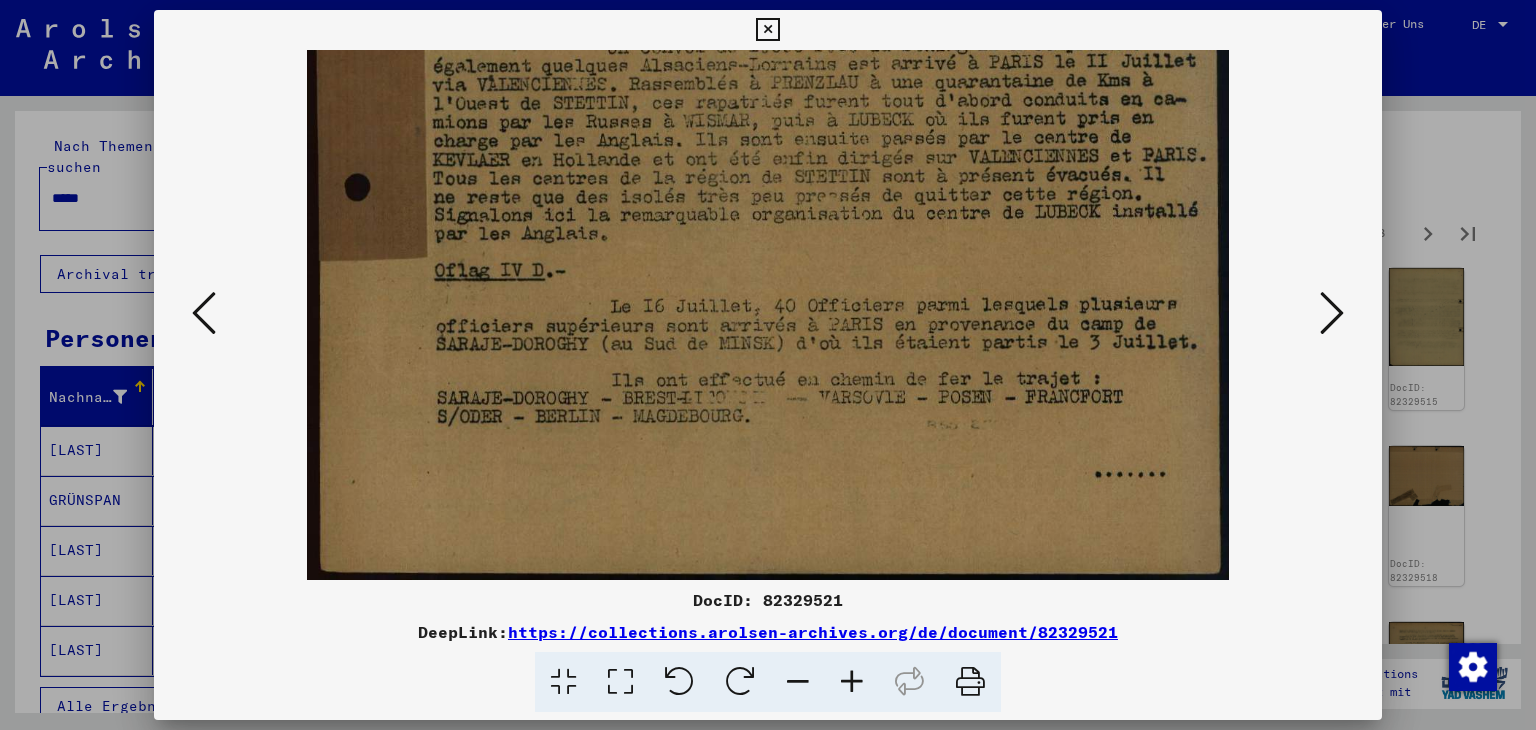 drag, startPoint x: 996, startPoint y: 466, endPoint x: 982, endPoint y: 417, distance: 50.96077 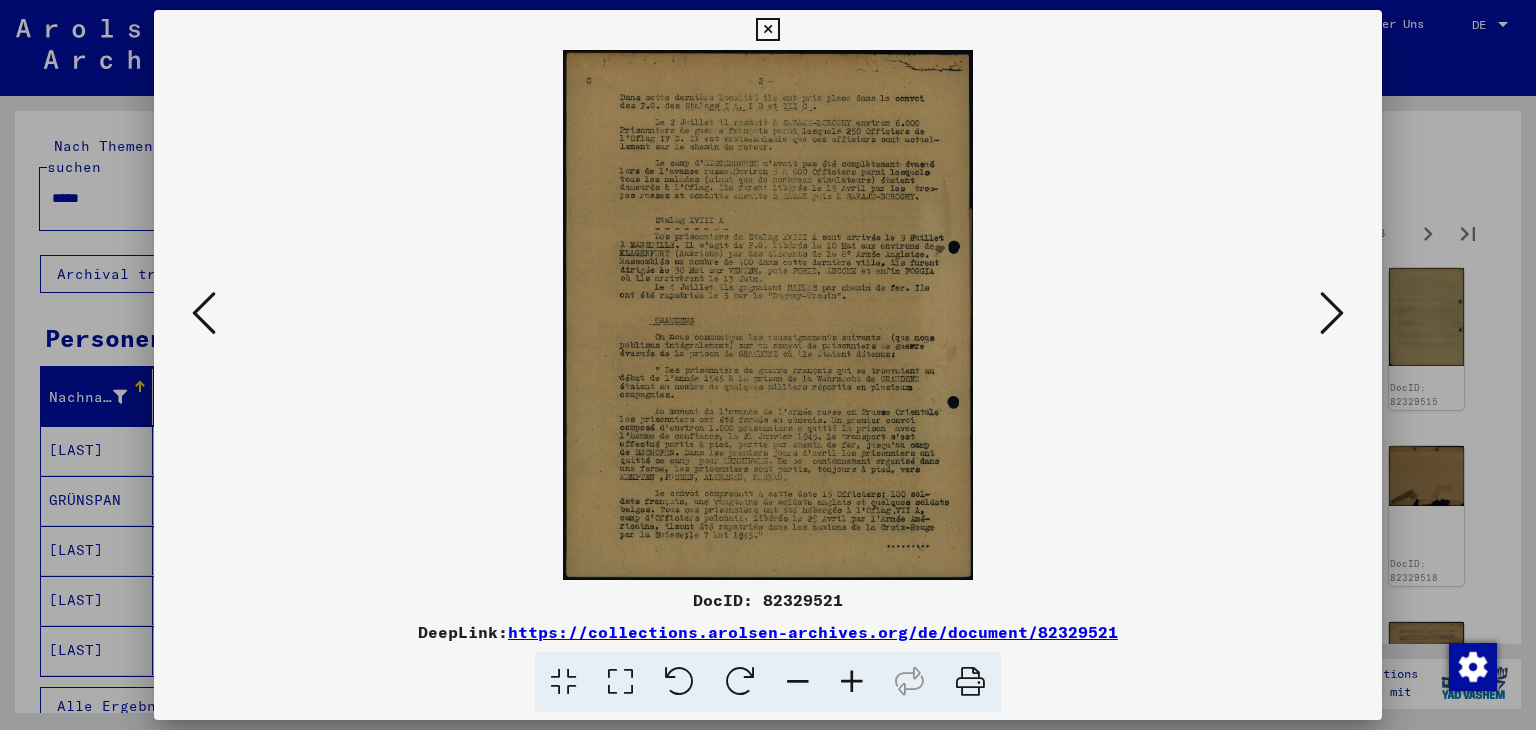 scroll, scrollTop: 0, scrollLeft: 0, axis: both 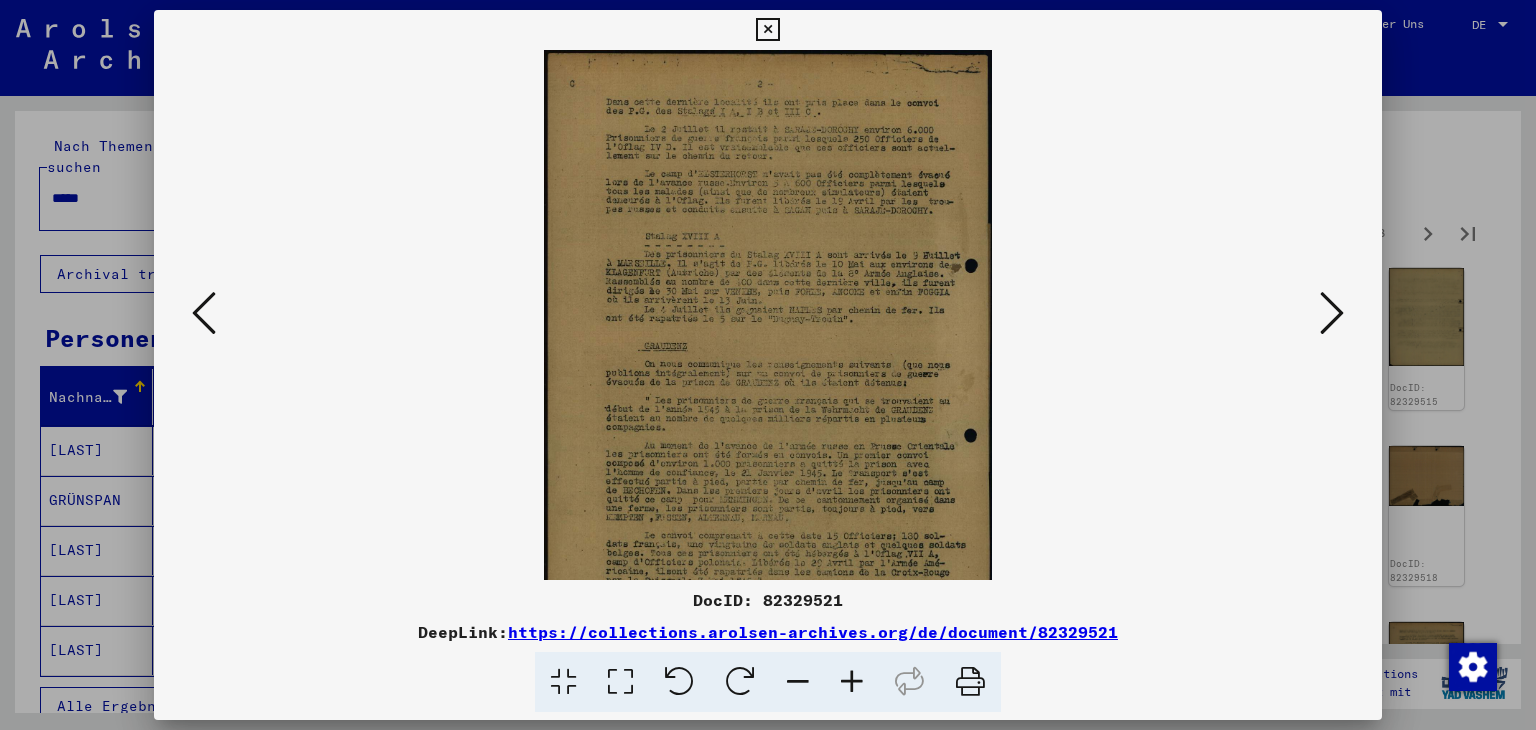 click at bounding box center (852, 682) 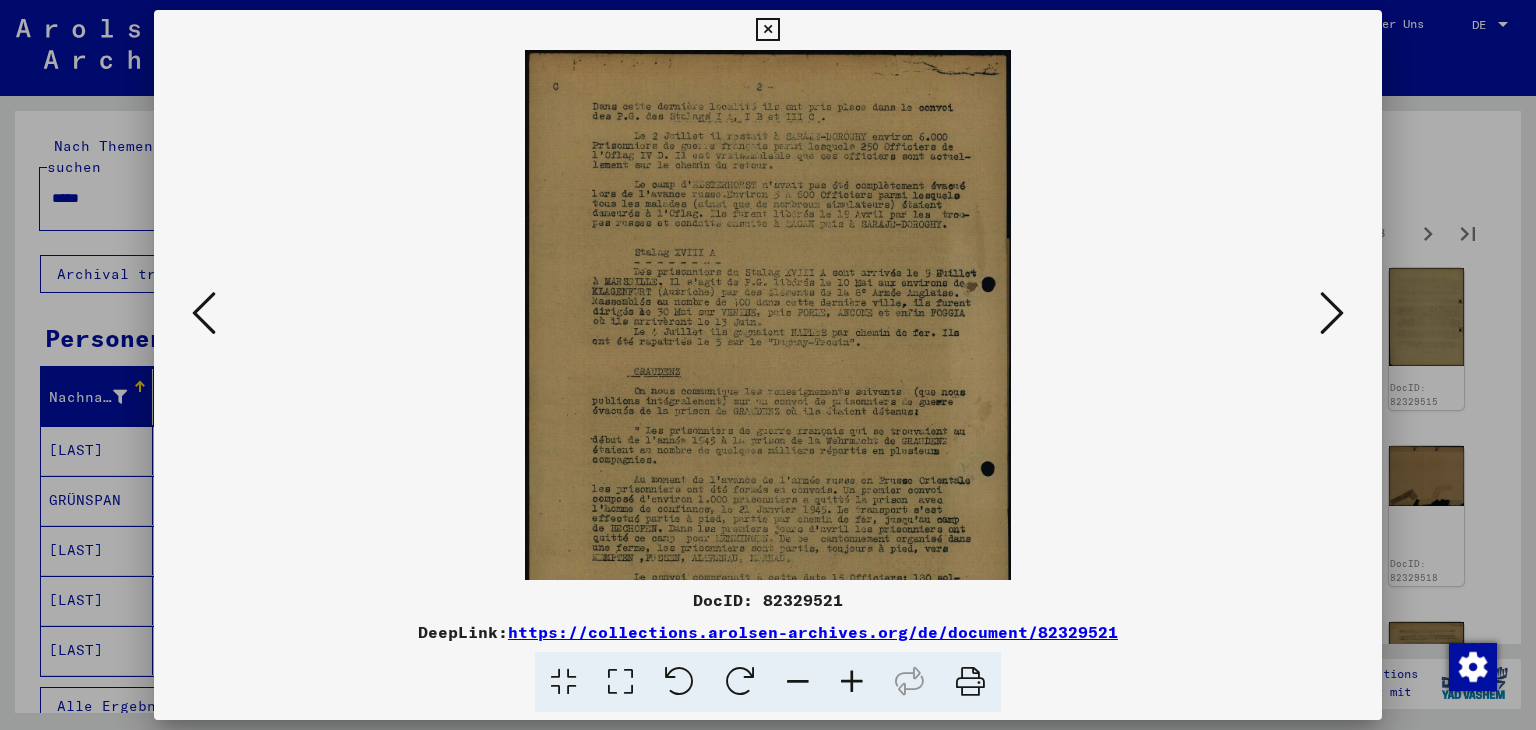 click at bounding box center [852, 682] 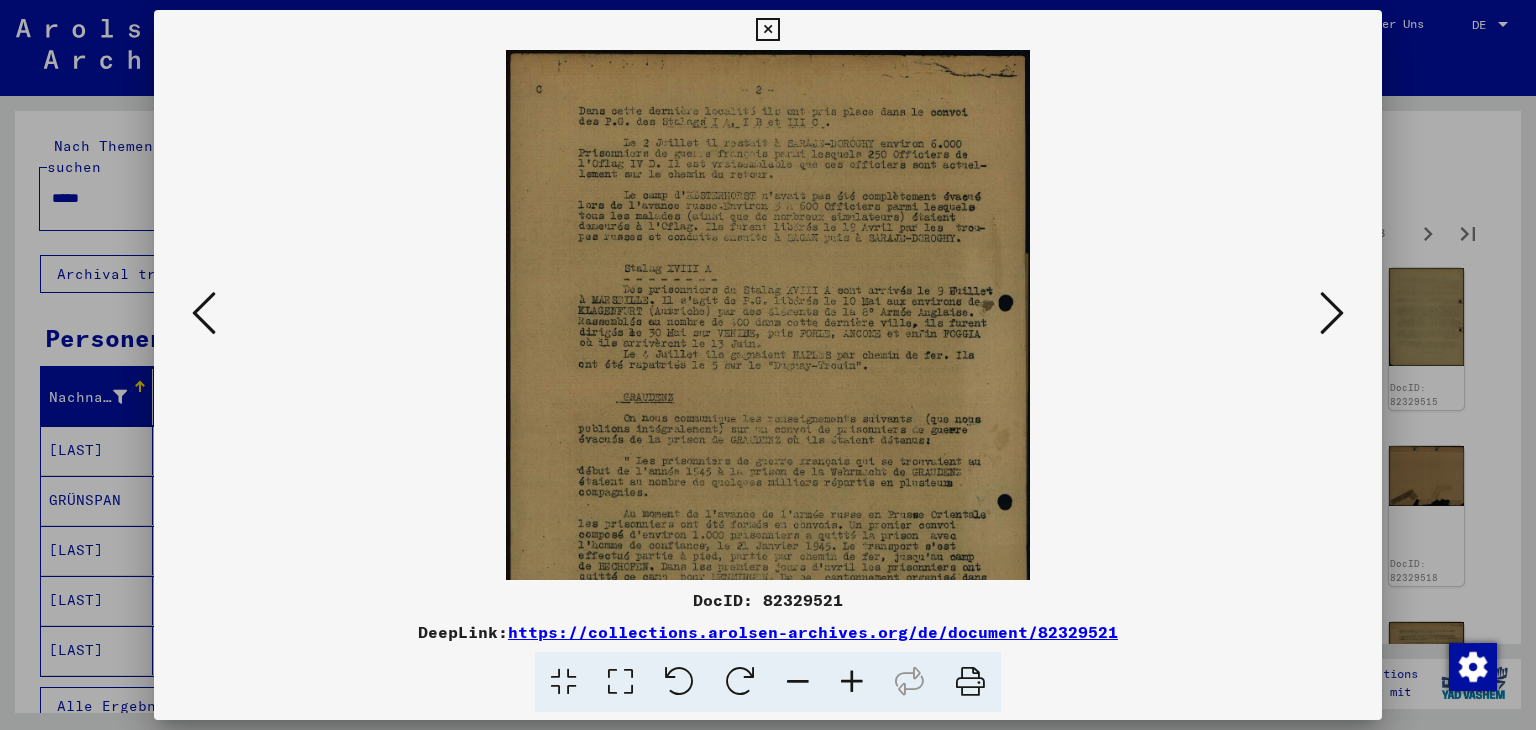 click at bounding box center (852, 682) 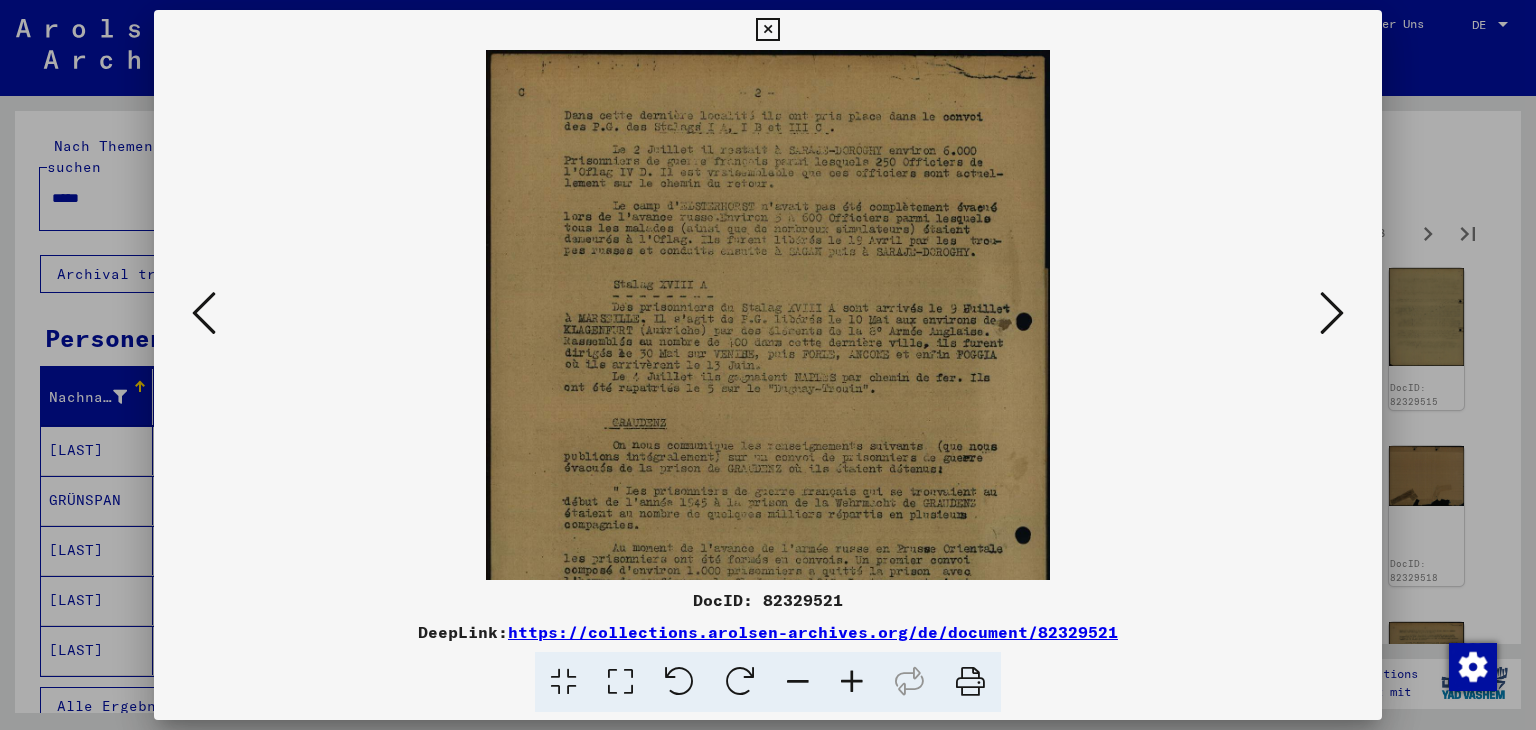click at bounding box center [852, 682] 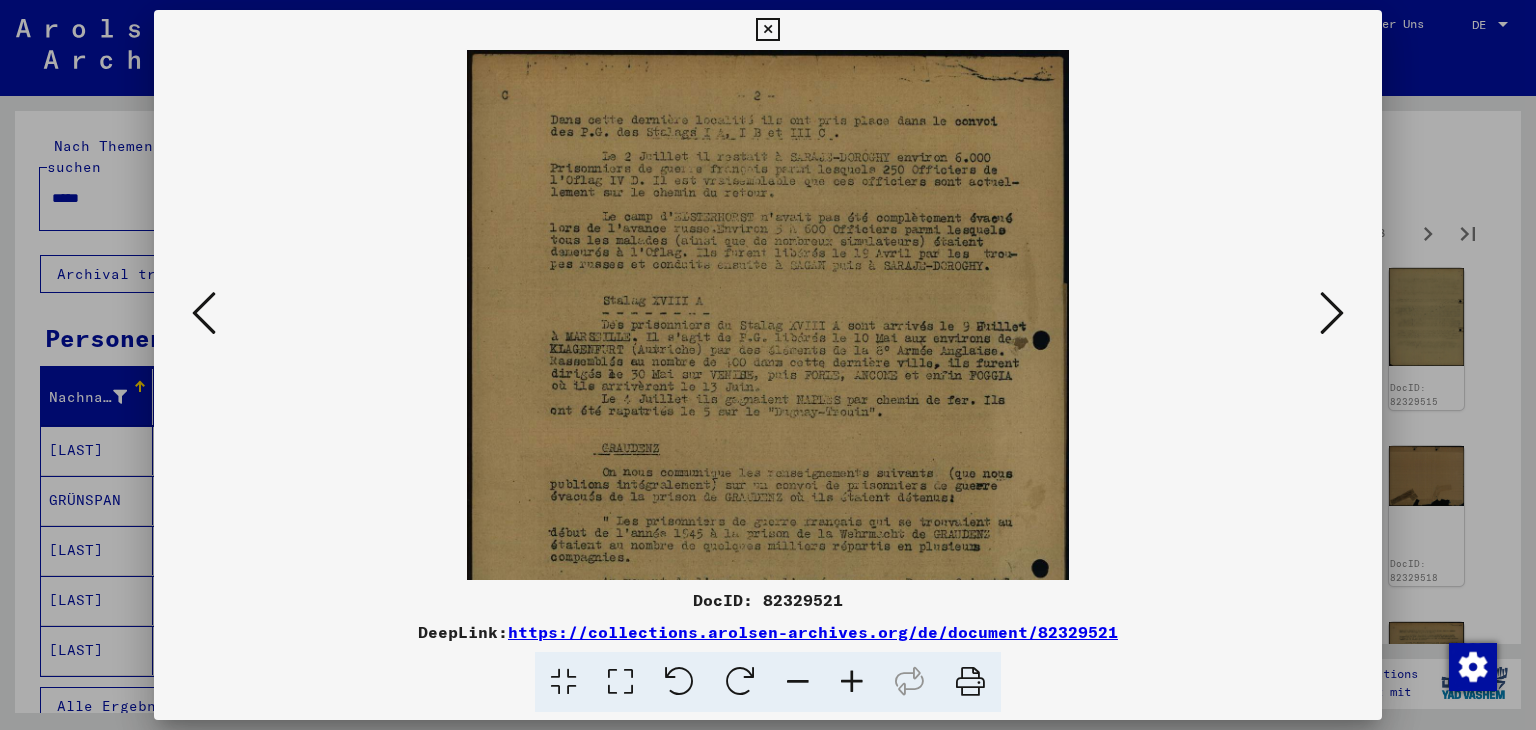 click at bounding box center (852, 682) 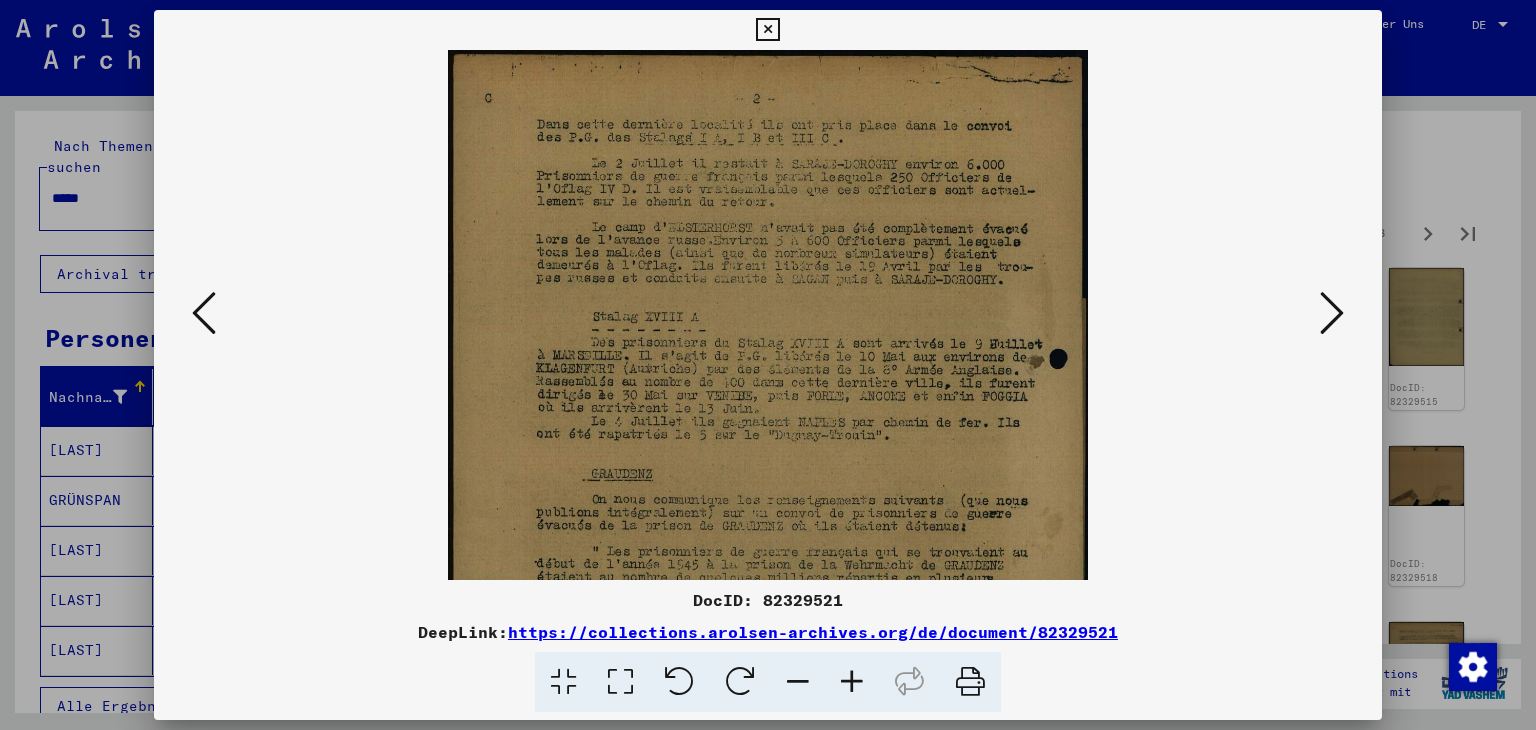 click at bounding box center (852, 682) 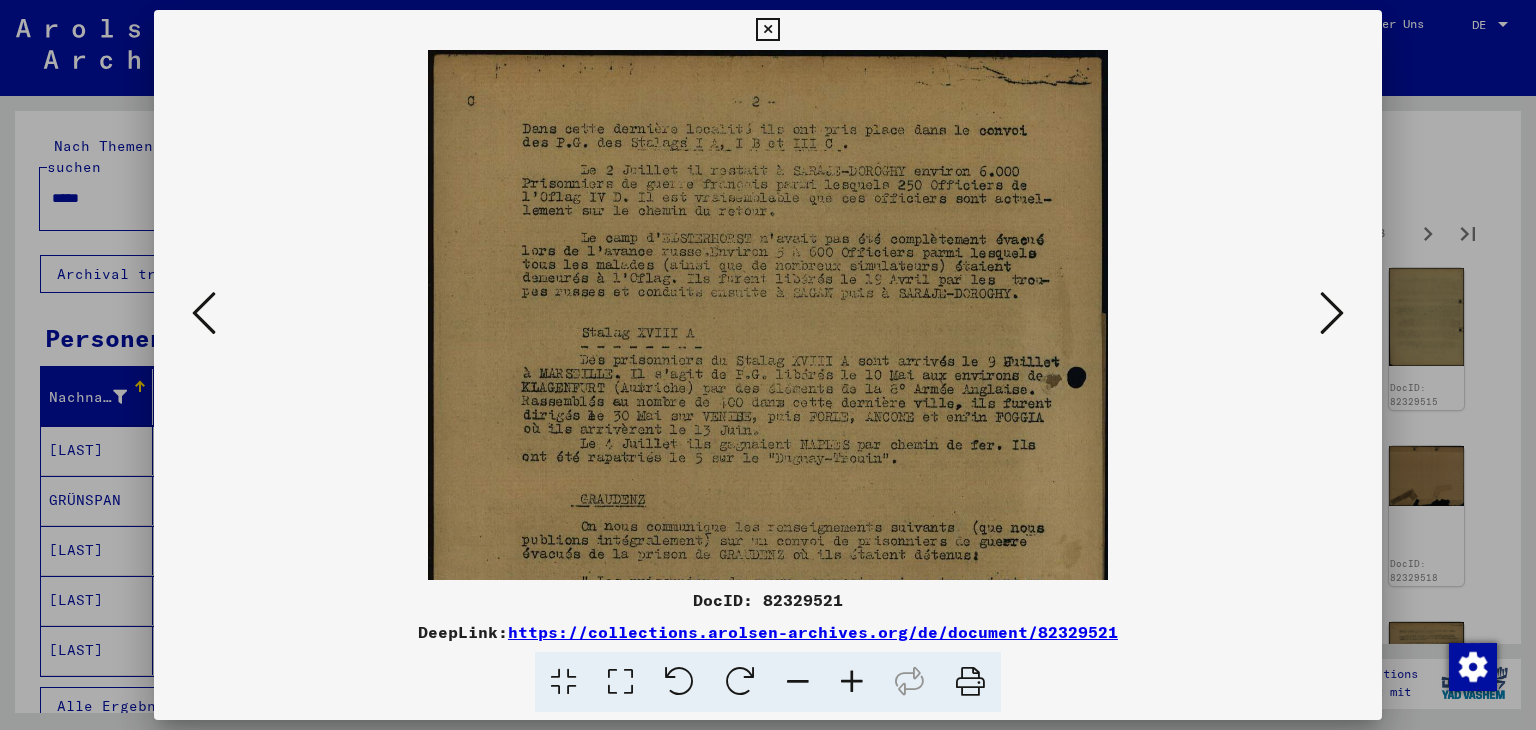 click at bounding box center (852, 682) 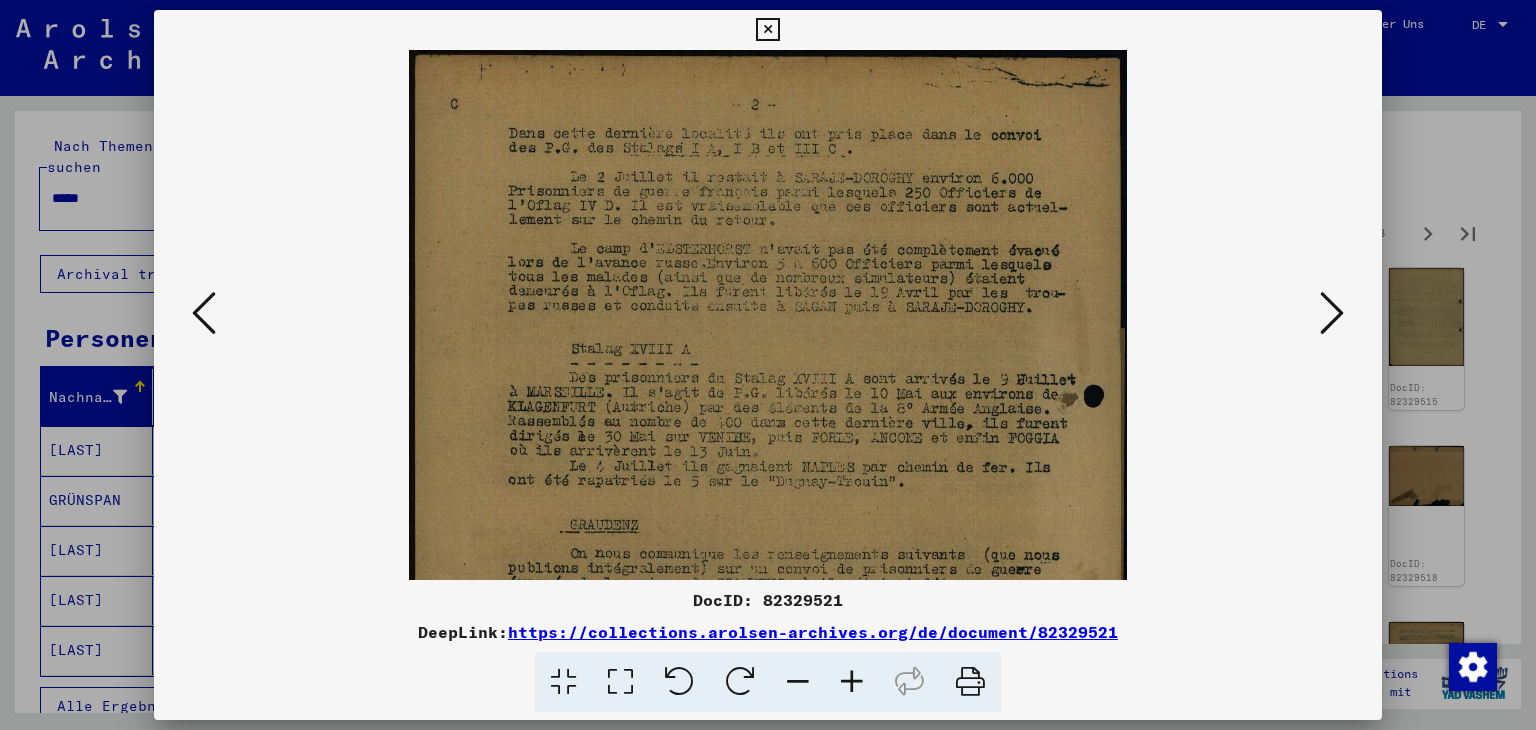 click at bounding box center (852, 682) 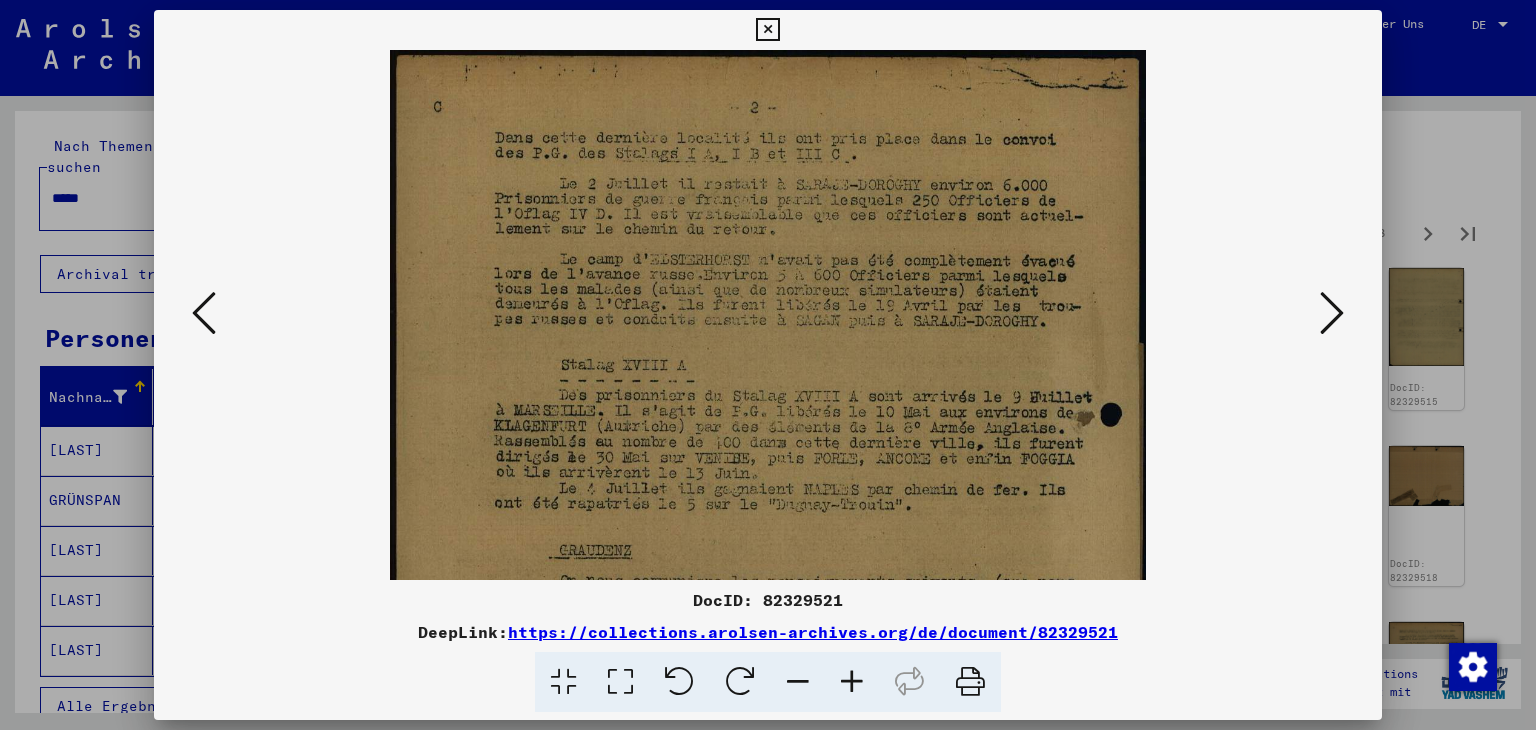 click at bounding box center (852, 682) 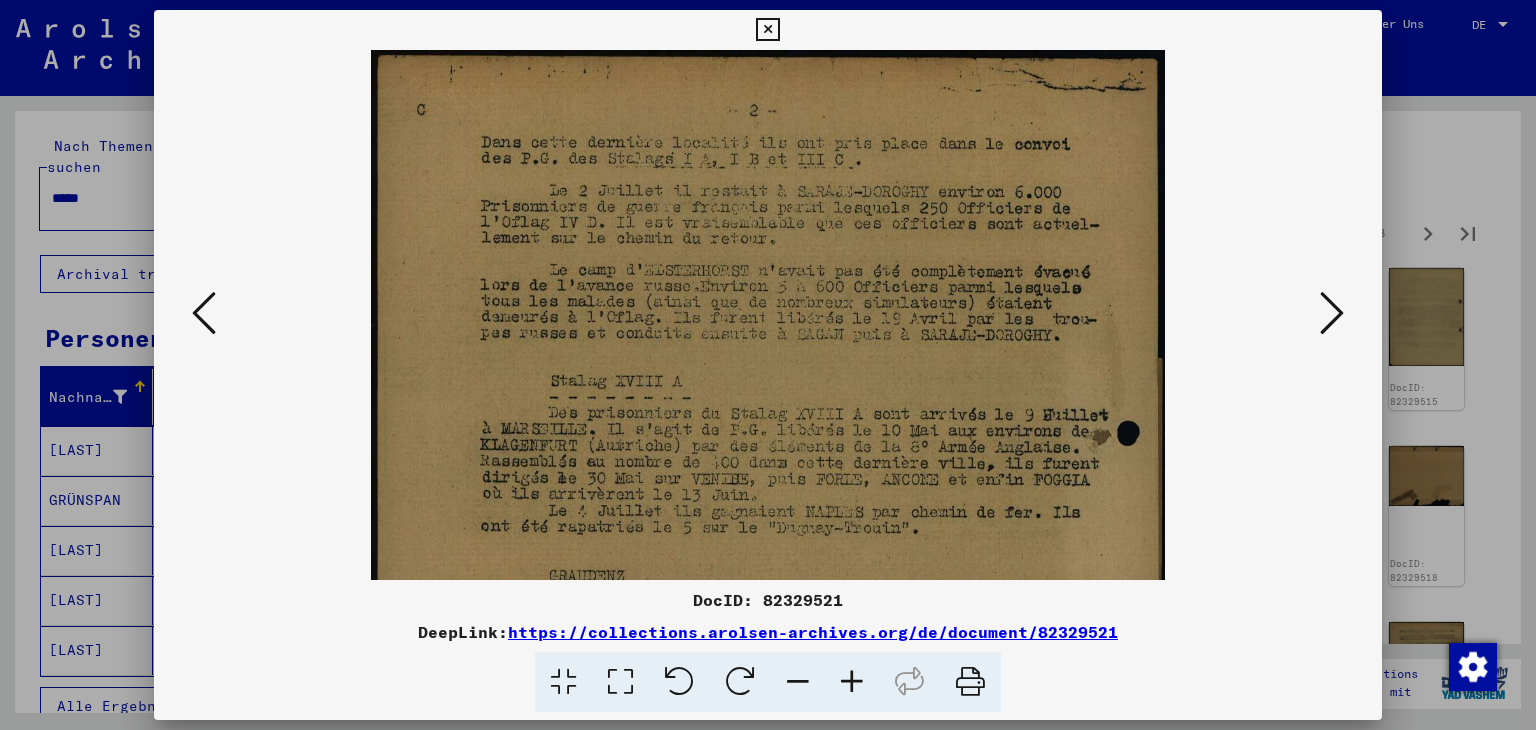 click at bounding box center [852, 682] 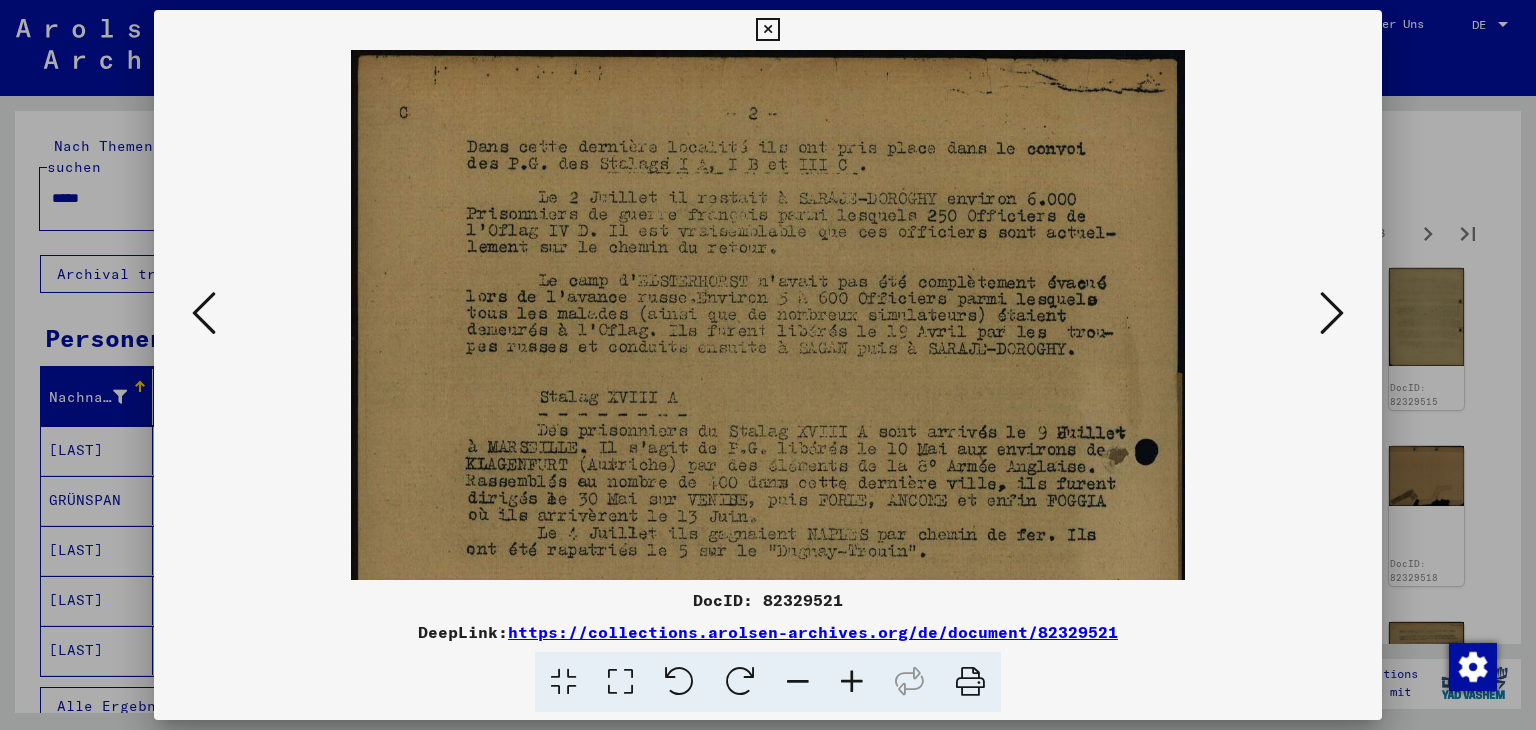 click at bounding box center (852, 682) 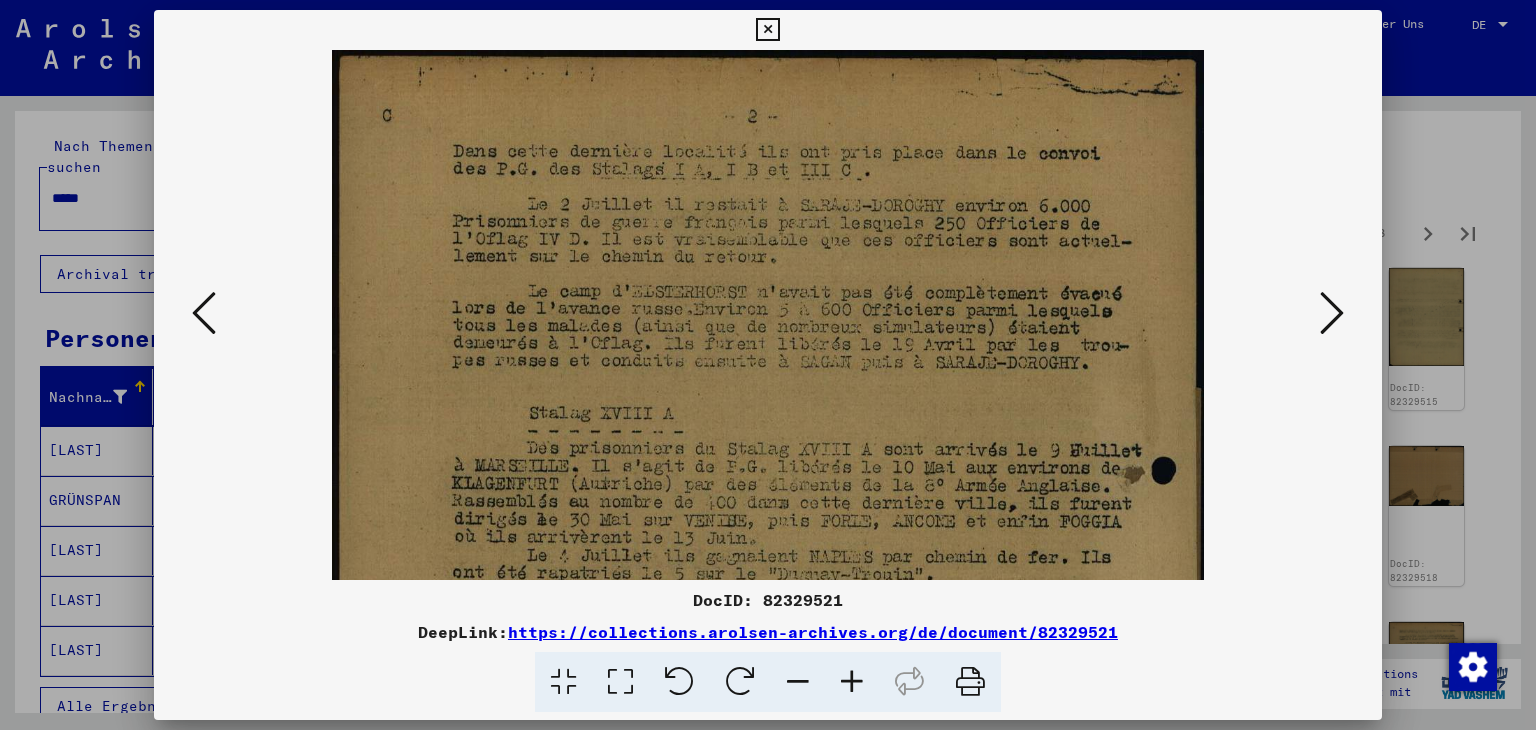 click at bounding box center (852, 682) 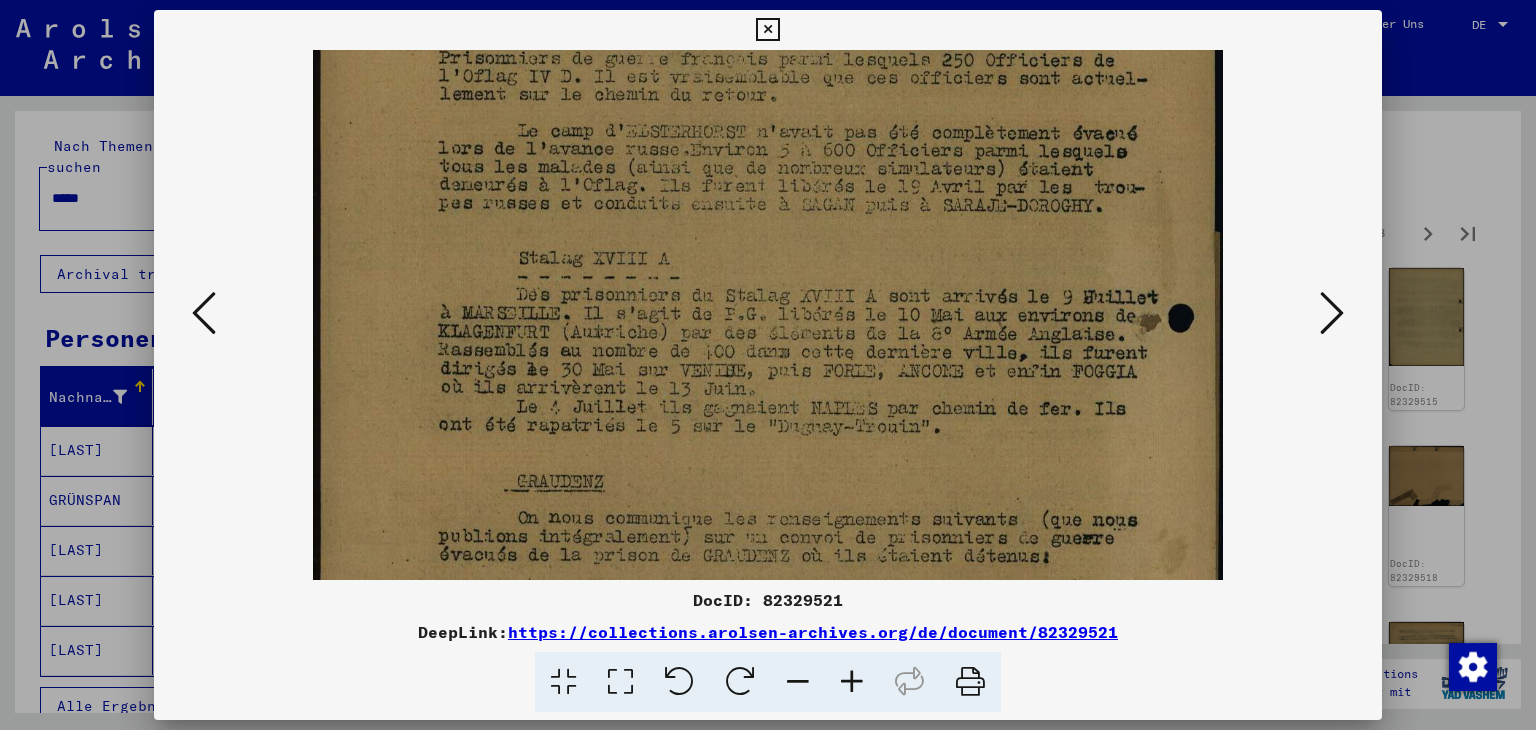 drag, startPoint x: 892, startPoint y: 365, endPoint x: 884, endPoint y: 305, distance: 60.530983 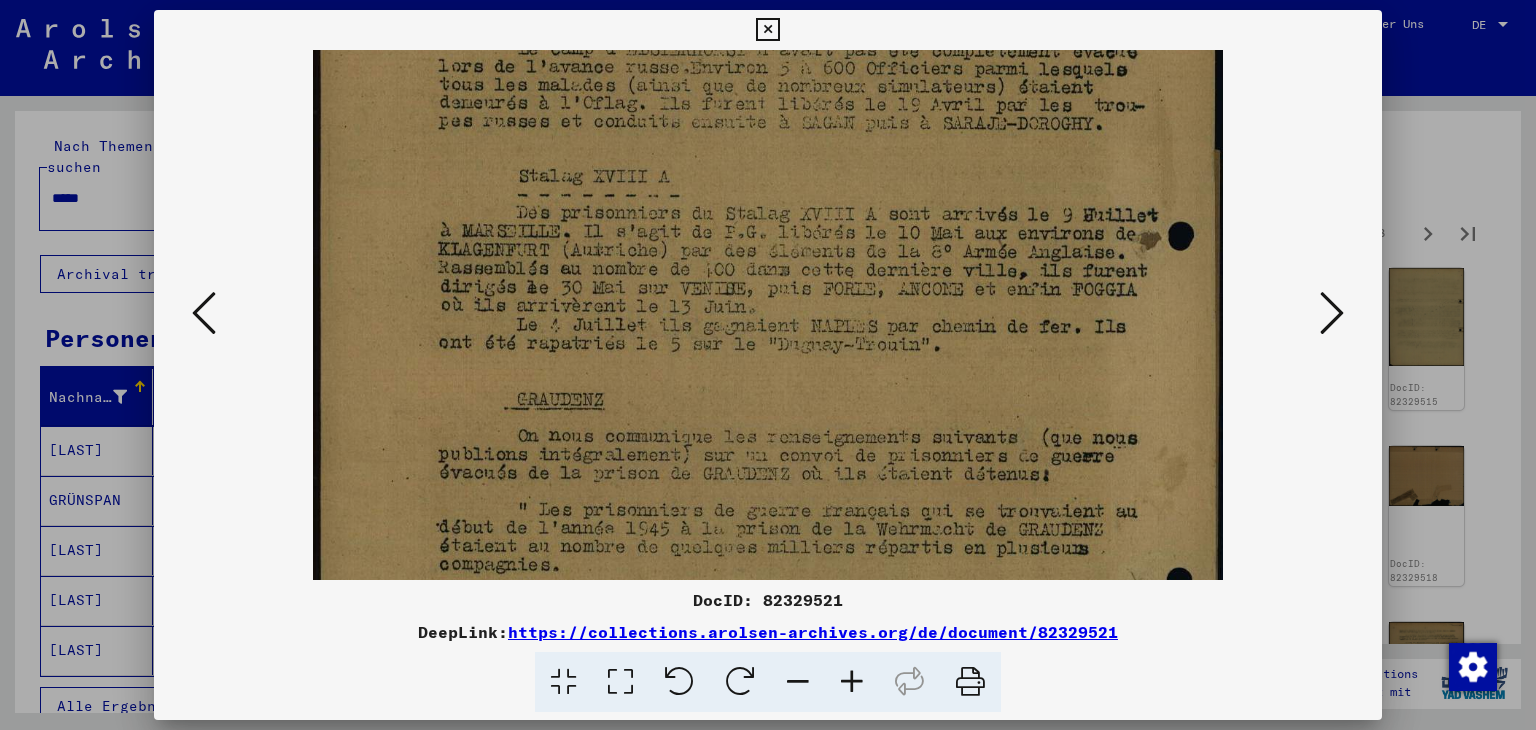drag, startPoint x: 908, startPoint y: 433, endPoint x: 893, endPoint y: 383, distance: 52.201534 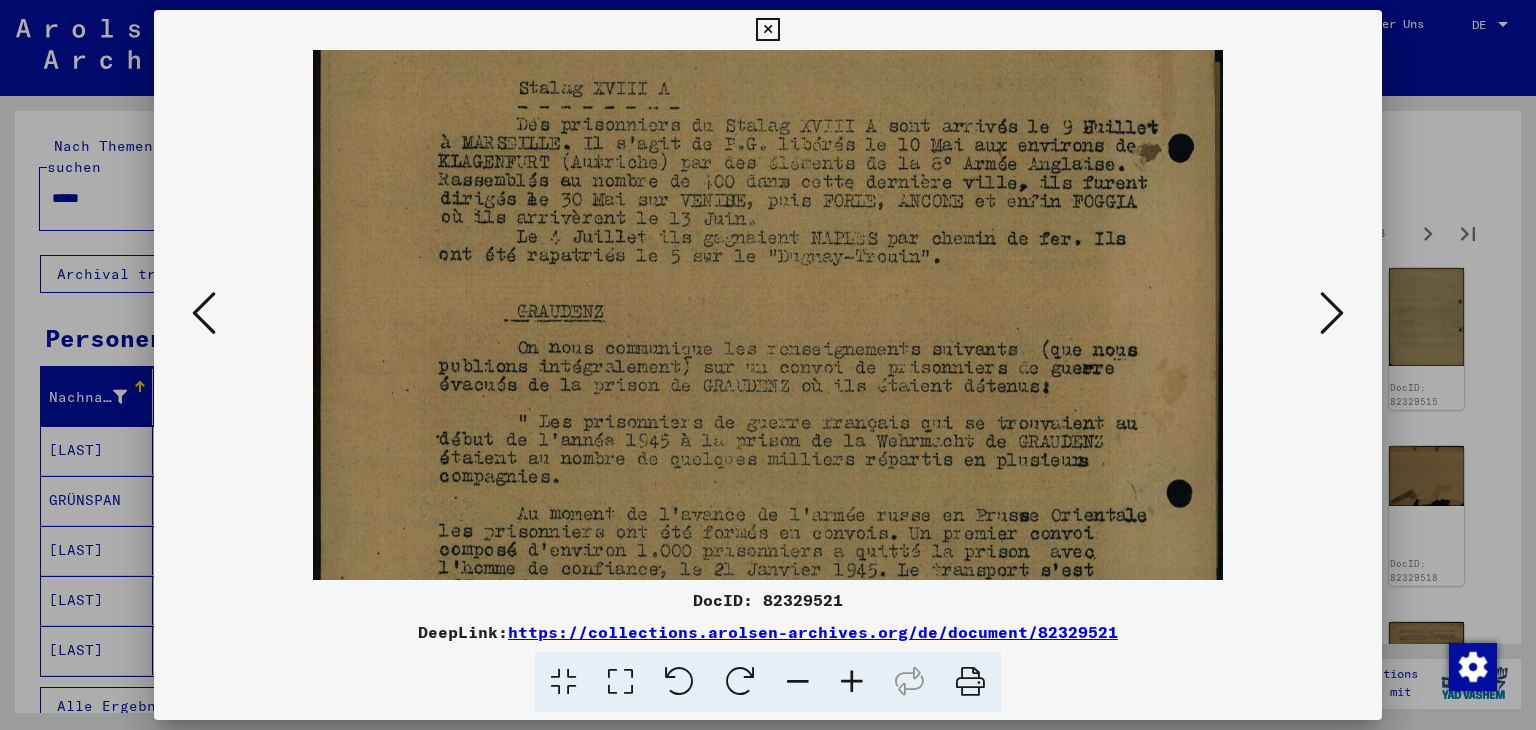 scroll, scrollTop: 355, scrollLeft: 0, axis: vertical 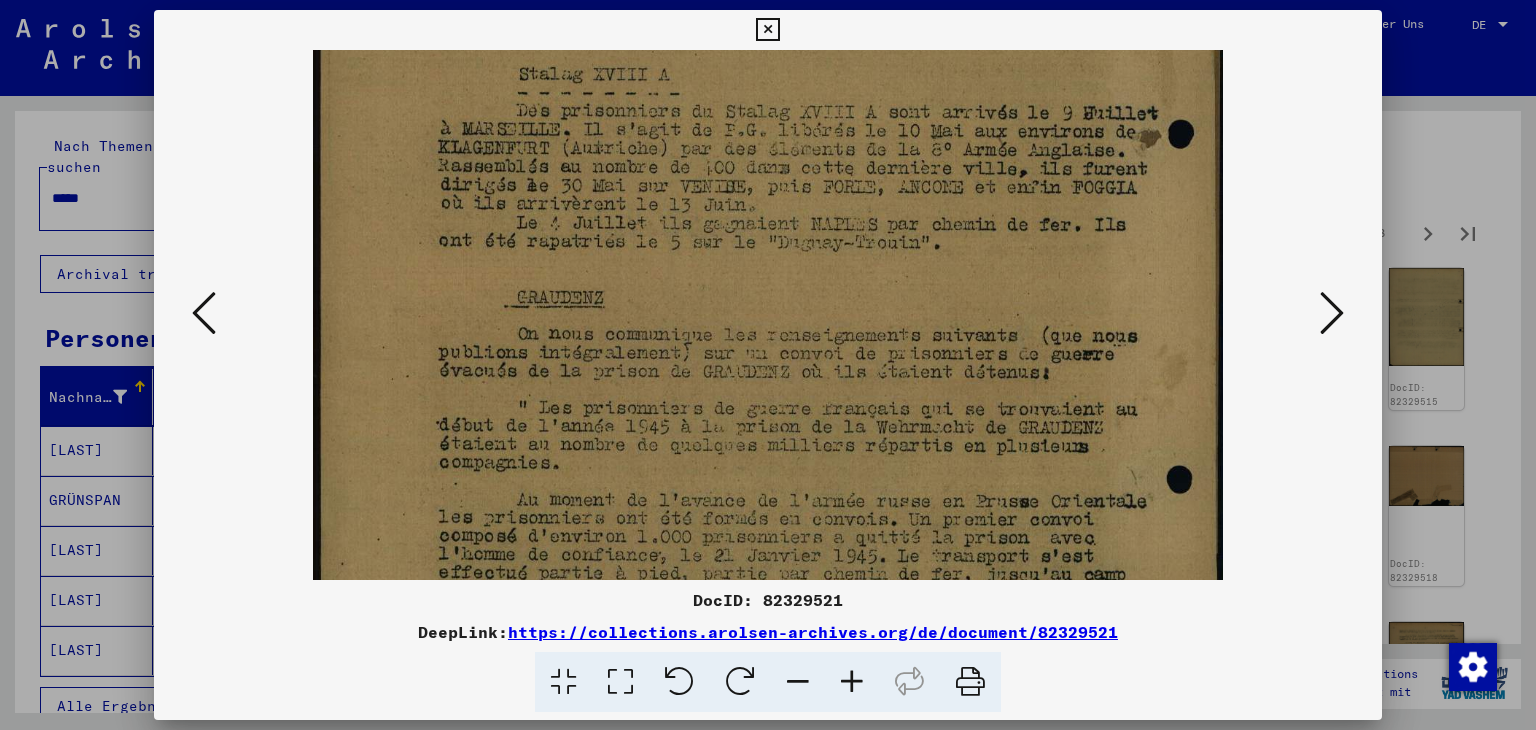drag, startPoint x: 940, startPoint y: 502, endPoint x: 921, endPoint y: 401, distance: 102.77159 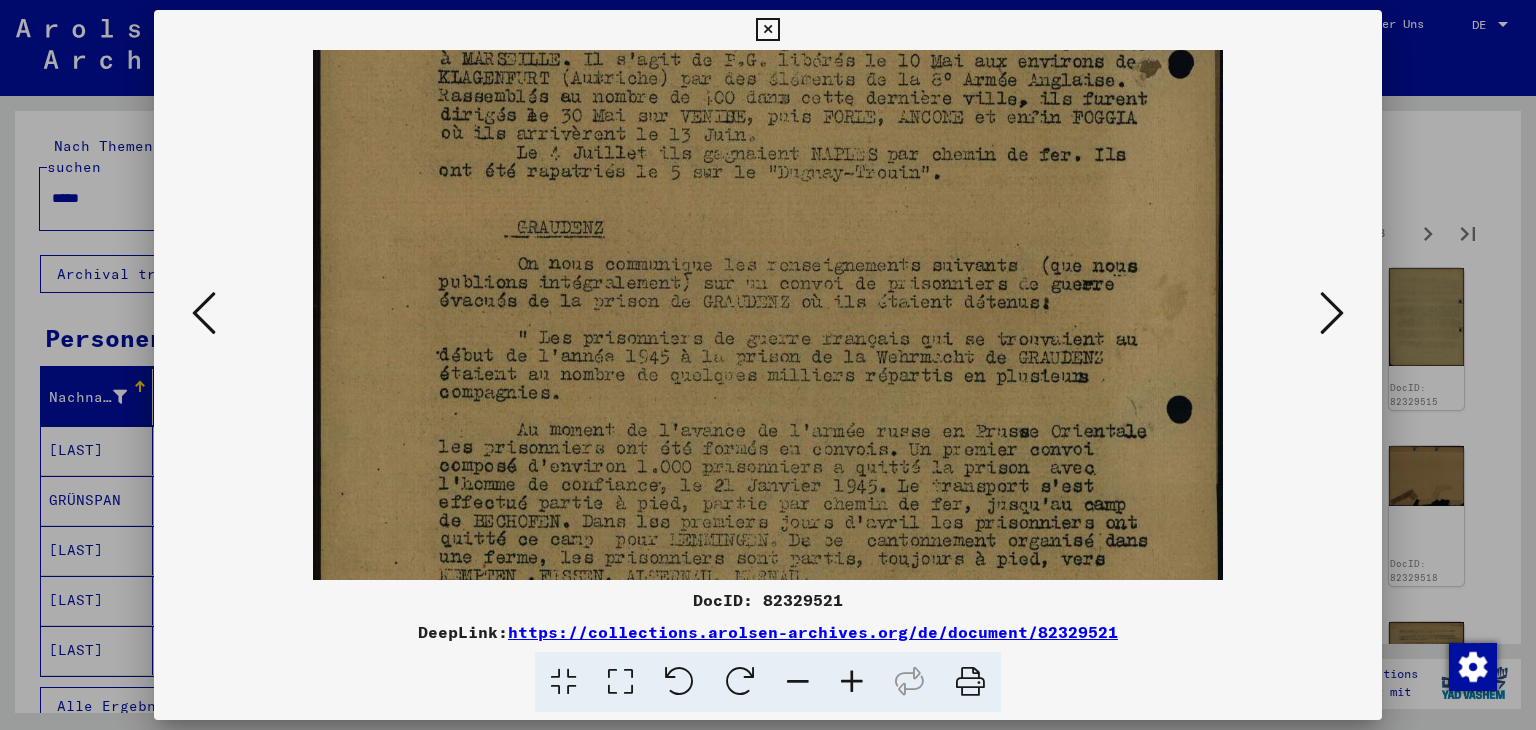 scroll, scrollTop: 440, scrollLeft: 0, axis: vertical 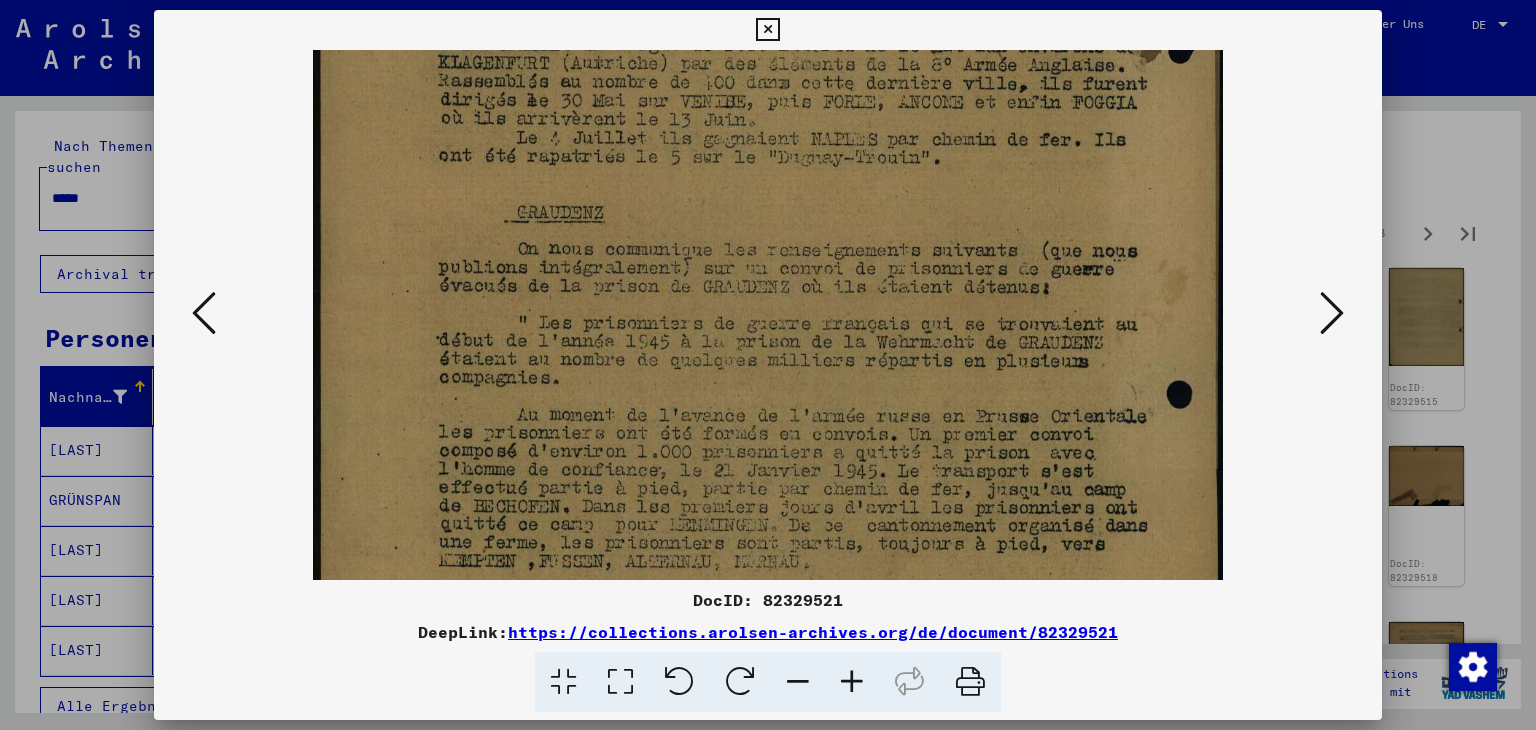 drag, startPoint x: 955, startPoint y: 487, endPoint x: 942, endPoint y: 406, distance: 82.036575 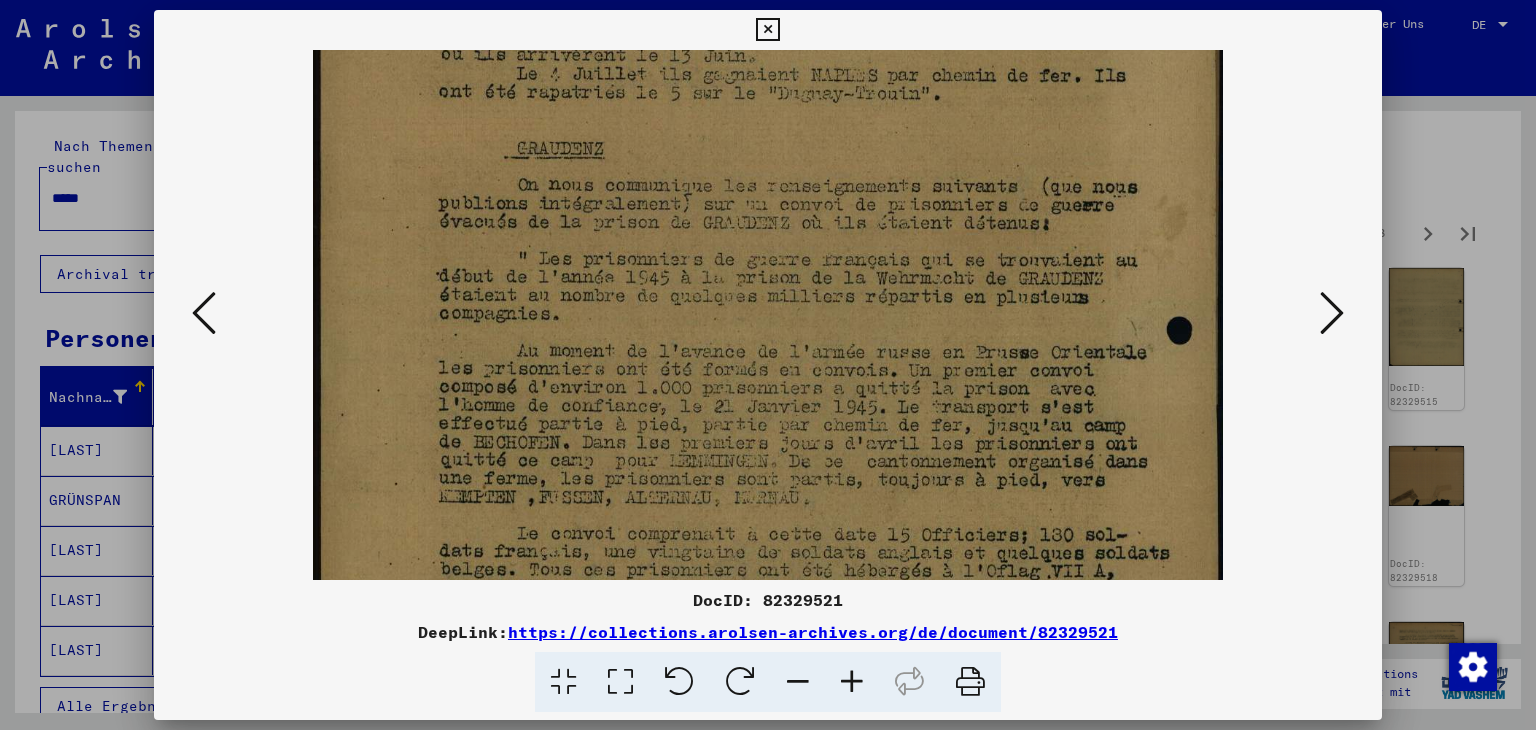 scroll, scrollTop: 512, scrollLeft: 0, axis: vertical 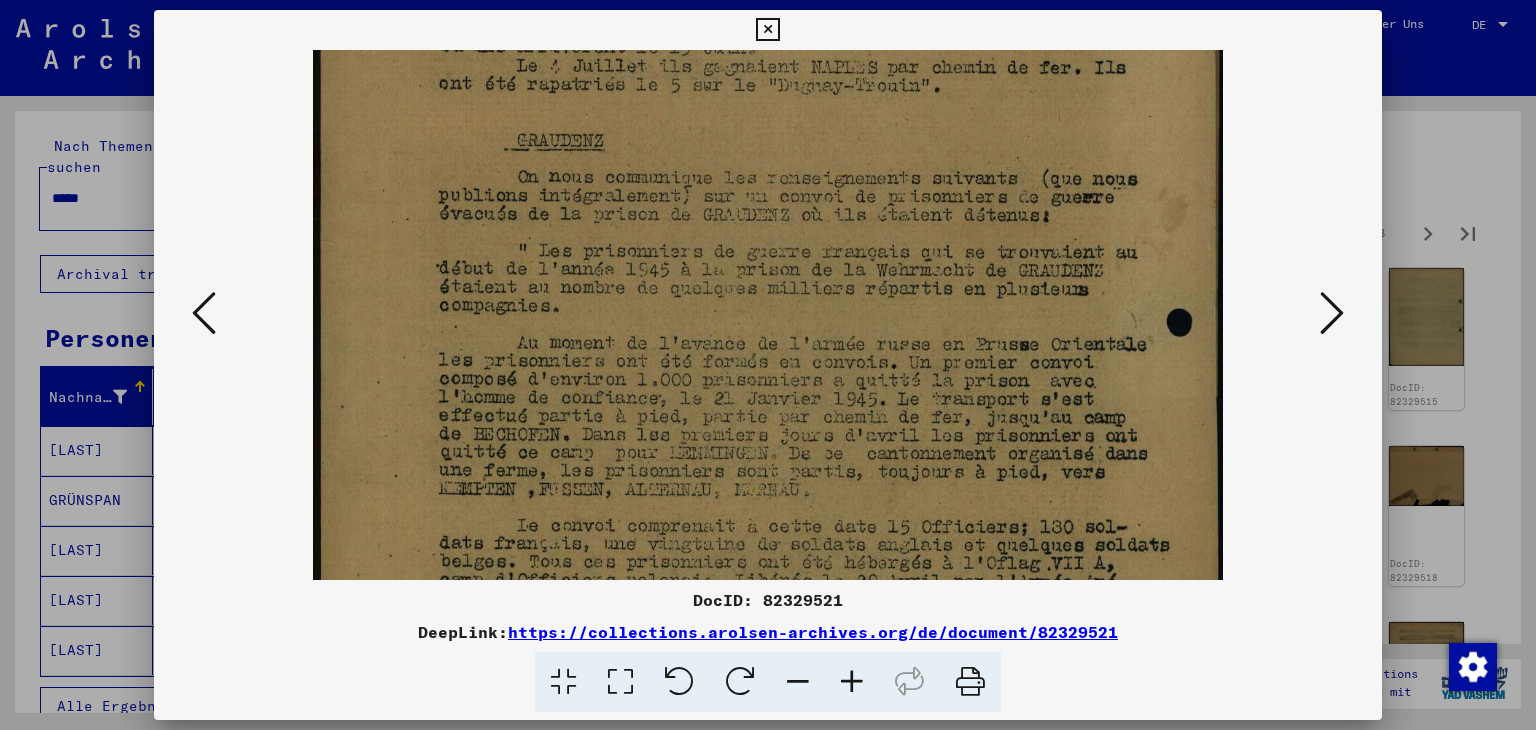 drag, startPoint x: 967, startPoint y: 504, endPoint x: 963, endPoint y: 432, distance: 72.11102 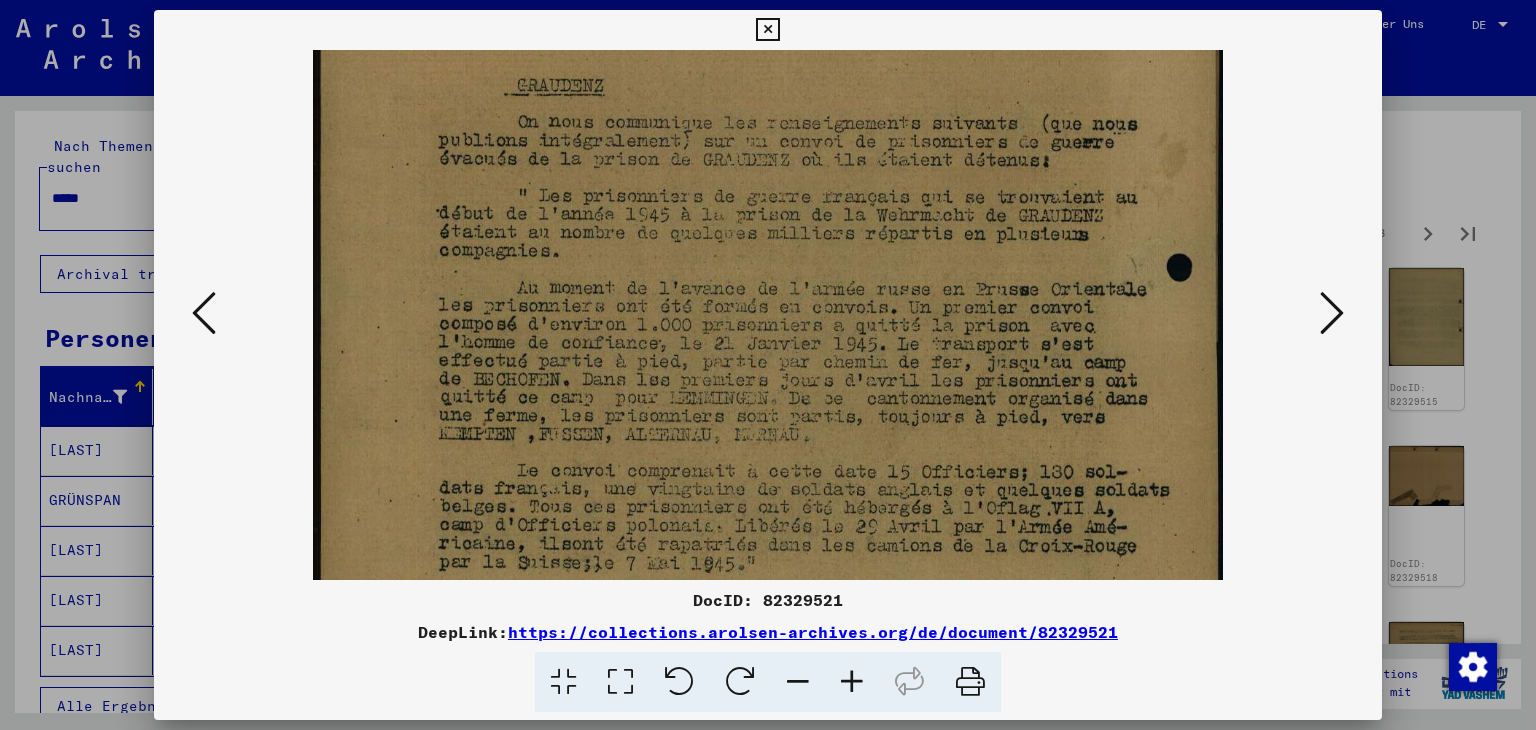 scroll, scrollTop: 568, scrollLeft: 0, axis: vertical 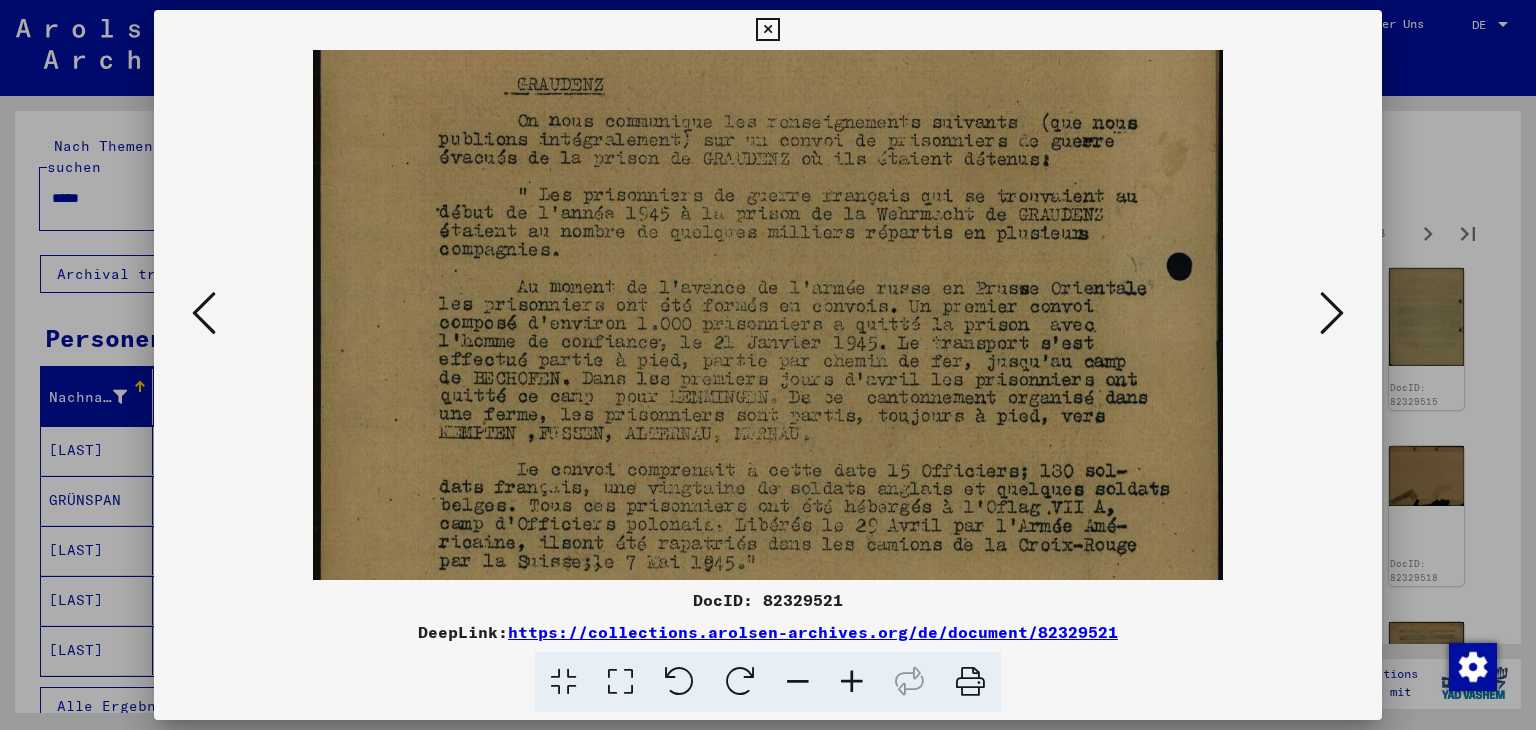 drag, startPoint x: 986, startPoint y: 527, endPoint x: 985, endPoint y: 471, distance: 56.008926 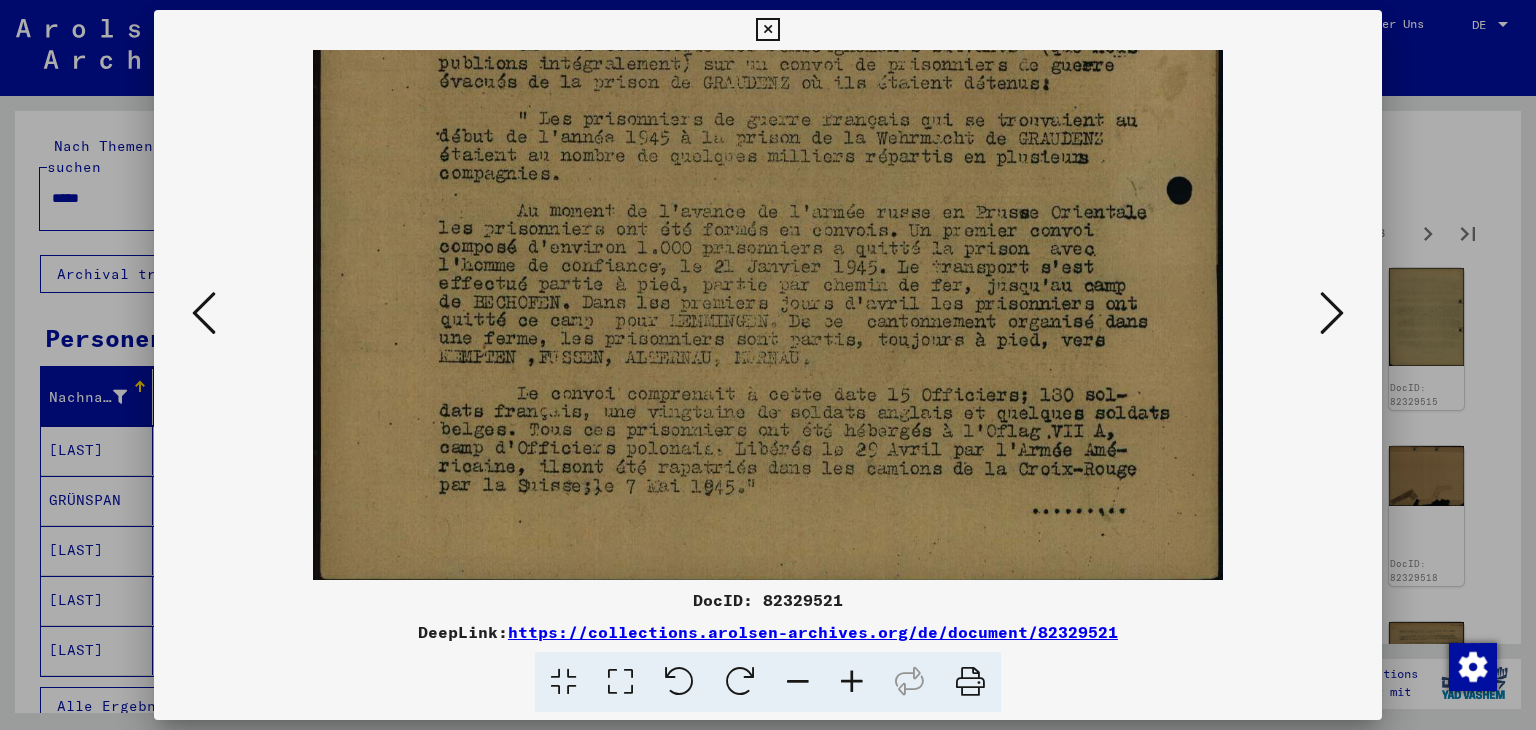 scroll, scrollTop: 649, scrollLeft: 0, axis: vertical 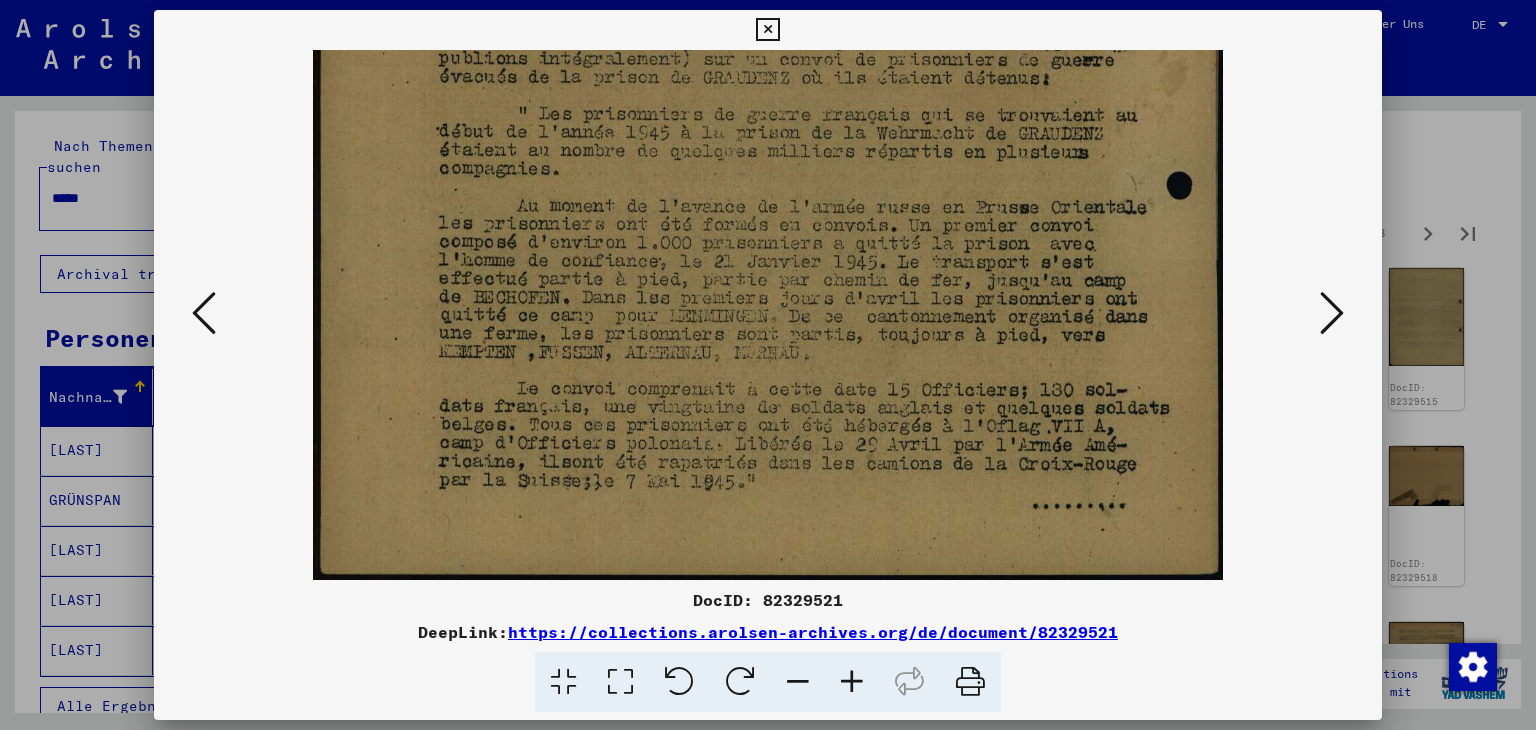 drag, startPoint x: 1040, startPoint y: 485, endPoint x: 1035, endPoint y: 370, distance: 115.10864 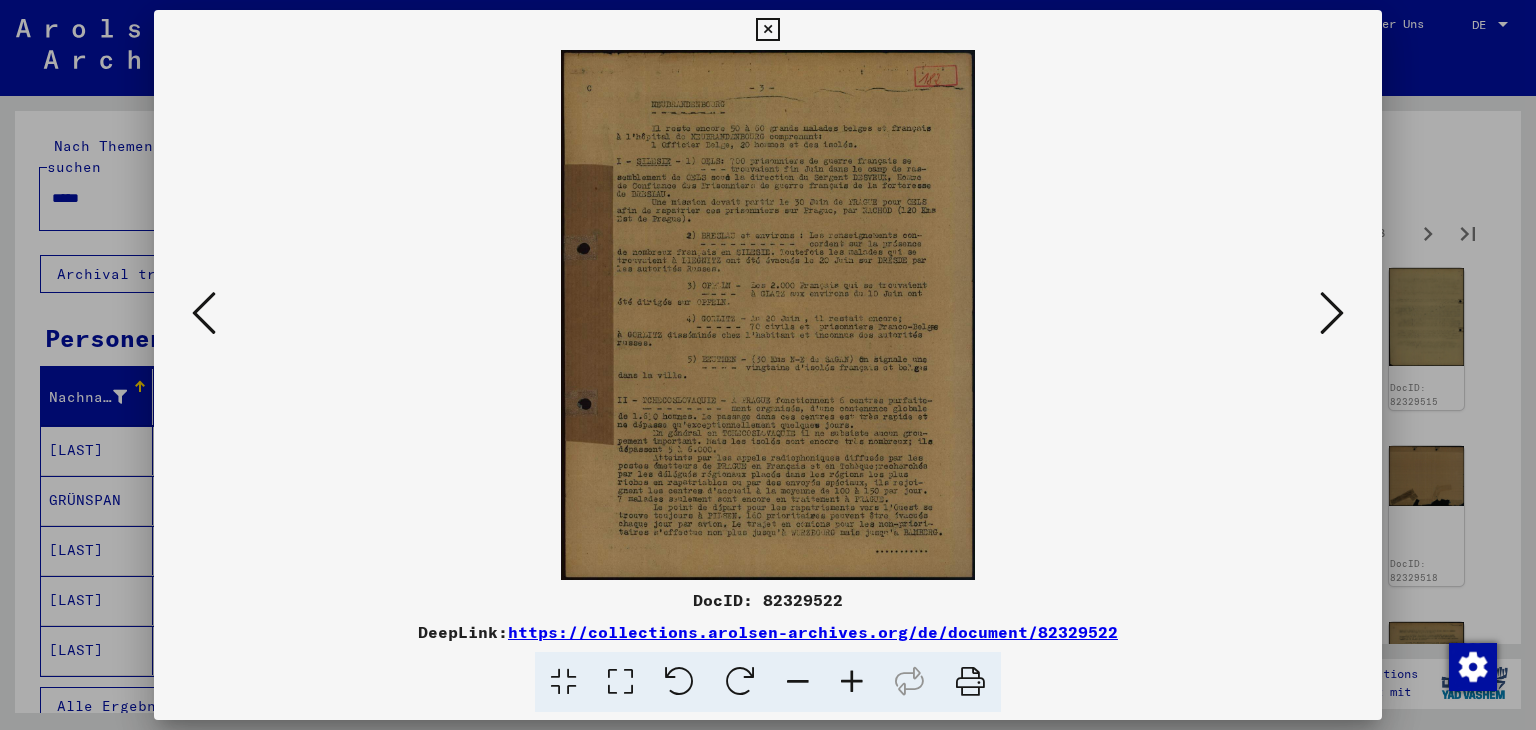 scroll, scrollTop: 0, scrollLeft: 0, axis: both 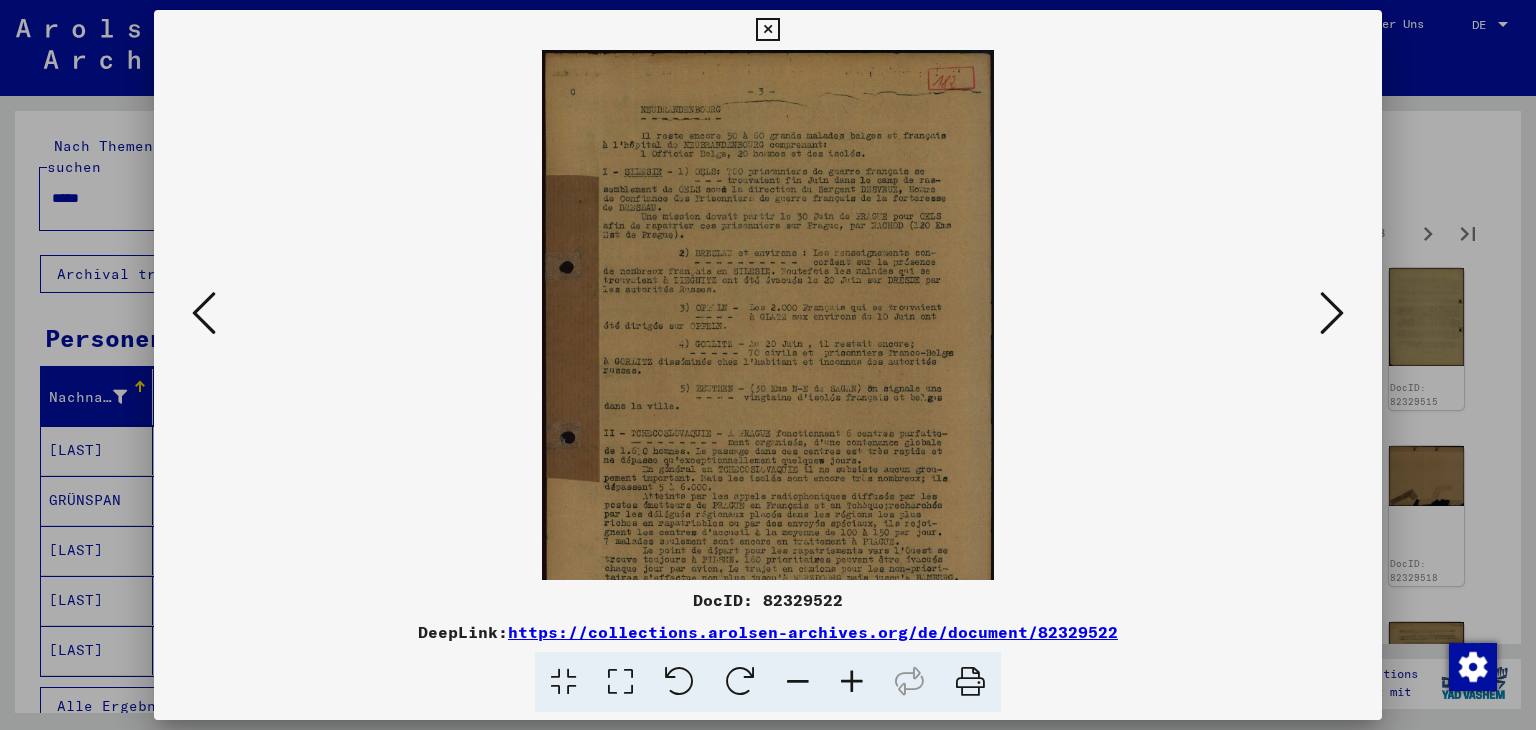 click at bounding box center (852, 682) 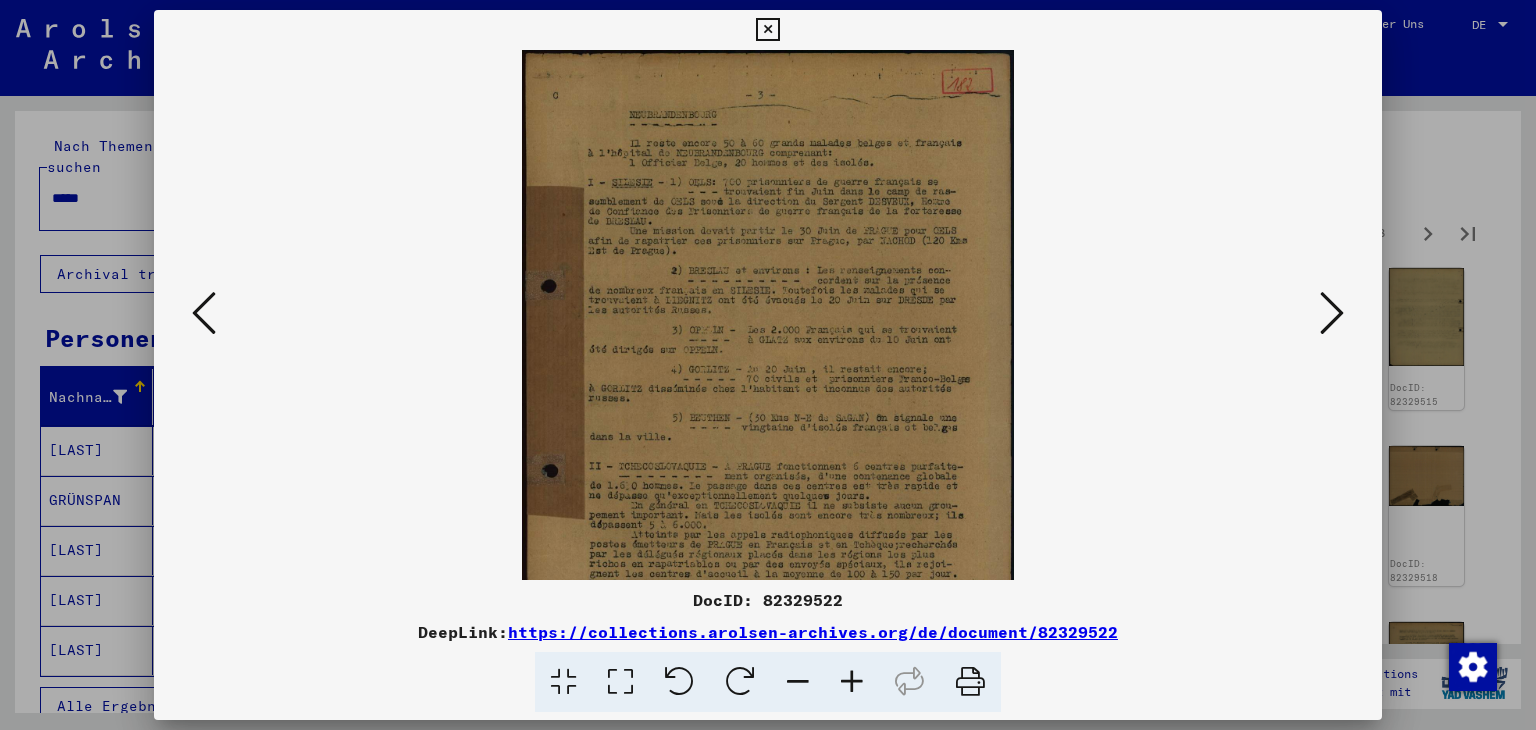 click at bounding box center (852, 682) 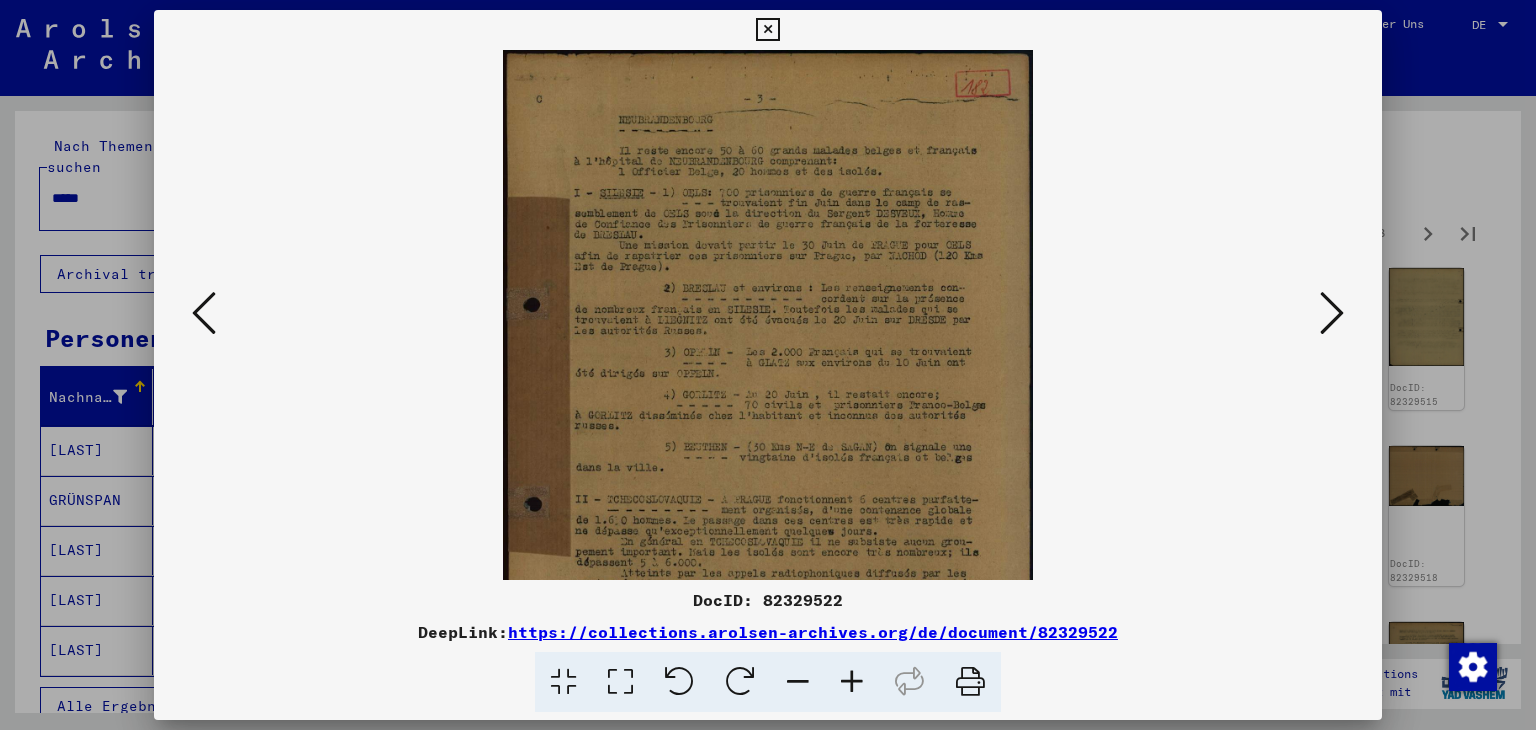 click at bounding box center [852, 682] 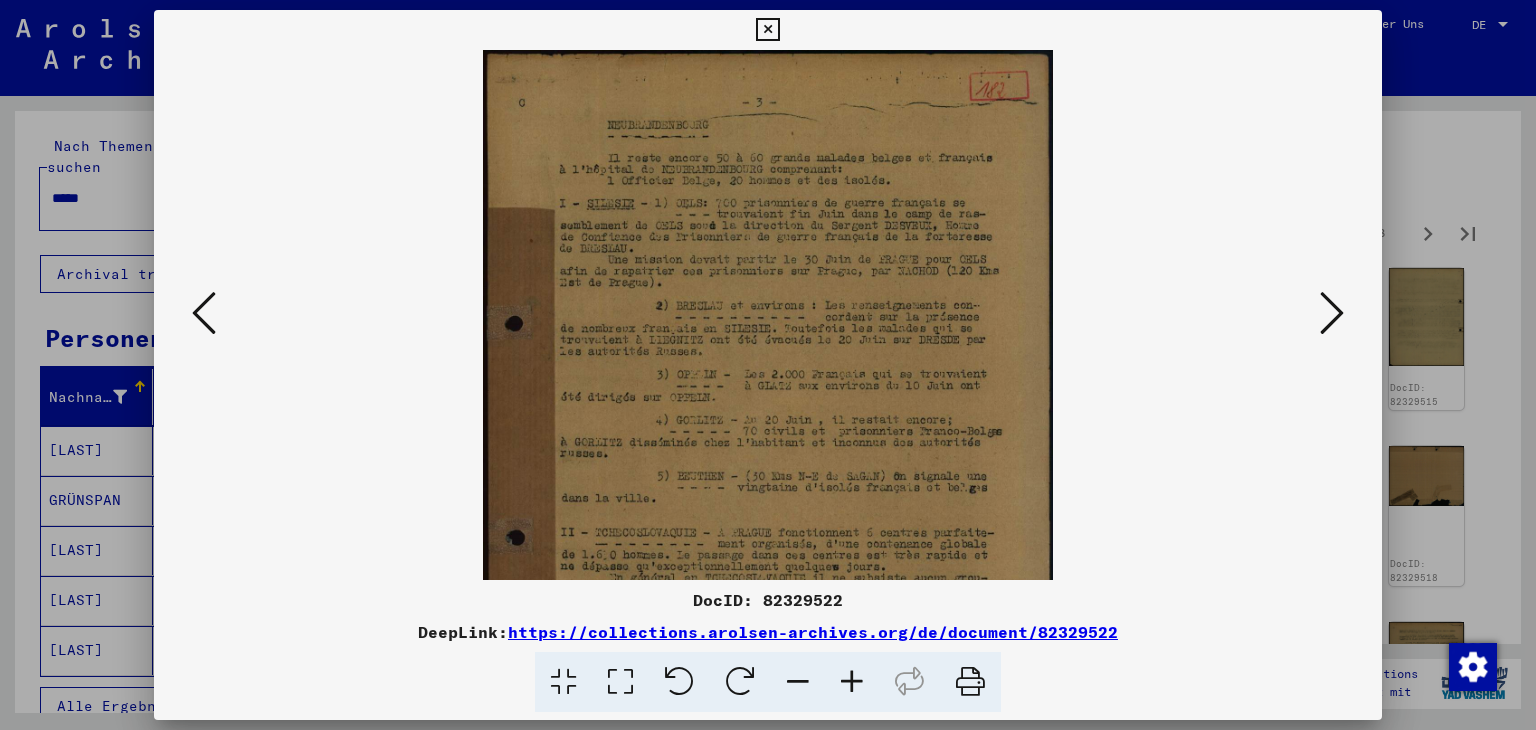click at bounding box center [852, 682] 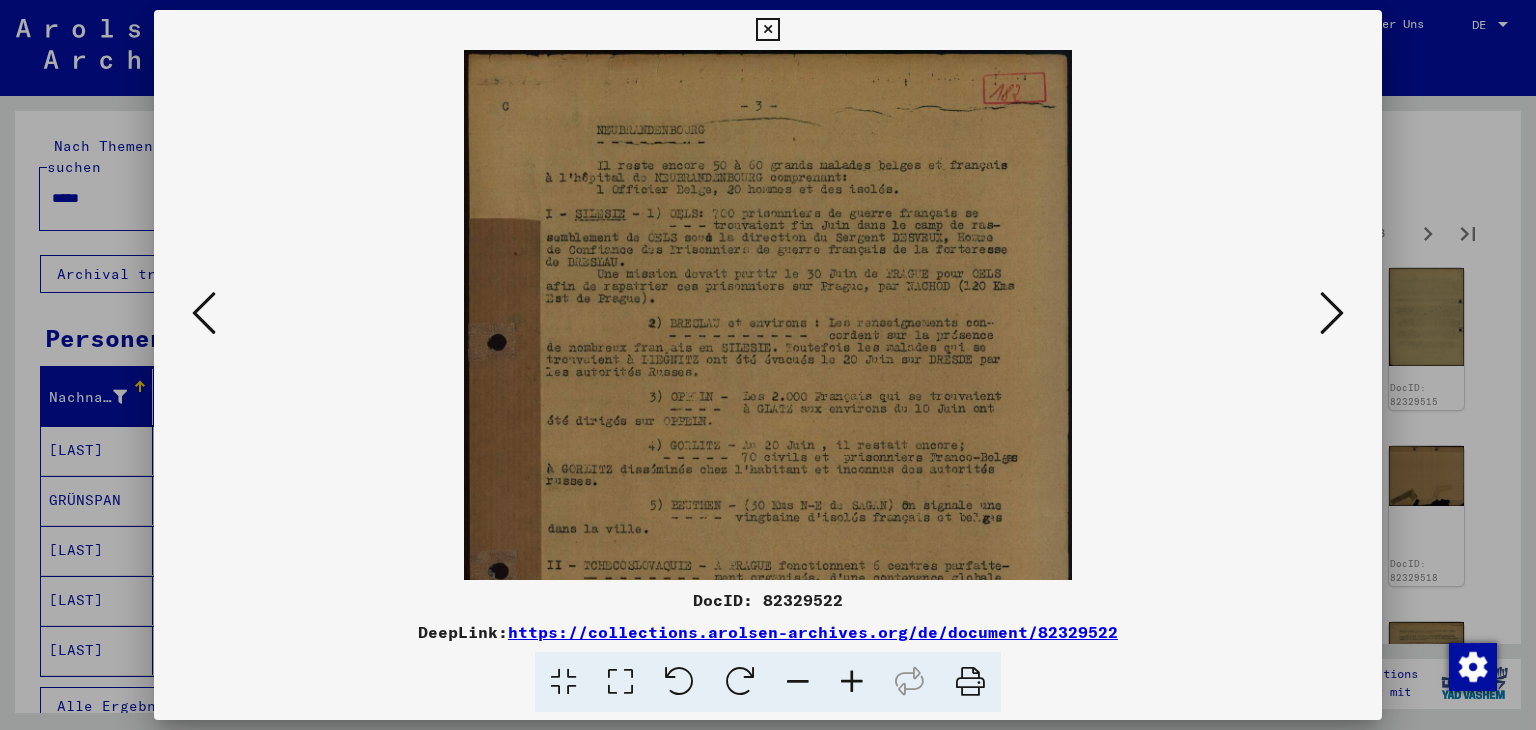 click at bounding box center [852, 682] 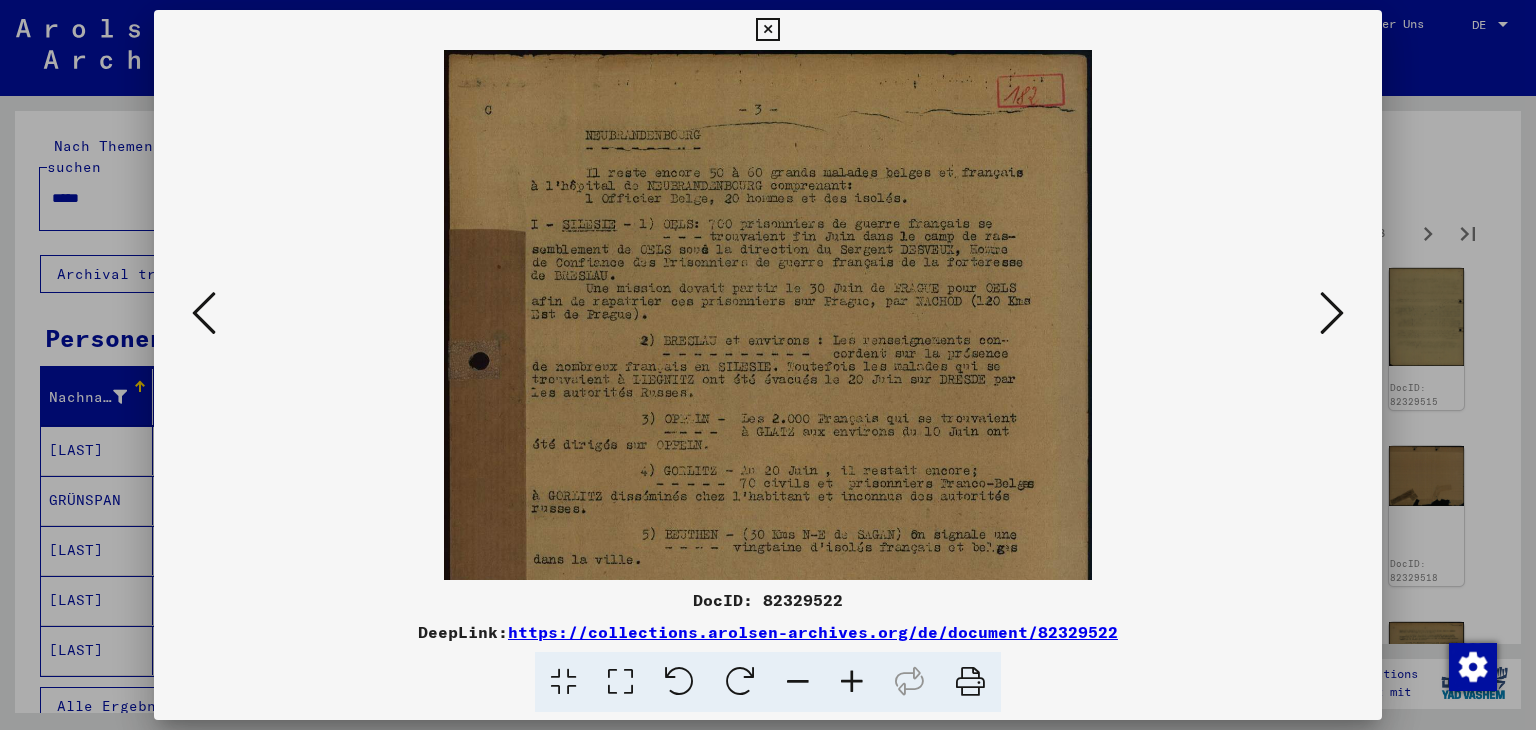 click at bounding box center (852, 682) 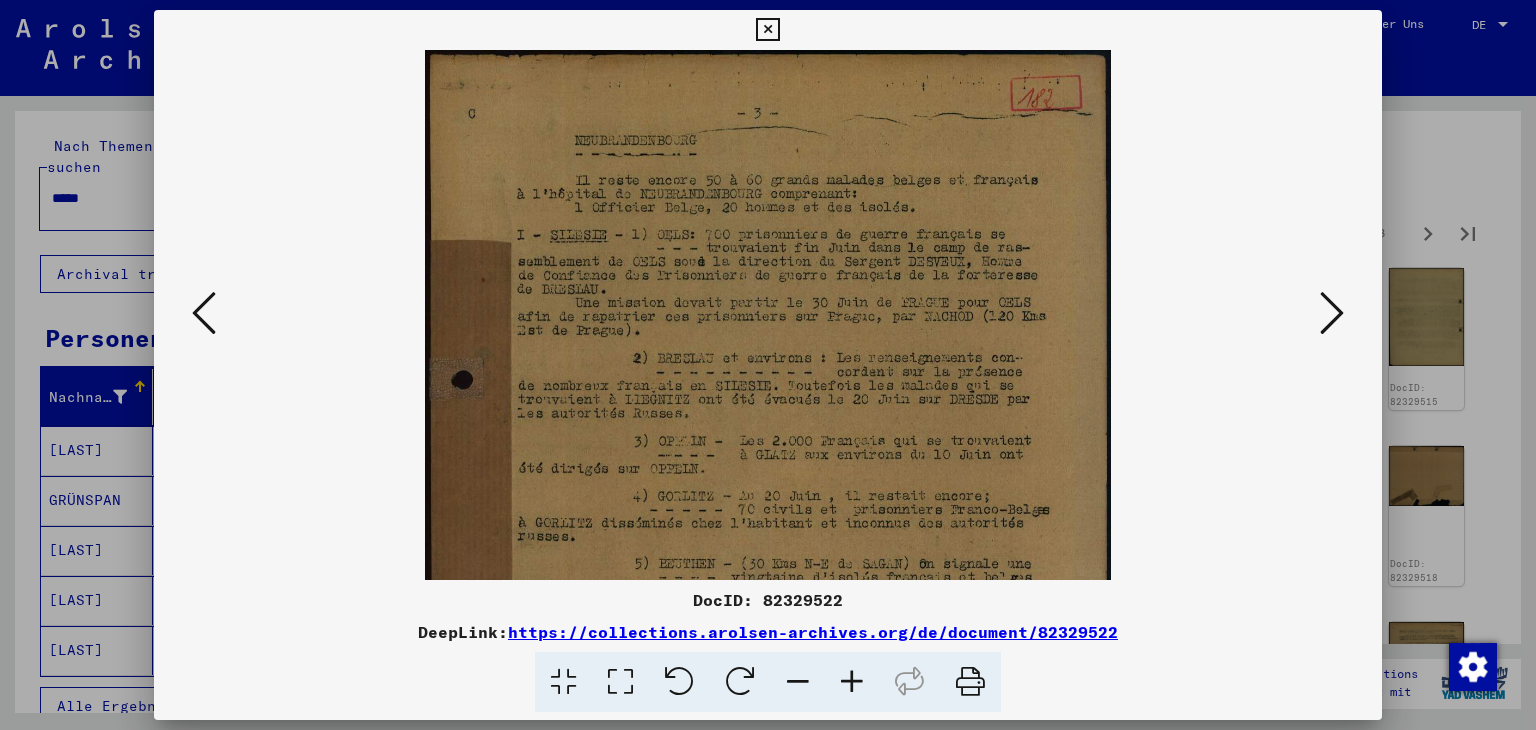 click at bounding box center (852, 682) 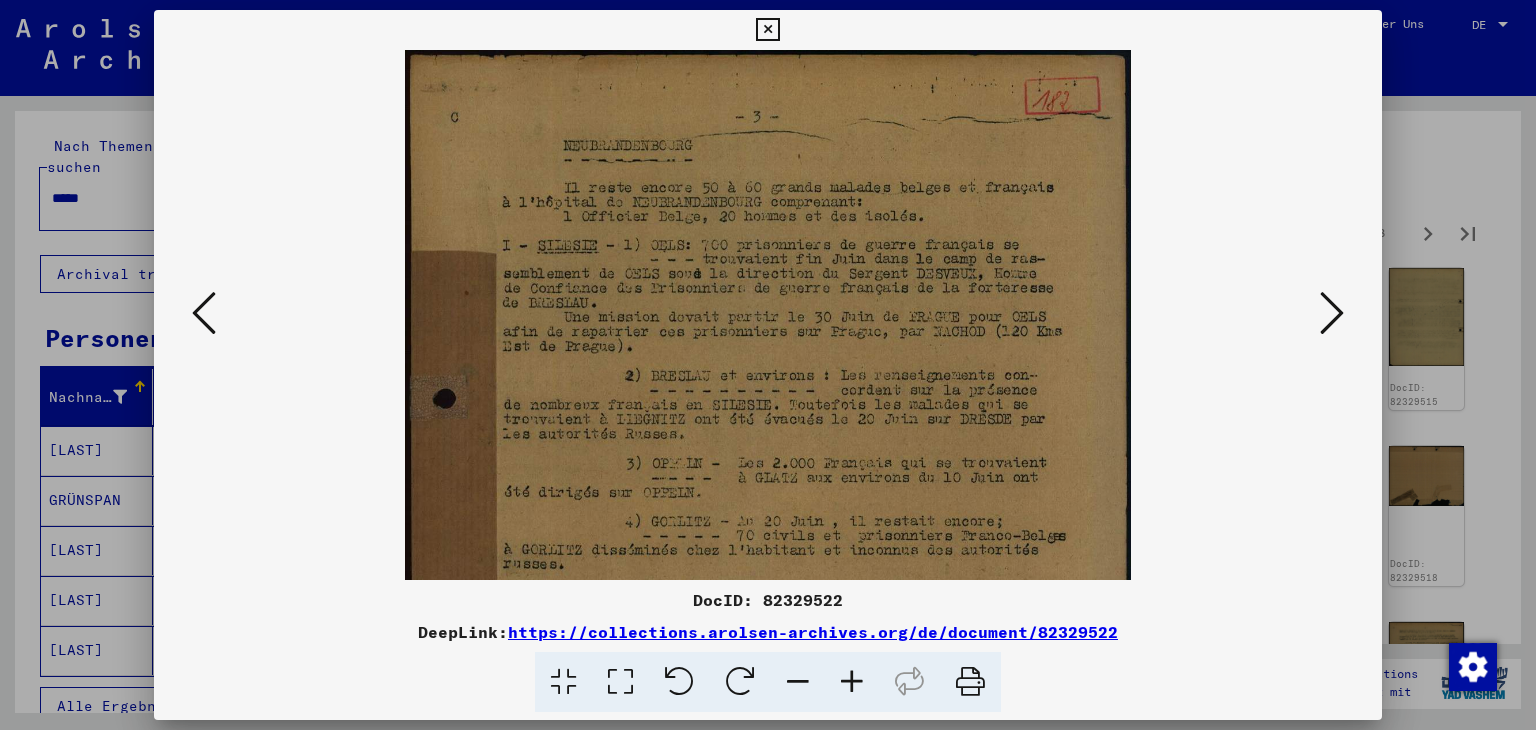 click at bounding box center (852, 682) 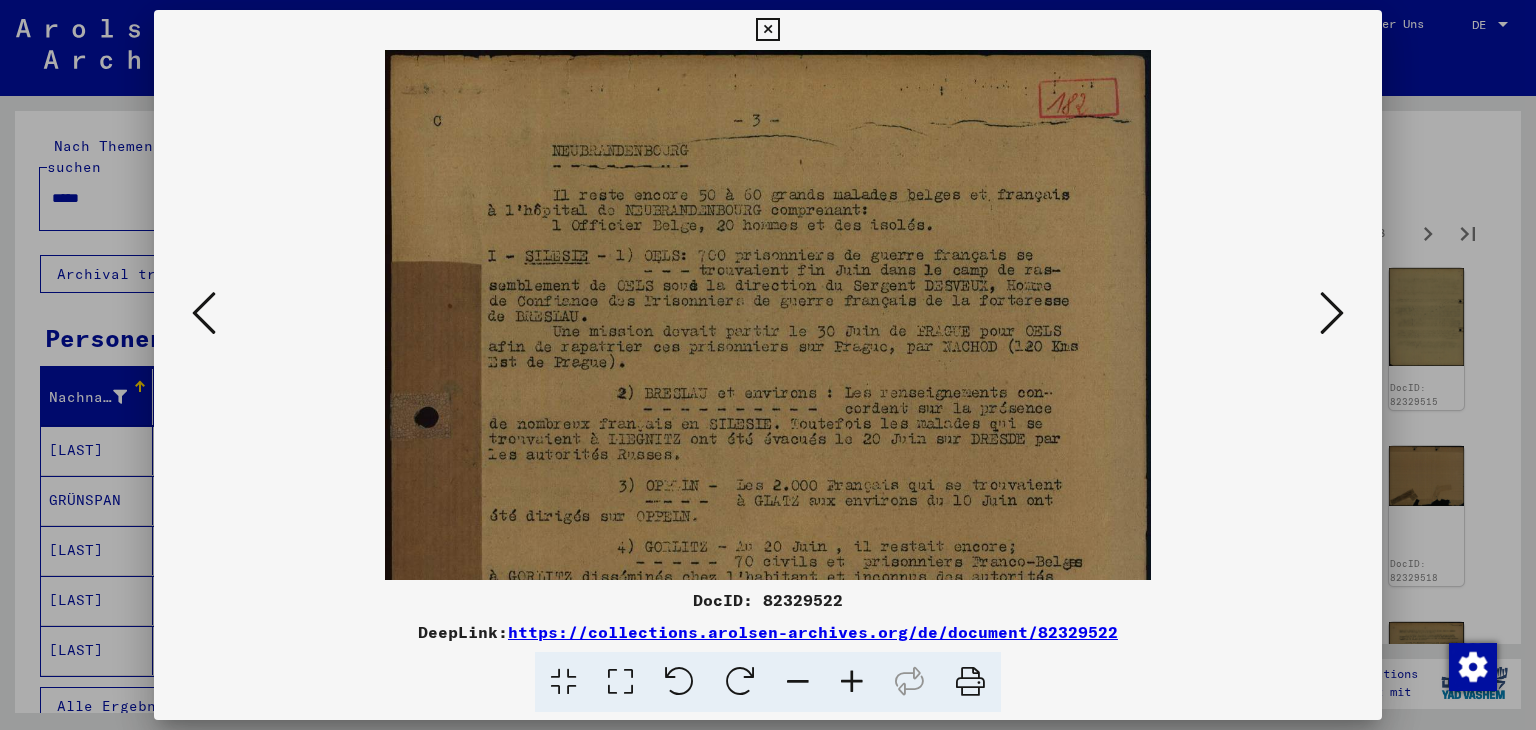 click at bounding box center [852, 682] 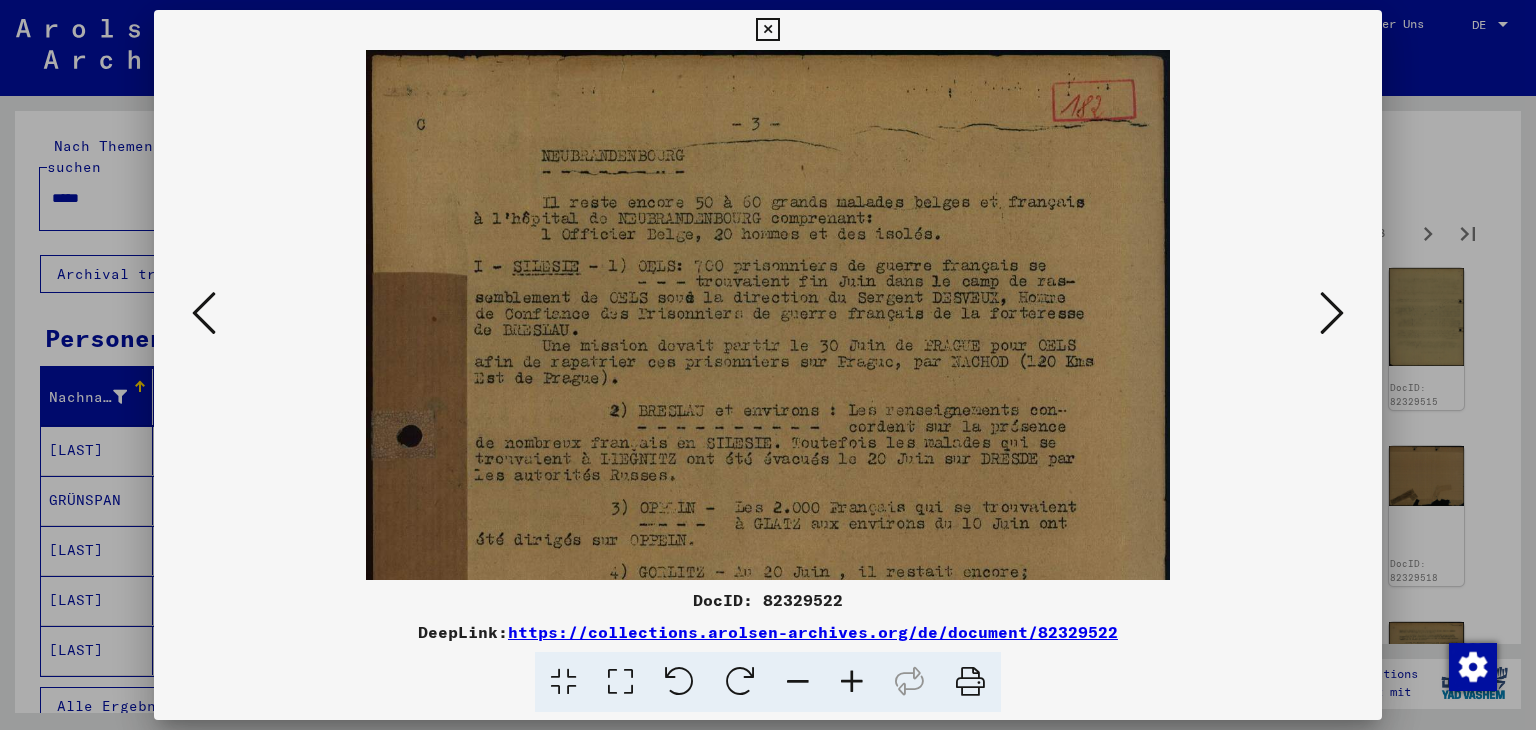 click at bounding box center [852, 682] 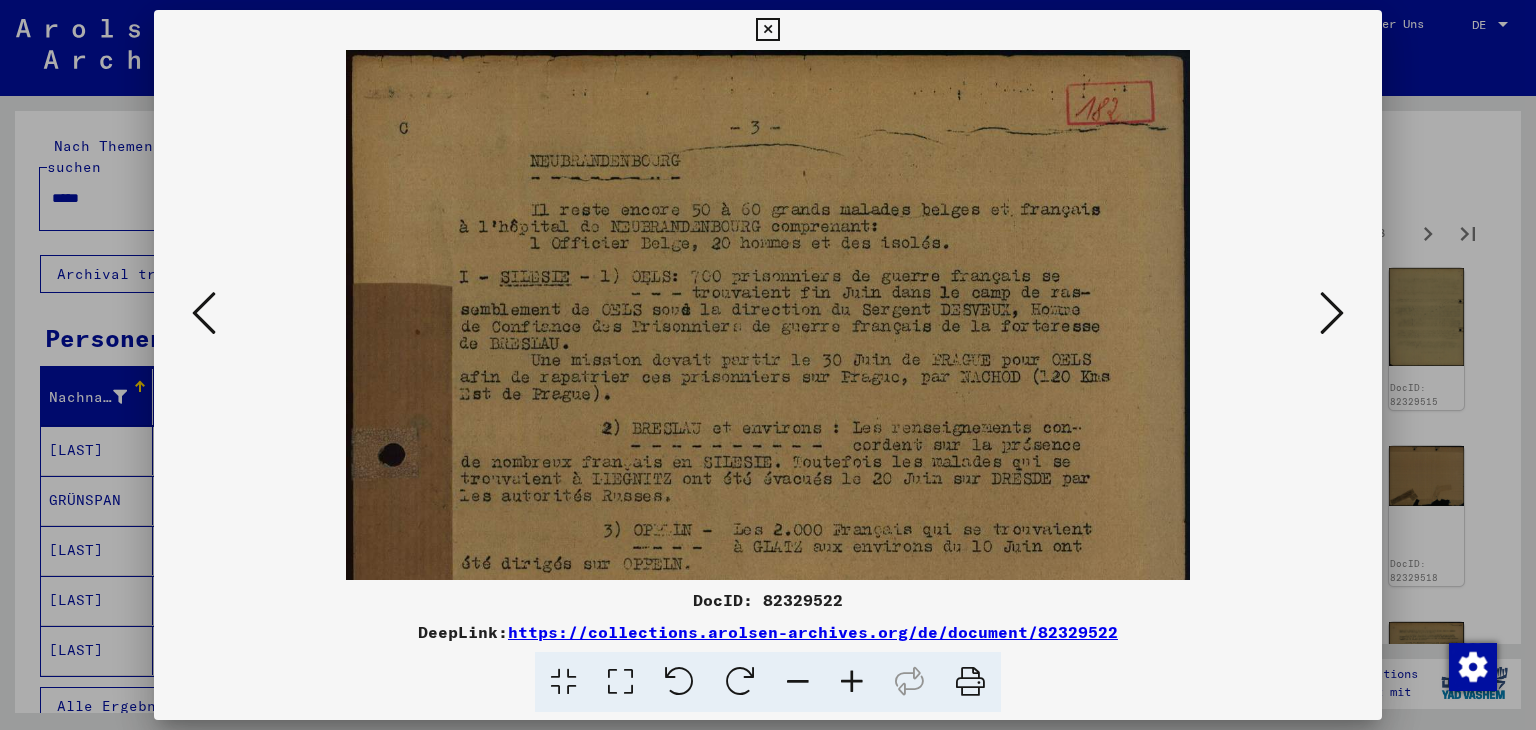 click at bounding box center [852, 682] 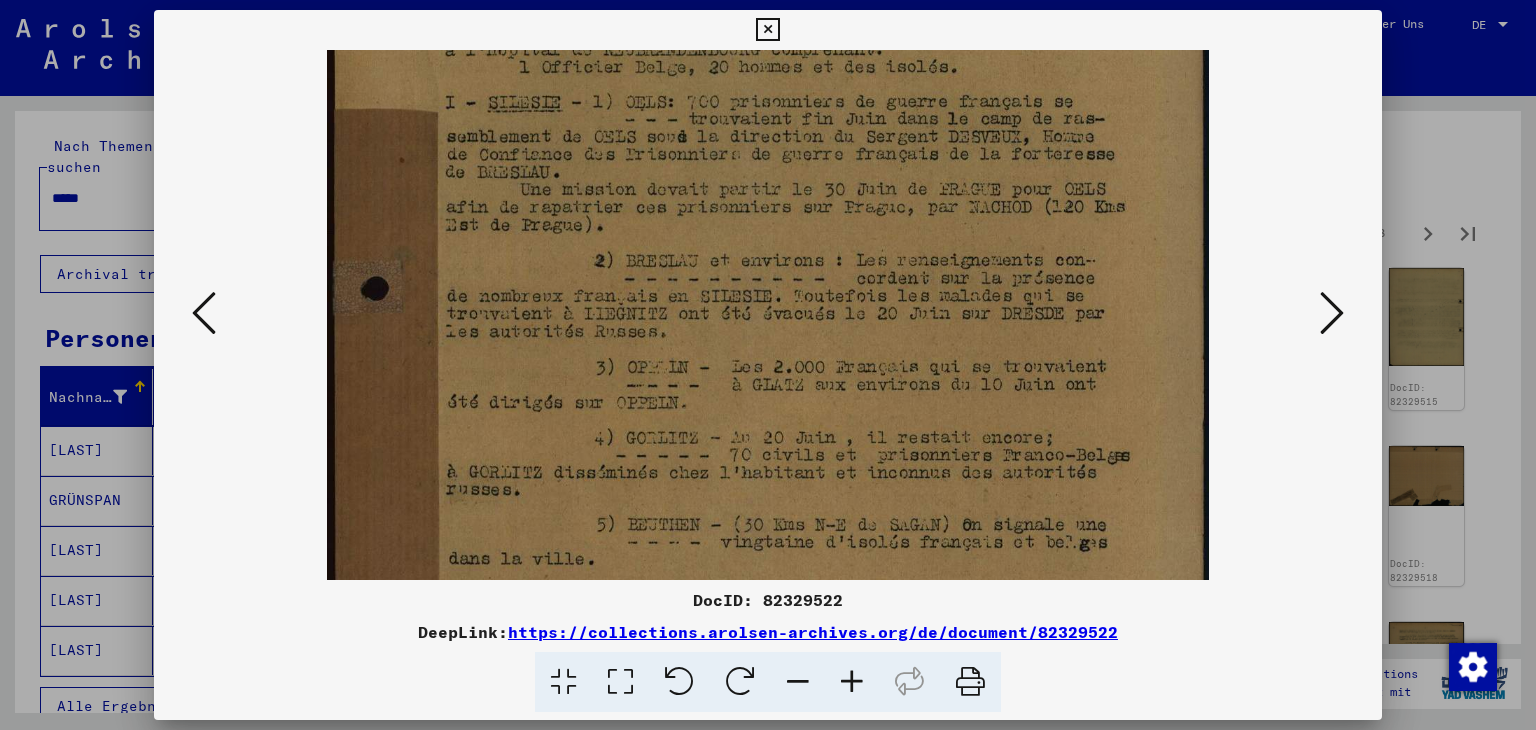drag, startPoint x: 890, startPoint y: 385, endPoint x: 890, endPoint y: 274, distance: 111 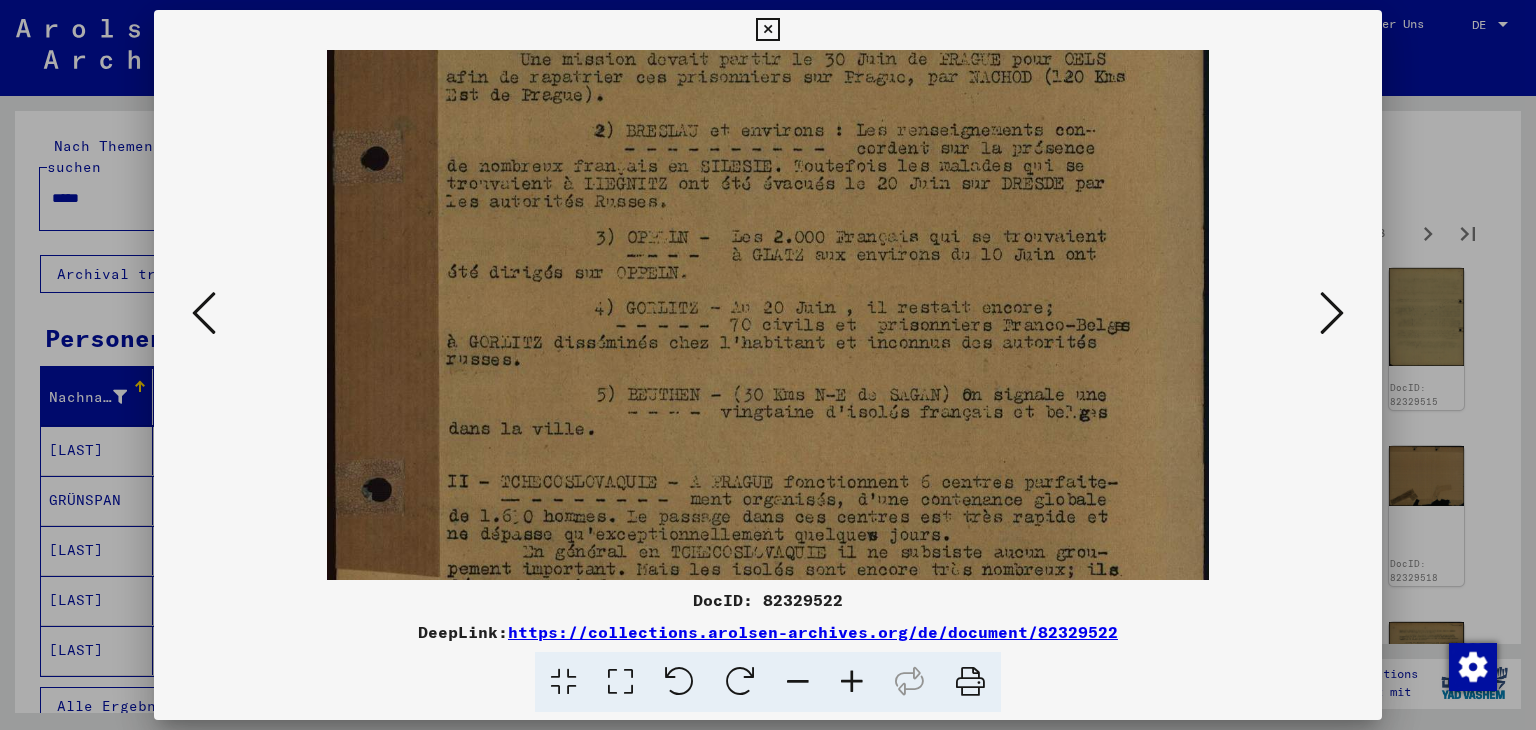 drag, startPoint x: 916, startPoint y: 426, endPoint x: 916, endPoint y: 362, distance: 64 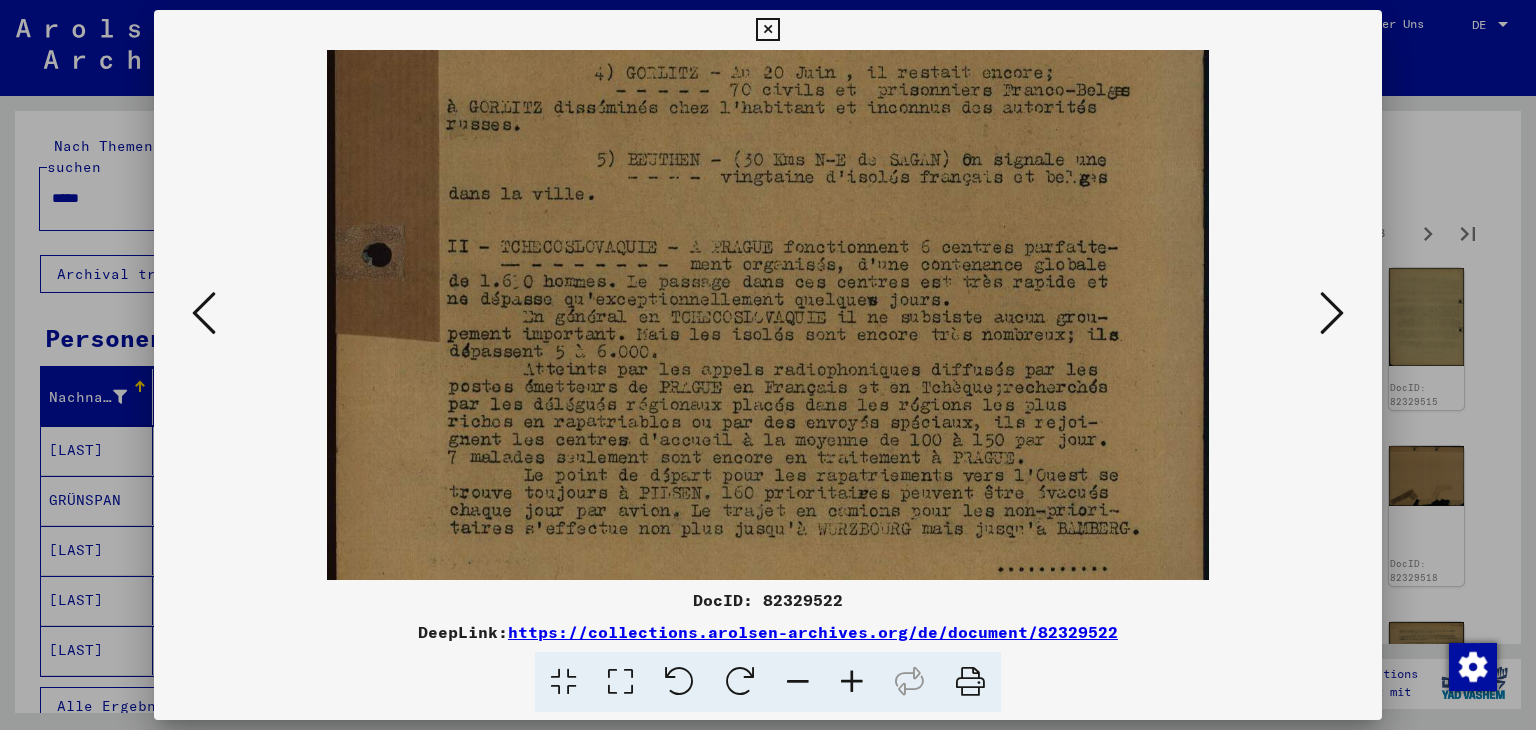drag, startPoint x: 941, startPoint y: 306, endPoint x: 941, endPoint y: 253, distance: 53 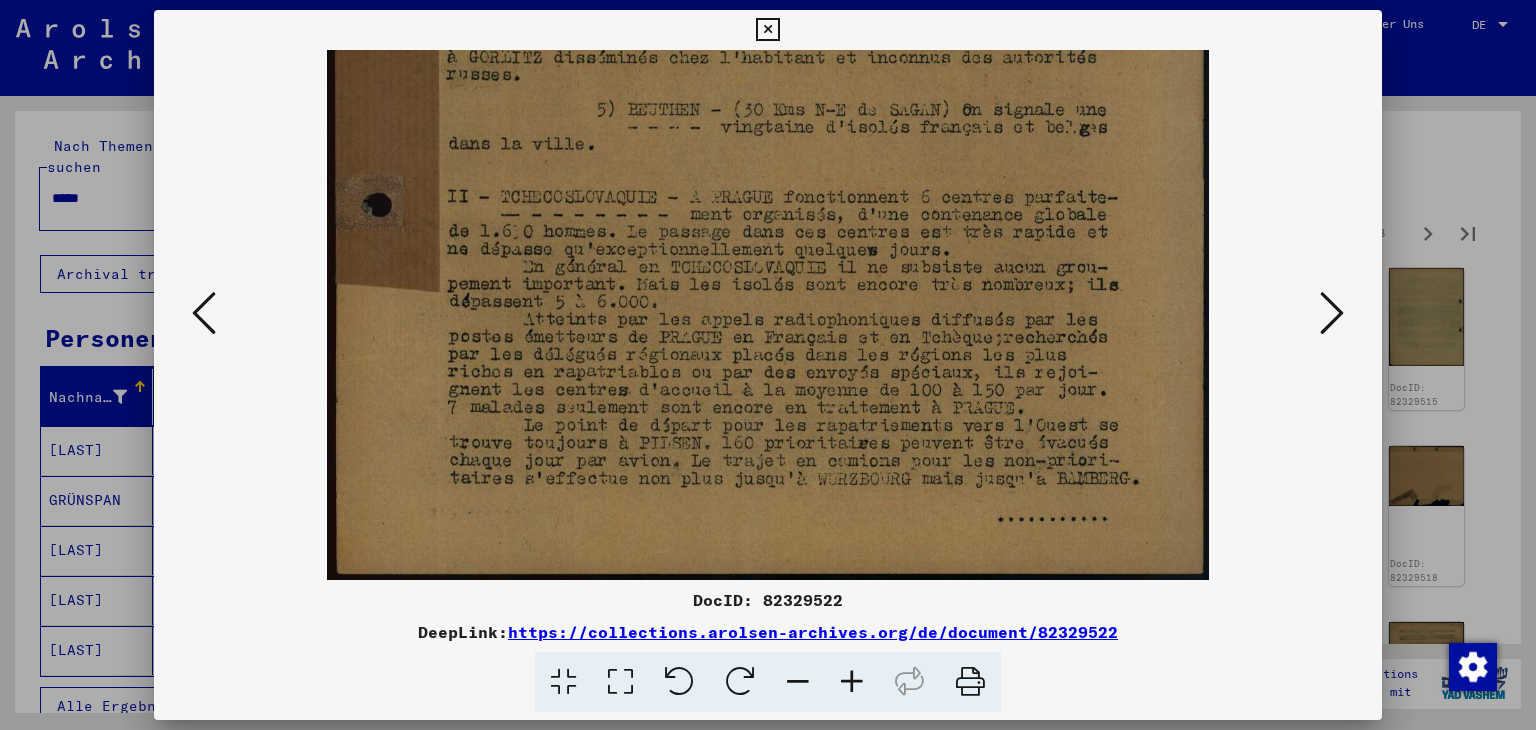 drag, startPoint x: 940, startPoint y: 421, endPoint x: 922, endPoint y: 323, distance: 99.63935 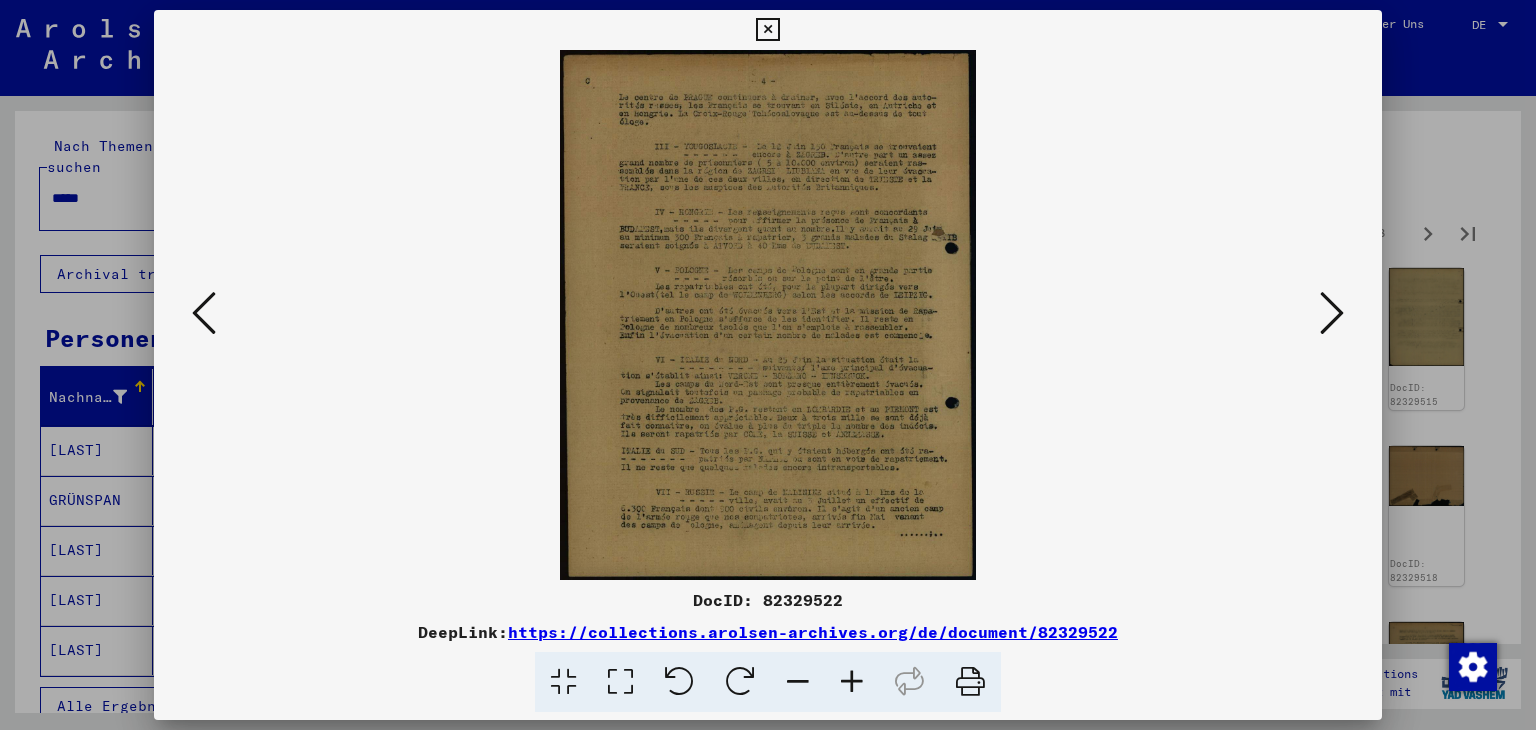 click at bounding box center [852, 682] 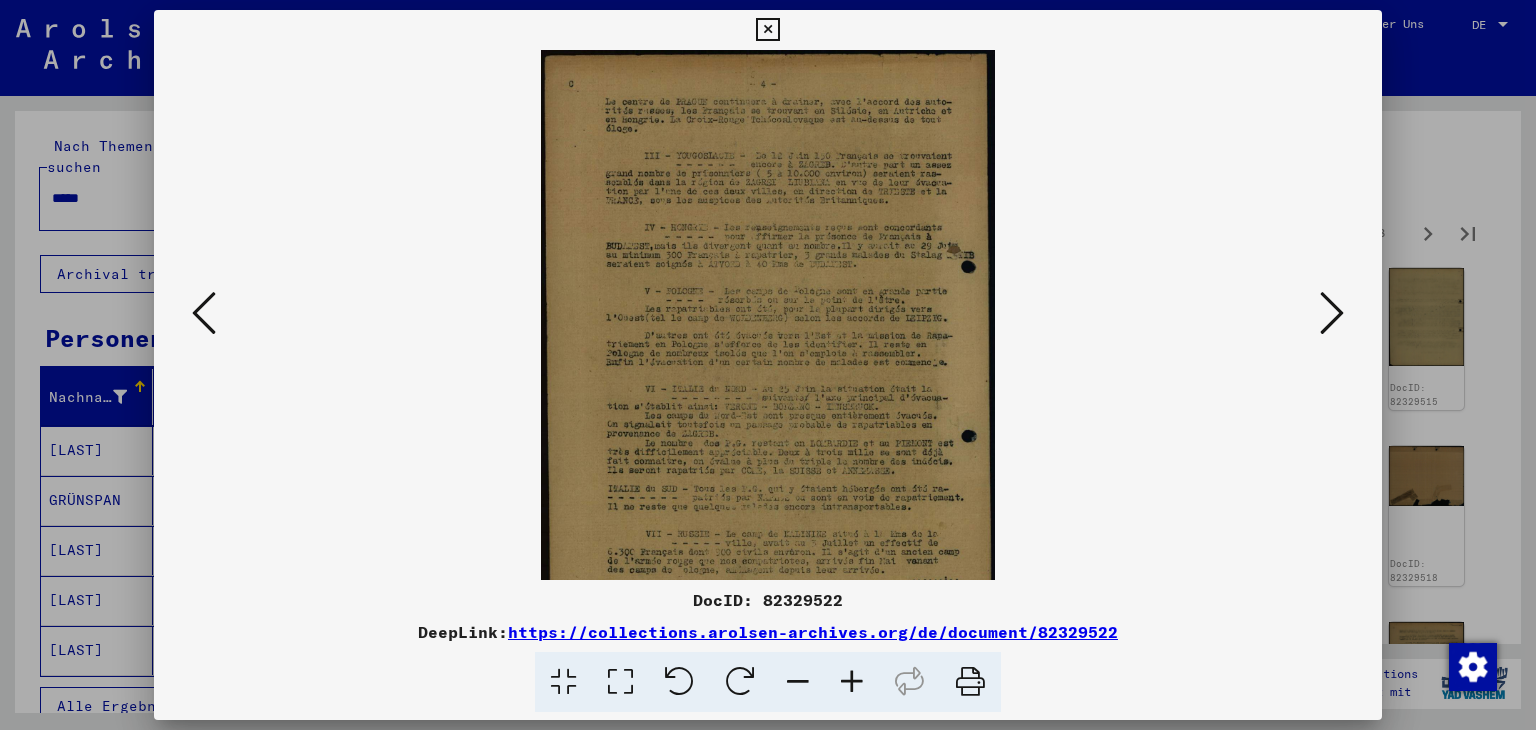 click at bounding box center [852, 682] 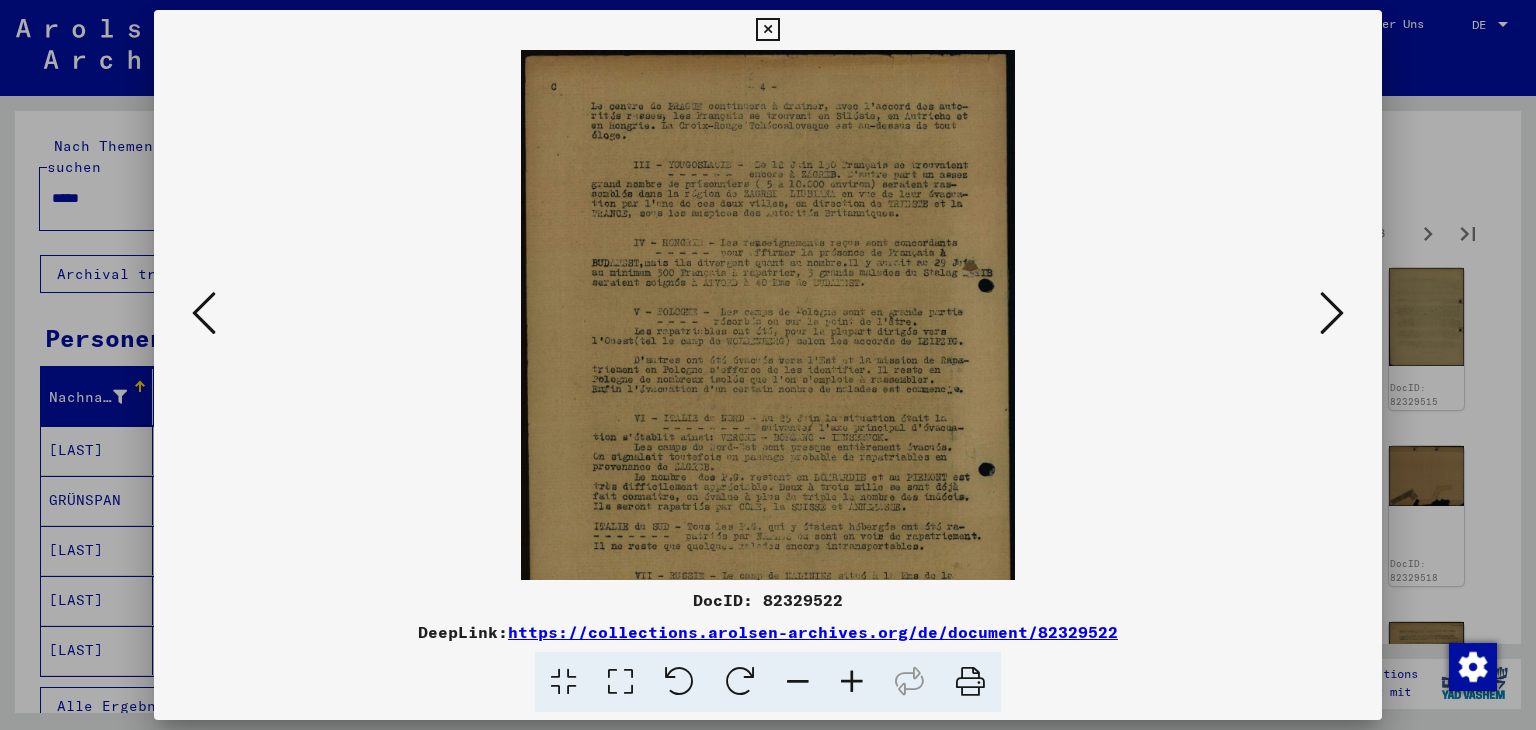 click at bounding box center [852, 682] 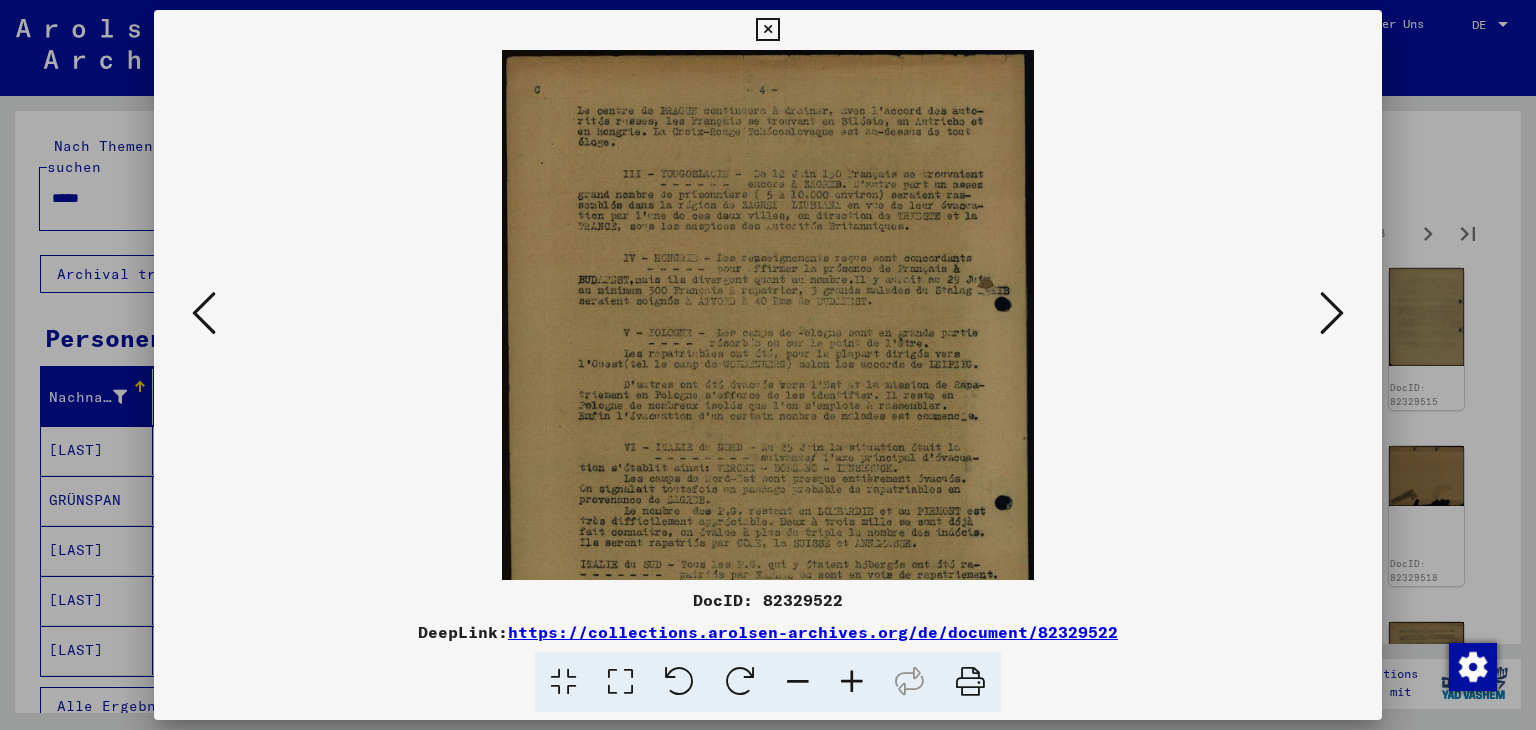 click at bounding box center (852, 682) 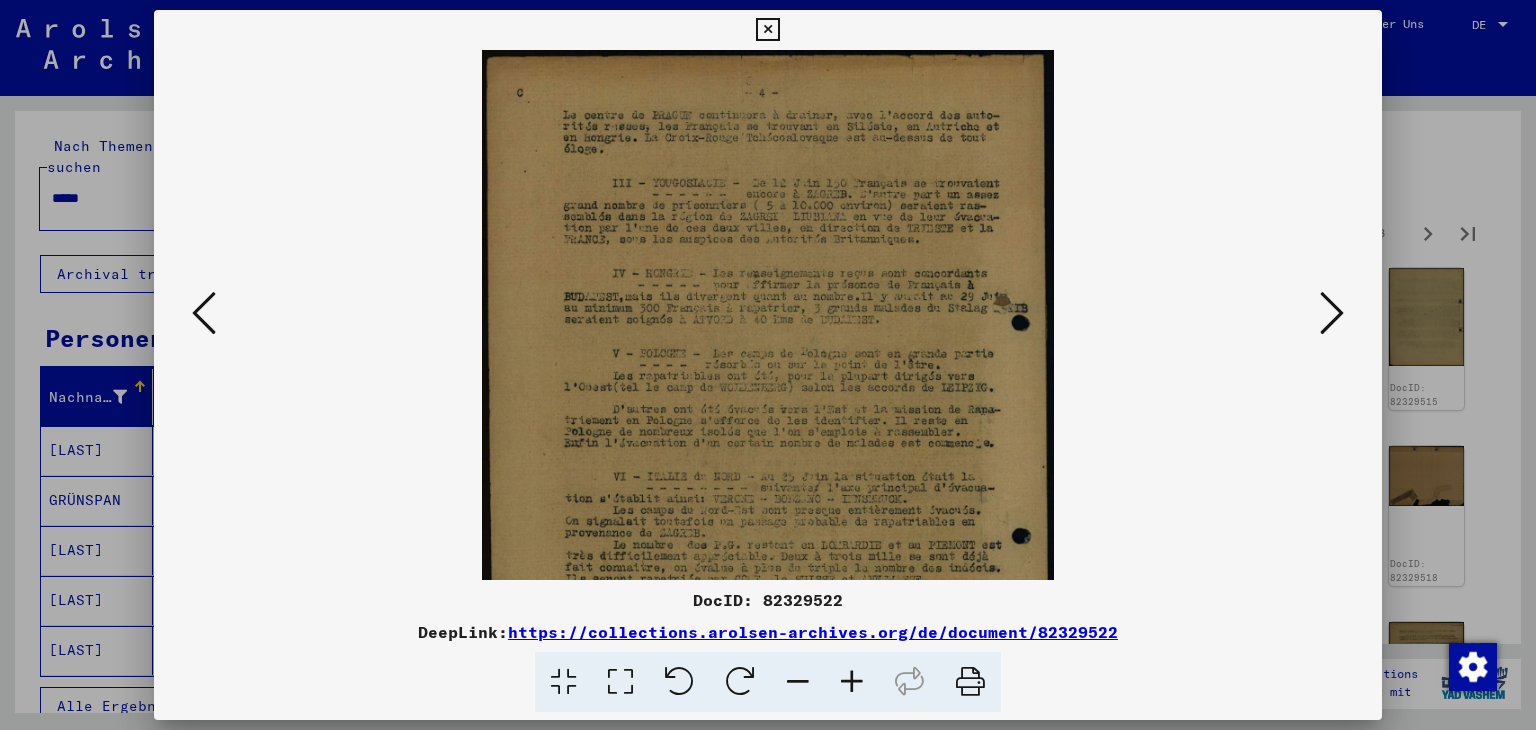 click at bounding box center [852, 682] 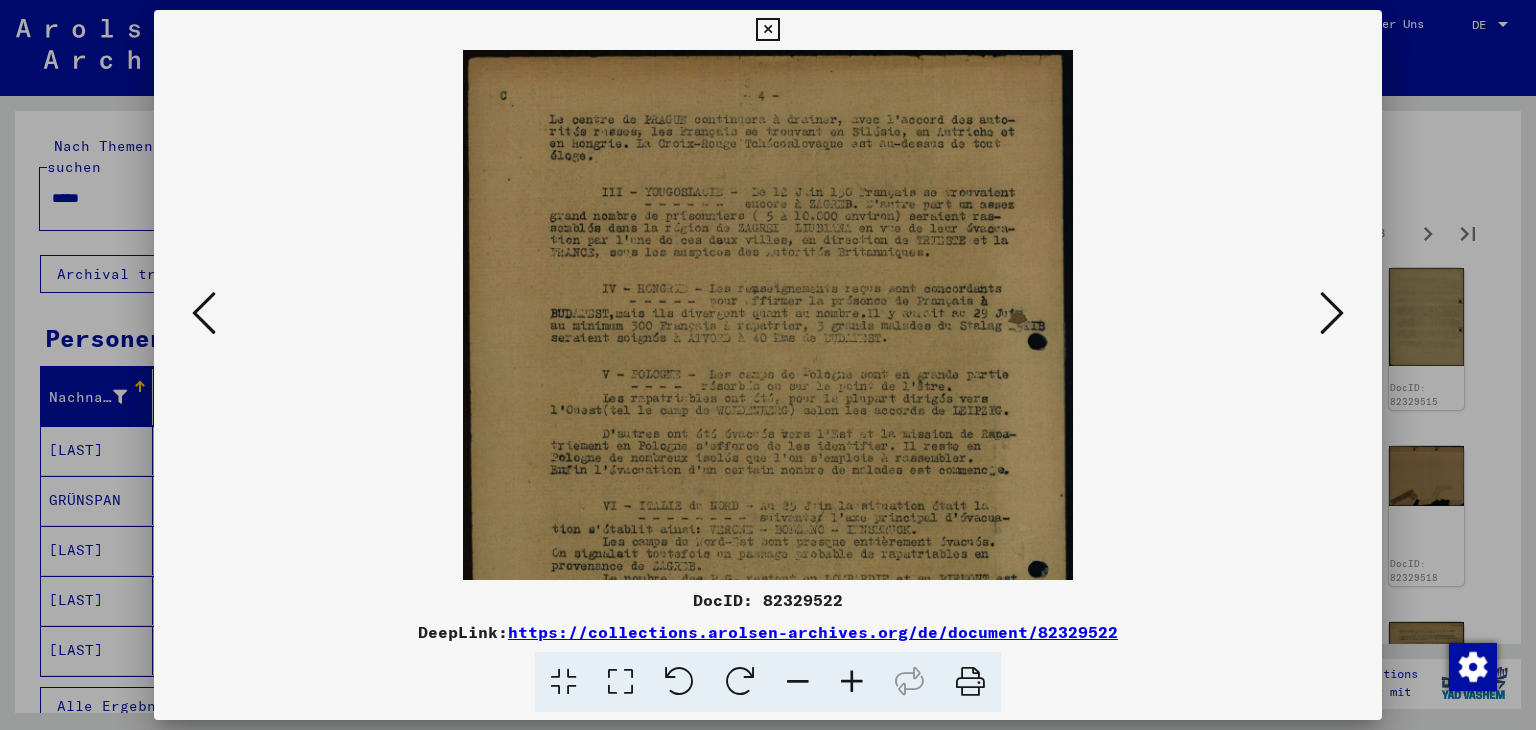 click at bounding box center [852, 682] 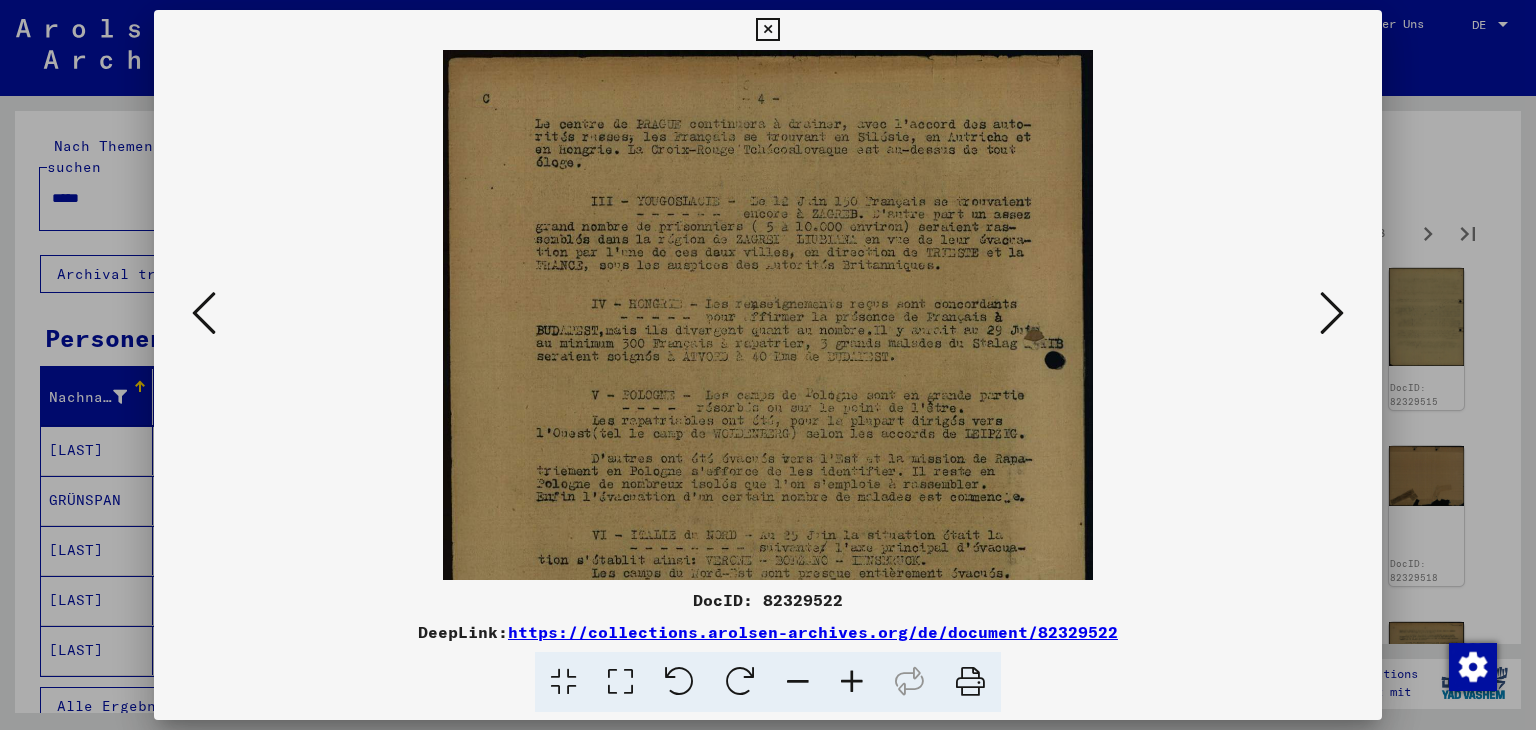 click at bounding box center [852, 682] 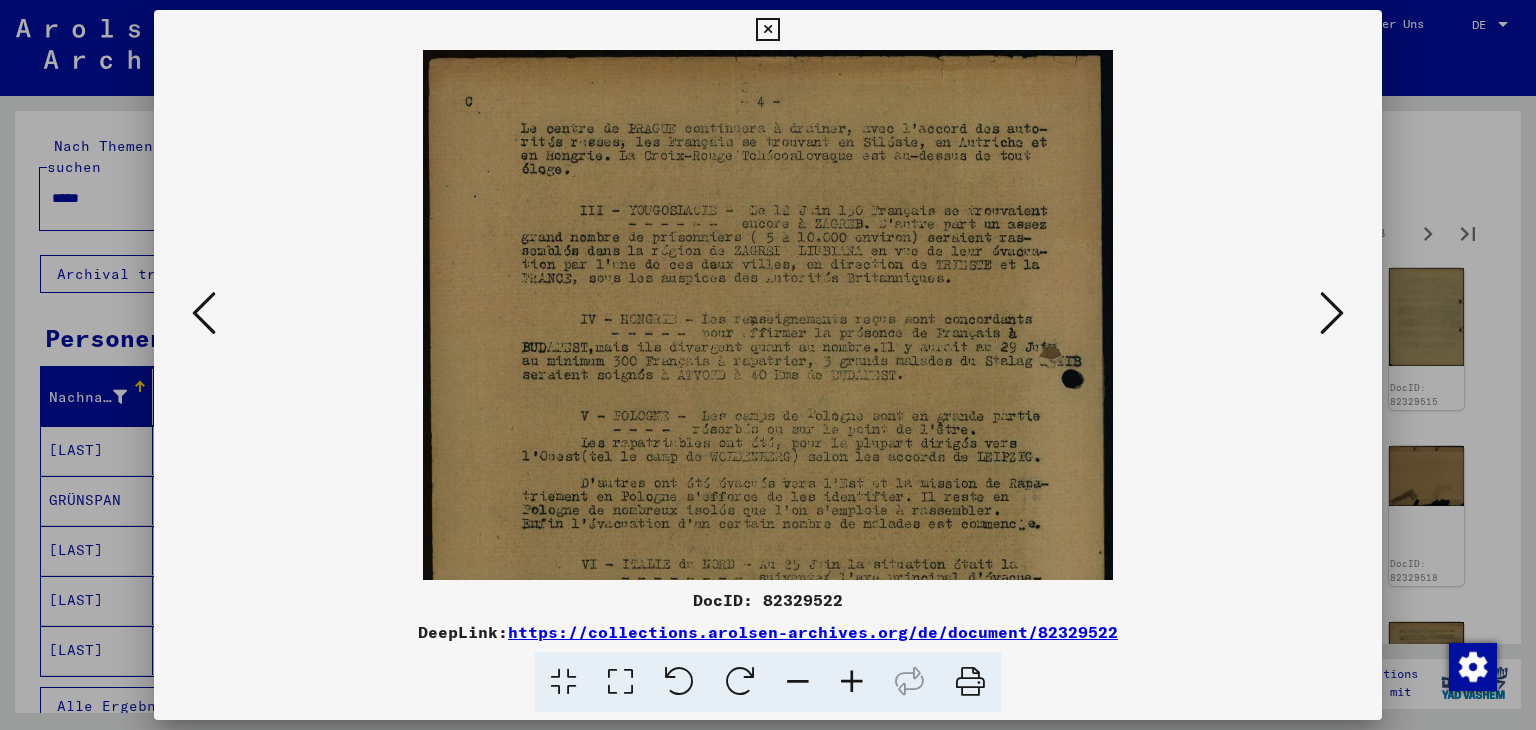 click at bounding box center [852, 682] 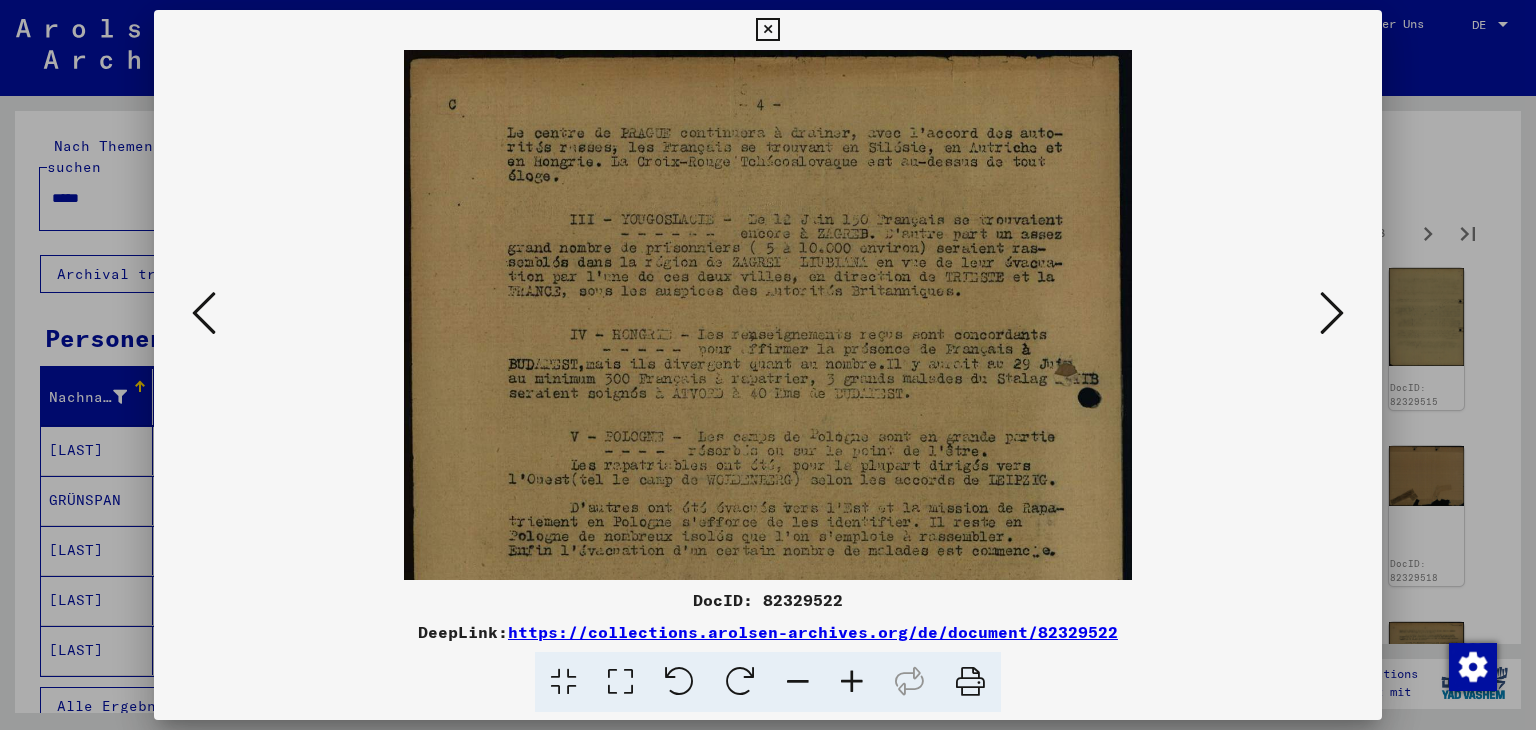 click at bounding box center [852, 682] 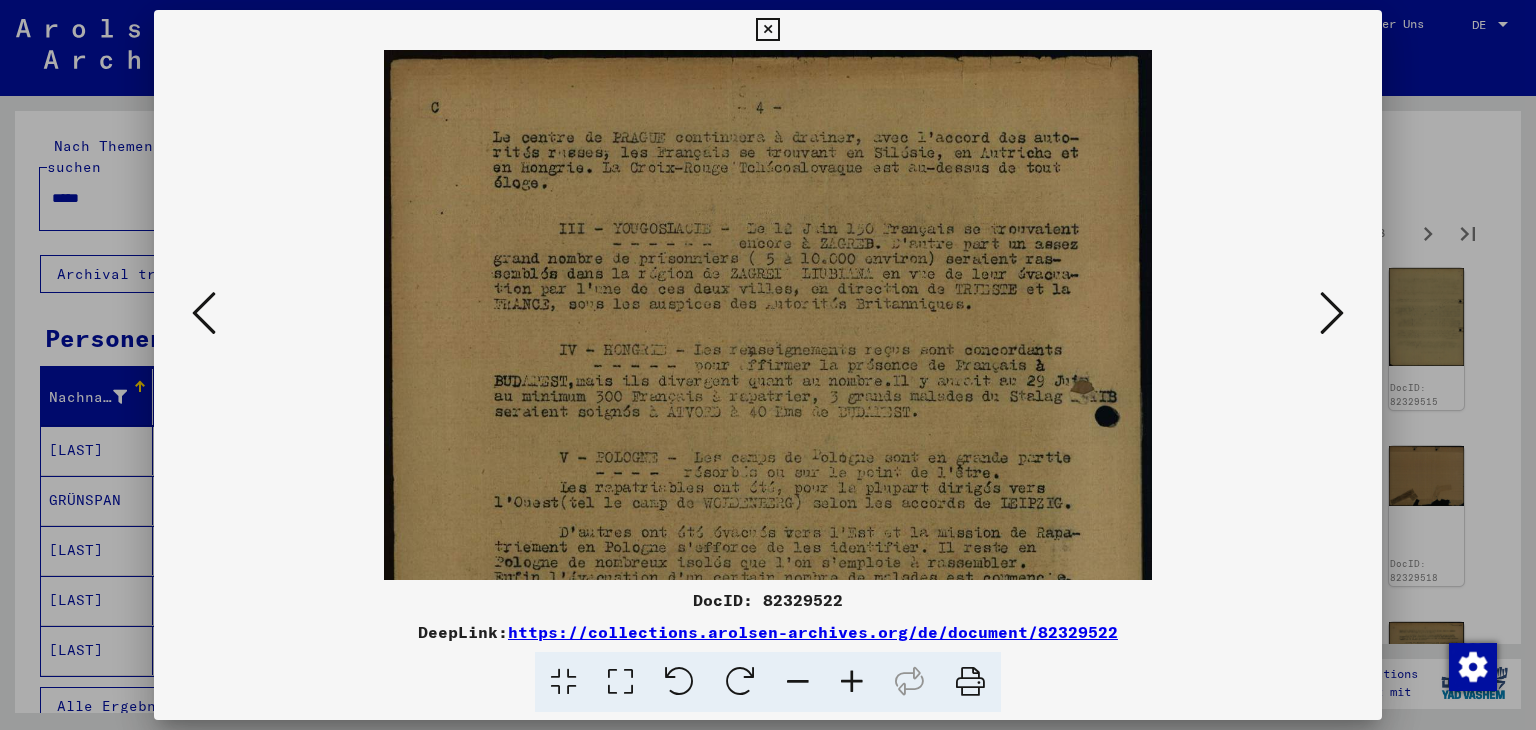 click at bounding box center (852, 682) 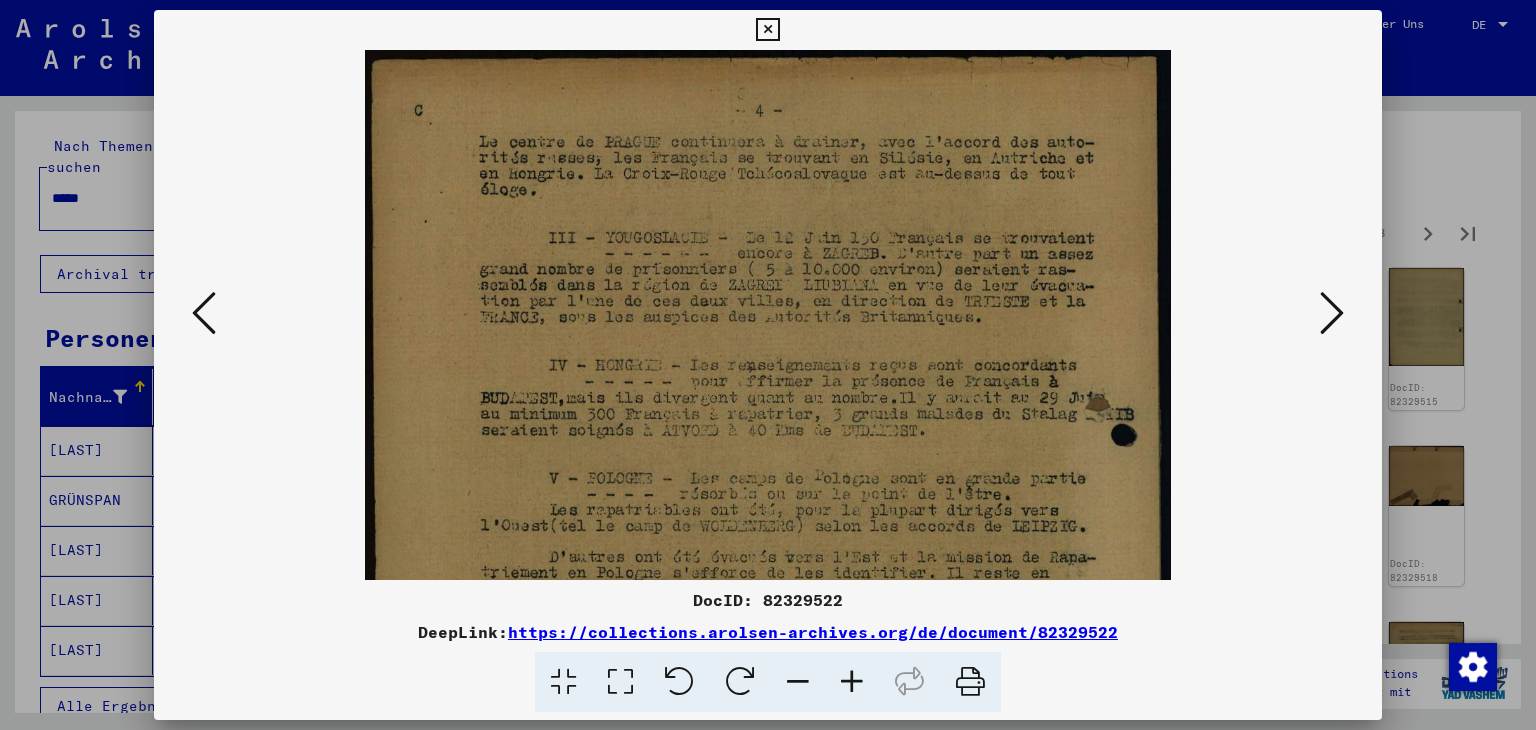 click at bounding box center [852, 682] 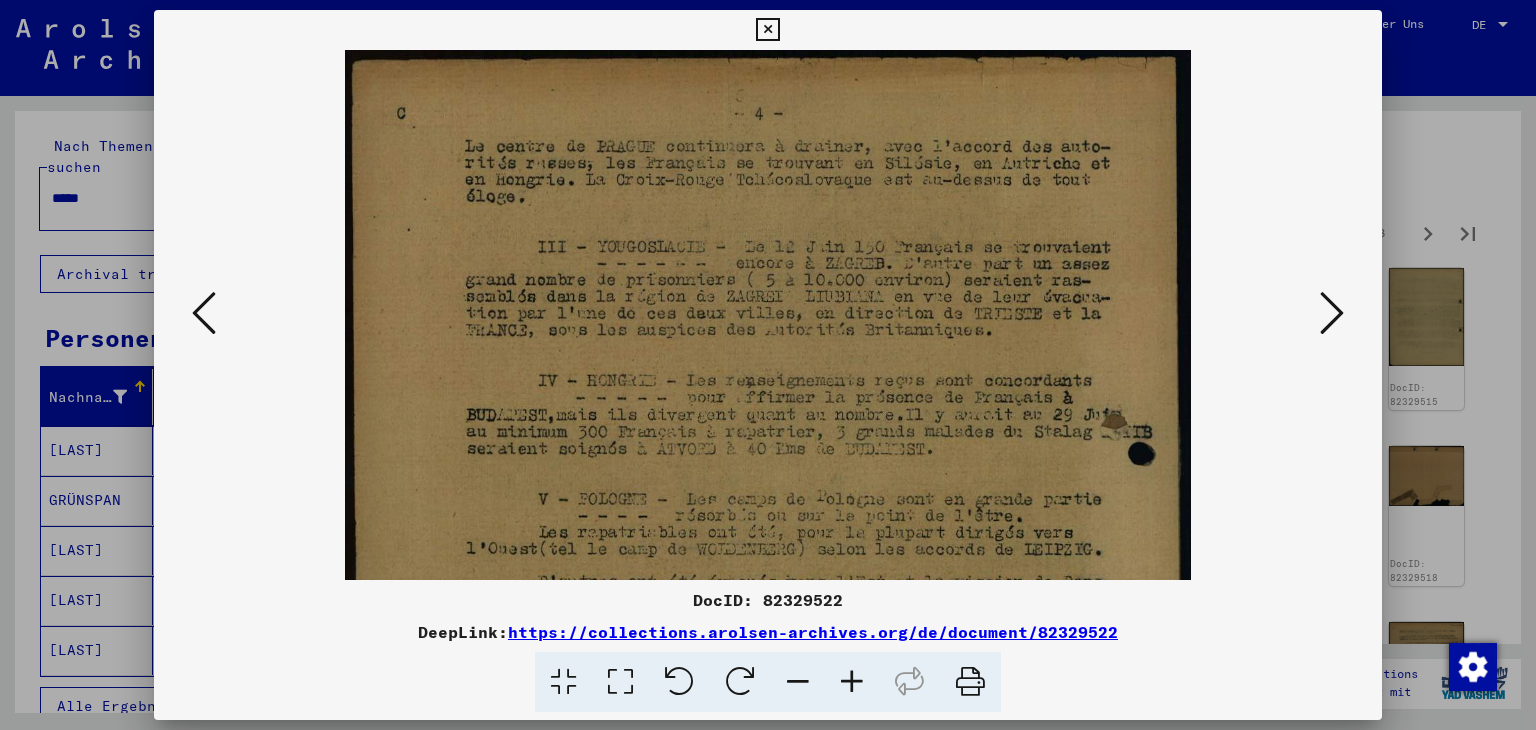 click at bounding box center (852, 682) 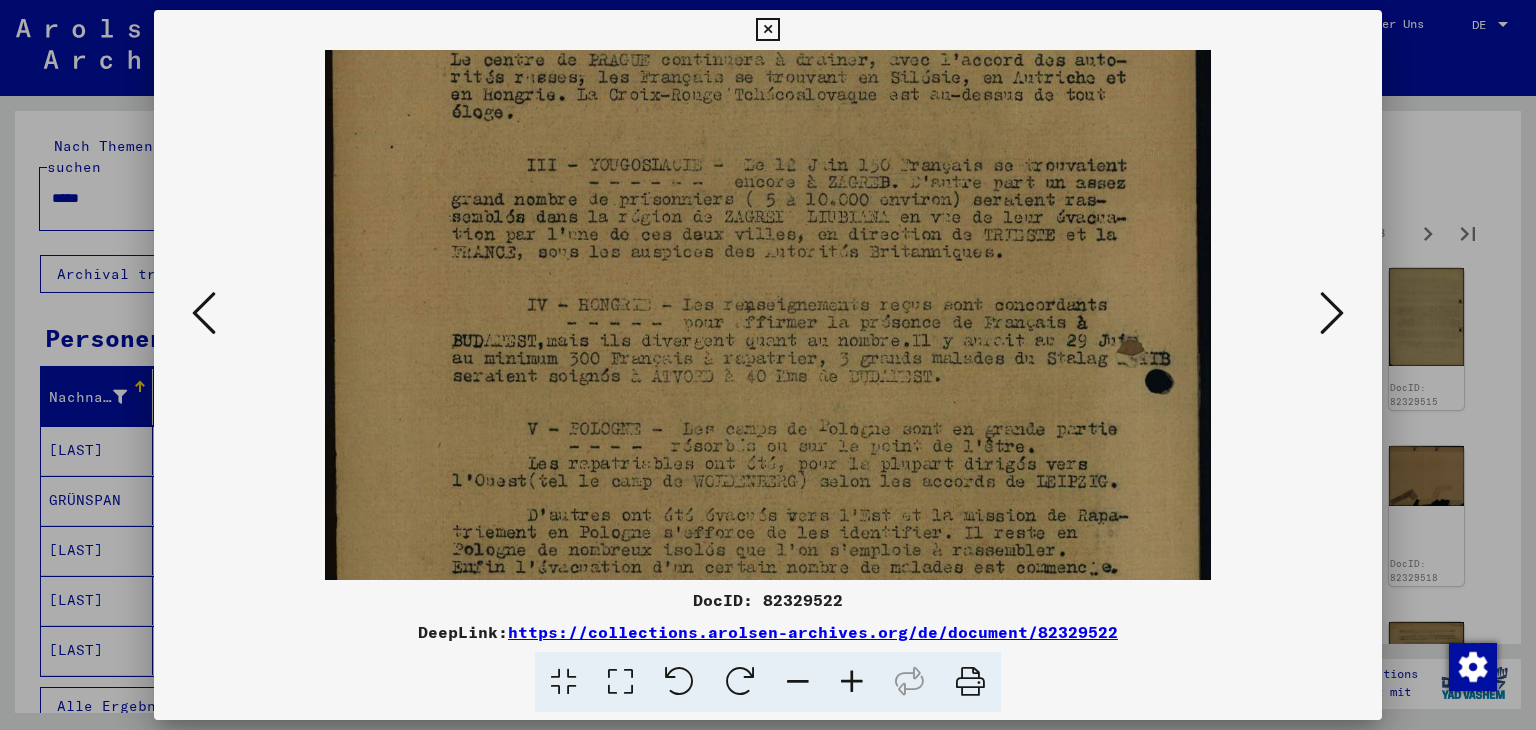 scroll, scrollTop: 196, scrollLeft: 0, axis: vertical 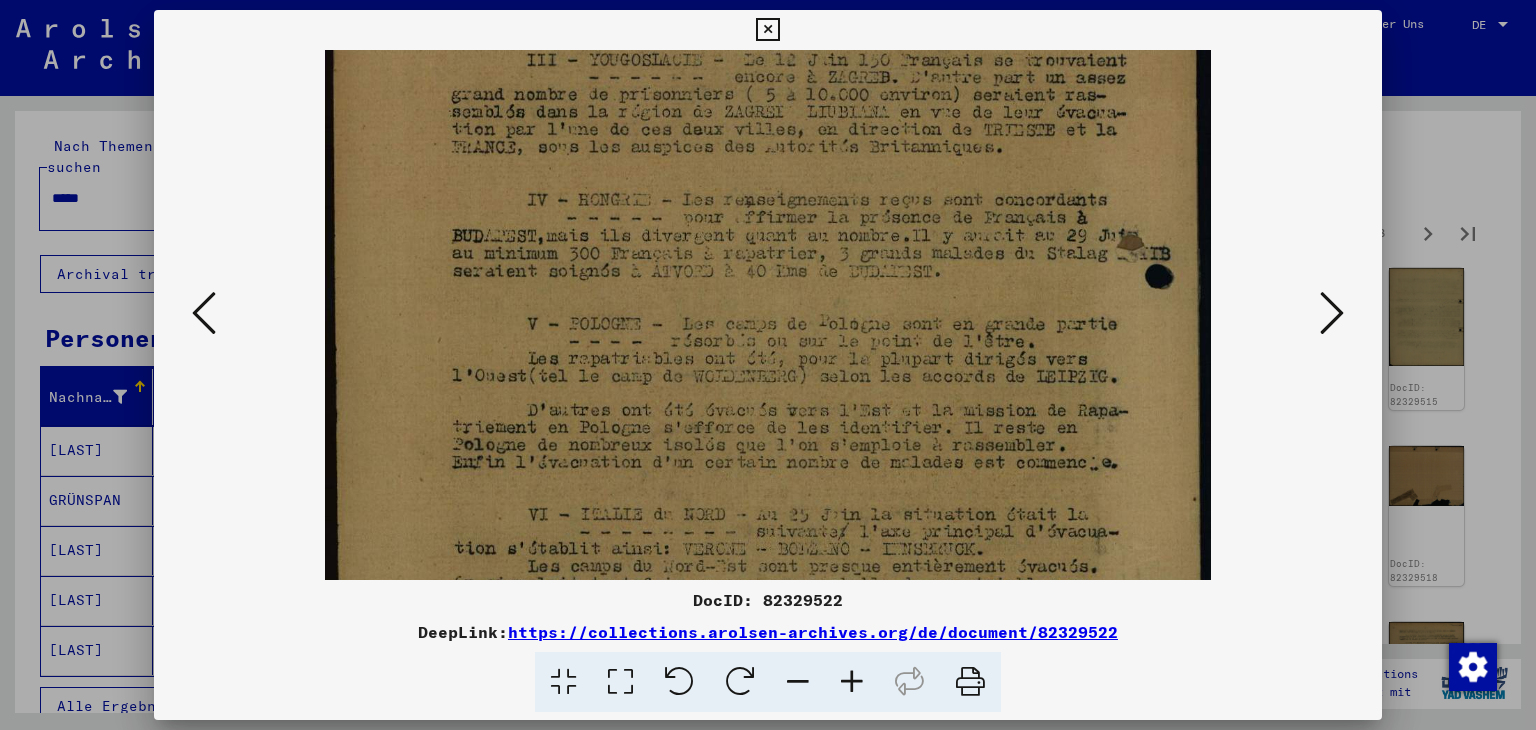 drag, startPoint x: 855, startPoint y: 536, endPoint x: 856, endPoint y: 353, distance: 183.00273 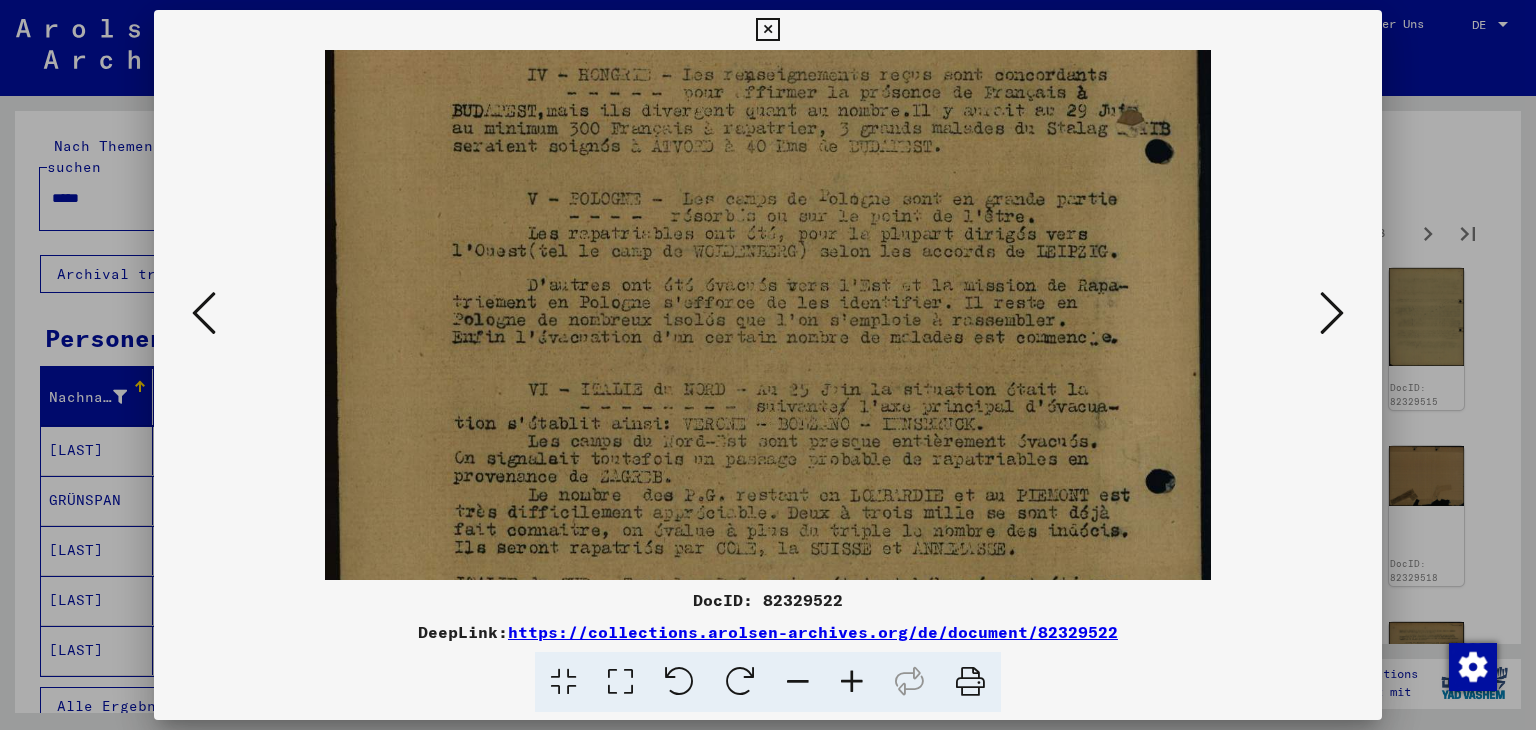 drag, startPoint x: 875, startPoint y: 458, endPoint x: 878, endPoint y: 335, distance: 123.03658 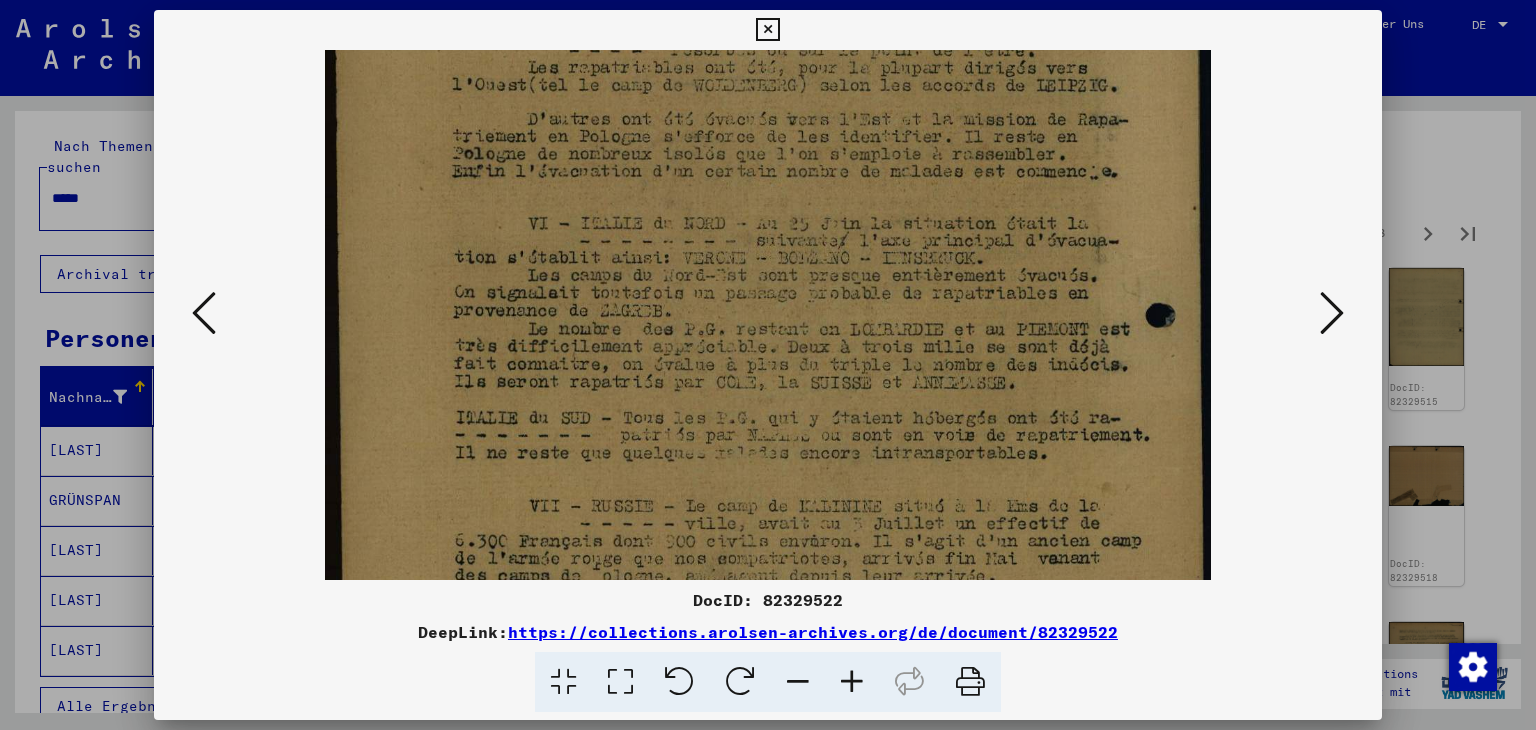 drag, startPoint x: 894, startPoint y: 460, endPoint x: 904, endPoint y: 337, distance: 123.40584 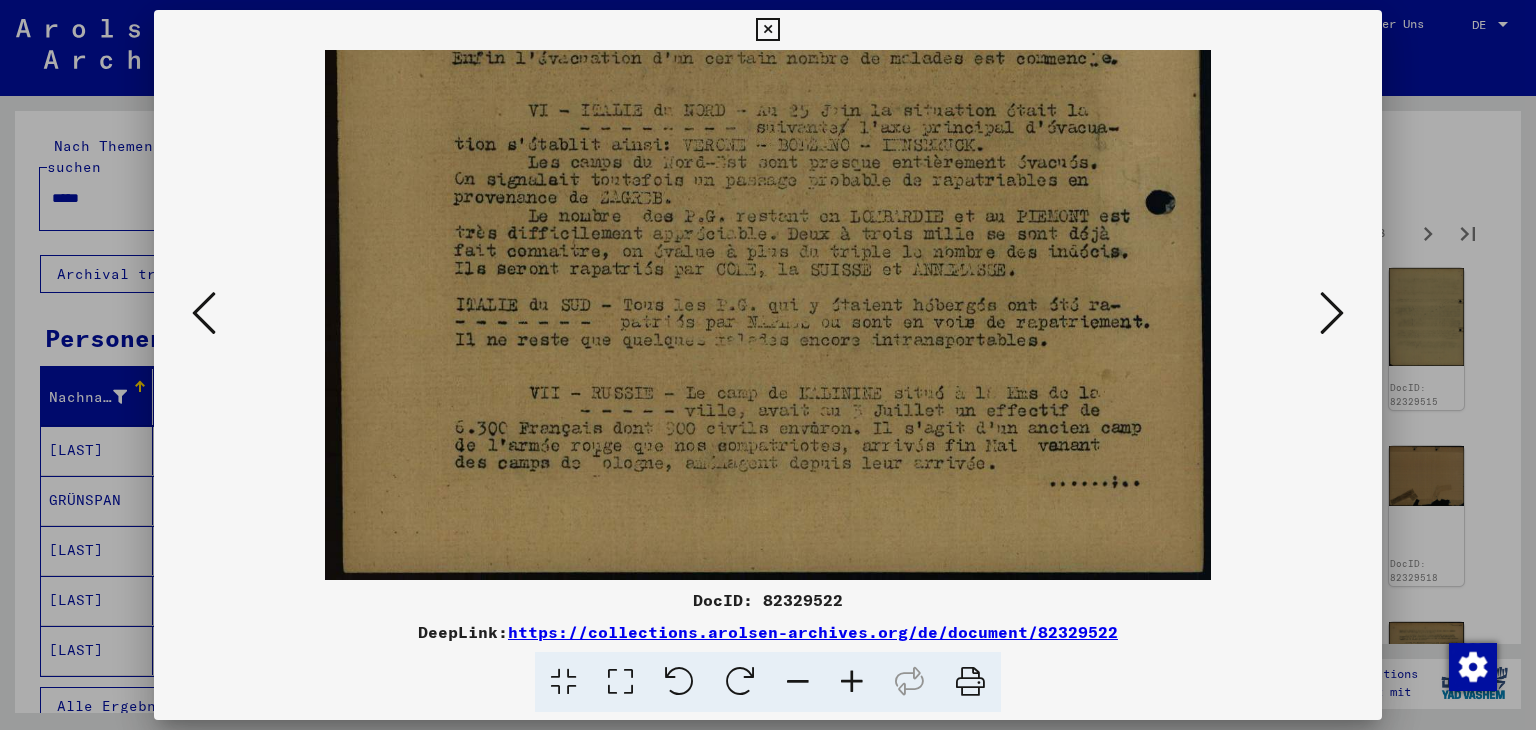 drag, startPoint x: 921, startPoint y: 453, endPoint x: 912, endPoint y: 268, distance: 185.2188 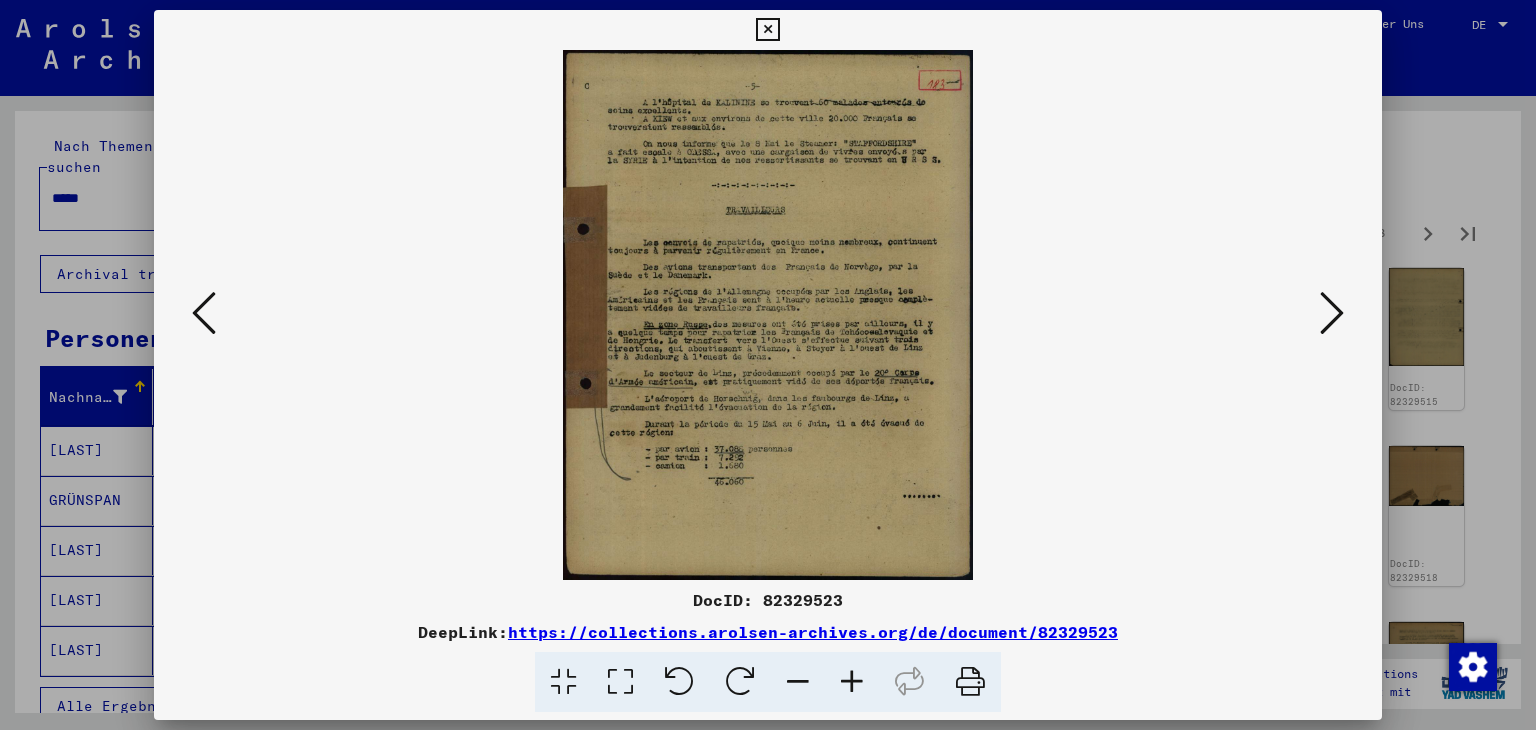 click at bounding box center (852, 682) 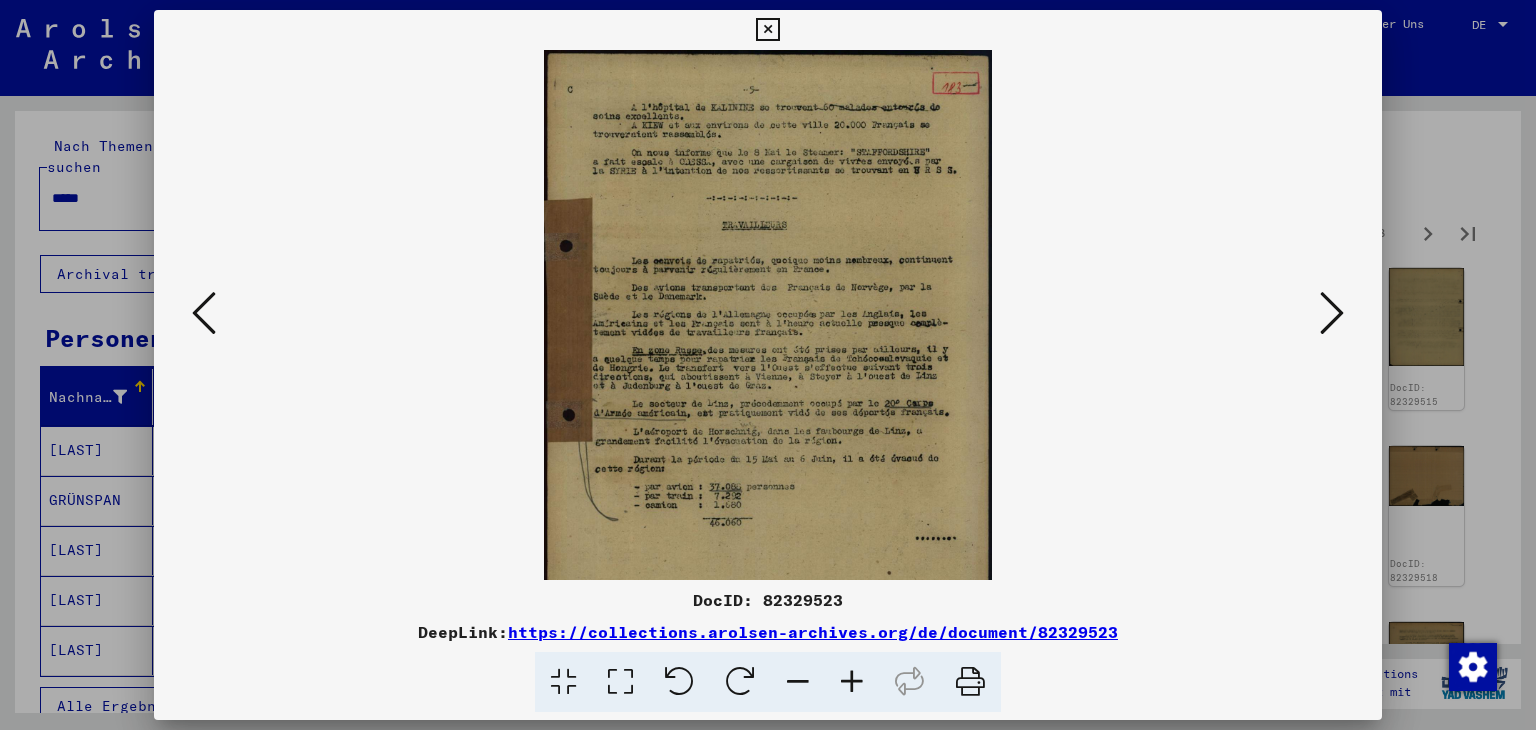 click at bounding box center [852, 682] 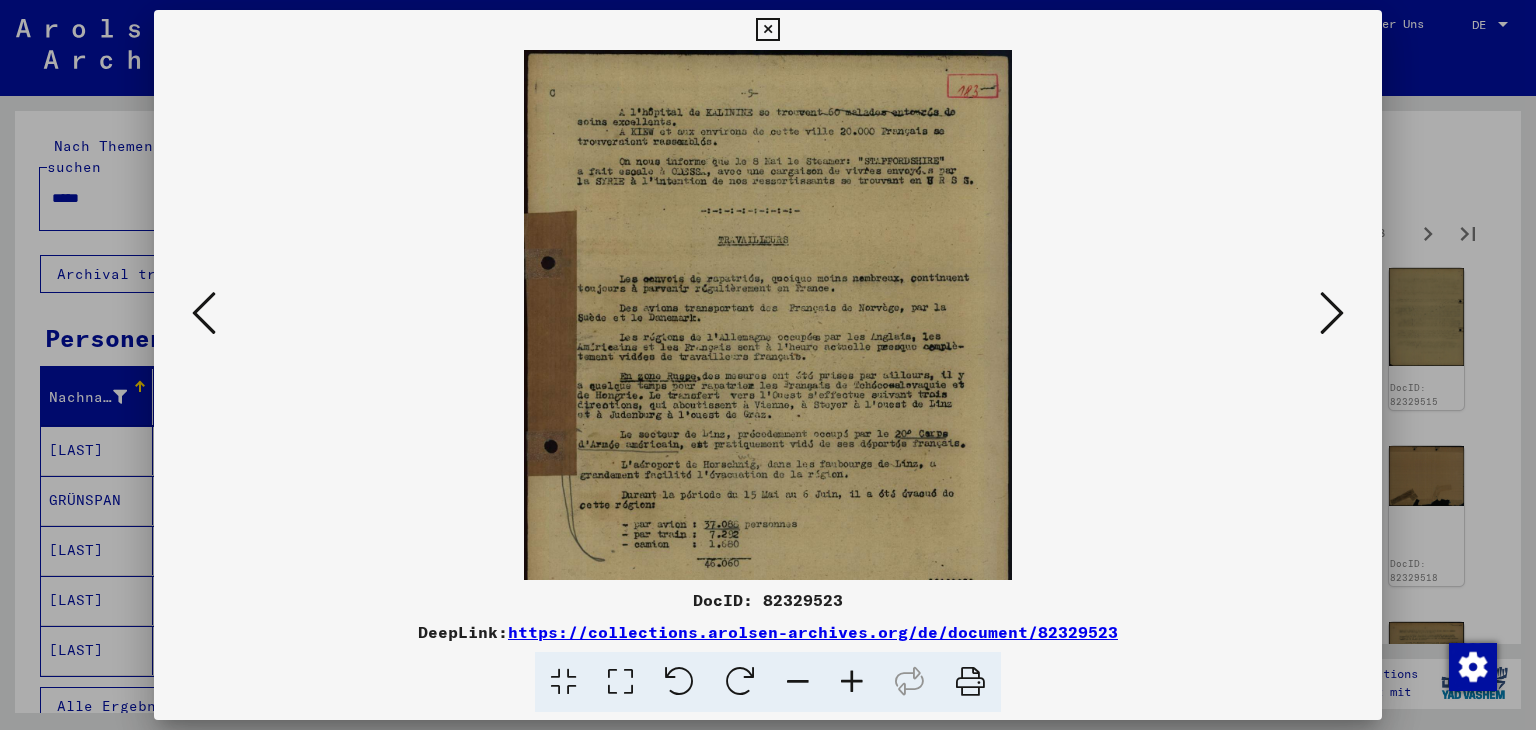 click at bounding box center [852, 682] 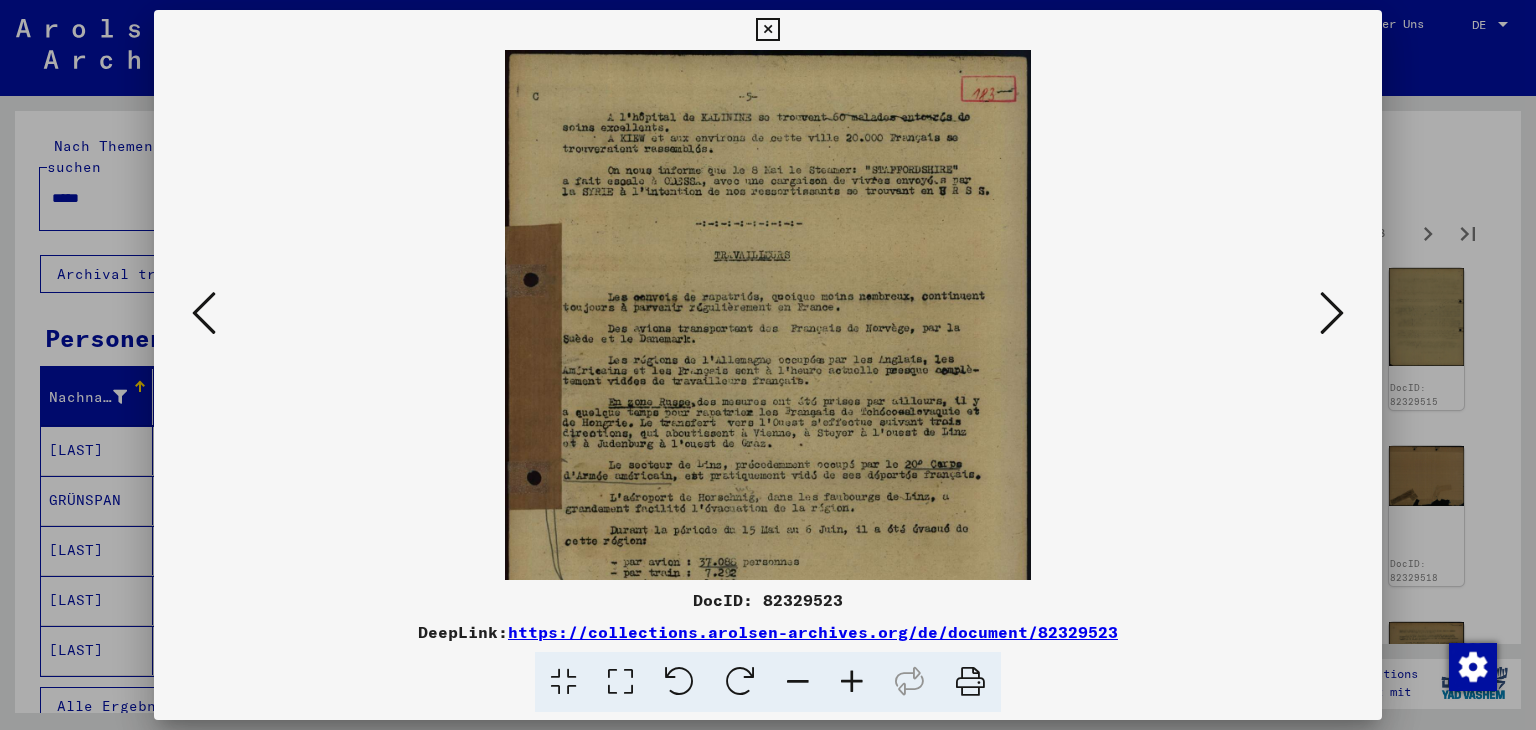 click at bounding box center (852, 682) 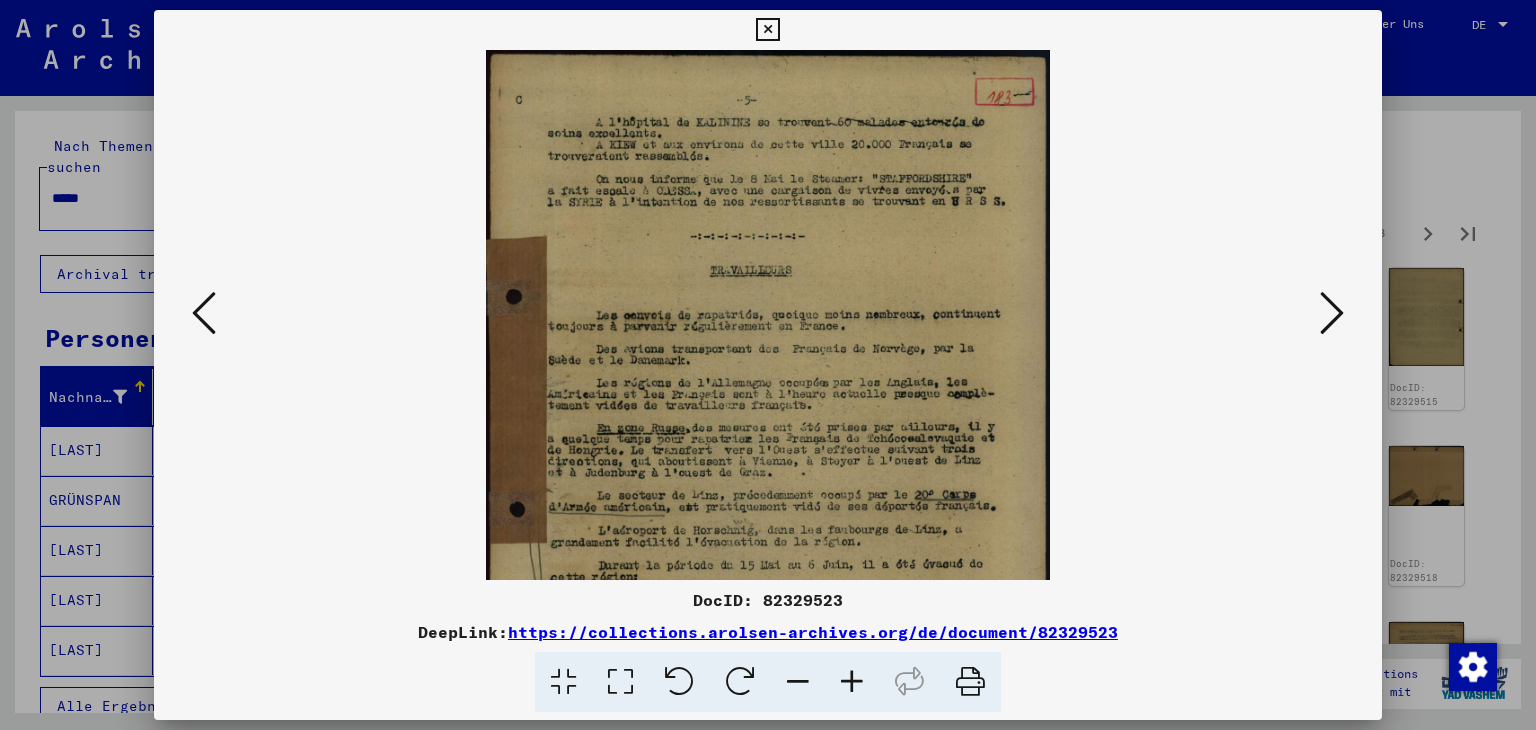click at bounding box center [852, 682] 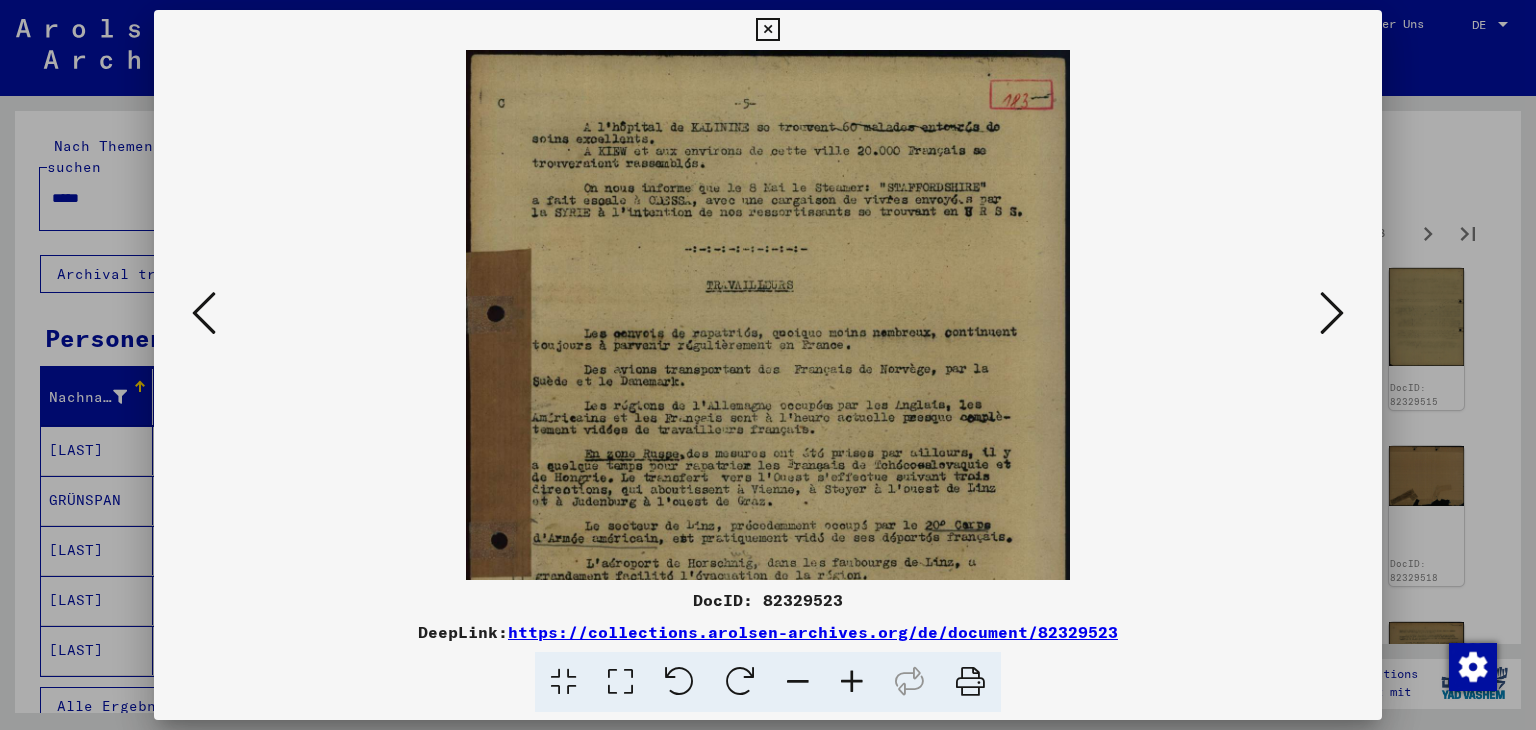 click at bounding box center [852, 682] 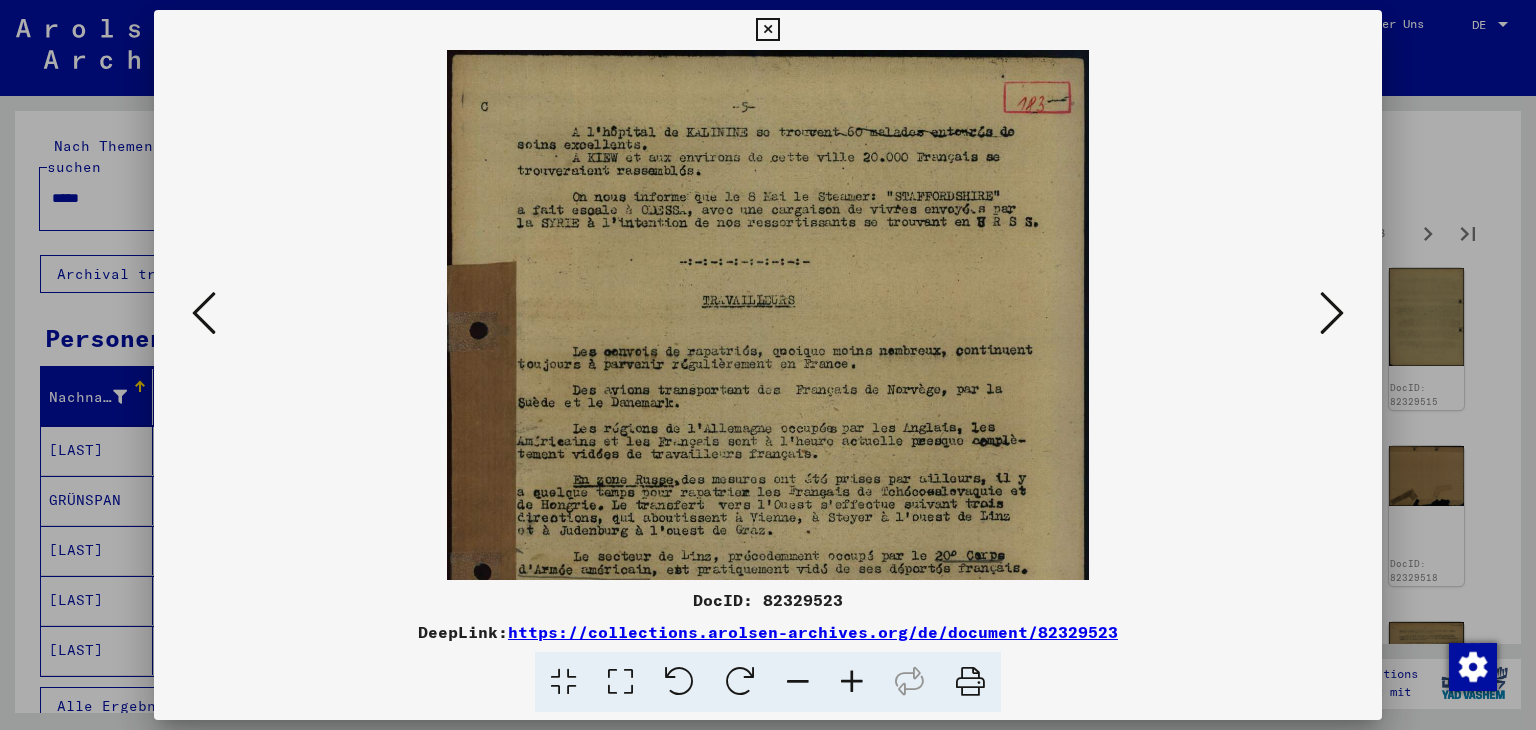 click at bounding box center [852, 682] 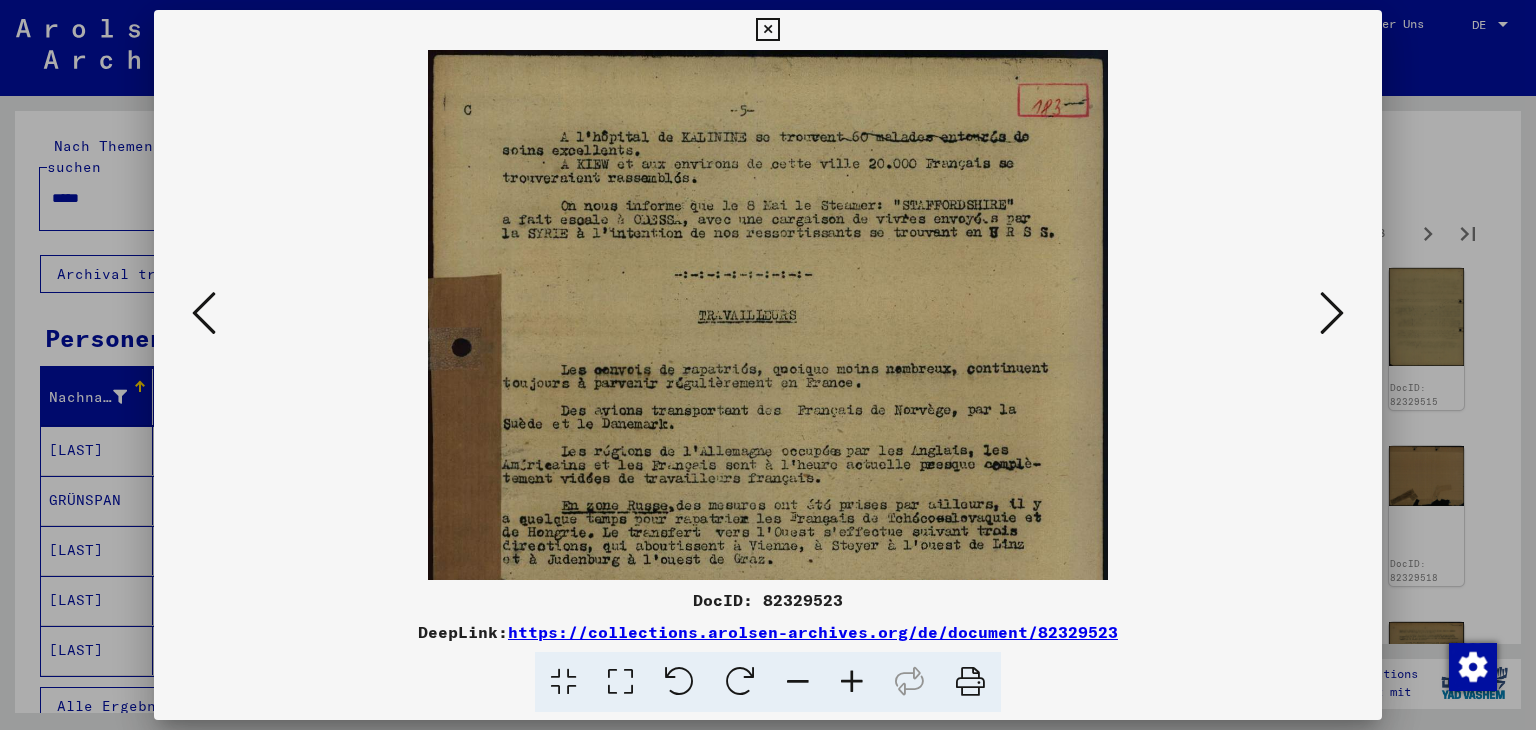 click at bounding box center [852, 682] 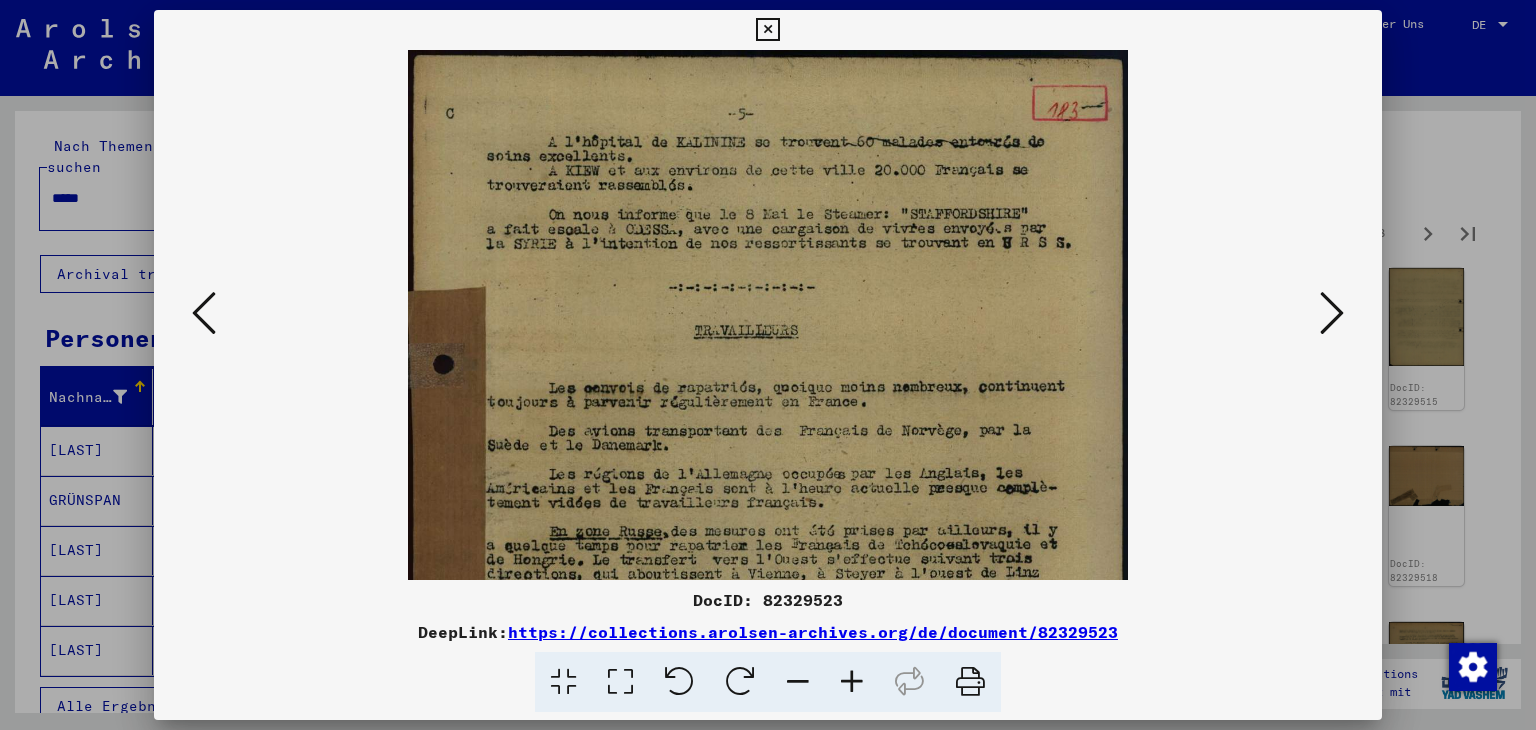 click at bounding box center [852, 682] 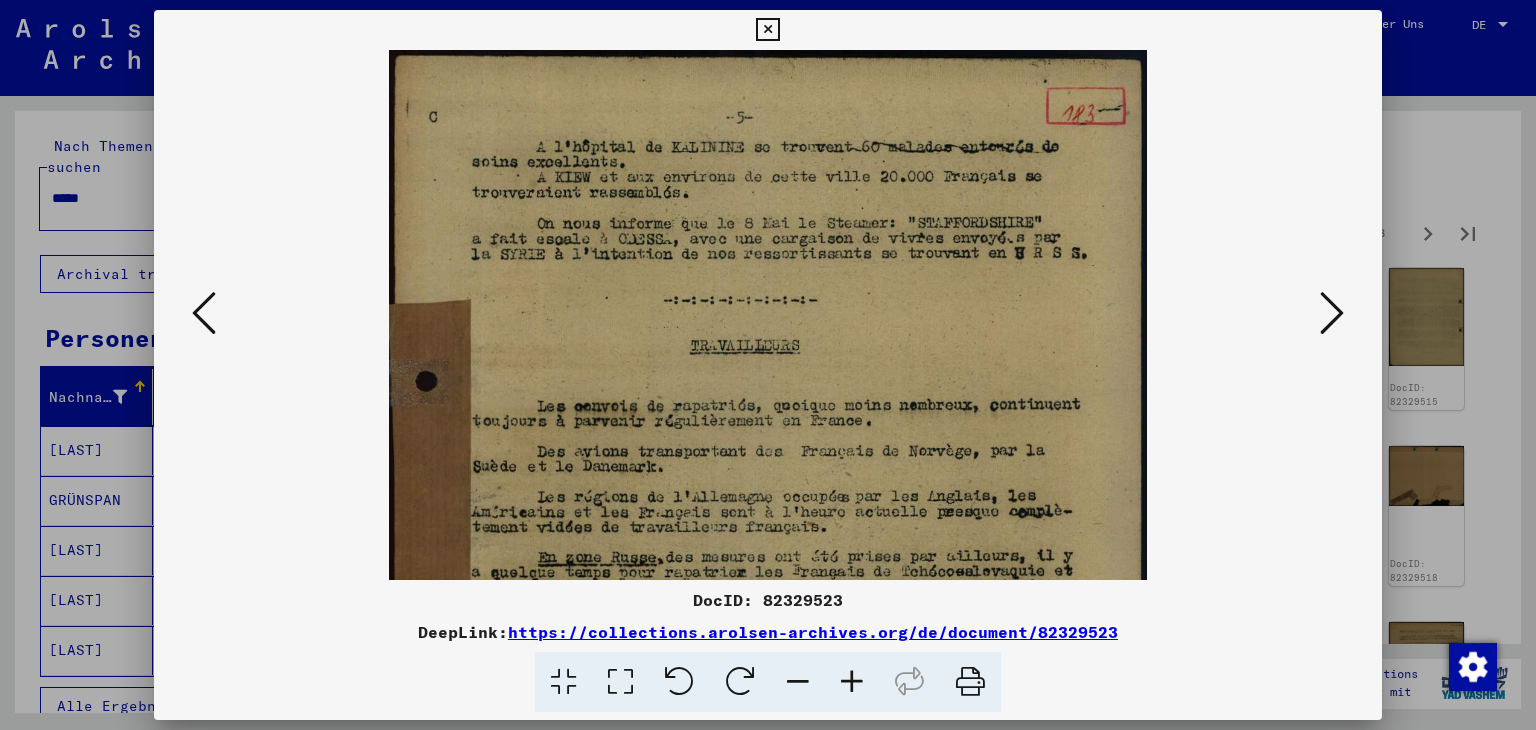 click at bounding box center (852, 682) 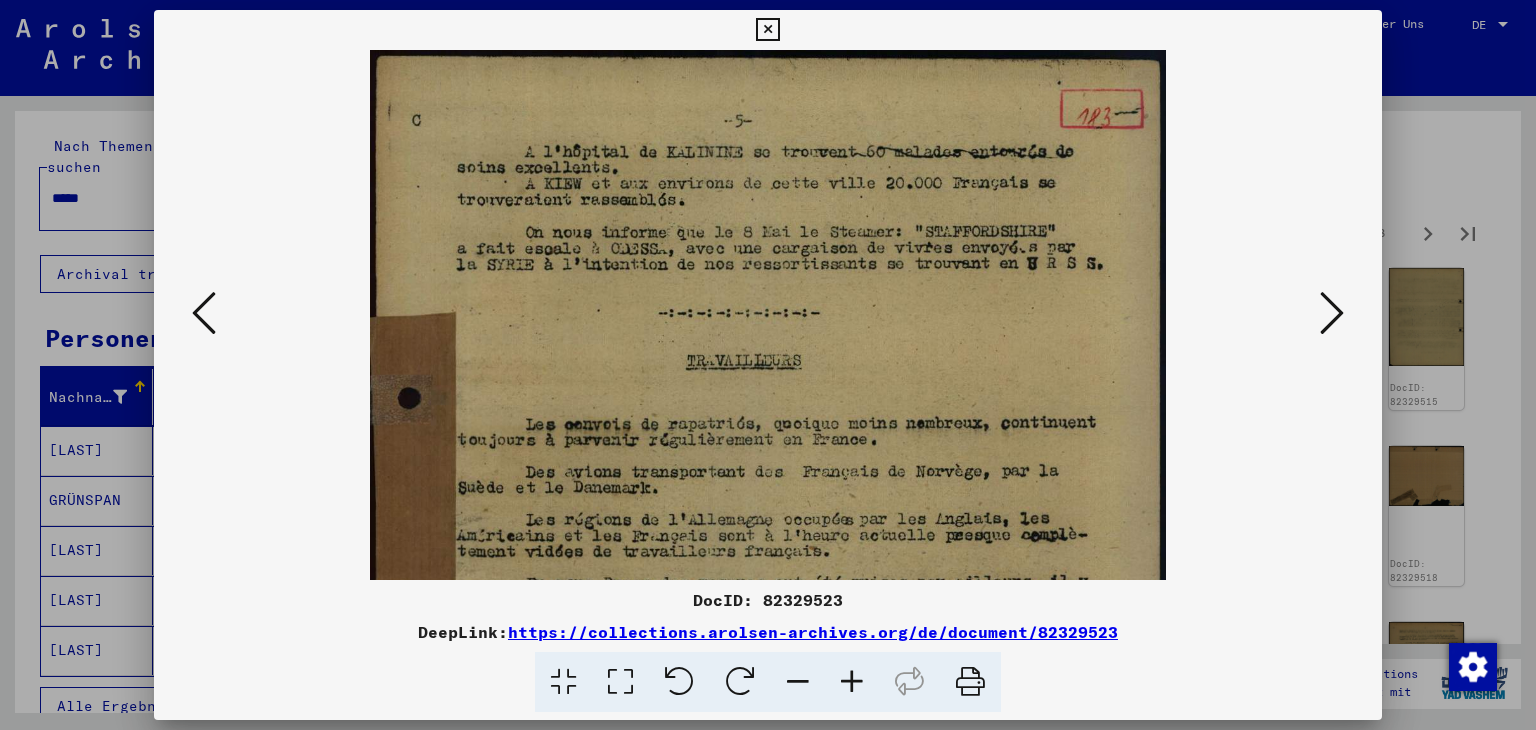 click at bounding box center [852, 682] 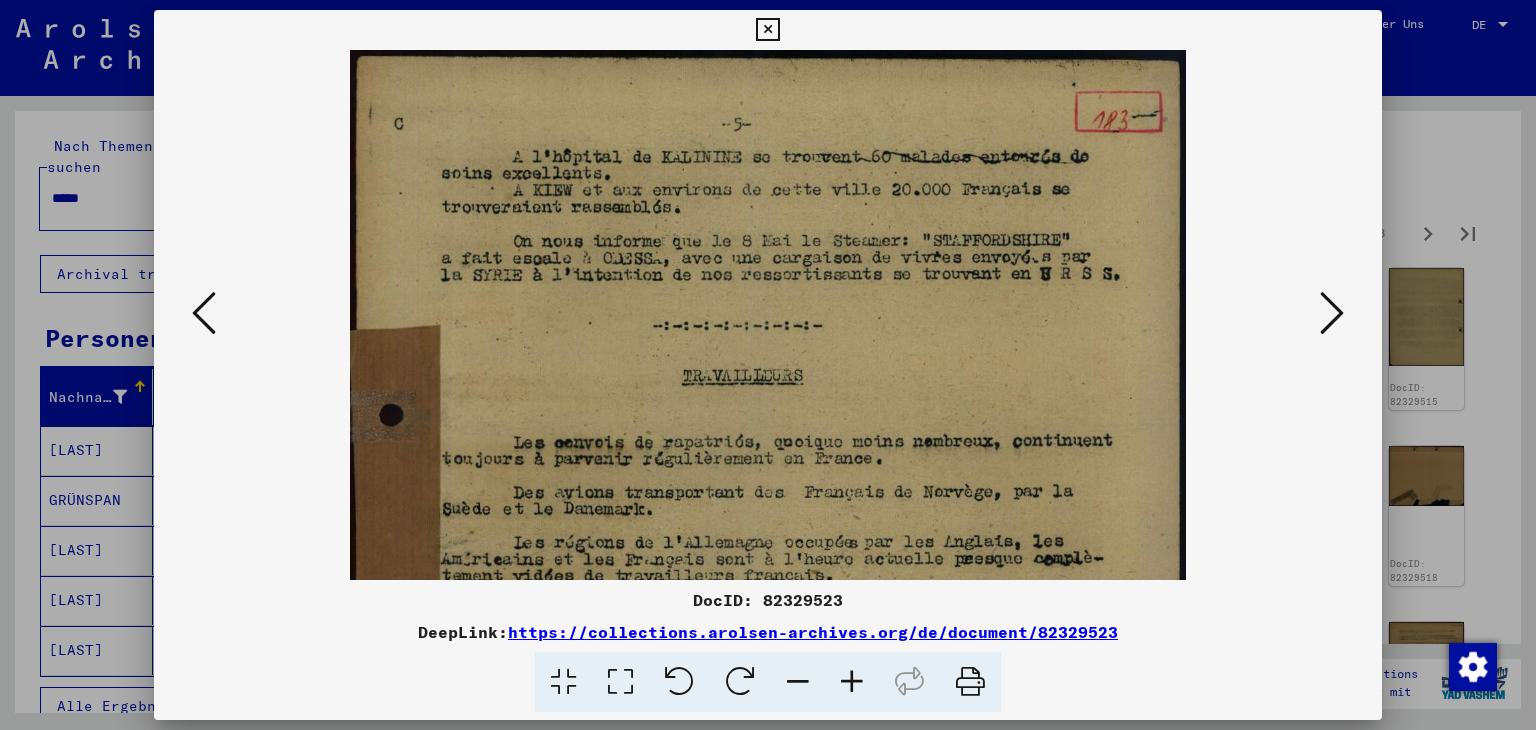 click at bounding box center [852, 682] 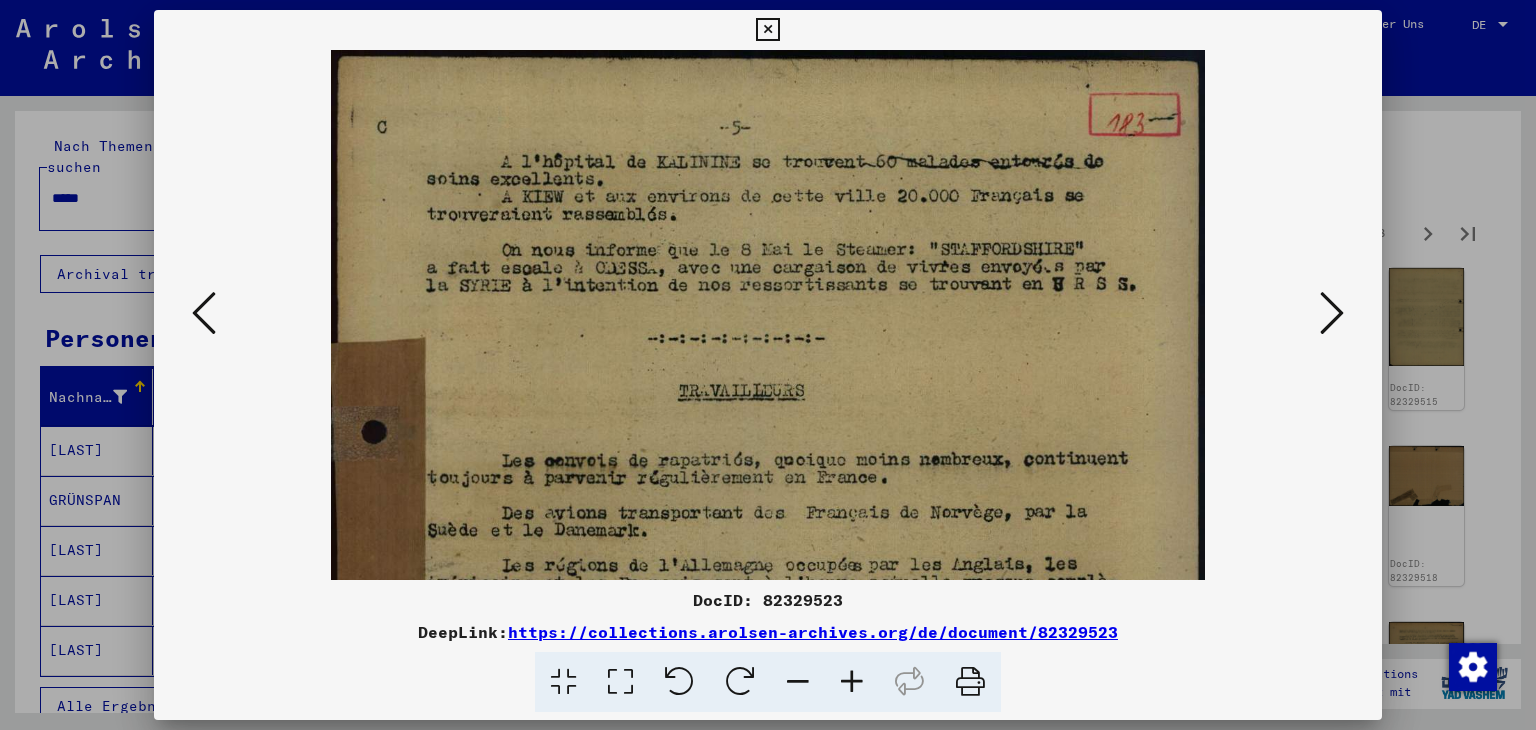 click at bounding box center (852, 682) 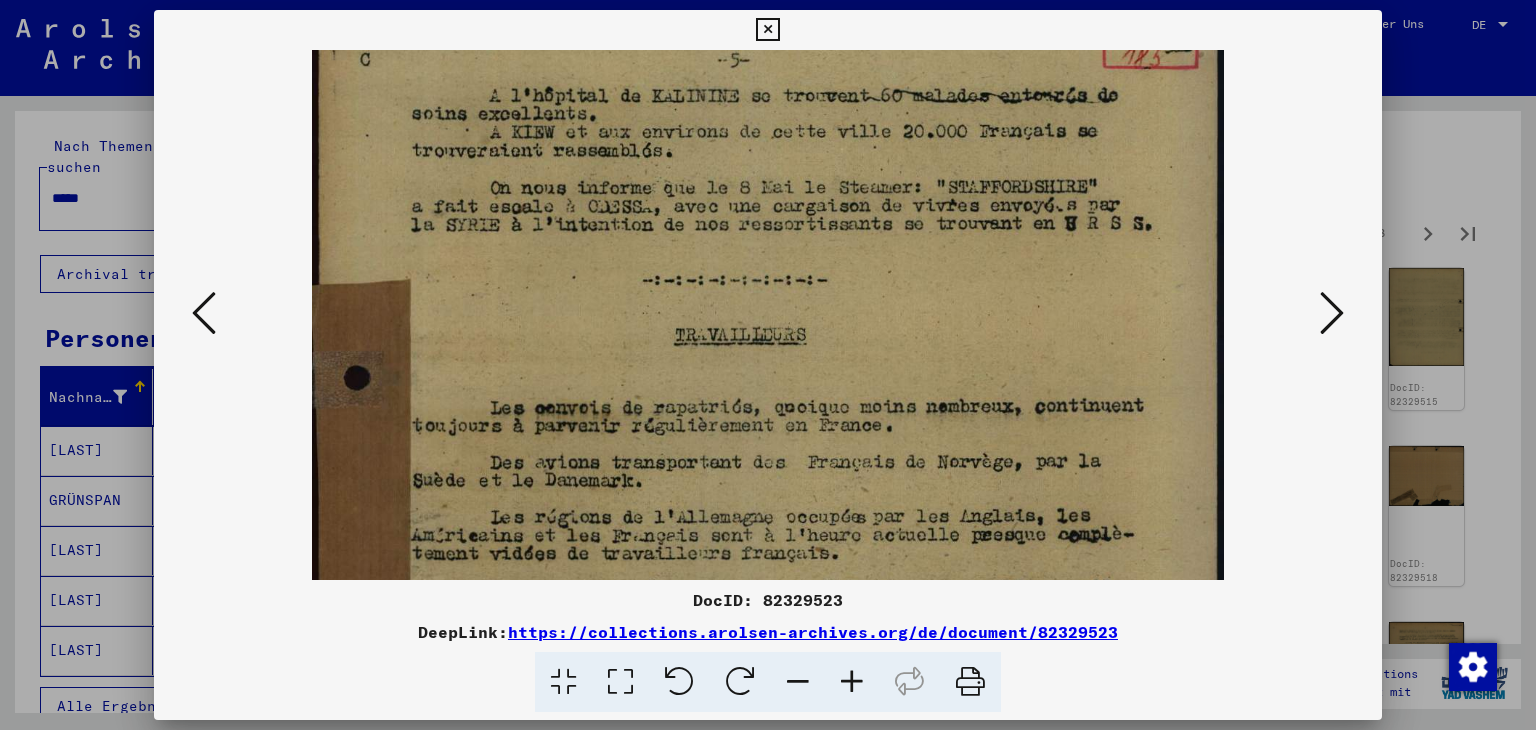 scroll, scrollTop: 78, scrollLeft: 0, axis: vertical 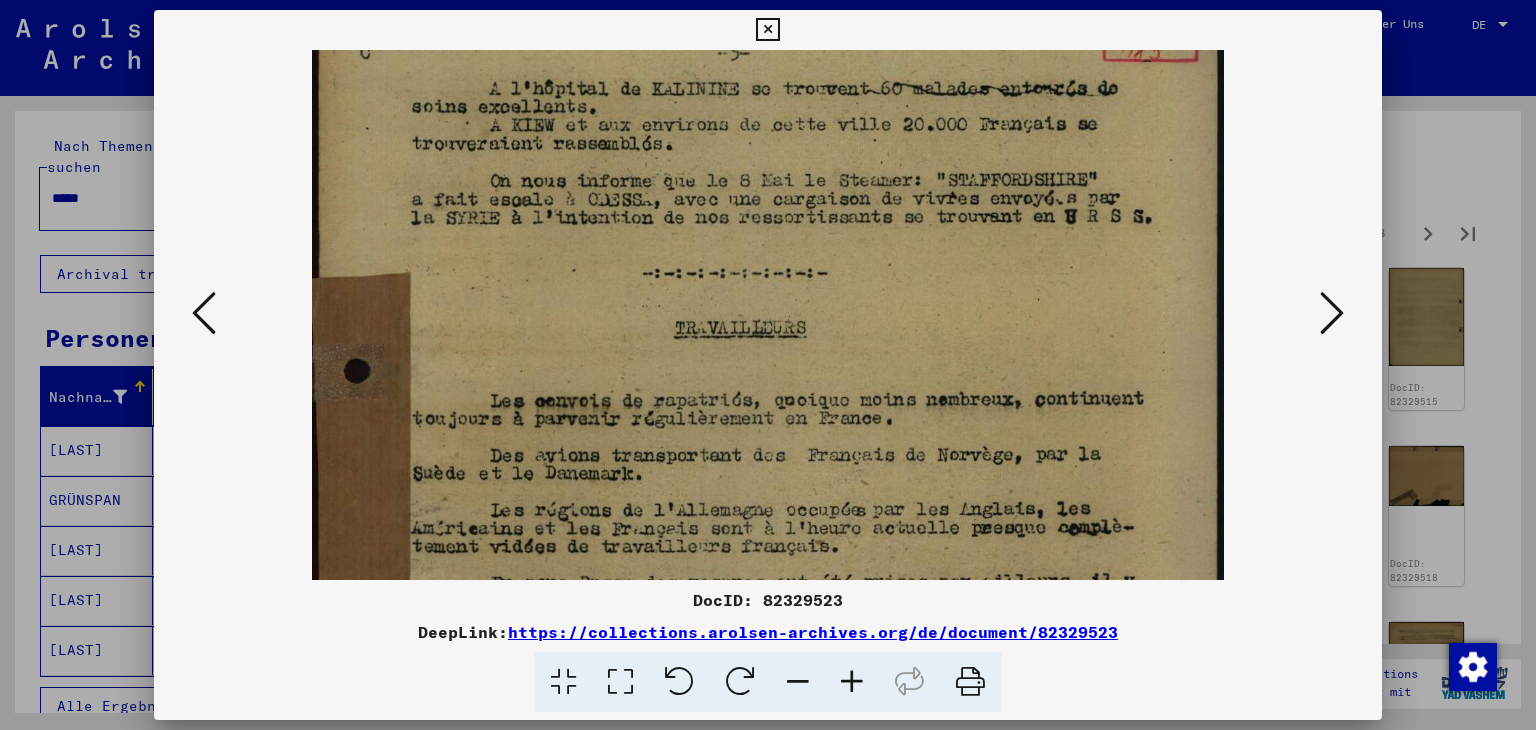 drag, startPoint x: 914, startPoint y: 525, endPoint x: 921, endPoint y: 451, distance: 74.330345 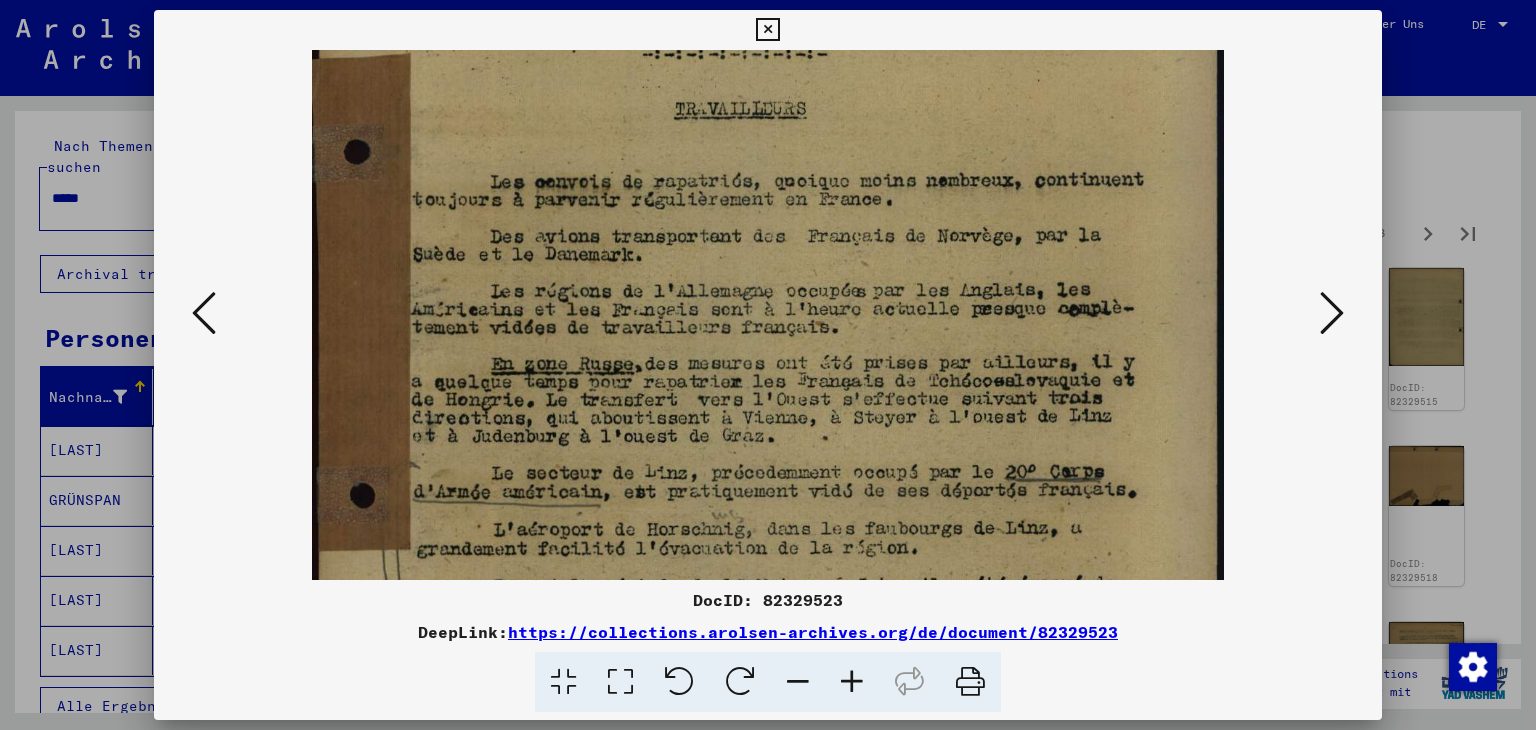 scroll, scrollTop: 300, scrollLeft: 0, axis: vertical 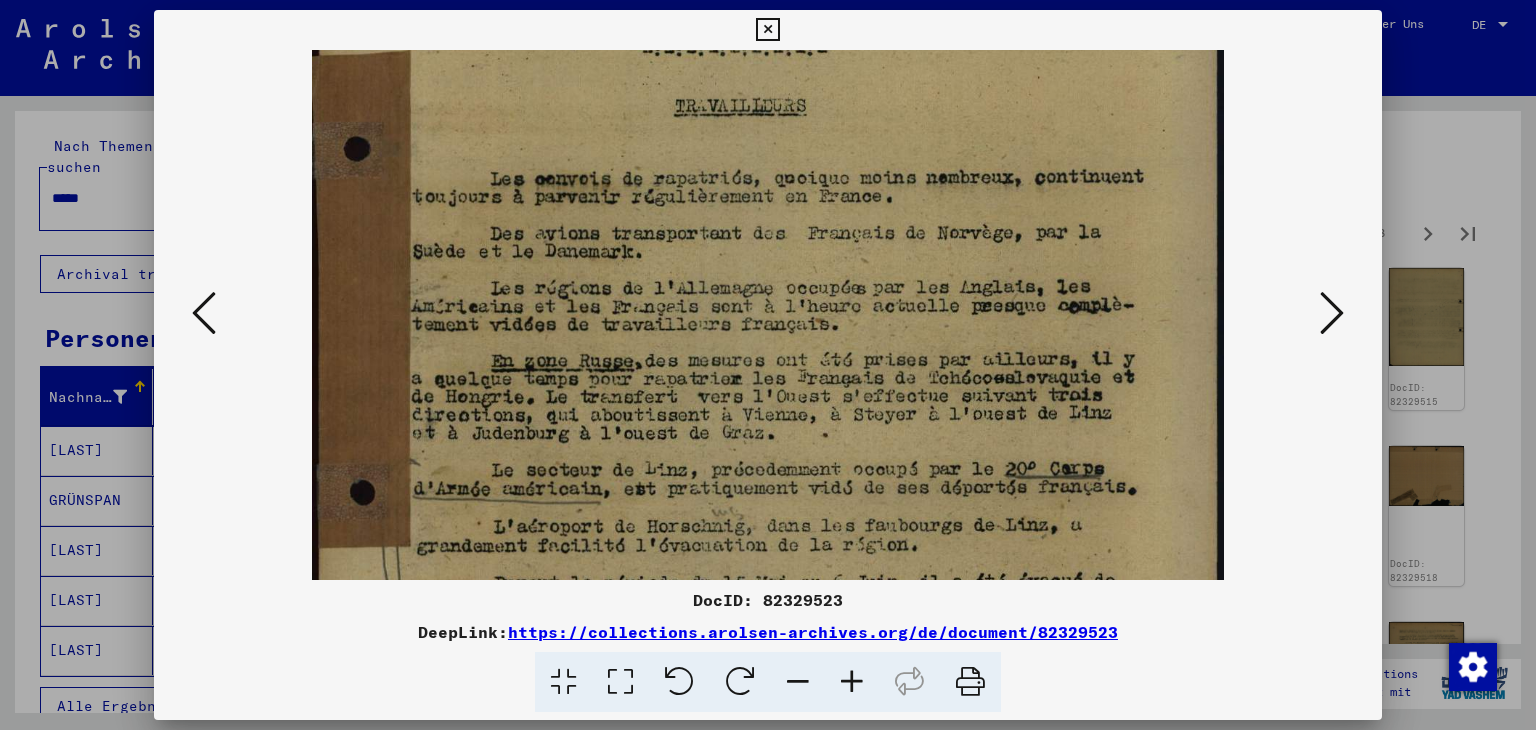 drag, startPoint x: 932, startPoint y: 524, endPoint x: 988, endPoint y: 313, distance: 218.30484 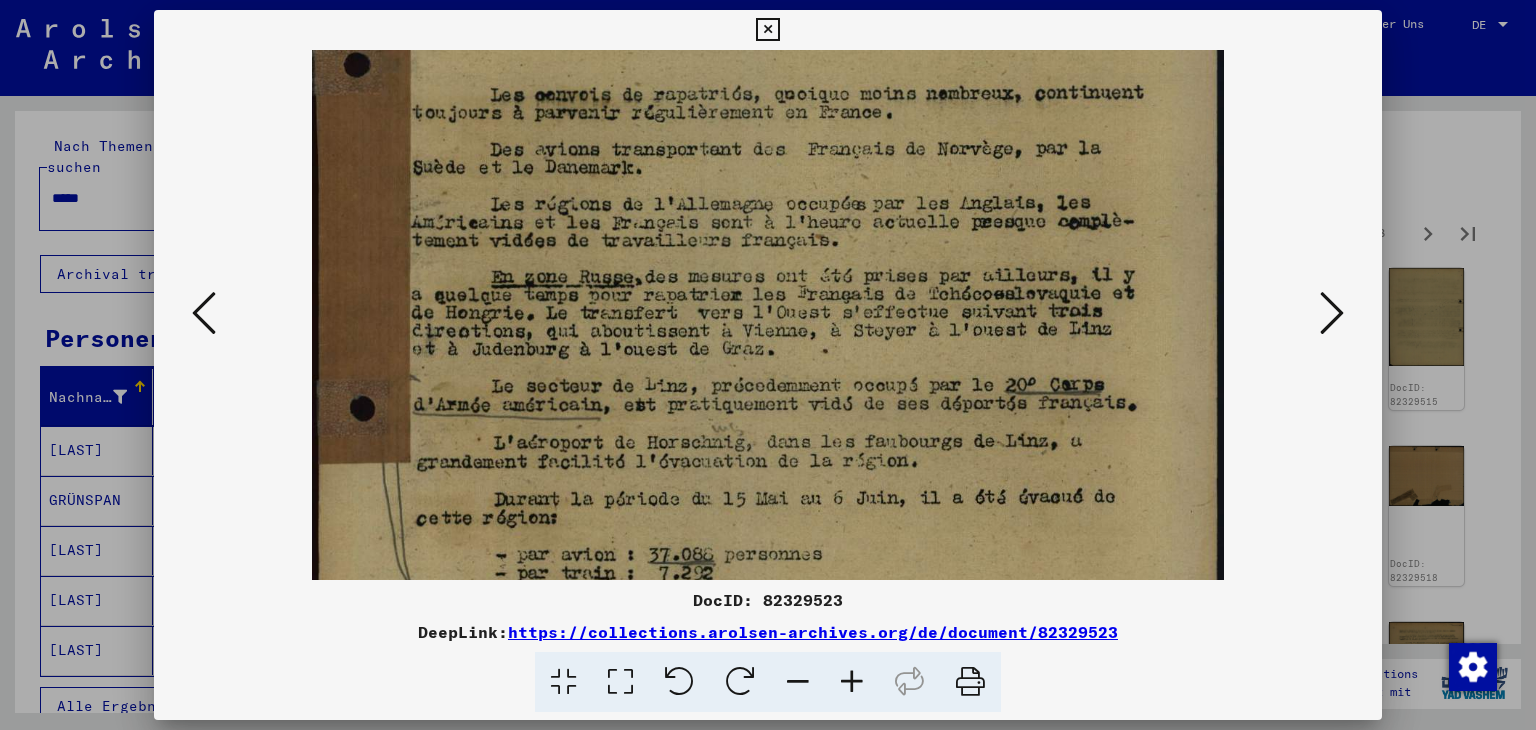 scroll, scrollTop: 388, scrollLeft: 0, axis: vertical 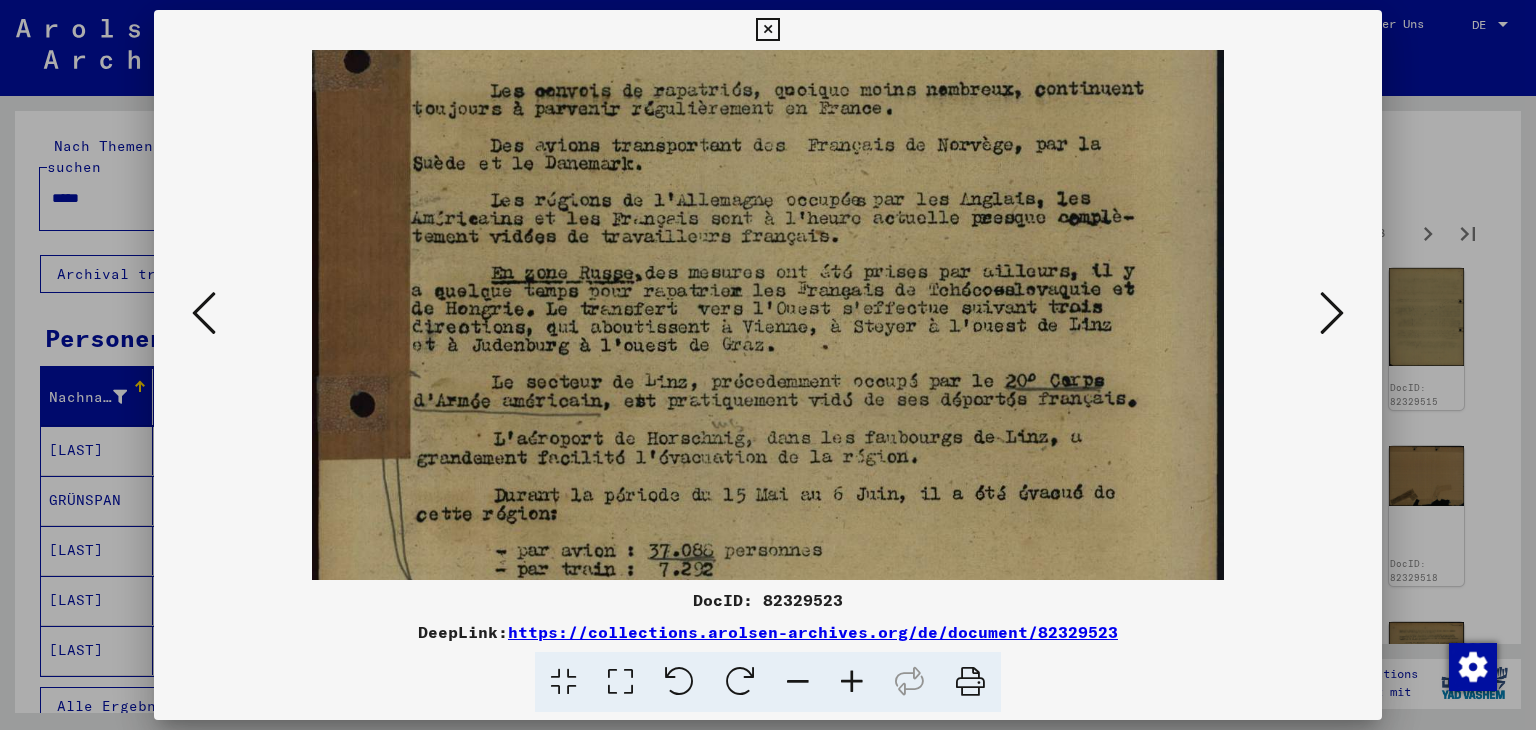 drag, startPoint x: 997, startPoint y: 465, endPoint x: 1039, endPoint y: 381, distance: 93.914856 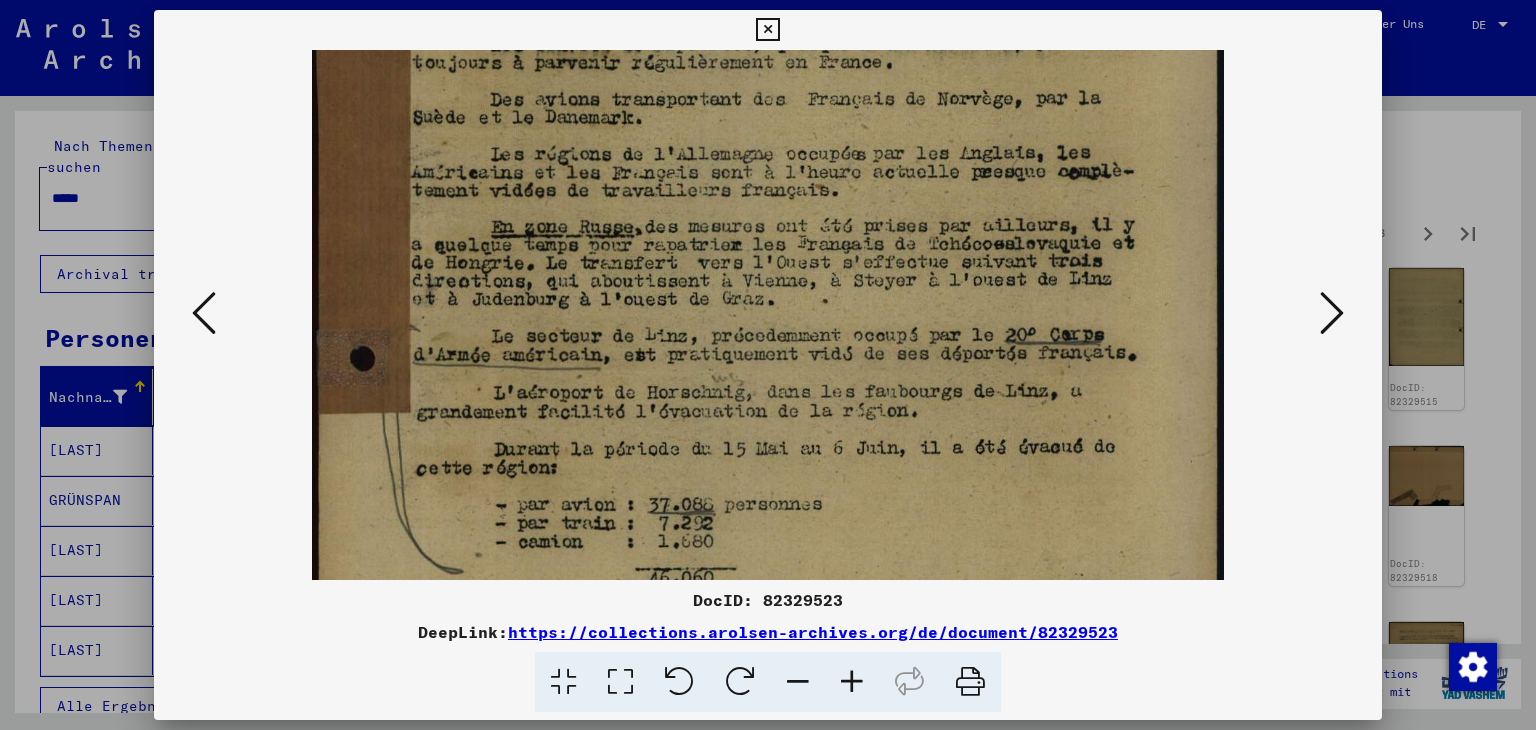 scroll, scrollTop: 436, scrollLeft: 0, axis: vertical 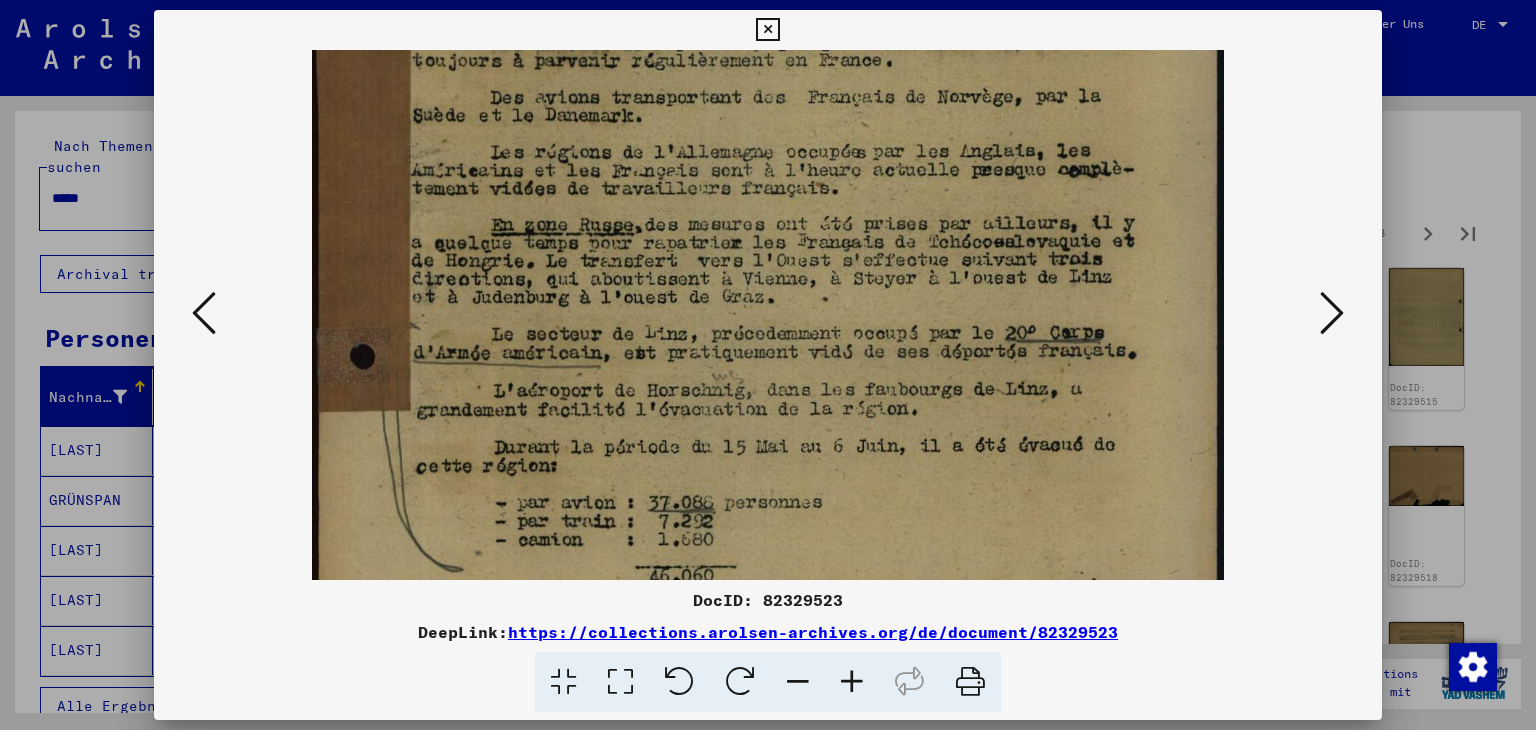 drag, startPoint x: 1023, startPoint y: 437, endPoint x: 1023, endPoint y: 392, distance: 45 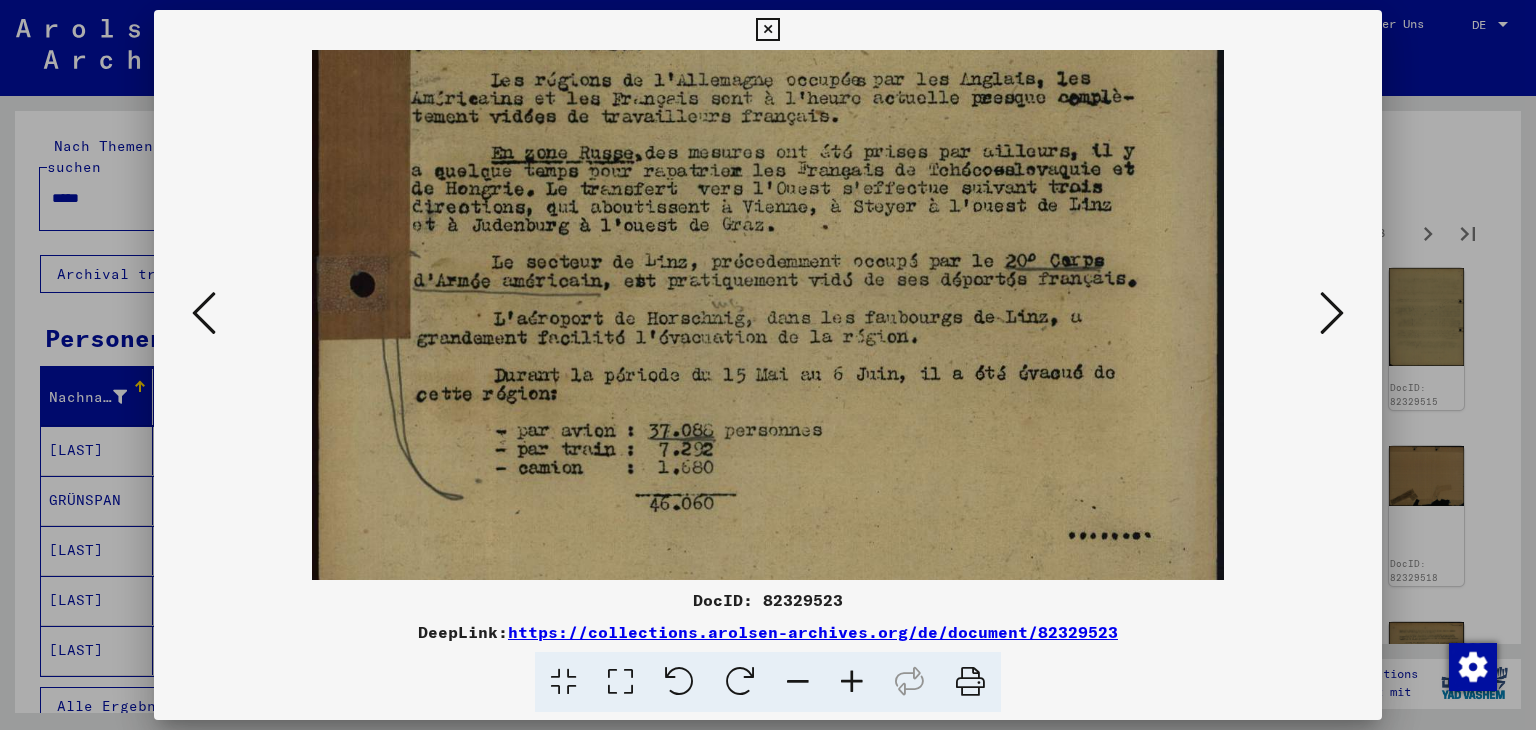 scroll, scrollTop: 509, scrollLeft: 0, axis: vertical 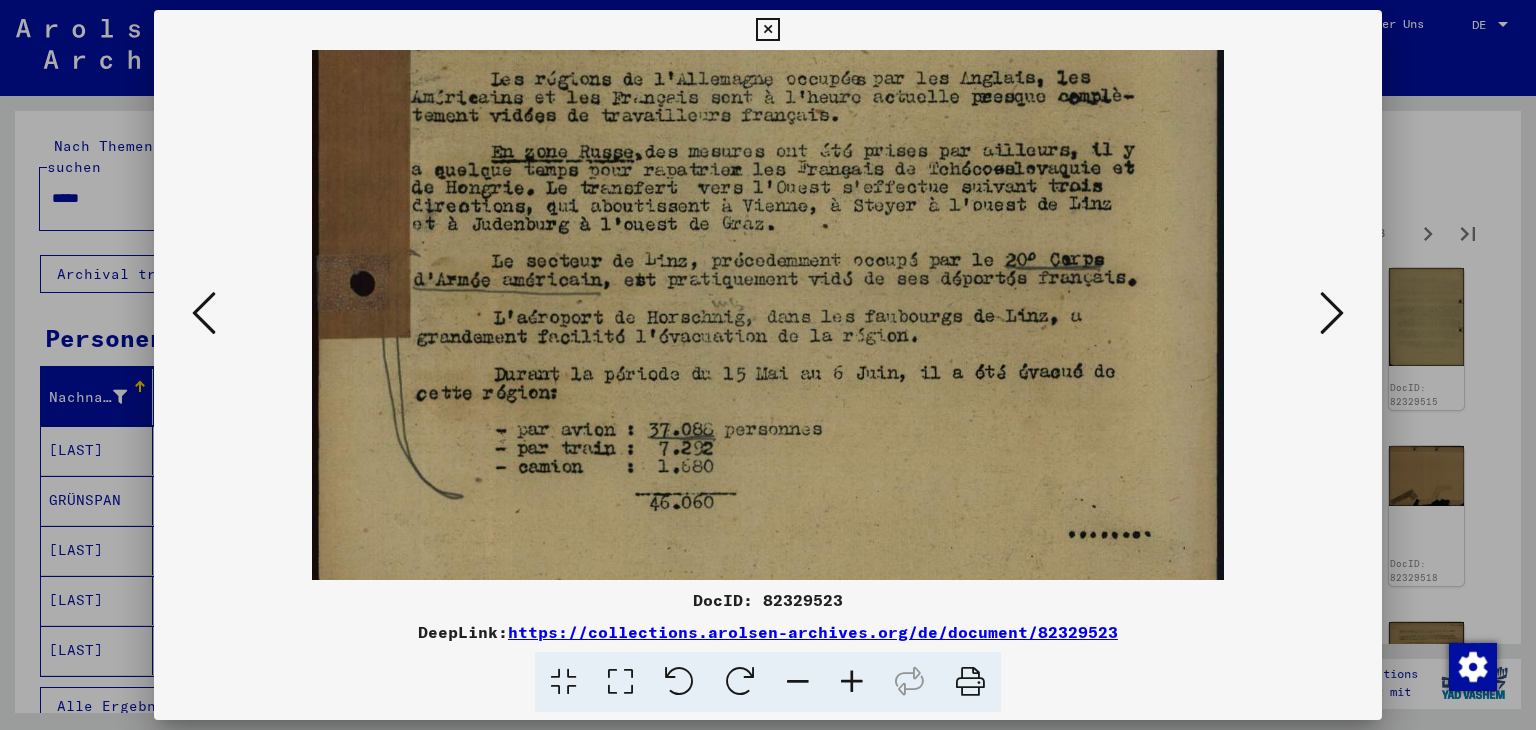 drag, startPoint x: 966, startPoint y: 482, endPoint x: 986, endPoint y: 421, distance: 64.195015 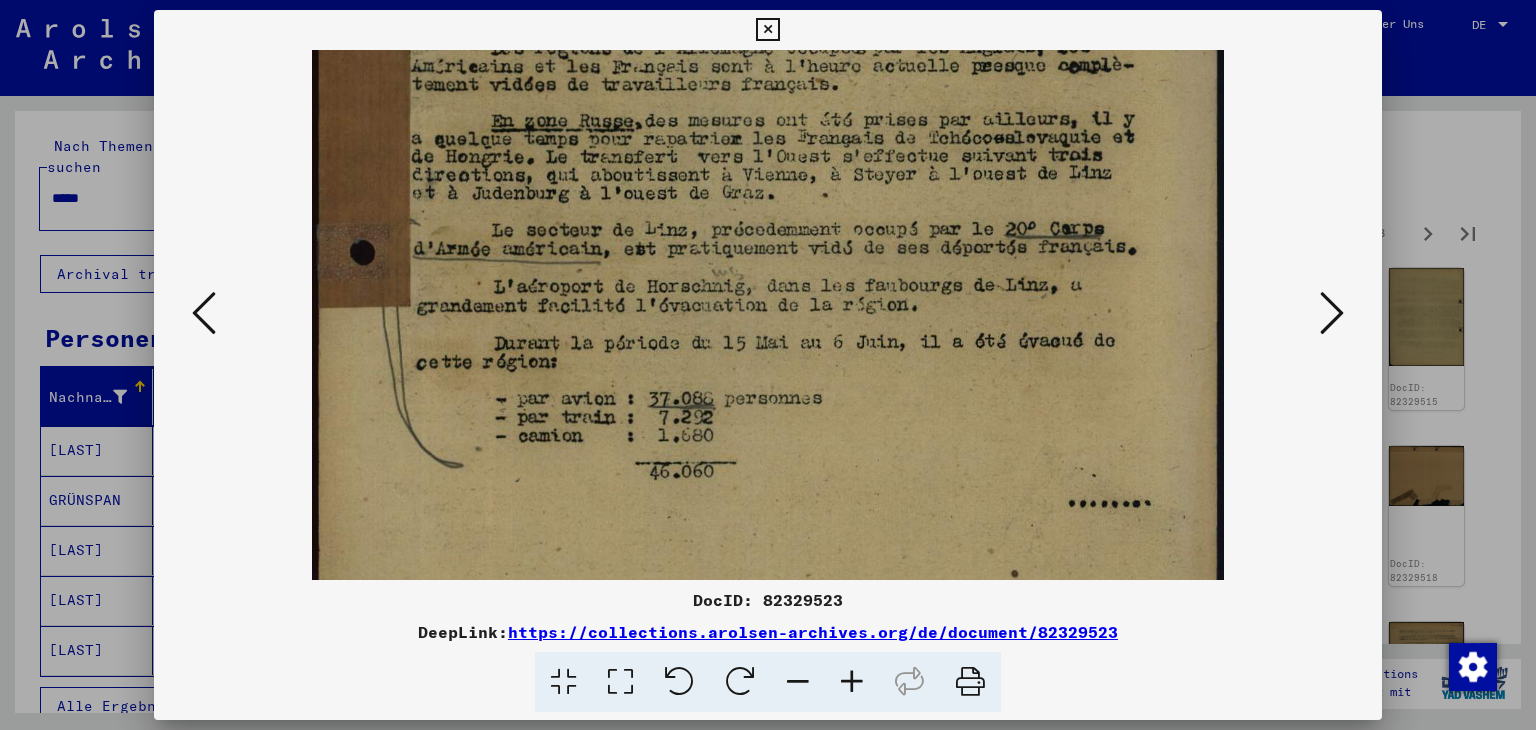 scroll, scrollTop: 548, scrollLeft: 0, axis: vertical 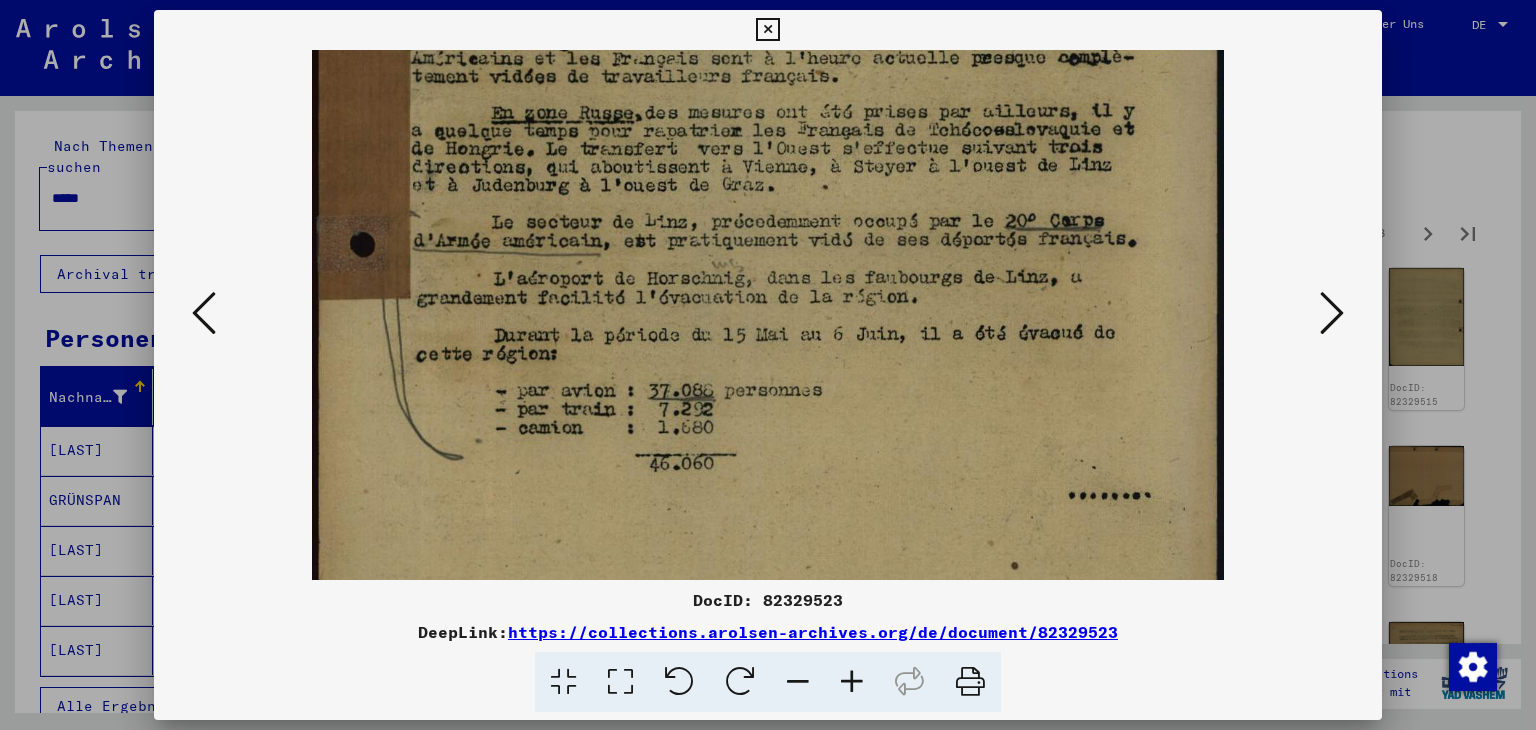 drag, startPoint x: 966, startPoint y: 447, endPoint x: 990, endPoint y: 409, distance: 44.94441 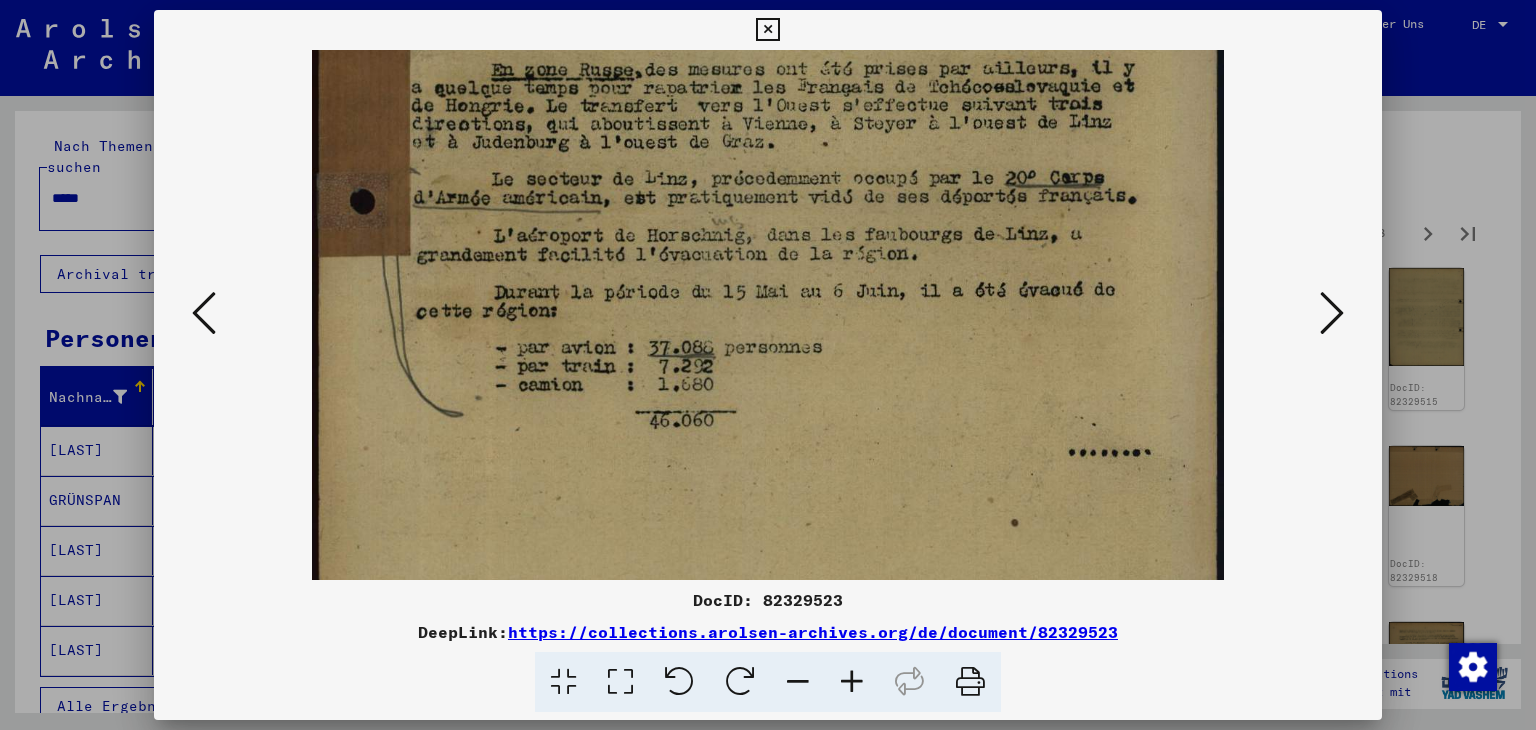 scroll, scrollTop: 649, scrollLeft: 0, axis: vertical 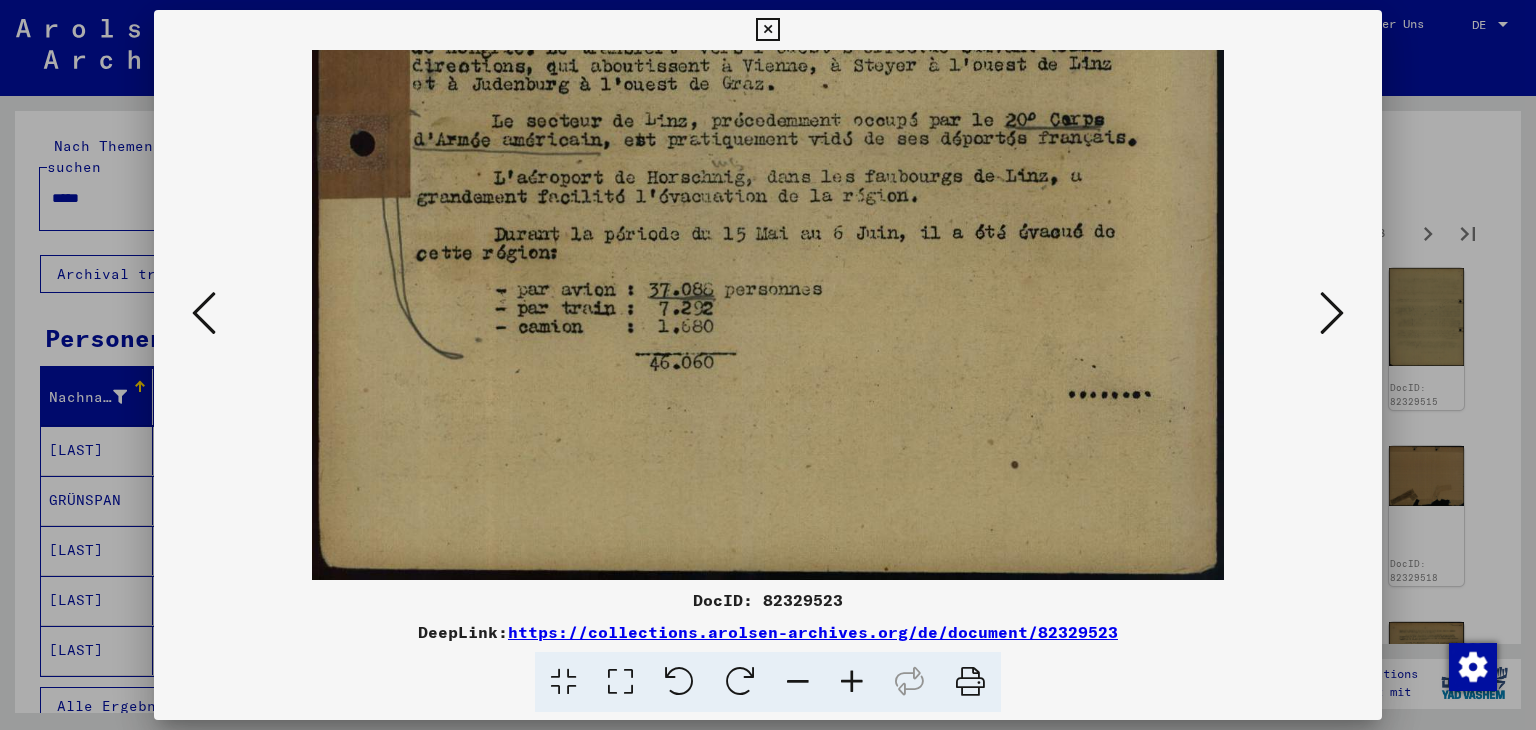 drag, startPoint x: 1003, startPoint y: 449, endPoint x: 1017, endPoint y: 276, distance: 173.56555 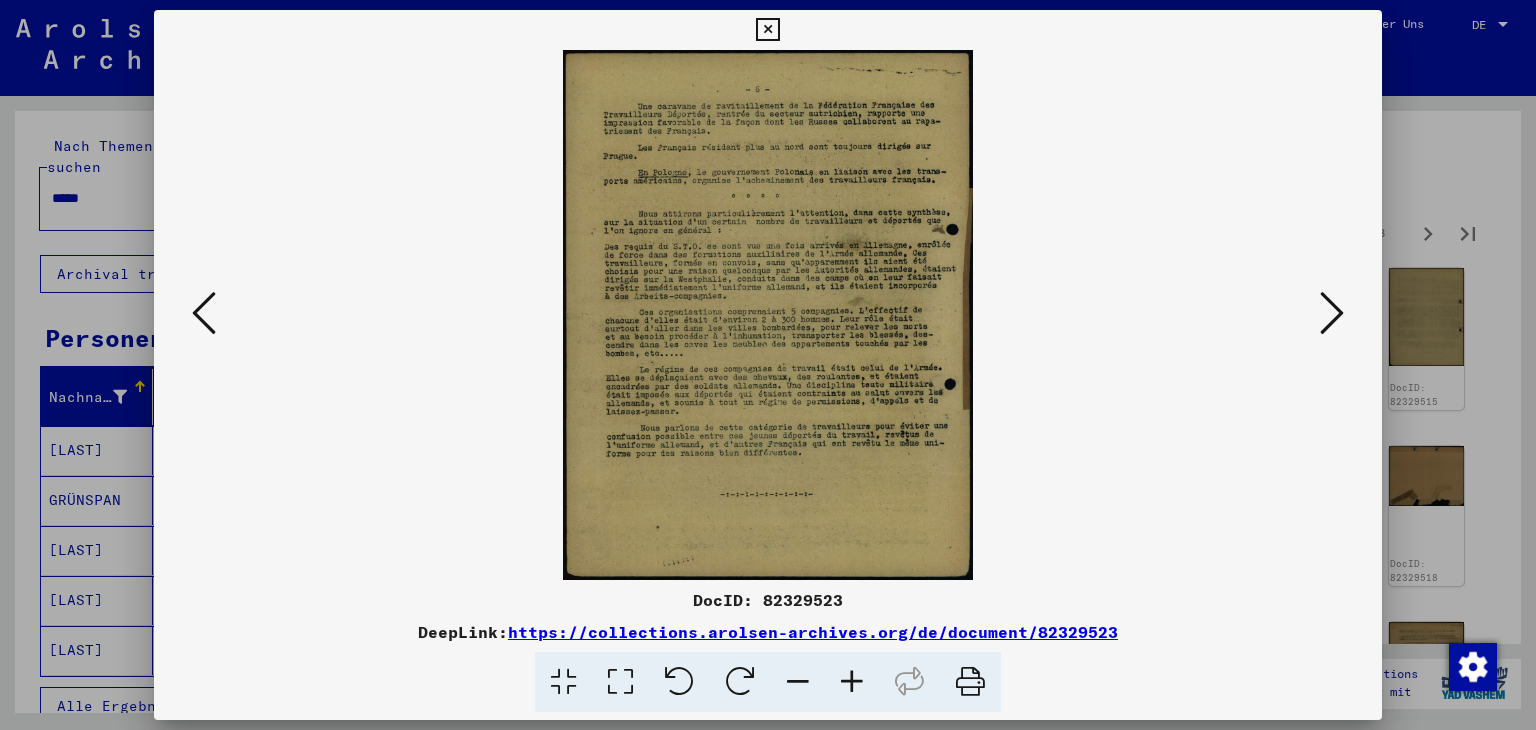 scroll, scrollTop: 0, scrollLeft: 0, axis: both 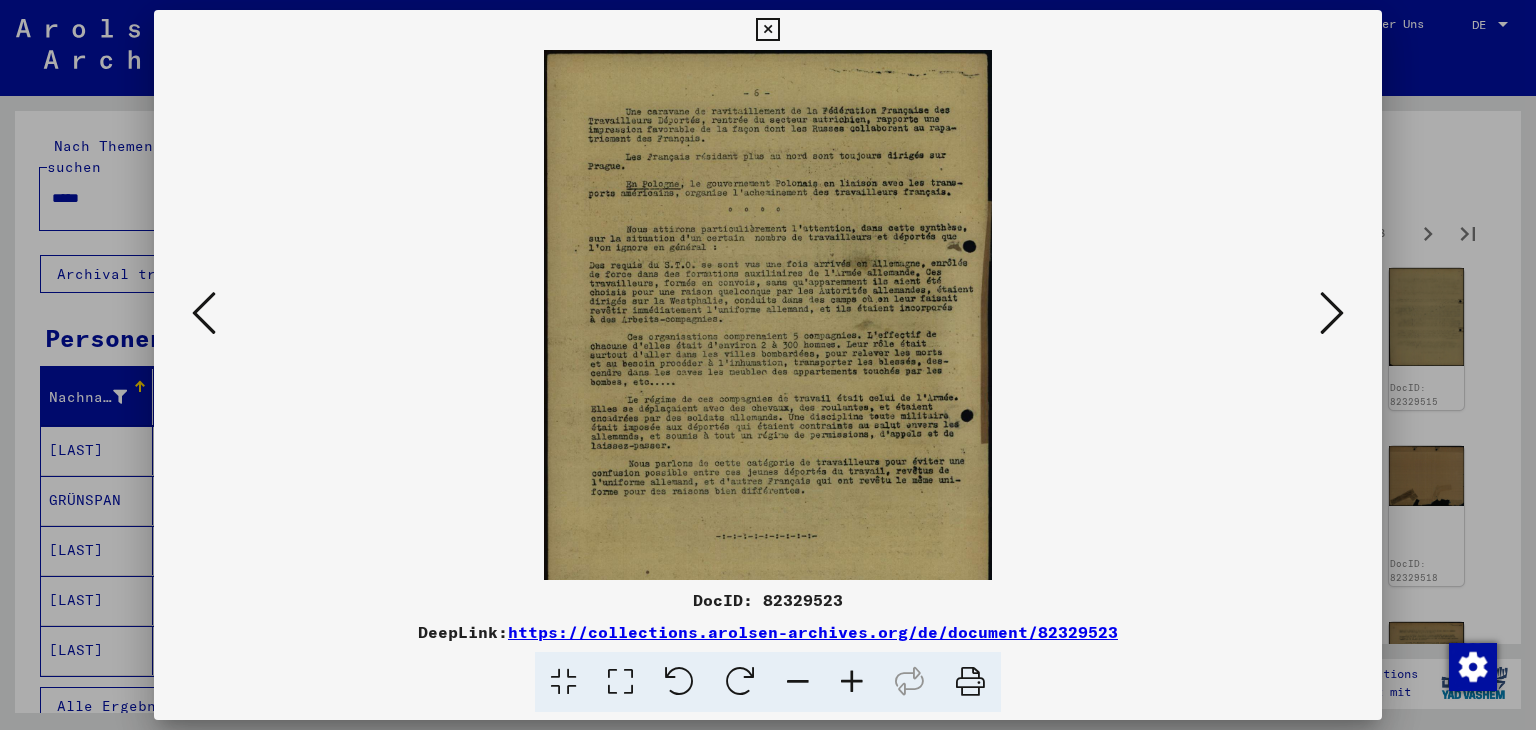 click at bounding box center [852, 682] 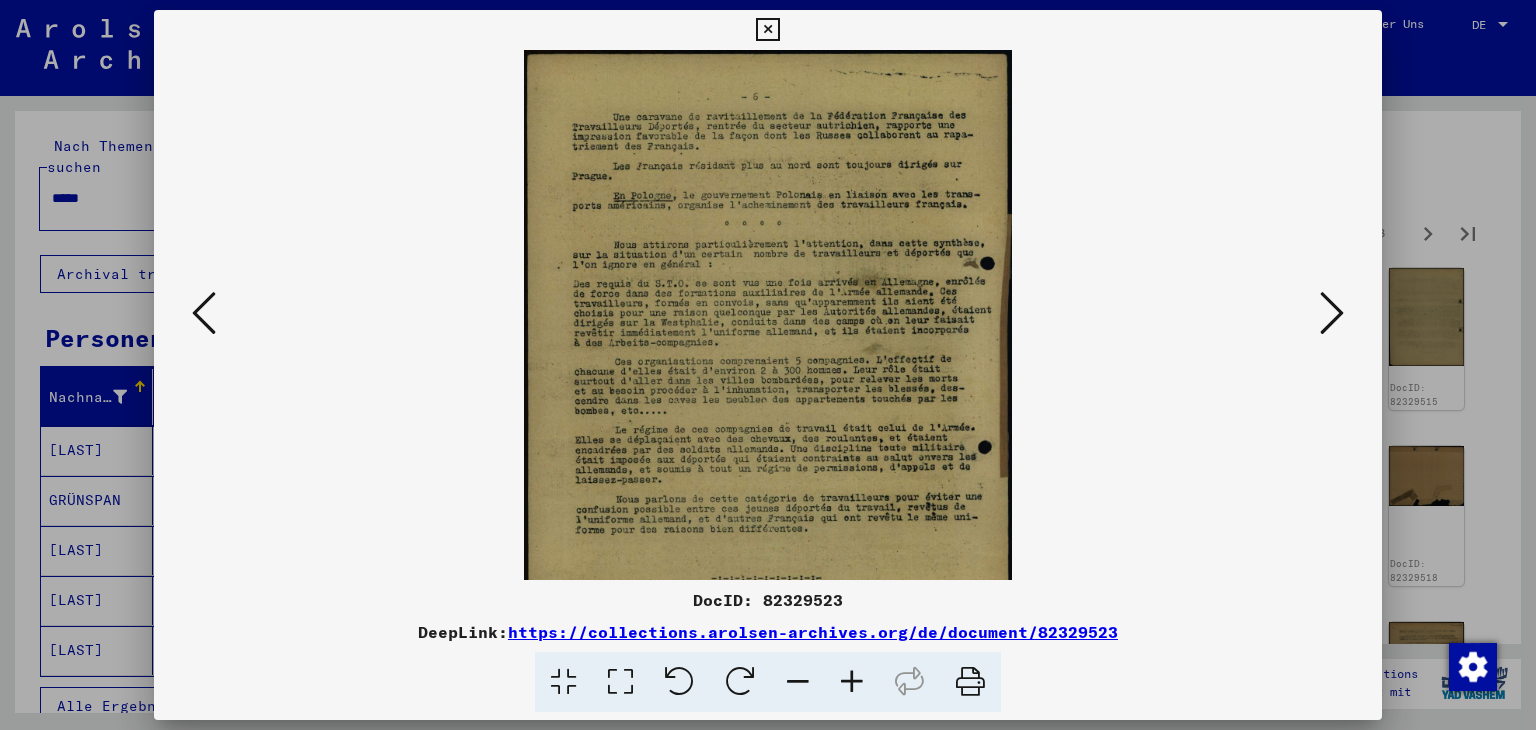 click at bounding box center (852, 682) 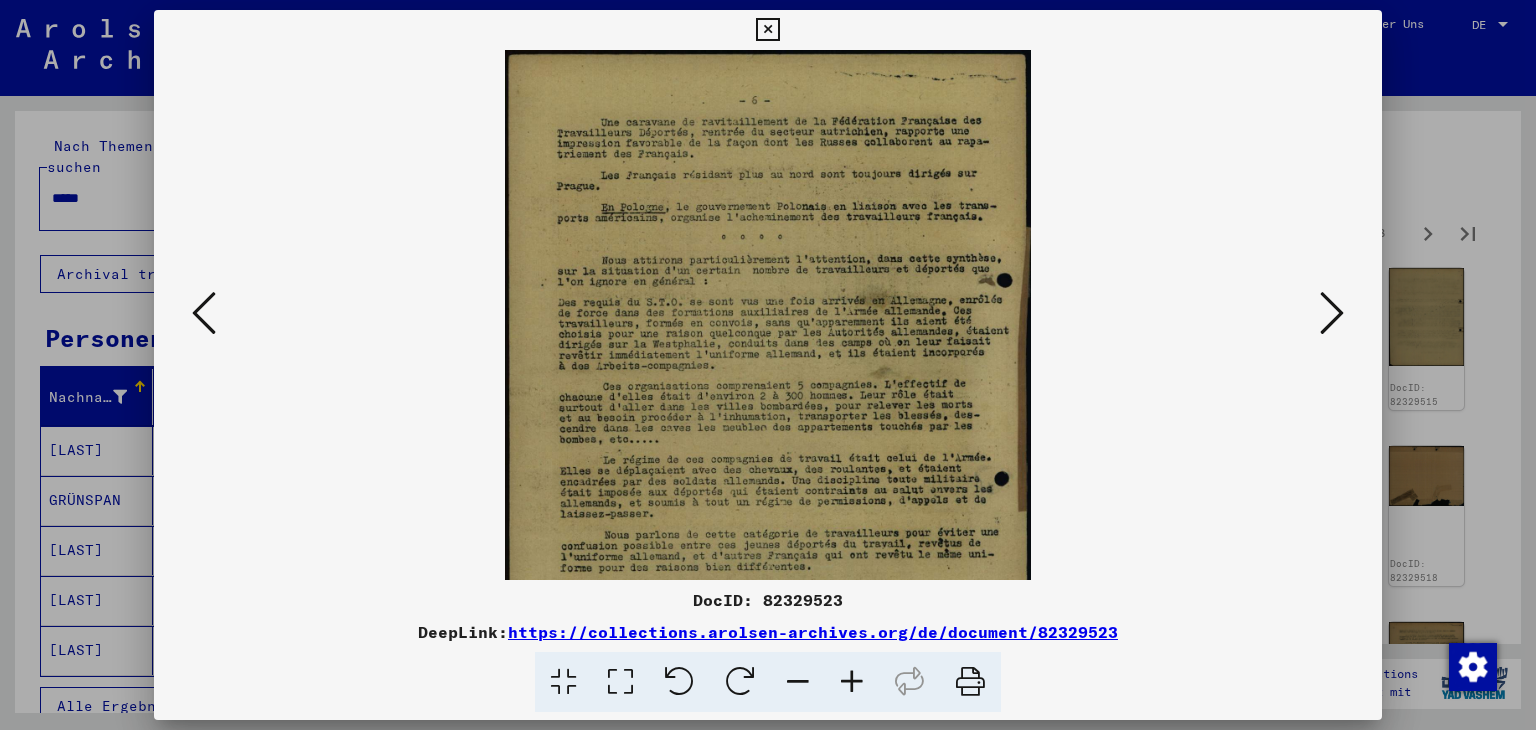 click at bounding box center [852, 682] 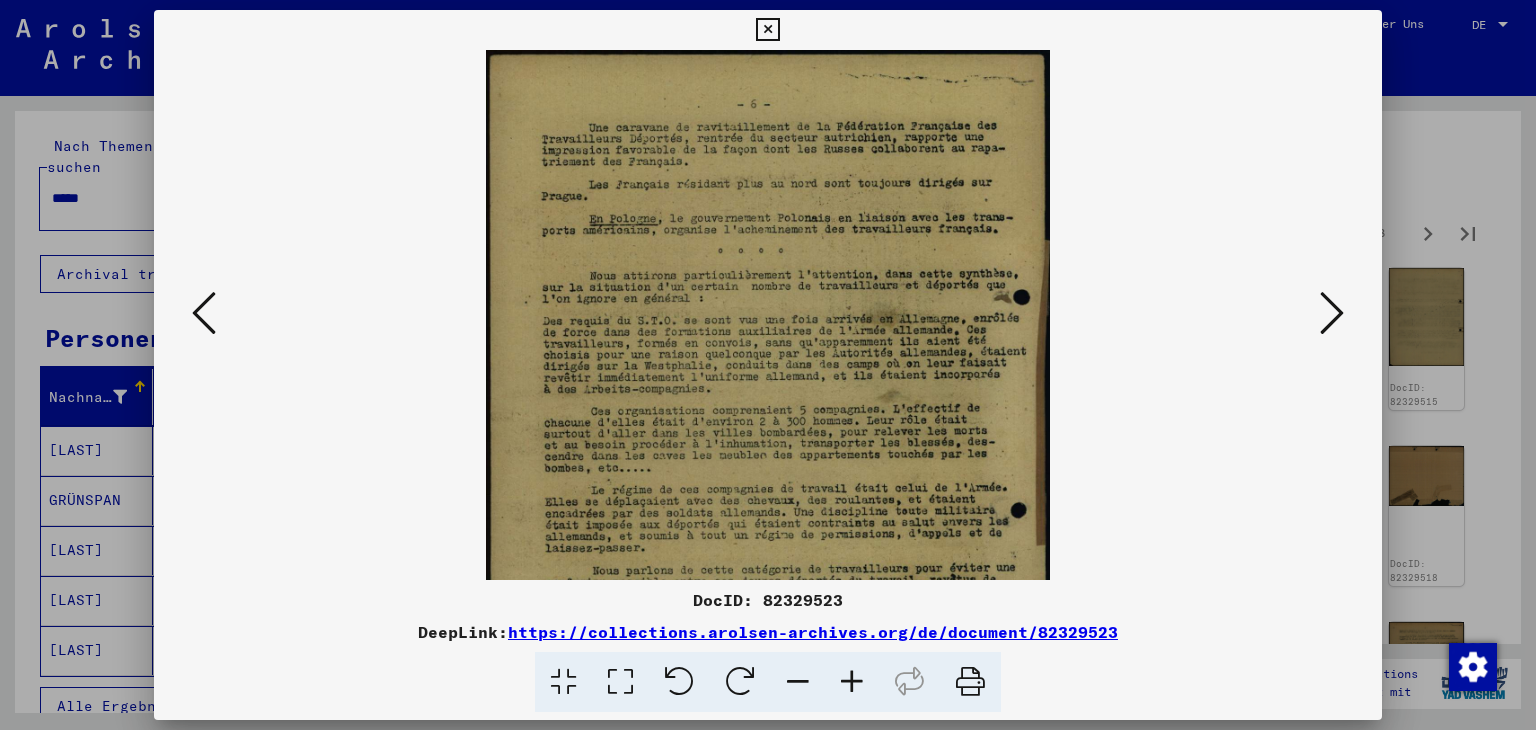 click at bounding box center [852, 682] 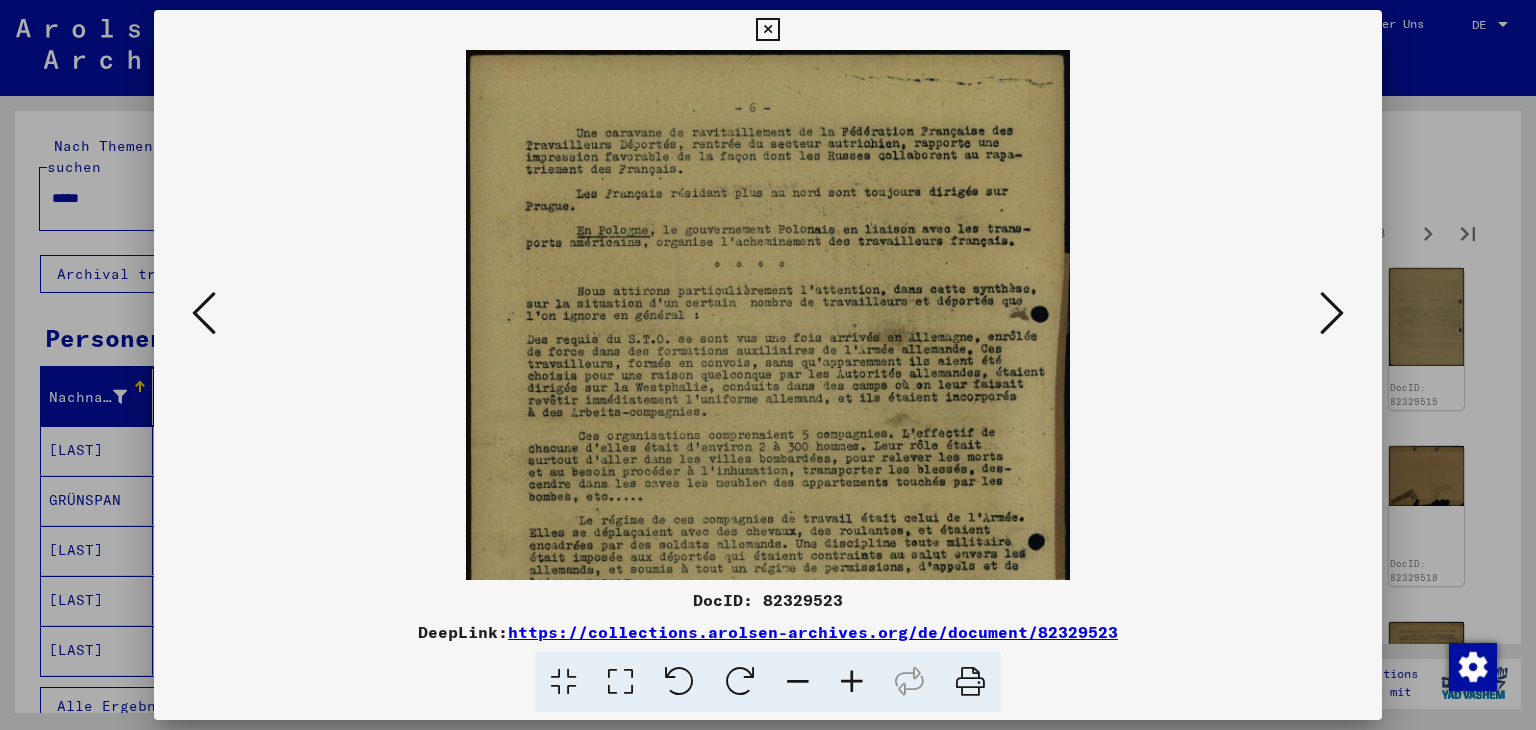 click at bounding box center (852, 682) 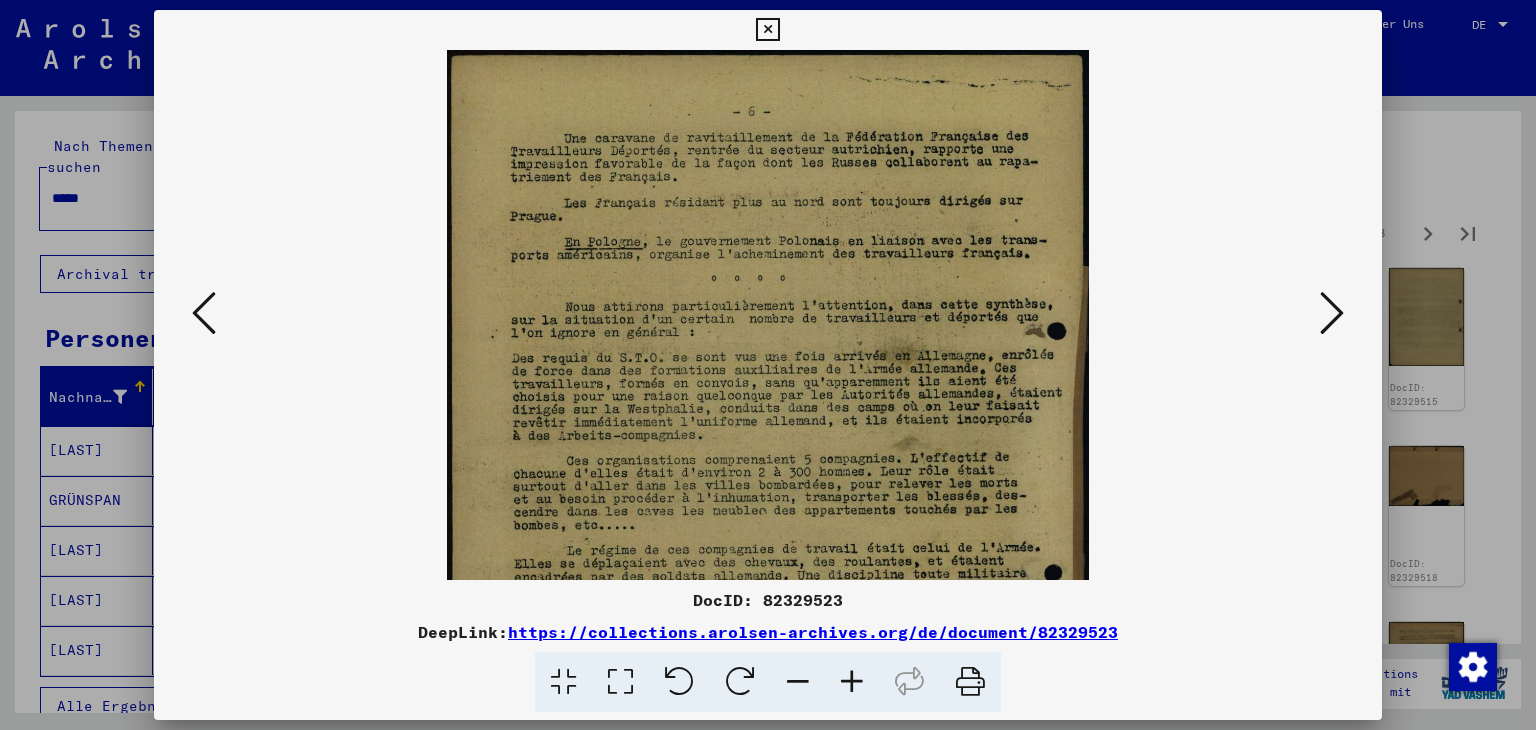 click at bounding box center (852, 682) 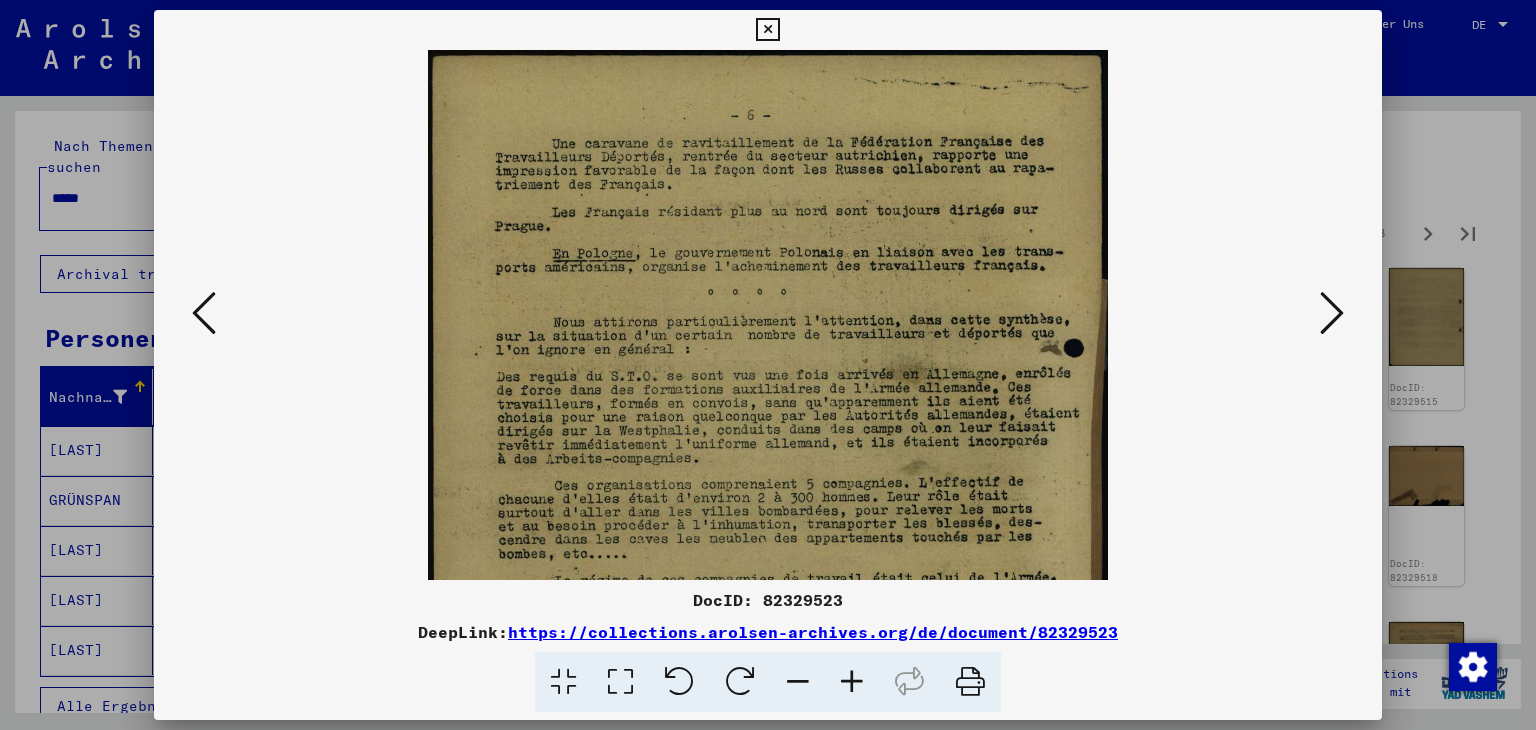 click at bounding box center [852, 682] 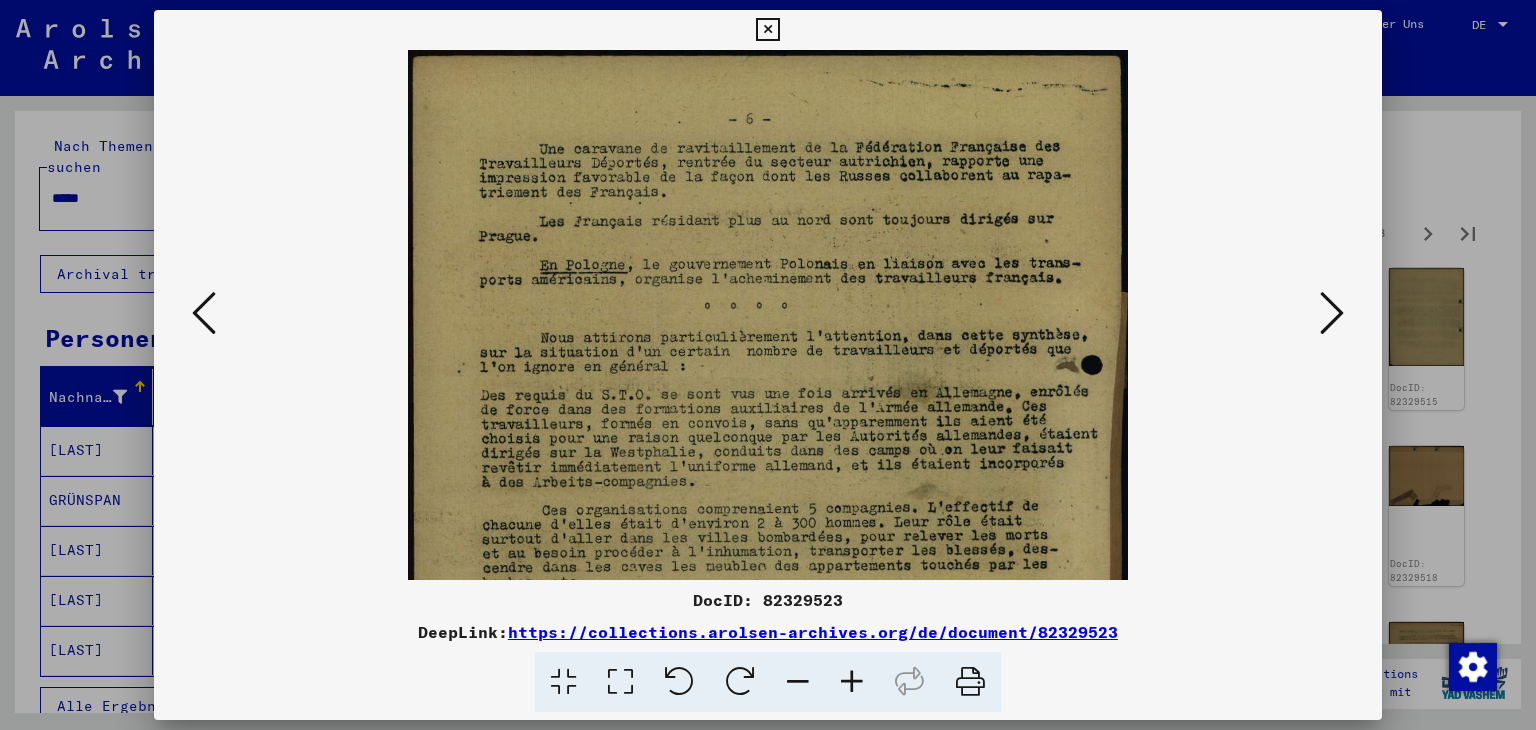 click at bounding box center [852, 682] 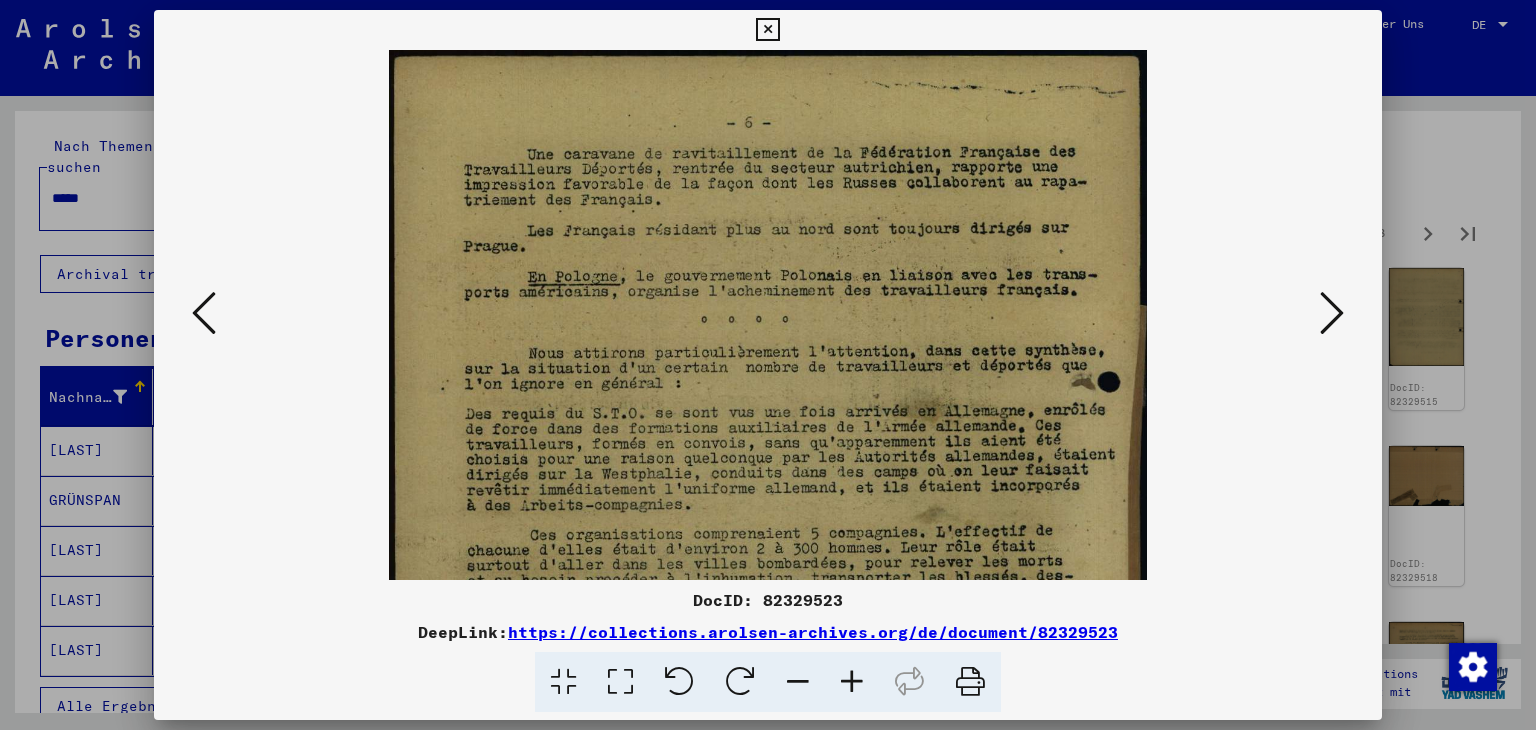 click at bounding box center [852, 682] 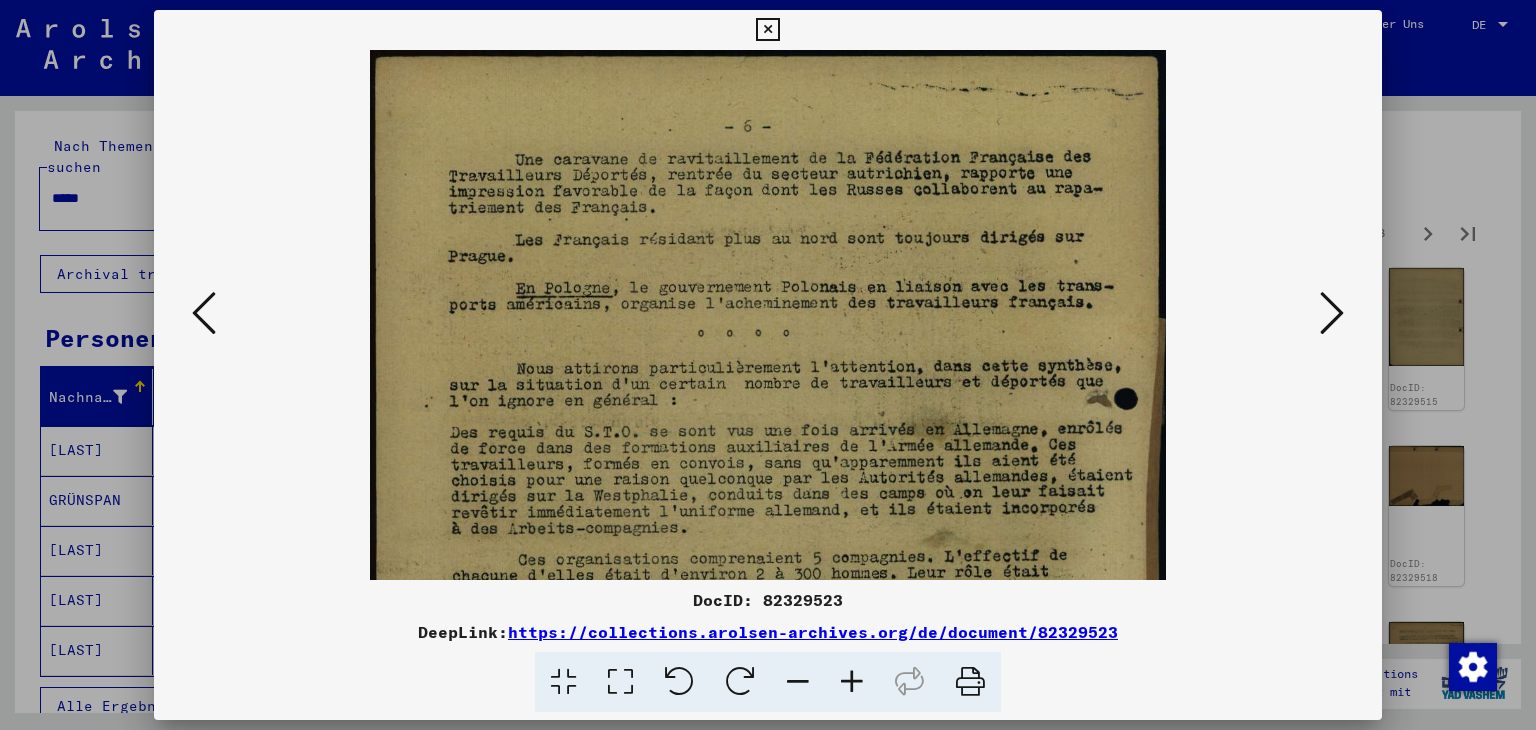 click at bounding box center (852, 682) 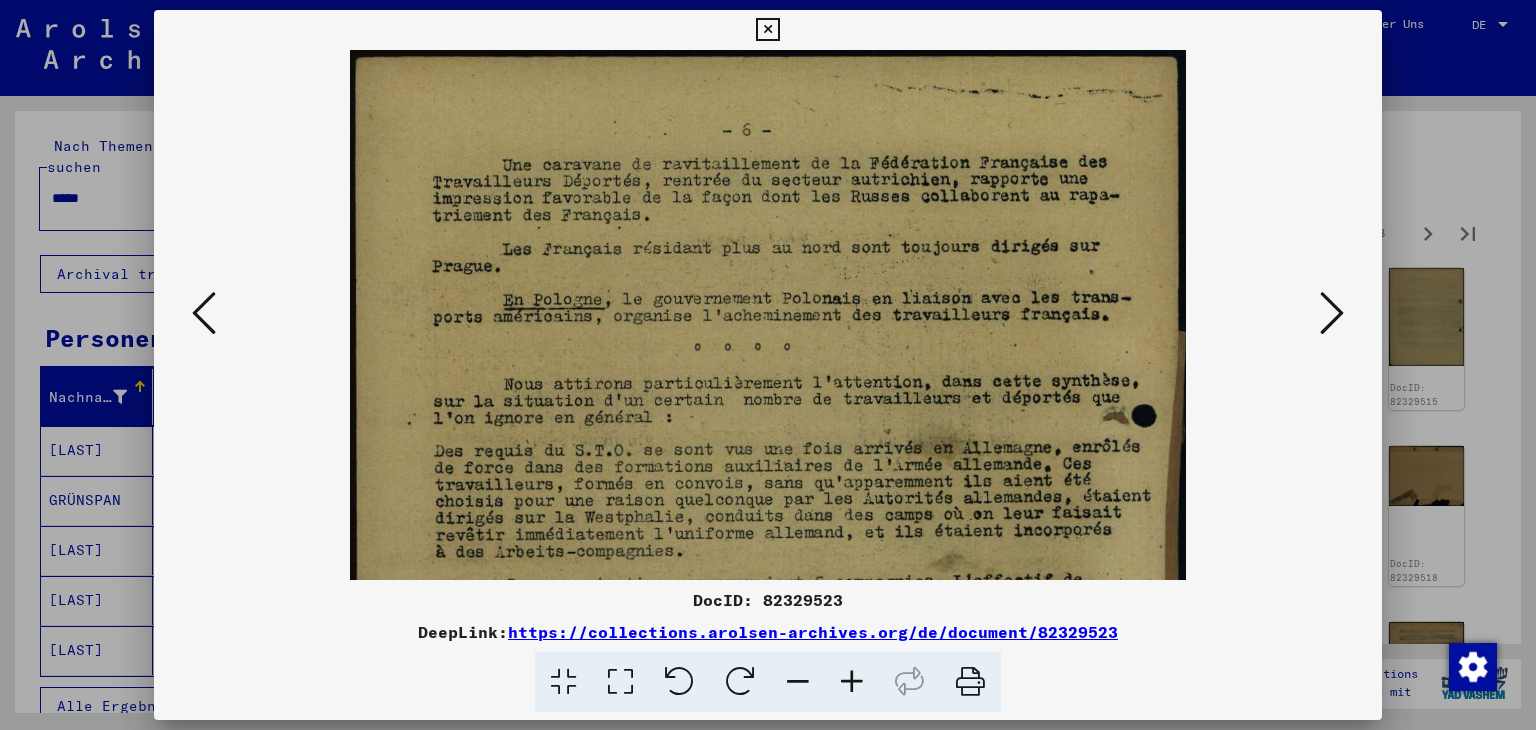 click at bounding box center (852, 682) 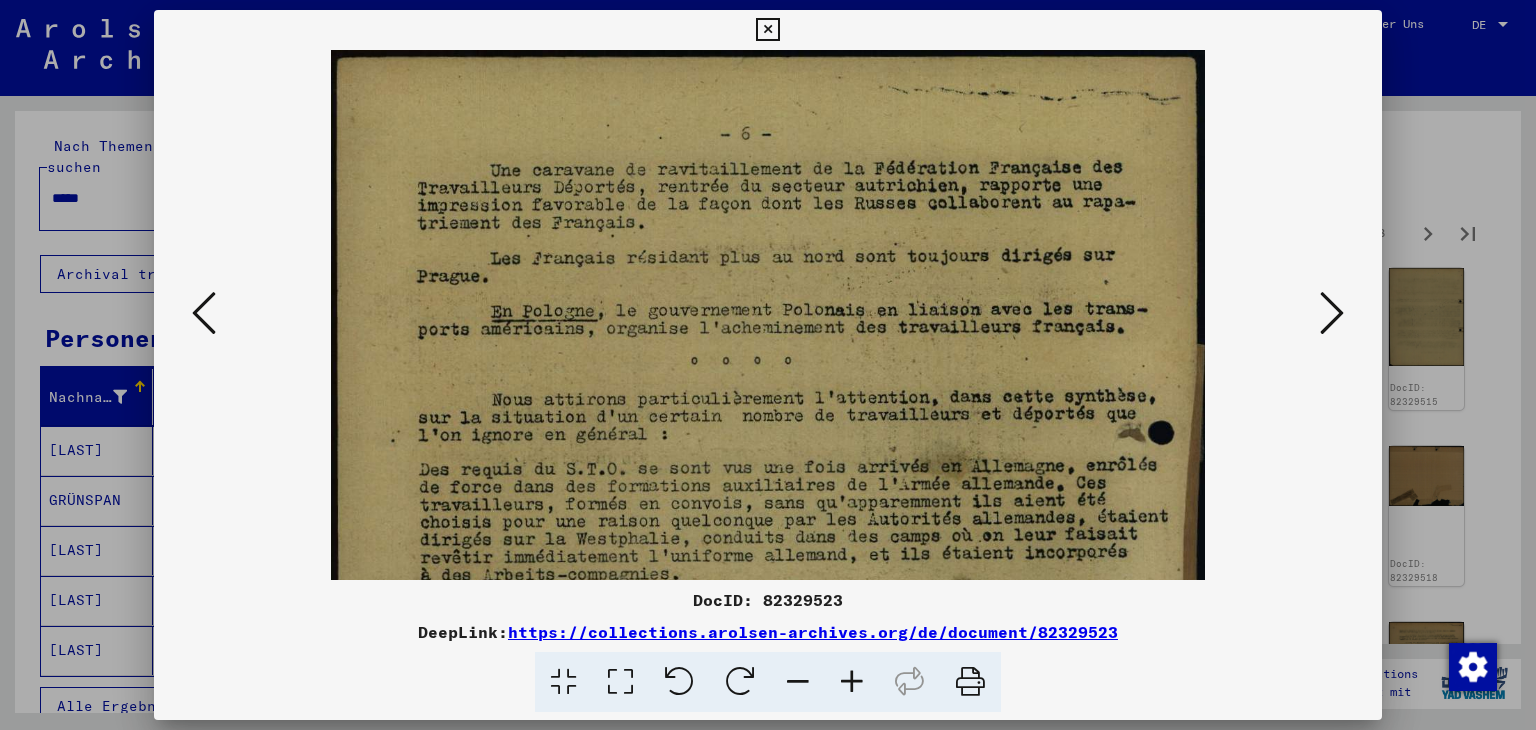 click at bounding box center (852, 682) 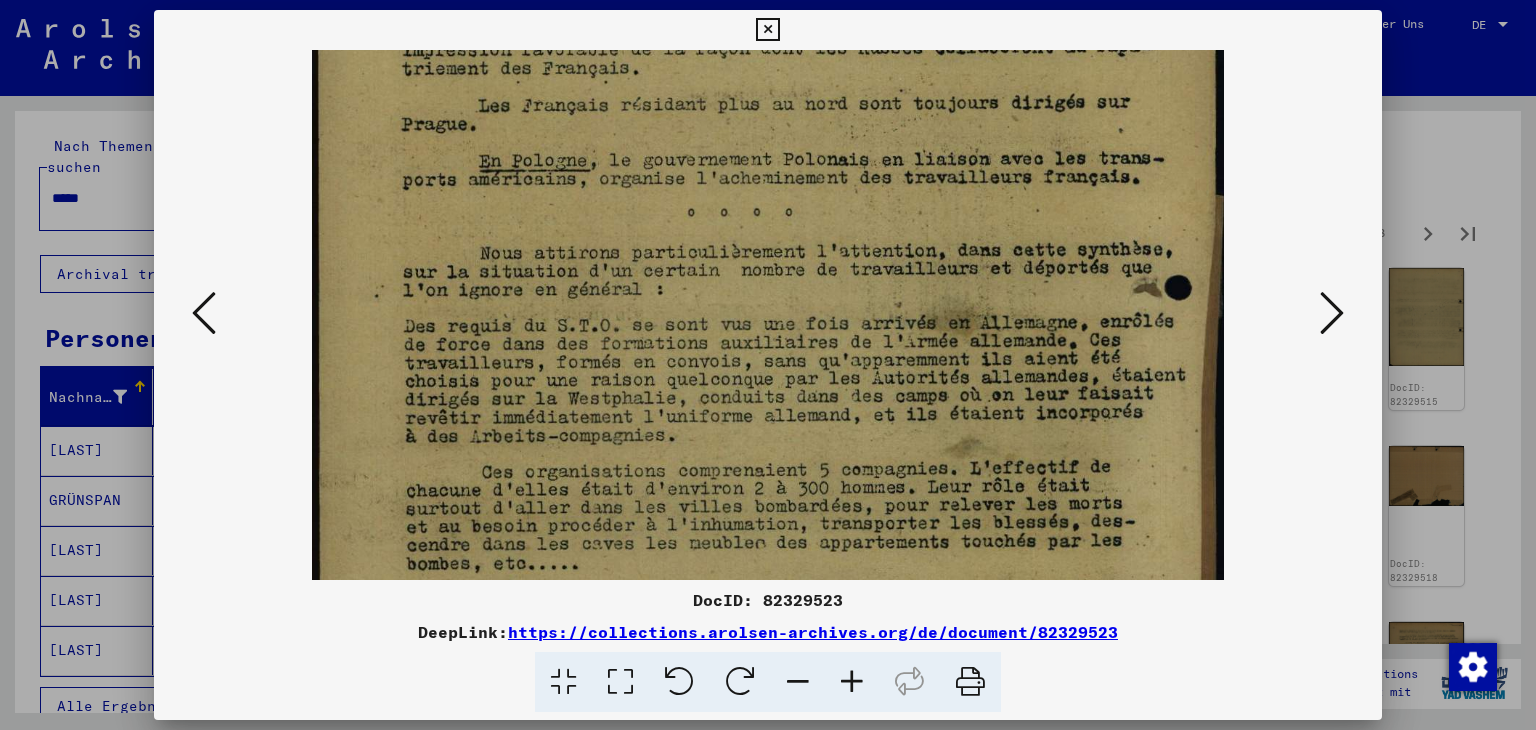 scroll, scrollTop: 170, scrollLeft: 0, axis: vertical 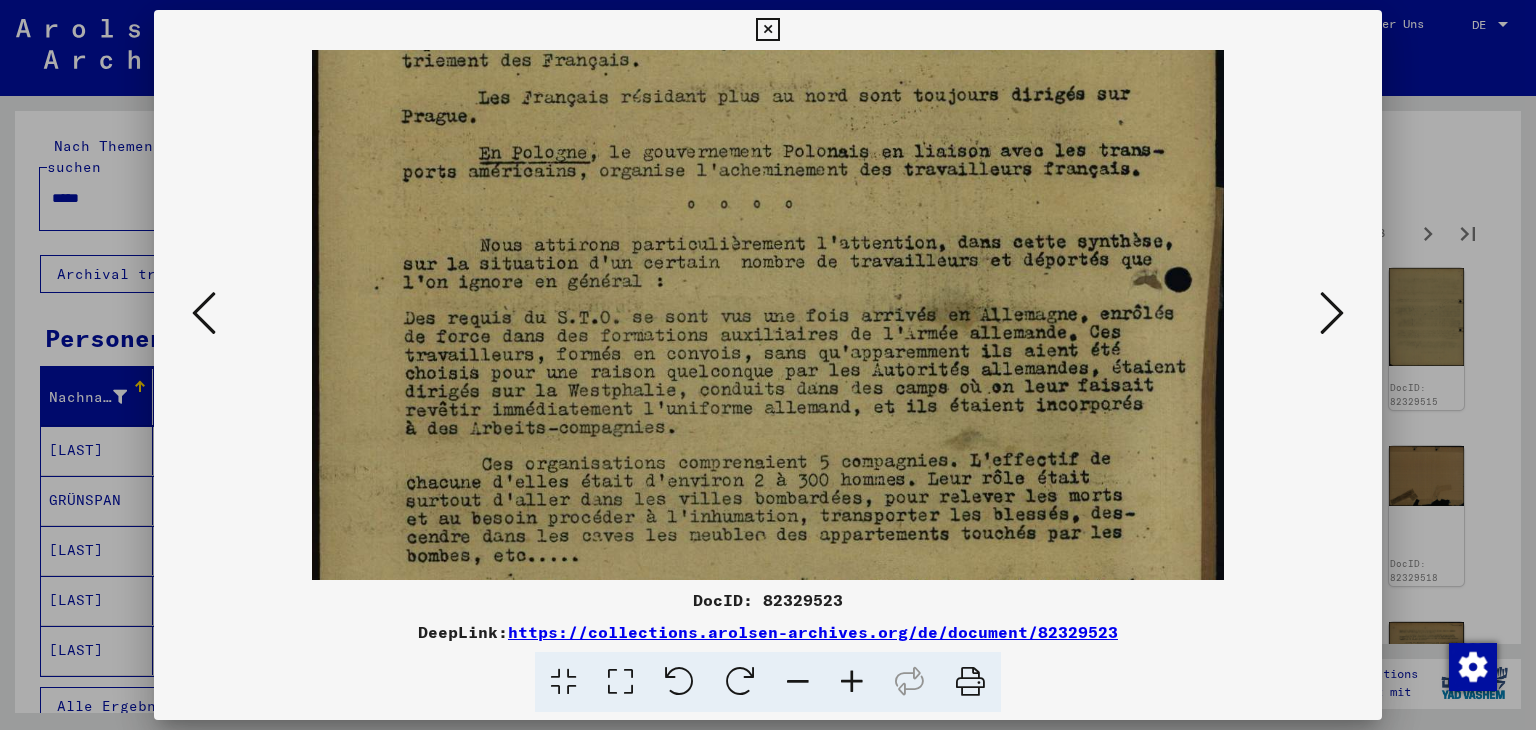 drag, startPoint x: 876, startPoint y: 463, endPoint x: 875, endPoint y: 323, distance: 140.00357 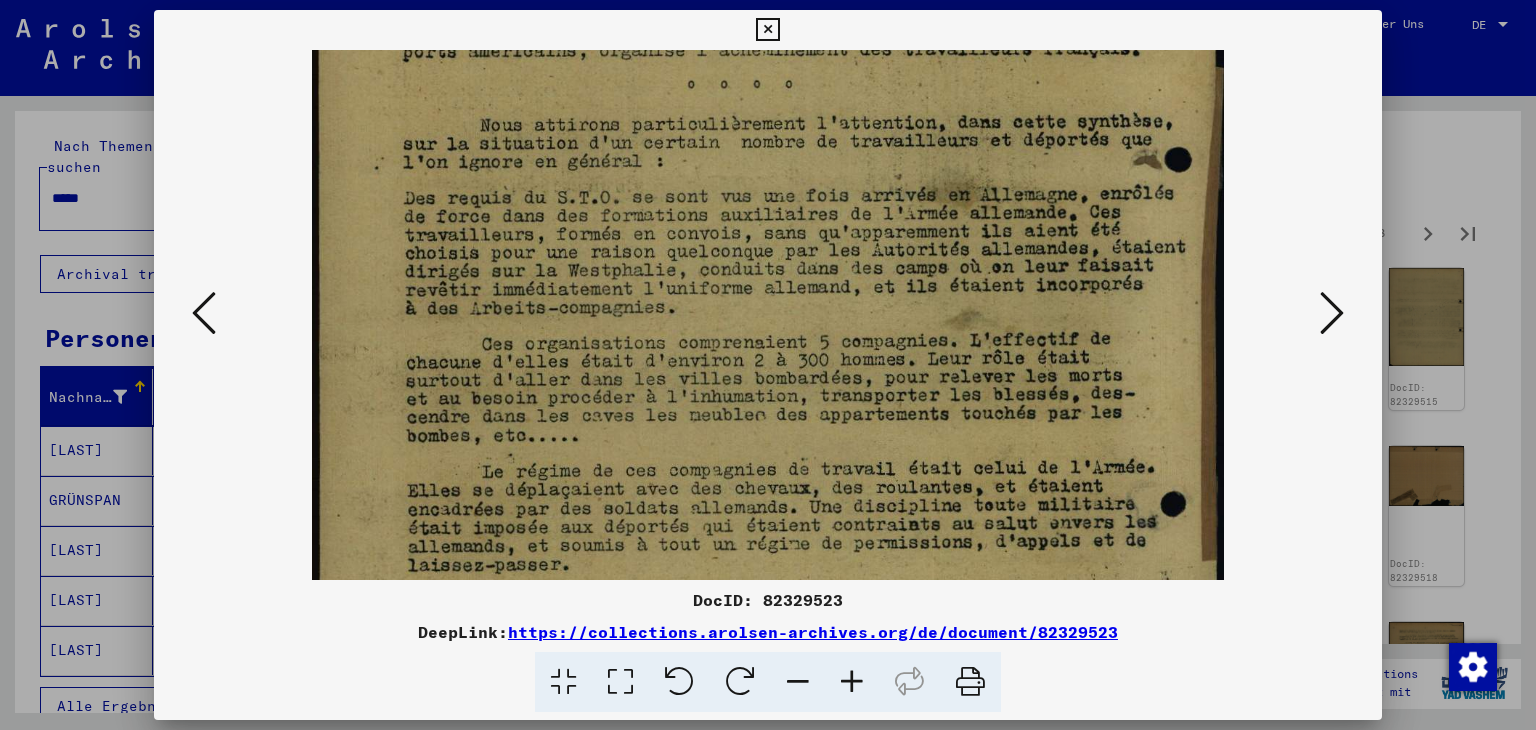 scroll, scrollTop: 293, scrollLeft: 0, axis: vertical 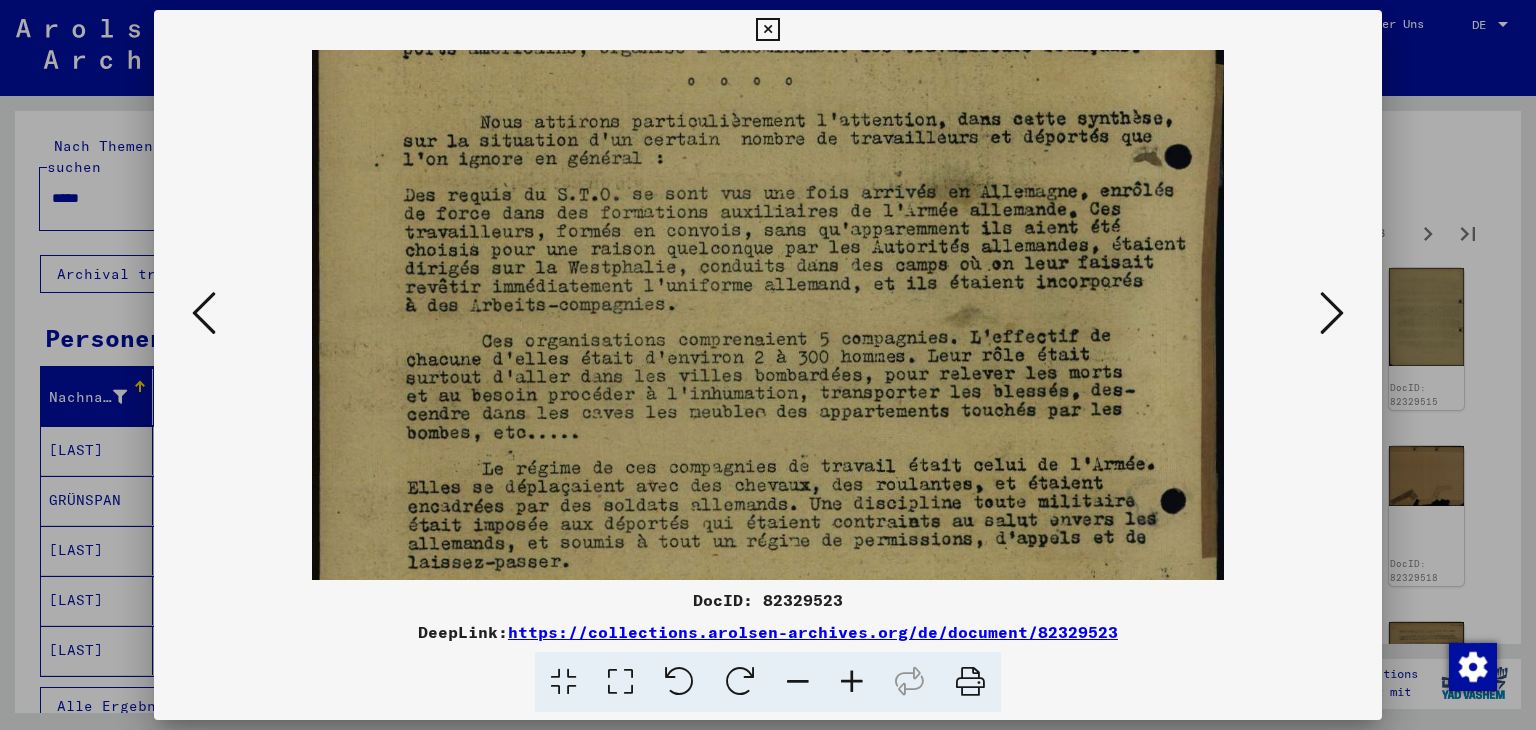 drag, startPoint x: 881, startPoint y: 469, endPoint x: 877, endPoint y: 353, distance: 116.06895 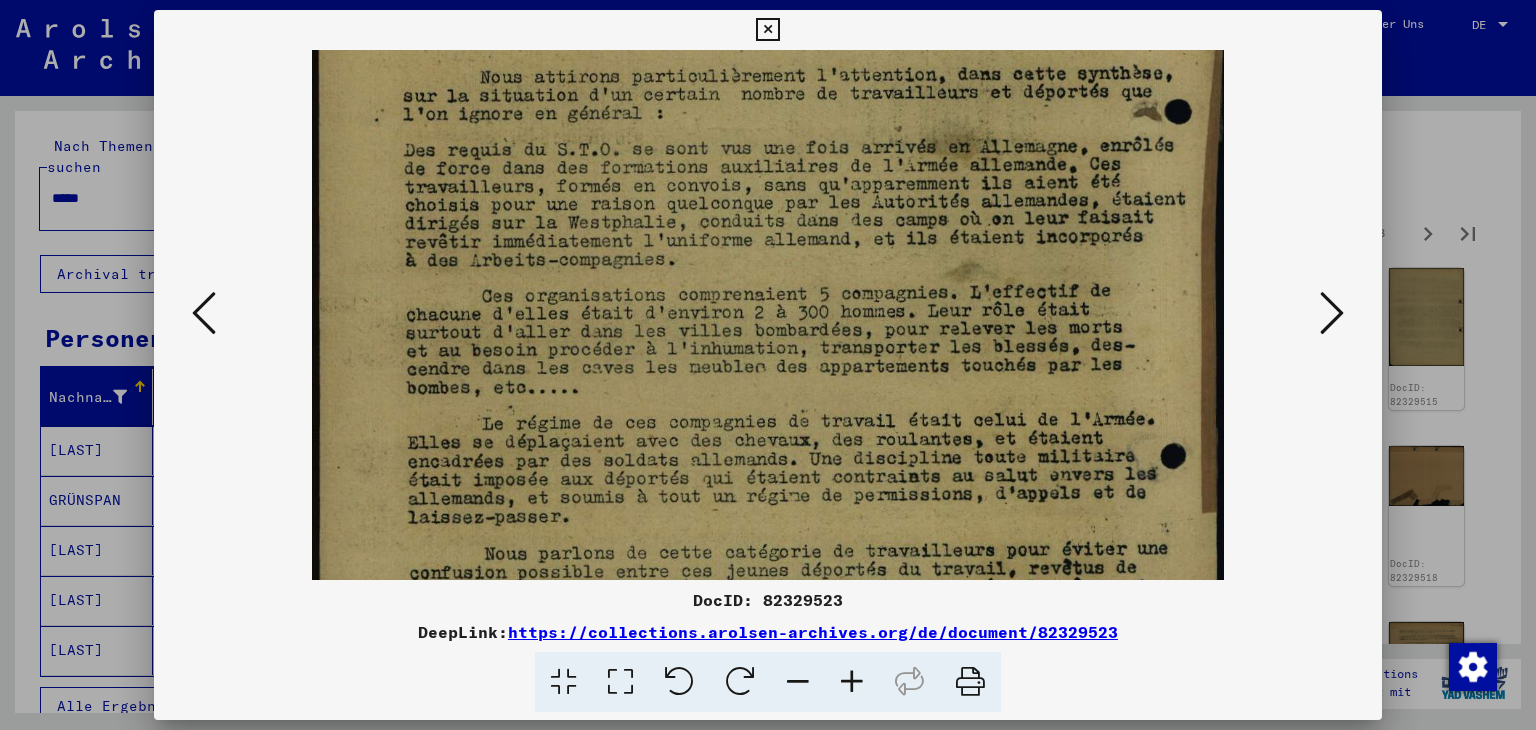 scroll, scrollTop: 353, scrollLeft: 0, axis: vertical 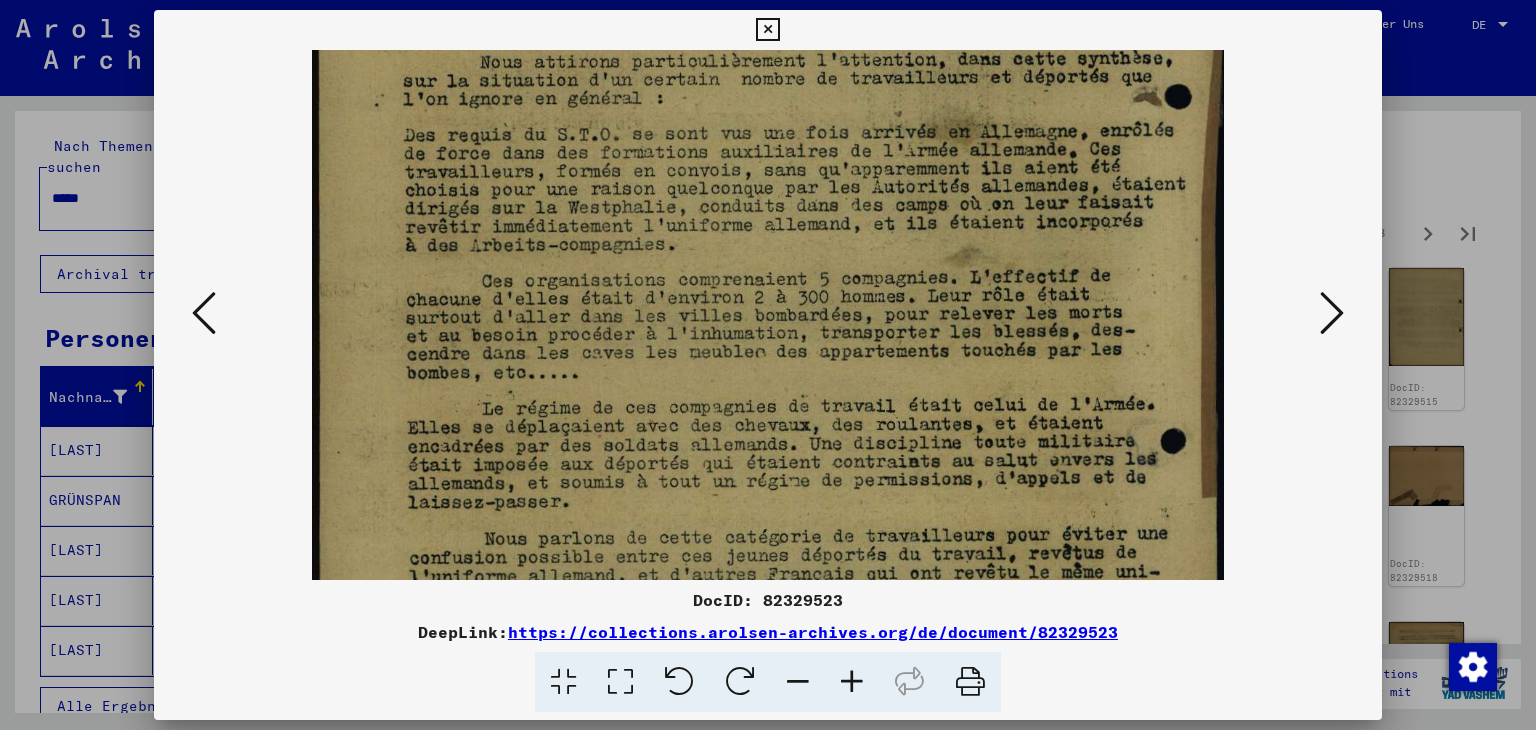drag, startPoint x: 909, startPoint y: 441, endPoint x: 900, endPoint y: 395, distance: 46.872166 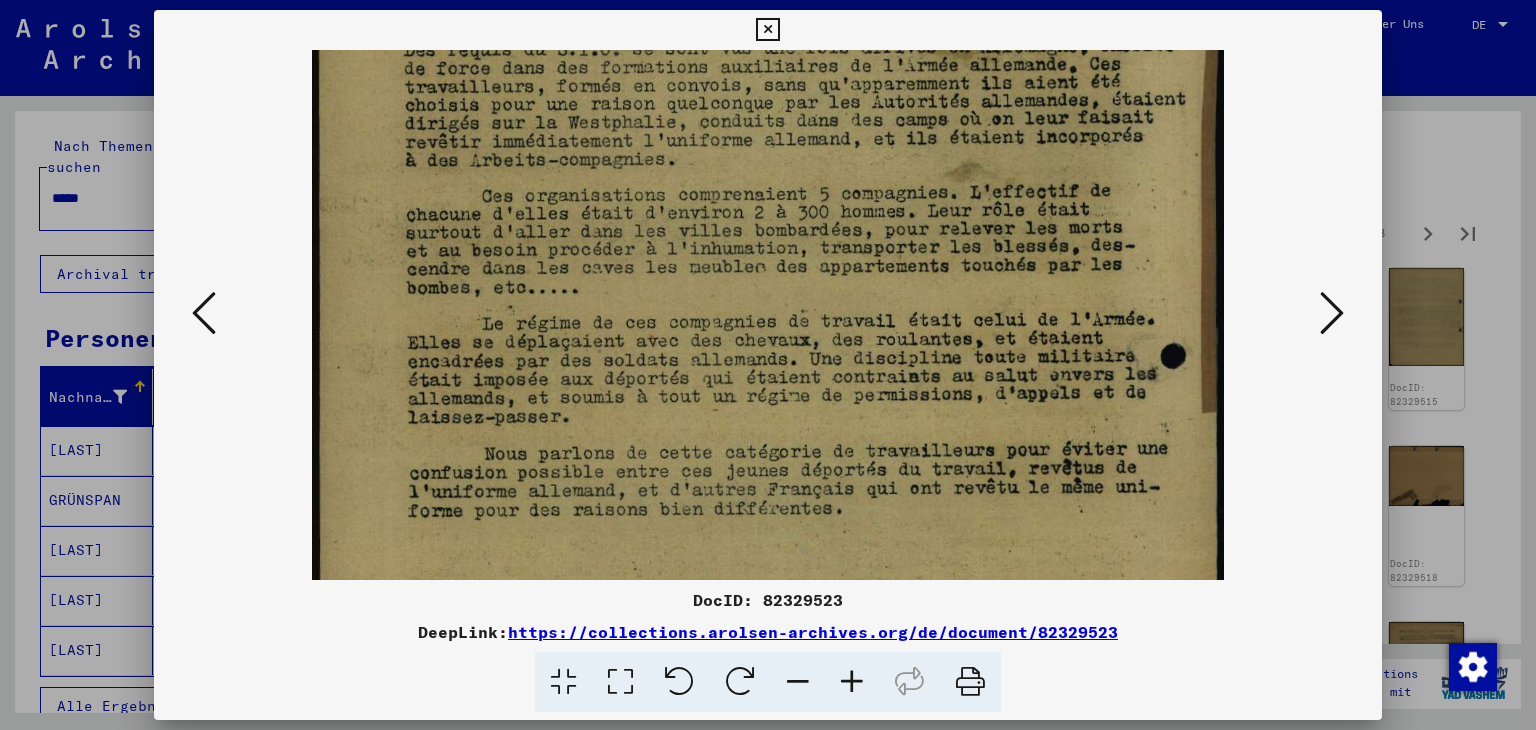 drag, startPoint x: 900, startPoint y: 473, endPoint x: 899, endPoint y: 392, distance: 81.00617 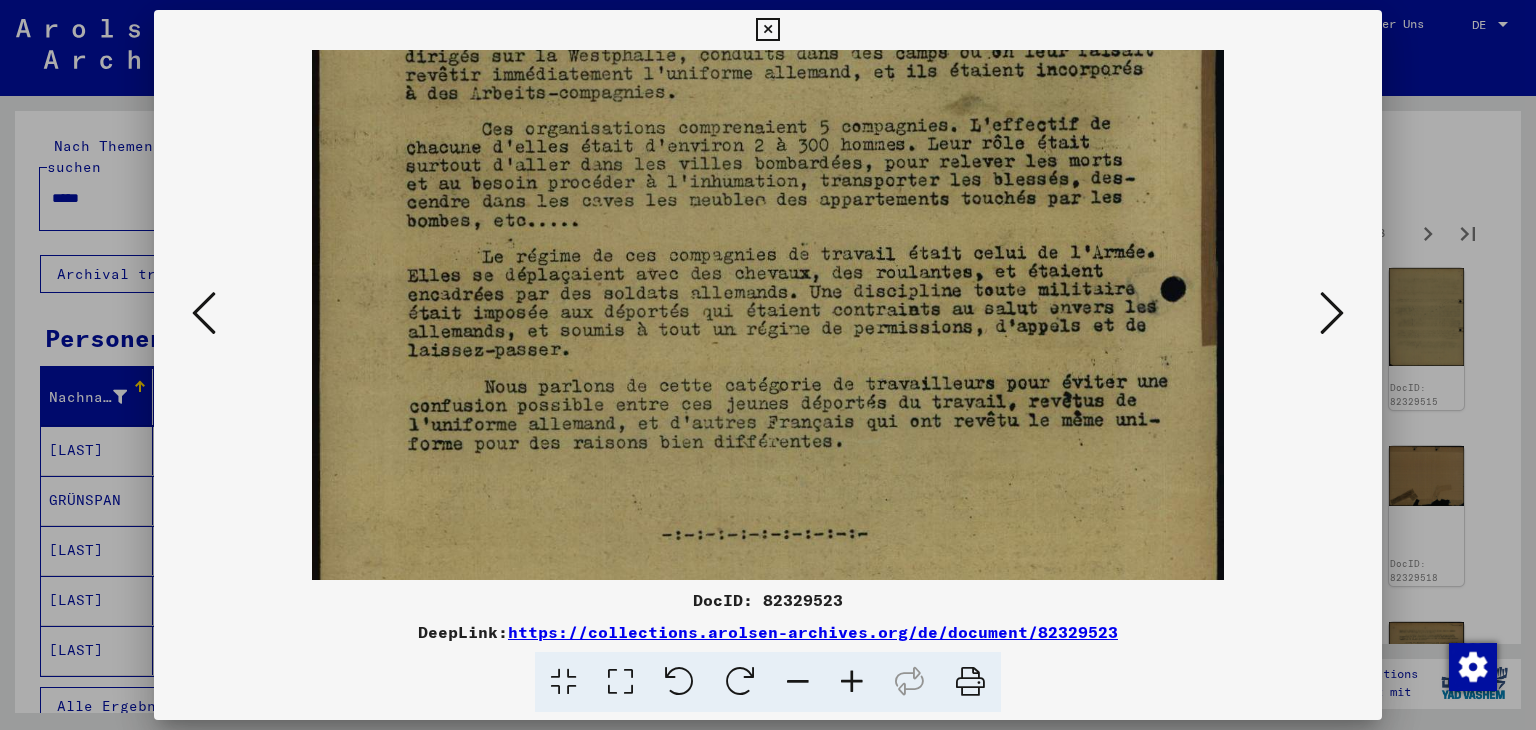 drag, startPoint x: 908, startPoint y: 462, endPoint x: 903, endPoint y: 398, distance: 64.195015 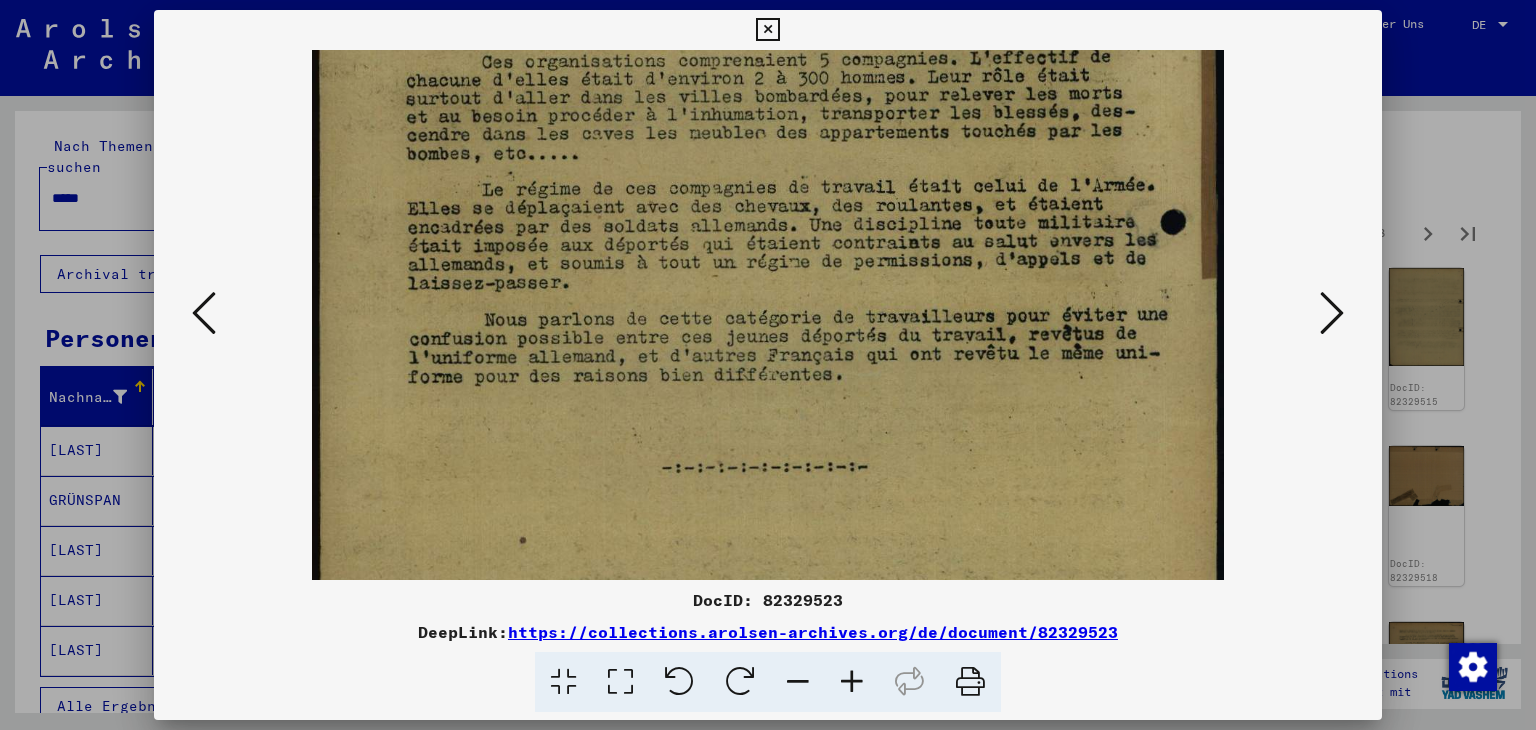 drag, startPoint x: 908, startPoint y: 441, endPoint x: 908, endPoint y: 401, distance: 40 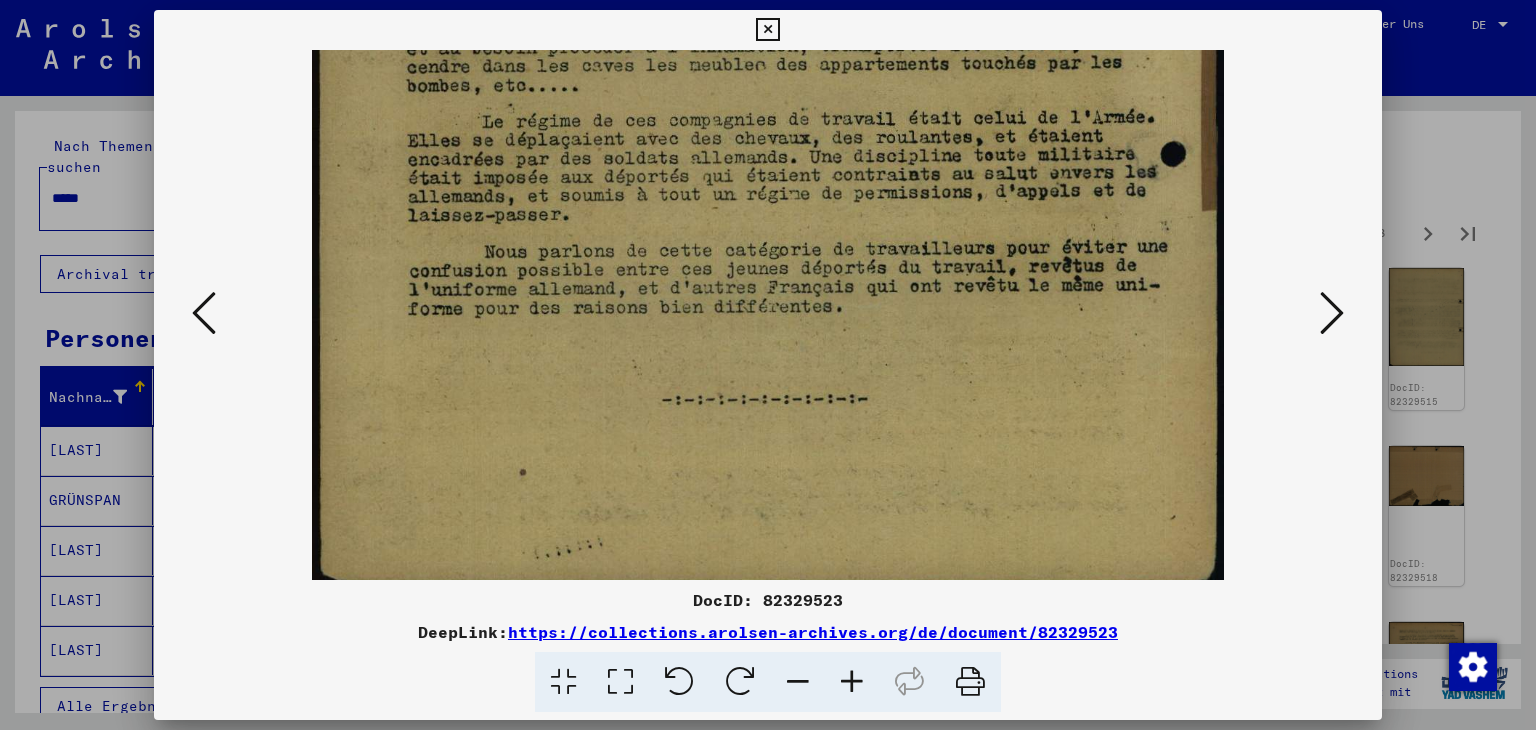 scroll, scrollTop: 640, scrollLeft: 0, axis: vertical 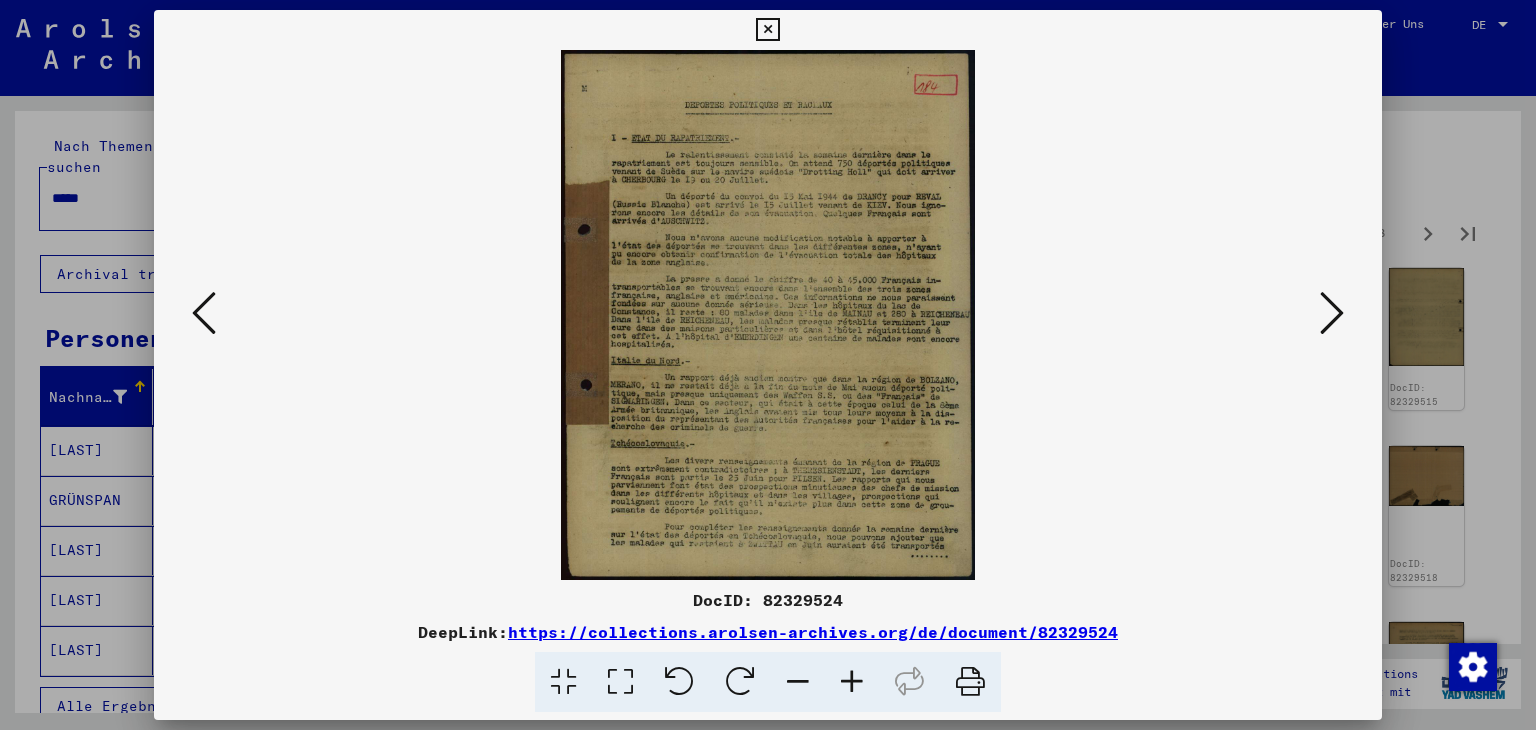 click at bounding box center (852, 682) 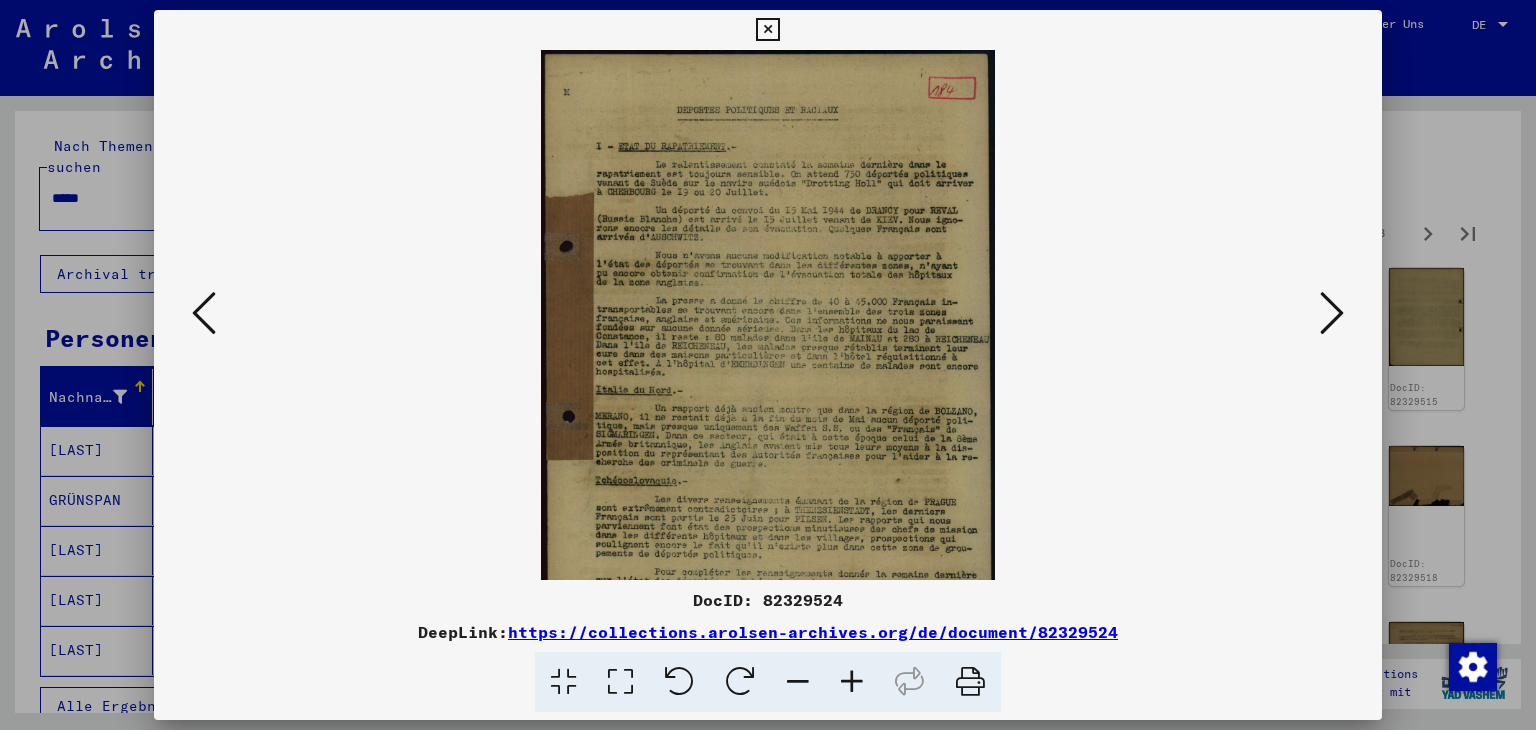 click at bounding box center (852, 682) 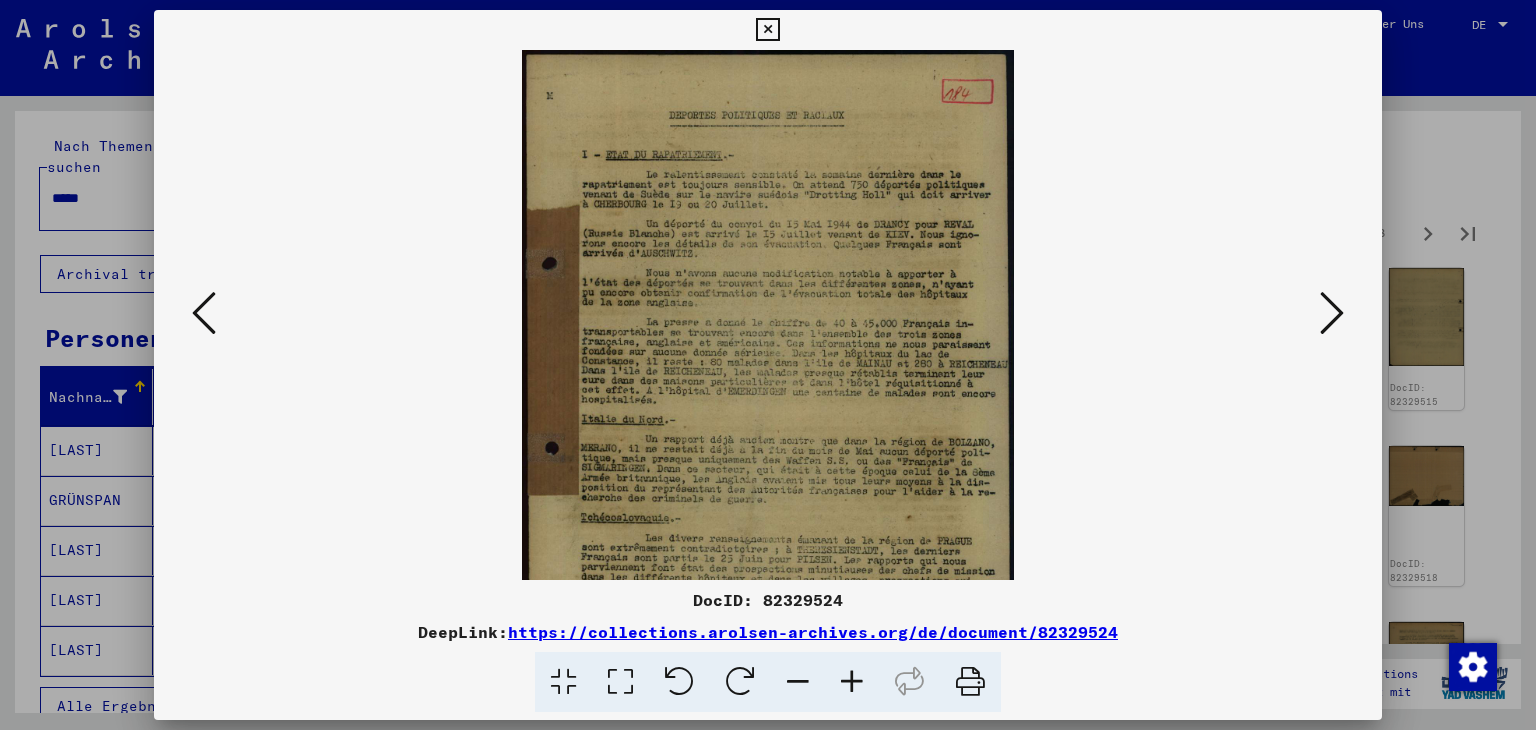 click at bounding box center [852, 682] 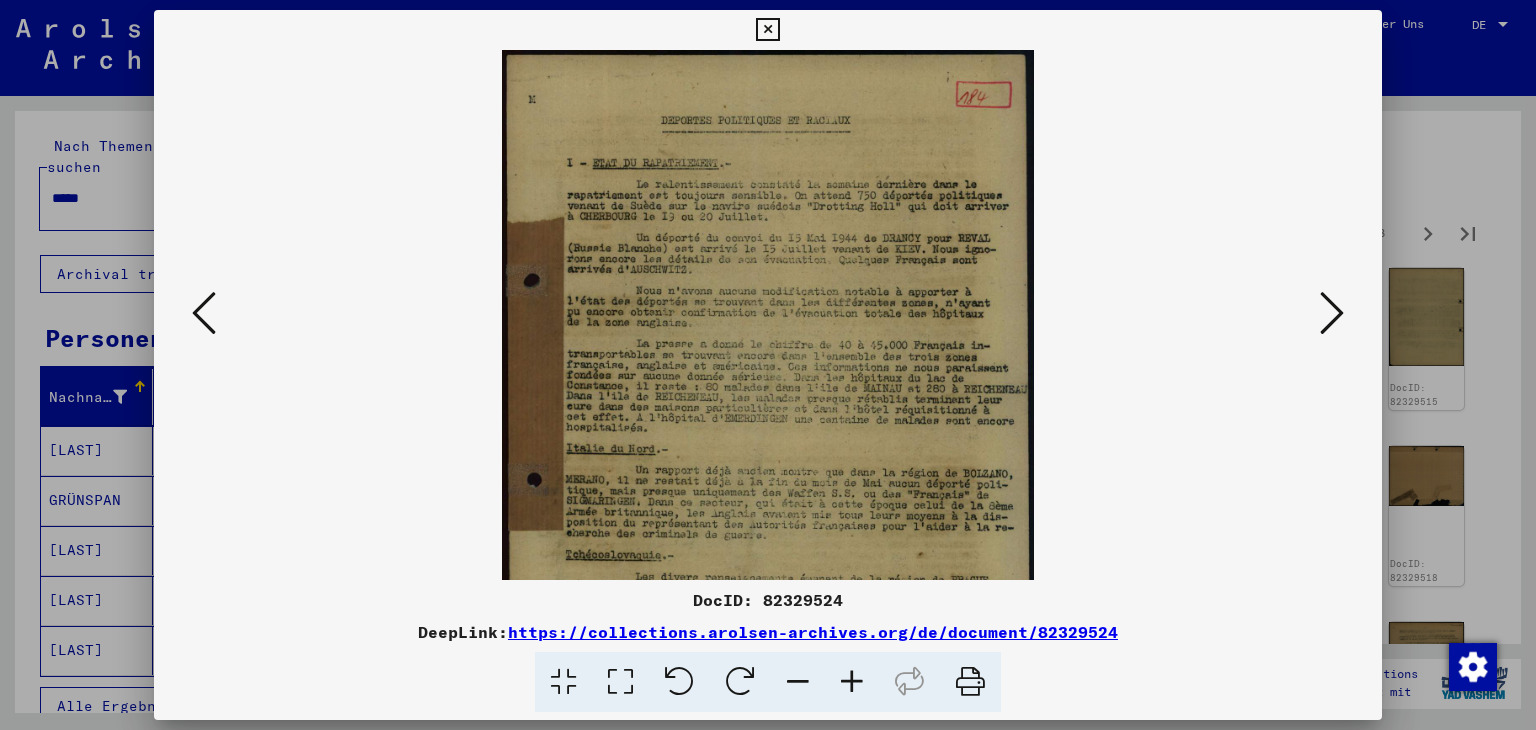 click at bounding box center (852, 682) 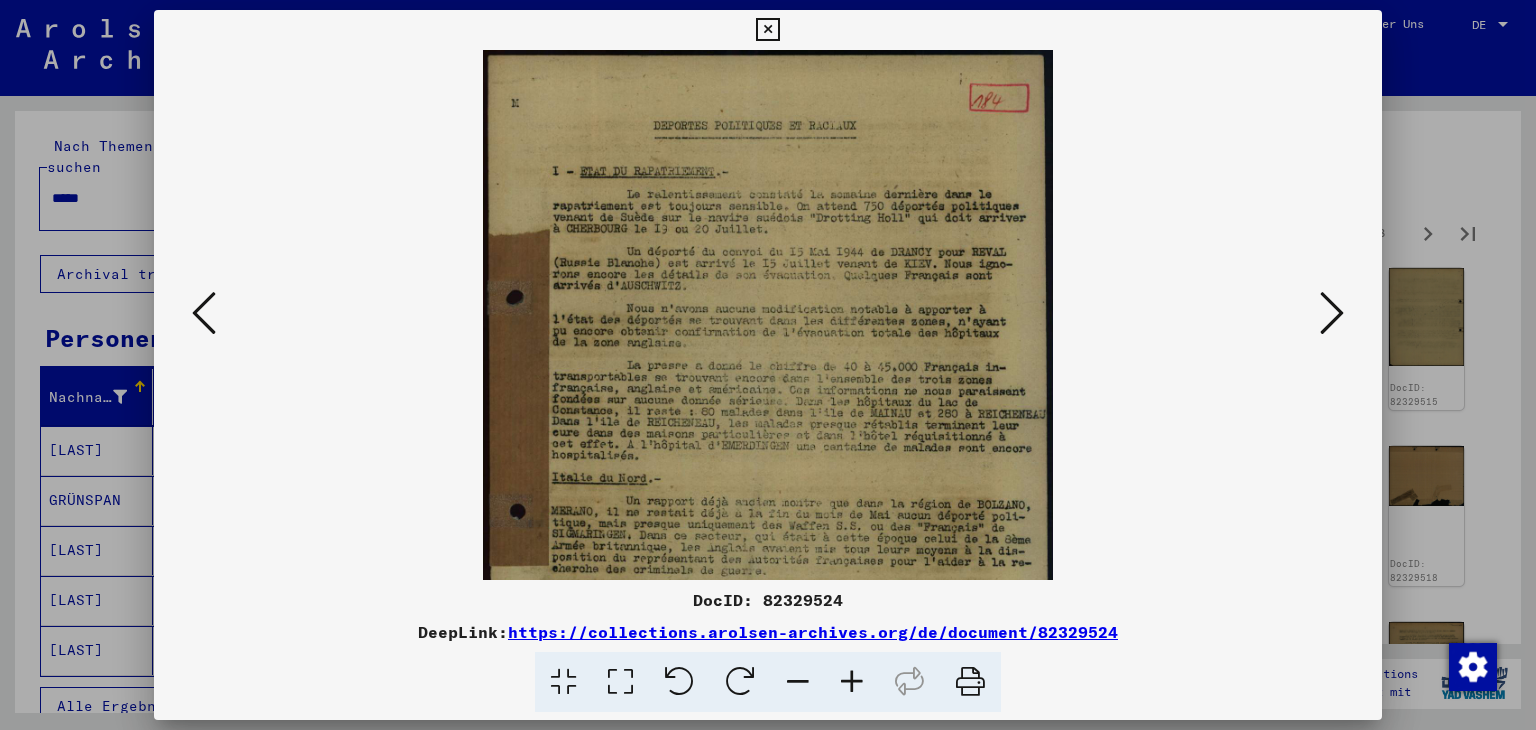 click at bounding box center [852, 682] 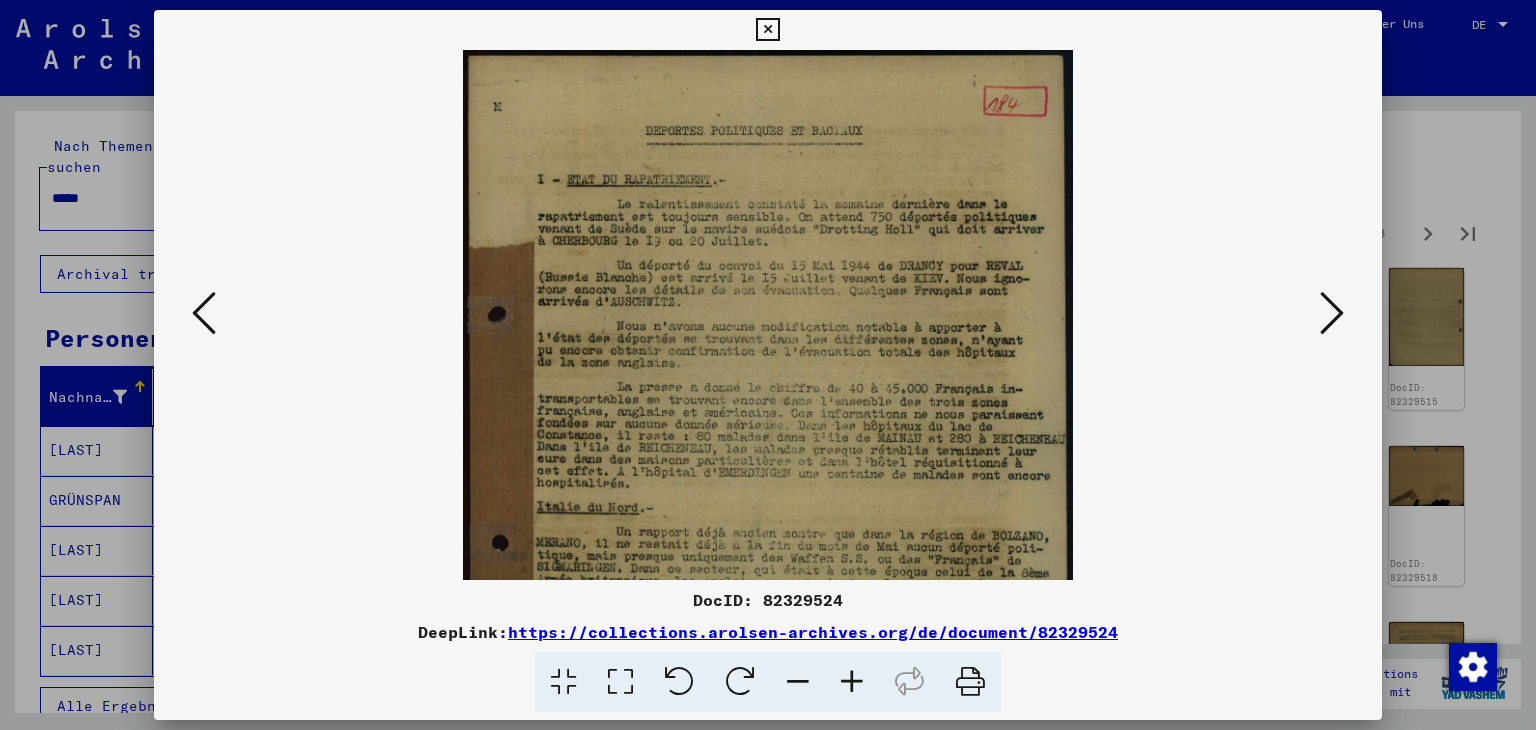 click at bounding box center [852, 682] 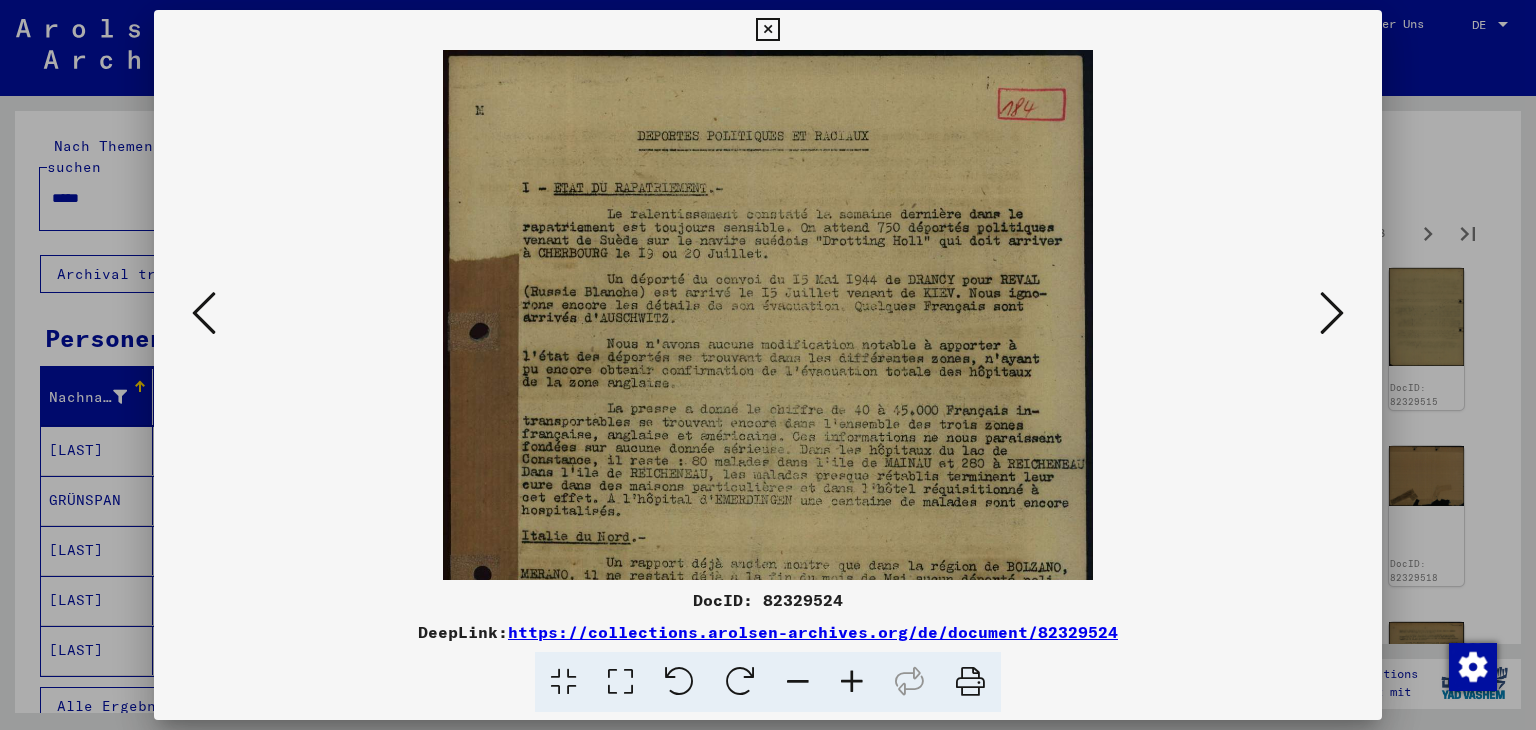 click at bounding box center [852, 682] 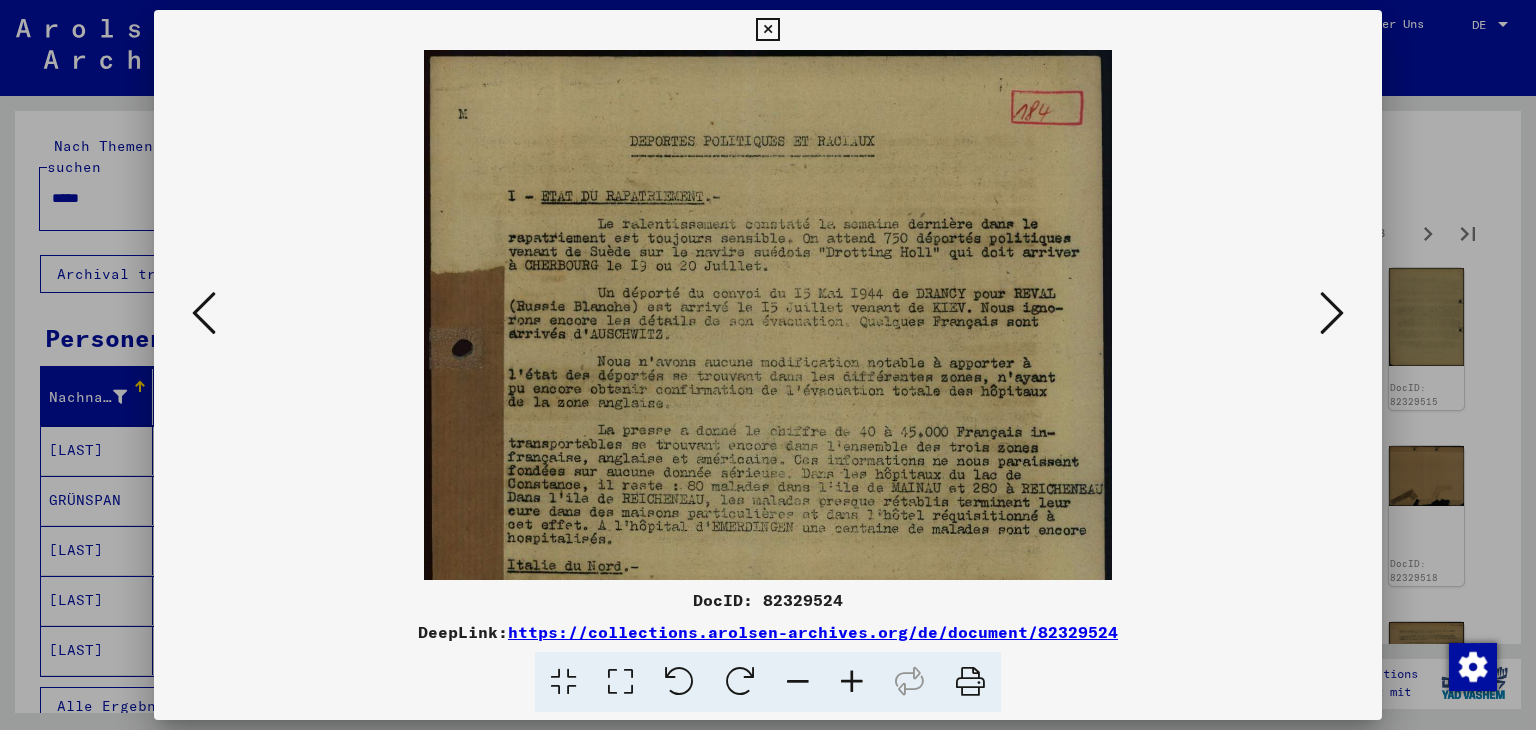 click at bounding box center [852, 682] 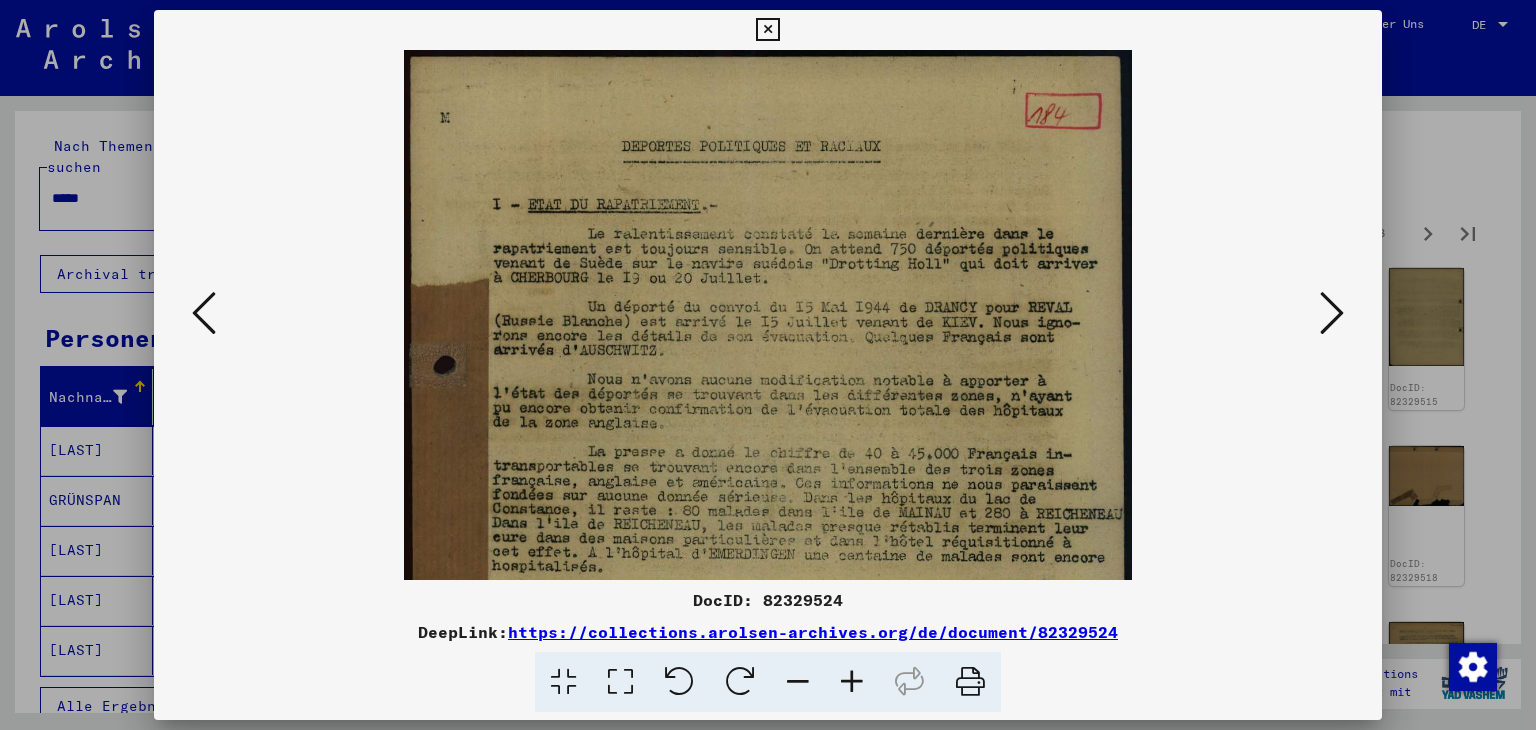 click at bounding box center (852, 682) 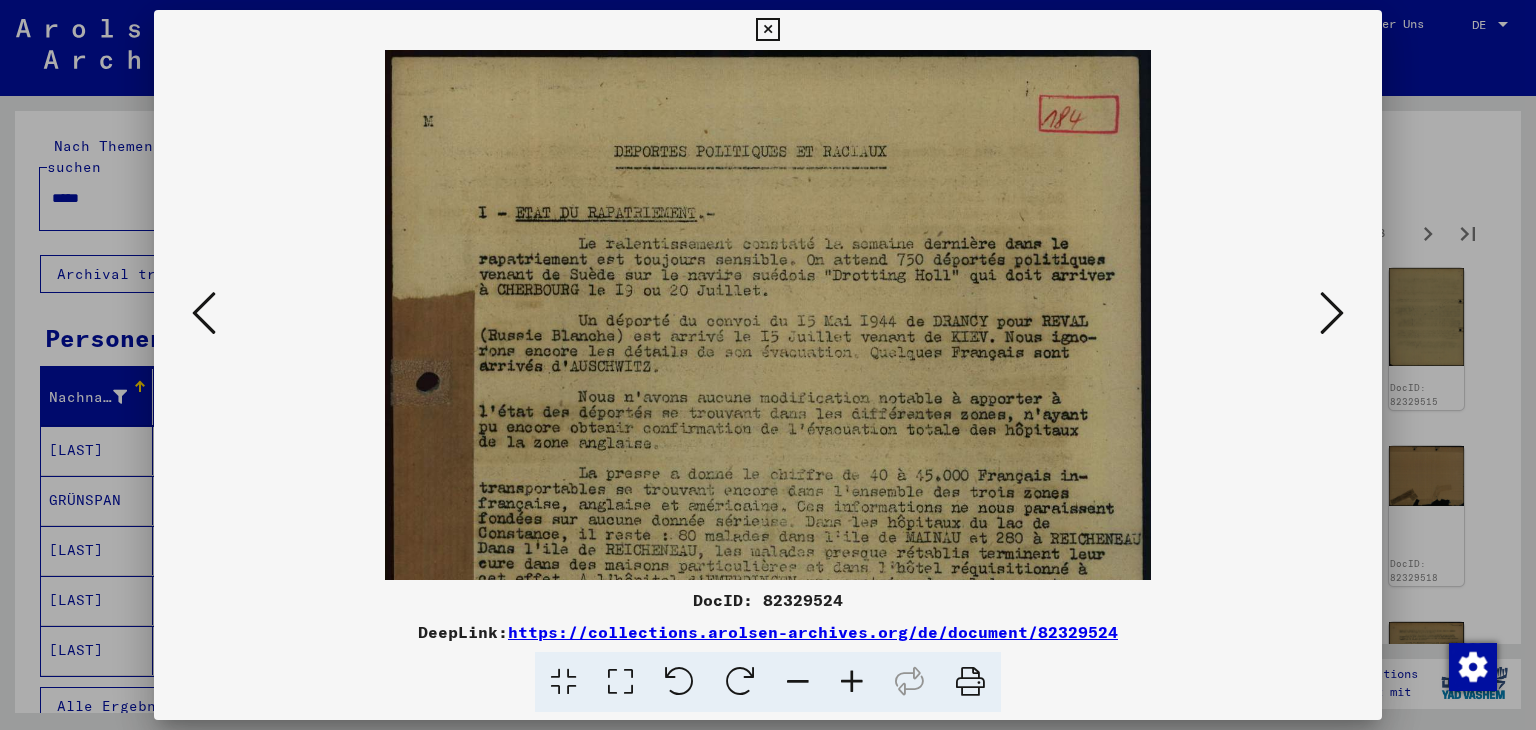 click at bounding box center (852, 682) 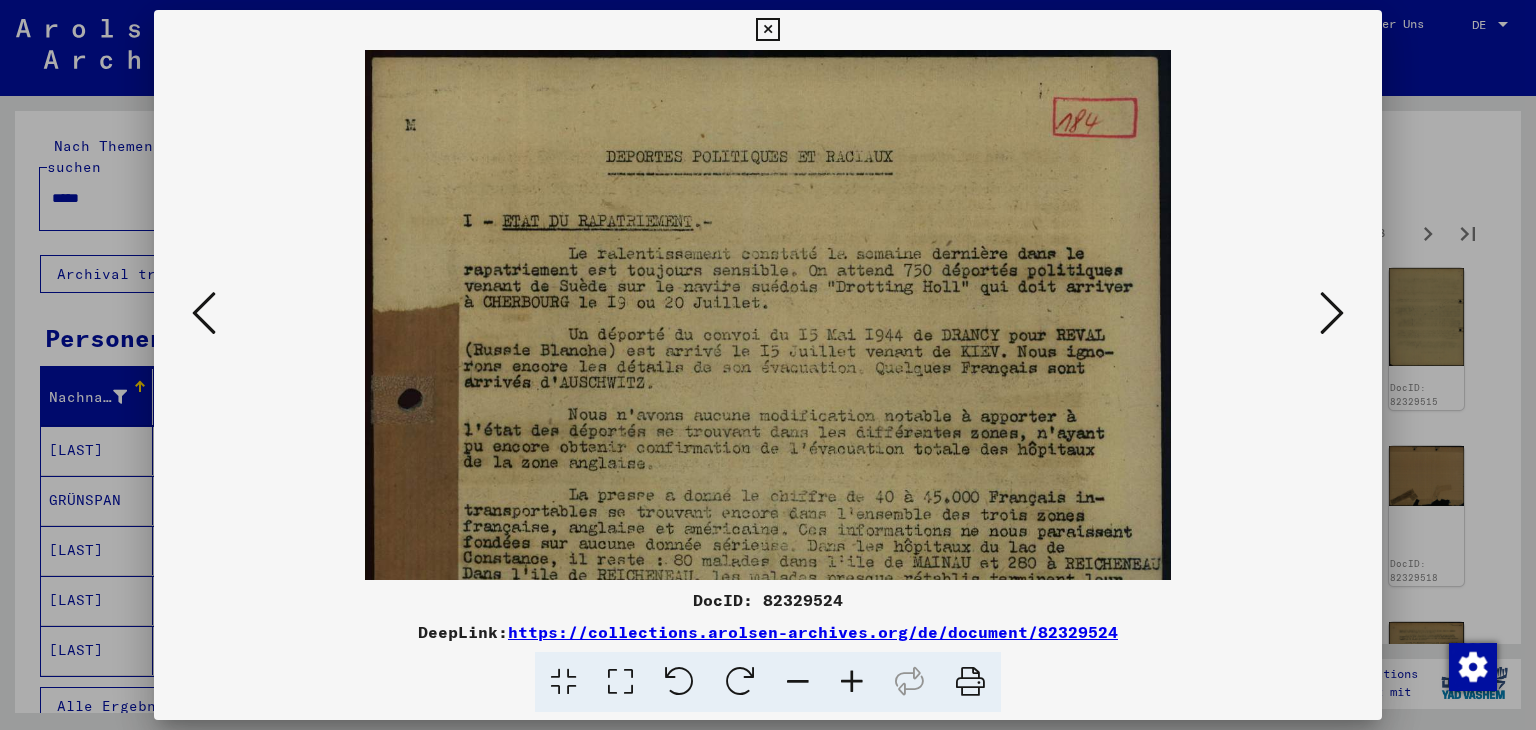 click at bounding box center [852, 682] 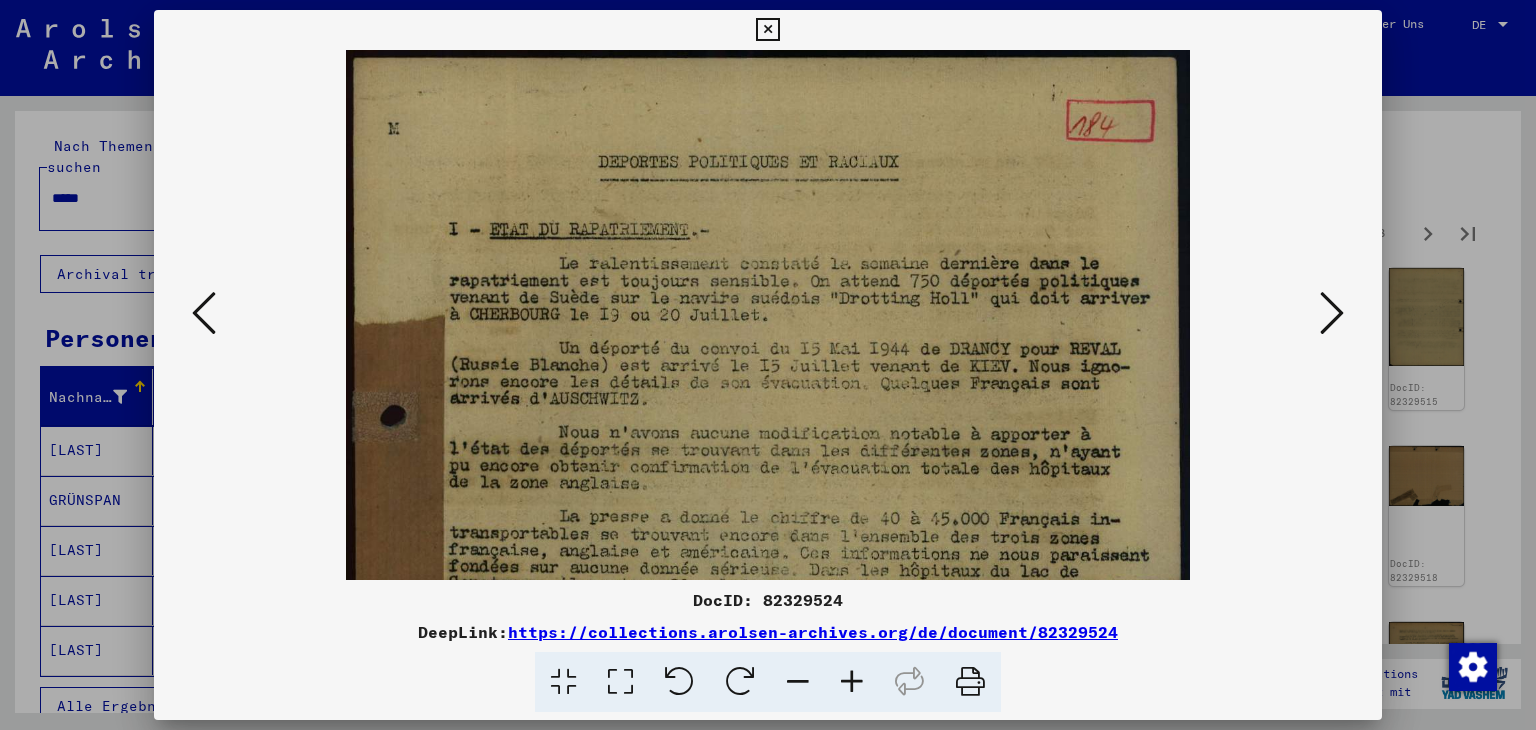 click at bounding box center (852, 682) 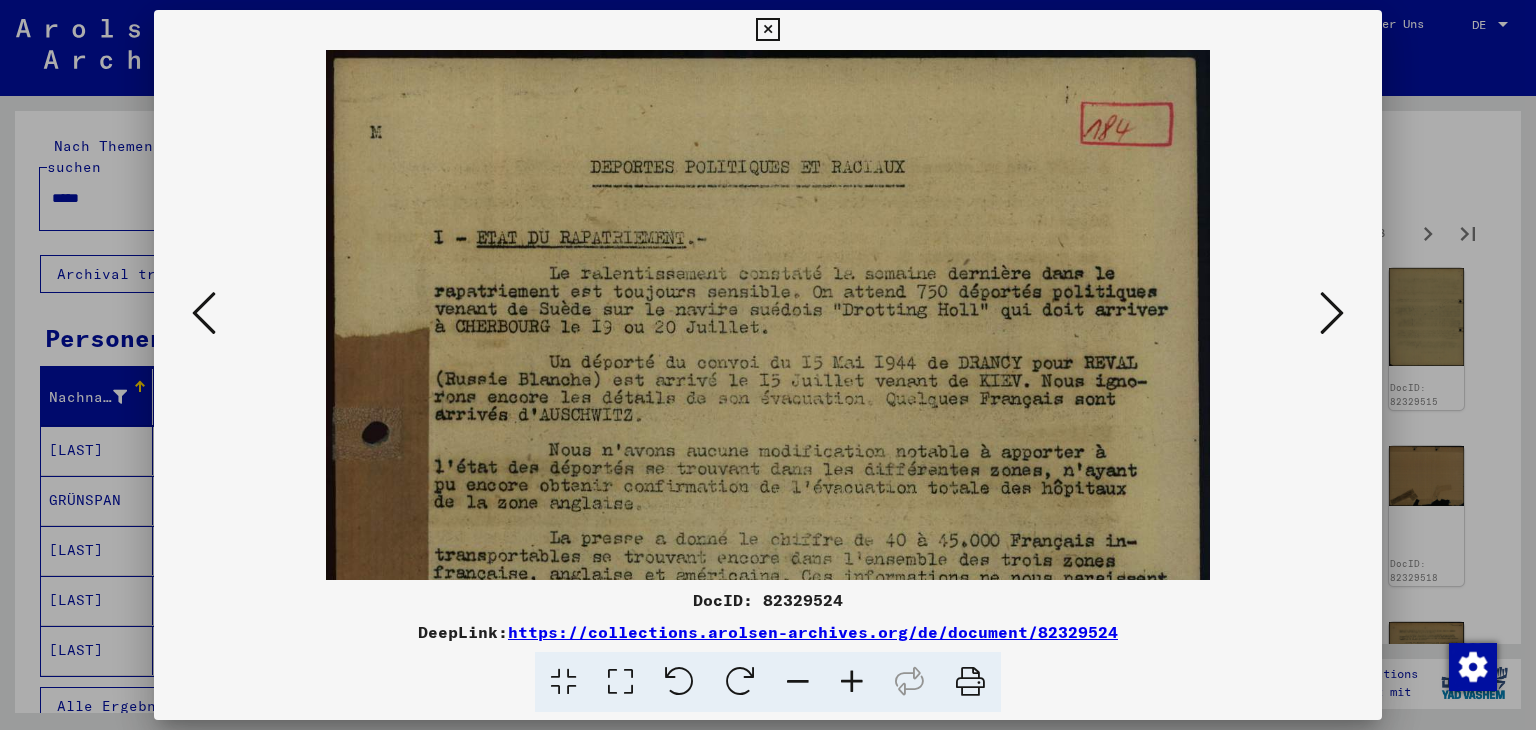 click at bounding box center [852, 682] 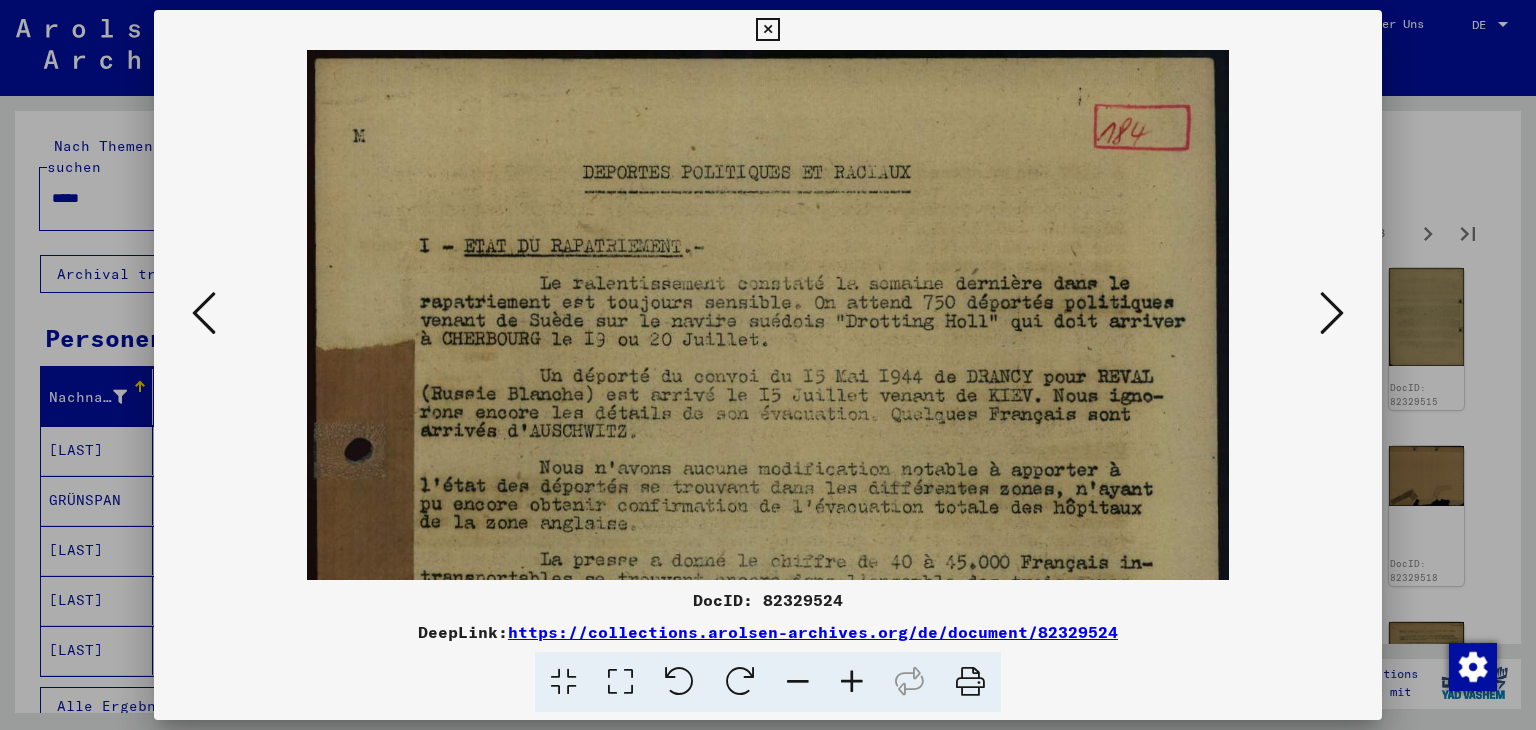 click at bounding box center (852, 682) 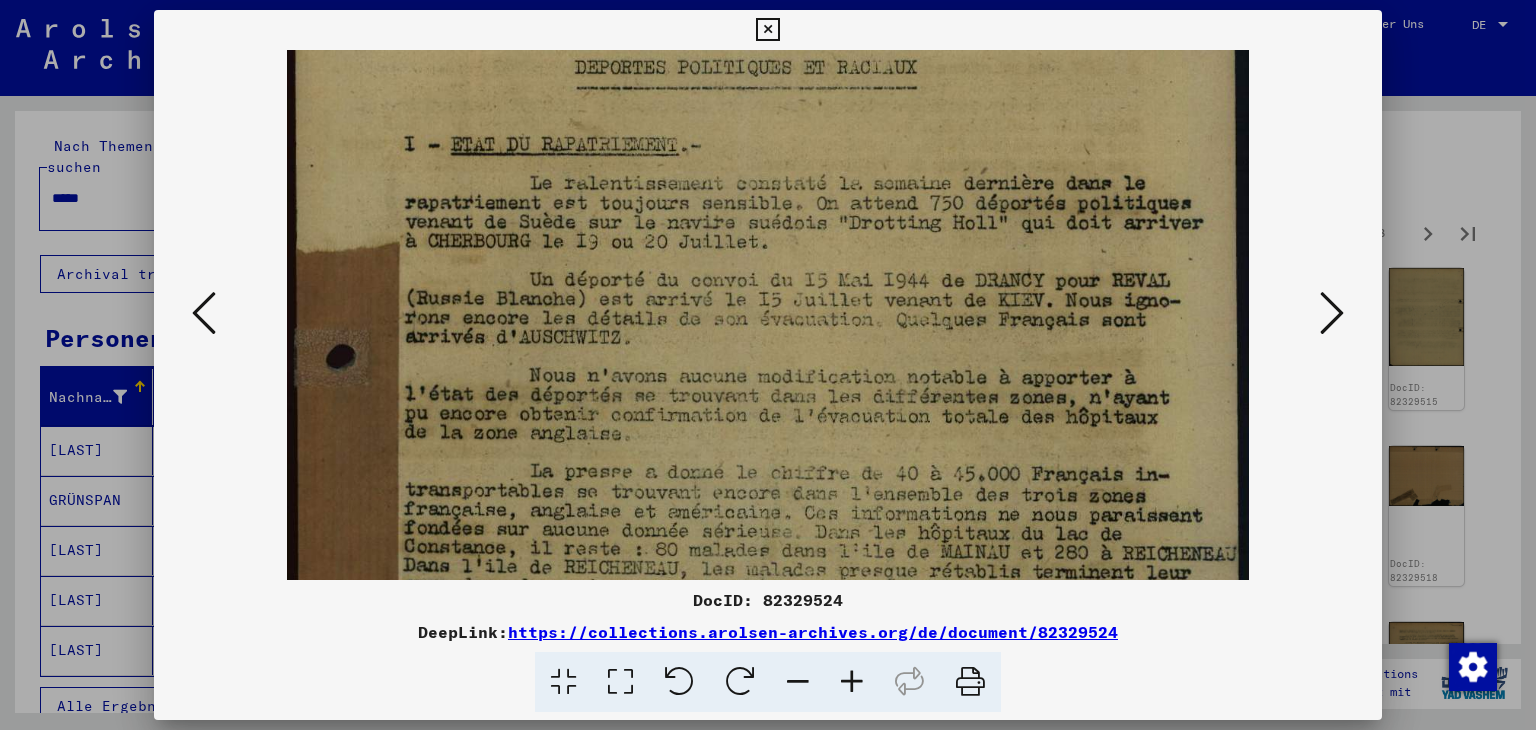 scroll, scrollTop: 112, scrollLeft: 0, axis: vertical 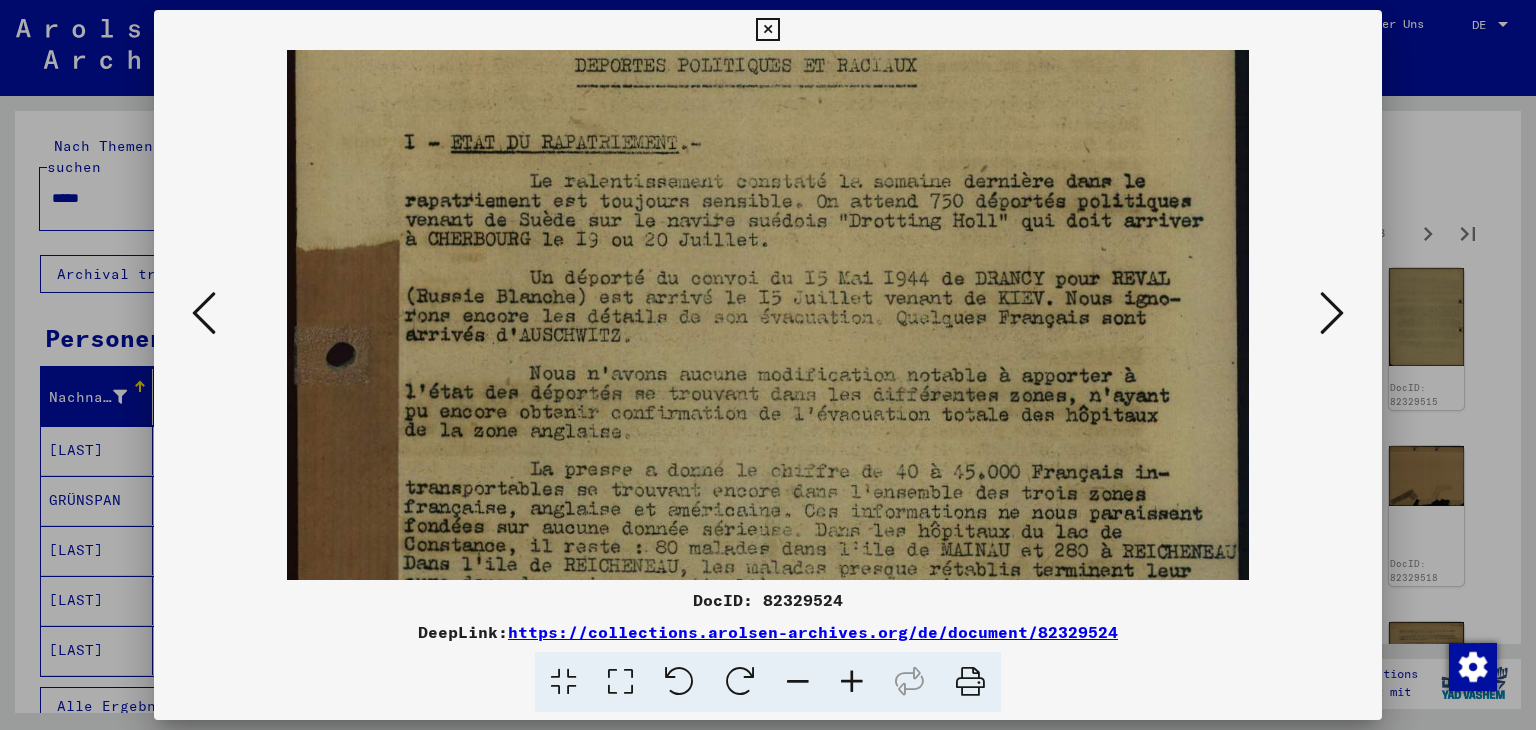 drag, startPoint x: 935, startPoint y: 477, endPoint x: 921, endPoint y: 395, distance: 83.18654 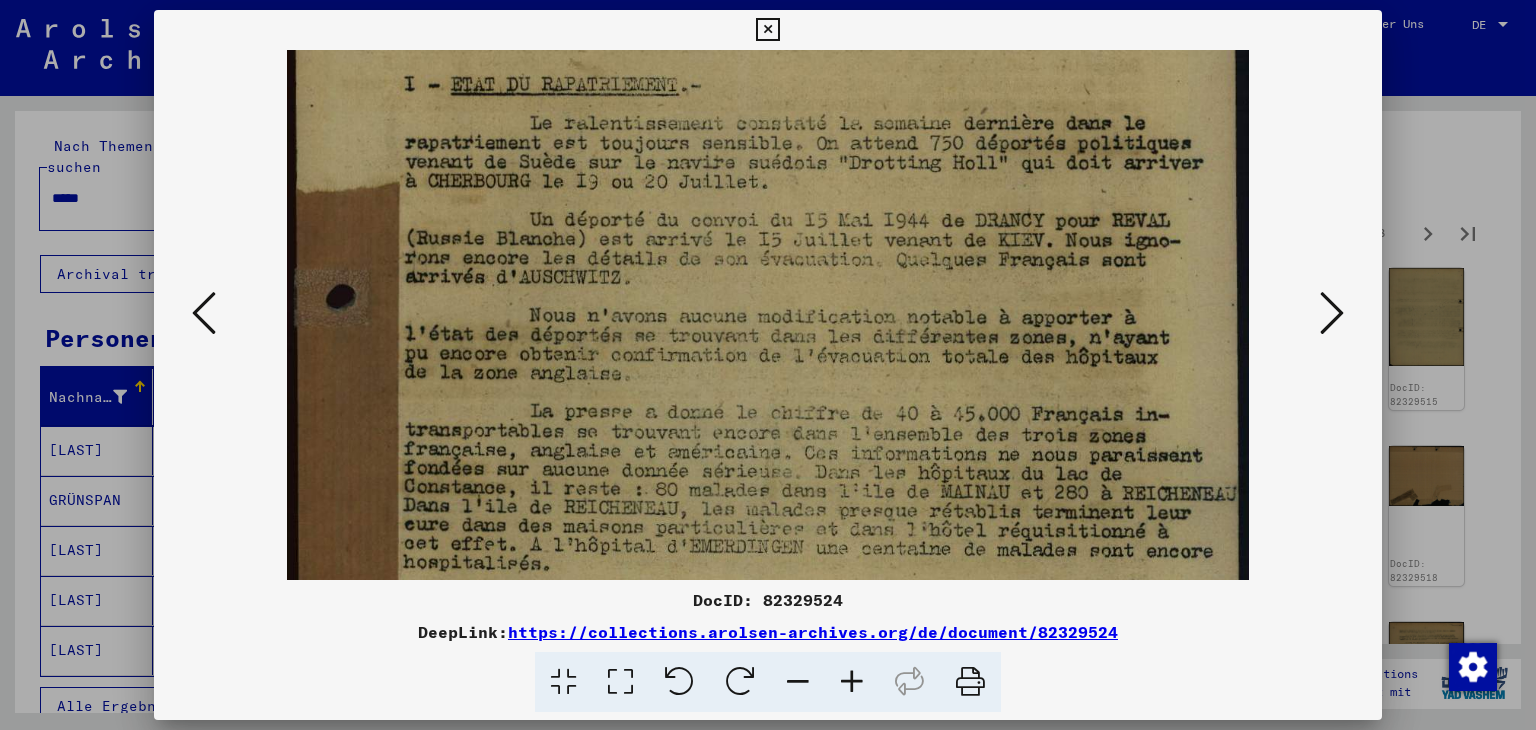 scroll, scrollTop: 180, scrollLeft: 0, axis: vertical 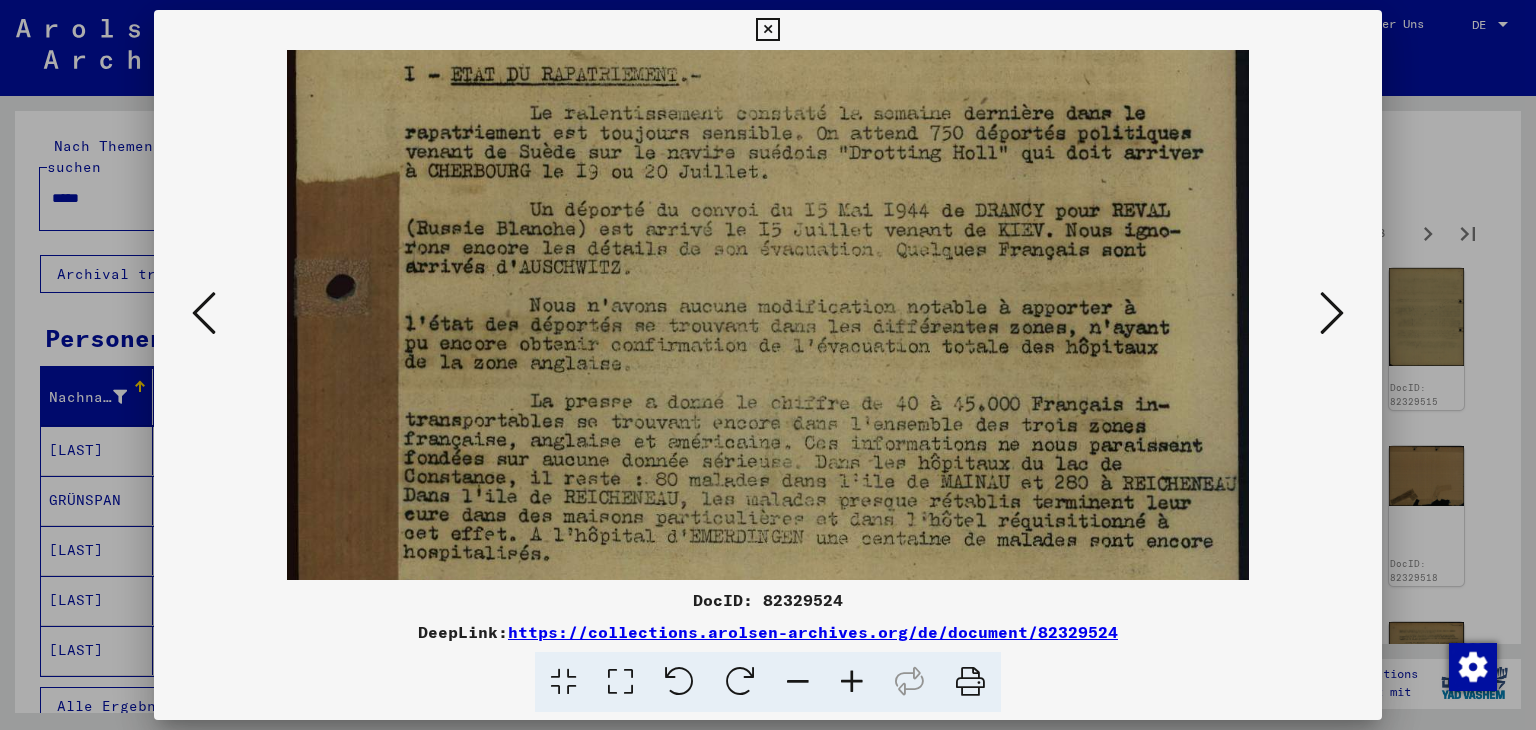 drag, startPoint x: 993, startPoint y: 437, endPoint x: 971, endPoint y: 373, distance: 67.6757 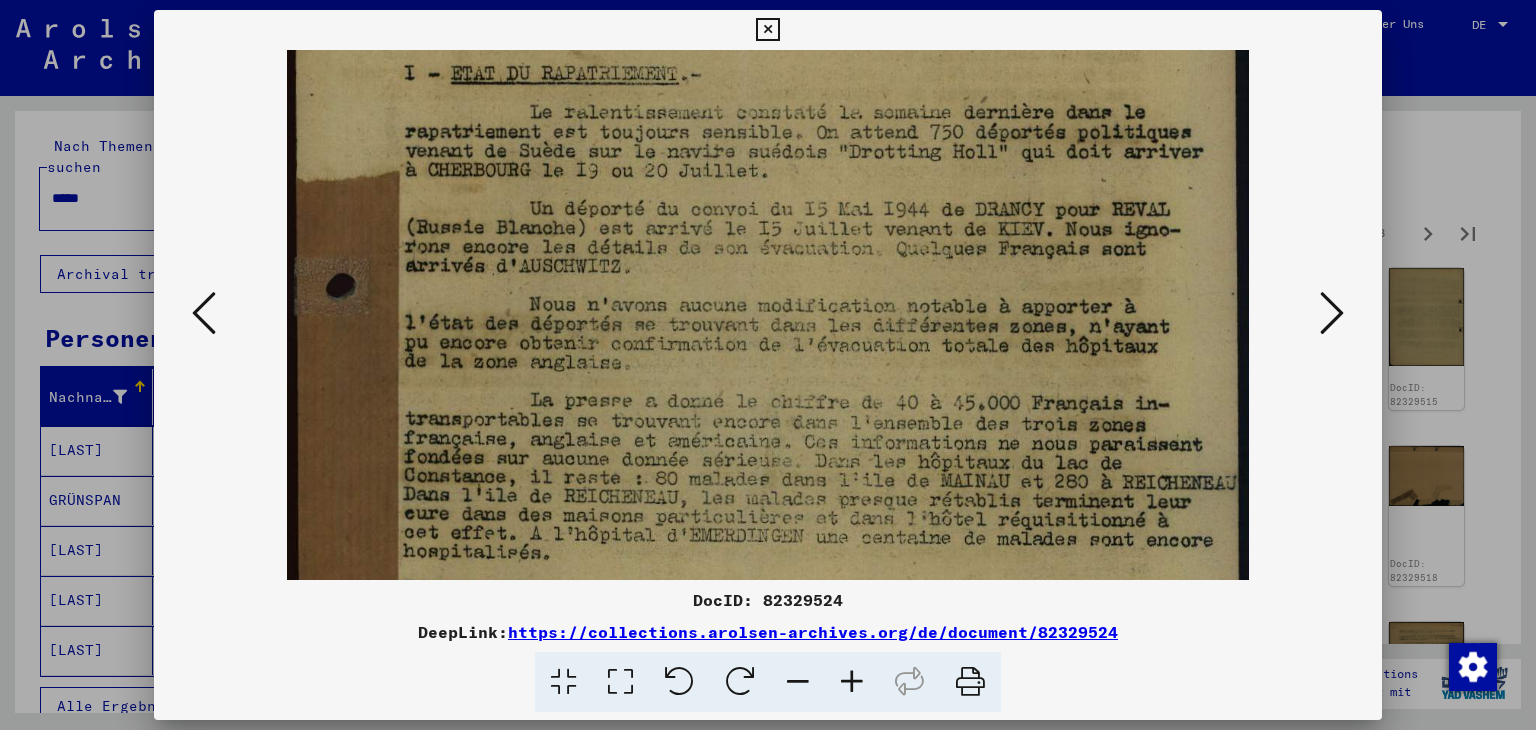 click at bounding box center [768, 484] 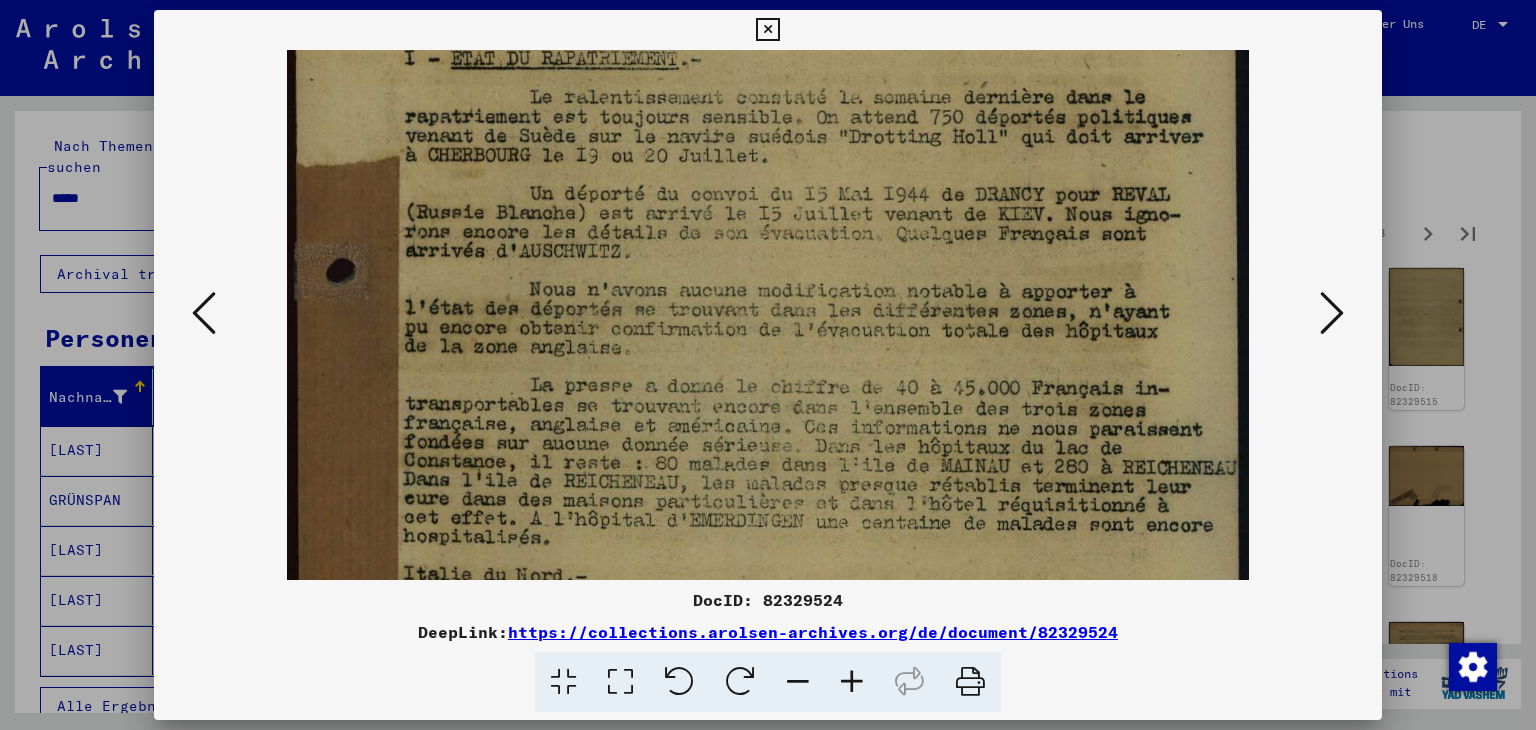 scroll, scrollTop: 204, scrollLeft: 0, axis: vertical 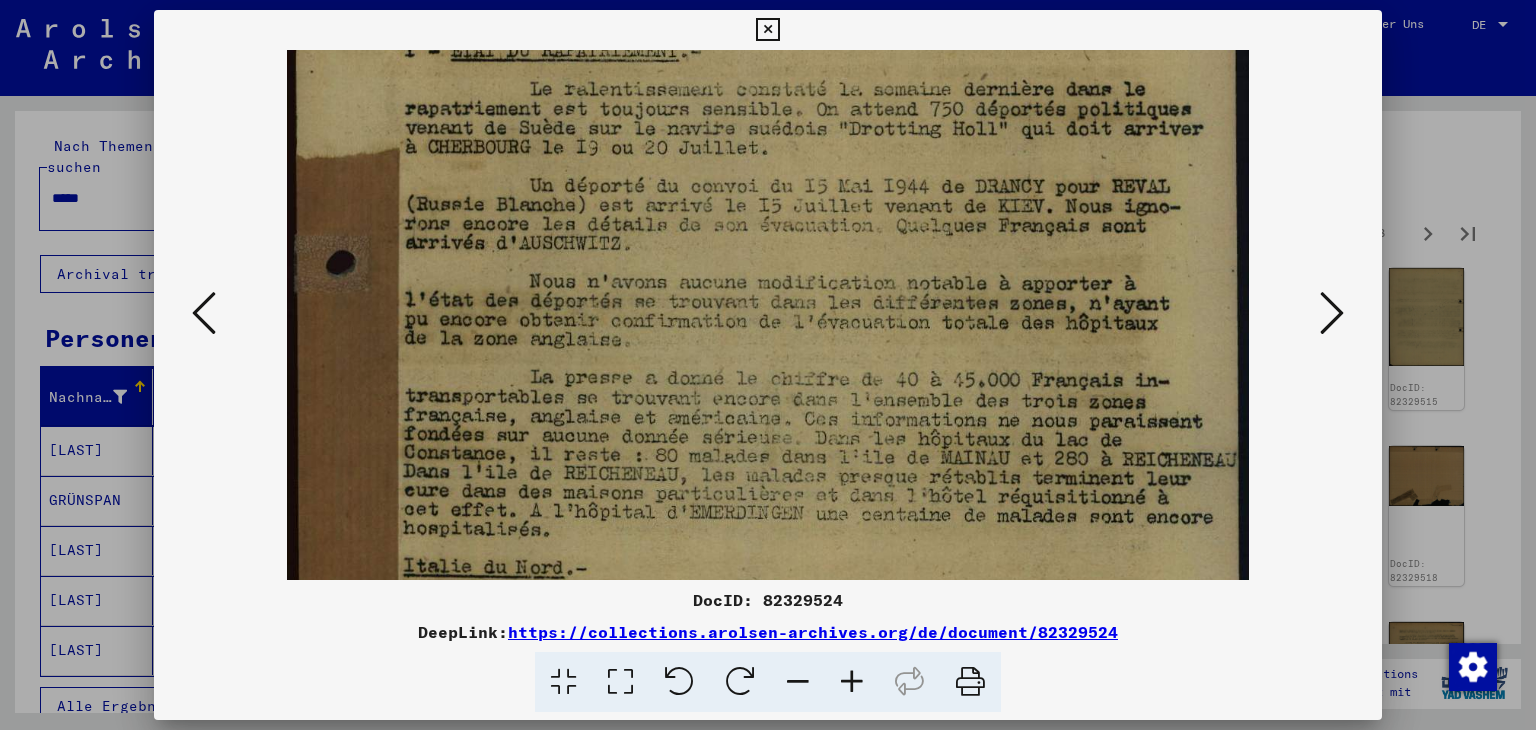 drag, startPoint x: 1056, startPoint y: 448, endPoint x: 1044, endPoint y: 426, distance: 25.059929 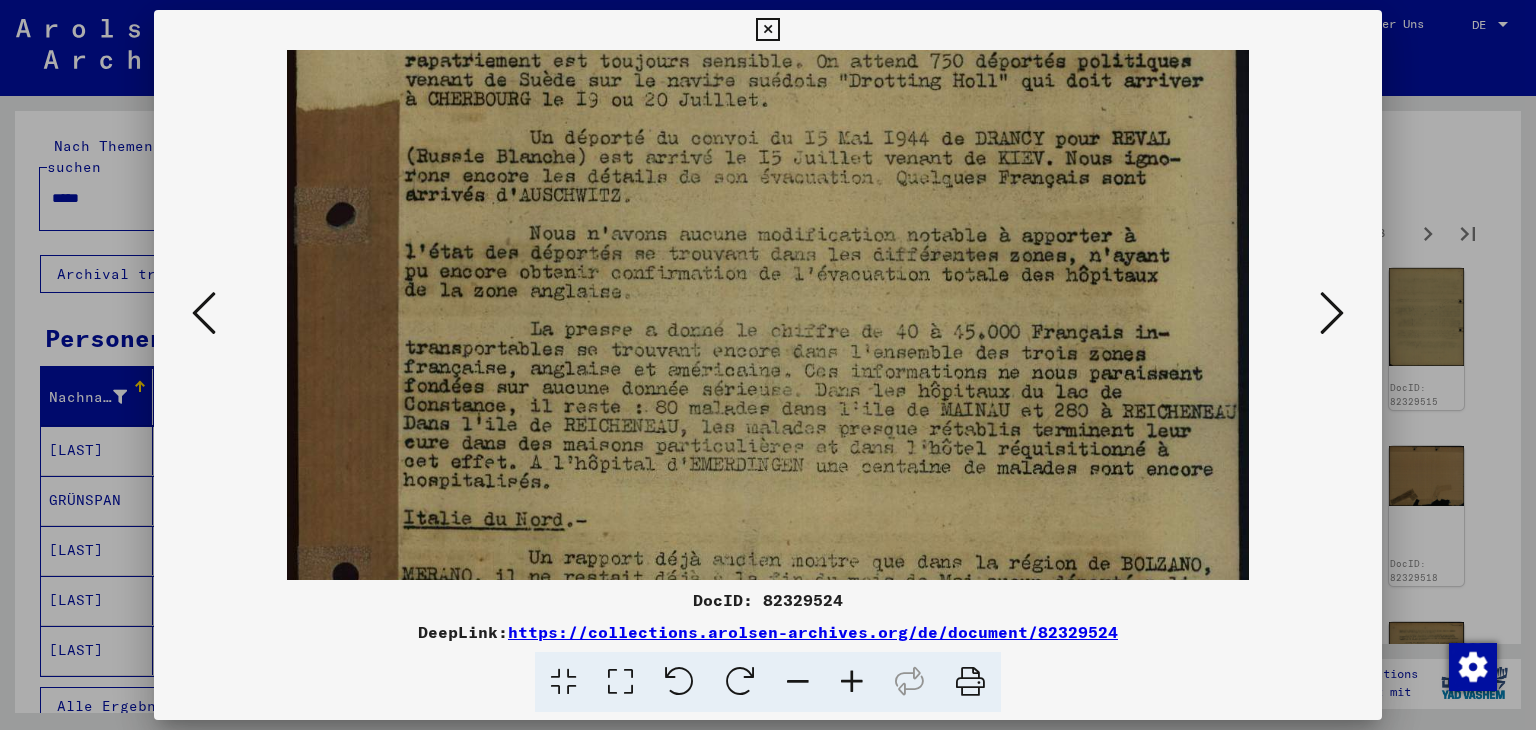 scroll, scrollTop: 253, scrollLeft: 0, axis: vertical 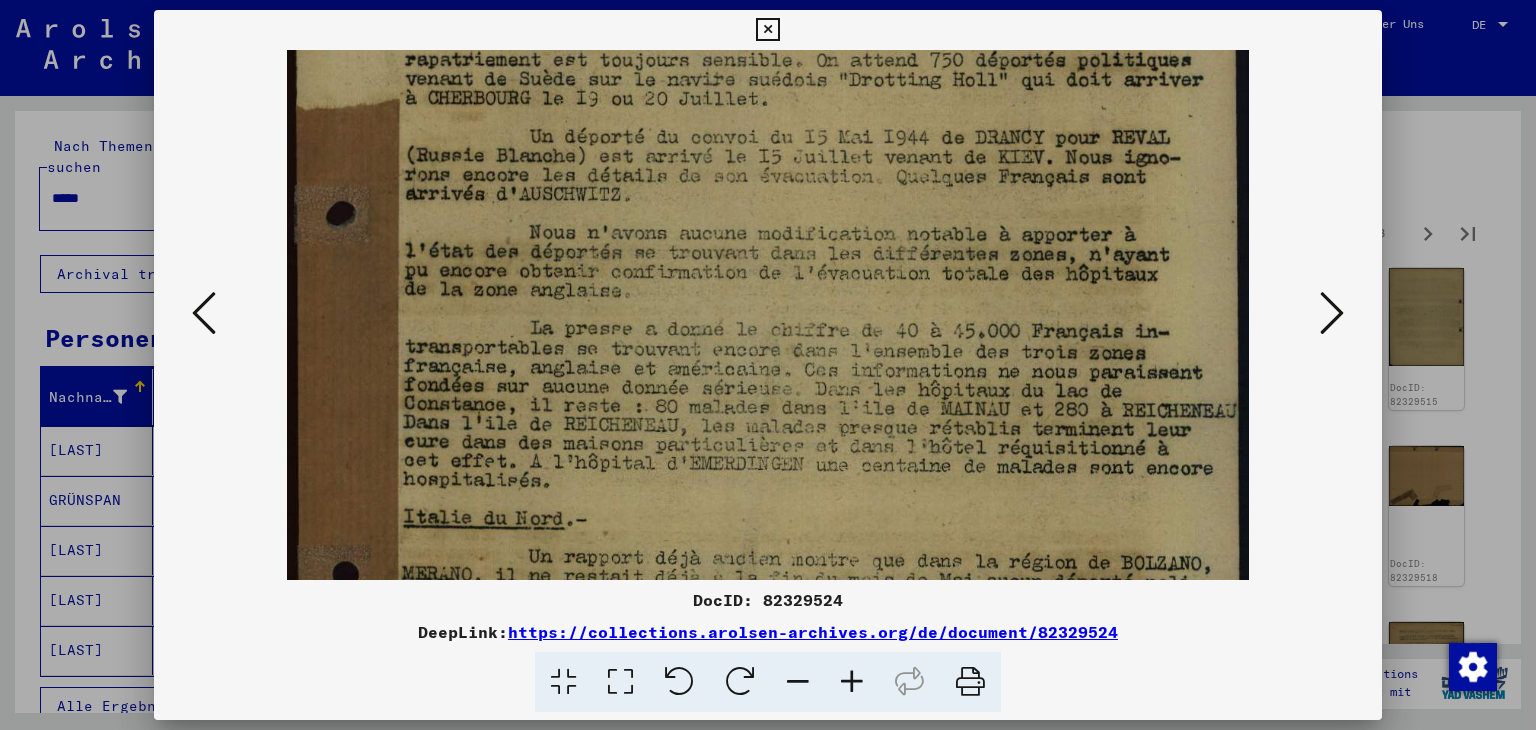 drag, startPoint x: 1056, startPoint y: 436, endPoint x: 1045, endPoint y: 408, distance: 30.083218 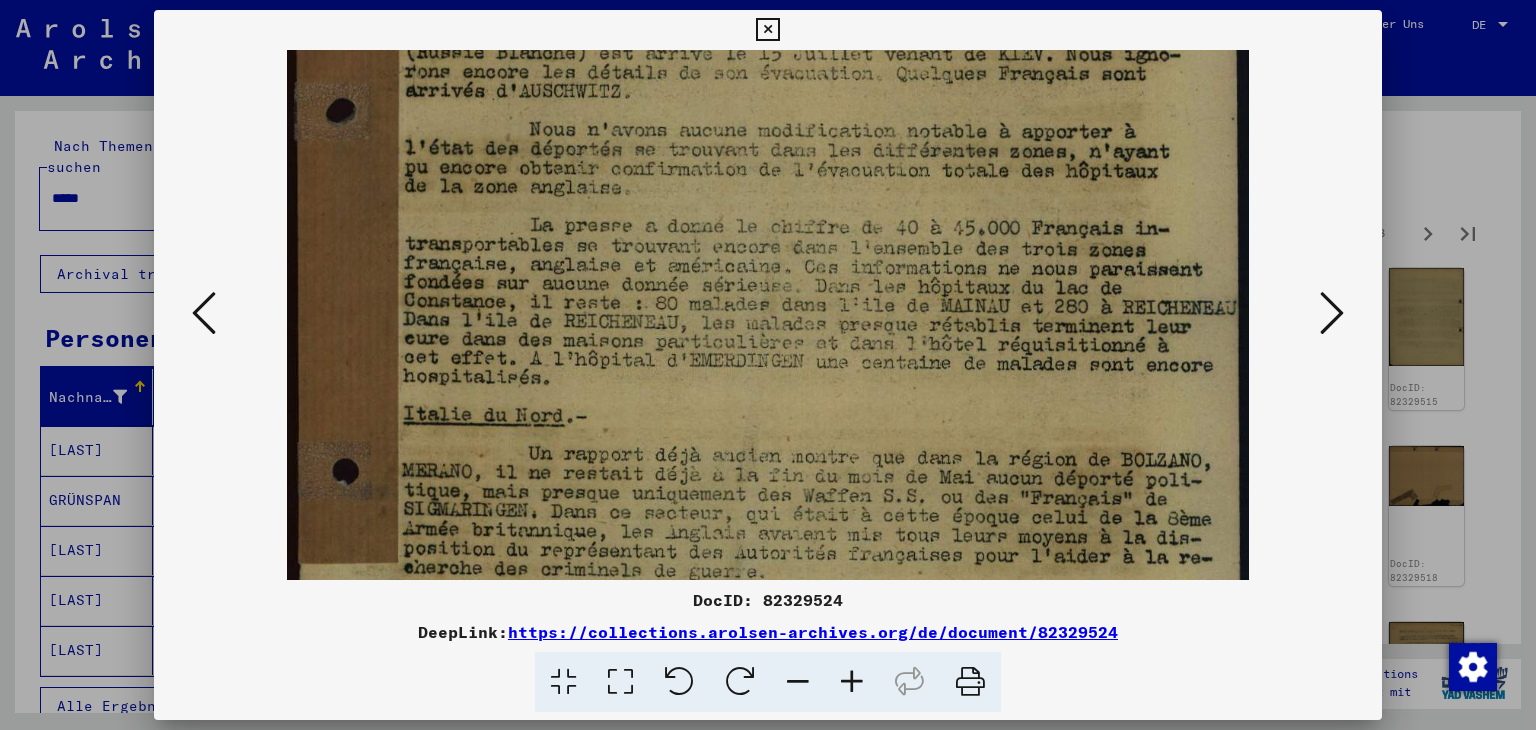 scroll, scrollTop: 358, scrollLeft: 0, axis: vertical 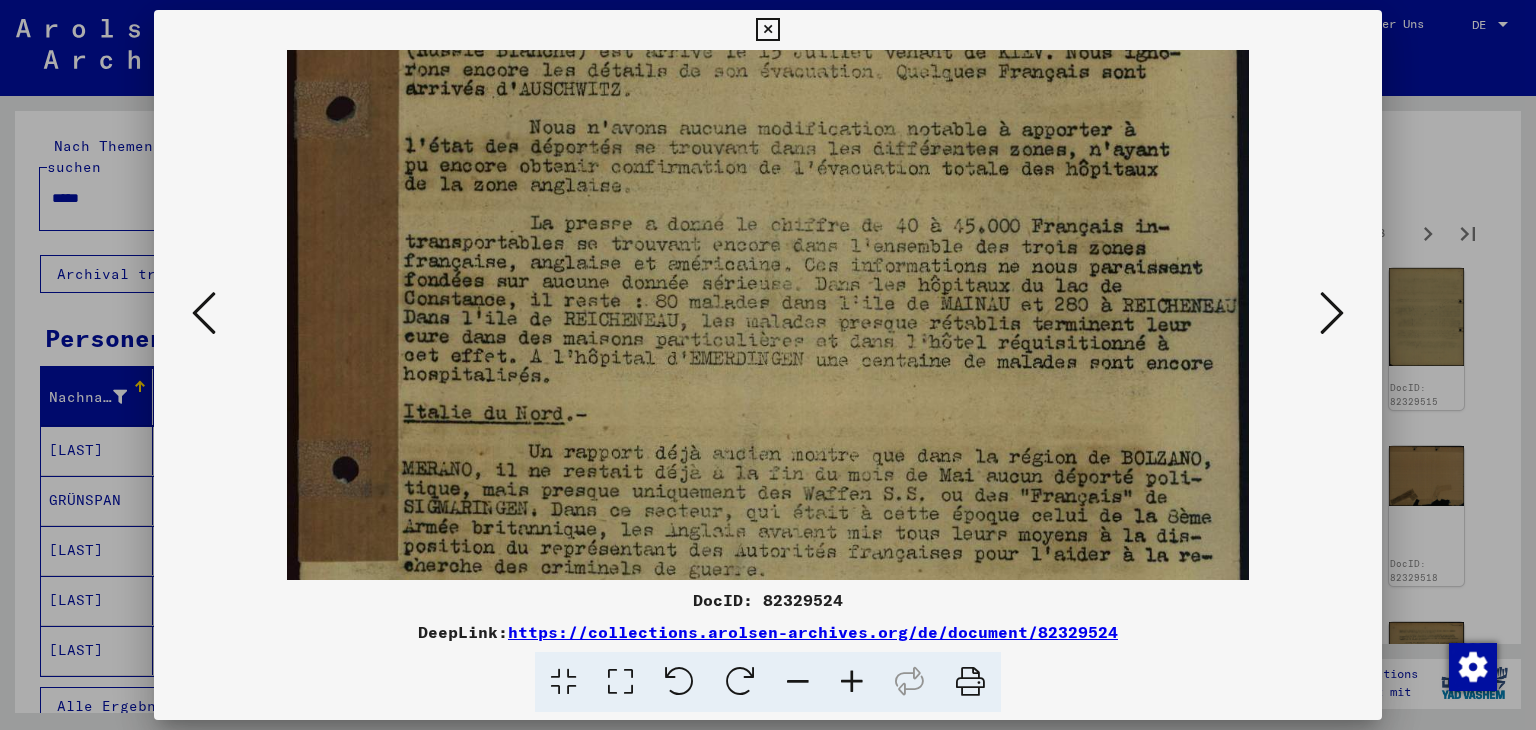 drag, startPoint x: 1002, startPoint y: 499, endPoint x: 992, endPoint y: 407, distance: 92.541885 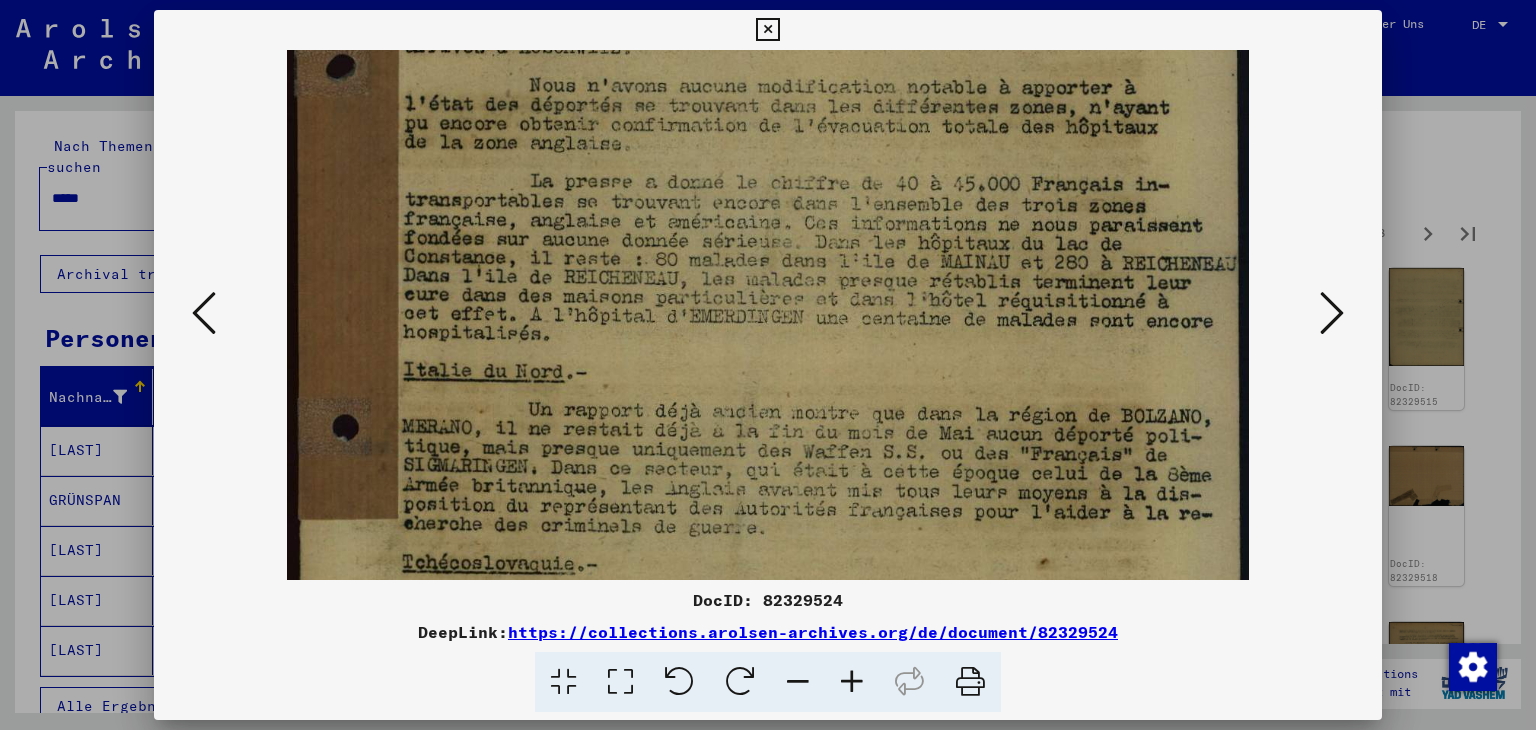 scroll, scrollTop: 401, scrollLeft: 0, axis: vertical 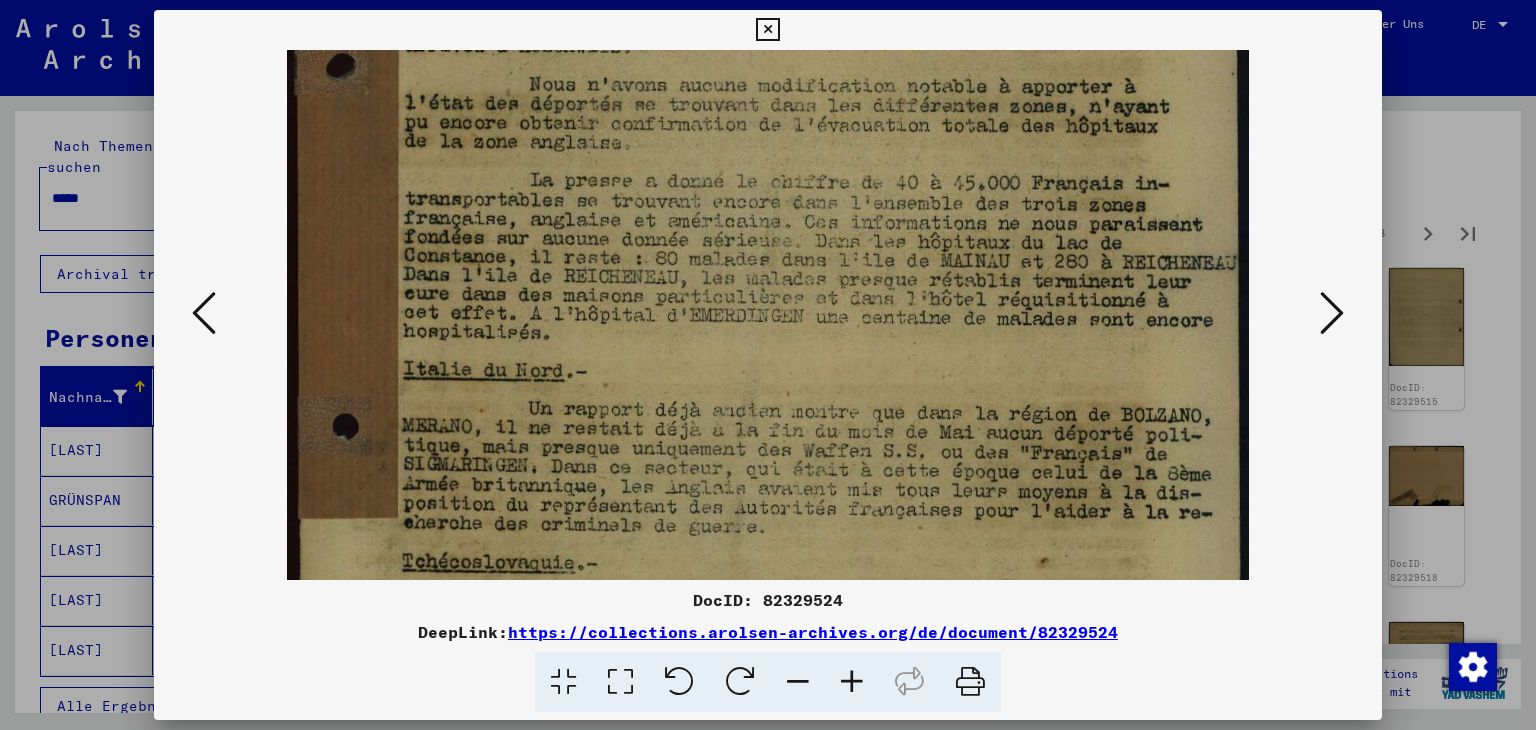 drag, startPoint x: 1015, startPoint y: 475, endPoint x: 1008, endPoint y: 435, distance: 40.60788 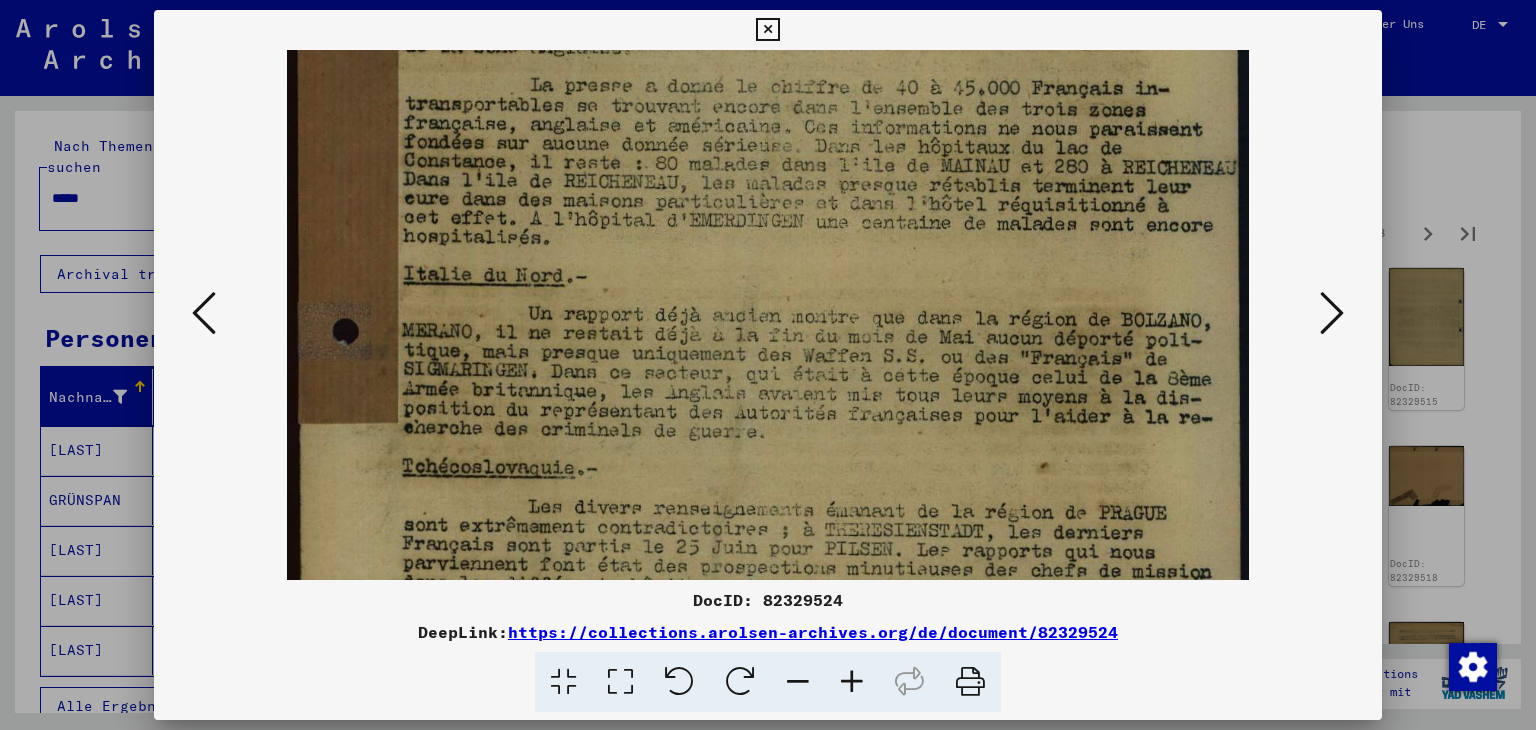 drag, startPoint x: 1041, startPoint y: 322, endPoint x: 1040, endPoint y: 270, distance: 52.009613 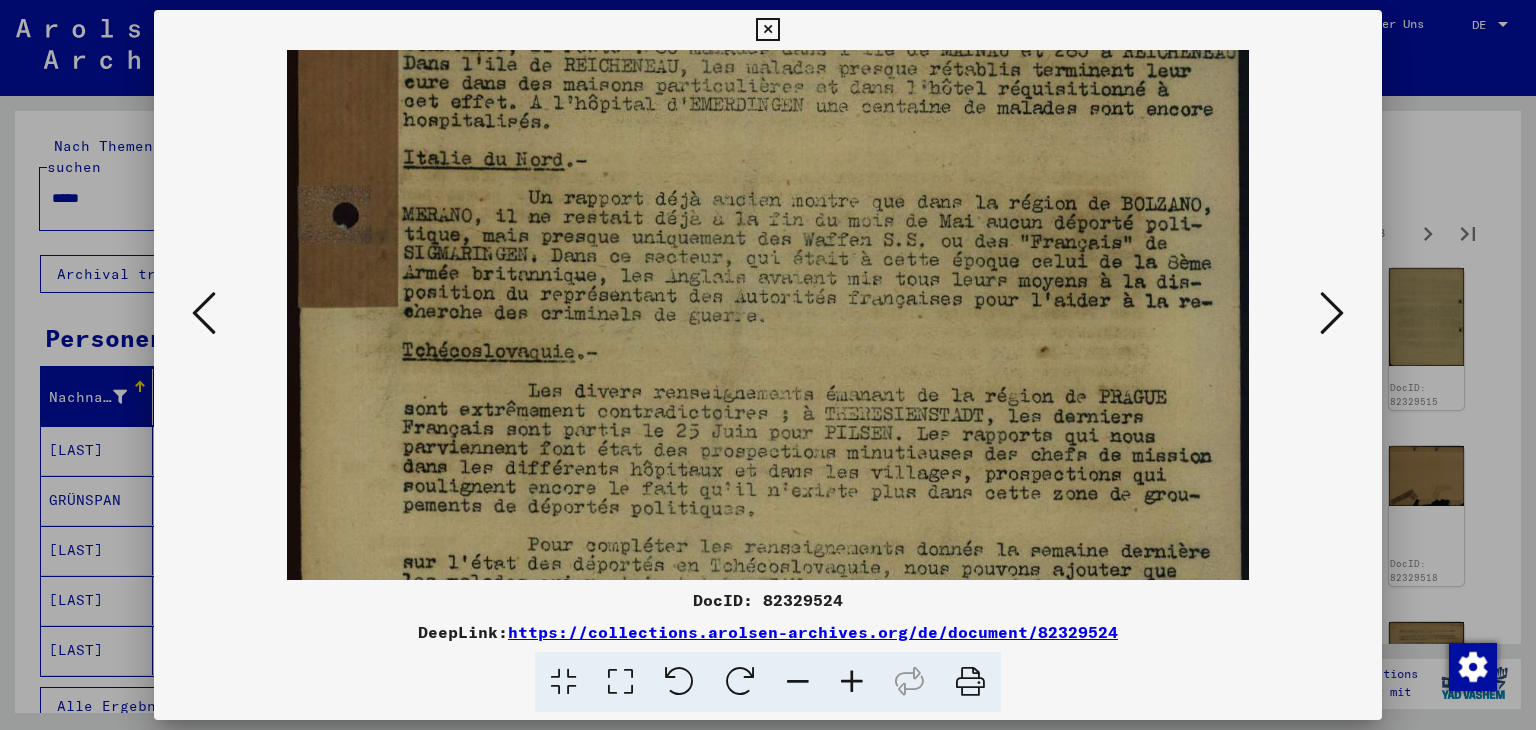 drag, startPoint x: 1007, startPoint y: 345, endPoint x: 1002, endPoint y: 299, distance: 46.270943 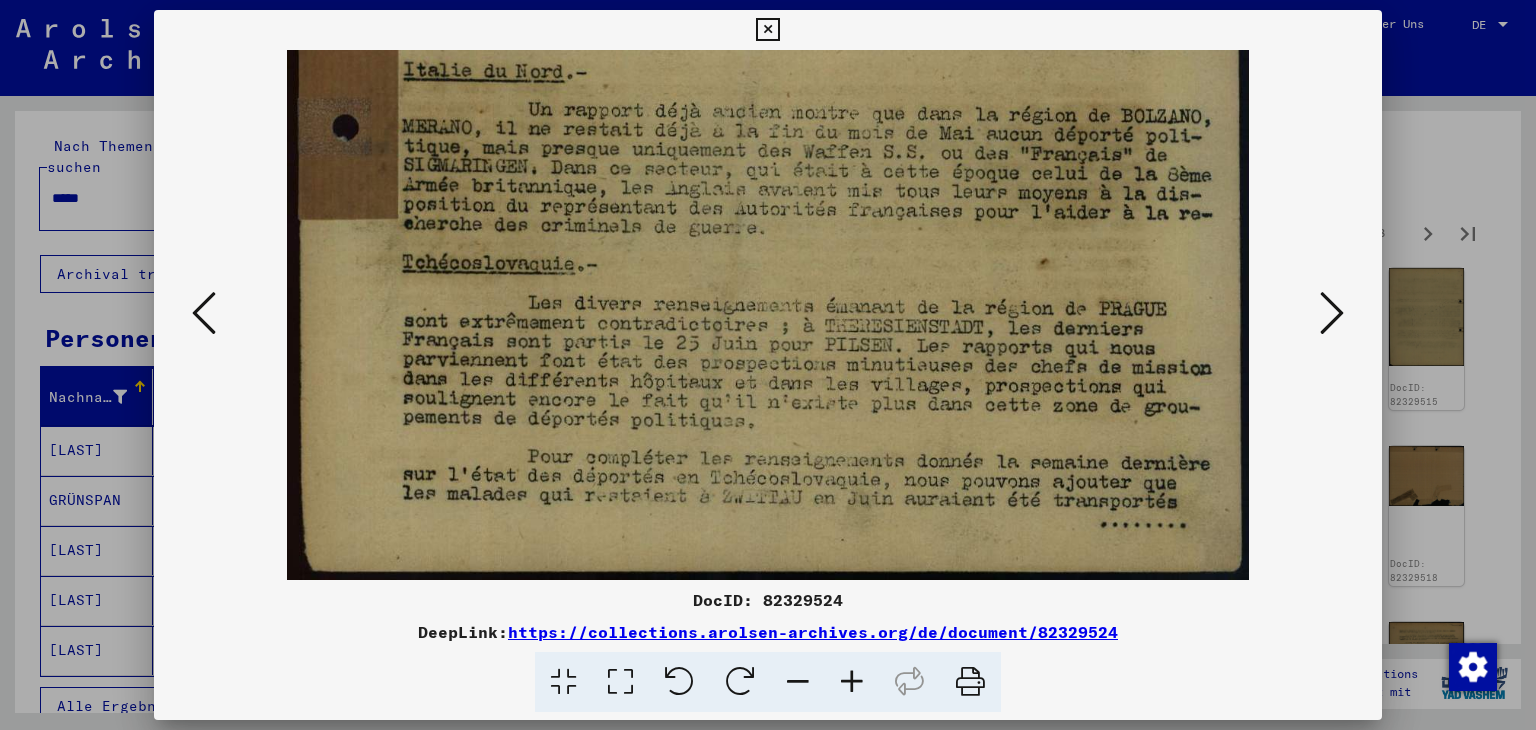 drag, startPoint x: 992, startPoint y: 350, endPoint x: 988, endPoint y: 326, distance: 24.33105 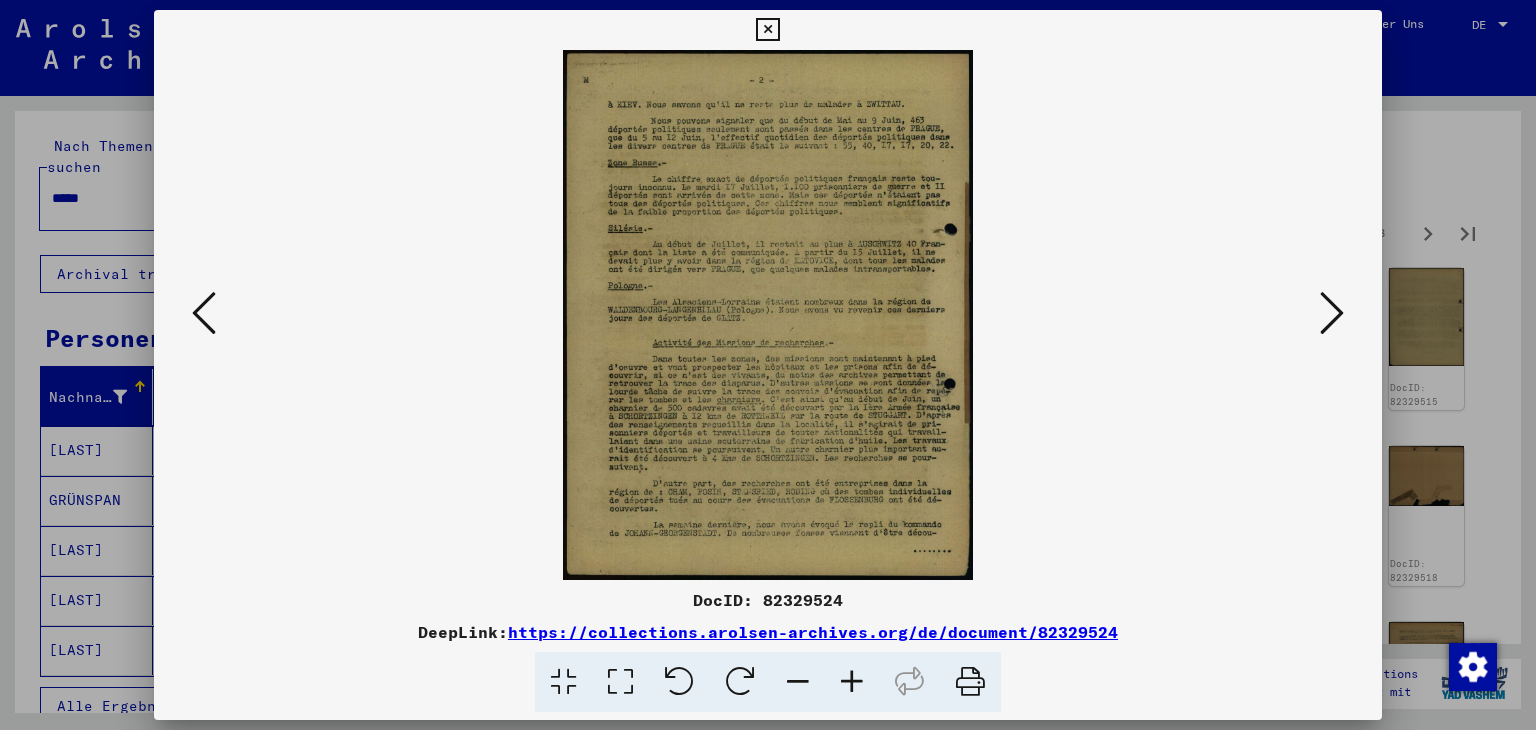 click at bounding box center [852, 682] 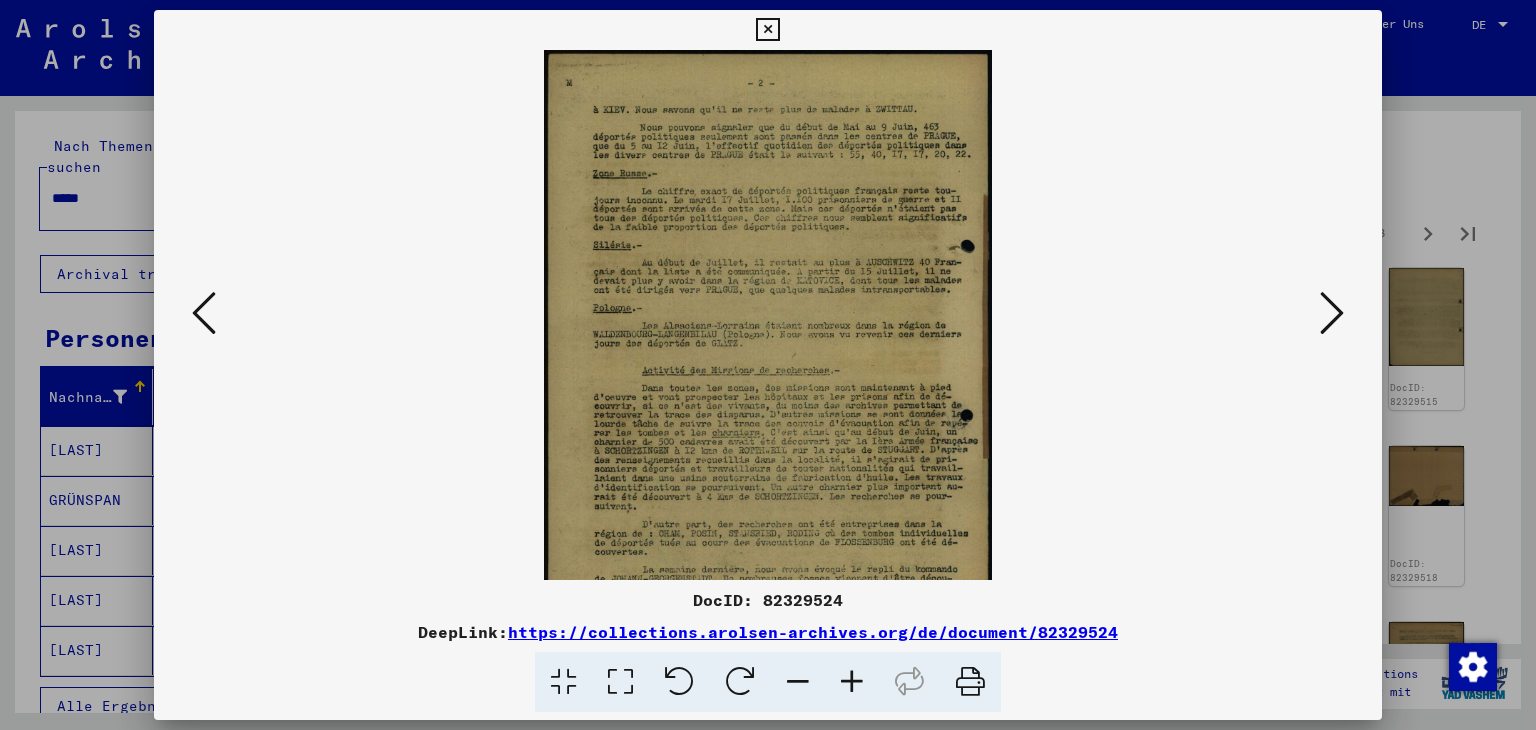 click at bounding box center (852, 682) 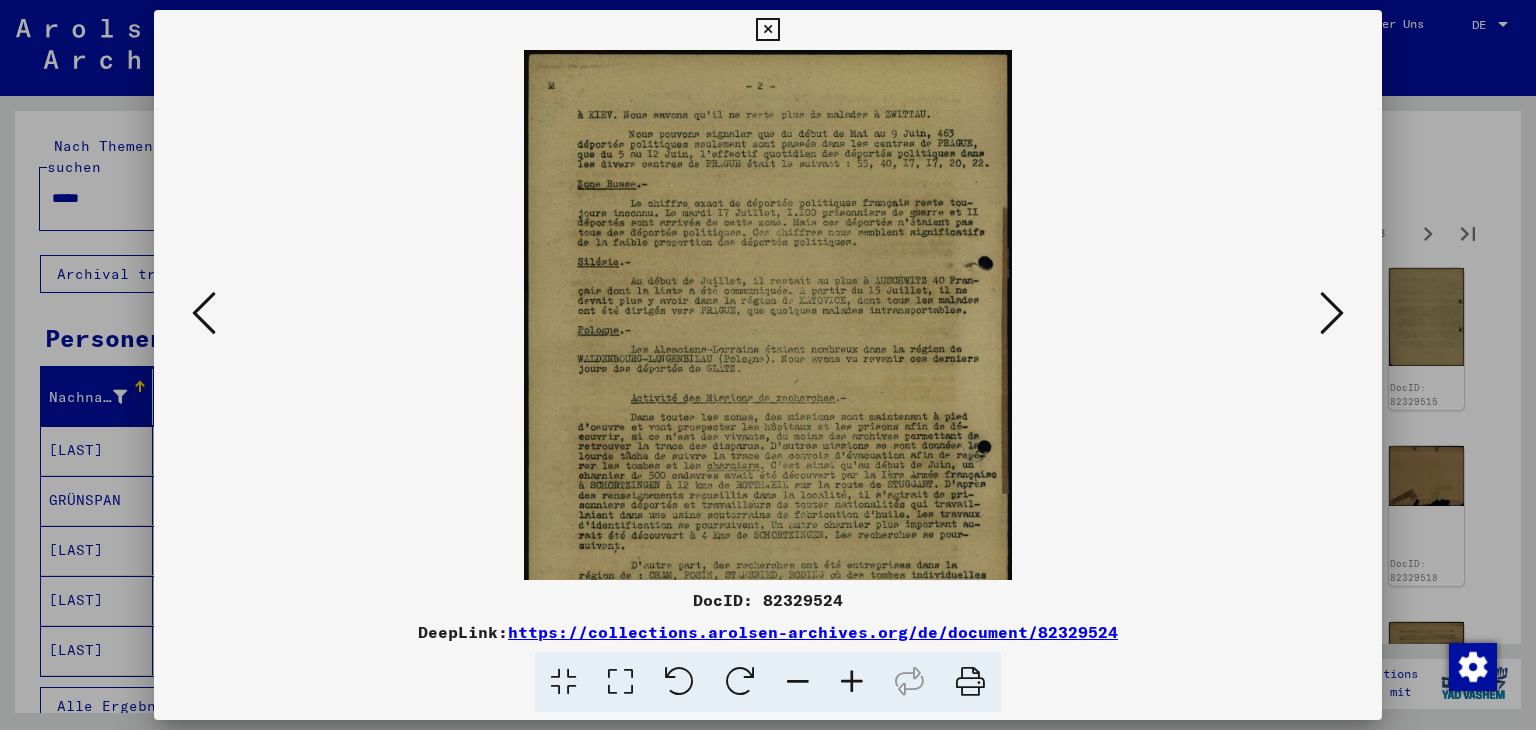 click at bounding box center (852, 682) 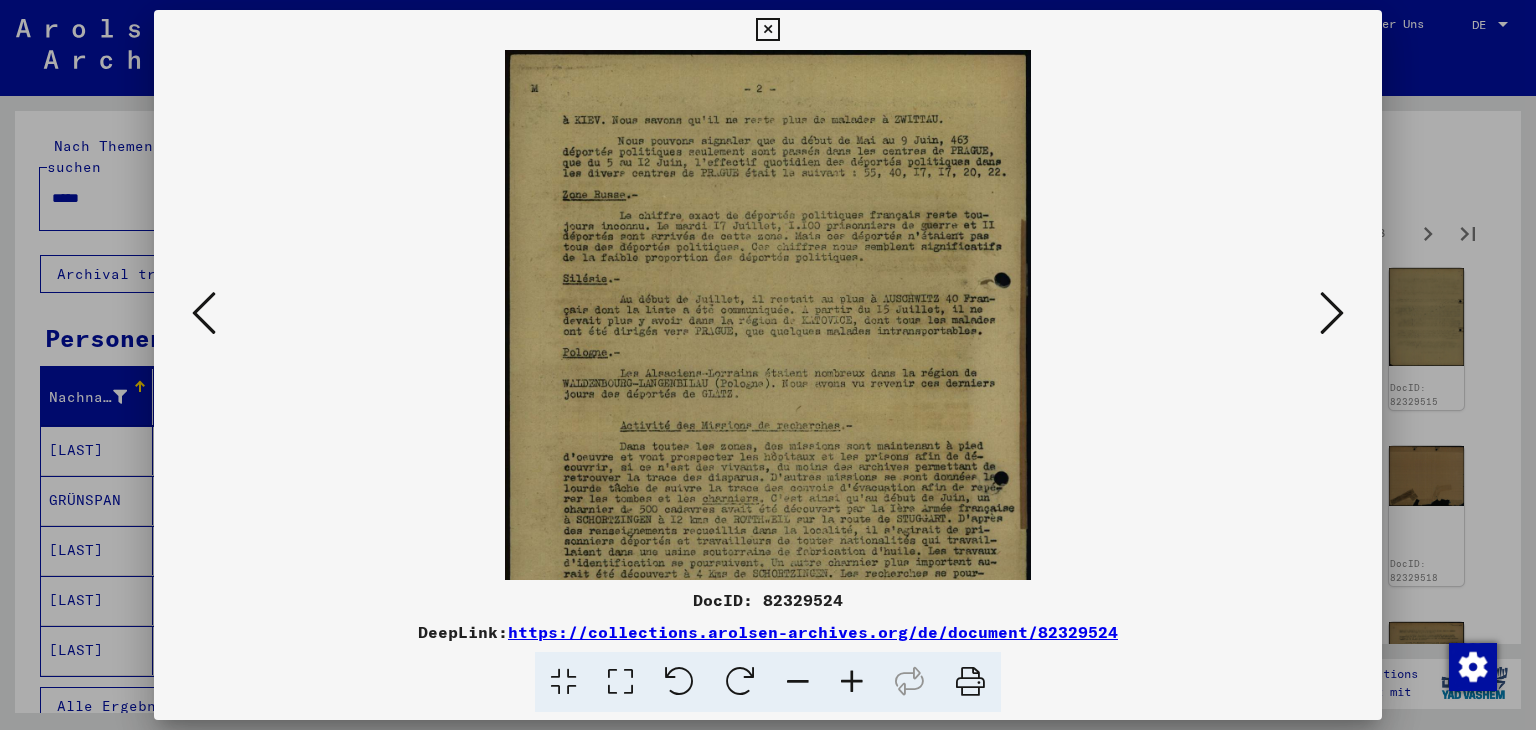 click at bounding box center [852, 682] 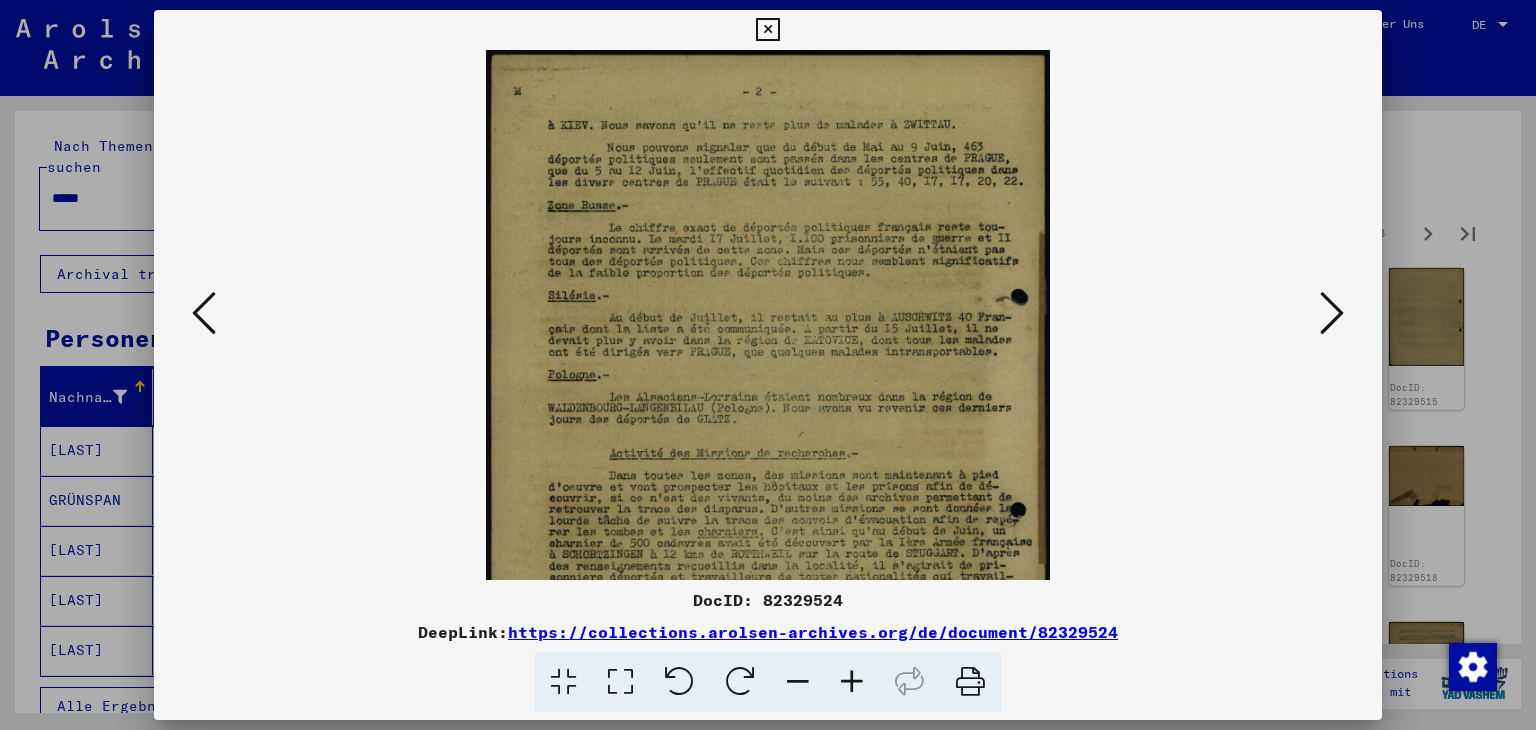 click at bounding box center (852, 682) 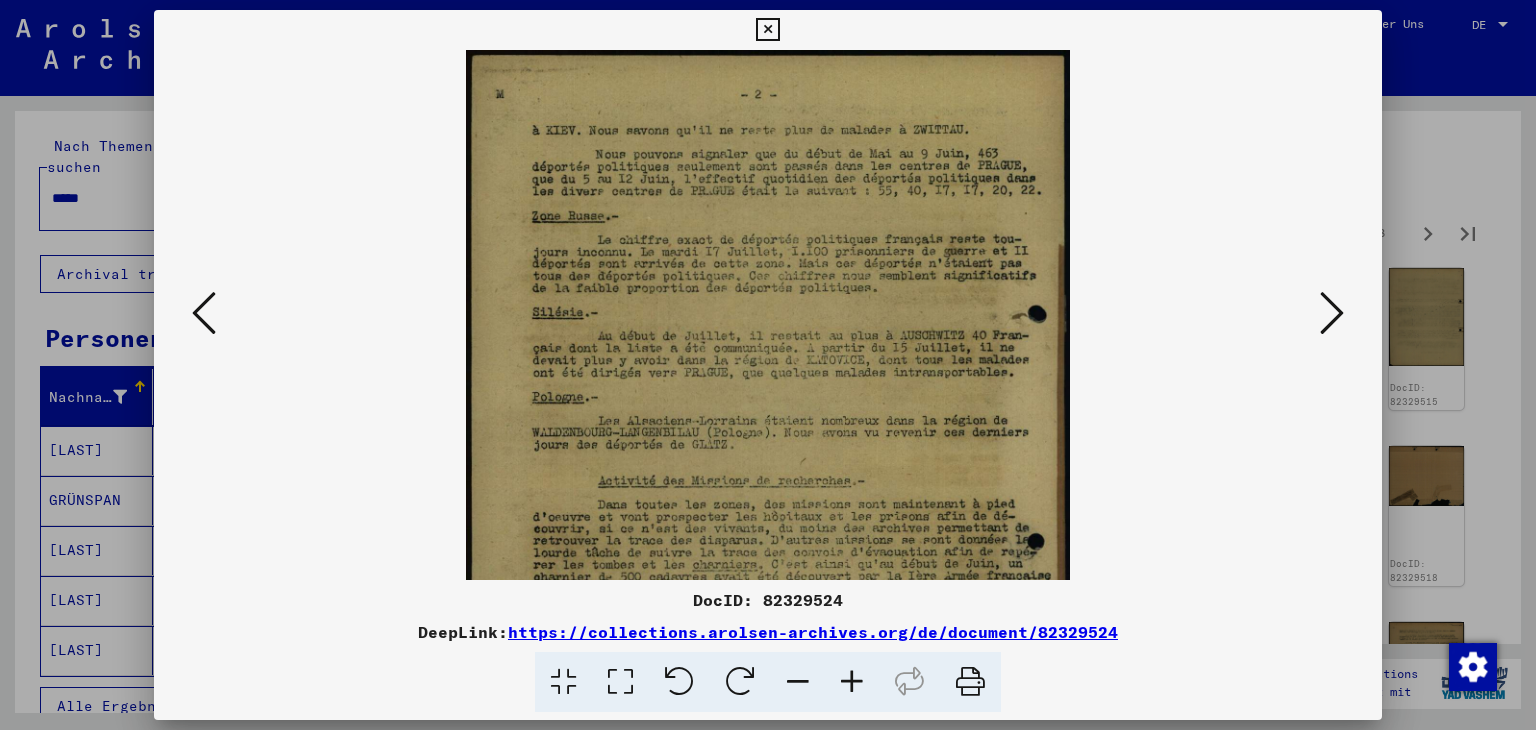 click at bounding box center [852, 682] 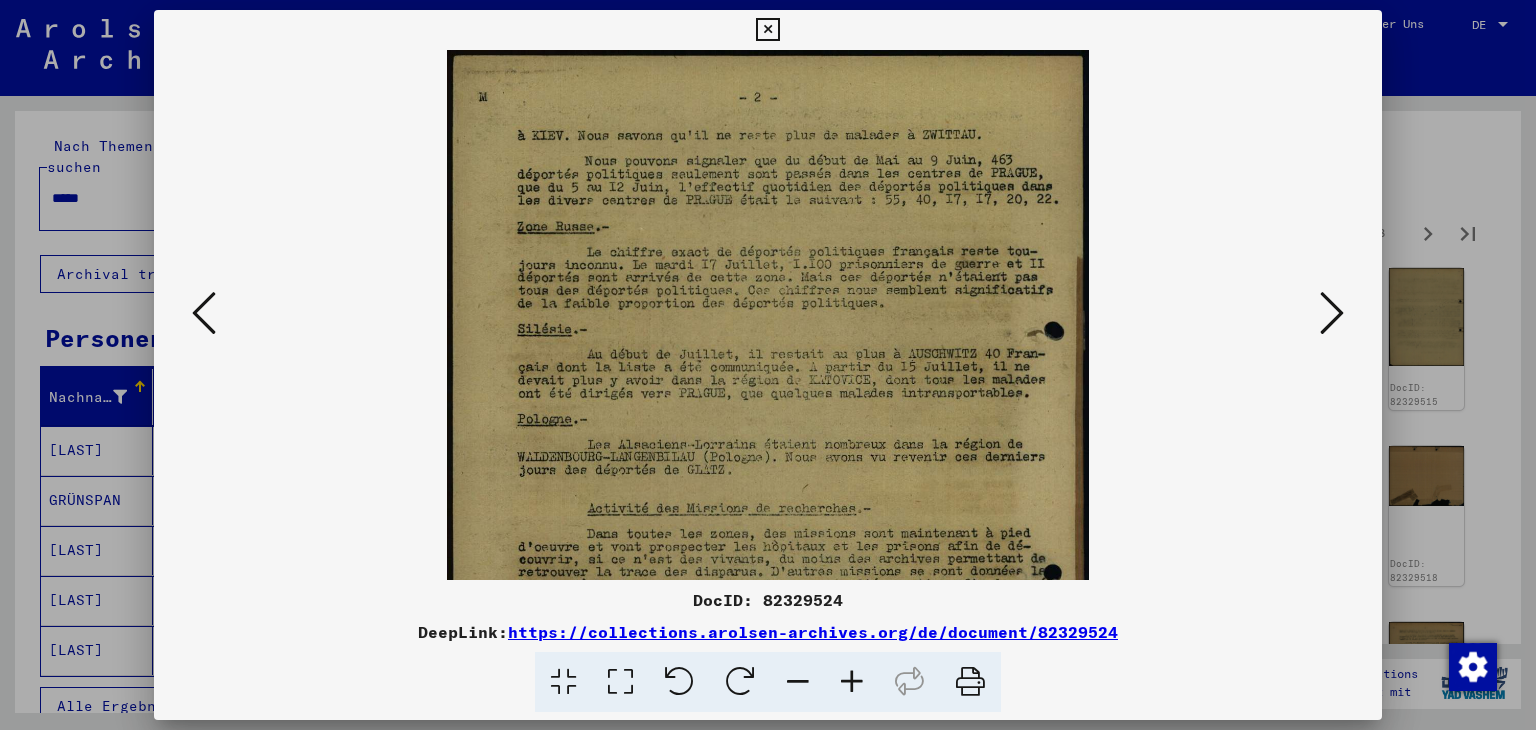 click at bounding box center (852, 682) 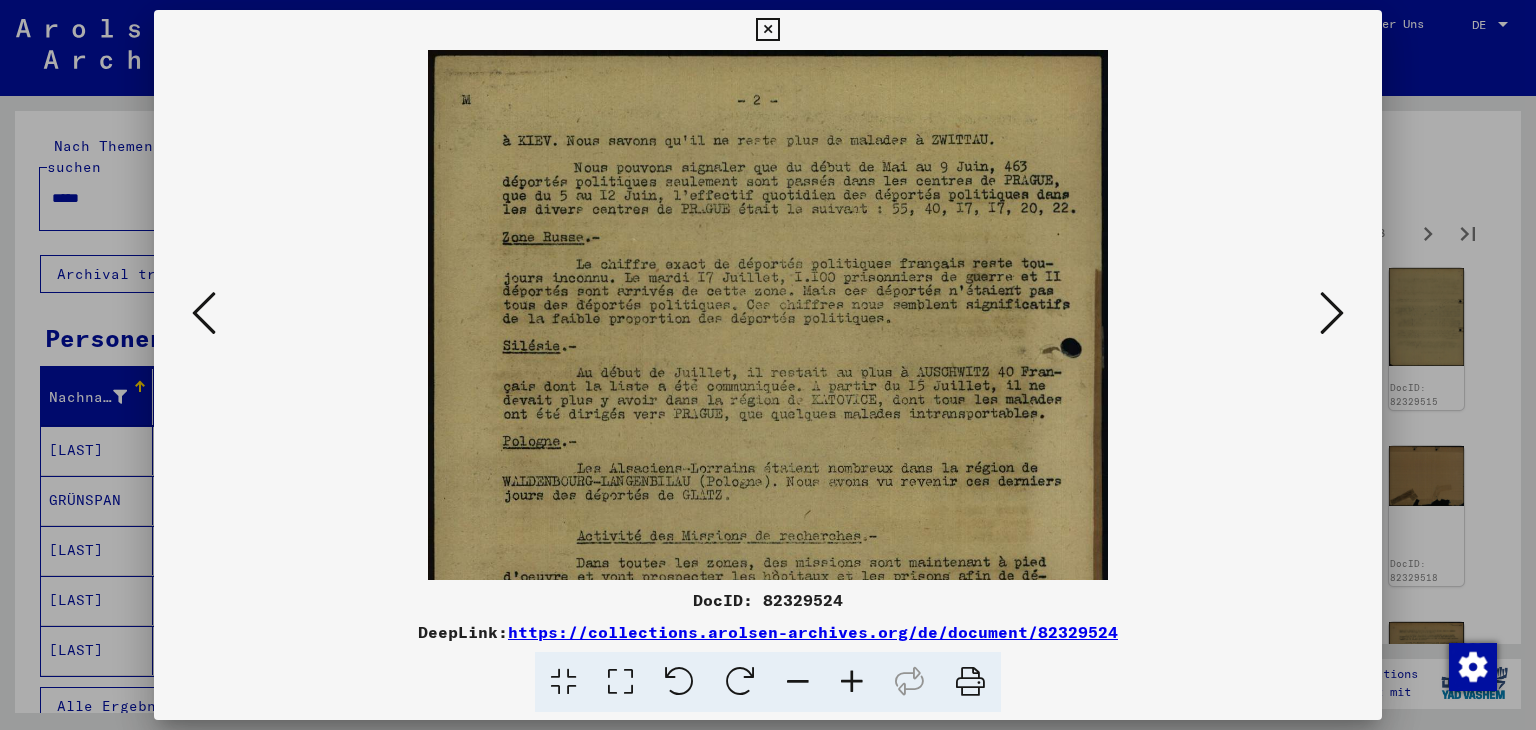 click at bounding box center (852, 682) 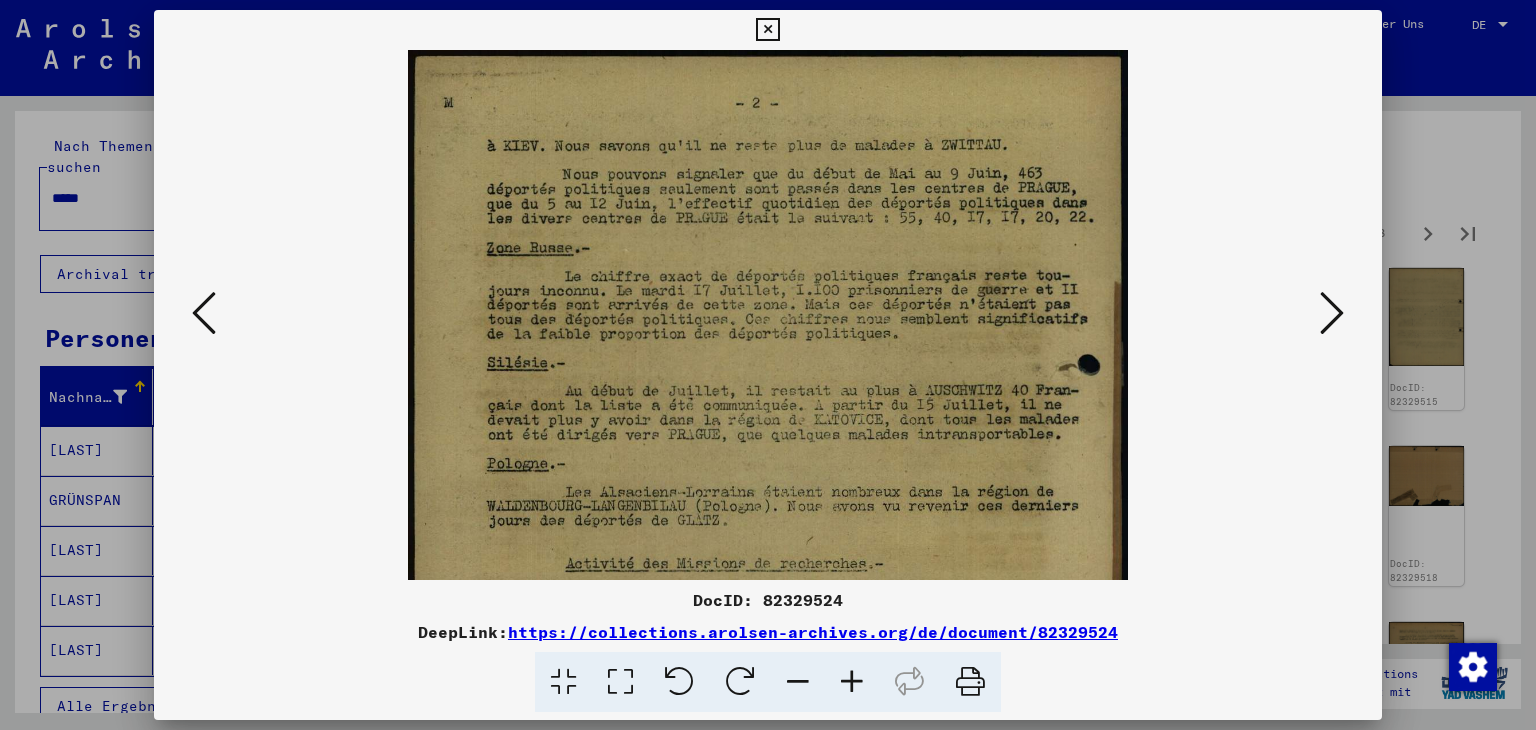 click at bounding box center (852, 682) 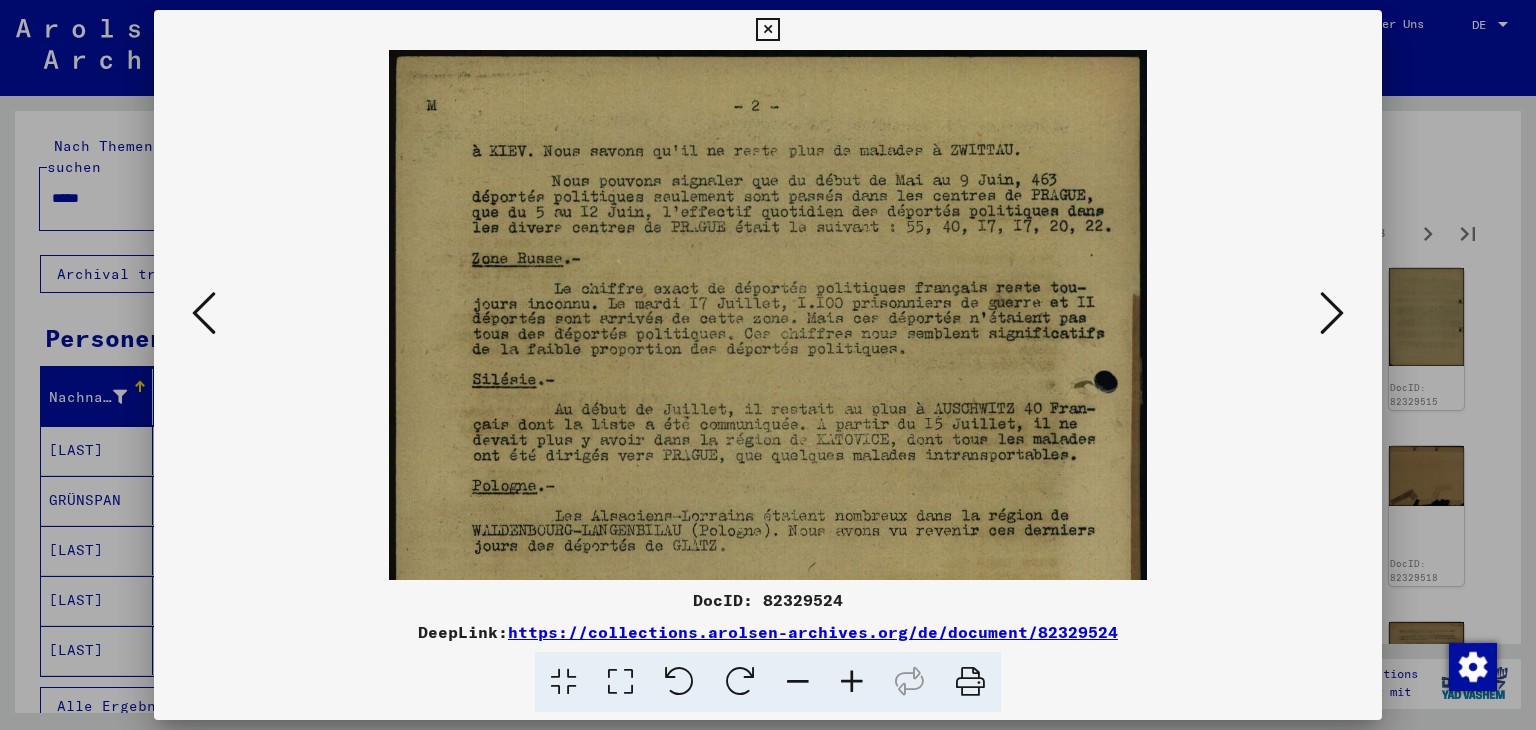click at bounding box center (852, 682) 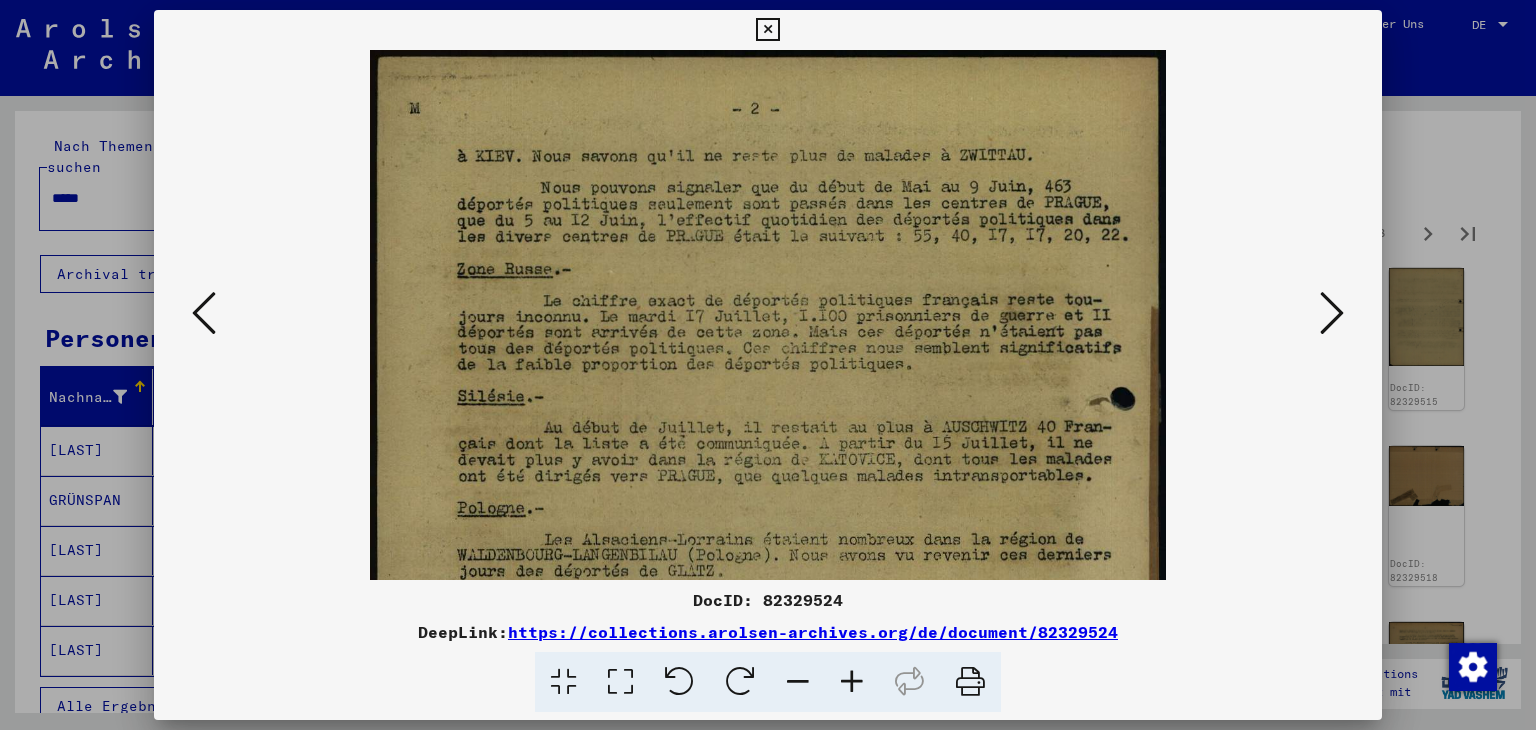 click at bounding box center [852, 682] 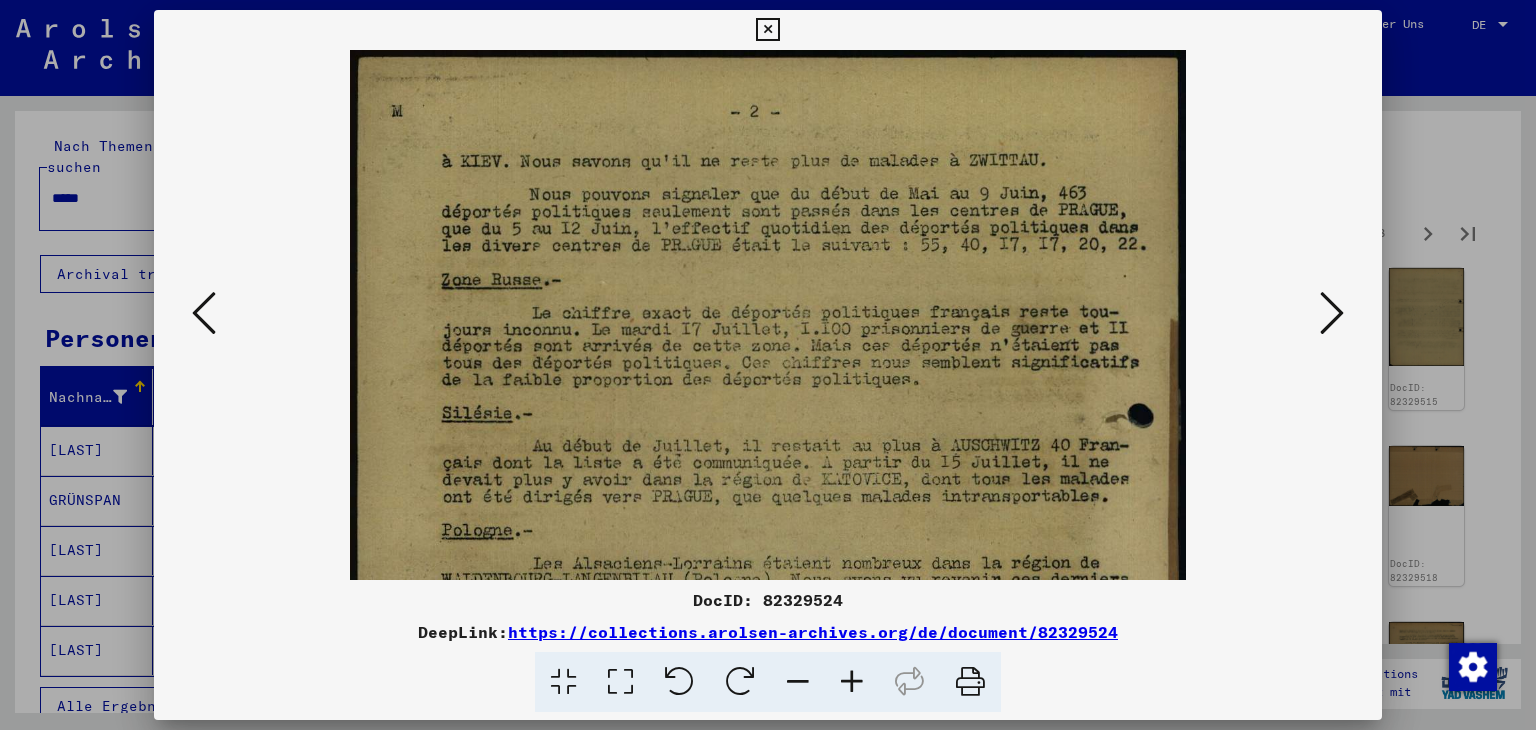 click at bounding box center [852, 682] 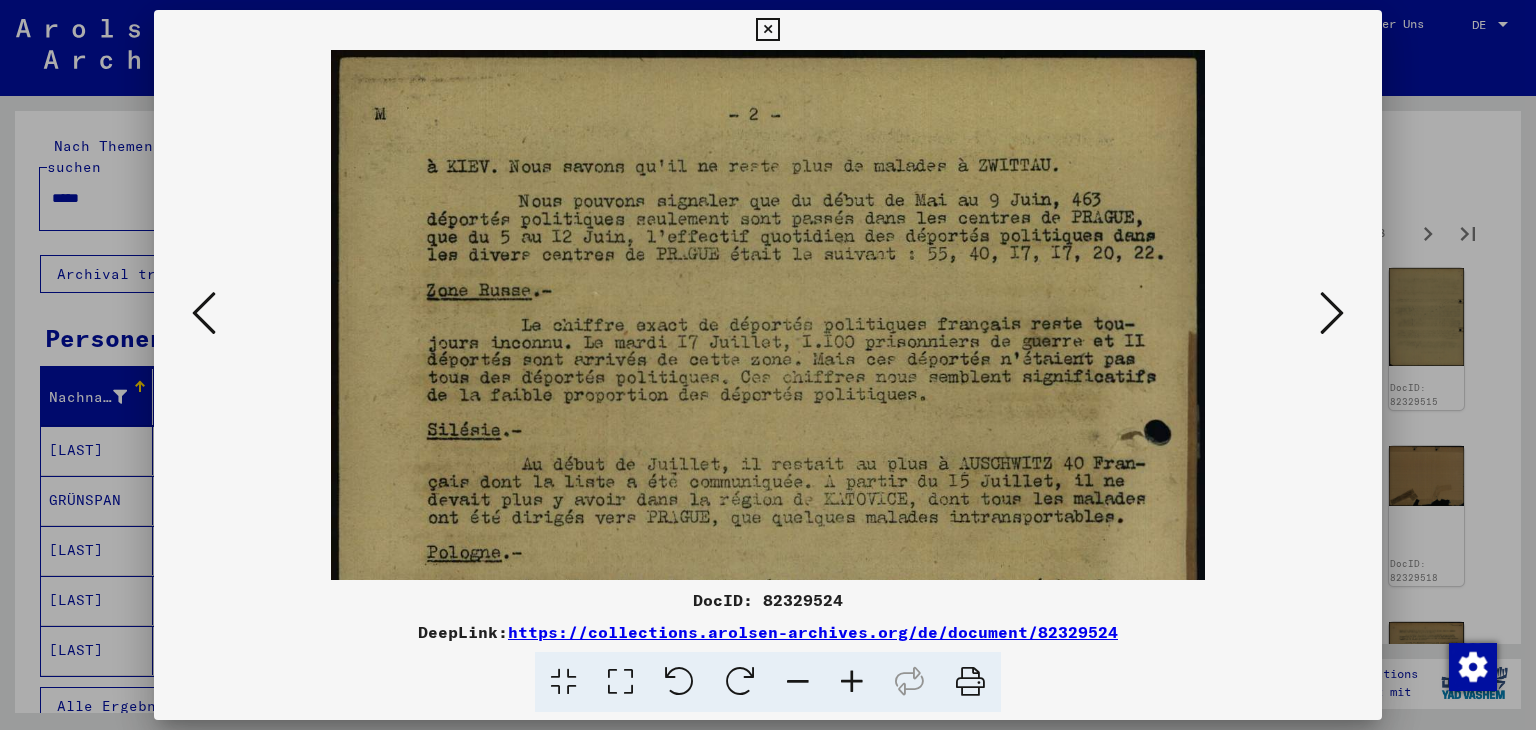 click at bounding box center (852, 682) 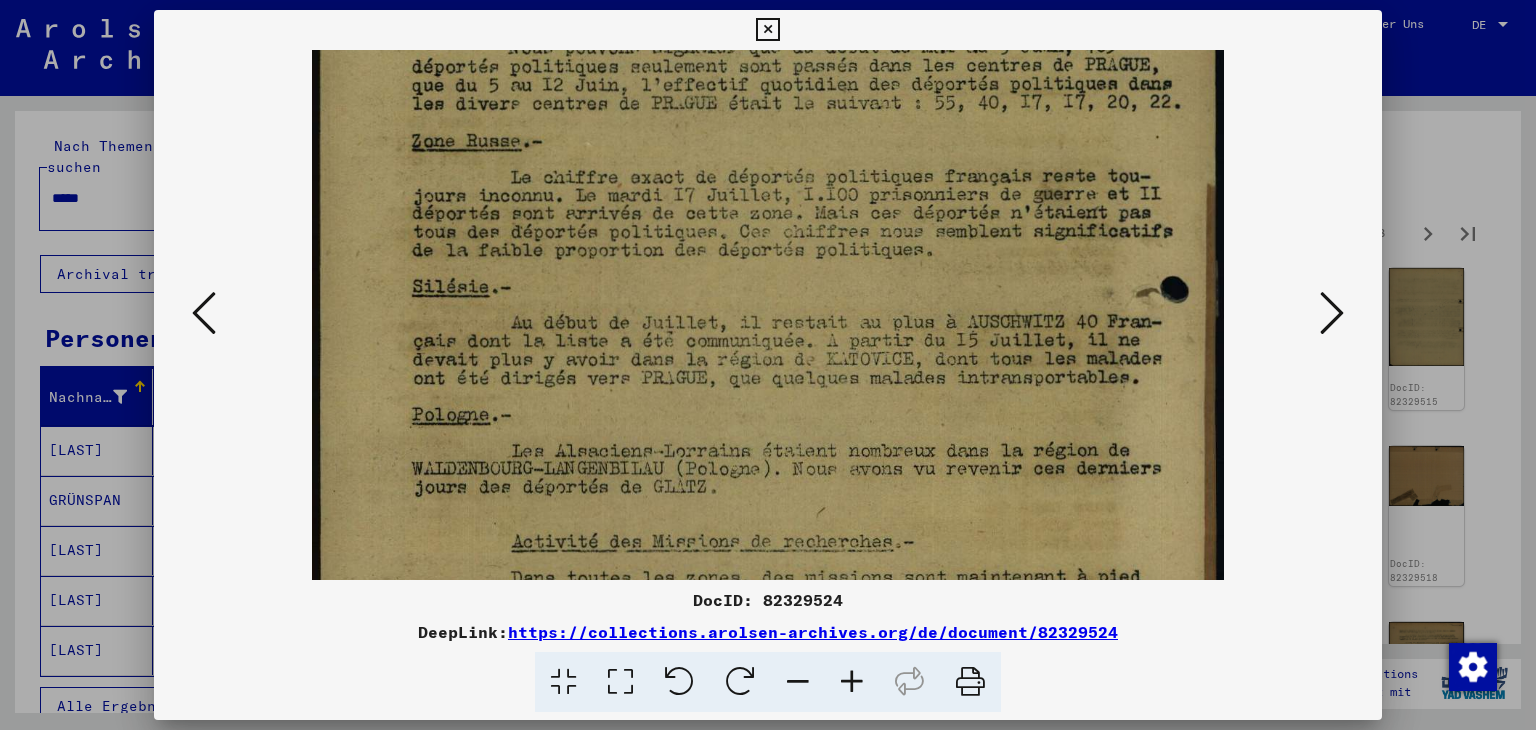 drag, startPoint x: 962, startPoint y: 465, endPoint x: 940, endPoint y: 333, distance: 133.82077 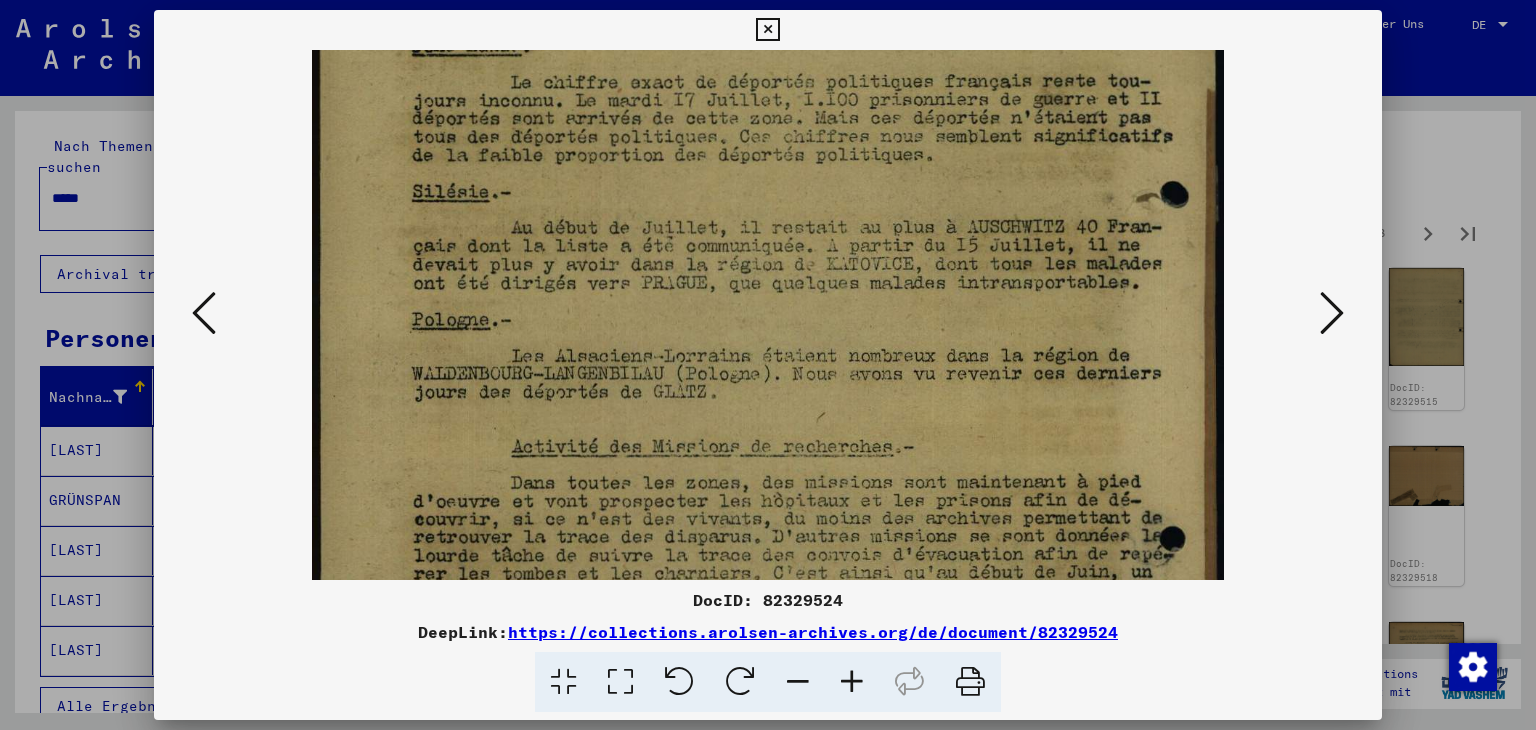 scroll, scrollTop: 276, scrollLeft: 0, axis: vertical 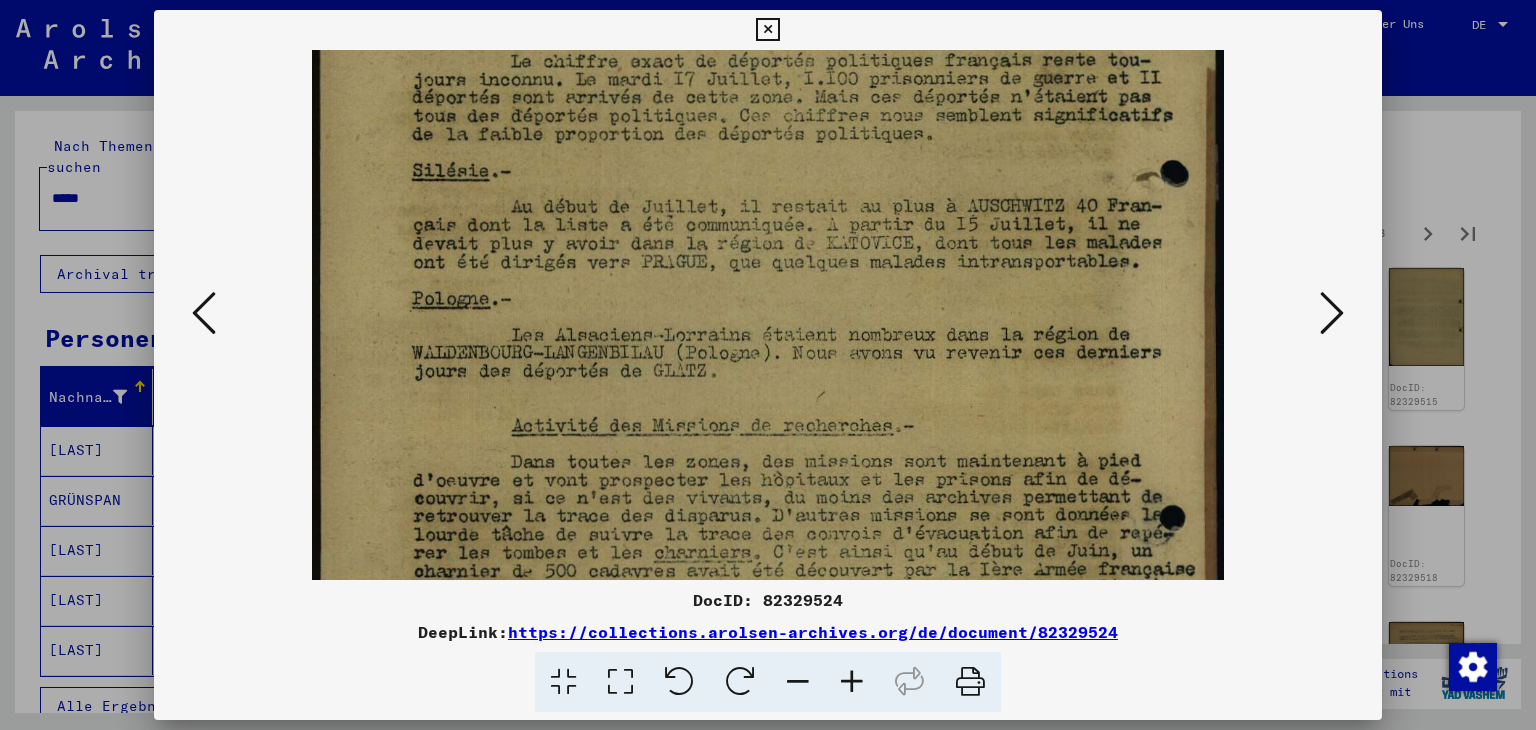 drag, startPoint x: 948, startPoint y: 437, endPoint x: 916, endPoint y: 329, distance: 112.64102 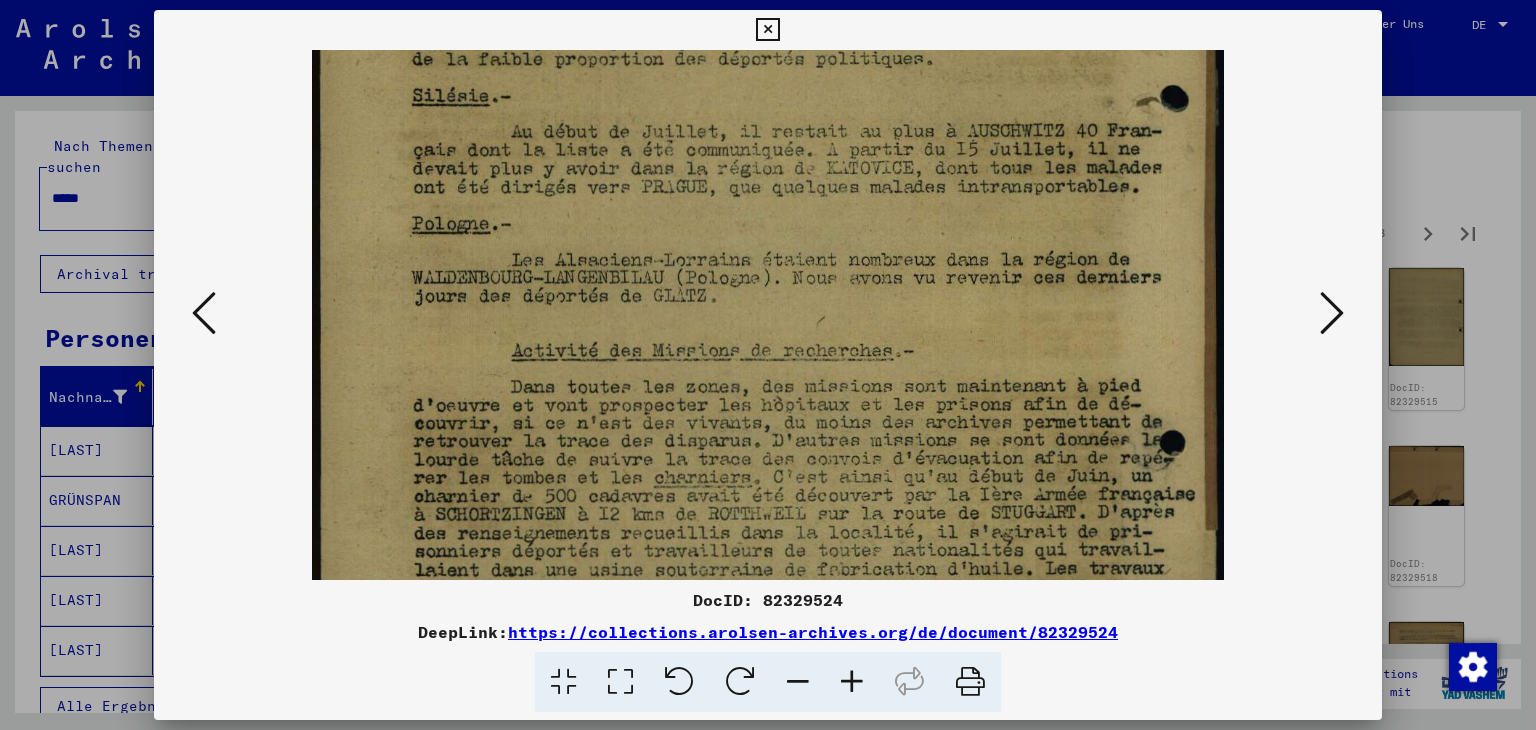 scroll, scrollTop: 354, scrollLeft: 0, axis: vertical 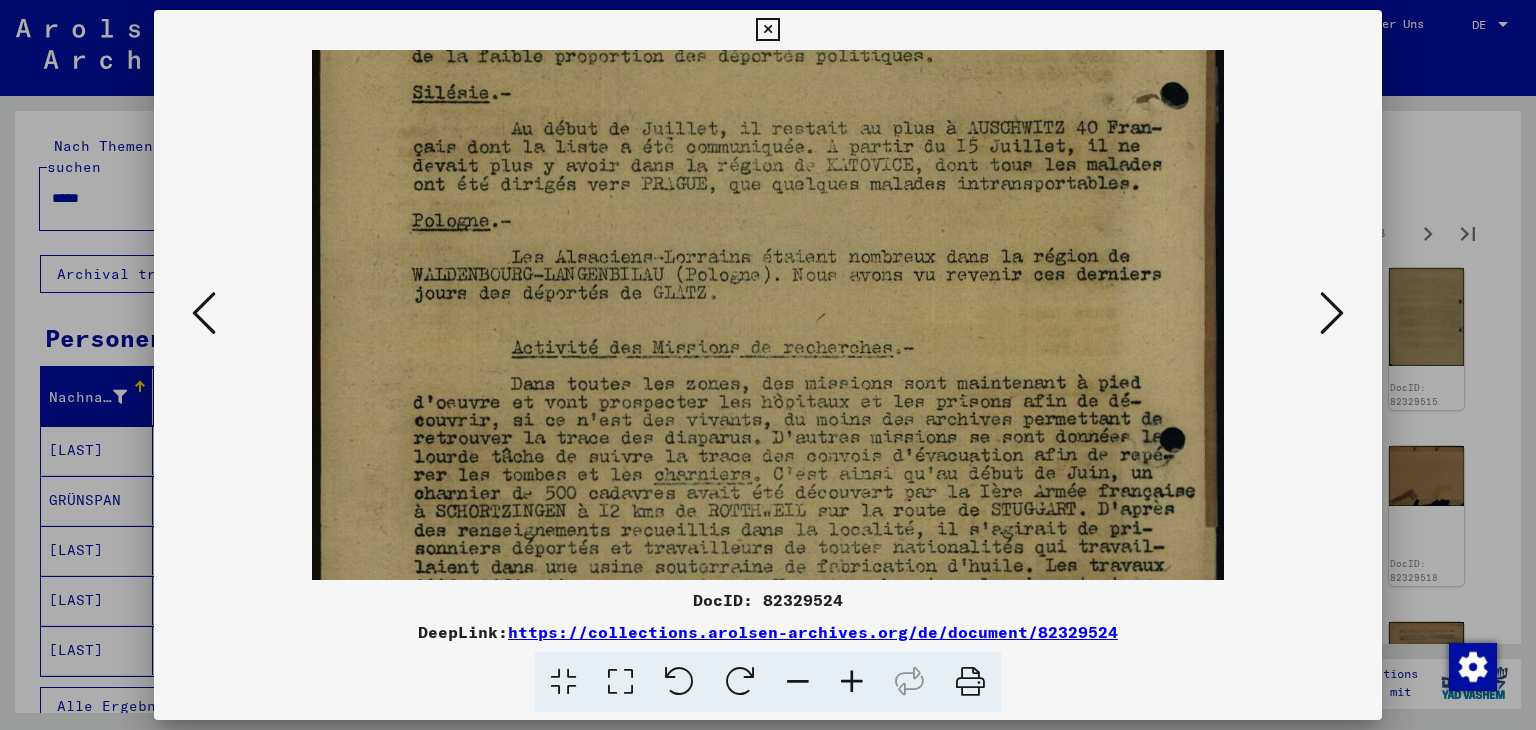 drag, startPoint x: 956, startPoint y: 425, endPoint x: 944, endPoint y: 357, distance: 69.050705 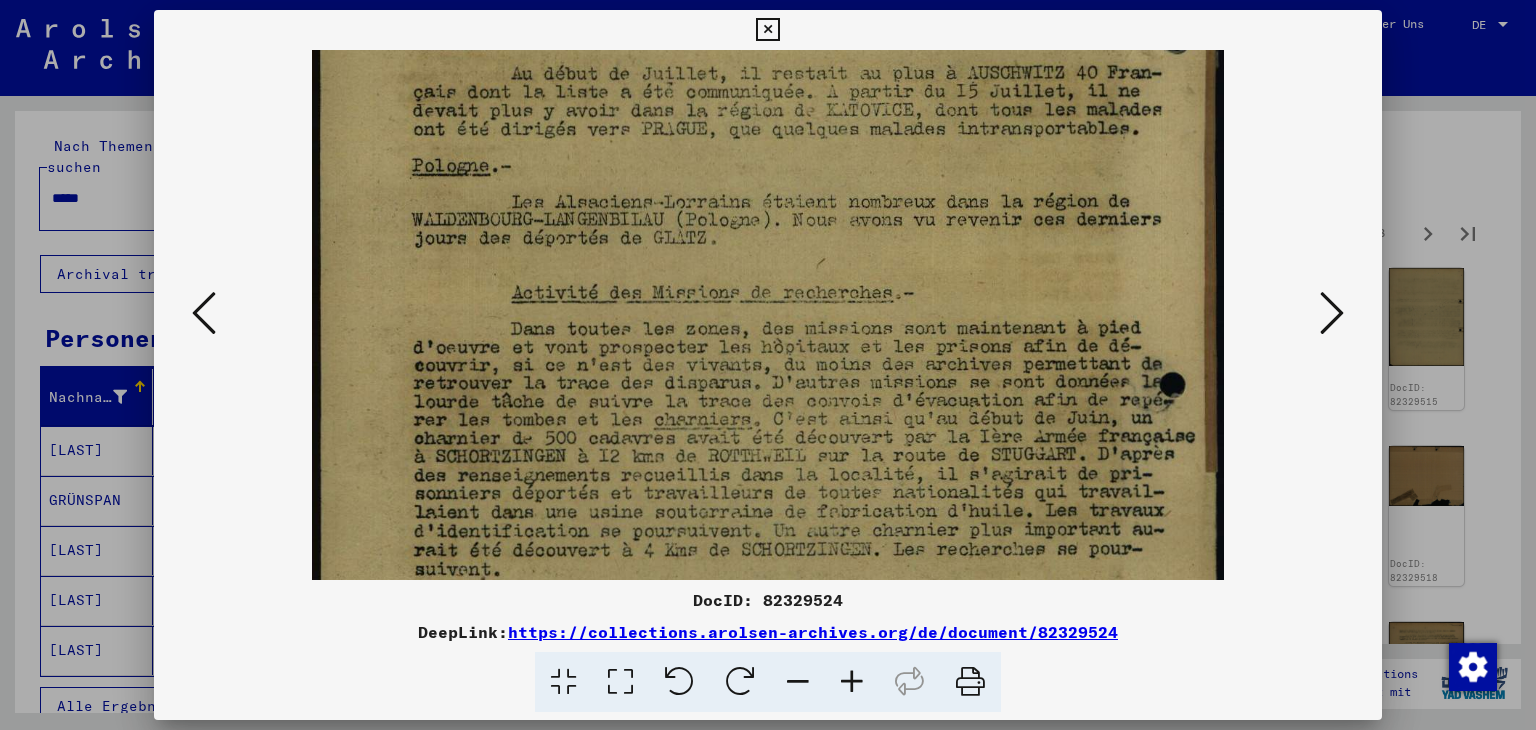 drag, startPoint x: 965, startPoint y: 433, endPoint x: 959, endPoint y: 405, distance: 28.635643 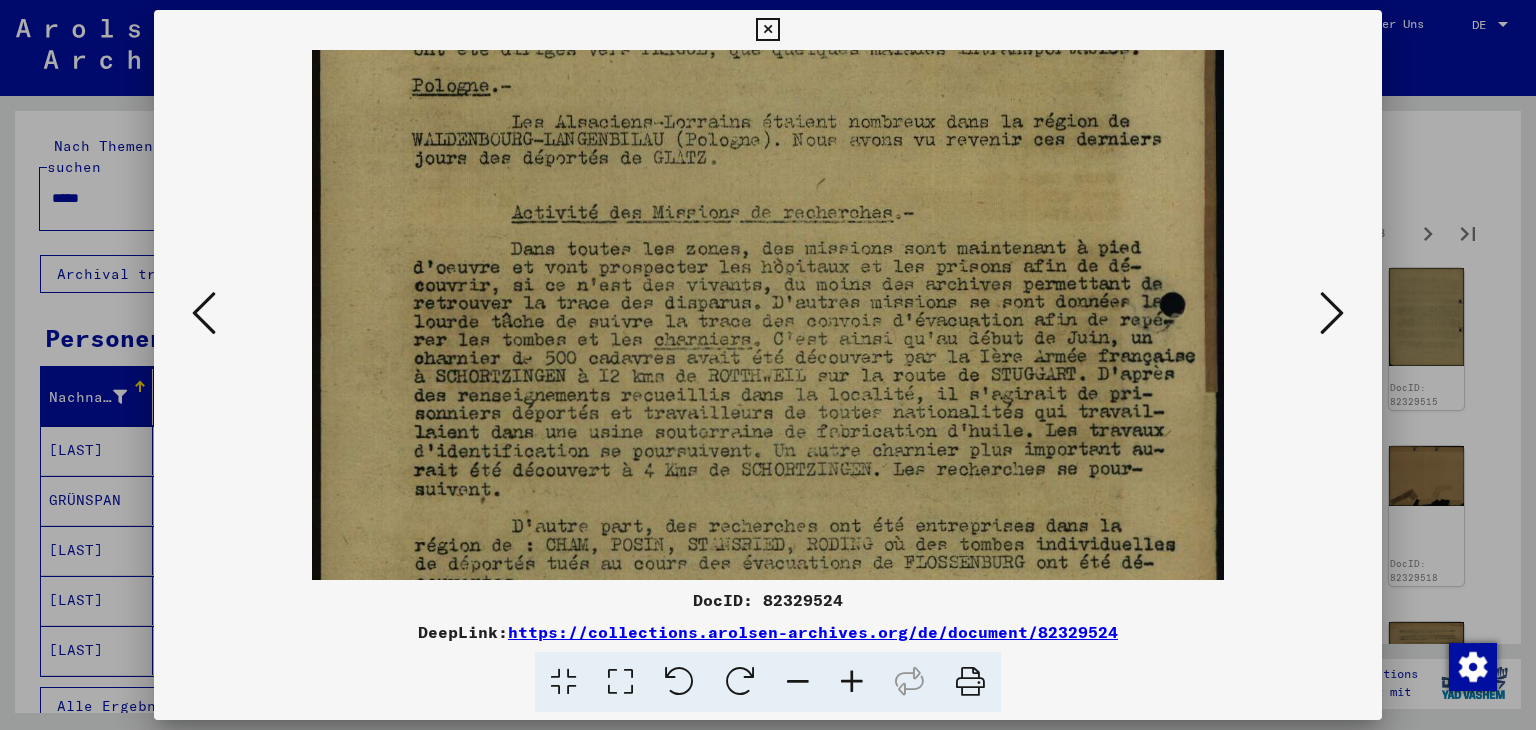 drag, startPoint x: 976, startPoint y: 429, endPoint x: 971, endPoint y: 405, distance: 24.5153 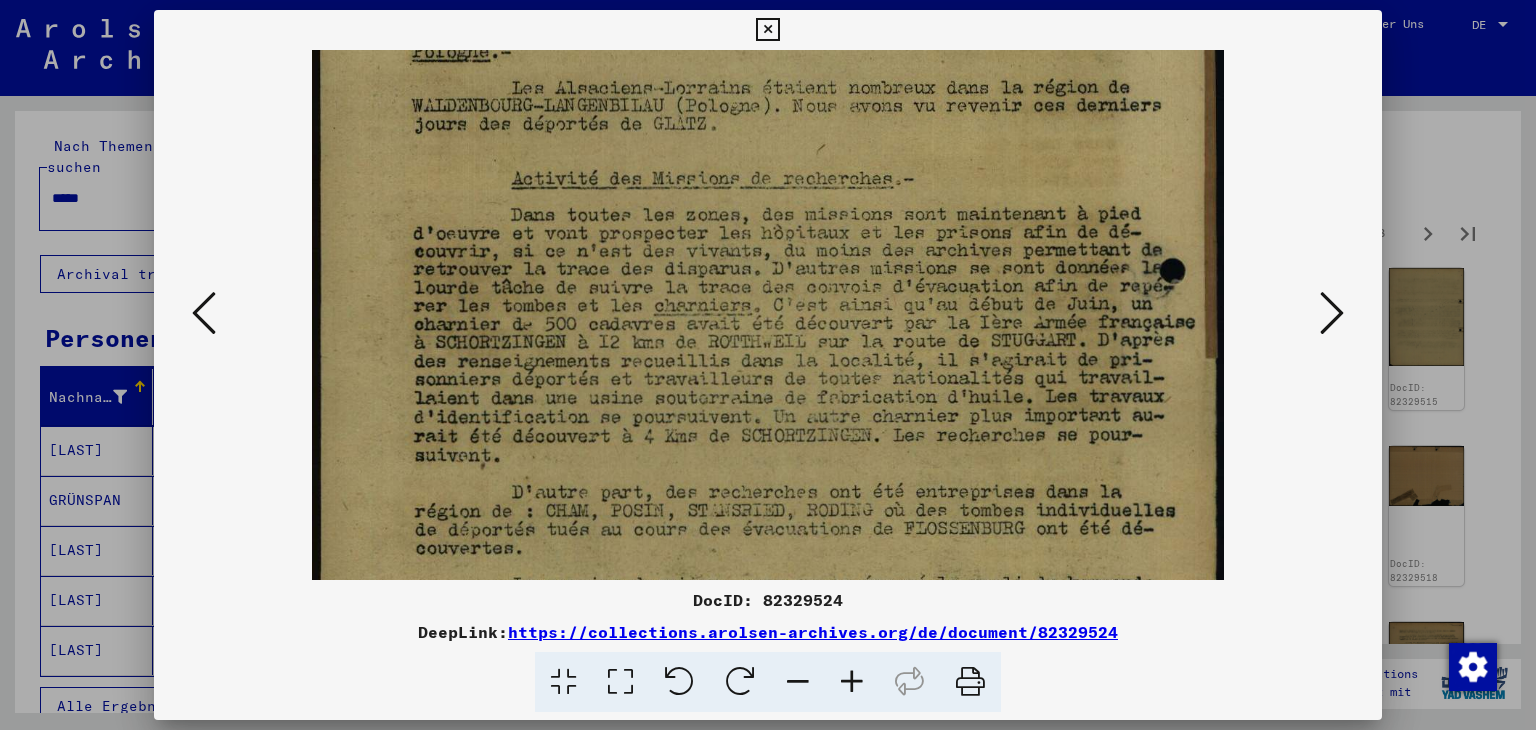 scroll, scrollTop: 527, scrollLeft: 0, axis: vertical 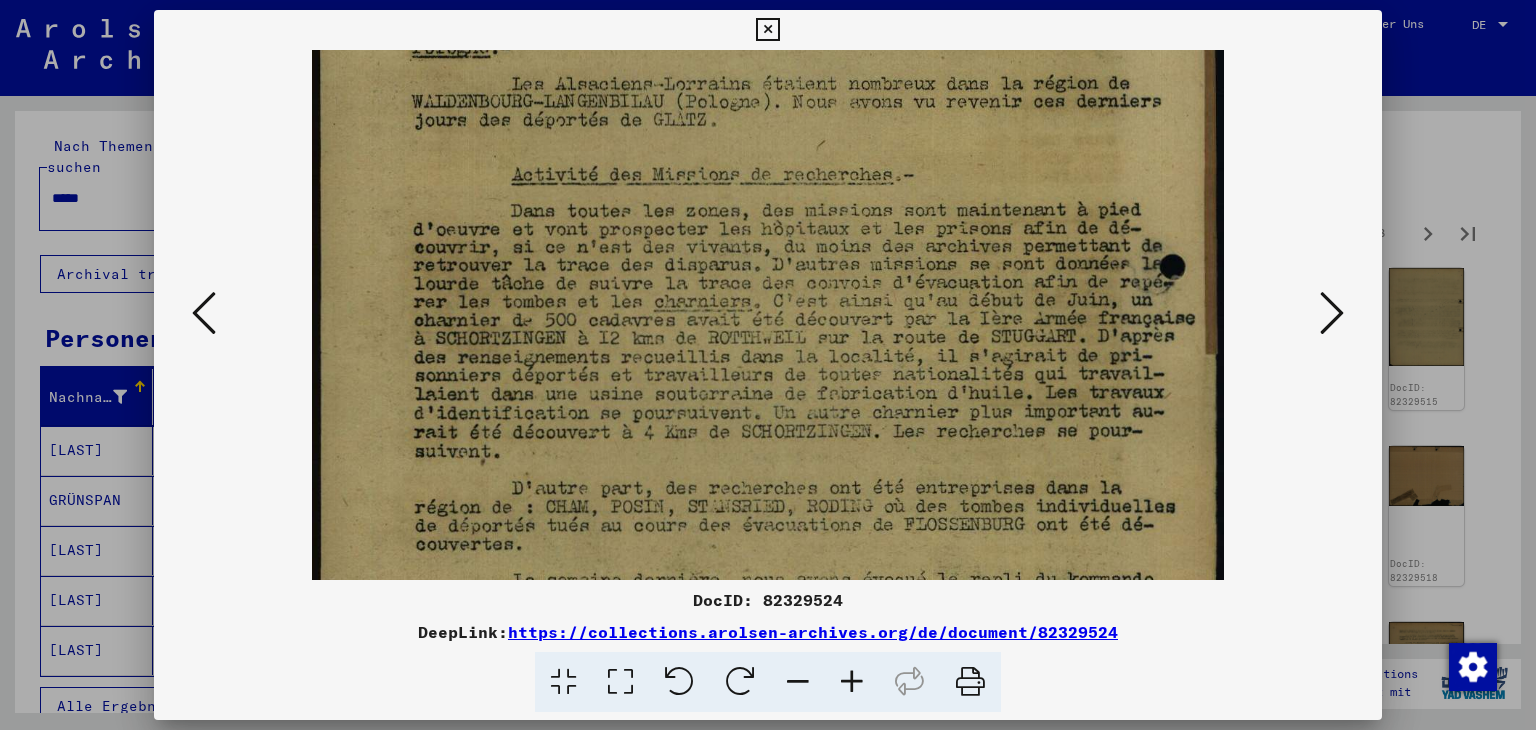 click at bounding box center [768, 113] 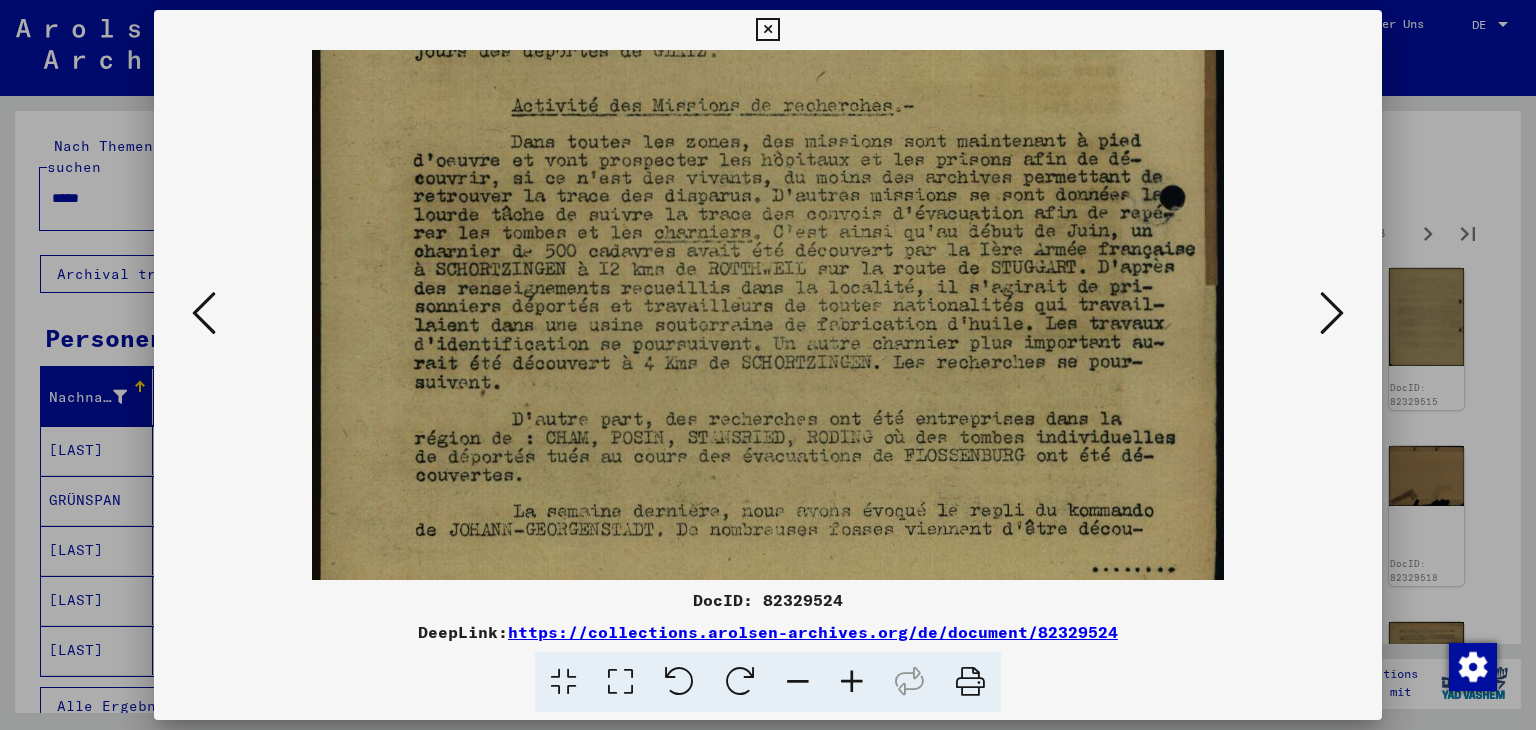 drag, startPoint x: 977, startPoint y: 424, endPoint x: 976, endPoint y: 396, distance: 28.01785 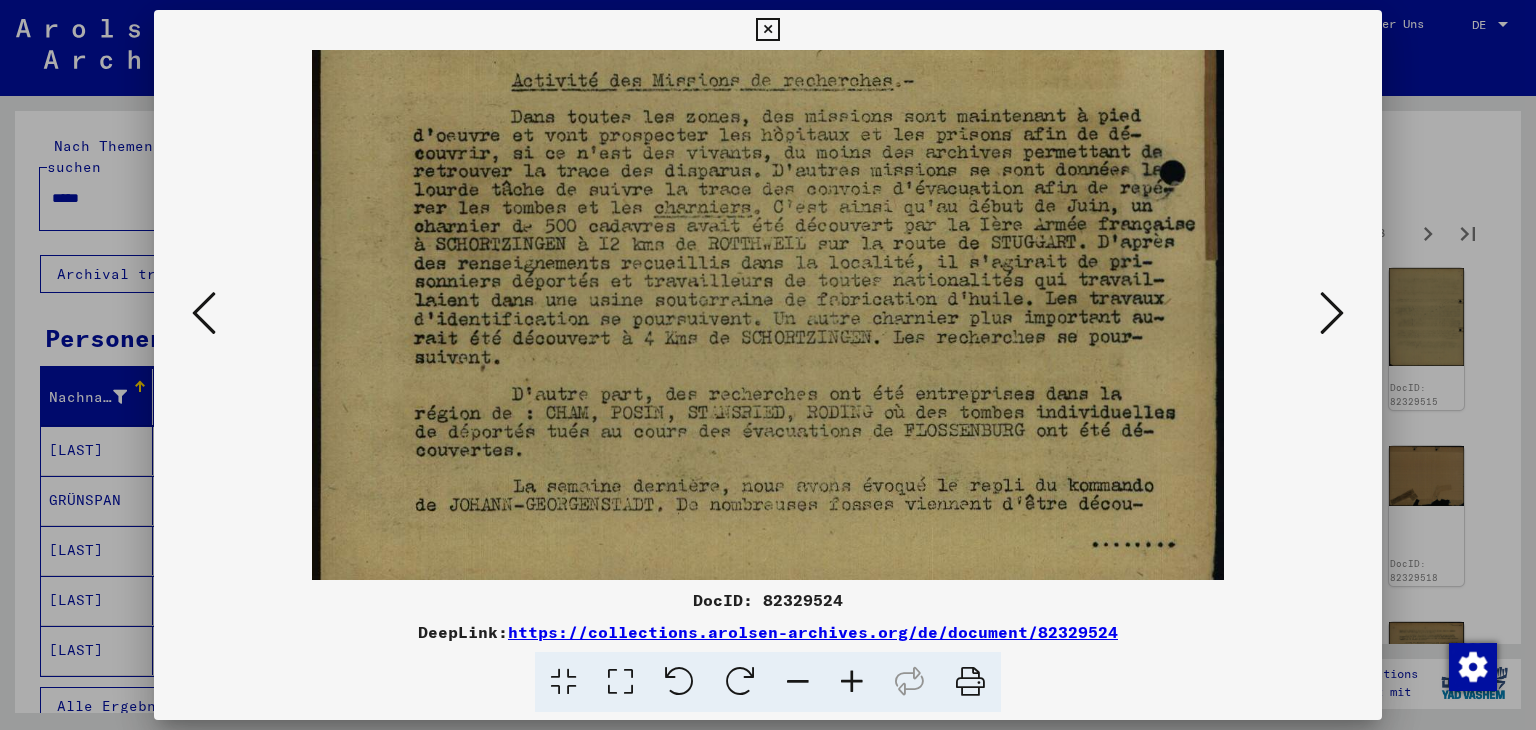 scroll, scrollTop: 649, scrollLeft: 0, axis: vertical 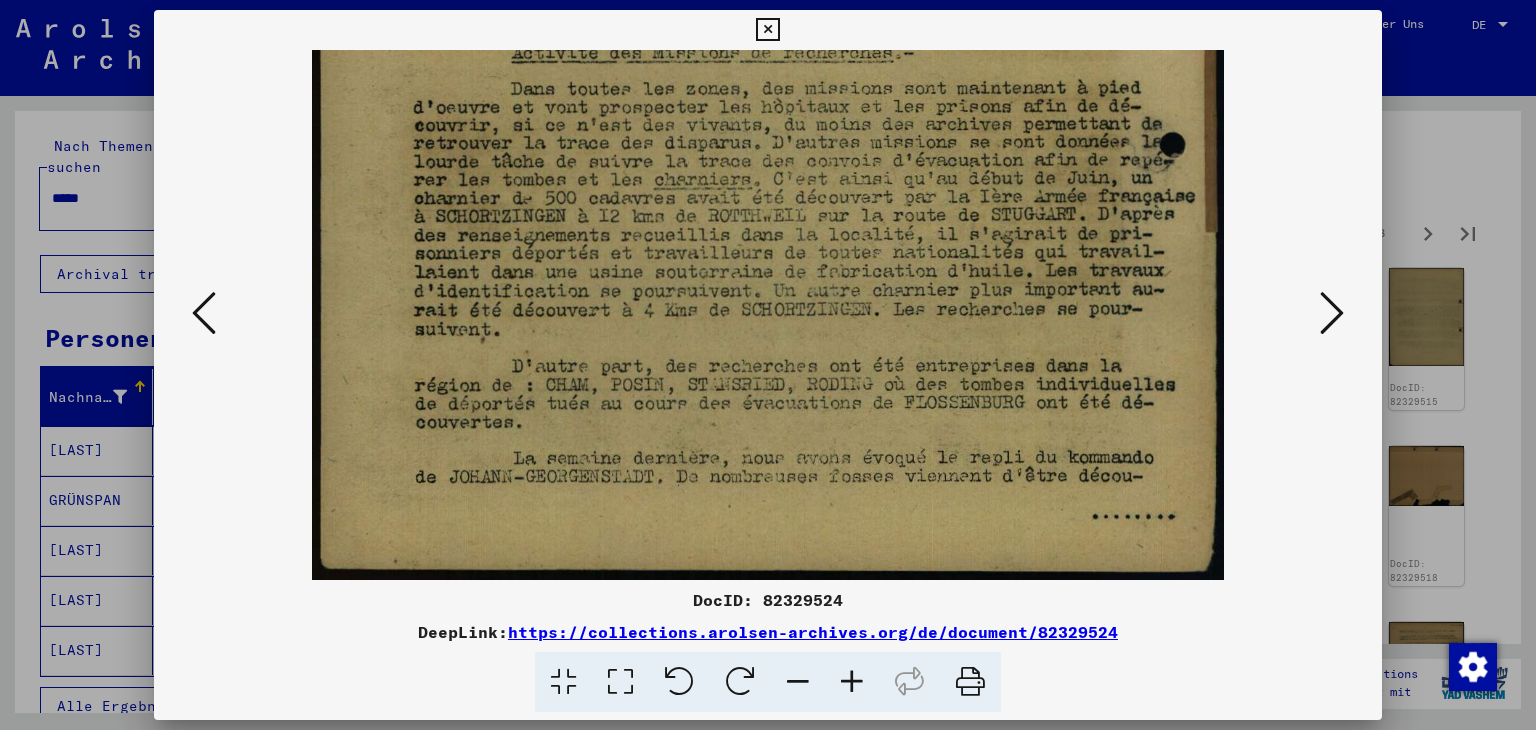 drag, startPoint x: 992, startPoint y: 483, endPoint x: 974, endPoint y: 377, distance: 107.51744 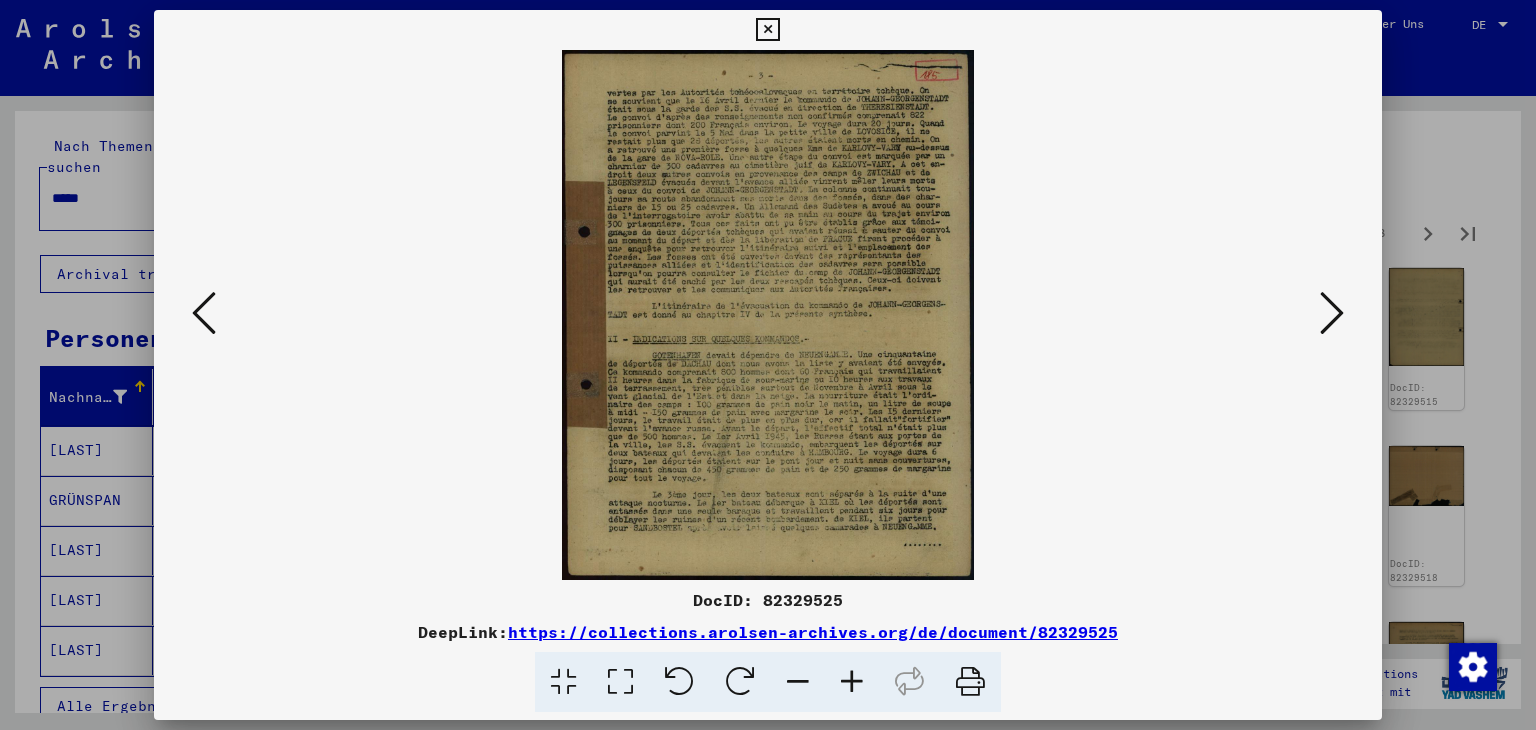 scroll, scrollTop: 0, scrollLeft: 0, axis: both 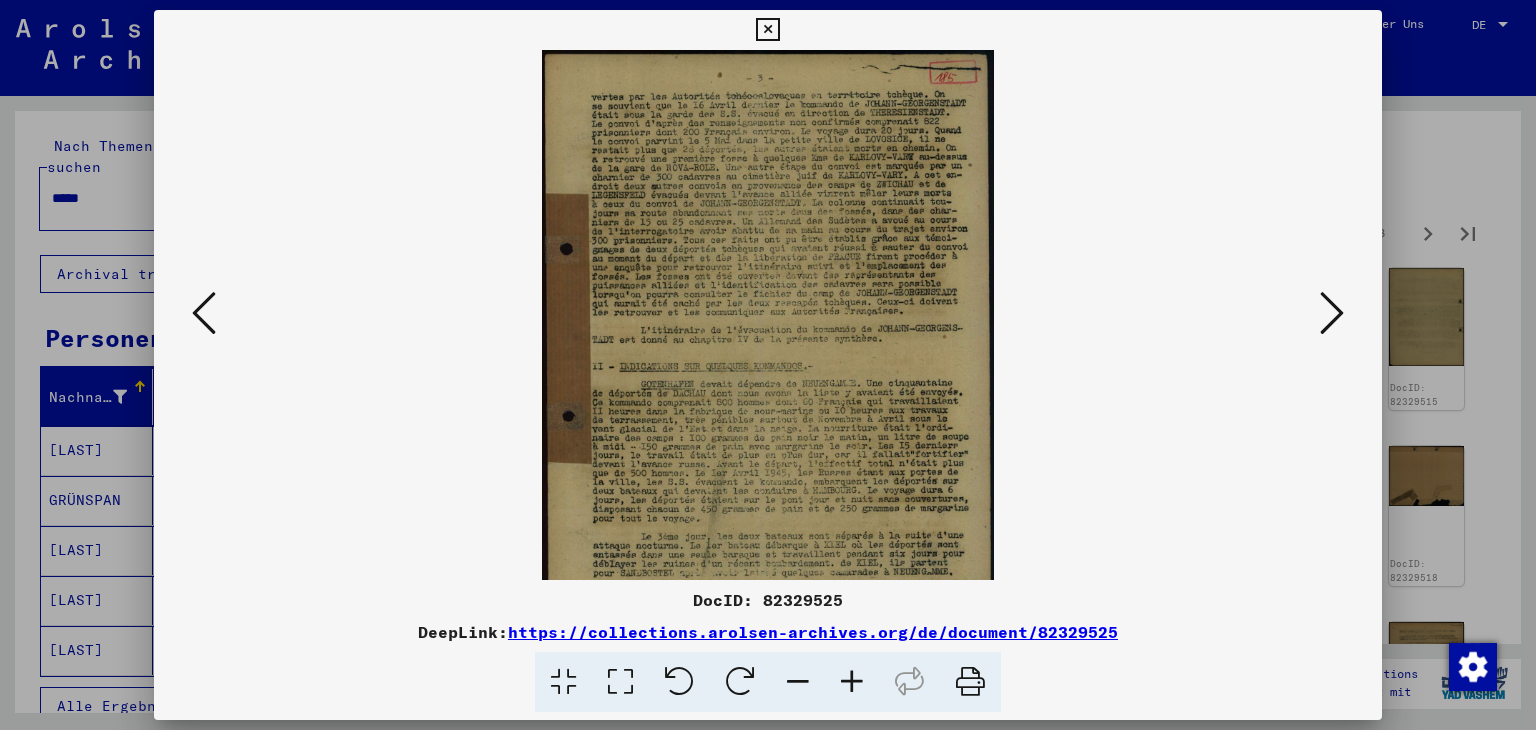 click at bounding box center (852, 682) 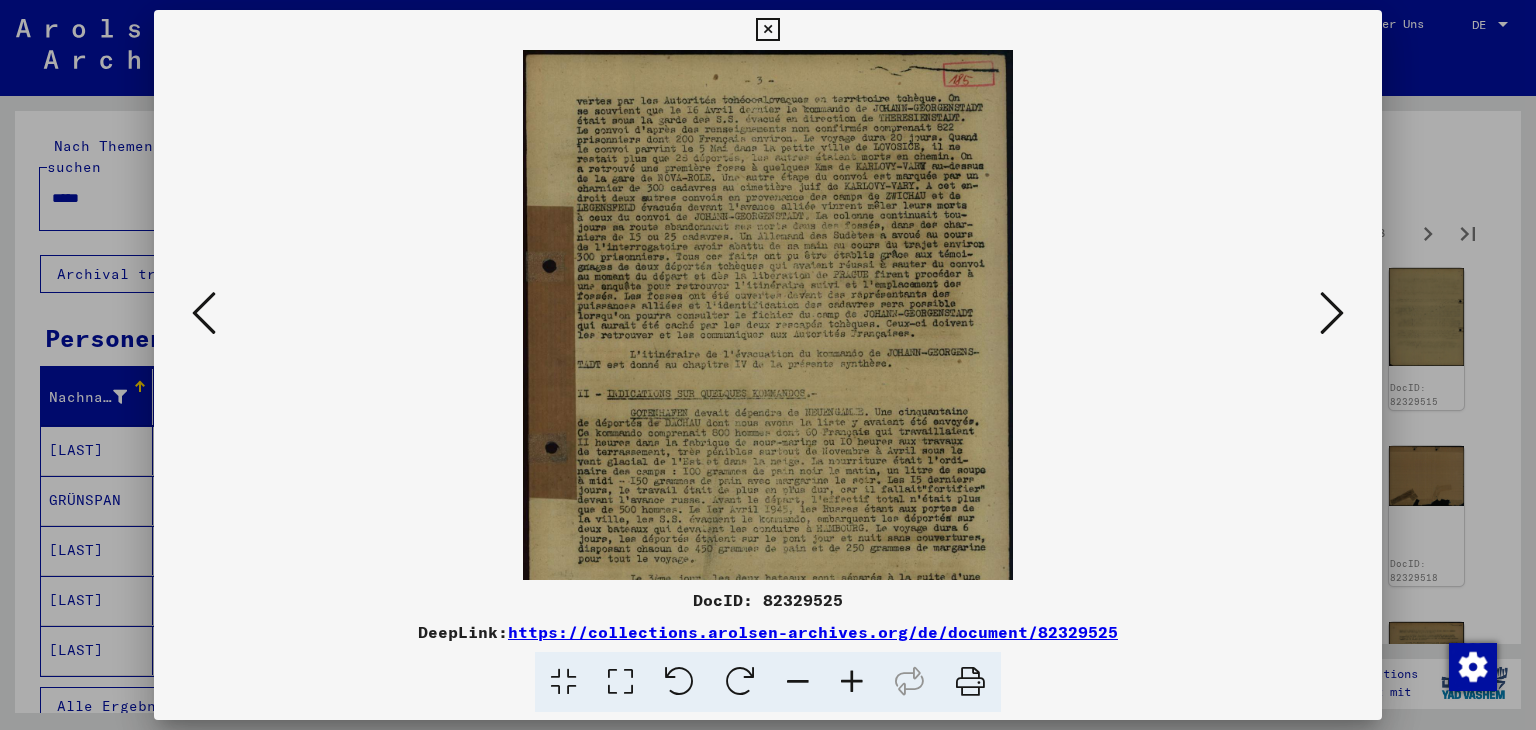 click at bounding box center [852, 682] 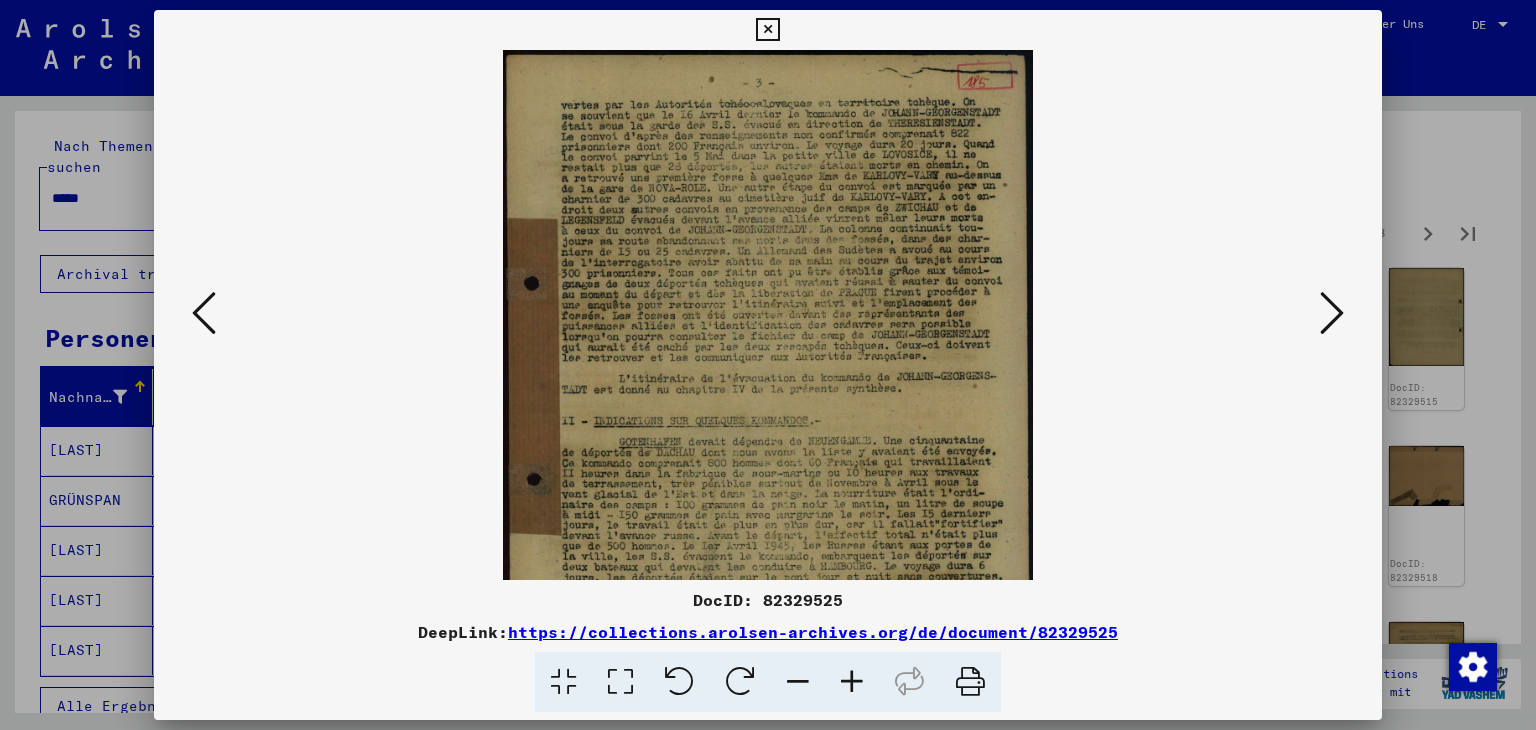 click at bounding box center (852, 682) 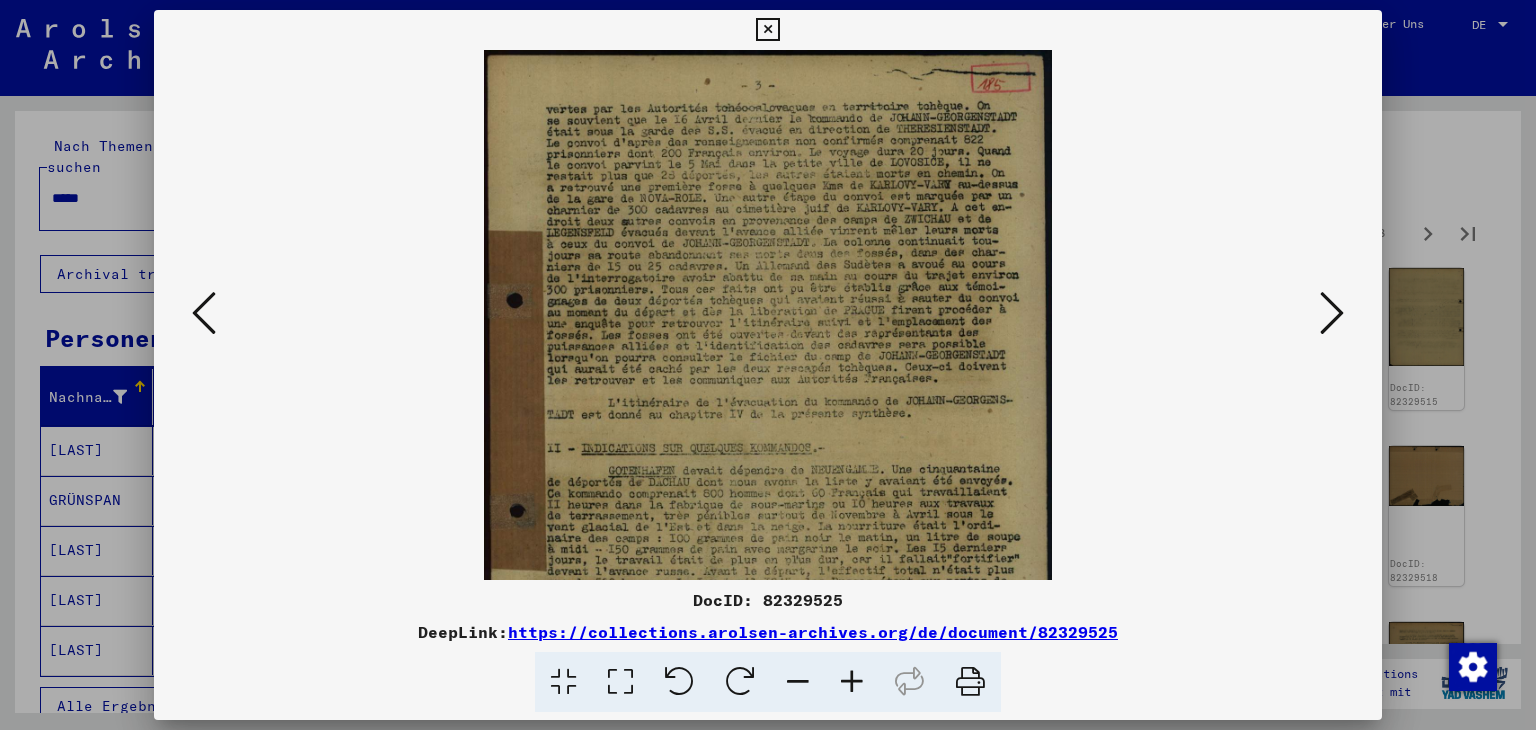 click at bounding box center [852, 682] 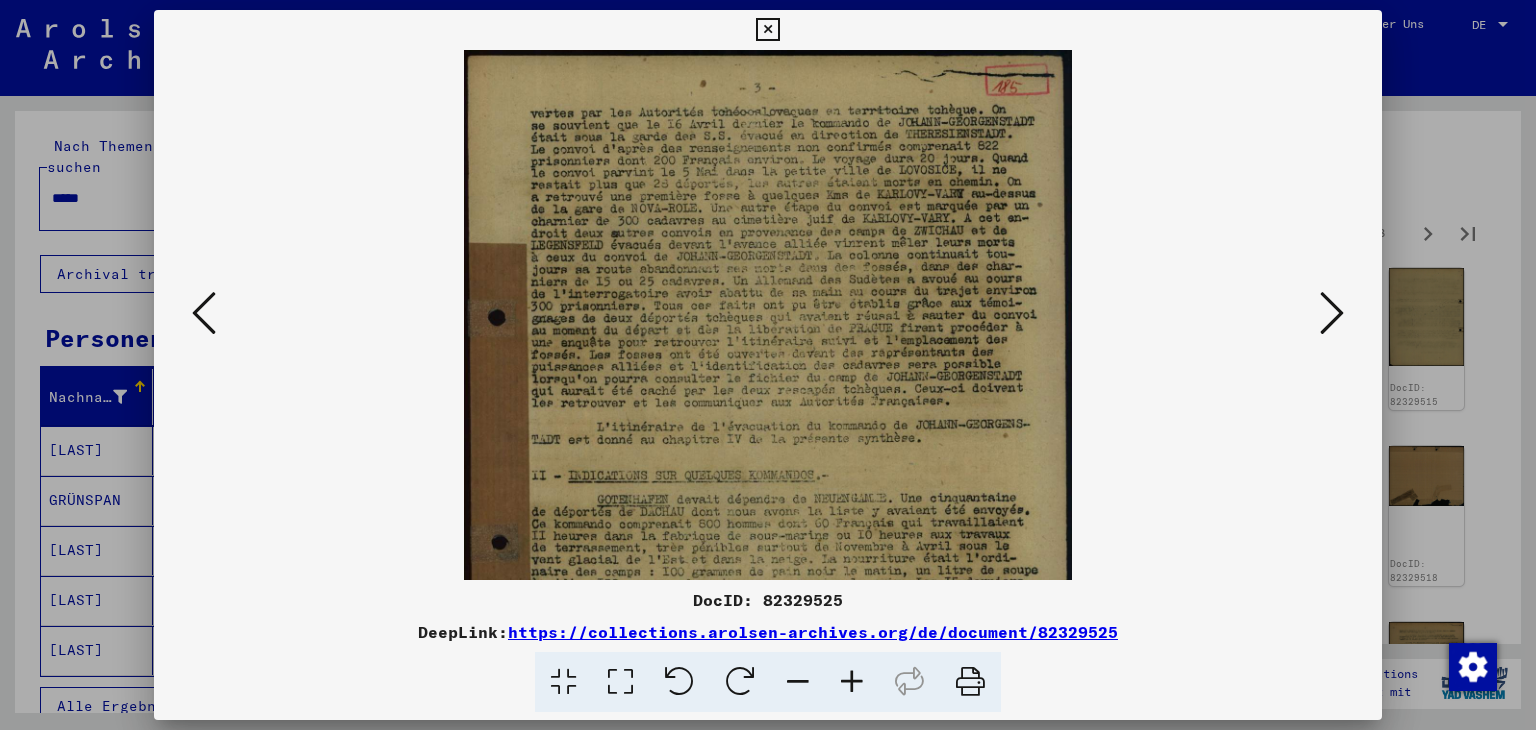 click at bounding box center [852, 682] 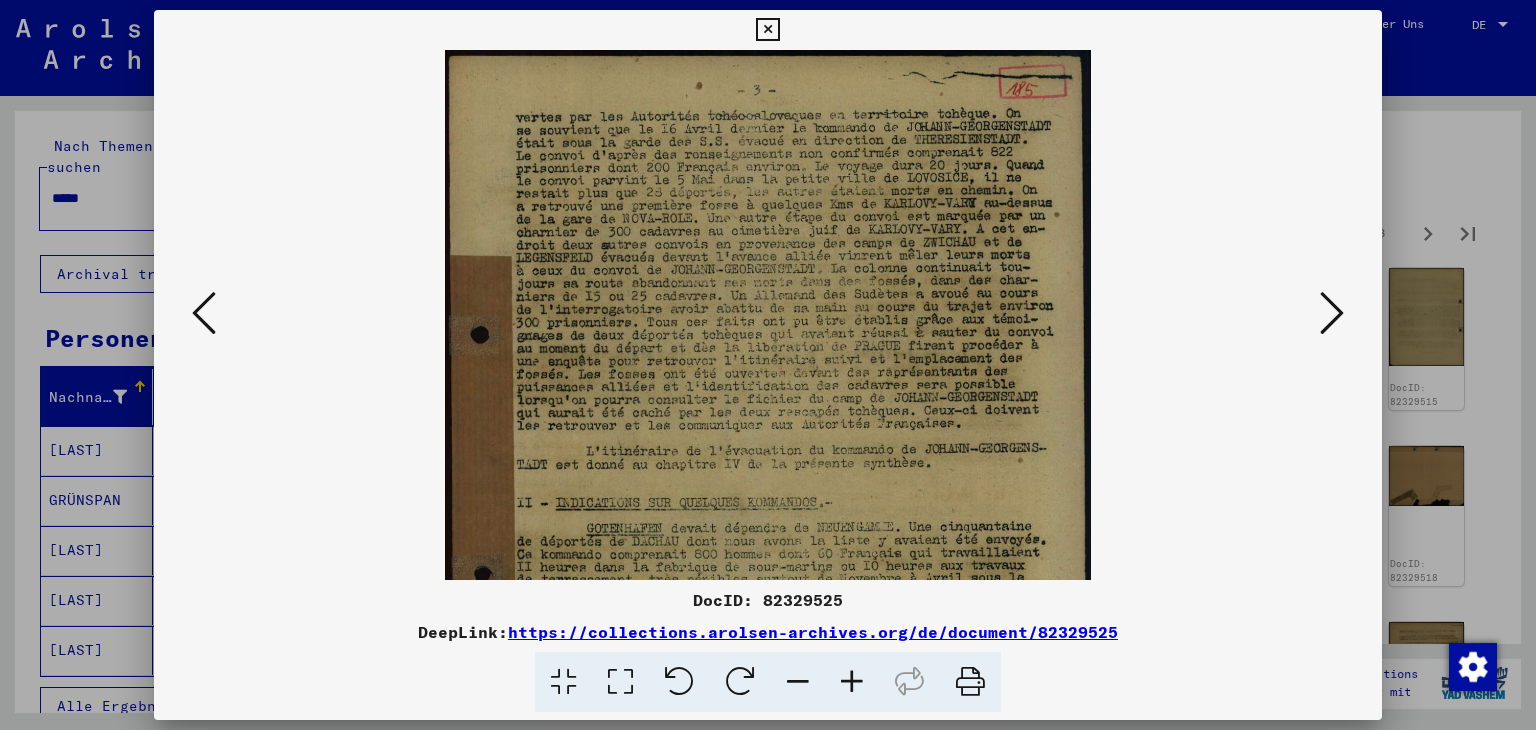 click at bounding box center (852, 682) 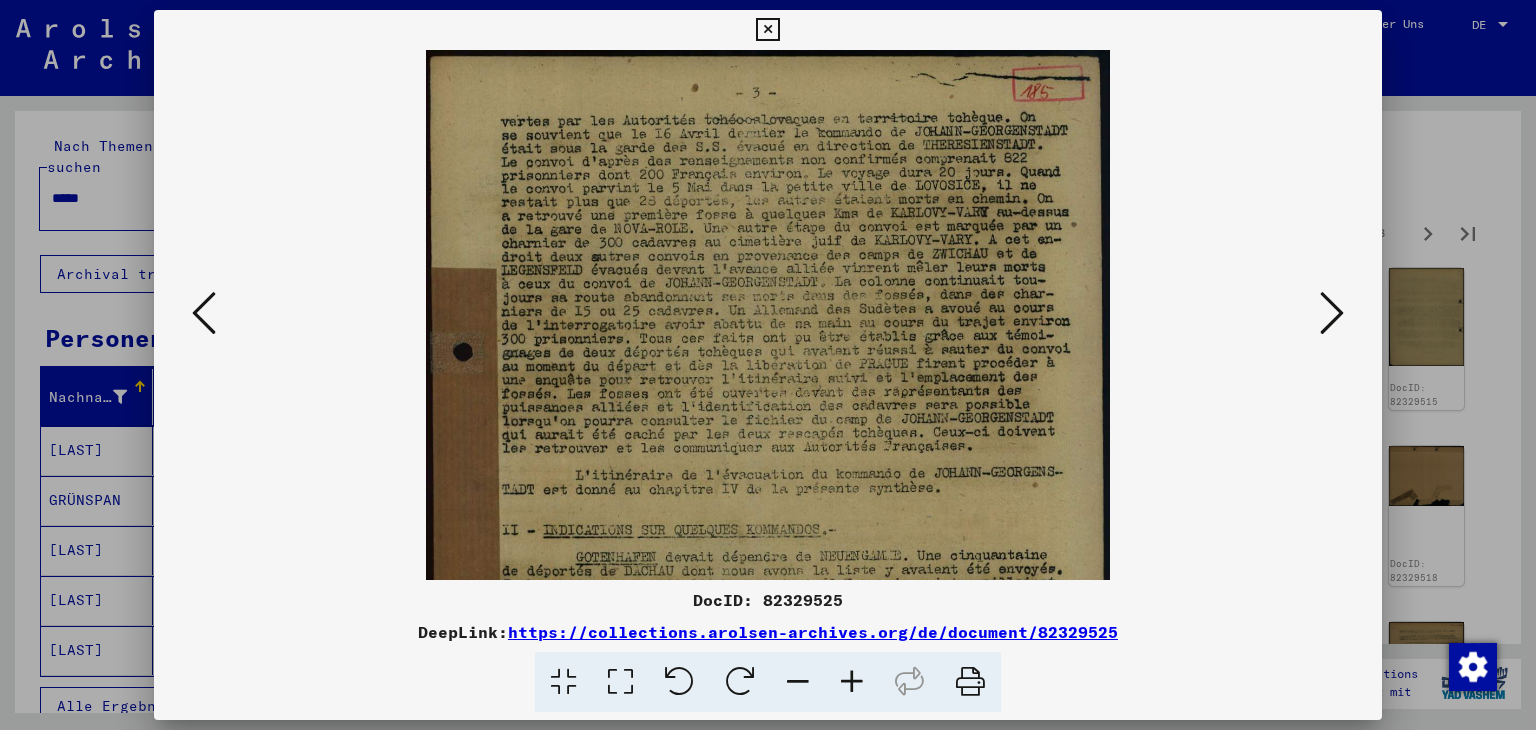 click at bounding box center [852, 682] 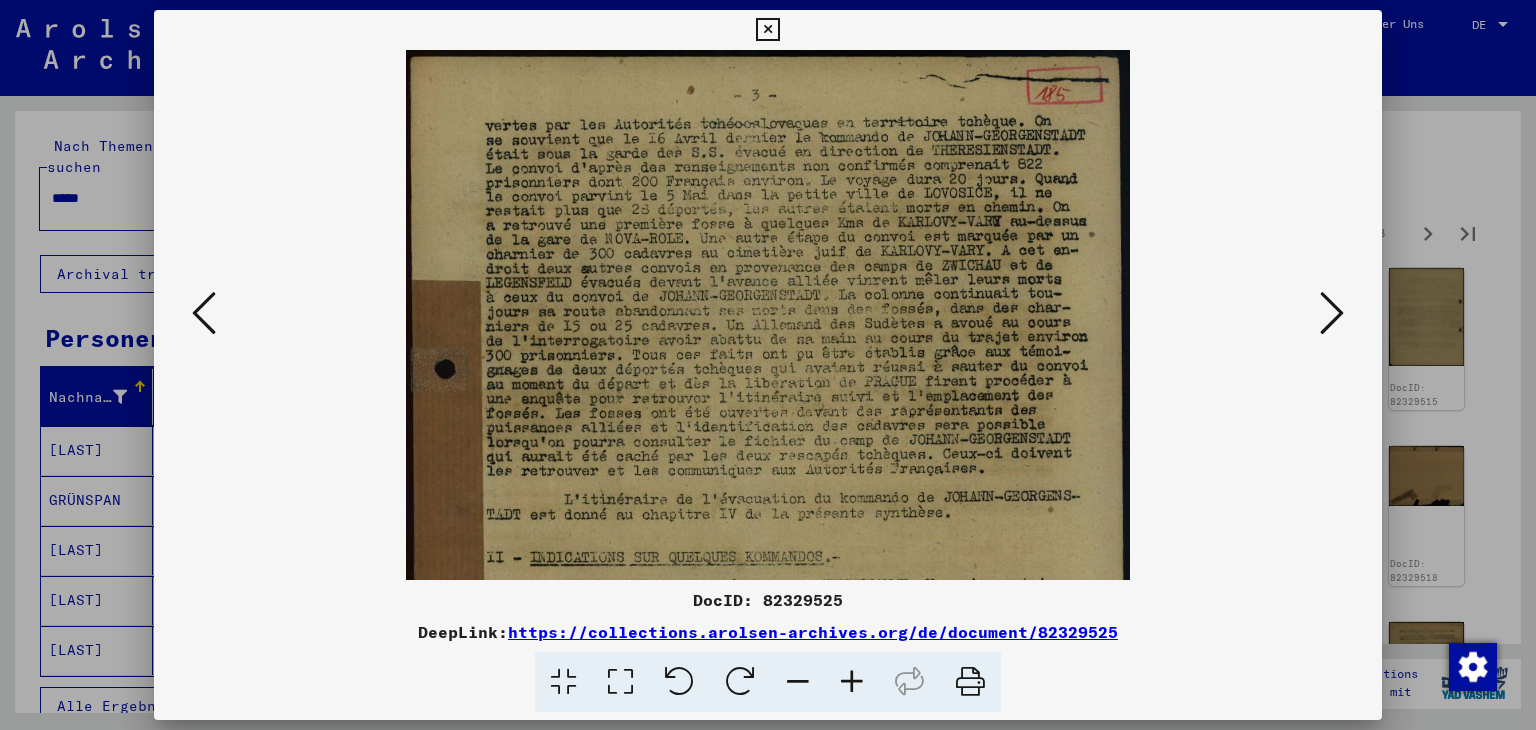 click at bounding box center (852, 682) 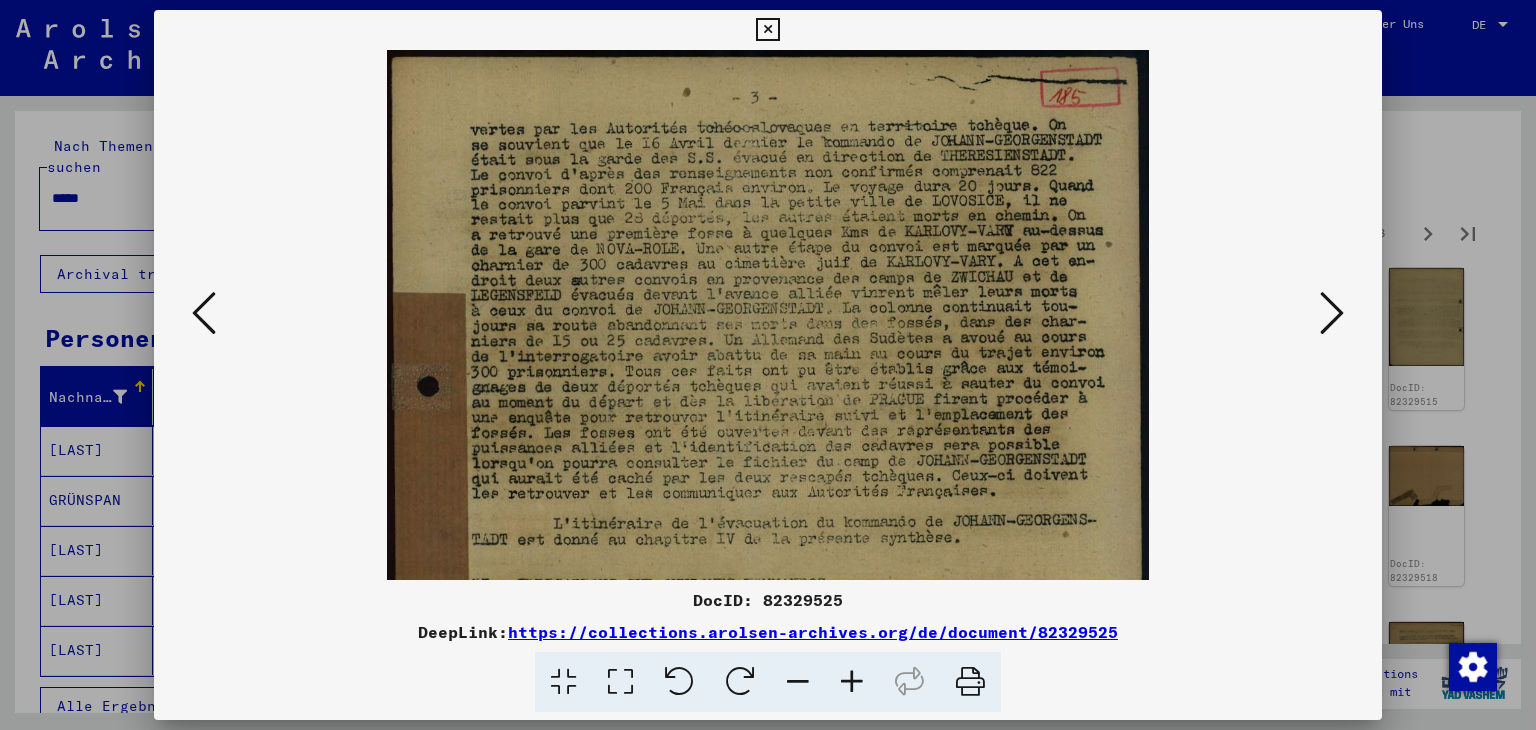 click at bounding box center (852, 682) 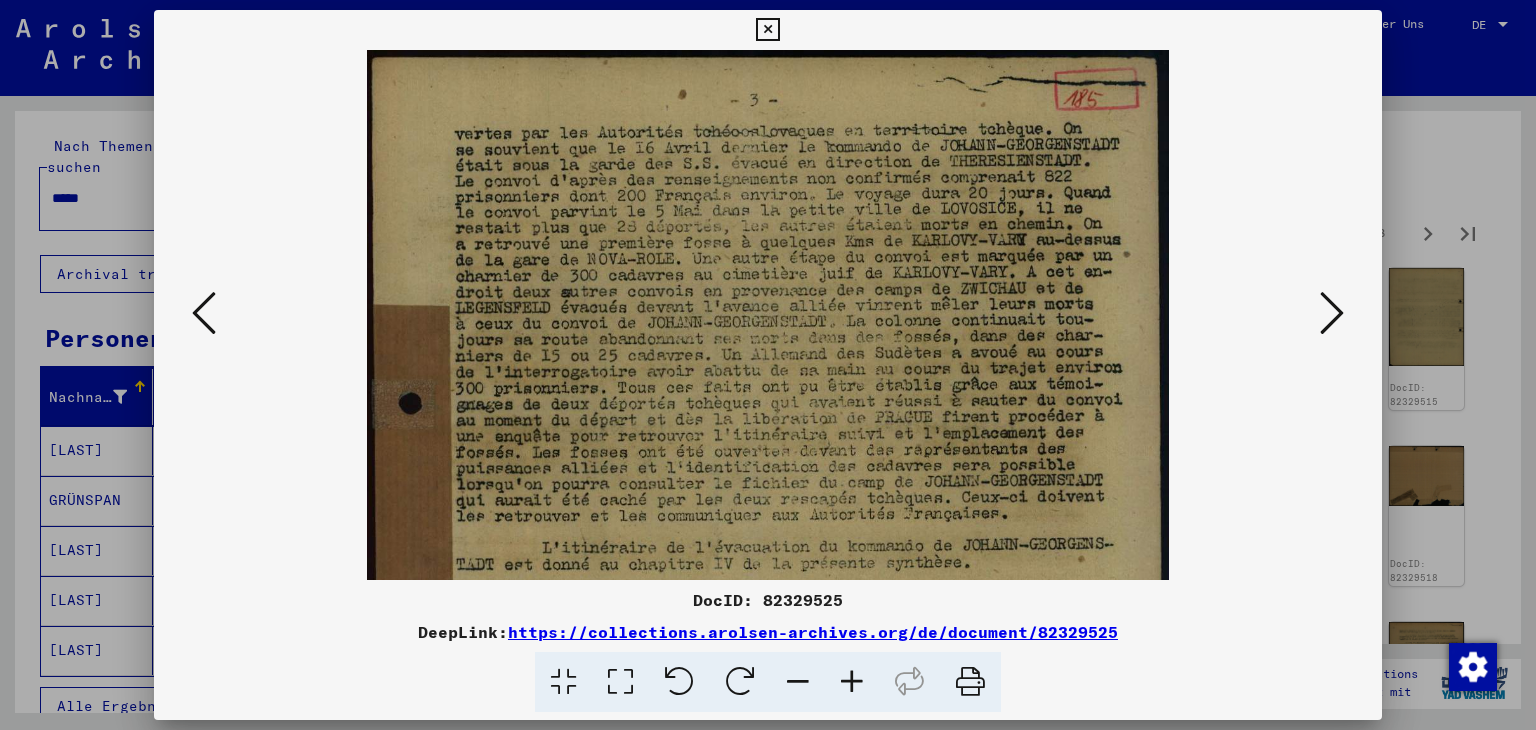 click at bounding box center [852, 682] 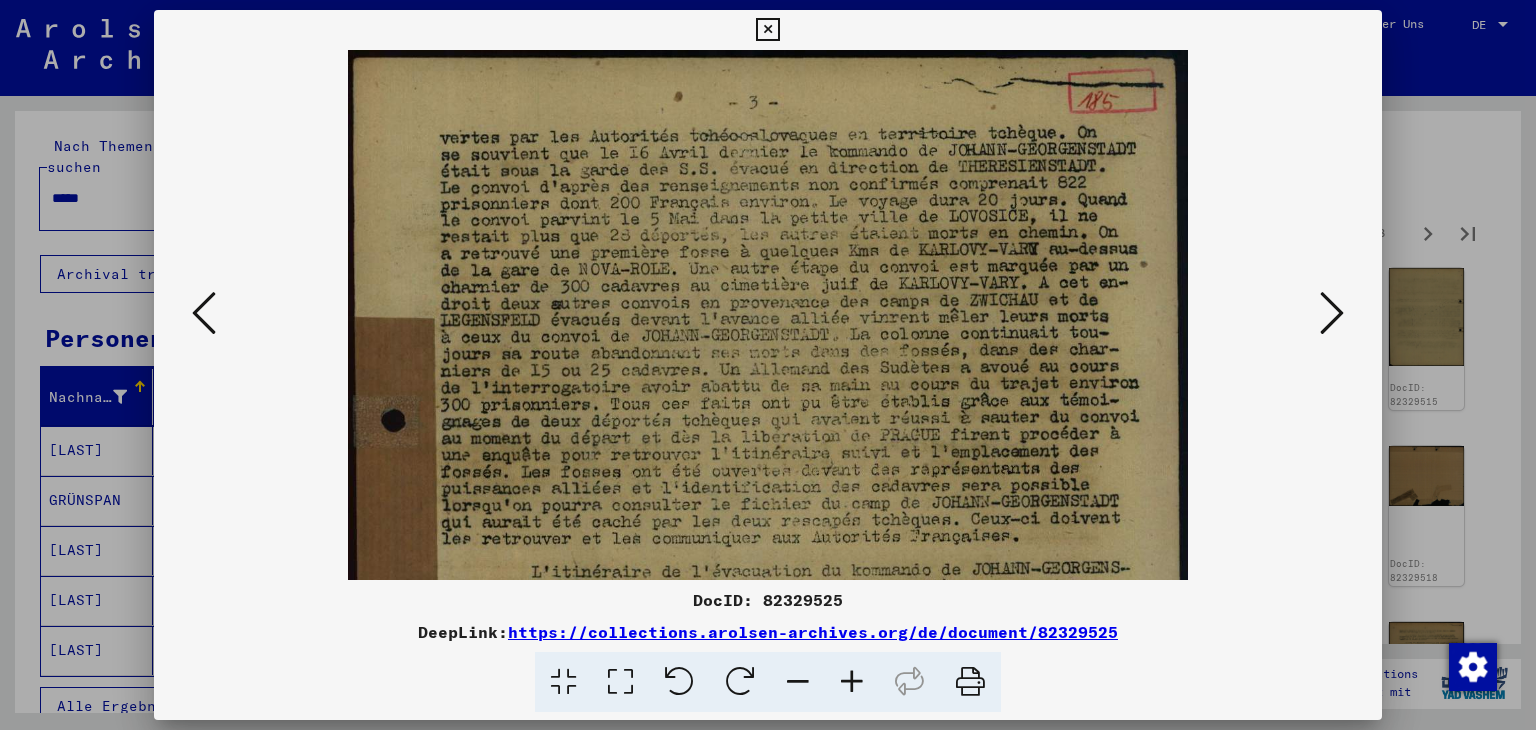 click at bounding box center [852, 682] 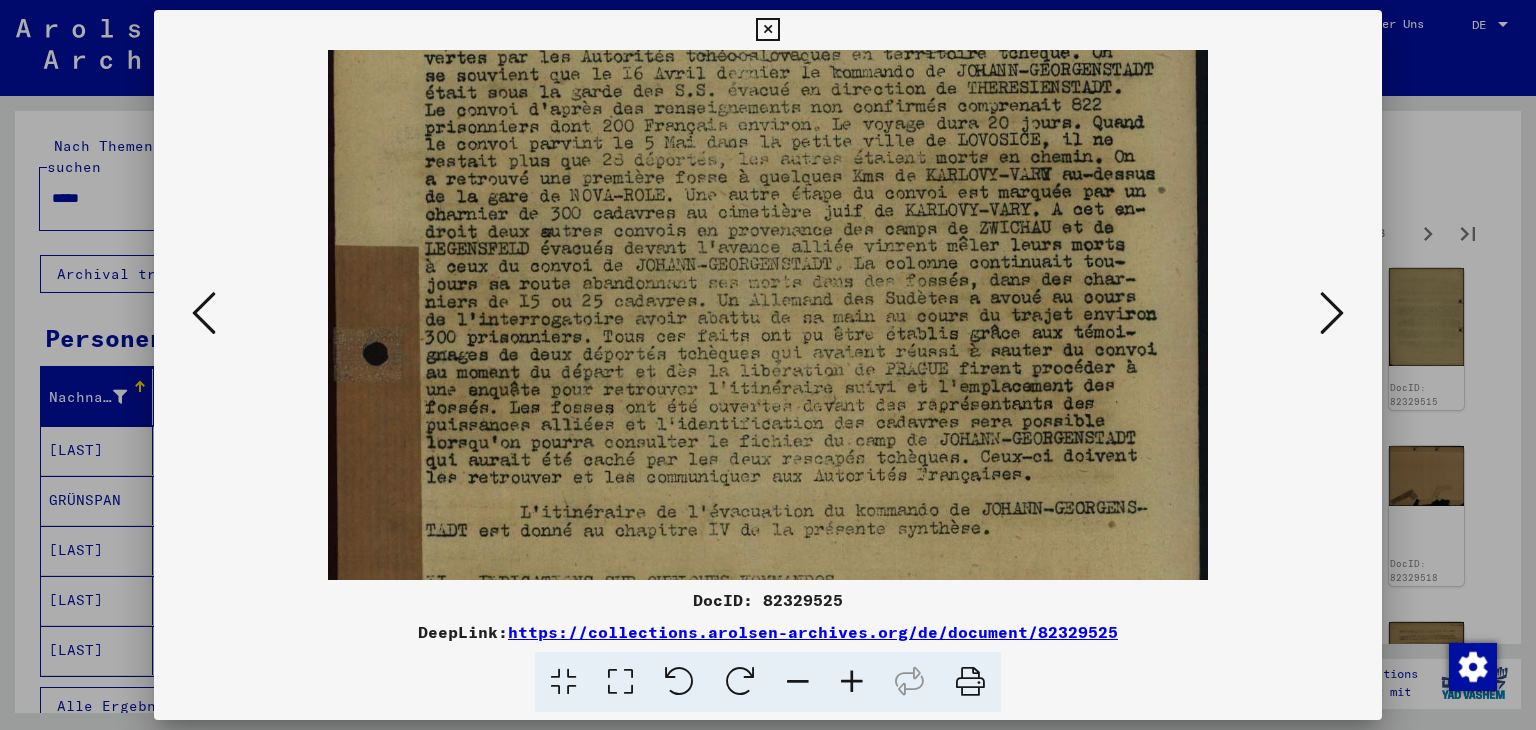 drag, startPoint x: 828, startPoint y: 500, endPoint x: 833, endPoint y: 432, distance: 68.18358 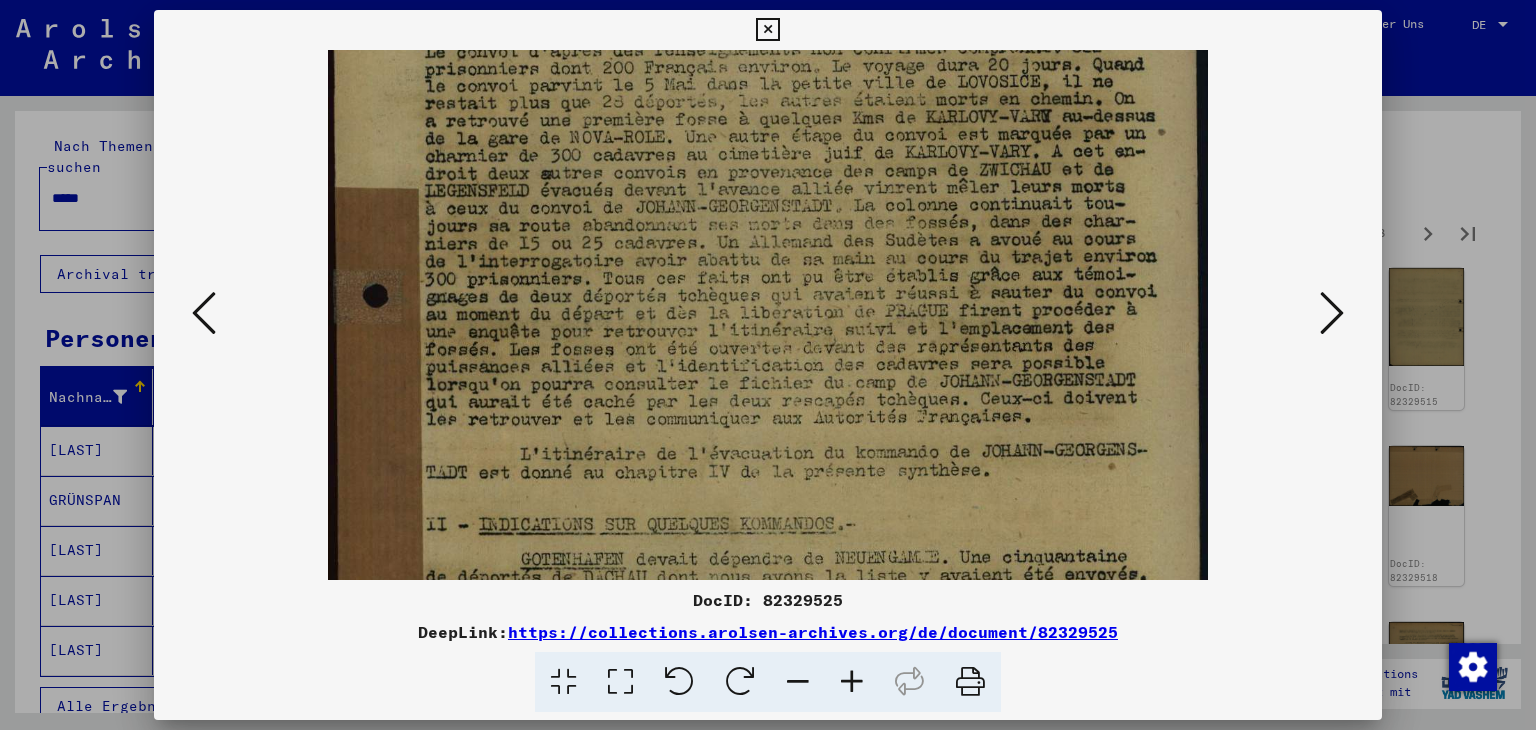 scroll, scrollTop: 147, scrollLeft: 0, axis: vertical 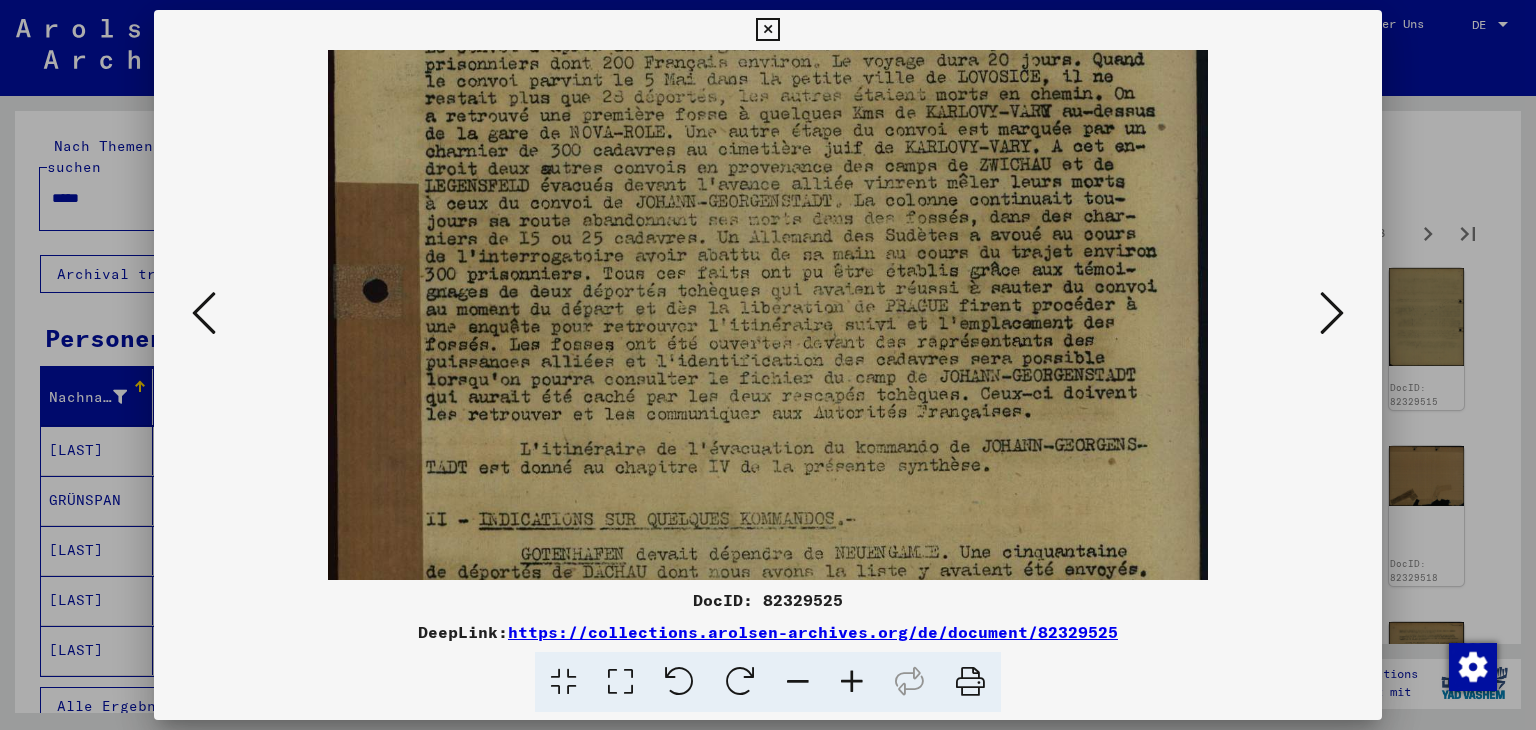 drag, startPoint x: 865, startPoint y: 493, endPoint x: 880, endPoint y: 437, distance: 57.974133 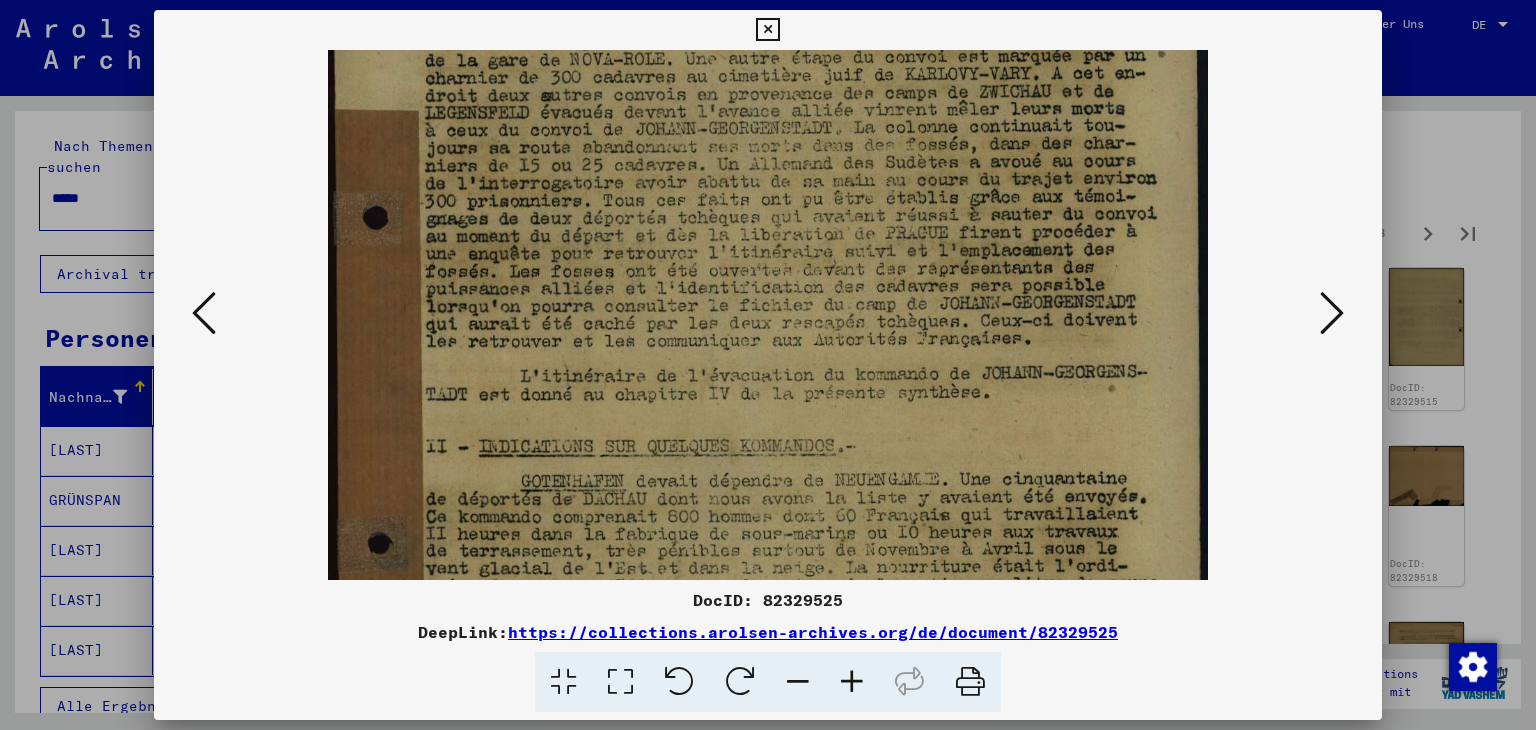 drag, startPoint x: 914, startPoint y: 497, endPoint x: 924, endPoint y: 424, distance: 73.68175 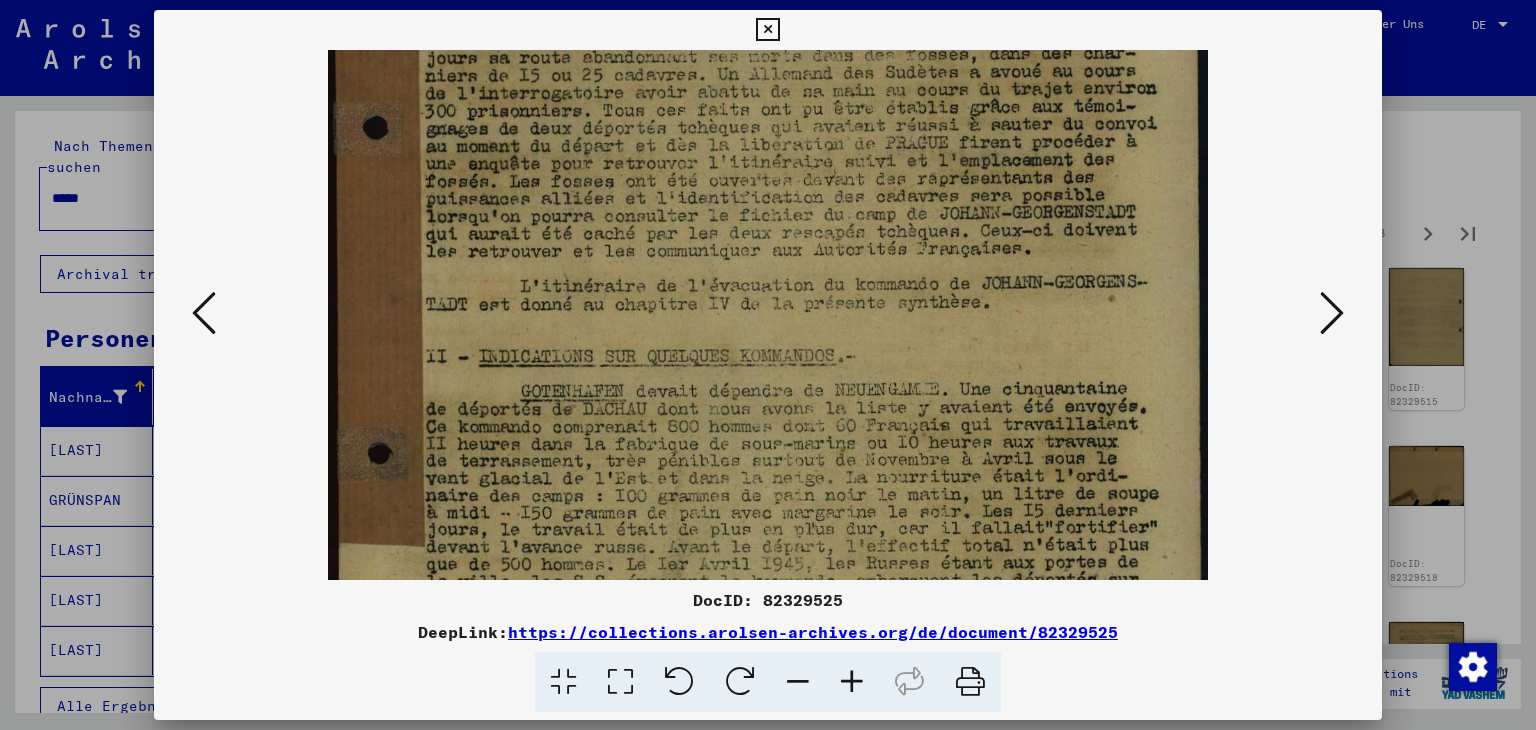 scroll, scrollTop: 316, scrollLeft: 0, axis: vertical 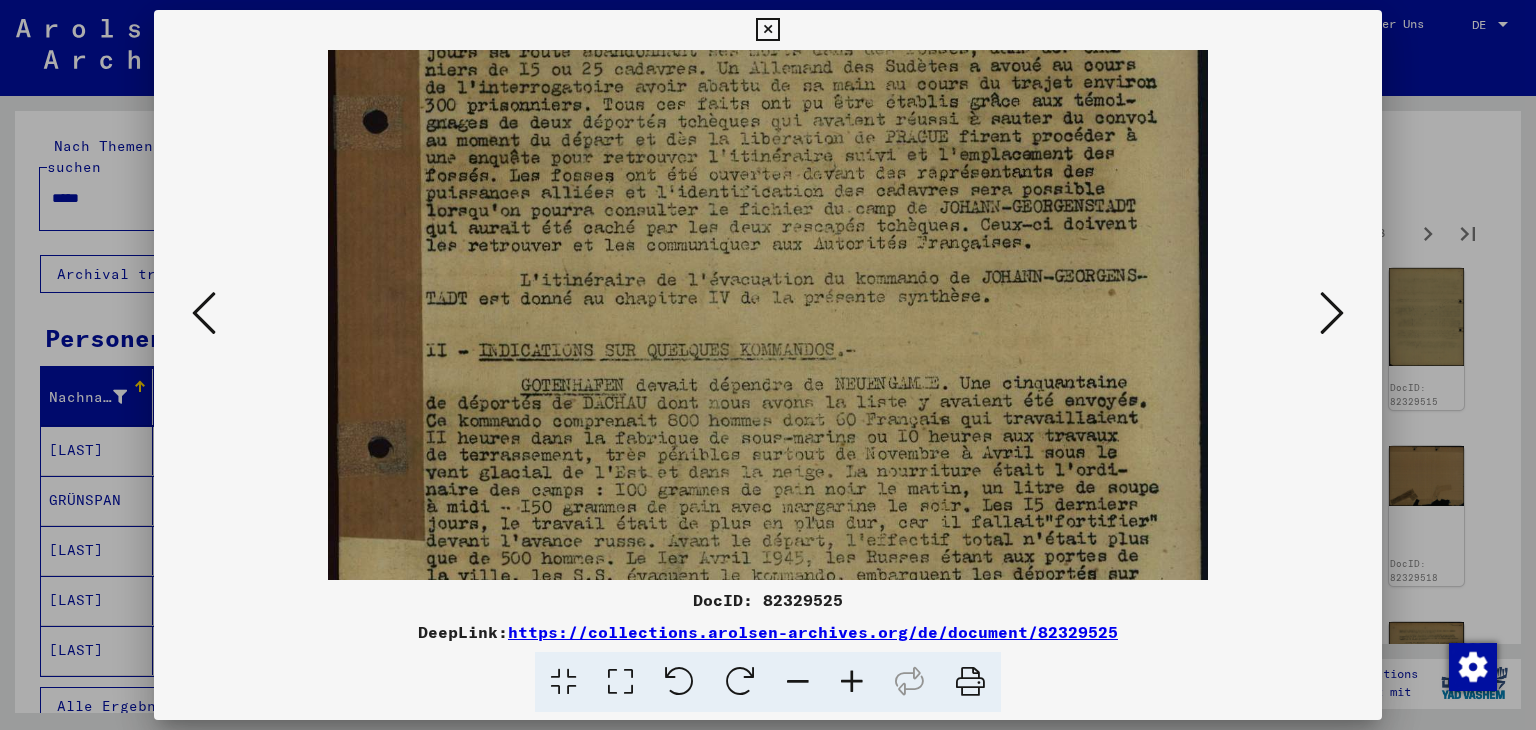 drag, startPoint x: 977, startPoint y: 432, endPoint x: 979, endPoint y: 385, distance: 47.042534 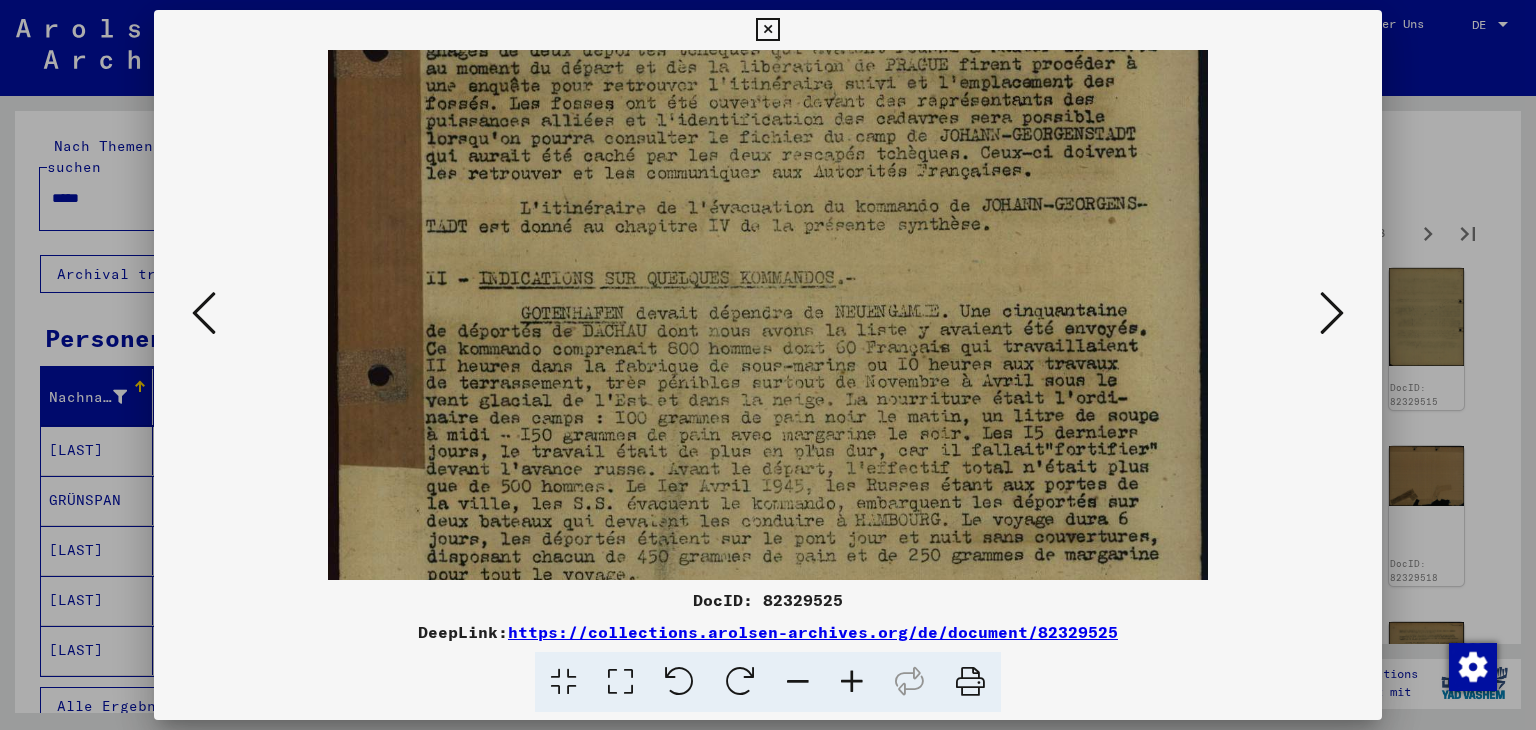 drag, startPoint x: 992, startPoint y: 461, endPoint x: 1001, endPoint y: 389, distance: 72.56032 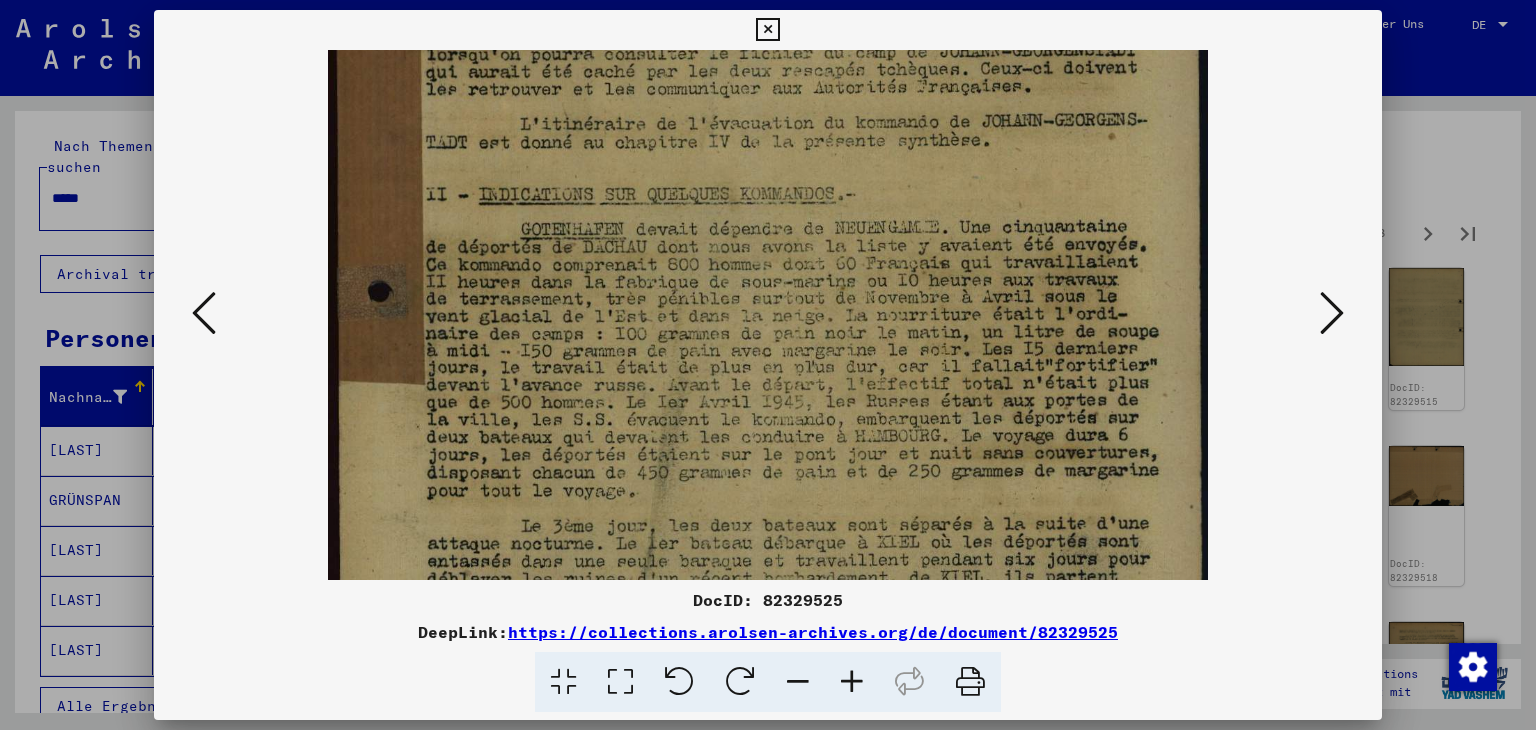 scroll, scrollTop: 475, scrollLeft: 0, axis: vertical 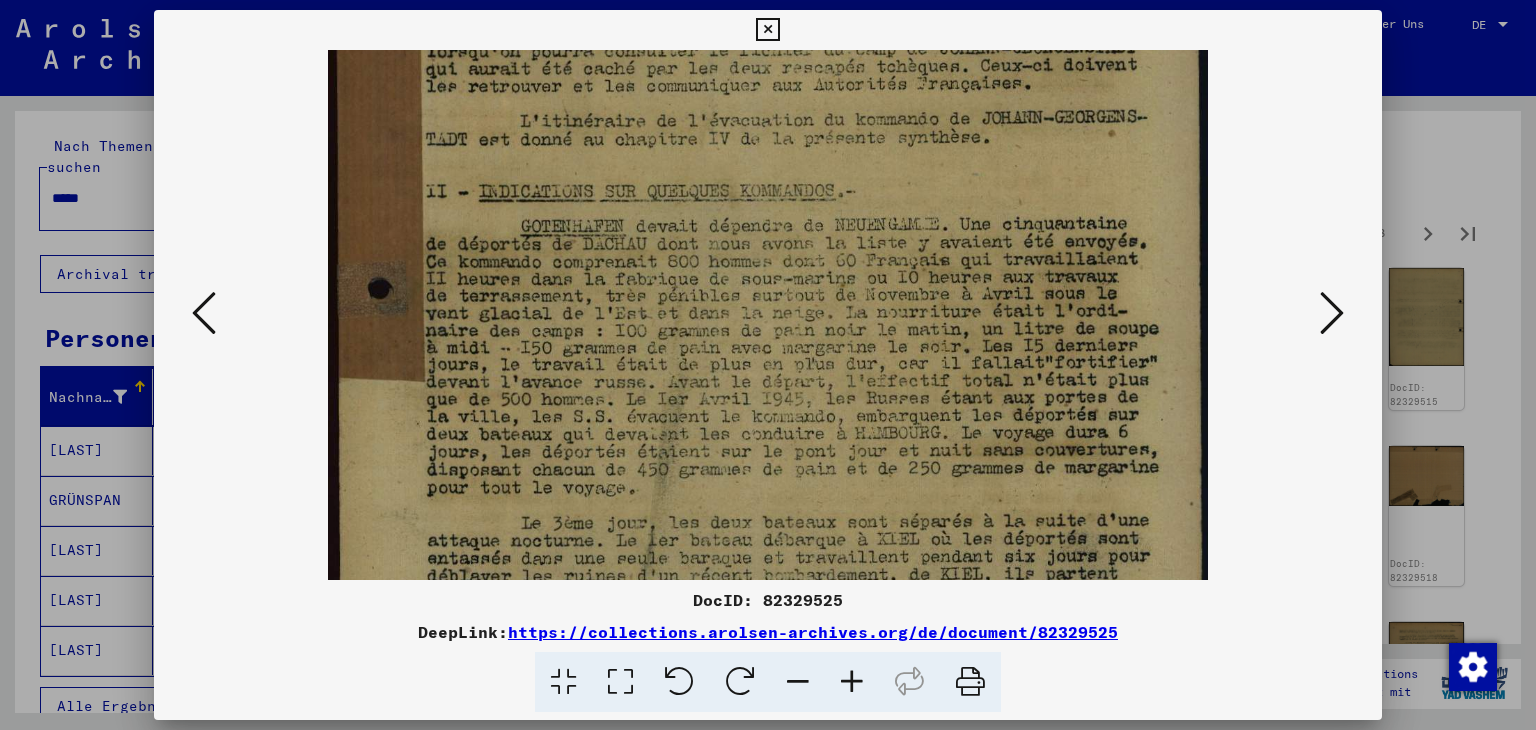 drag, startPoint x: 1004, startPoint y: 426, endPoint x: 1004, endPoint y: 385, distance: 41 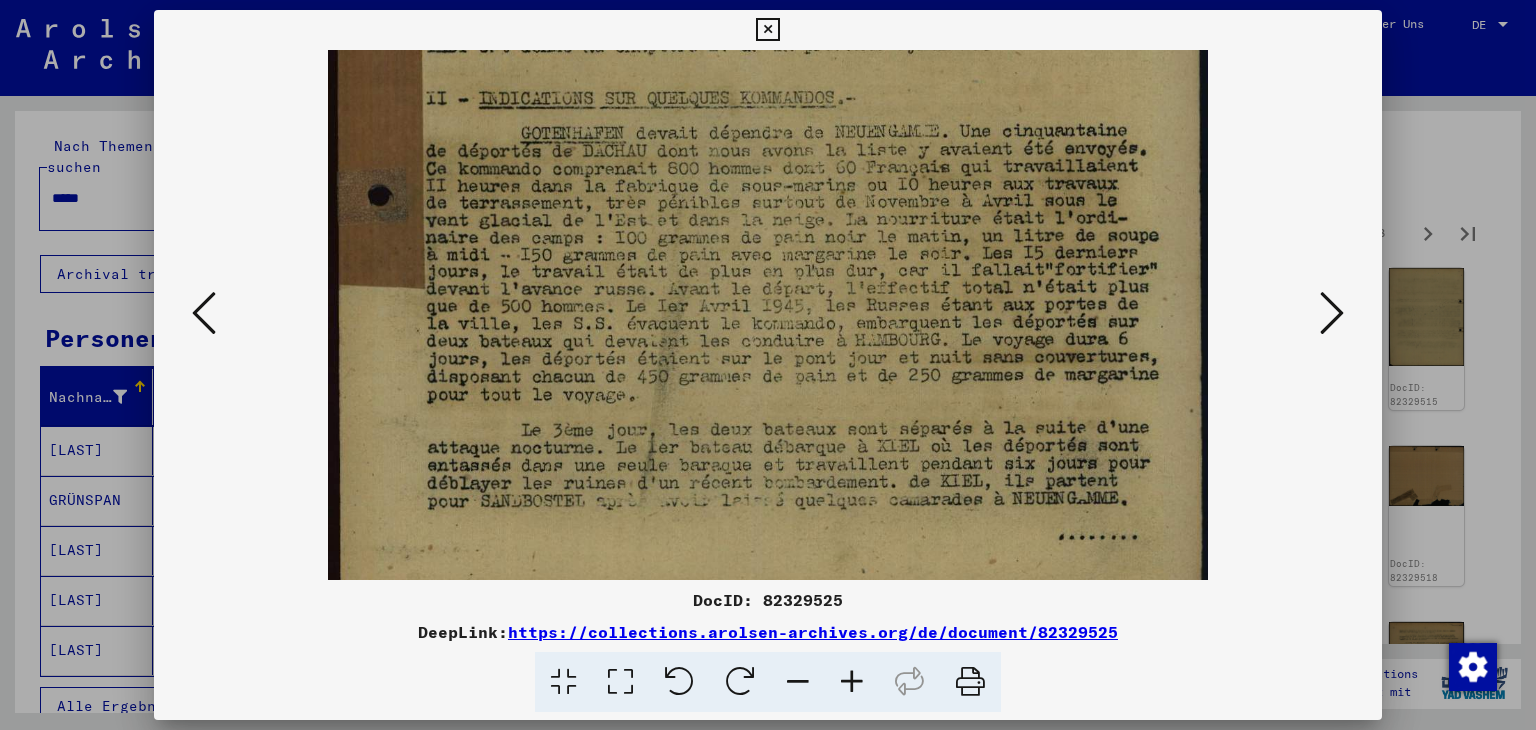 drag, startPoint x: 1012, startPoint y: 475, endPoint x: 1015, endPoint y: 385, distance: 90.04999 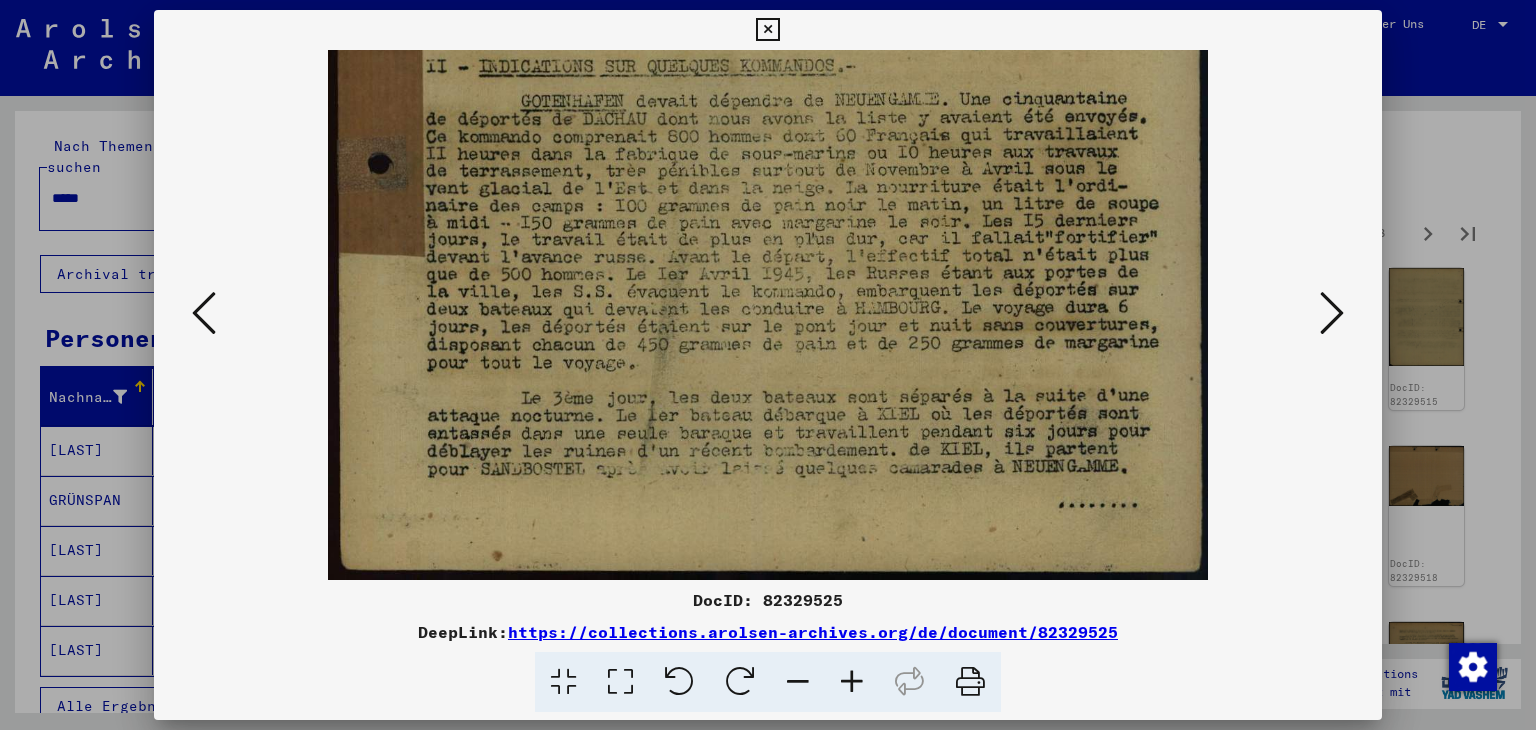 drag, startPoint x: 1009, startPoint y: 487, endPoint x: 1006, endPoint y: 414, distance: 73.061615 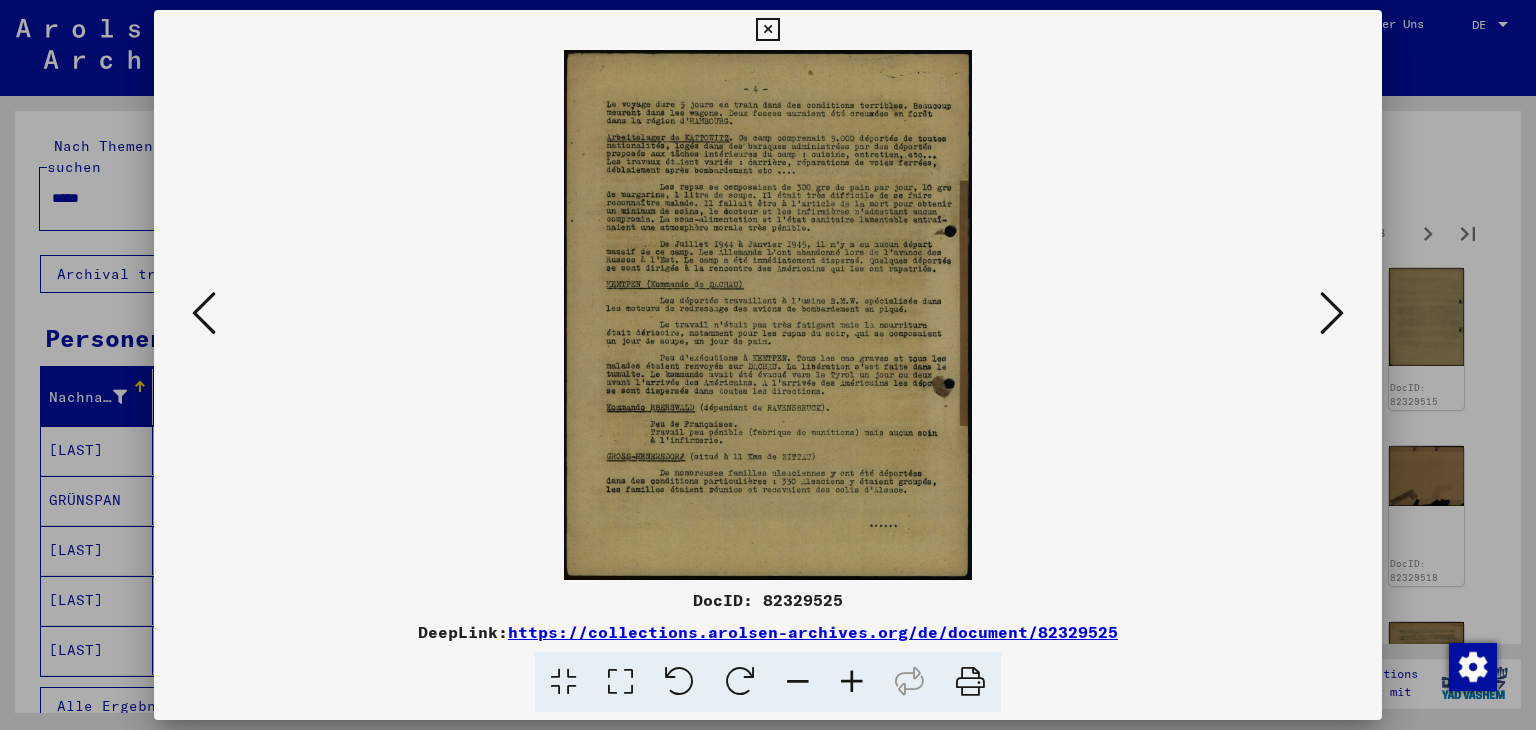 click at bounding box center (852, 682) 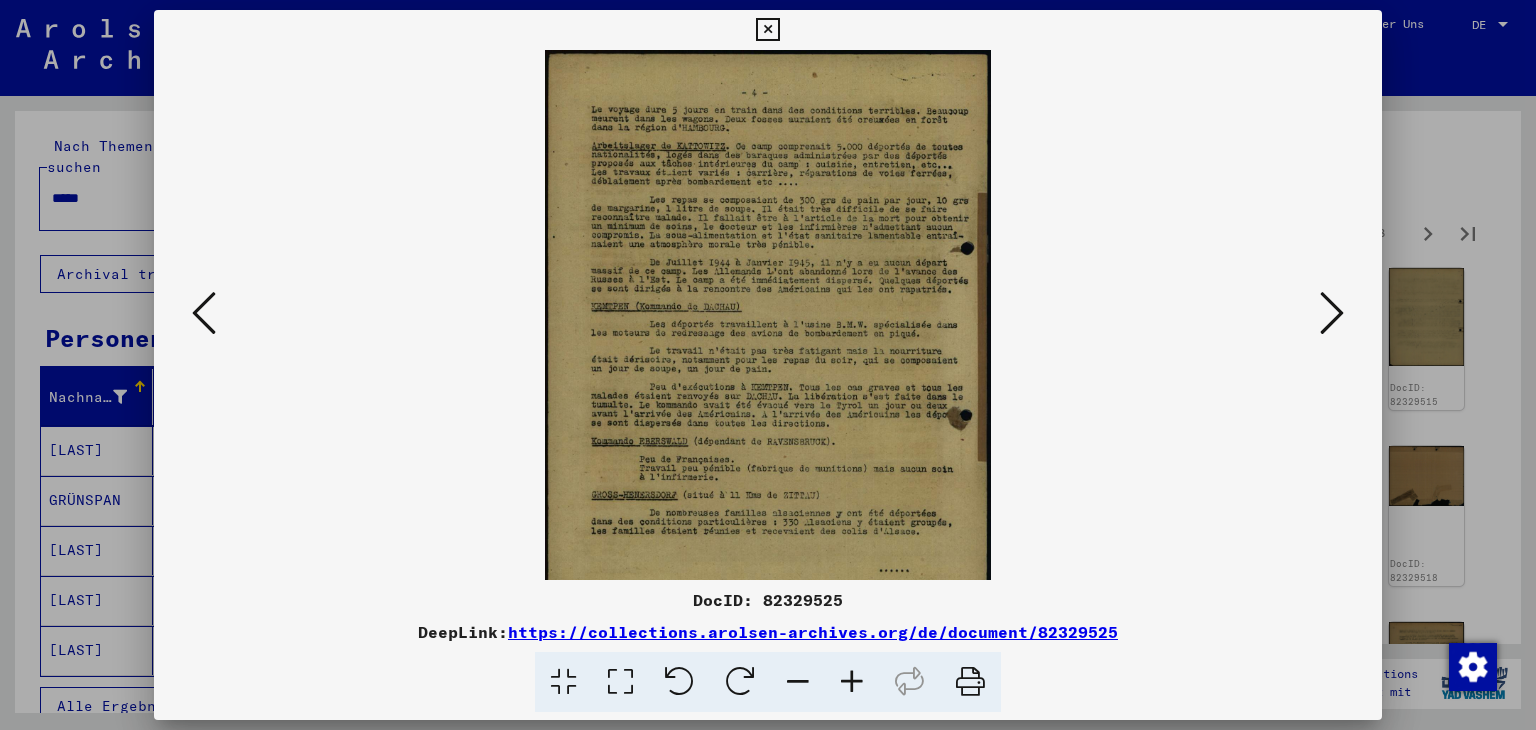 click at bounding box center [852, 682] 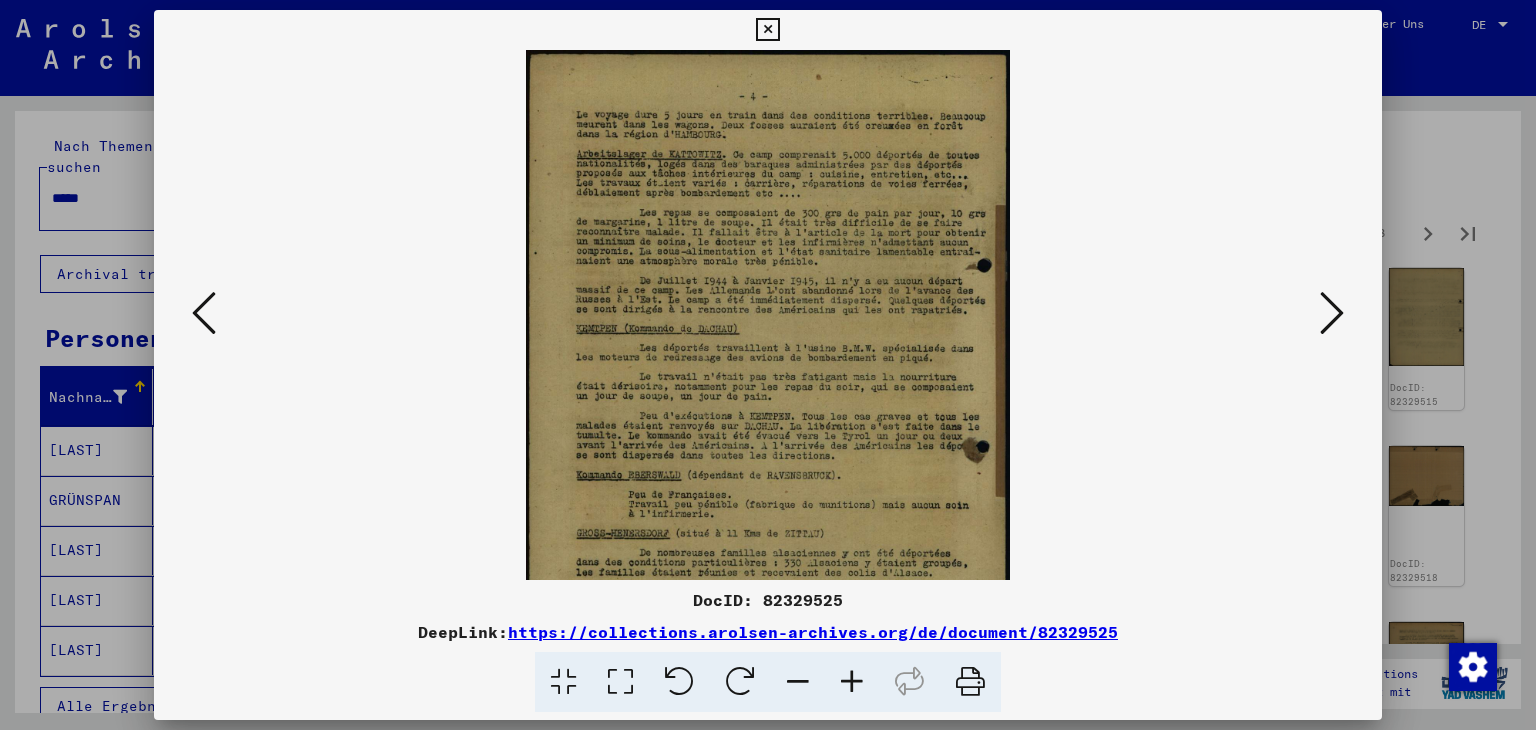 click at bounding box center (852, 682) 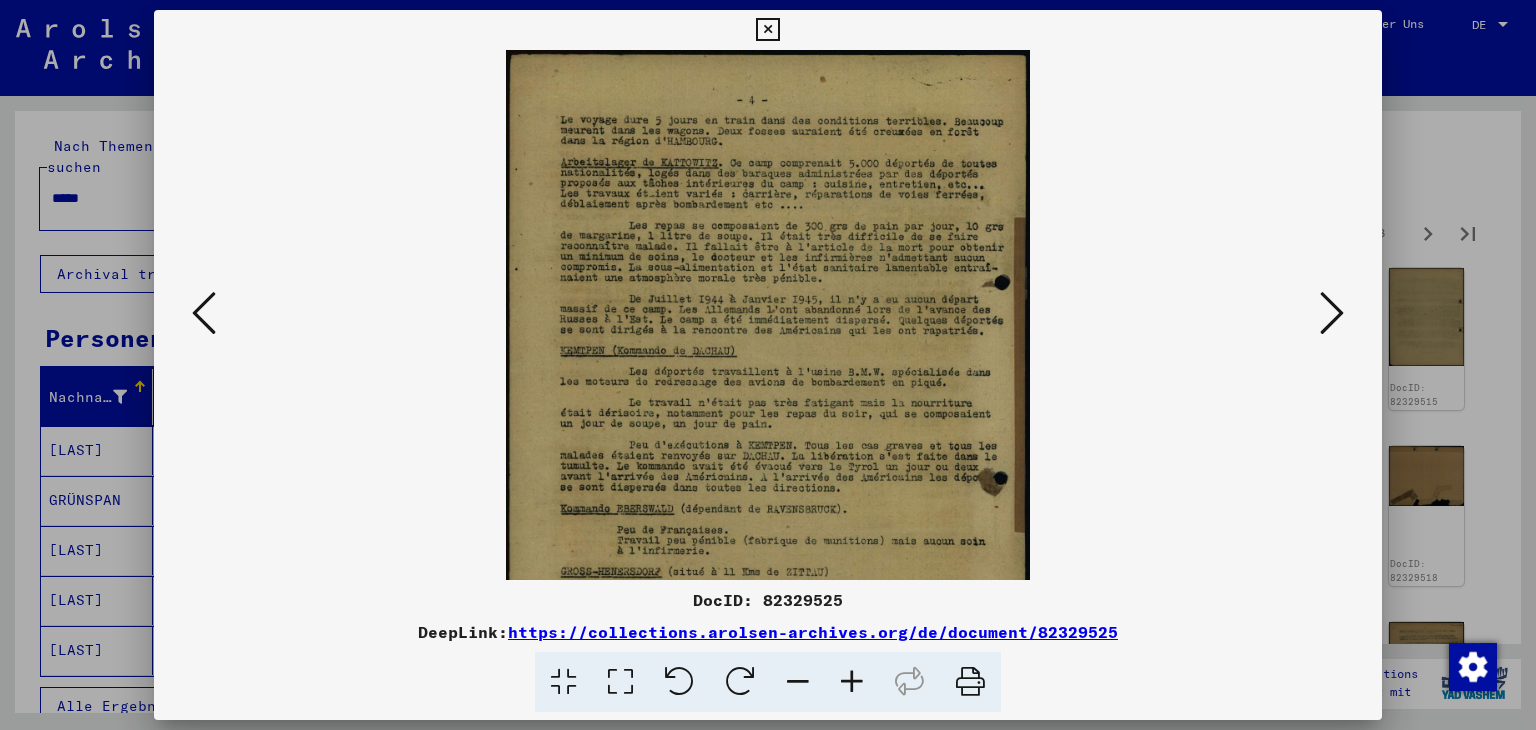 click at bounding box center (852, 682) 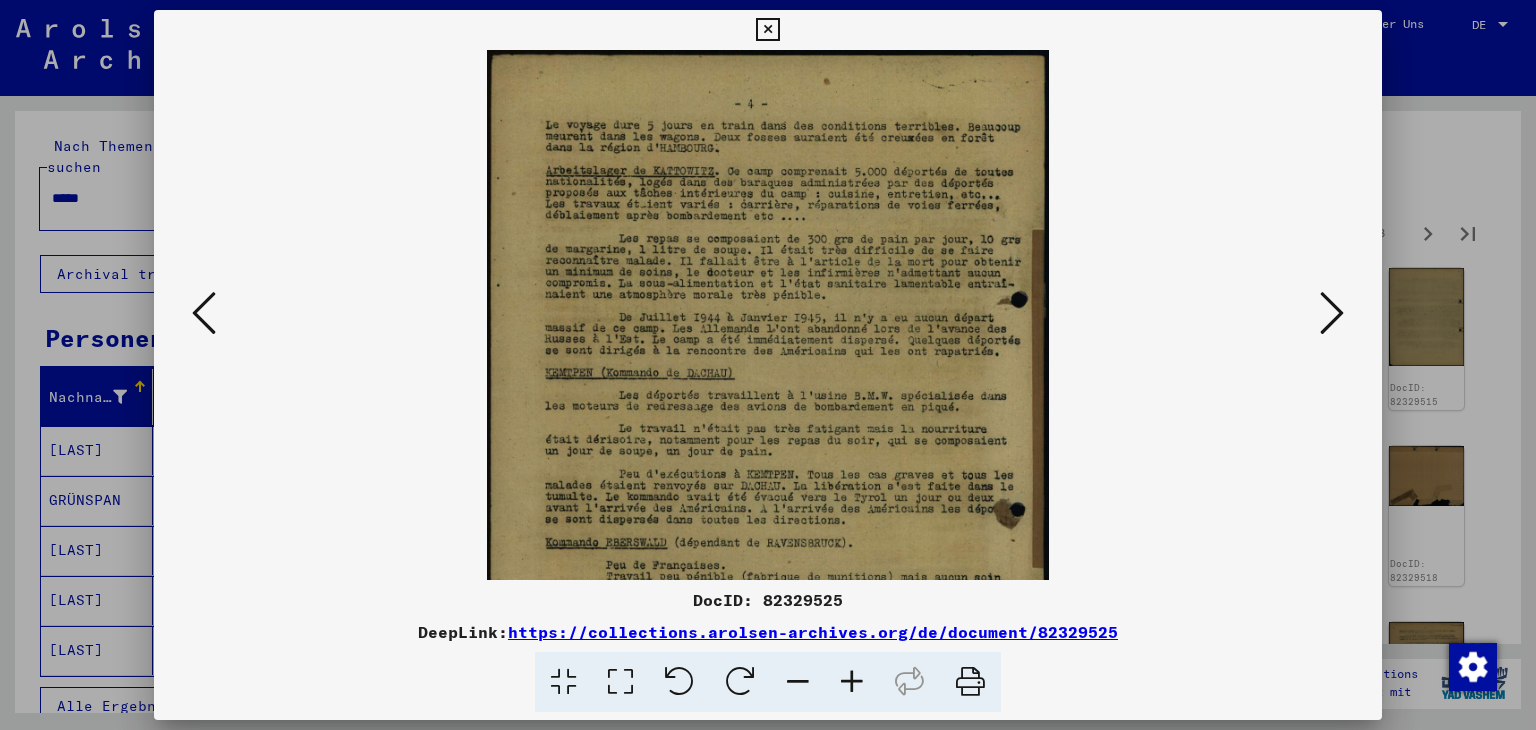 click at bounding box center (852, 682) 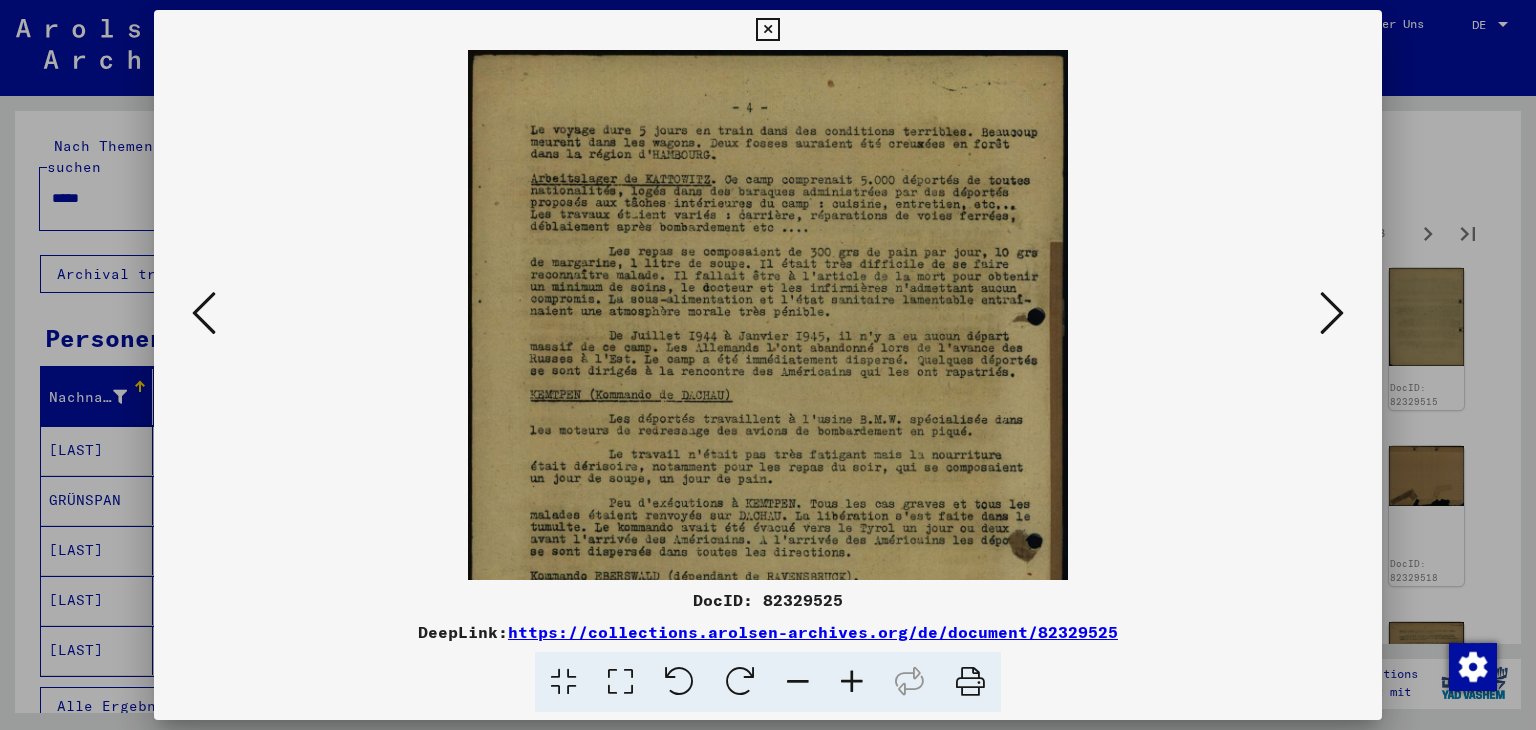 click at bounding box center (852, 682) 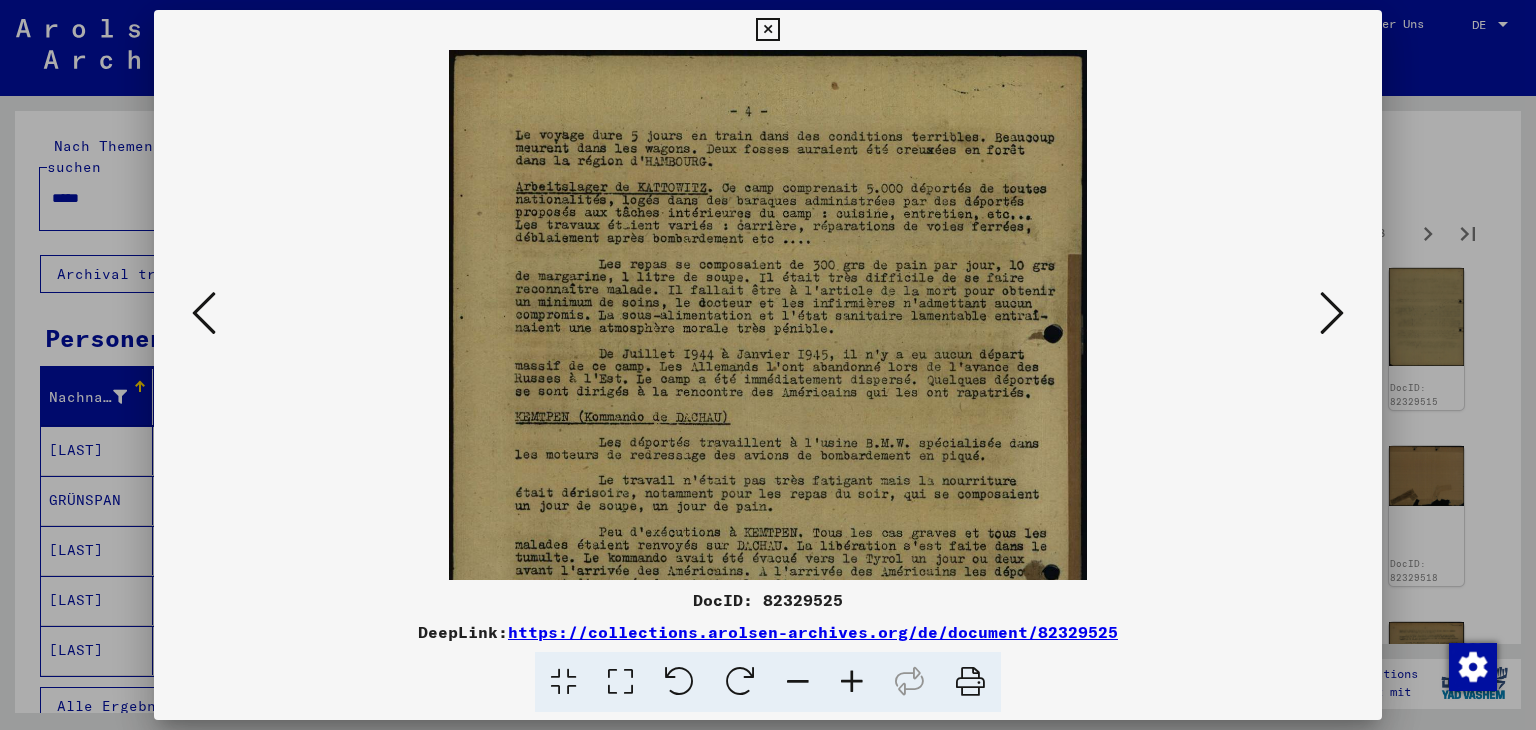 click at bounding box center [852, 682] 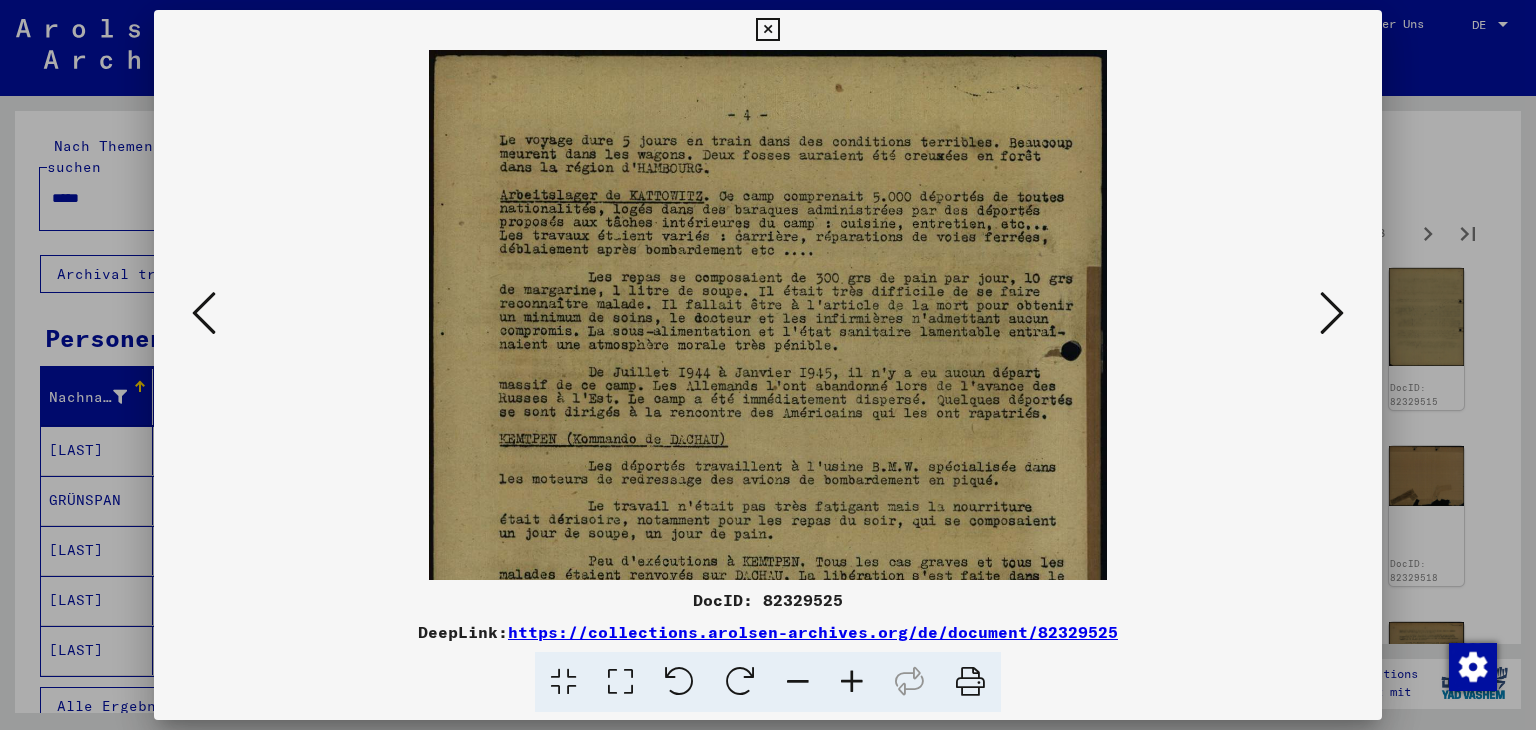 click at bounding box center (852, 682) 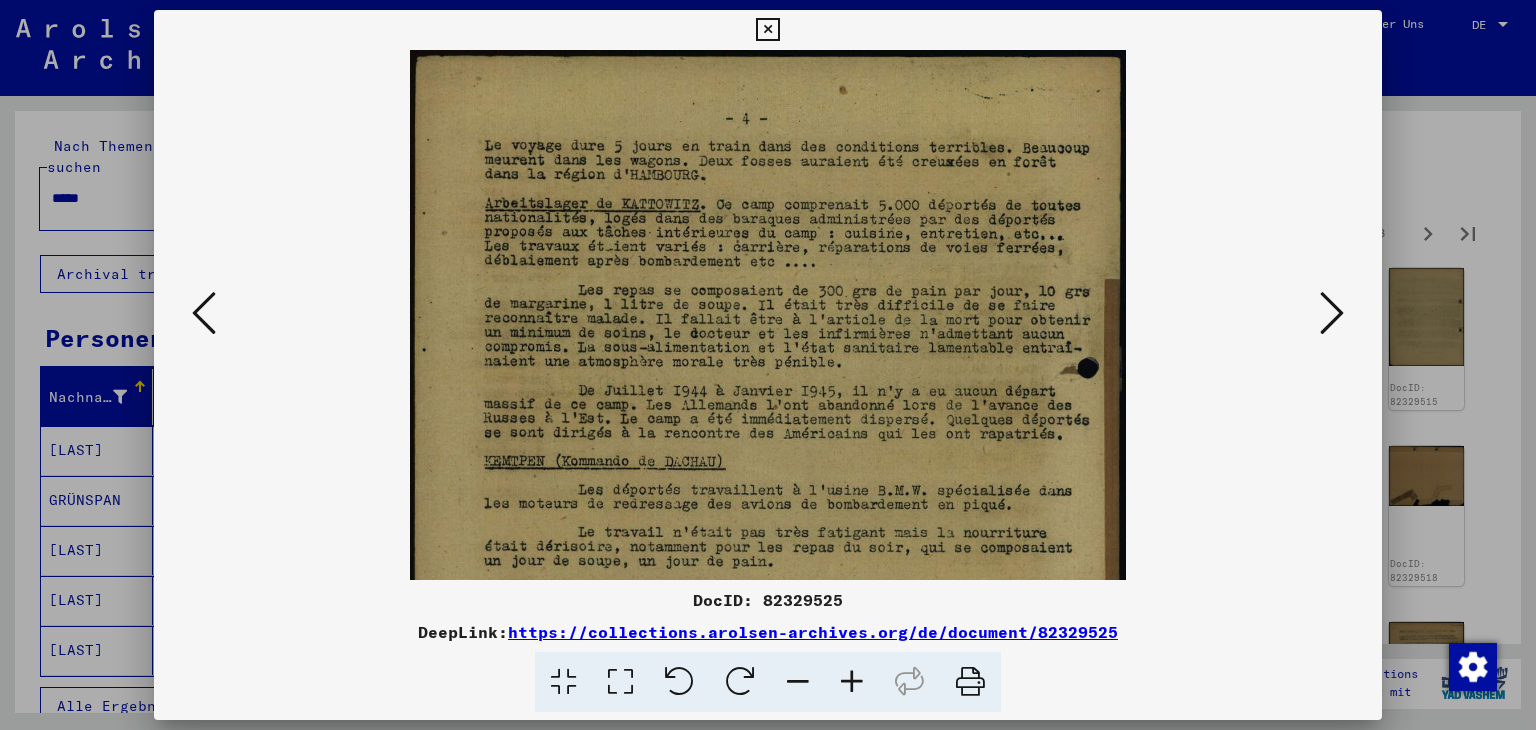 click at bounding box center [852, 682] 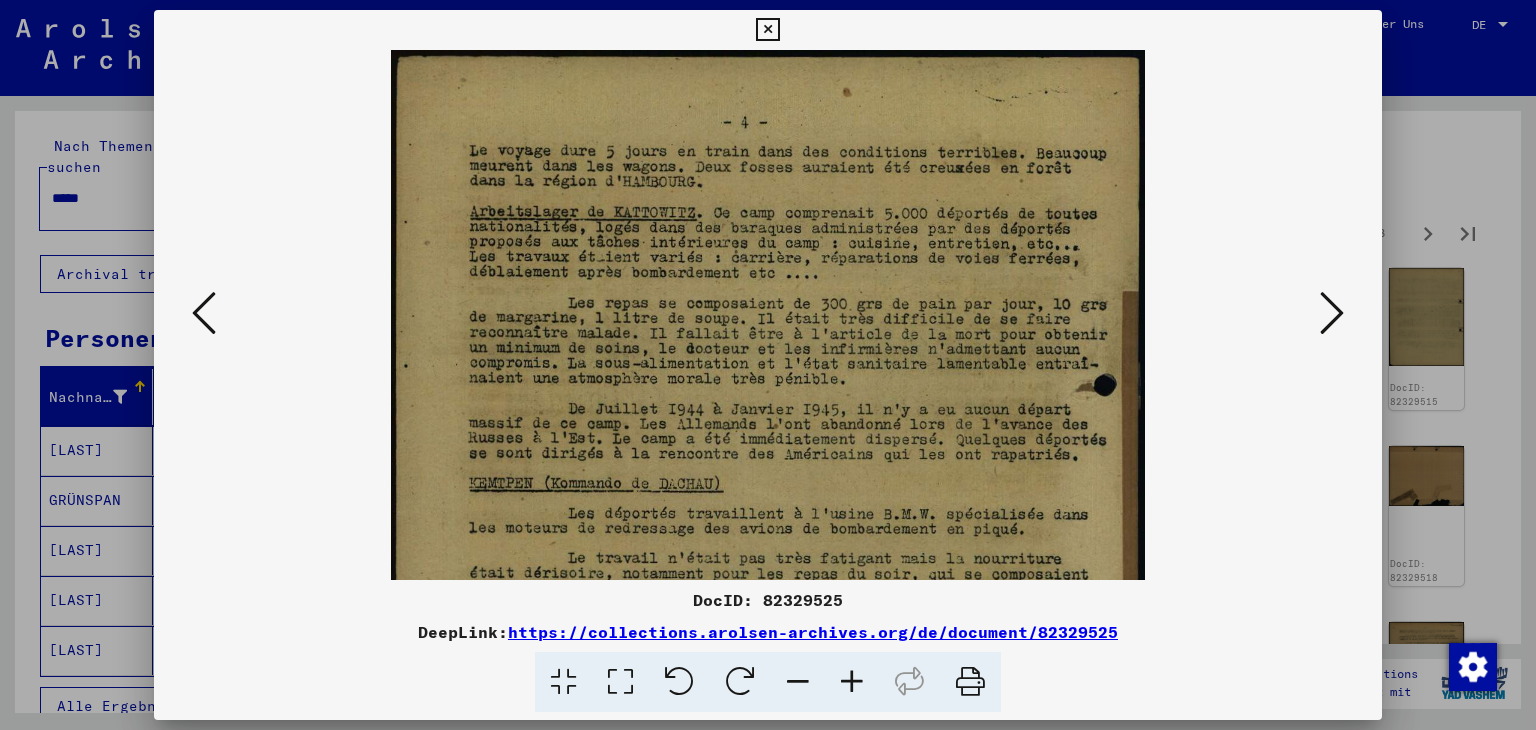 click at bounding box center (852, 682) 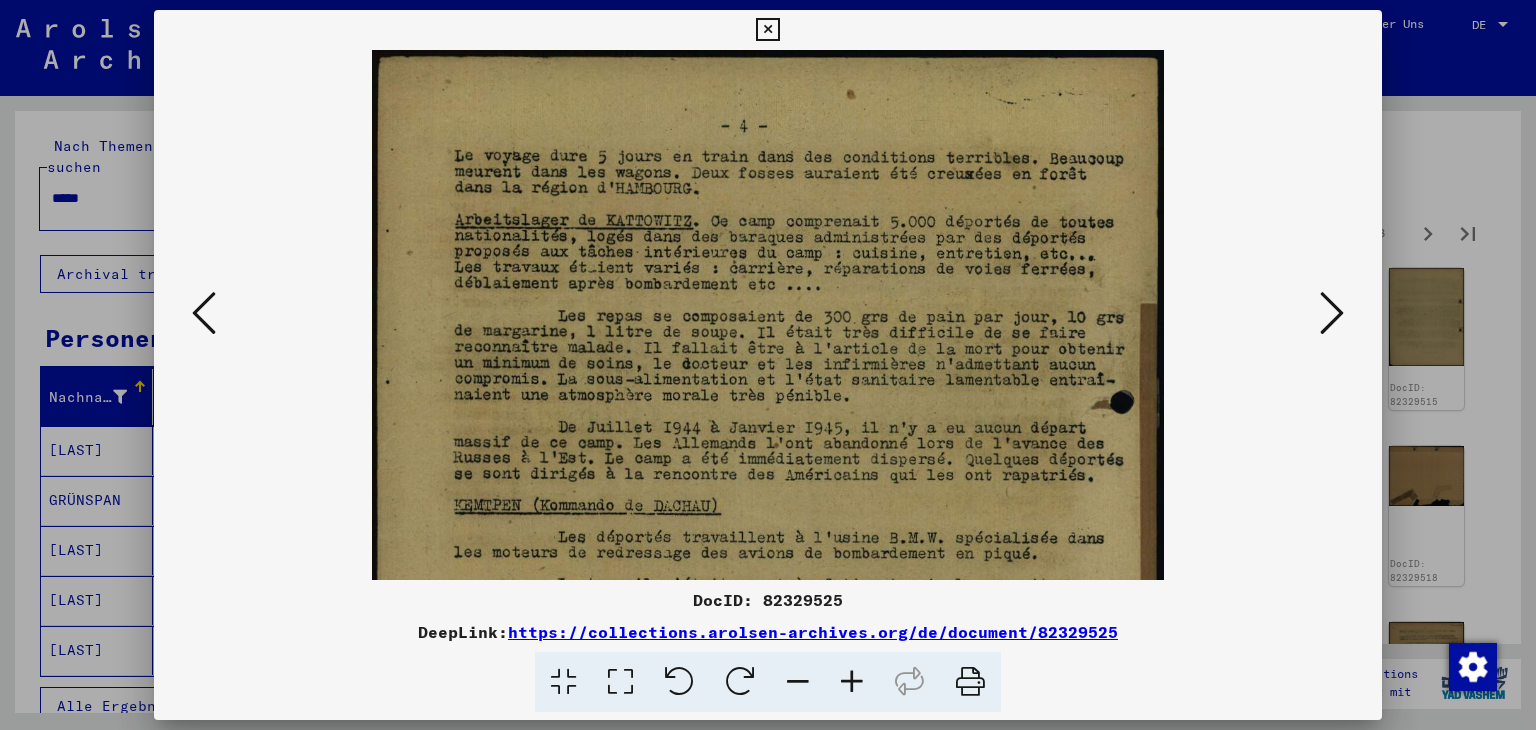 click at bounding box center (852, 682) 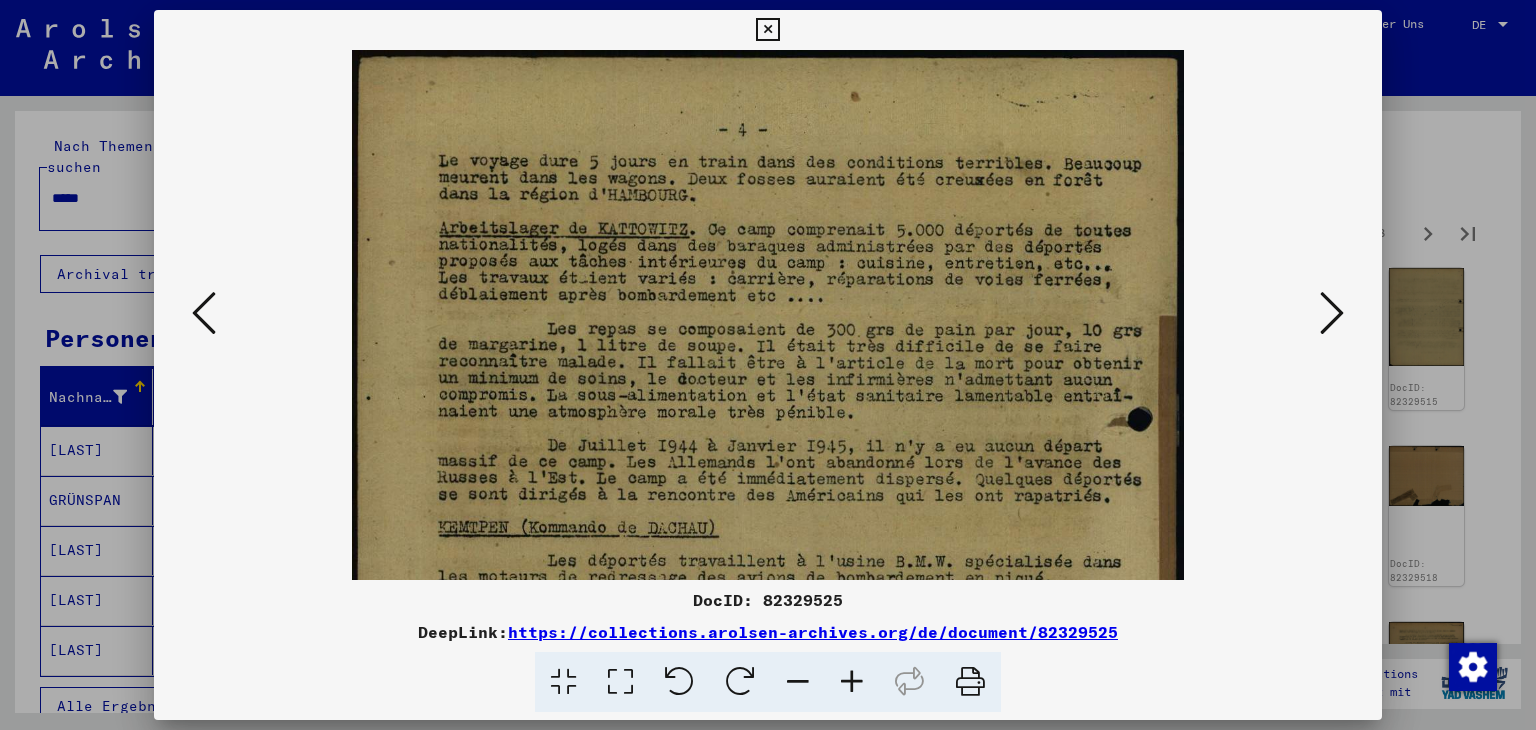 click at bounding box center [852, 682] 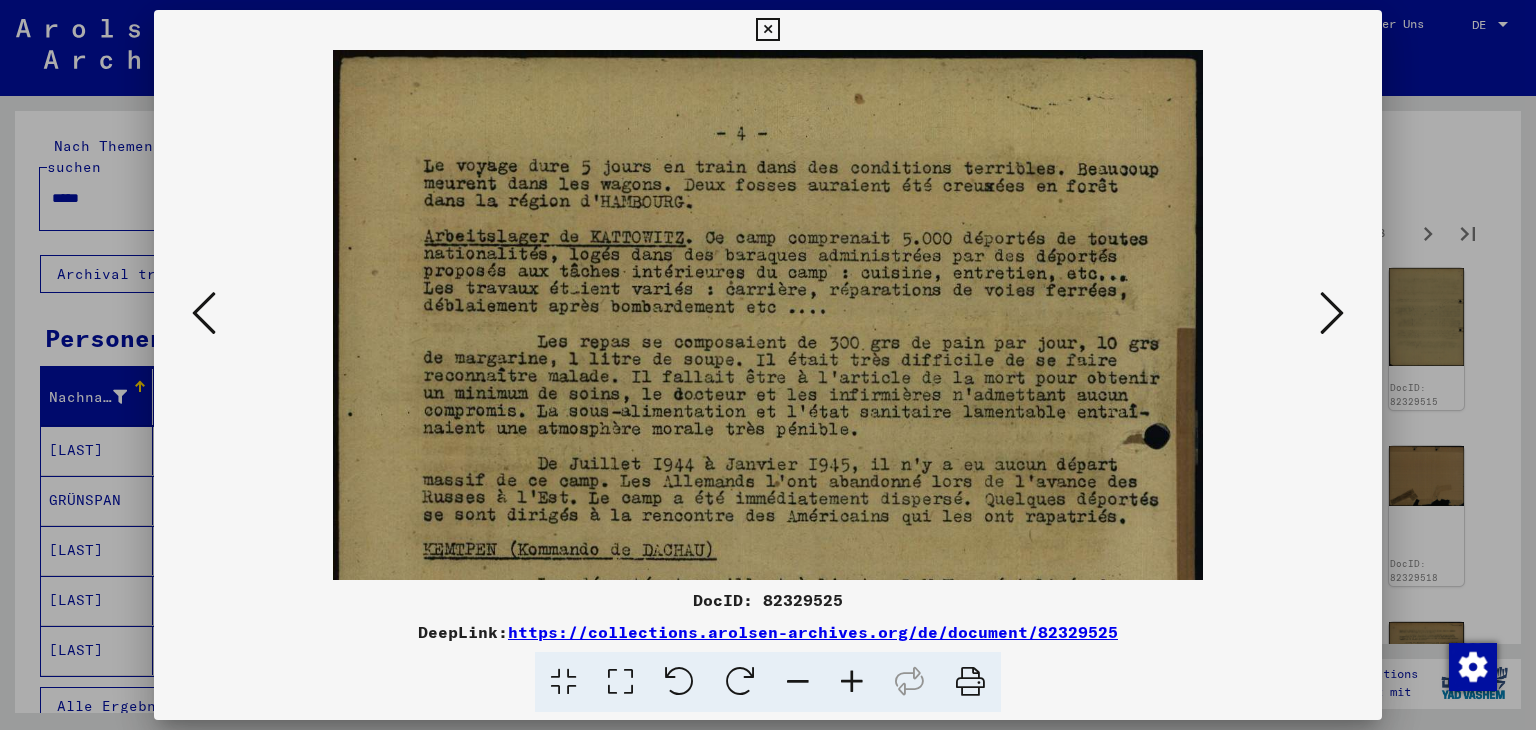 click at bounding box center (852, 682) 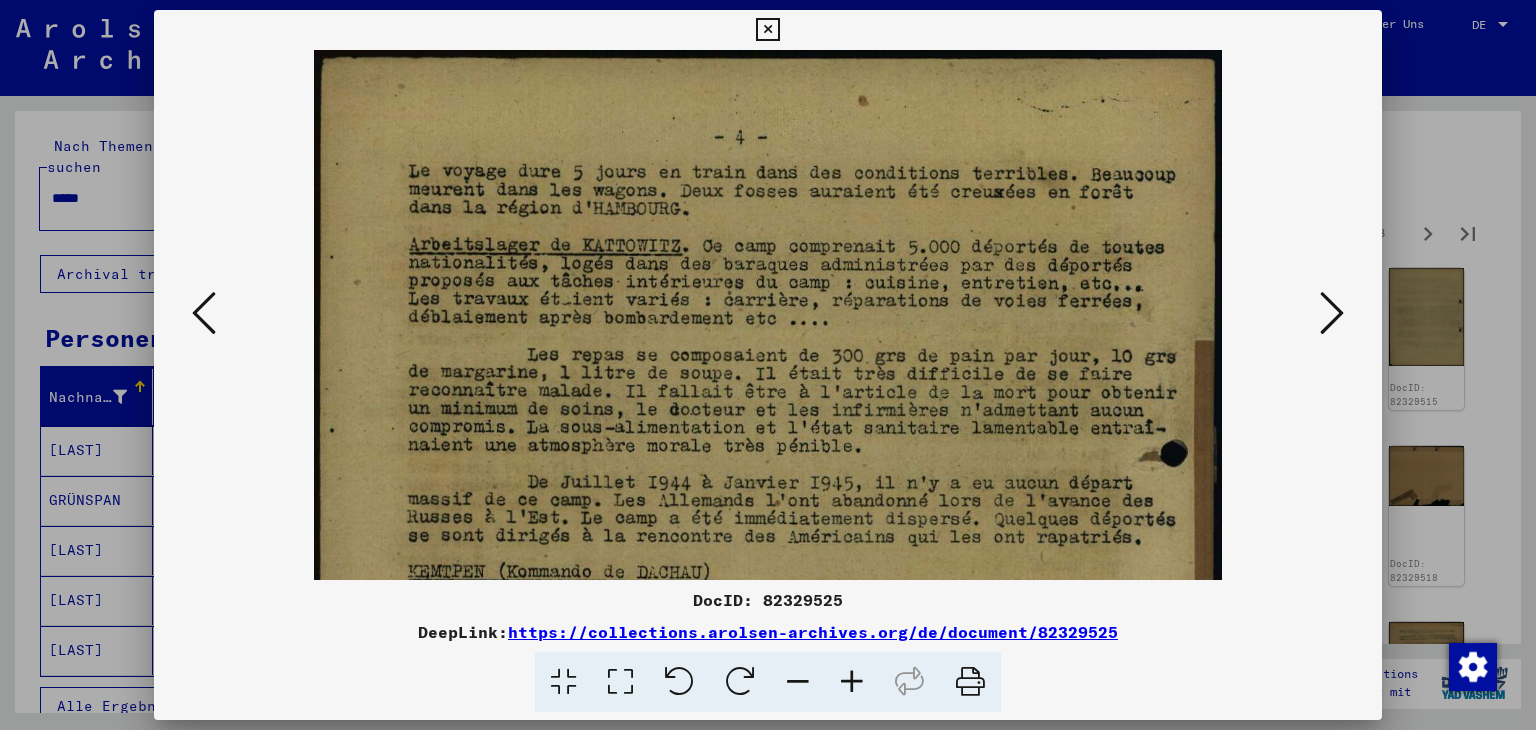 click at bounding box center (852, 682) 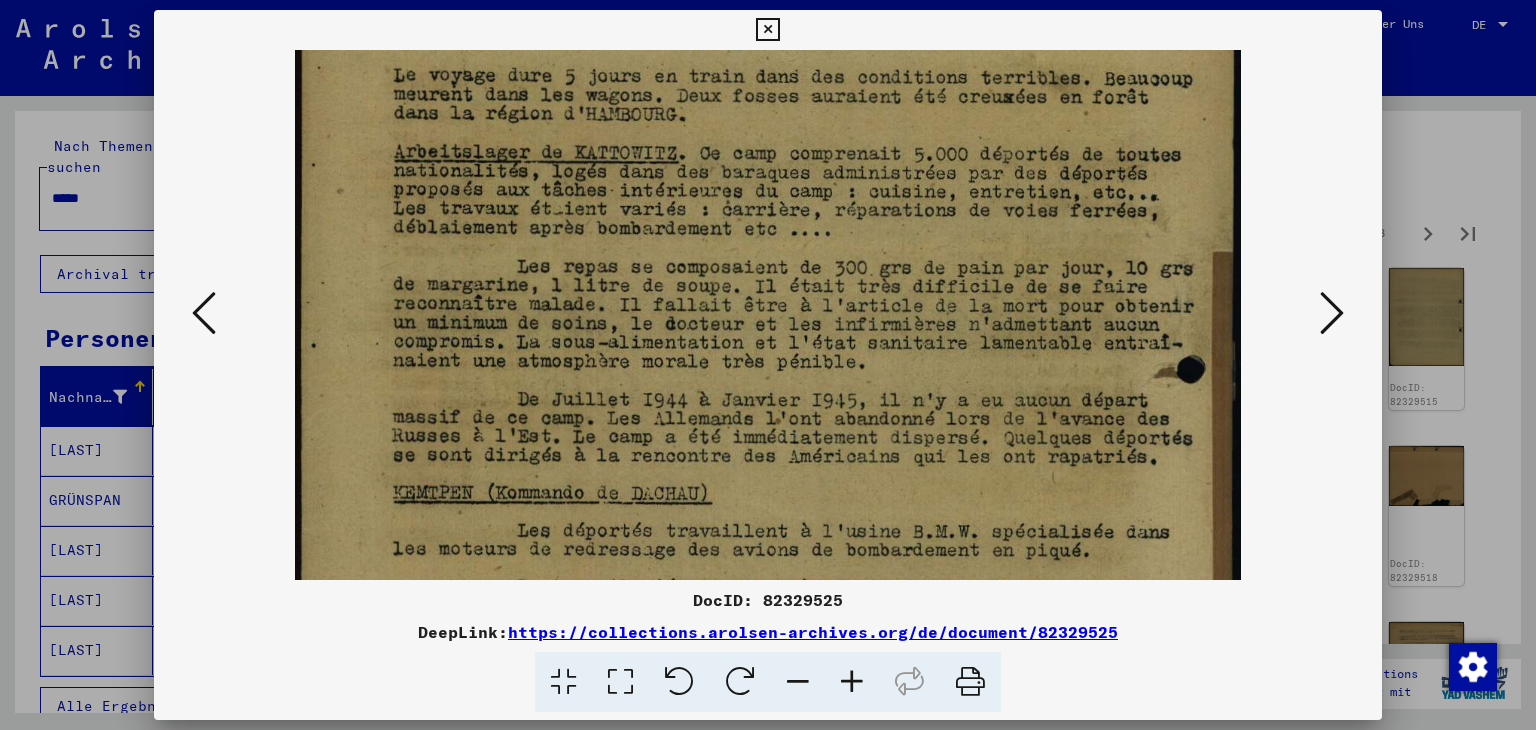 drag, startPoint x: 863, startPoint y: 453, endPoint x: 856, endPoint y: 369, distance: 84.29116 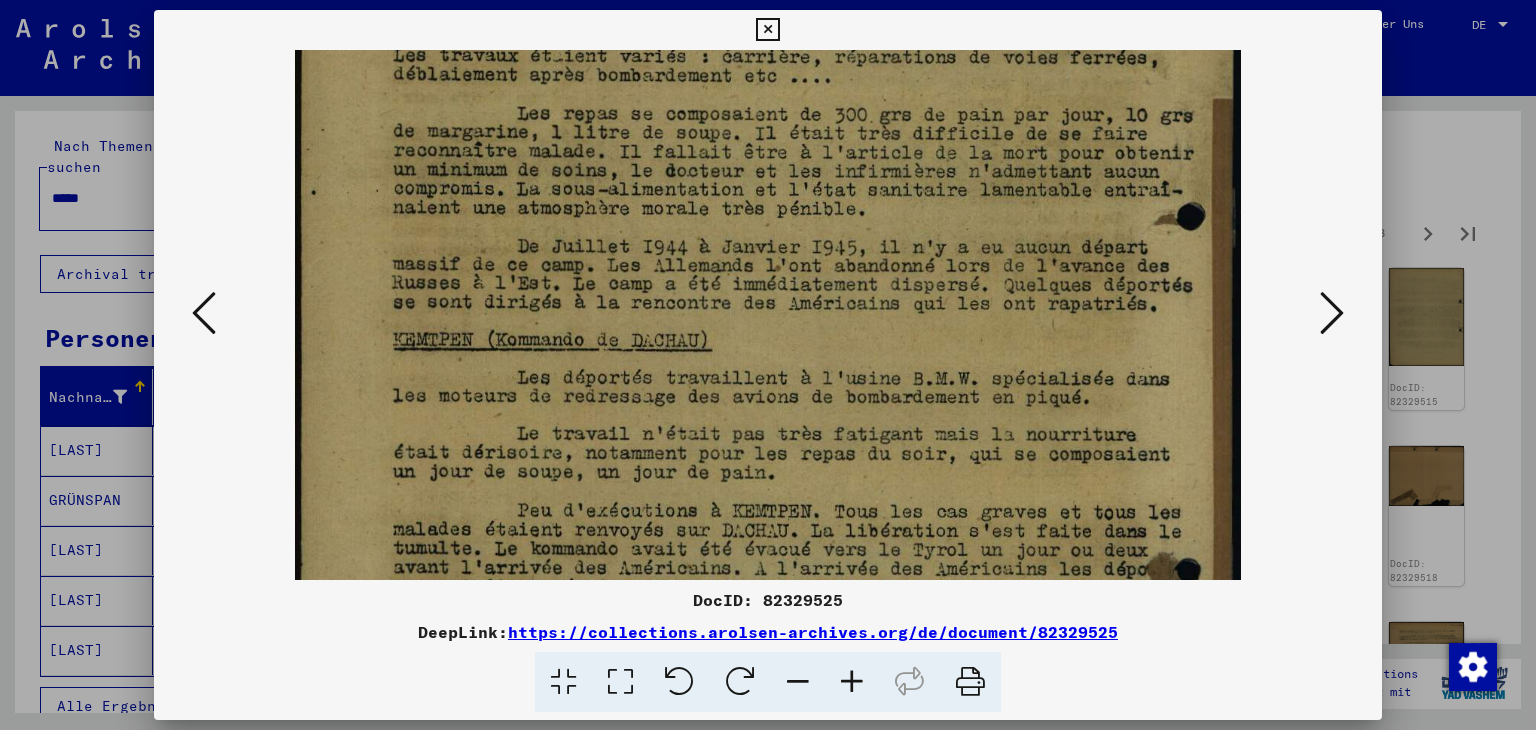 drag, startPoint x: 888, startPoint y: 480, endPoint x: 904, endPoint y: 340, distance: 140.91132 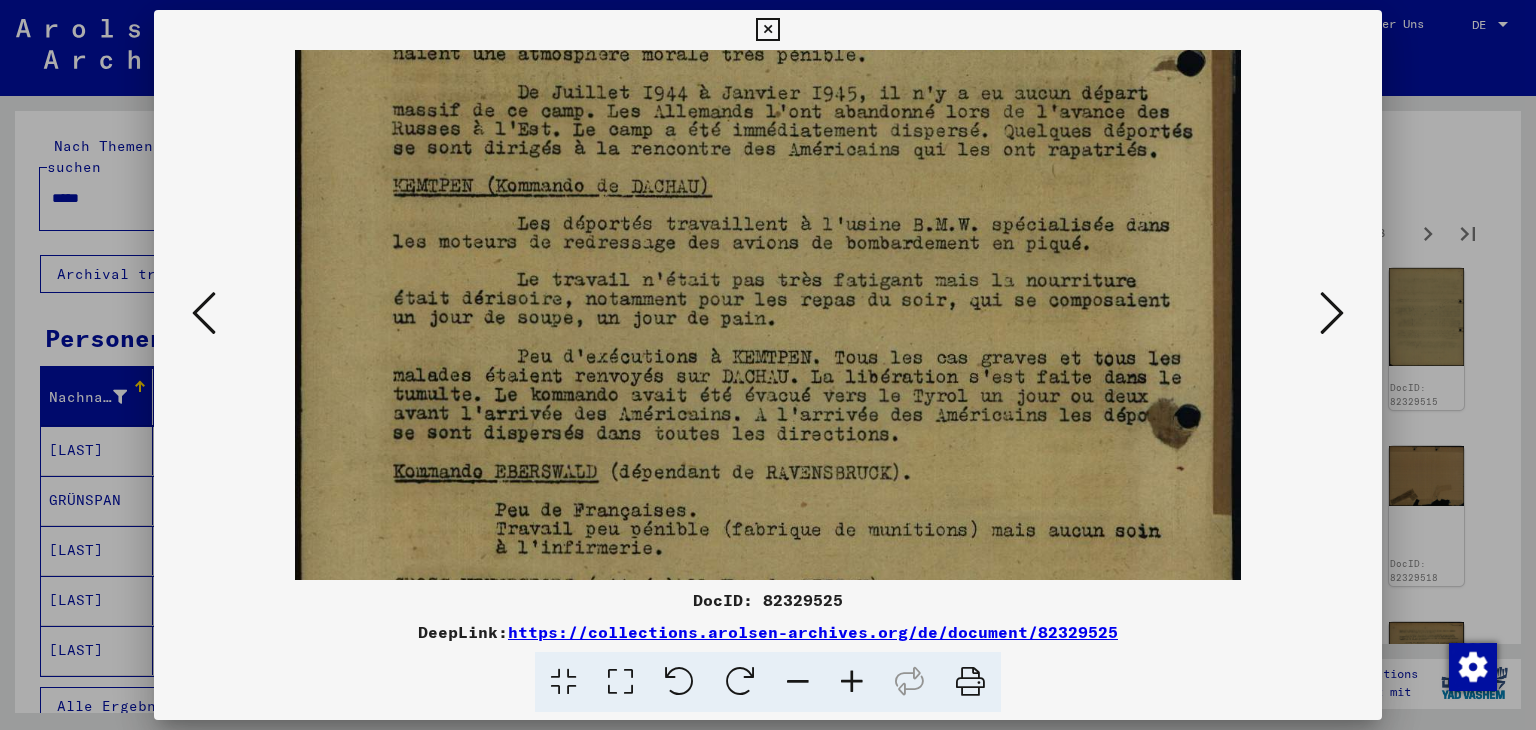 drag, startPoint x: 951, startPoint y: 398, endPoint x: 952, endPoint y: 330, distance: 68.007355 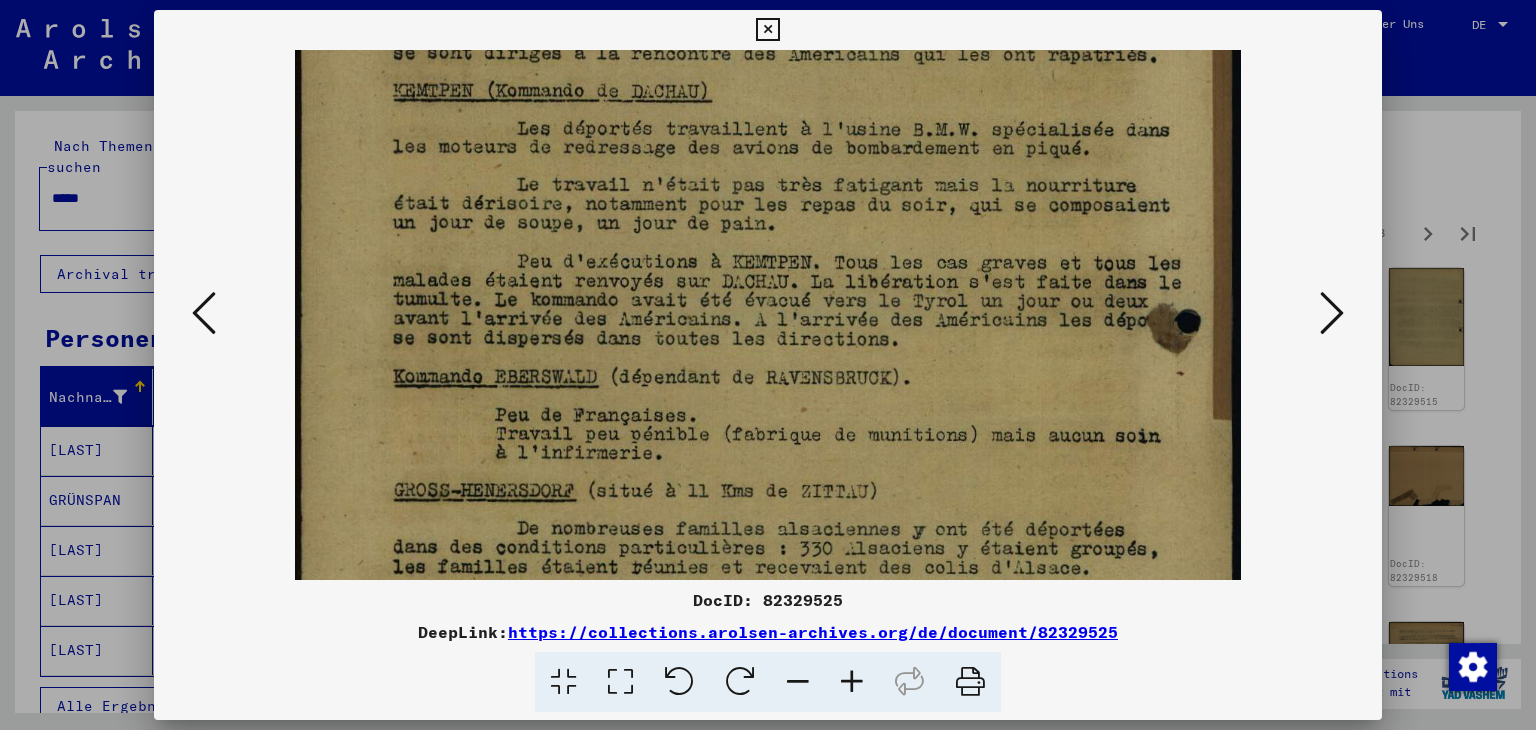 drag, startPoint x: 964, startPoint y: 432, endPoint x: 964, endPoint y: 337, distance: 95 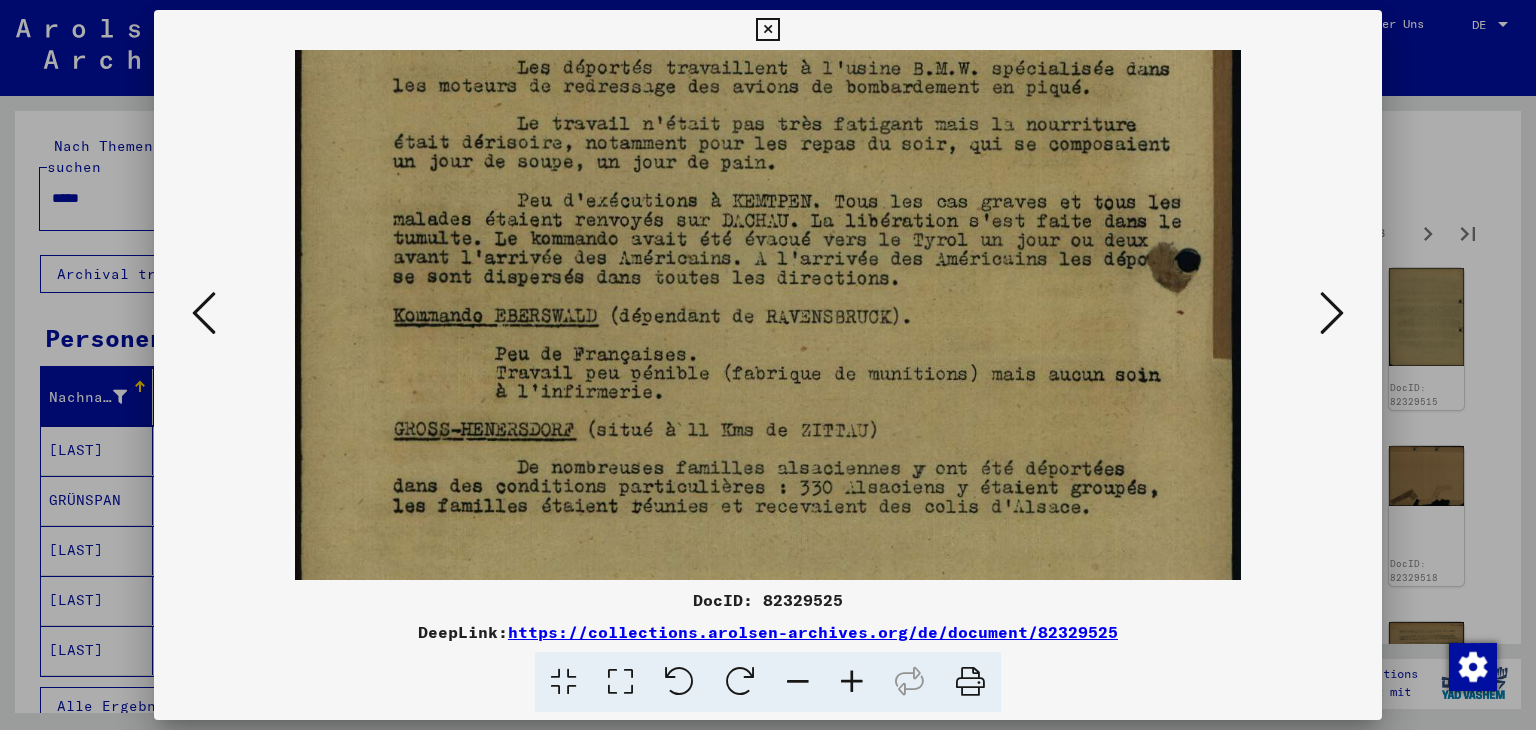 scroll, scrollTop: 602, scrollLeft: 0, axis: vertical 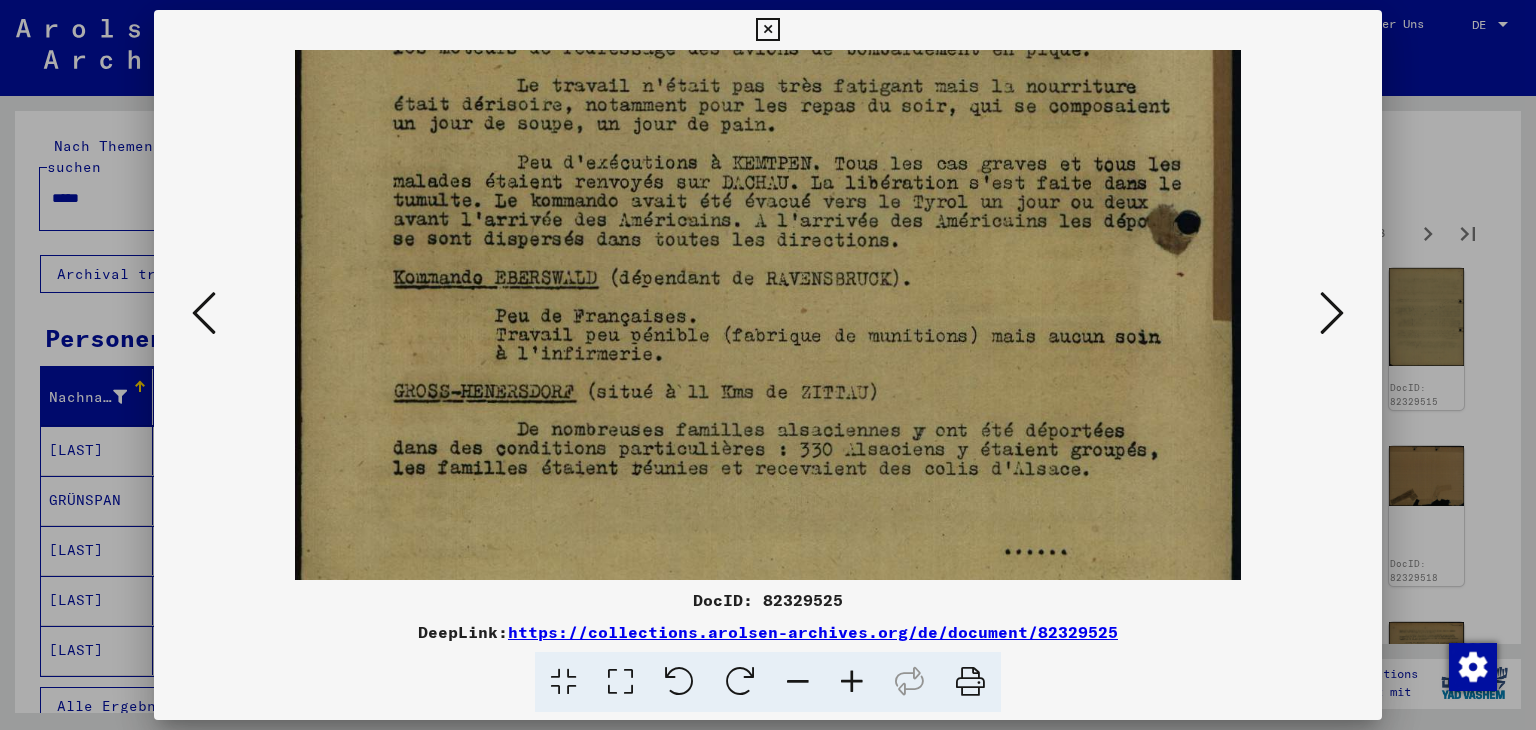 drag, startPoint x: 979, startPoint y: 365, endPoint x: 975, endPoint y: 347, distance: 18.439089 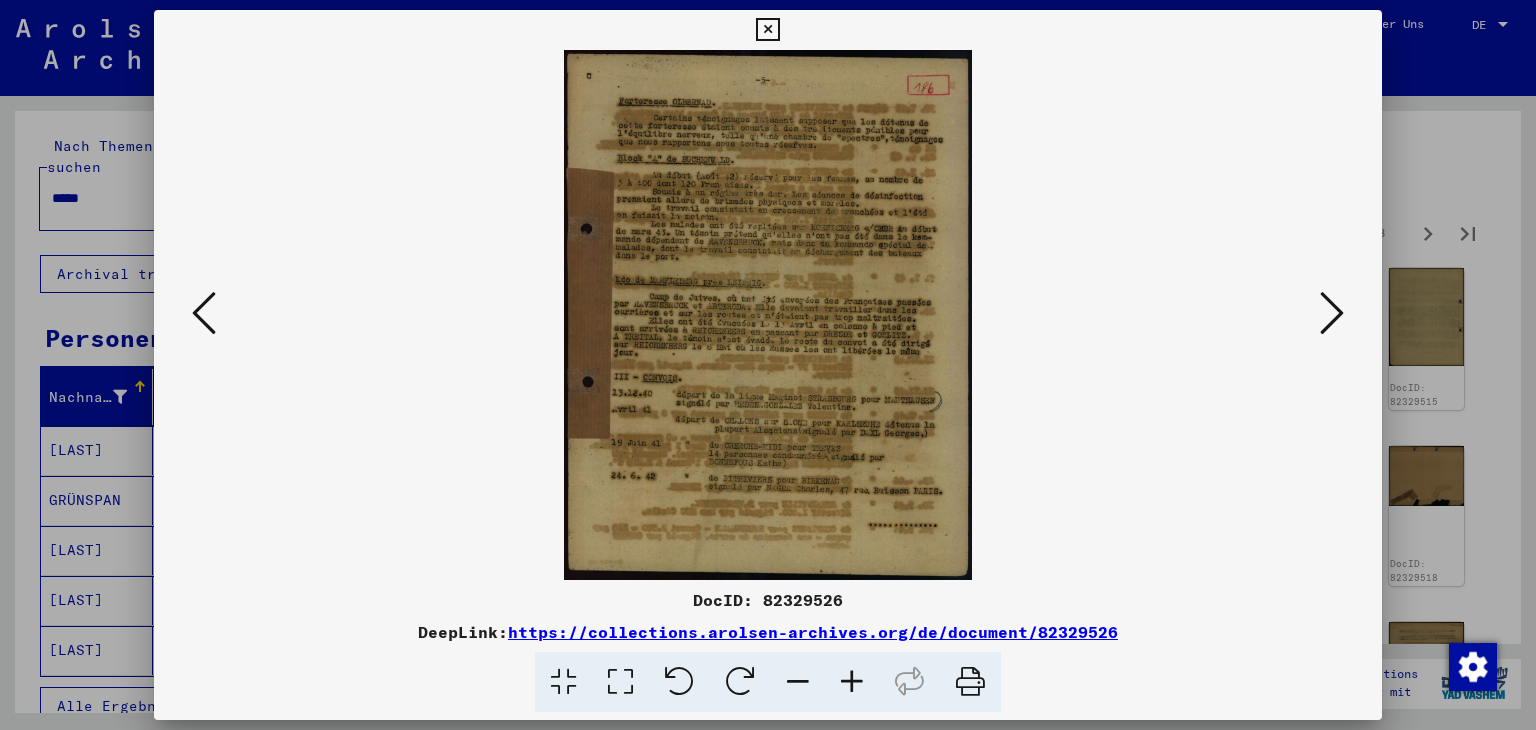 click at bounding box center (852, 682) 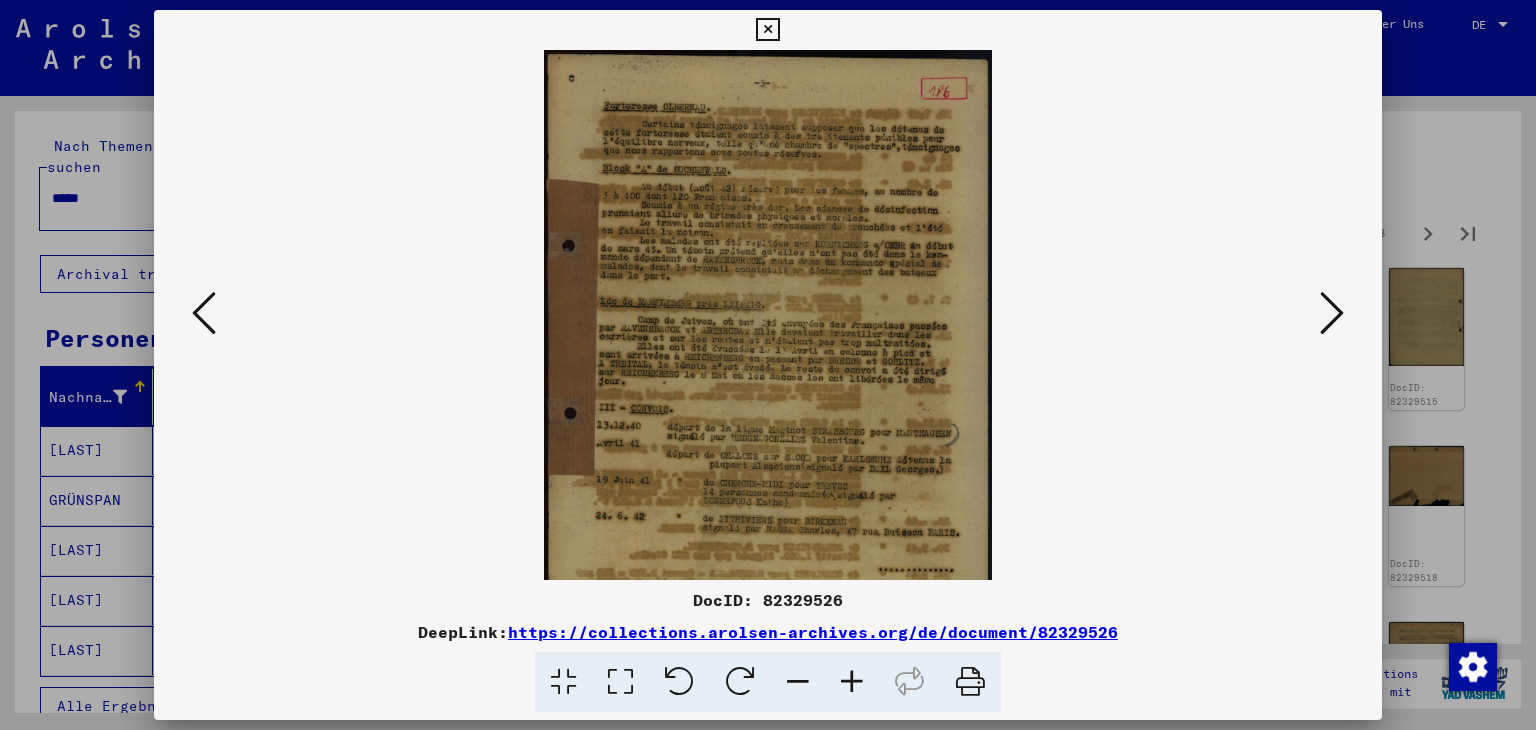 click at bounding box center [852, 682] 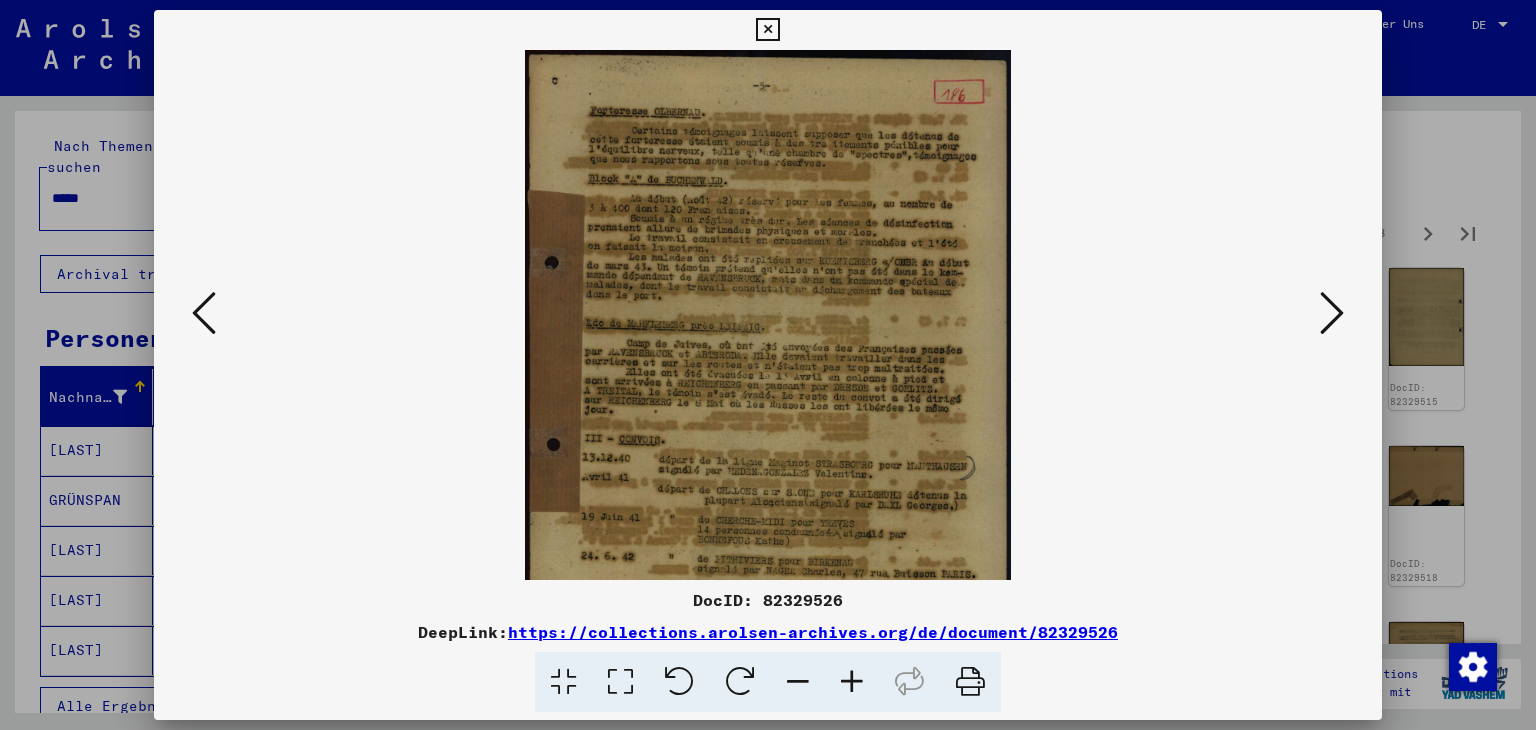 click at bounding box center [852, 682] 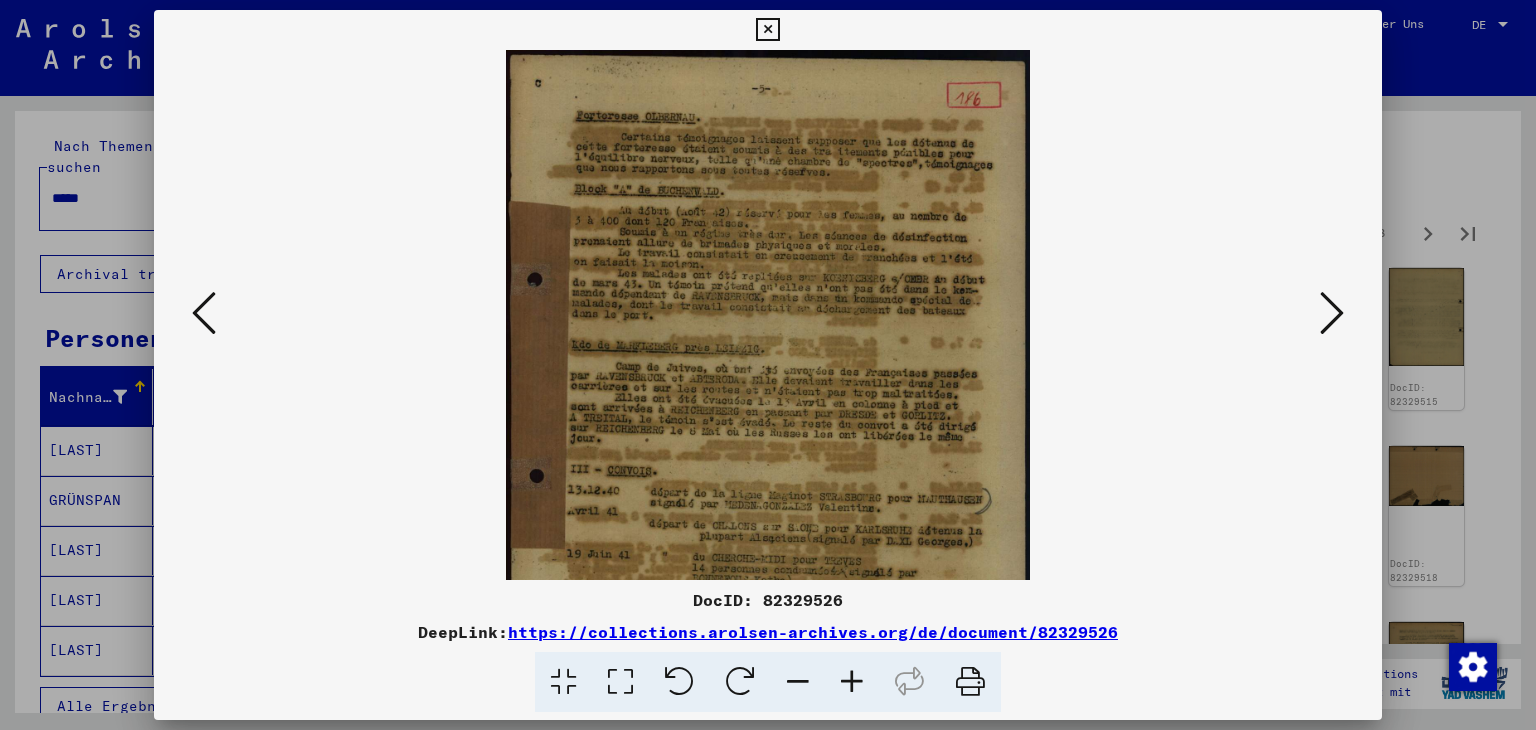 click at bounding box center [852, 682] 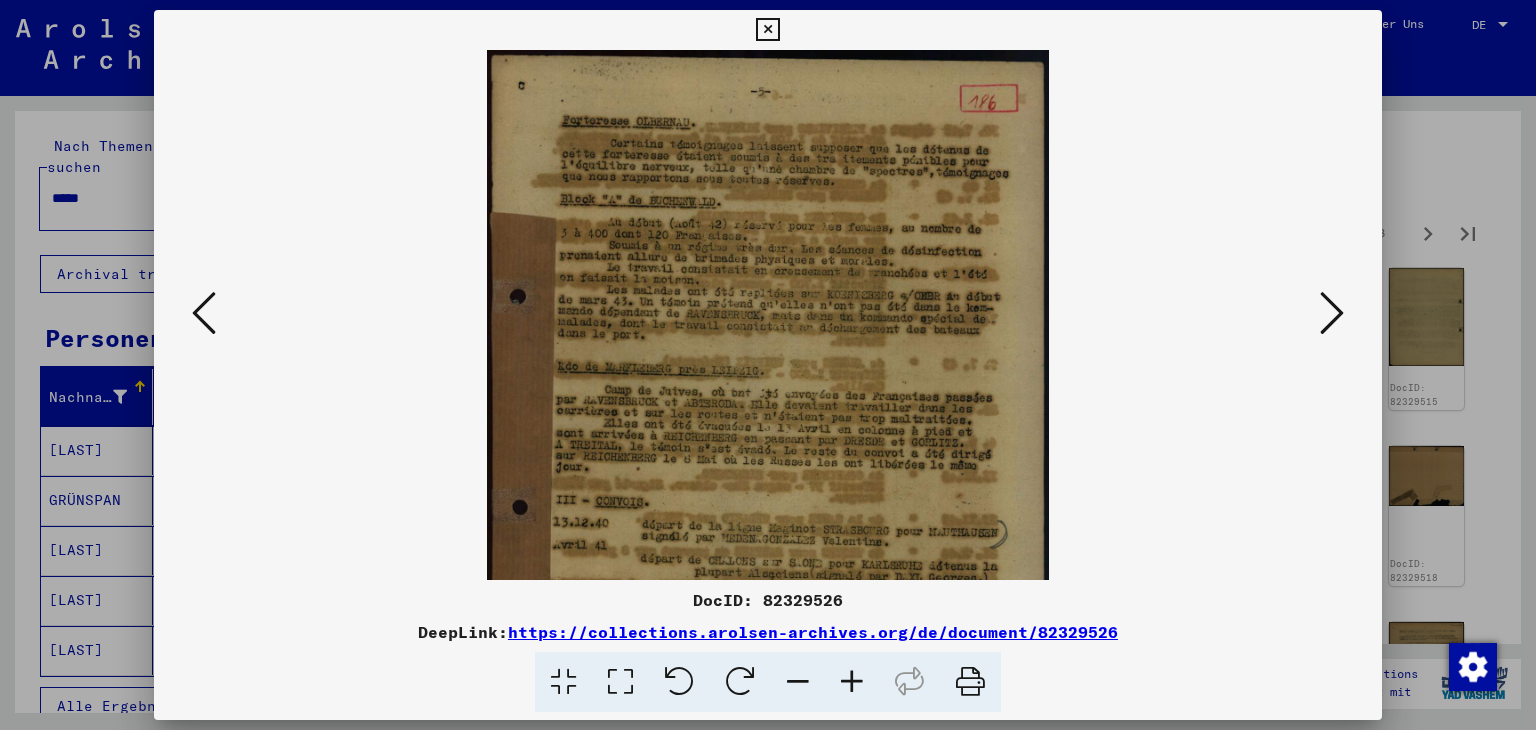 click at bounding box center [852, 682] 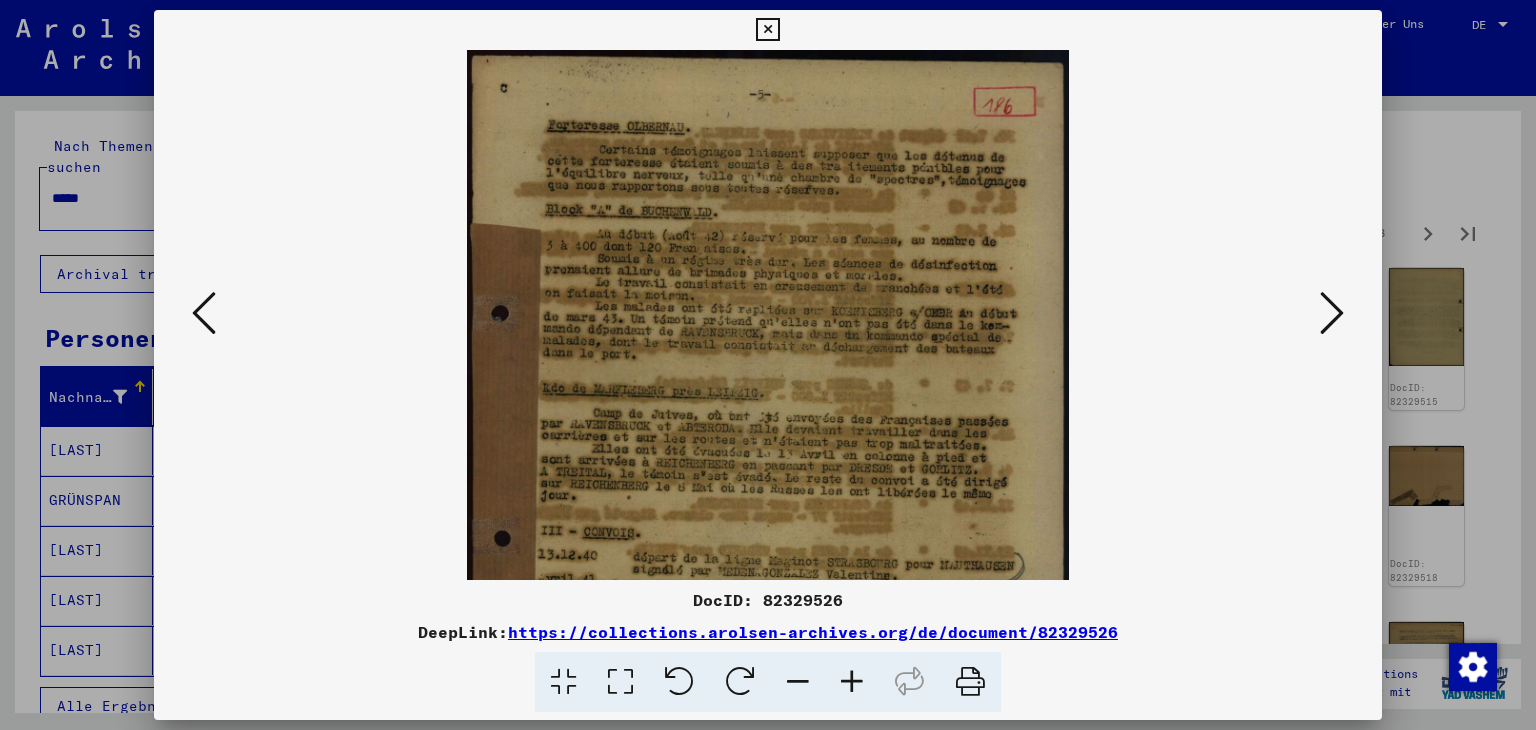 click at bounding box center (852, 682) 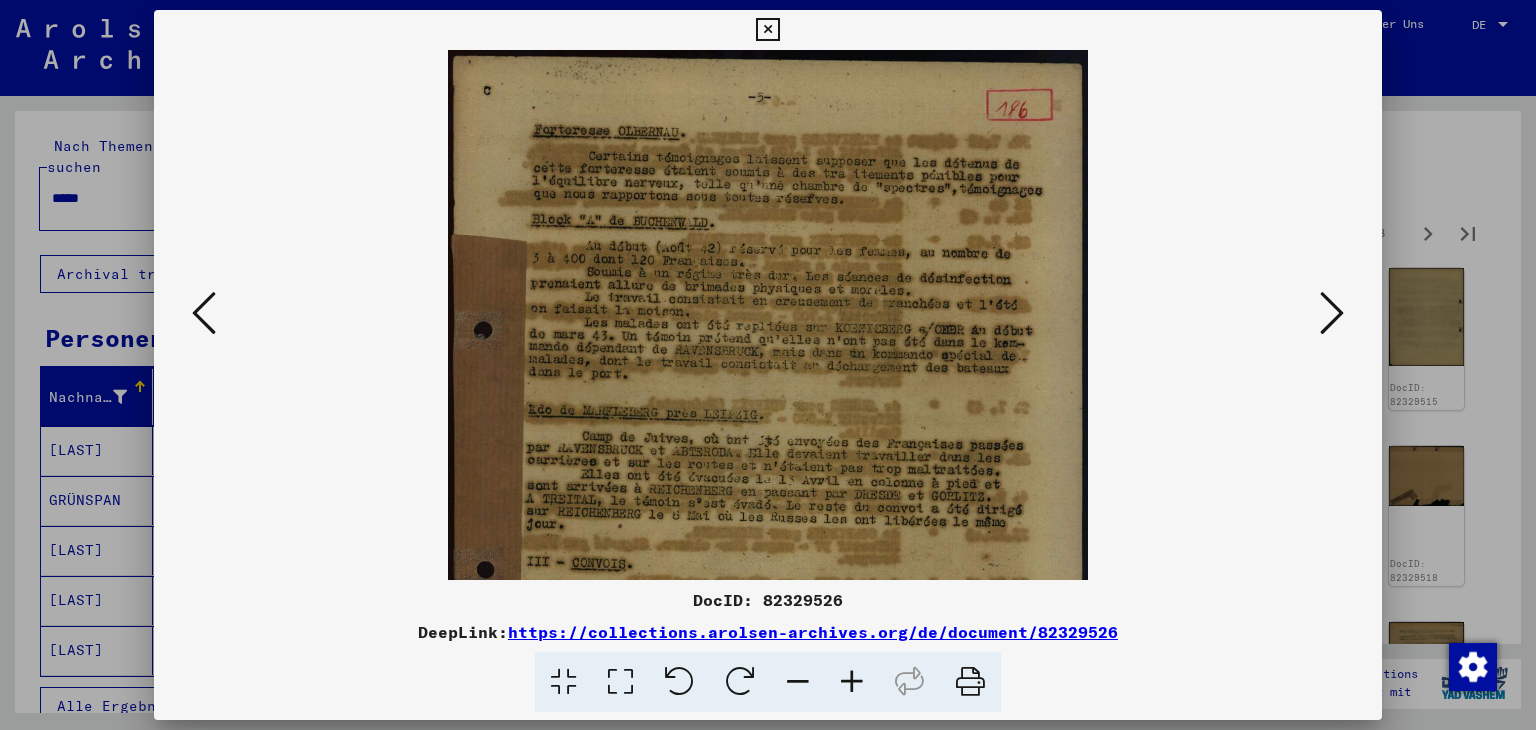 click at bounding box center (852, 682) 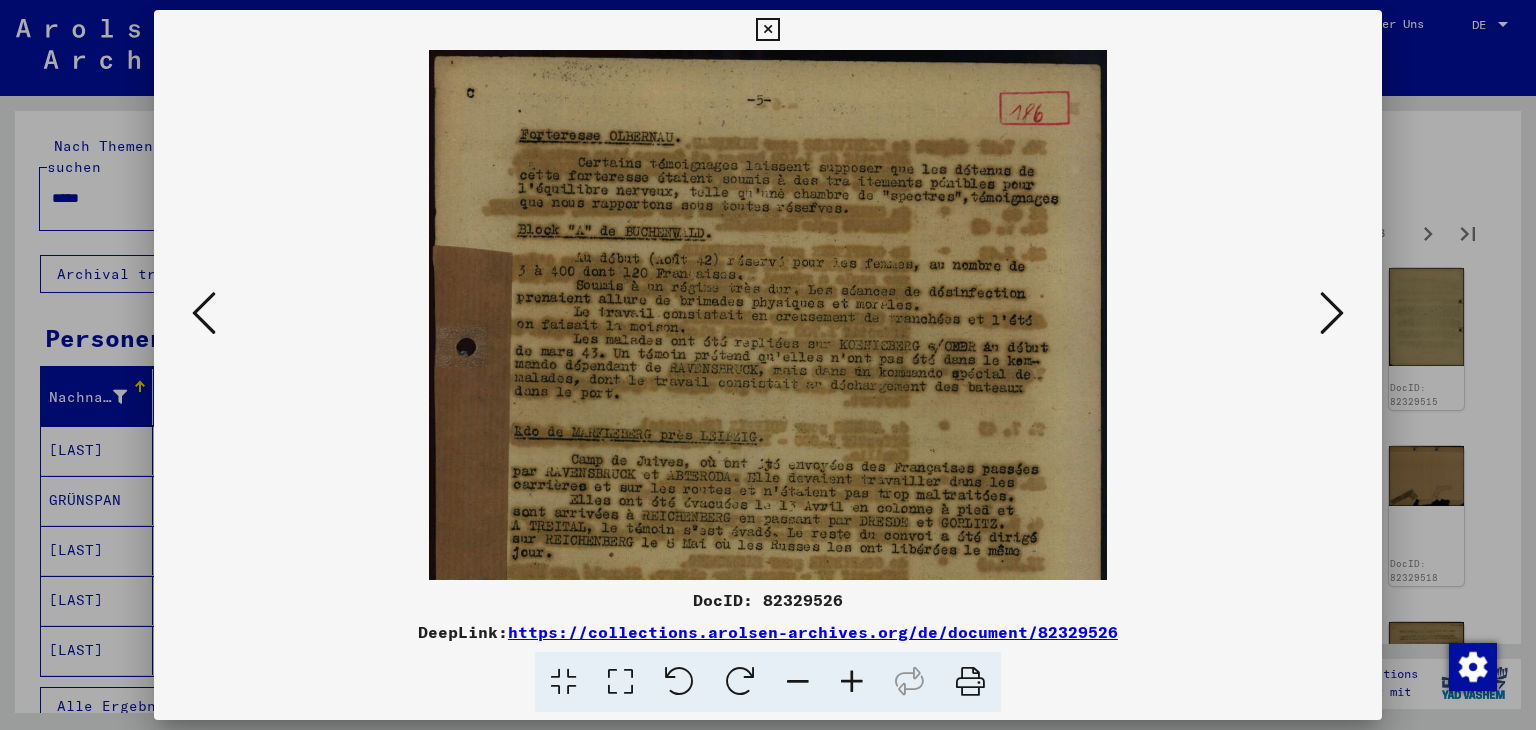 click at bounding box center (852, 682) 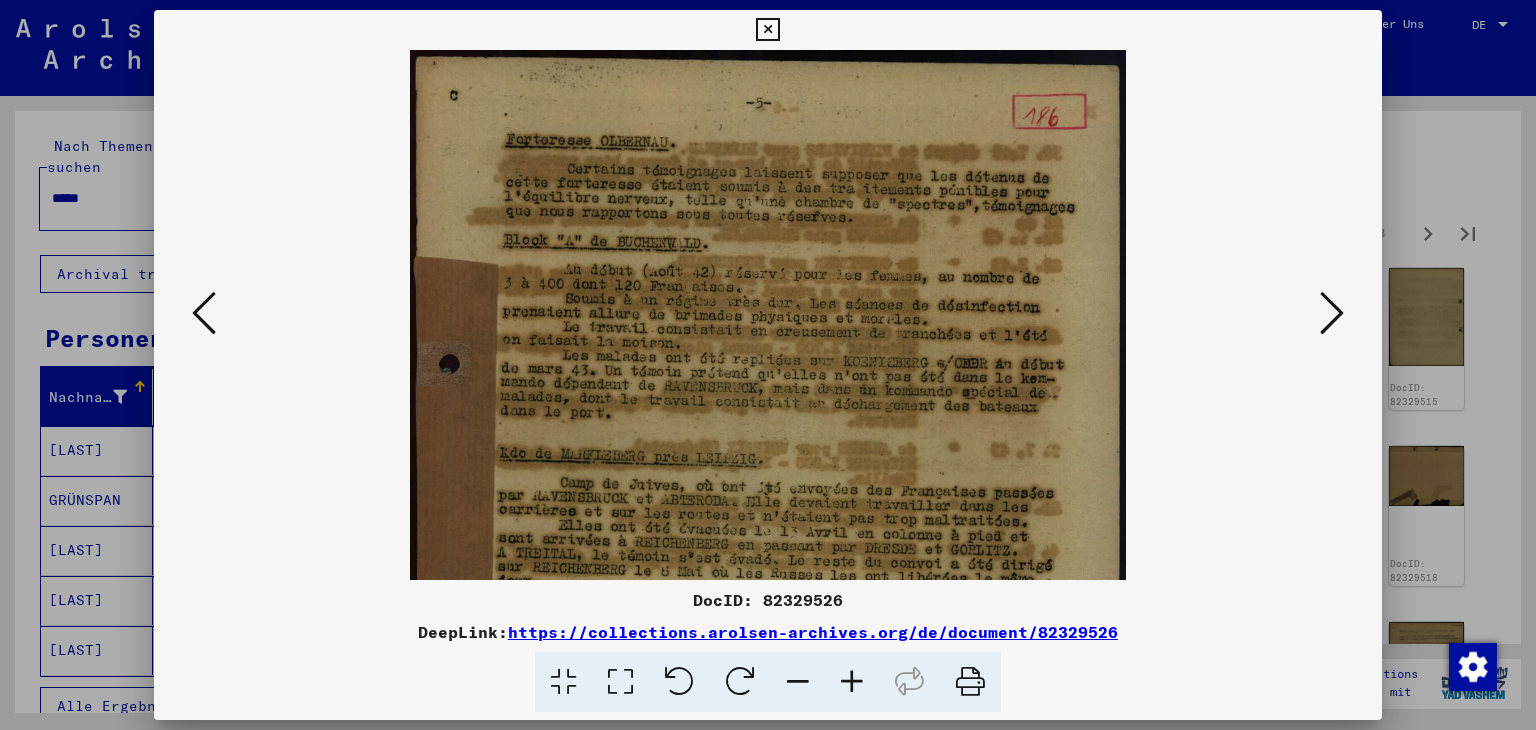 click at bounding box center (852, 682) 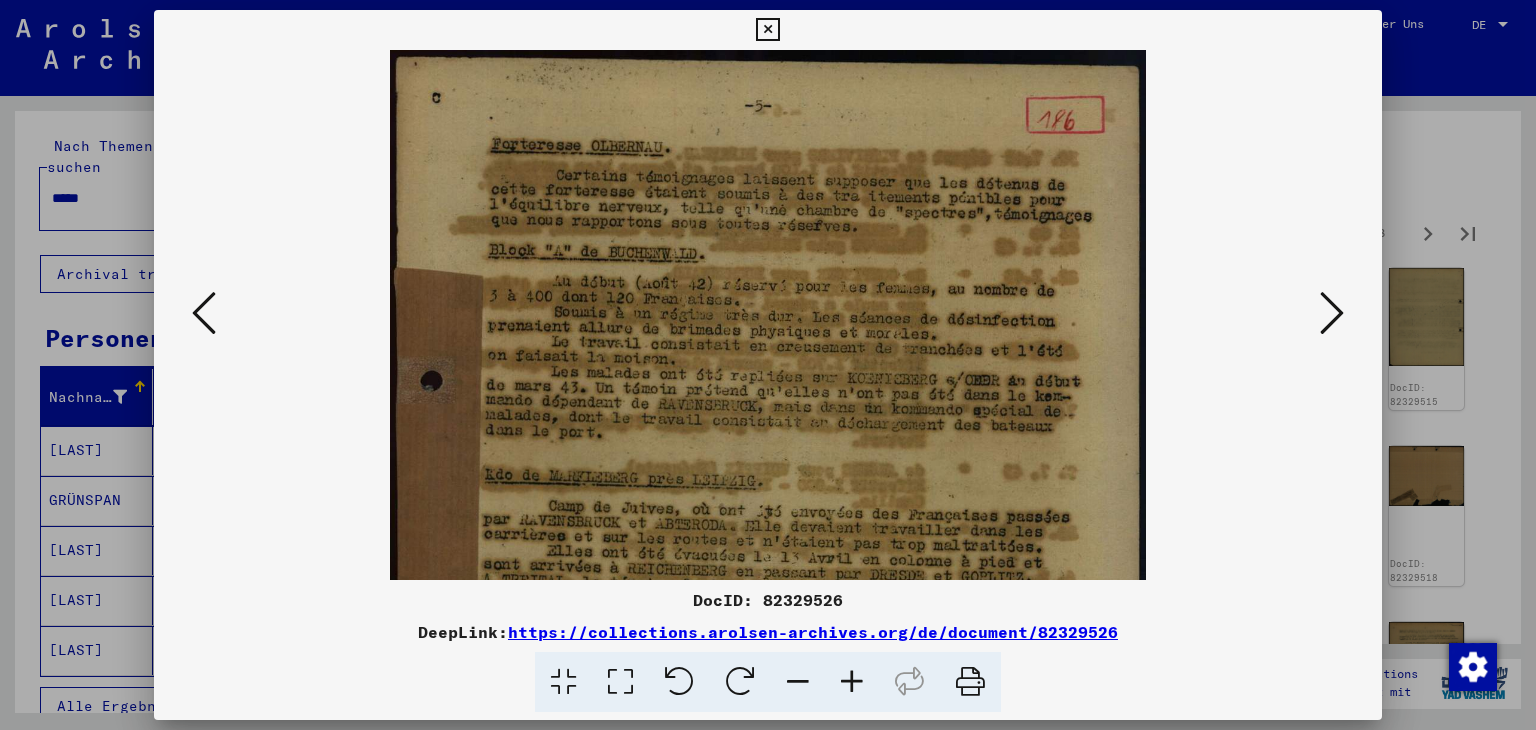 click at bounding box center (852, 682) 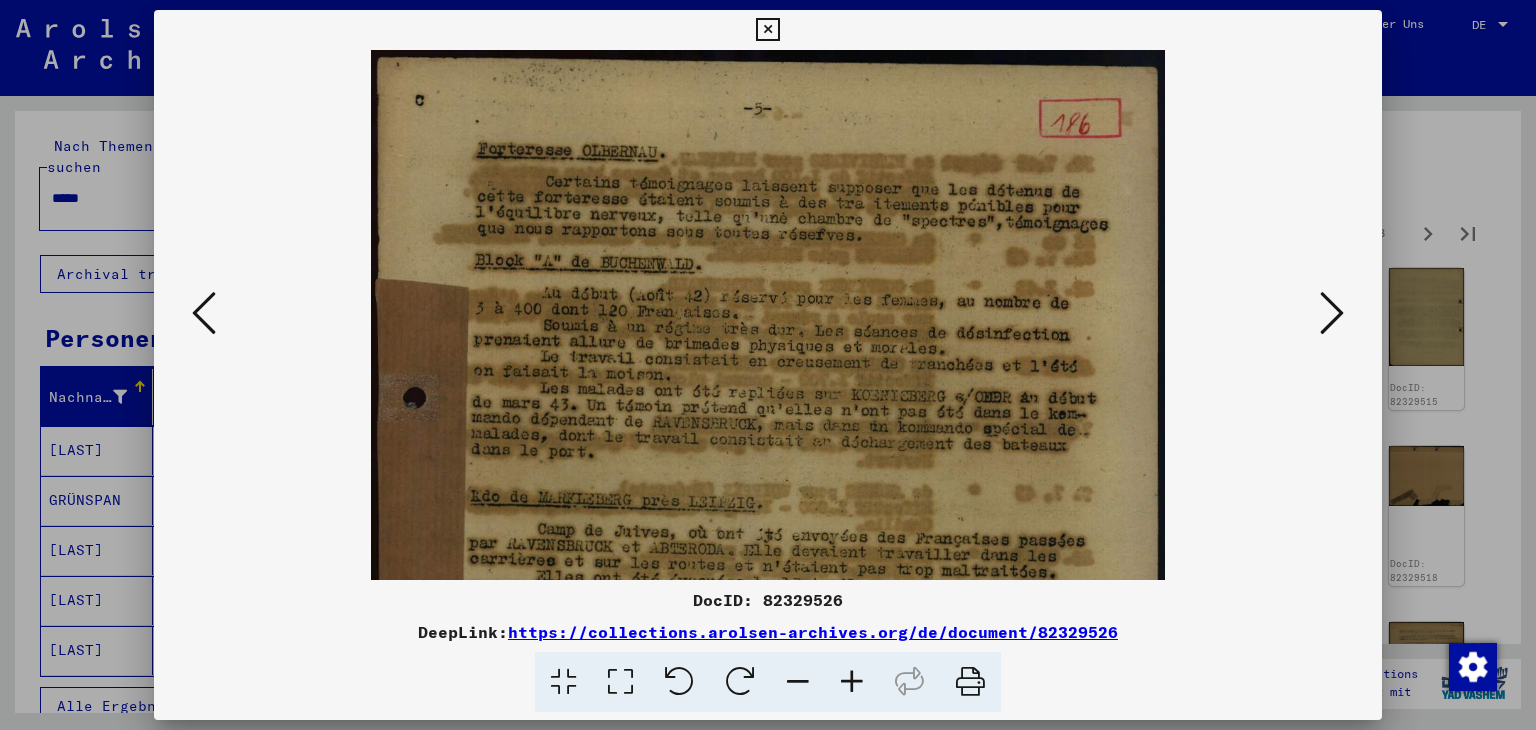 click at bounding box center [852, 682] 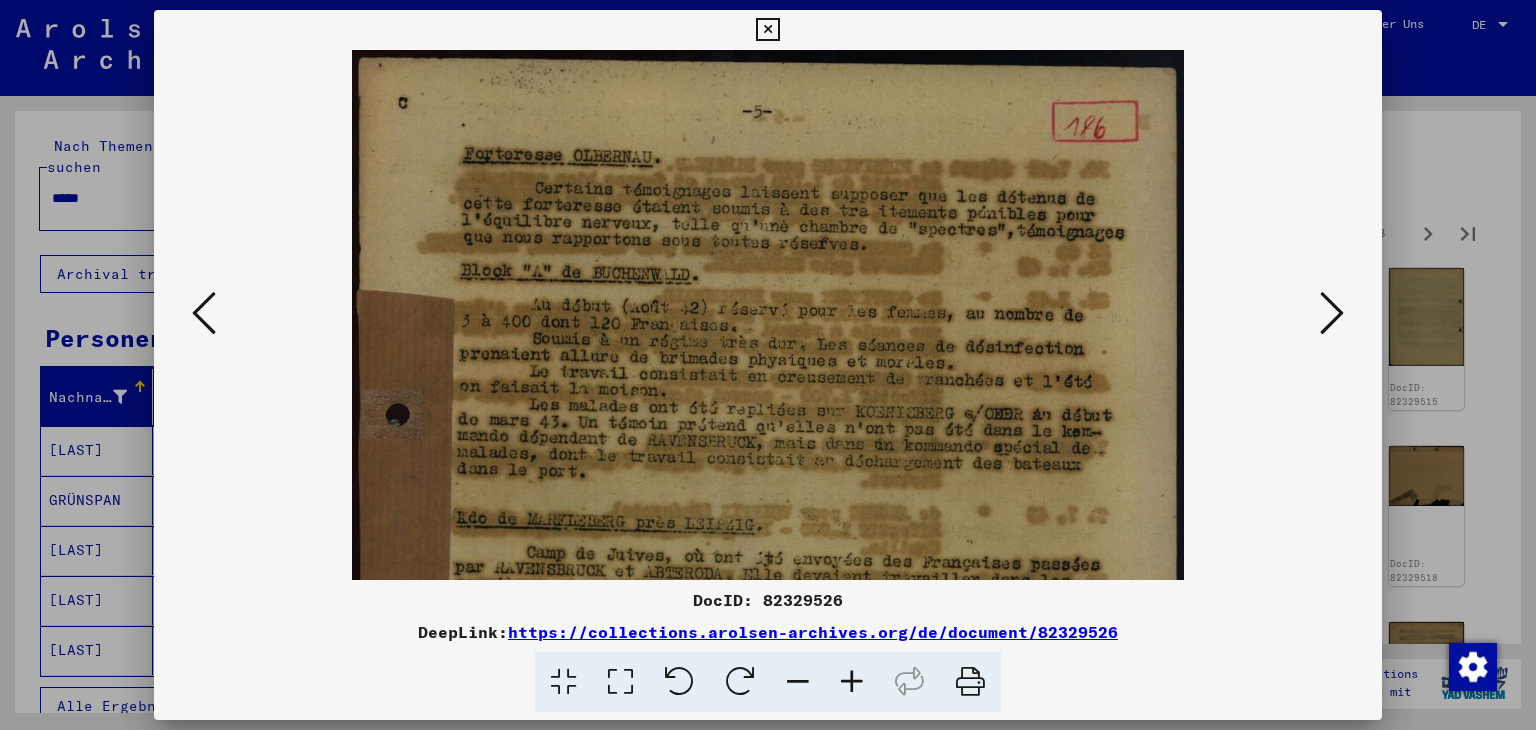 click at bounding box center (852, 682) 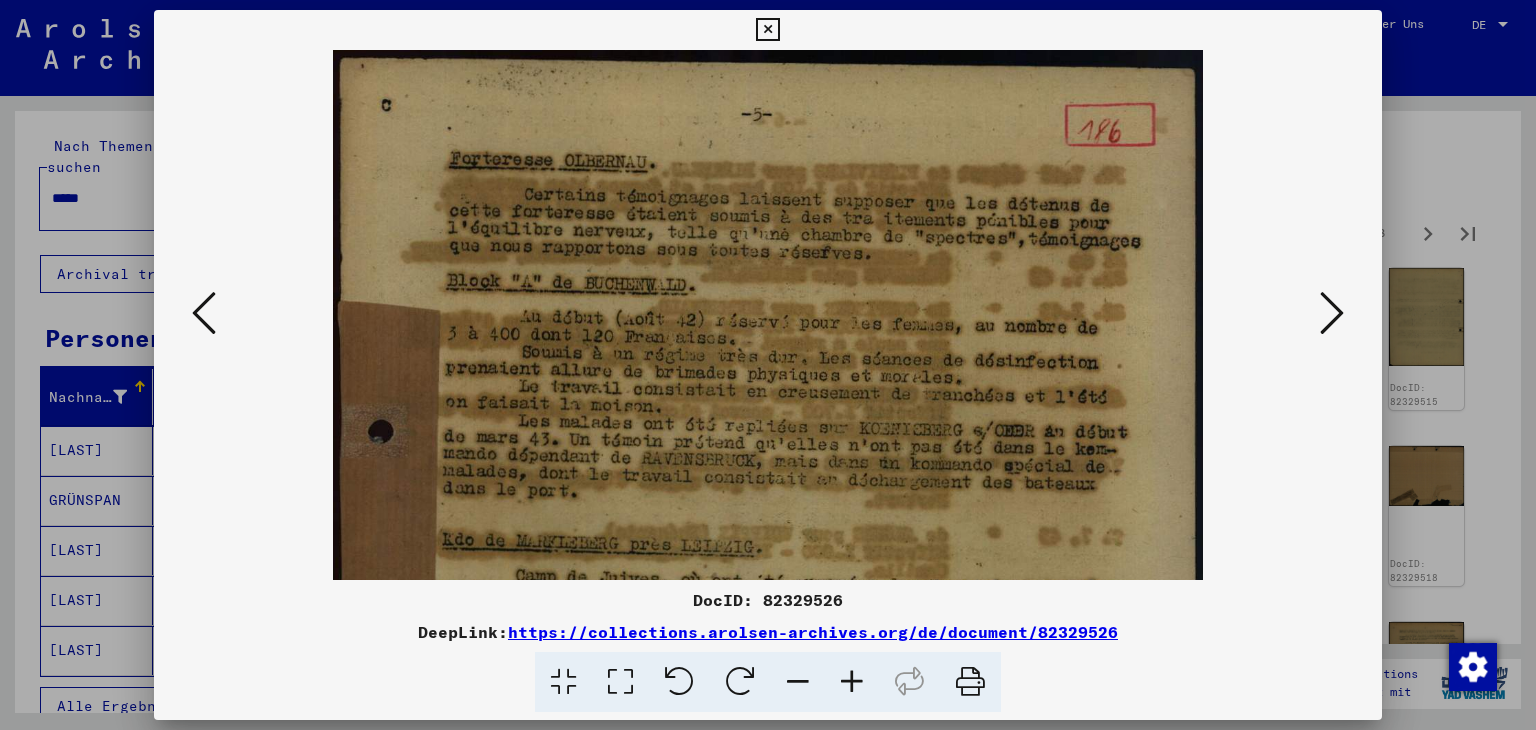 click at bounding box center [852, 682] 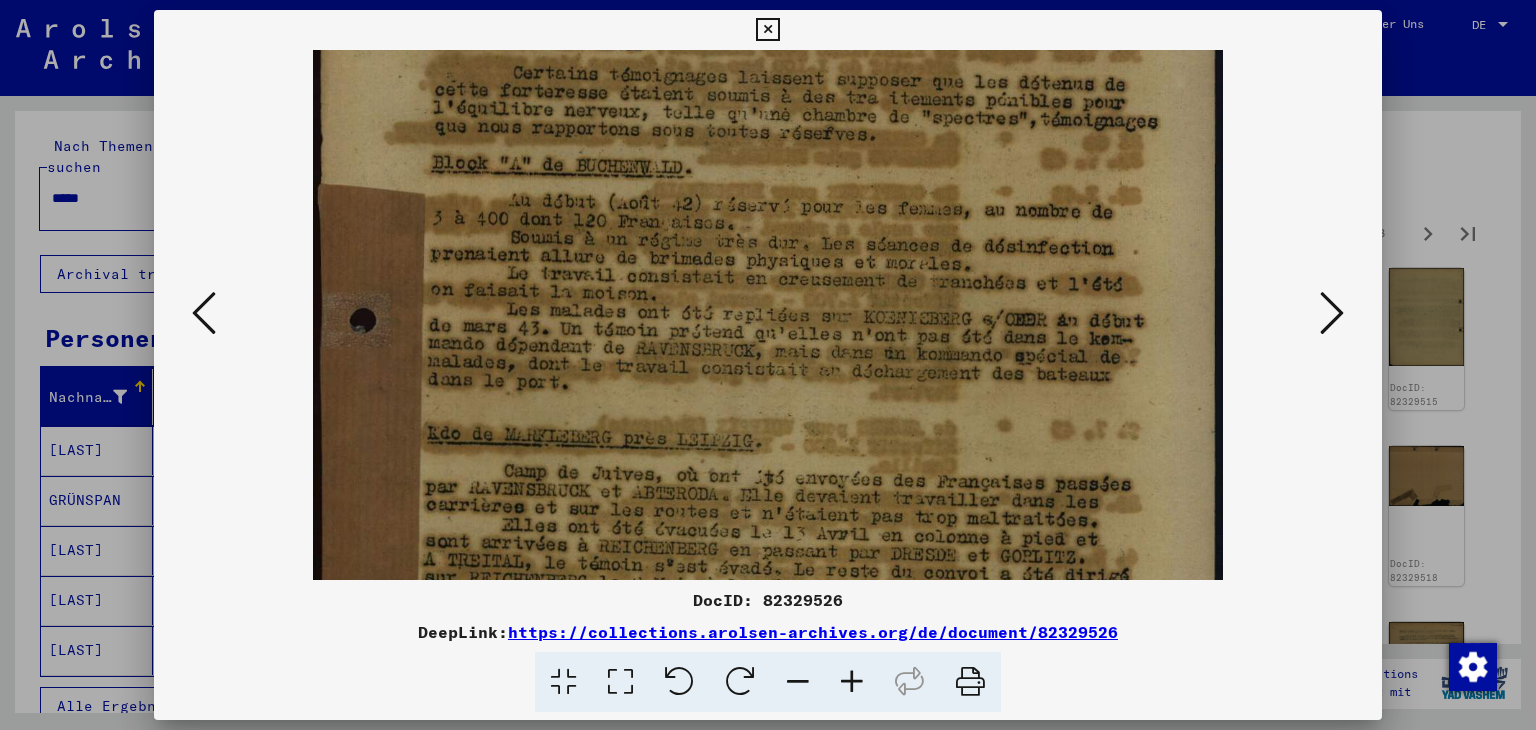 drag, startPoint x: 956, startPoint y: 432, endPoint x: 947, endPoint y: 327, distance: 105.38501 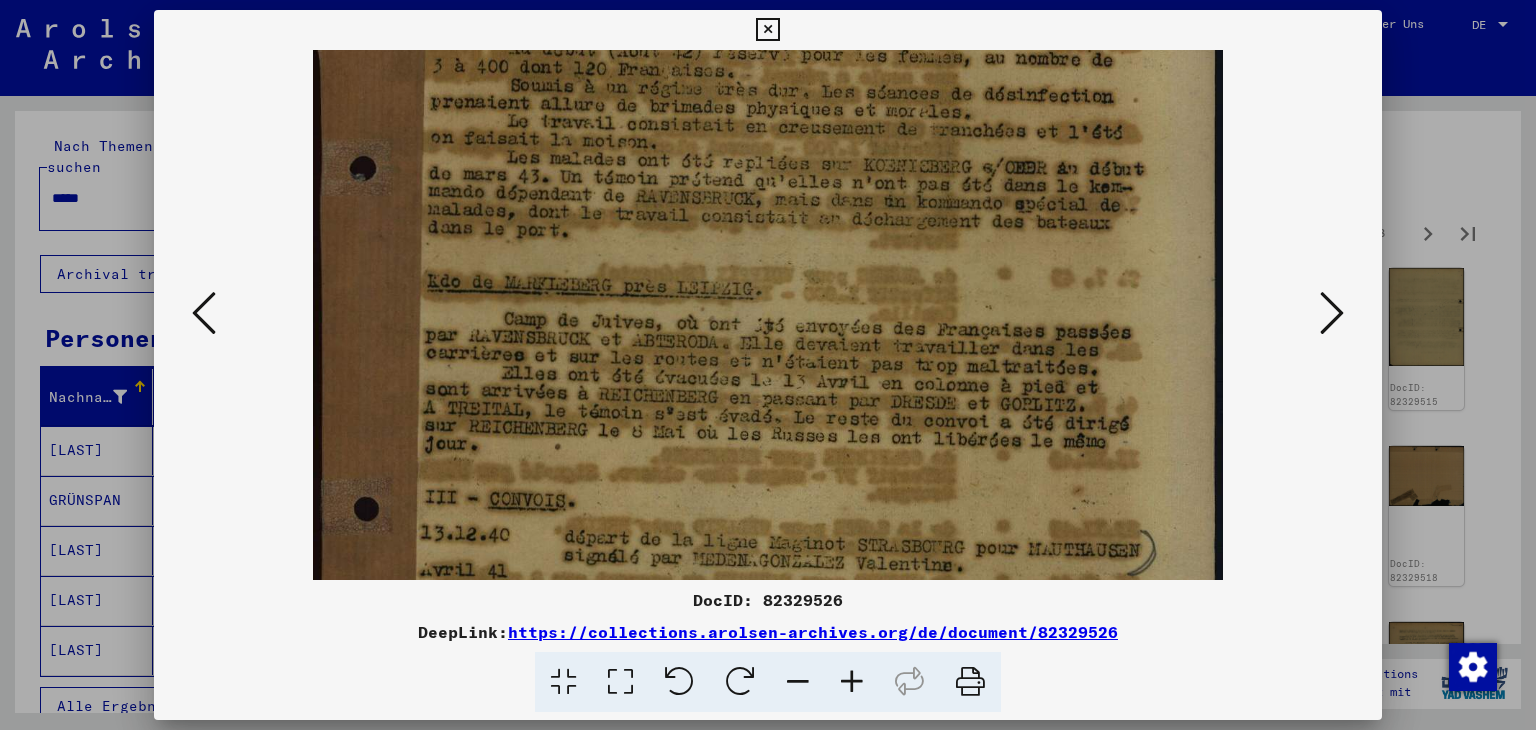 drag, startPoint x: 972, startPoint y: 351, endPoint x: 975, endPoint y: 292, distance: 59.07622 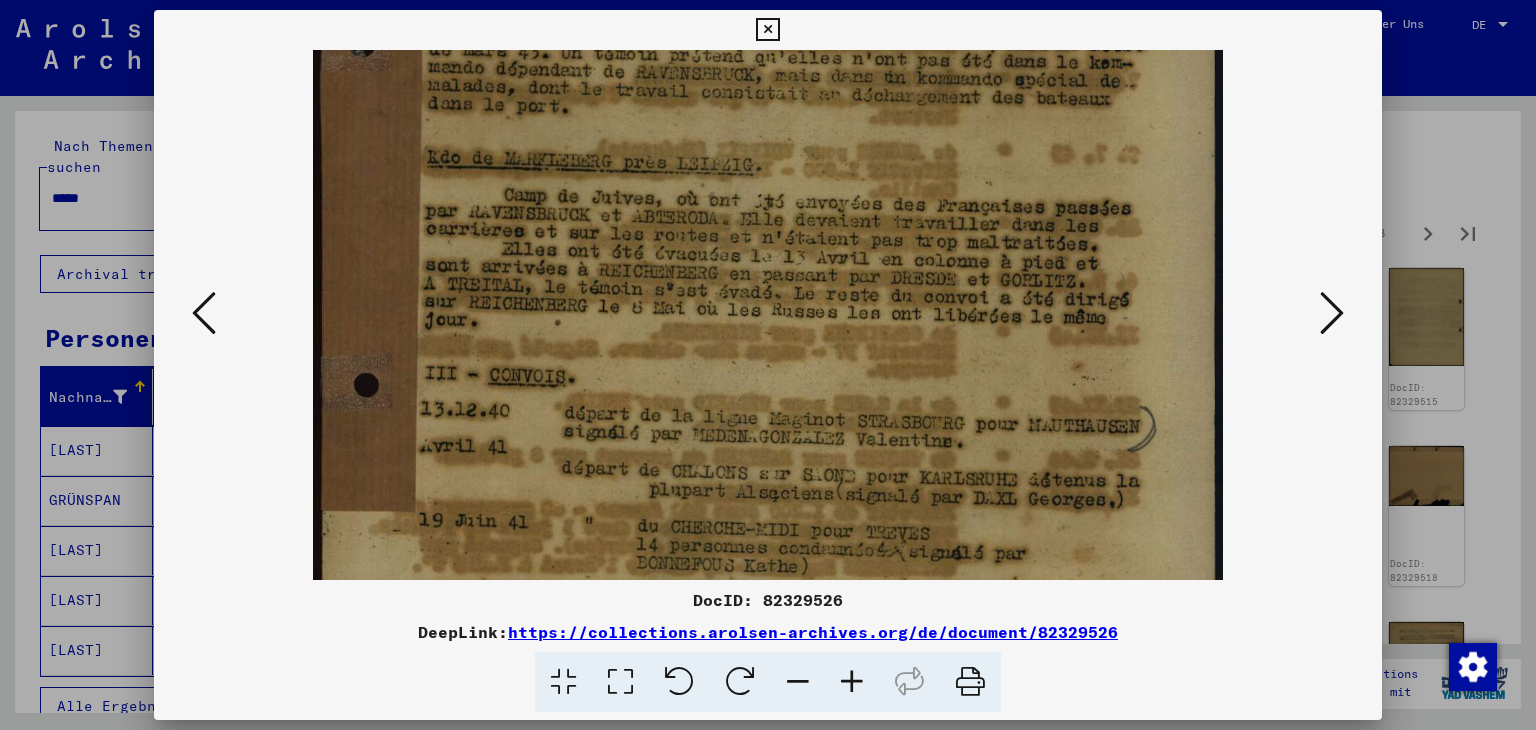 scroll, scrollTop: 417, scrollLeft: 0, axis: vertical 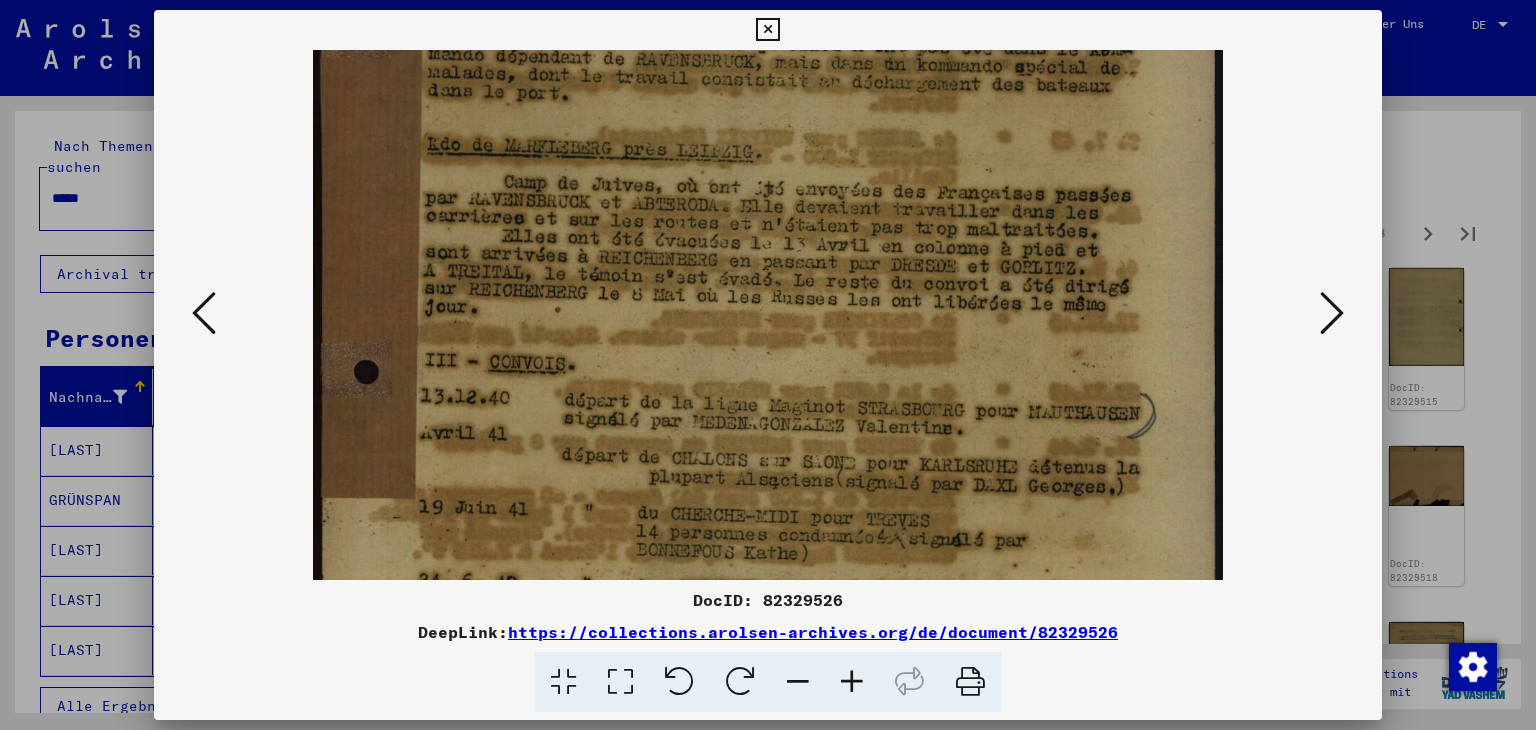 drag, startPoint x: 984, startPoint y: 413, endPoint x: 976, endPoint y: 288, distance: 125.25574 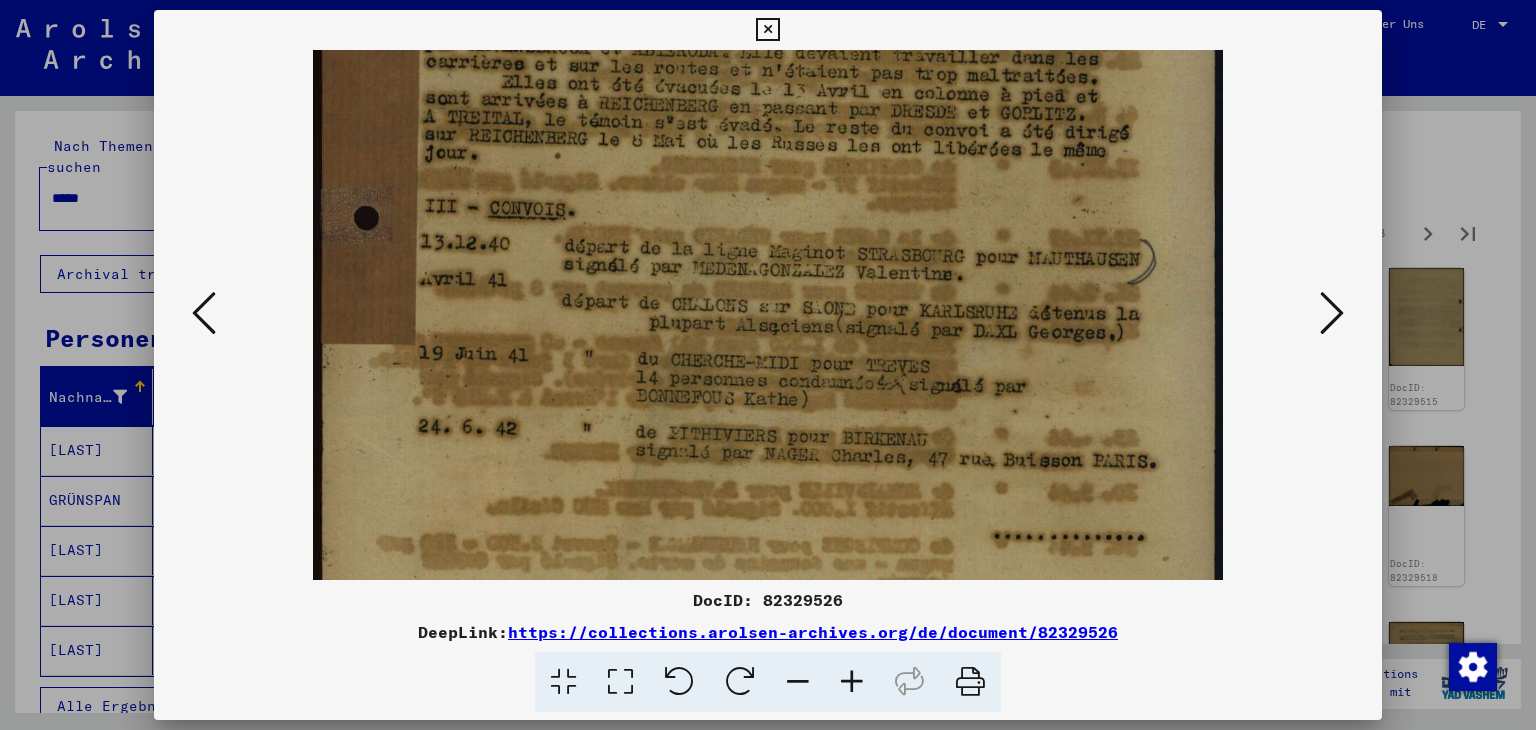 drag, startPoint x: 1020, startPoint y: 447, endPoint x: 1004, endPoint y: 309, distance: 138.92444 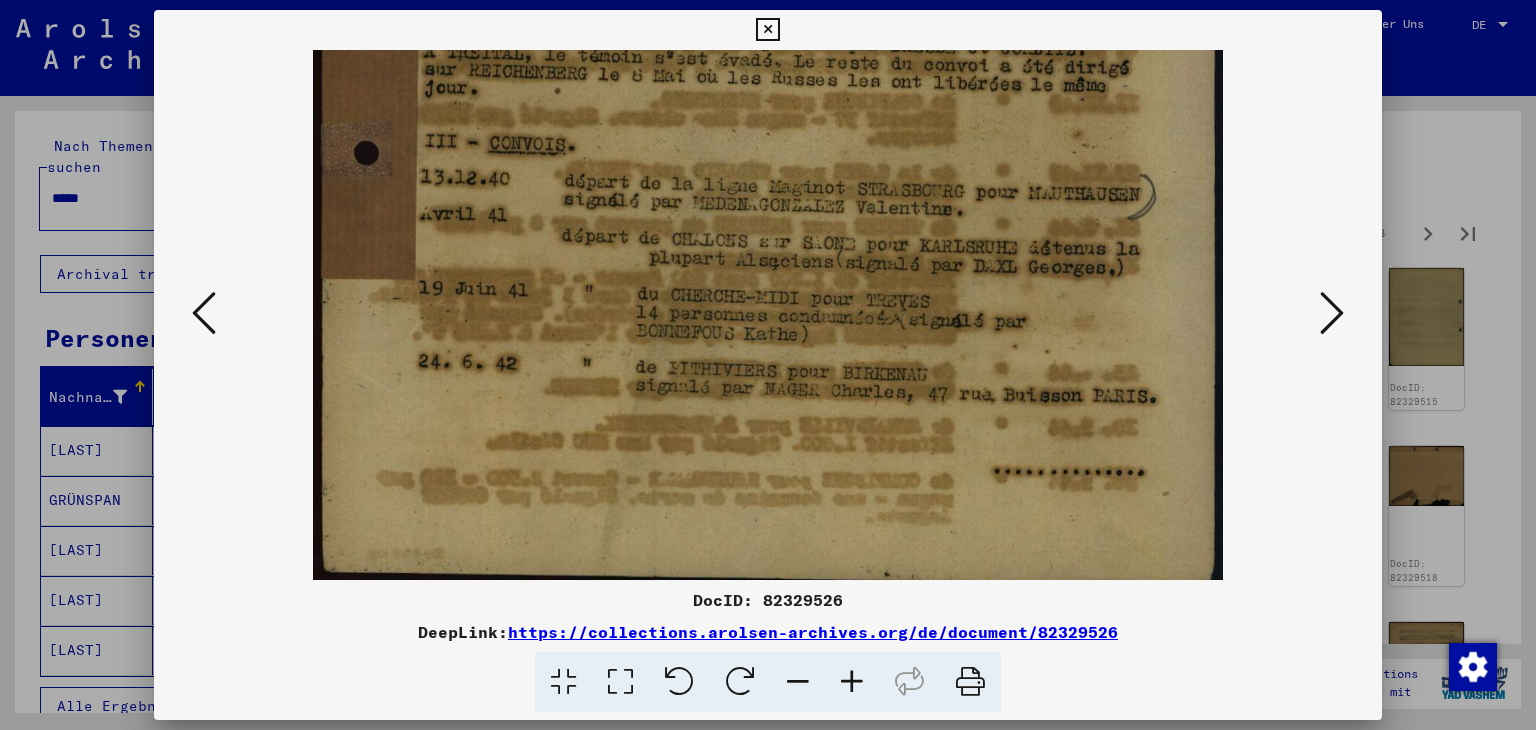 scroll, scrollTop: 648, scrollLeft: 0, axis: vertical 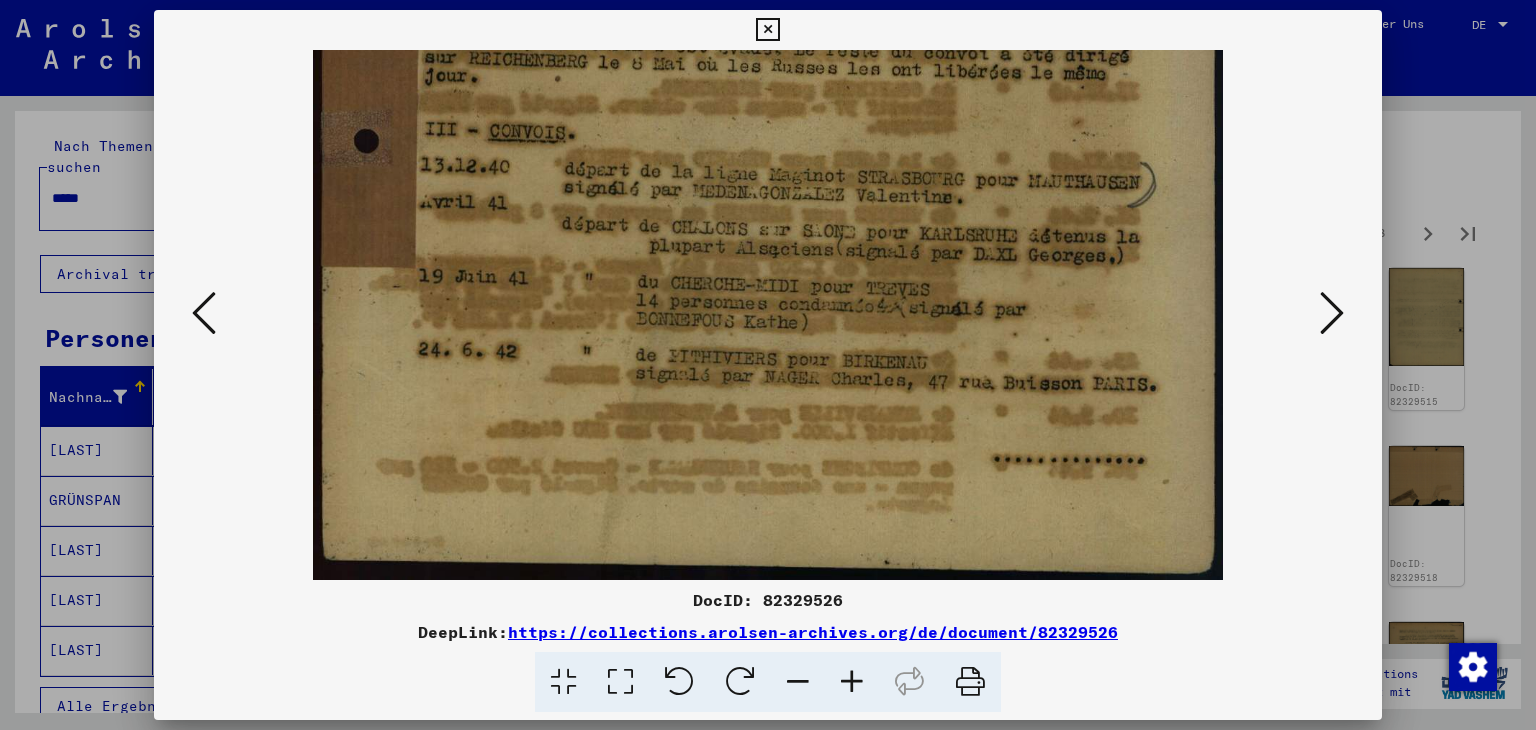drag, startPoint x: 1021, startPoint y: 437, endPoint x: 1023, endPoint y: 361, distance: 76.02631 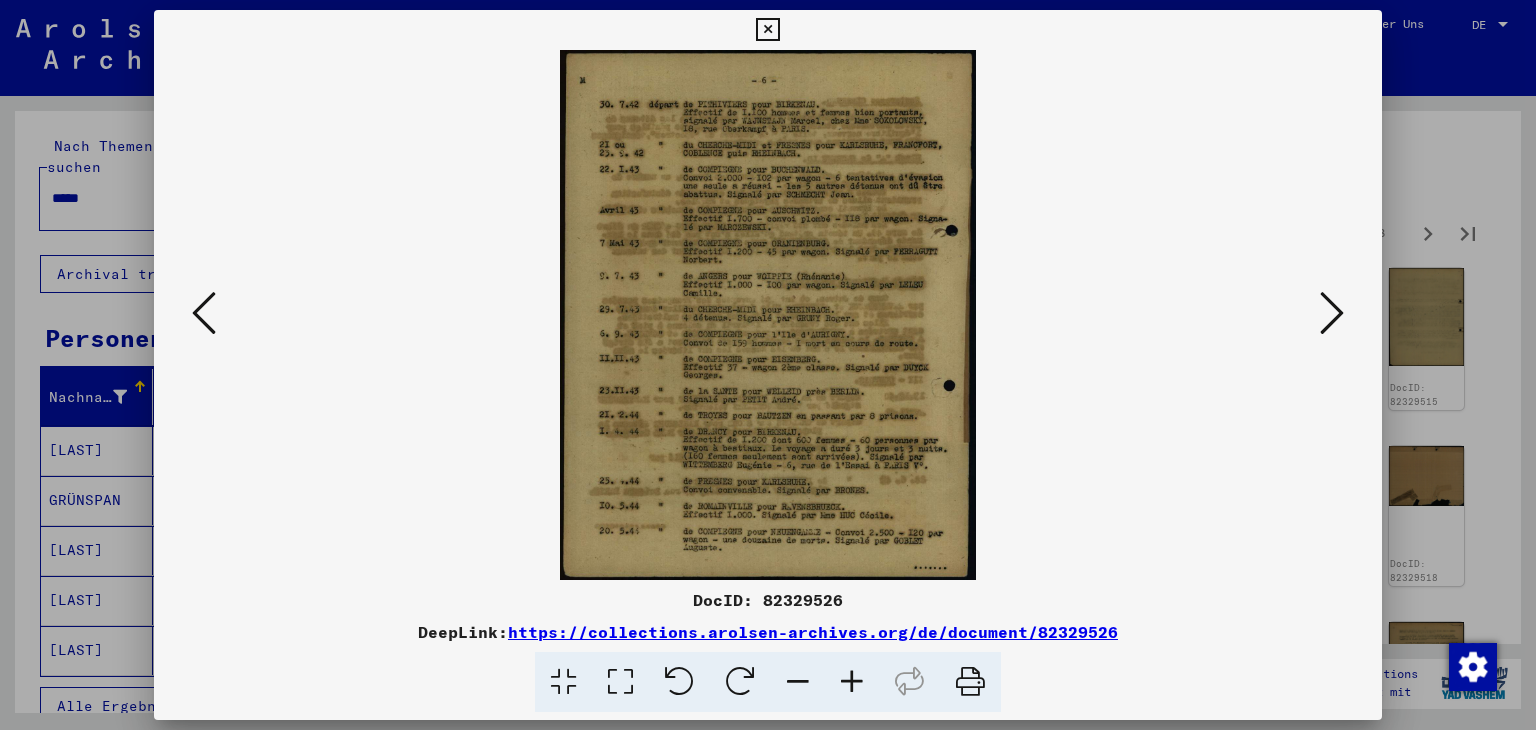 scroll, scrollTop: 0, scrollLeft: 0, axis: both 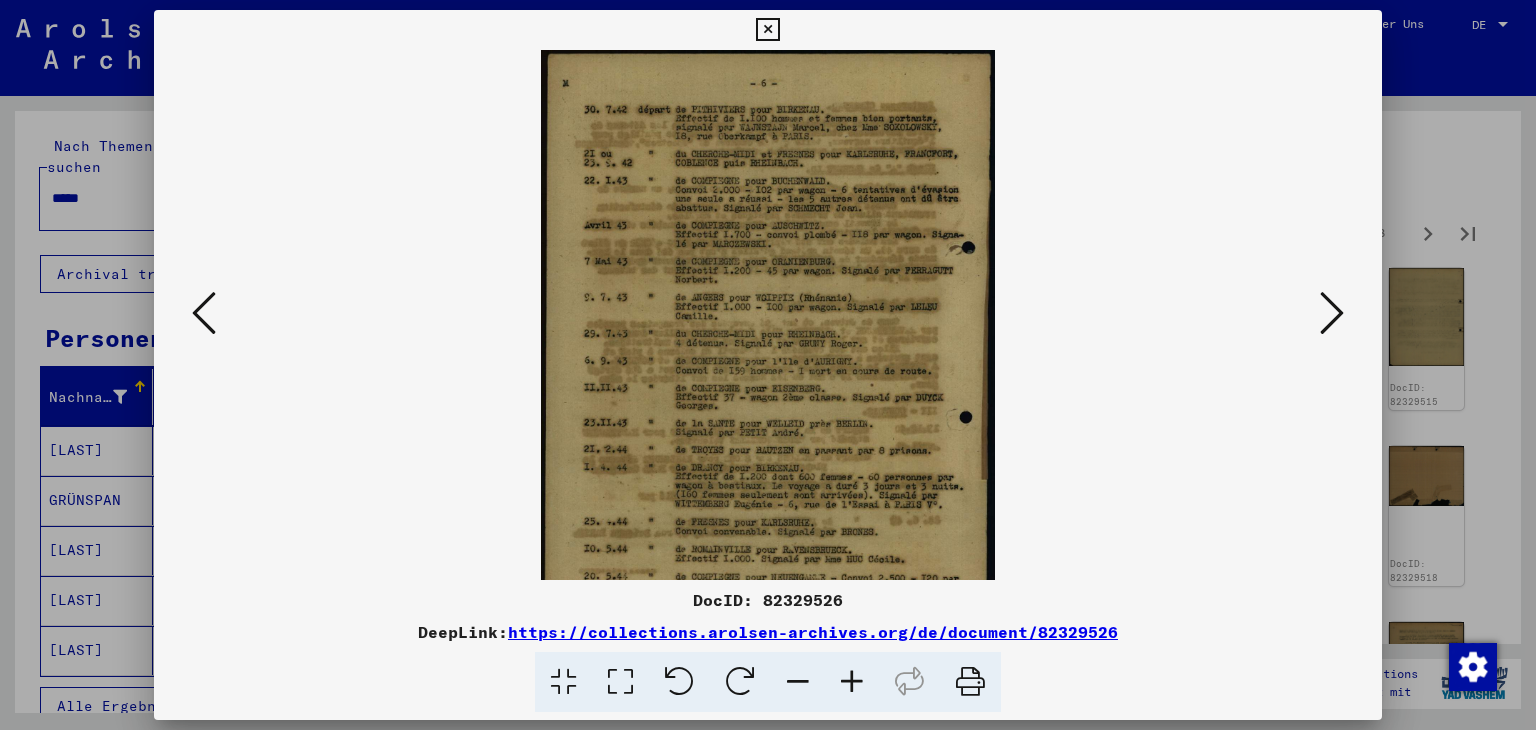 click at bounding box center [852, 682] 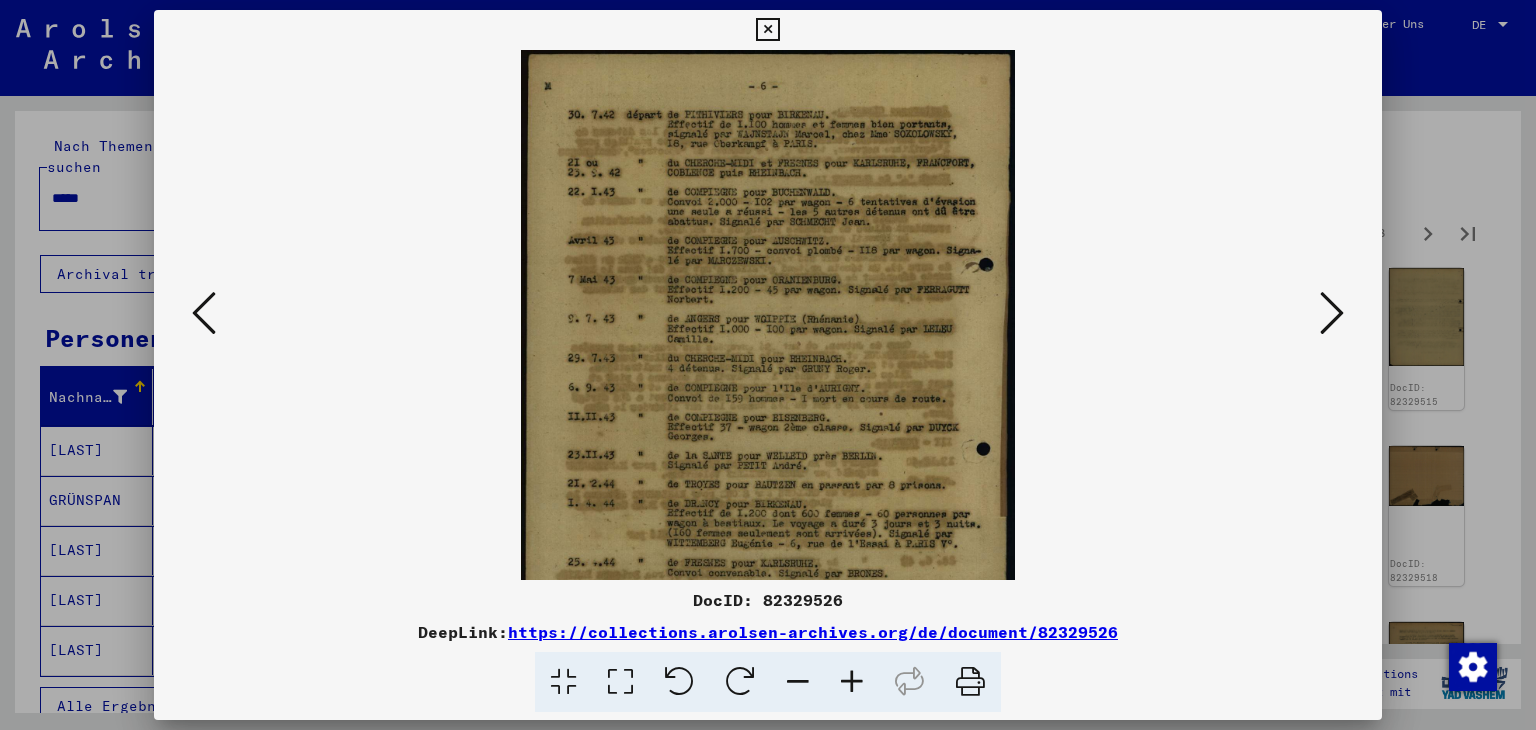 click at bounding box center (852, 682) 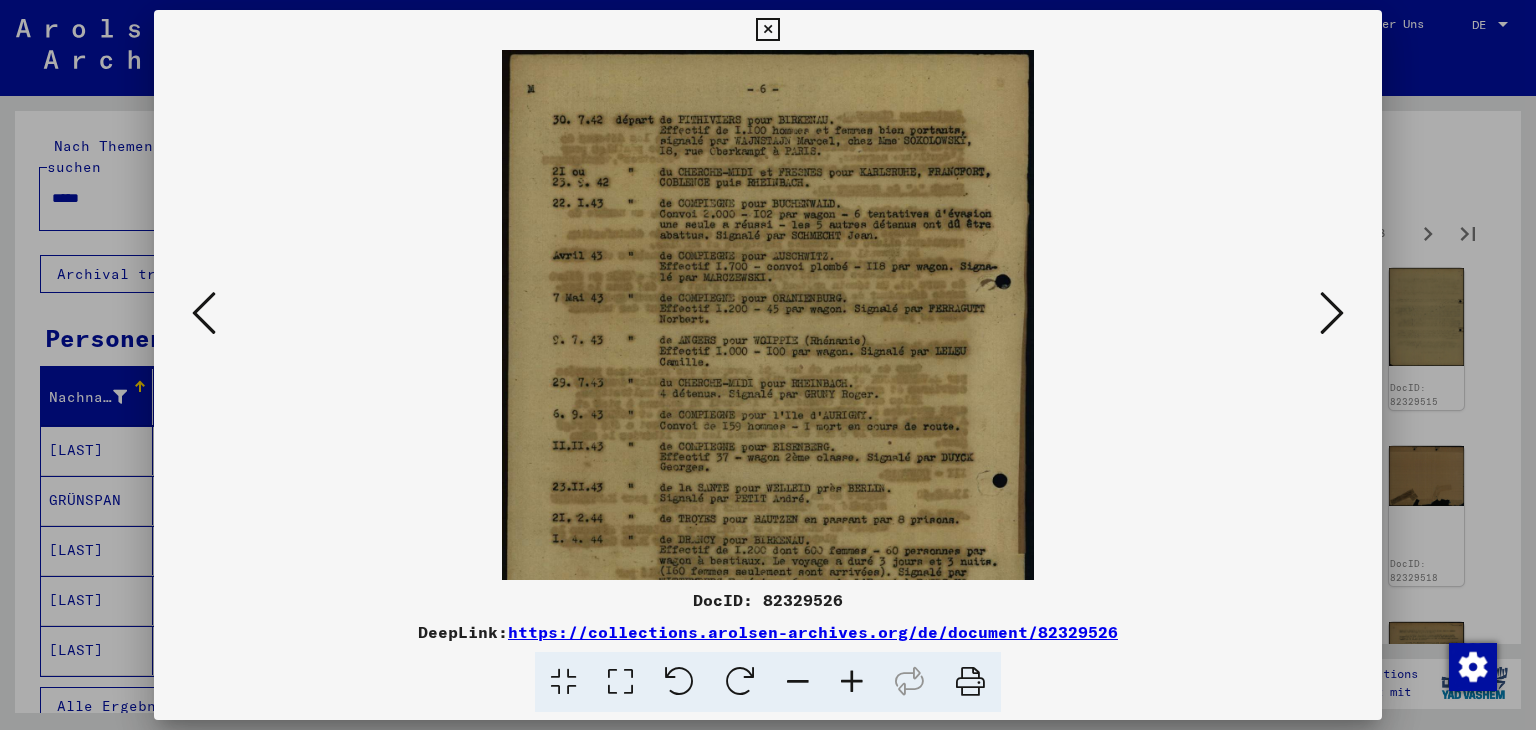 click at bounding box center [852, 682] 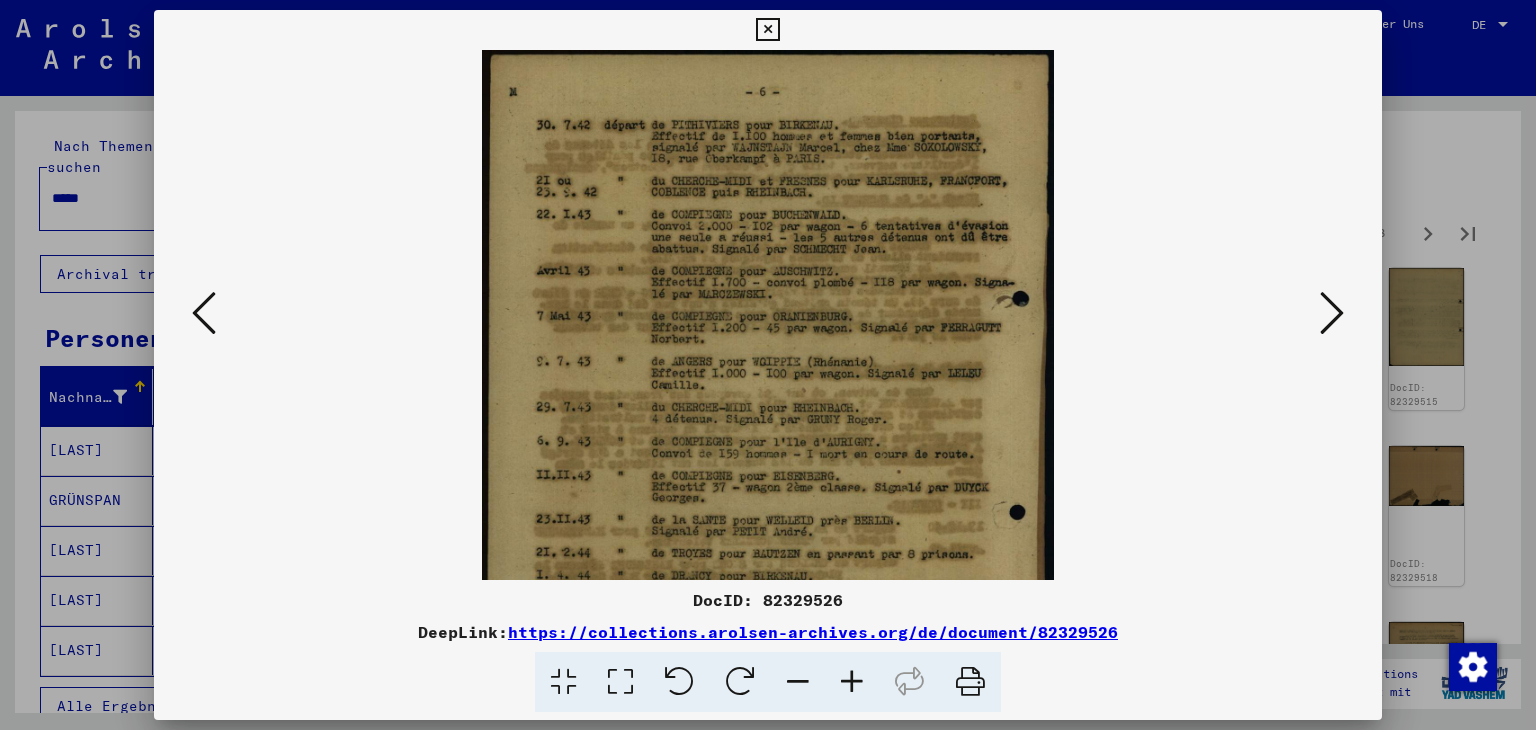 click at bounding box center (852, 682) 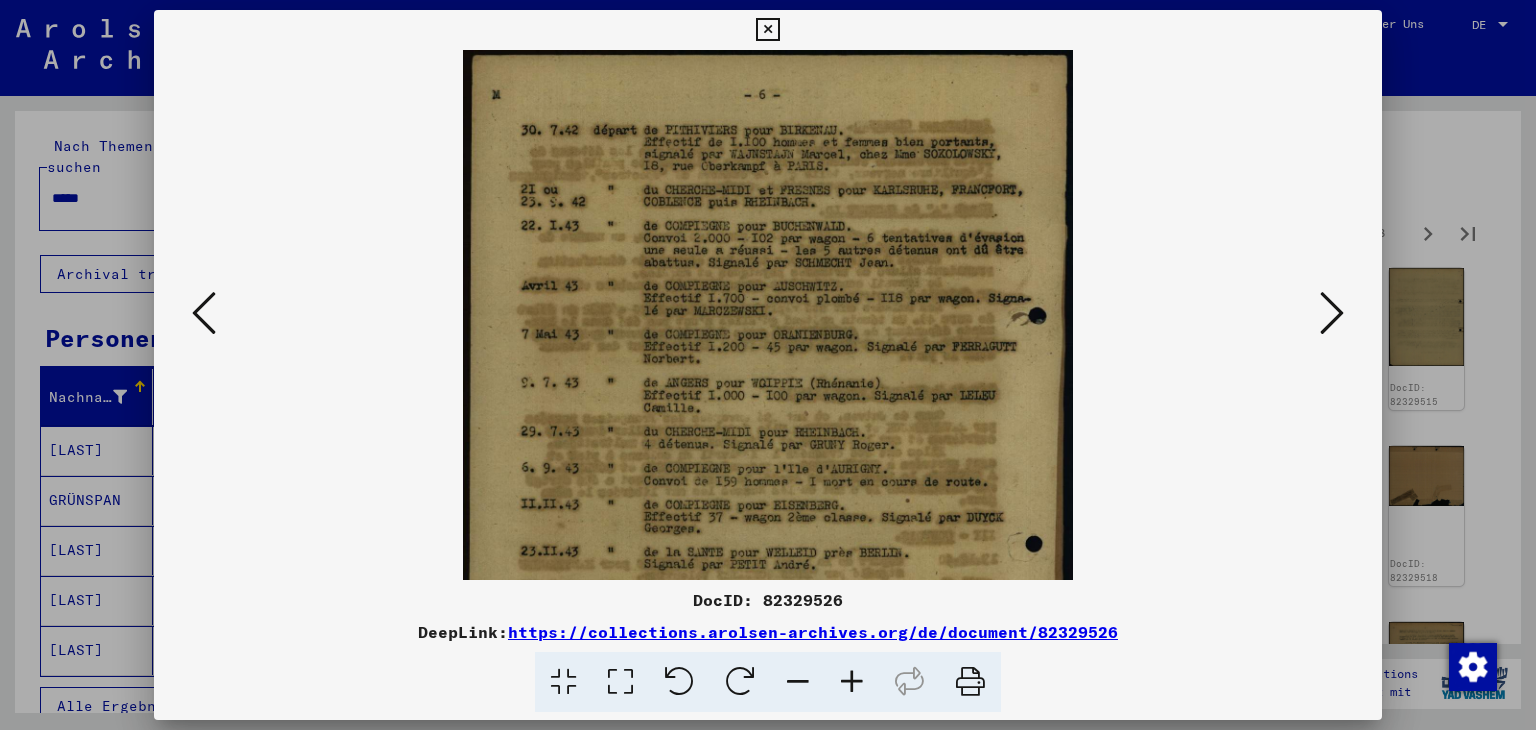 click at bounding box center [852, 682] 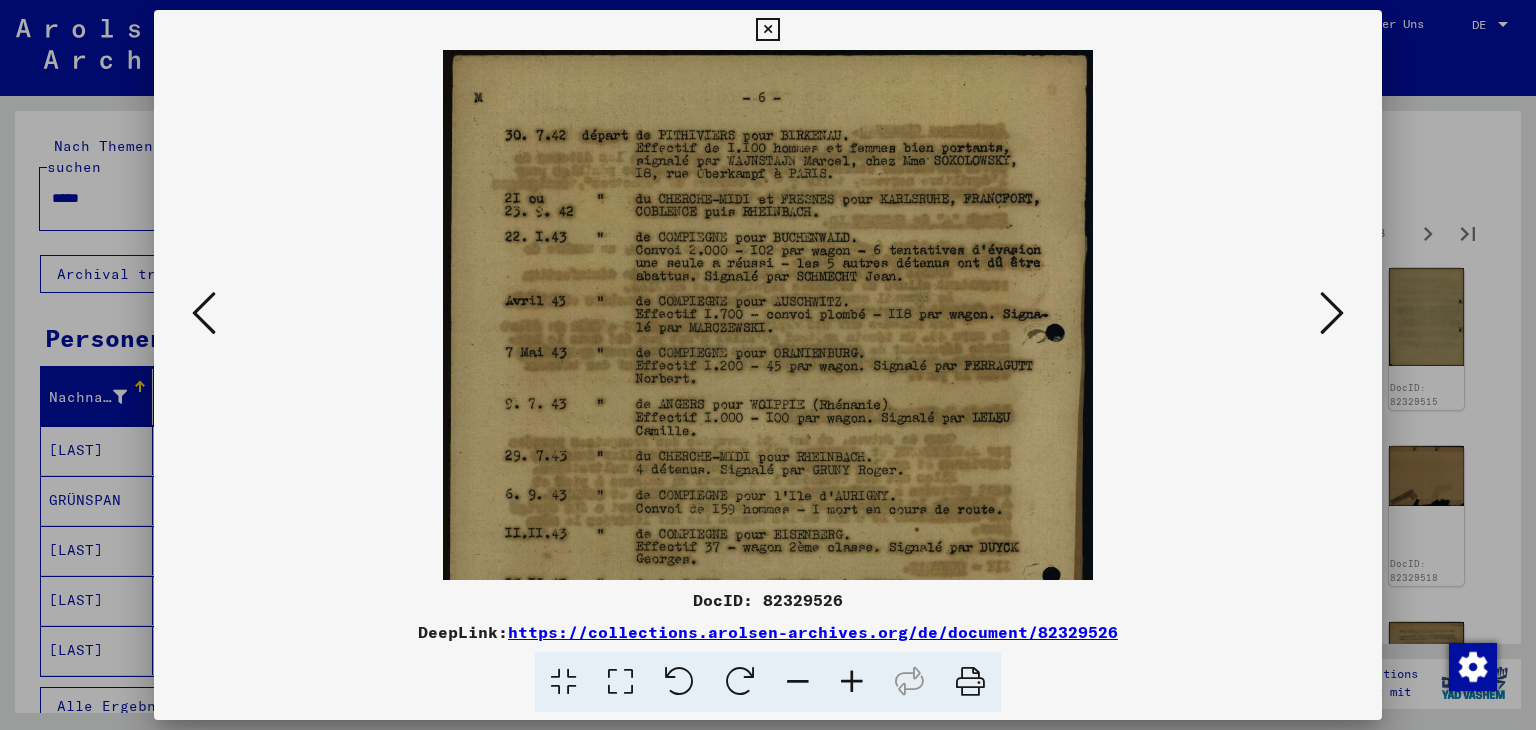 click at bounding box center [852, 682] 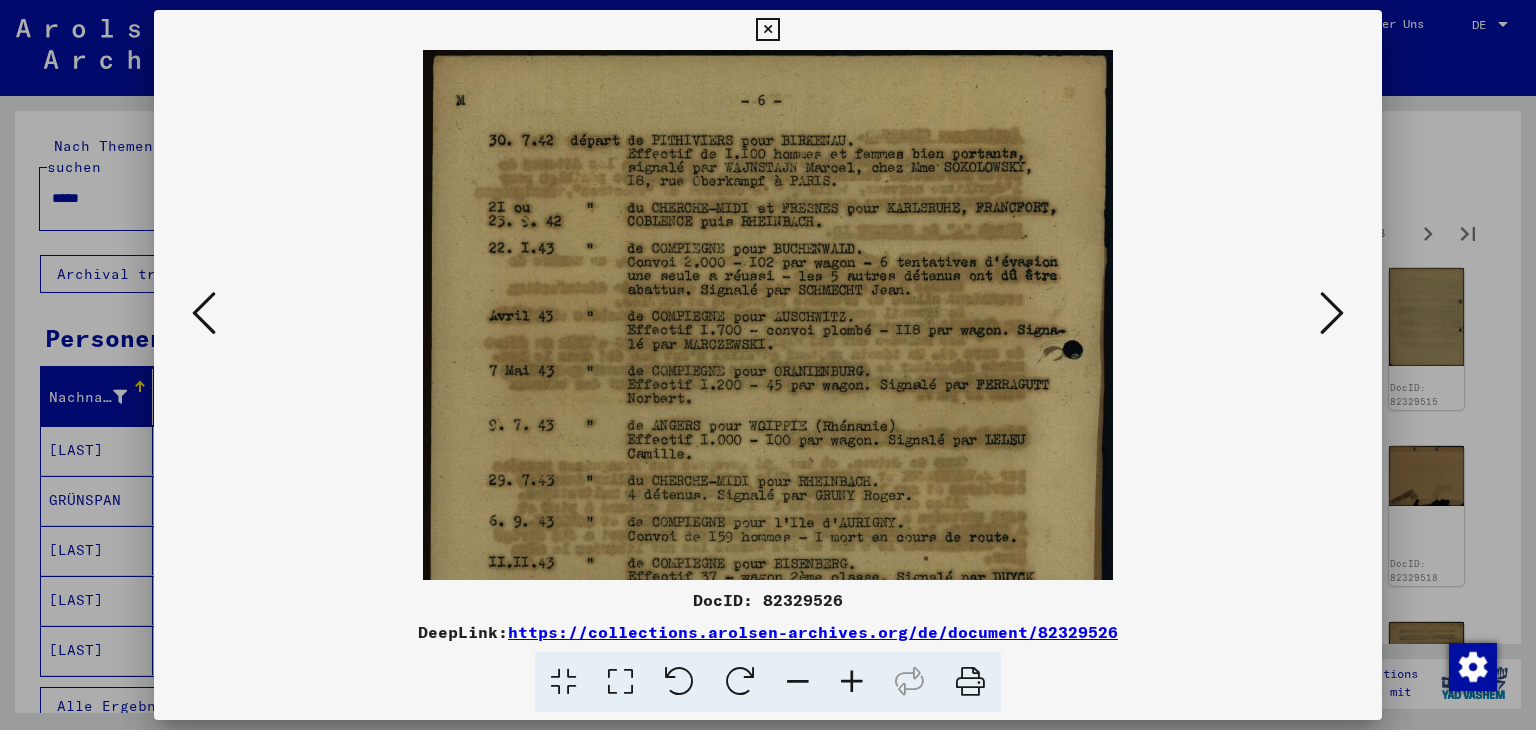 click at bounding box center (852, 682) 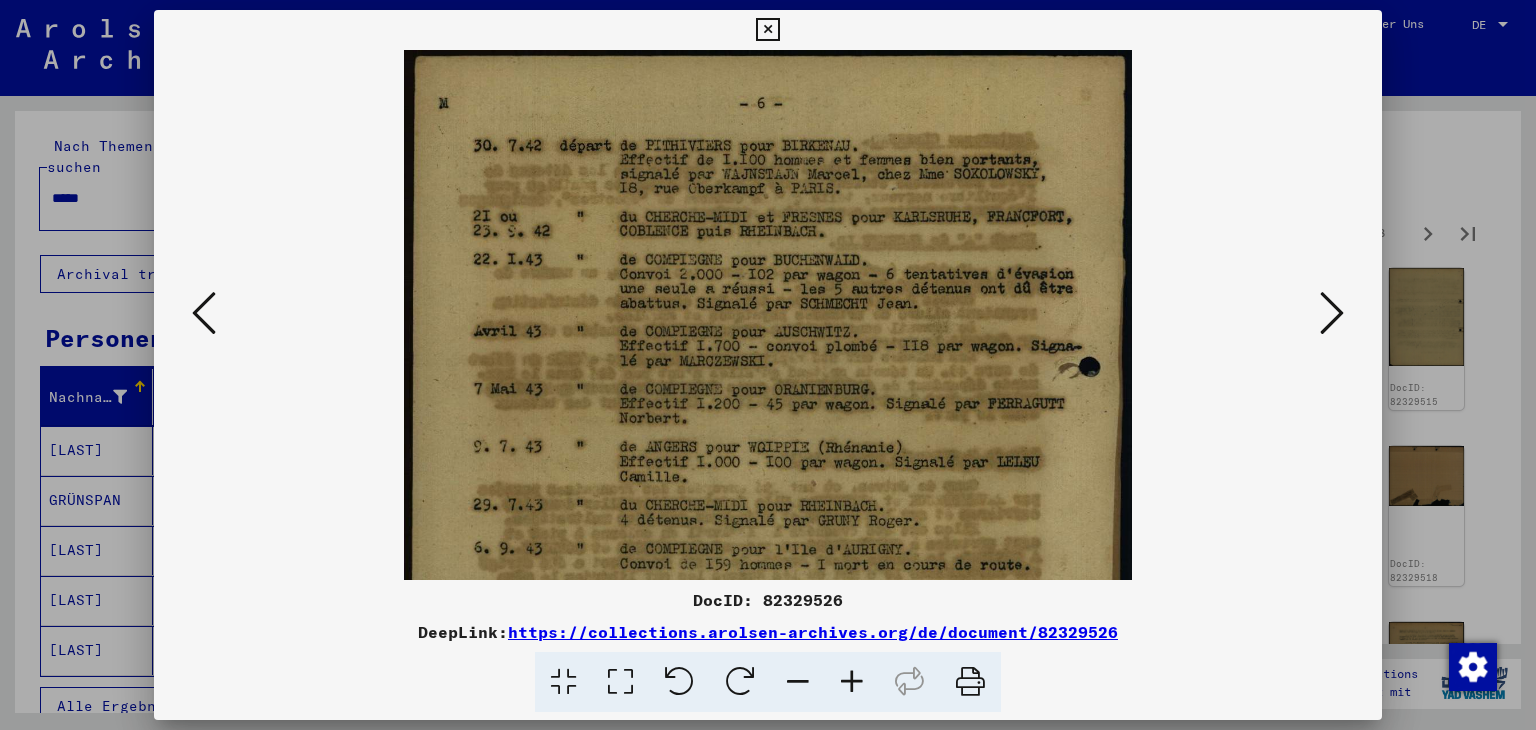 click at bounding box center (852, 682) 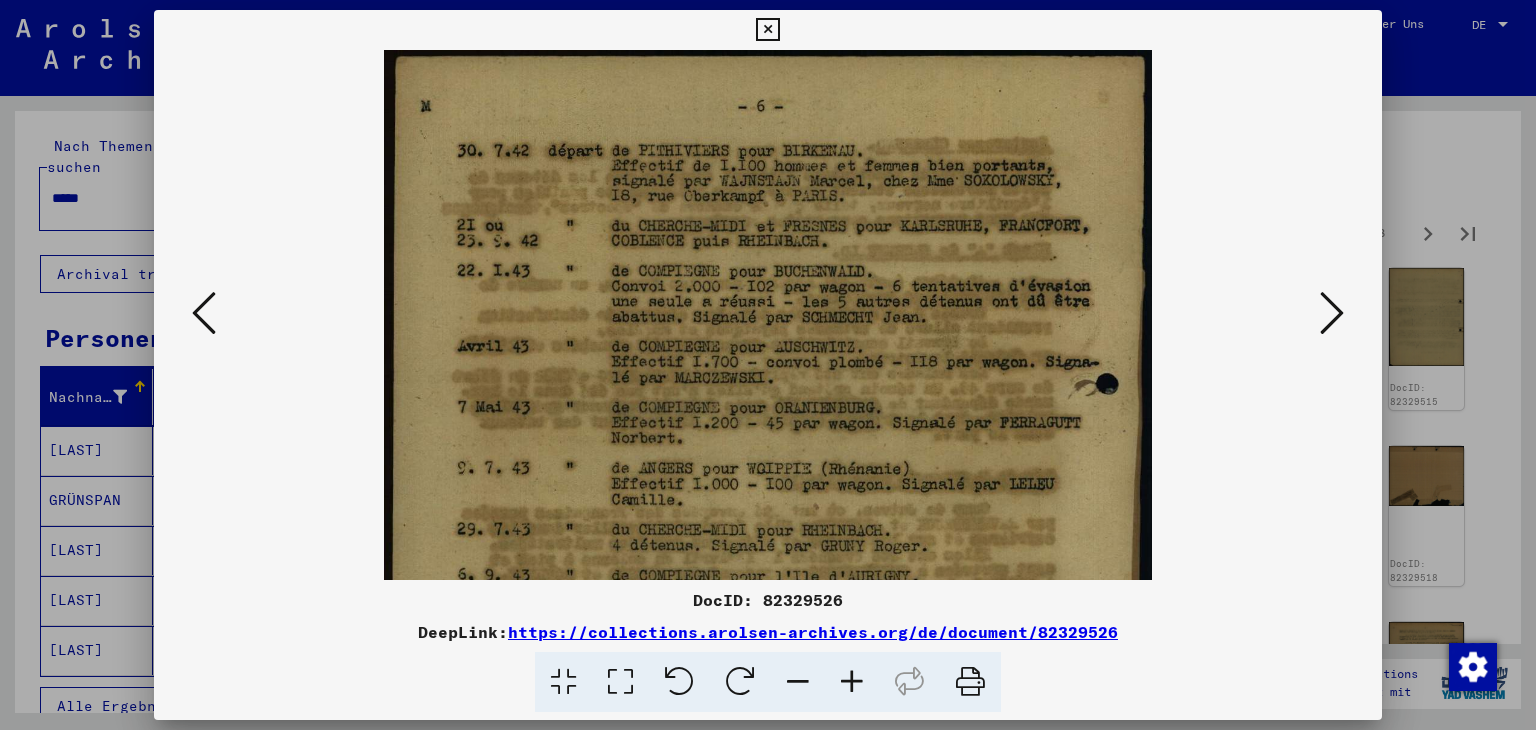 click at bounding box center (852, 682) 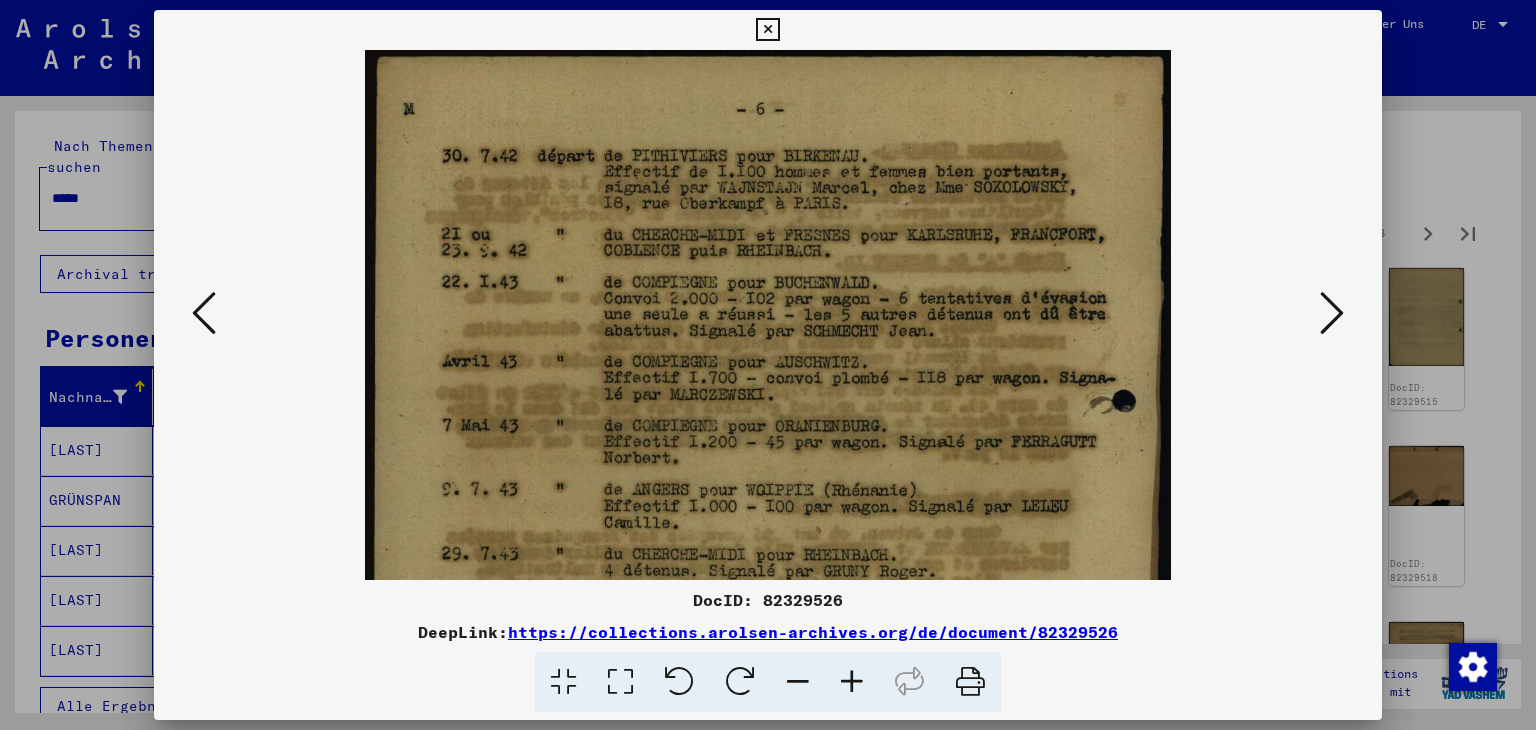 click at bounding box center (852, 682) 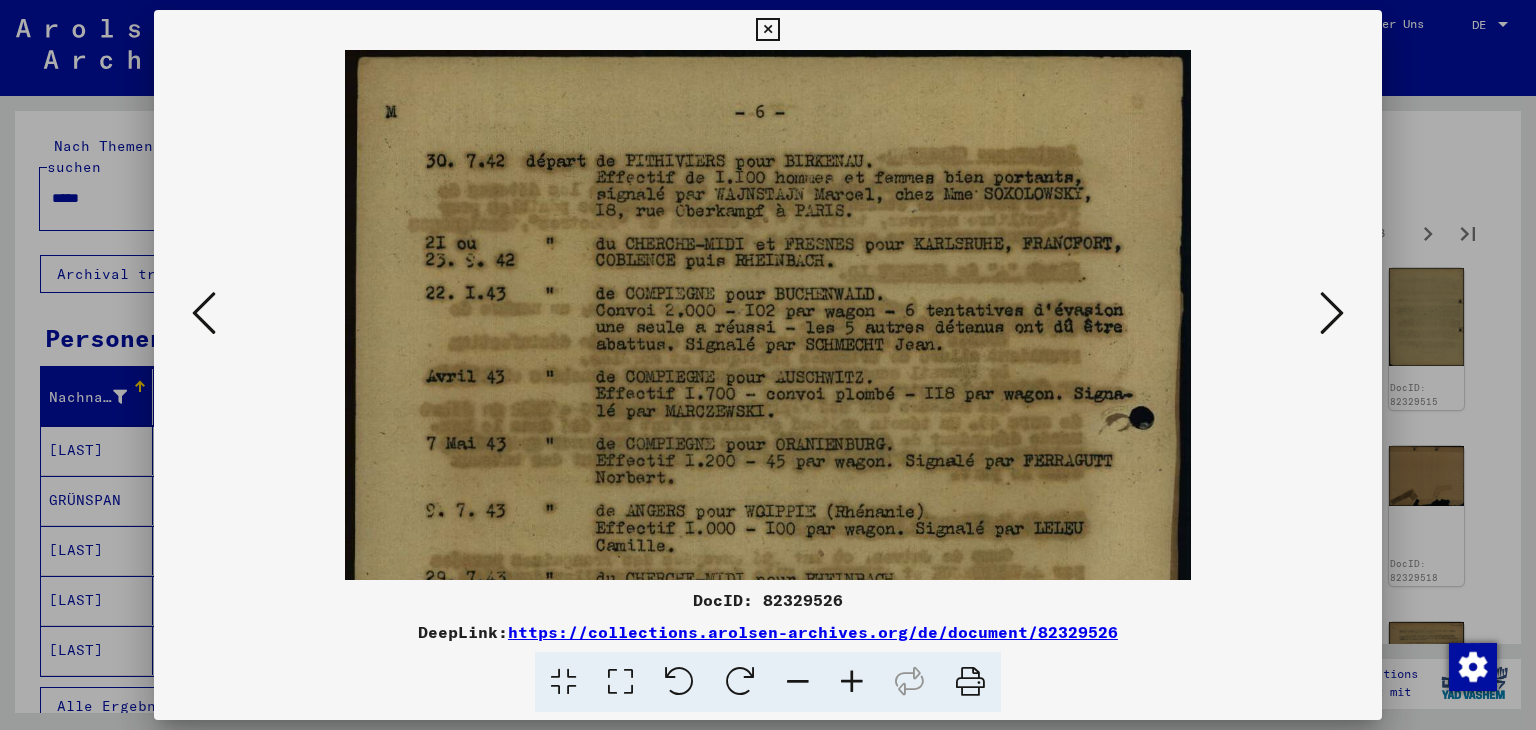 click at bounding box center (852, 682) 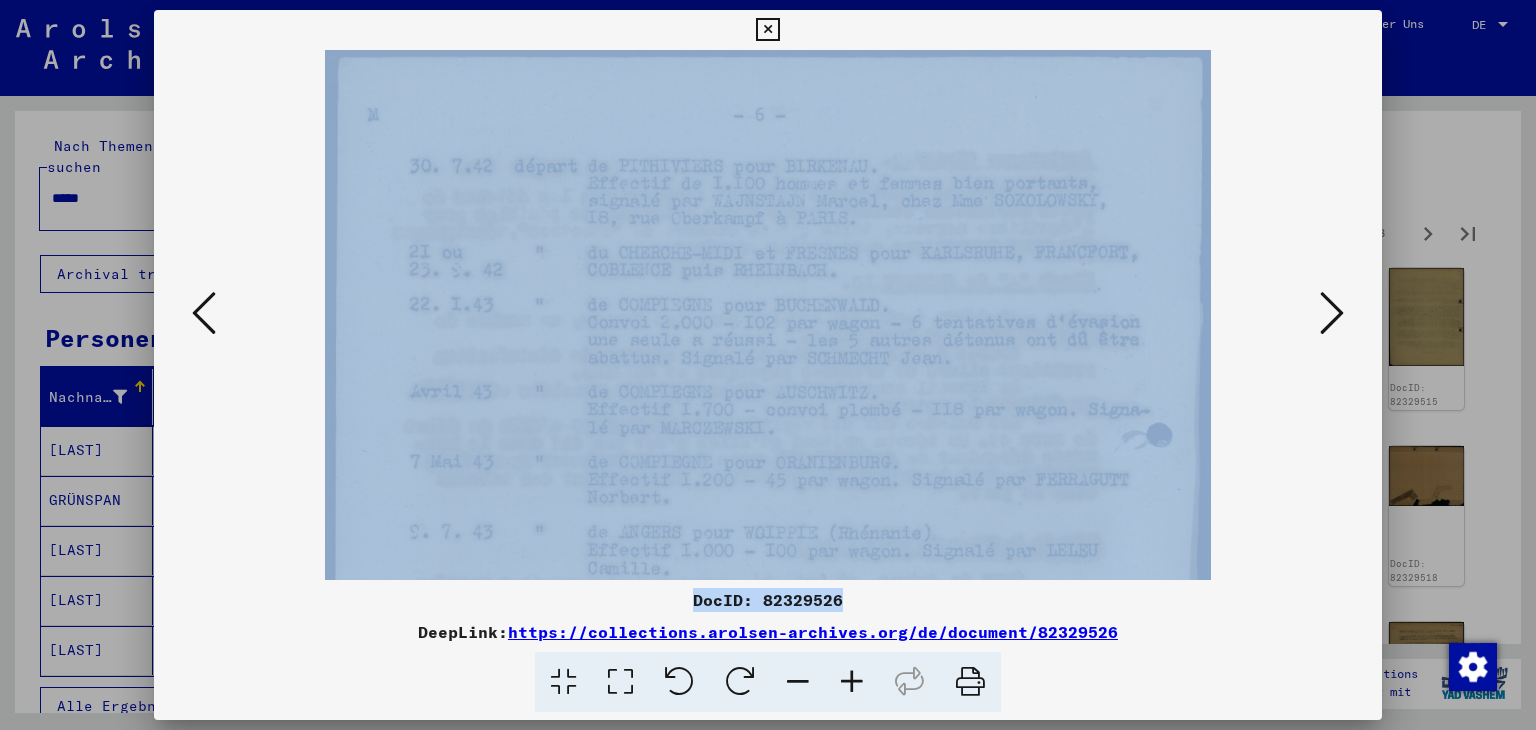 drag, startPoint x: 914, startPoint y: 512, endPoint x: 908, endPoint y: 316, distance: 196.09181 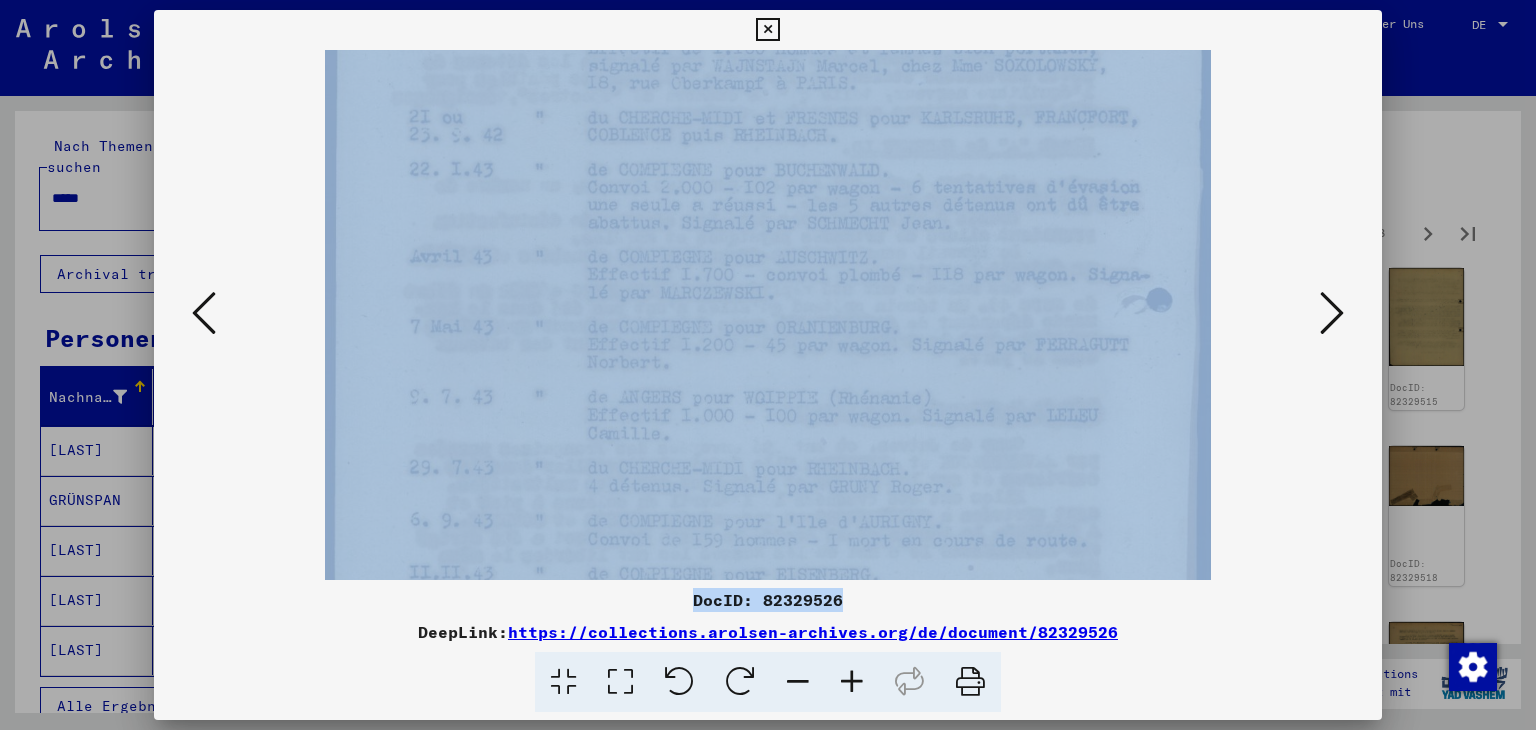 drag, startPoint x: 916, startPoint y: 481, endPoint x: 917, endPoint y: 261, distance: 220.00227 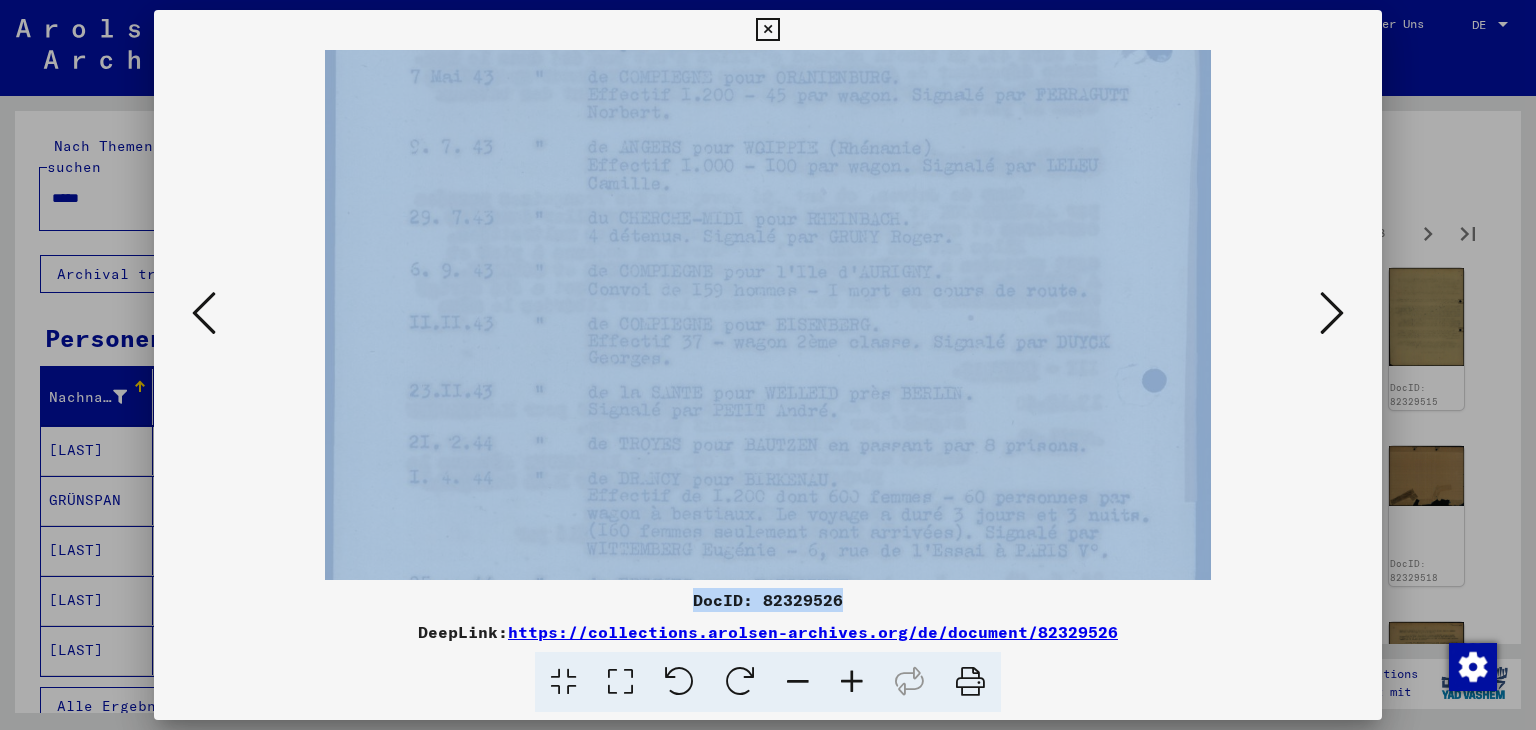 drag, startPoint x: 926, startPoint y: 285, endPoint x: 929, endPoint y: 271, distance: 14.3178215 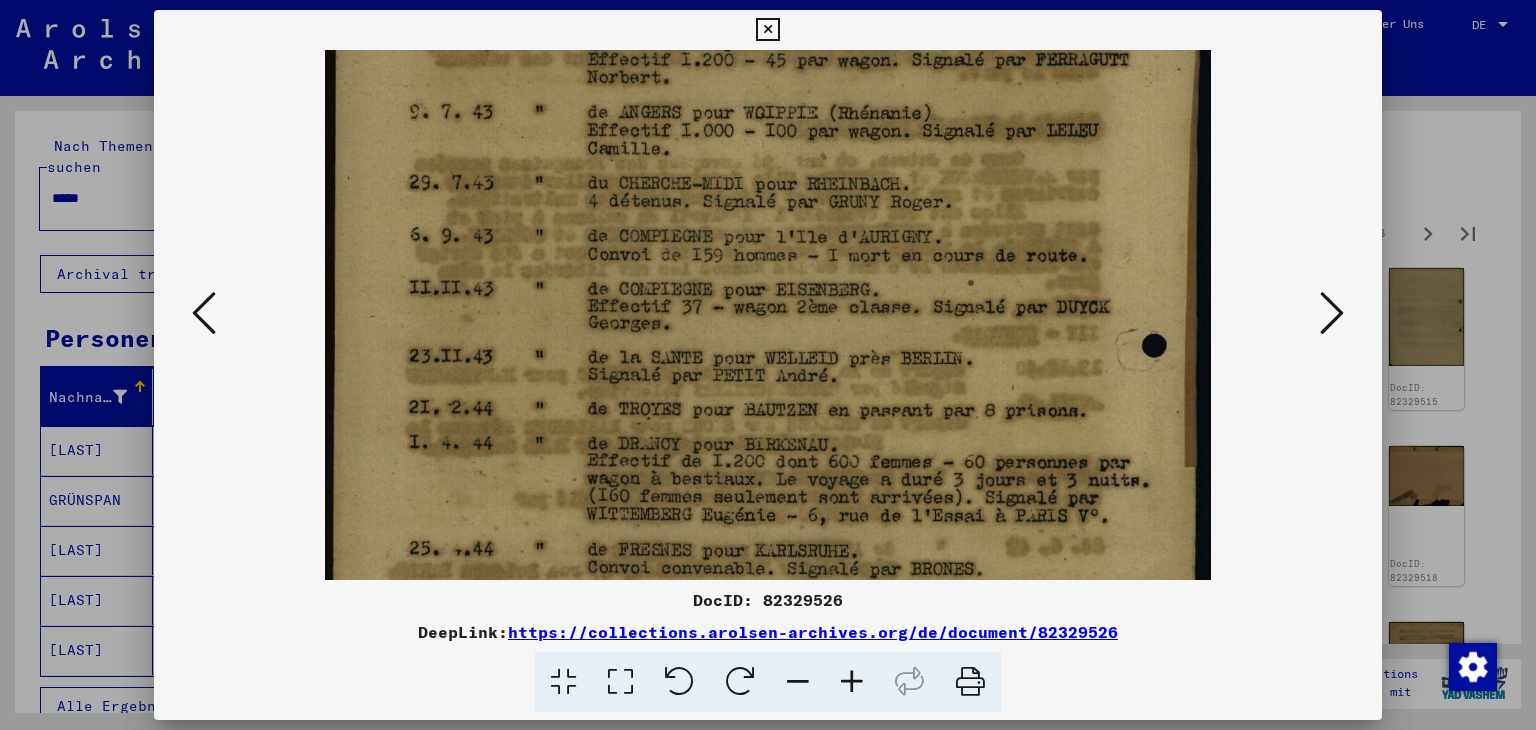 click on "DeepLink: [URL]" at bounding box center (768, 632) 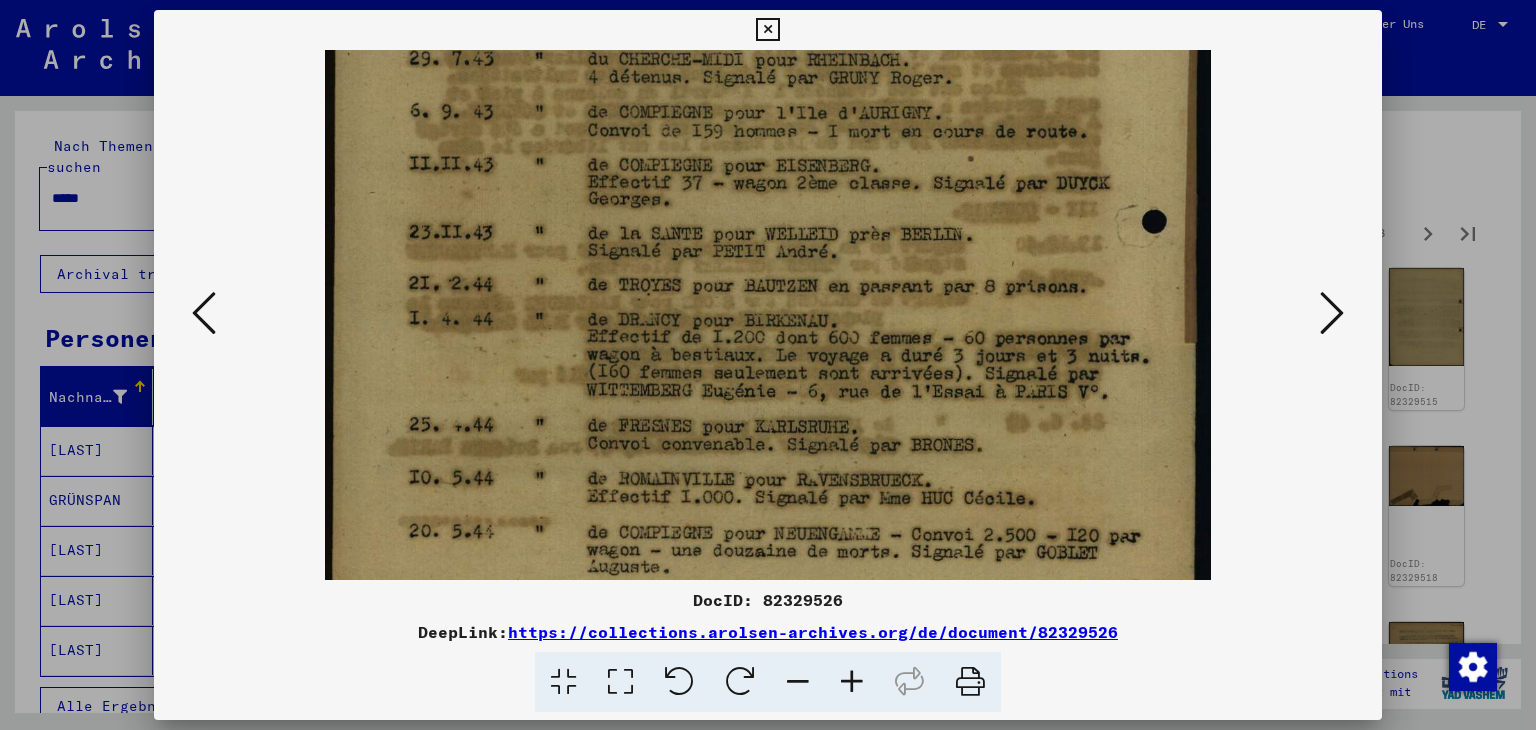drag, startPoint x: 1017, startPoint y: 461, endPoint x: 987, endPoint y: 286, distance: 177.55281 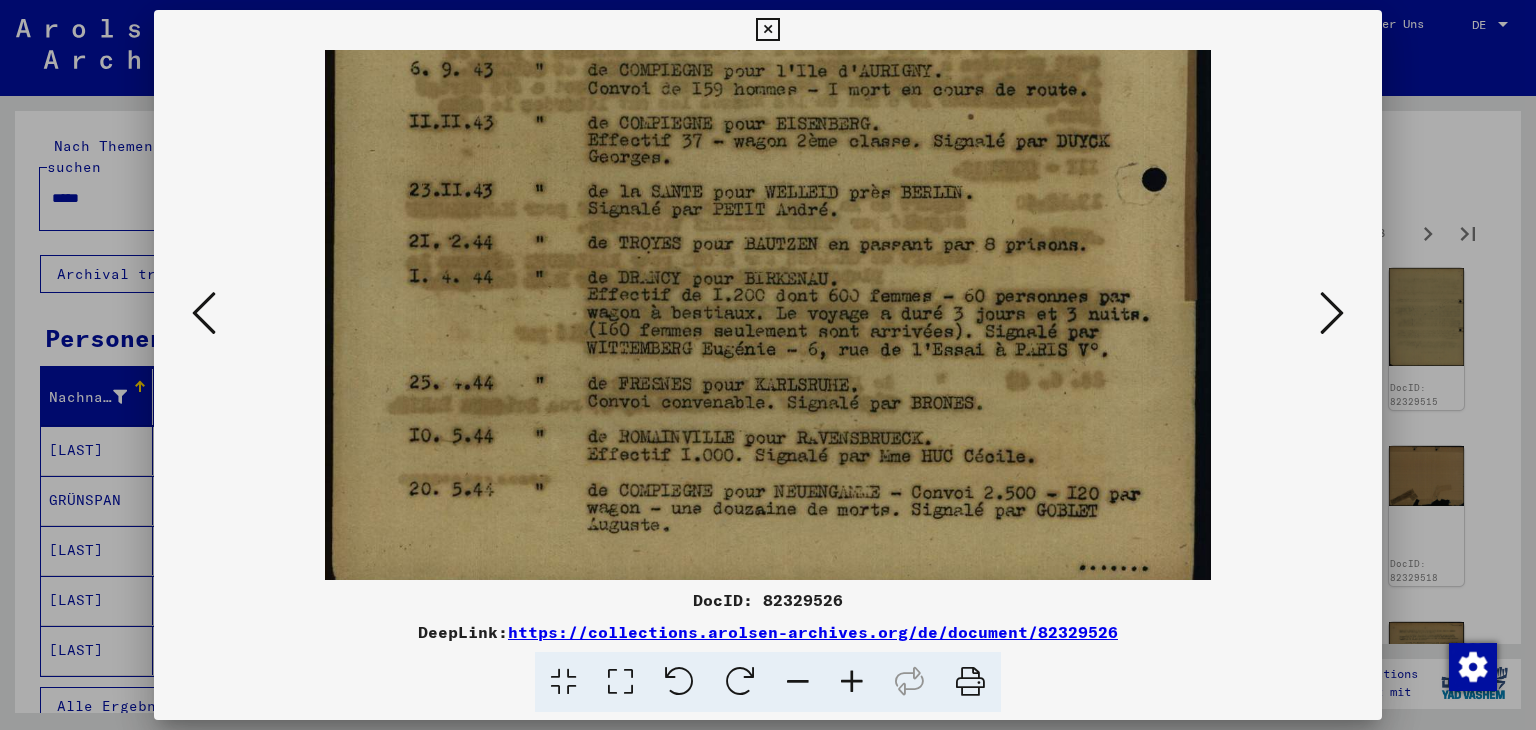scroll, scrollTop: 600, scrollLeft: 0, axis: vertical 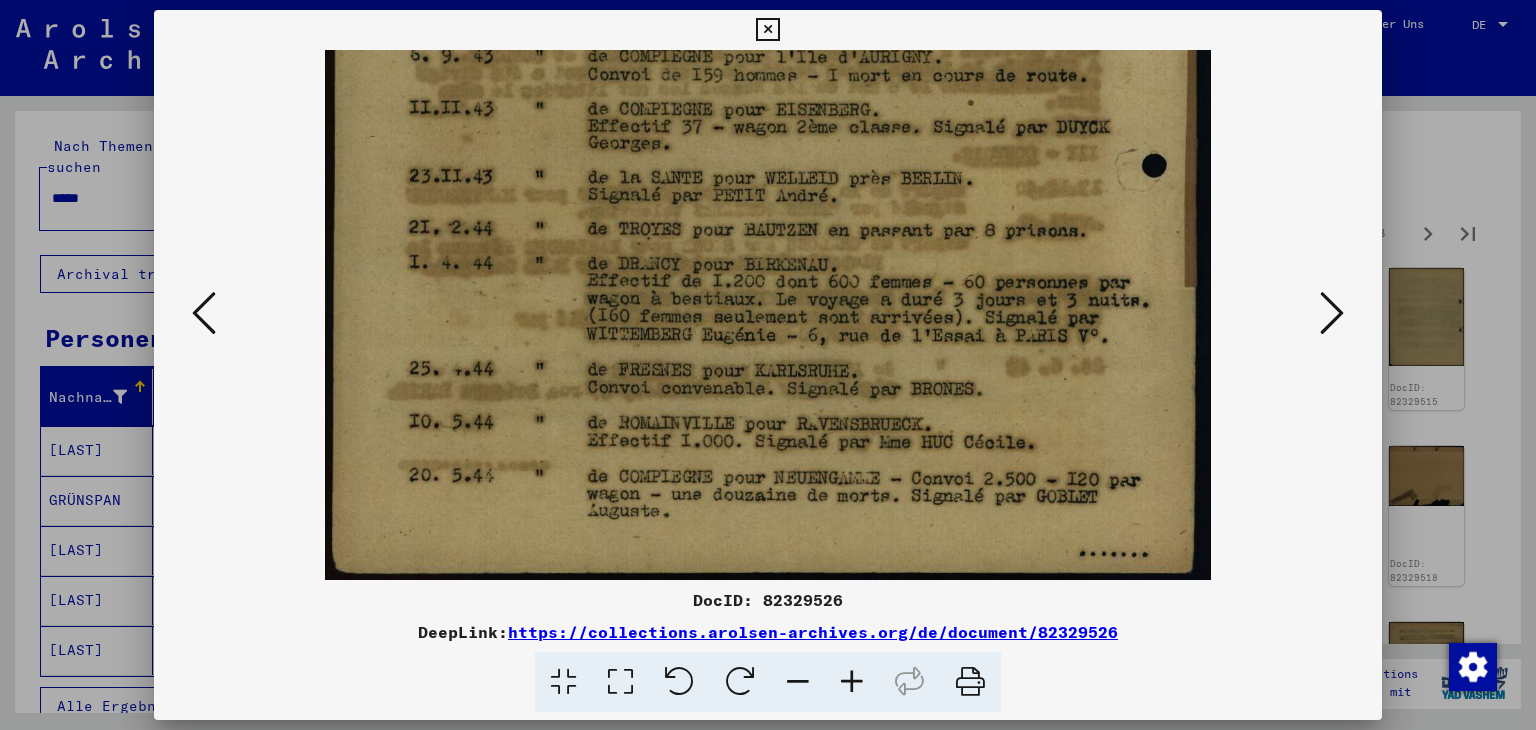 drag, startPoint x: 1038, startPoint y: 516, endPoint x: 1014, endPoint y: 344, distance: 173.66635 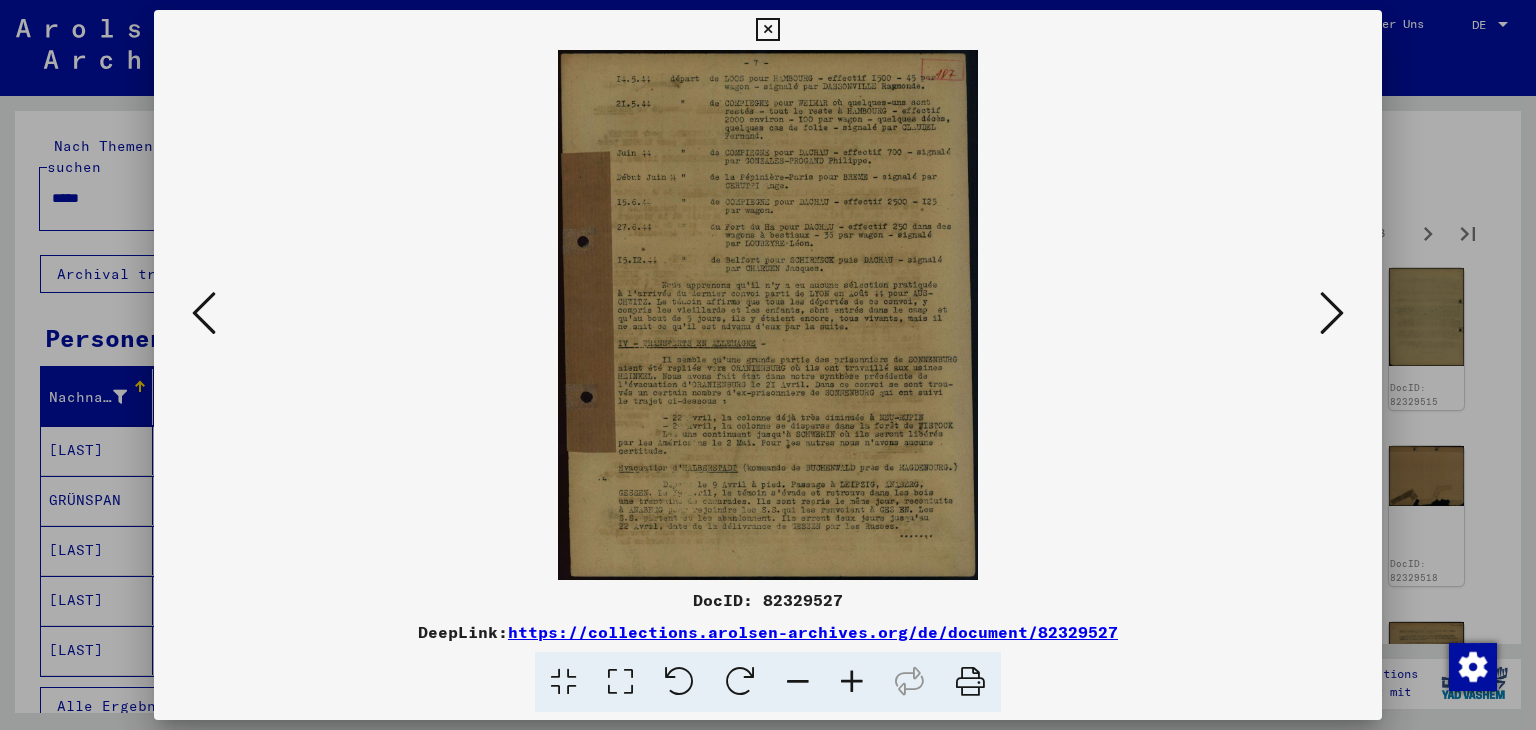 scroll, scrollTop: 0, scrollLeft: 0, axis: both 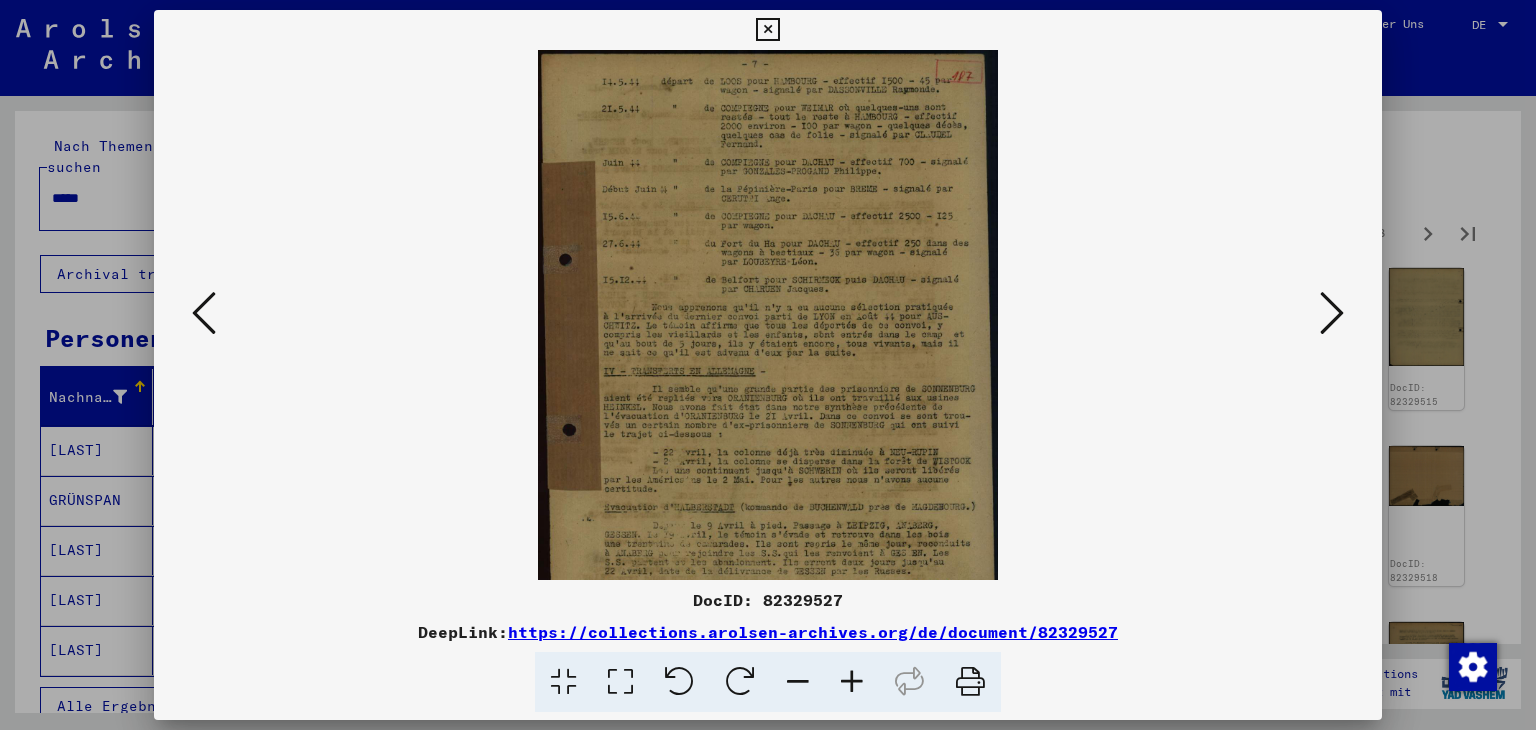 click at bounding box center [852, 682] 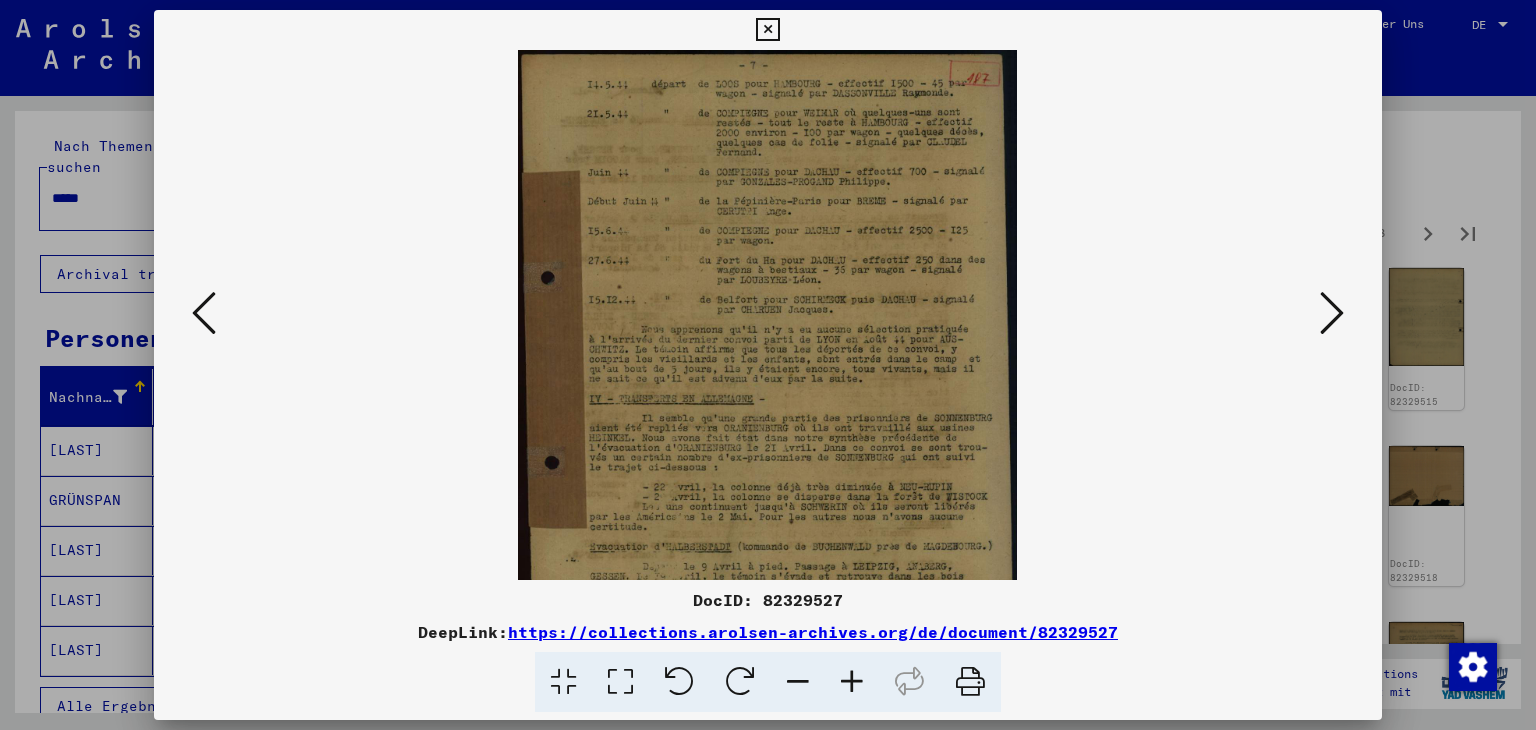 click at bounding box center [852, 682] 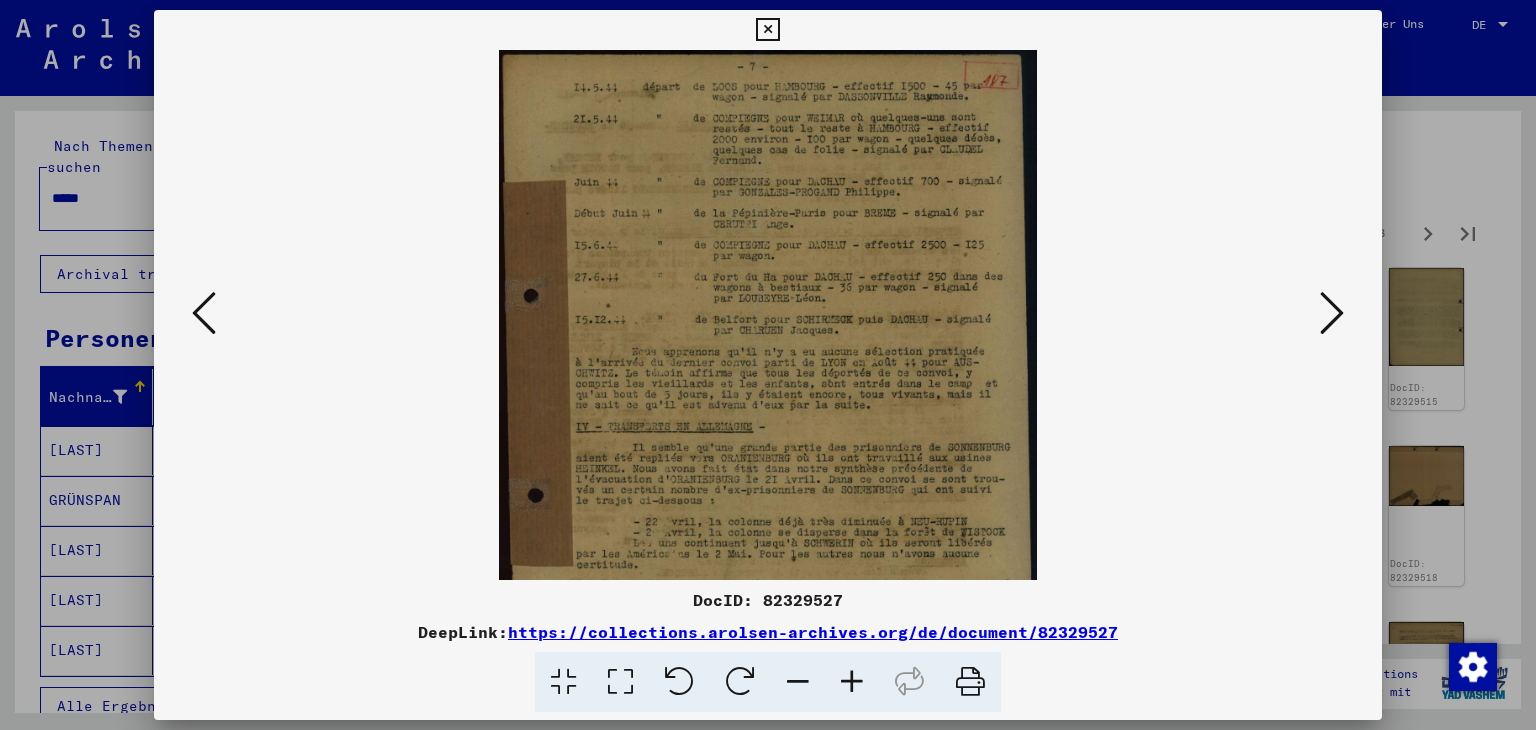 click at bounding box center (852, 682) 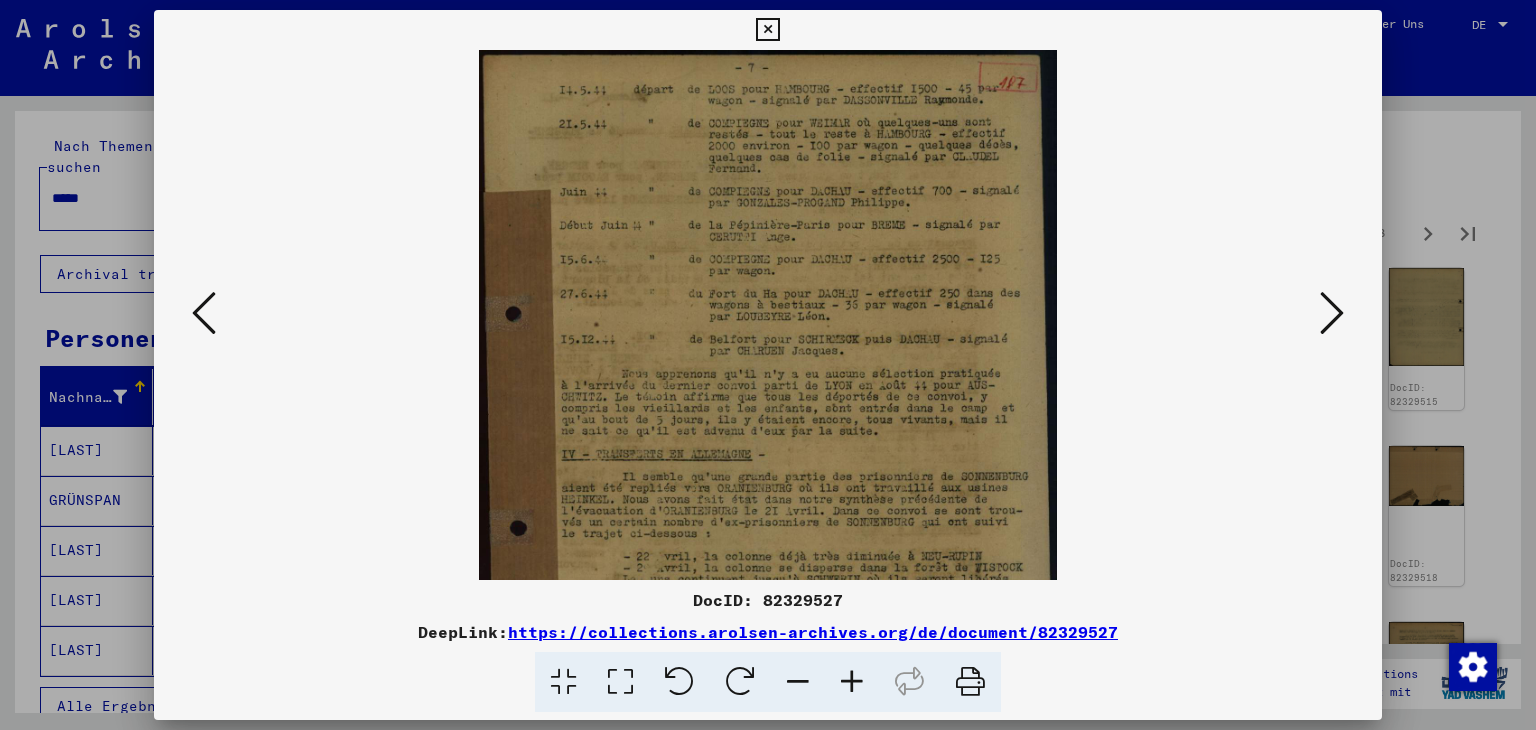 click at bounding box center (852, 682) 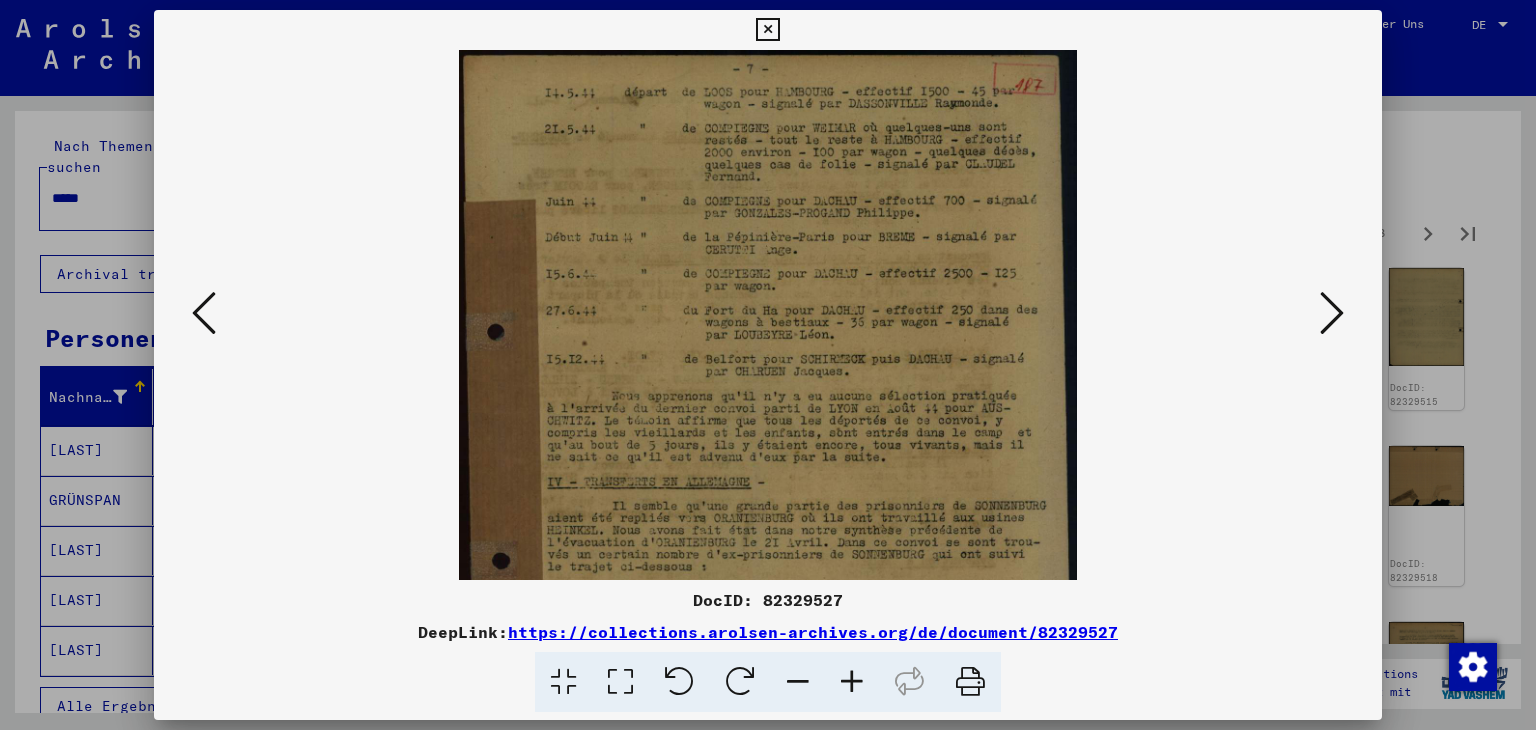 click at bounding box center [852, 682] 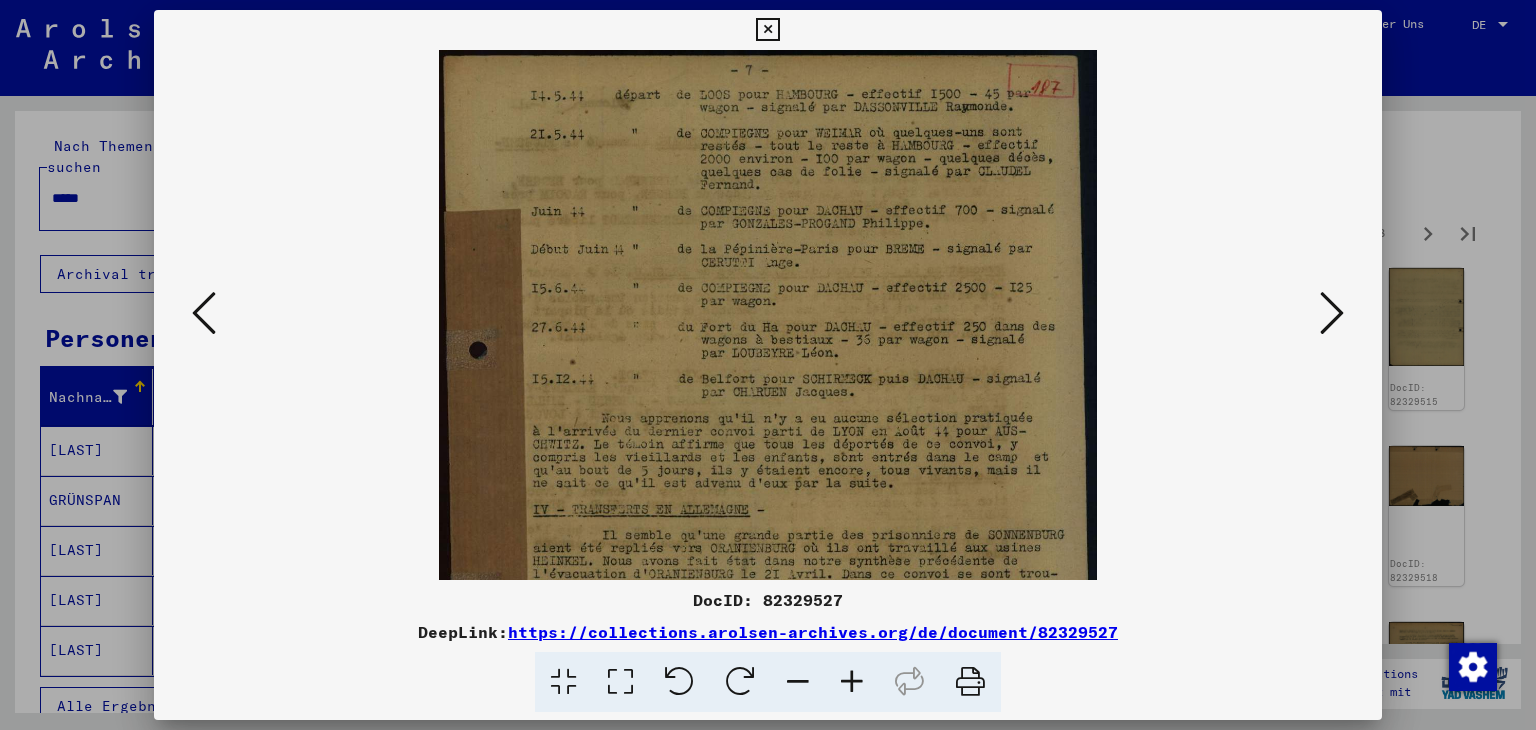click at bounding box center [852, 682] 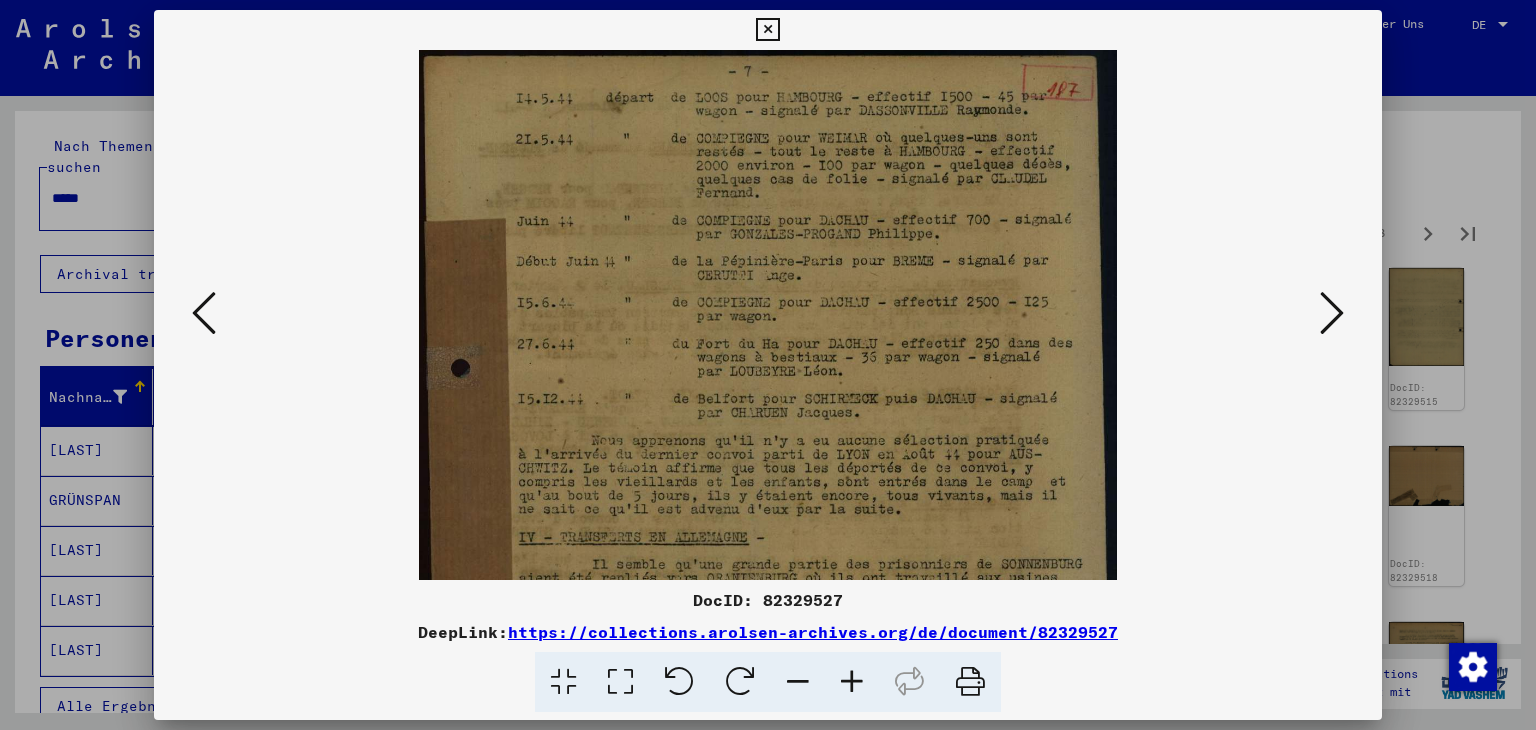 click at bounding box center (852, 682) 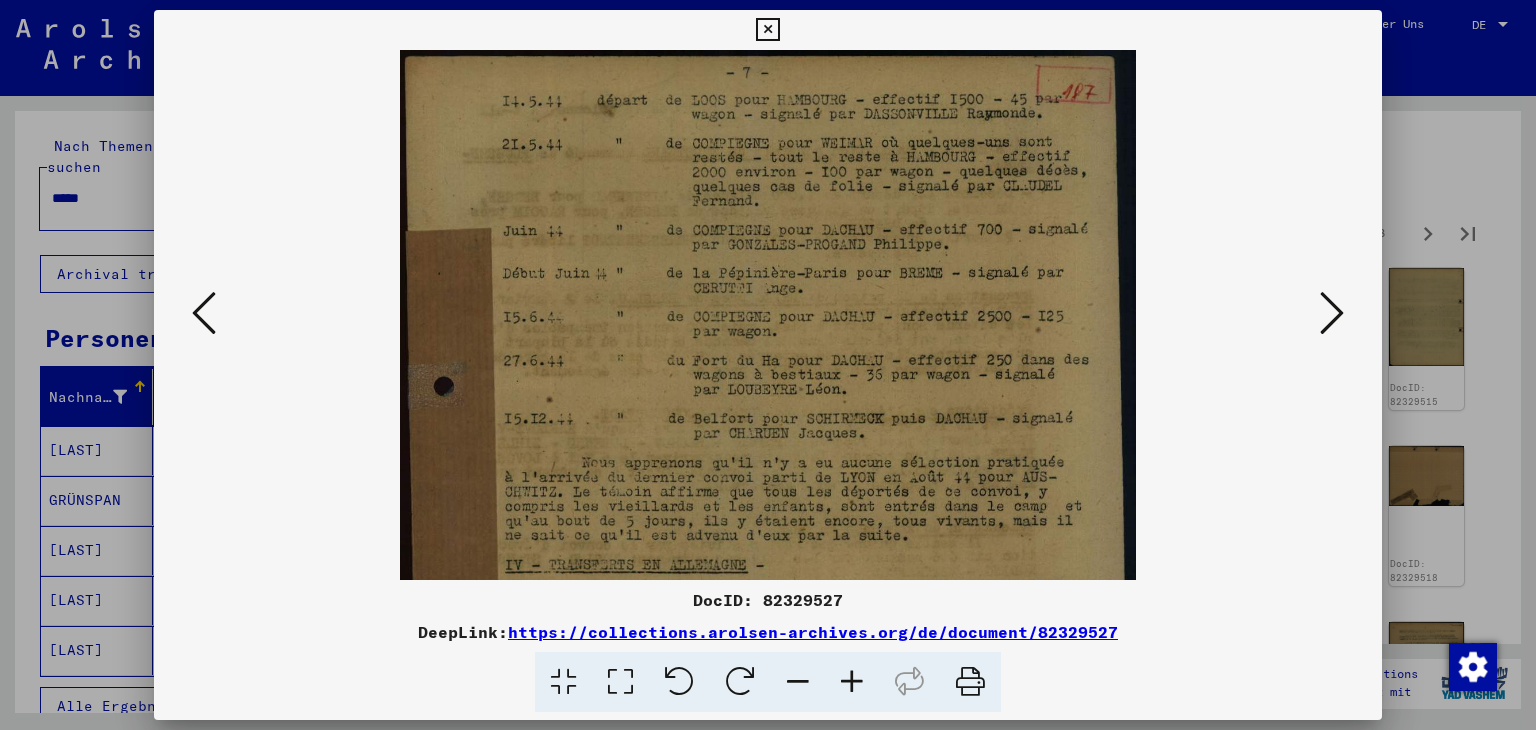 click at bounding box center [852, 682] 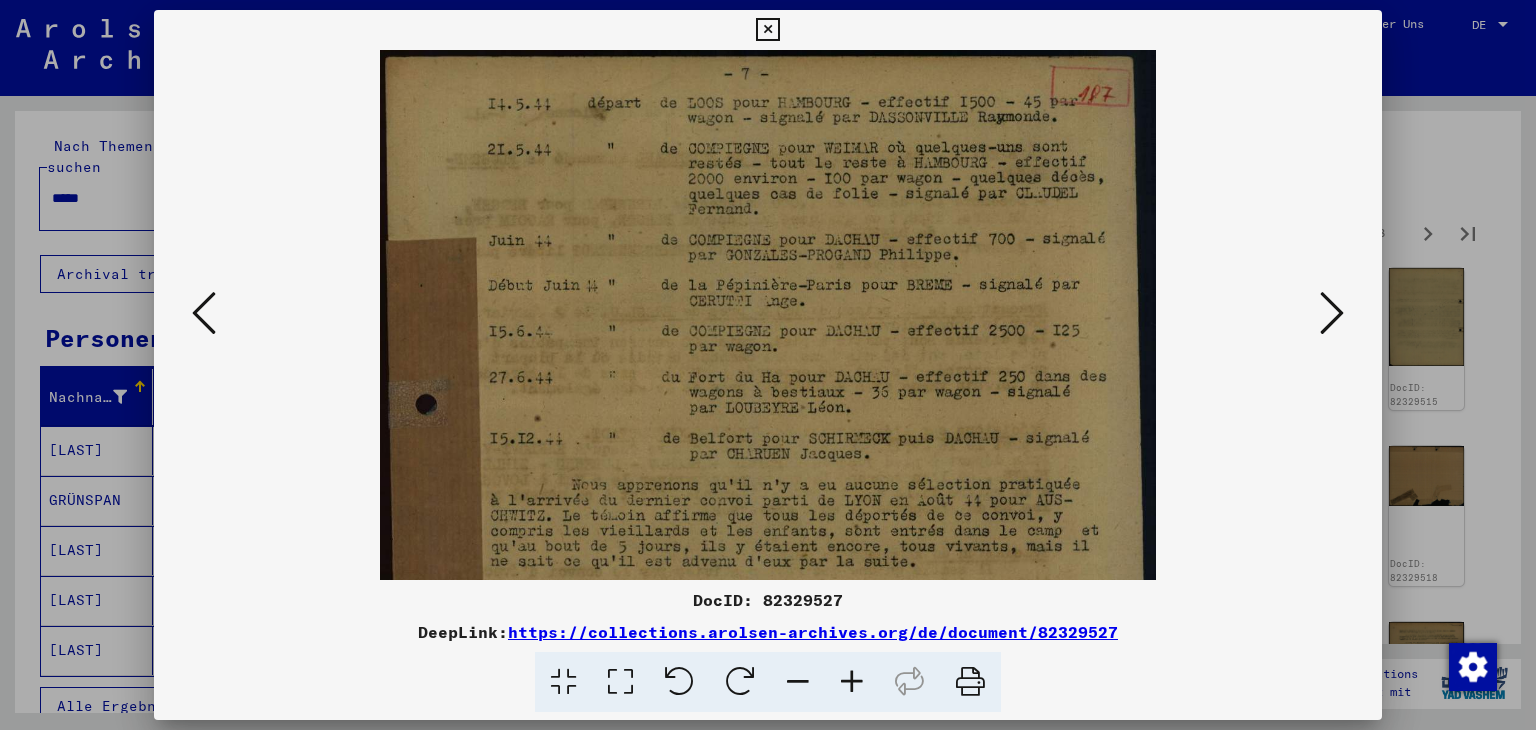 click at bounding box center (852, 682) 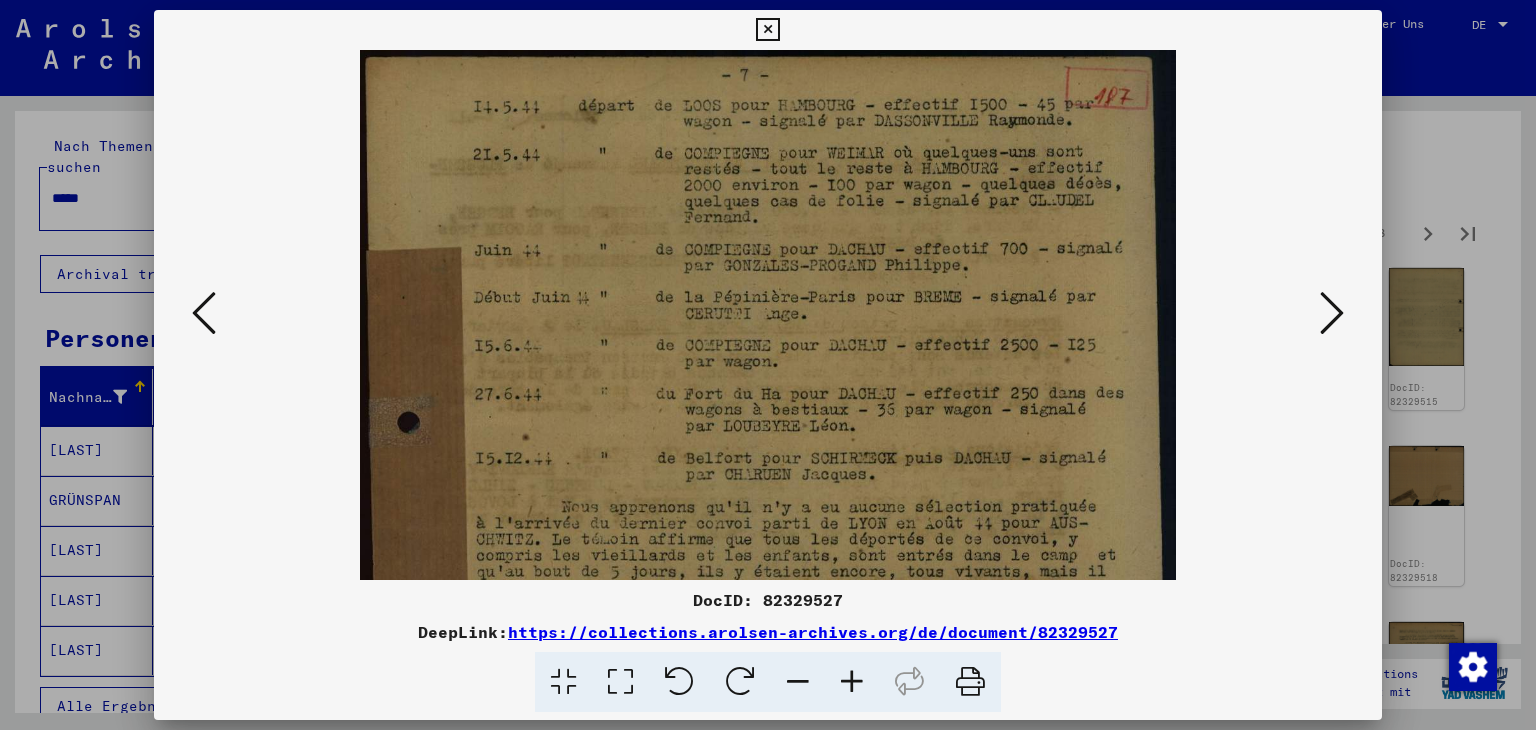 click at bounding box center [852, 682] 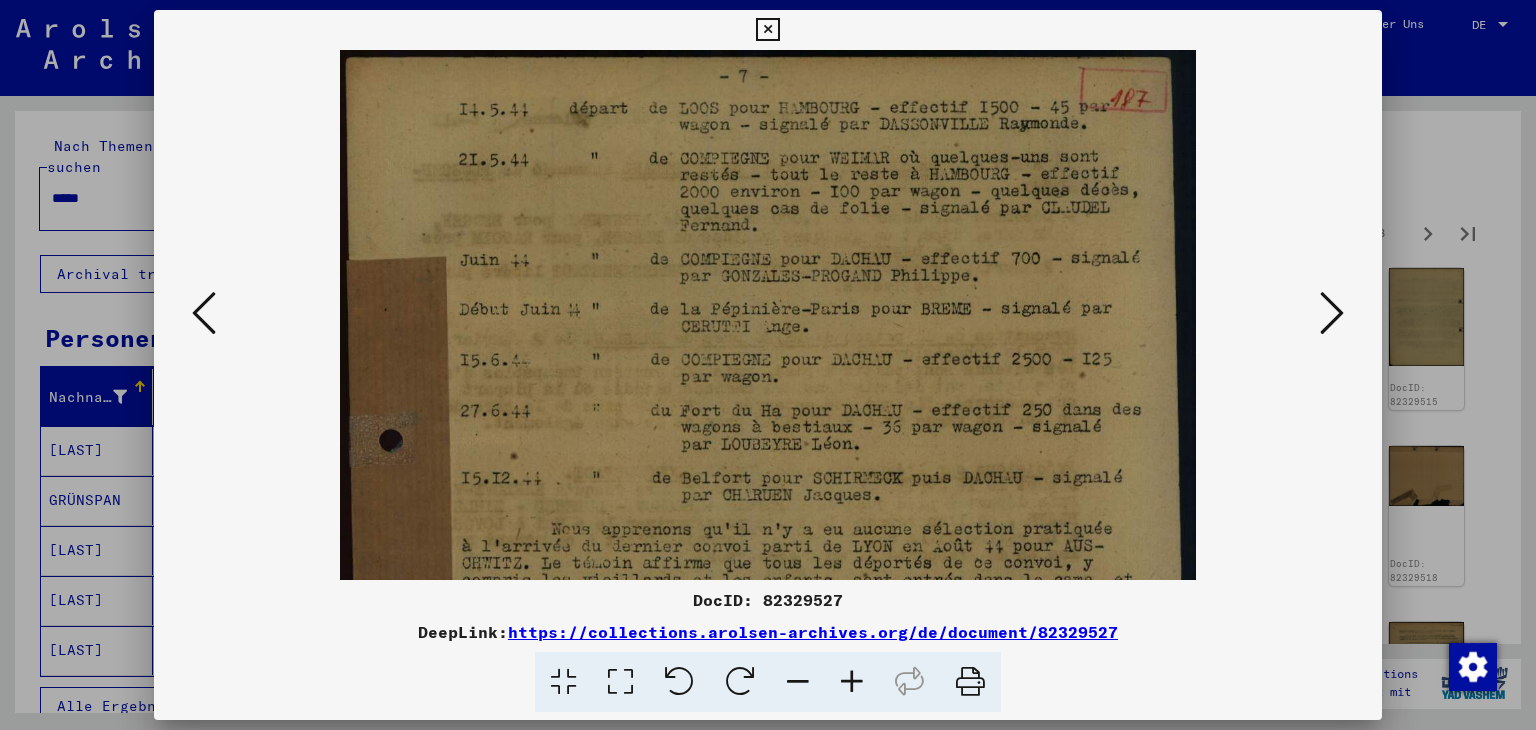 click at bounding box center (852, 682) 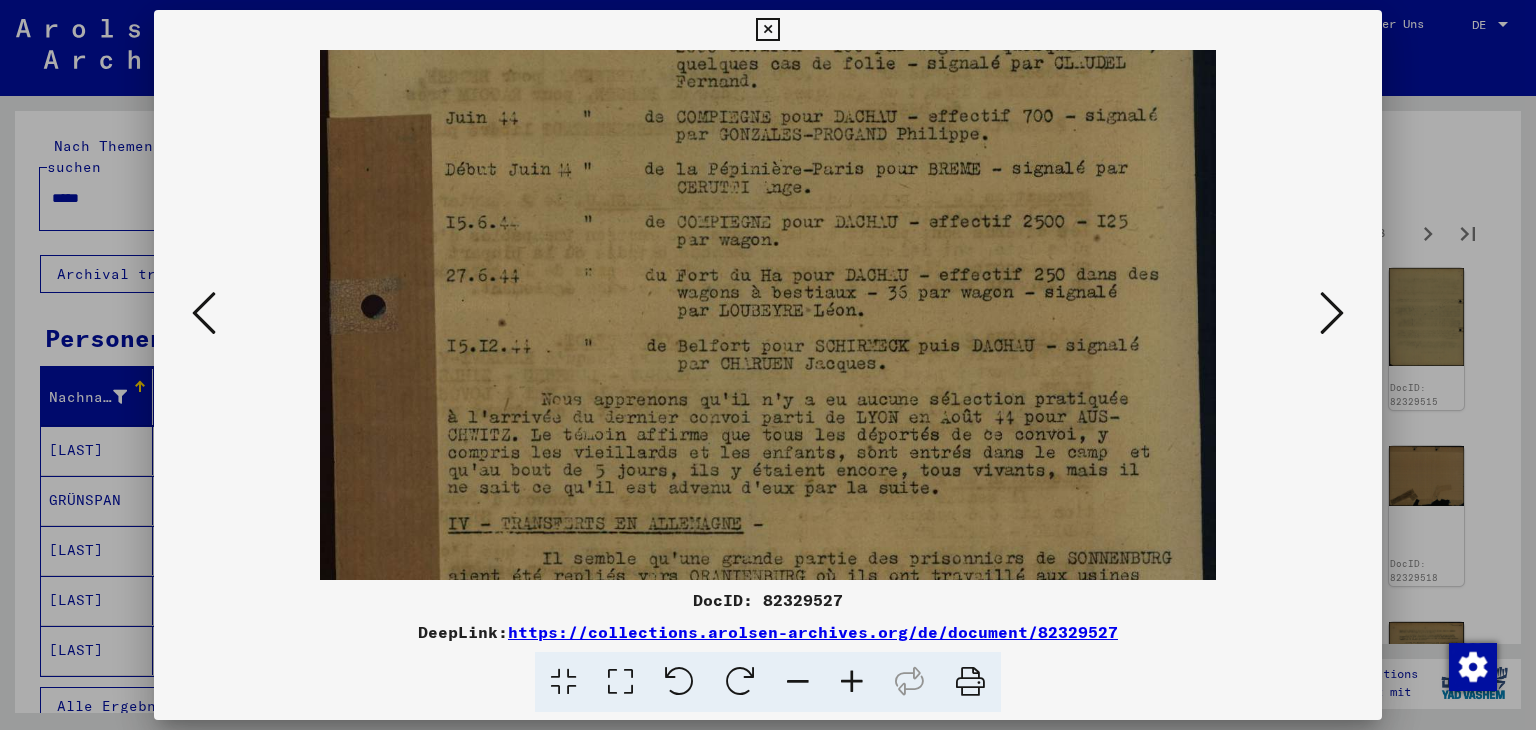 scroll, scrollTop: 260, scrollLeft: 0, axis: vertical 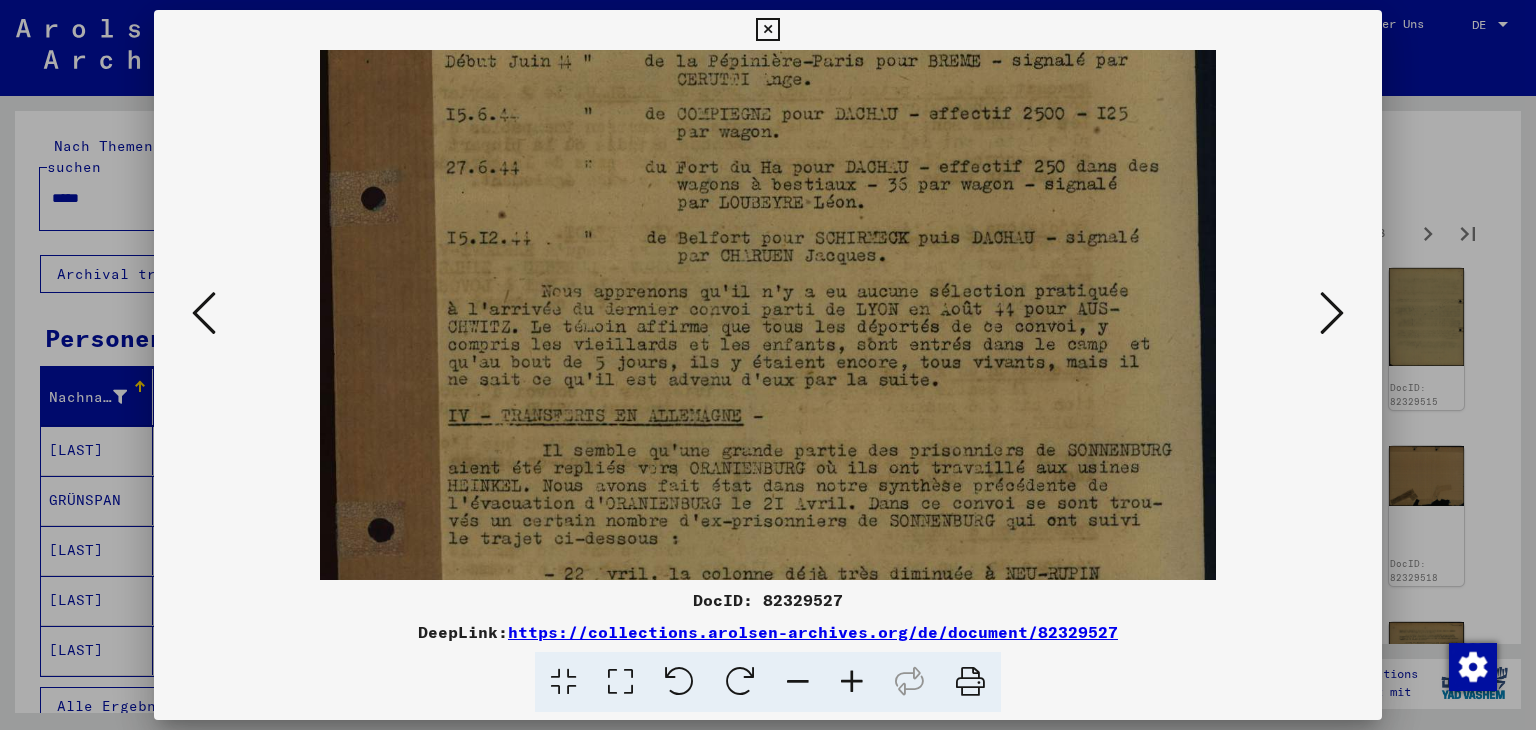 drag, startPoint x: 956, startPoint y: 393, endPoint x: 961, endPoint y: 226, distance: 167.07483 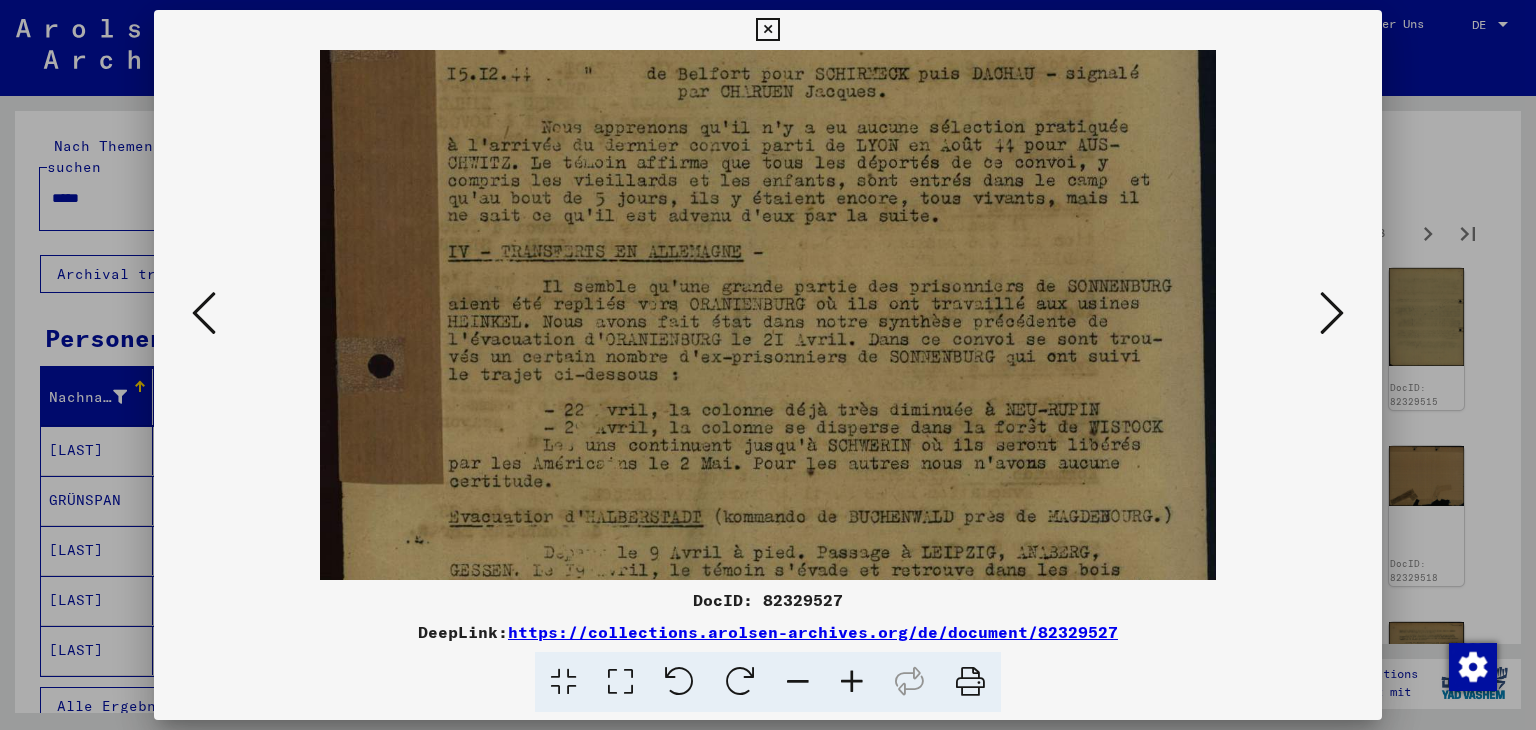 scroll, scrollTop: 436, scrollLeft: 0, axis: vertical 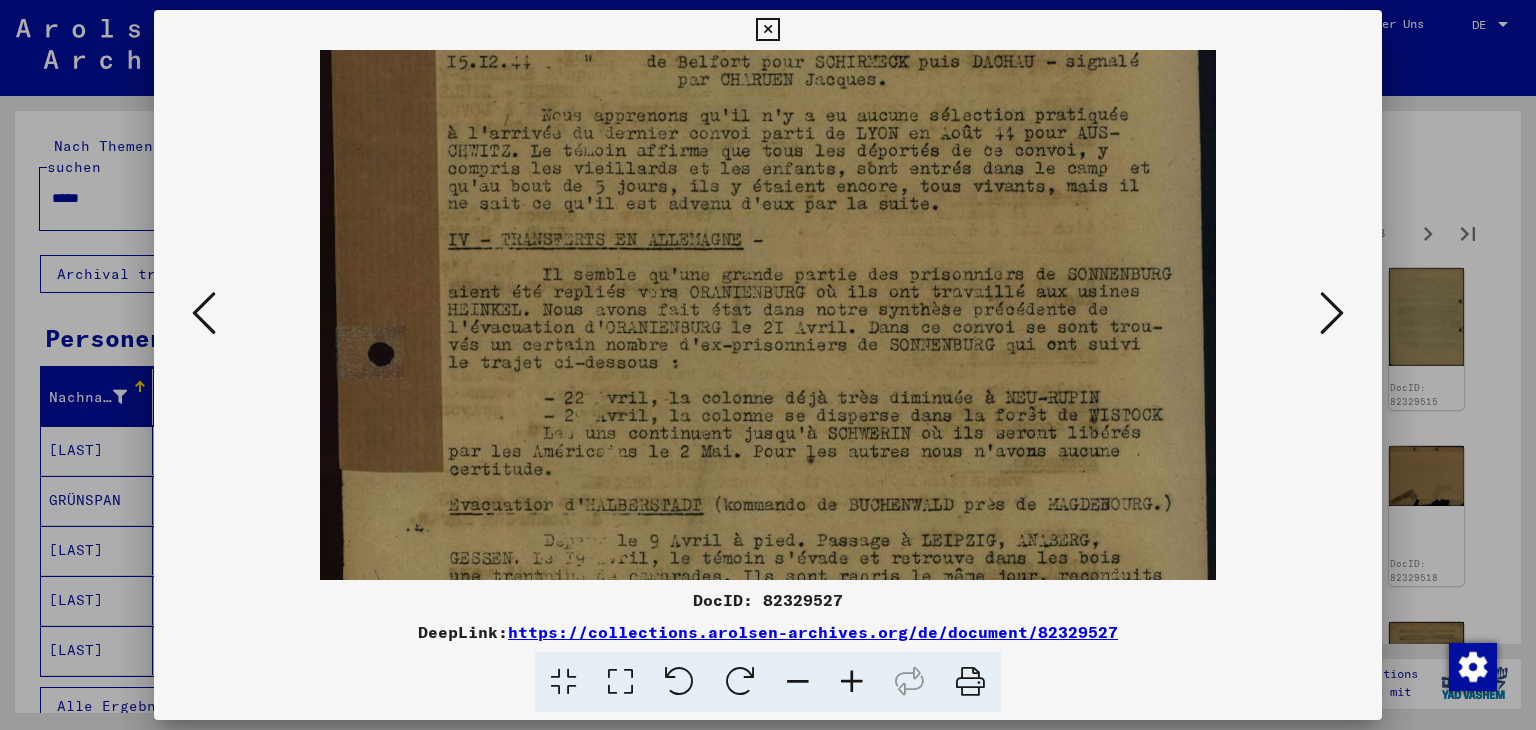 drag, startPoint x: 971, startPoint y: 313, endPoint x: 971, endPoint y: 268, distance: 45 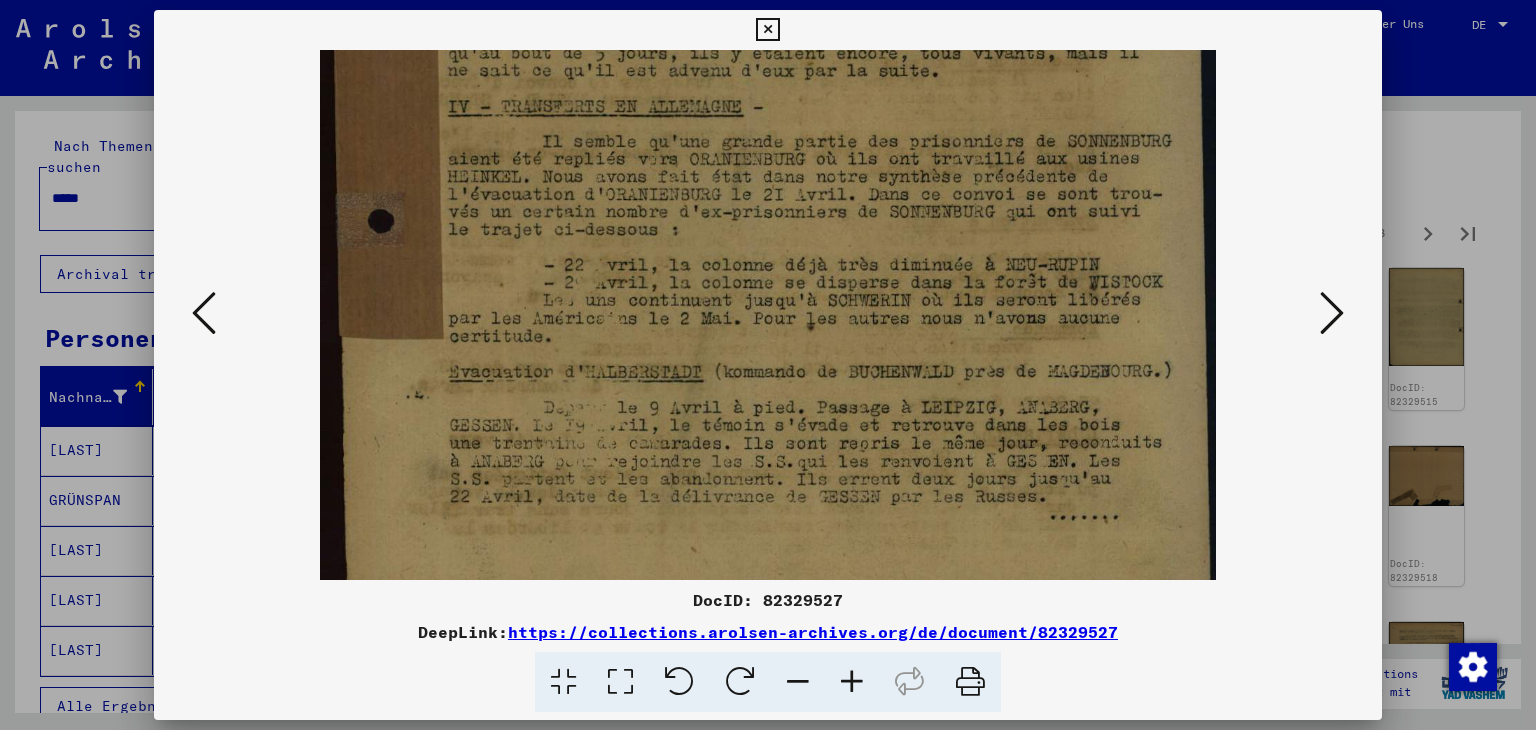 drag, startPoint x: 1035, startPoint y: 348, endPoint x: 1043, endPoint y: 307, distance: 41.773197 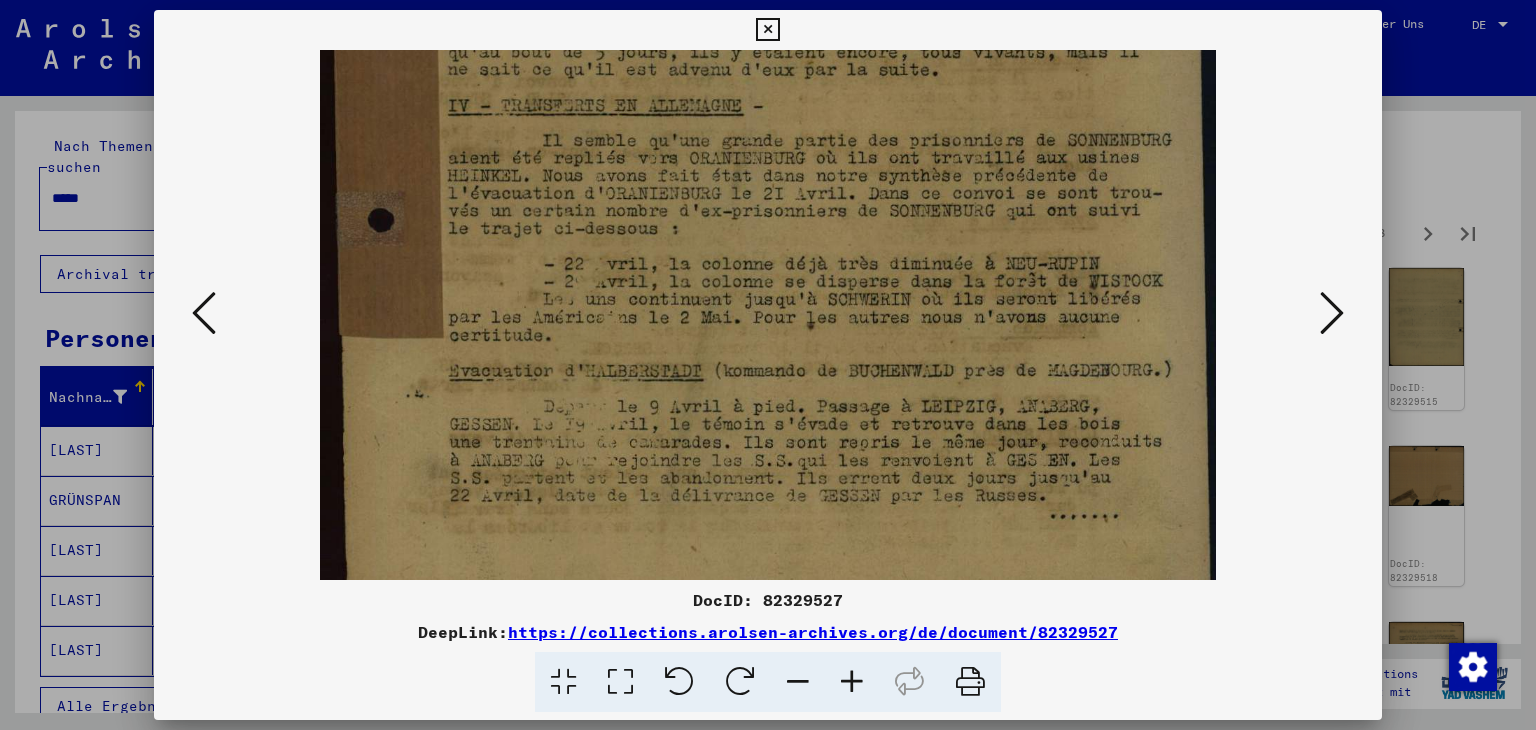 scroll, scrollTop: 600, scrollLeft: 0, axis: vertical 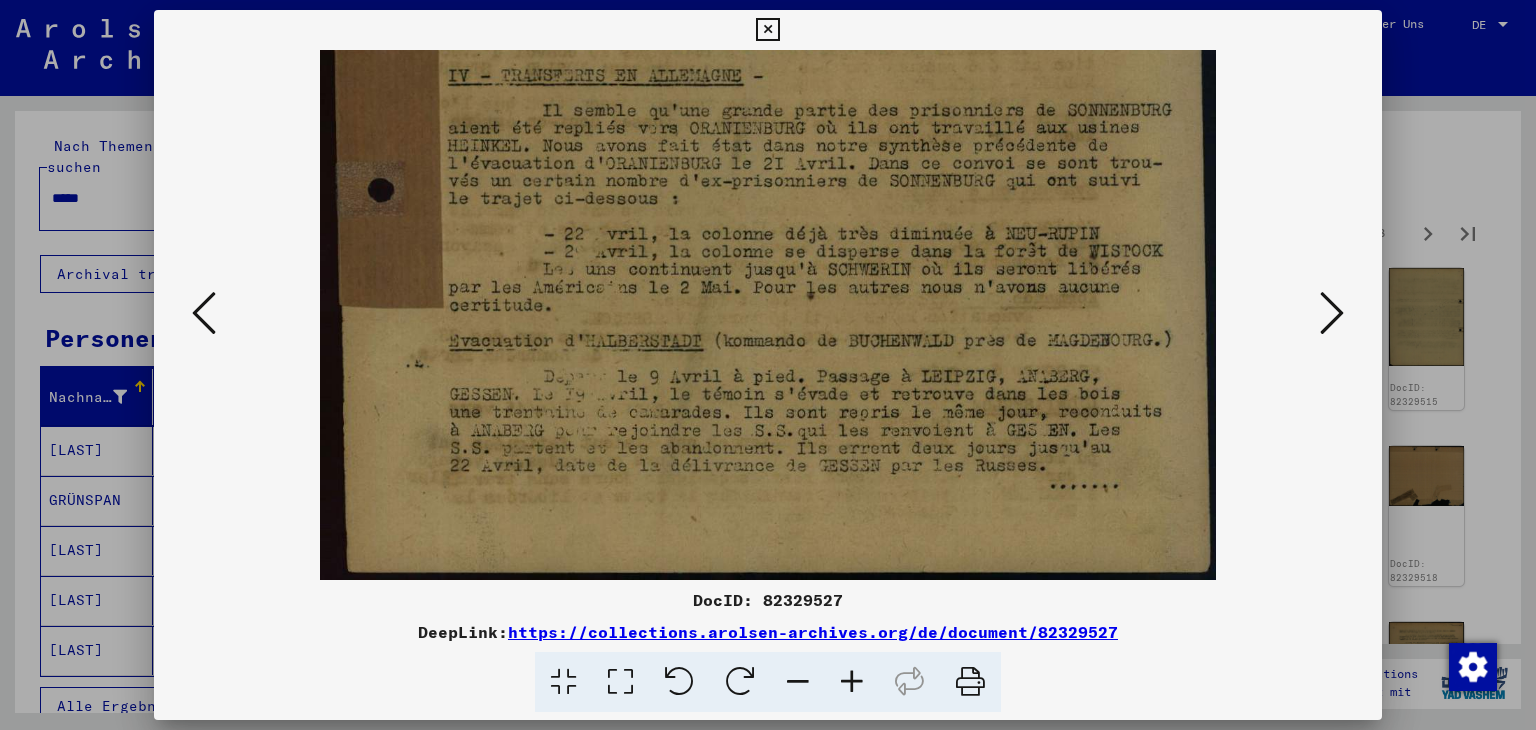 drag, startPoint x: 1043, startPoint y: 425, endPoint x: 1056, endPoint y: 296, distance: 129.65338 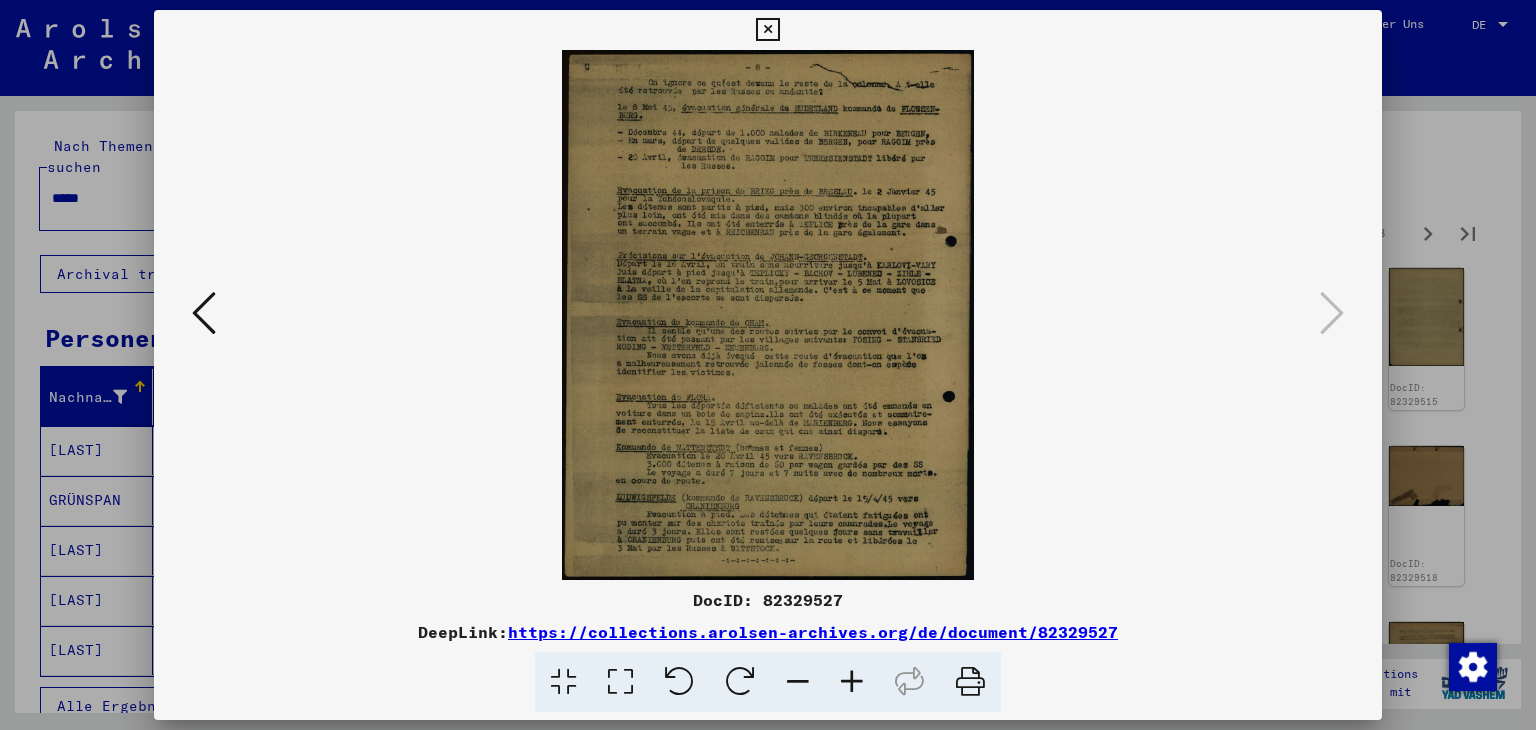 click at bounding box center (852, 682) 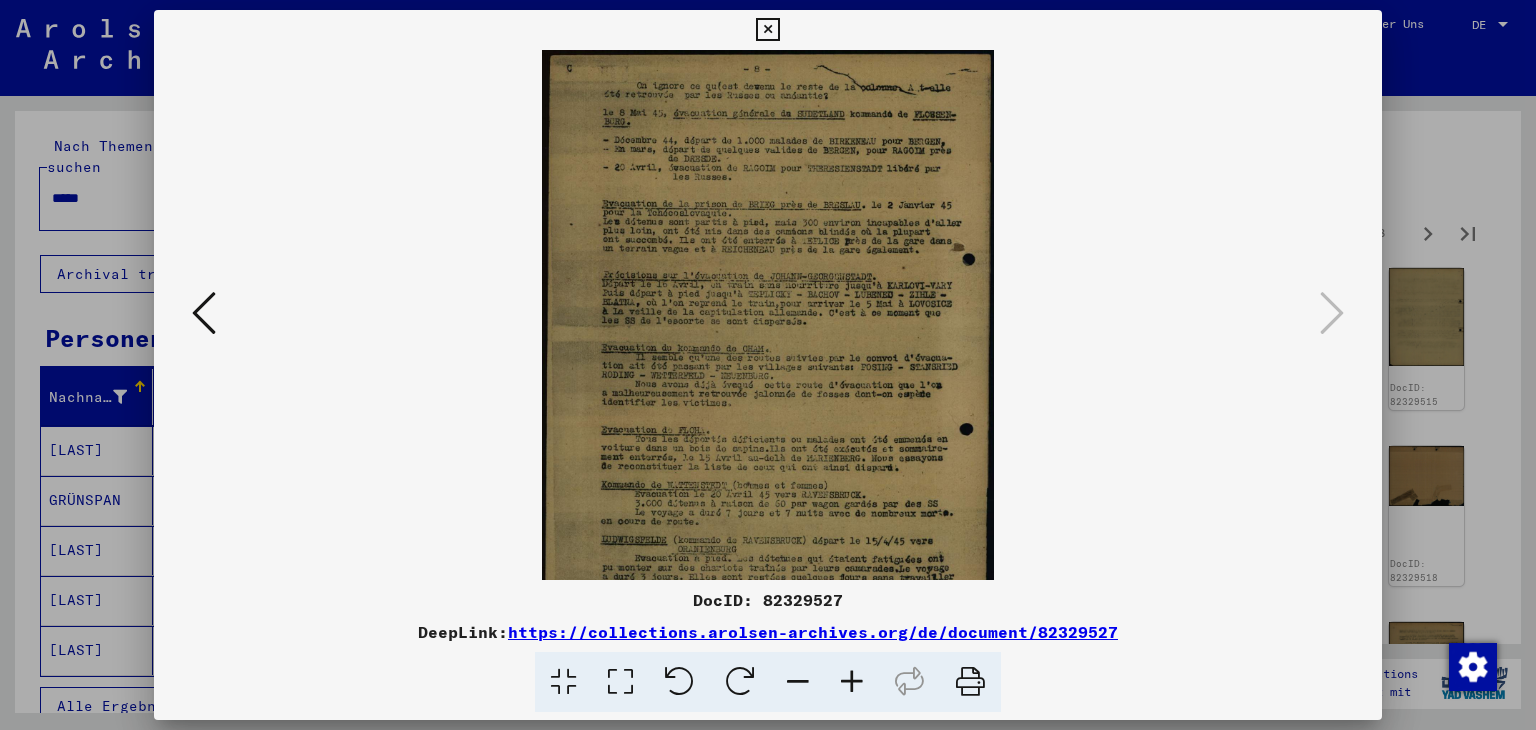 click at bounding box center [852, 682] 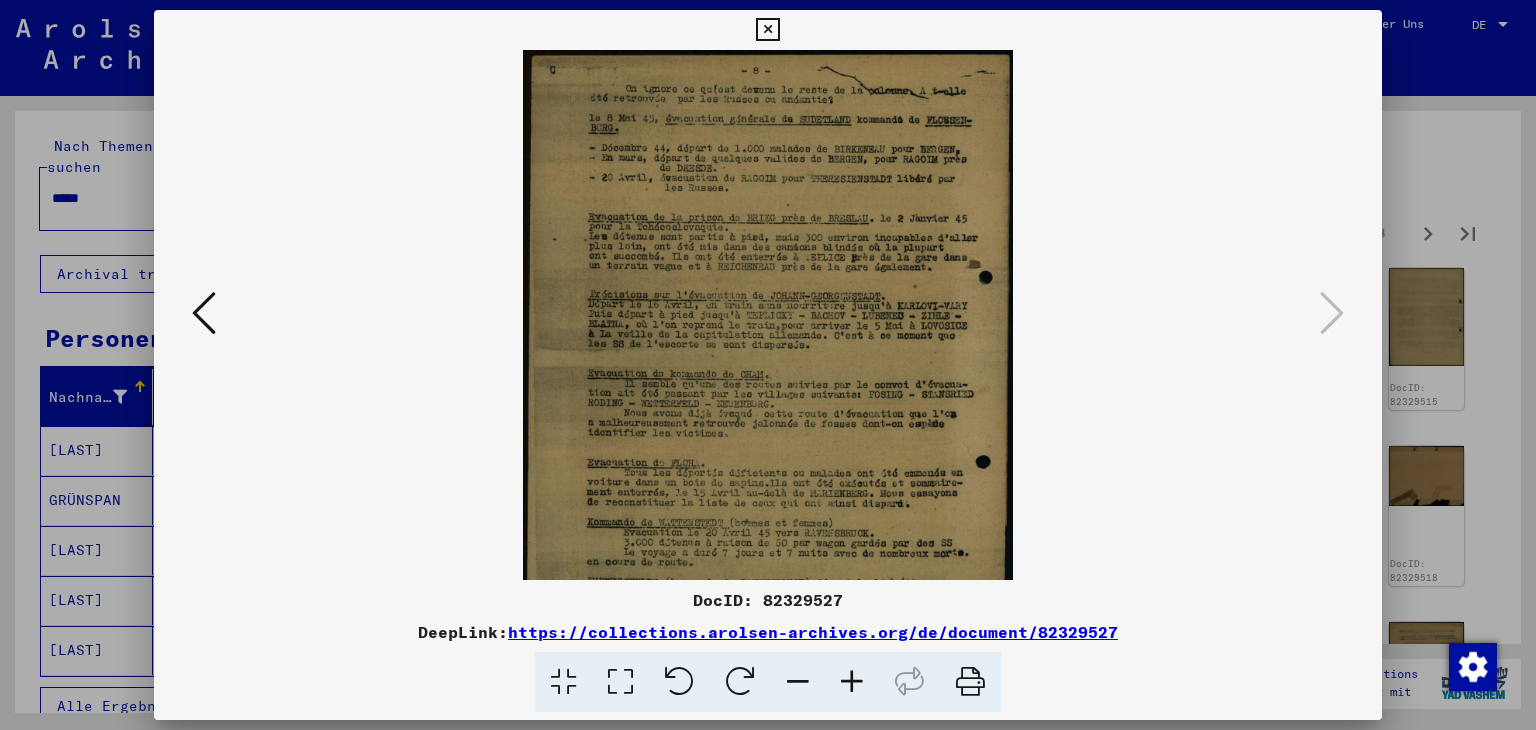 click at bounding box center (852, 682) 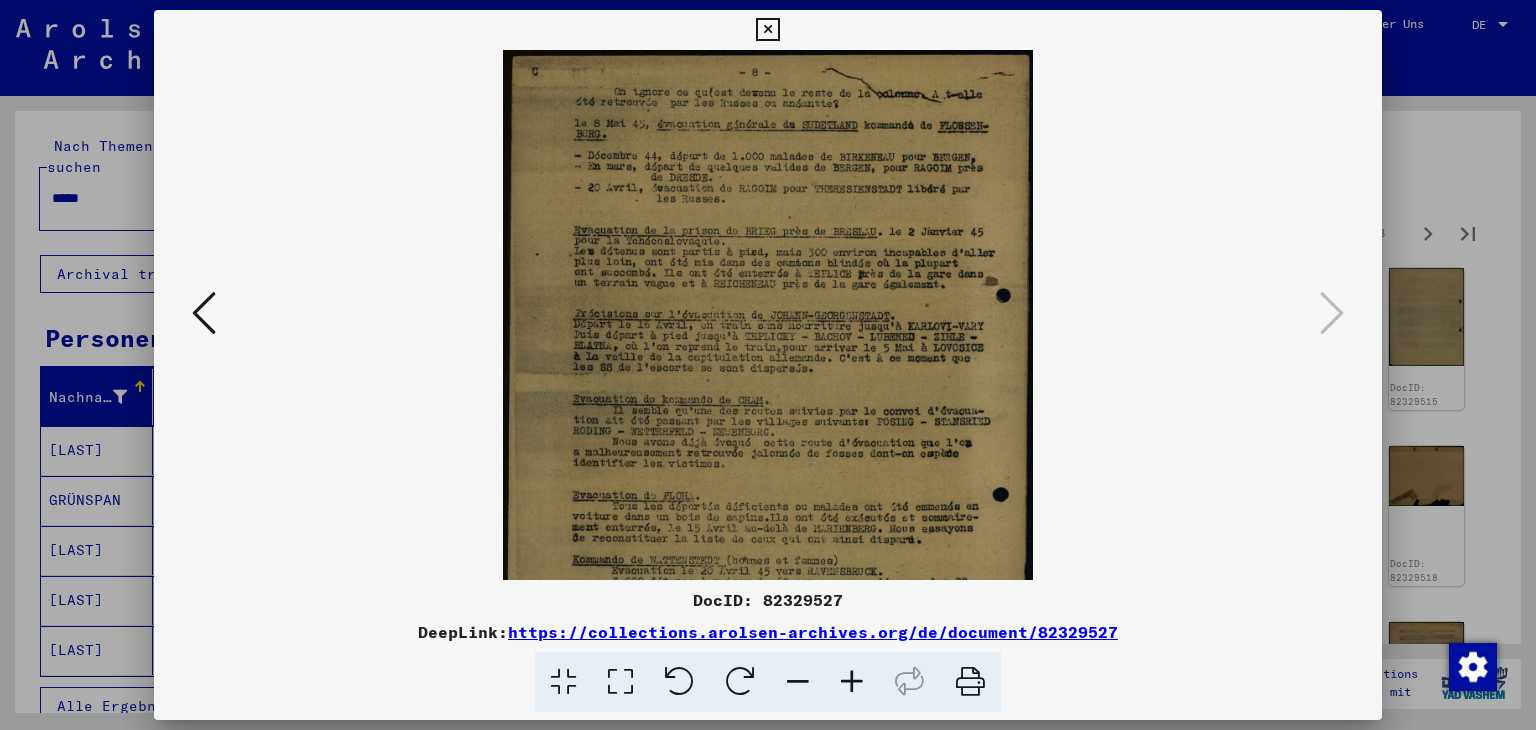 click at bounding box center [852, 682] 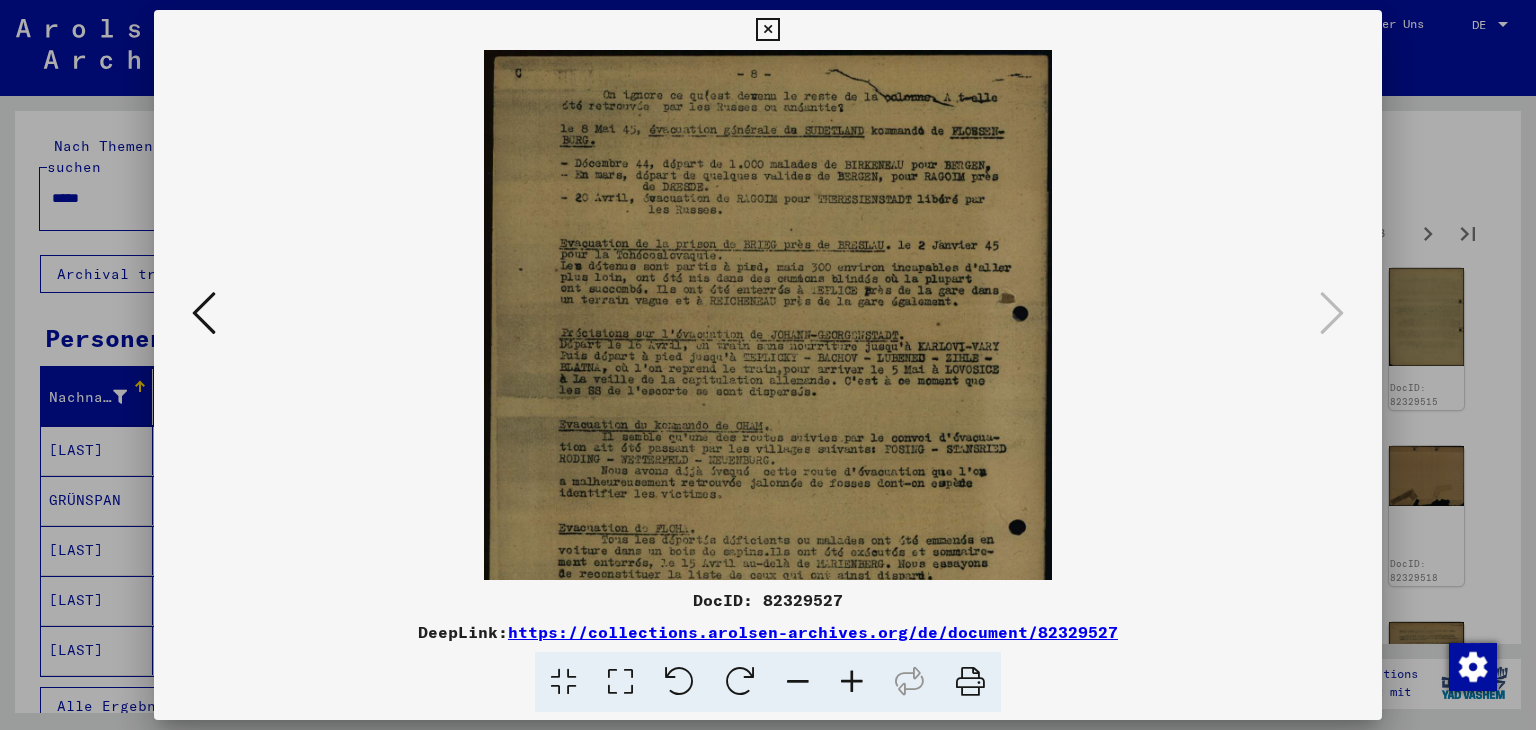 click at bounding box center (852, 682) 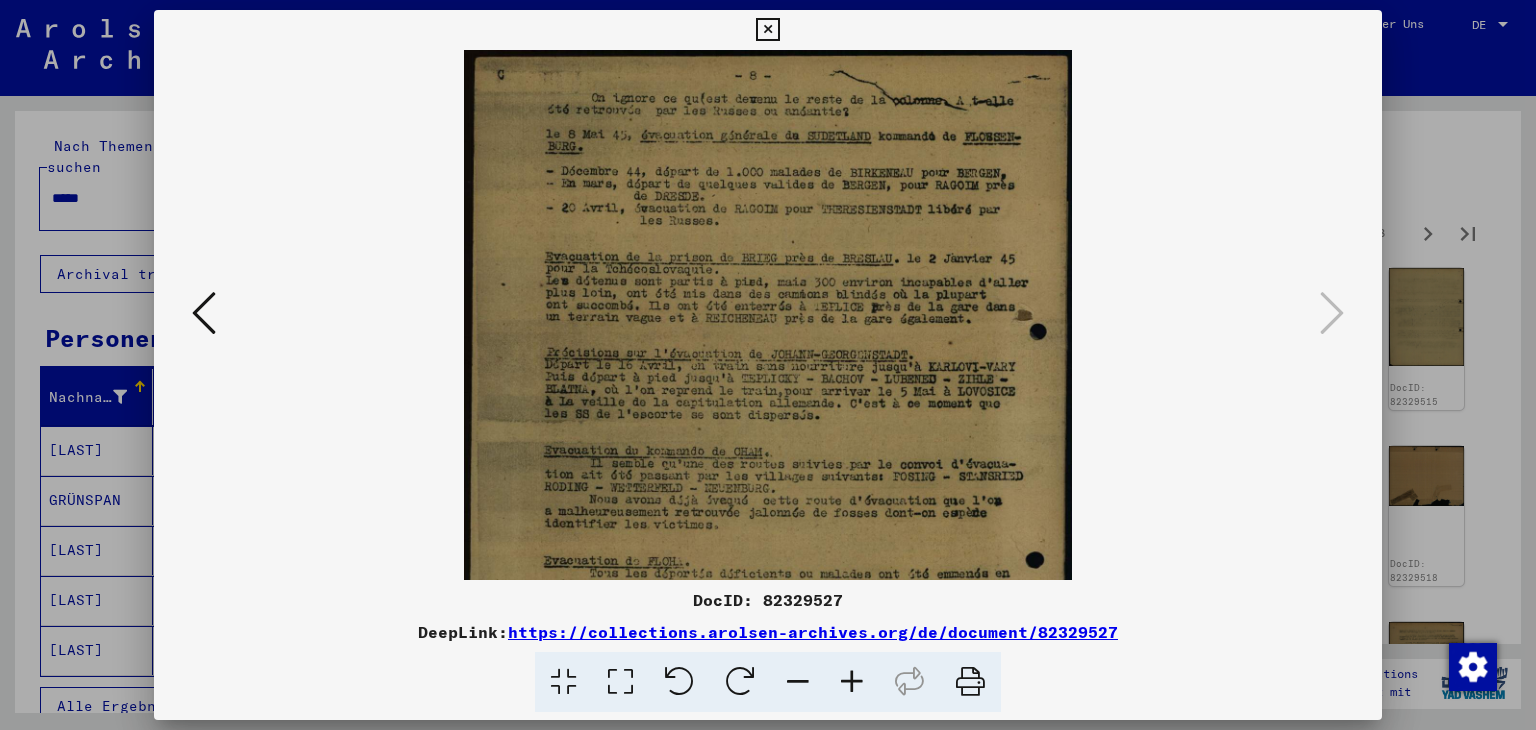 click at bounding box center (852, 682) 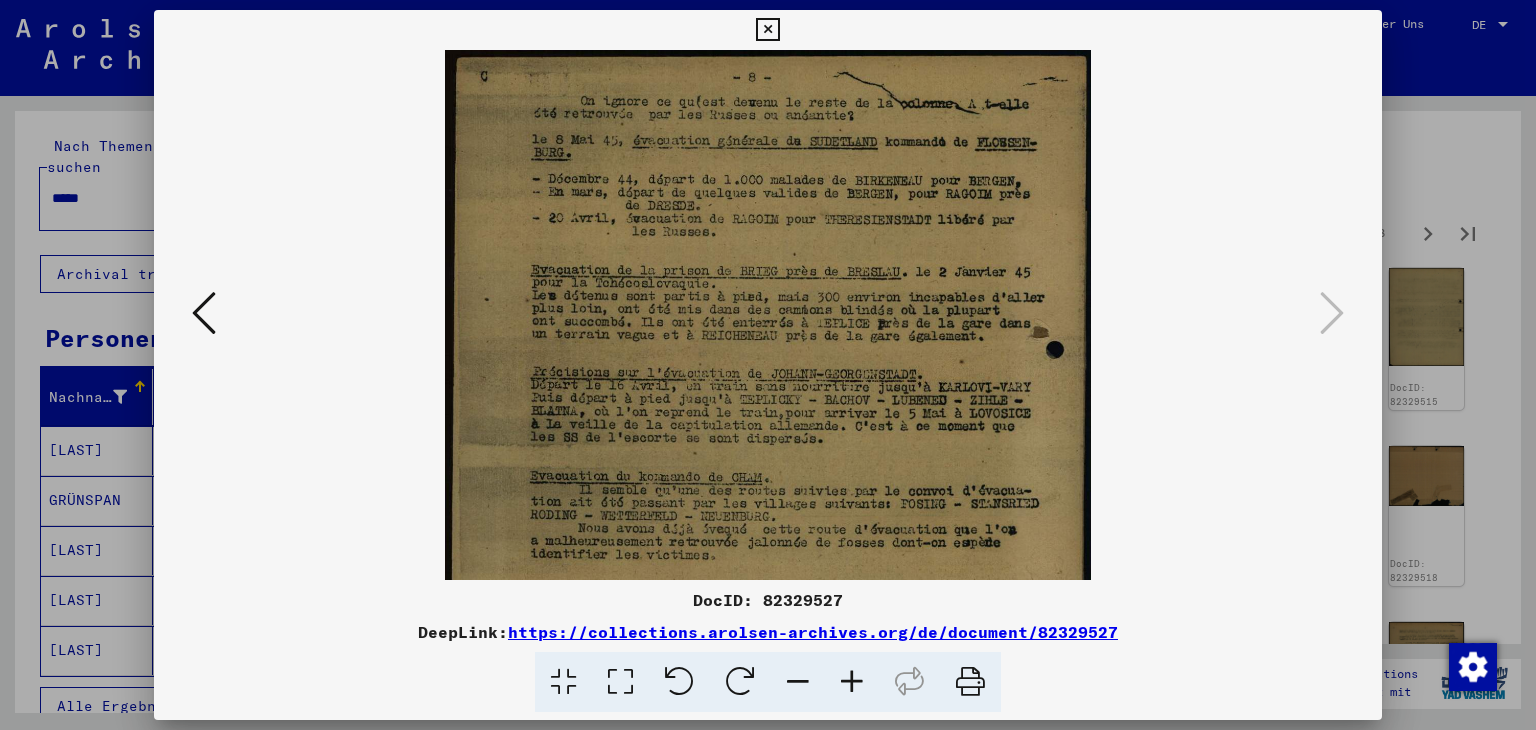 click at bounding box center (852, 682) 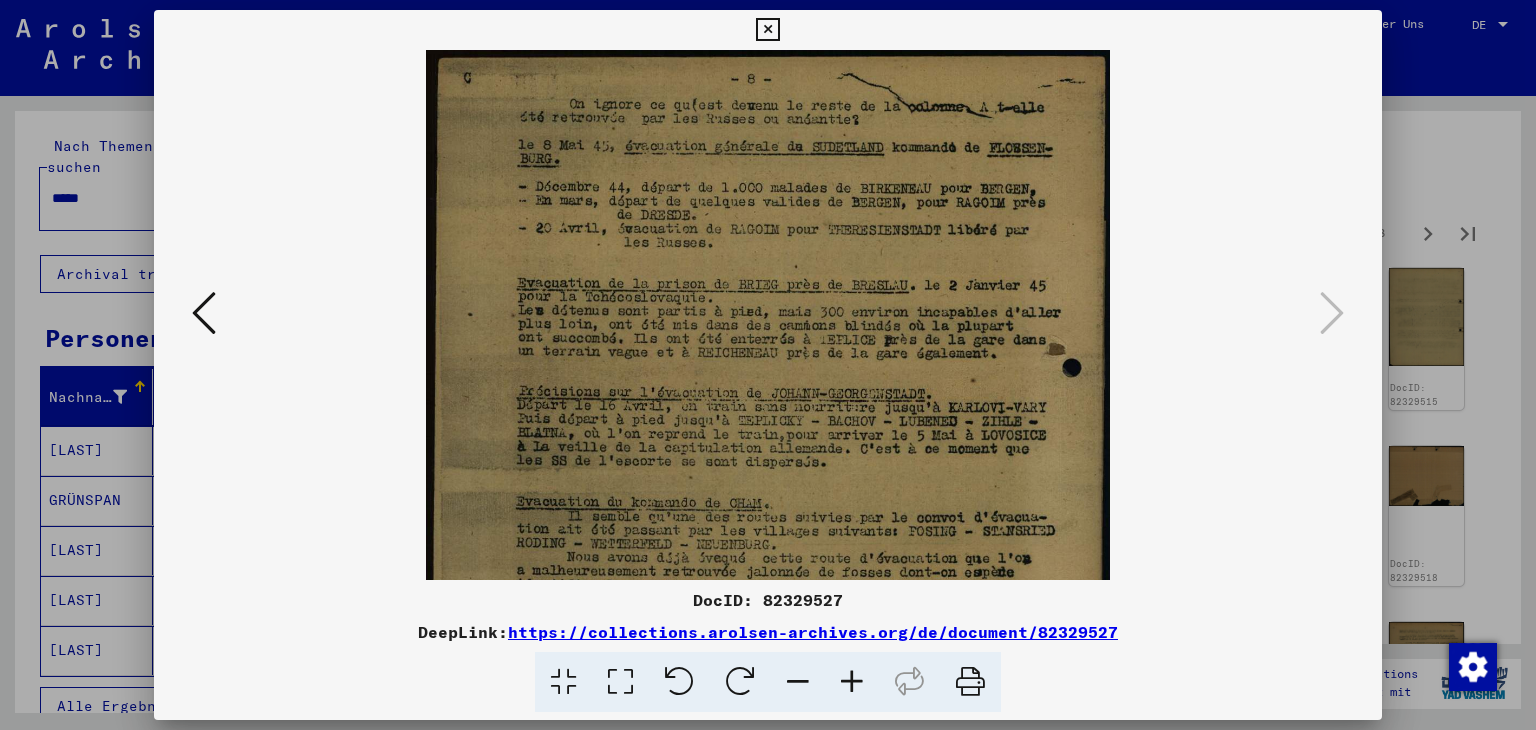 click at bounding box center [852, 682] 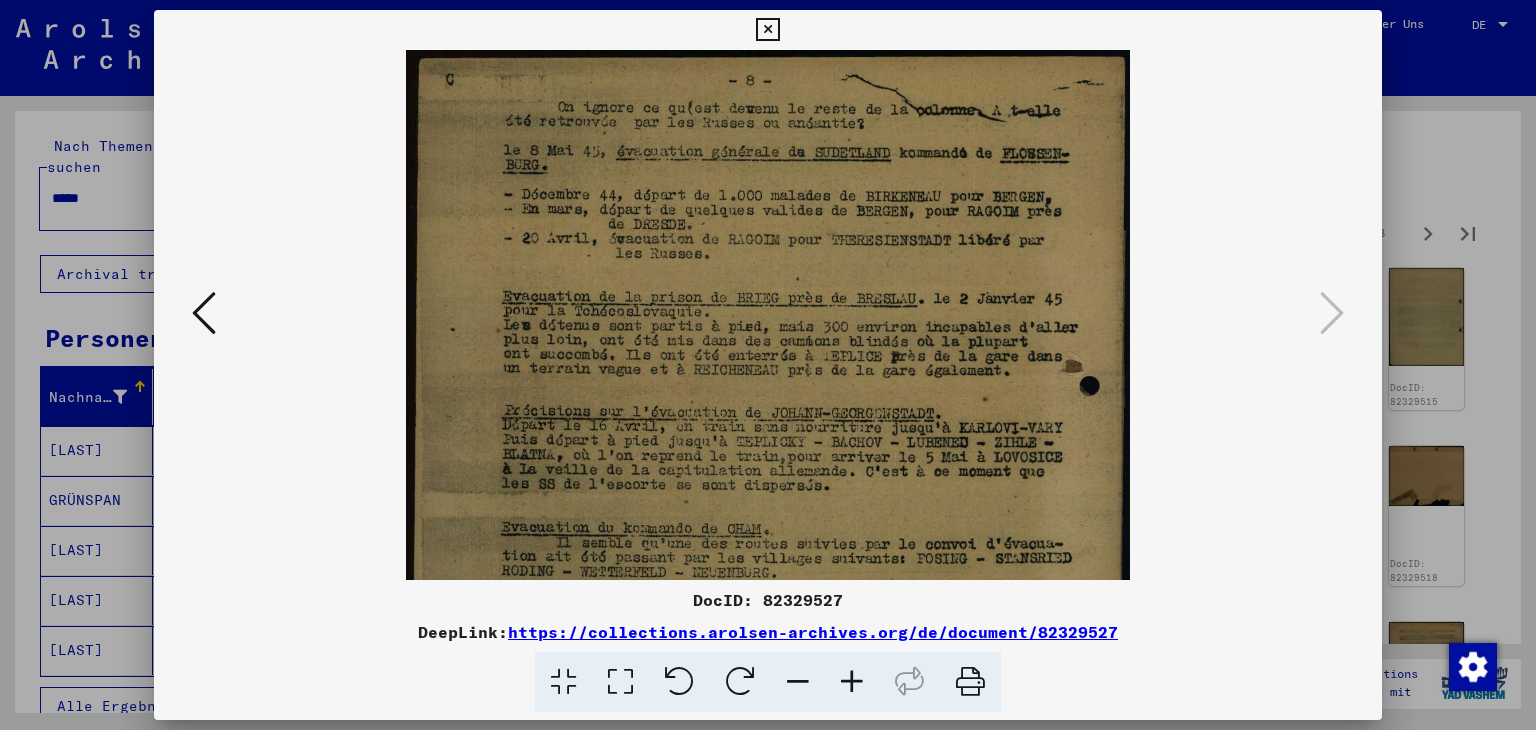 click at bounding box center [852, 682] 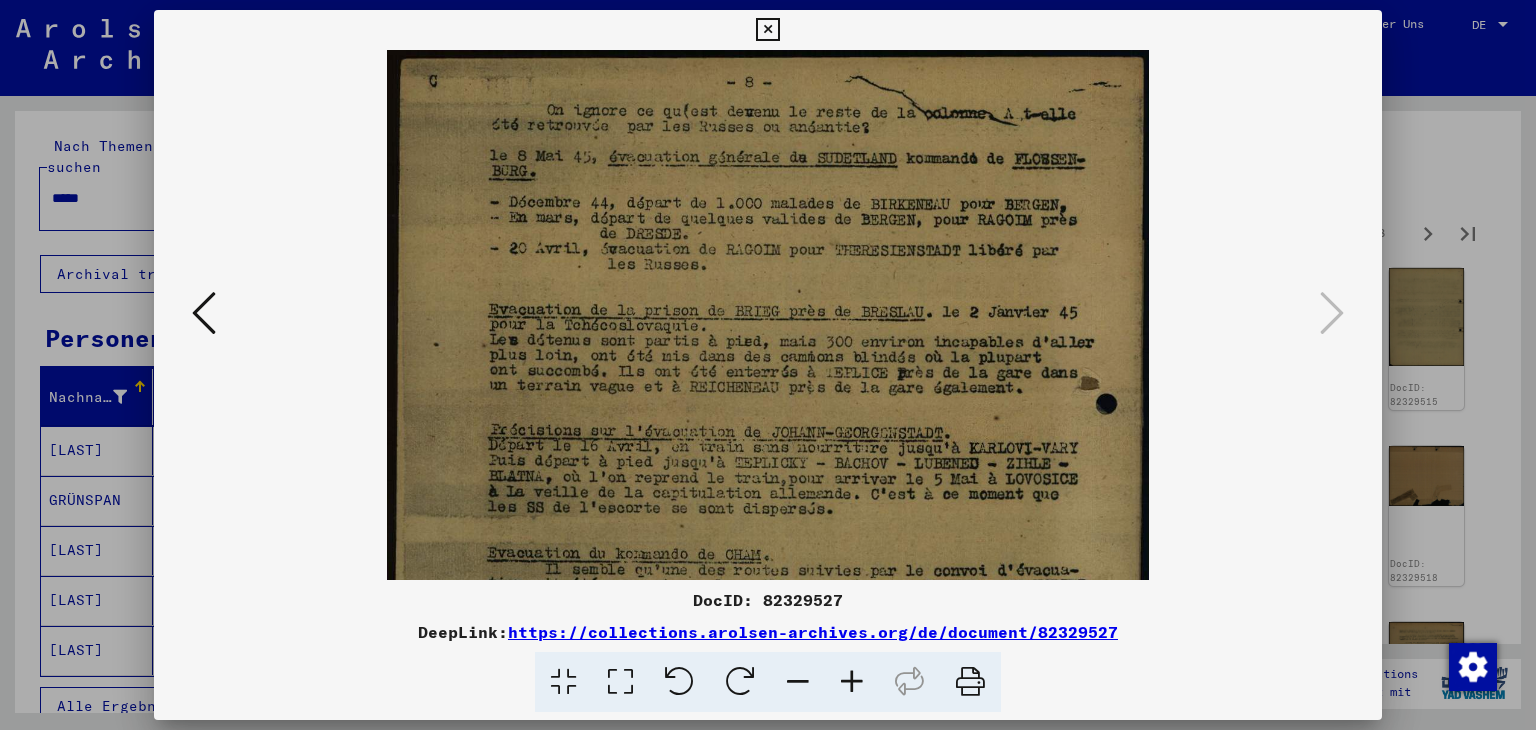 click at bounding box center (852, 682) 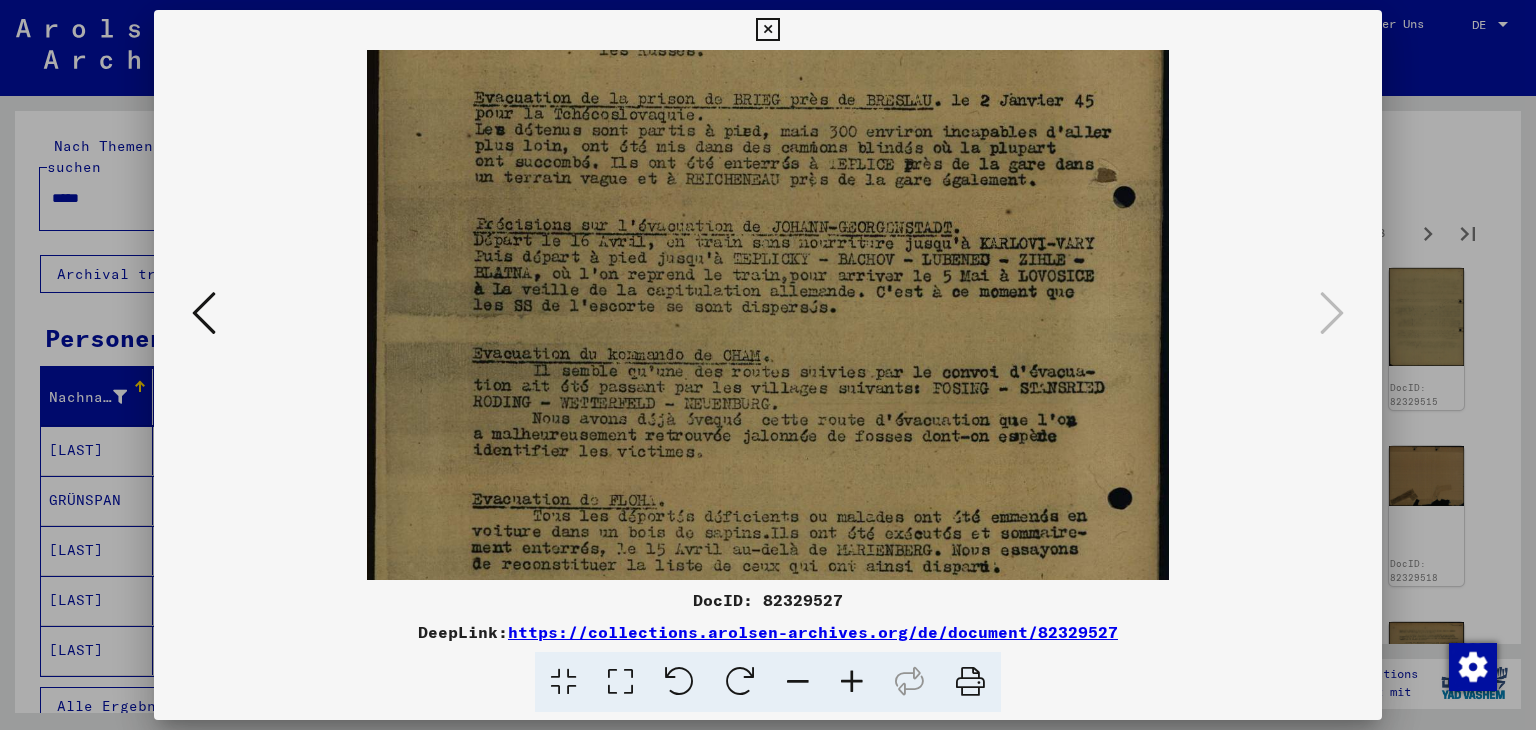 drag, startPoint x: 900, startPoint y: 523, endPoint x: 948, endPoint y: 303, distance: 225.17549 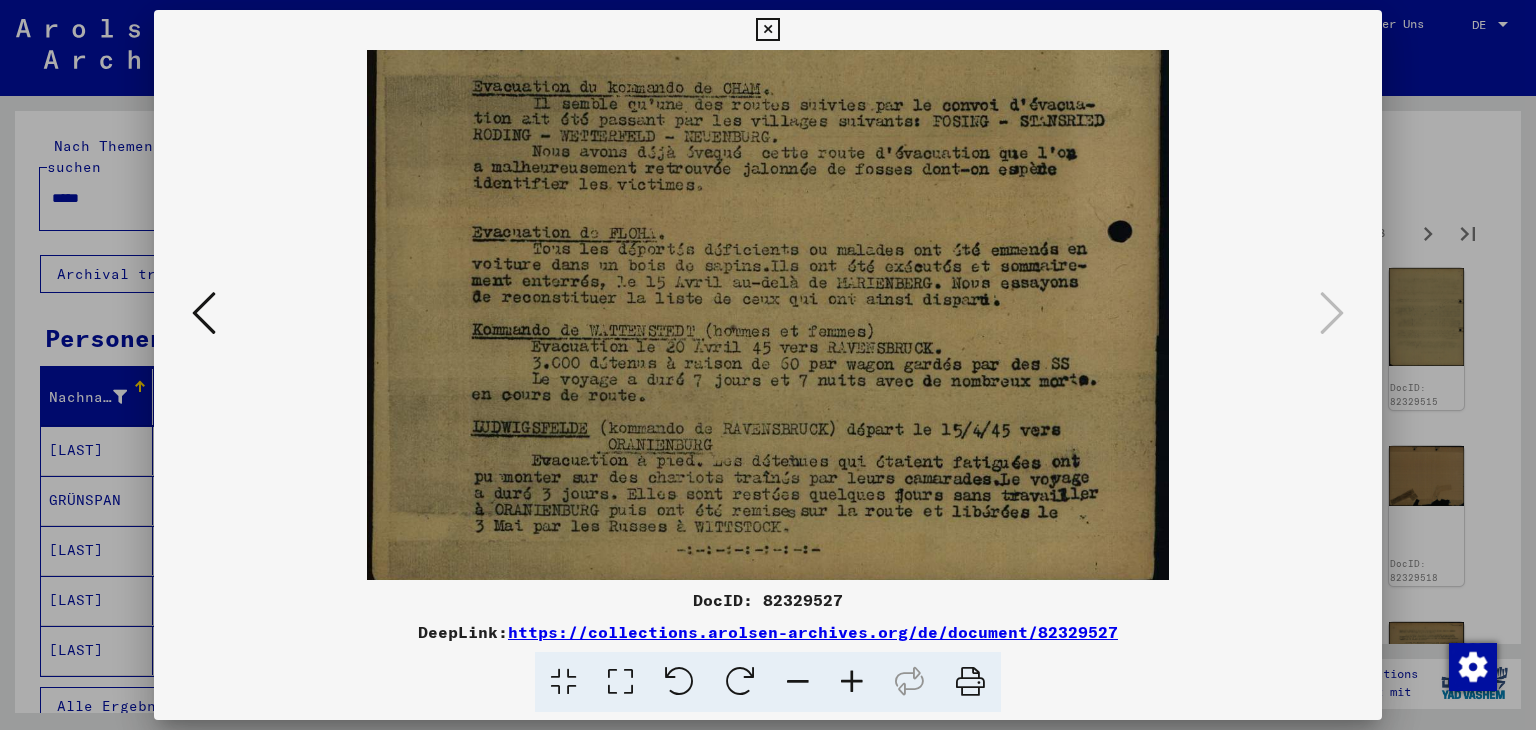 scroll, scrollTop: 500, scrollLeft: 0, axis: vertical 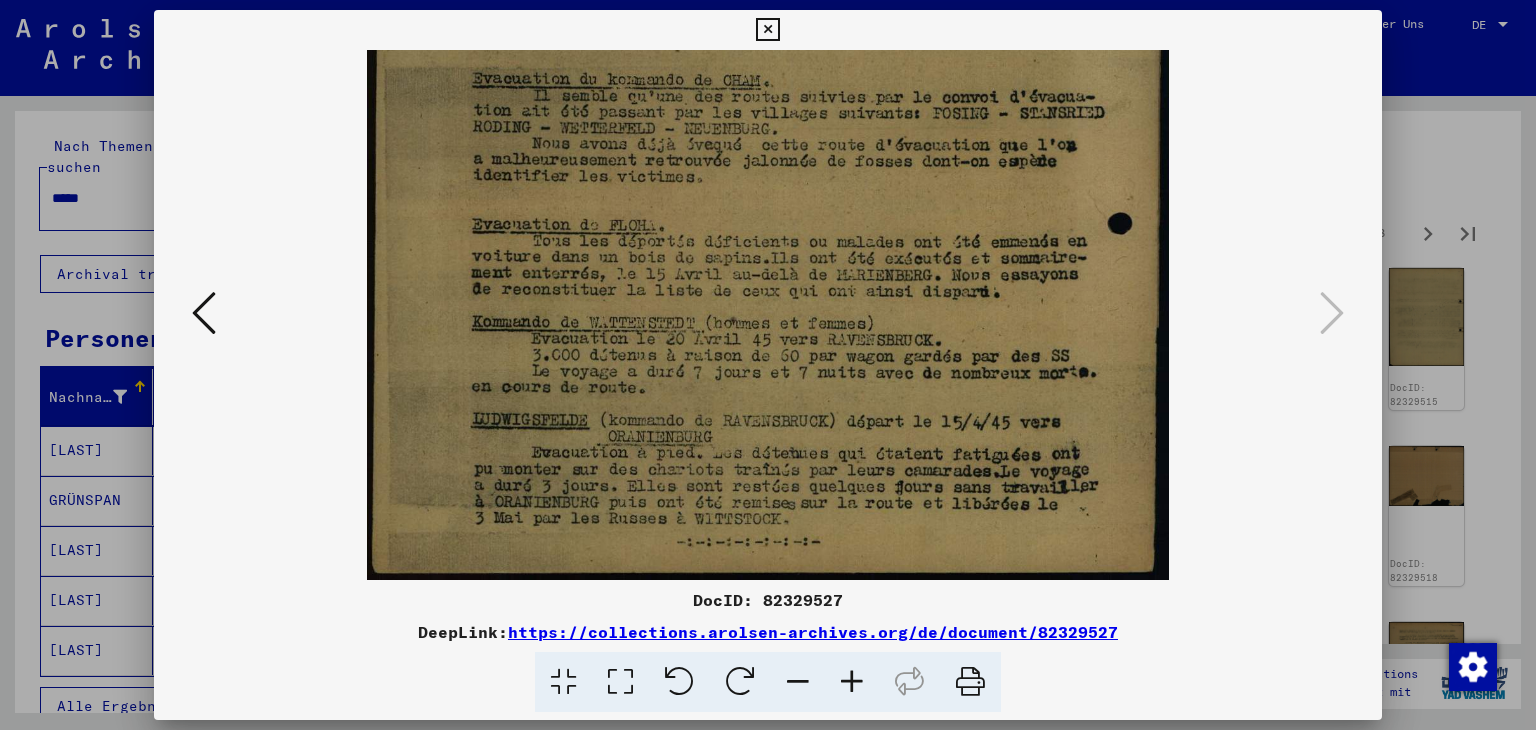 drag, startPoint x: 928, startPoint y: 474, endPoint x: 924, endPoint y: 233, distance: 241.03319 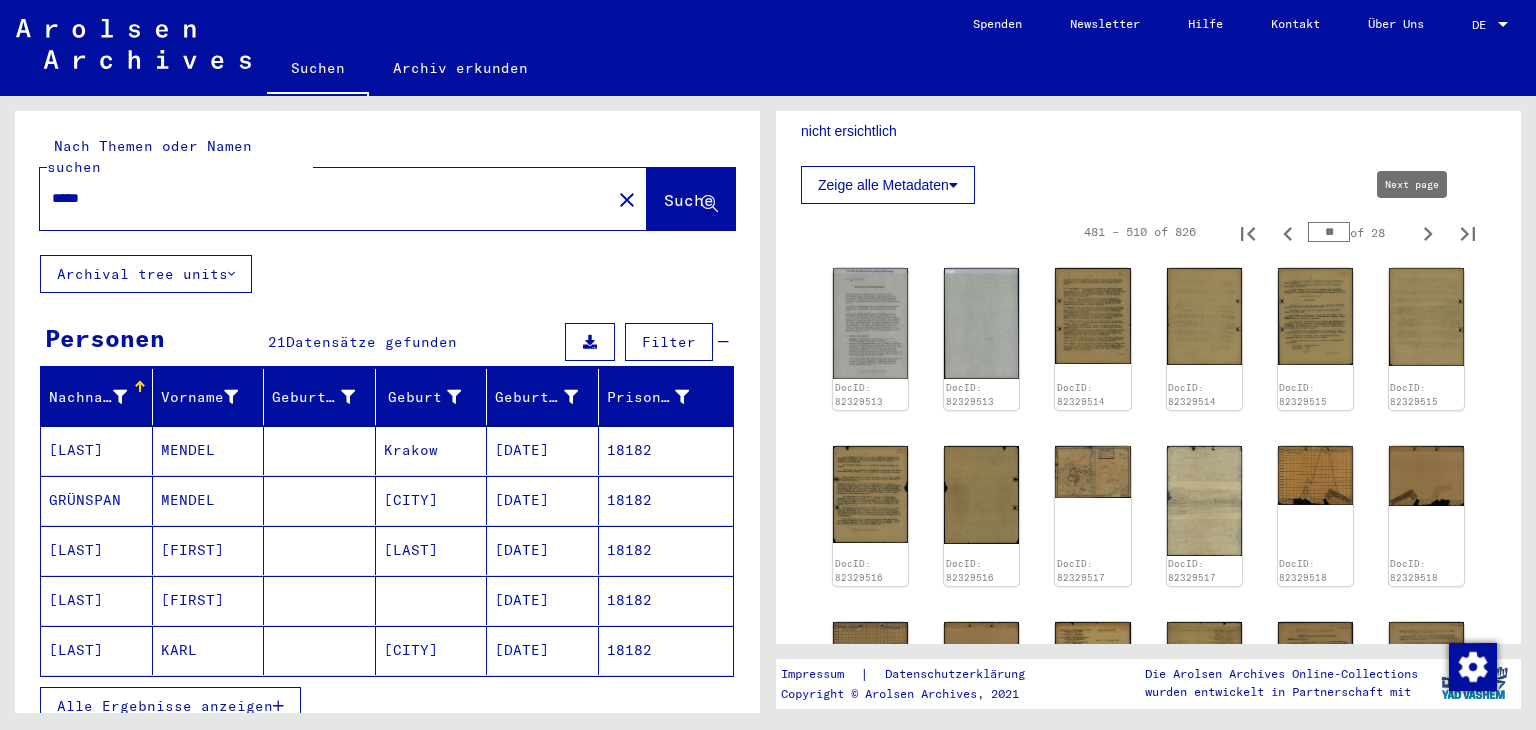 click 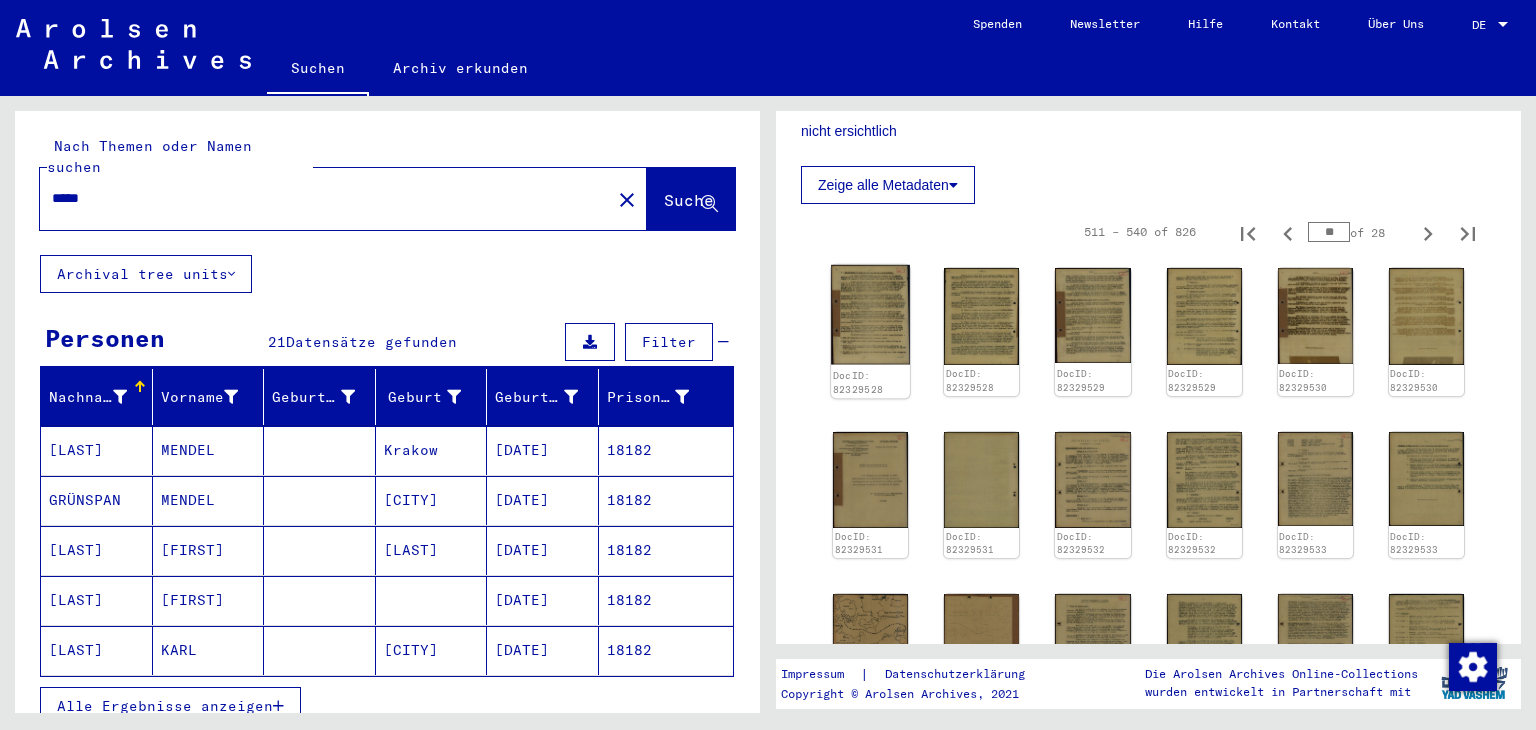 click 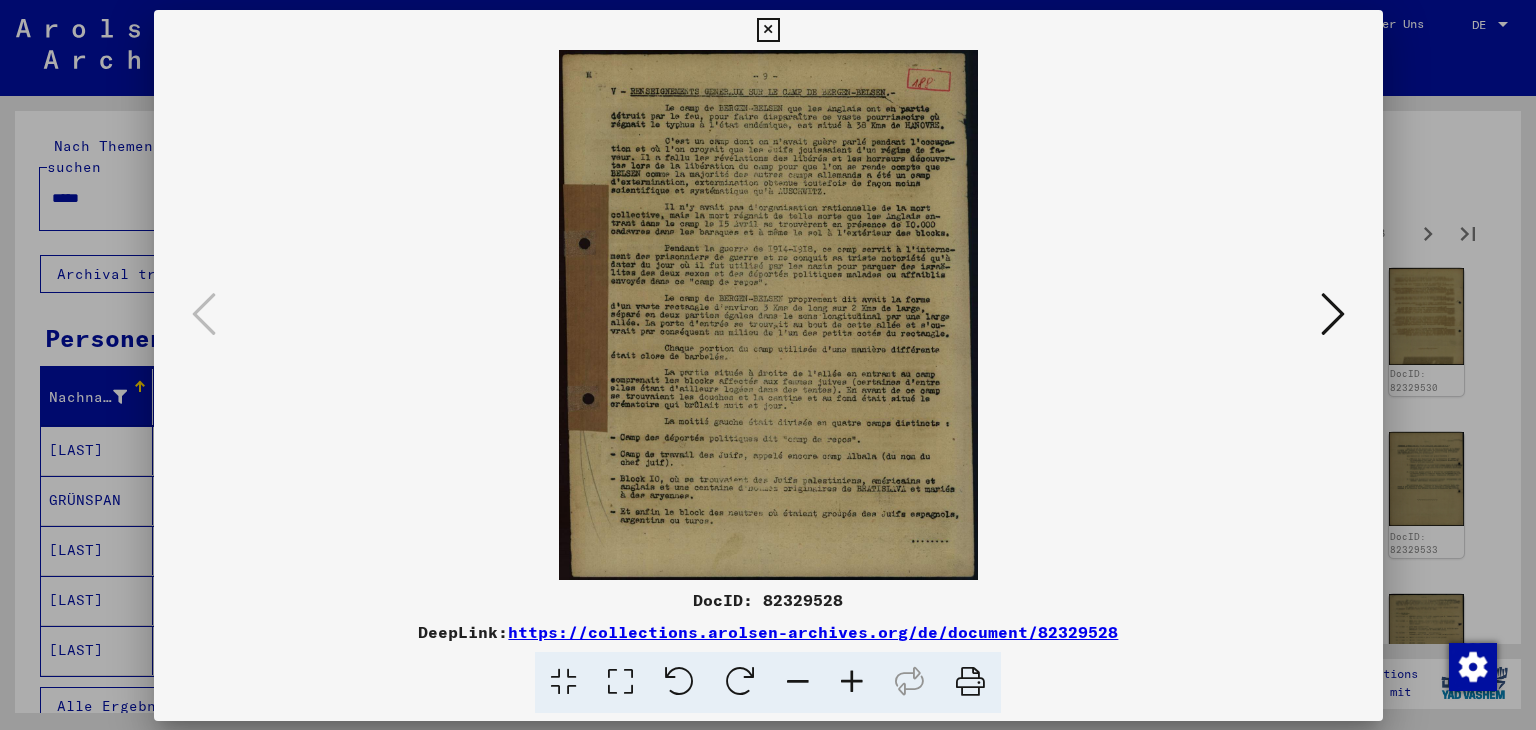 click at bounding box center [768, 315] 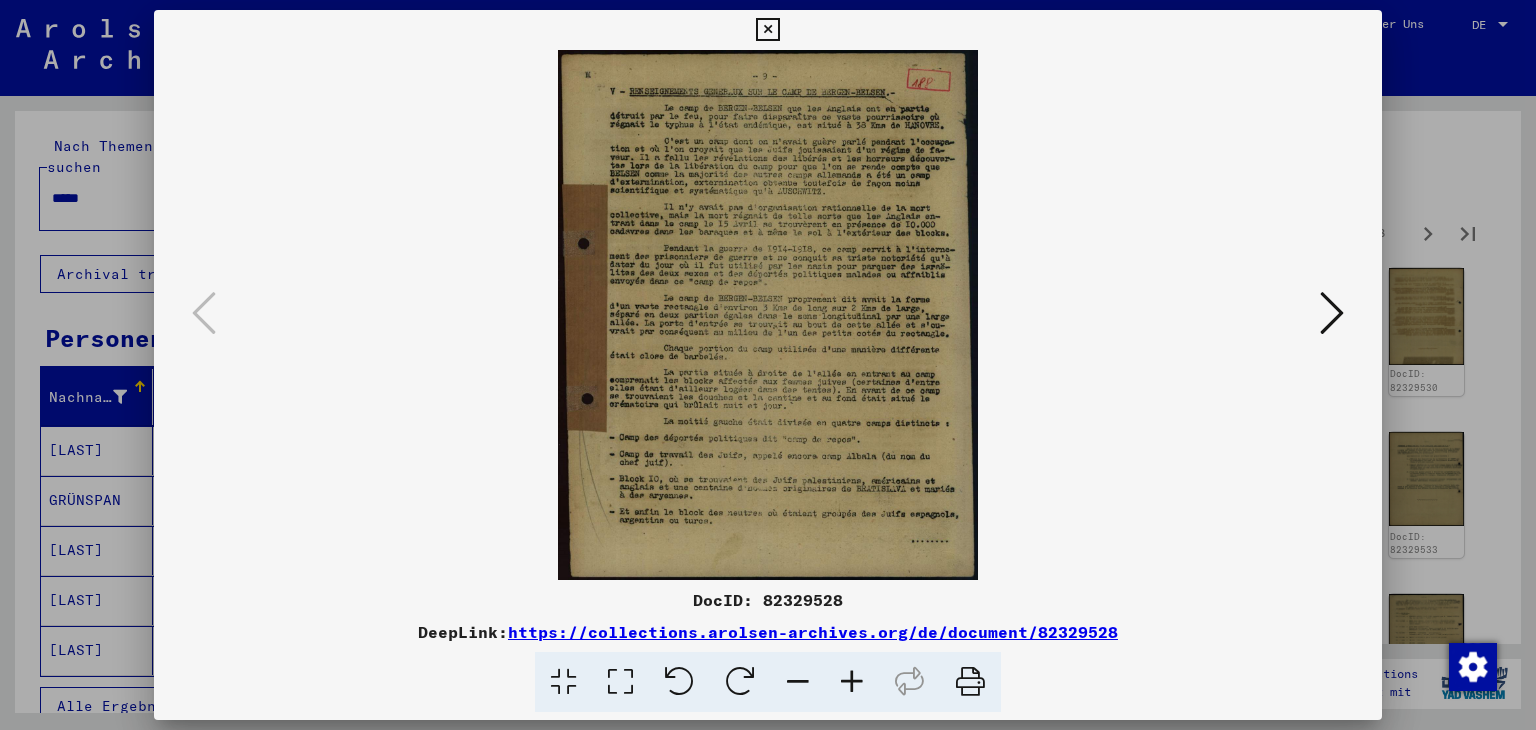 click at bounding box center [852, 682] 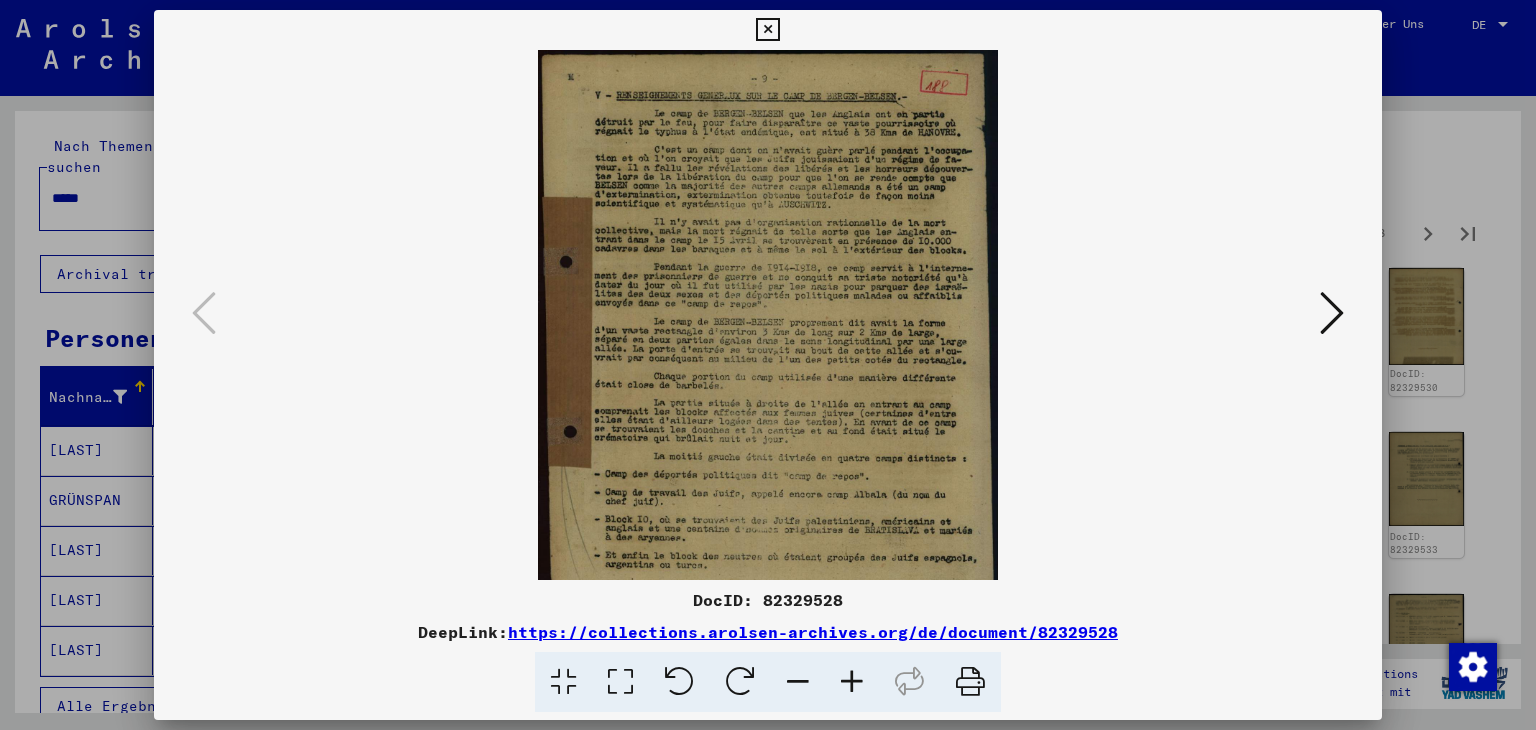 click at bounding box center [852, 682] 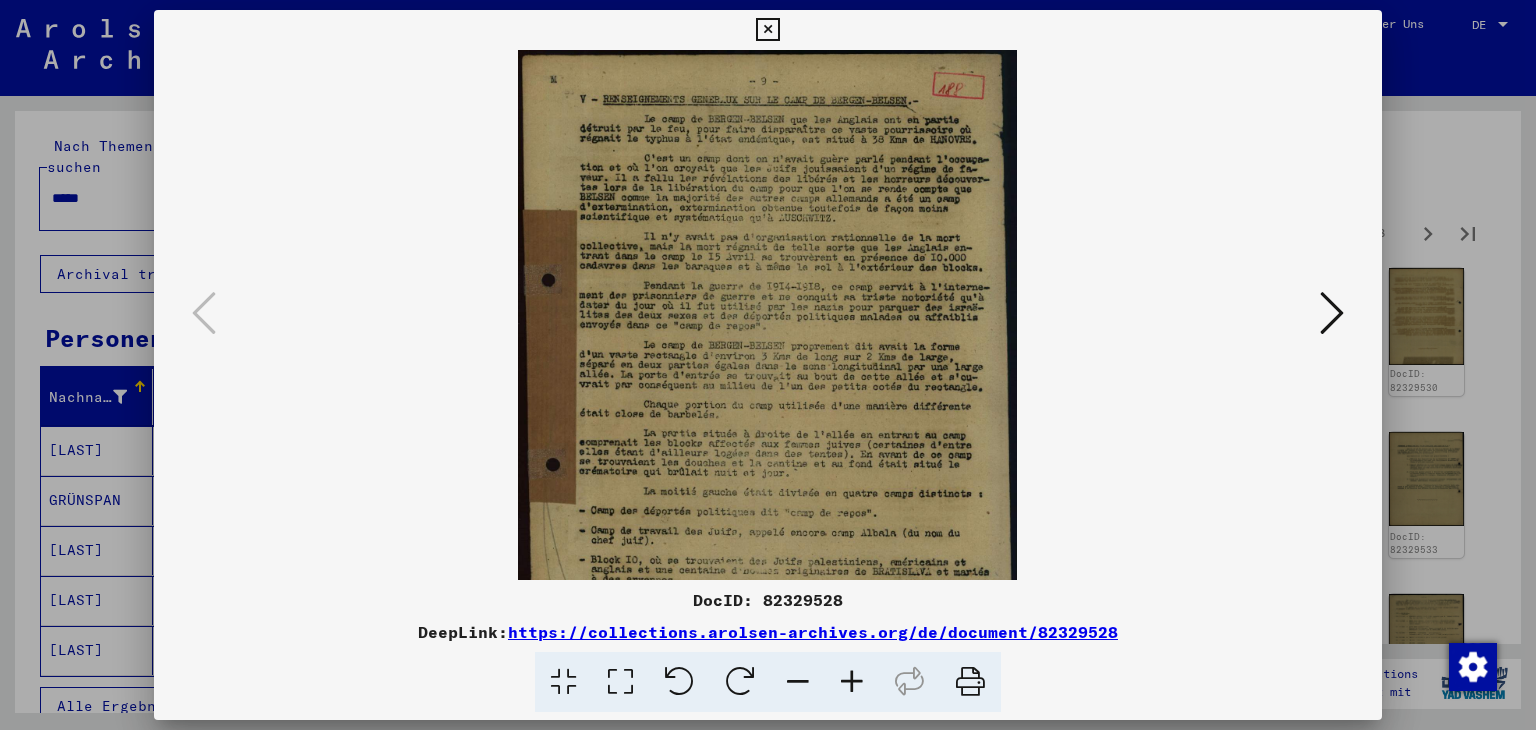 click at bounding box center (852, 682) 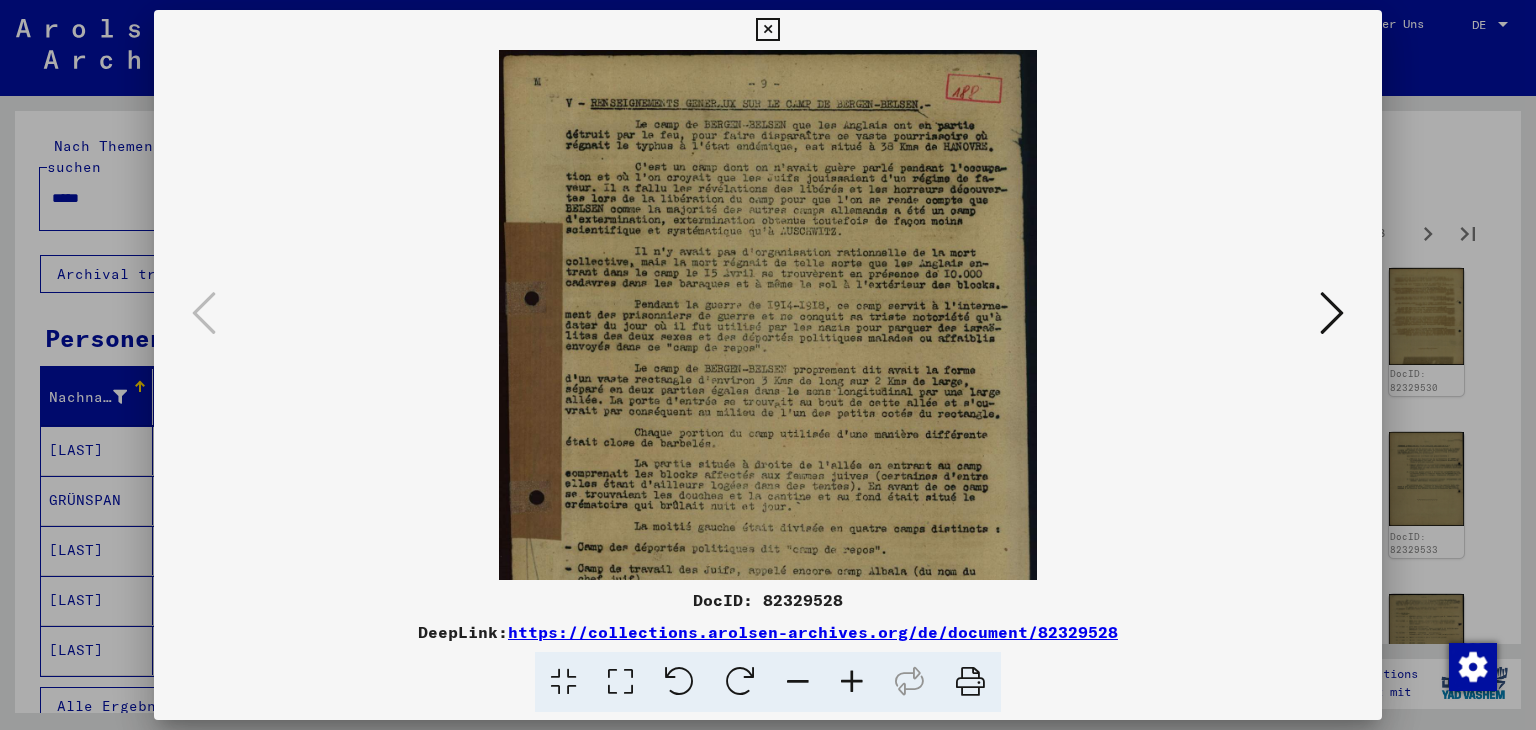 click at bounding box center [852, 682] 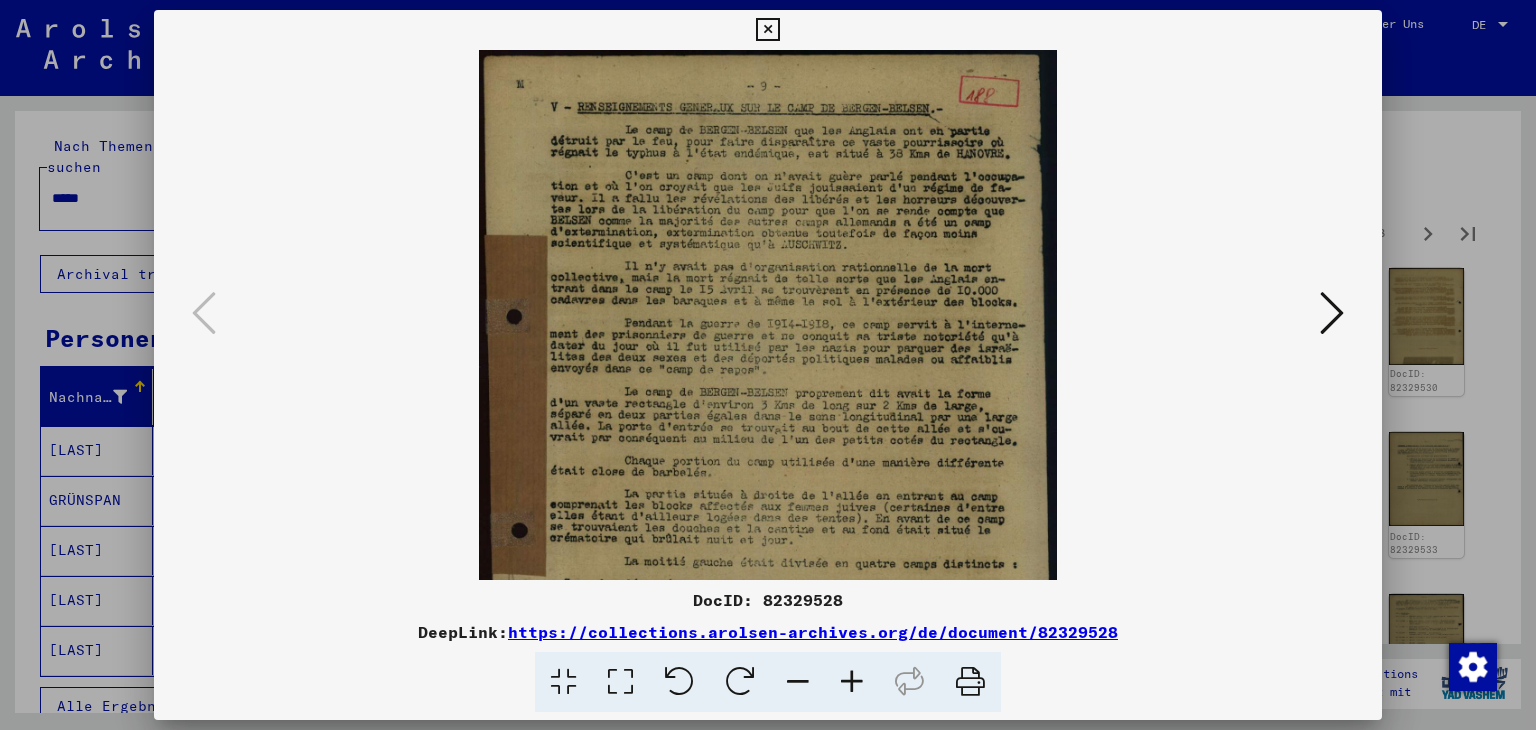 click at bounding box center (852, 682) 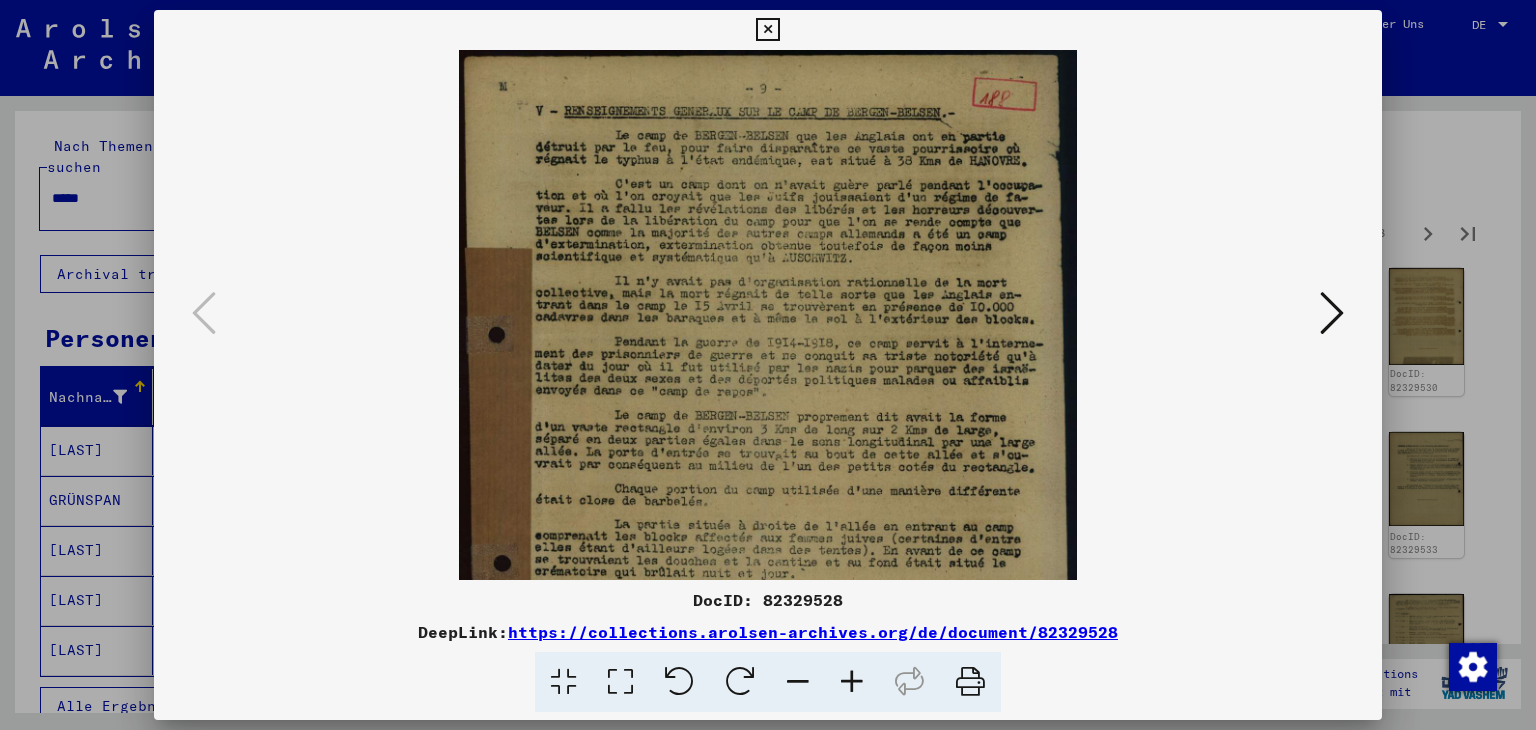 click at bounding box center (852, 682) 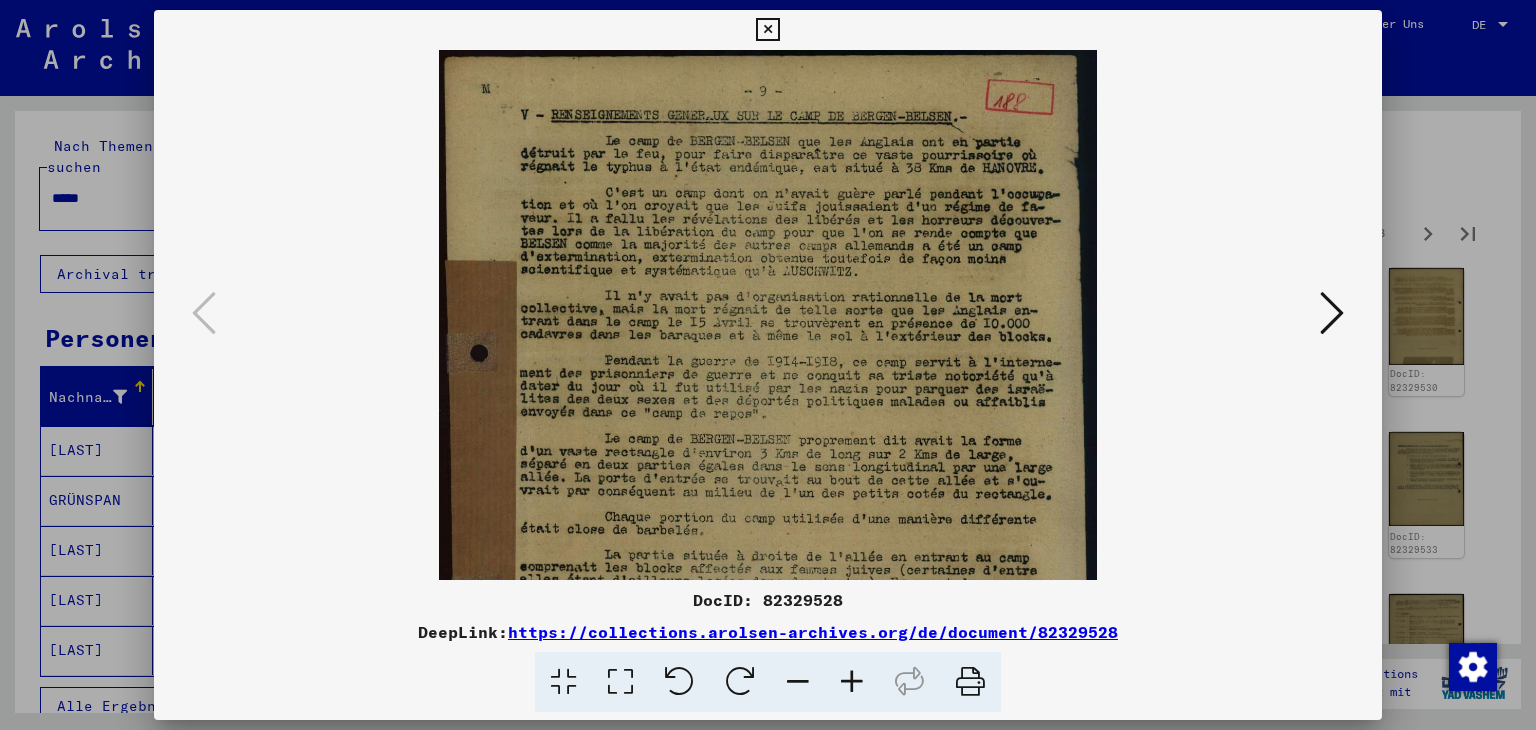 click at bounding box center (852, 682) 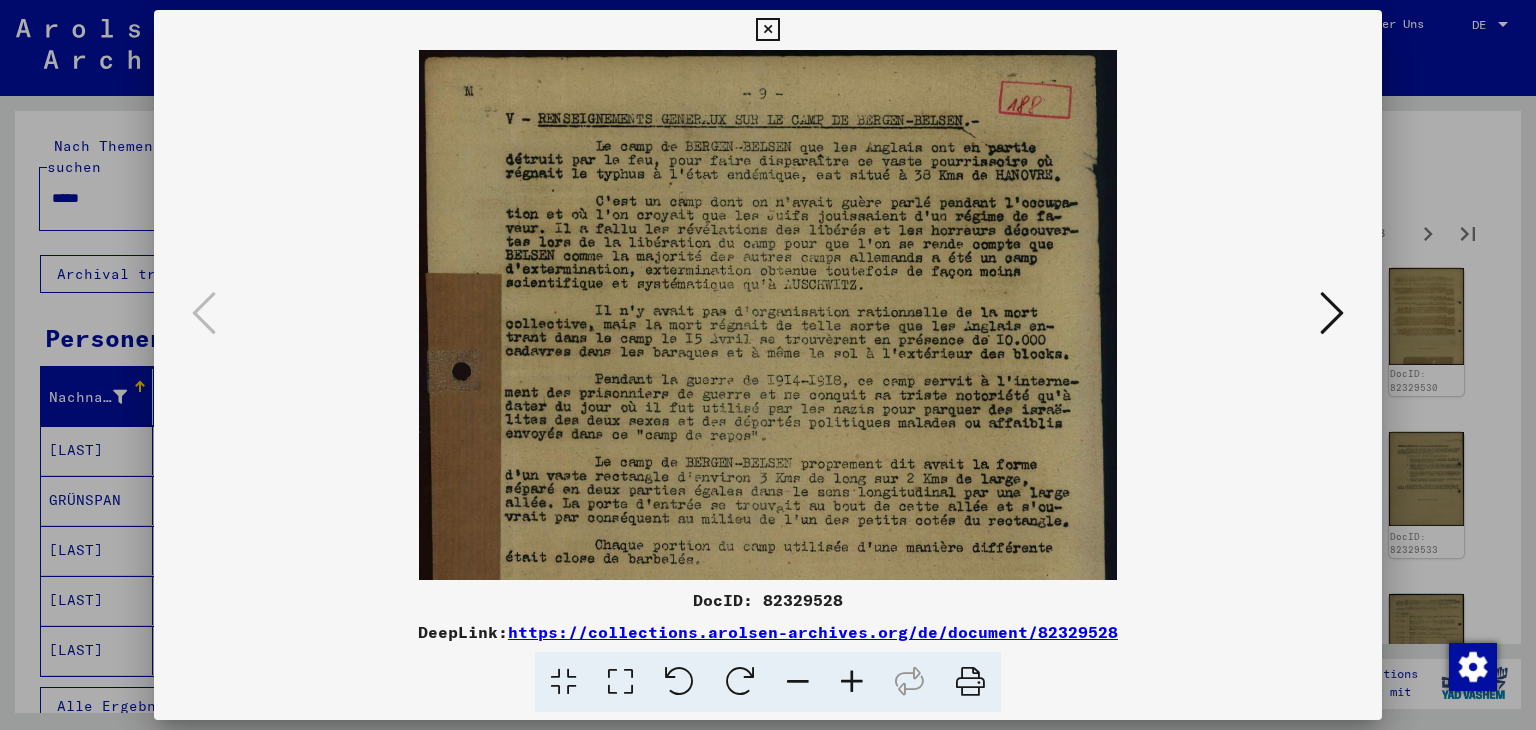 click at bounding box center (852, 682) 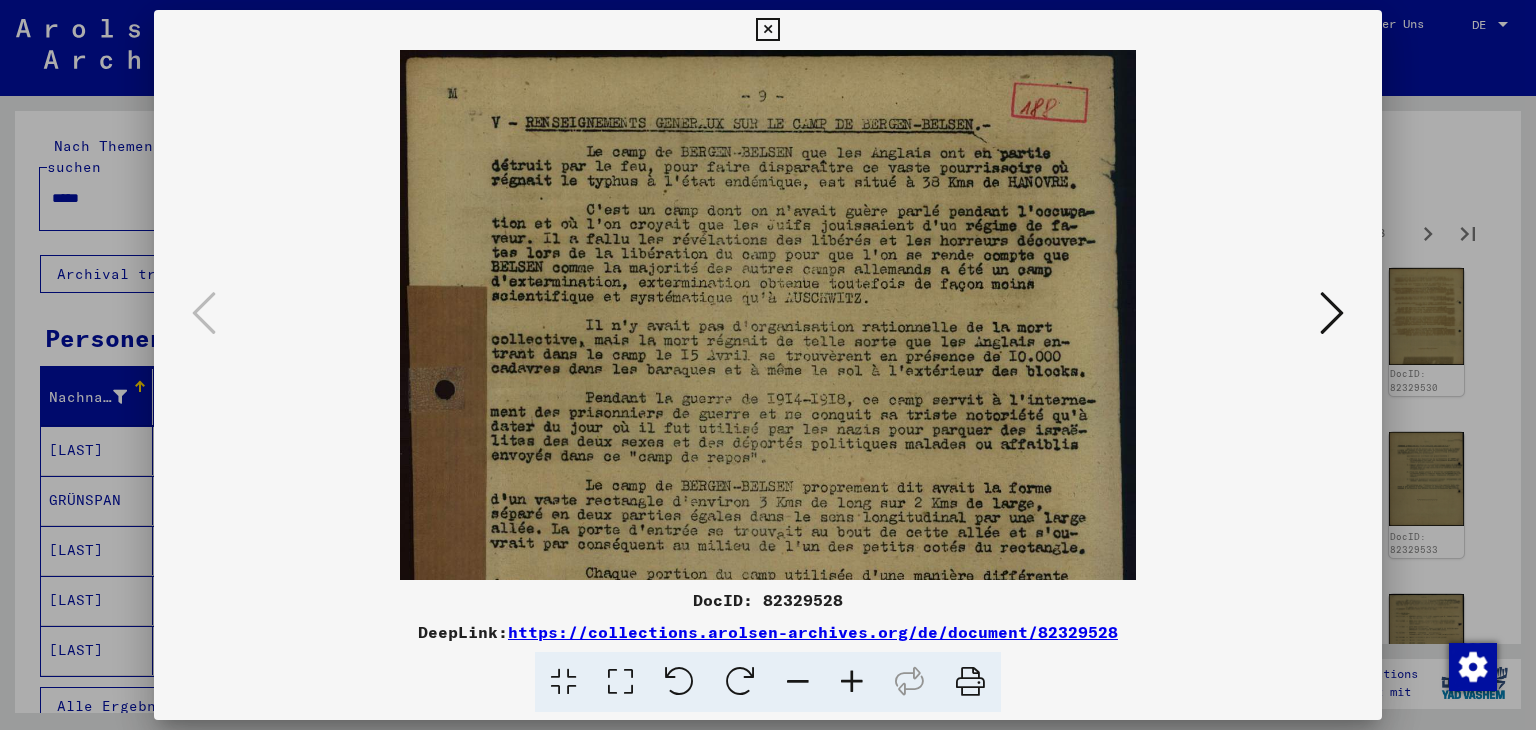 click at bounding box center (852, 682) 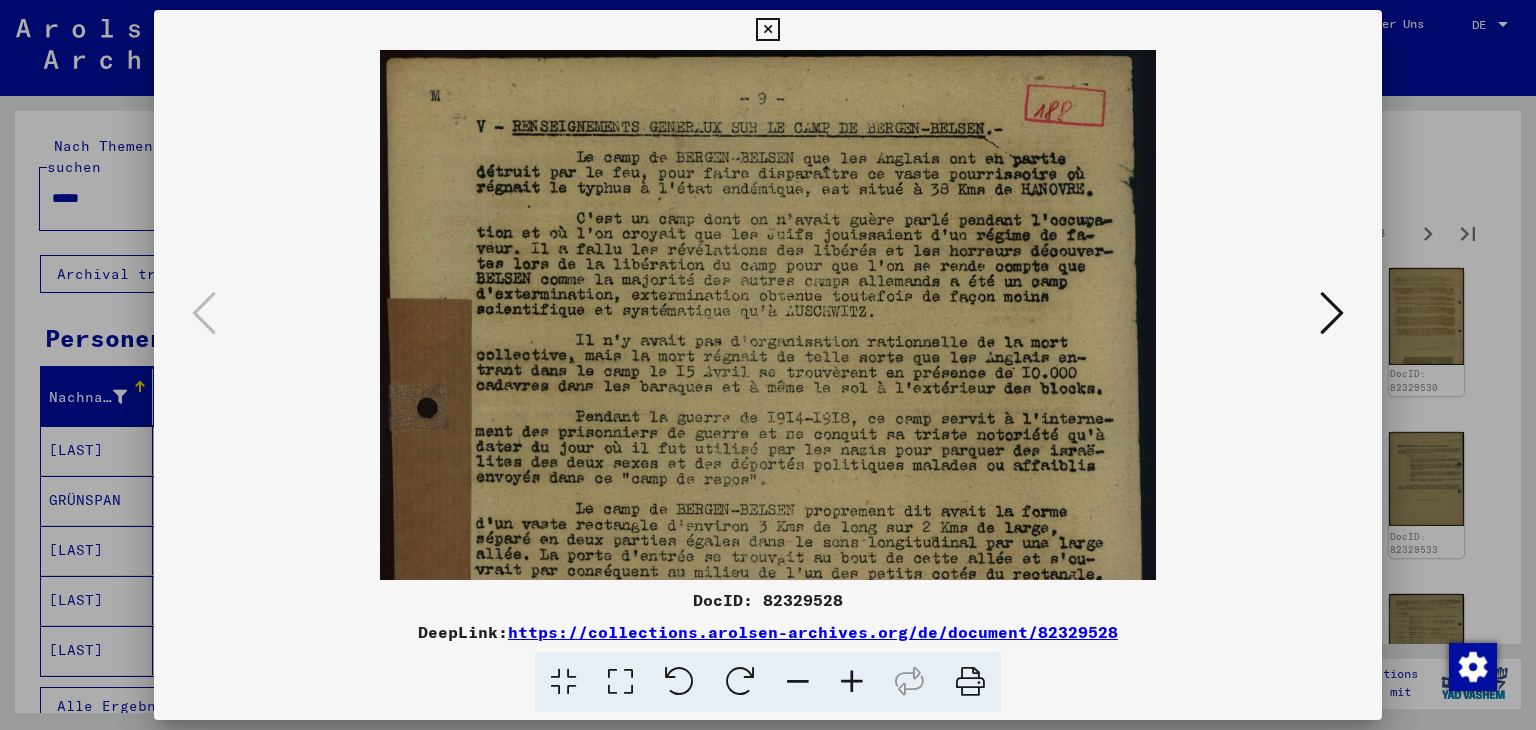 click at bounding box center [852, 682] 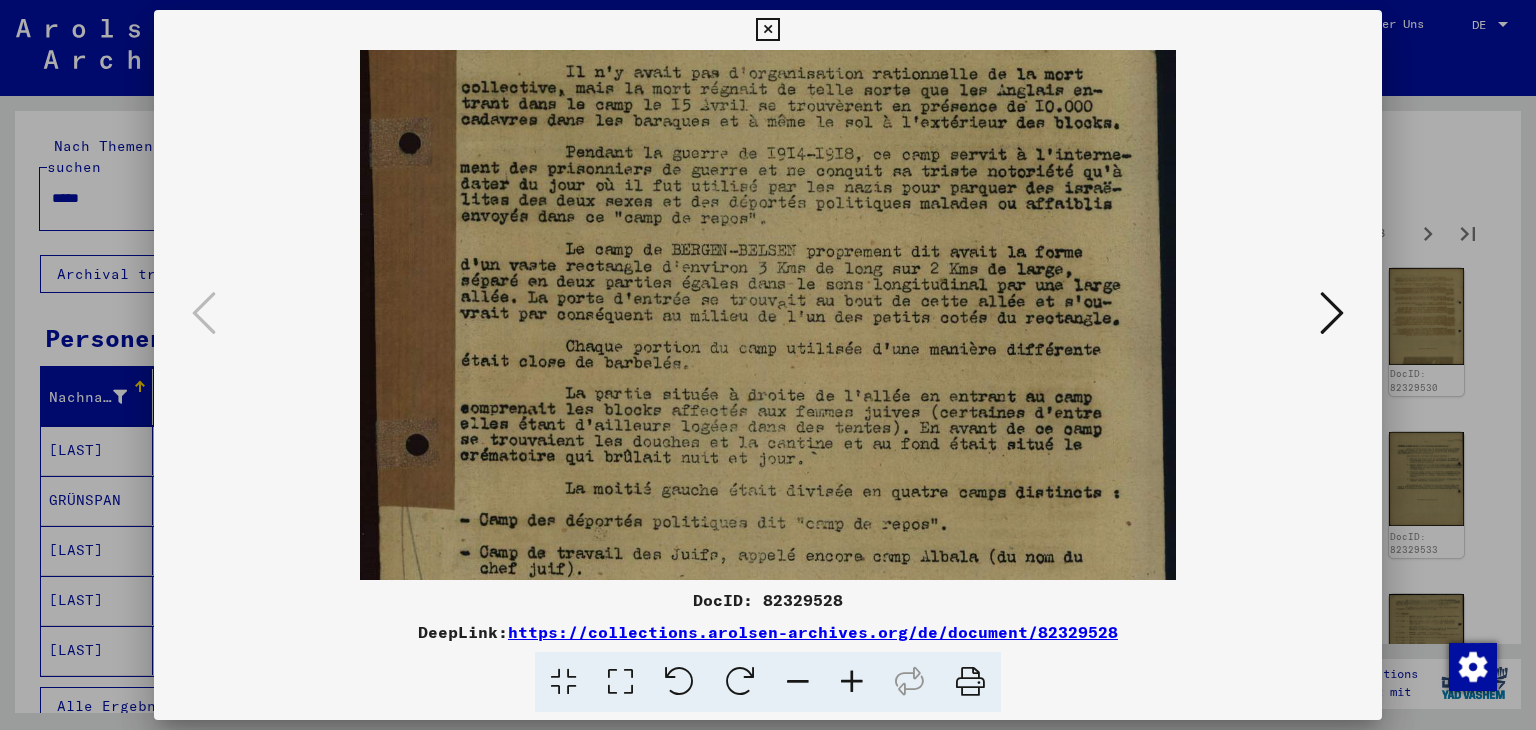 drag, startPoint x: 931, startPoint y: 488, endPoint x: 888, endPoint y: 210, distance: 281.30588 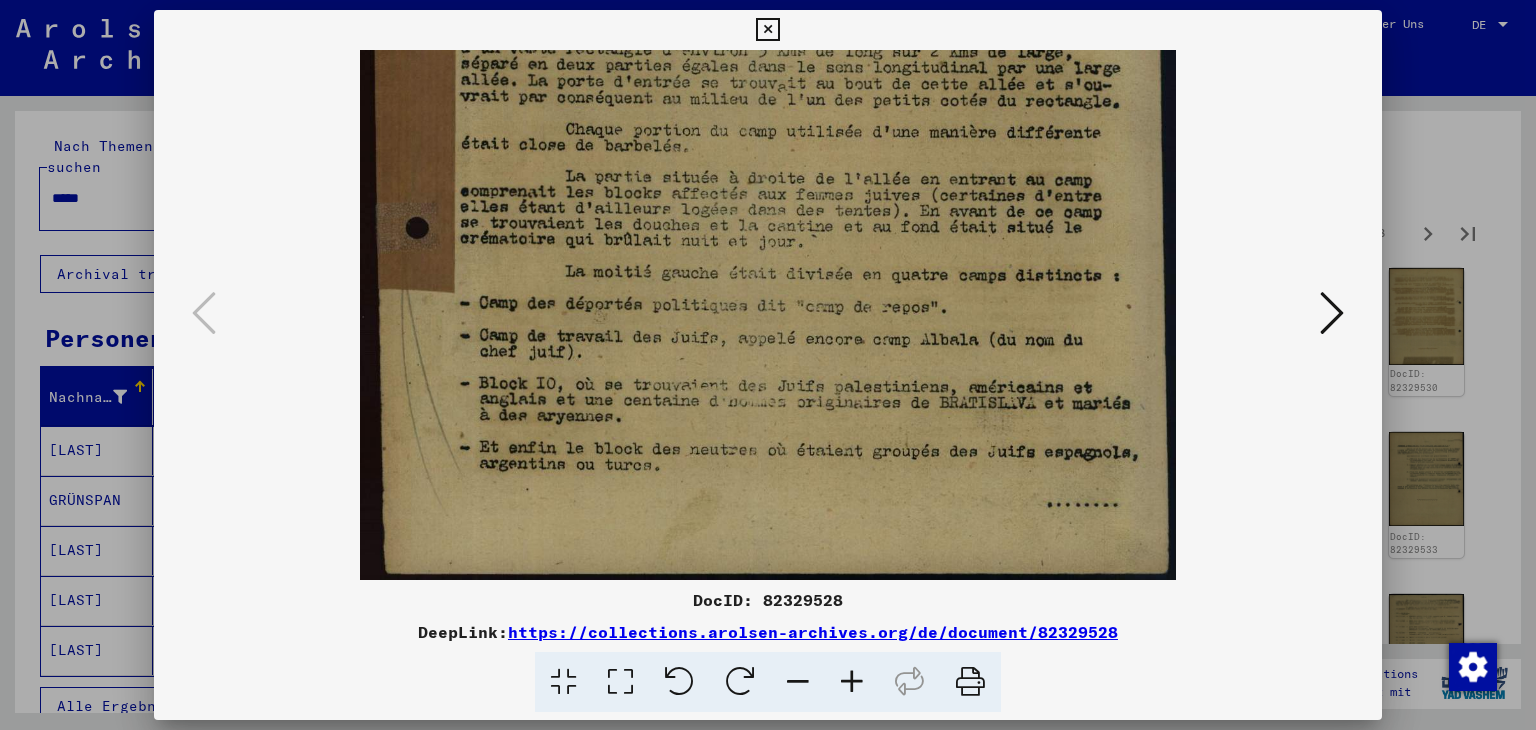 drag, startPoint x: 900, startPoint y: 392, endPoint x: 880, endPoint y: 176, distance: 216.92395 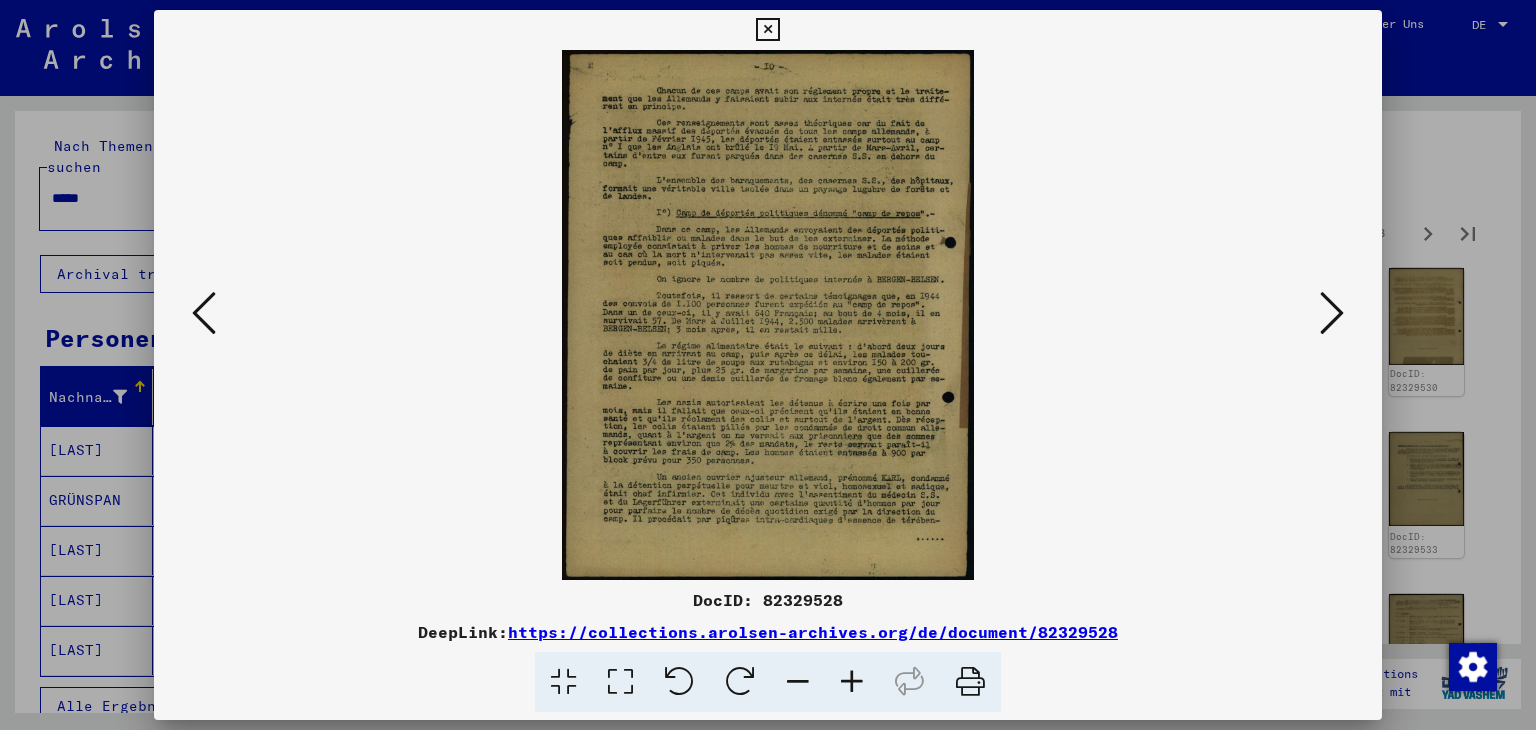scroll, scrollTop: 0, scrollLeft: 0, axis: both 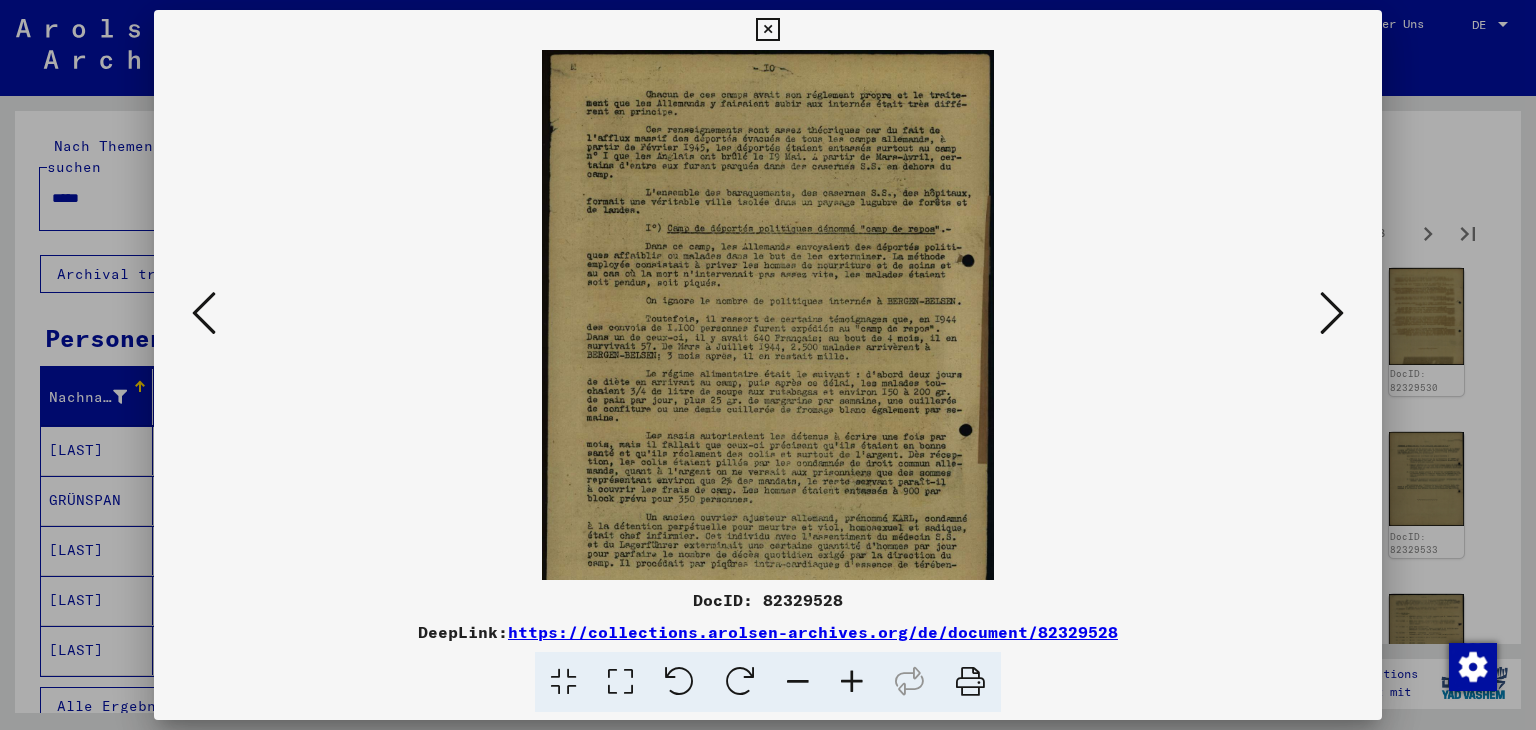 click at bounding box center (852, 682) 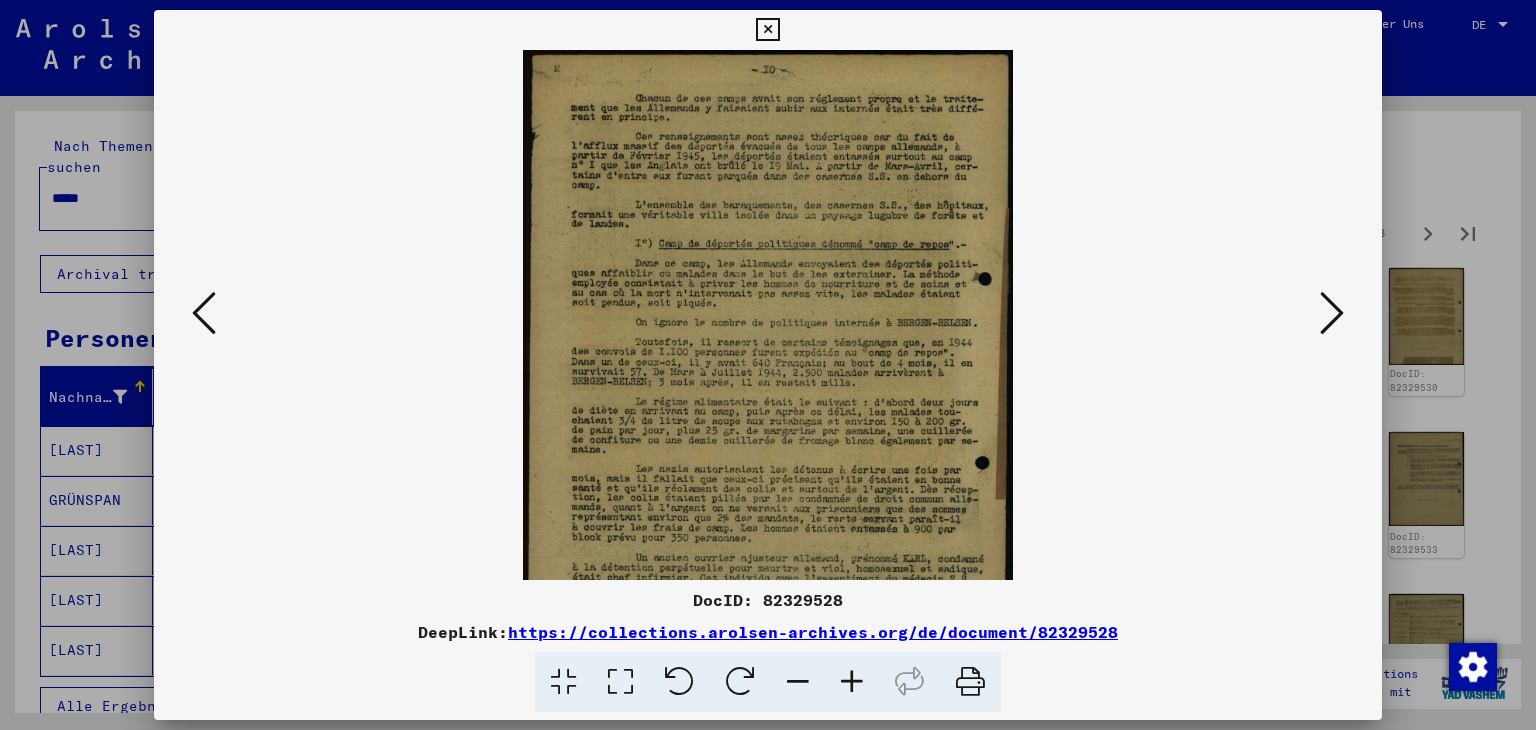 click at bounding box center (852, 682) 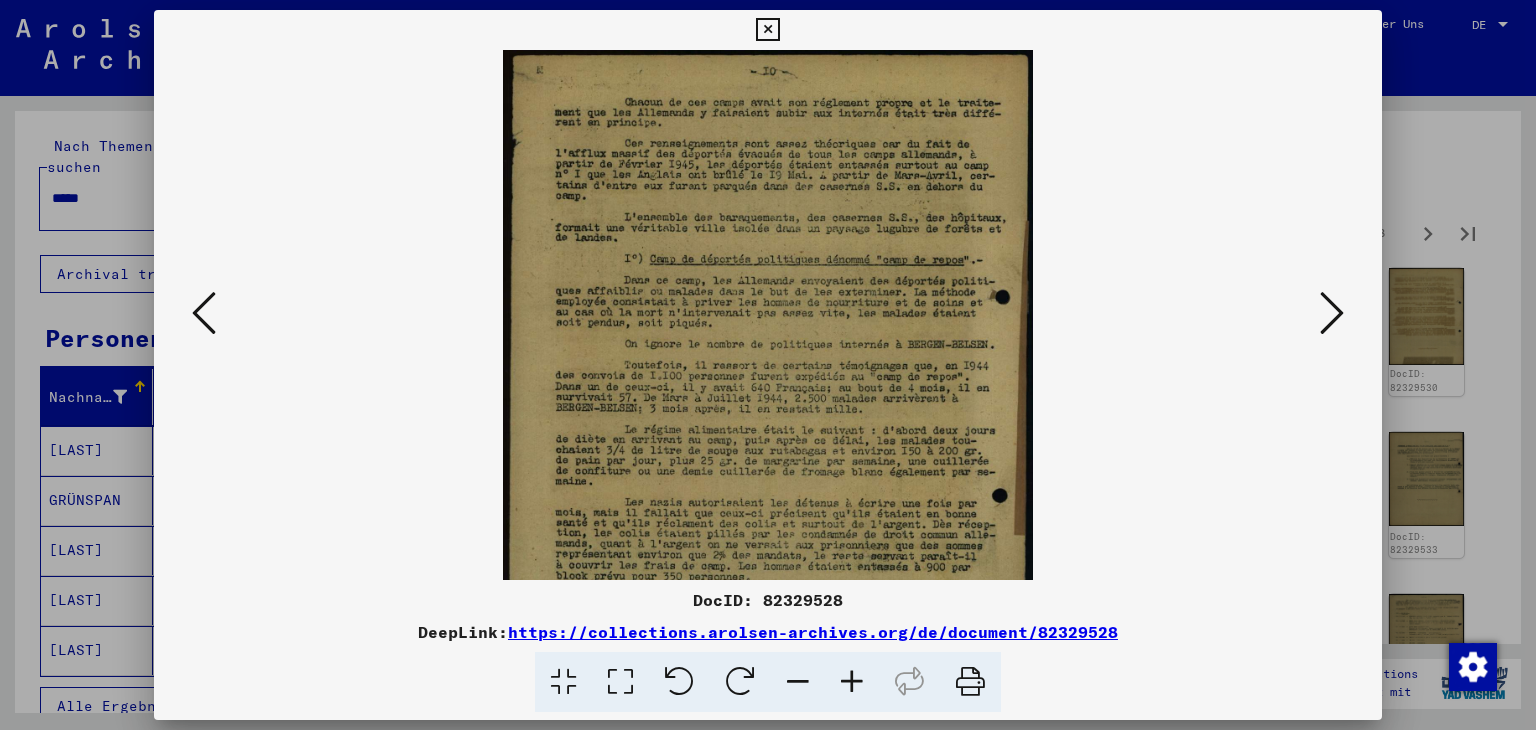 click at bounding box center (852, 682) 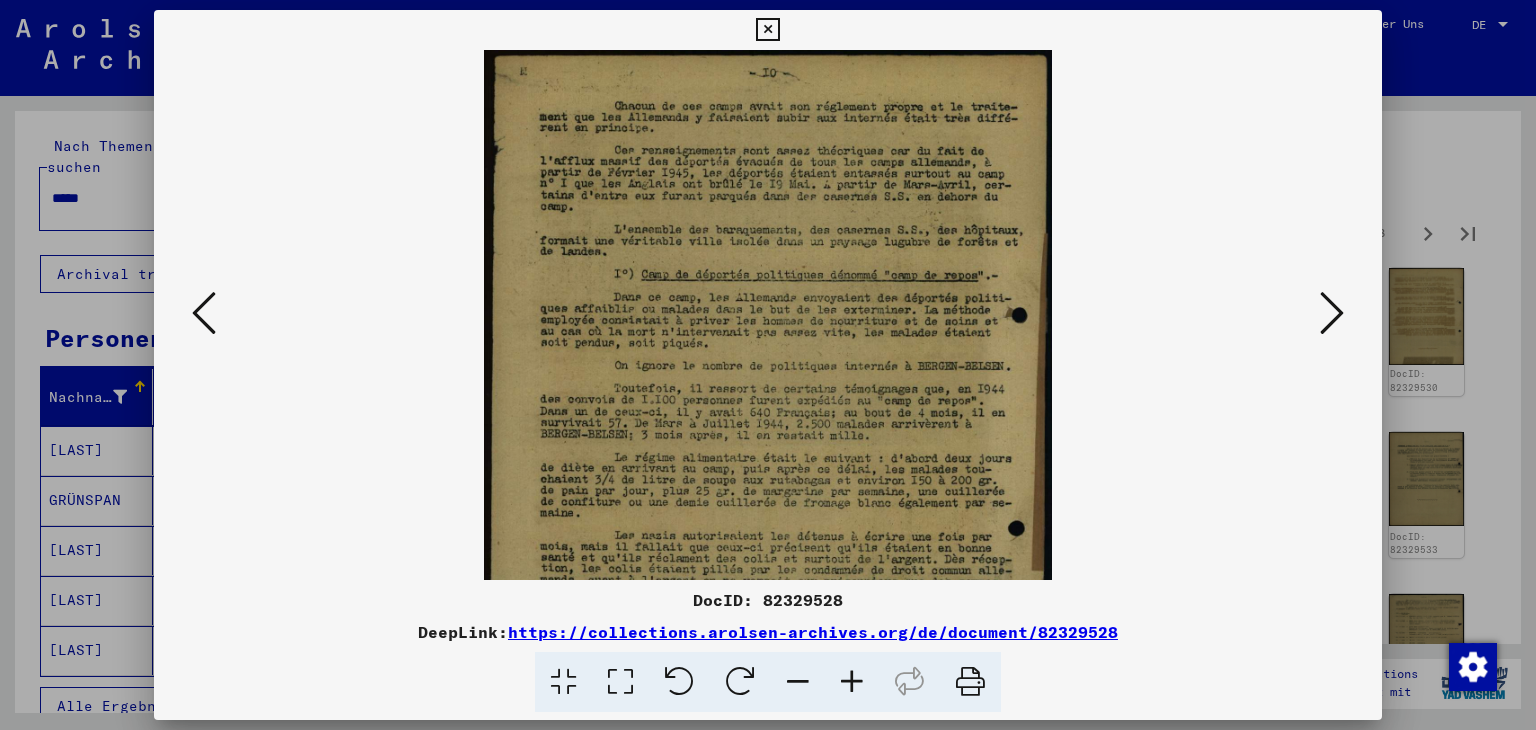 click at bounding box center (852, 682) 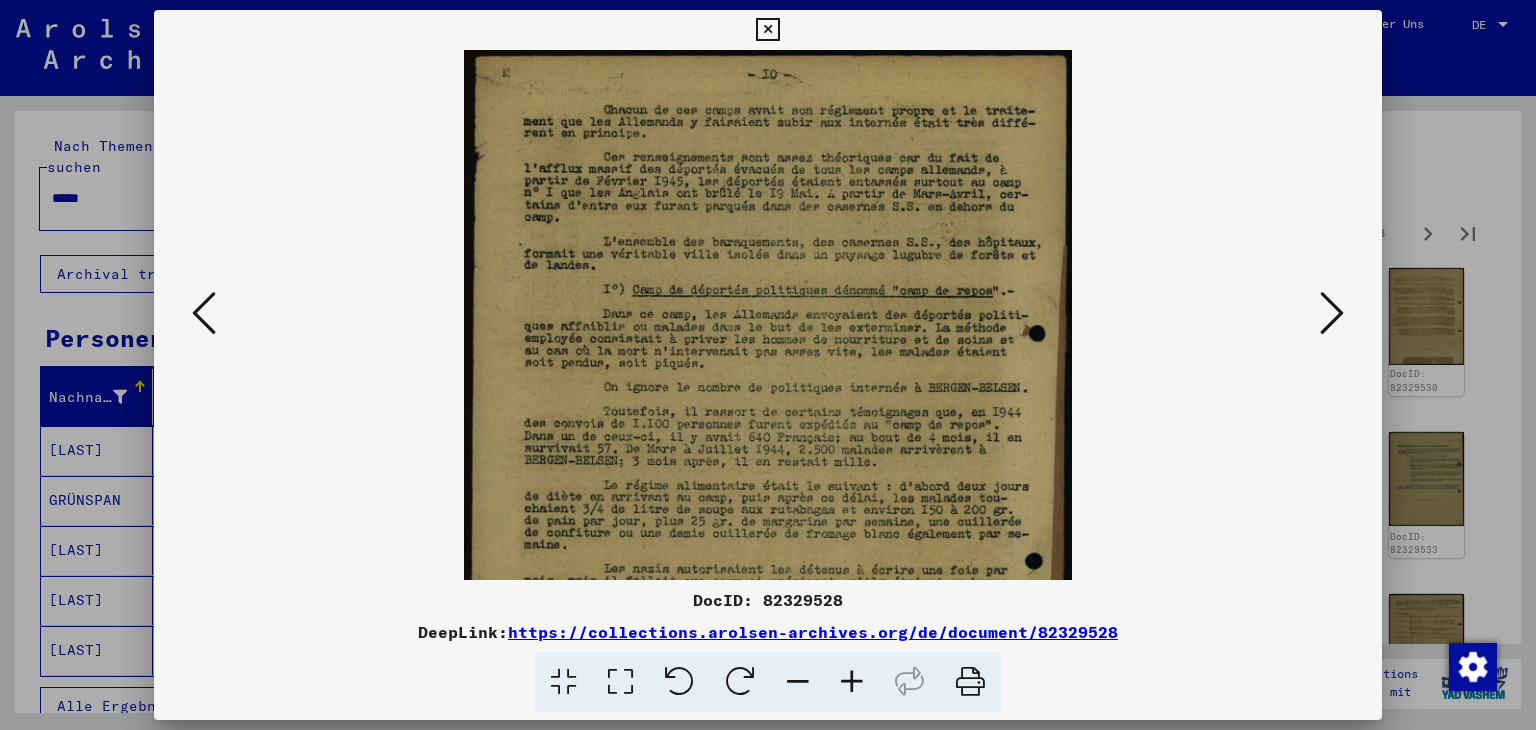 click at bounding box center [852, 682] 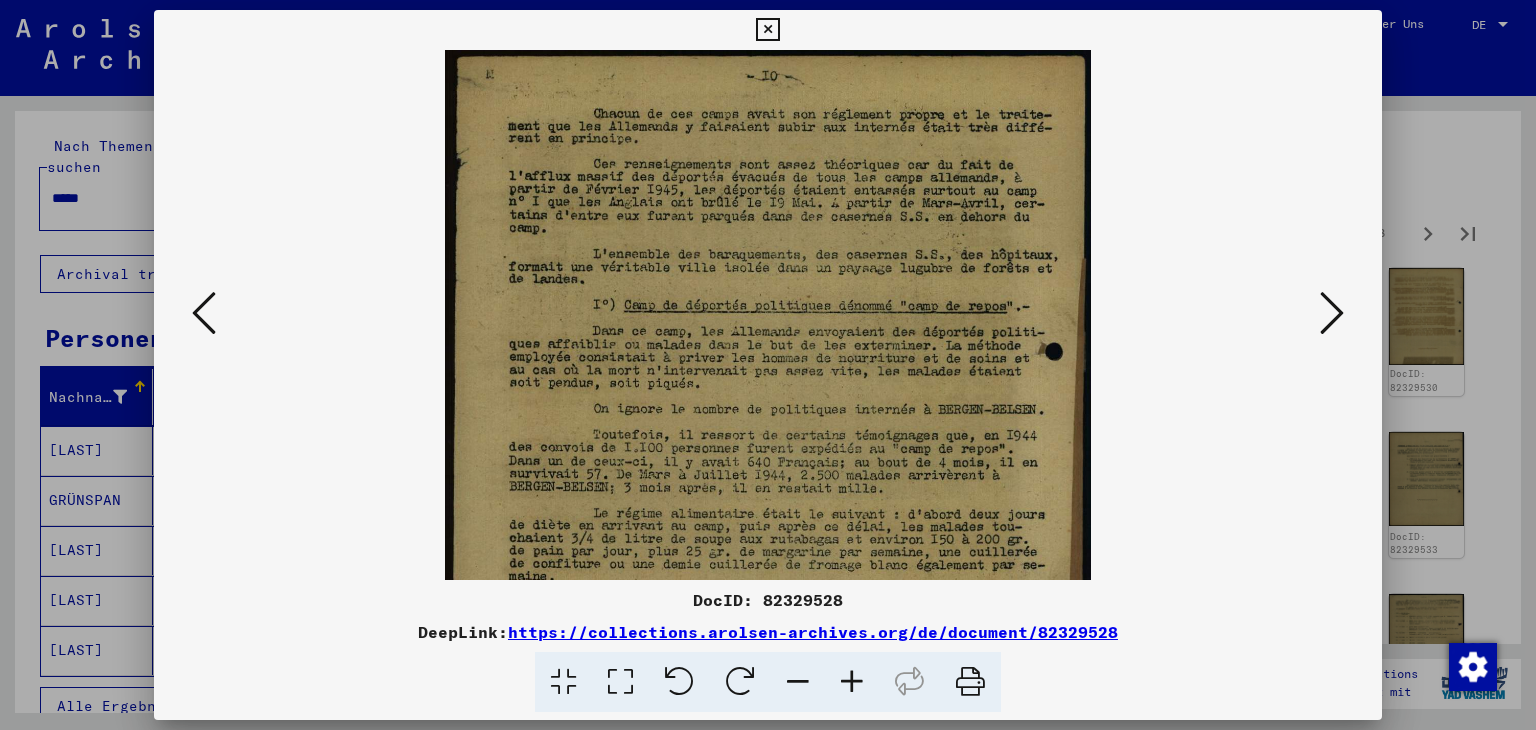 click at bounding box center (852, 682) 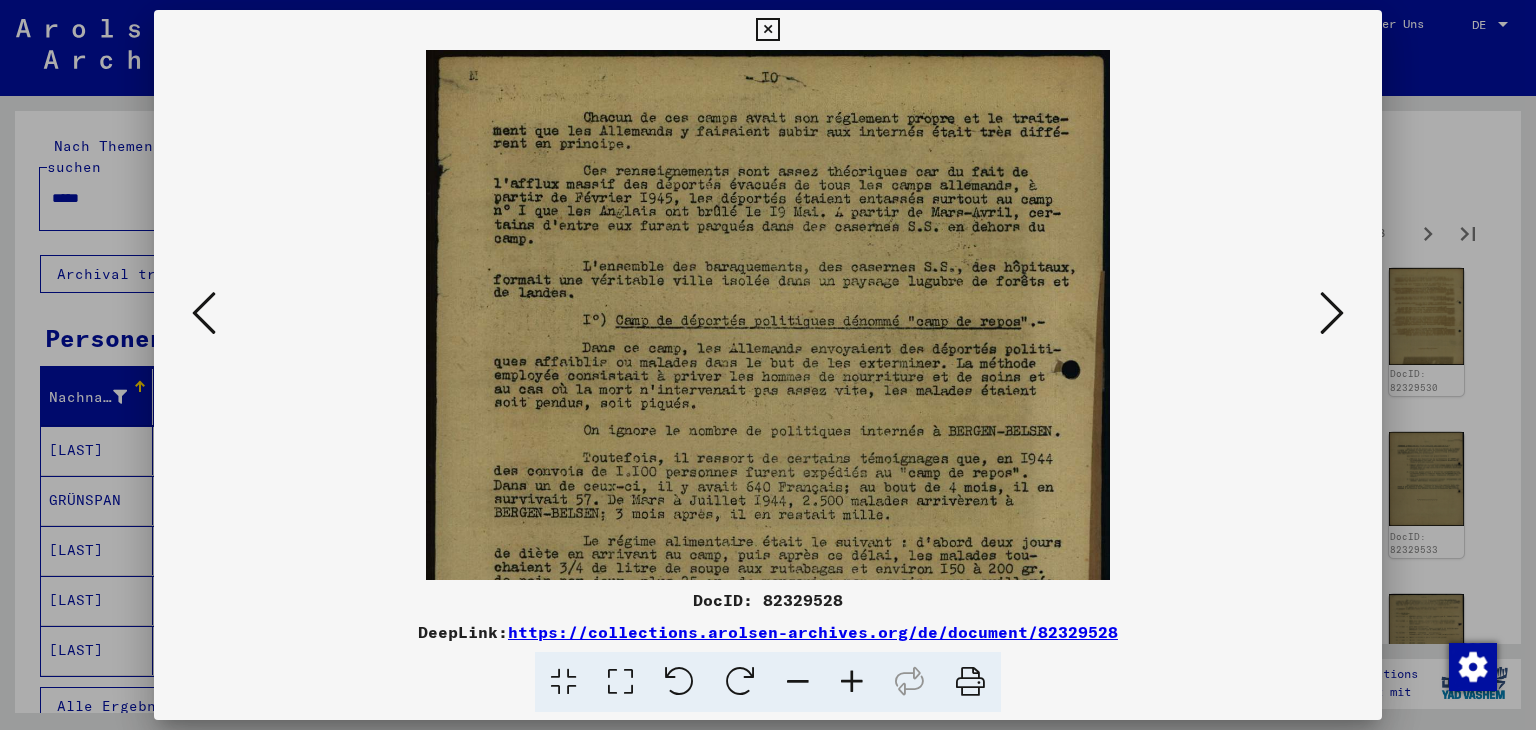 click at bounding box center (852, 682) 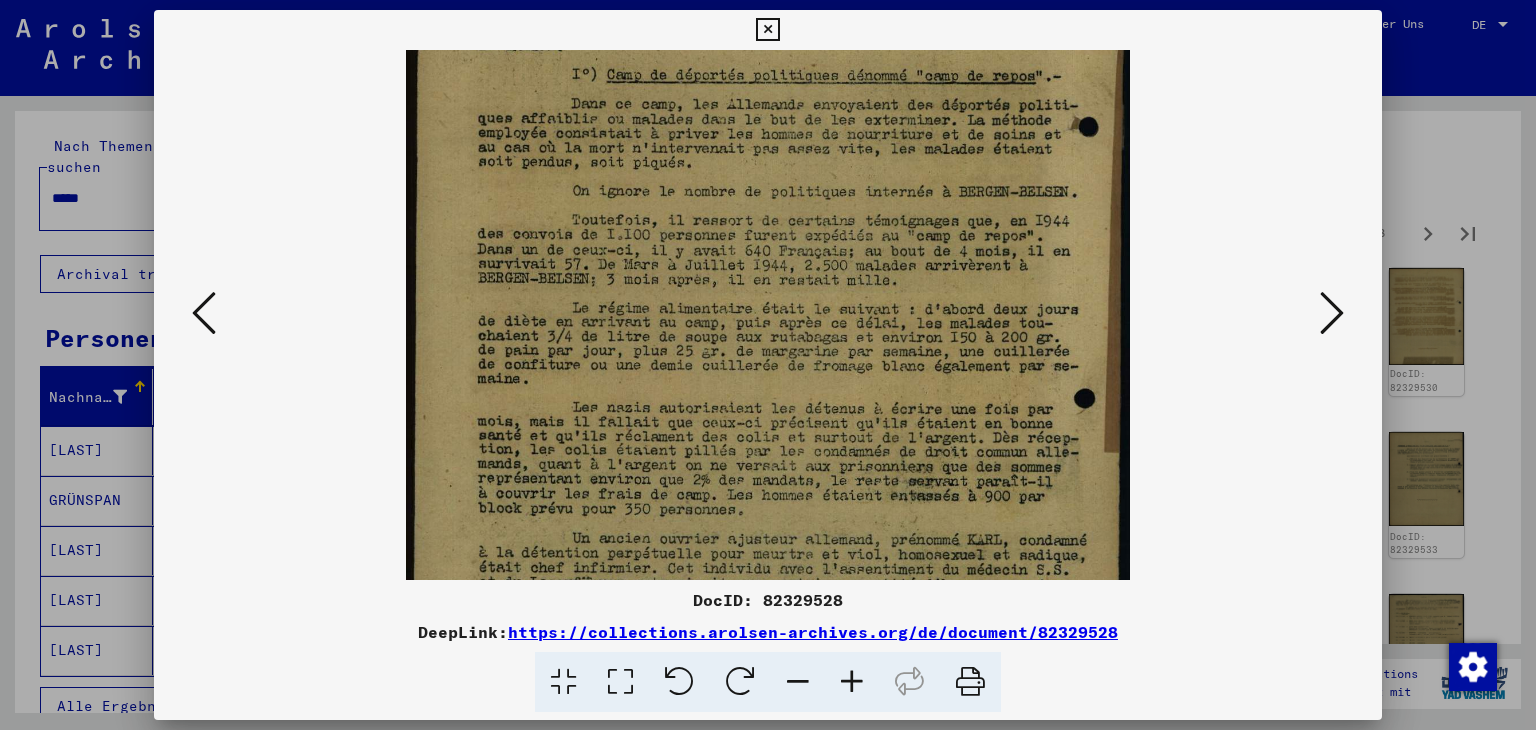 drag, startPoint x: 815, startPoint y: 504, endPoint x: 780, endPoint y: 245, distance: 261.35416 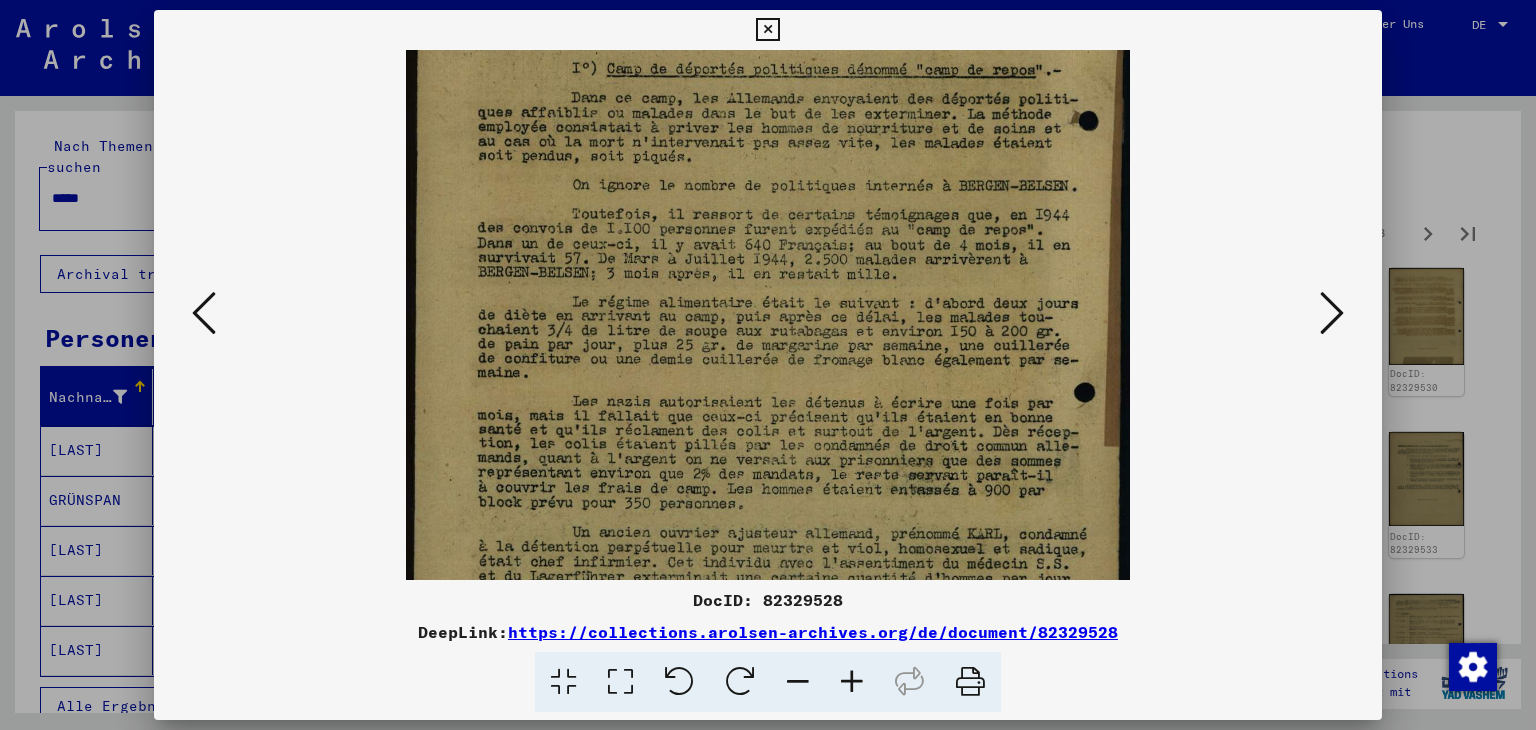 scroll, scrollTop: 400, scrollLeft: 0, axis: vertical 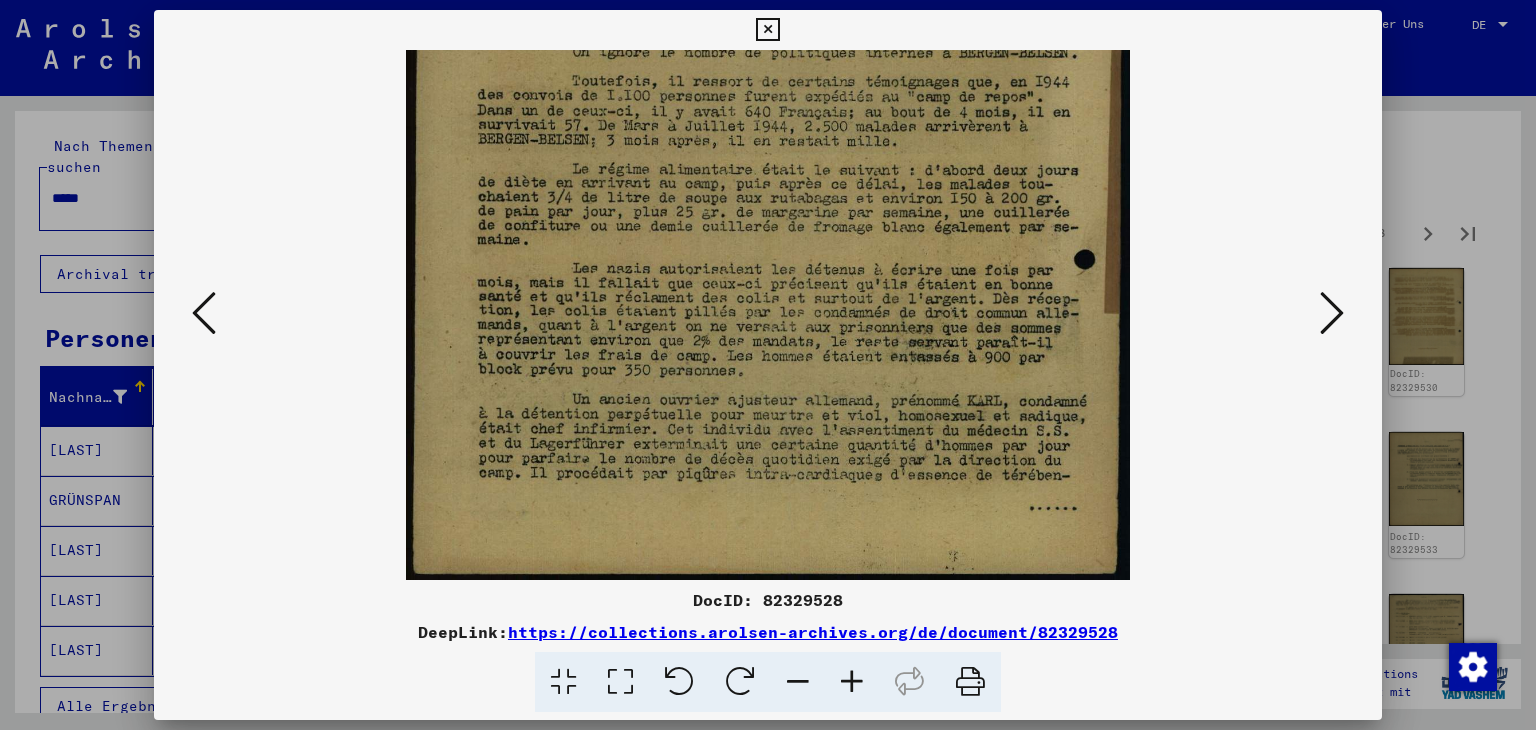 drag, startPoint x: 830, startPoint y: 457, endPoint x: 821, endPoint y: 273, distance: 184.21997 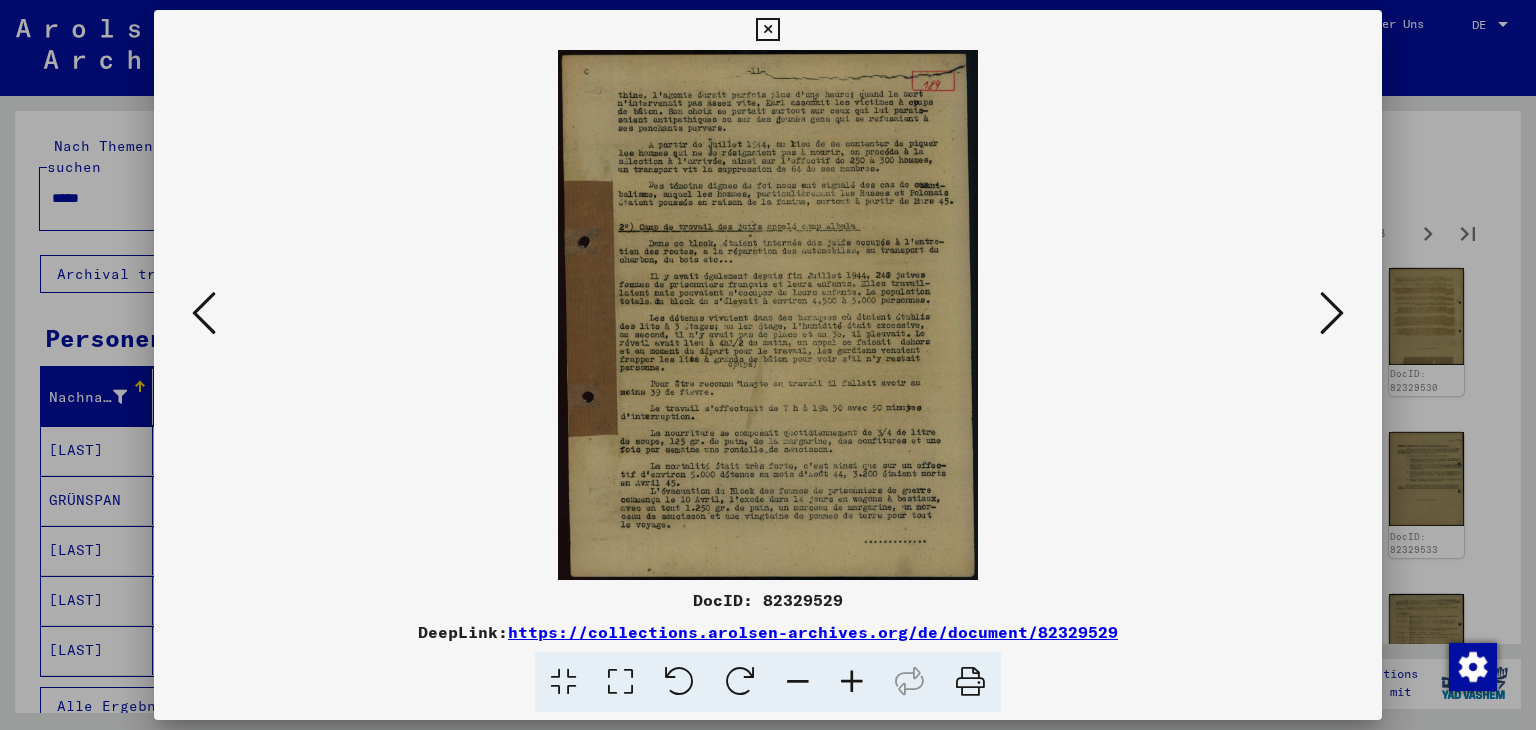 click at bounding box center [852, 682] 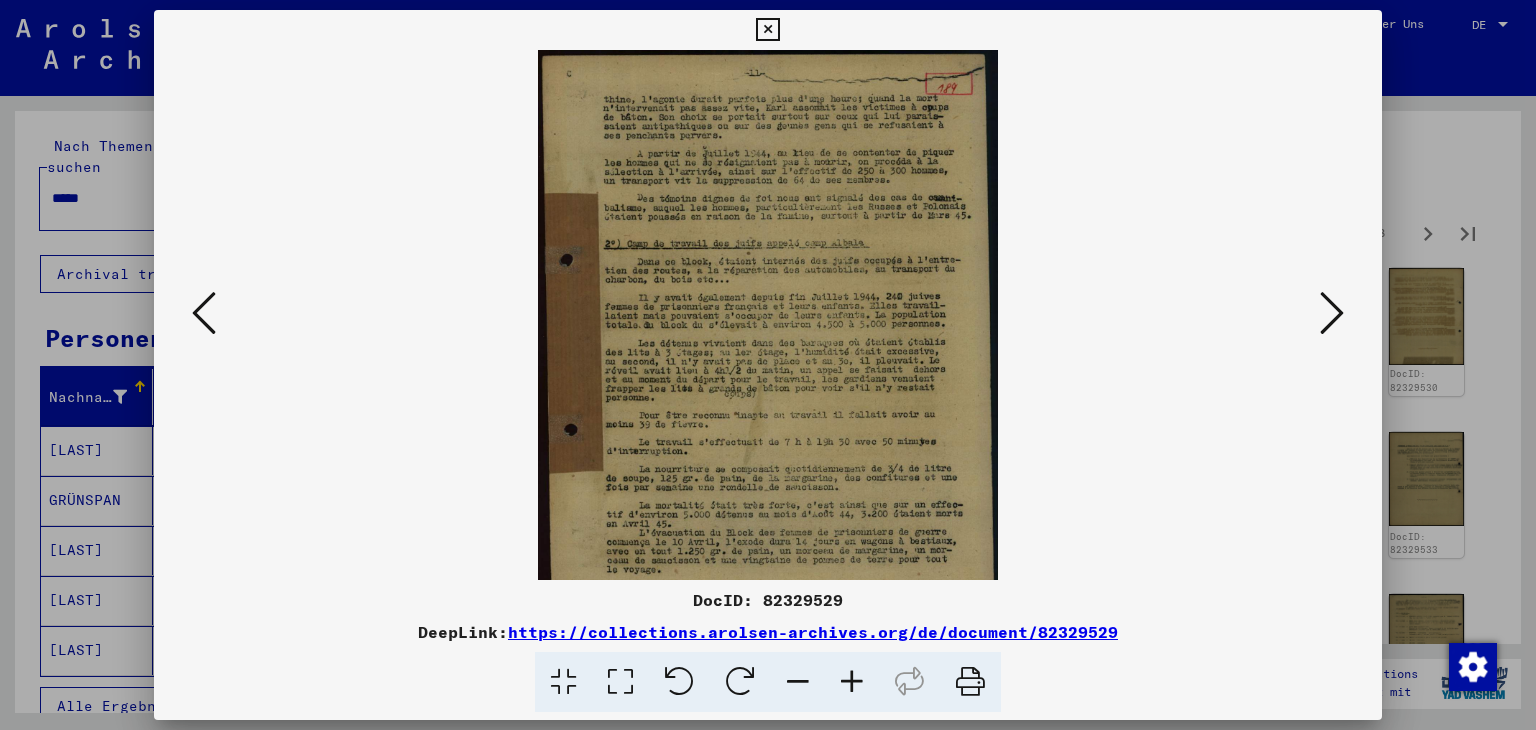 click at bounding box center [852, 682] 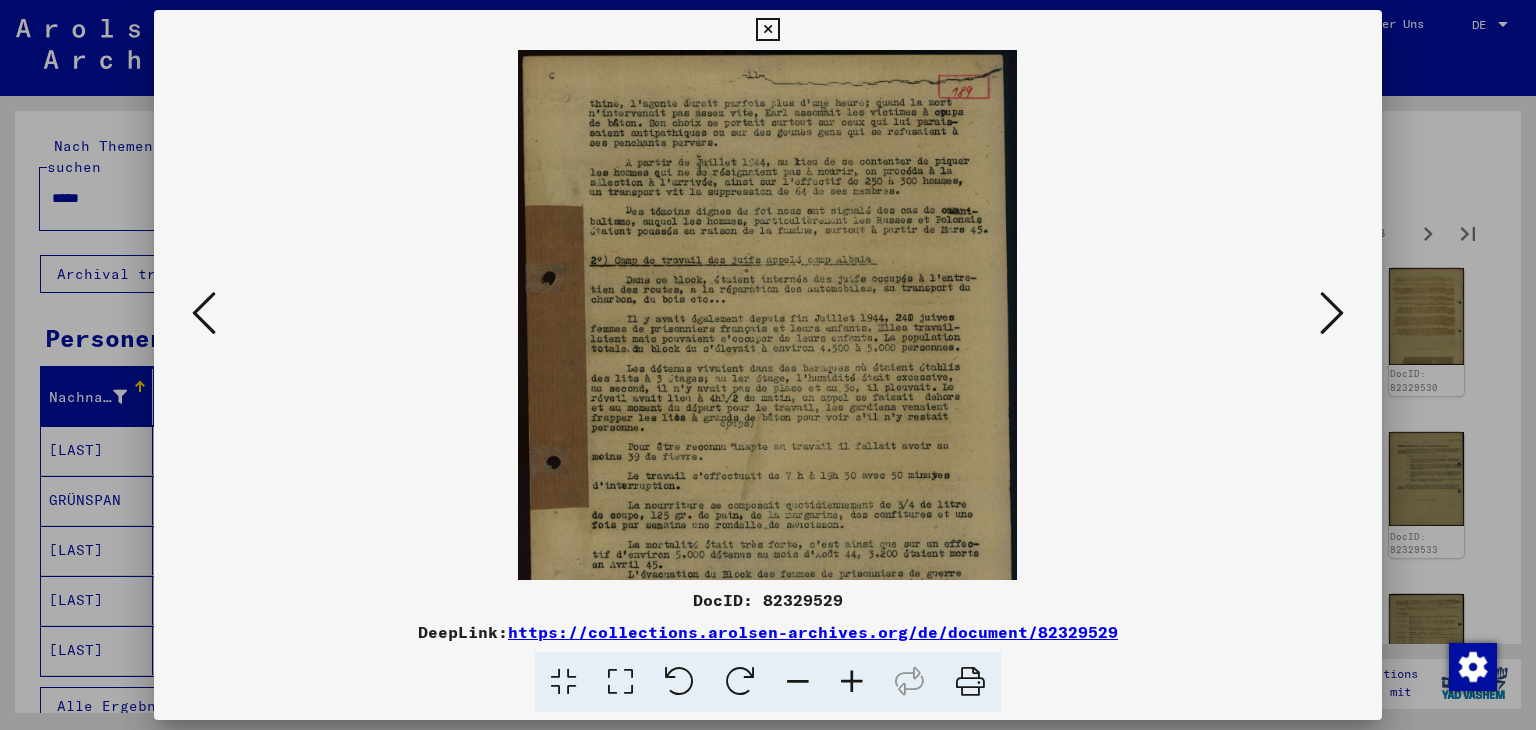 click at bounding box center [852, 682] 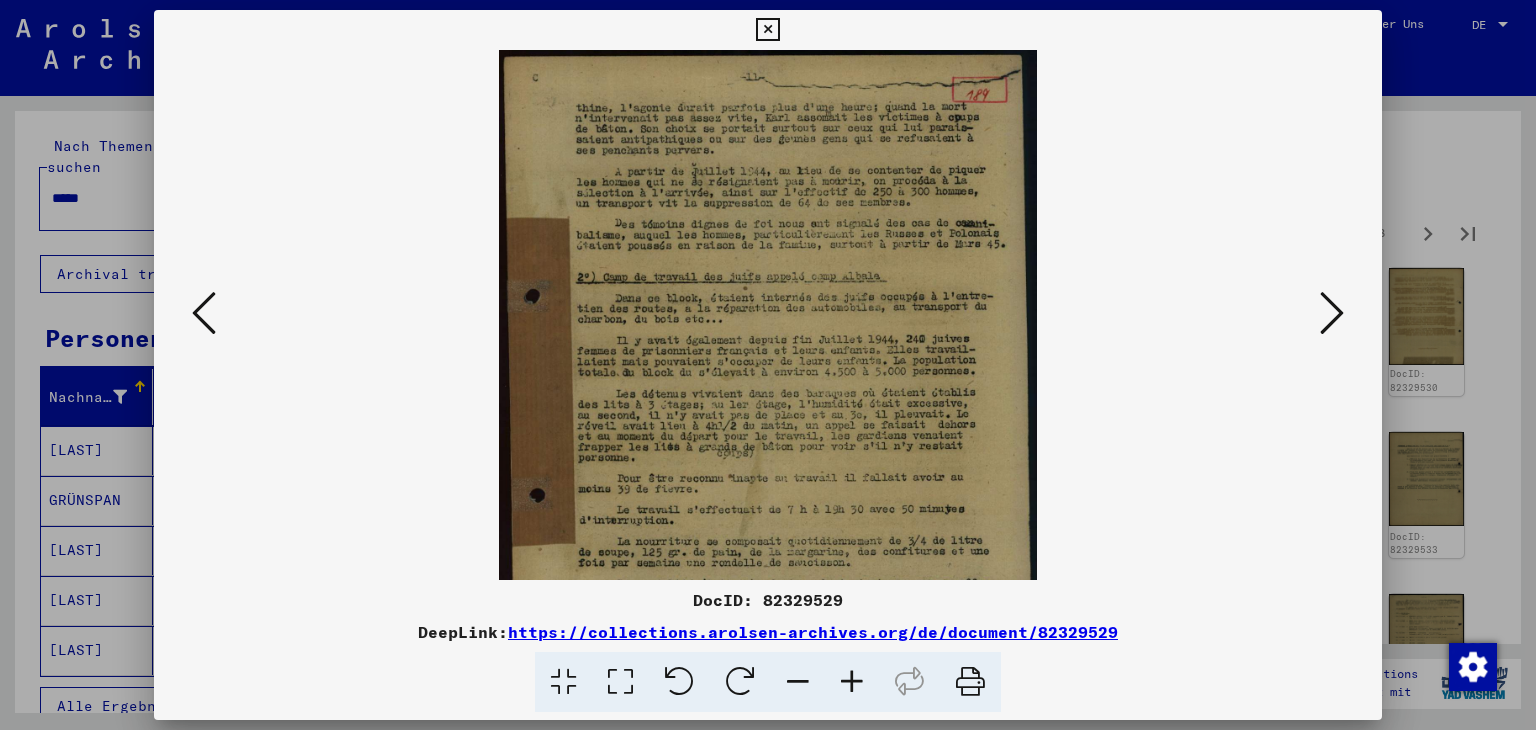 click at bounding box center (852, 682) 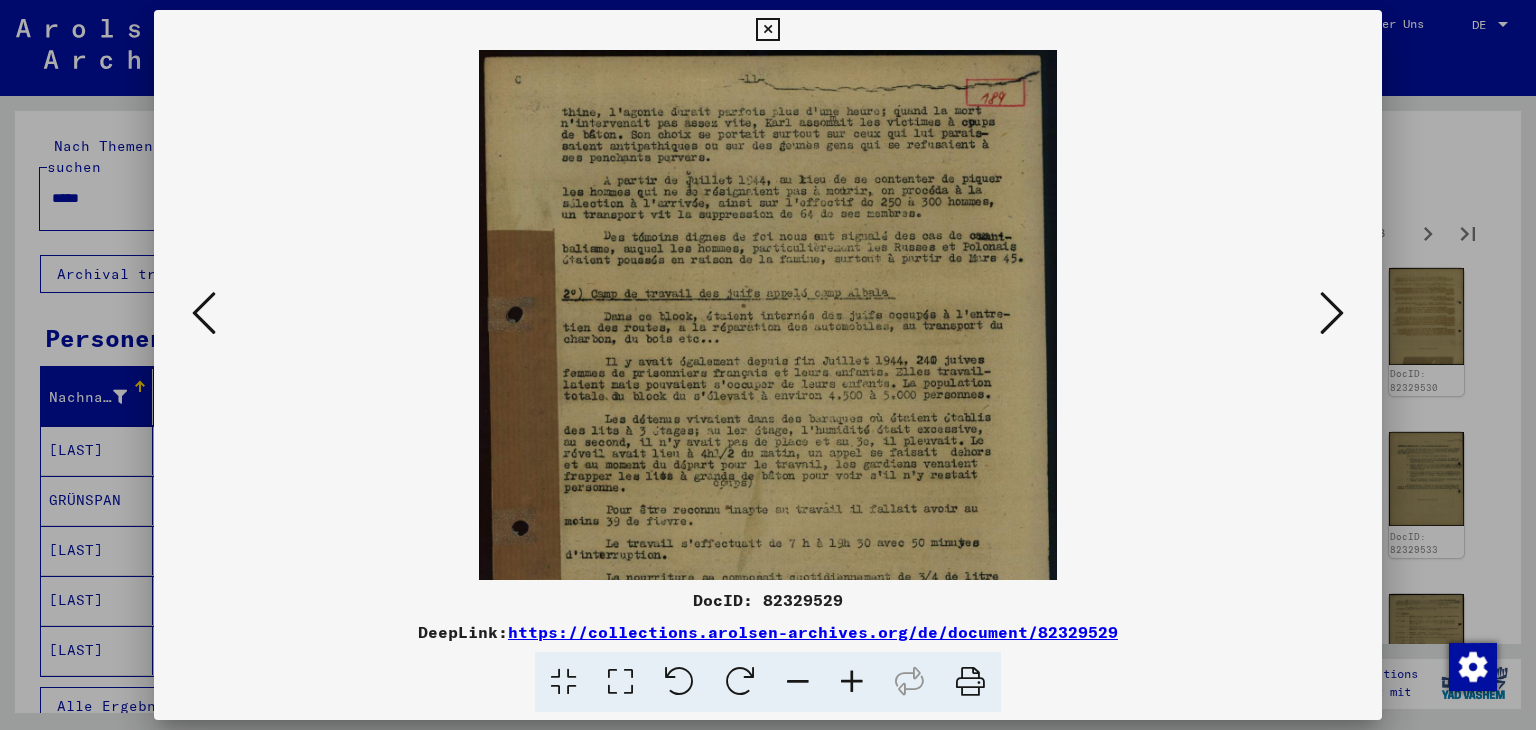 click at bounding box center [852, 682] 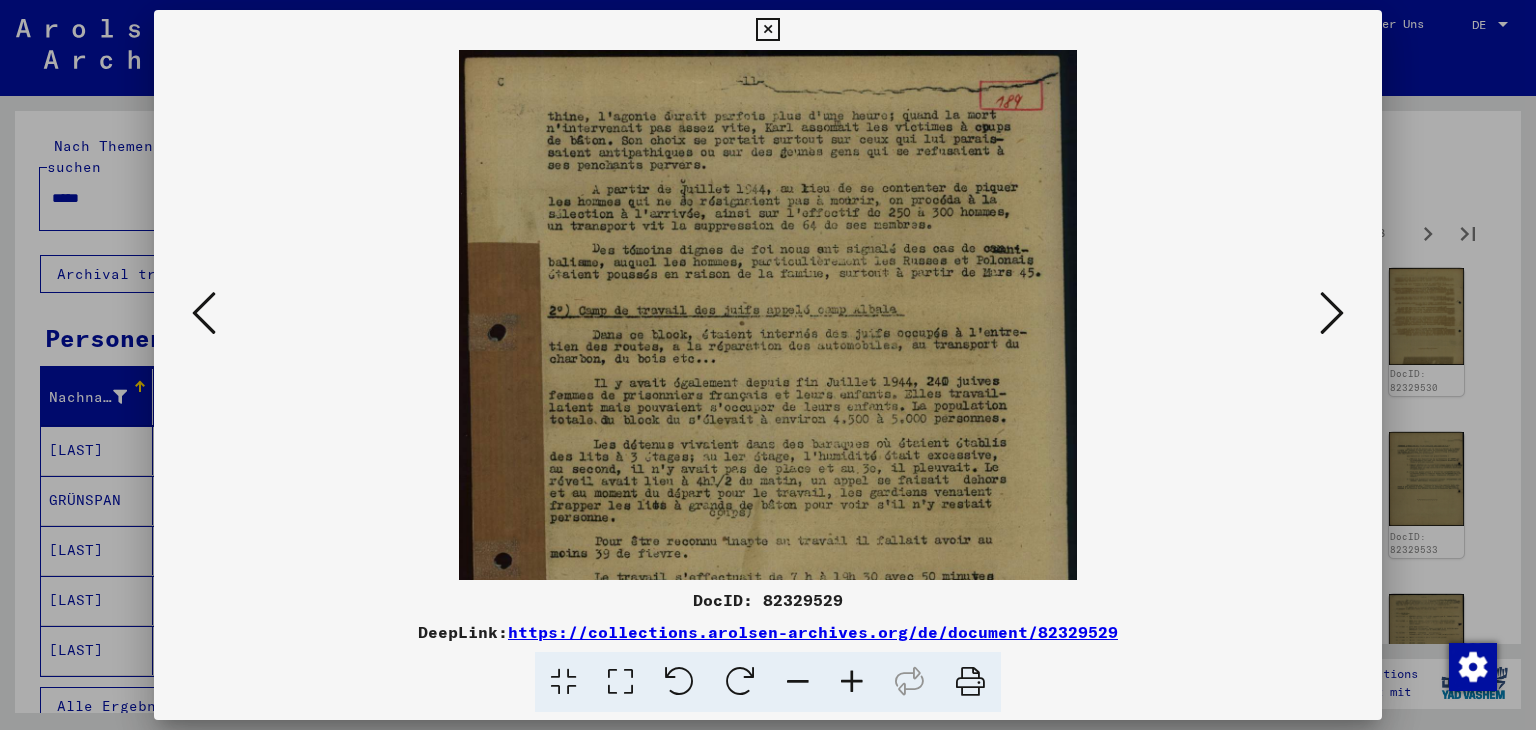 click at bounding box center [852, 682] 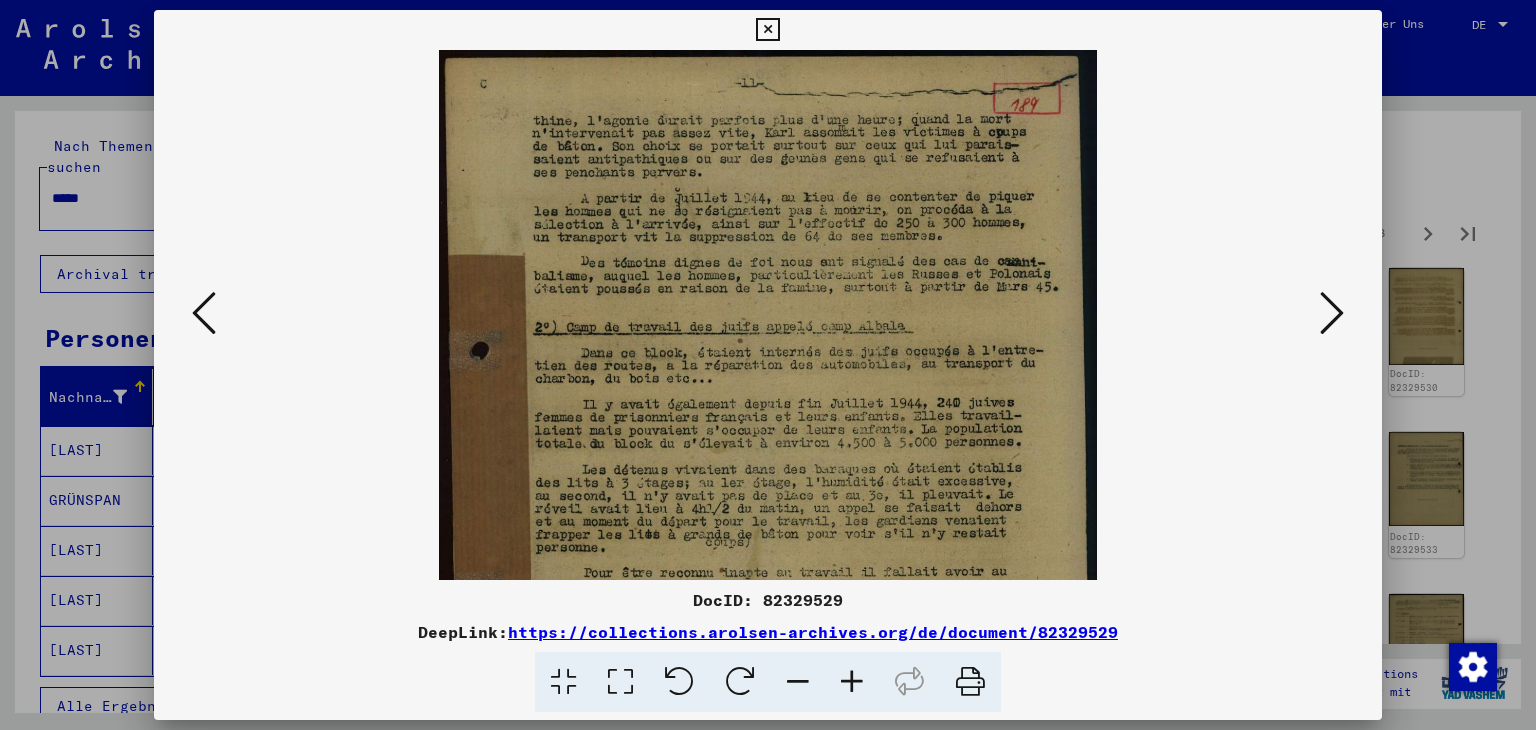 click at bounding box center [852, 682] 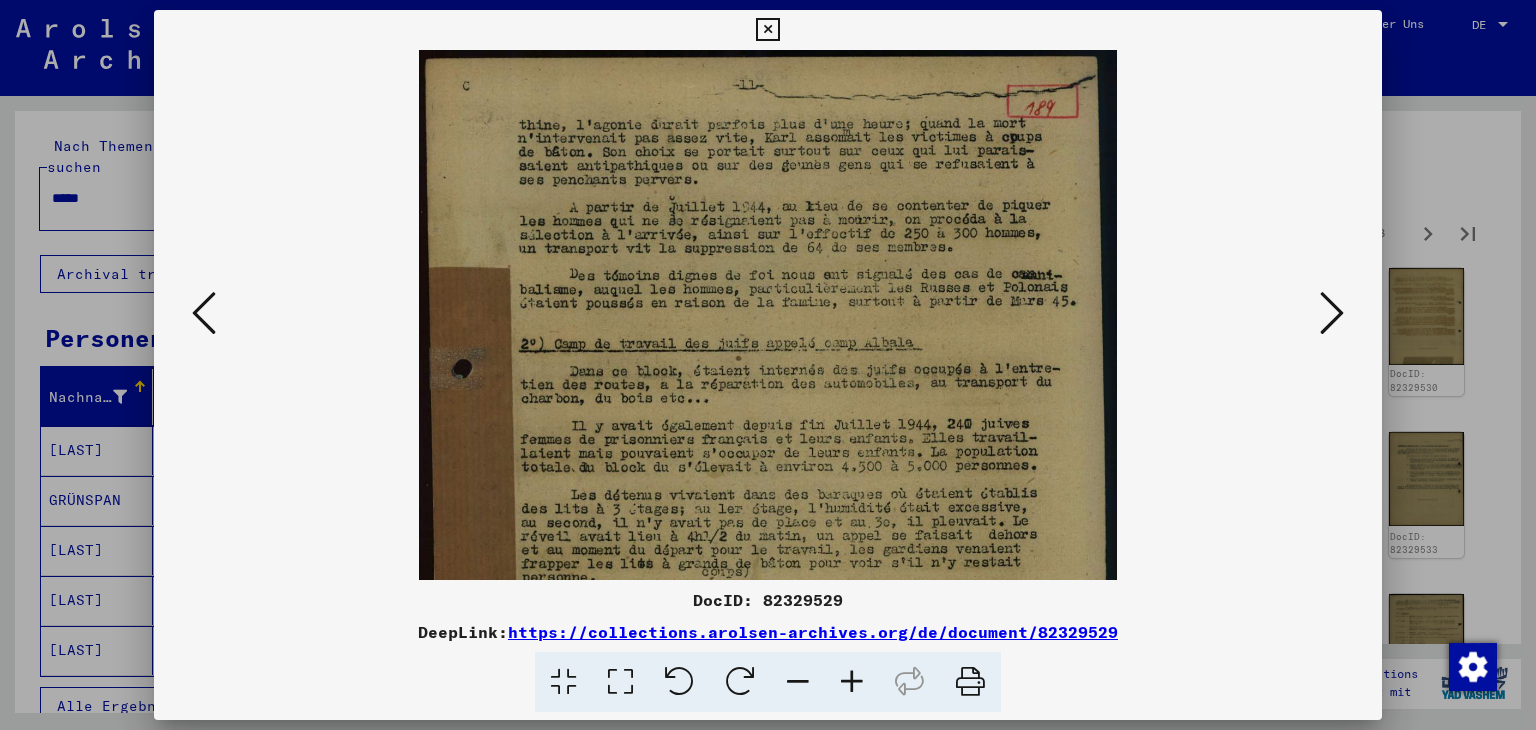 click at bounding box center (852, 682) 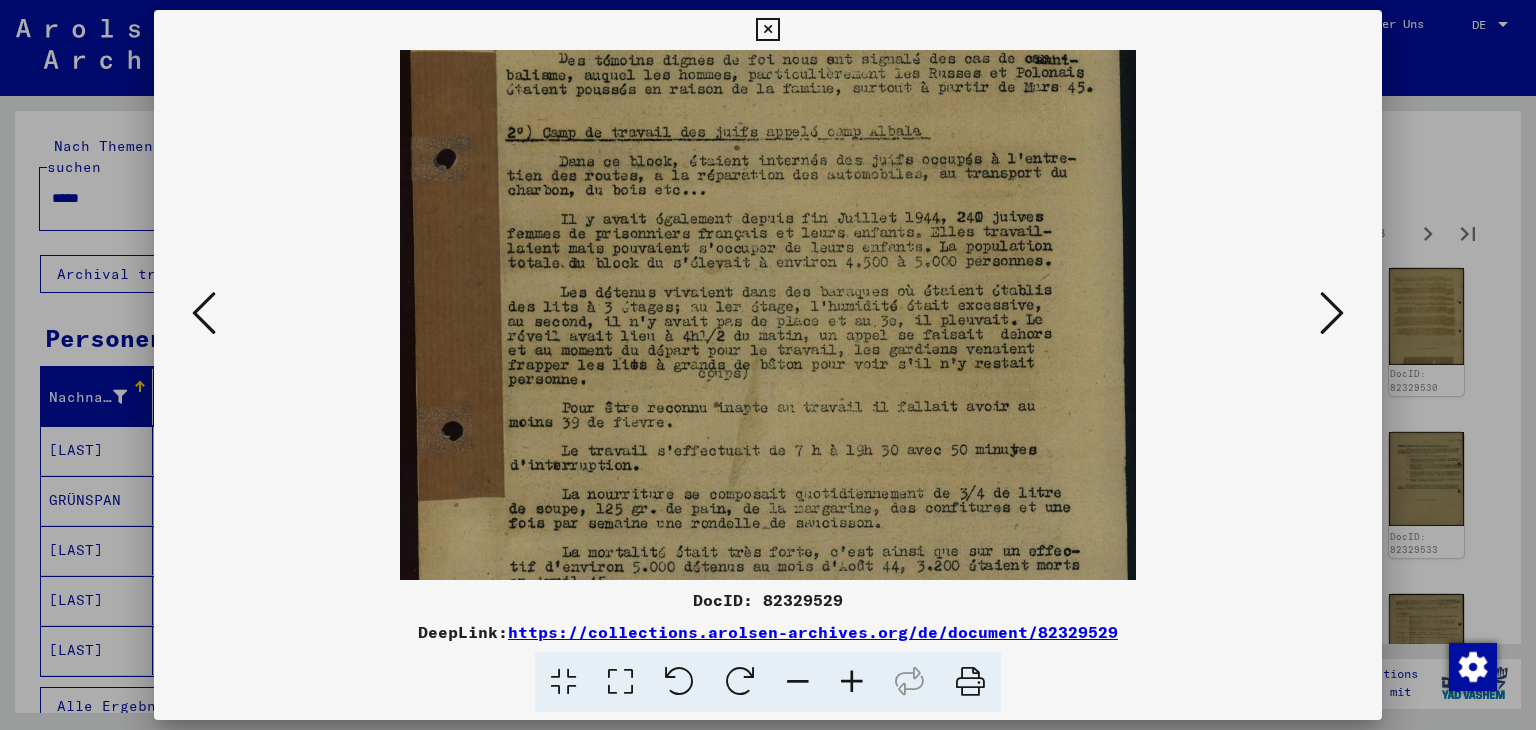 scroll, scrollTop: 240, scrollLeft: 0, axis: vertical 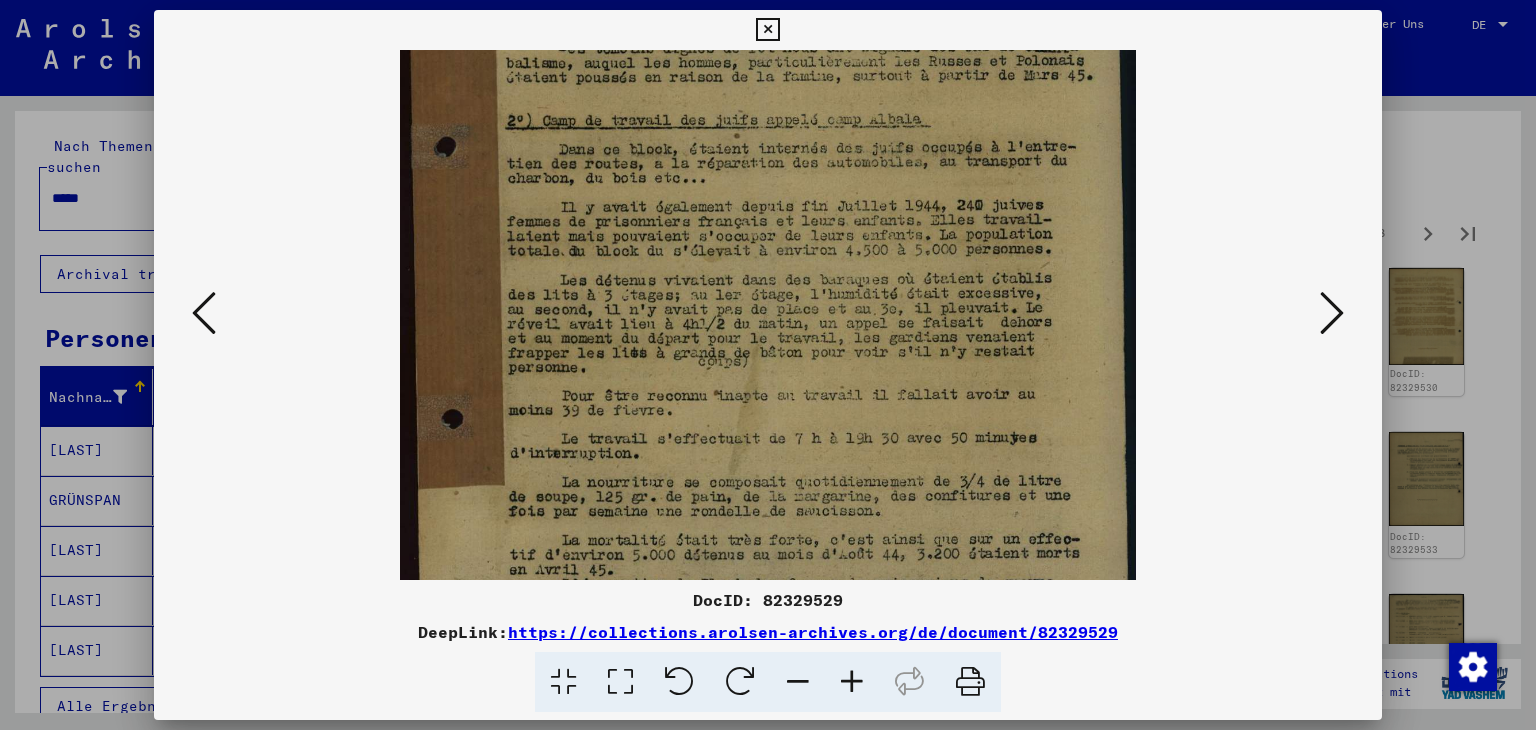 drag, startPoint x: 921, startPoint y: 493, endPoint x: 939, endPoint y: 256, distance: 237.68256 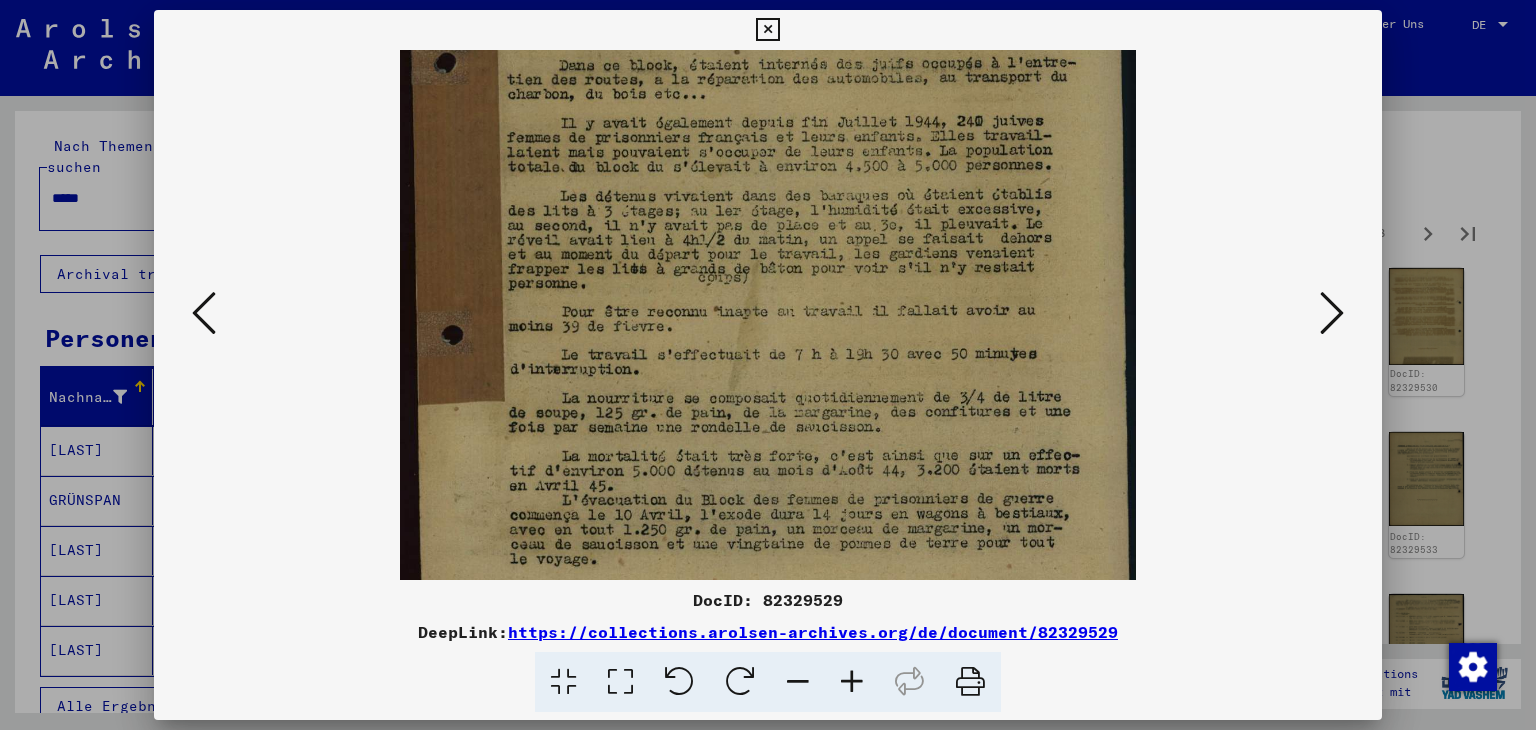 scroll, scrollTop: 365, scrollLeft: 0, axis: vertical 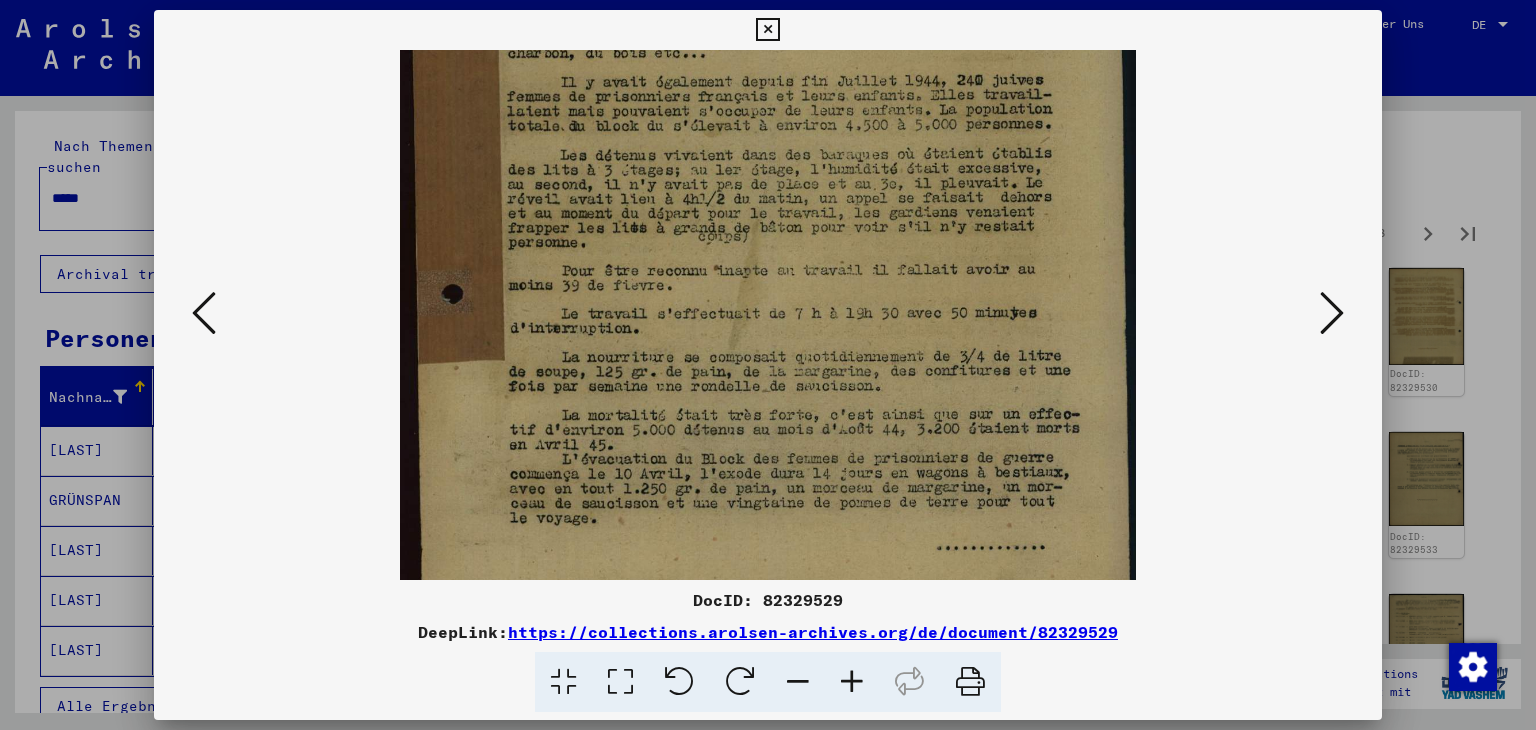 drag, startPoint x: 993, startPoint y: 465, endPoint x: 993, endPoint y: 340, distance: 125 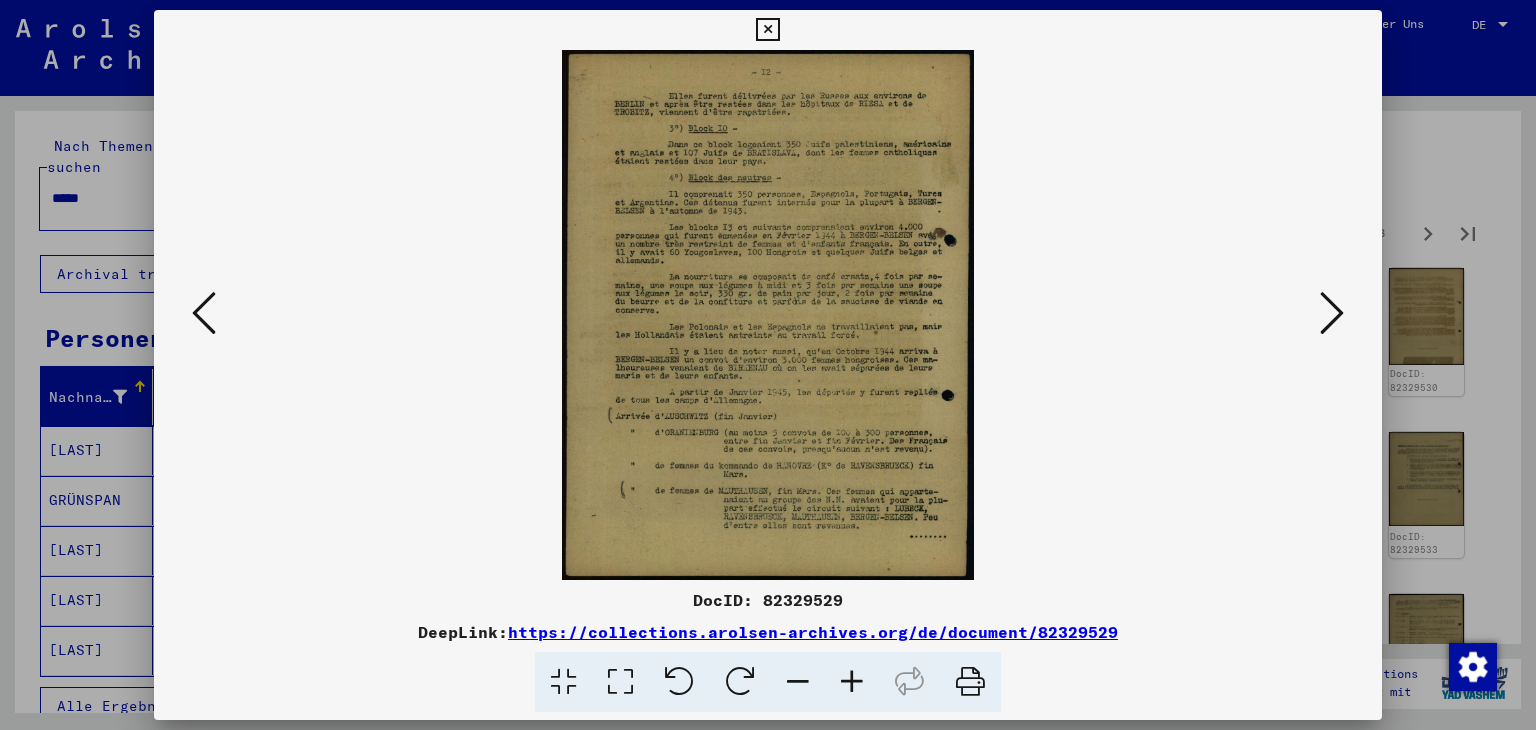scroll, scrollTop: 0, scrollLeft: 0, axis: both 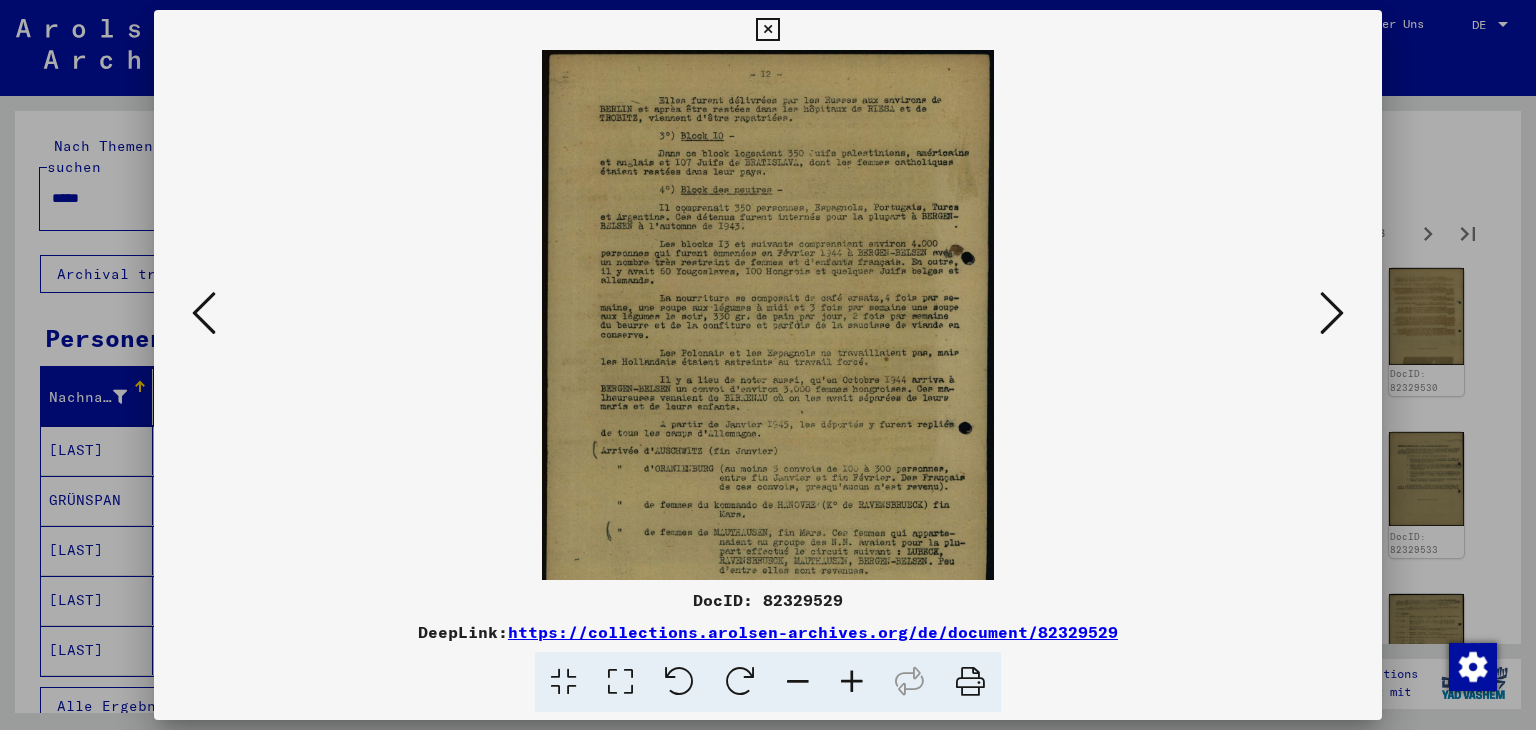 click at bounding box center (852, 682) 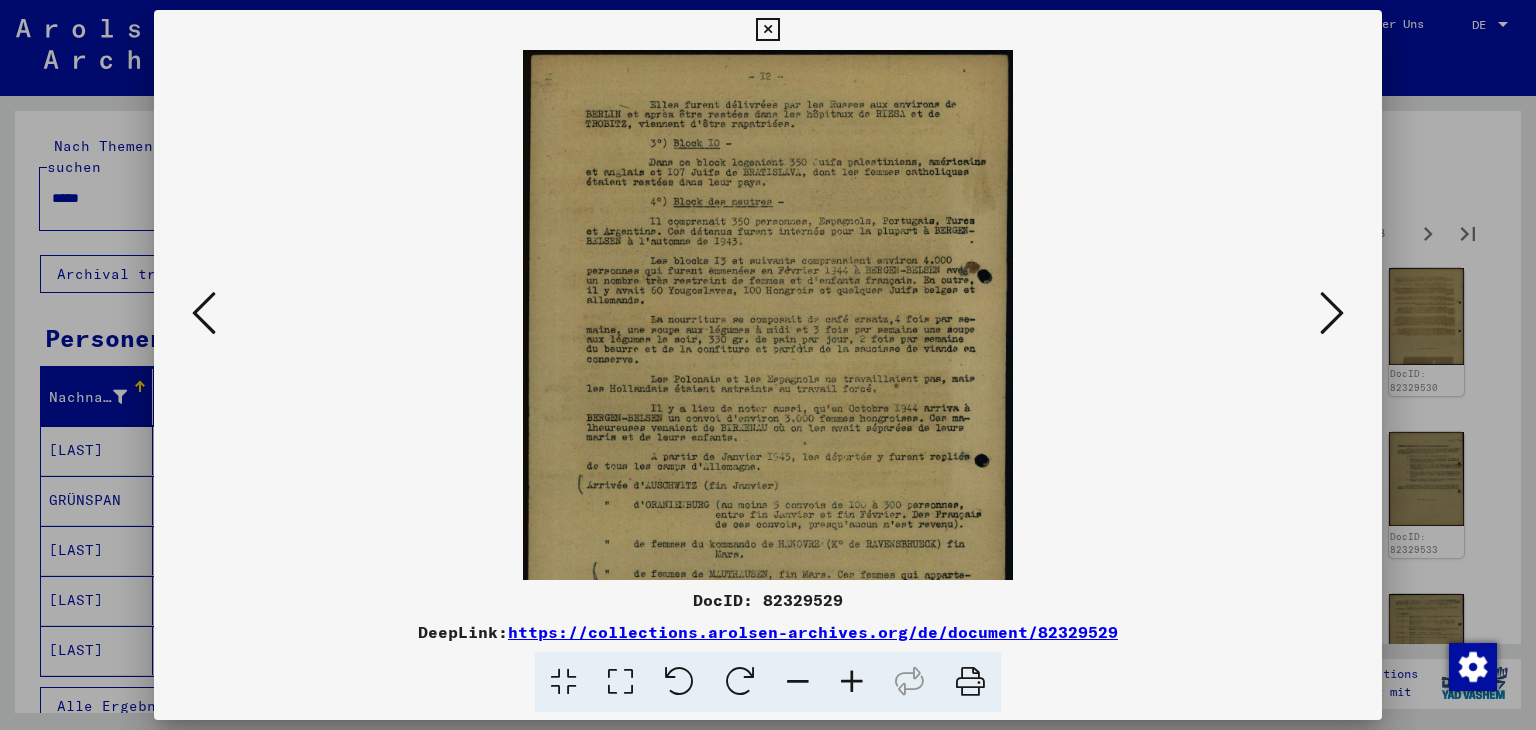 click at bounding box center [852, 682] 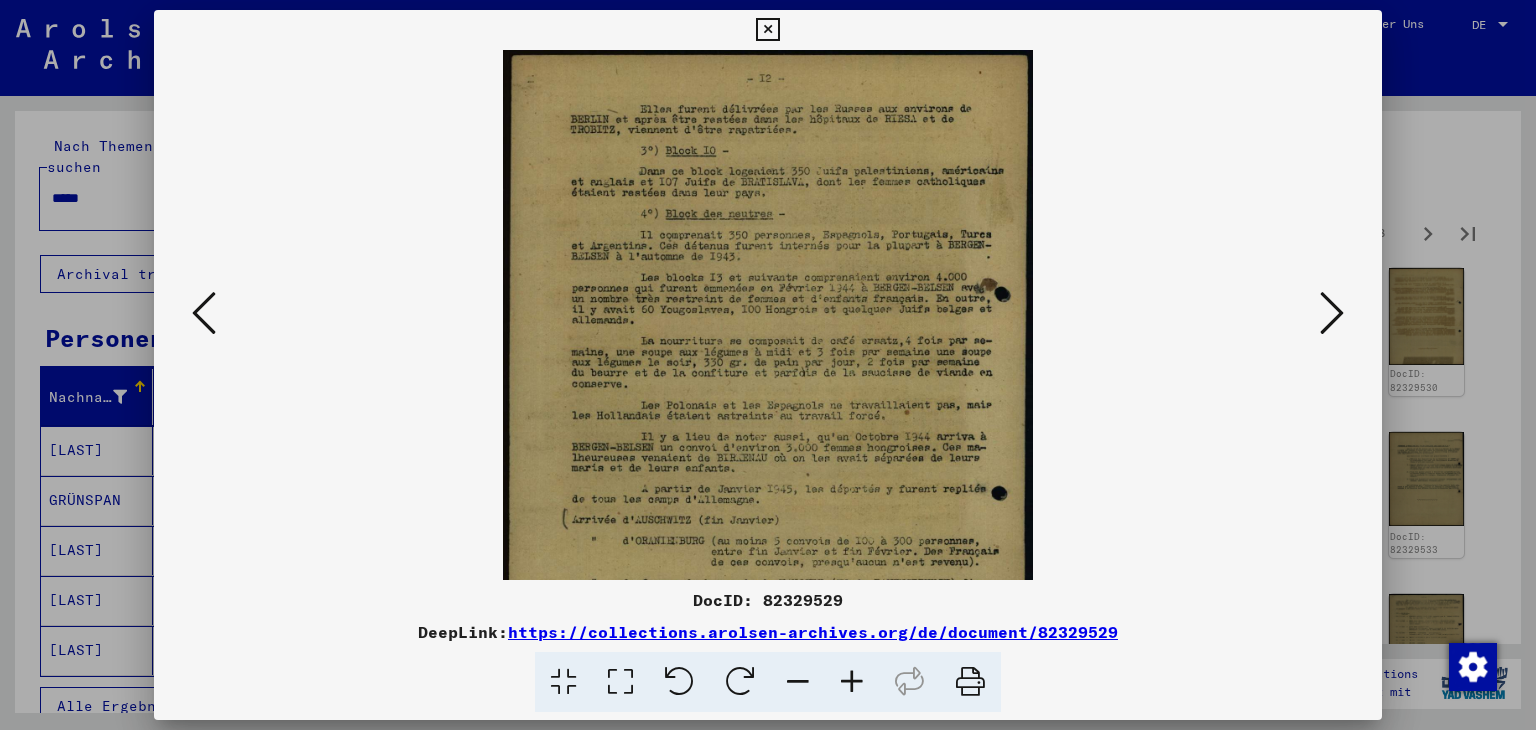 click at bounding box center [852, 682] 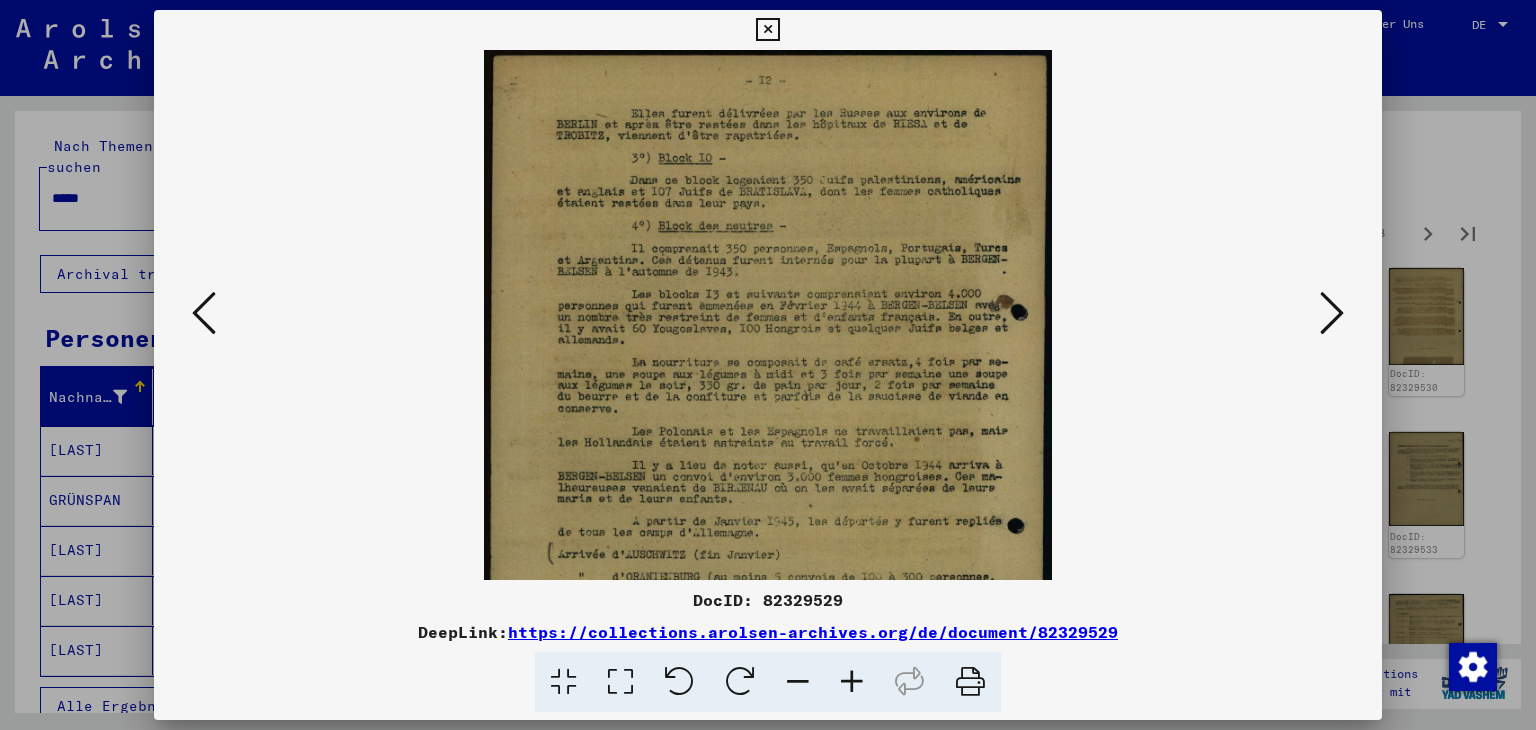 click at bounding box center (852, 682) 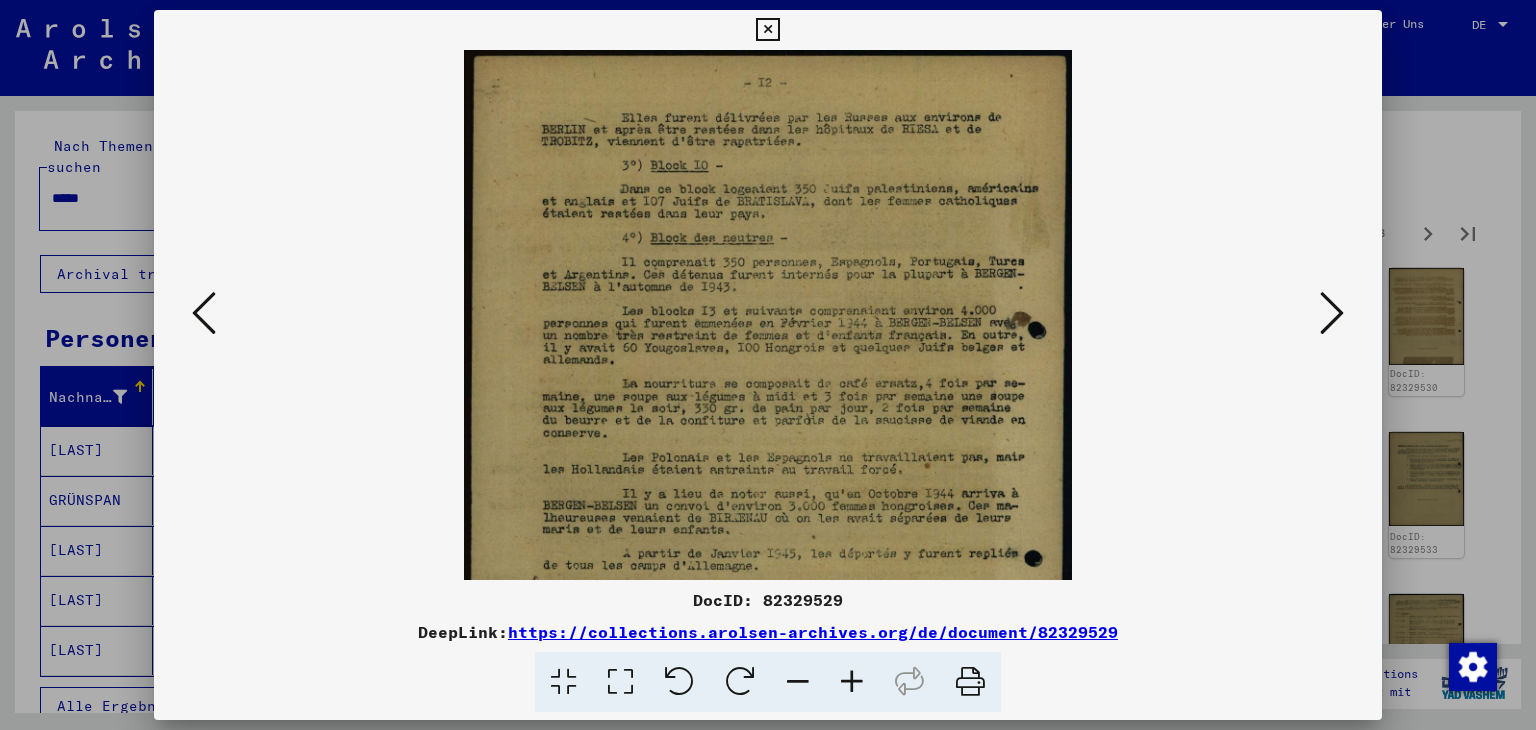 click at bounding box center [852, 682] 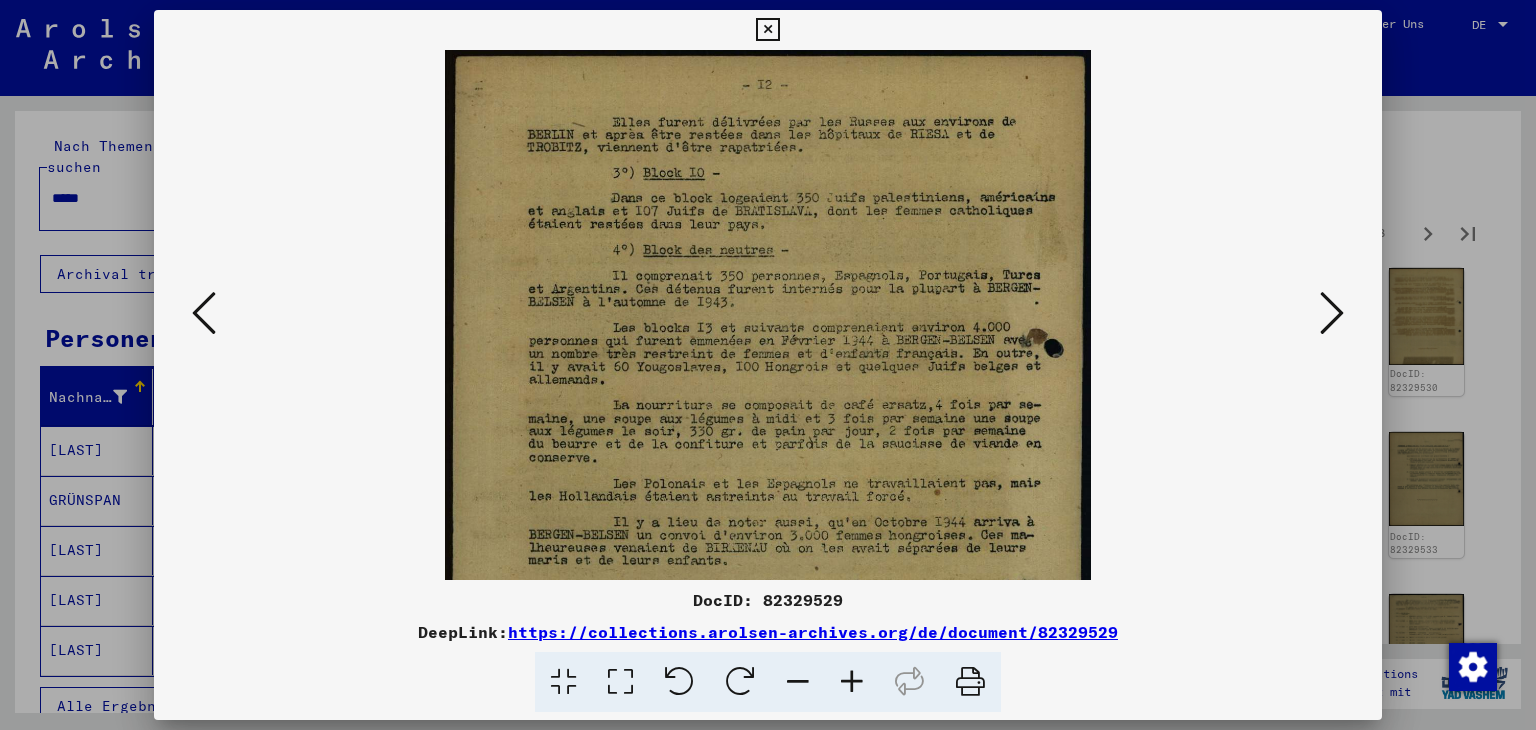 click at bounding box center [852, 682] 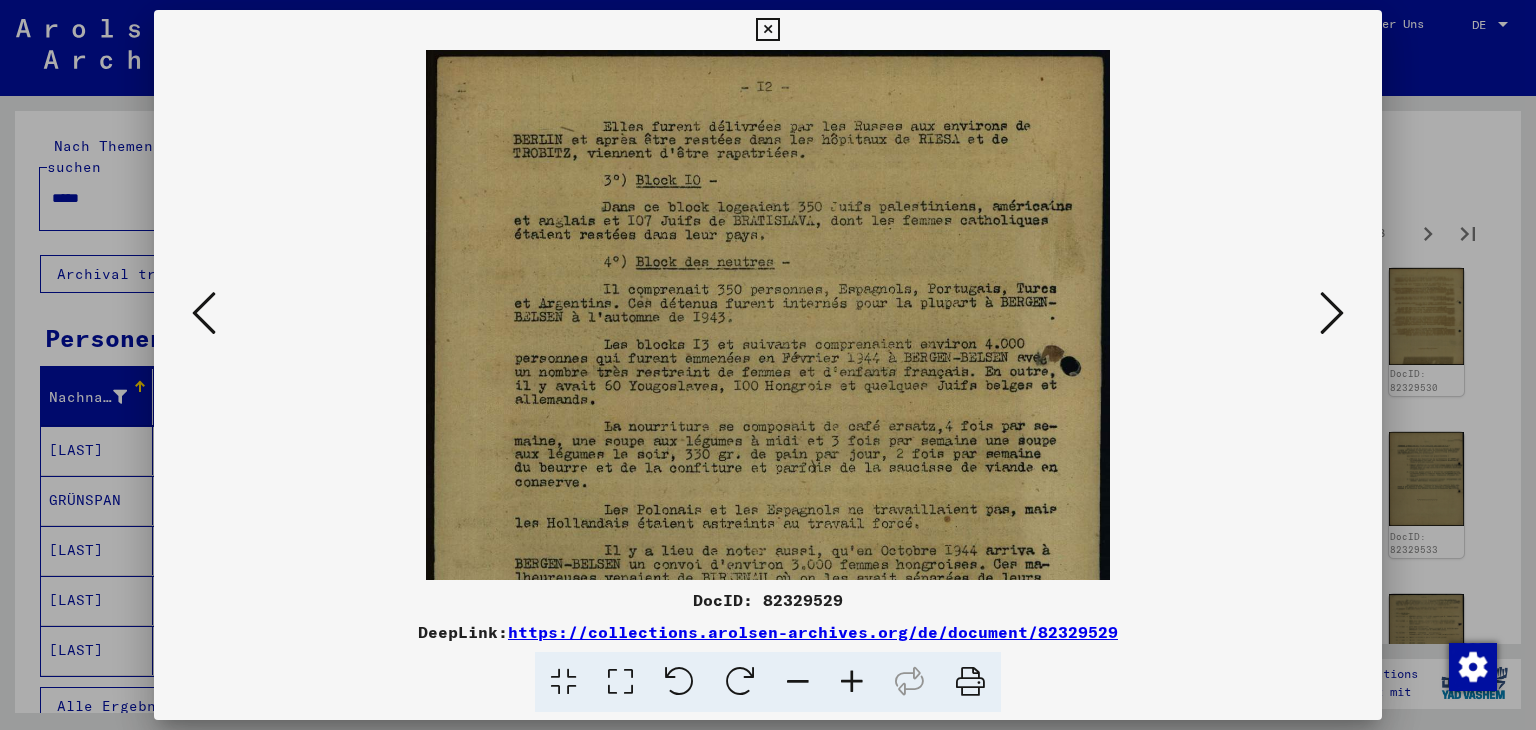 click at bounding box center (852, 682) 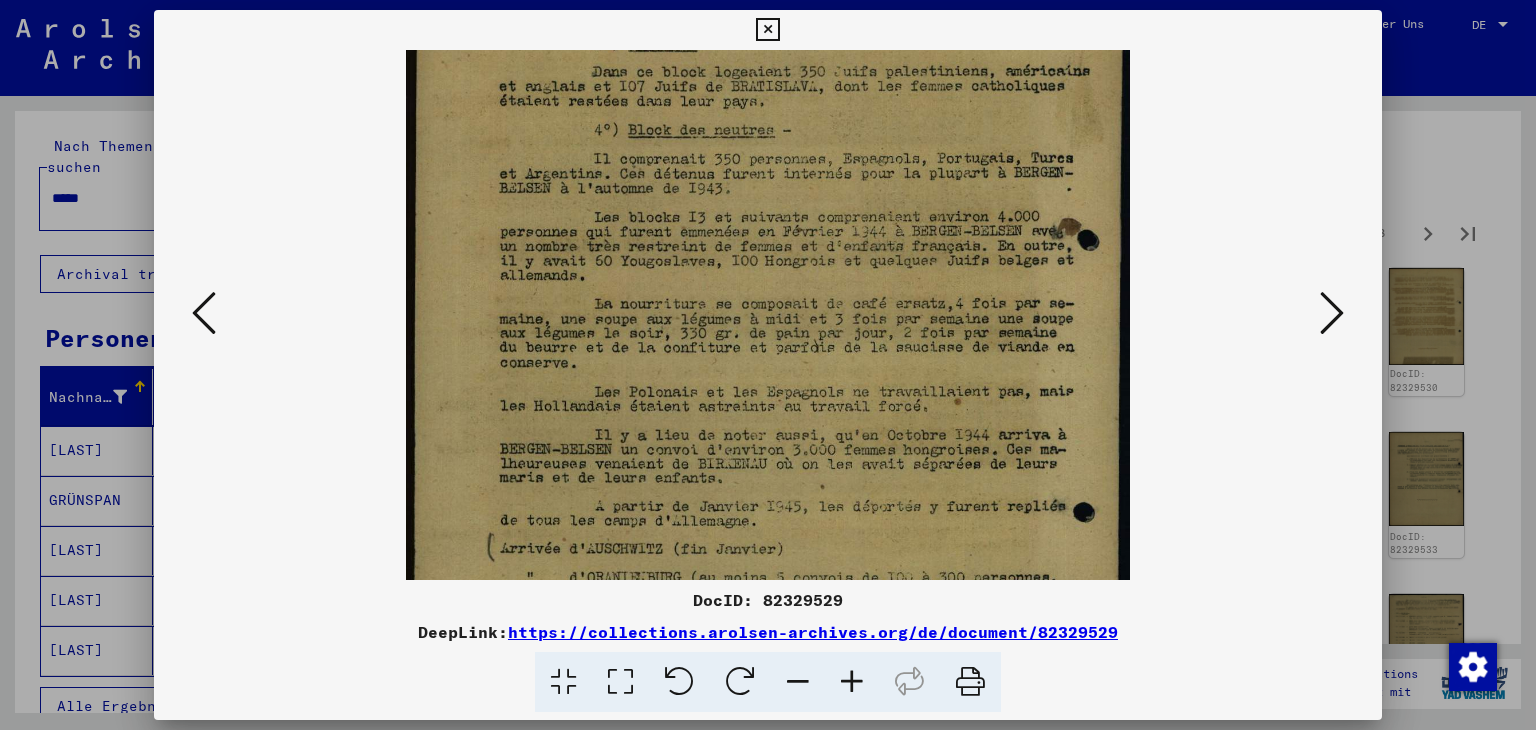 drag, startPoint x: 862, startPoint y: 433, endPoint x: 861, endPoint y: 326, distance: 107.00467 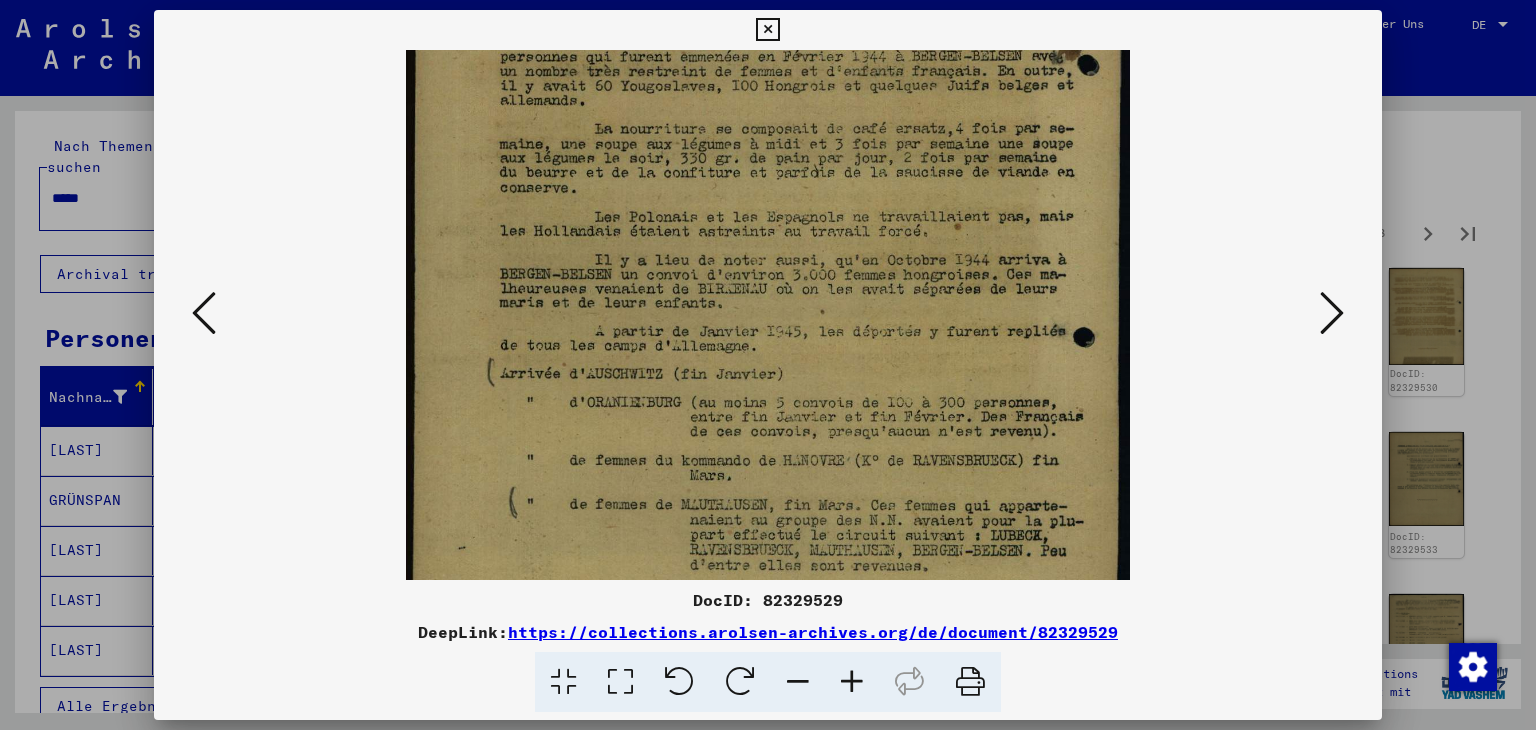 drag, startPoint x: 897, startPoint y: 340, endPoint x: 892, endPoint y: 325, distance: 15.811388 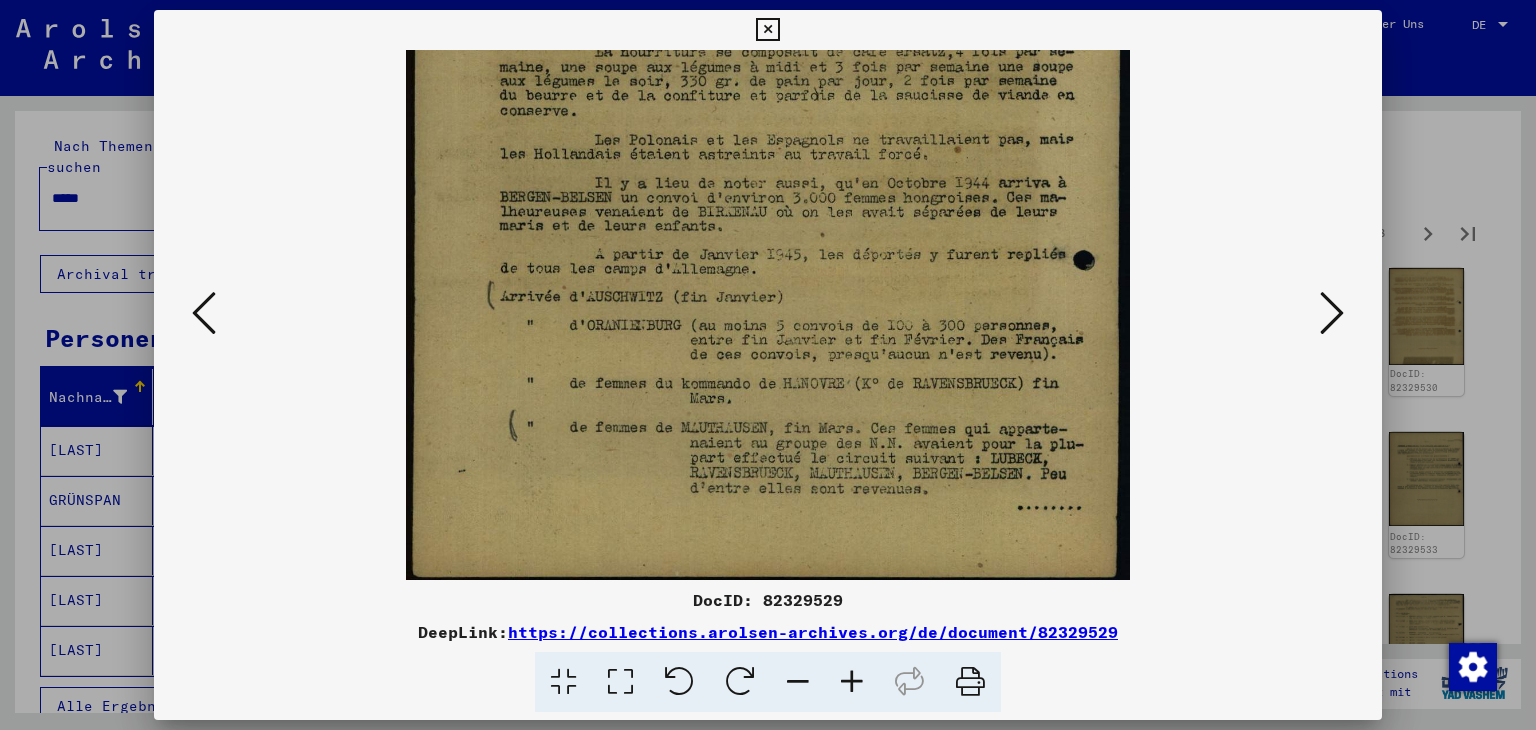 drag, startPoint x: 919, startPoint y: 516, endPoint x: 925, endPoint y: 450, distance: 66.27216 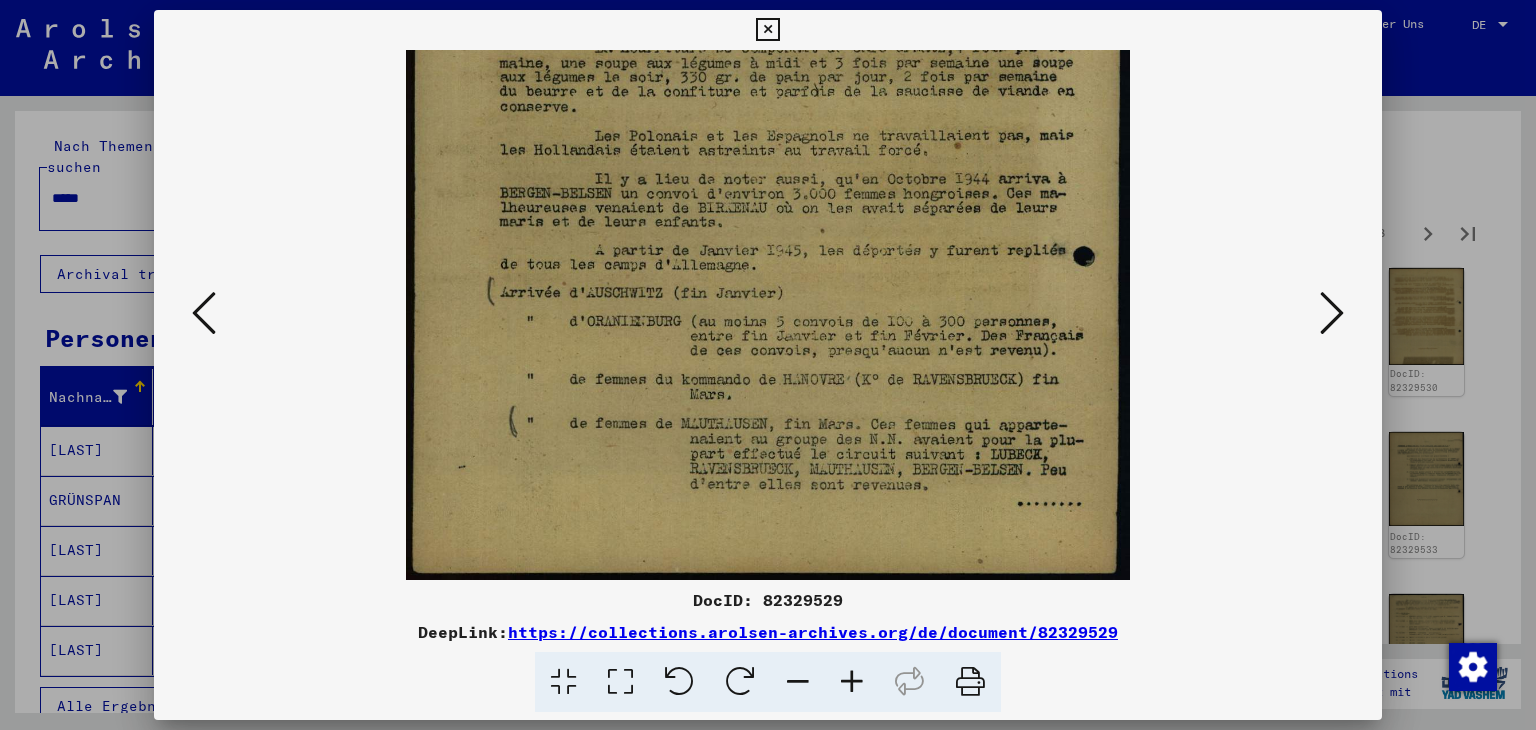click at bounding box center [1332, 313] 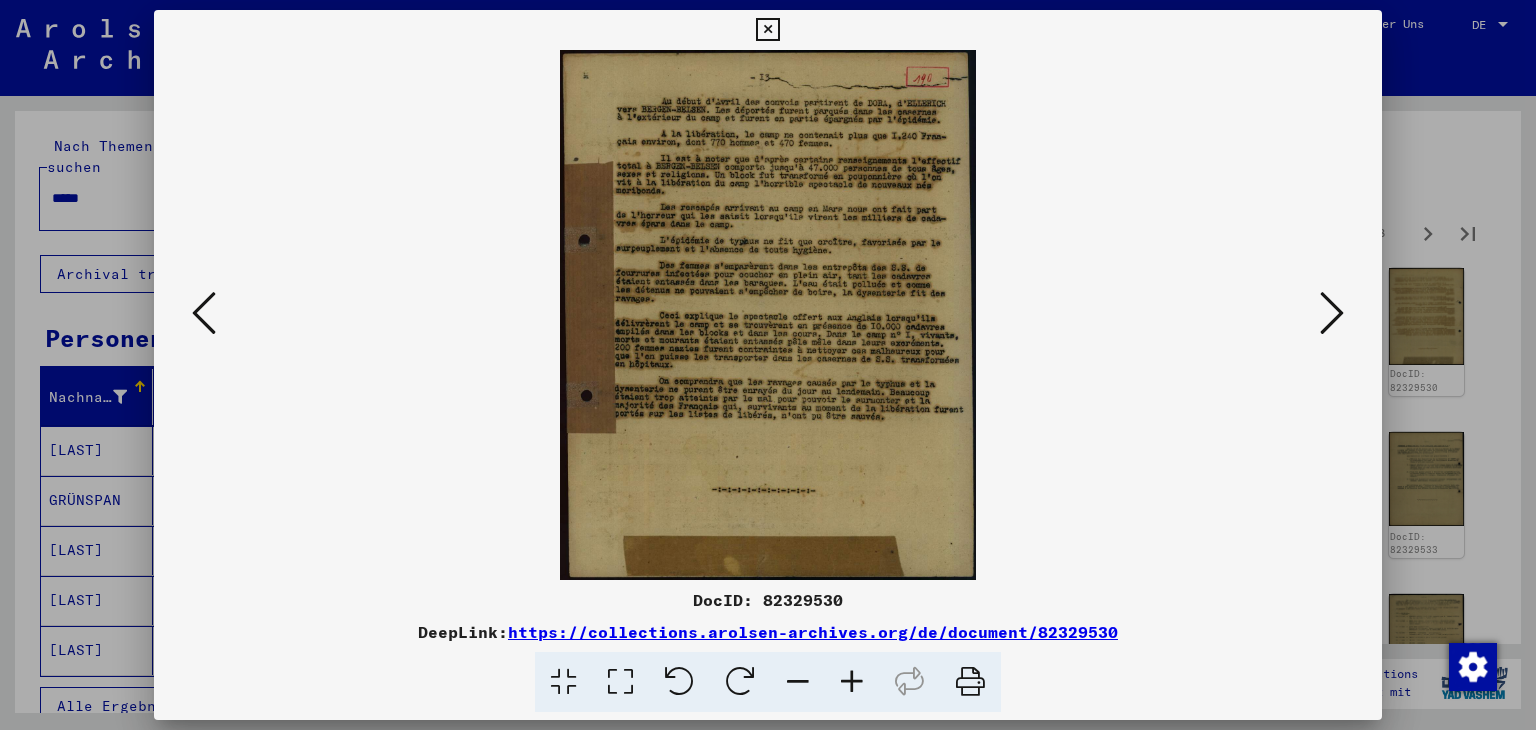 scroll, scrollTop: 0, scrollLeft: 0, axis: both 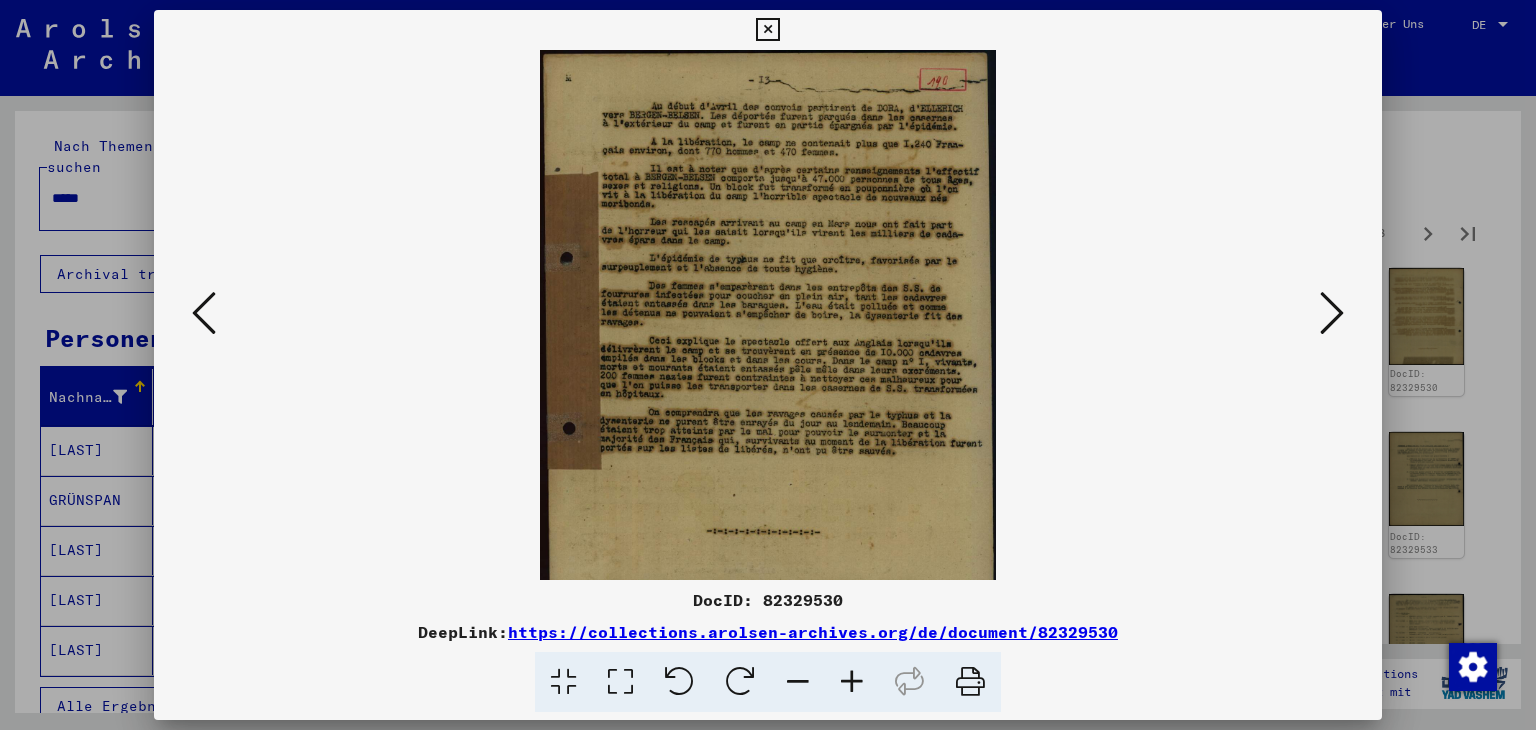 click at bounding box center (852, 682) 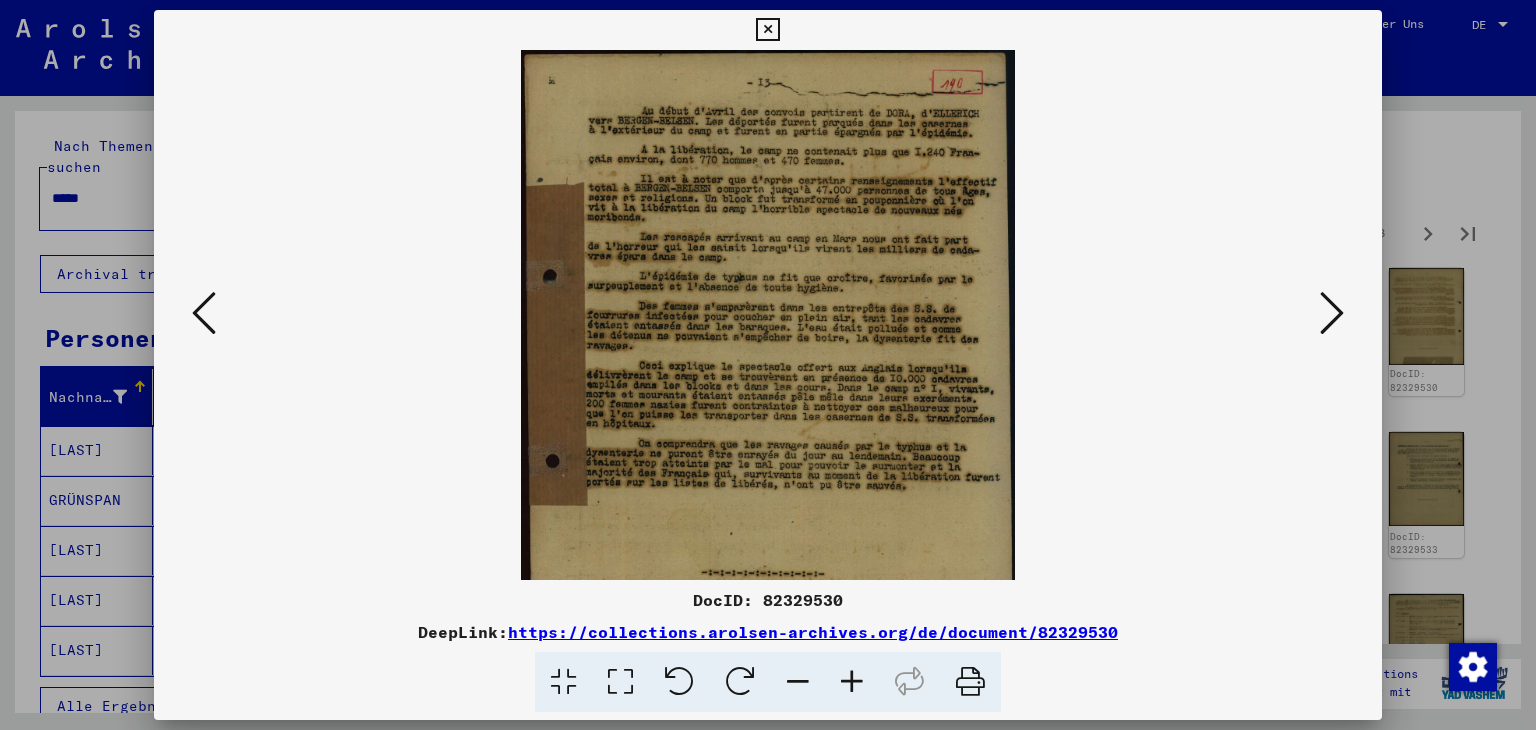 click at bounding box center (852, 682) 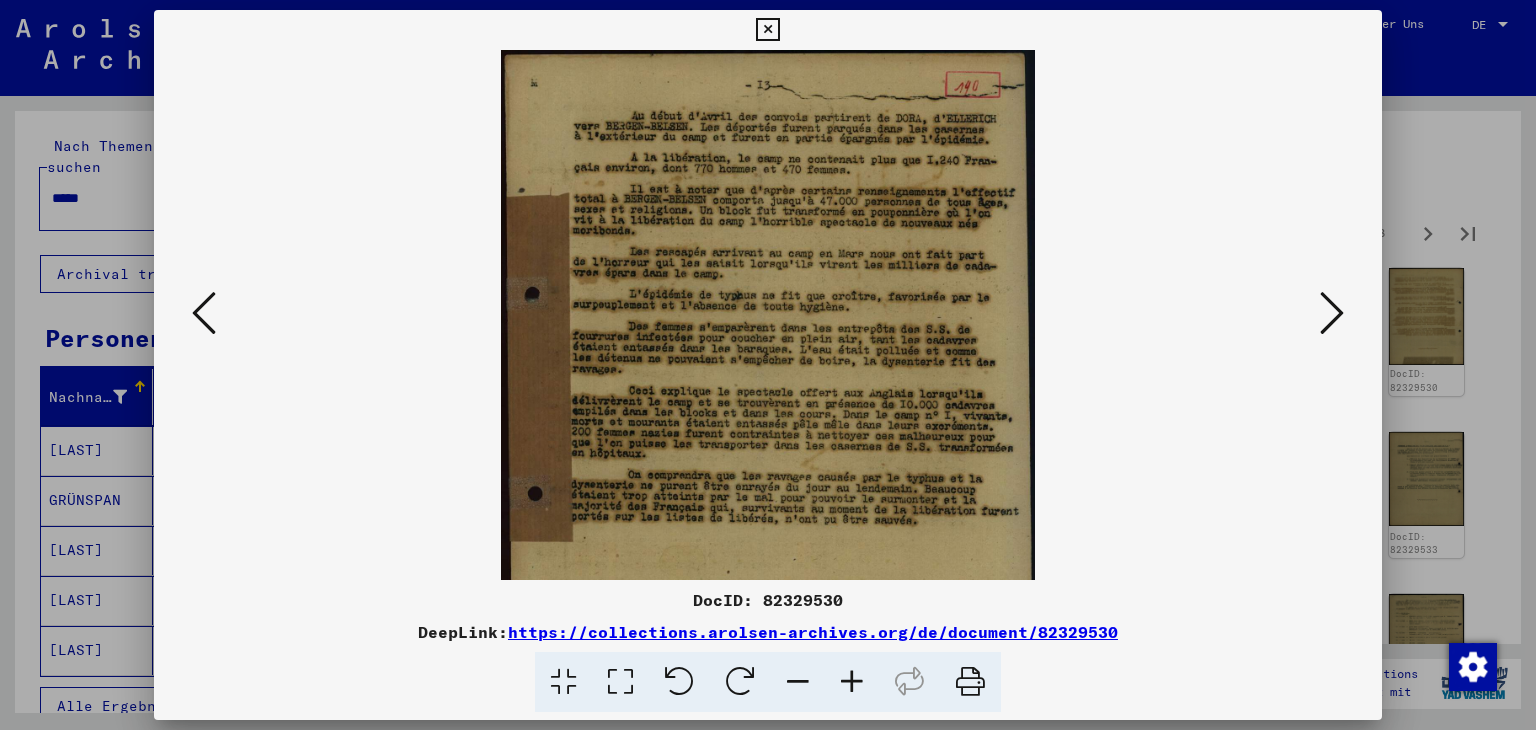 click at bounding box center (852, 682) 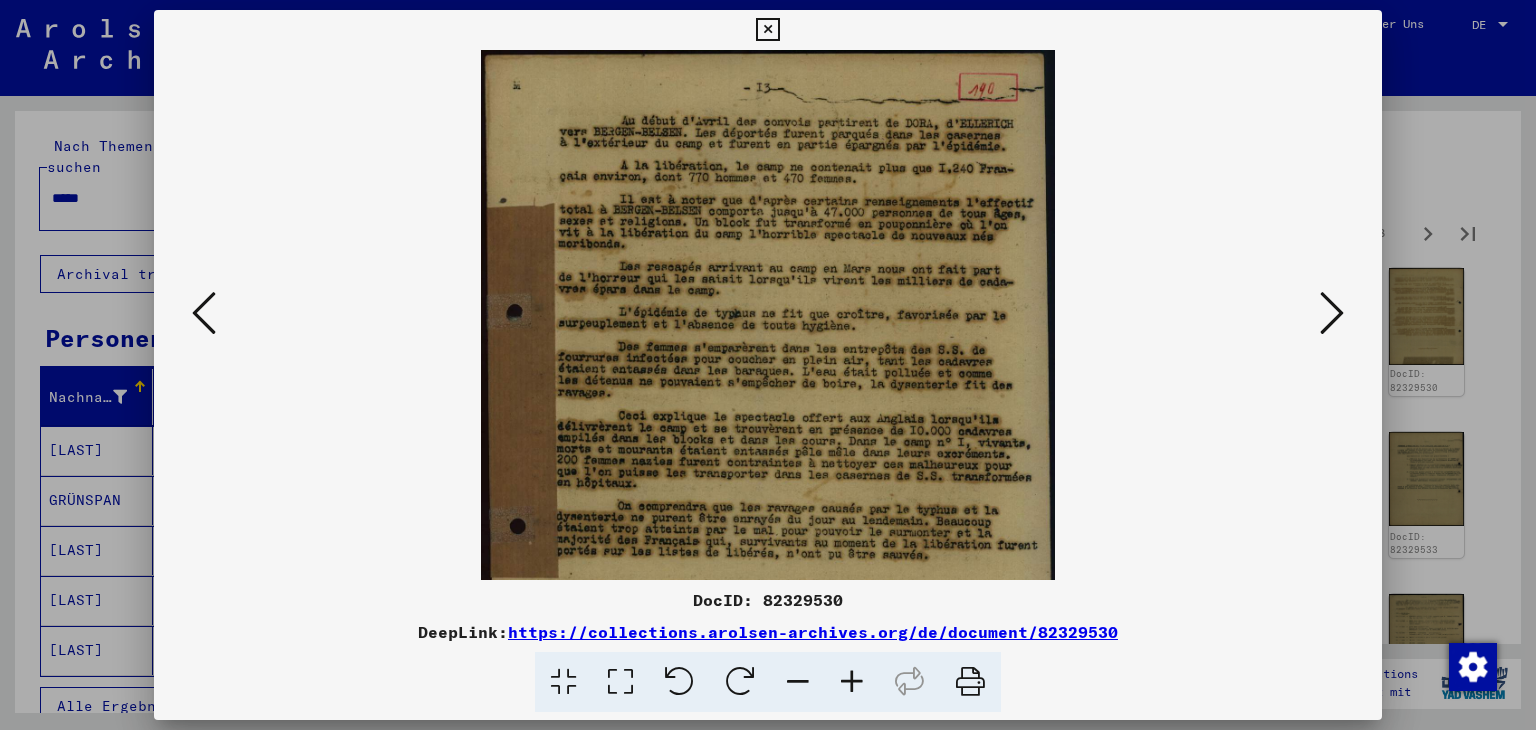 click at bounding box center (852, 682) 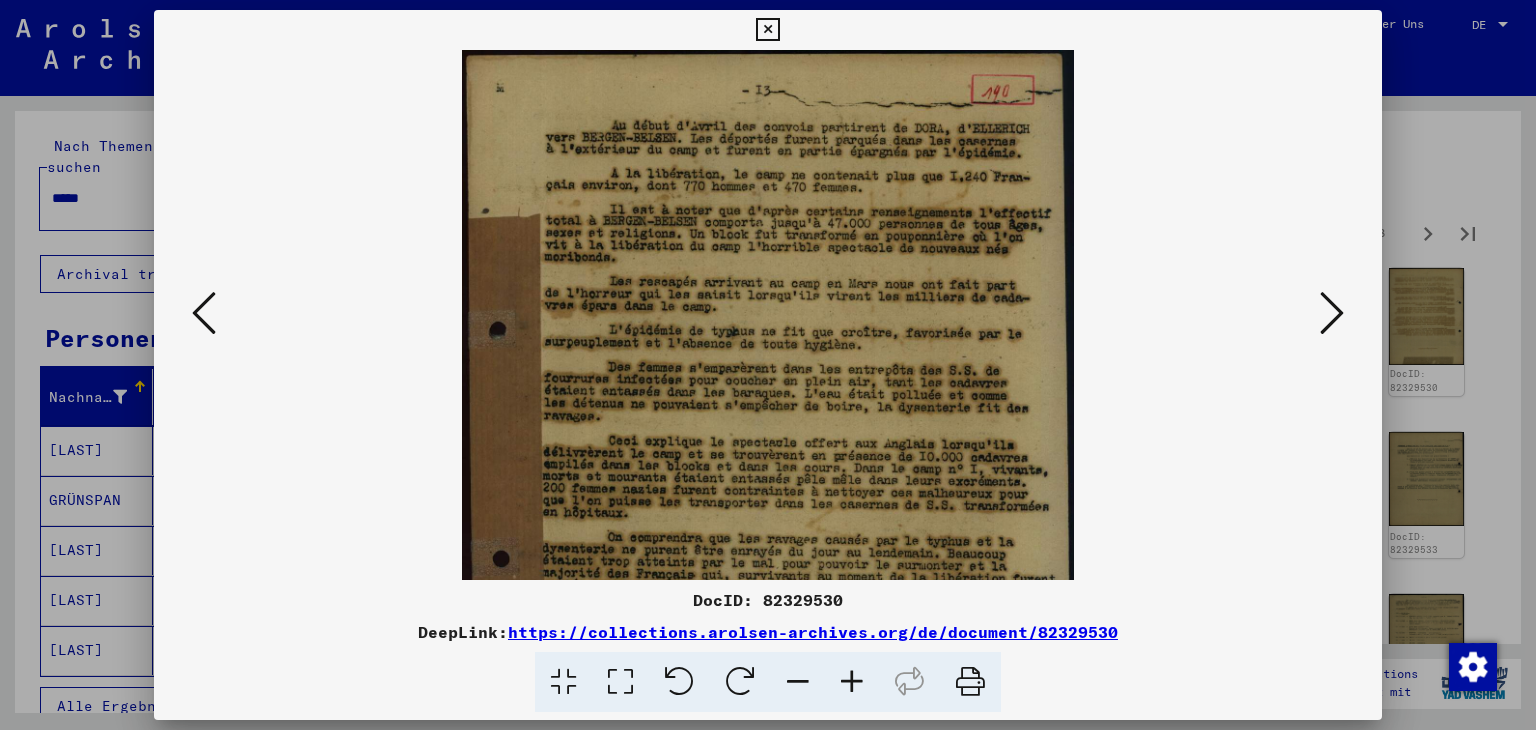 click at bounding box center (852, 682) 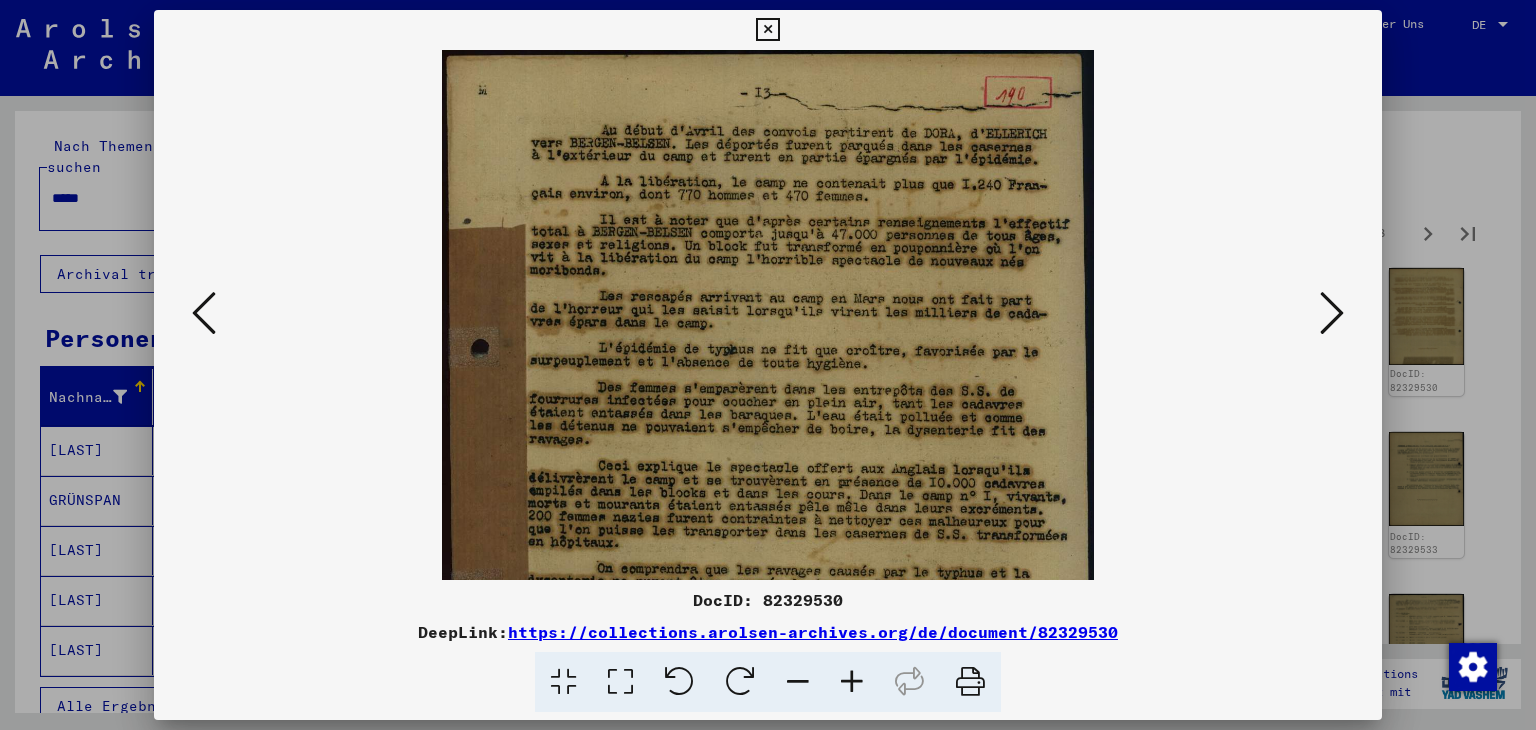 click at bounding box center [852, 682] 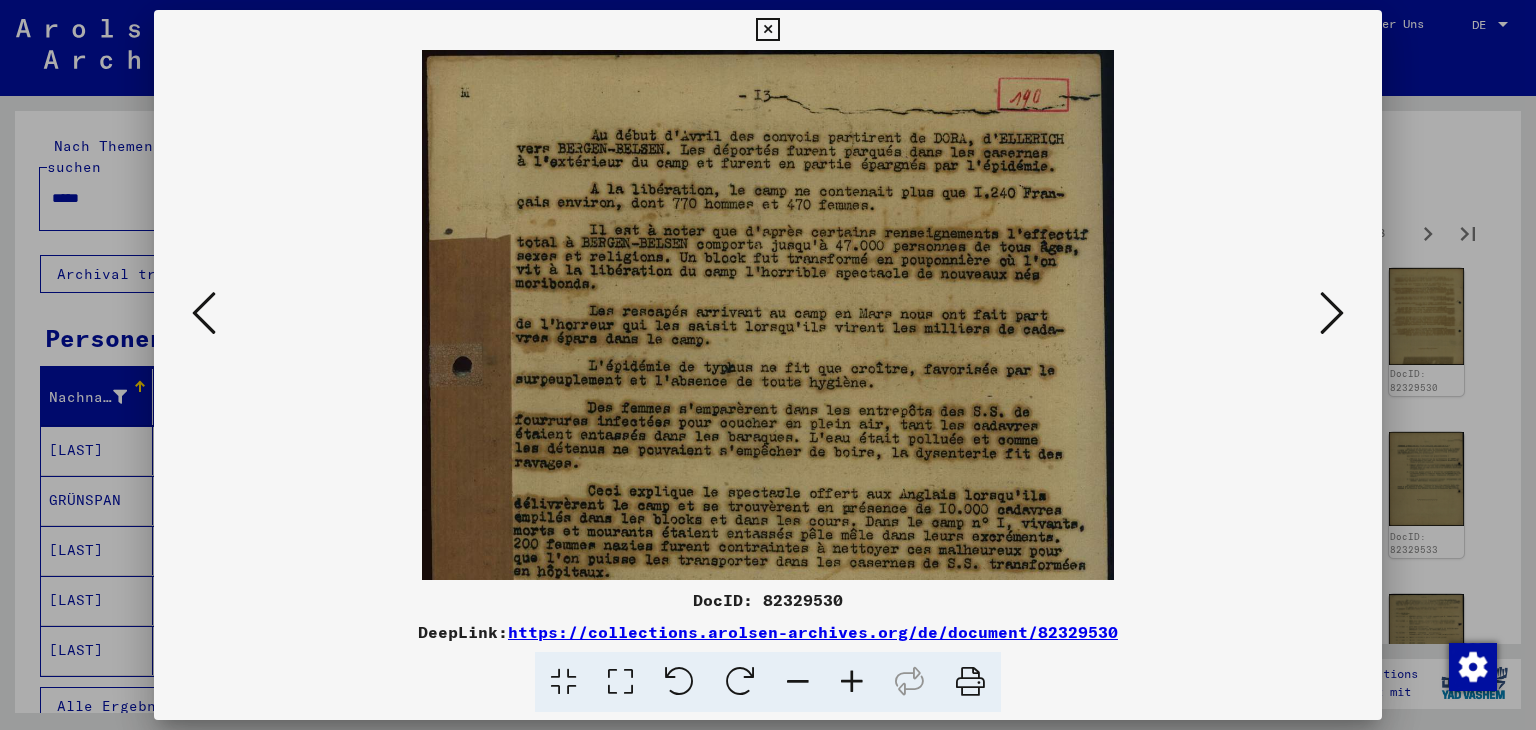 click at bounding box center [852, 682] 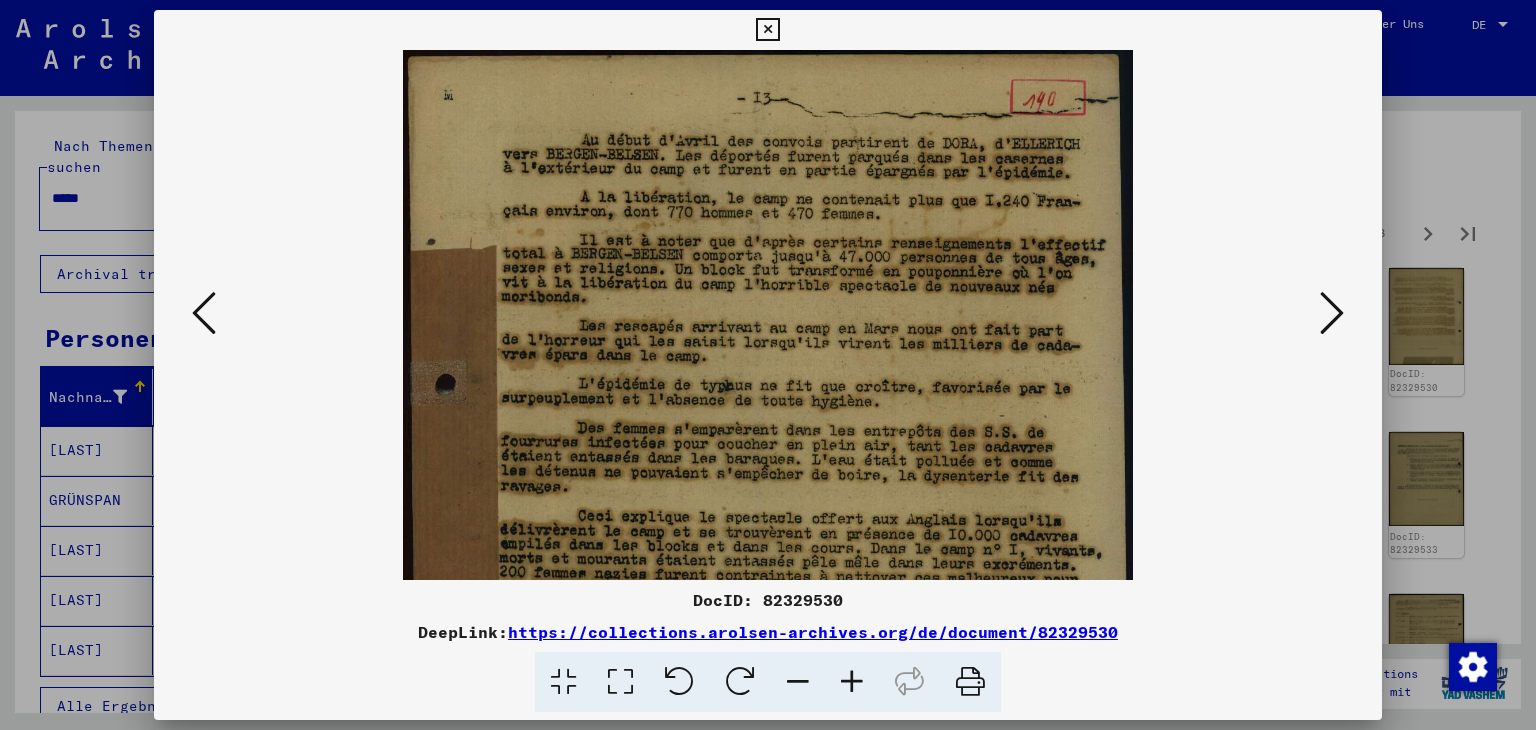 click at bounding box center (852, 682) 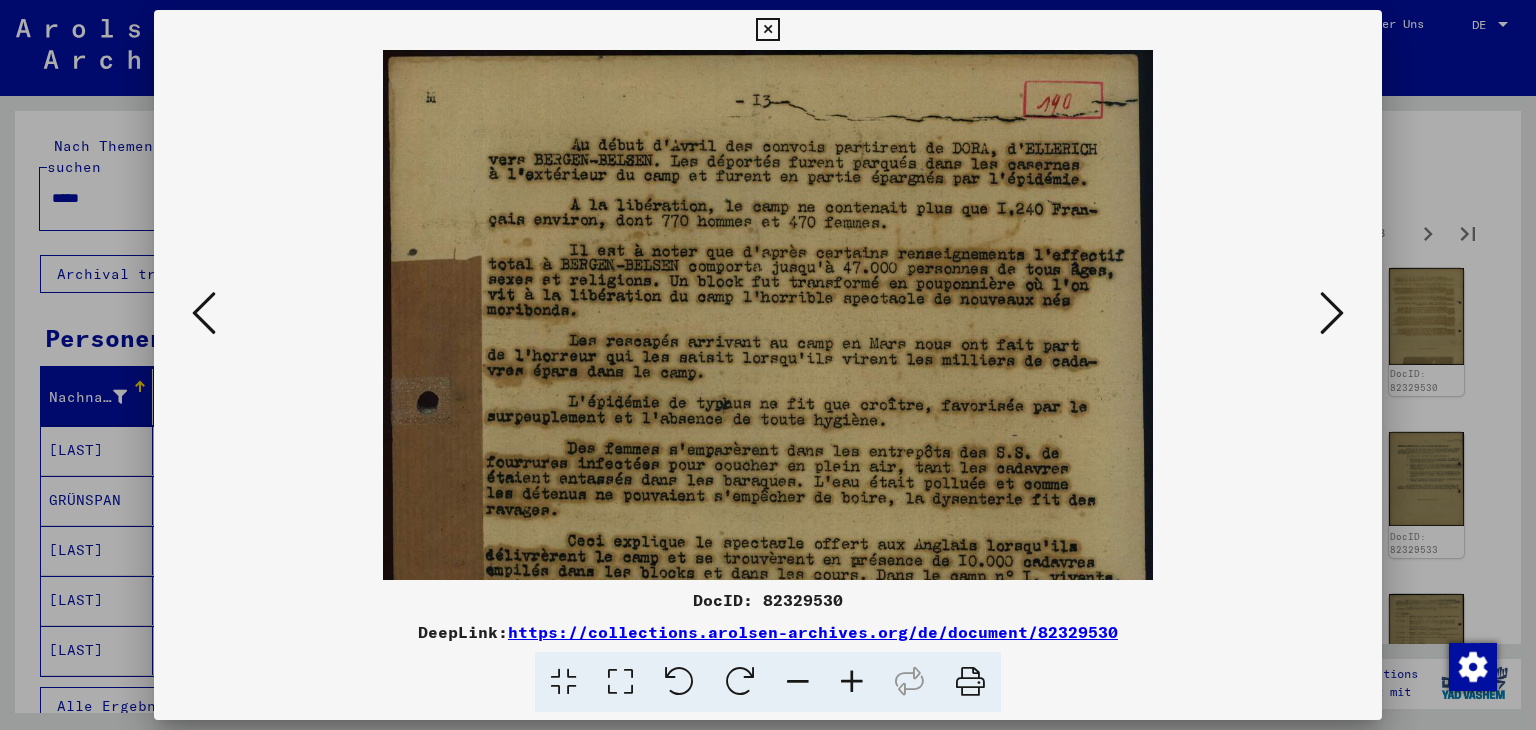 click at bounding box center (852, 682) 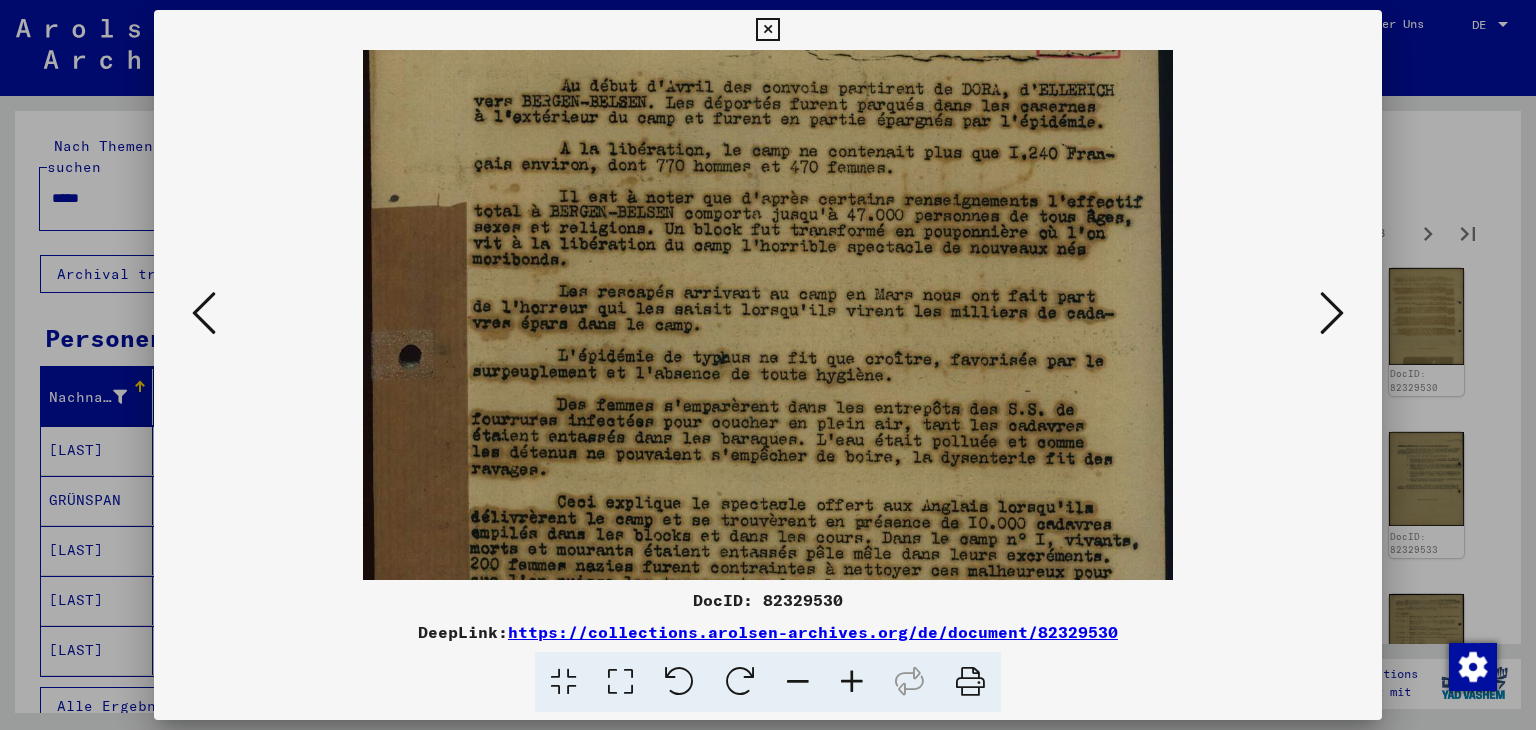 drag, startPoint x: 884, startPoint y: 505, endPoint x: 903, endPoint y: 312, distance: 193.93298 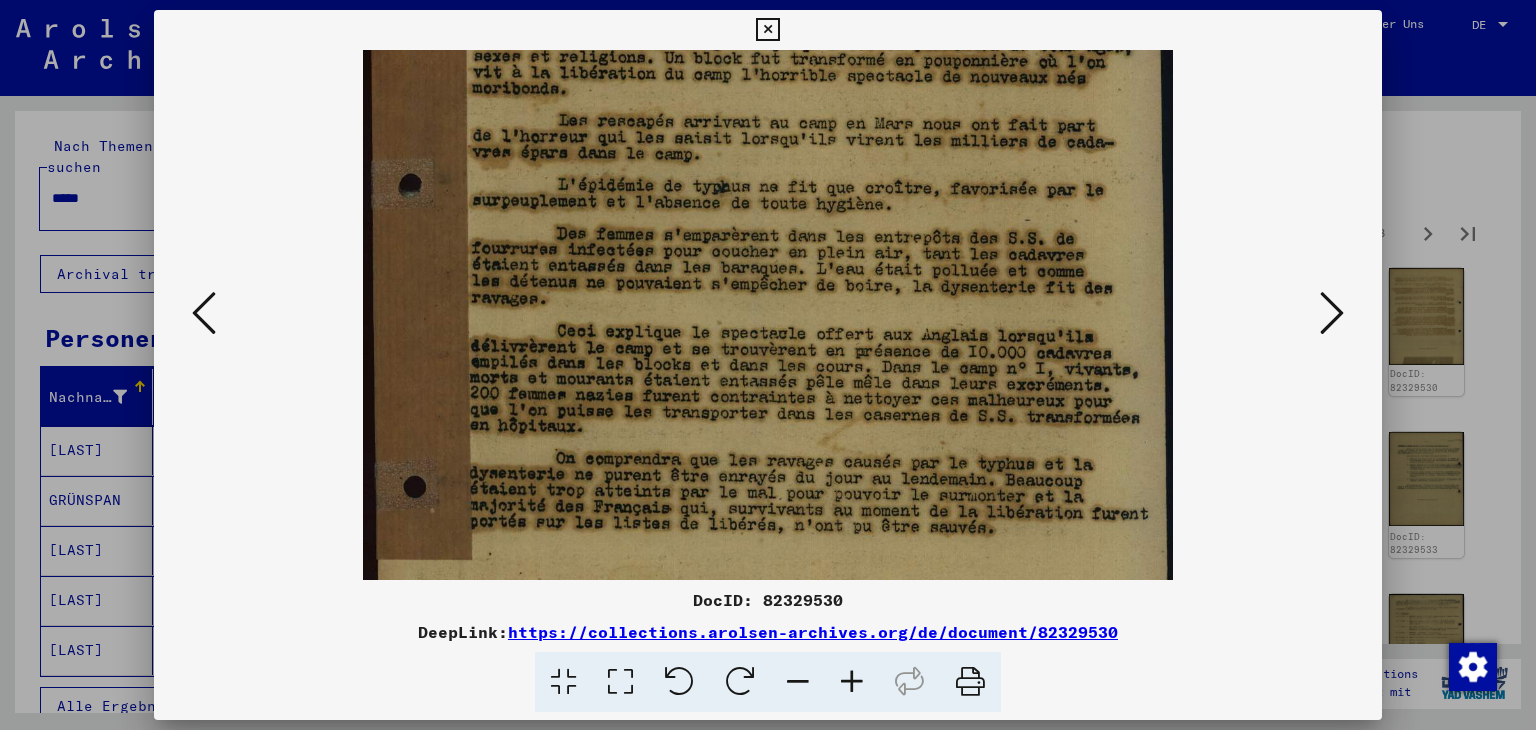 drag, startPoint x: 935, startPoint y: 473, endPoint x: 916, endPoint y: 378, distance: 96.88137 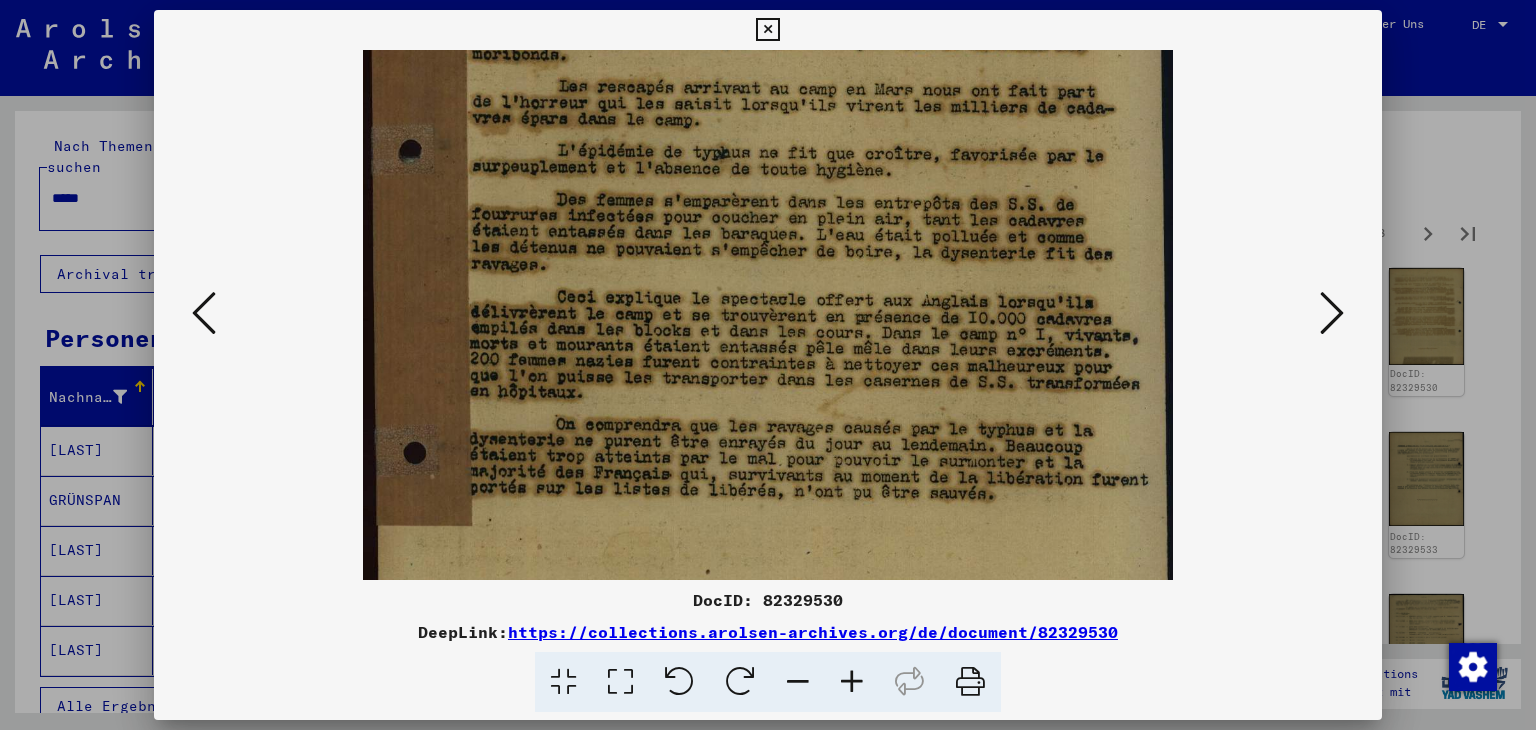 click at bounding box center [1332, 313] 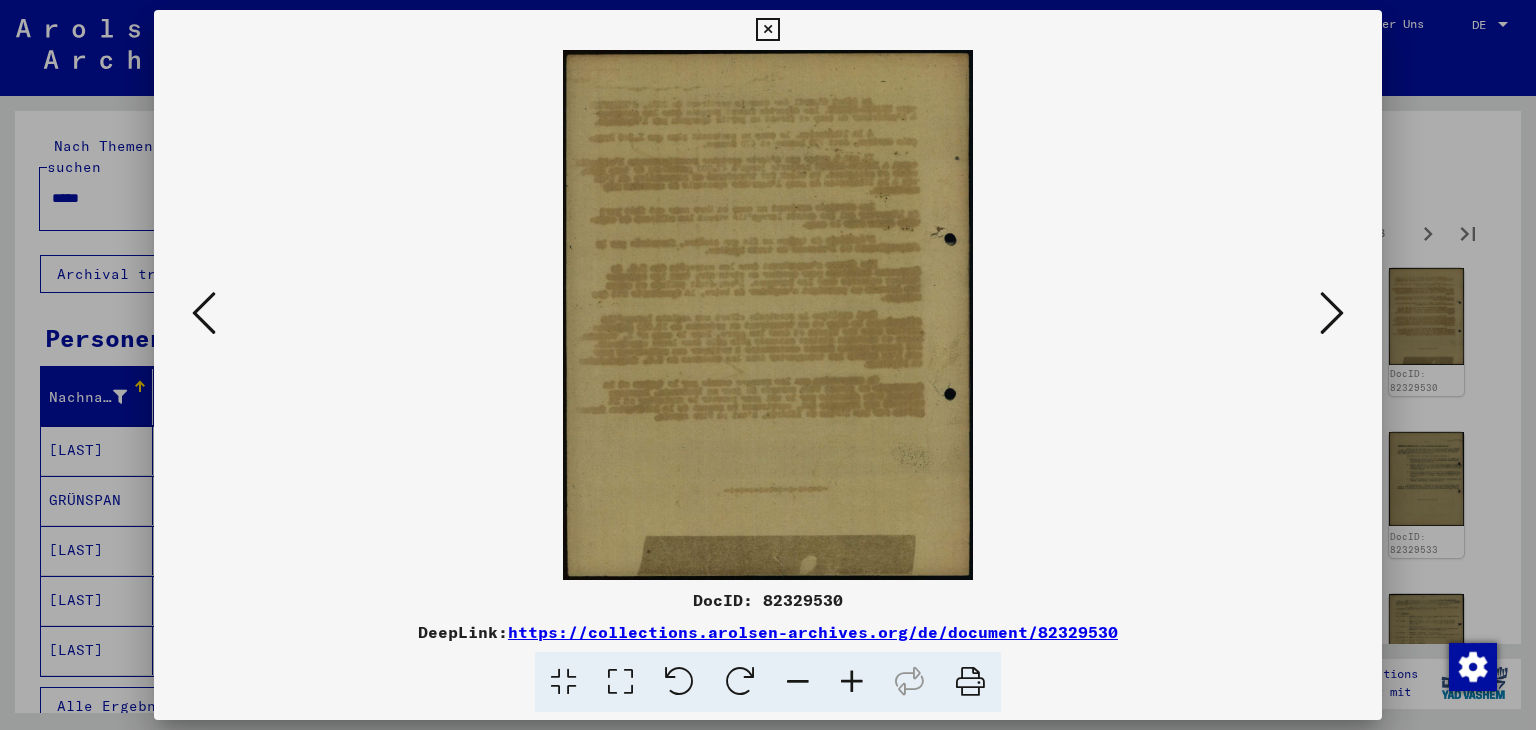 scroll, scrollTop: 0, scrollLeft: 0, axis: both 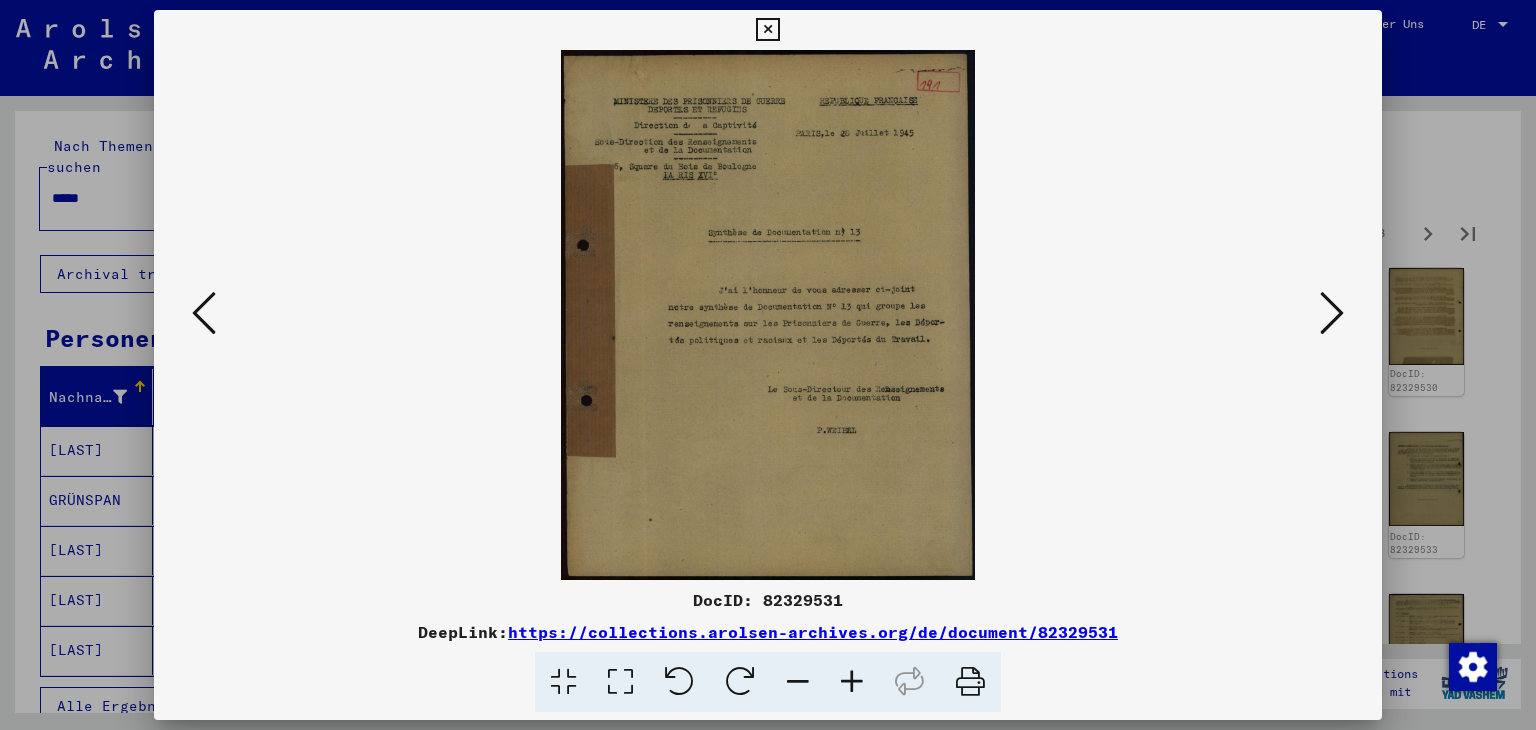 click at bounding box center [1332, 313] 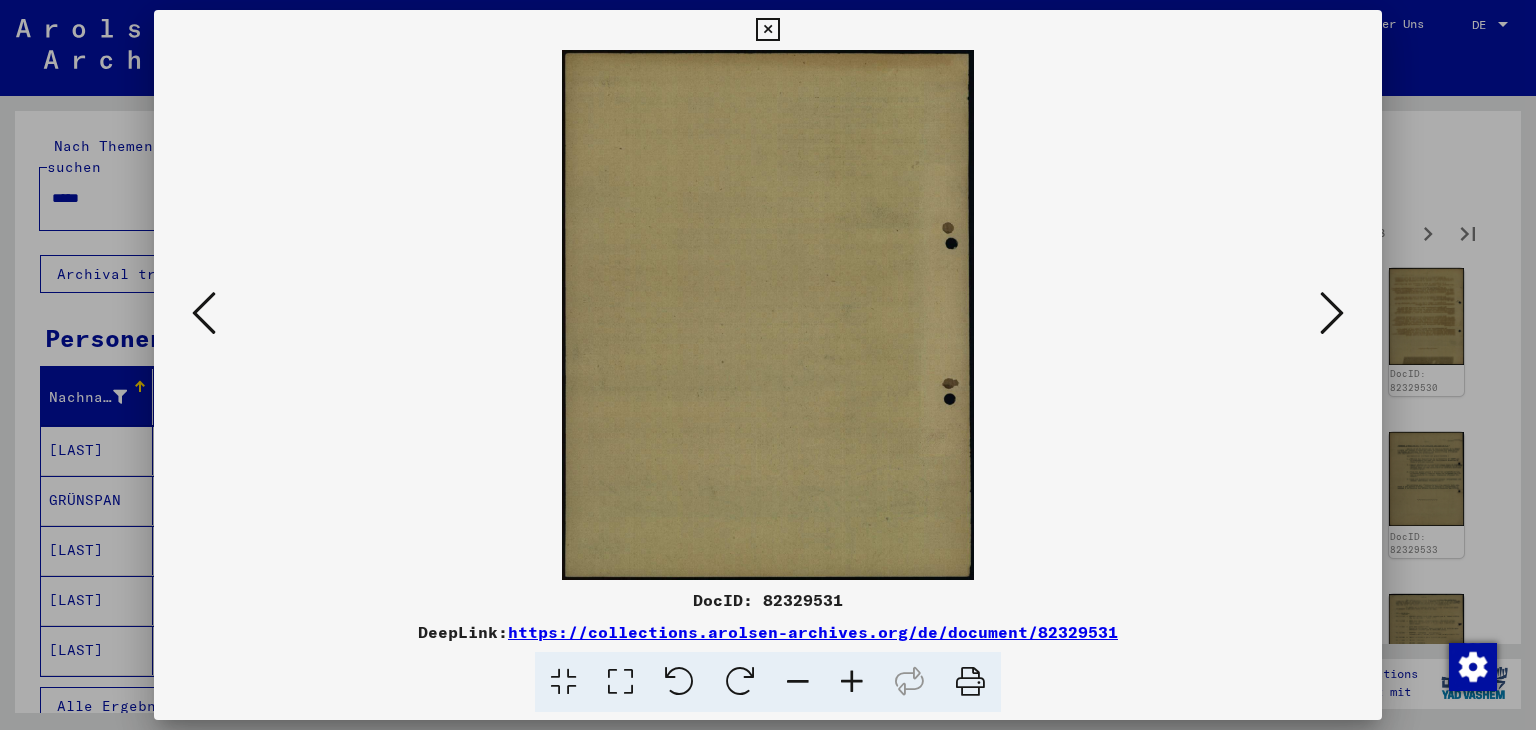 click at bounding box center [1332, 313] 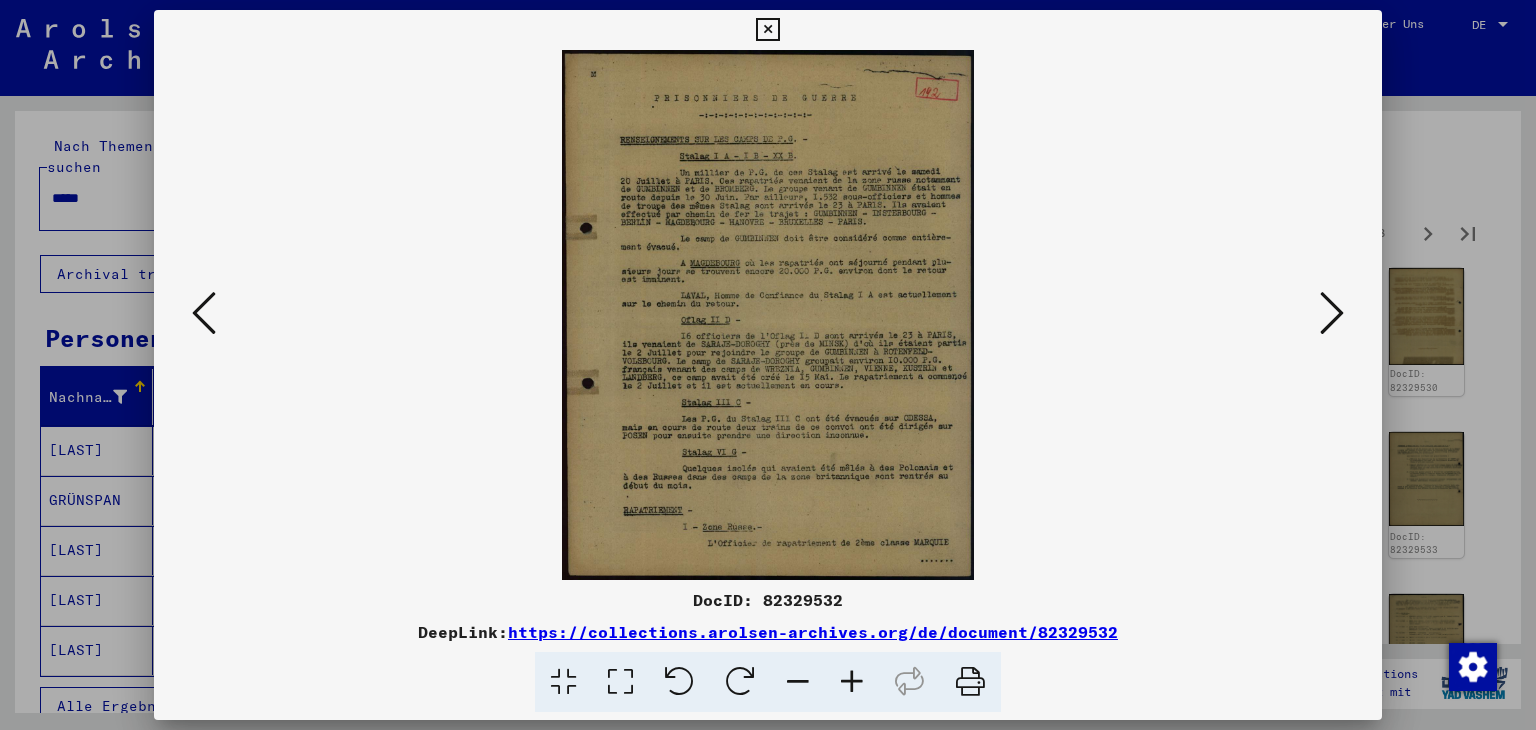 click at bounding box center [852, 682] 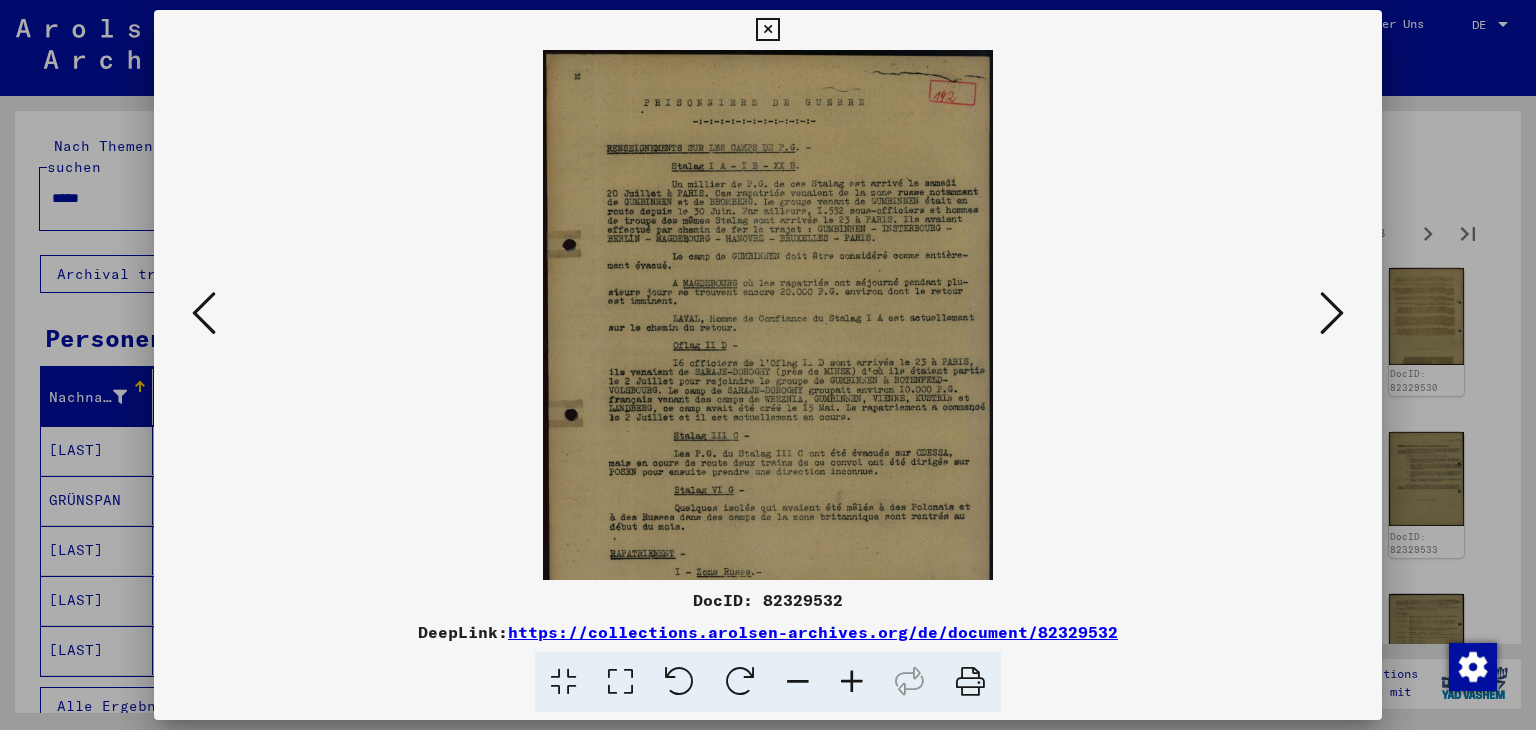 click at bounding box center [852, 682] 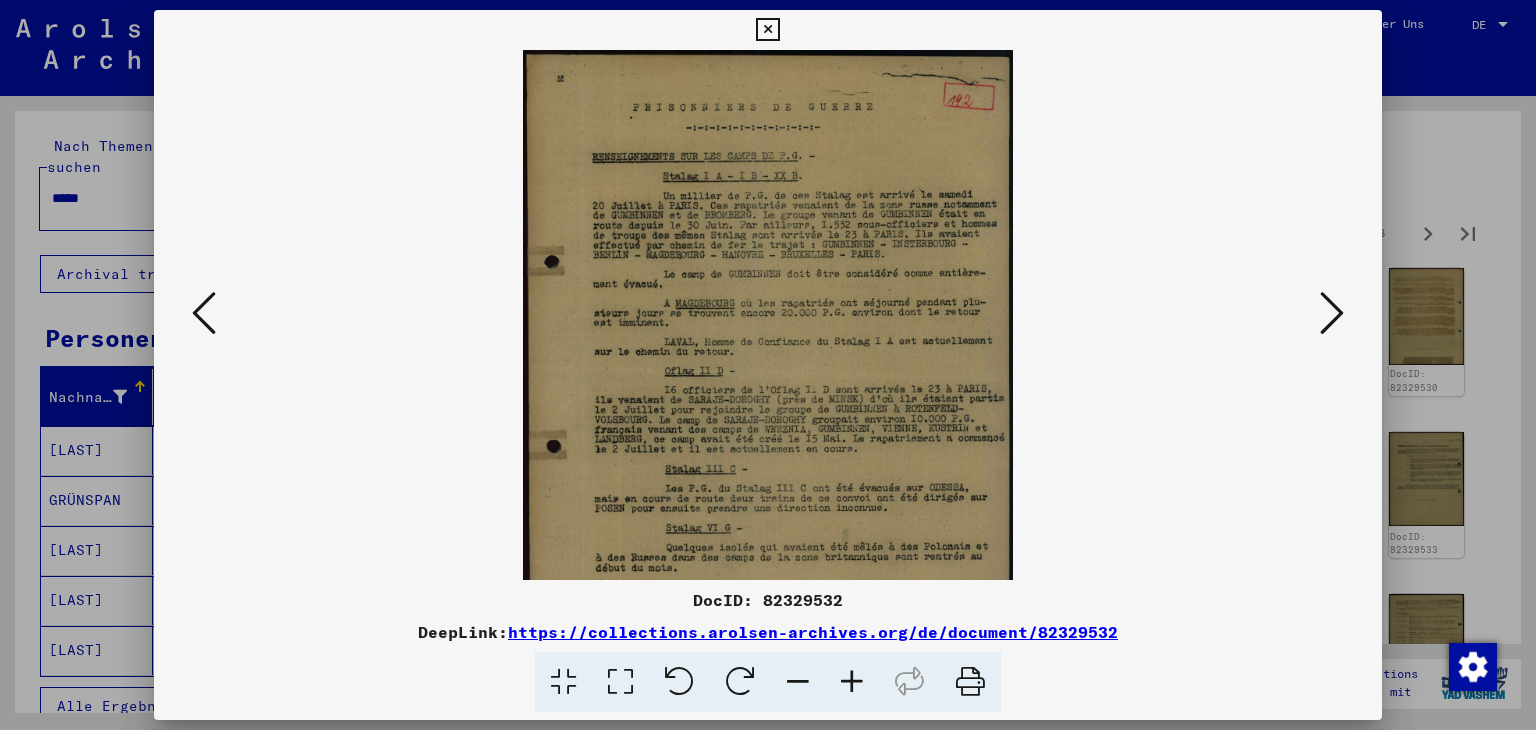 click at bounding box center [852, 682] 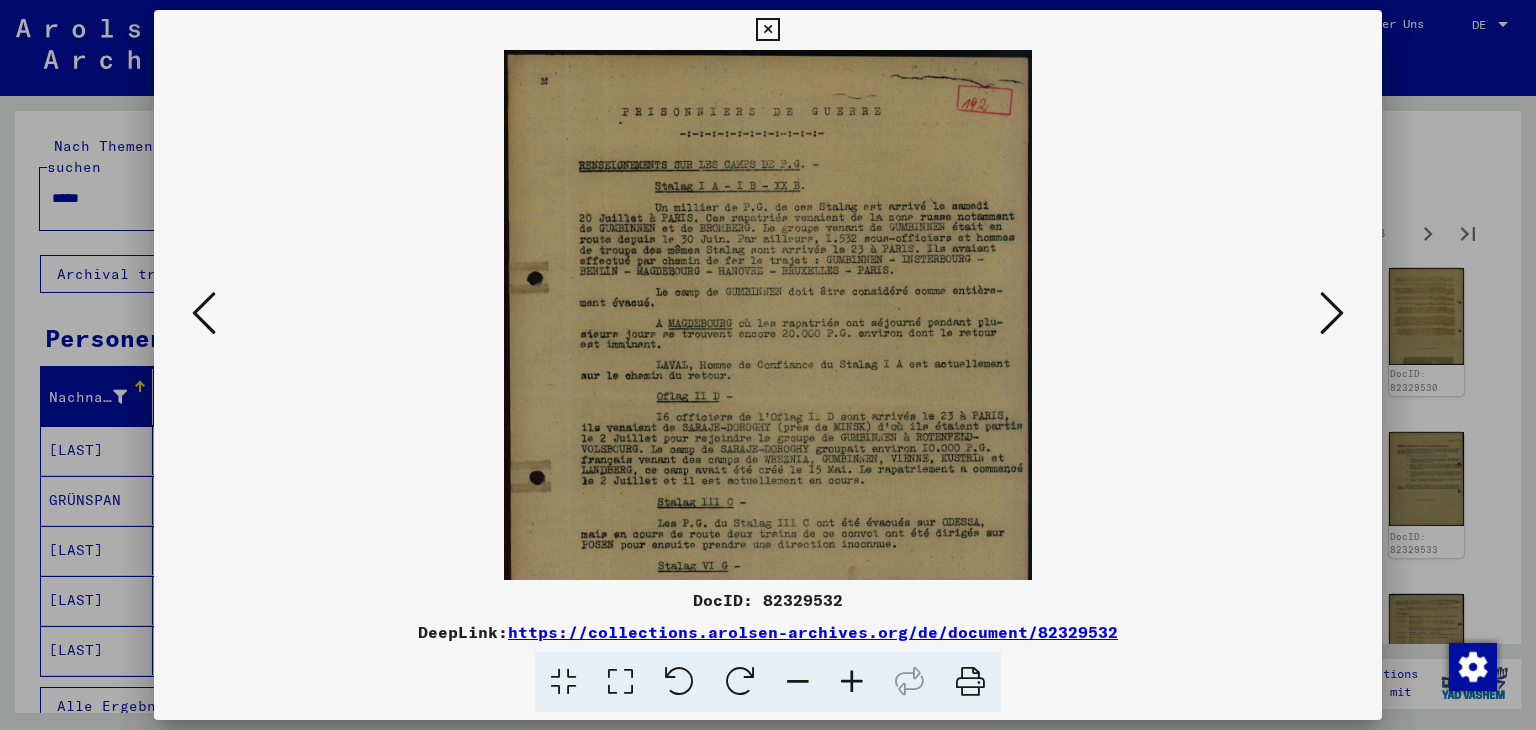 click at bounding box center [852, 682] 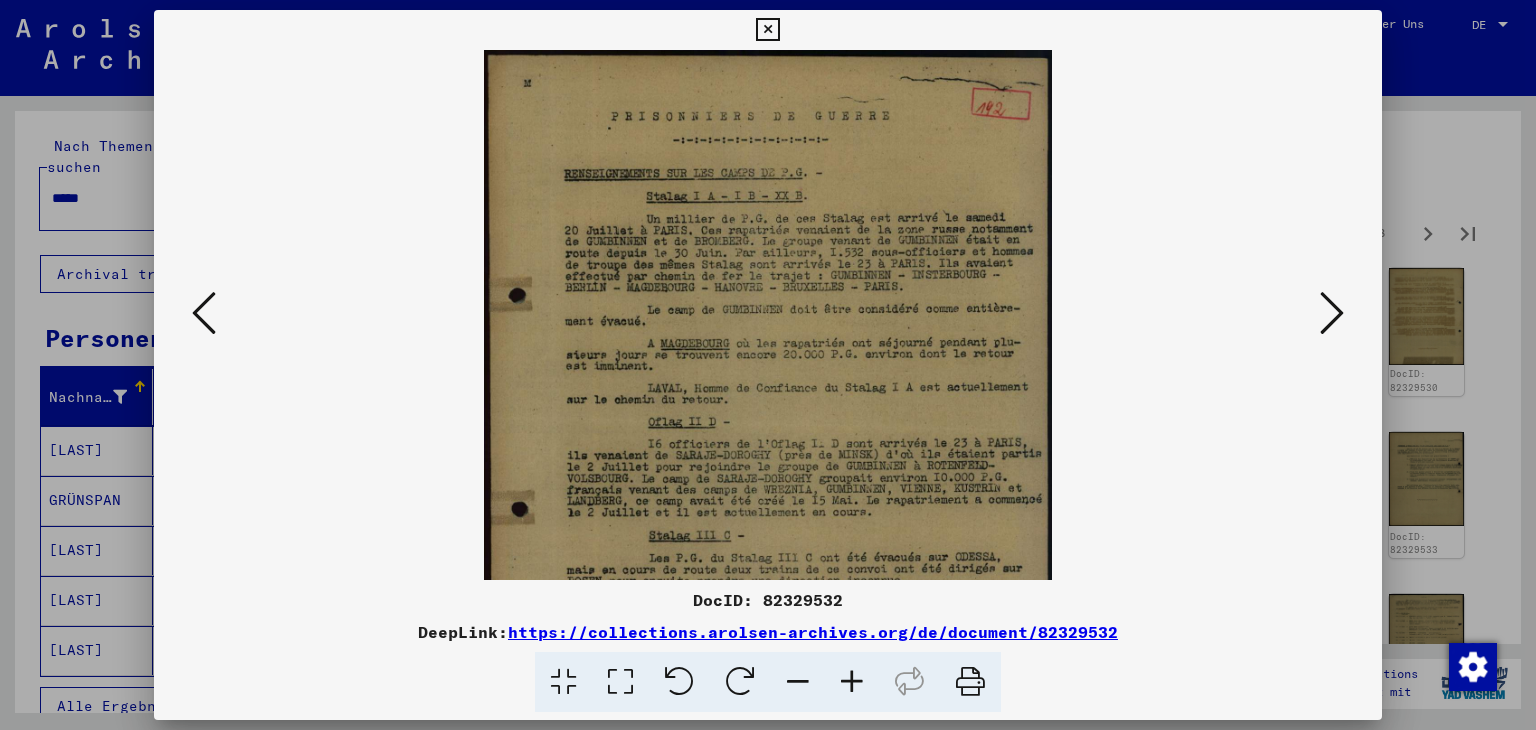 click at bounding box center (852, 682) 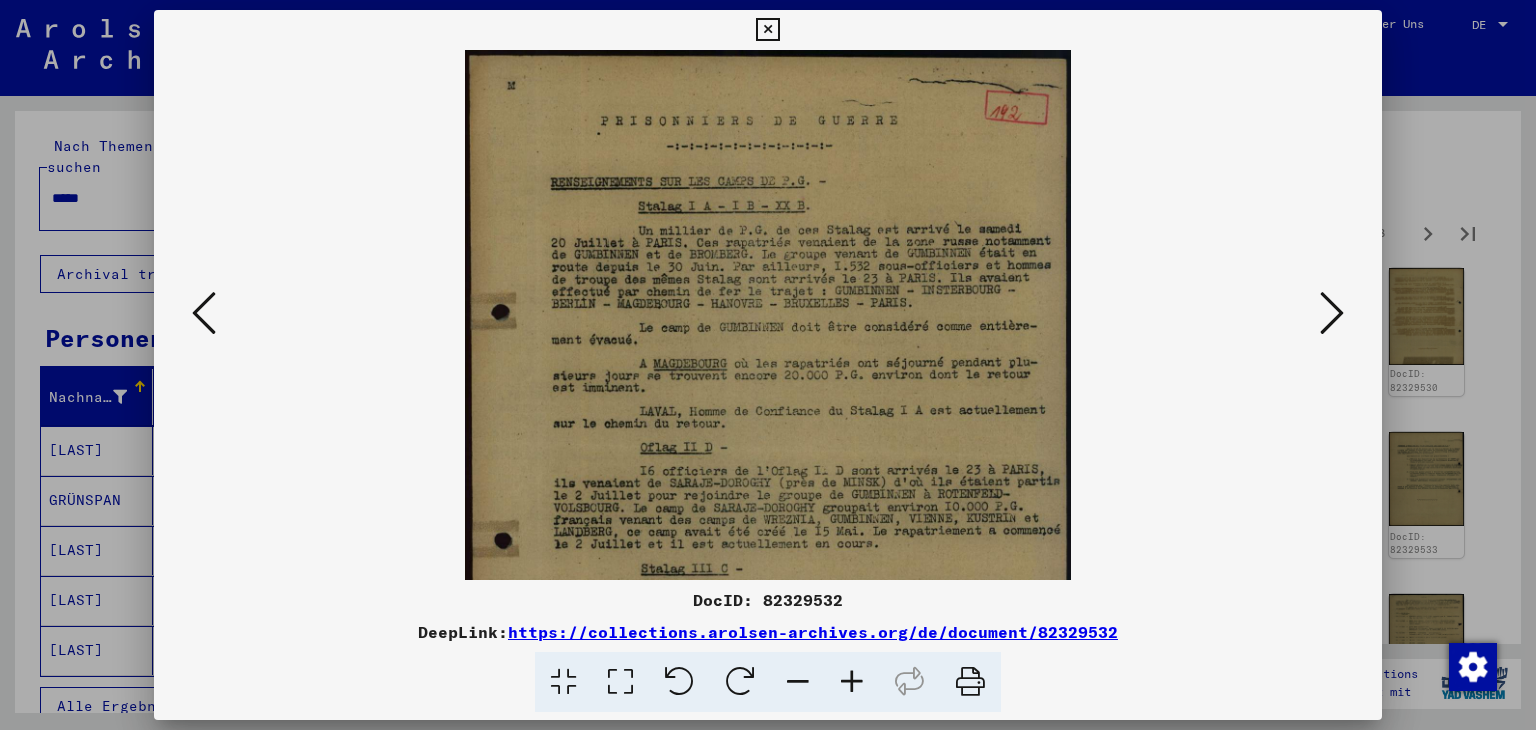 click at bounding box center [852, 682] 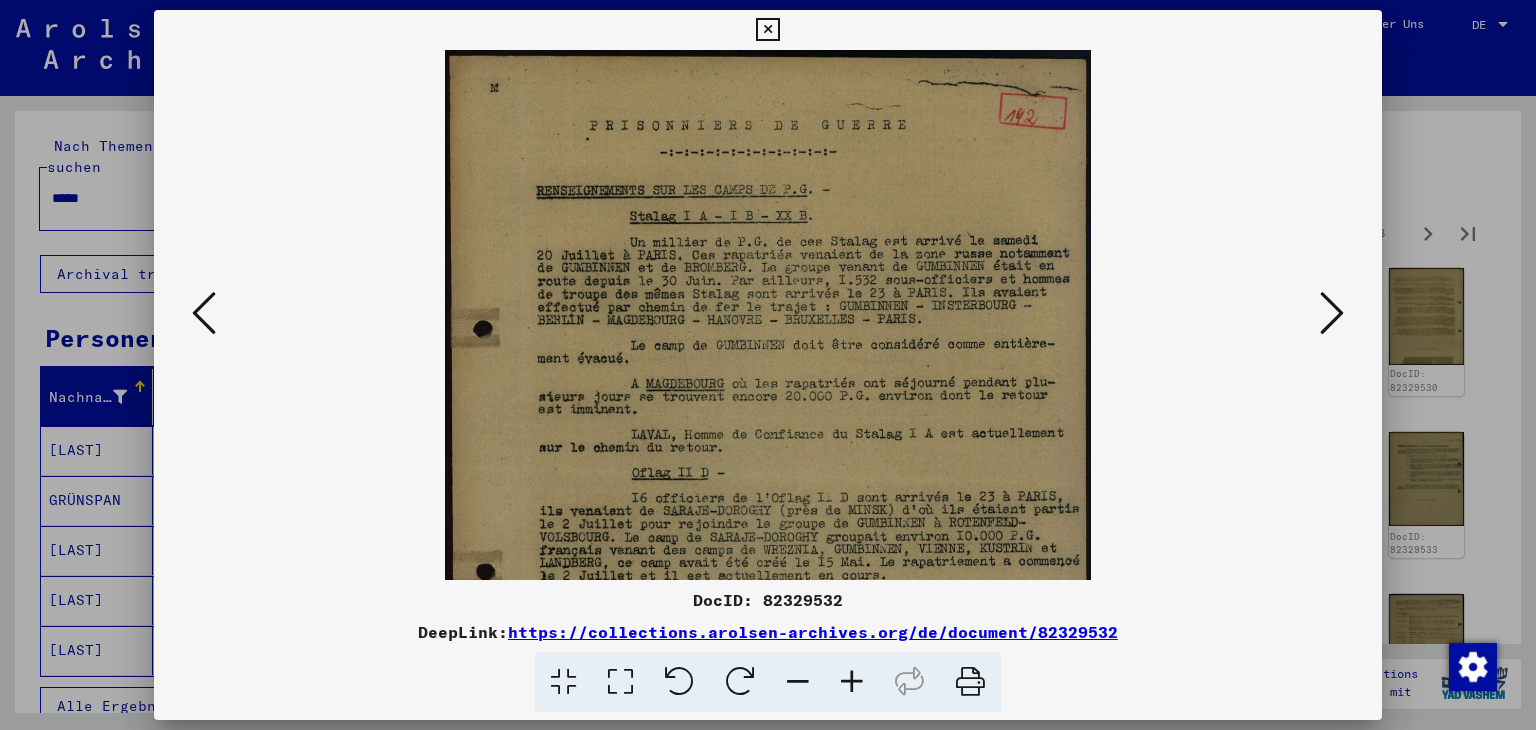 click at bounding box center [852, 682] 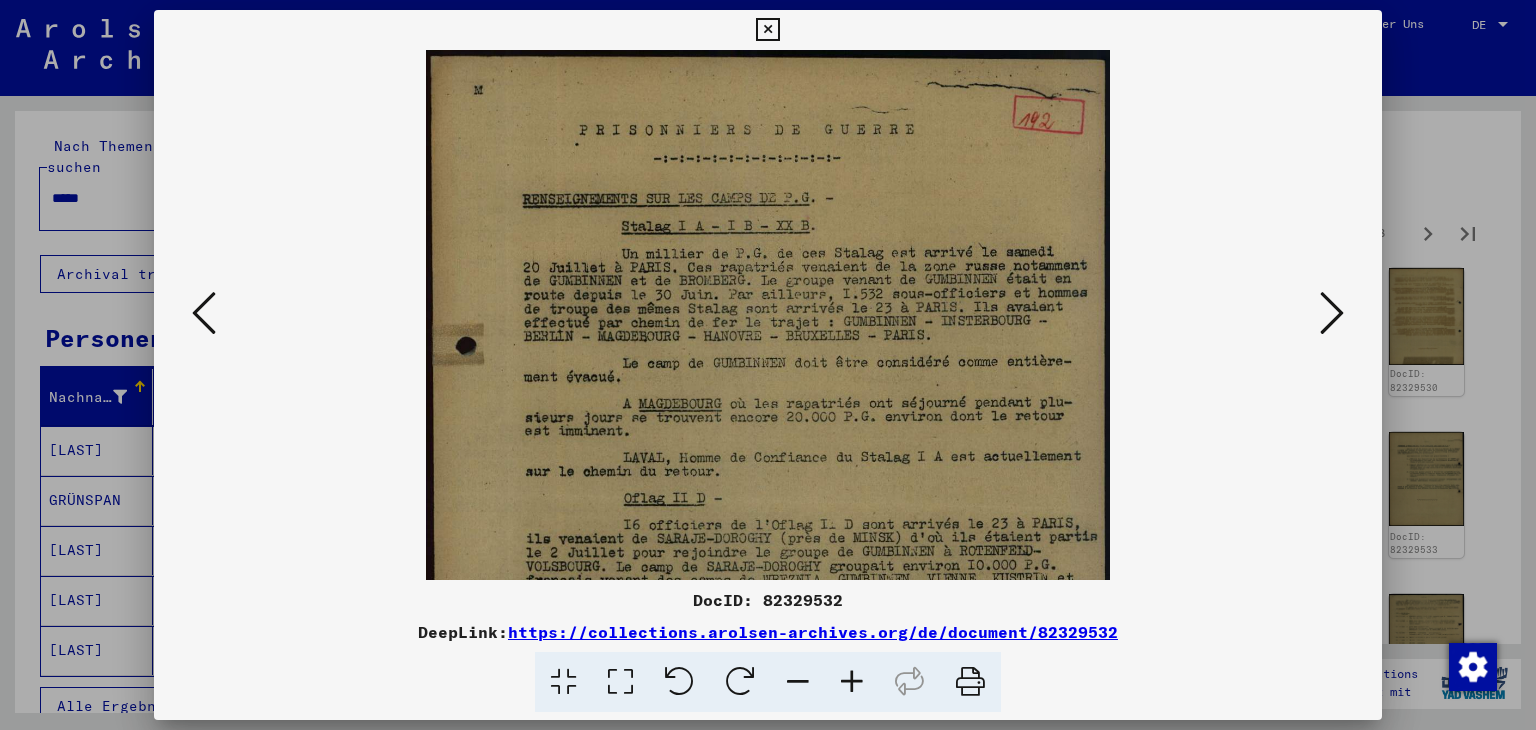 click at bounding box center [852, 682] 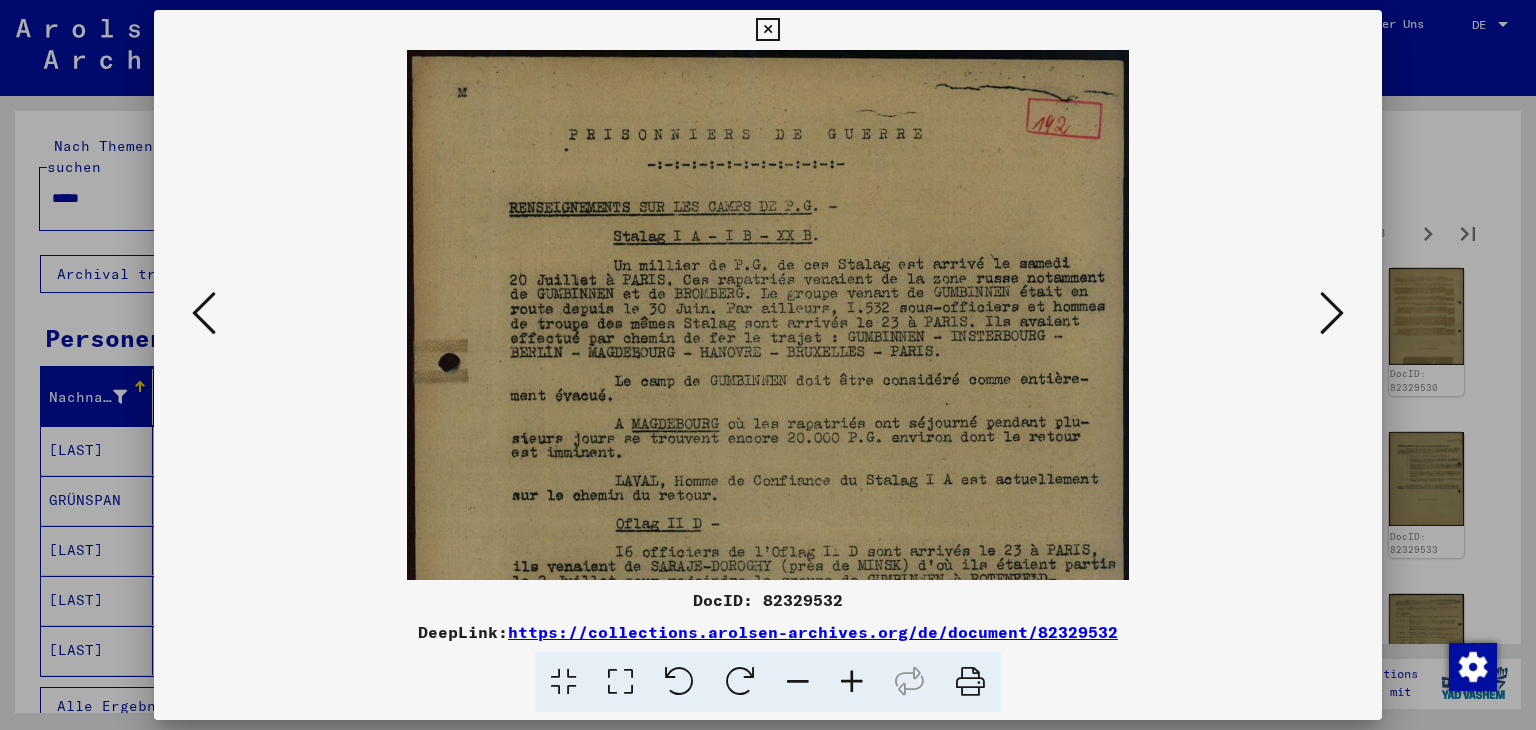 click at bounding box center (852, 682) 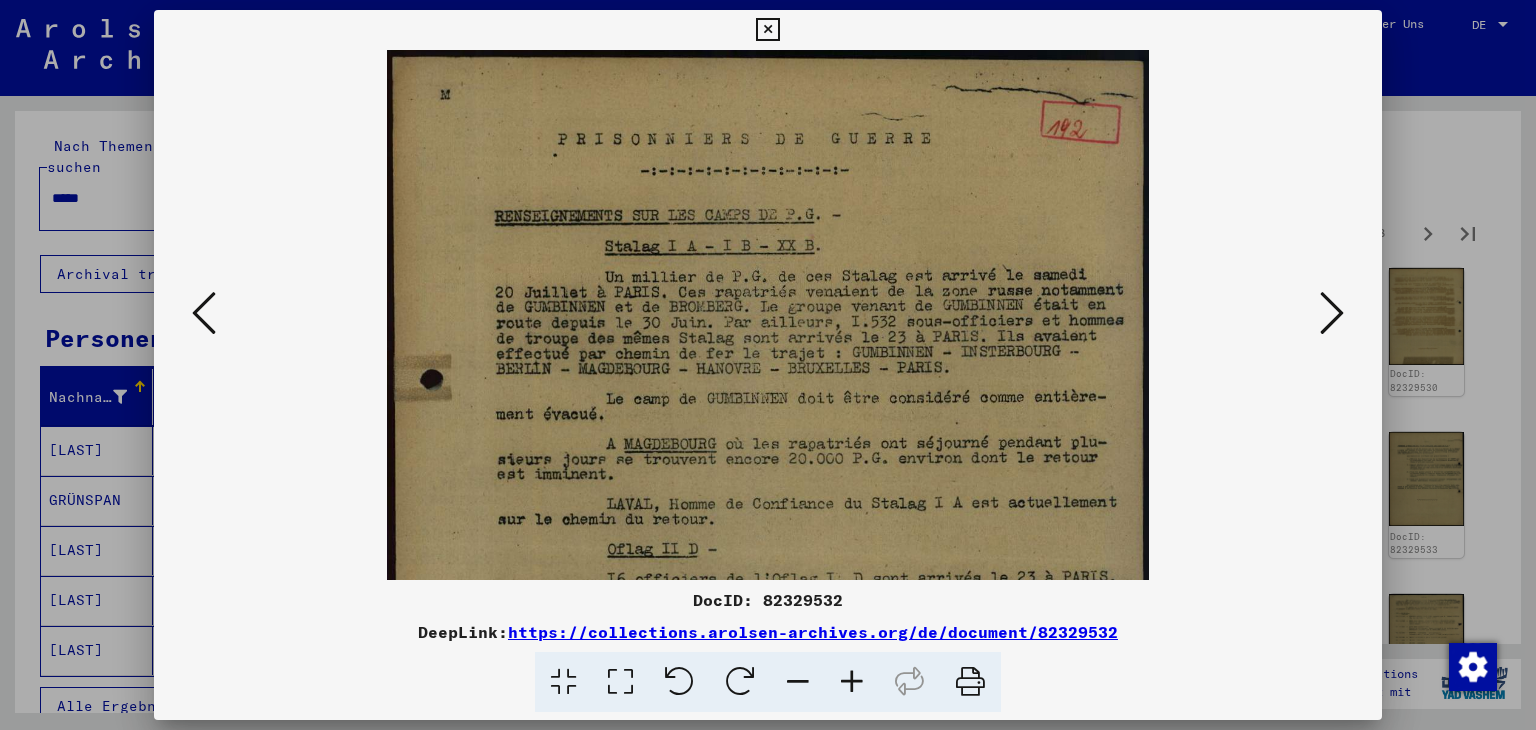 click at bounding box center (852, 682) 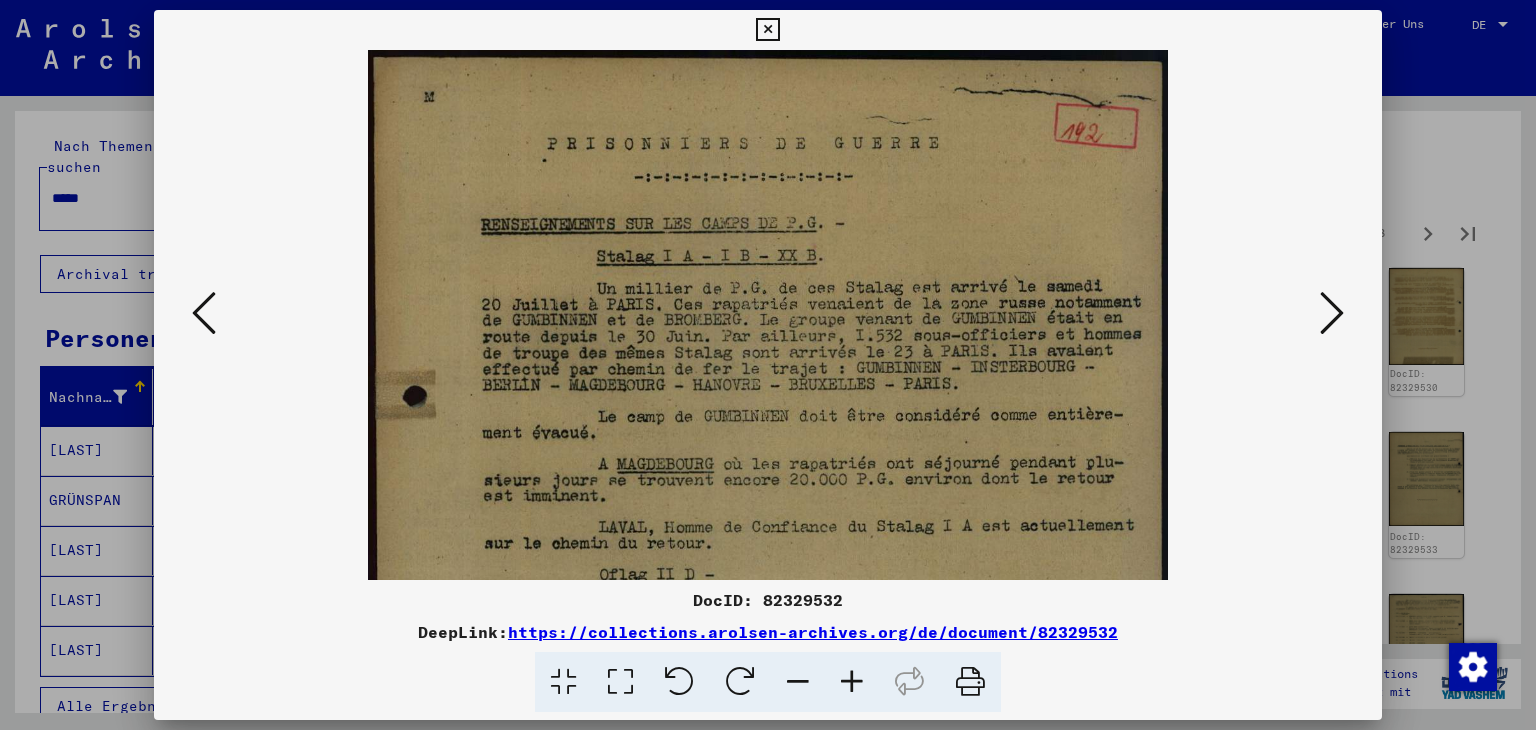 click at bounding box center (852, 682) 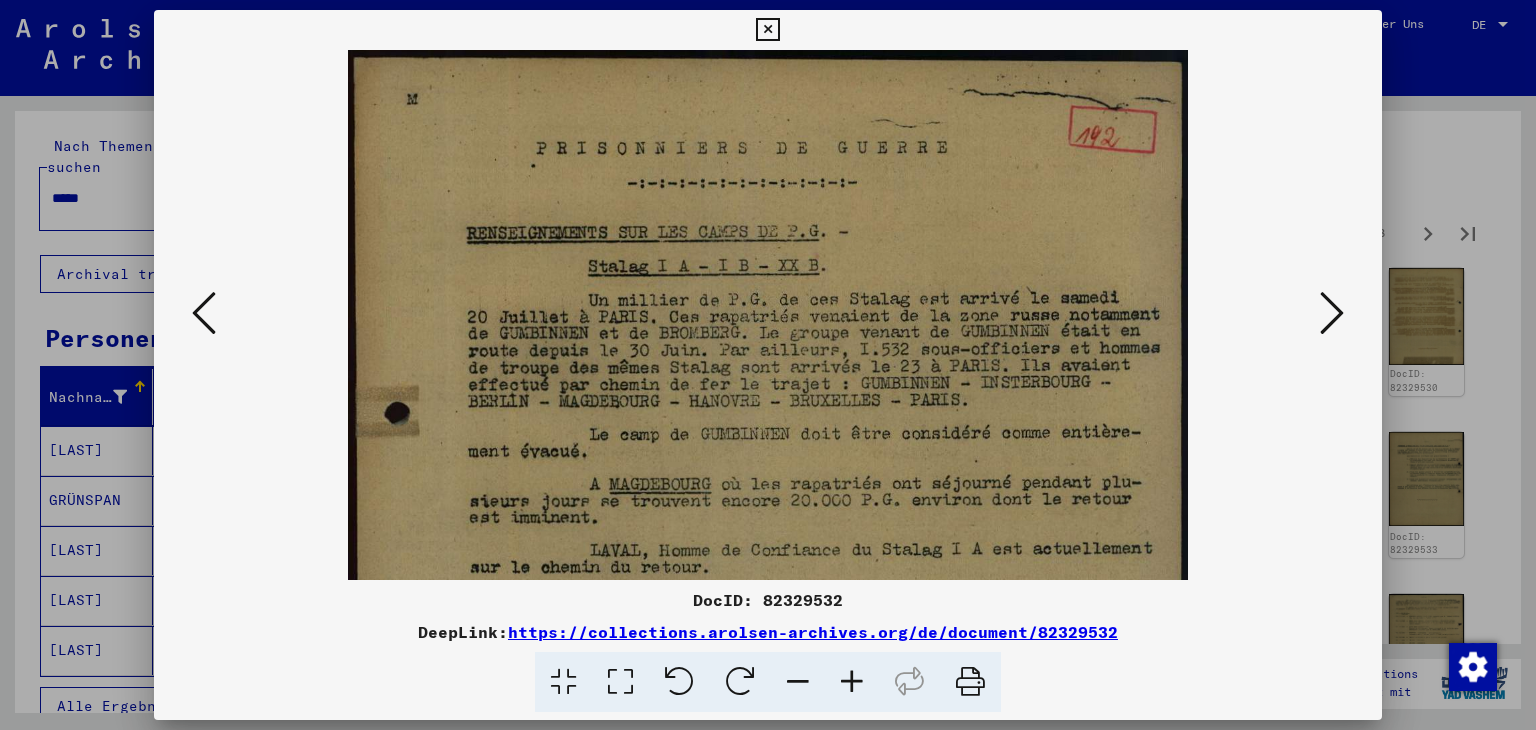 click at bounding box center [852, 682] 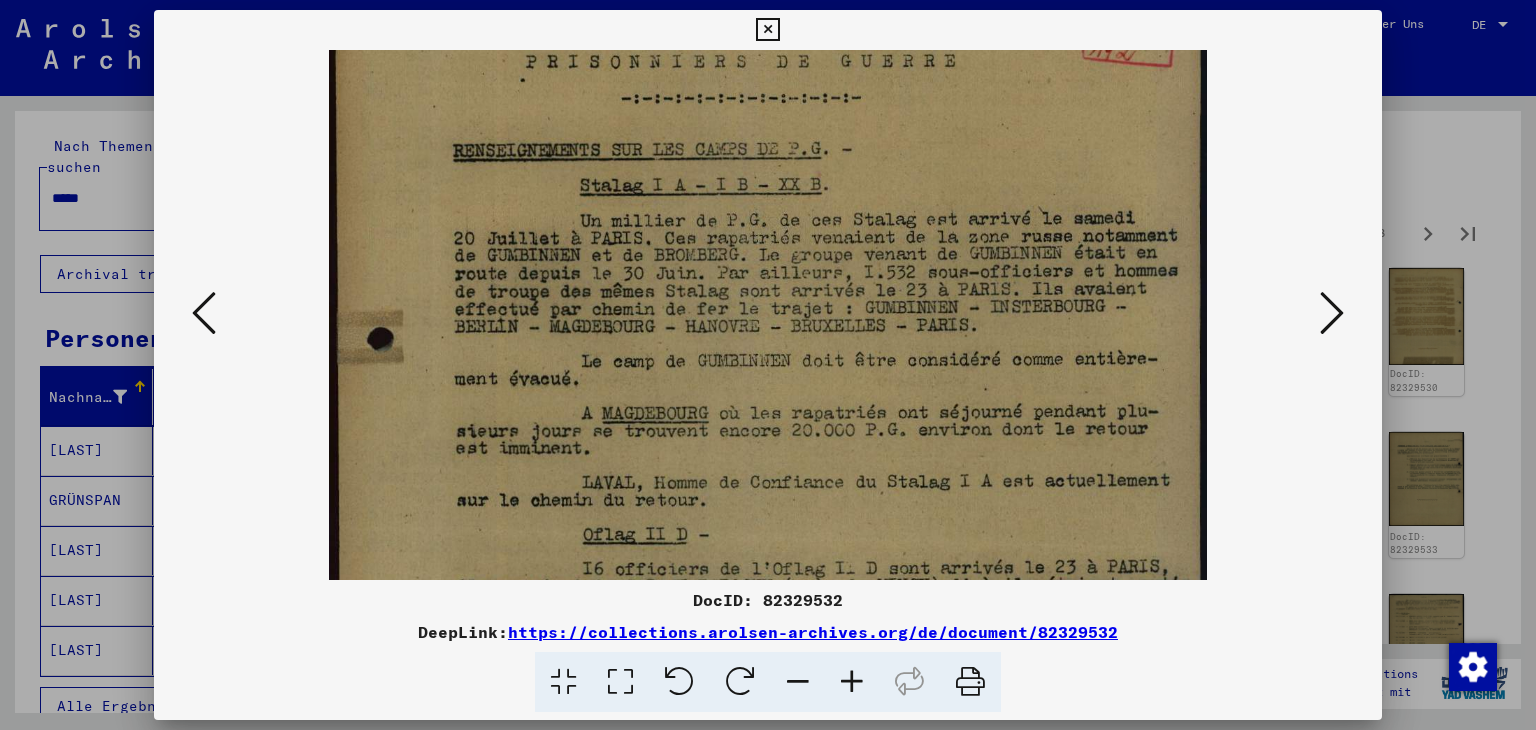 scroll, scrollTop: 100, scrollLeft: 0, axis: vertical 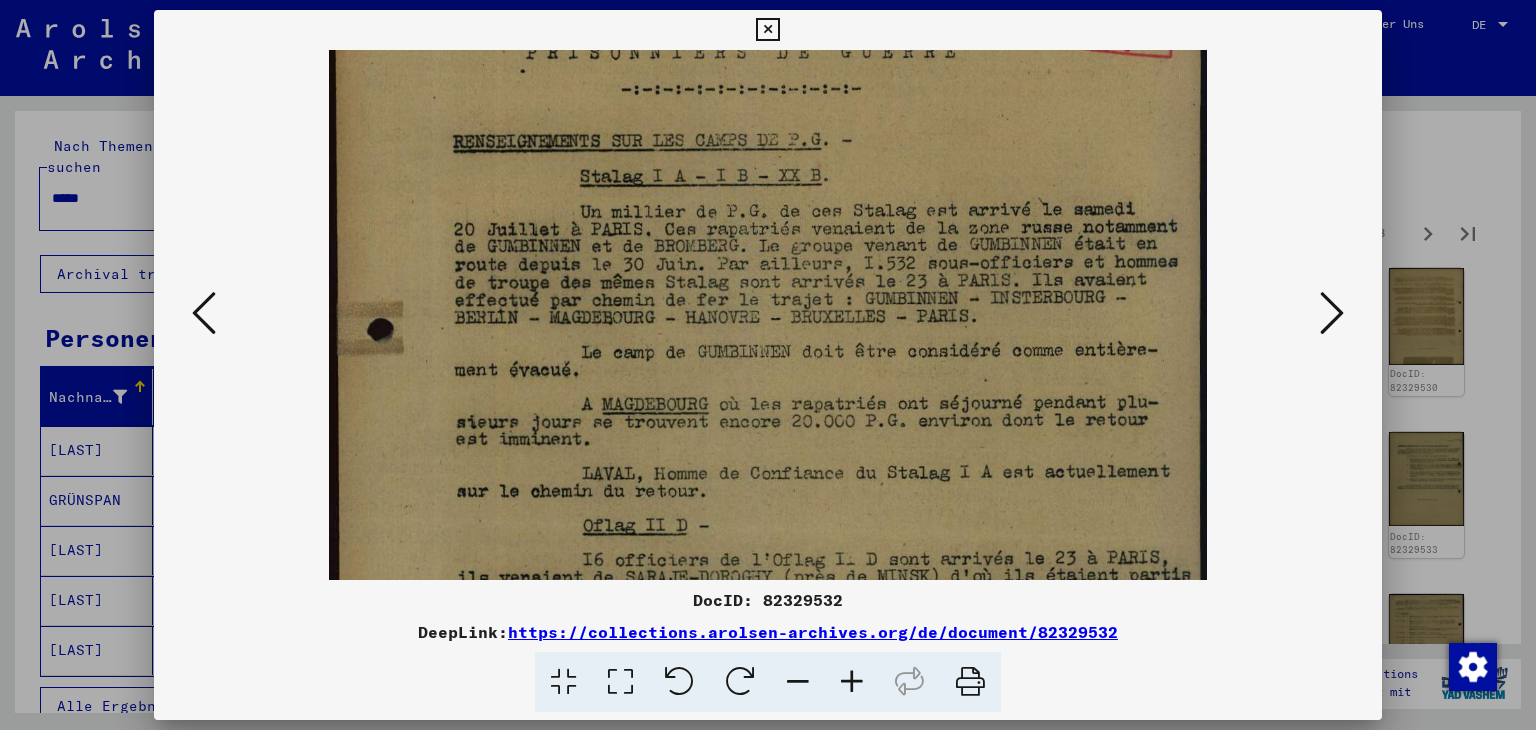 drag, startPoint x: 895, startPoint y: 460, endPoint x: 844, endPoint y: 361, distance: 111.364265 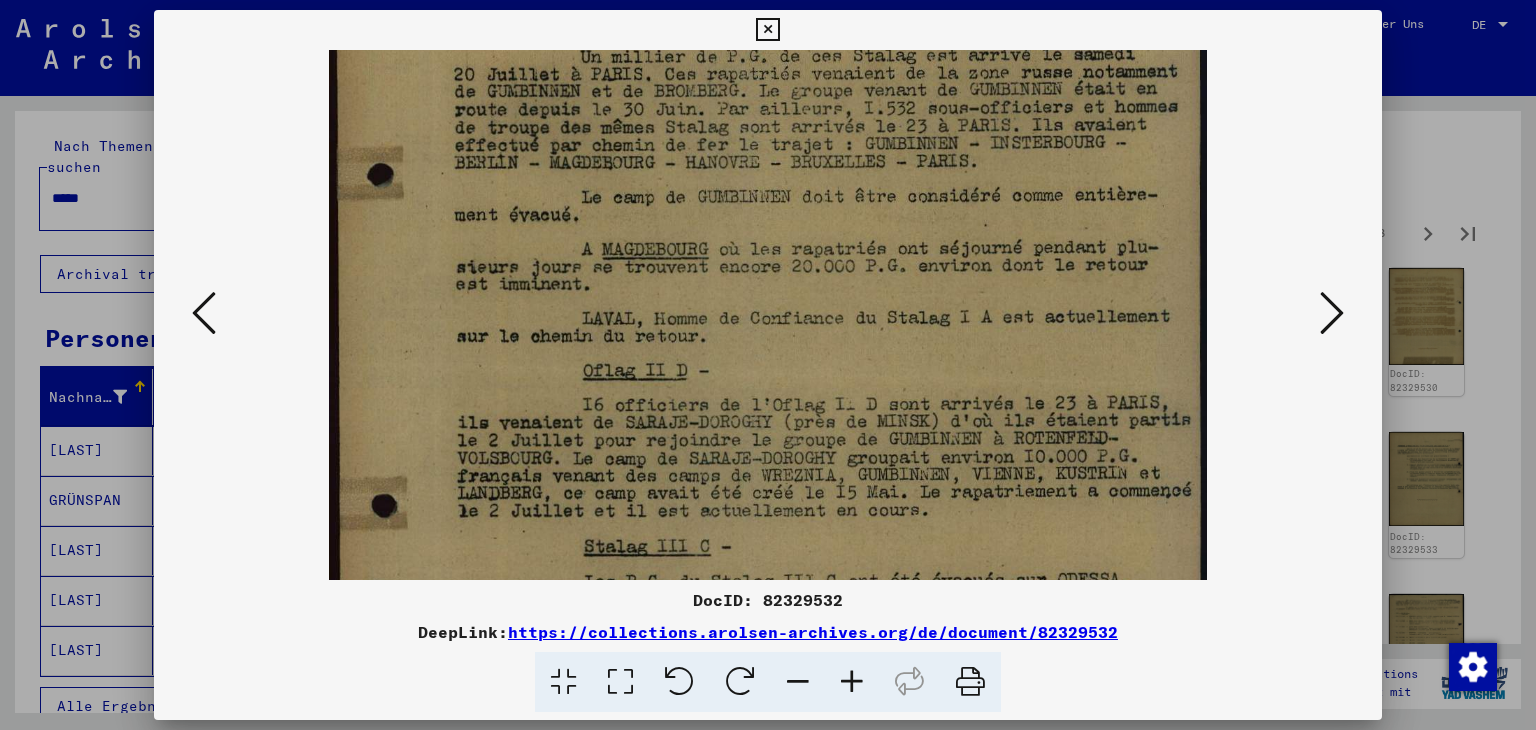 scroll, scrollTop: 258, scrollLeft: 0, axis: vertical 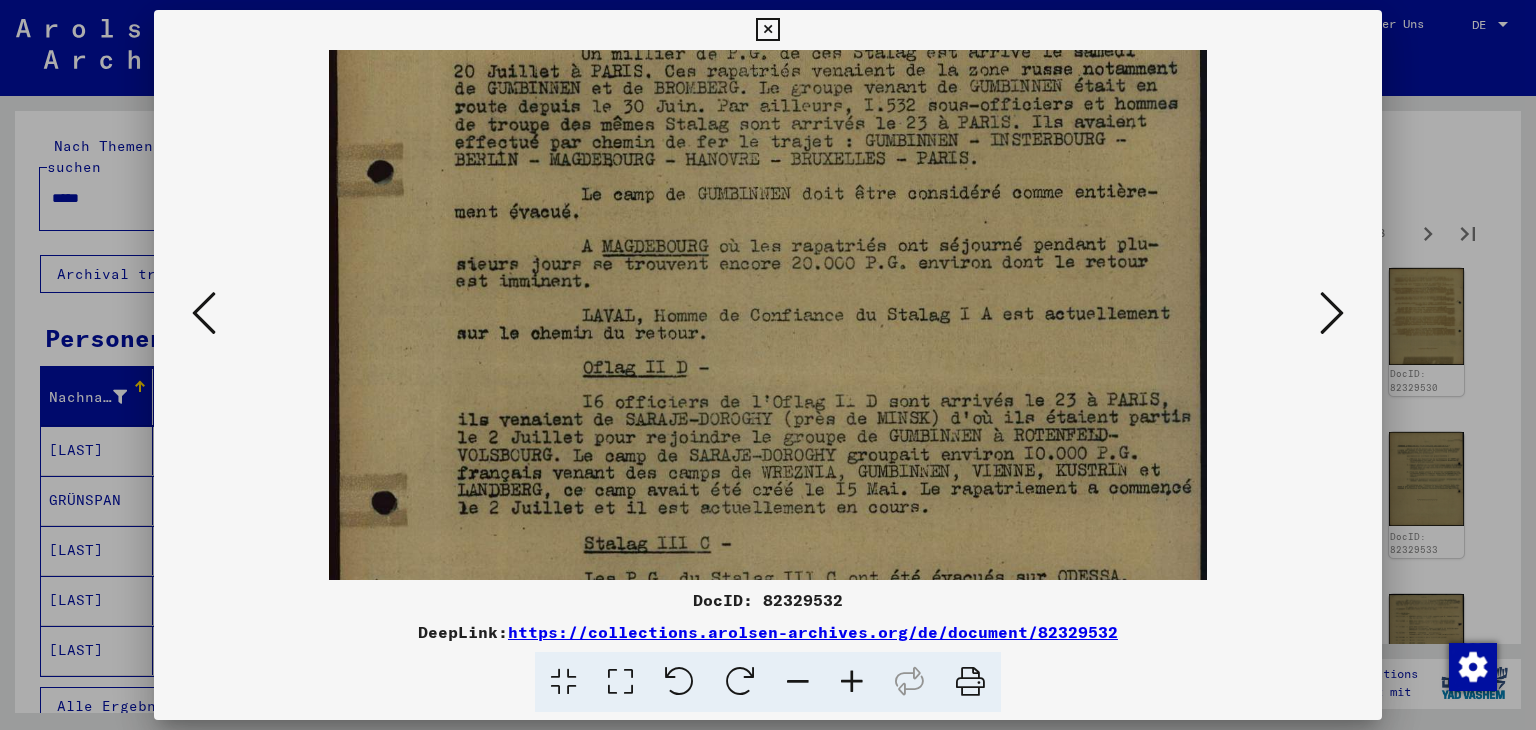 drag, startPoint x: 775, startPoint y: 481, endPoint x: 727, endPoint y: 324, distance: 164.17369 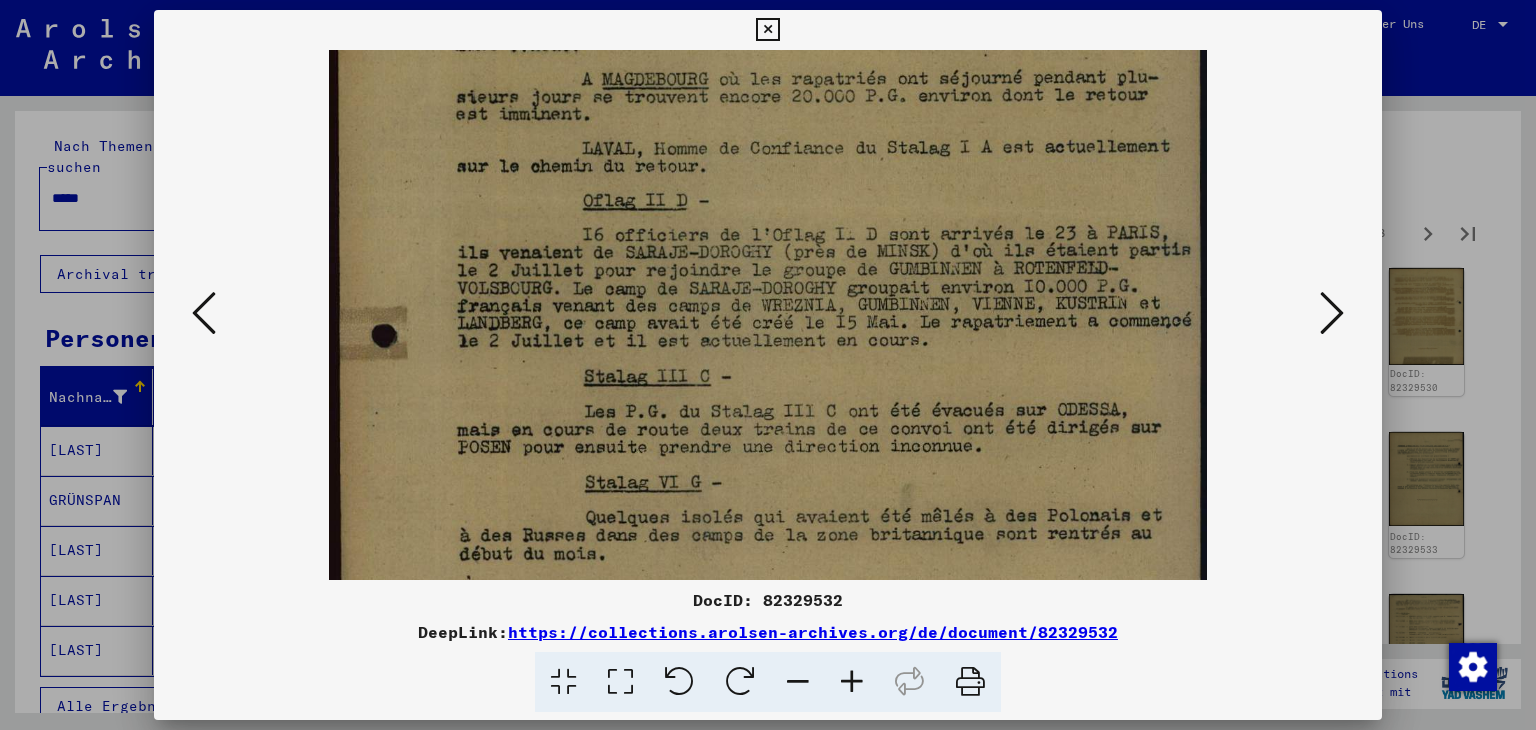 scroll, scrollTop: 452, scrollLeft: 0, axis: vertical 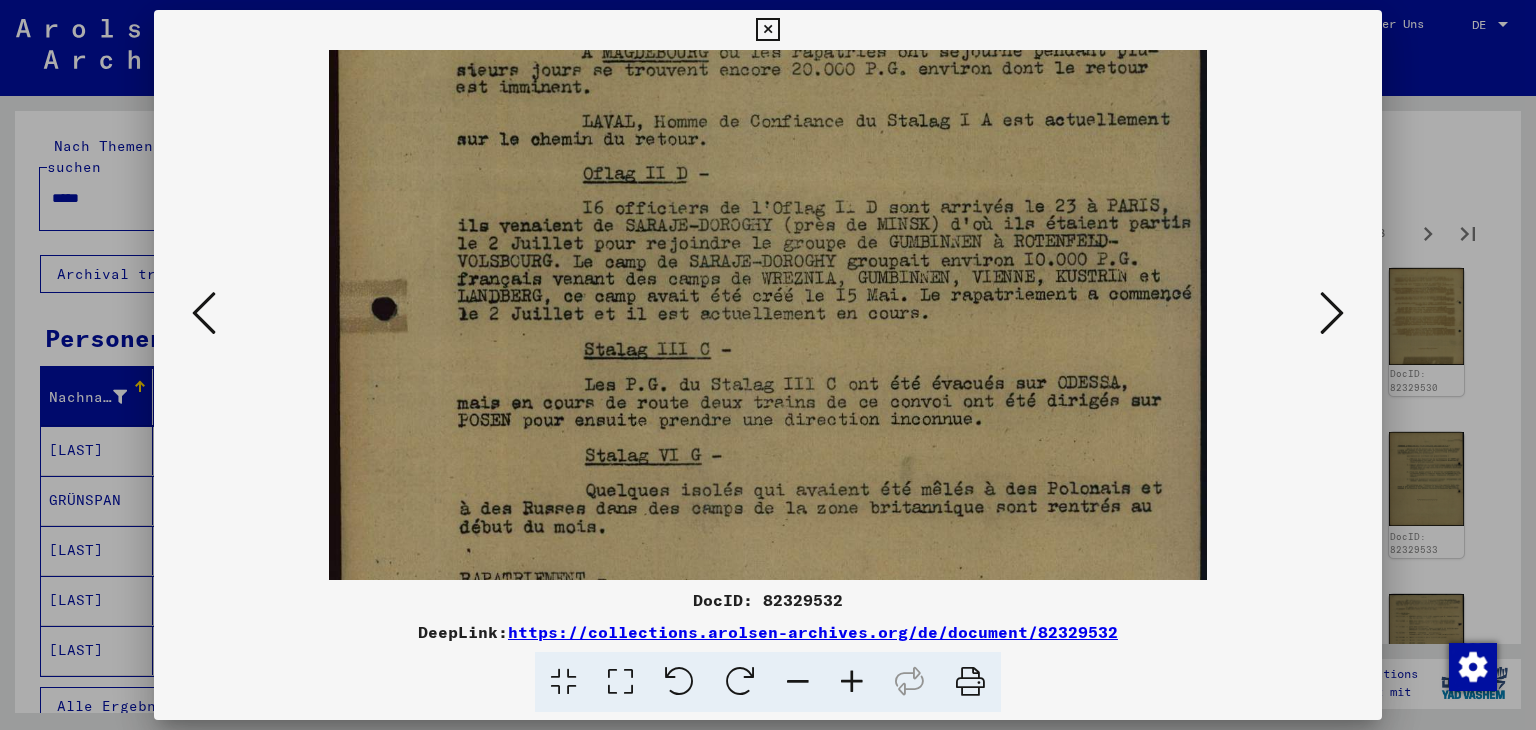 drag, startPoint x: 900, startPoint y: 529, endPoint x: 903, endPoint y: 339, distance: 190.02368 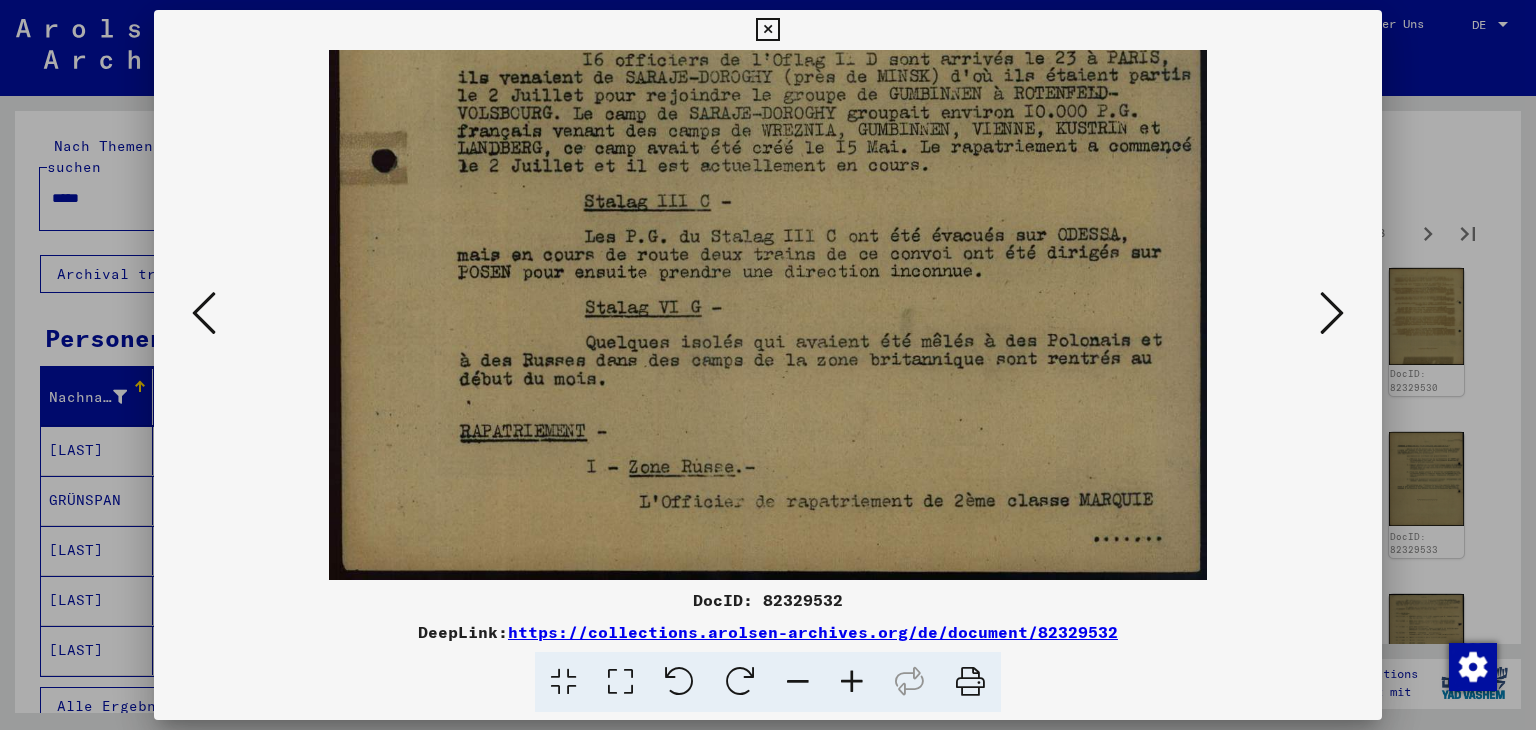 drag, startPoint x: 879, startPoint y: 513, endPoint x: 860, endPoint y: 299, distance: 214.8418 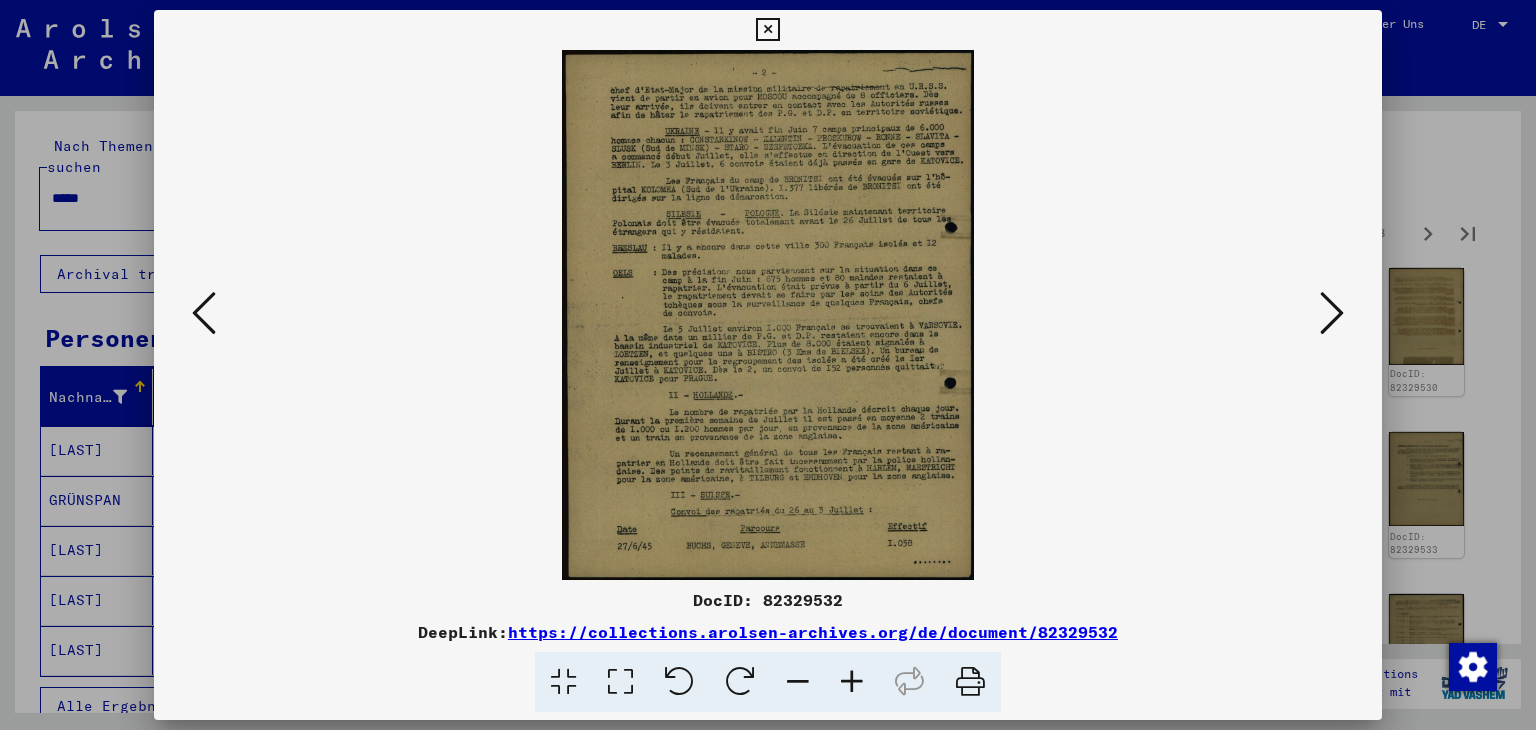 click at bounding box center (852, 682) 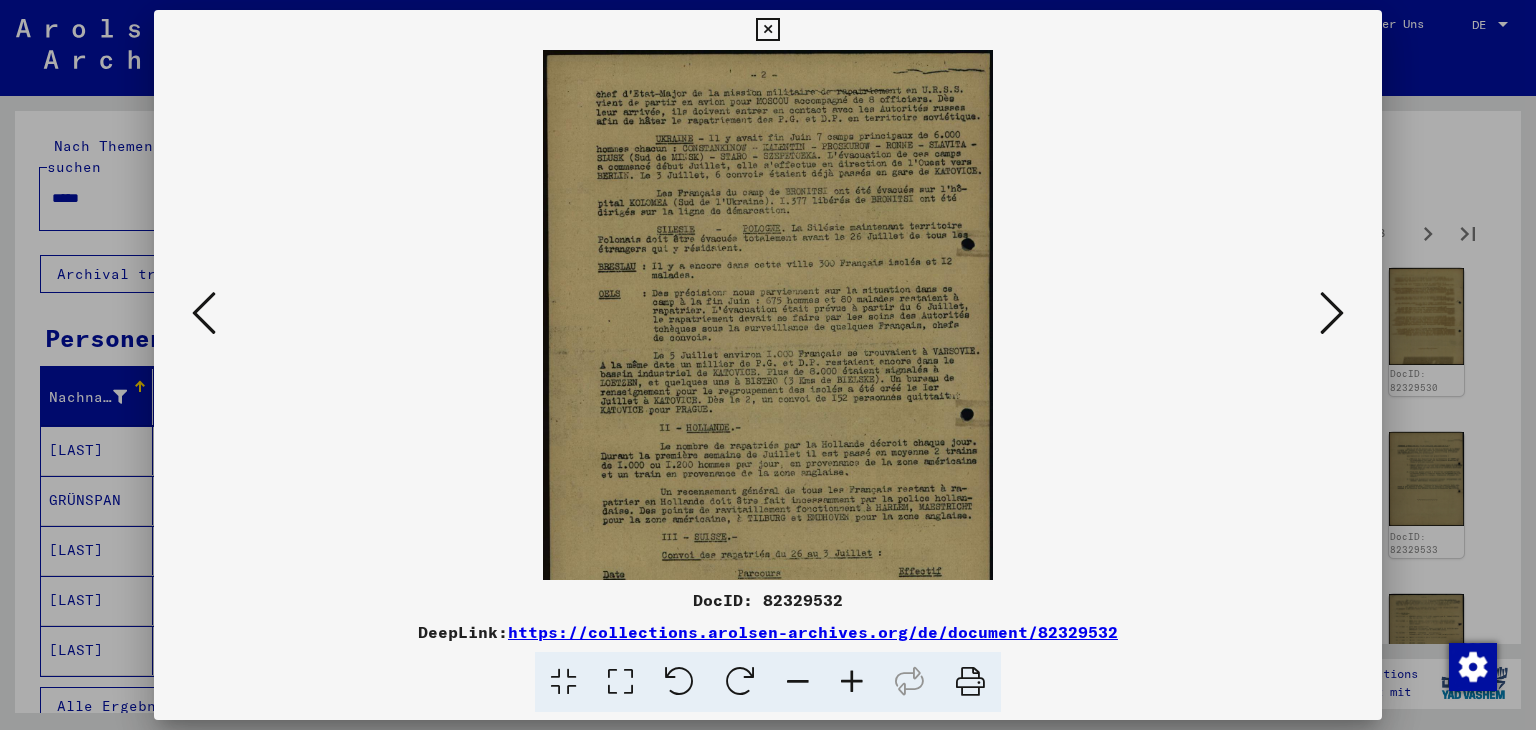 click at bounding box center (852, 682) 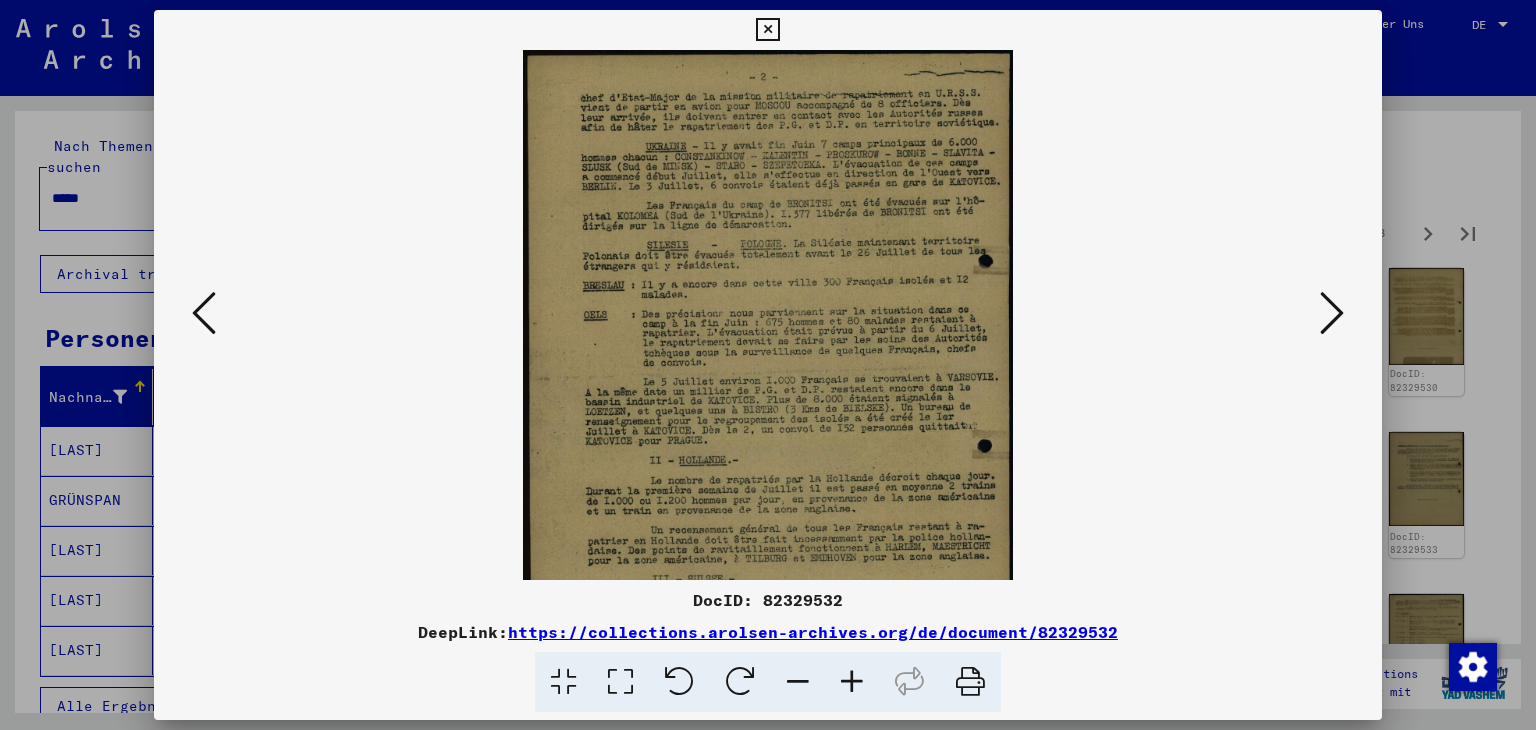 click at bounding box center [852, 682] 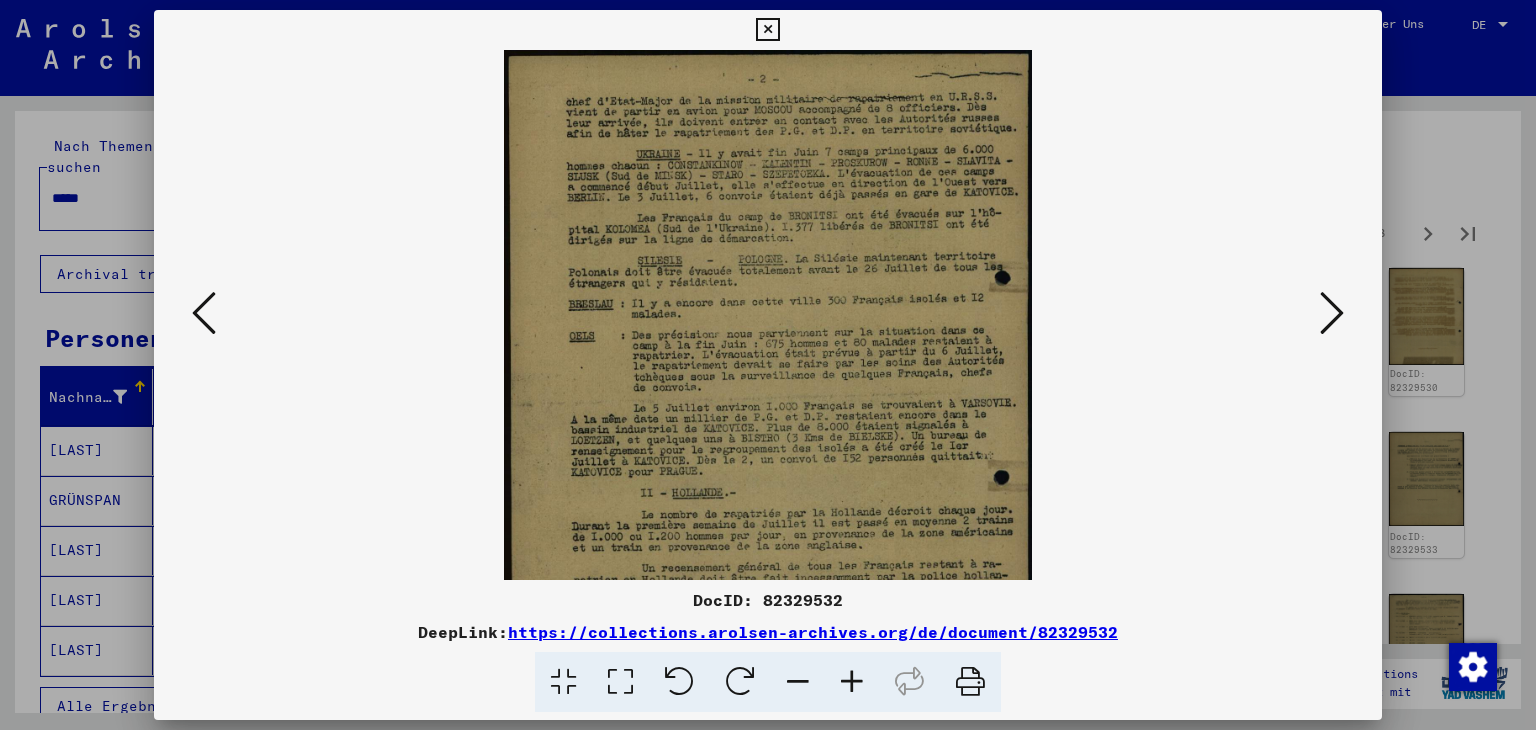 click at bounding box center [852, 682] 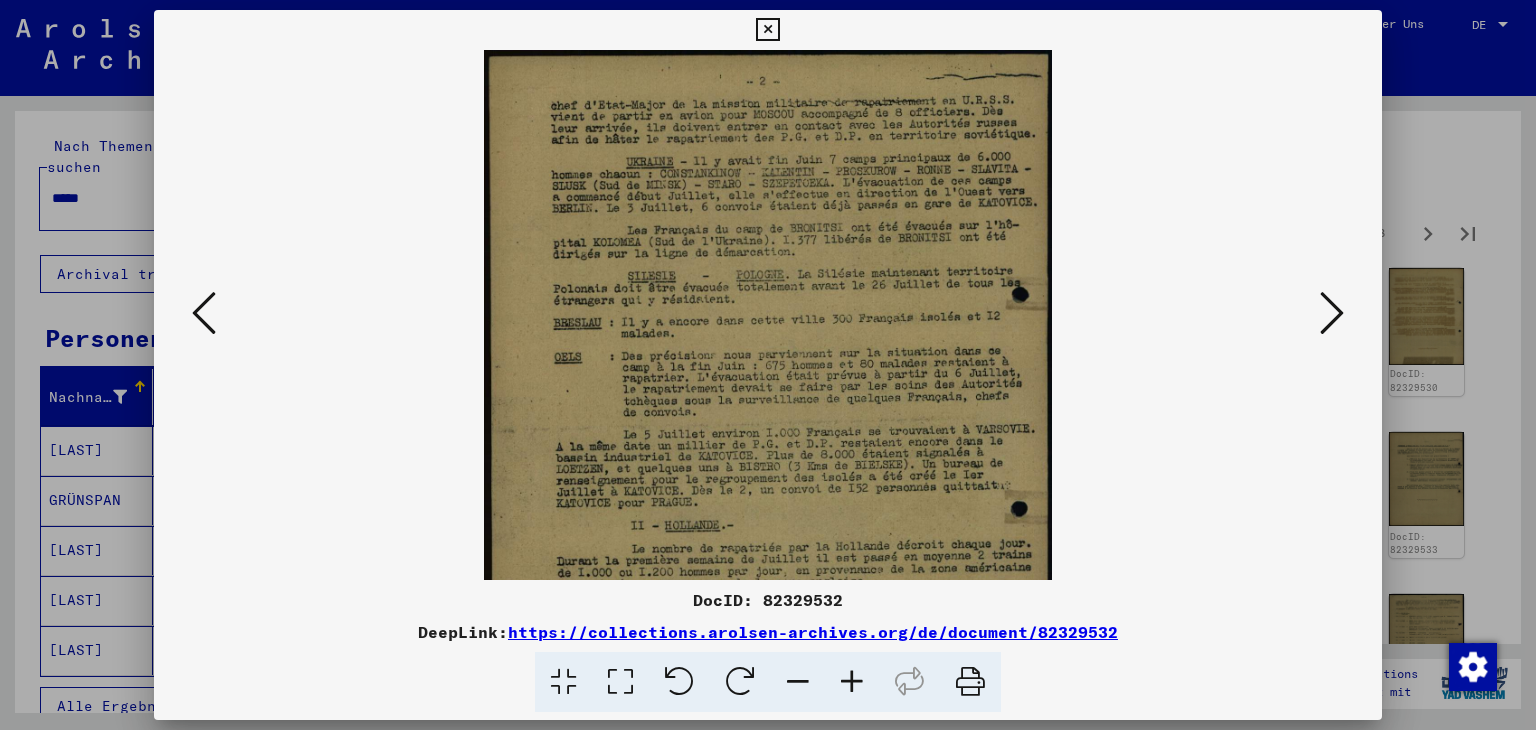 click at bounding box center (852, 682) 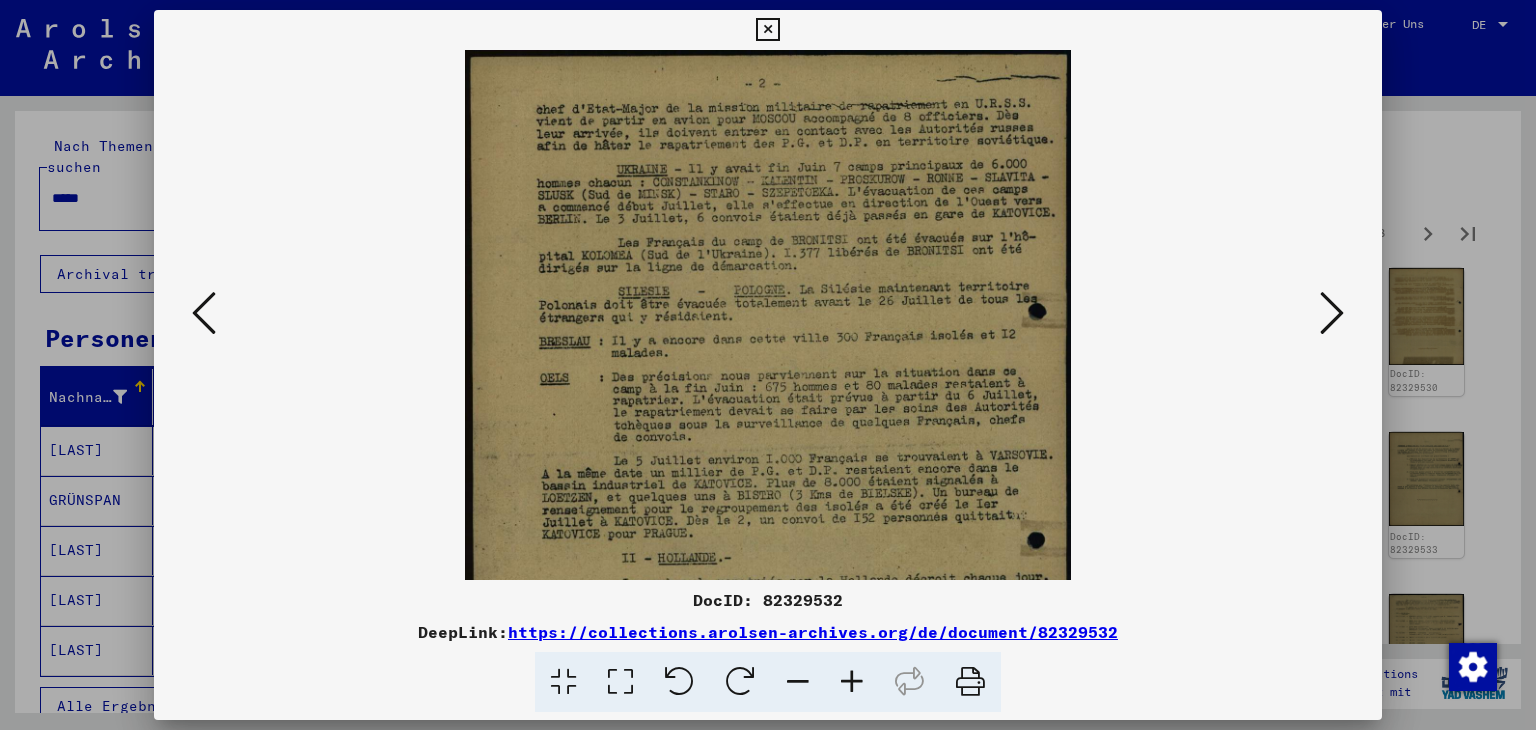 click at bounding box center [852, 682] 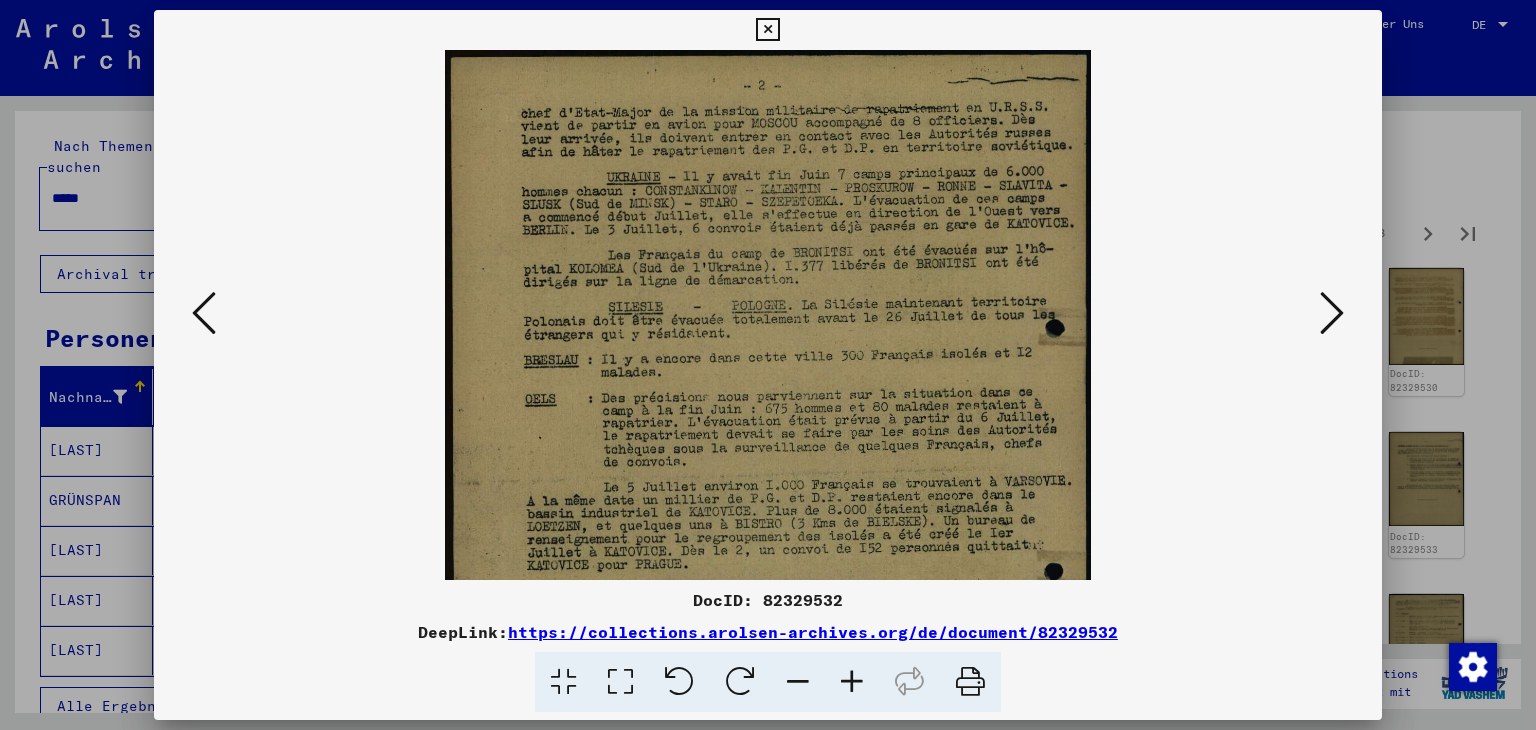click at bounding box center [852, 682] 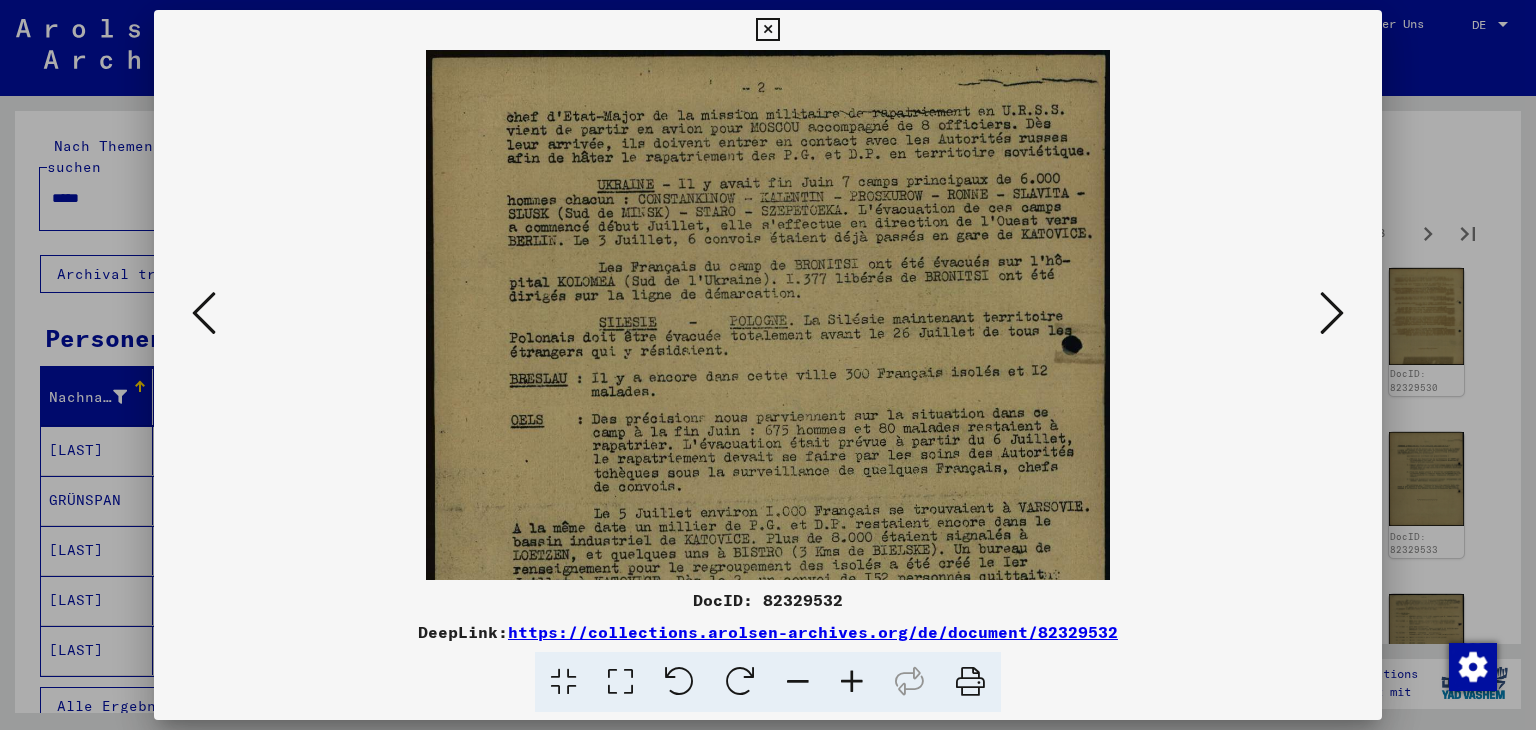 click at bounding box center [852, 682] 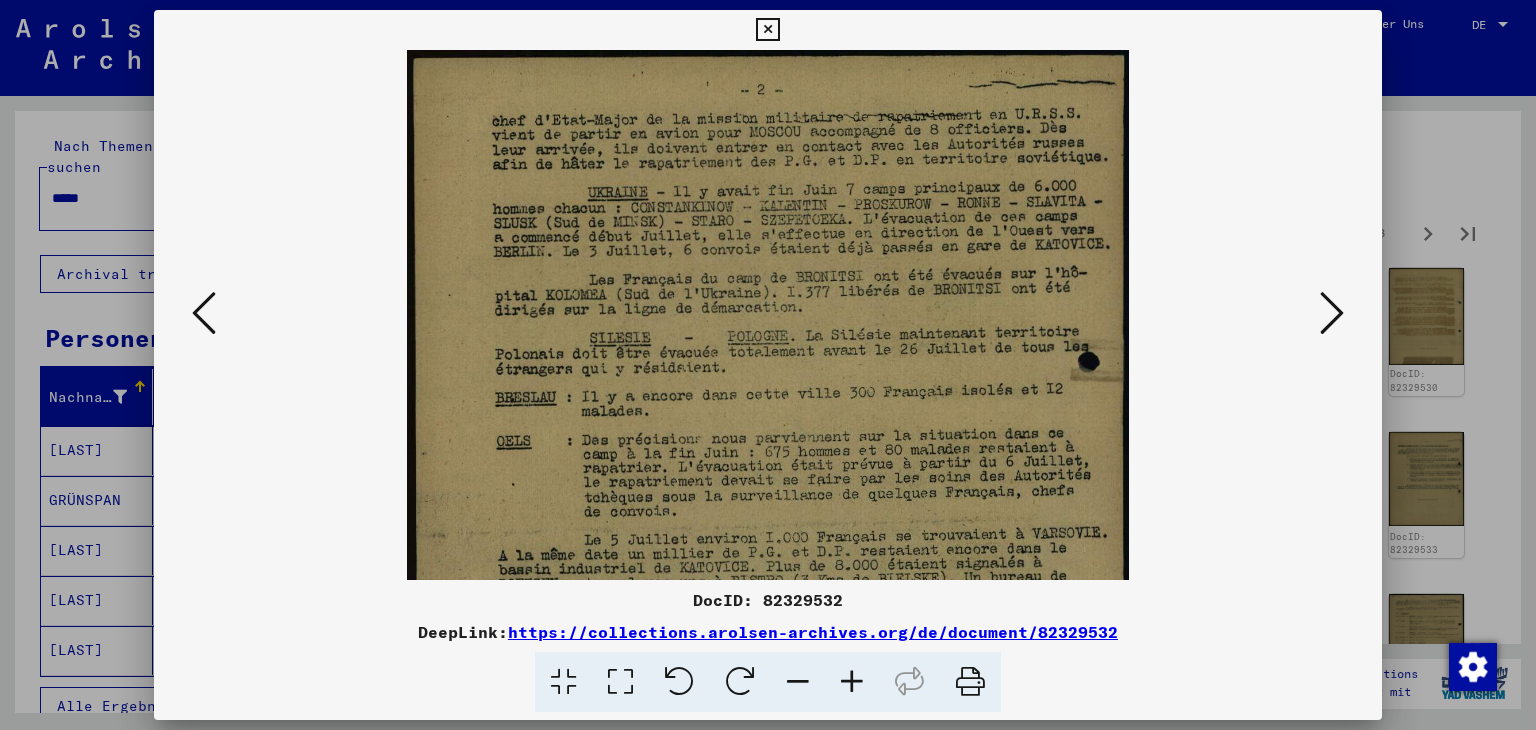 click at bounding box center (852, 682) 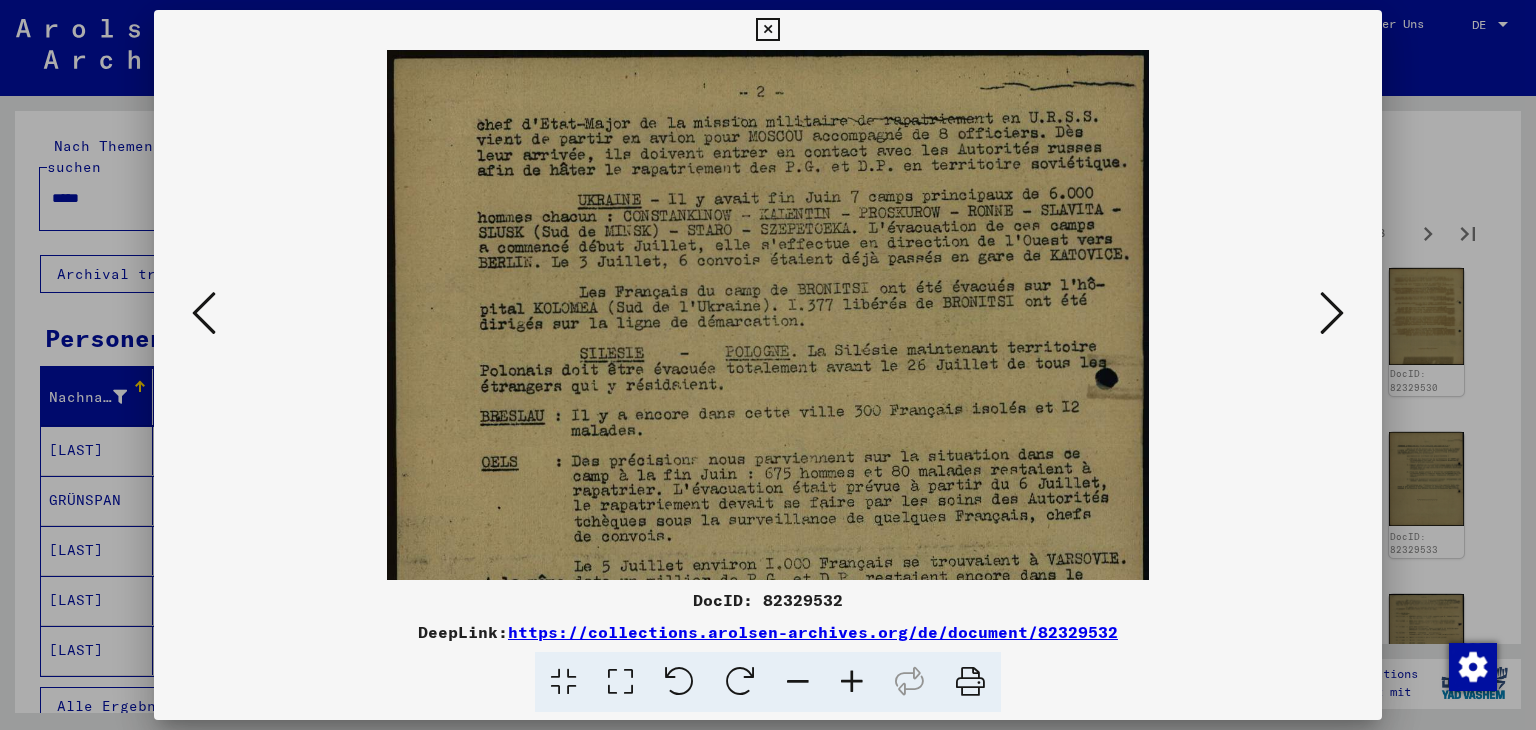 click at bounding box center [852, 682] 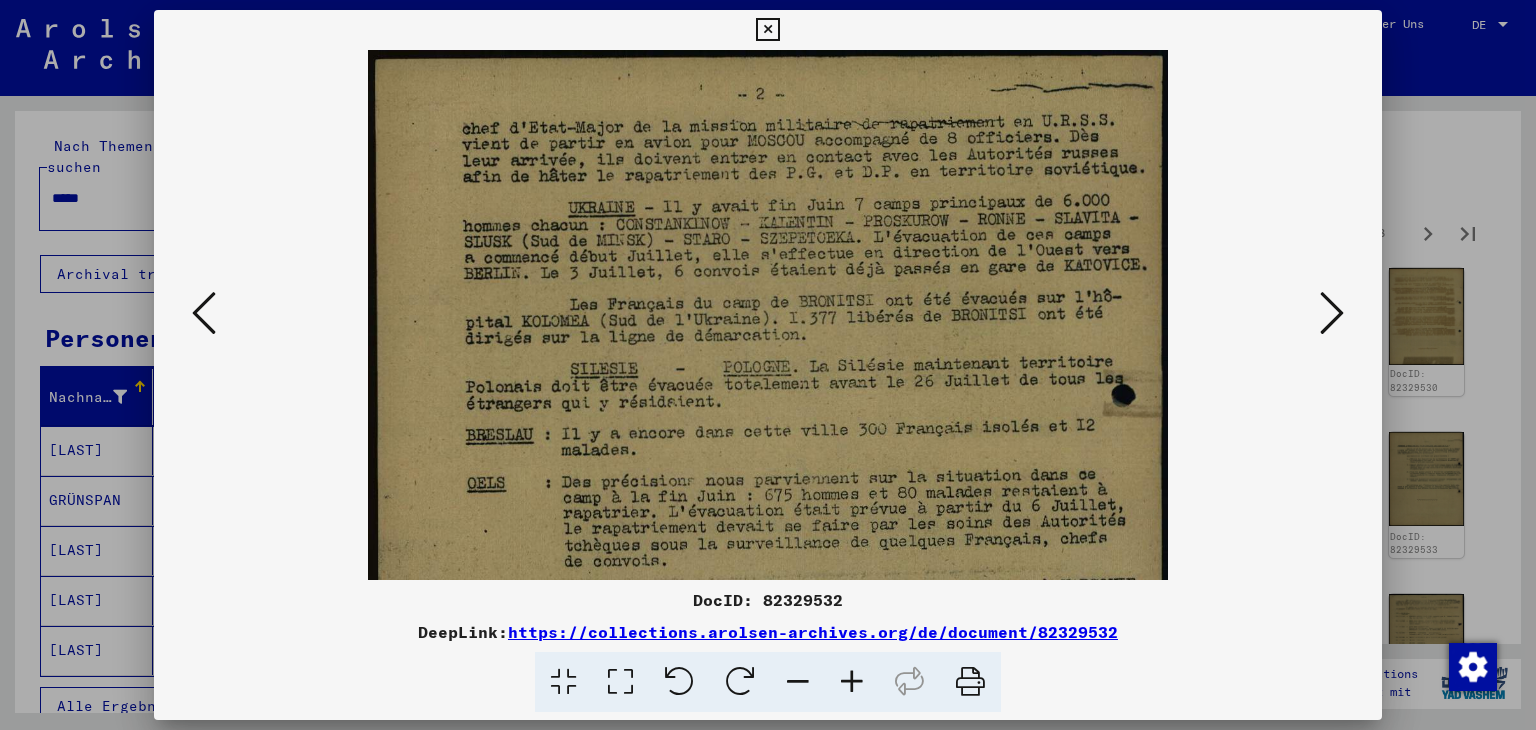click at bounding box center [852, 682] 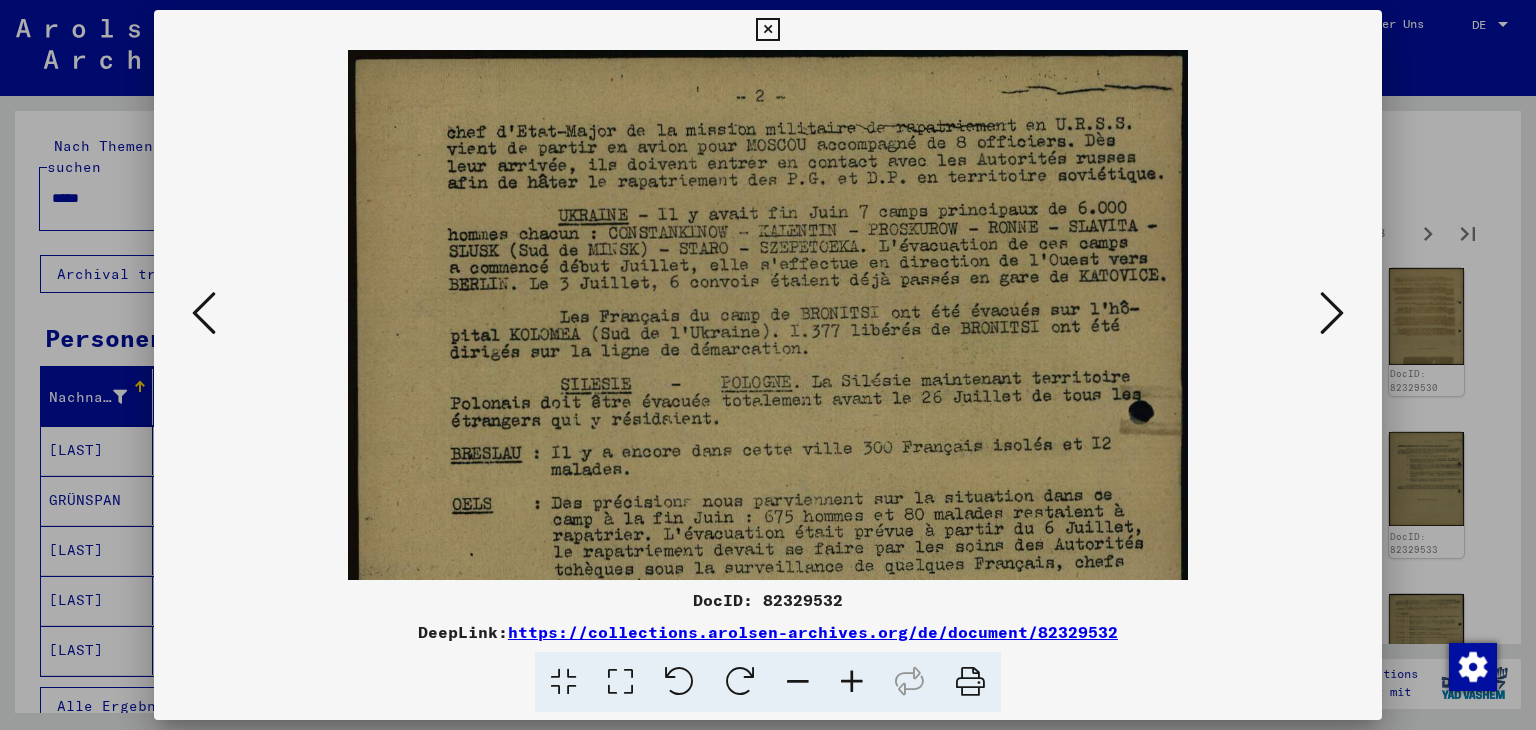 click at bounding box center [852, 682] 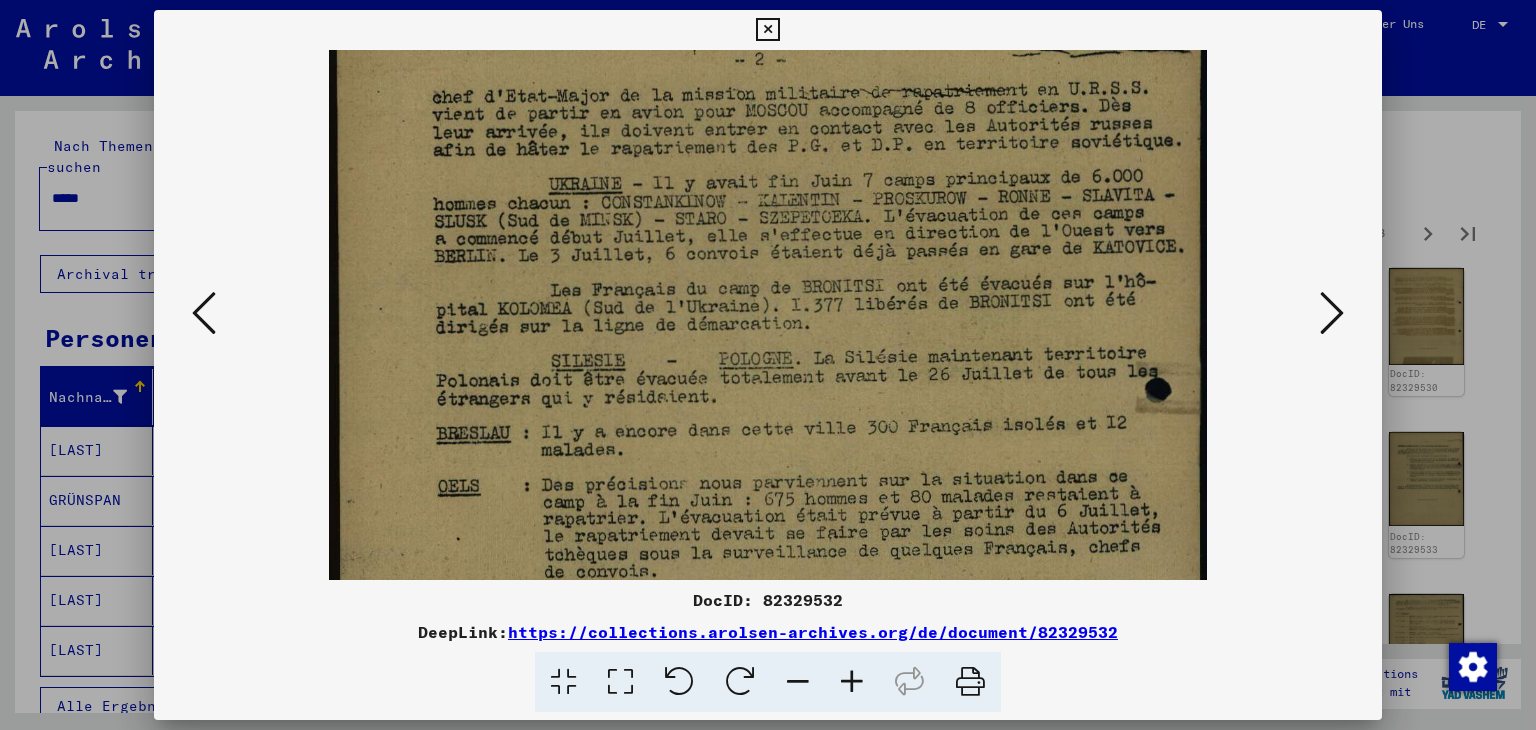 scroll, scrollTop: 43, scrollLeft: 0, axis: vertical 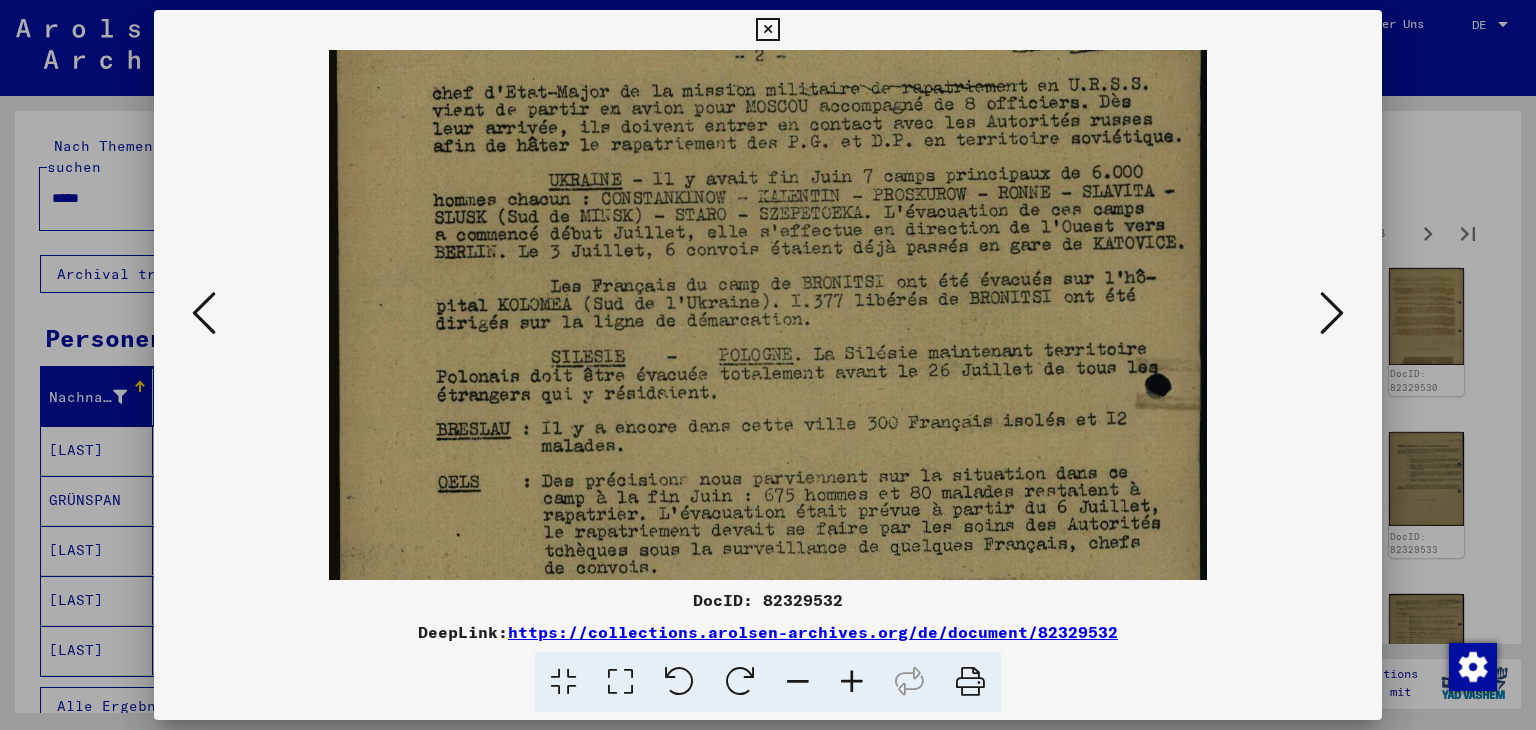 drag, startPoint x: 920, startPoint y: 473, endPoint x: 910, endPoint y: 429, distance: 45.122055 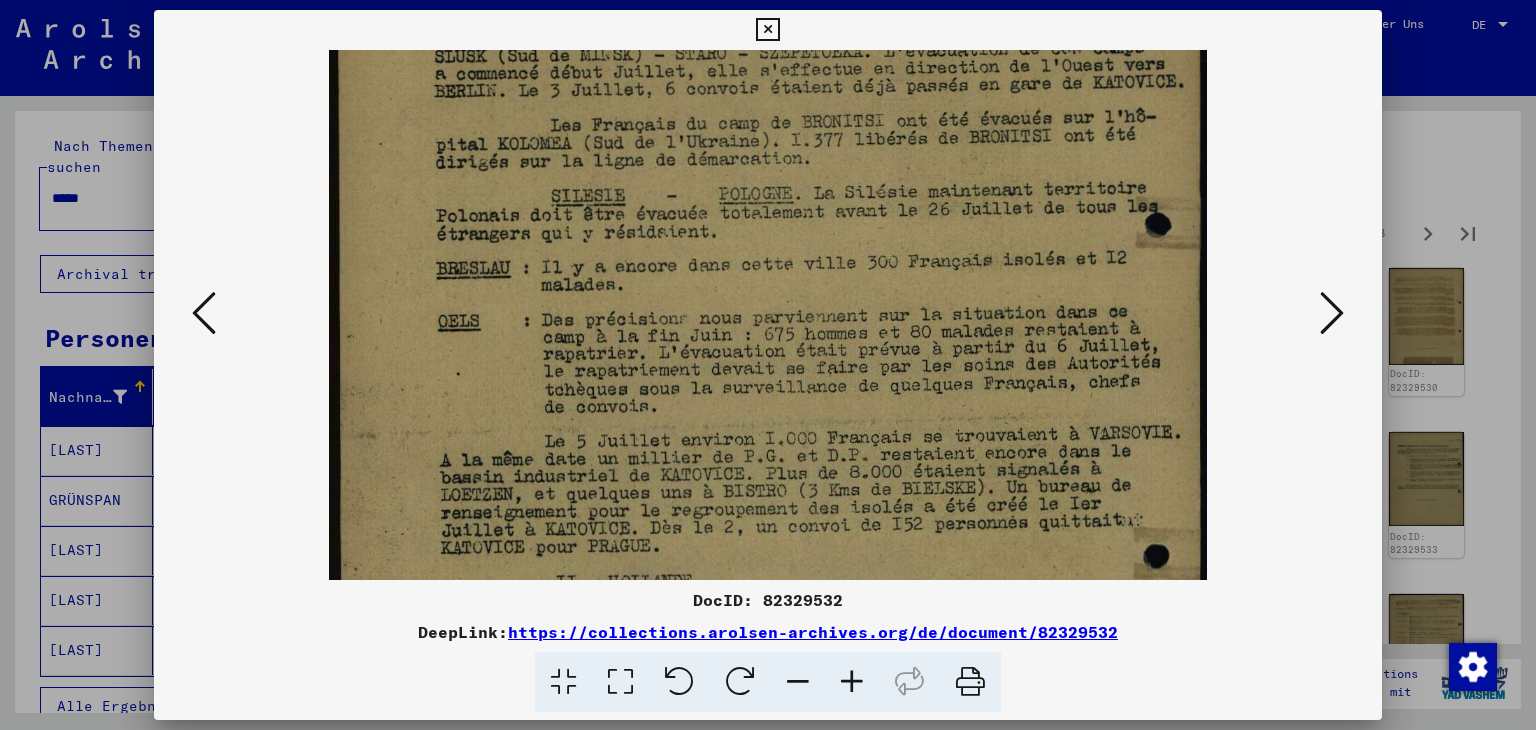 scroll, scrollTop: 229, scrollLeft: 0, axis: vertical 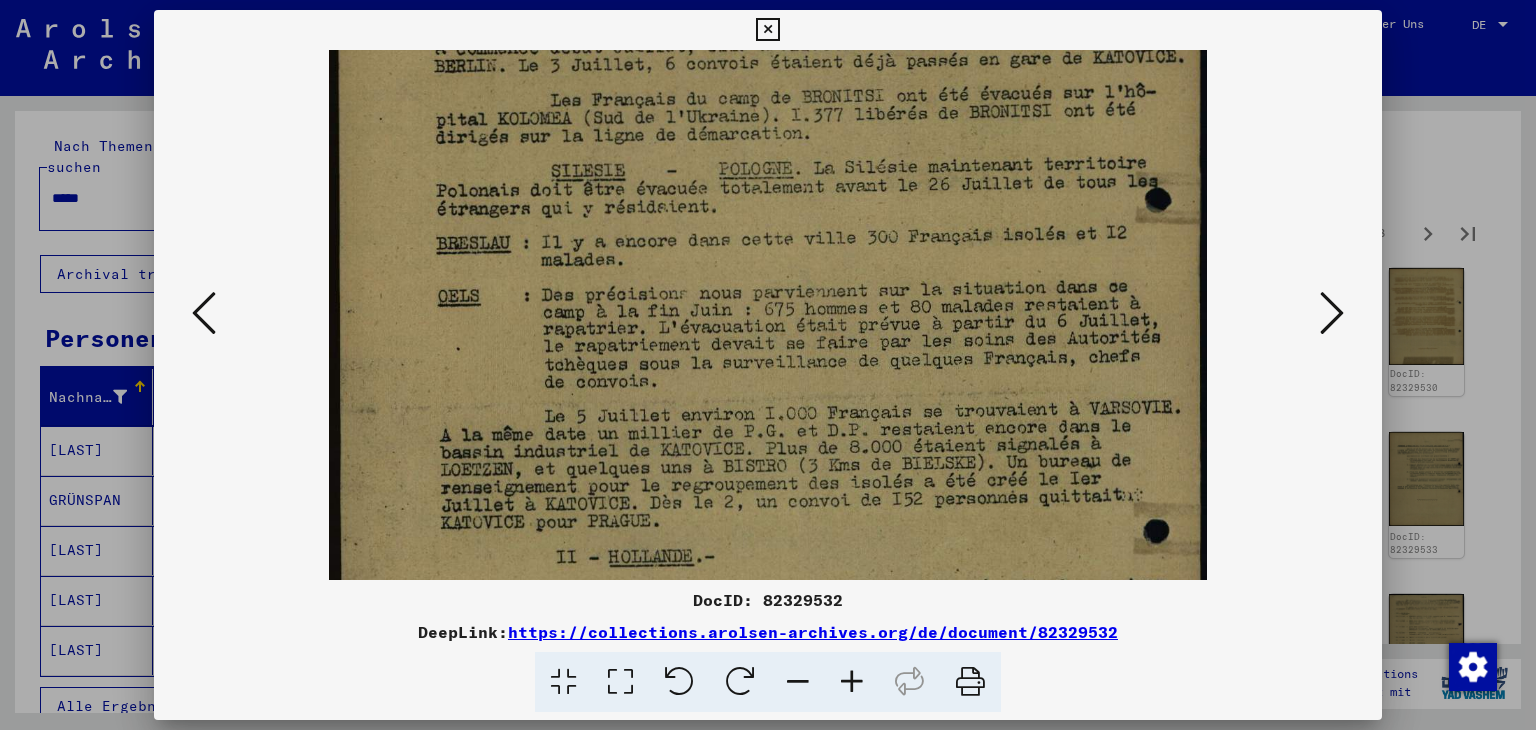 drag, startPoint x: 802, startPoint y: 405, endPoint x: 792, endPoint y: 224, distance: 181.27603 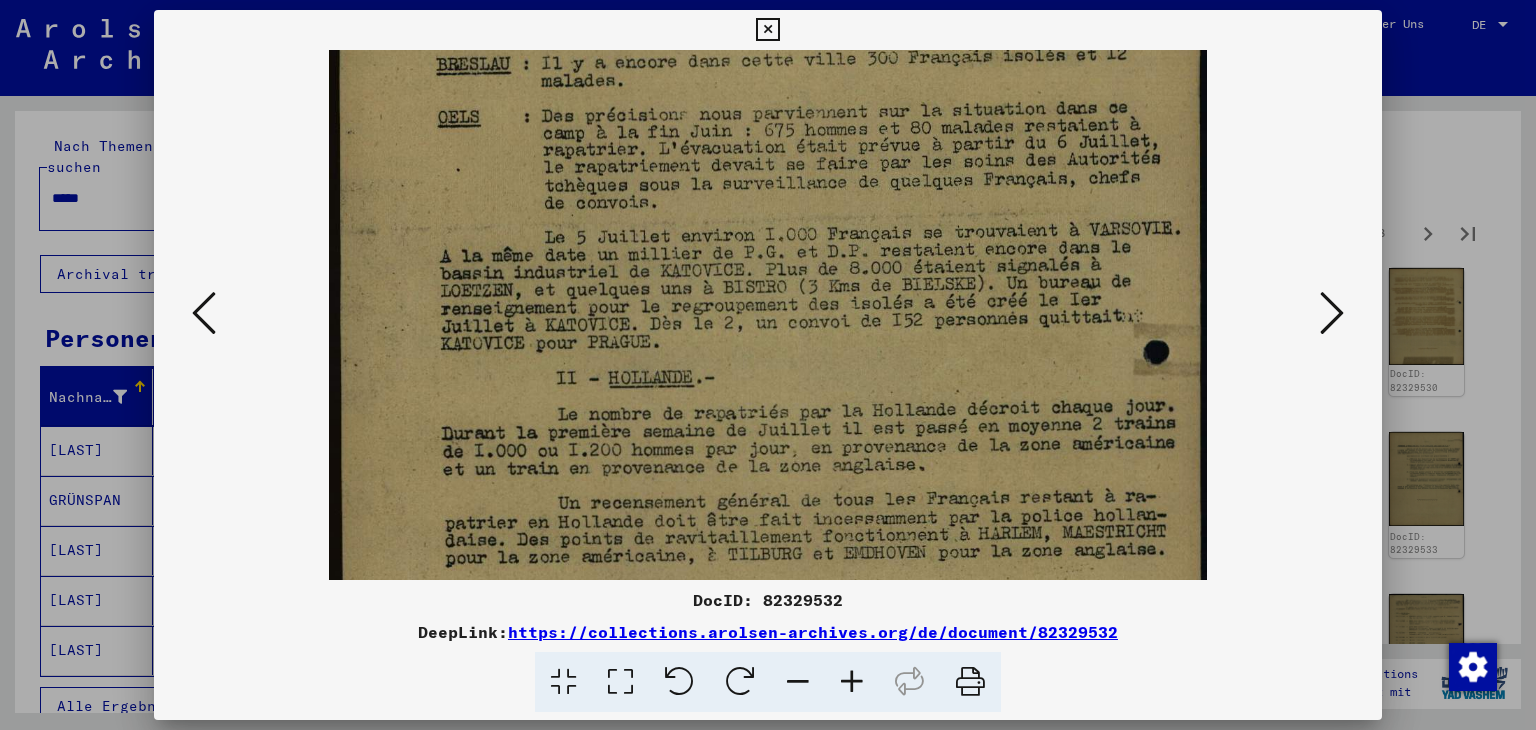 scroll, scrollTop: 416, scrollLeft: 0, axis: vertical 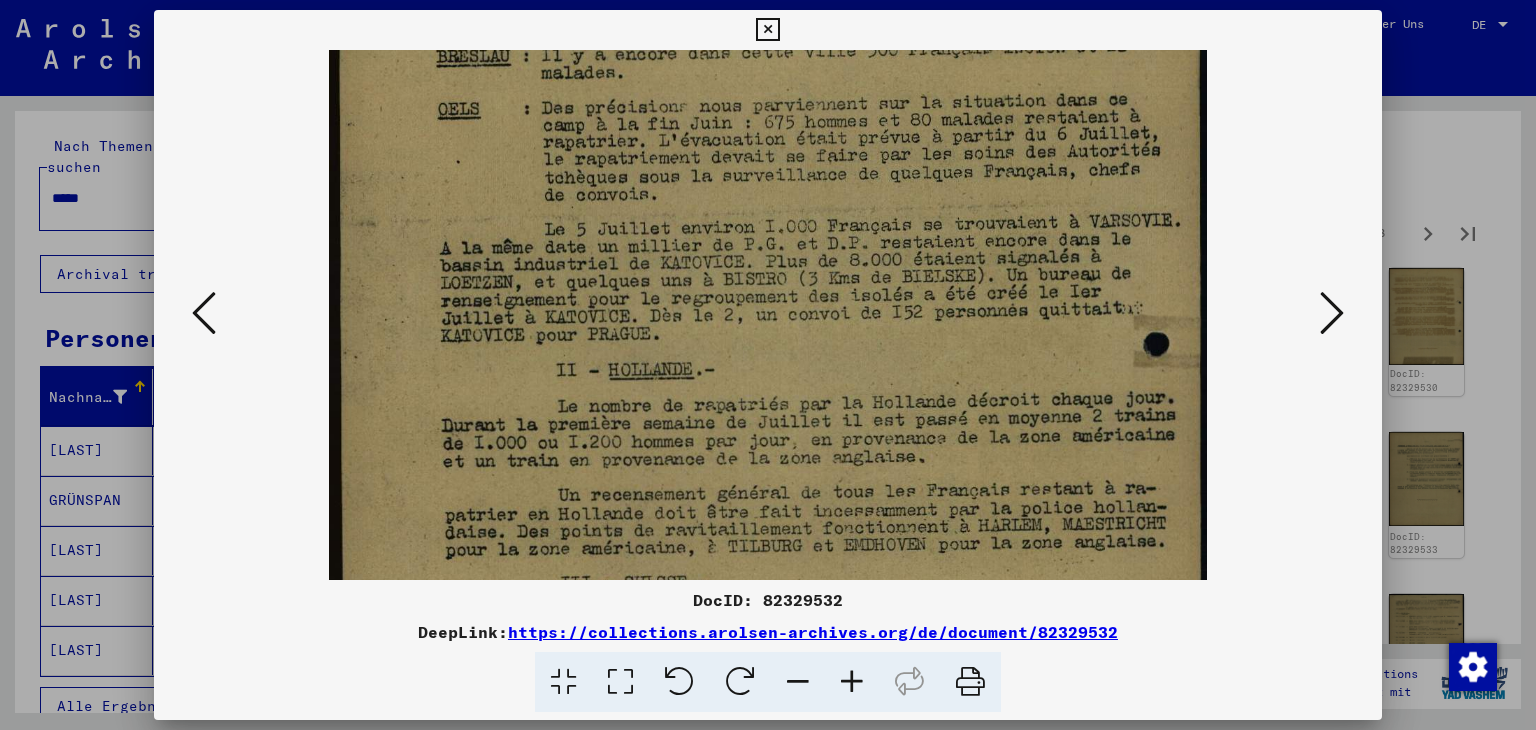 drag, startPoint x: 788, startPoint y: 413, endPoint x: 762, endPoint y: 237, distance: 177.9101 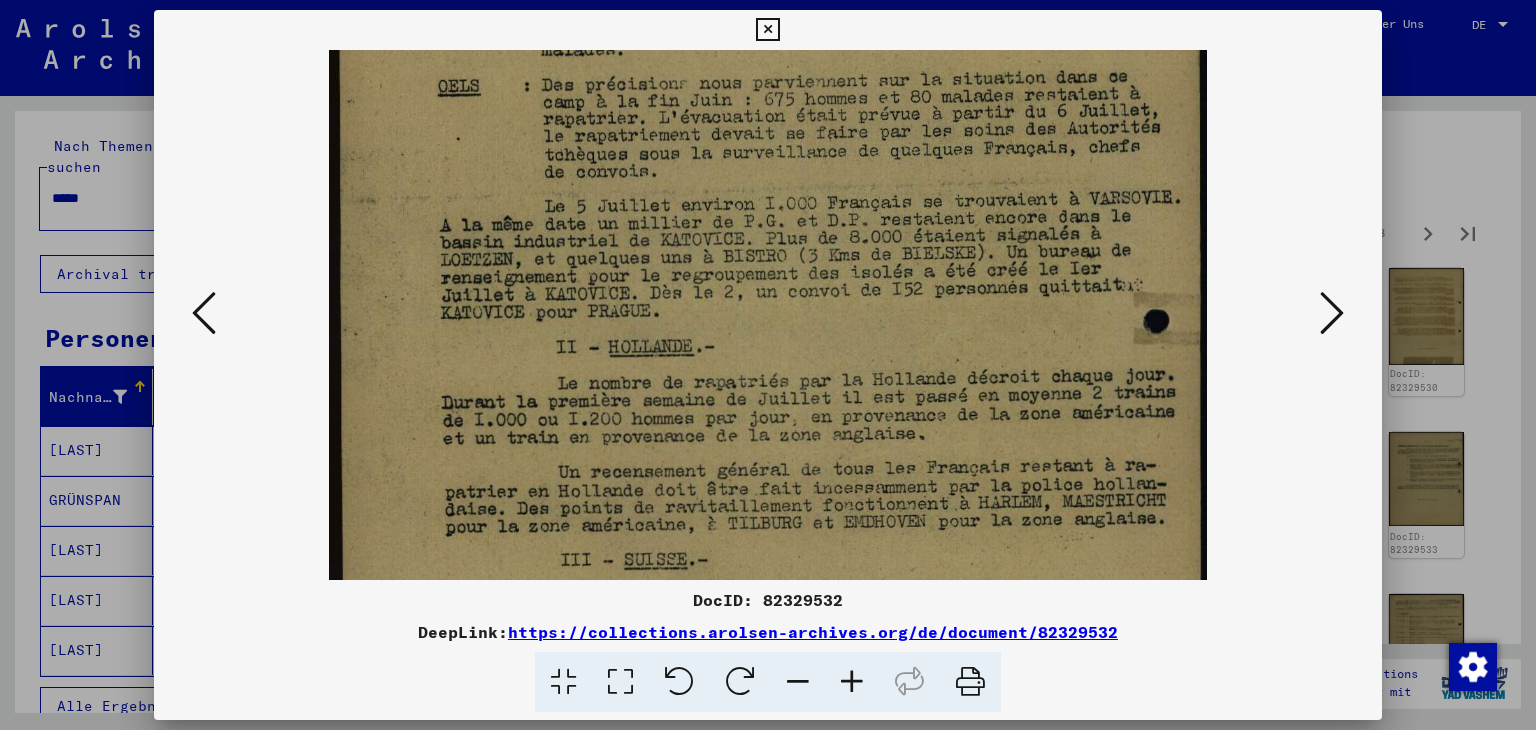 scroll, scrollTop: 440, scrollLeft: 0, axis: vertical 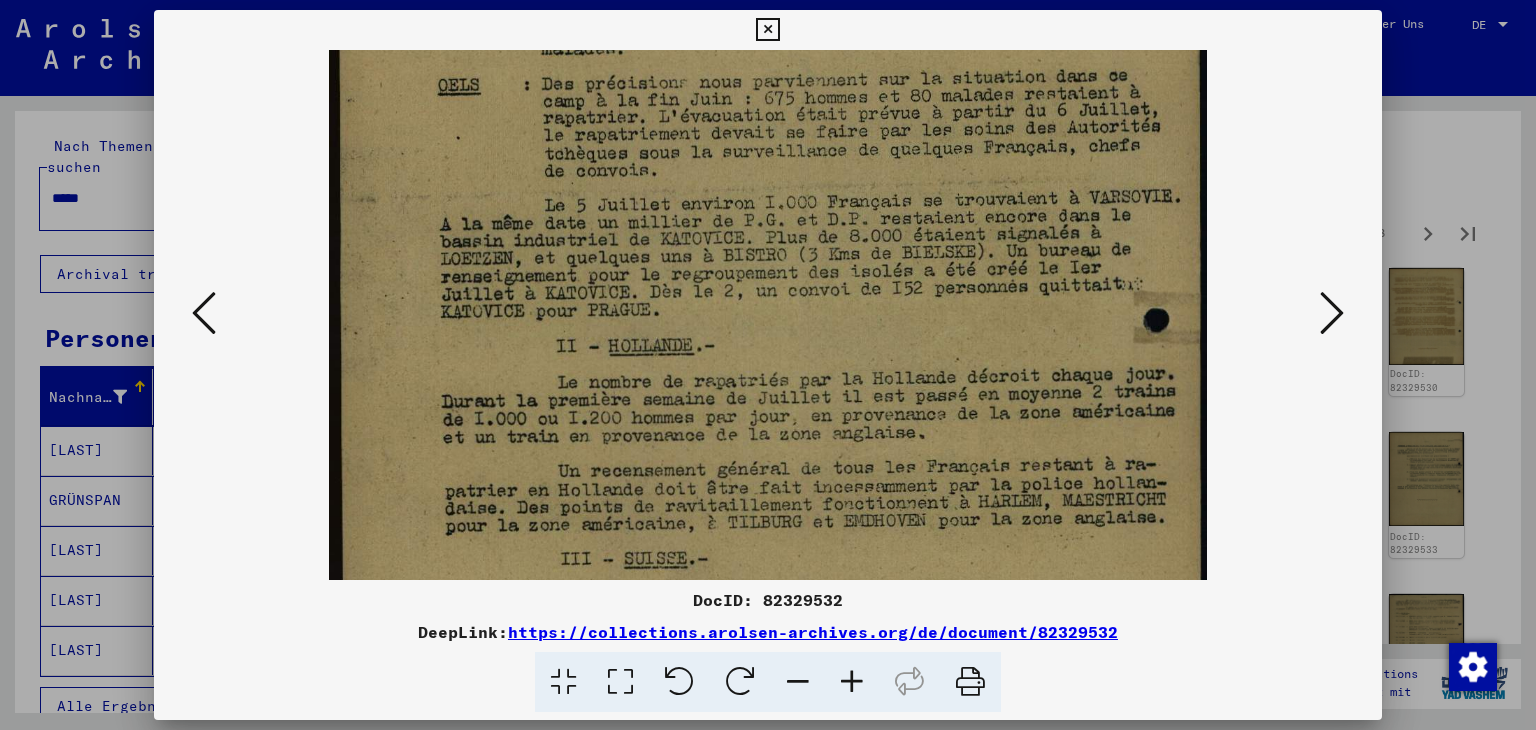 drag, startPoint x: 764, startPoint y: 382, endPoint x: 760, endPoint y: 358, distance: 24.33105 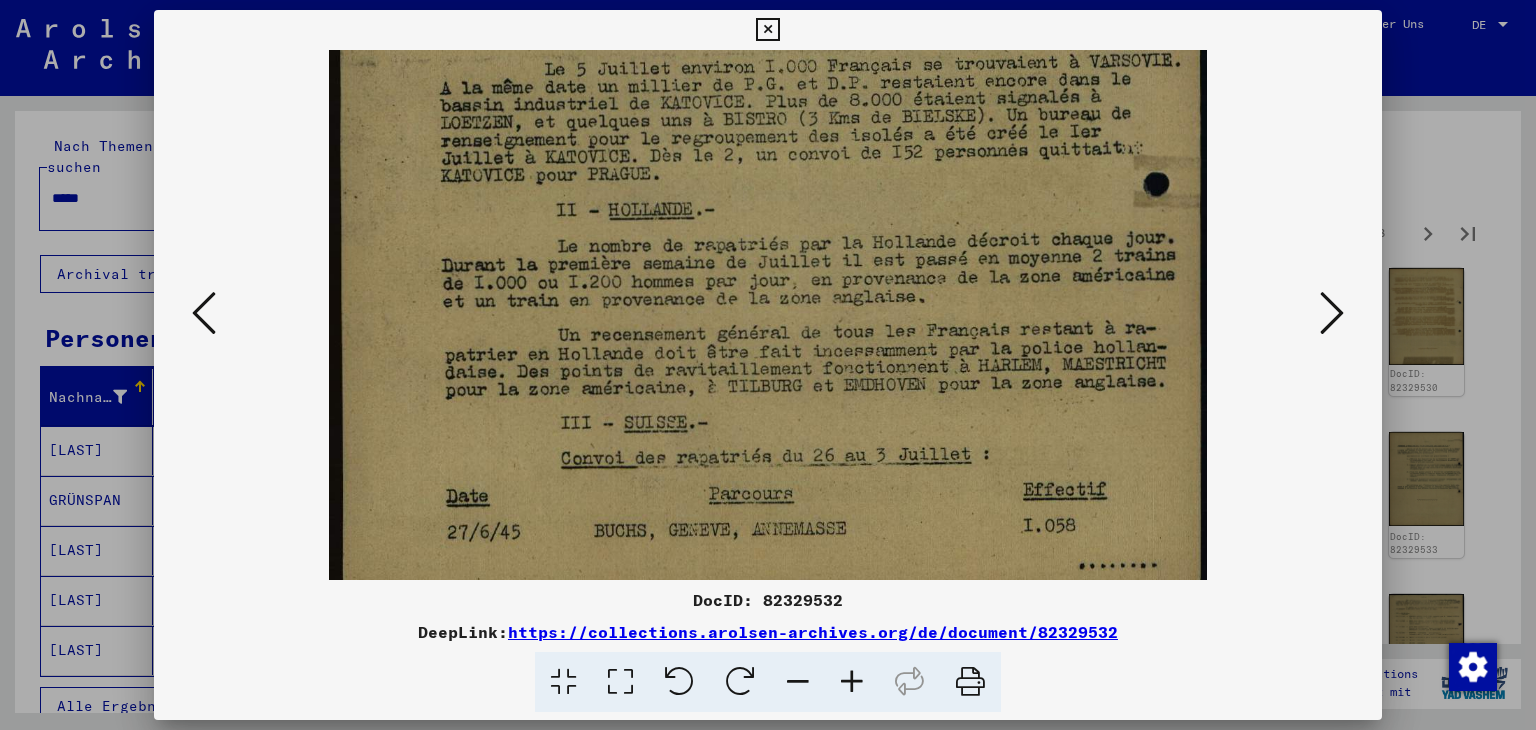 scroll, scrollTop: 600, scrollLeft: 0, axis: vertical 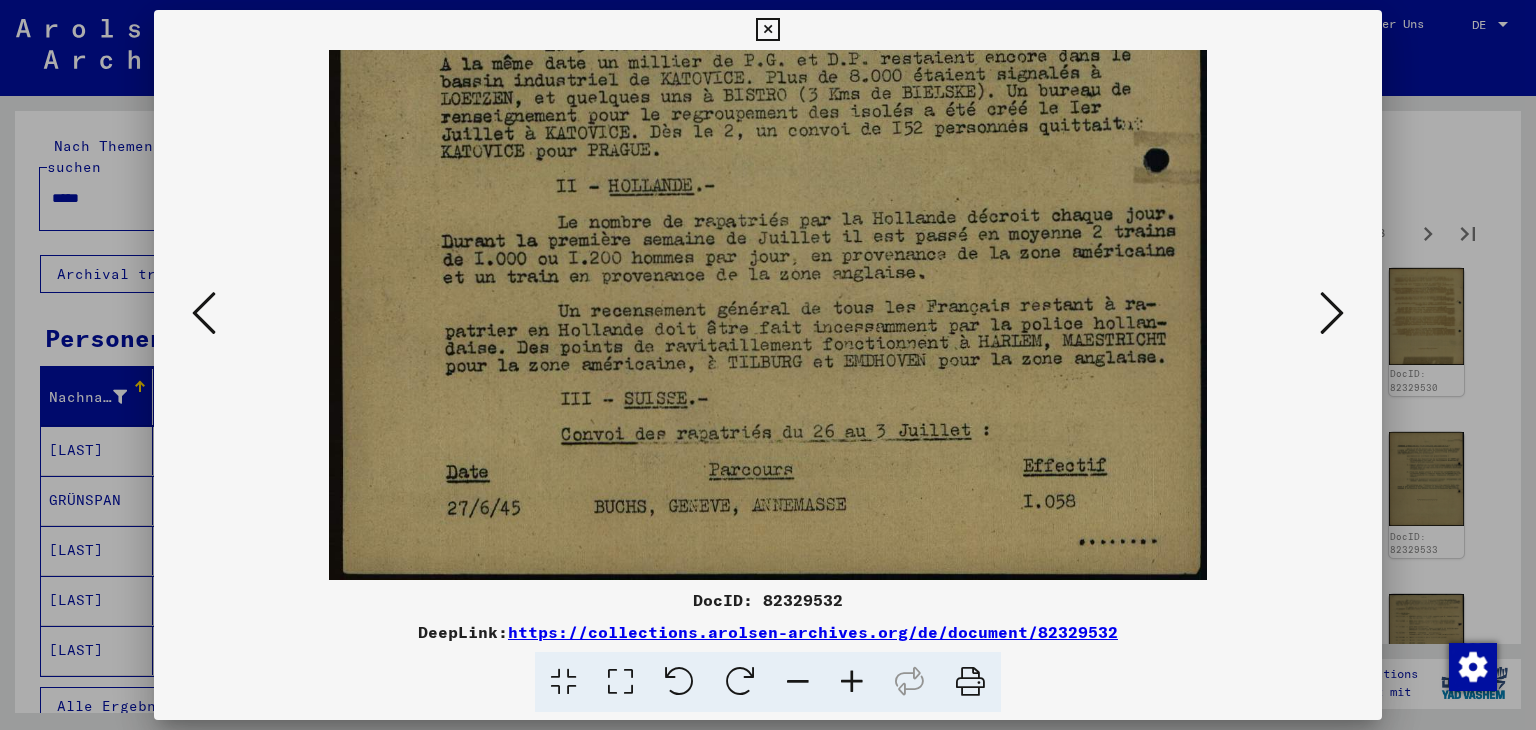 drag, startPoint x: 828, startPoint y: 454, endPoint x: 817, endPoint y: 289, distance: 165.36626 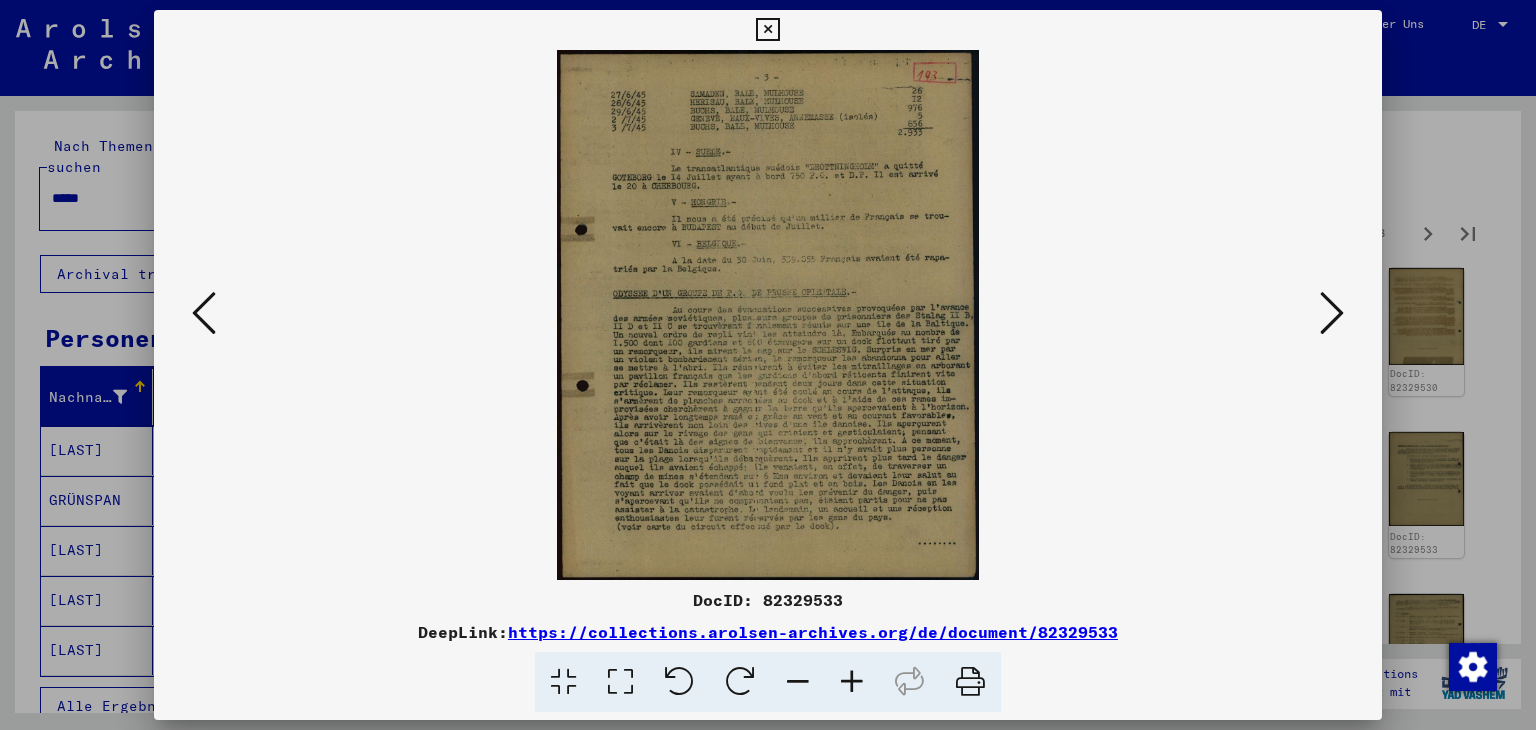 scroll, scrollTop: 0, scrollLeft: 0, axis: both 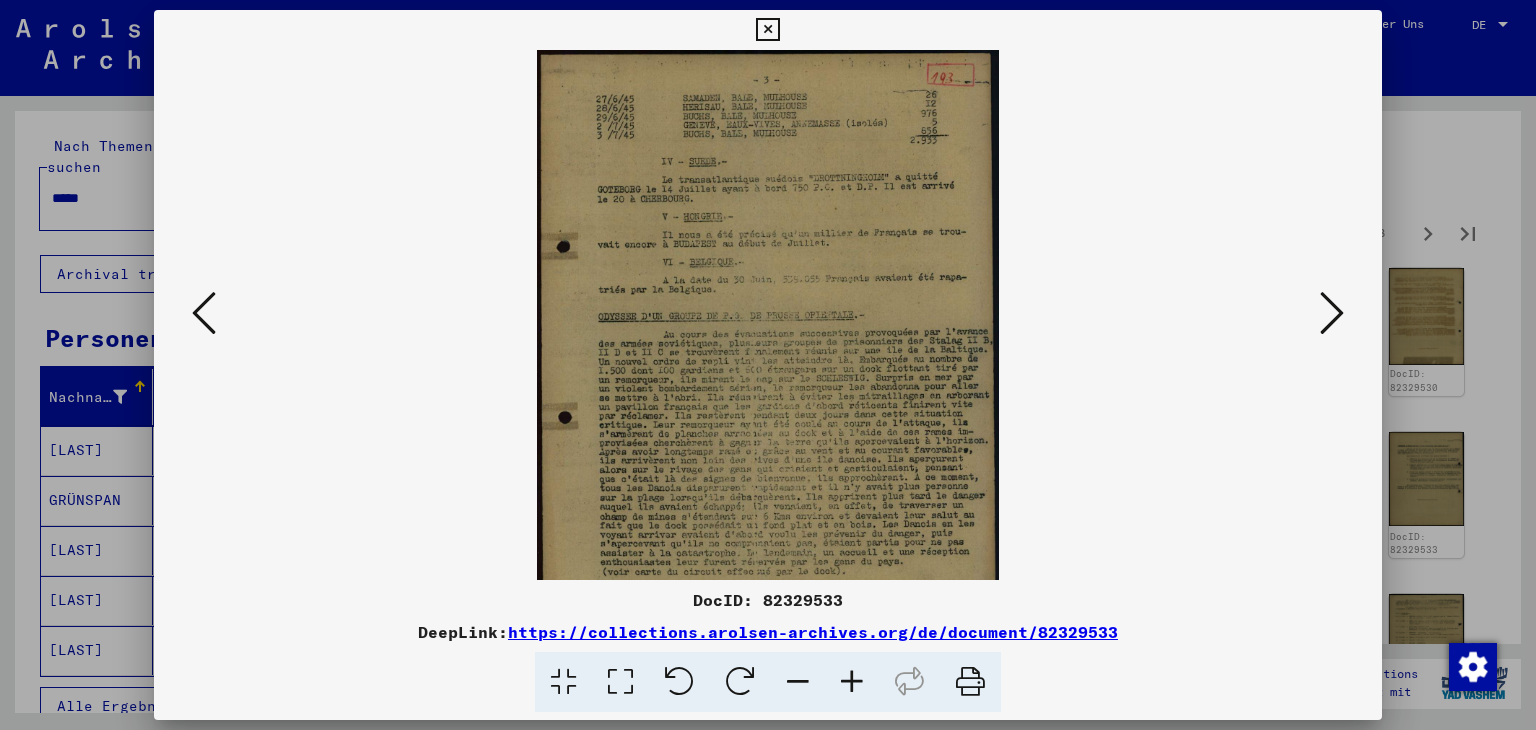 click at bounding box center (852, 682) 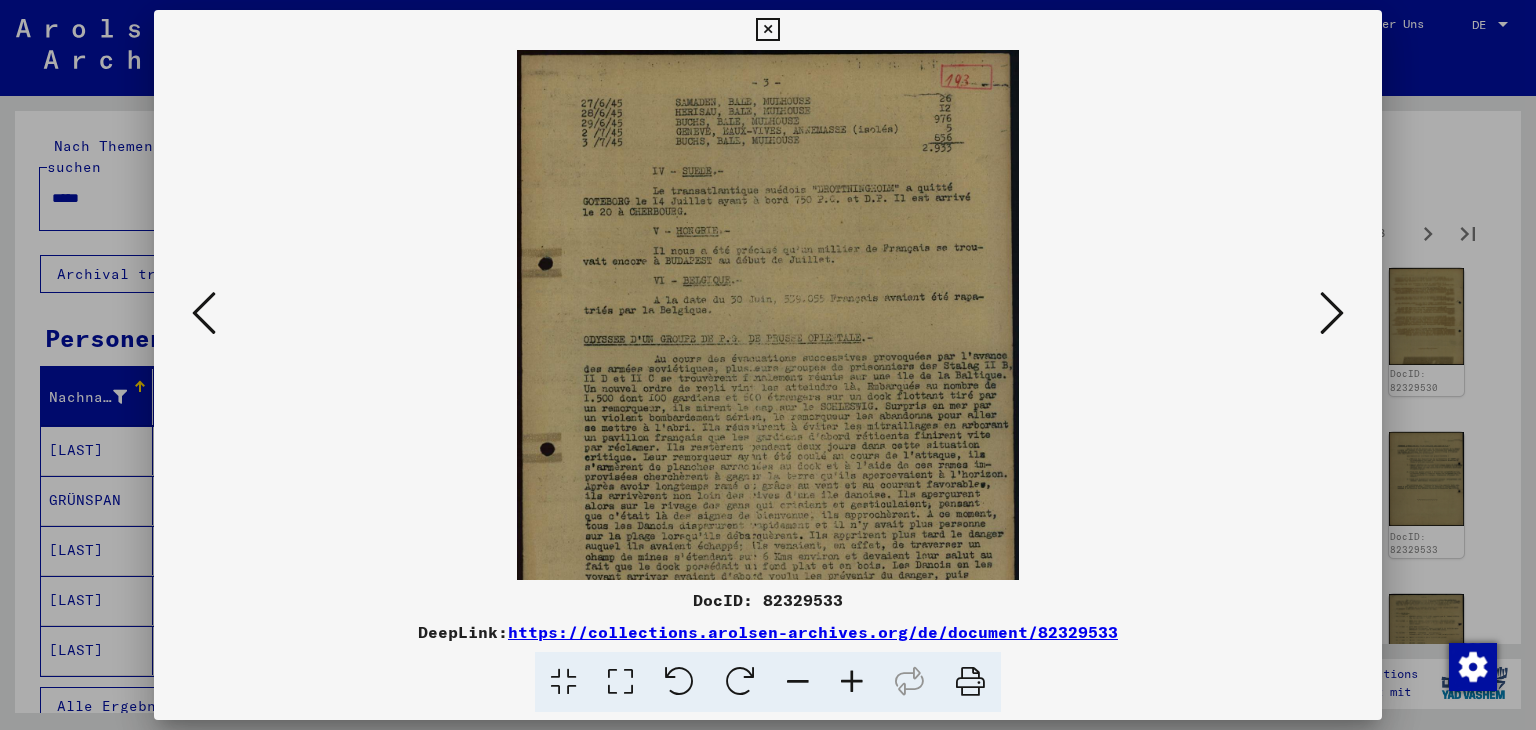 click at bounding box center [852, 682] 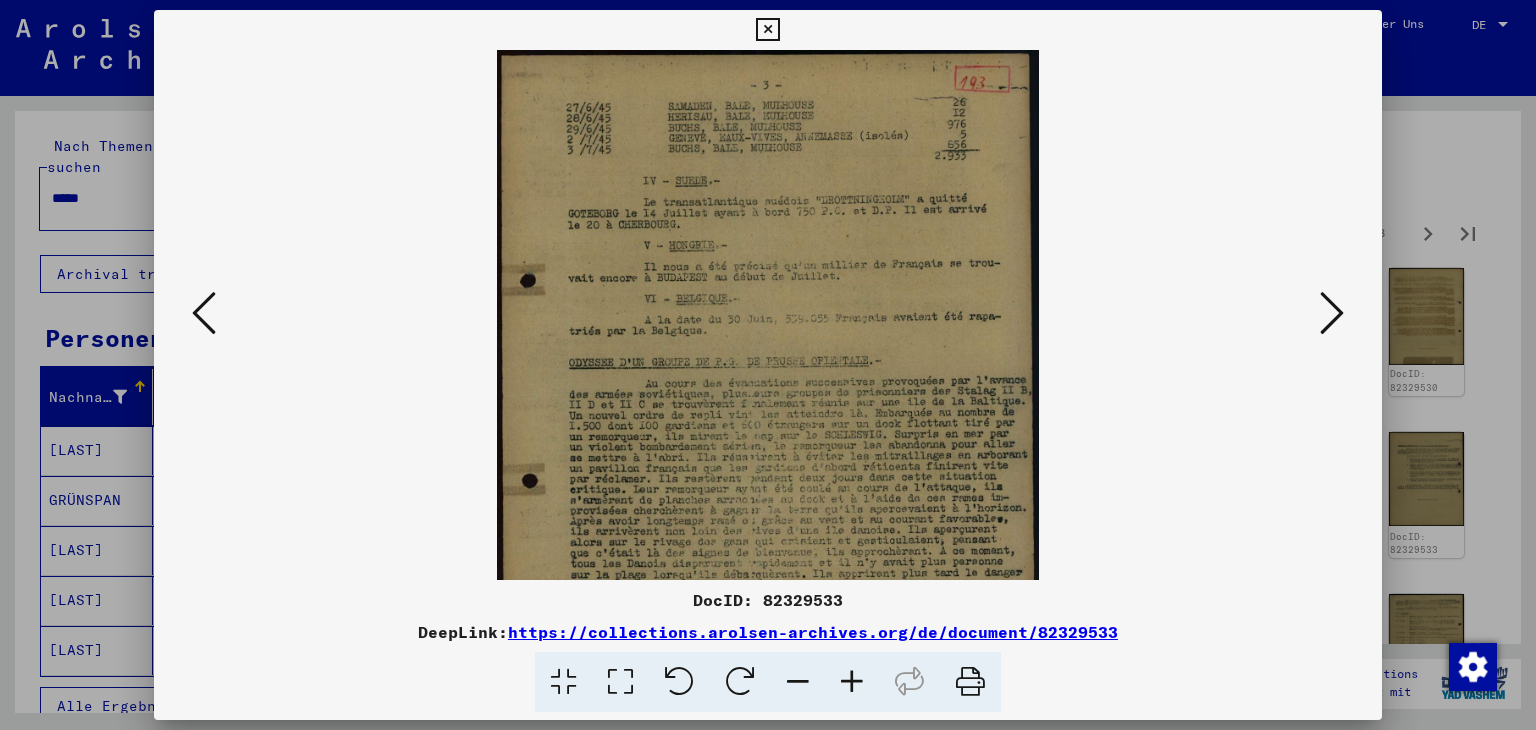 click at bounding box center [852, 682] 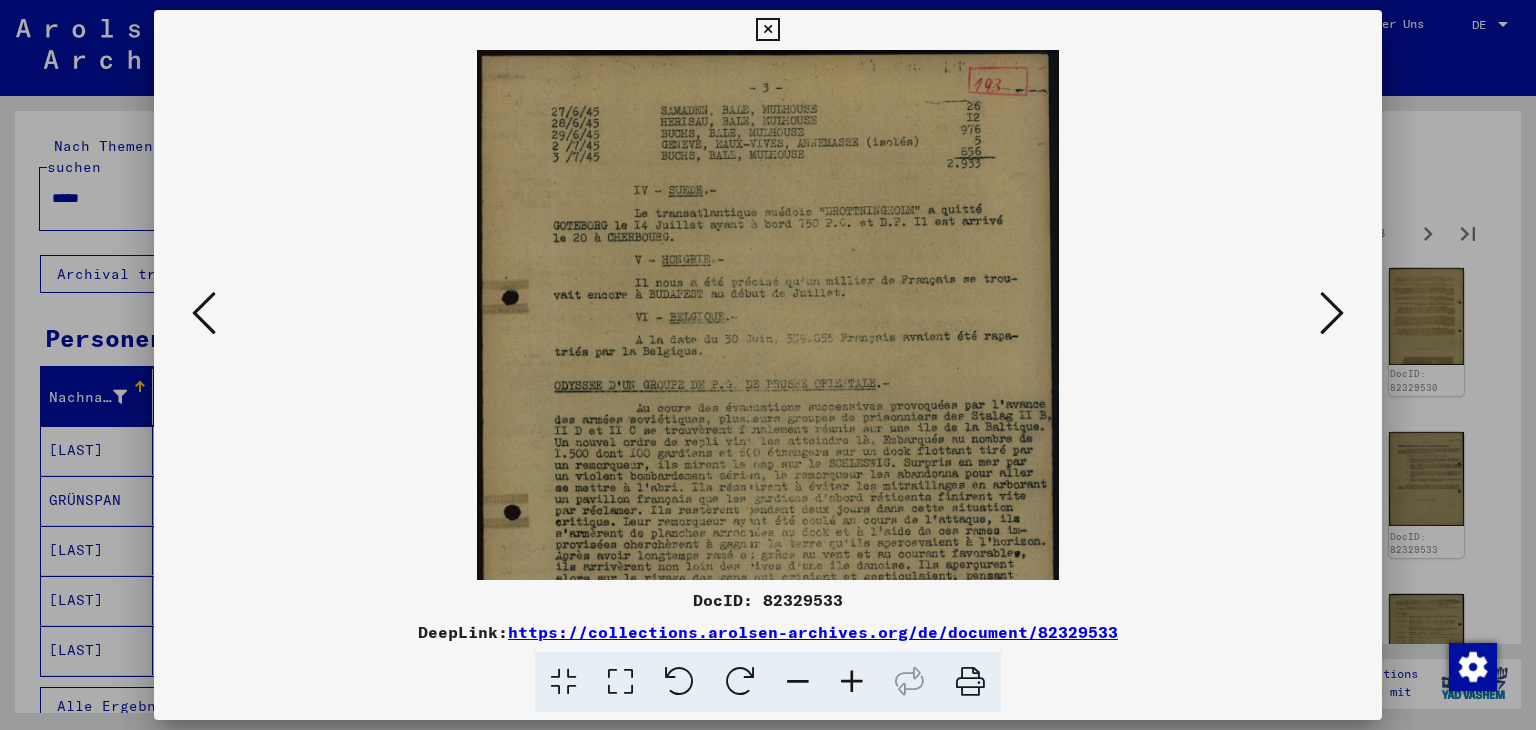 click at bounding box center [852, 682] 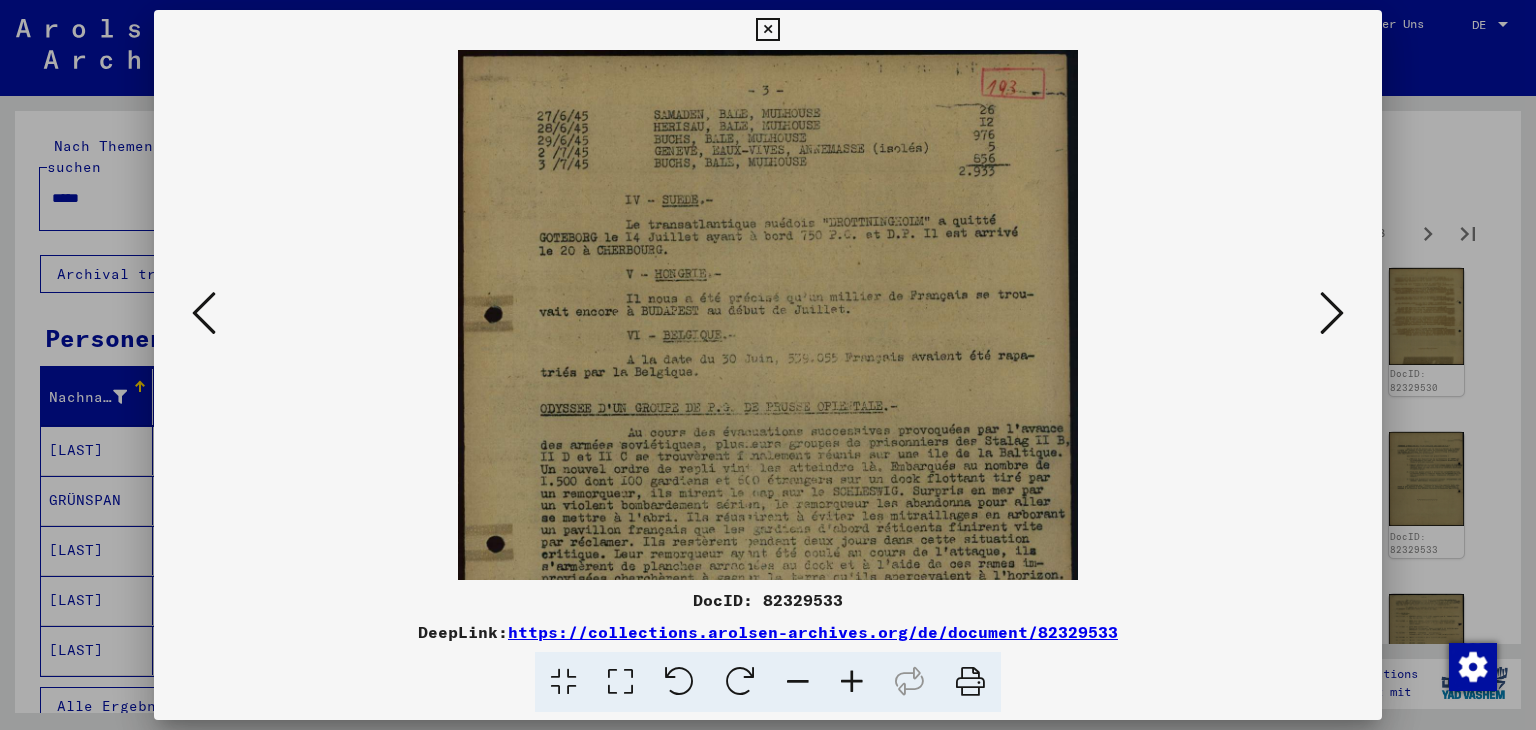 click at bounding box center [852, 682] 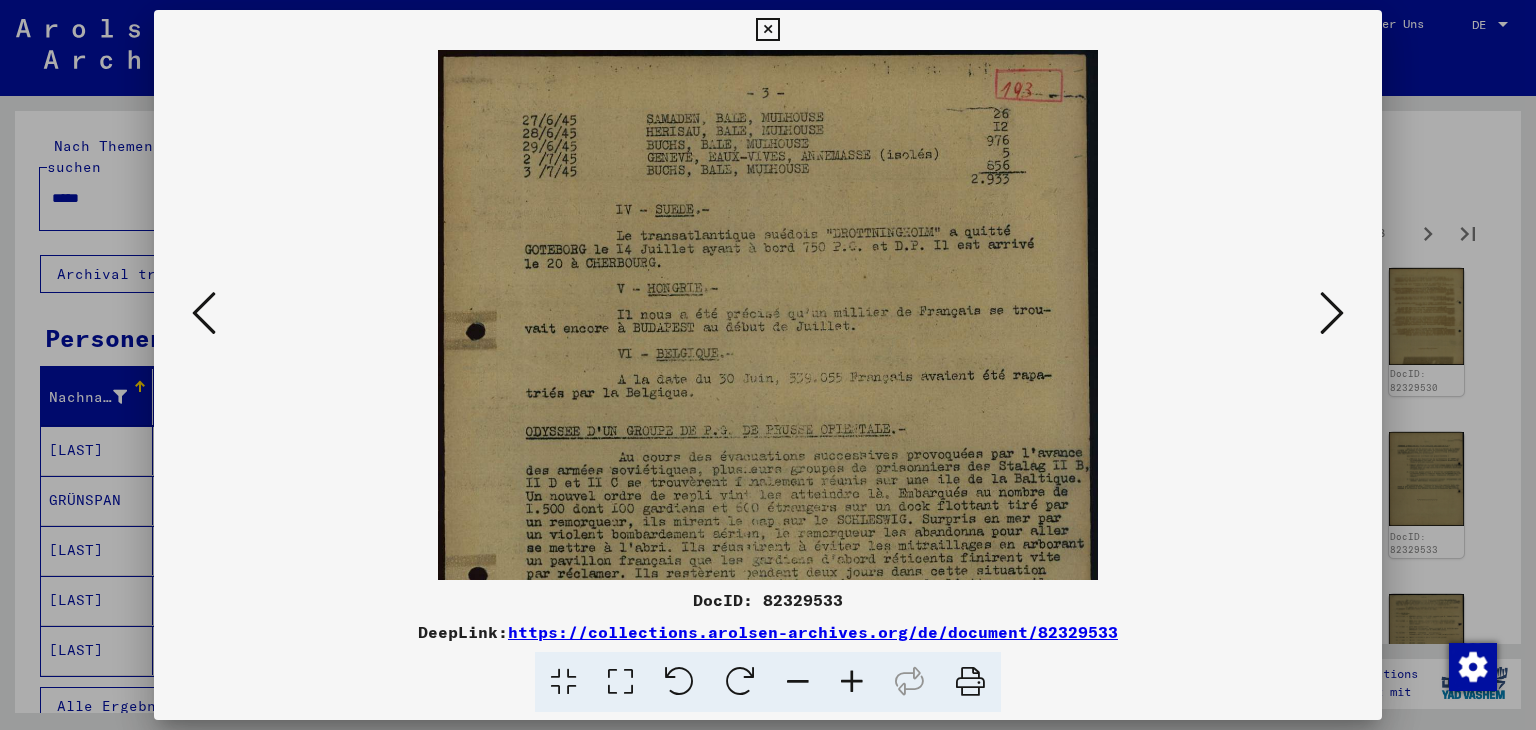 click at bounding box center [852, 682] 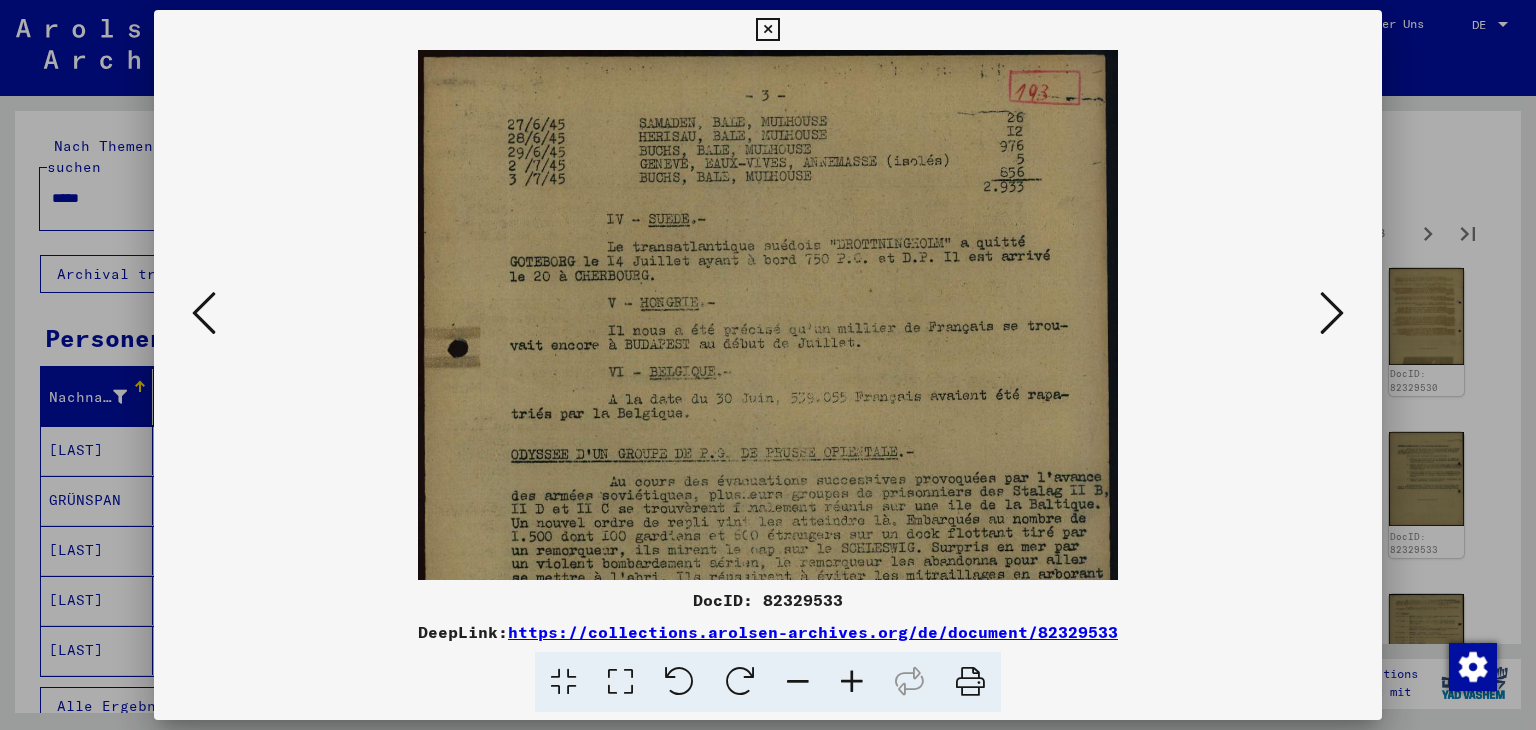 click at bounding box center [852, 682] 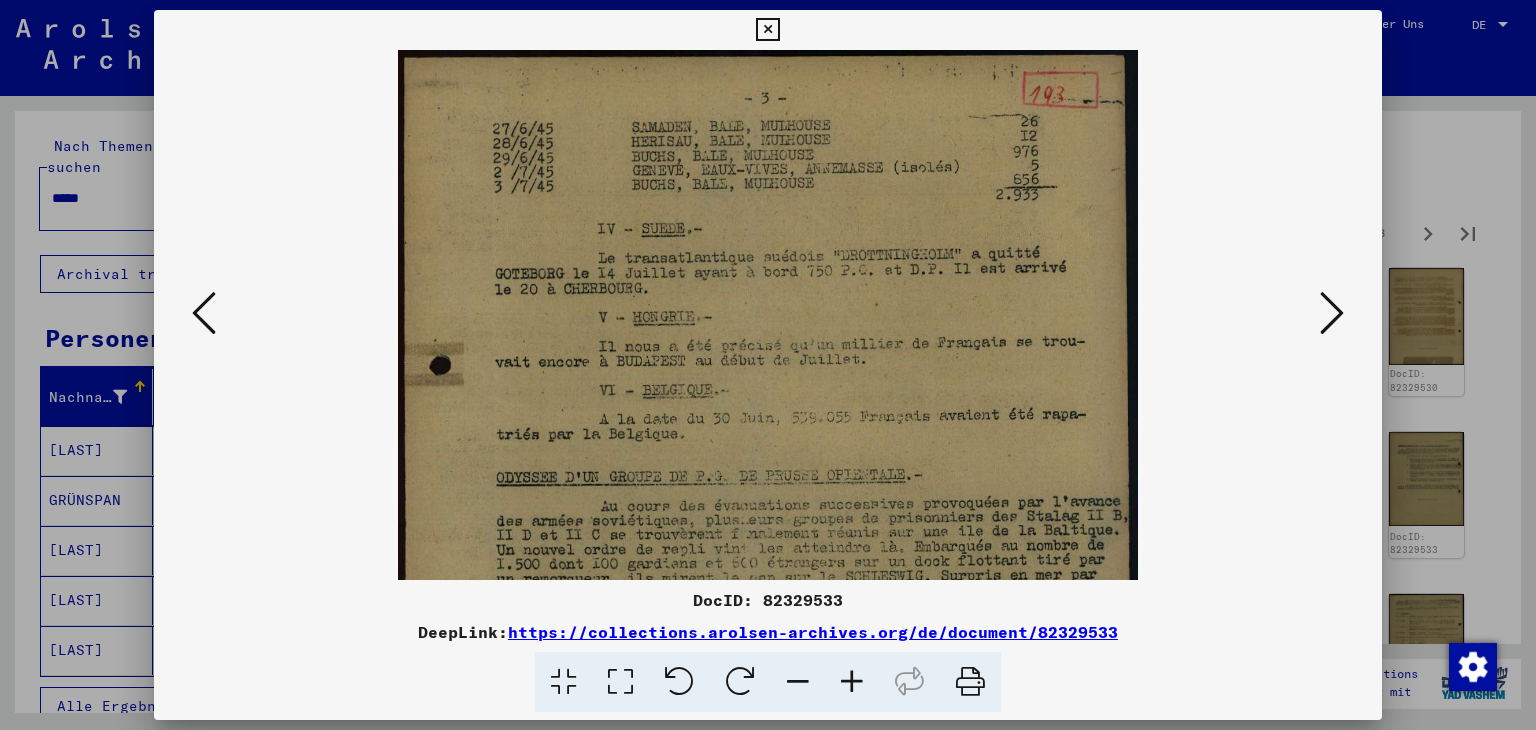 click at bounding box center (852, 682) 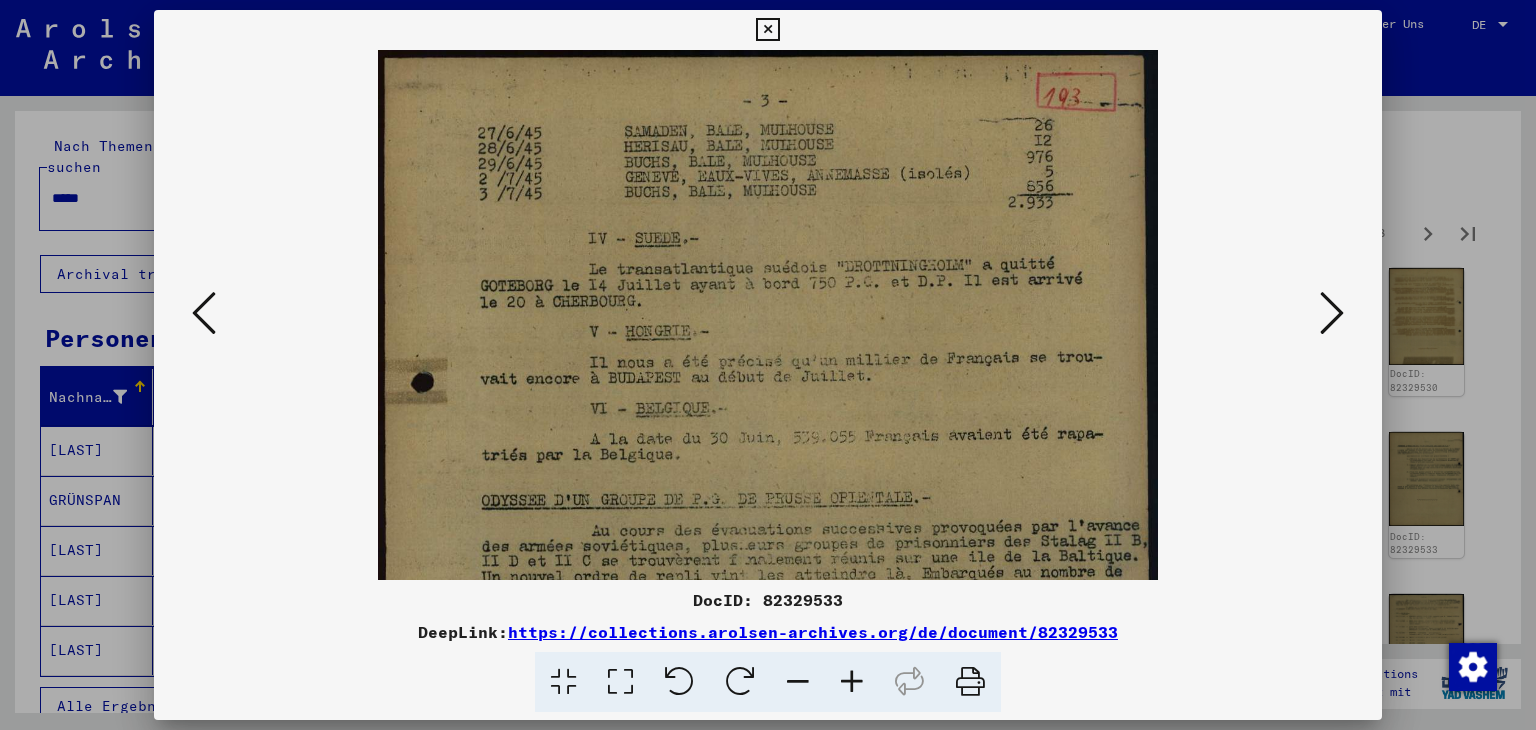 click at bounding box center [852, 682] 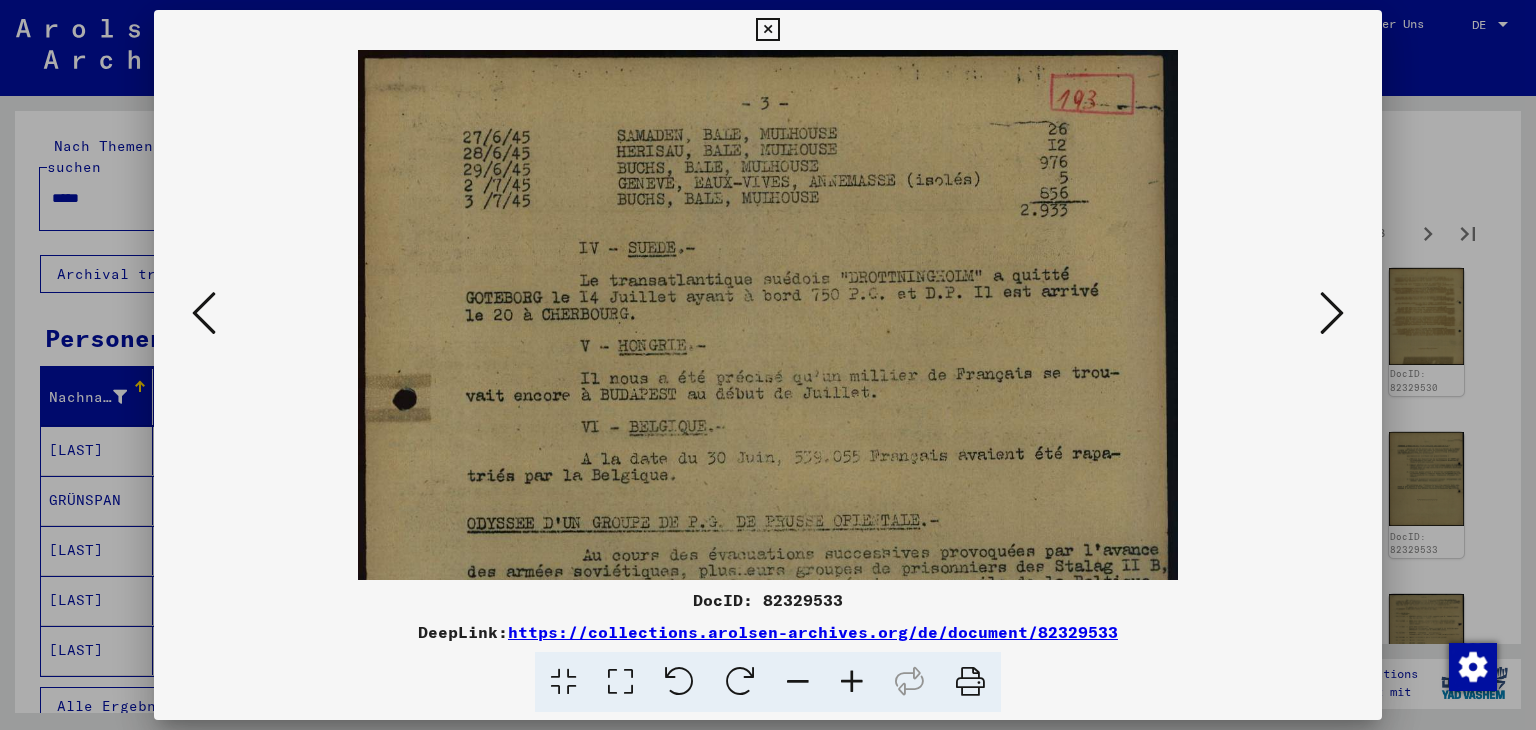 click at bounding box center [852, 682] 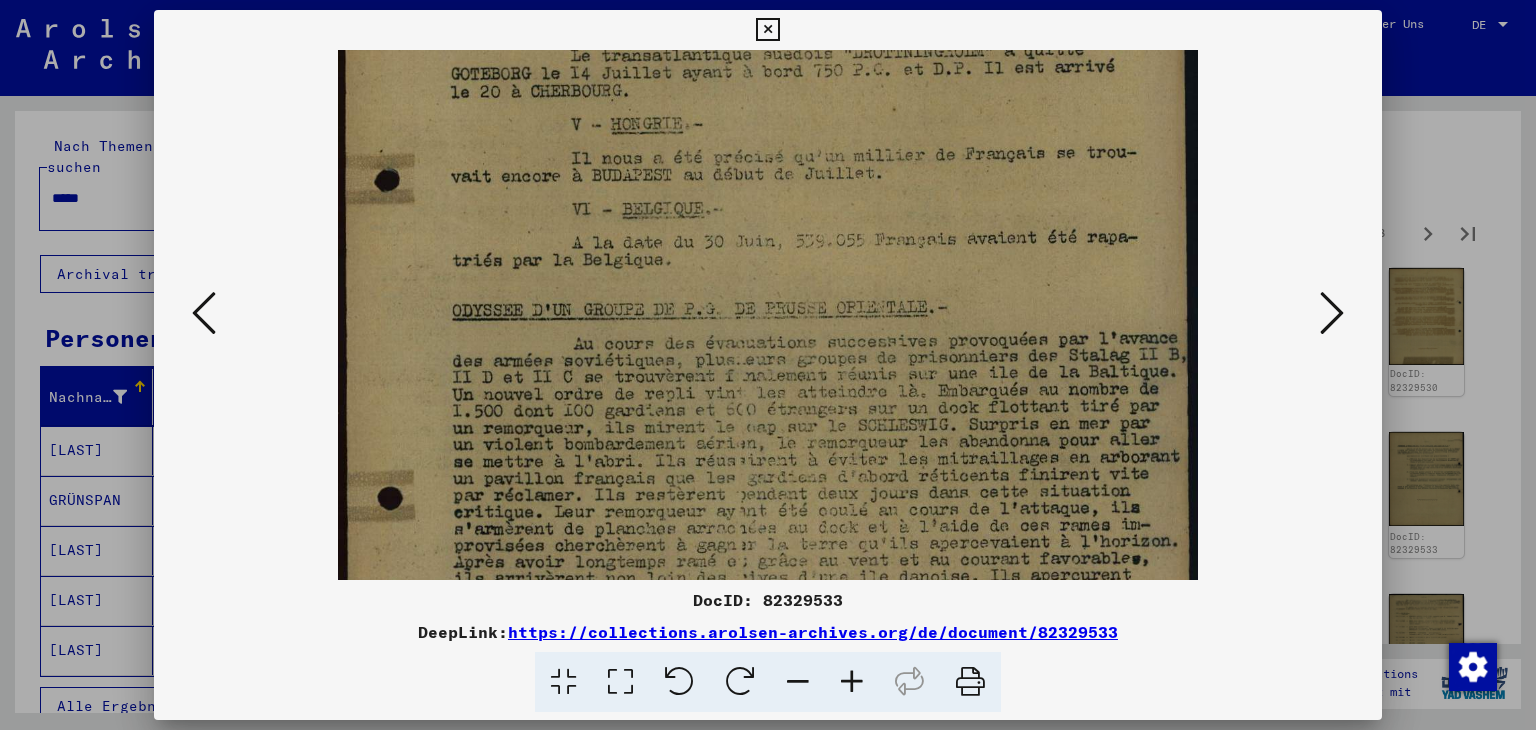 drag, startPoint x: 797, startPoint y: 488, endPoint x: 763, endPoint y: 249, distance: 241.4063 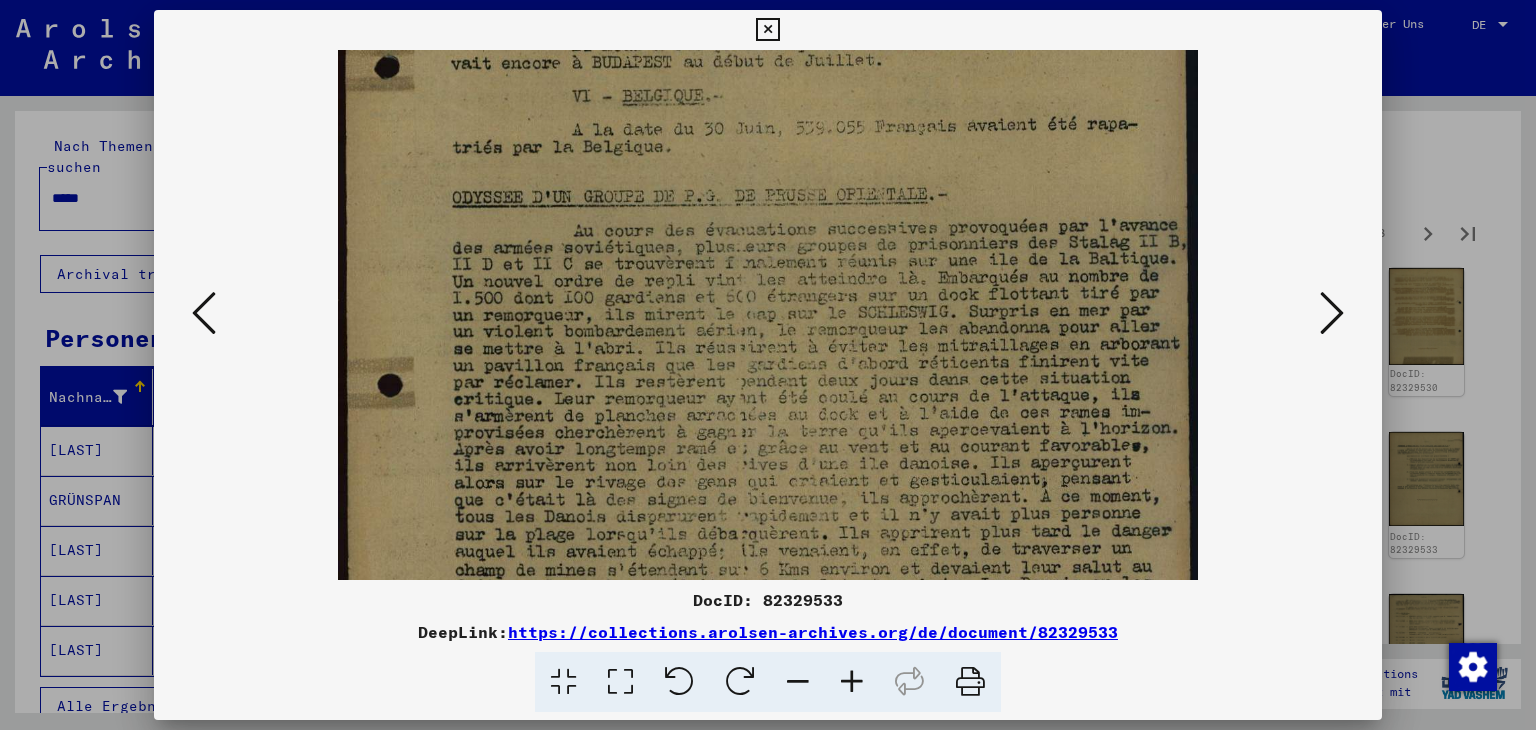 scroll, scrollTop: 353, scrollLeft: 0, axis: vertical 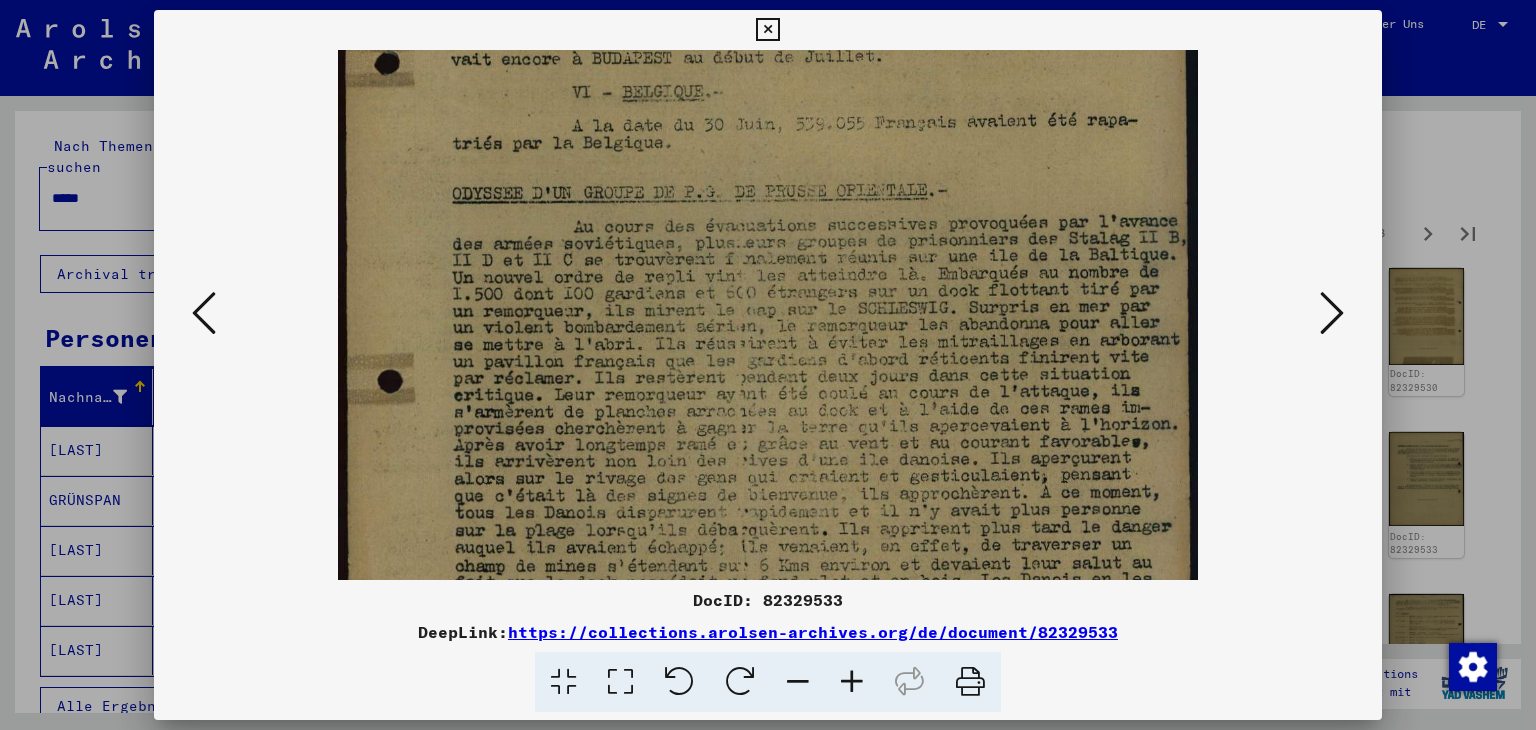 drag, startPoint x: 762, startPoint y: 468, endPoint x: 712, endPoint y: 357, distance: 121.74153 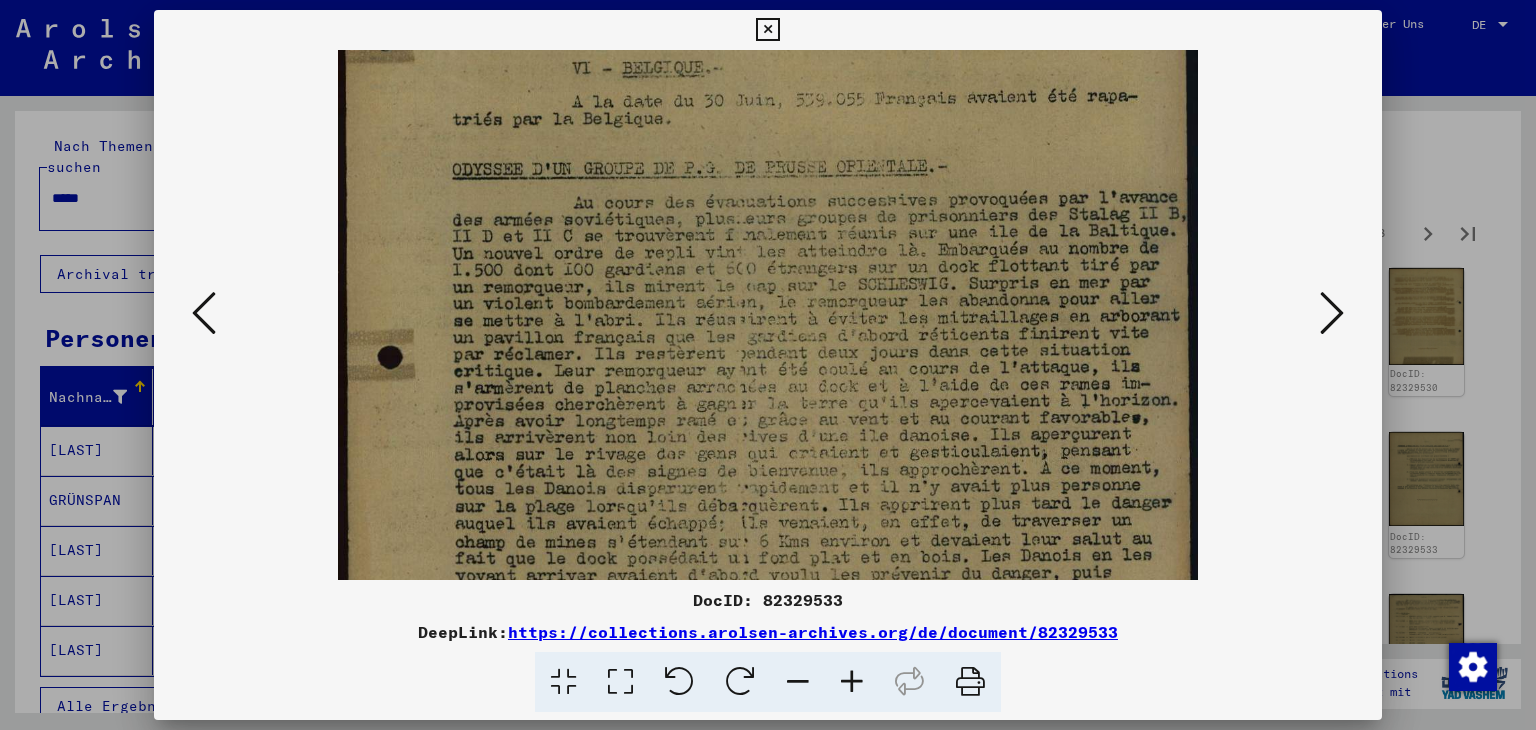 scroll, scrollTop: 379, scrollLeft: 0, axis: vertical 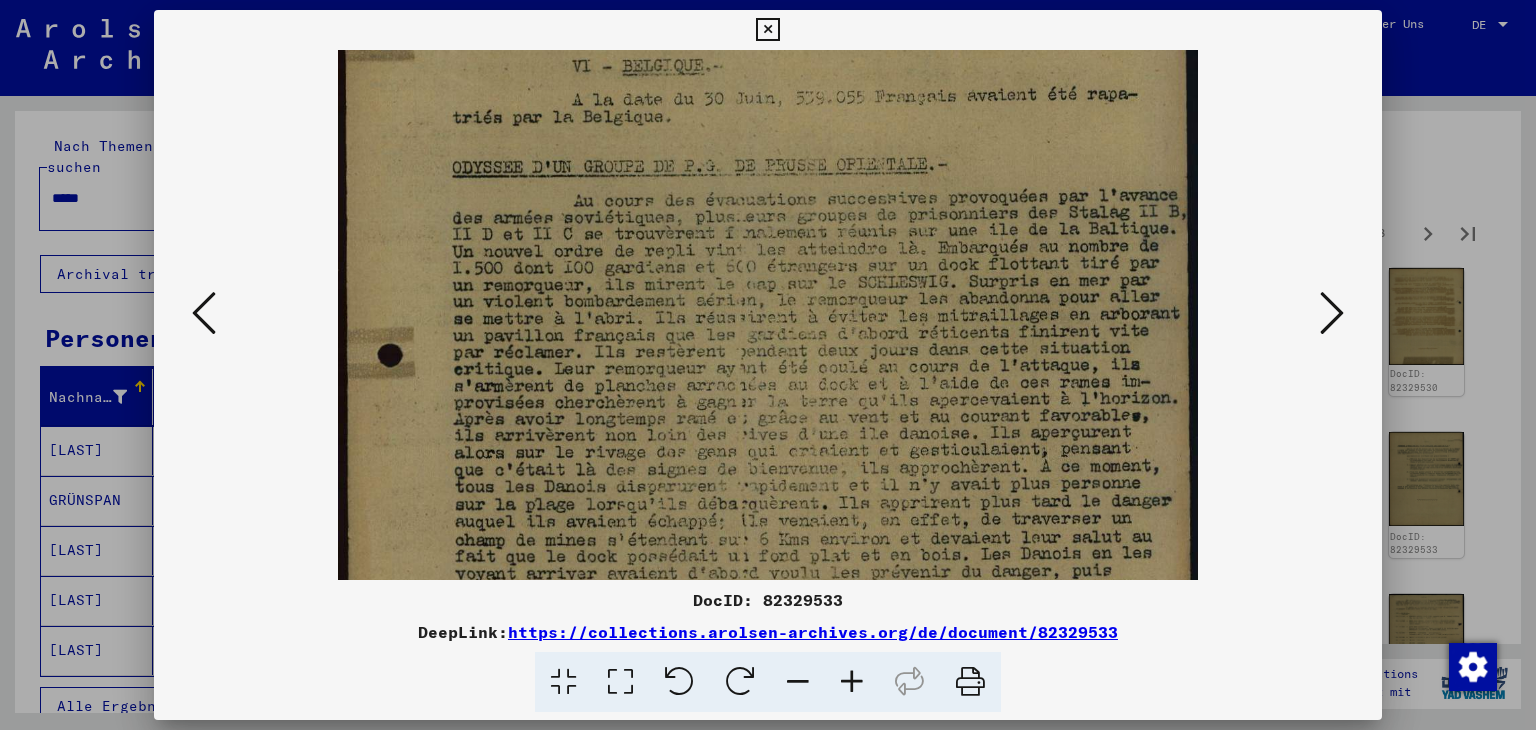 drag, startPoint x: 760, startPoint y: 485, endPoint x: 760, endPoint y: 460, distance: 25 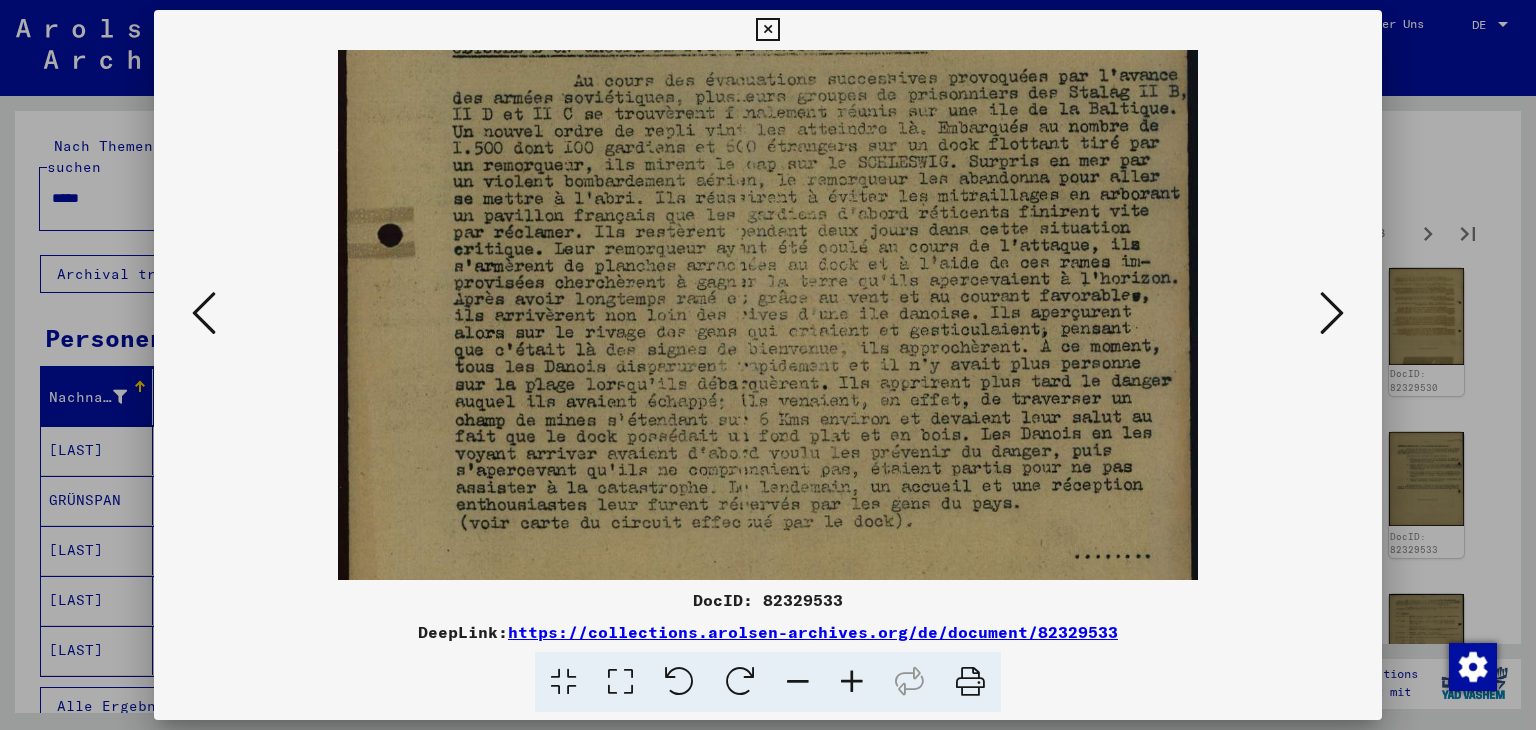 drag, startPoint x: 778, startPoint y: 481, endPoint x: 776, endPoint y: 363, distance: 118.016945 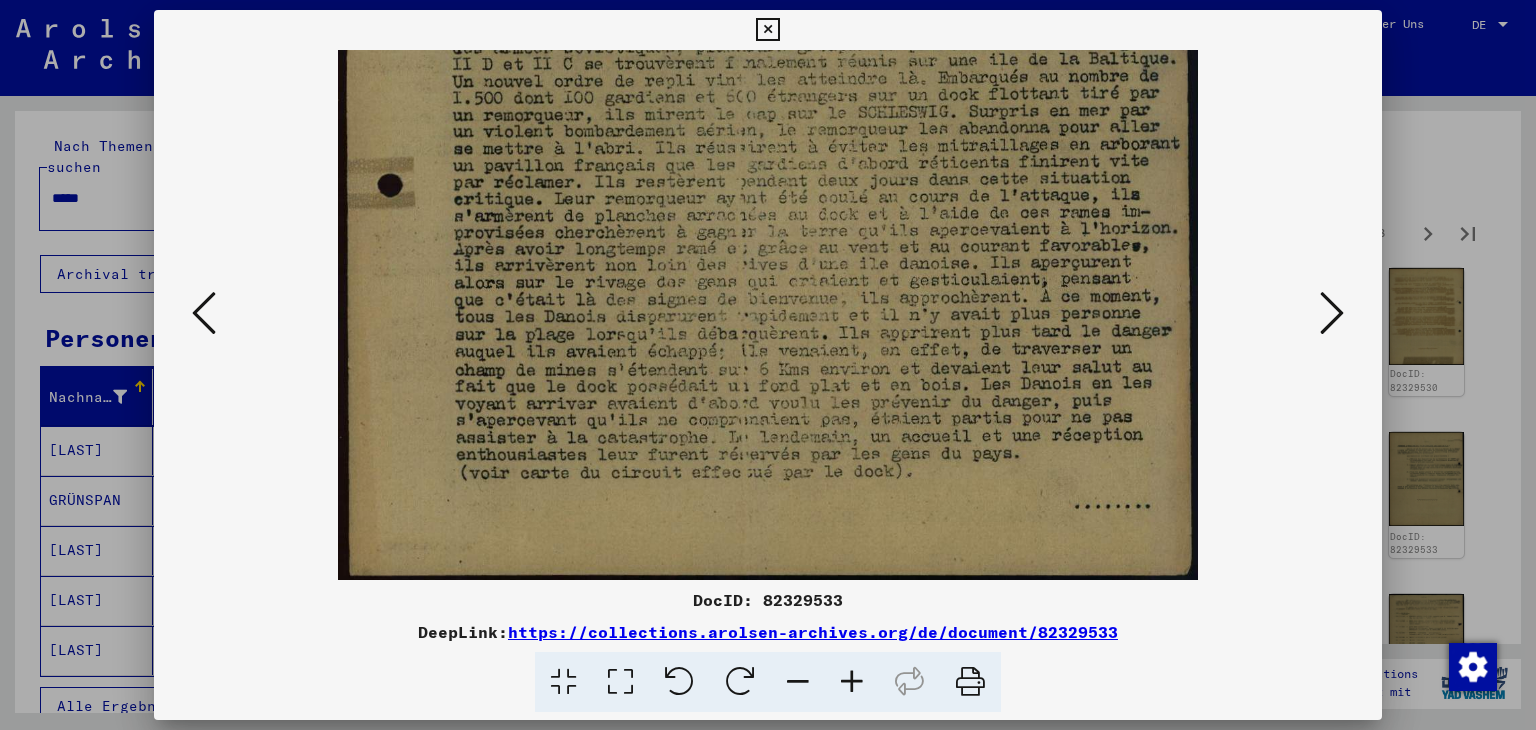 drag, startPoint x: 789, startPoint y: 396, endPoint x: 780, endPoint y: 264, distance: 132.30646 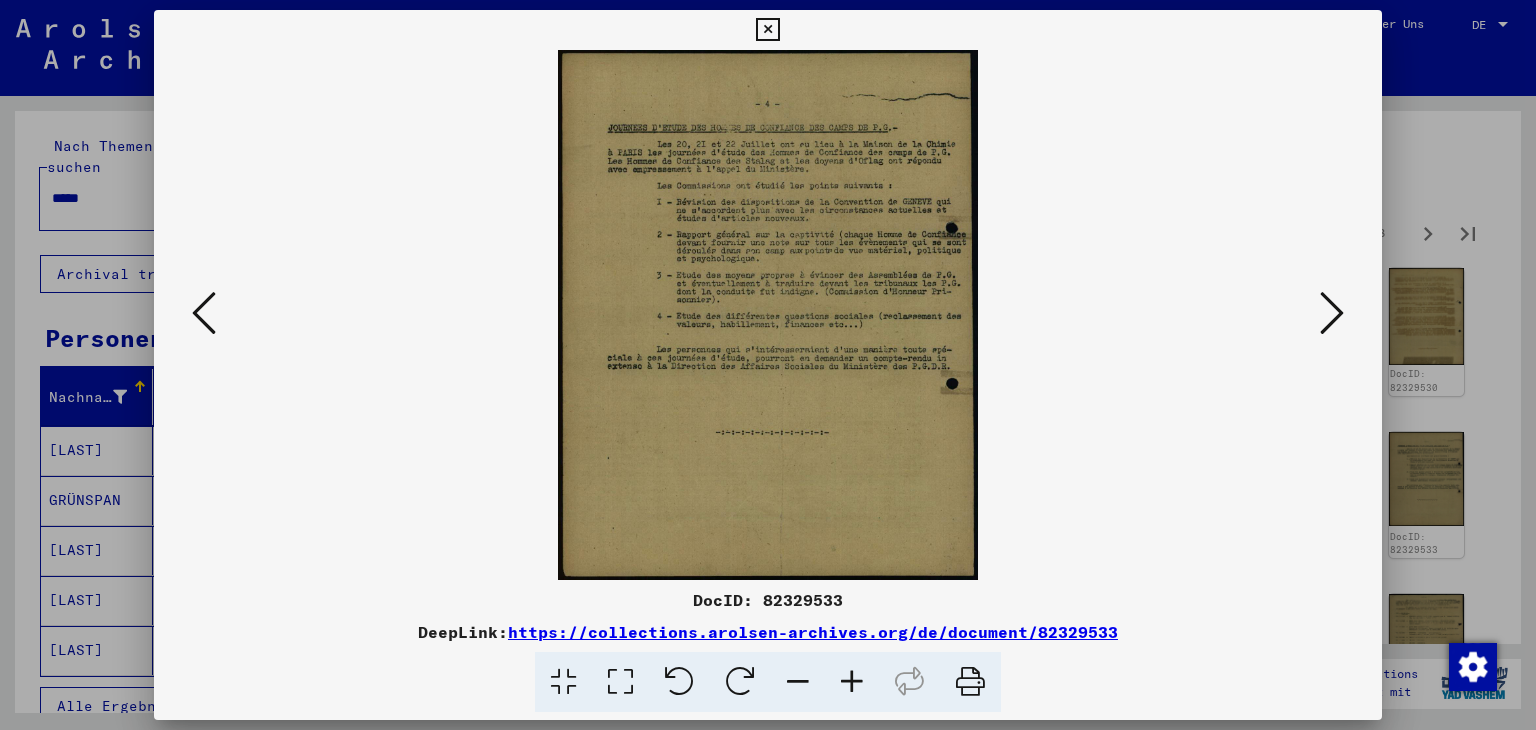 scroll, scrollTop: 0, scrollLeft: 0, axis: both 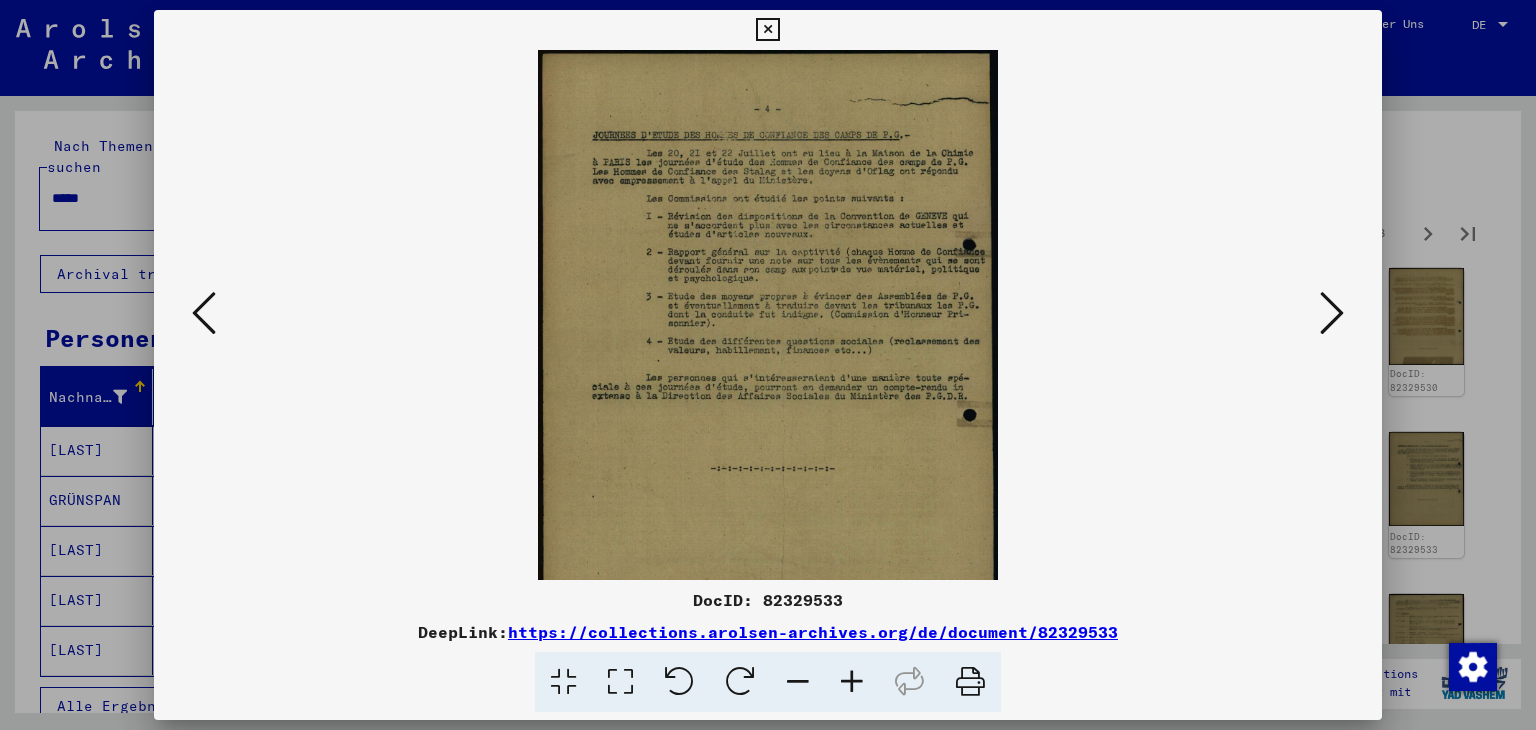 click at bounding box center (852, 682) 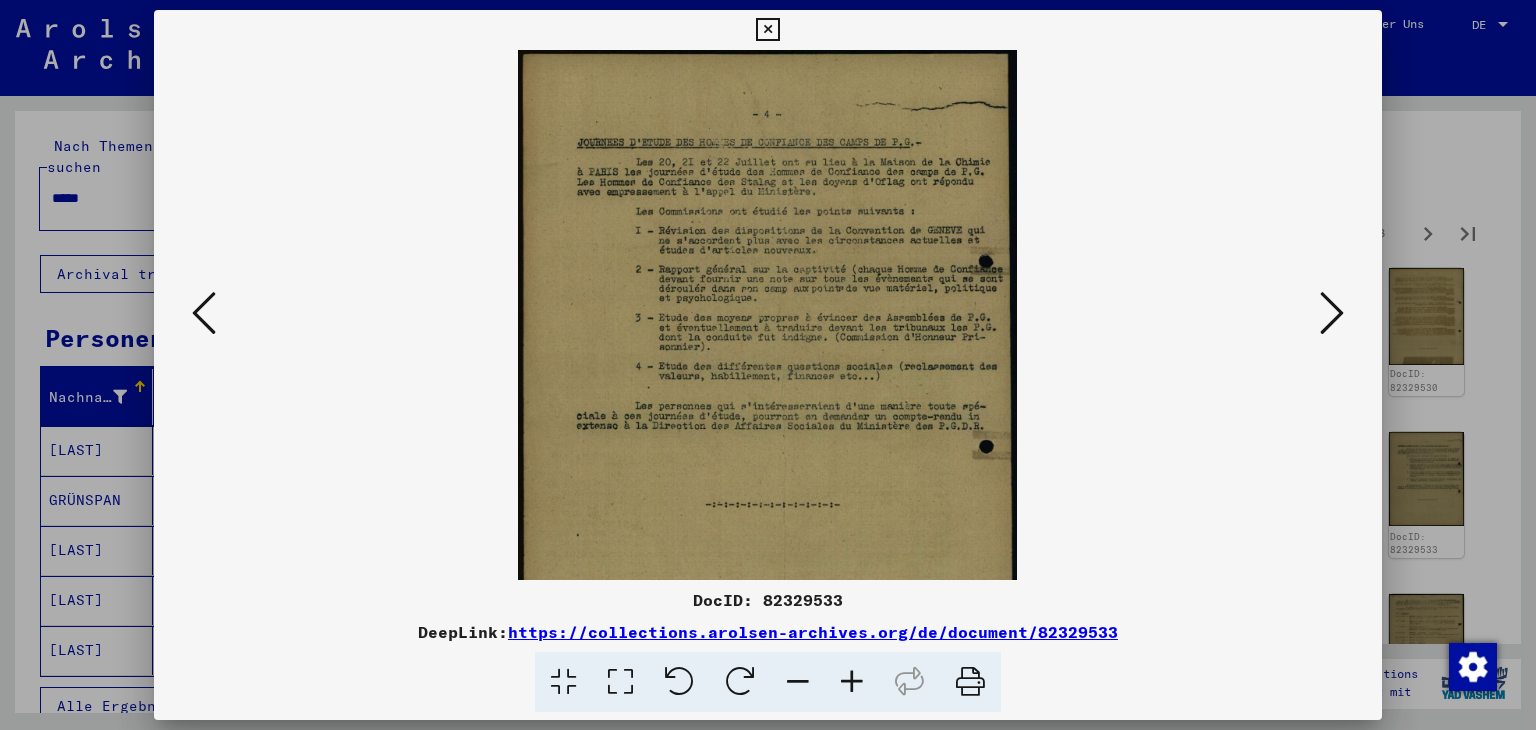 click at bounding box center [852, 682] 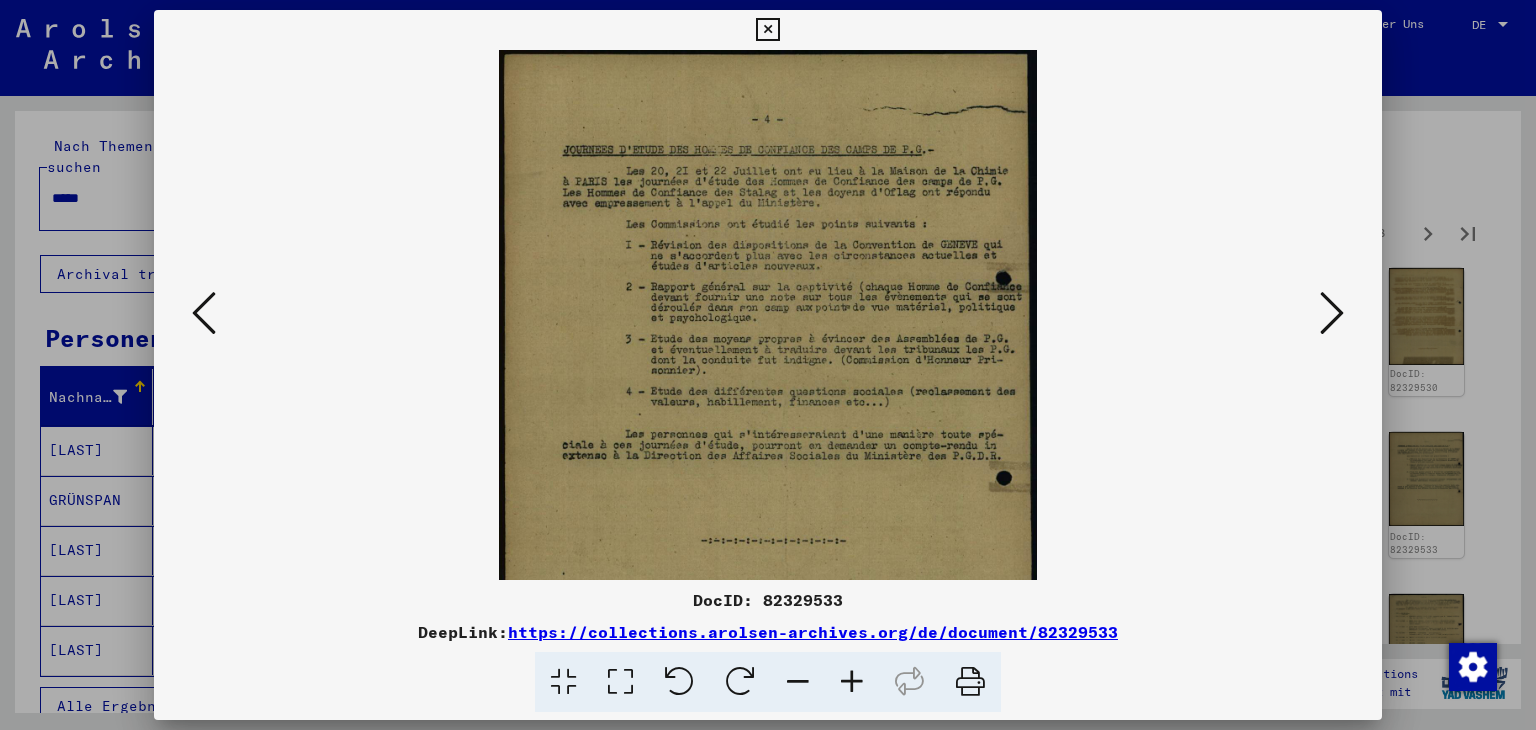 click at bounding box center [852, 682] 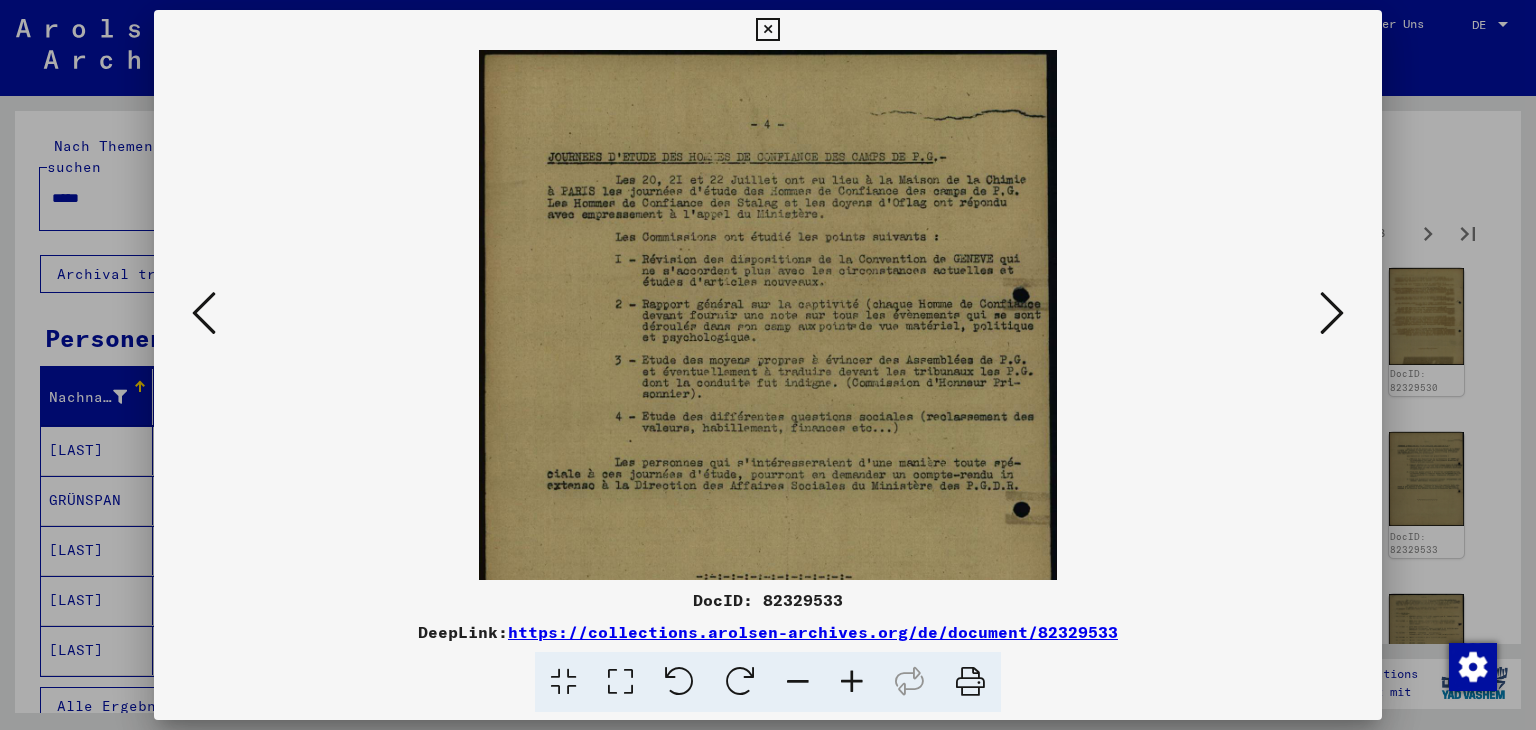 click at bounding box center [852, 682] 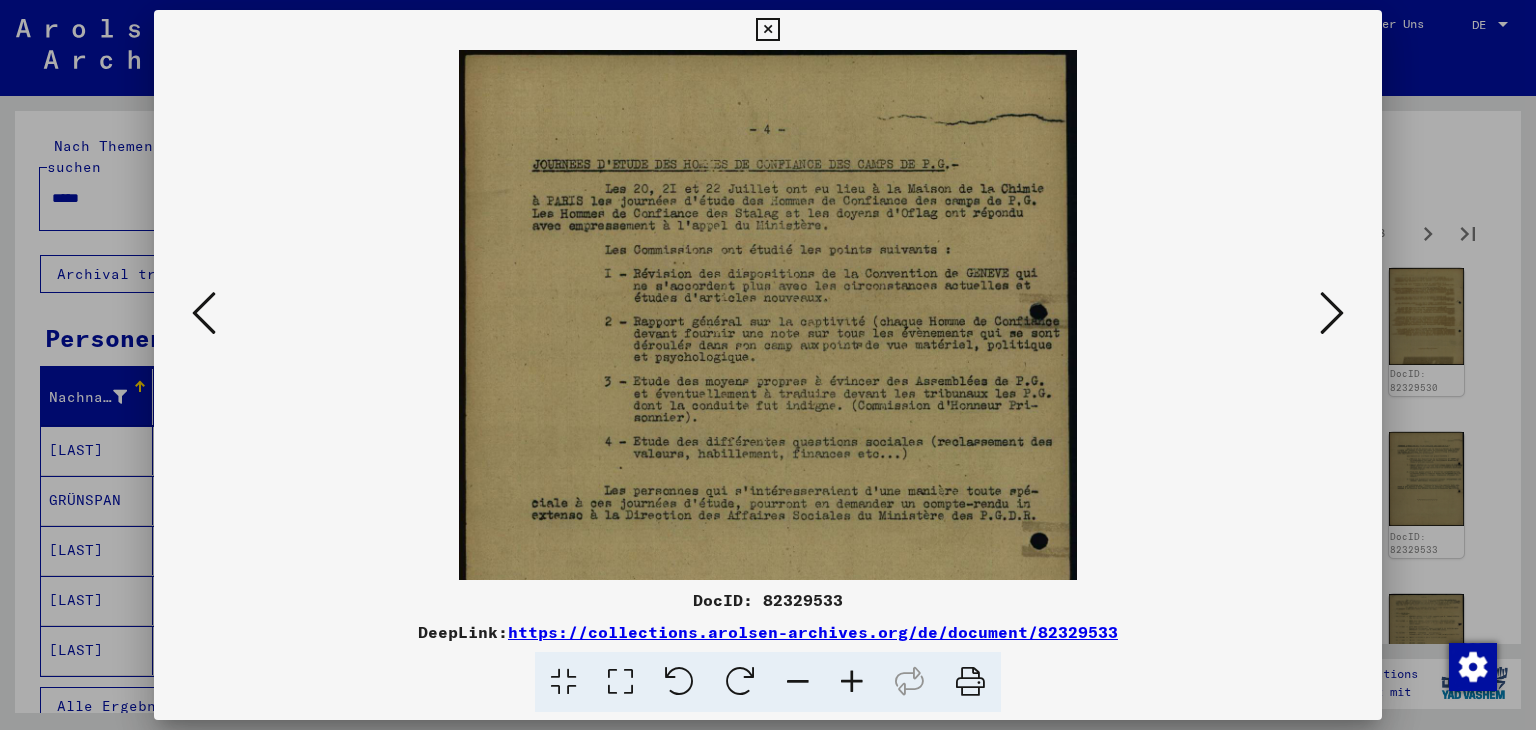 click at bounding box center [852, 682] 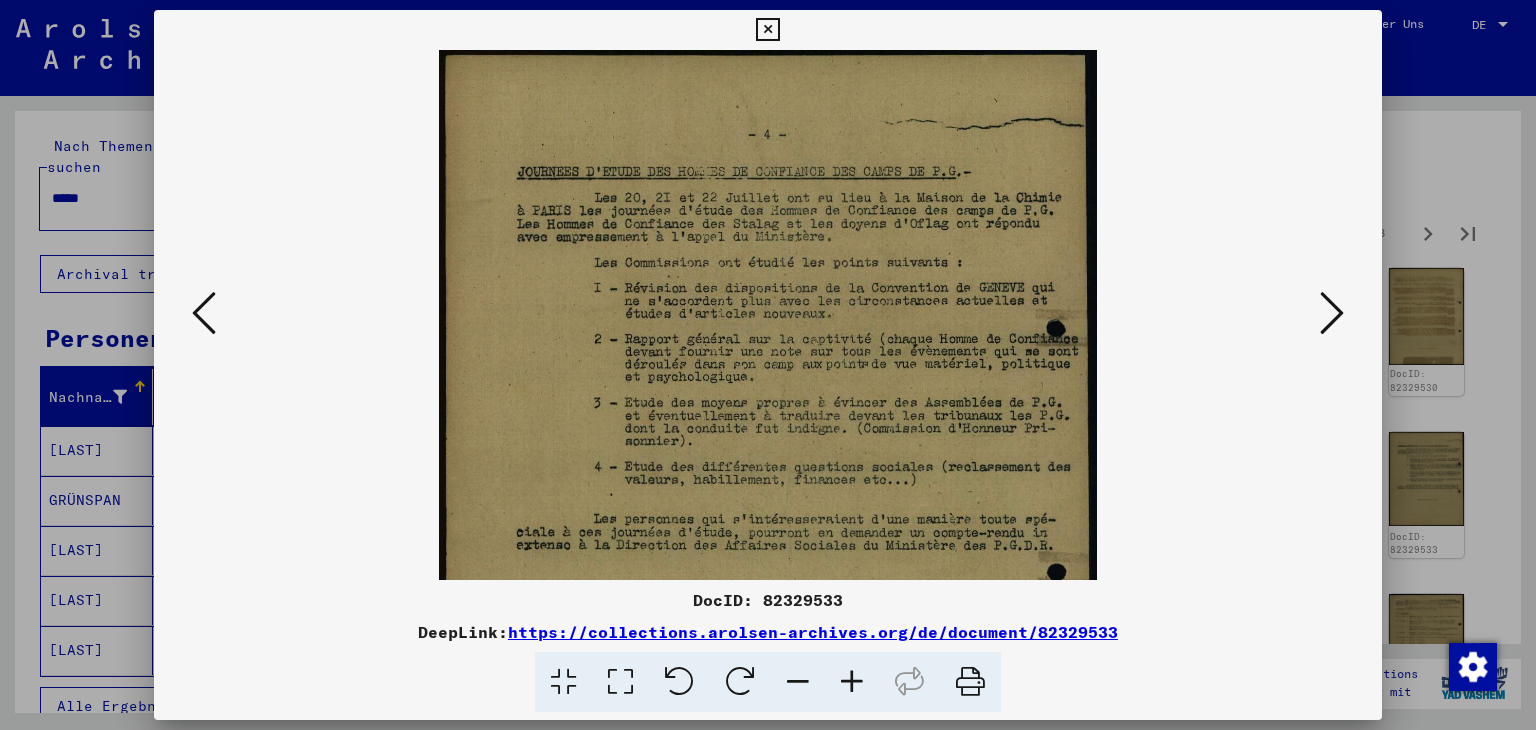 click at bounding box center [852, 682] 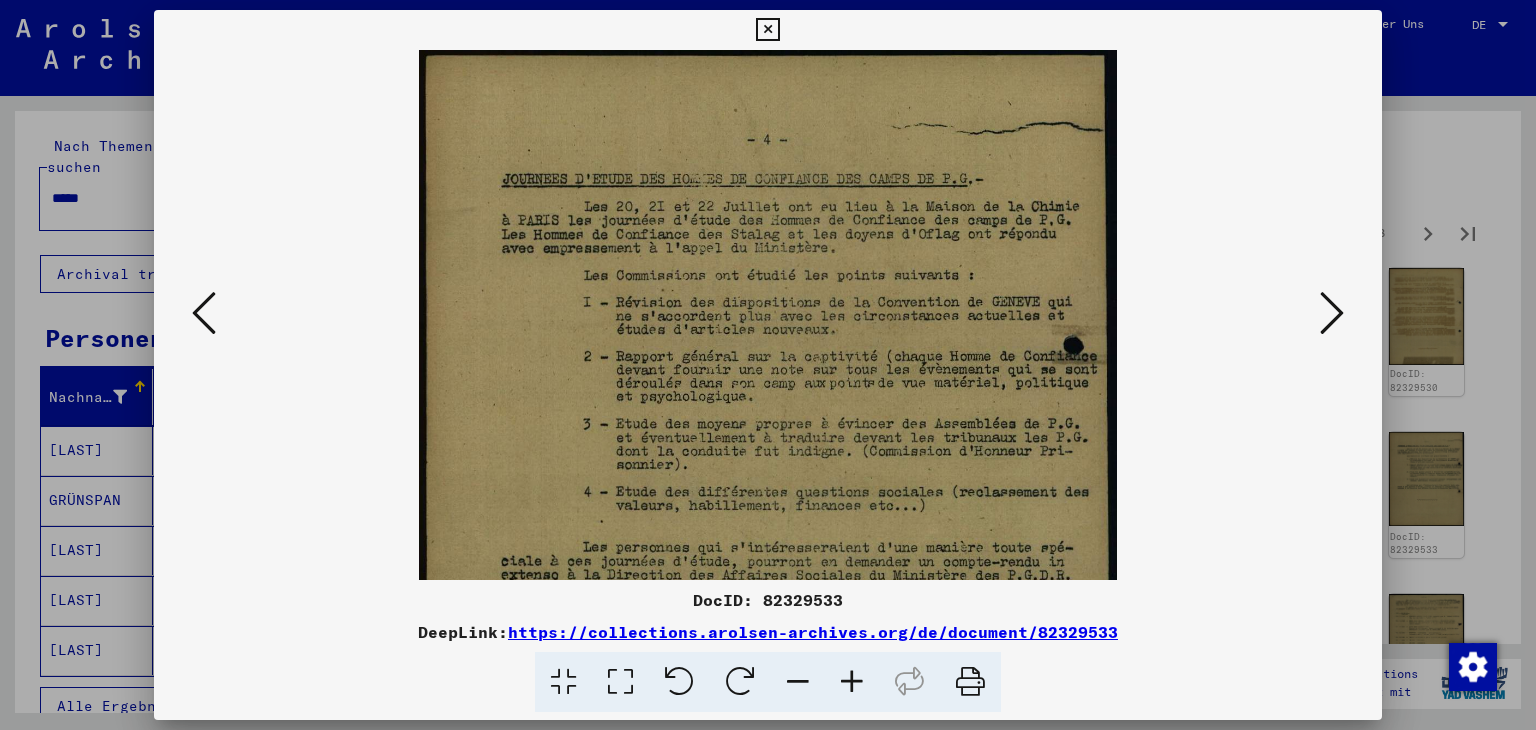 click at bounding box center (852, 682) 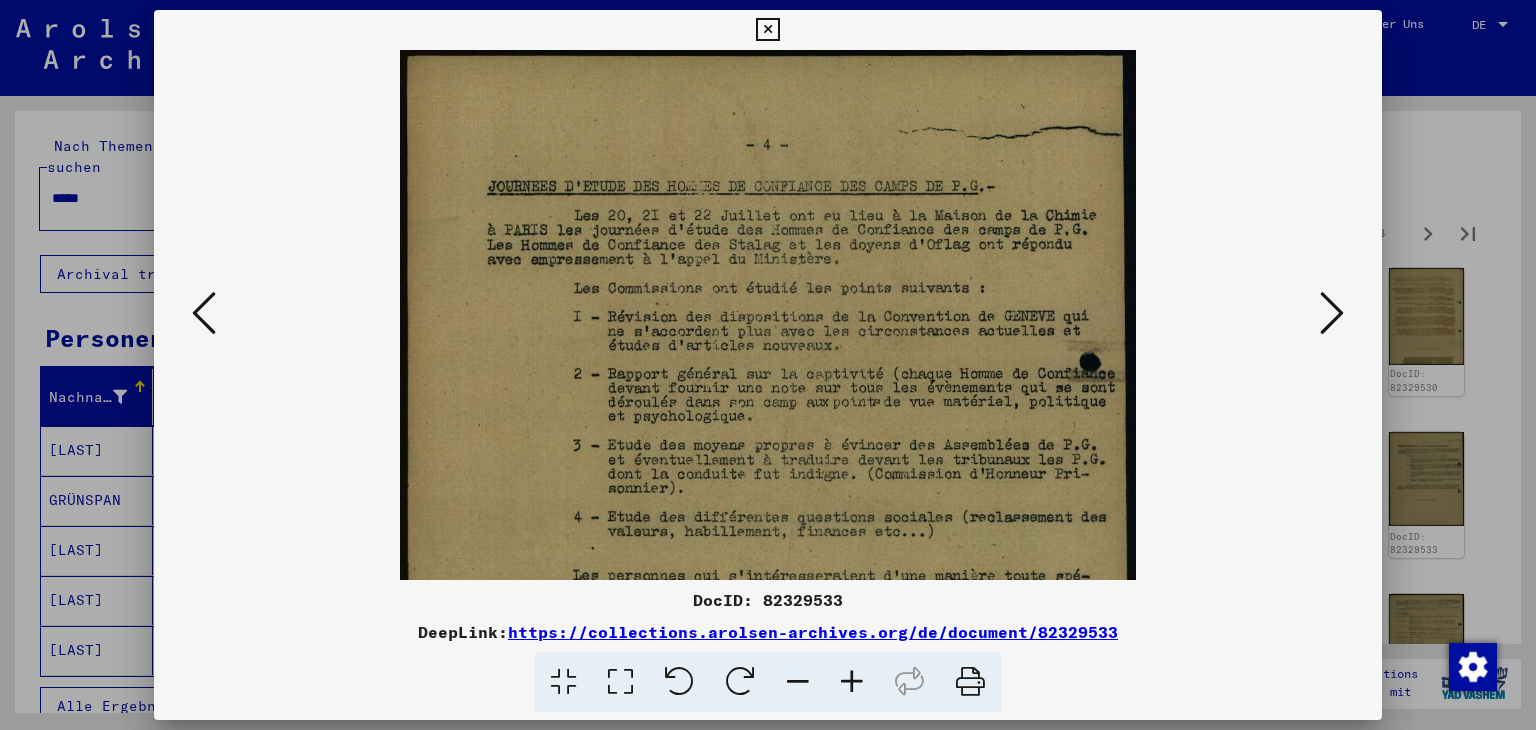 click at bounding box center (1332, 313) 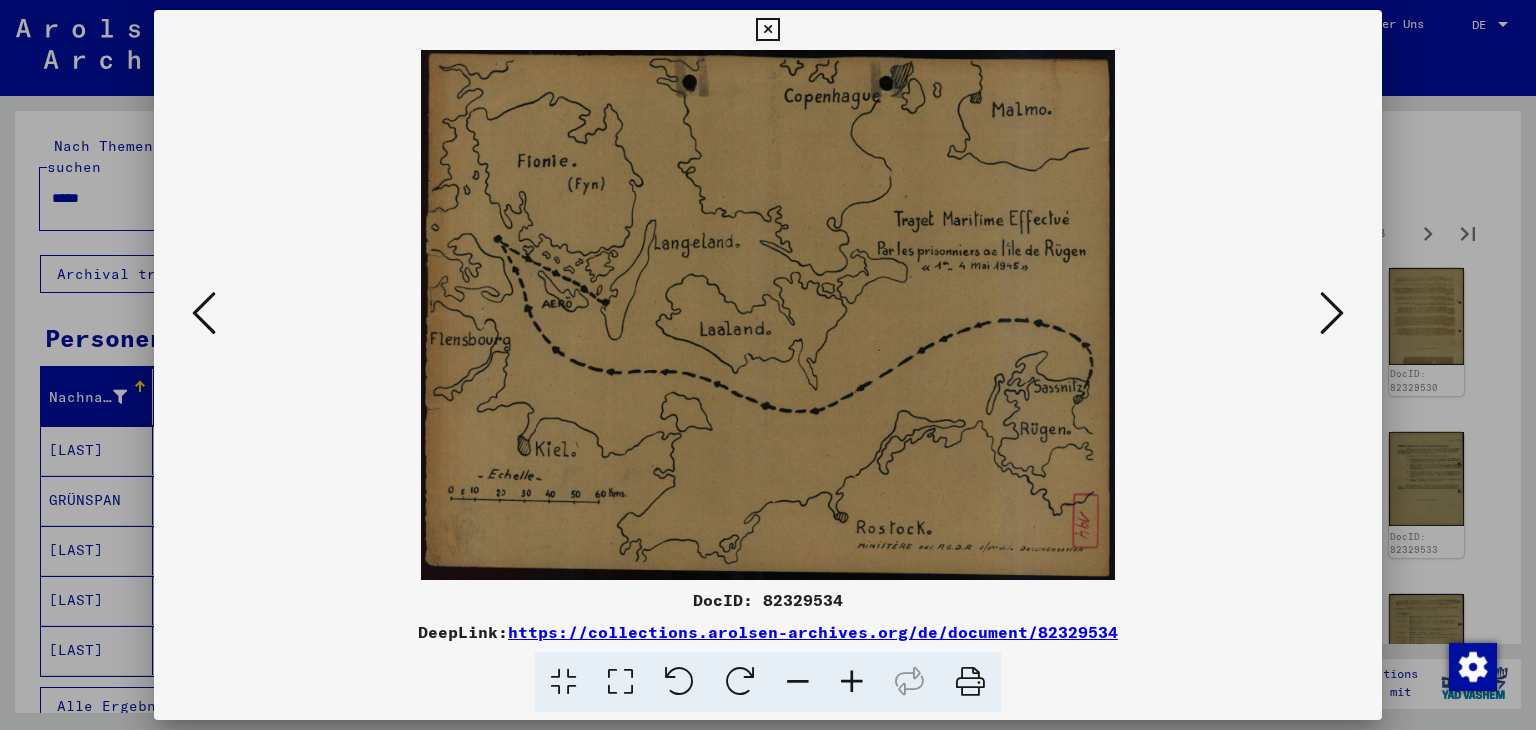 click at bounding box center [1332, 313] 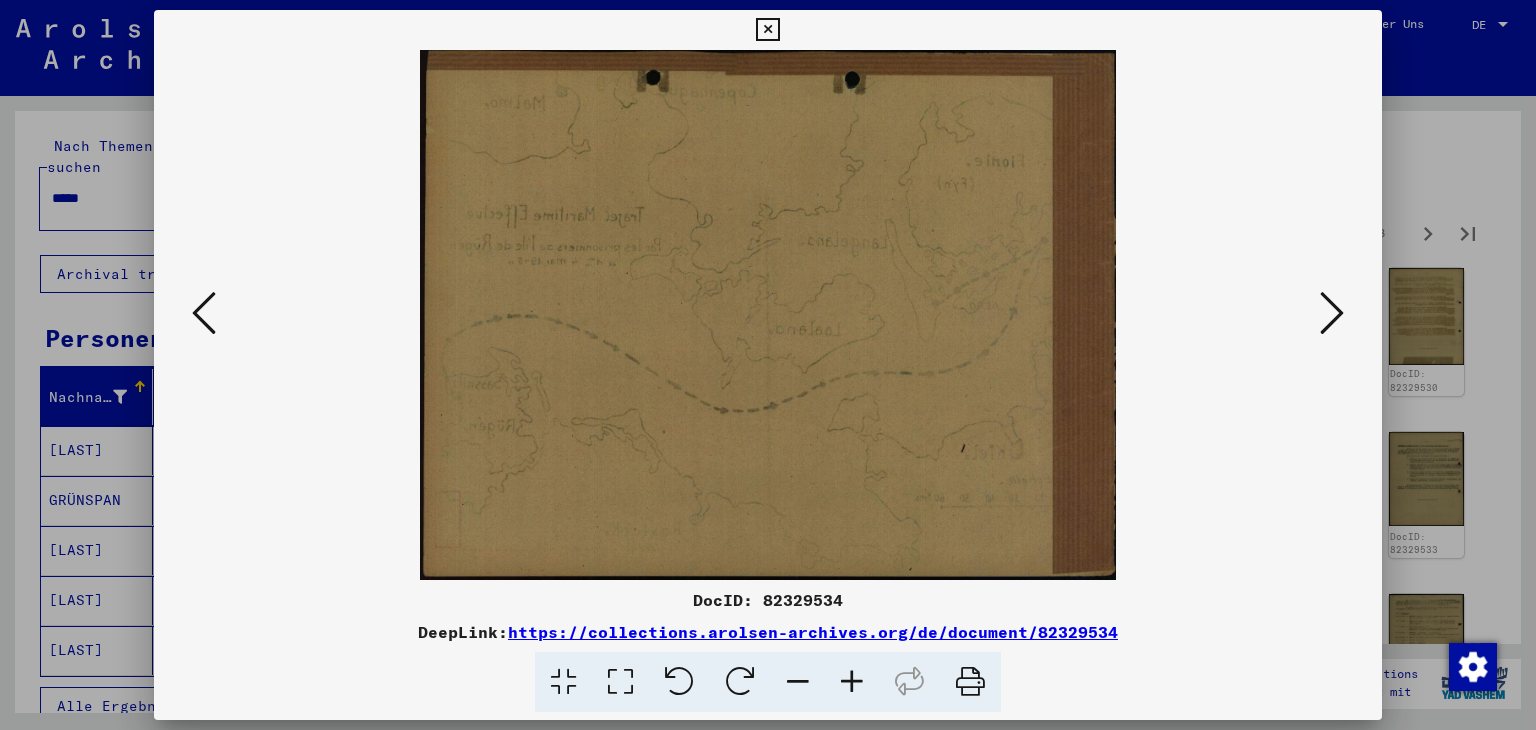 click at bounding box center (1332, 313) 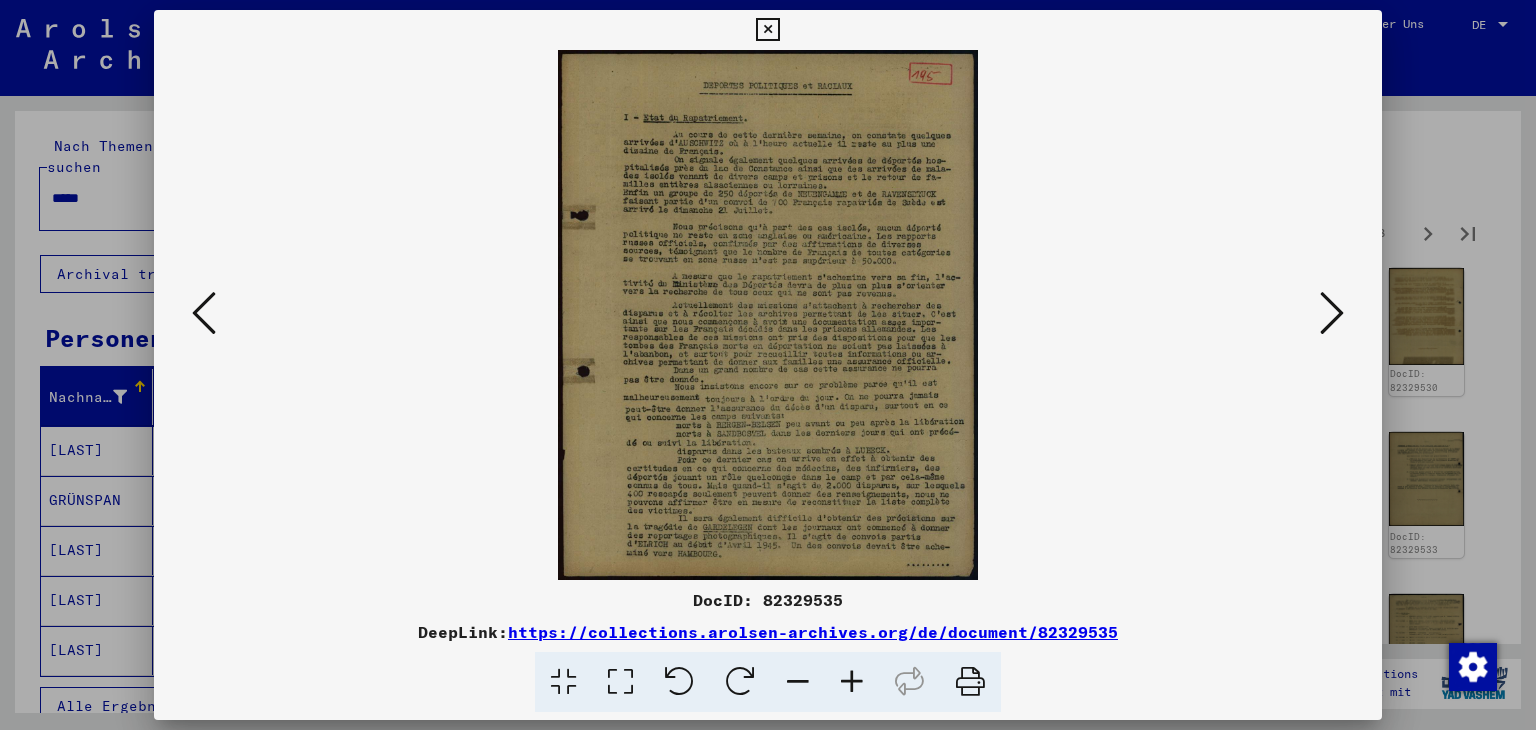 click at bounding box center (852, 682) 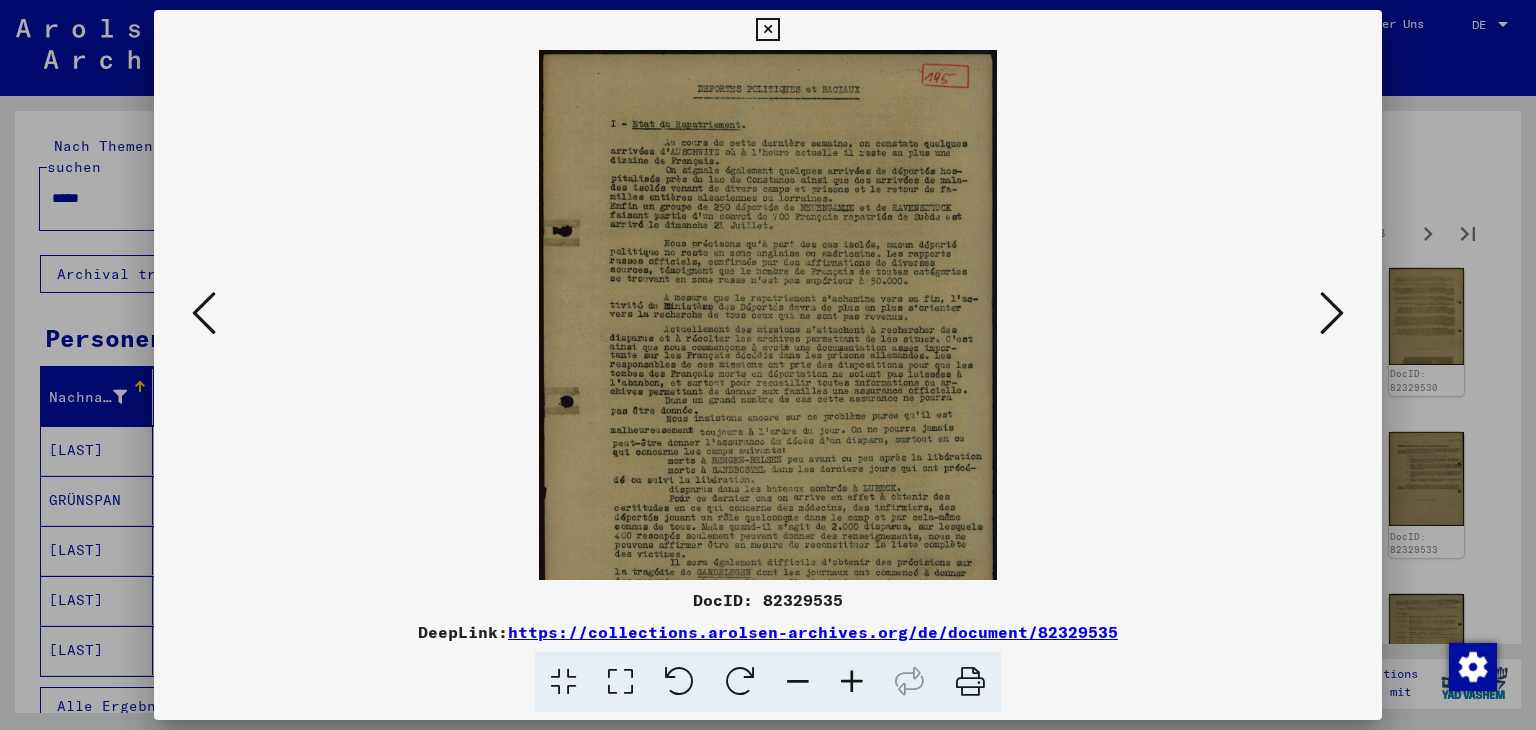 click at bounding box center [852, 682] 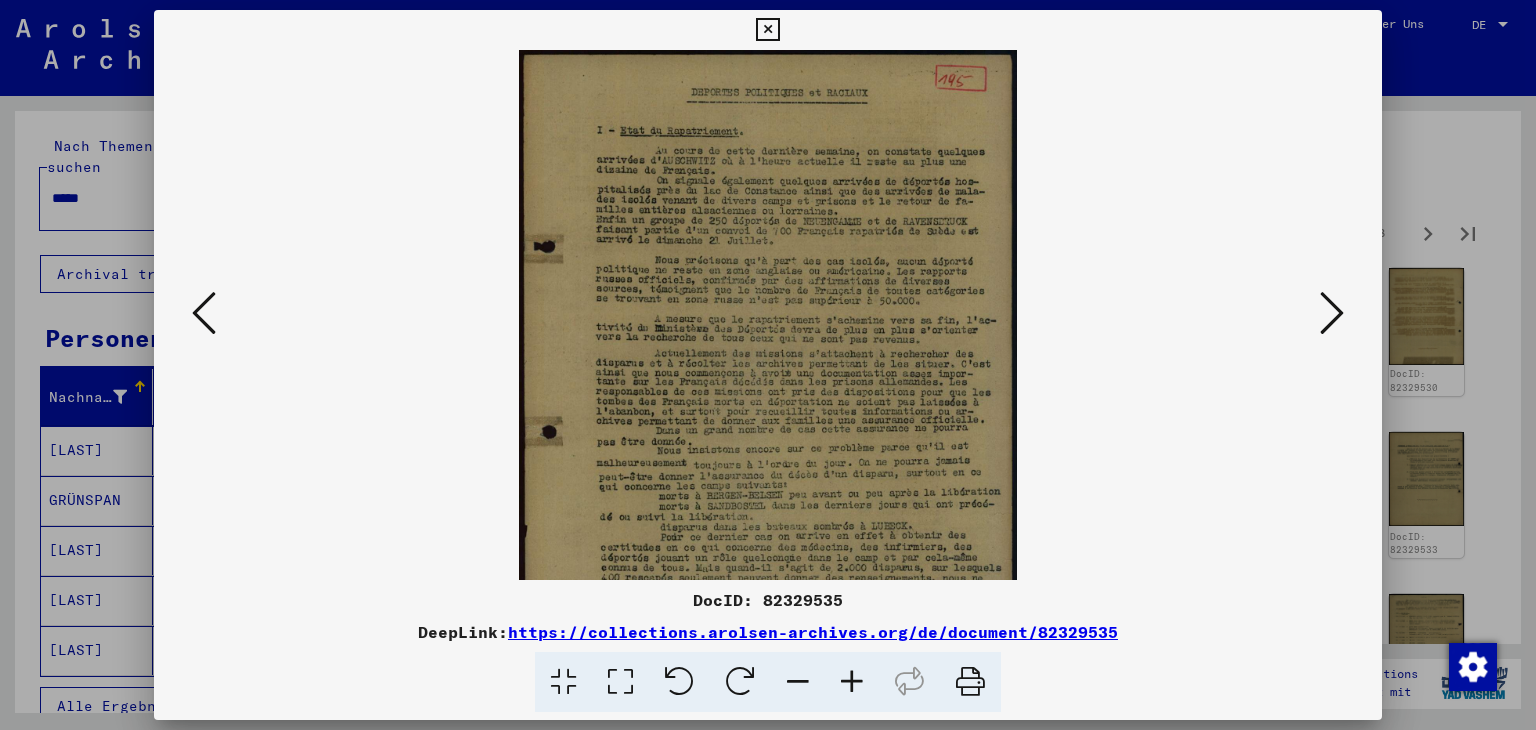 click at bounding box center [852, 682] 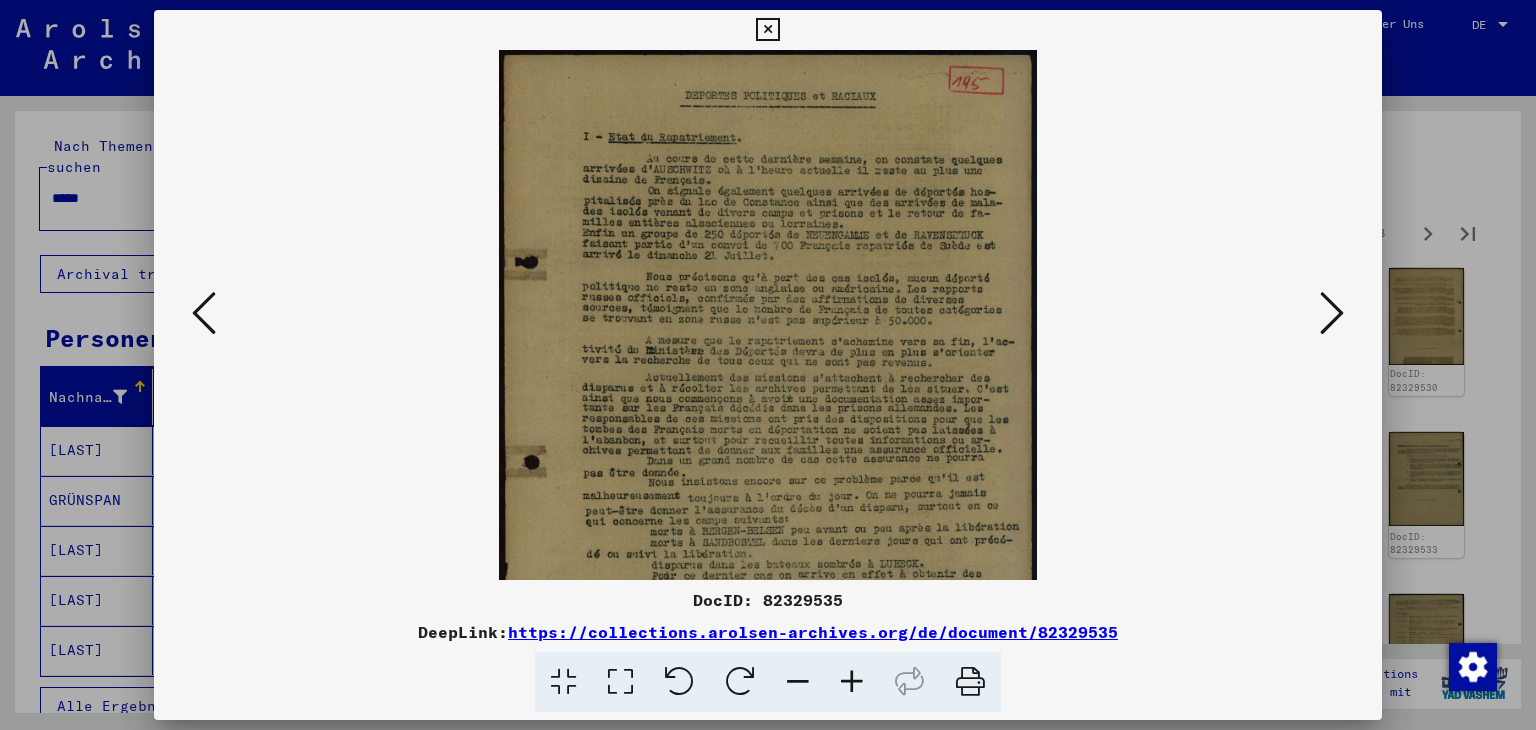 click at bounding box center [852, 682] 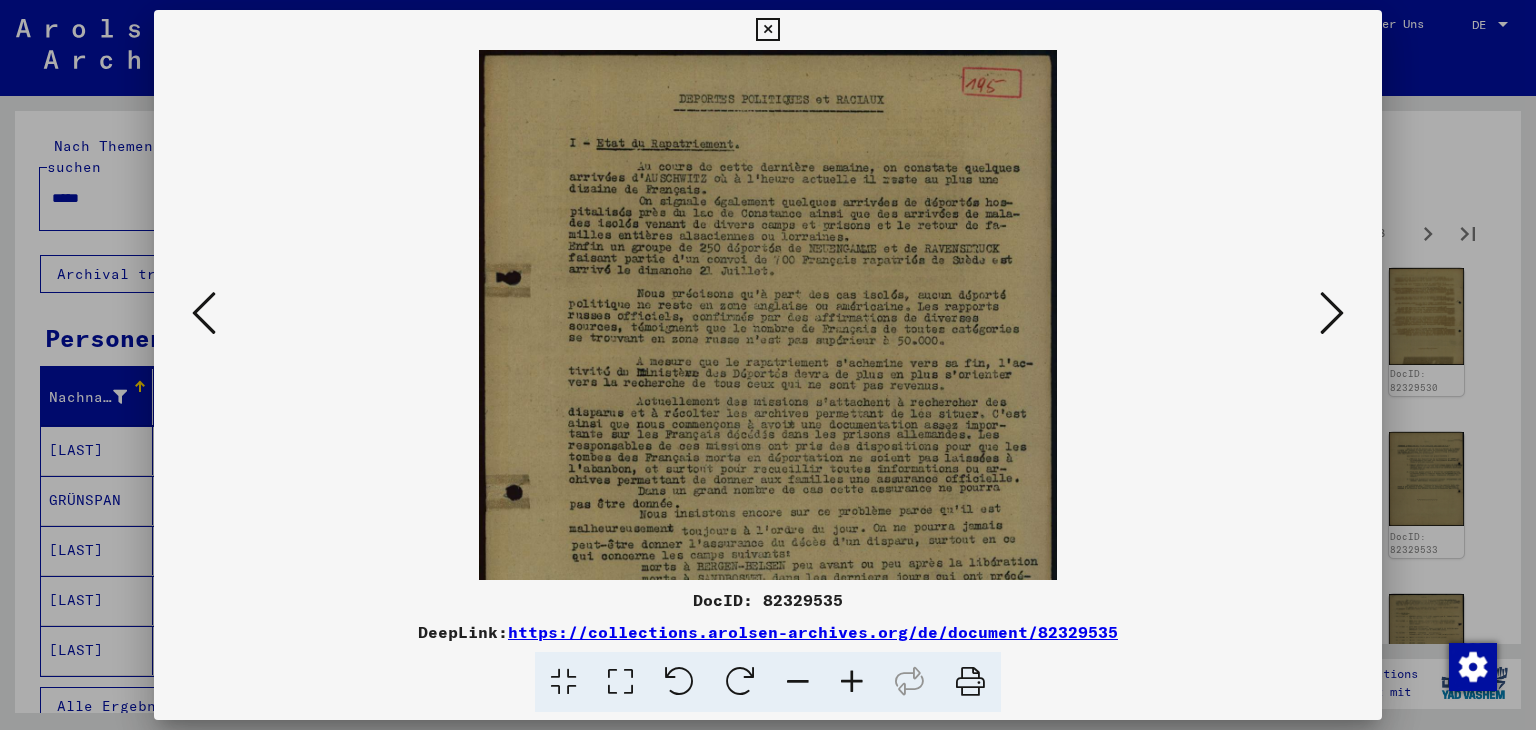 click at bounding box center [852, 682] 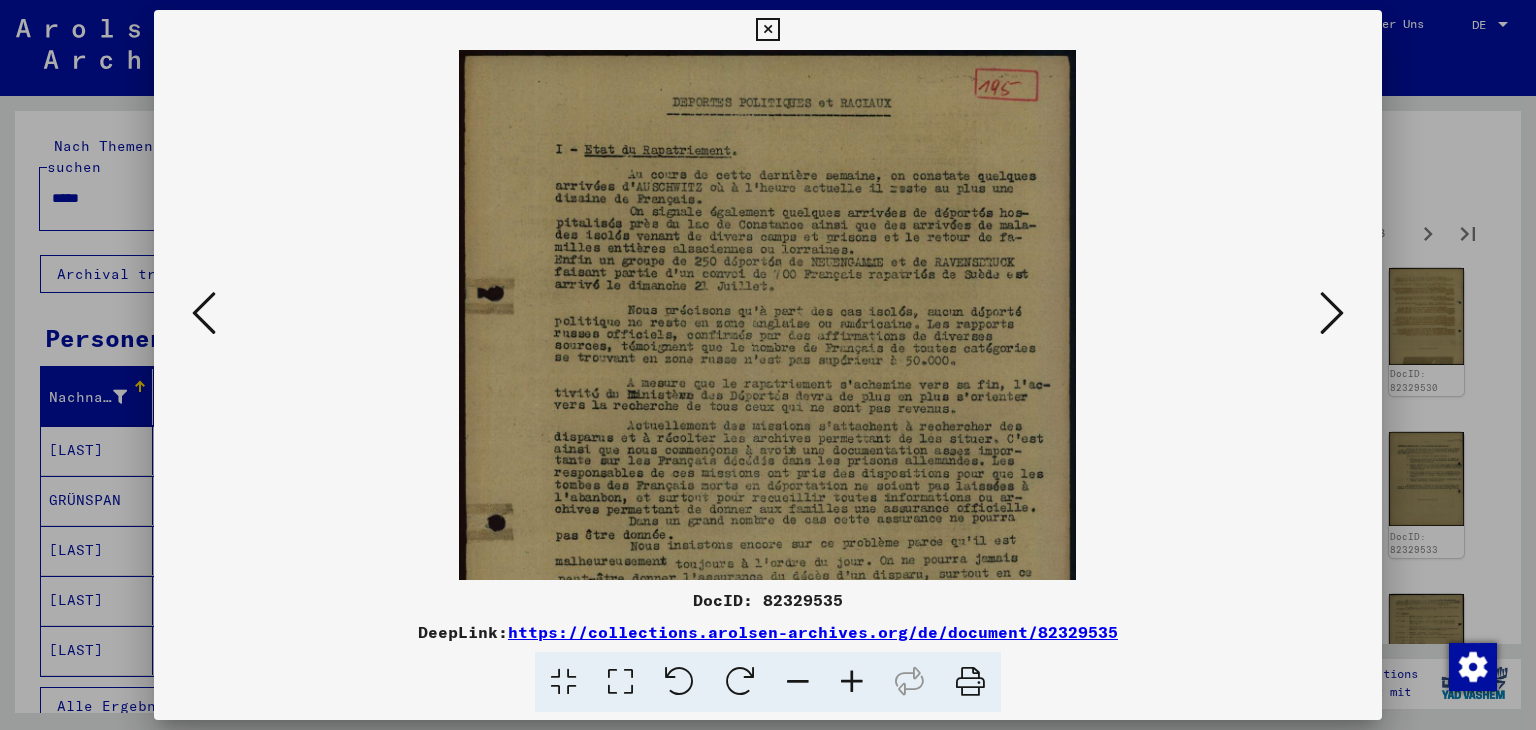 click at bounding box center [852, 682] 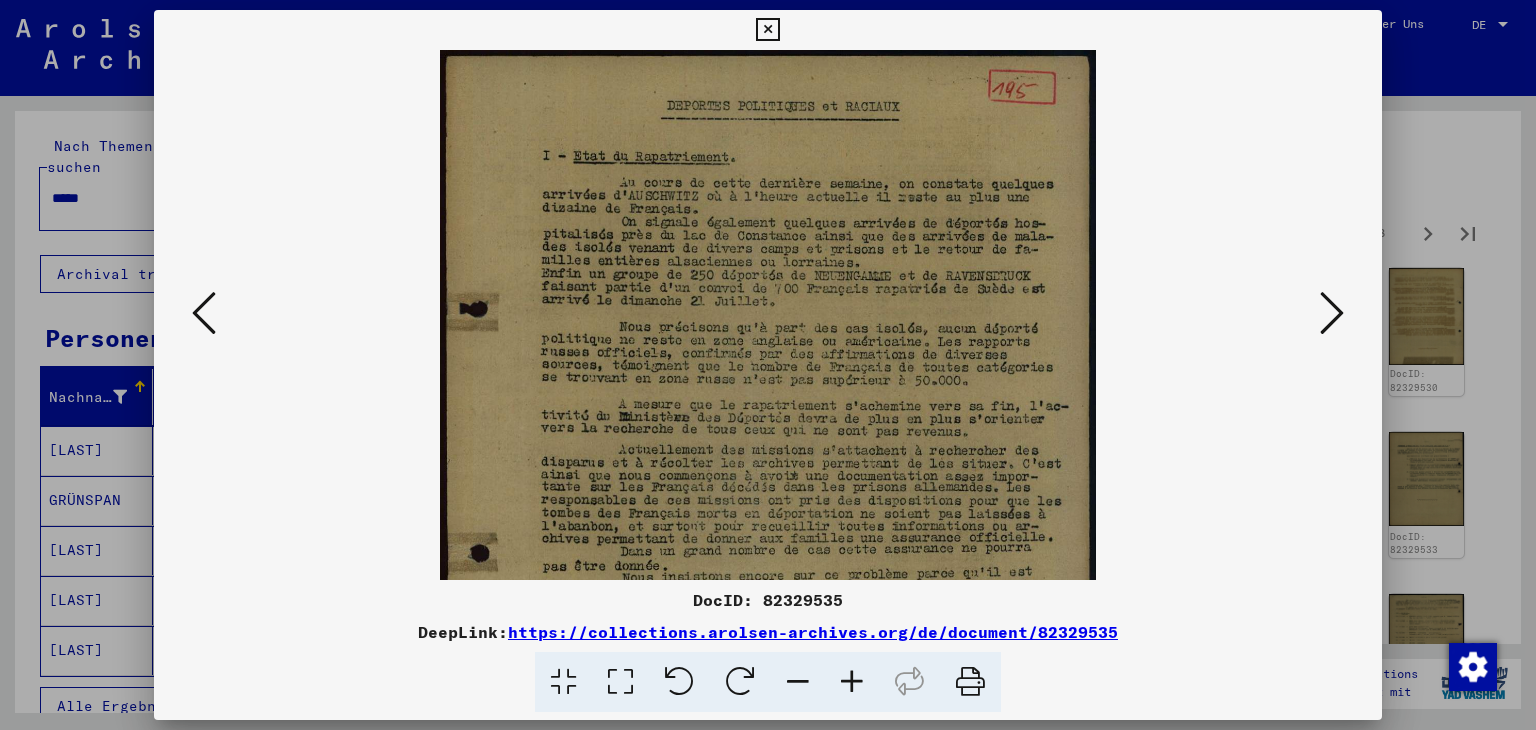 click at bounding box center [852, 682] 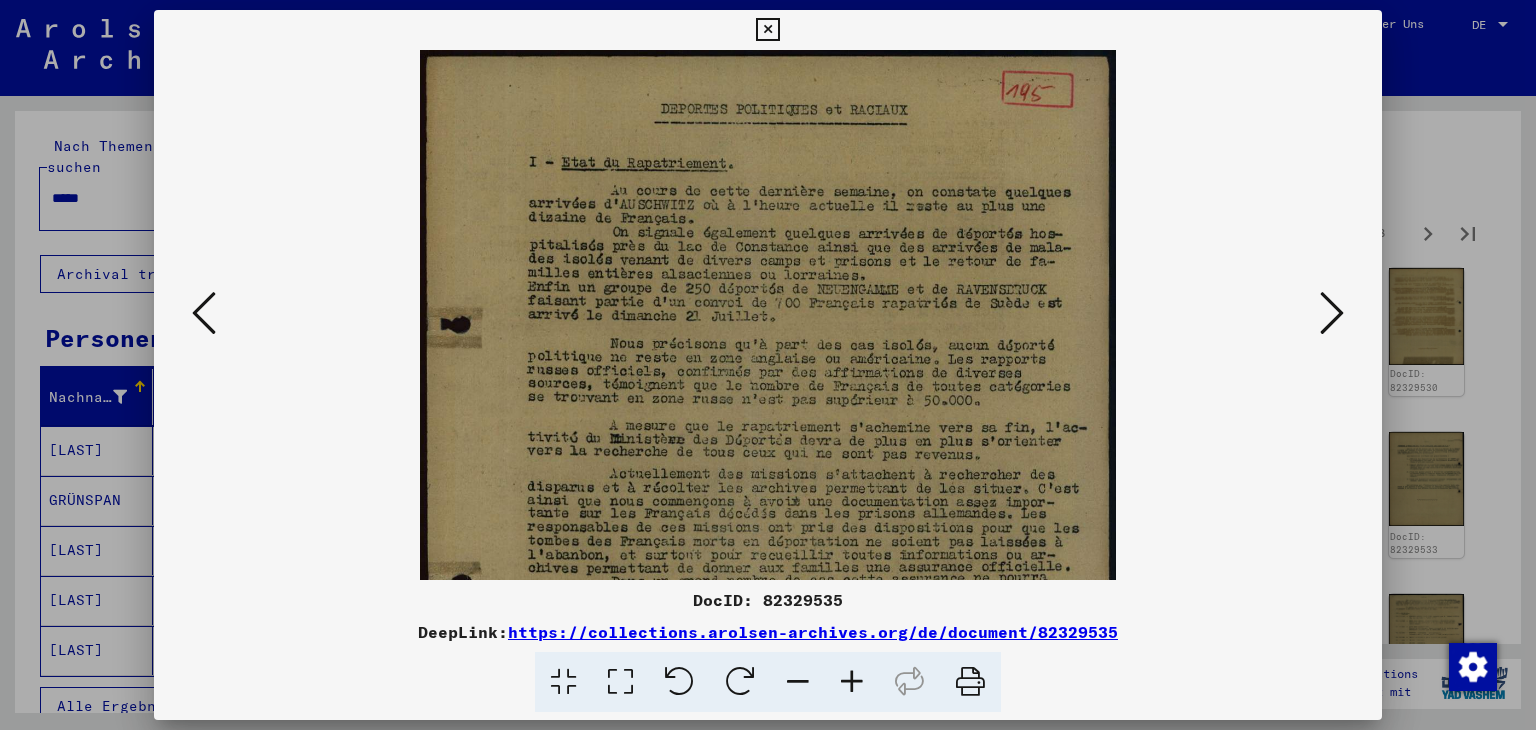 click at bounding box center (852, 682) 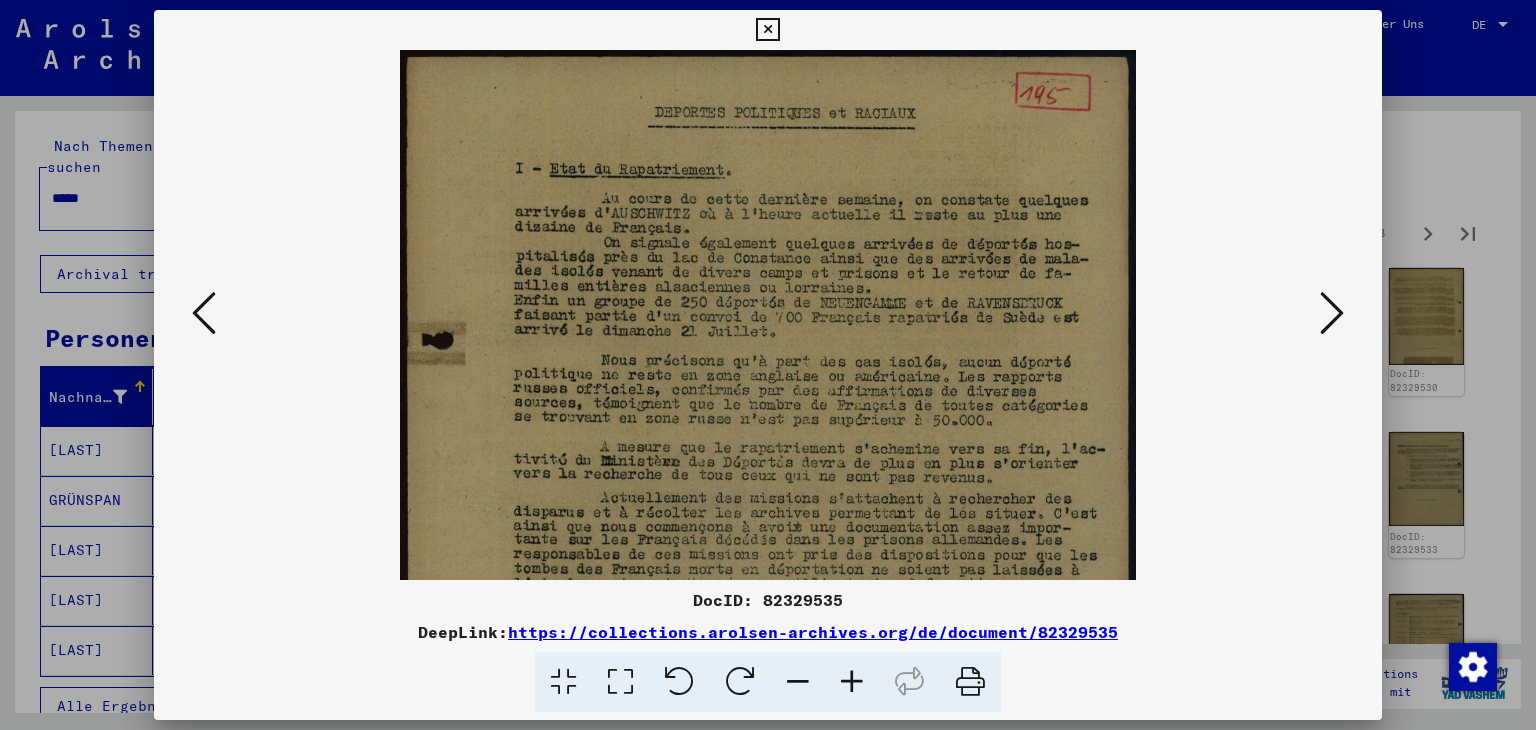 click at bounding box center [852, 682] 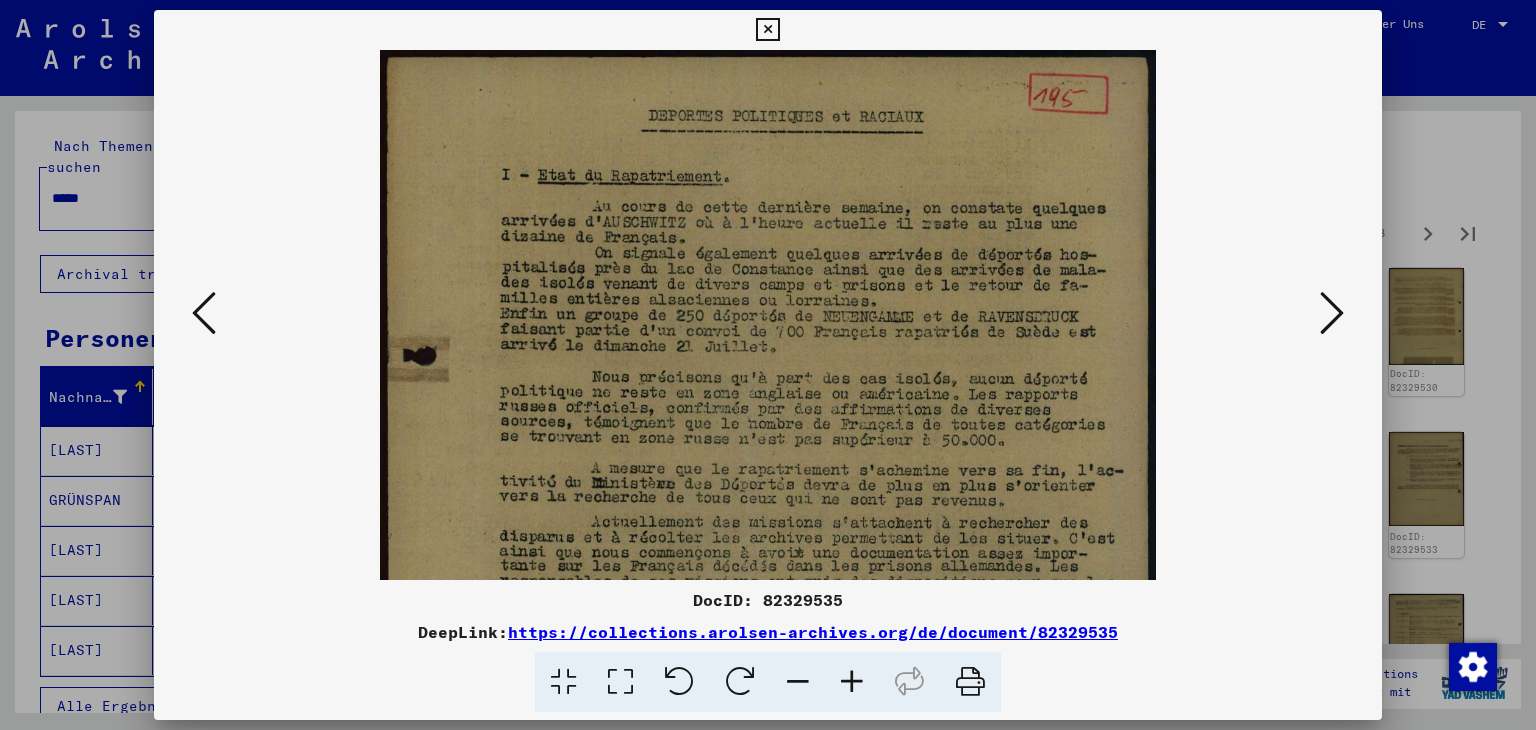 click at bounding box center [852, 682] 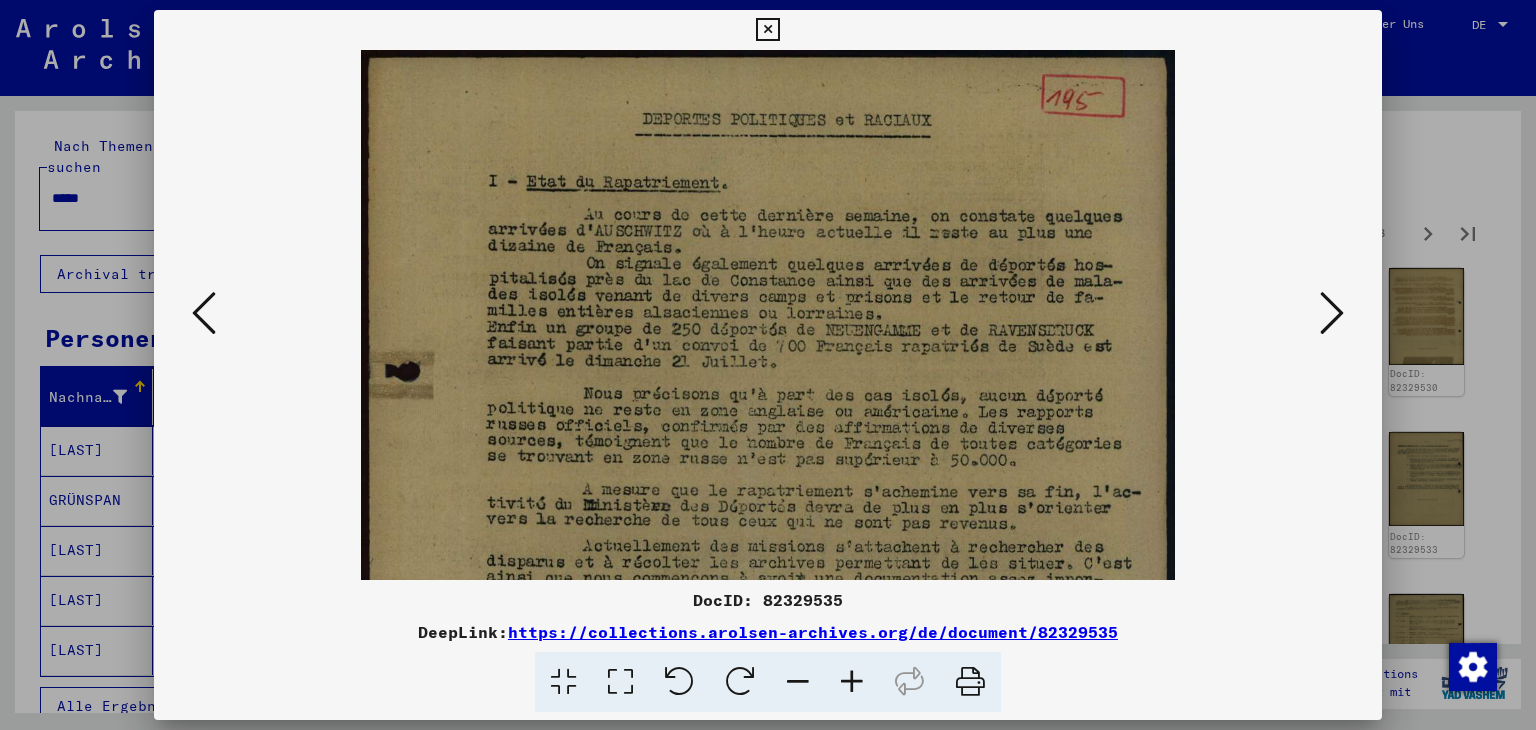 click at bounding box center (852, 682) 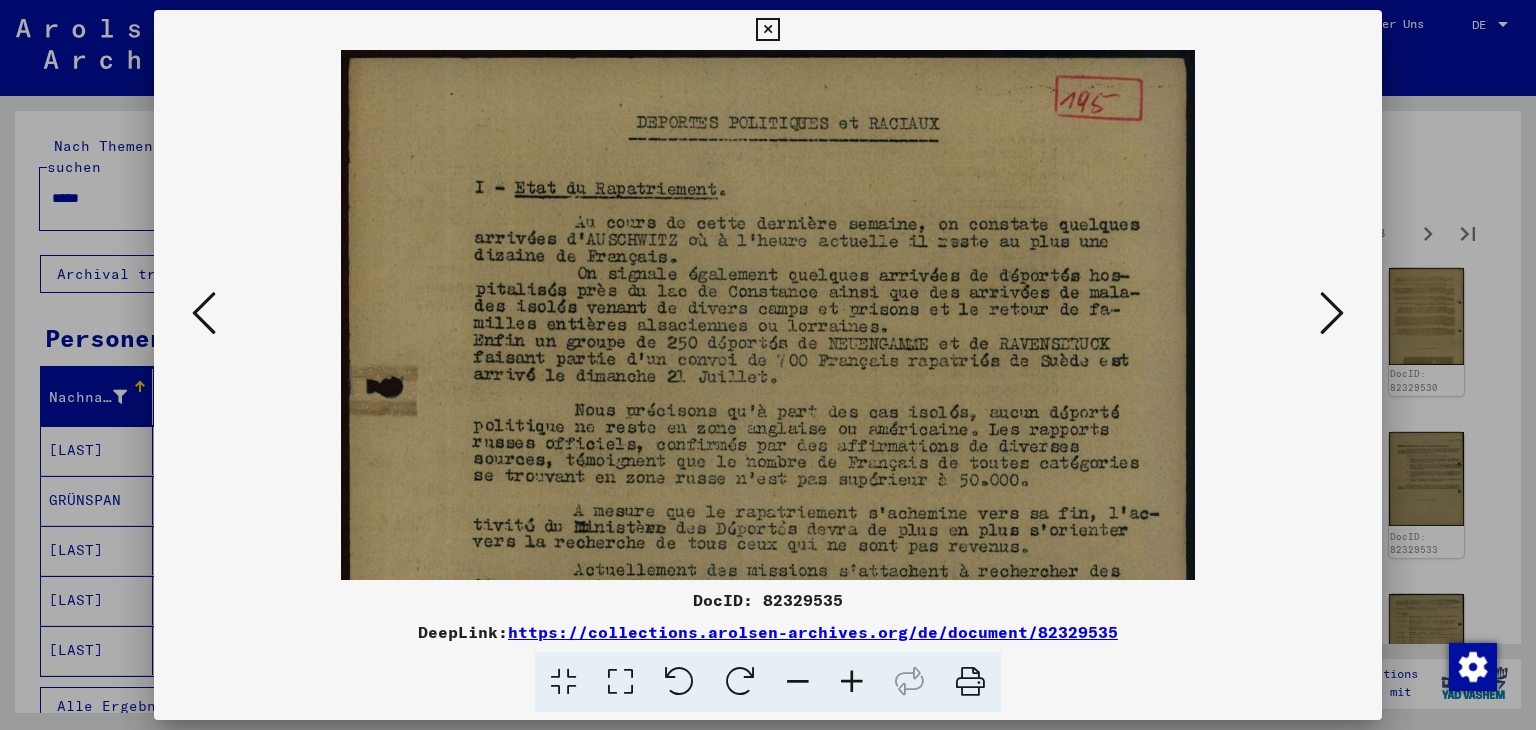 click at bounding box center (852, 682) 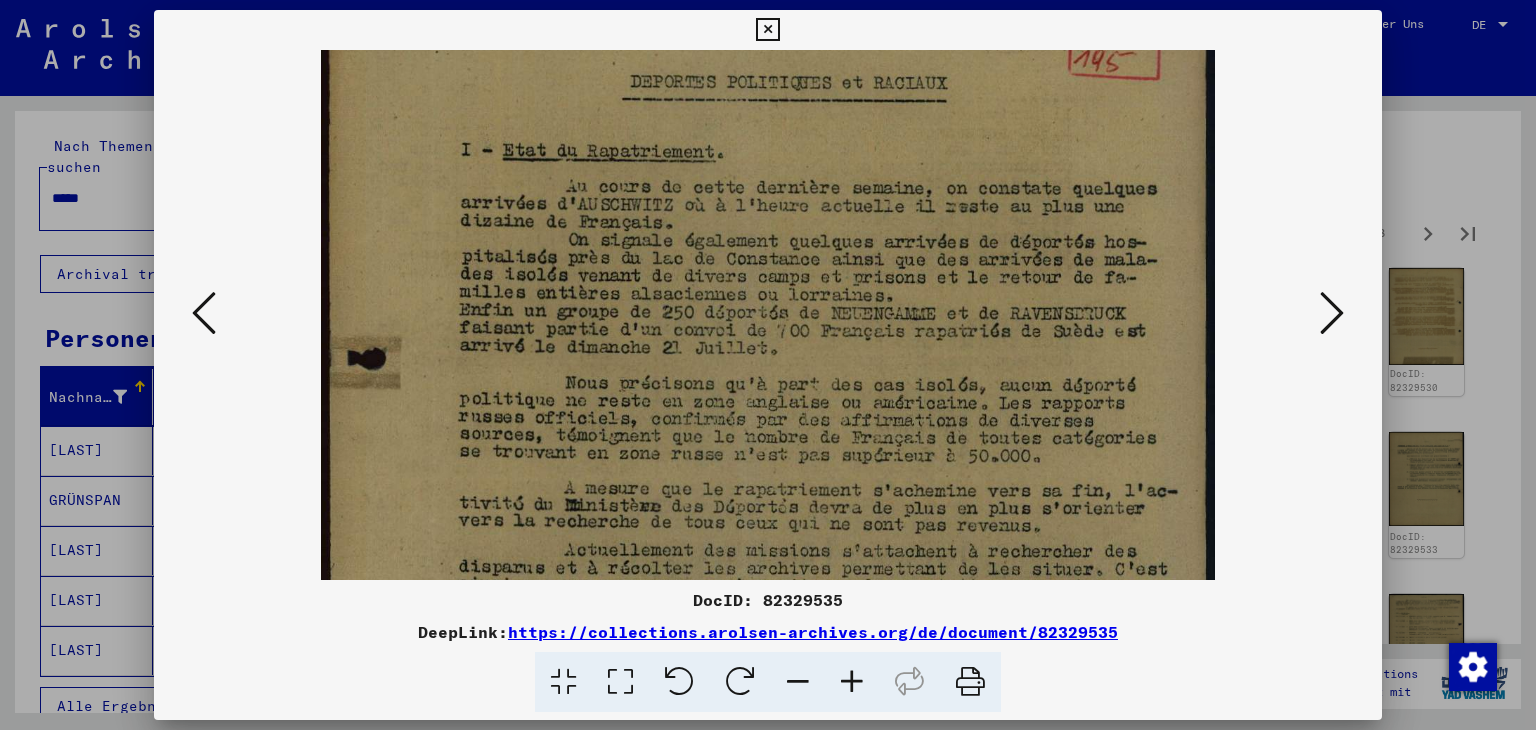 scroll, scrollTop: 52, scrollLeft: 0, axis: vertical 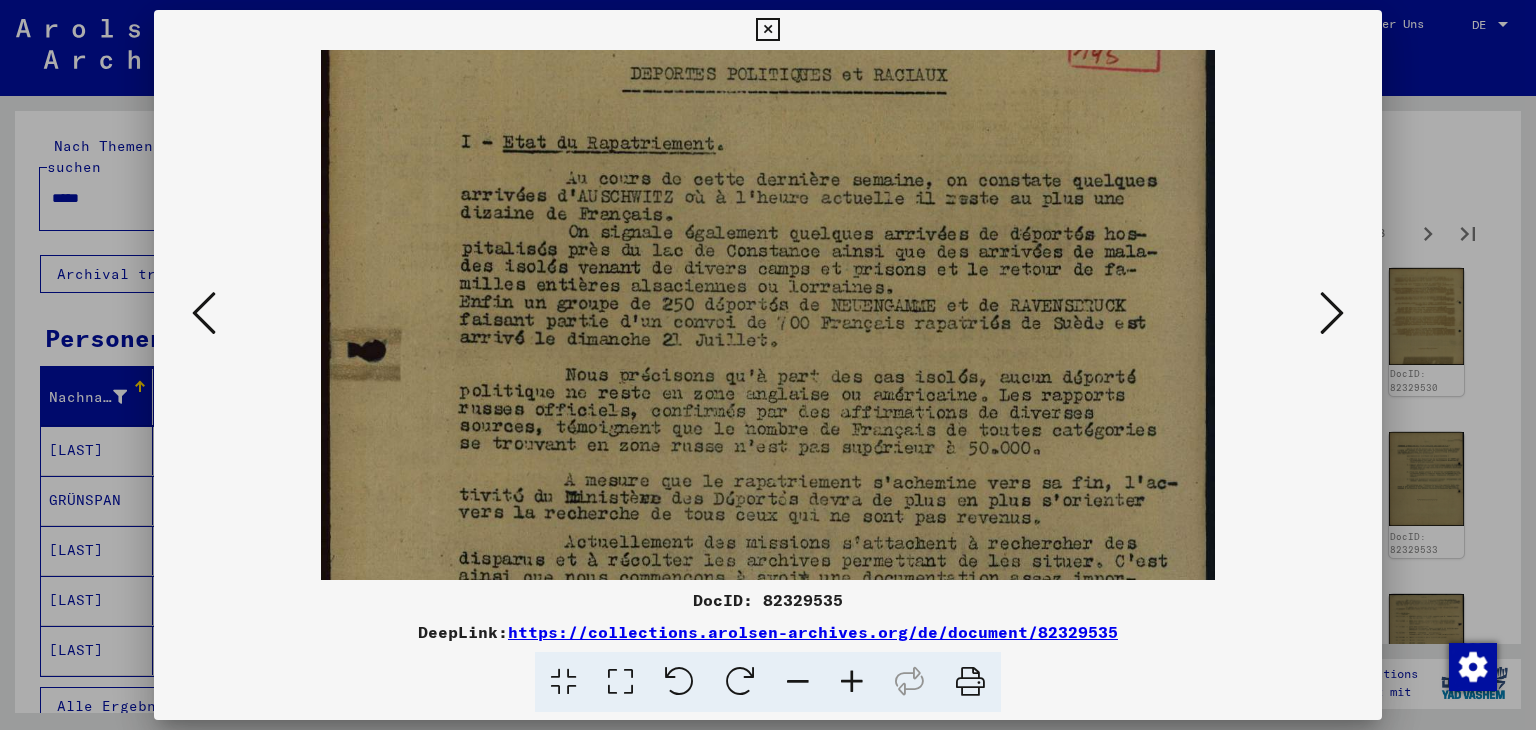 drag, startPoint x: 885, startPoint y: 513, endPoint x: 878, endPoint y: 461, distance: 52.46904 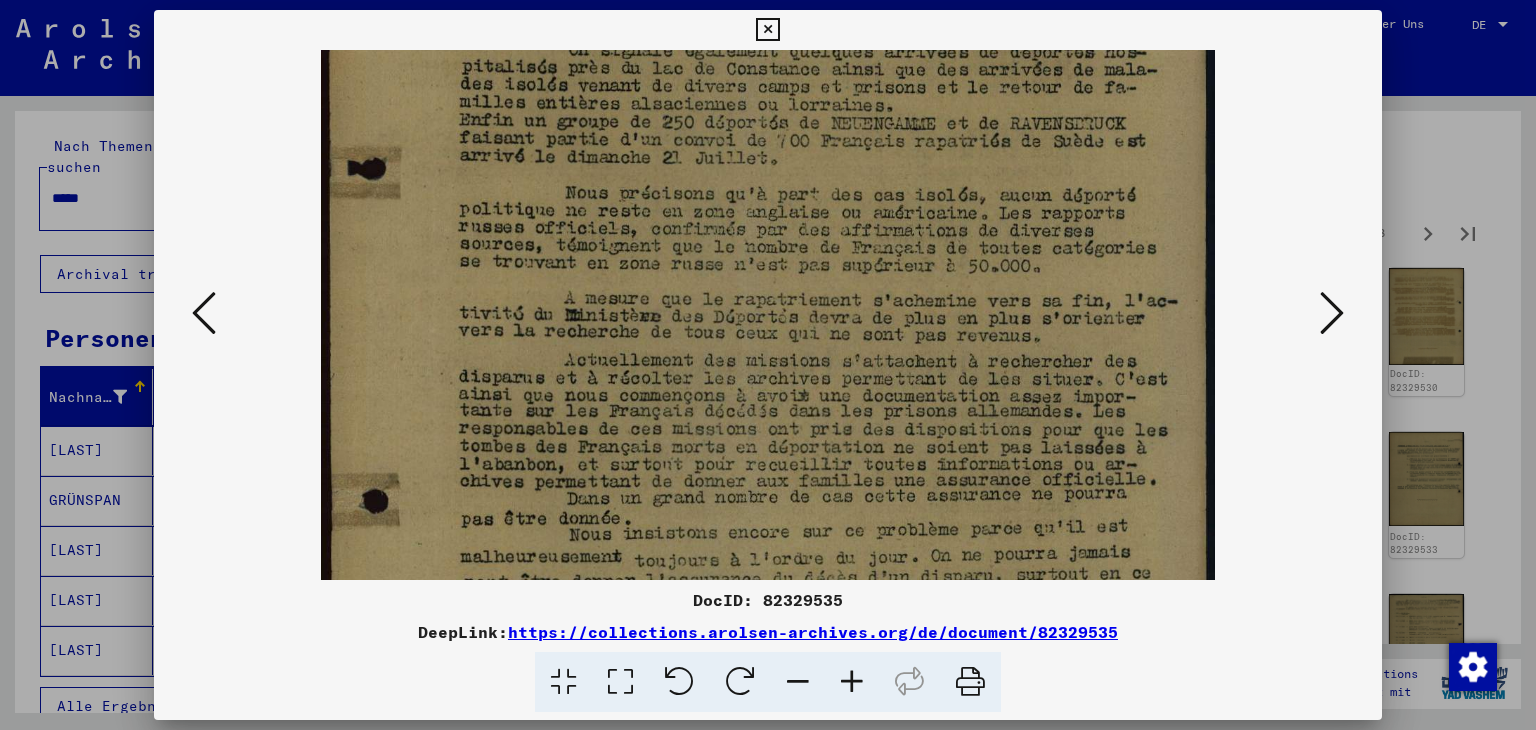 scroll, scrollTop: 235, scrollLeft: 0, axis: vertical 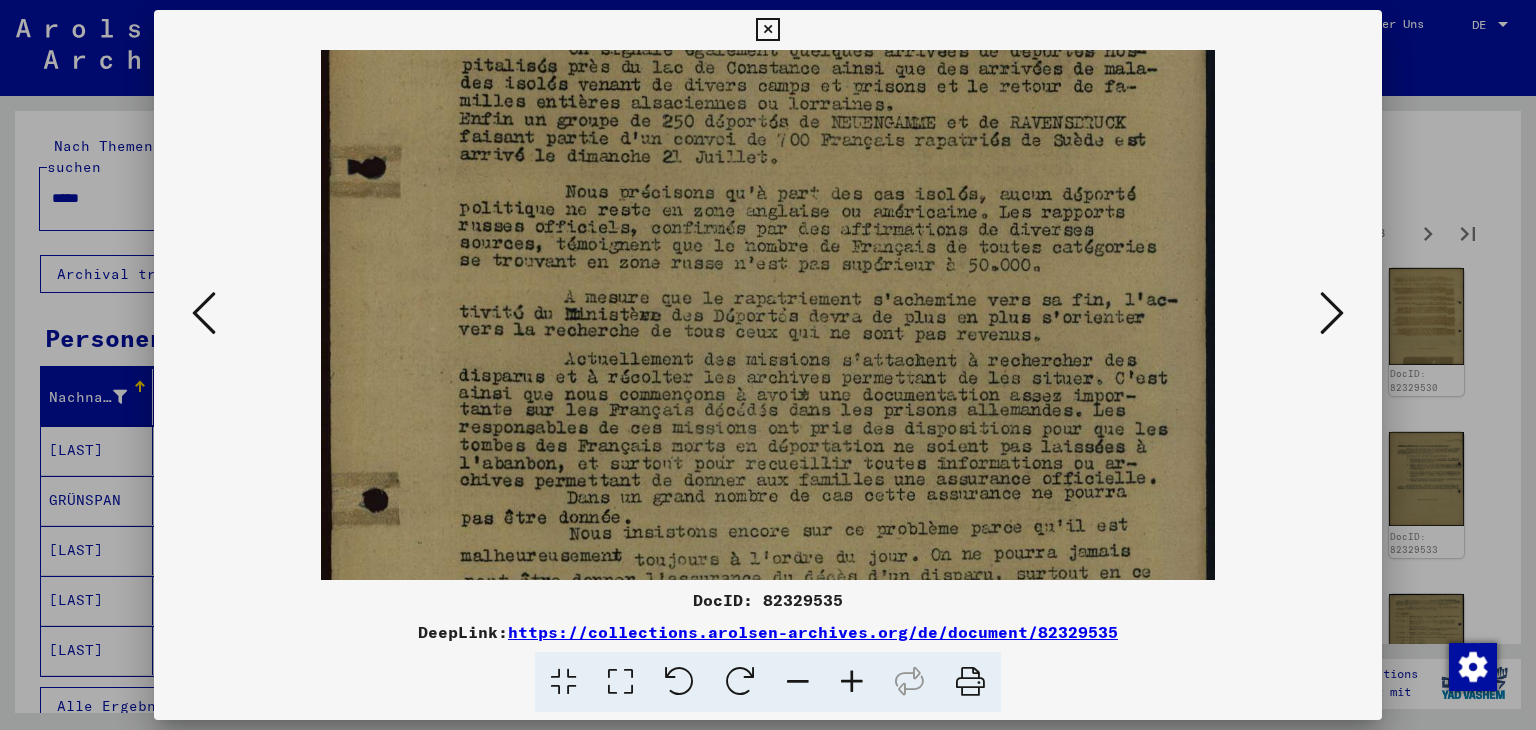 drag, startPoint x: 959, startPoint y: 476, endPoint x: 915, endPoint y: 308, distance: 173.66635 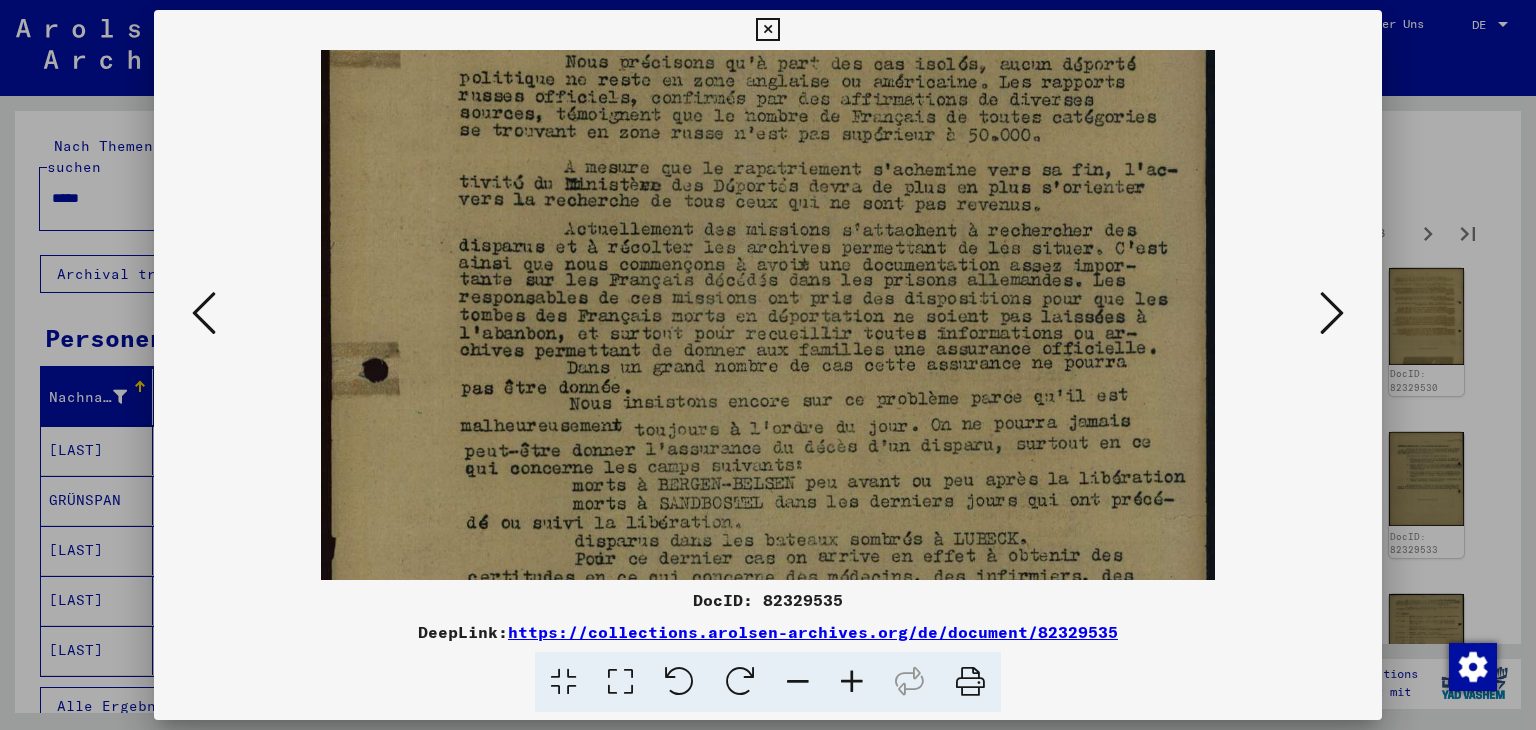 scroll, scrollTop: 372, scrollLeft: 0, axis: vertical 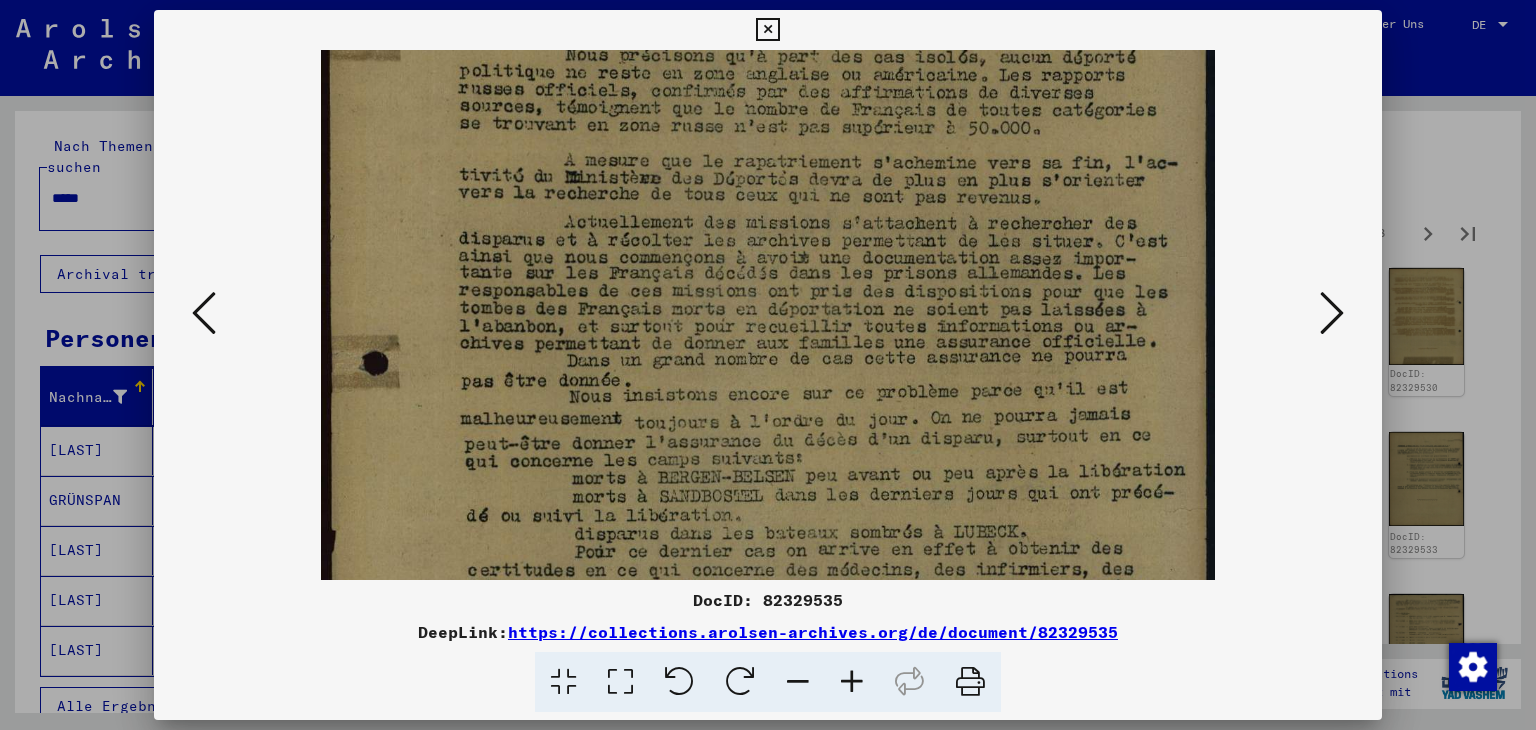drag, startPoint x: 928, startPoint y: 488, endPoint x: 896, endPoint y: 357, distance: 134.85178 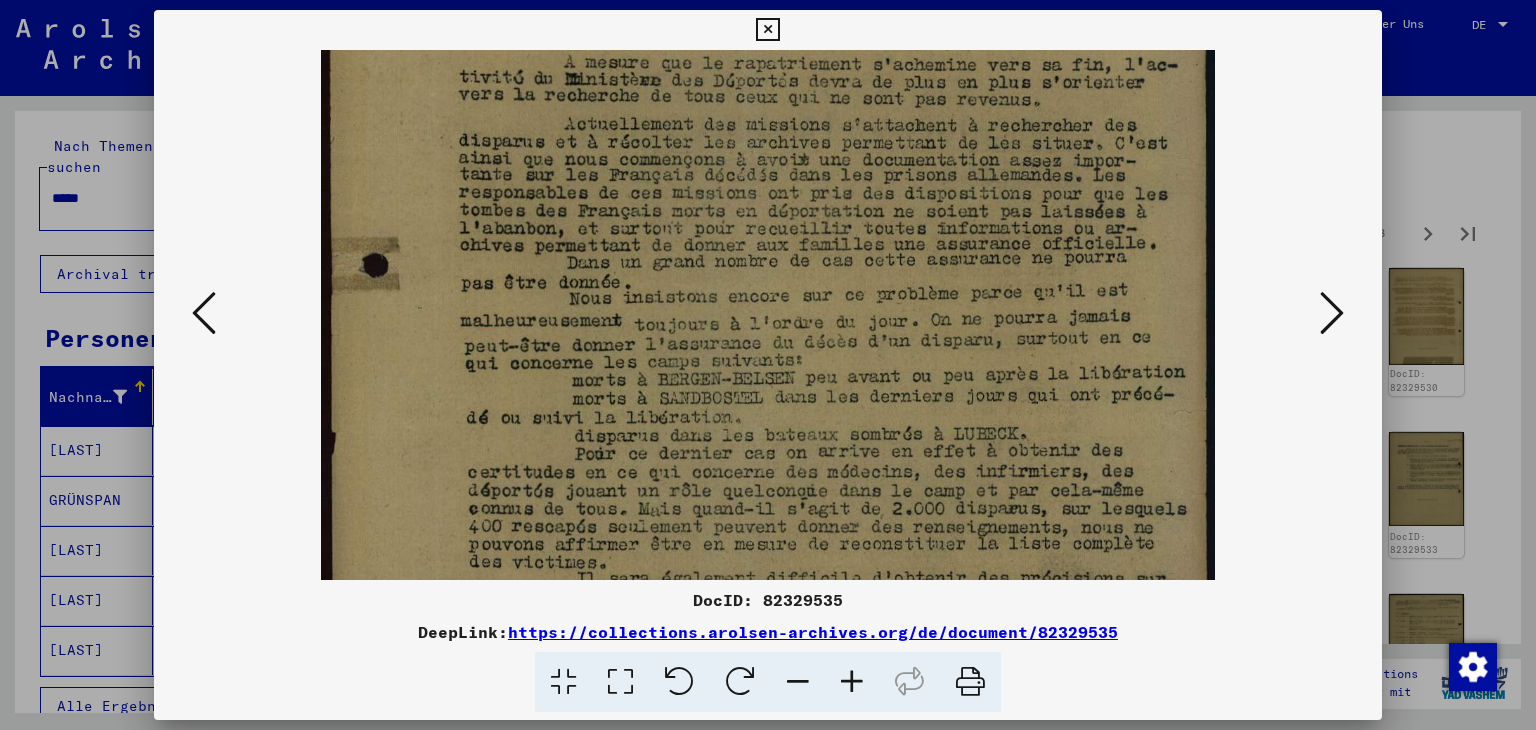 scroll, scrollTop: 473, scrollLeft: 0, axis: vertical 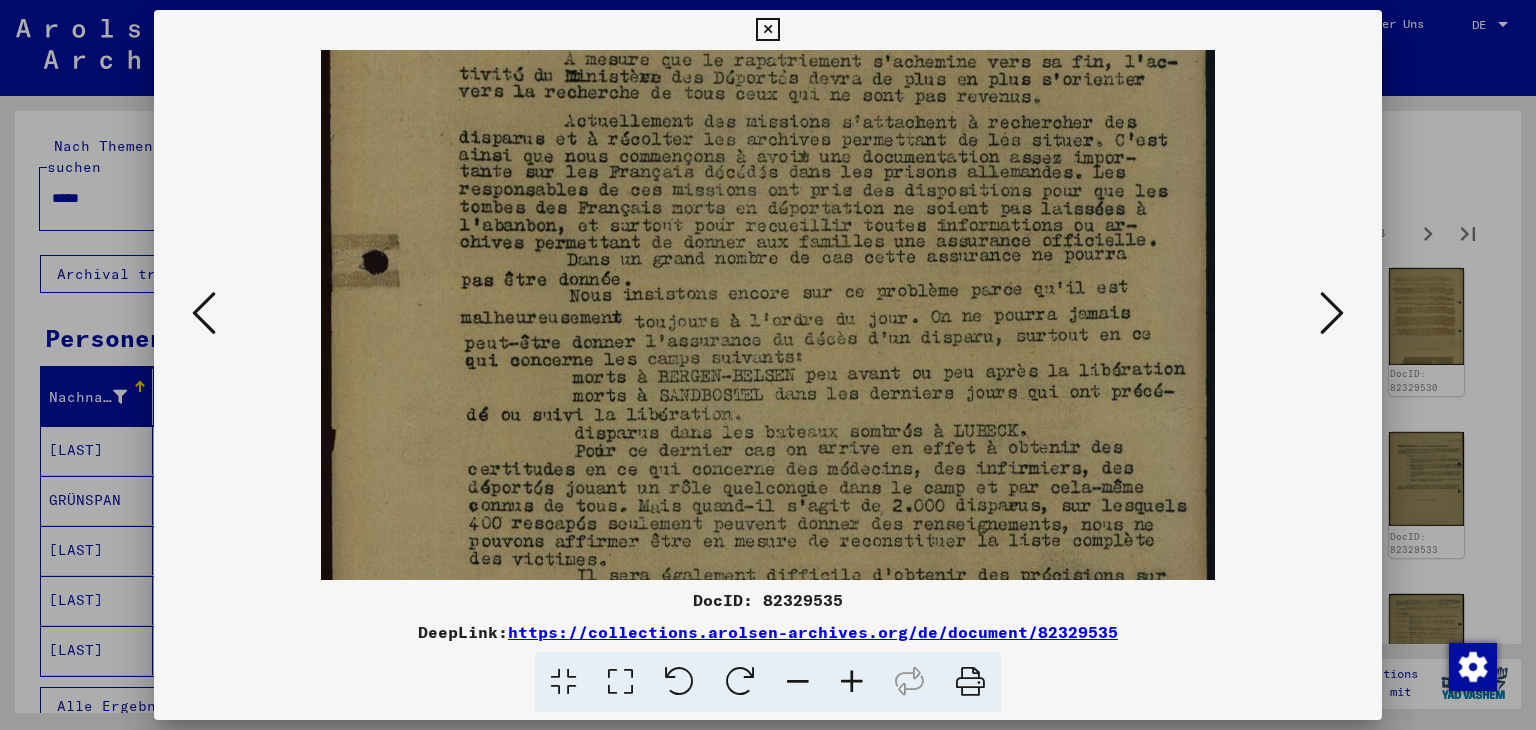 drag, startPoint x: 974, startPoint y: 485, endPoint x: 952, endPoint y: 382, distance: 105.32331 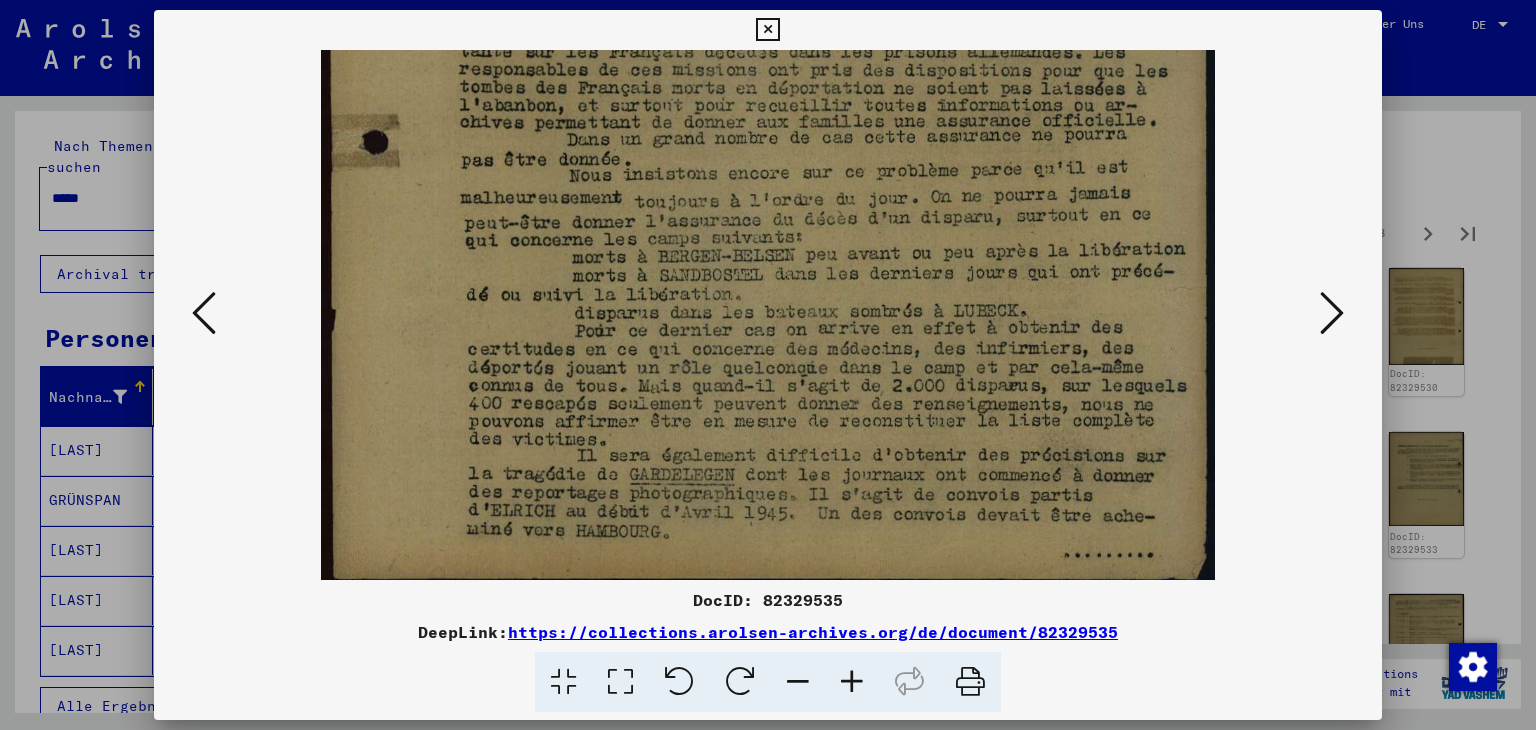 scroll, scrollTop: 600, scrollLeft: 0, axis: vertical 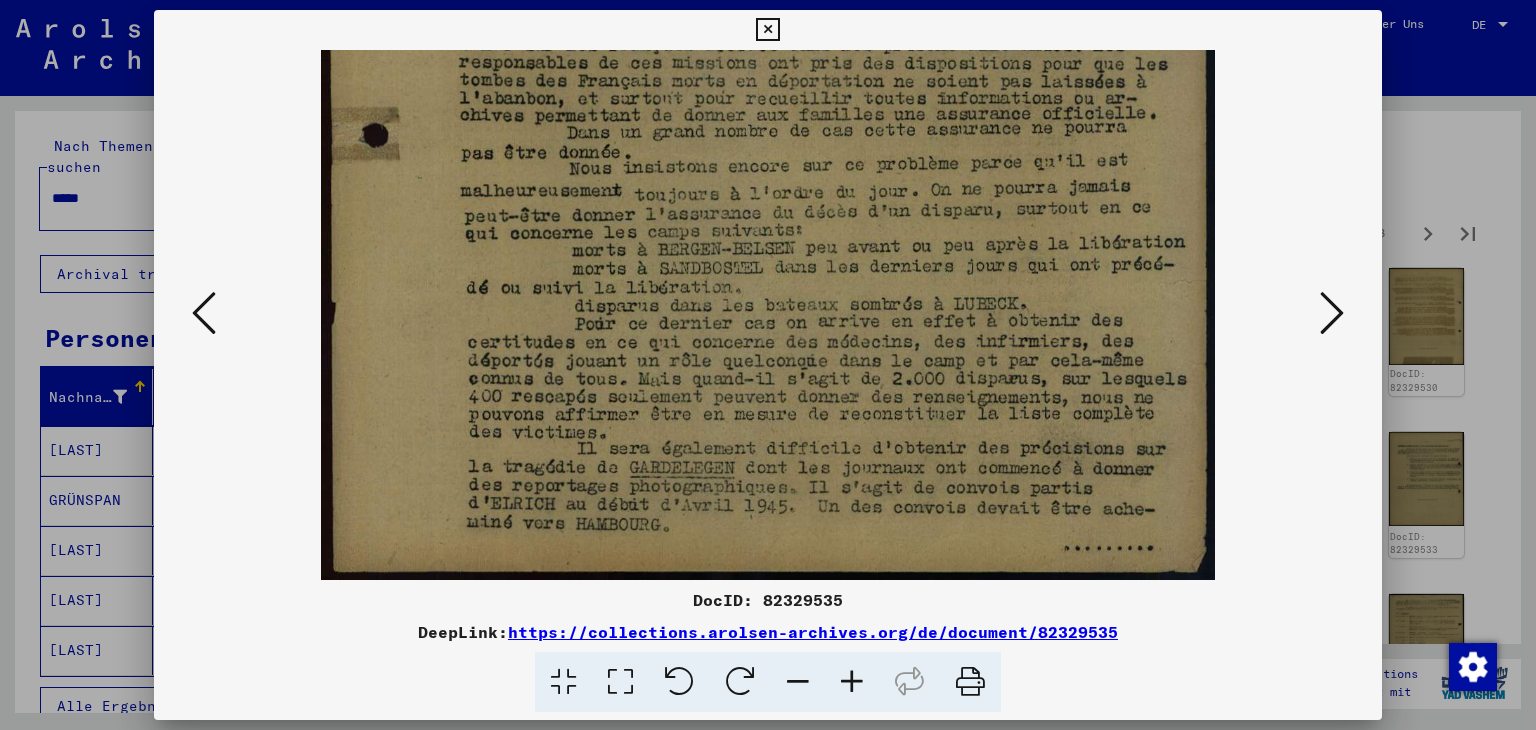 drag, startPoint x: 955, startPoint y: 499, endPoint x: 926, endPoint y: 336, distance: 165.55966 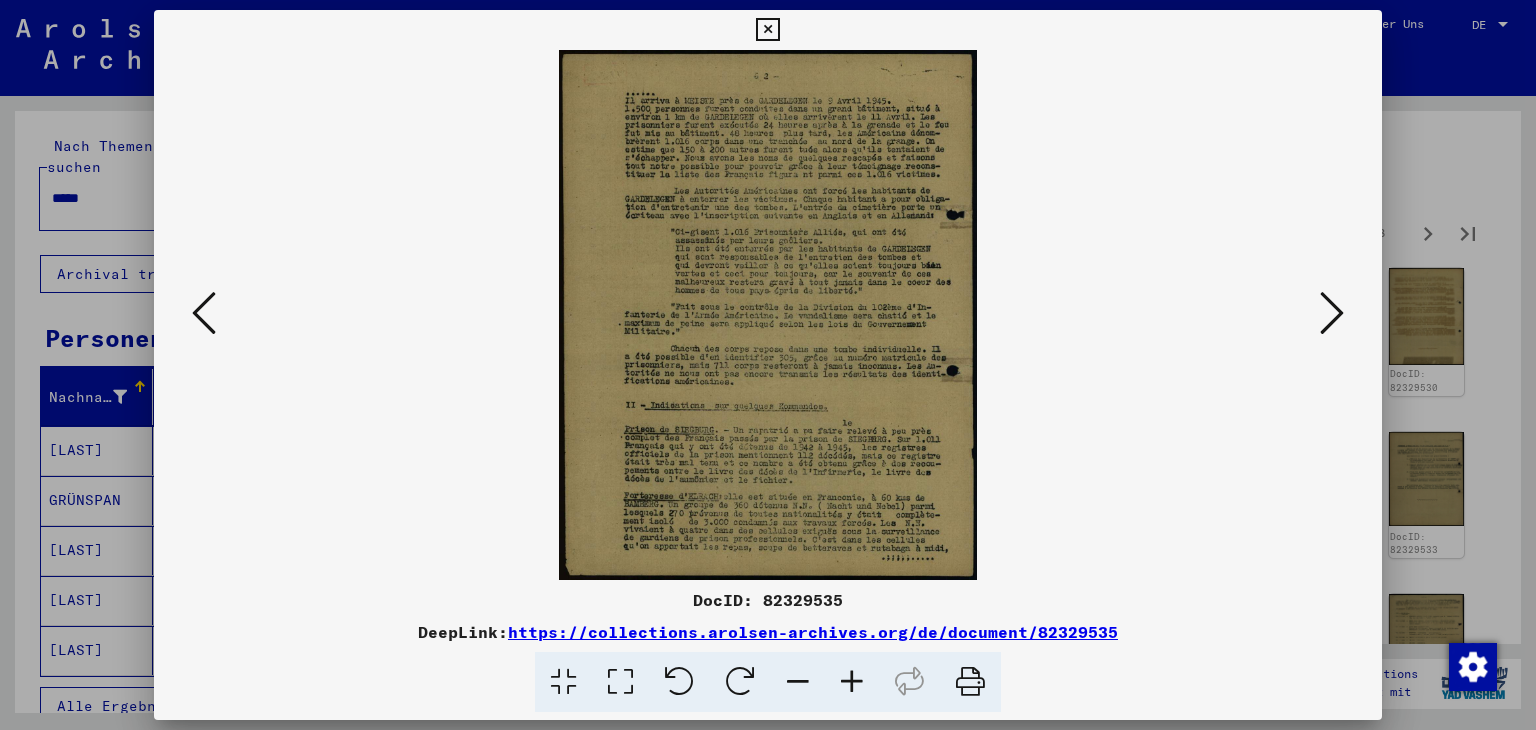scroll, scrollTop: 0, scrollLeft: 0, axis: both 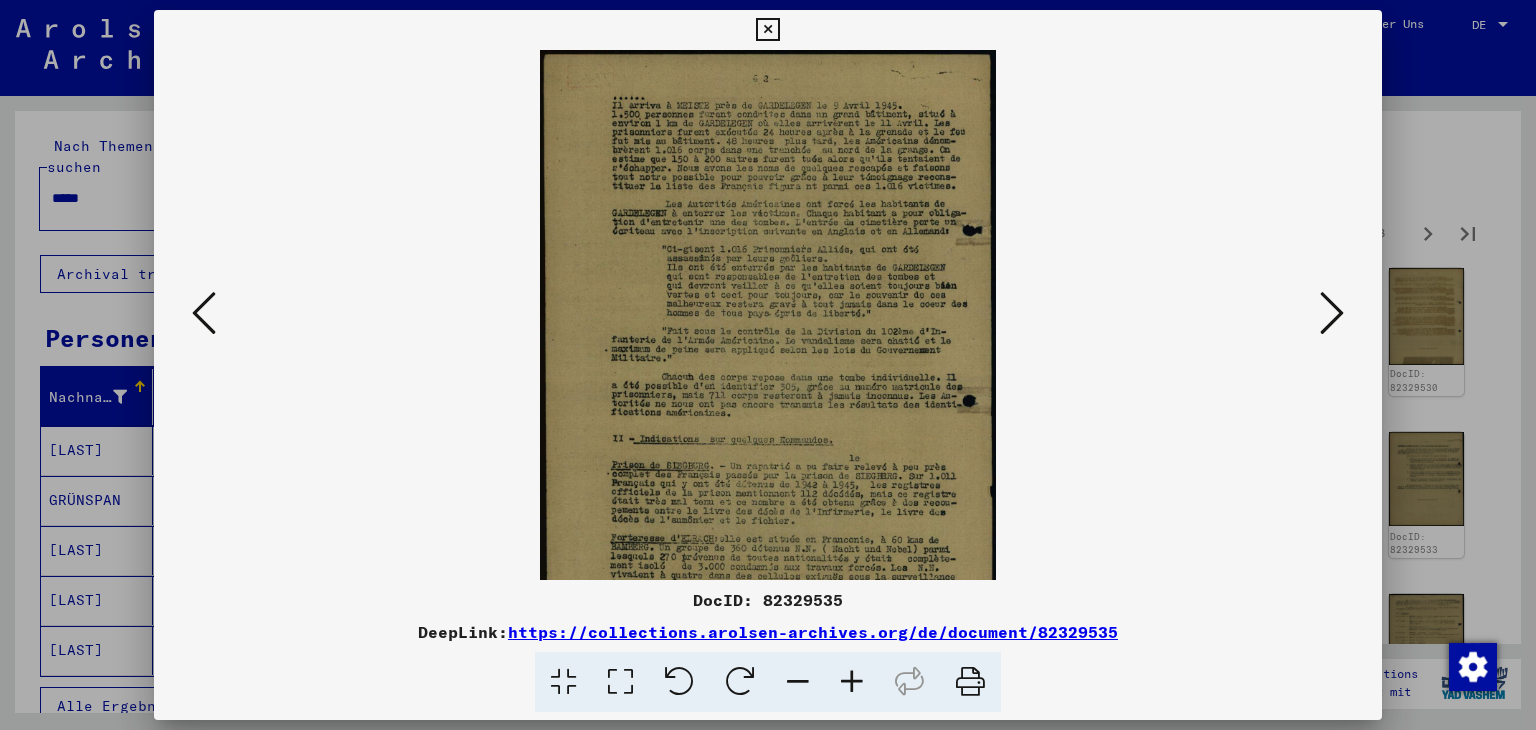 click at bounding box center [852, 682] 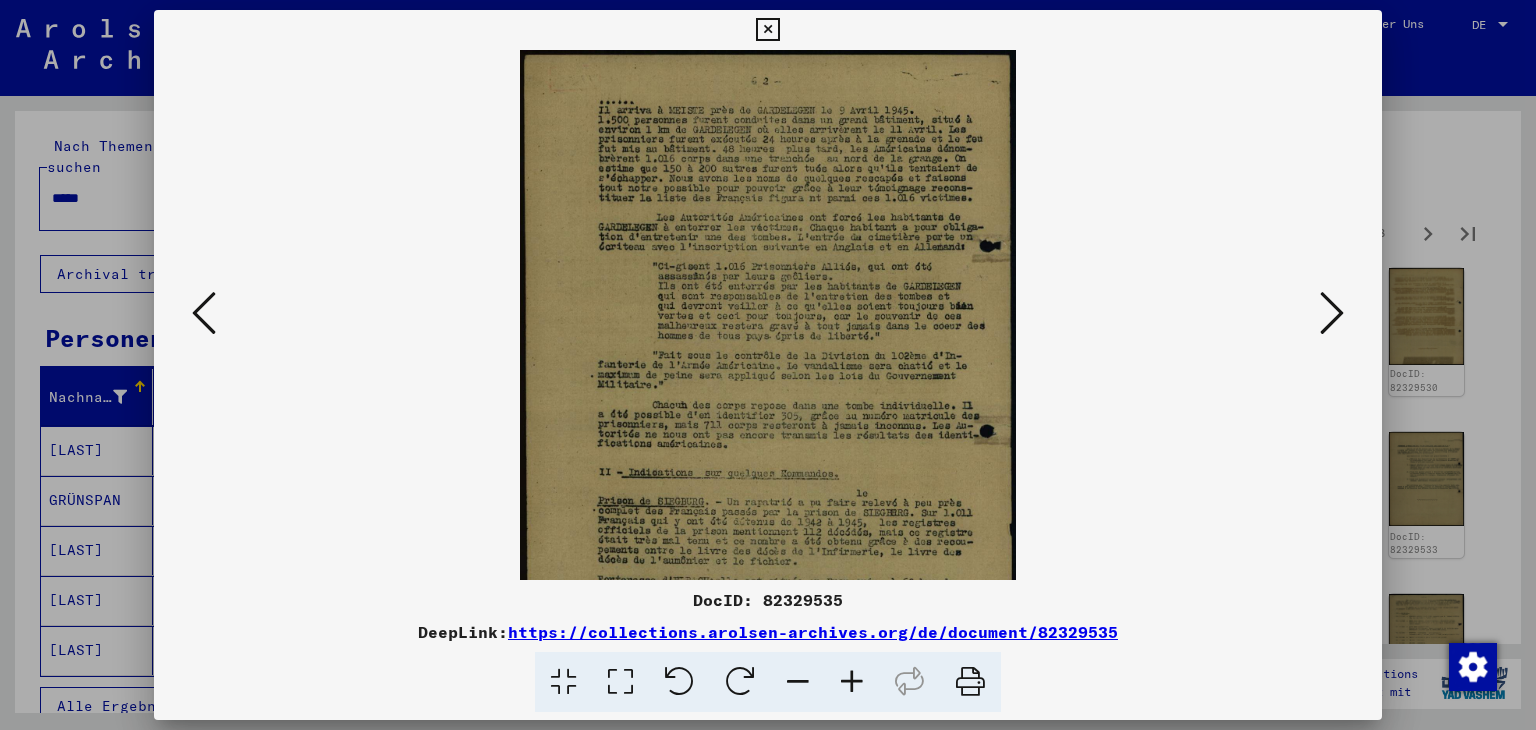 click at bounding box center [852, 682] 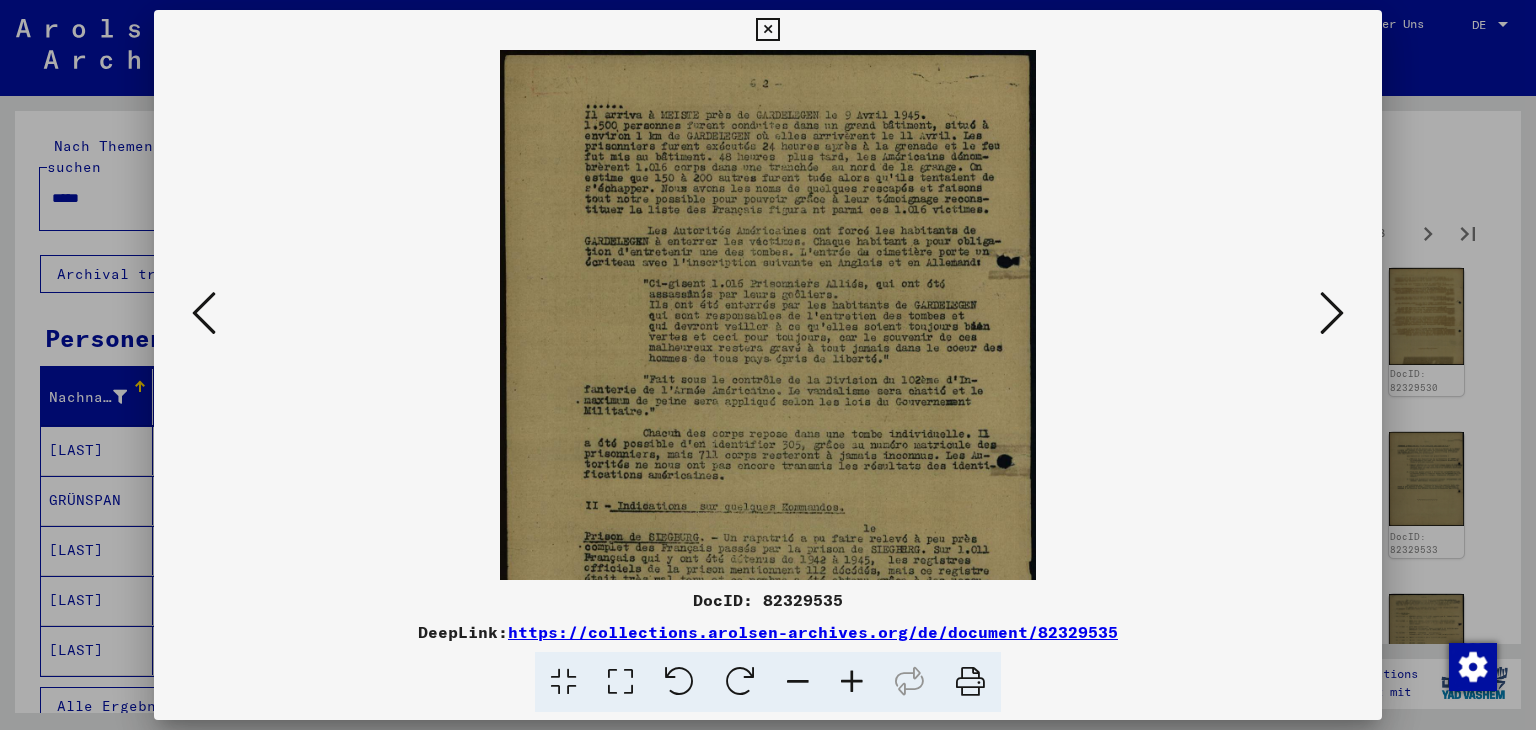 click at bounding box center [852, 682] 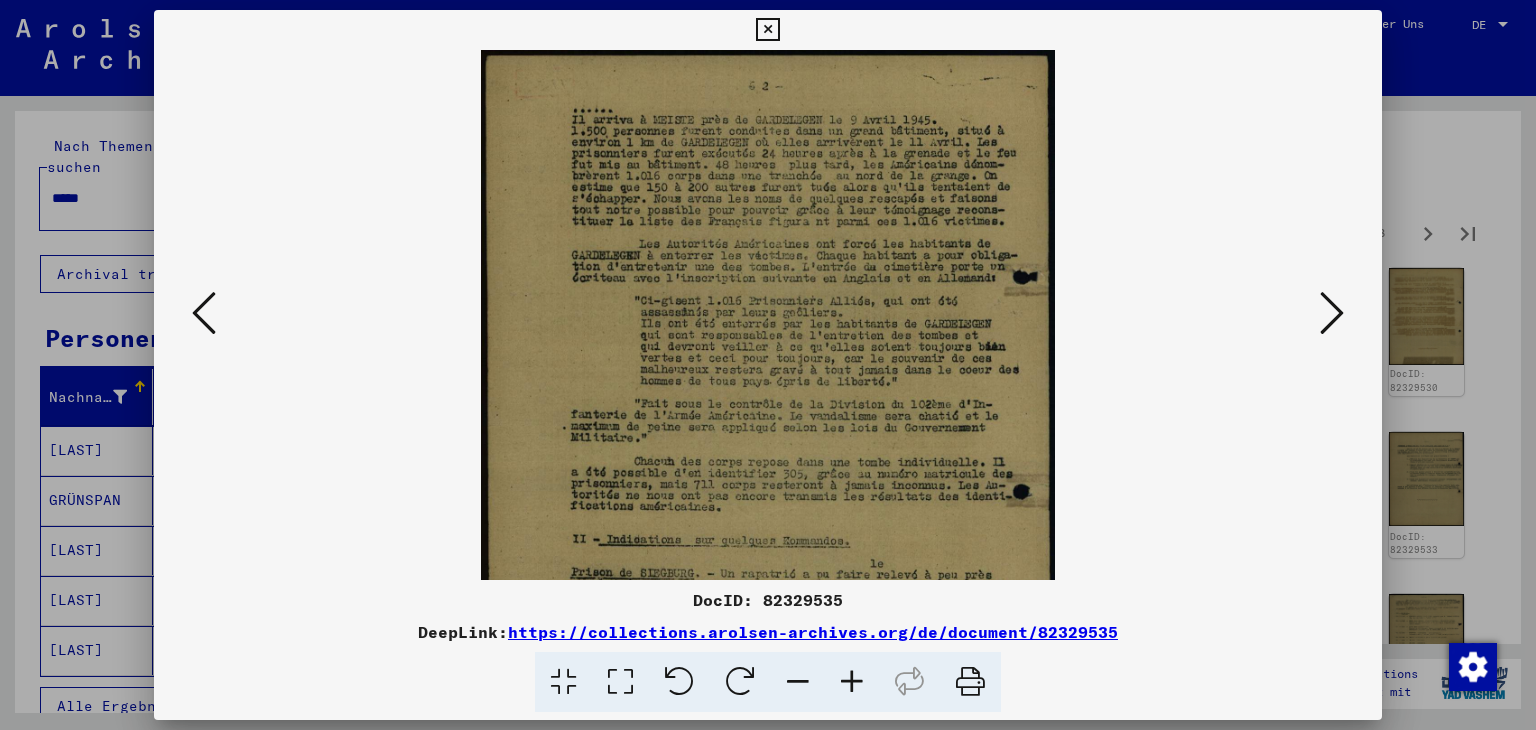 click at bounding box center (852, 682) 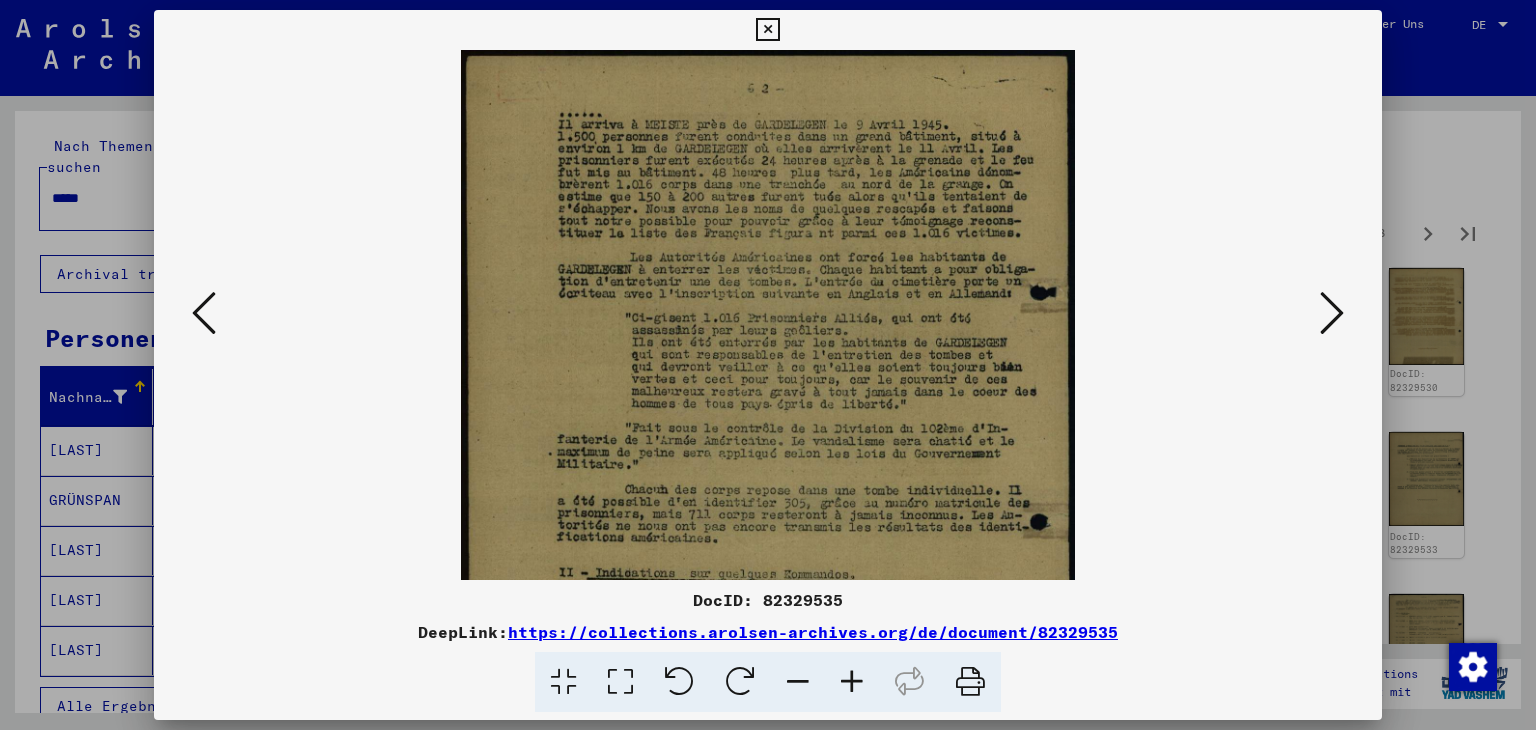 click at bounding box center [852, 682] 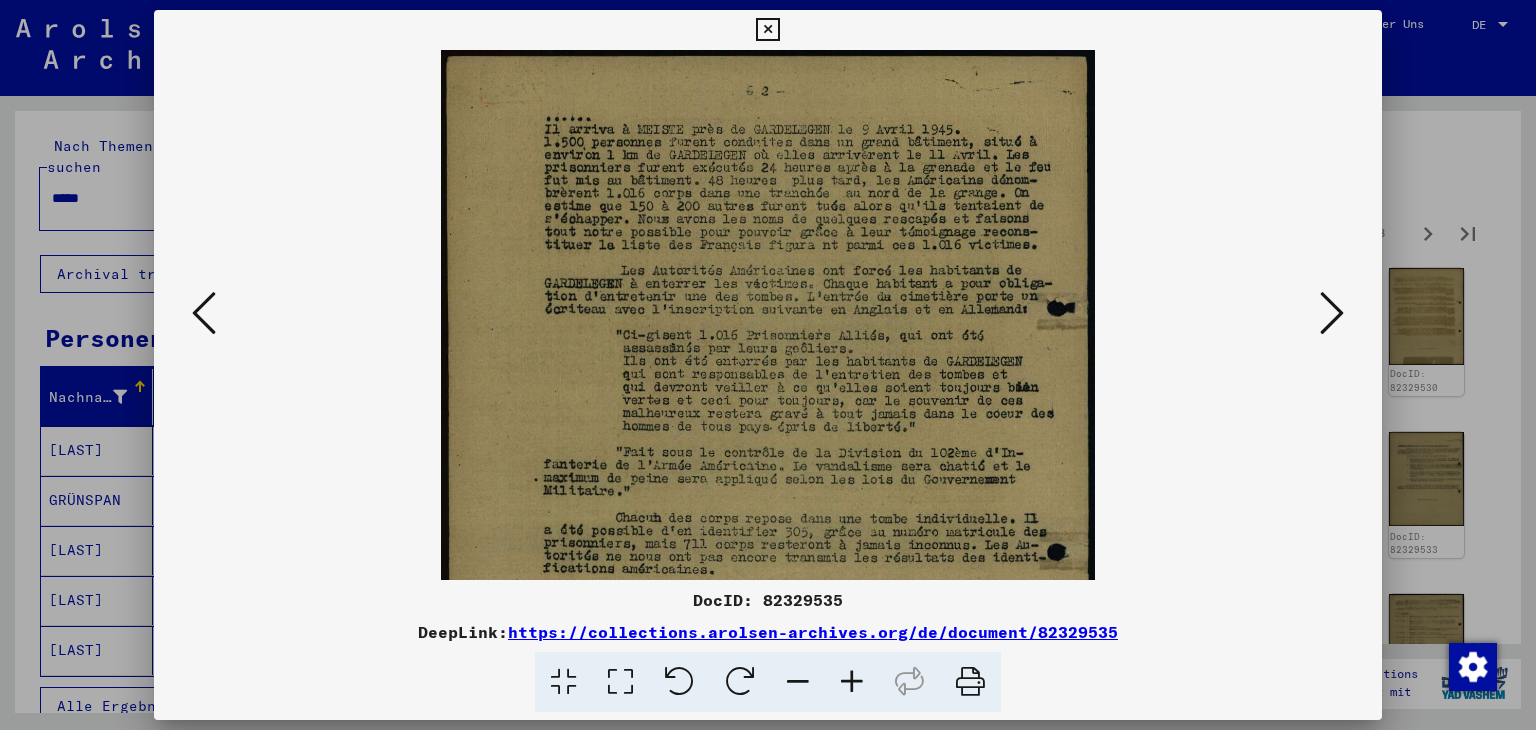 click at bounding box center [852, 682] 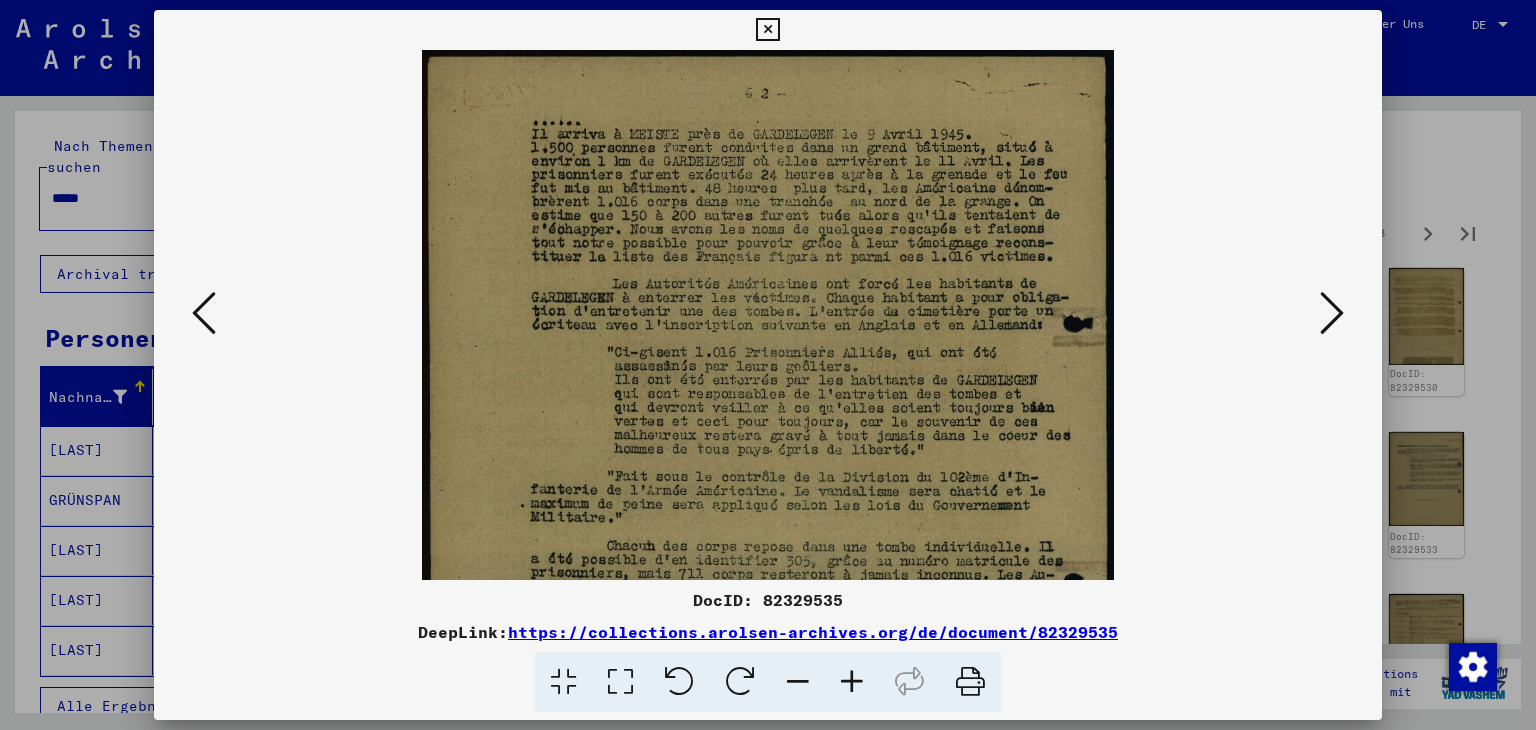 click at bounding box center [852, 682] 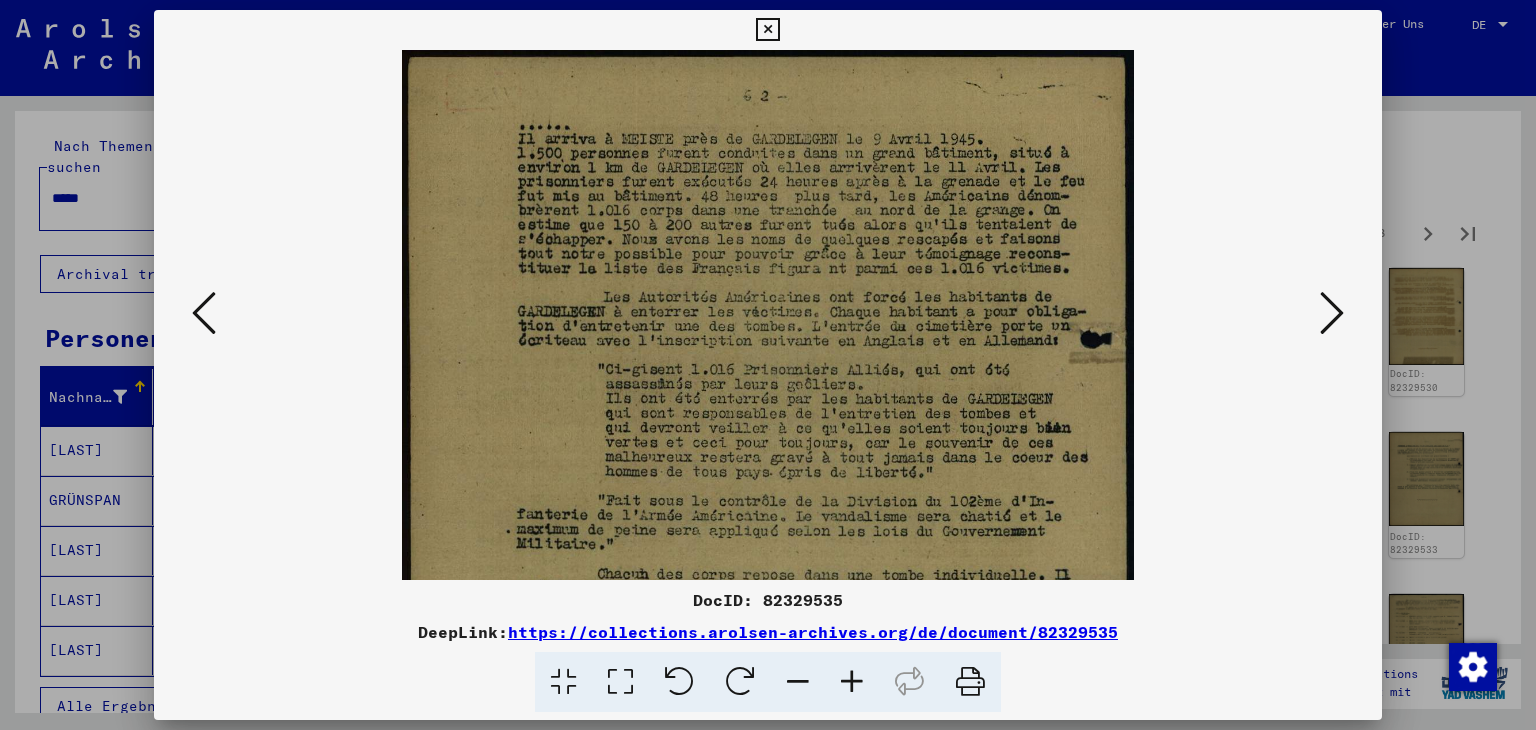 click at bounding box center (852, 682) 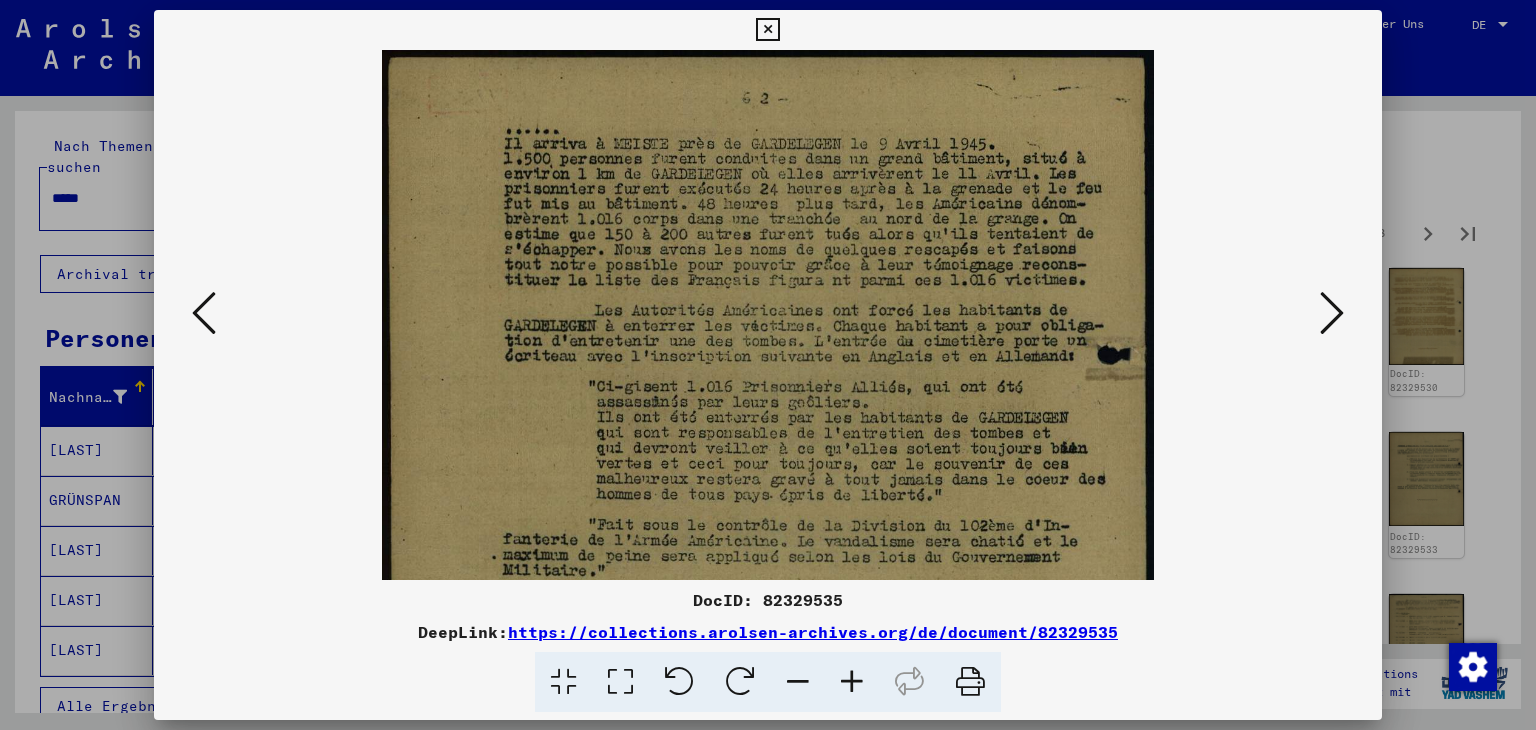 click at bounding box center (852, 682) 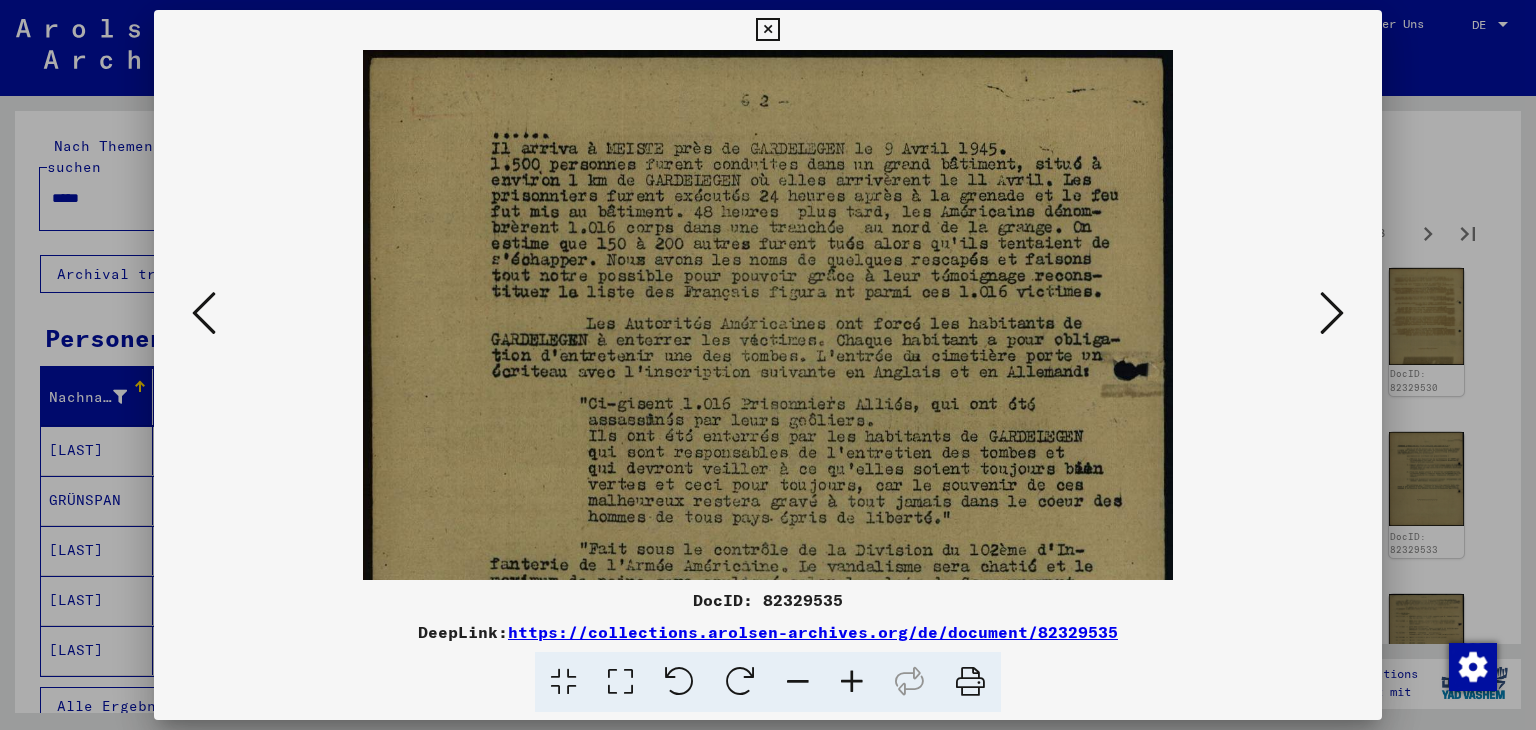 click at bounding box center (852, 682) 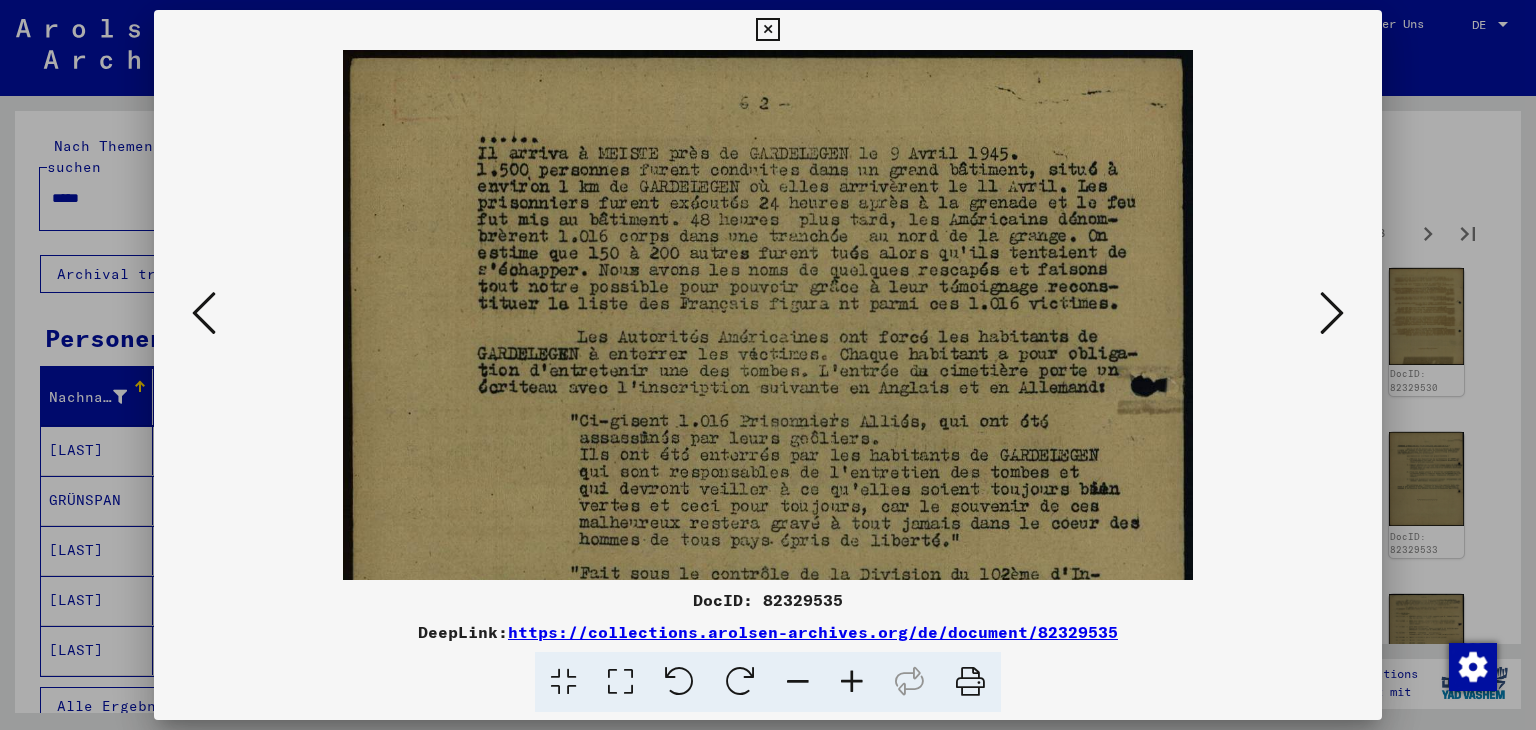 click at bounding box center [852, 682] 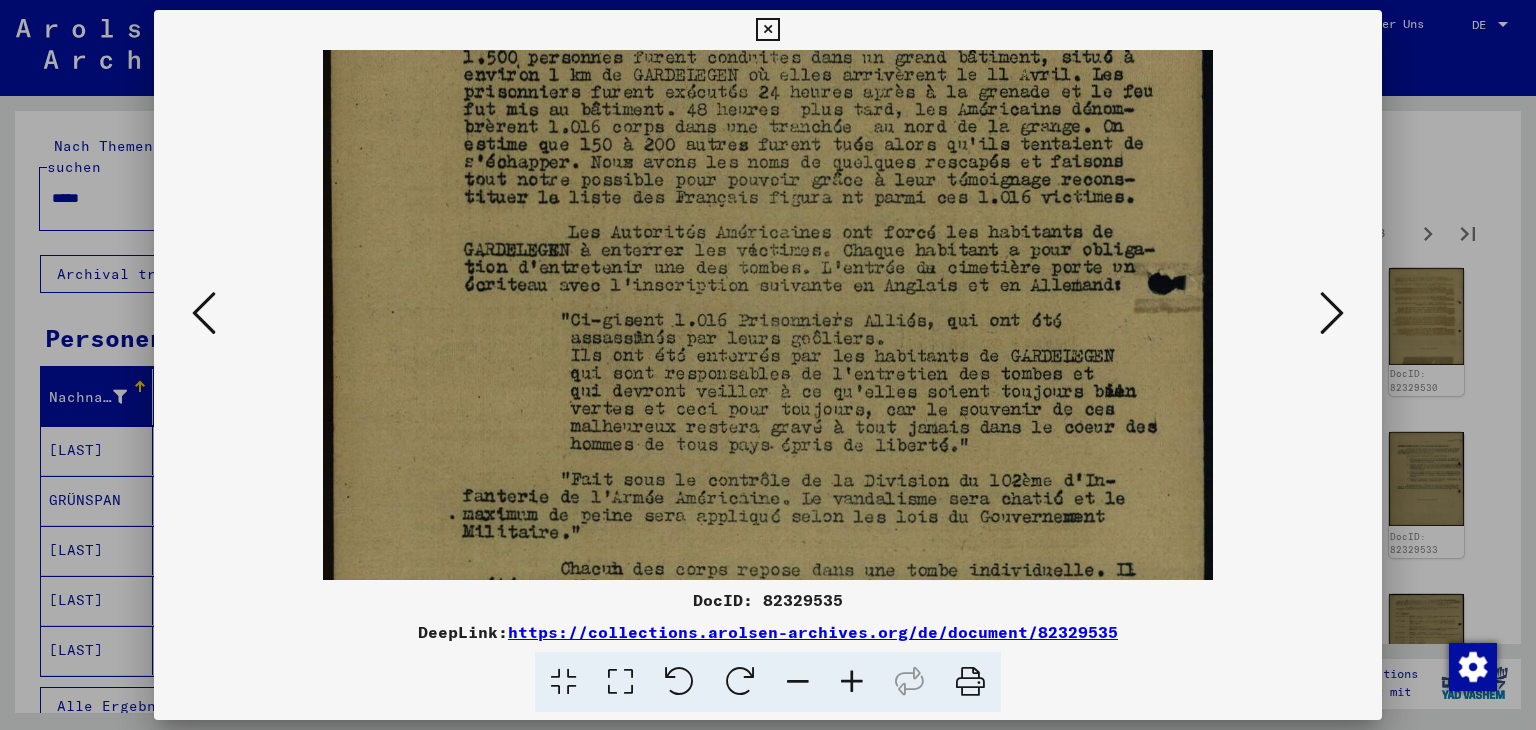 drag, startPoint x: 910, startPoint y: 524, endPoint x: 897, endPoint y: 419, distance: 105.801704 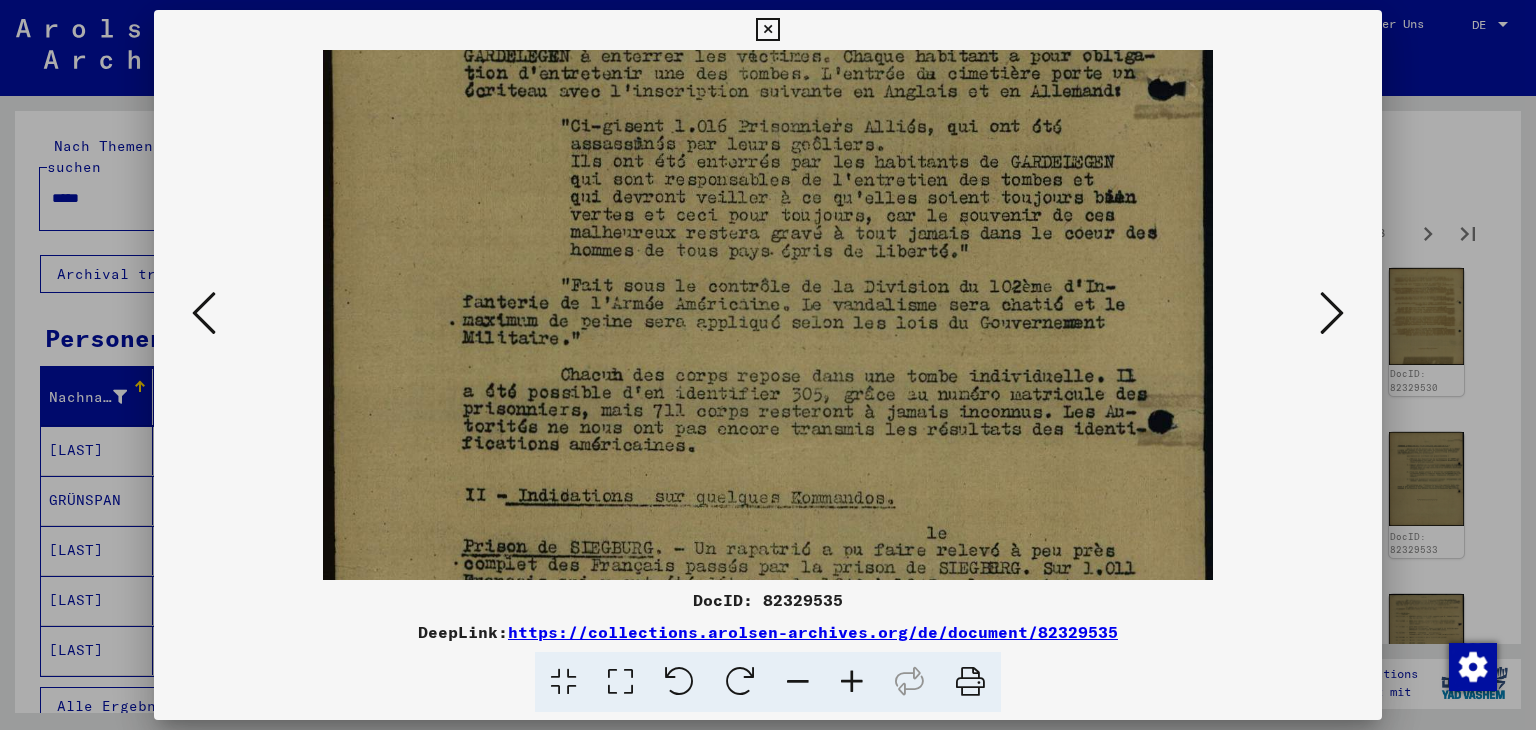 drag, startPoint x: 912, startPoint y: 497, endPoint x: 862, endPoint y: 293, distance: 210.03809 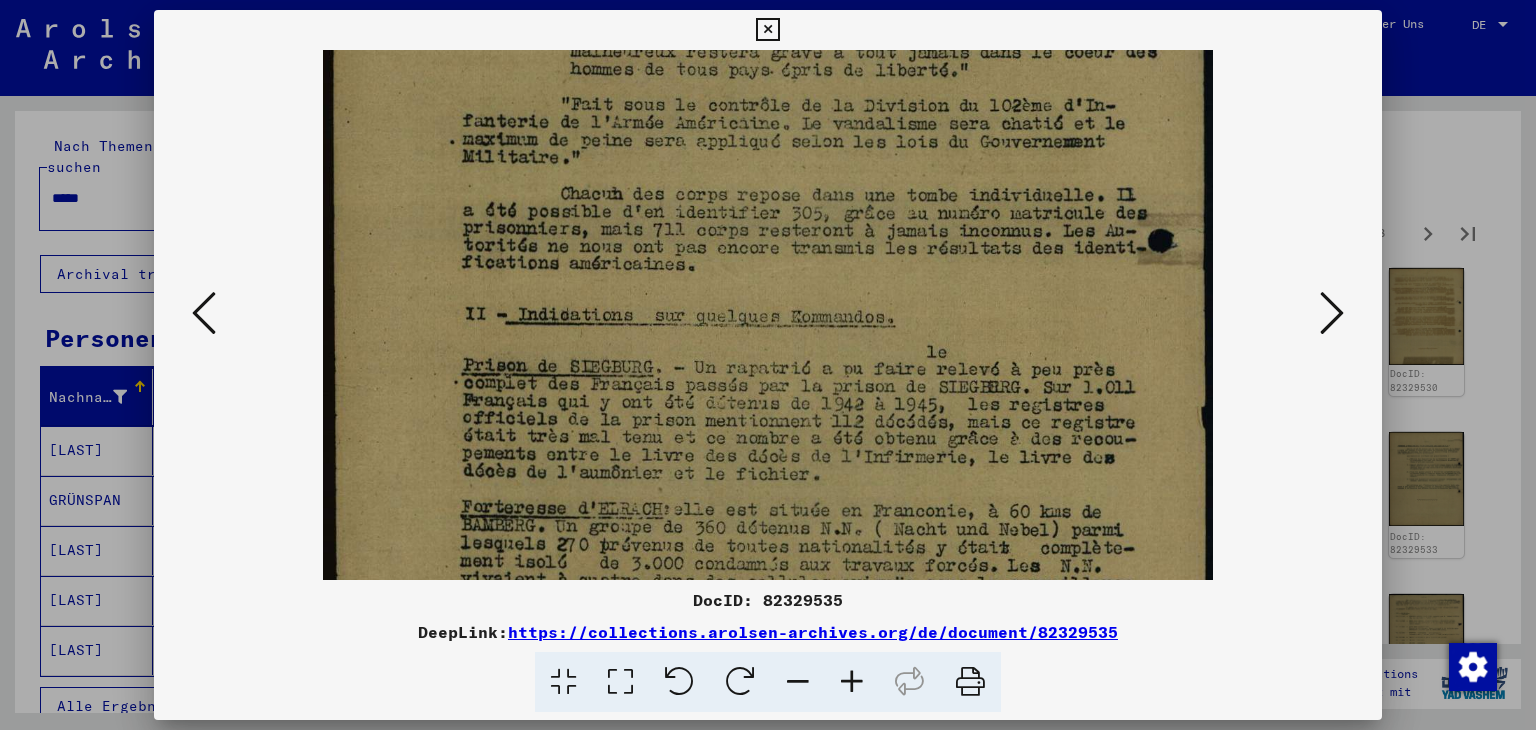 drag, startPoint x: 881, startPoint y: 469, endPoint x: 841, endPoint y: 301, distance: 172.69626 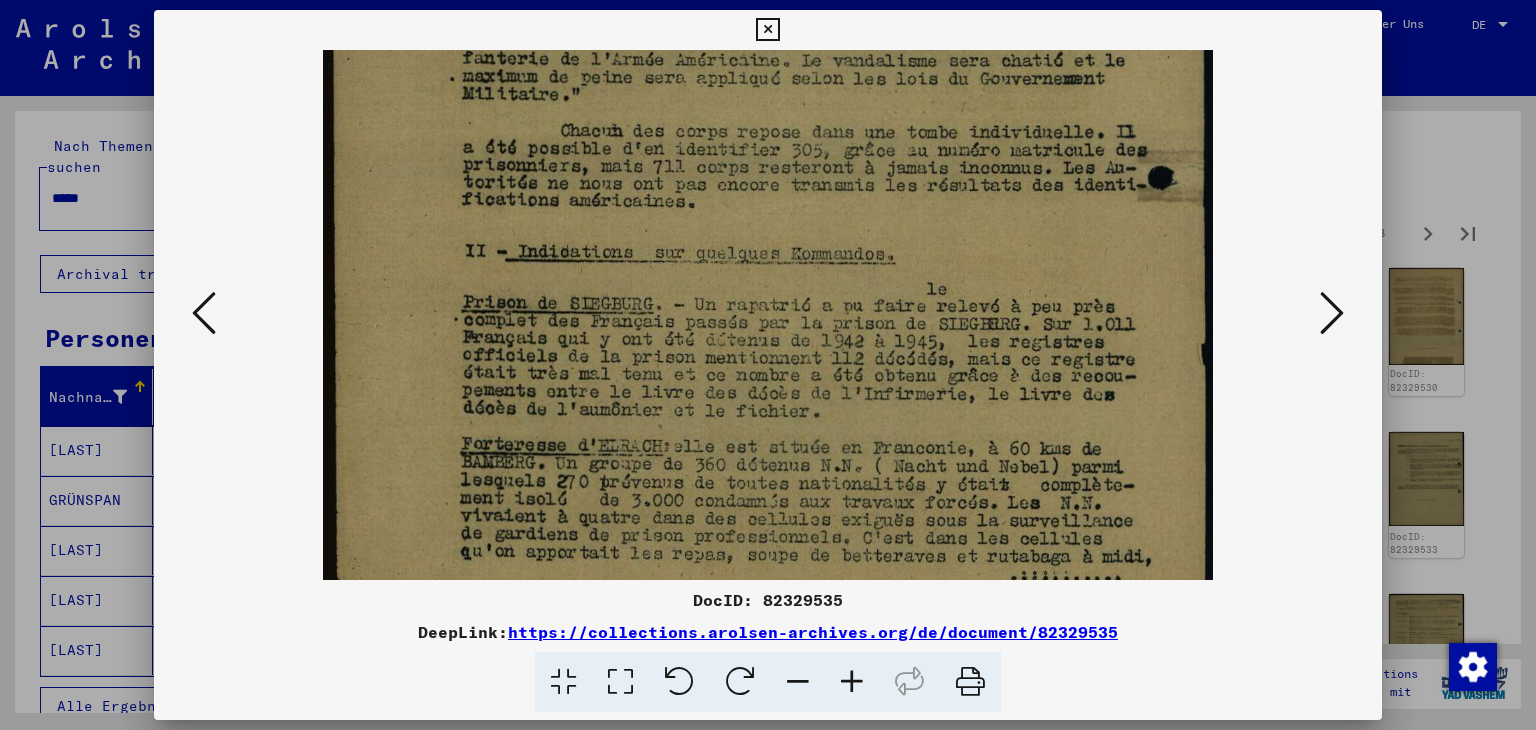 scroll, scrollTop: 600, scrollLeft: 0, axis: vertical 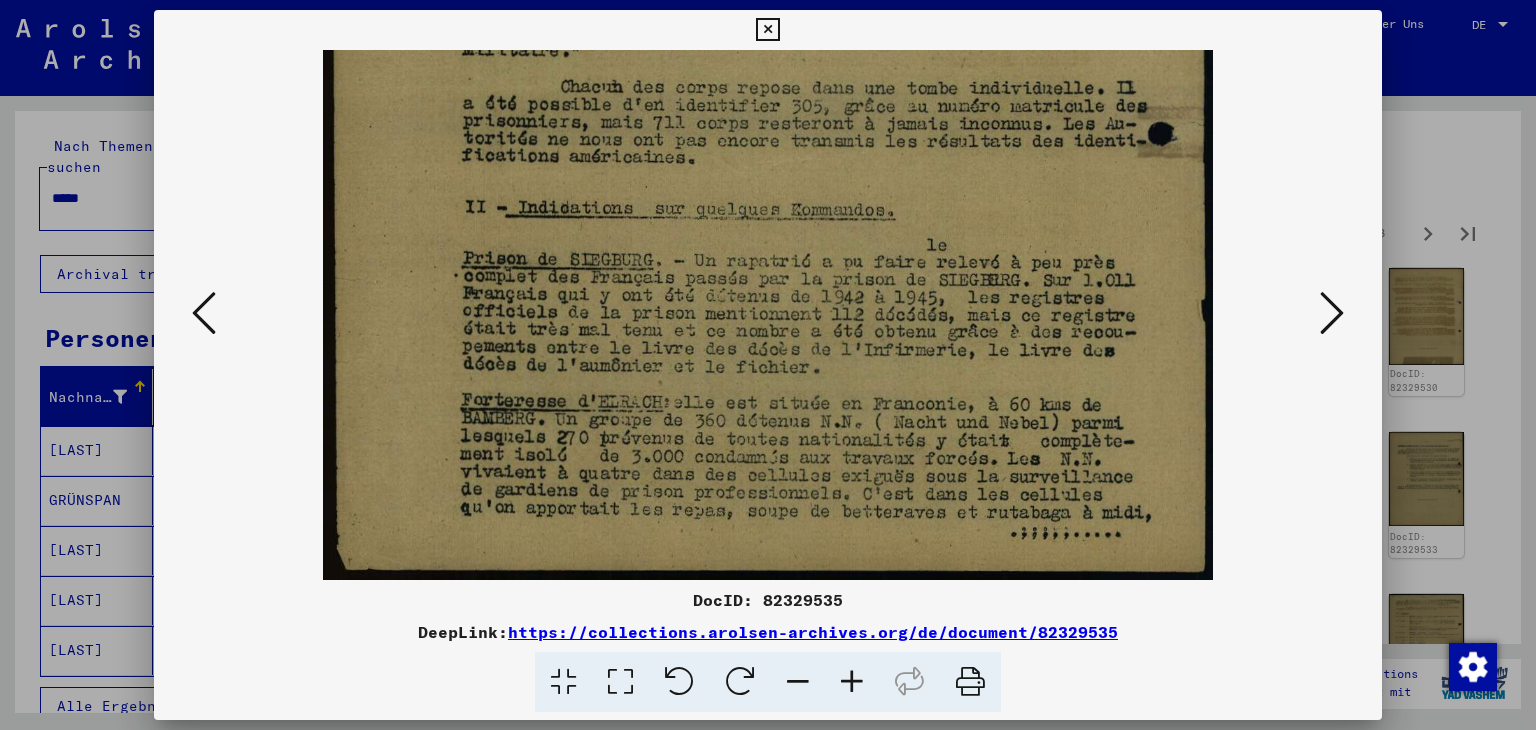 drag, startPoint x: 880, startPoint y: 459, endPoint x: 872, endPoint y: 401, distance: 58.549126 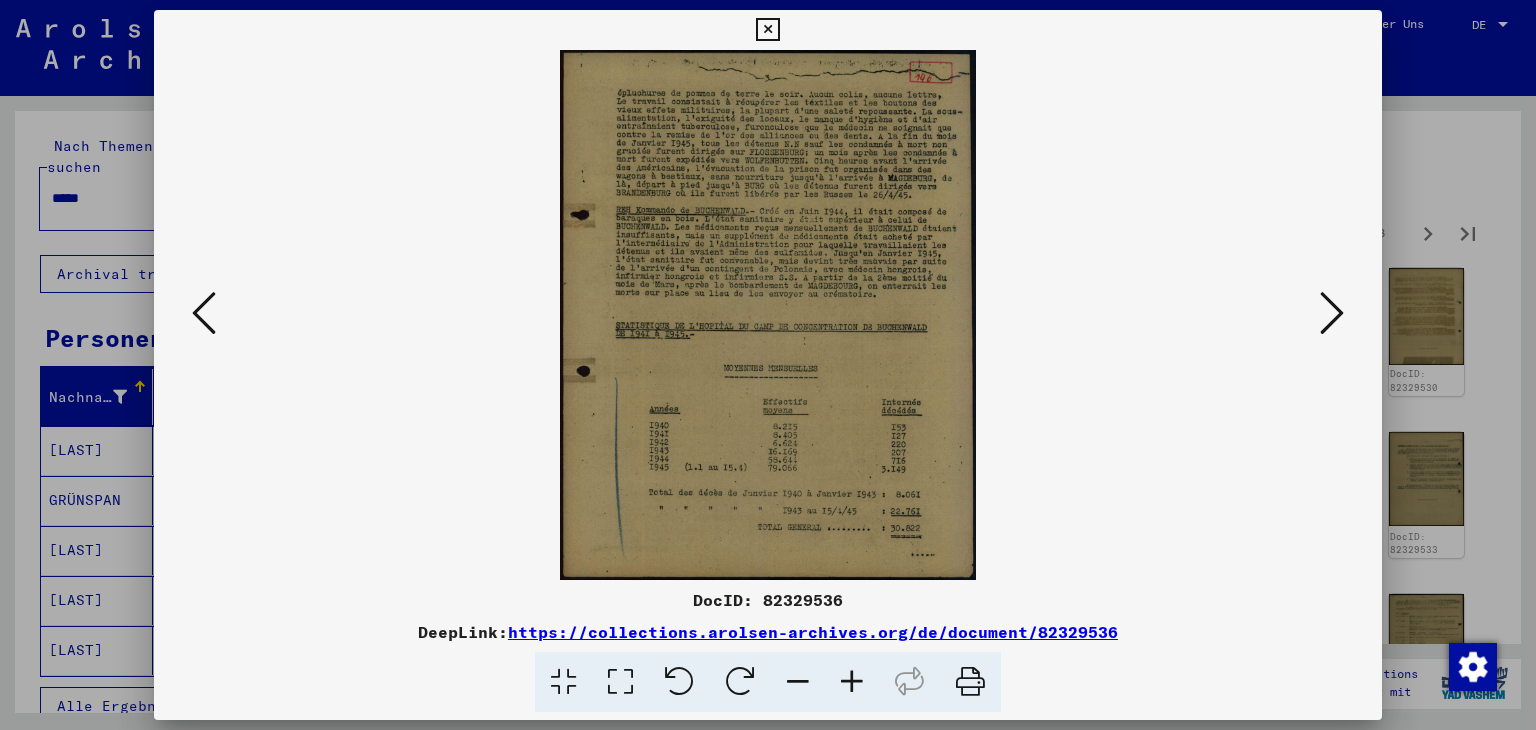 scroll, scrollTop: 0, scrollLeft: 0, axis: both 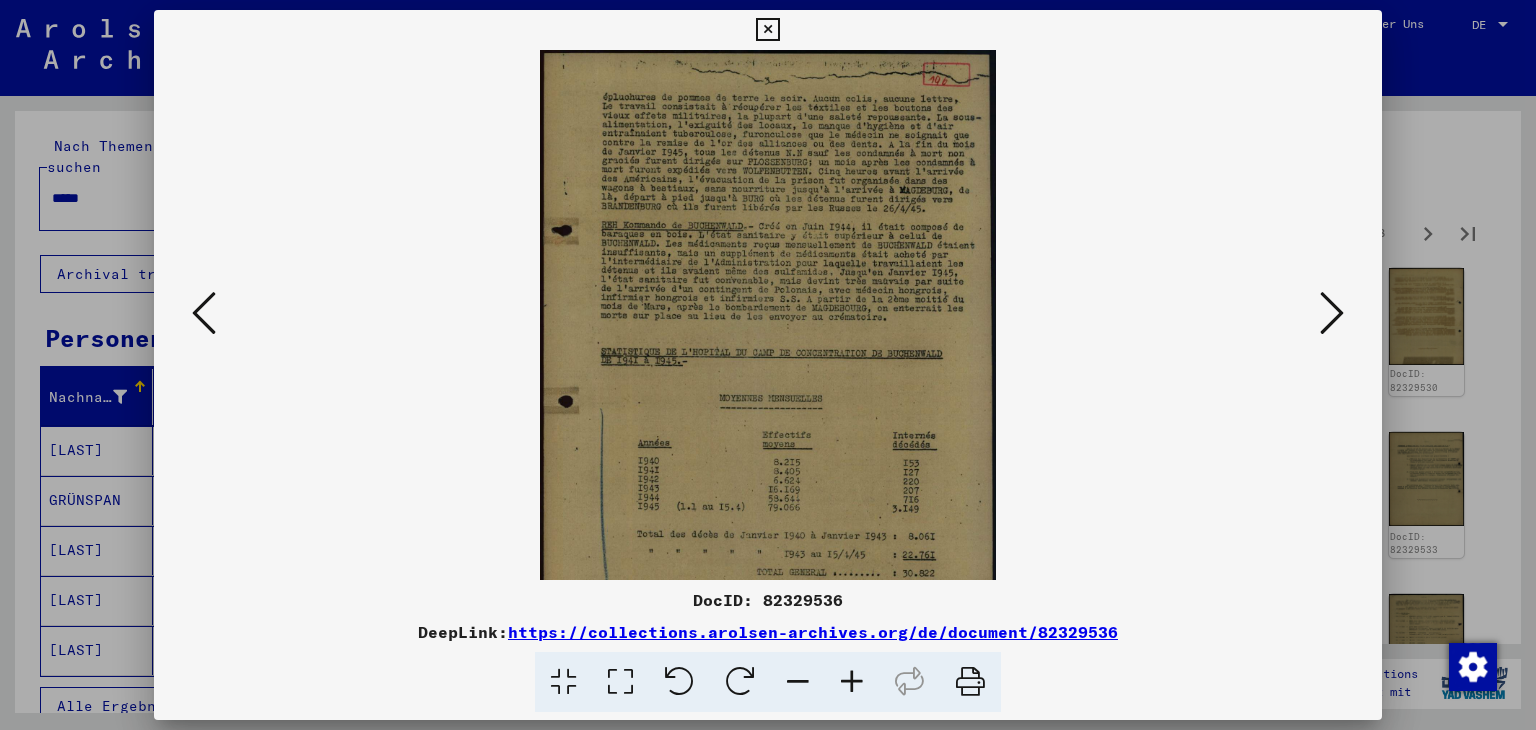 click at bounding box center [852, 682] 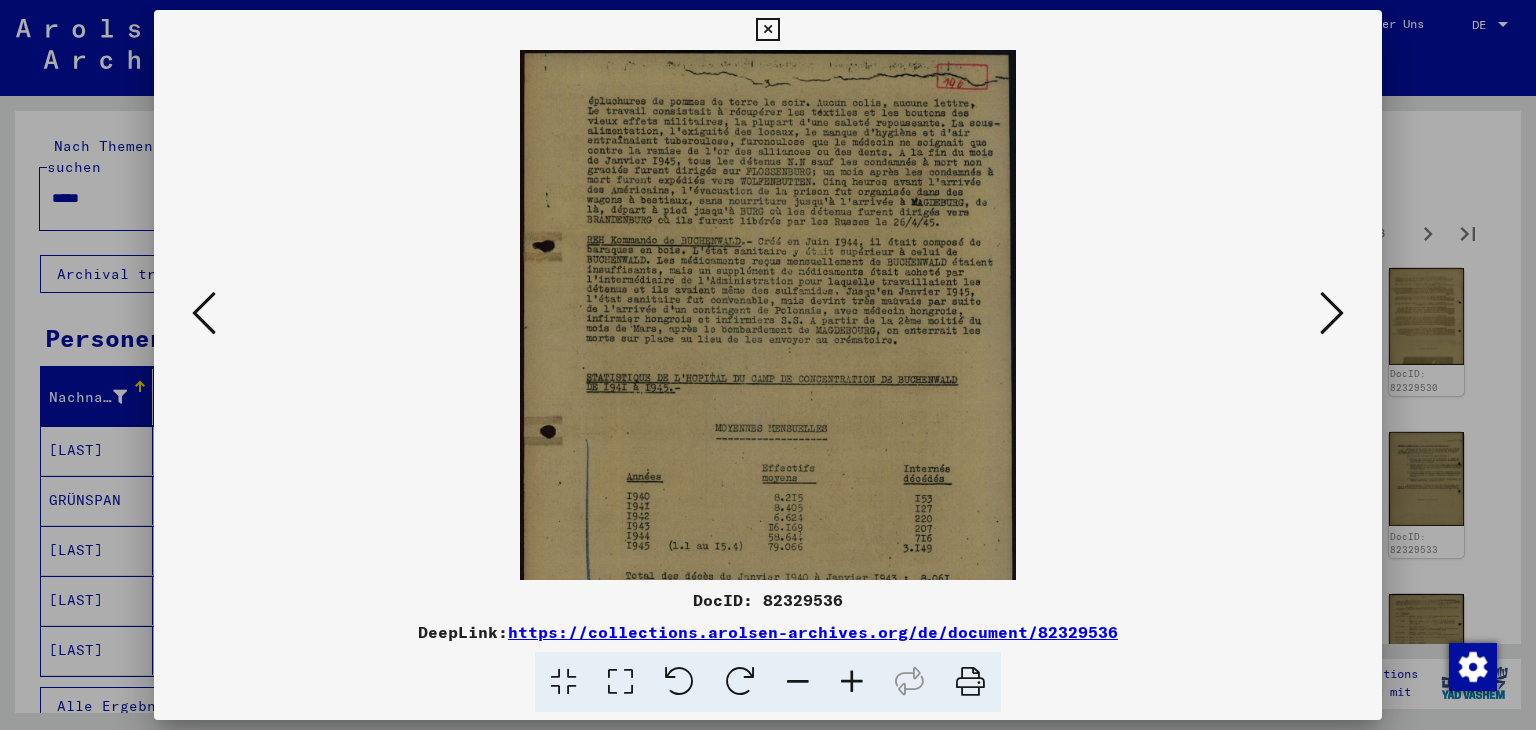 click at bounding box center (852, 682) 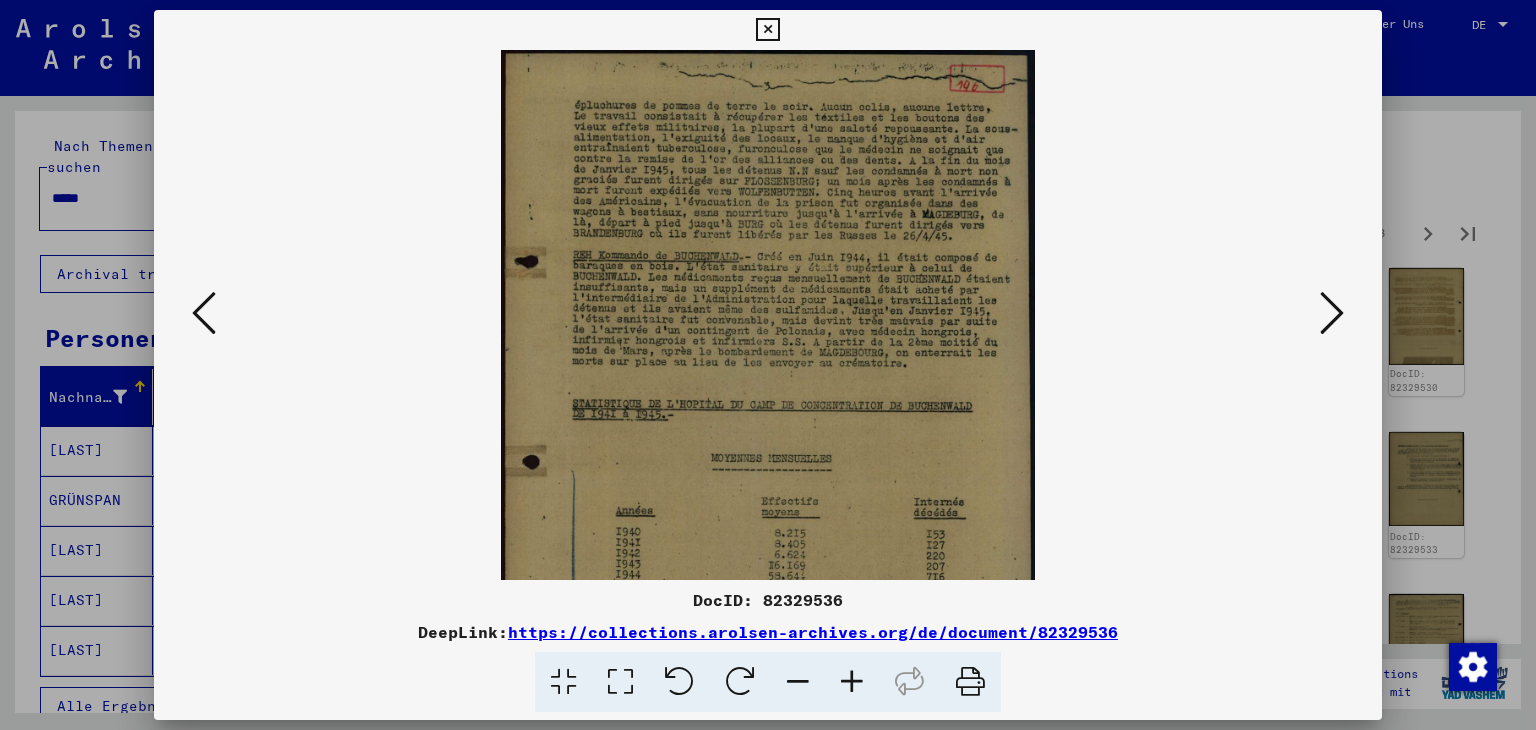 click at bounding box center (852, 682) 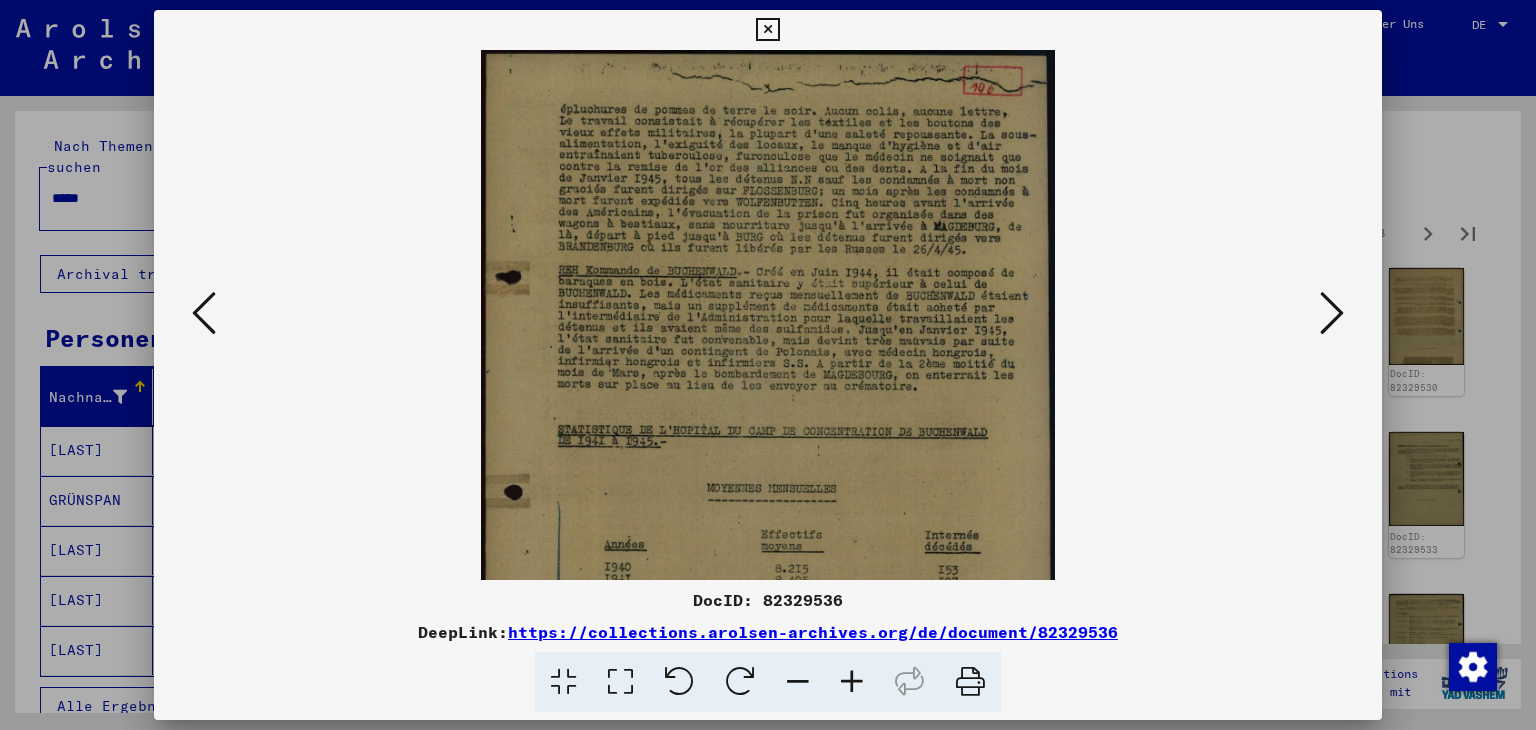 click at bounding box center [852, 682] 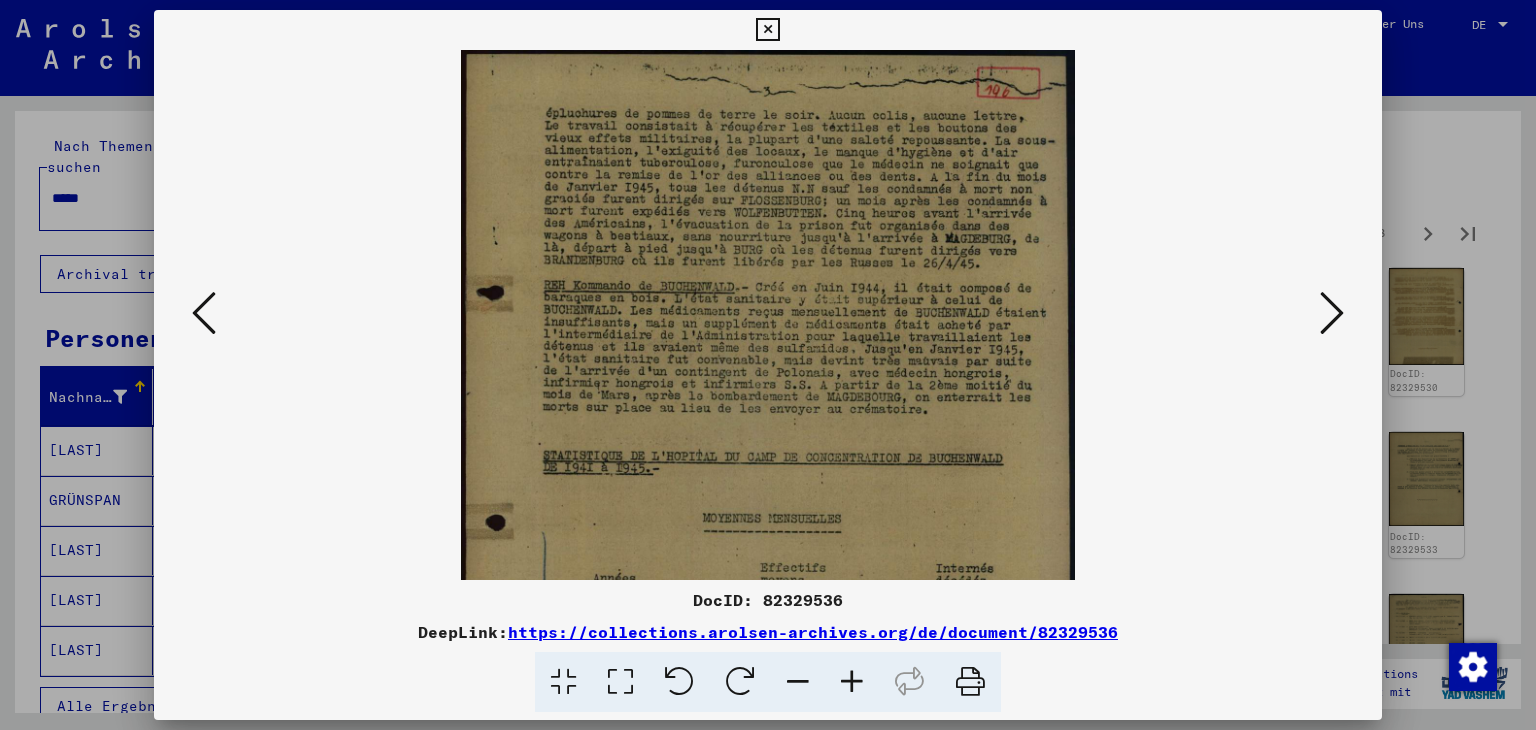click at bounding box center (852, 682) 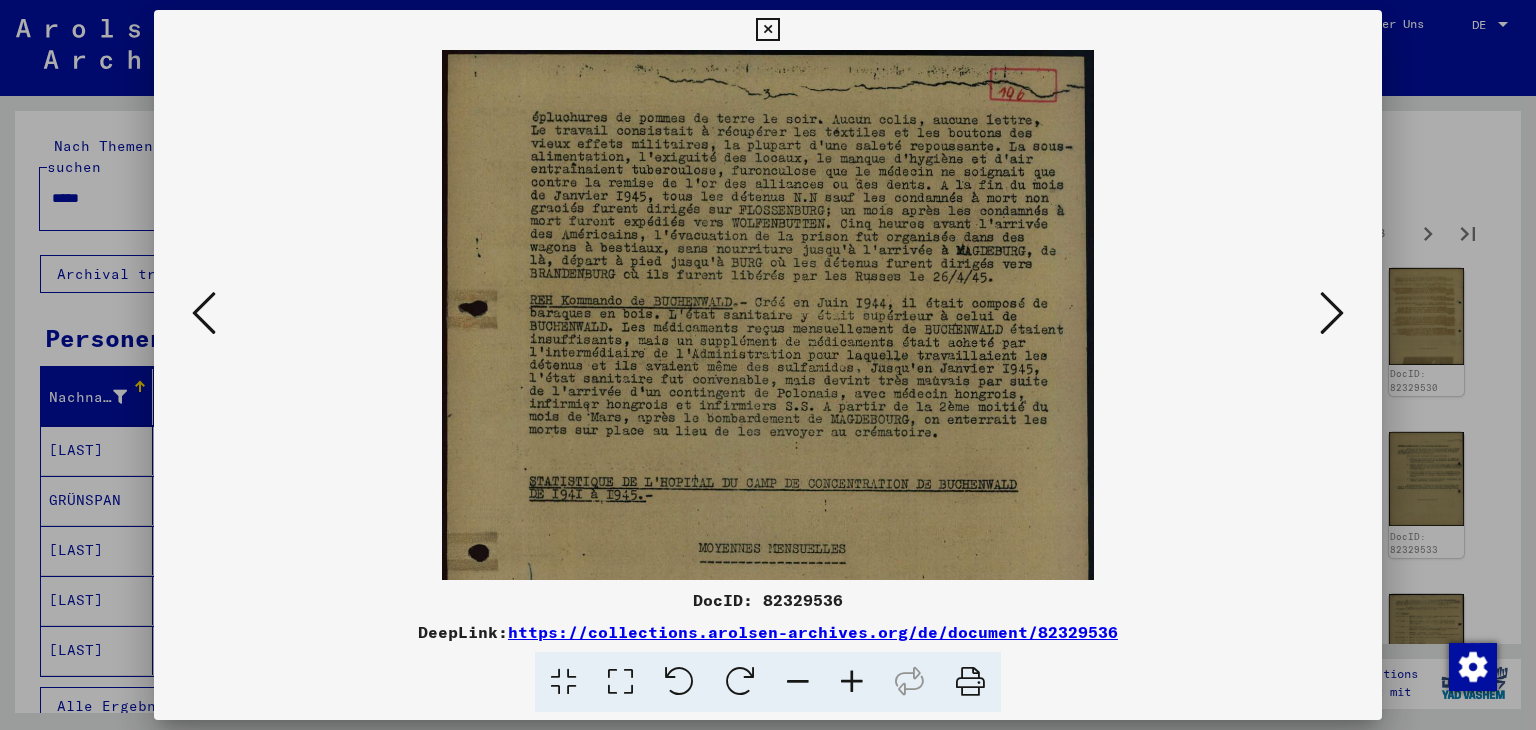 click at bounding box center (852, 682) 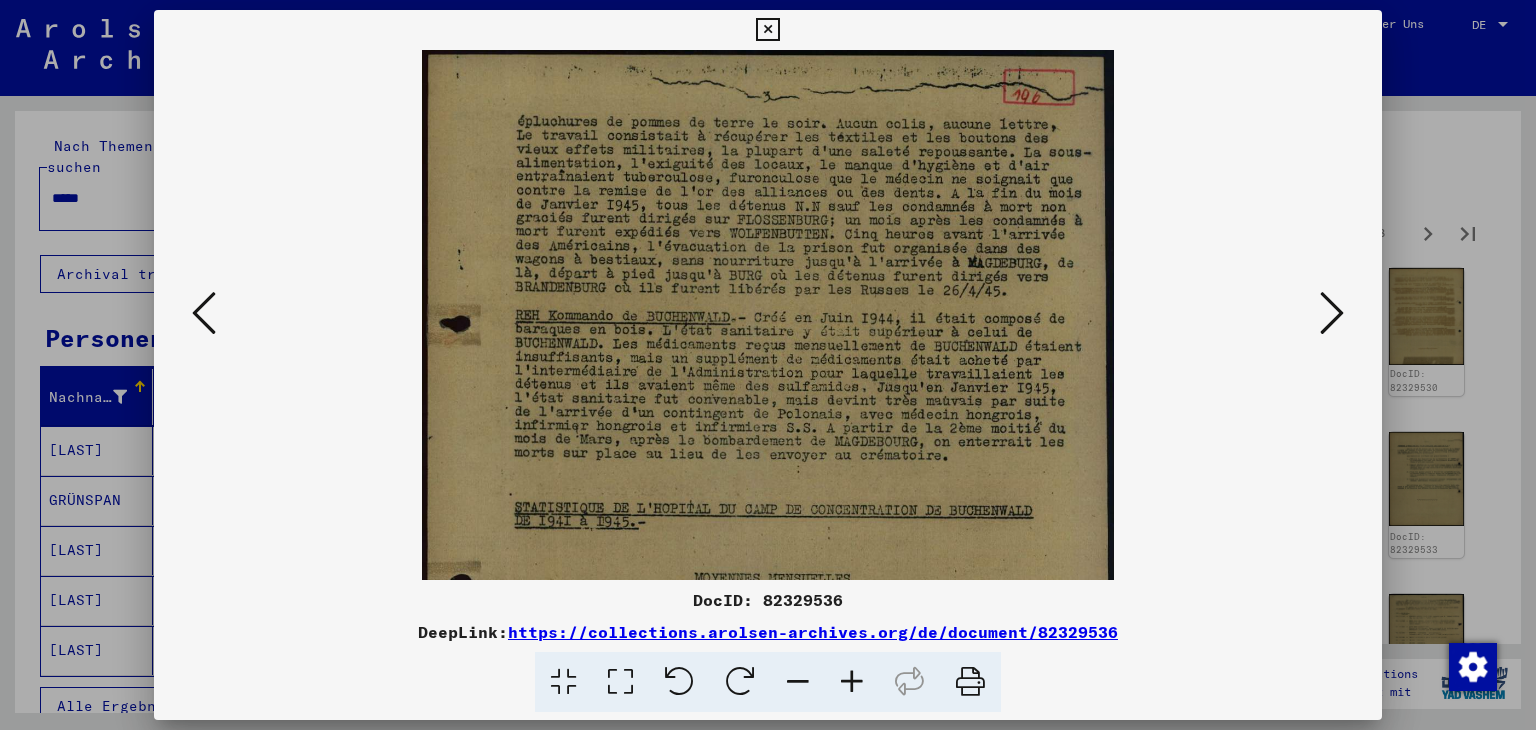 click at bounding box center (852, 682) 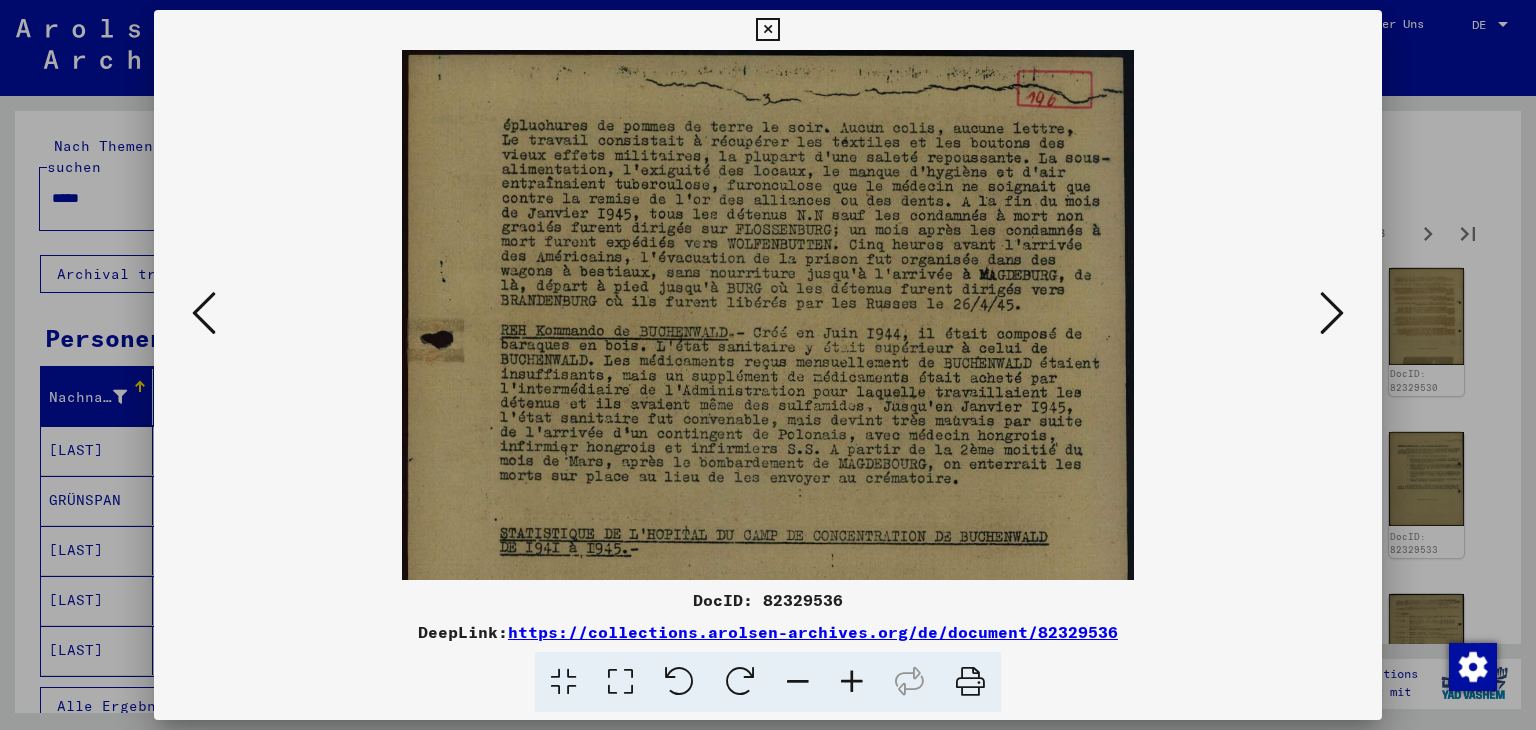 click at bounding box center (852, 682) 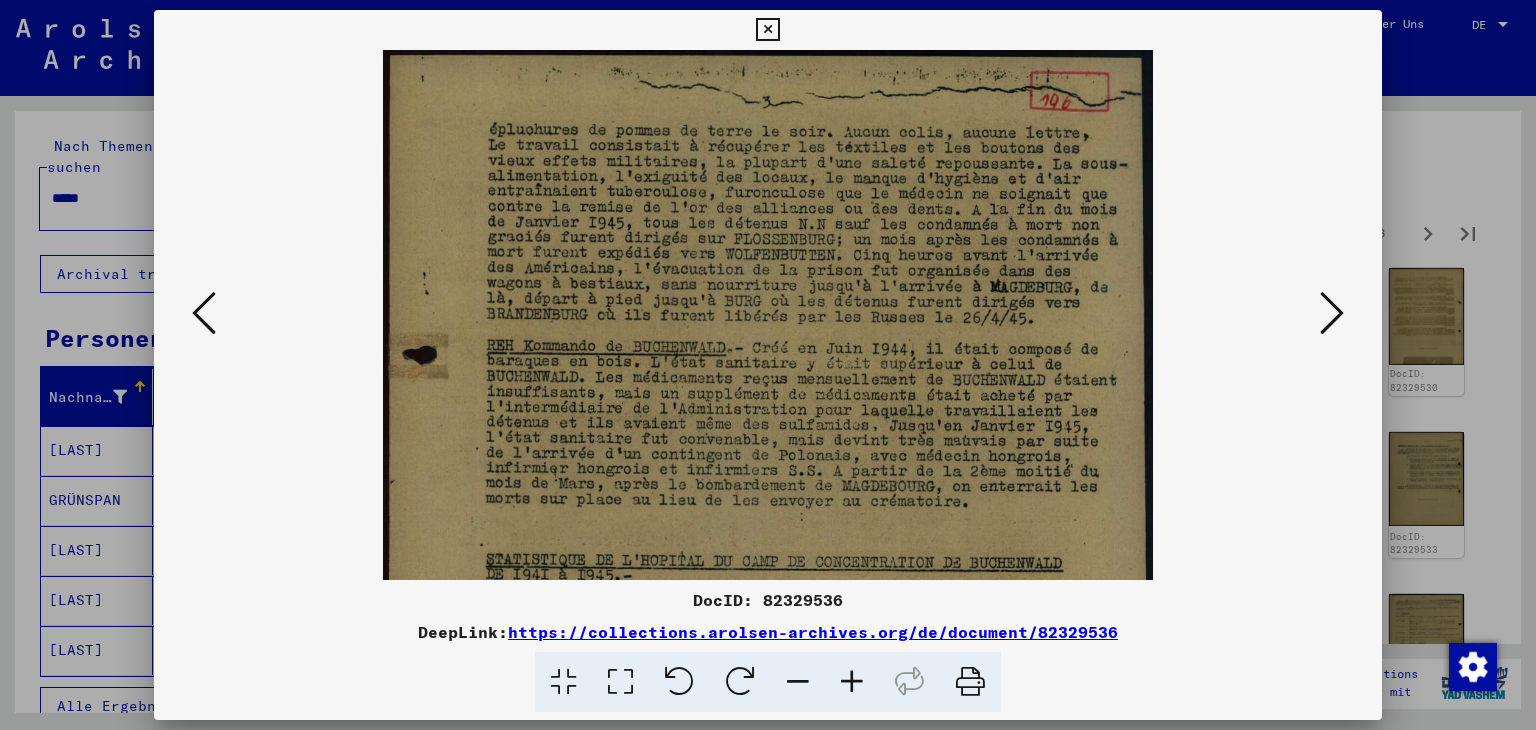 click at bounding box center (852, 682) 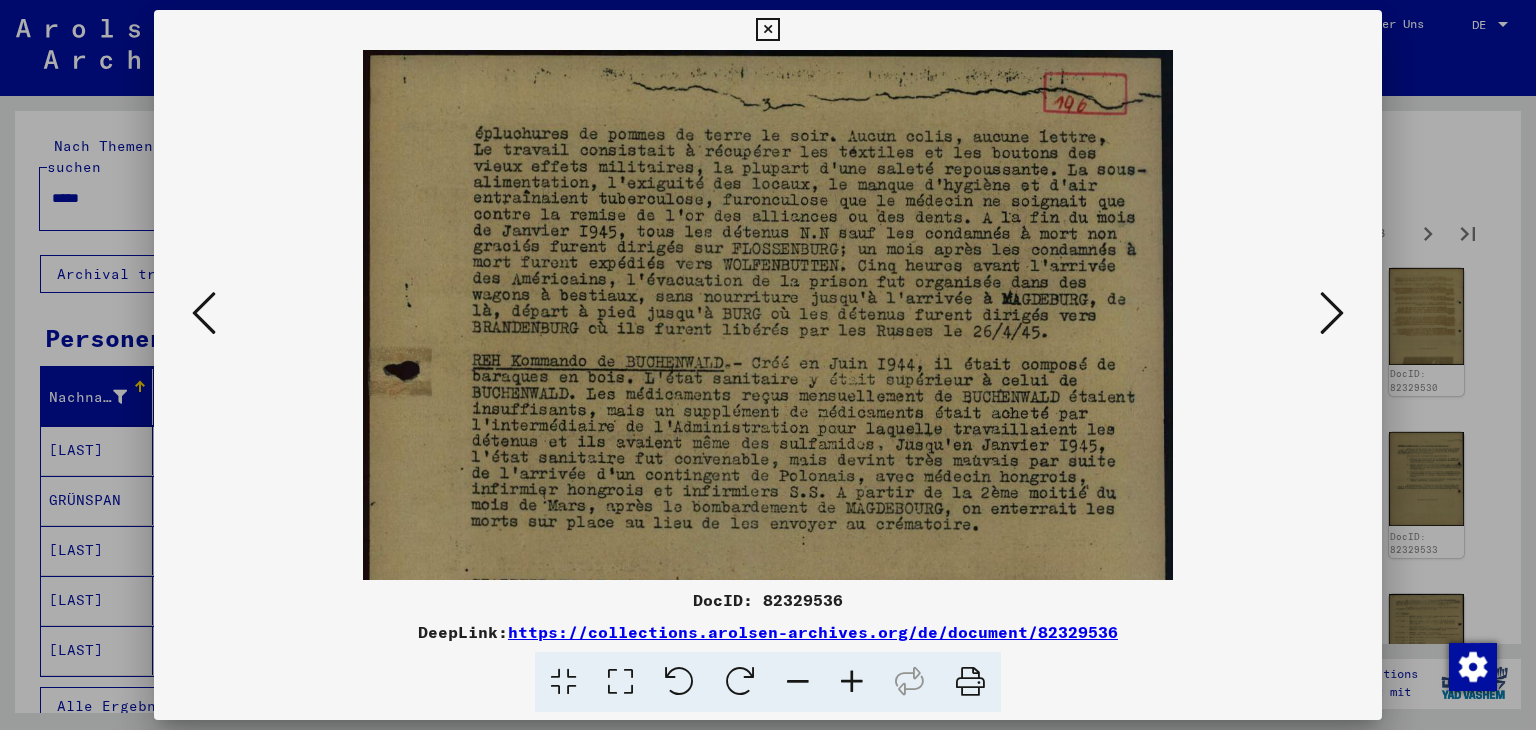 click at bounding box center [852, 682] 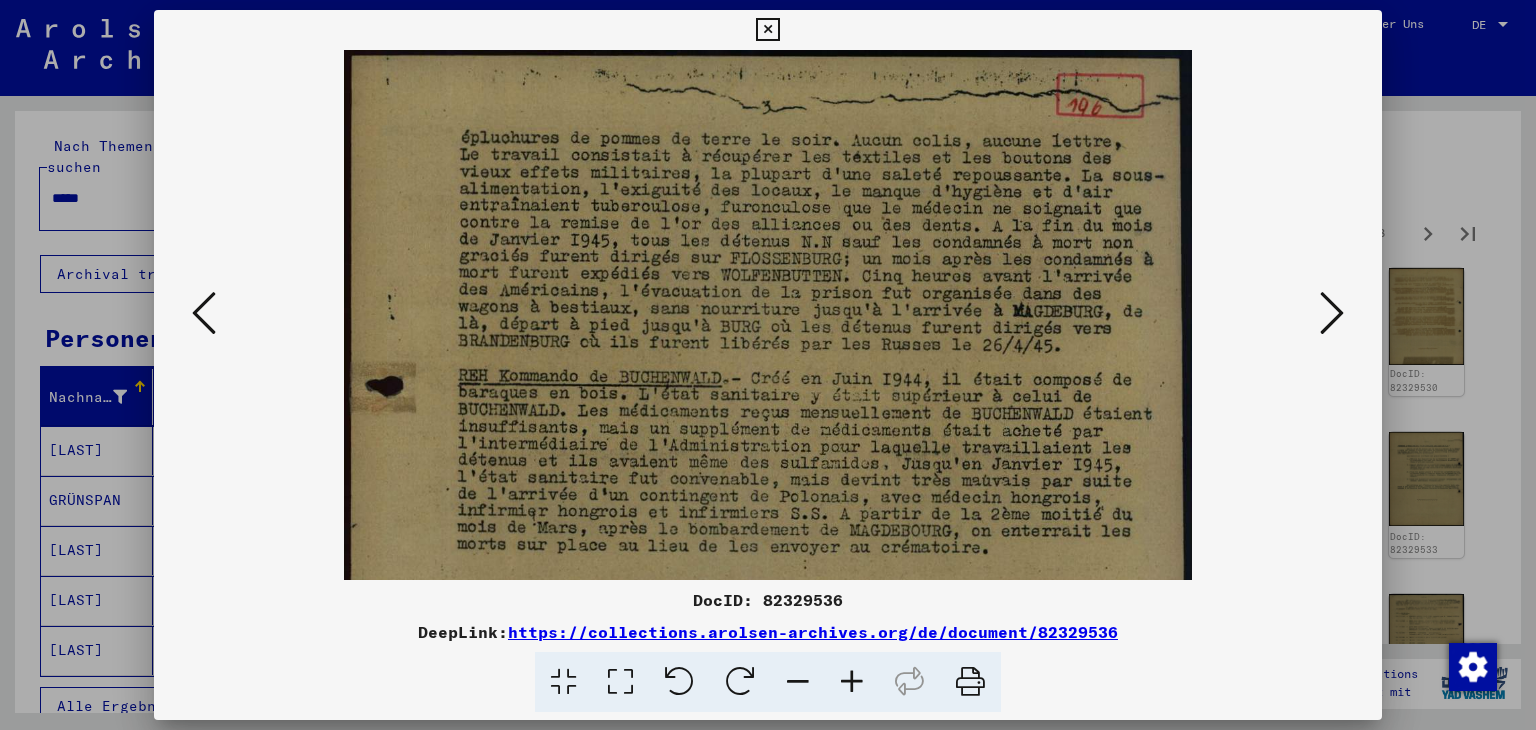 click at bounding box center (852, 682) 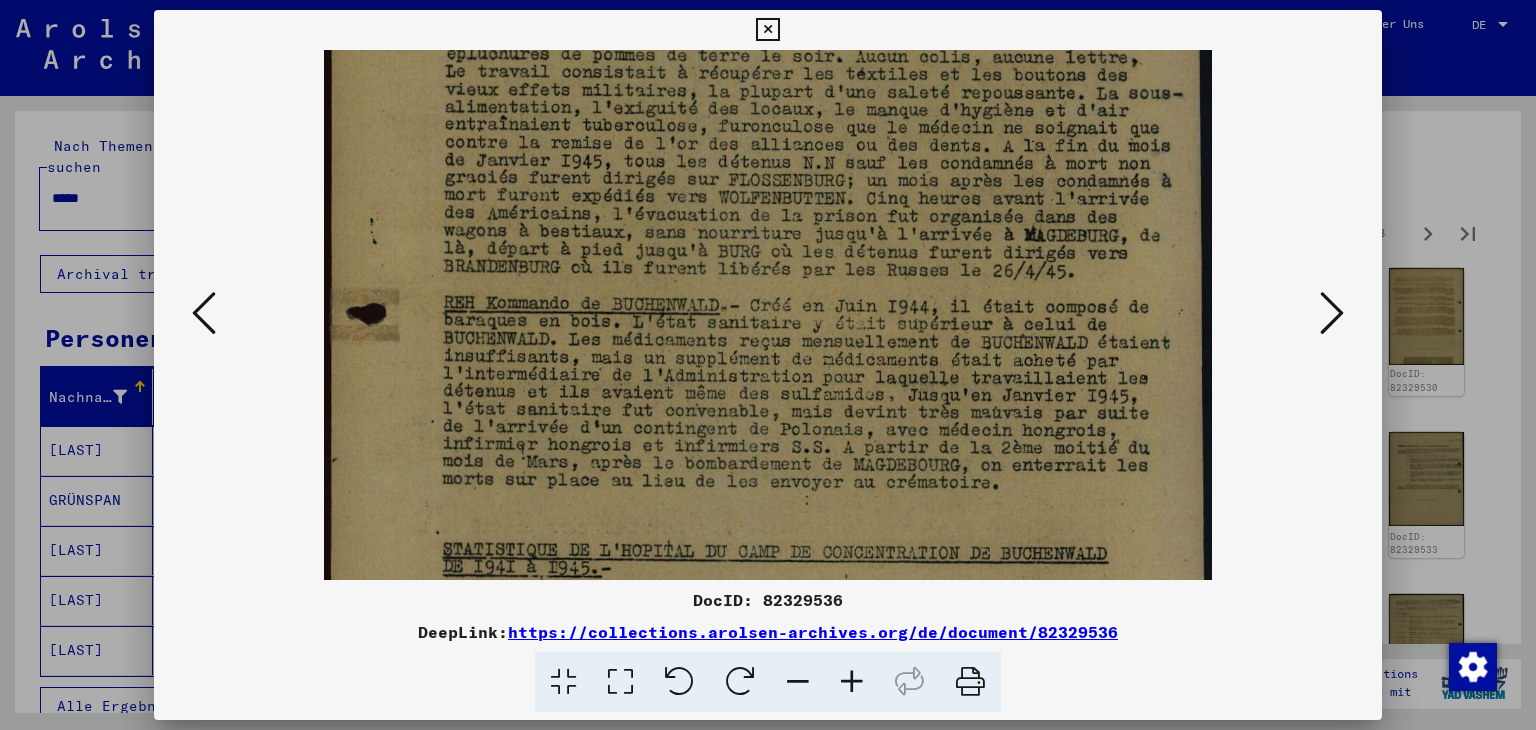 drag, startPoint x: 999, startPoint y: 487, endPoint x: 974, endPoint y: 341, distance: 148.12495 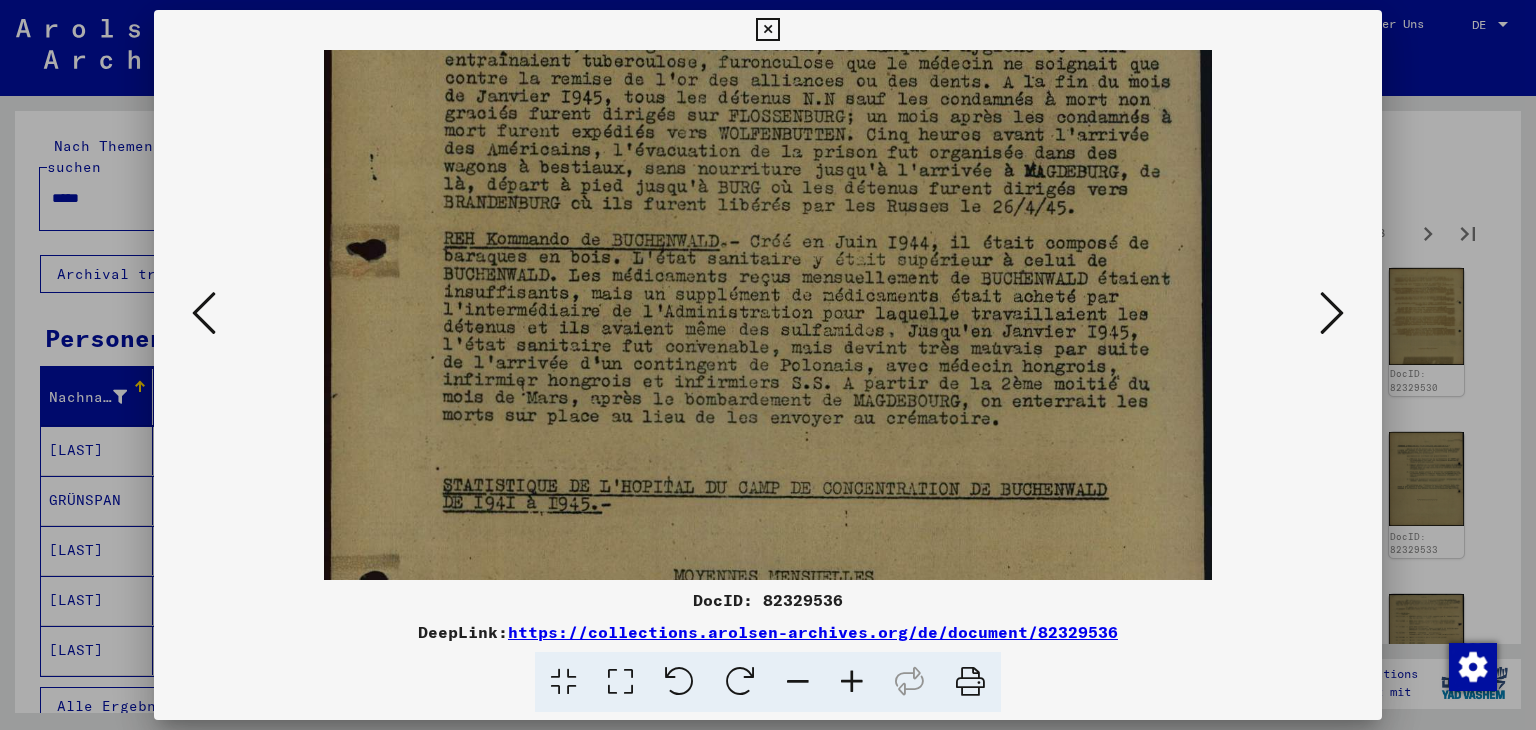 click at bounding box center [1332, 313] 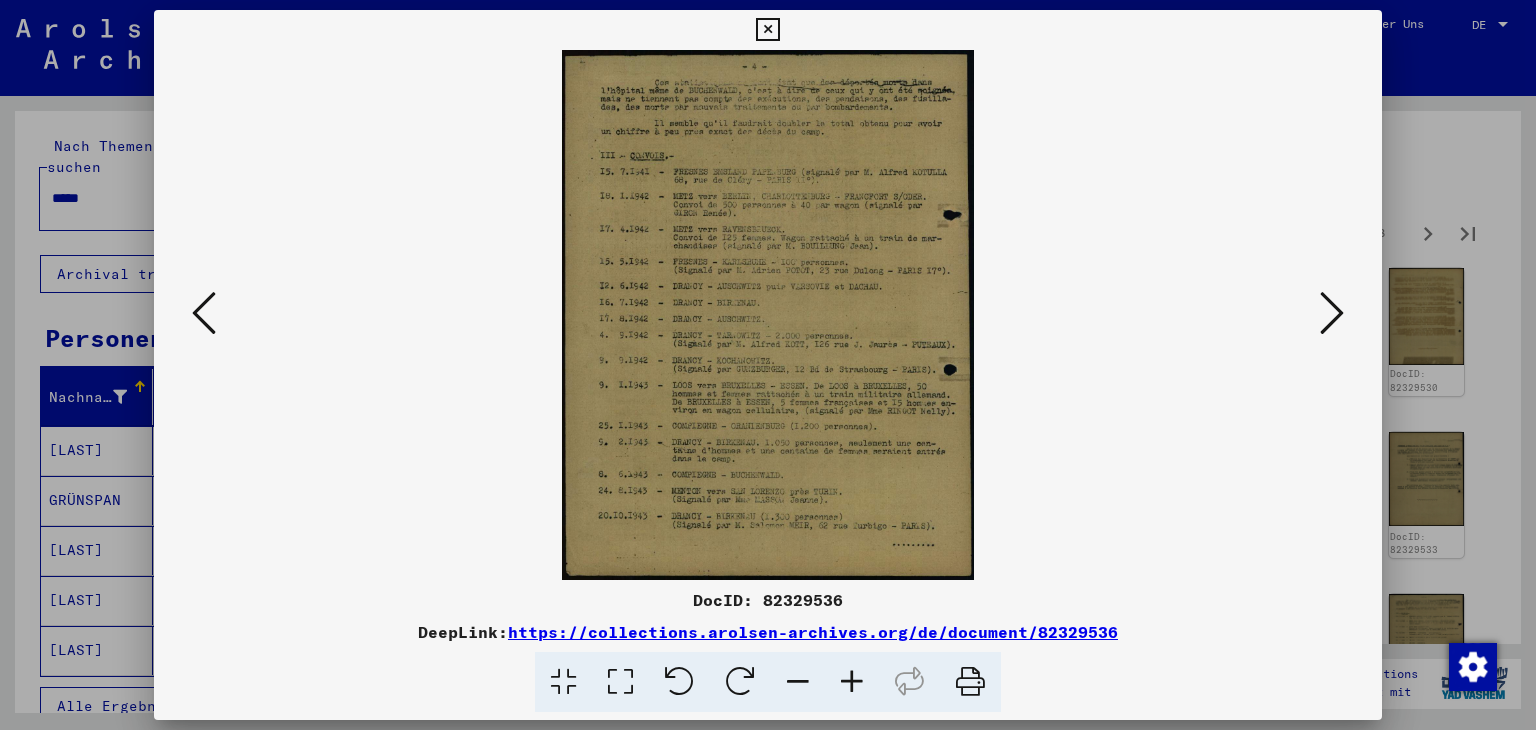 click at bounding box center [852, 682] 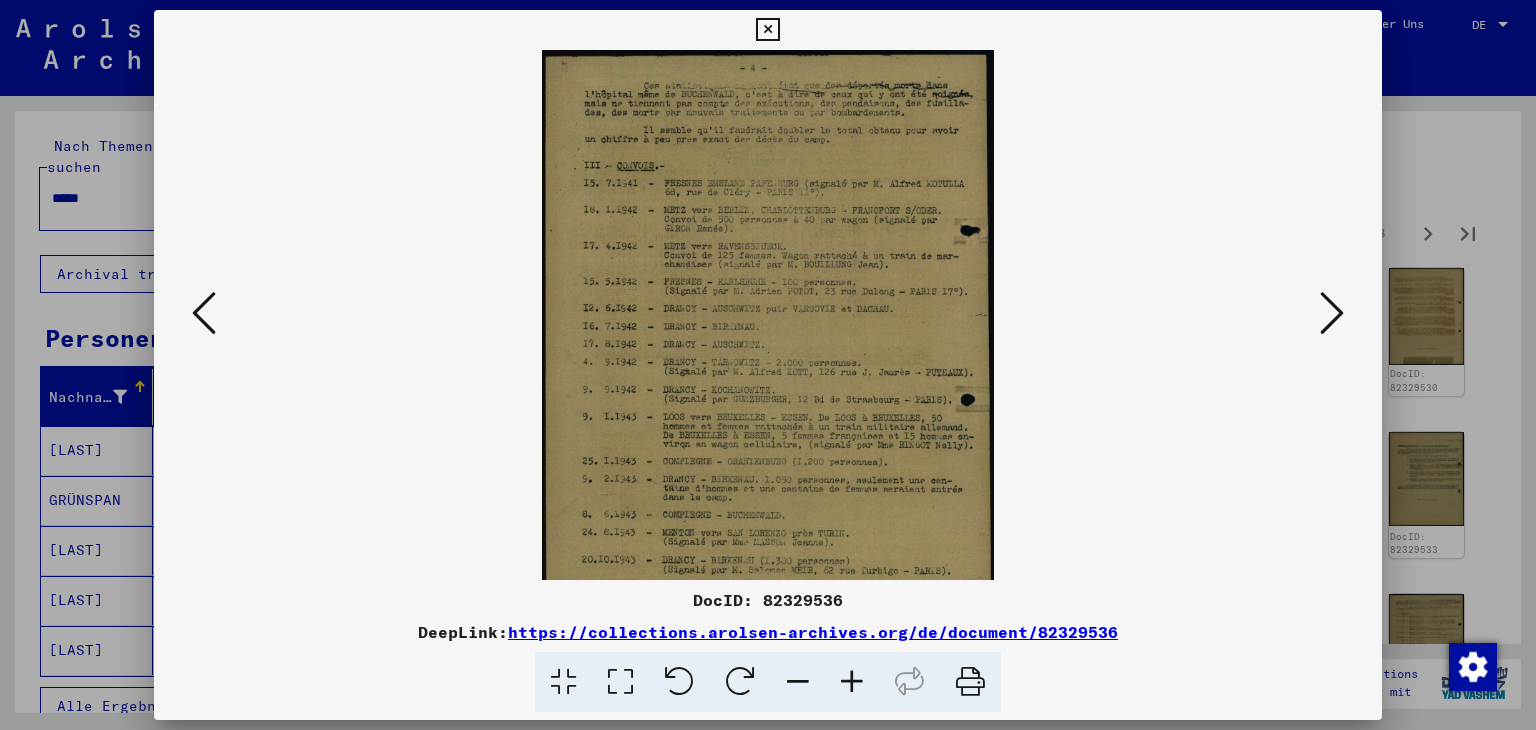 click at bounding box center [852, 682] 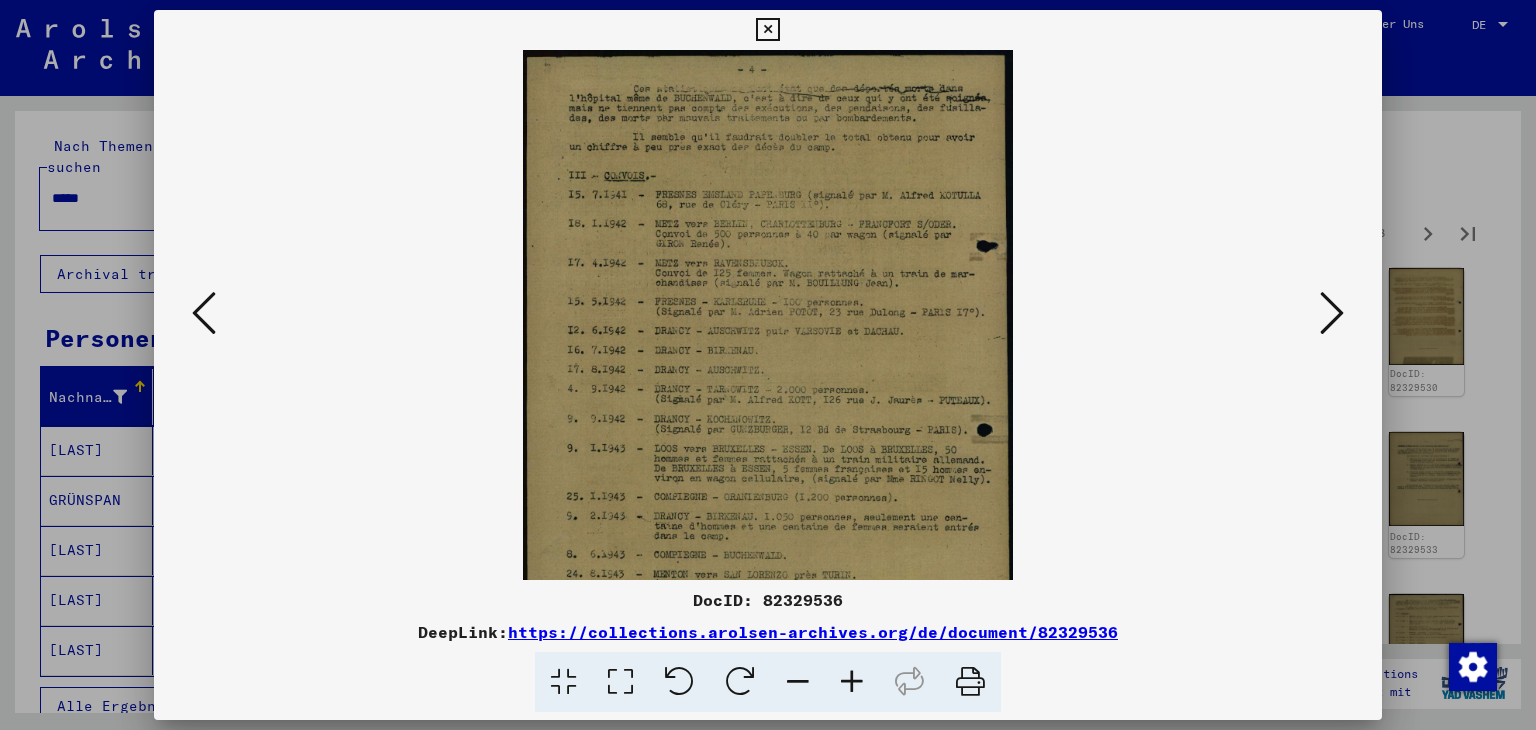 click at bounding box center (852, 682) 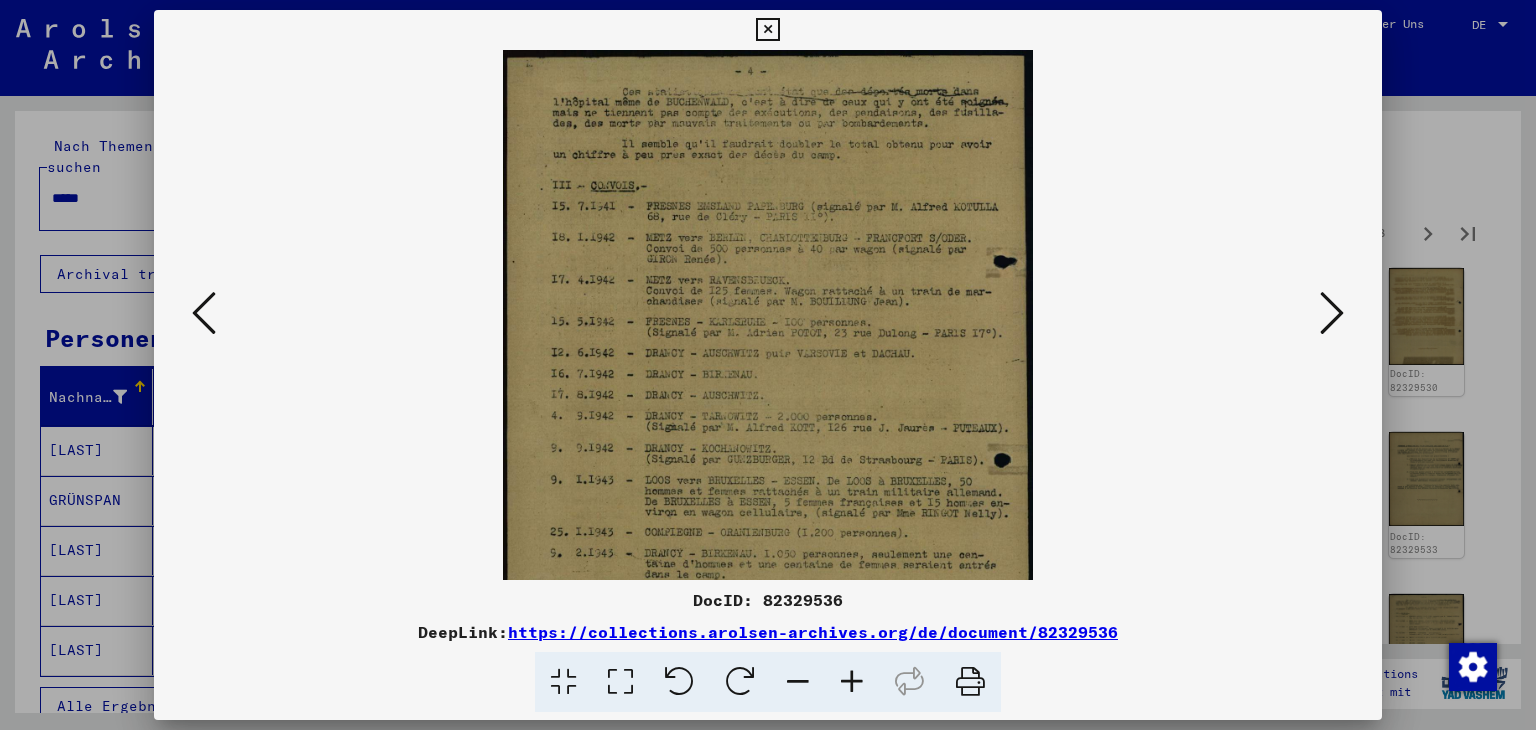 click at bounding box center (852, 682) 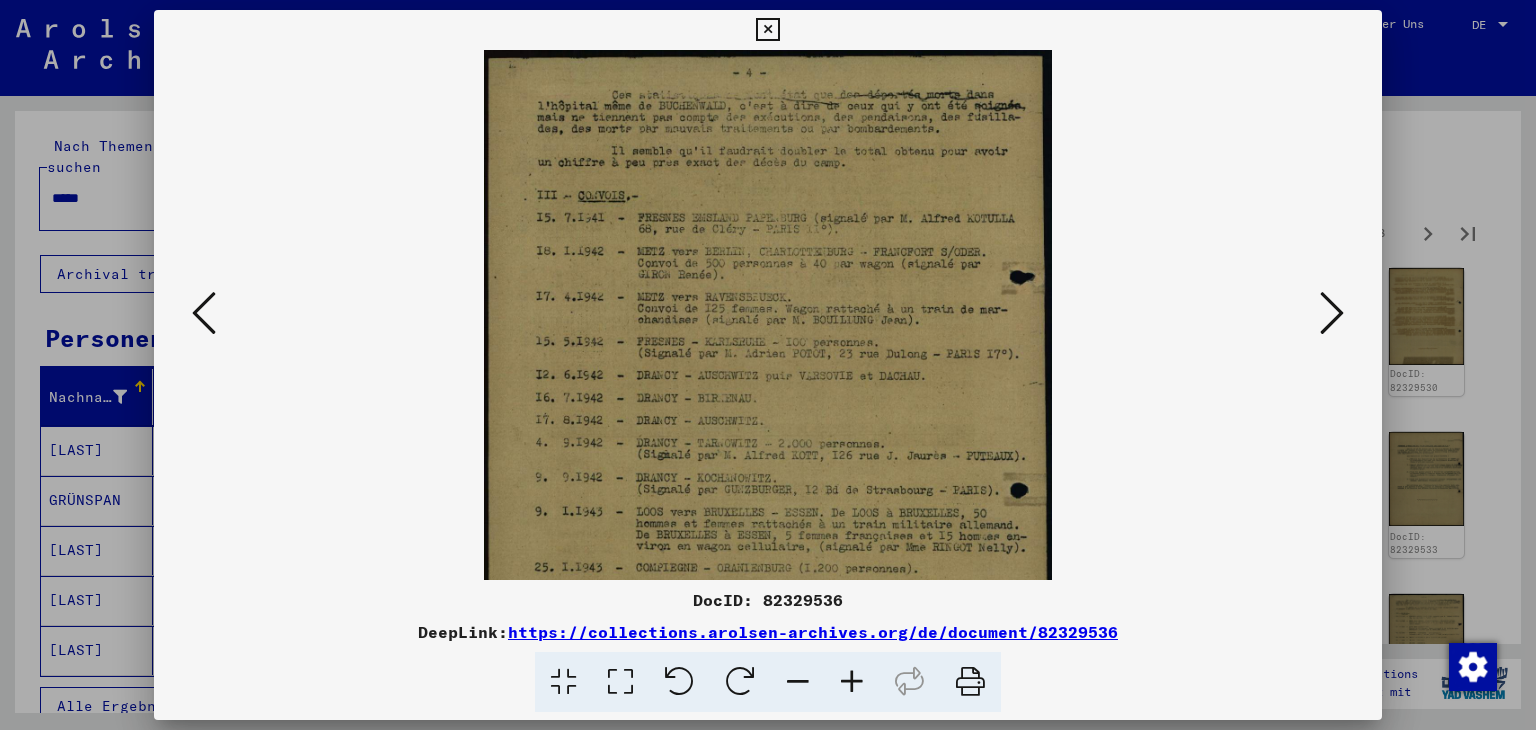 click at bounding box center [852, 682] 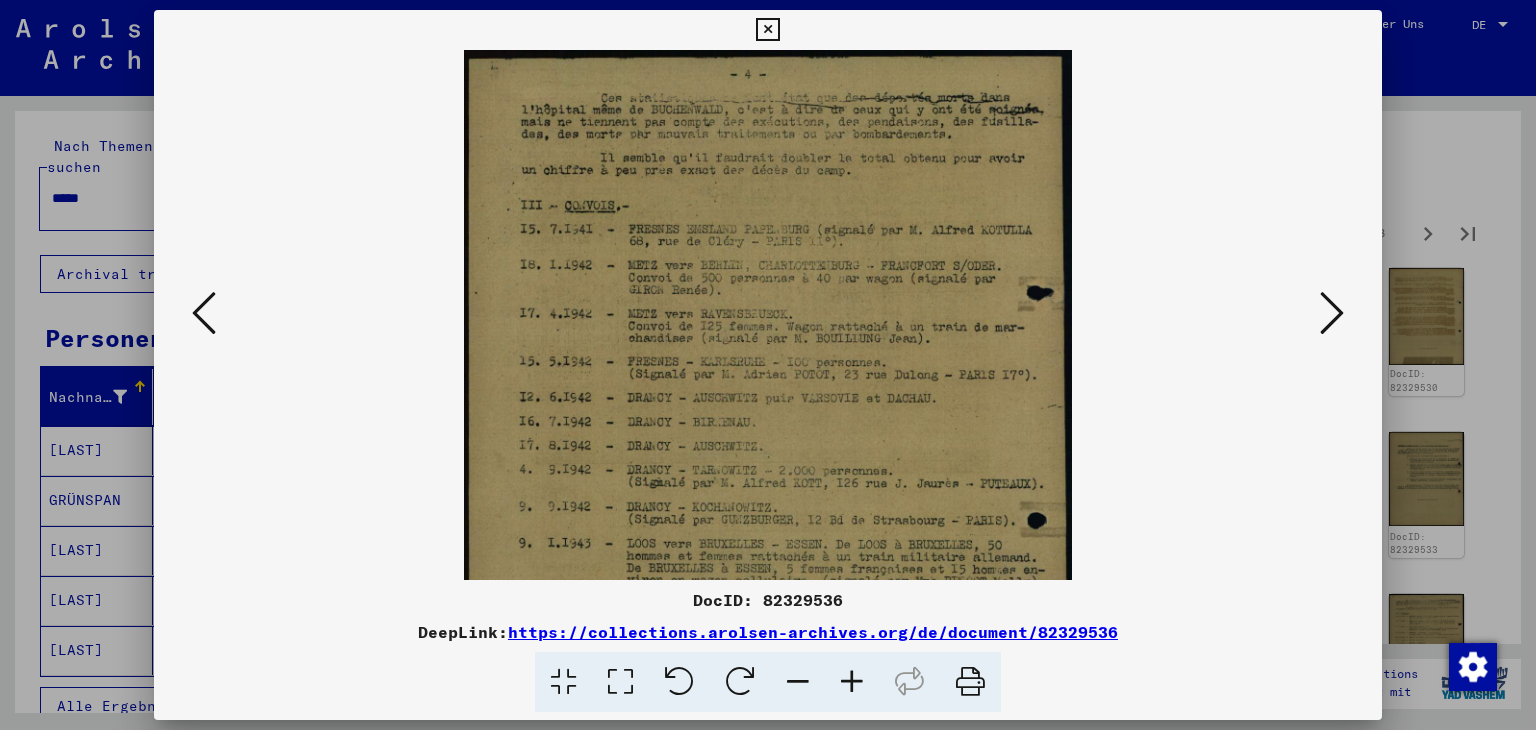 click at bounding box center (852, 682) 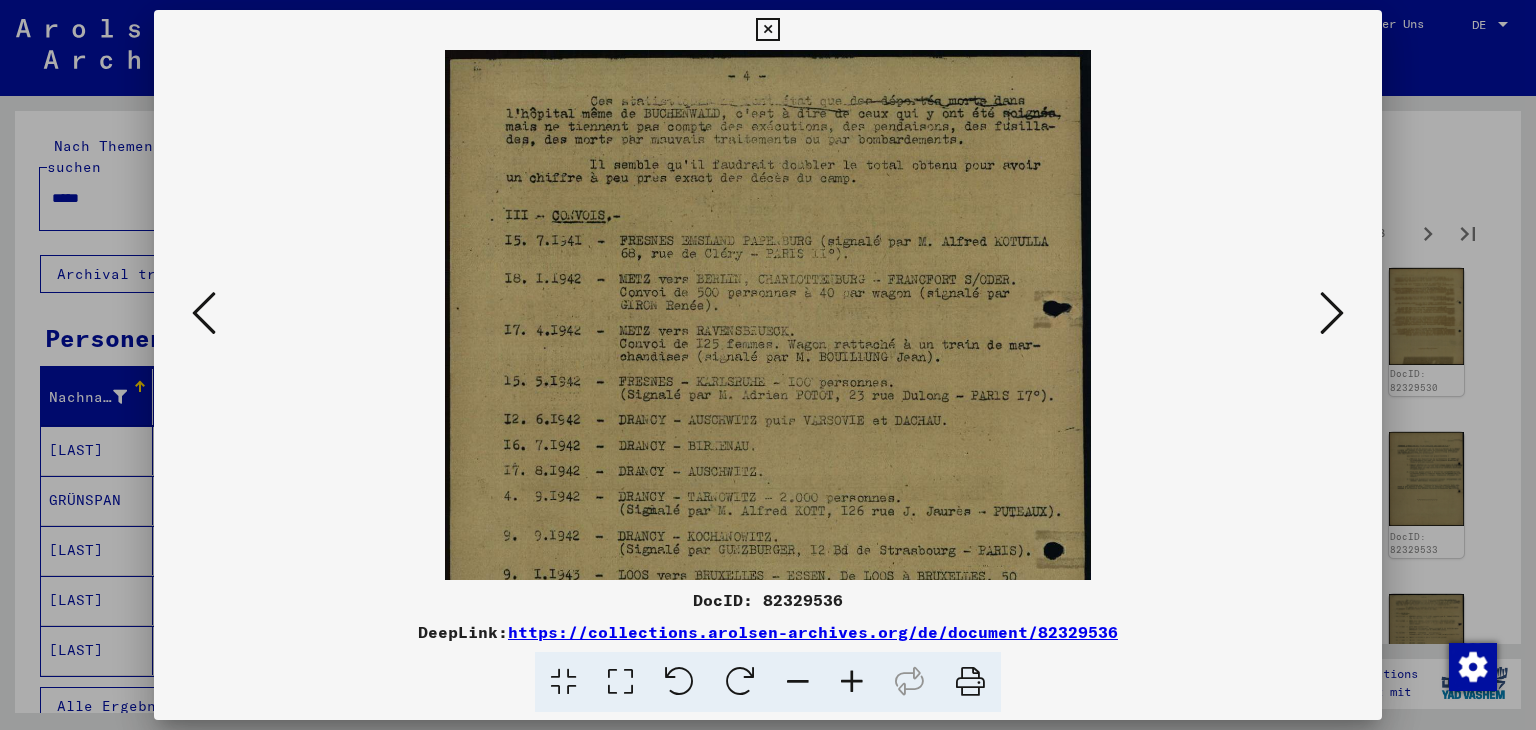click at bounding box center [852, 682] 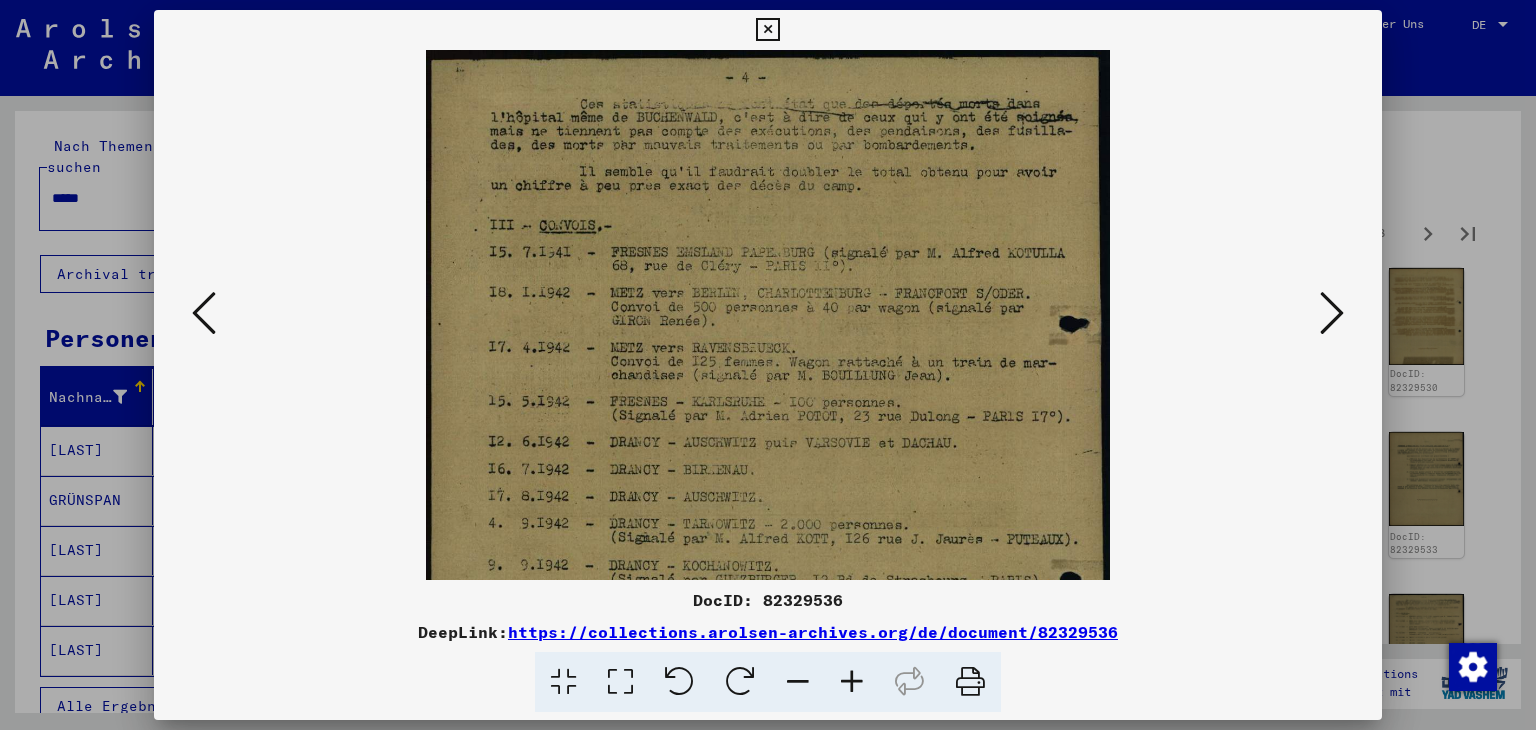 click at bounding box center [852, 682] 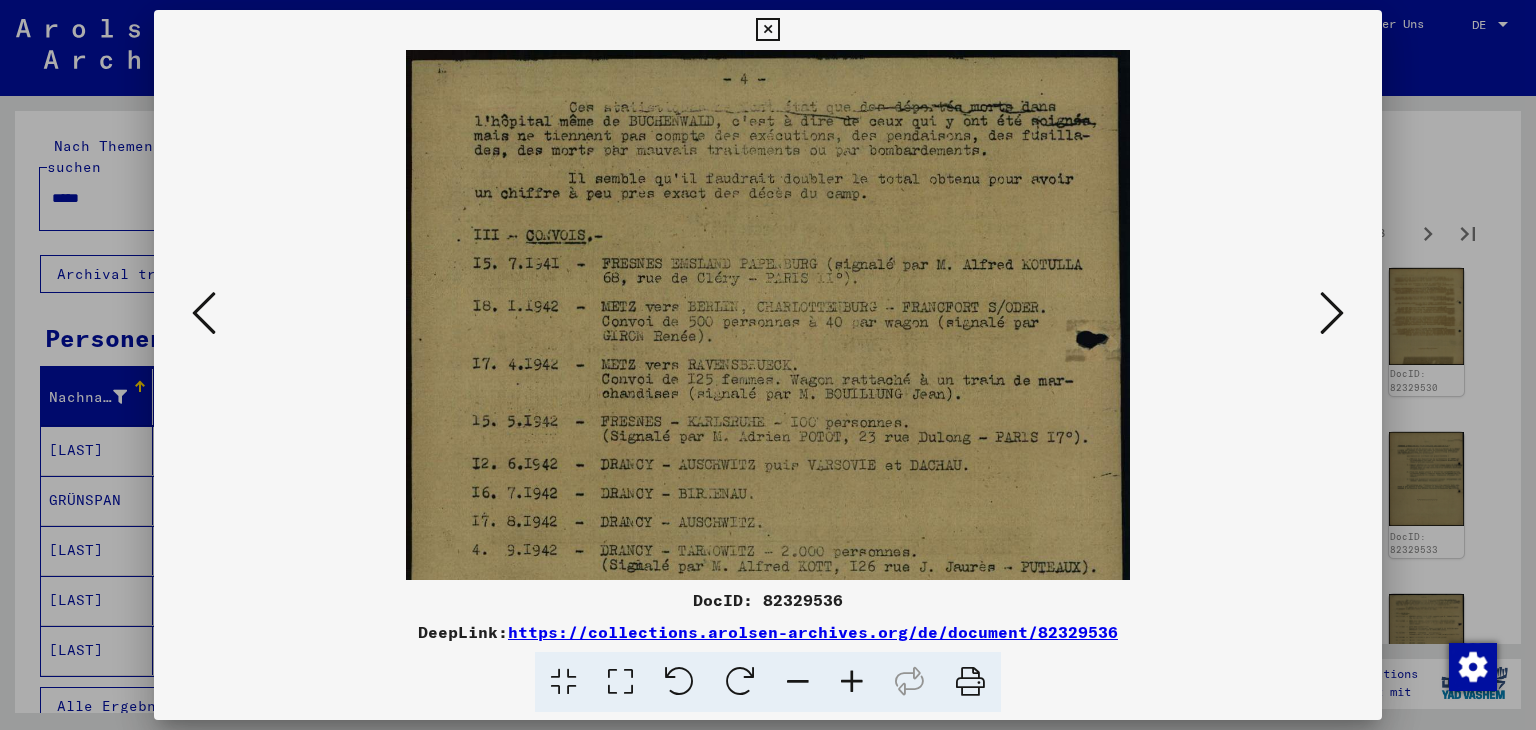 click at bounding box center [852, 682] 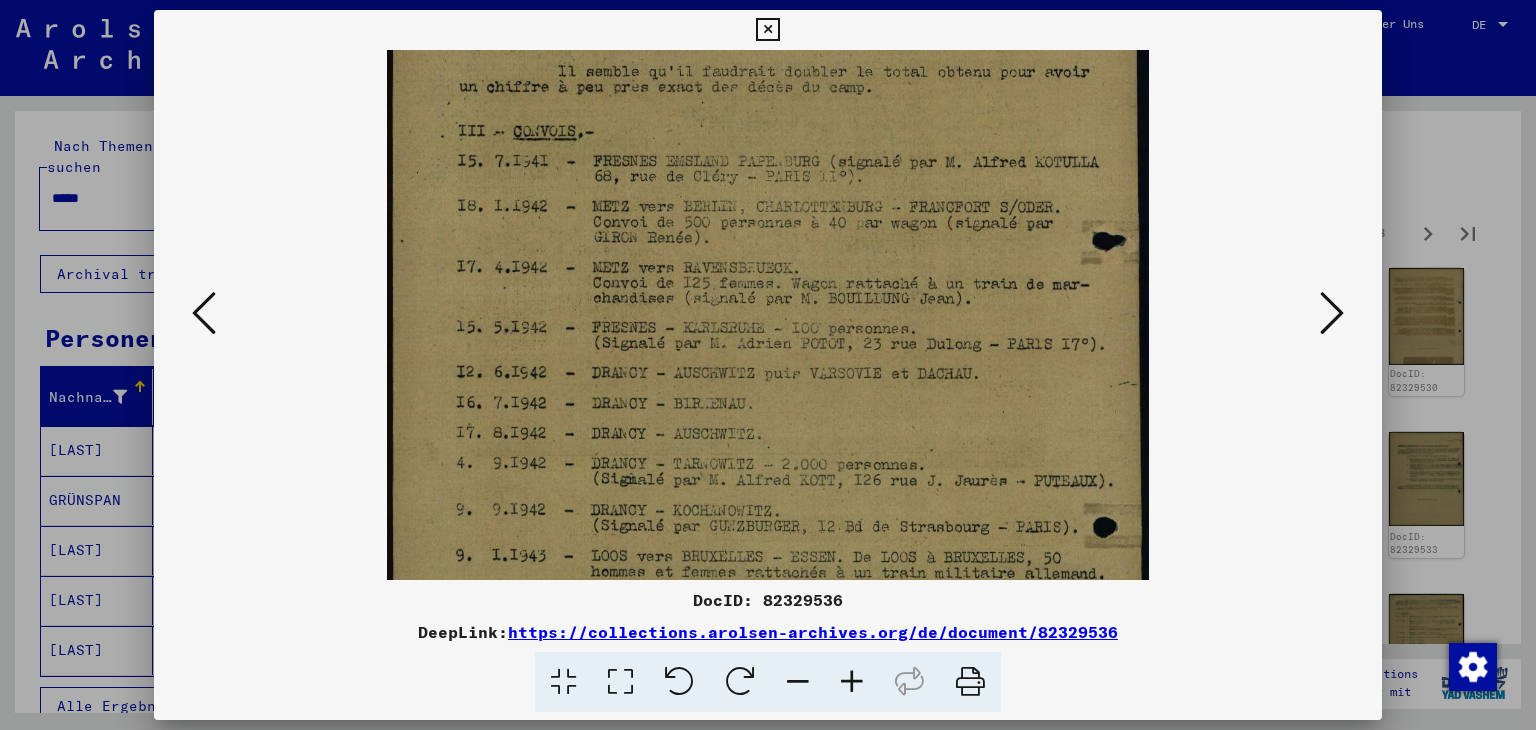 drag, startPoint x: 907, startPoint y: 358, endPoint x: 907, endPoint y: 332, distance: 26 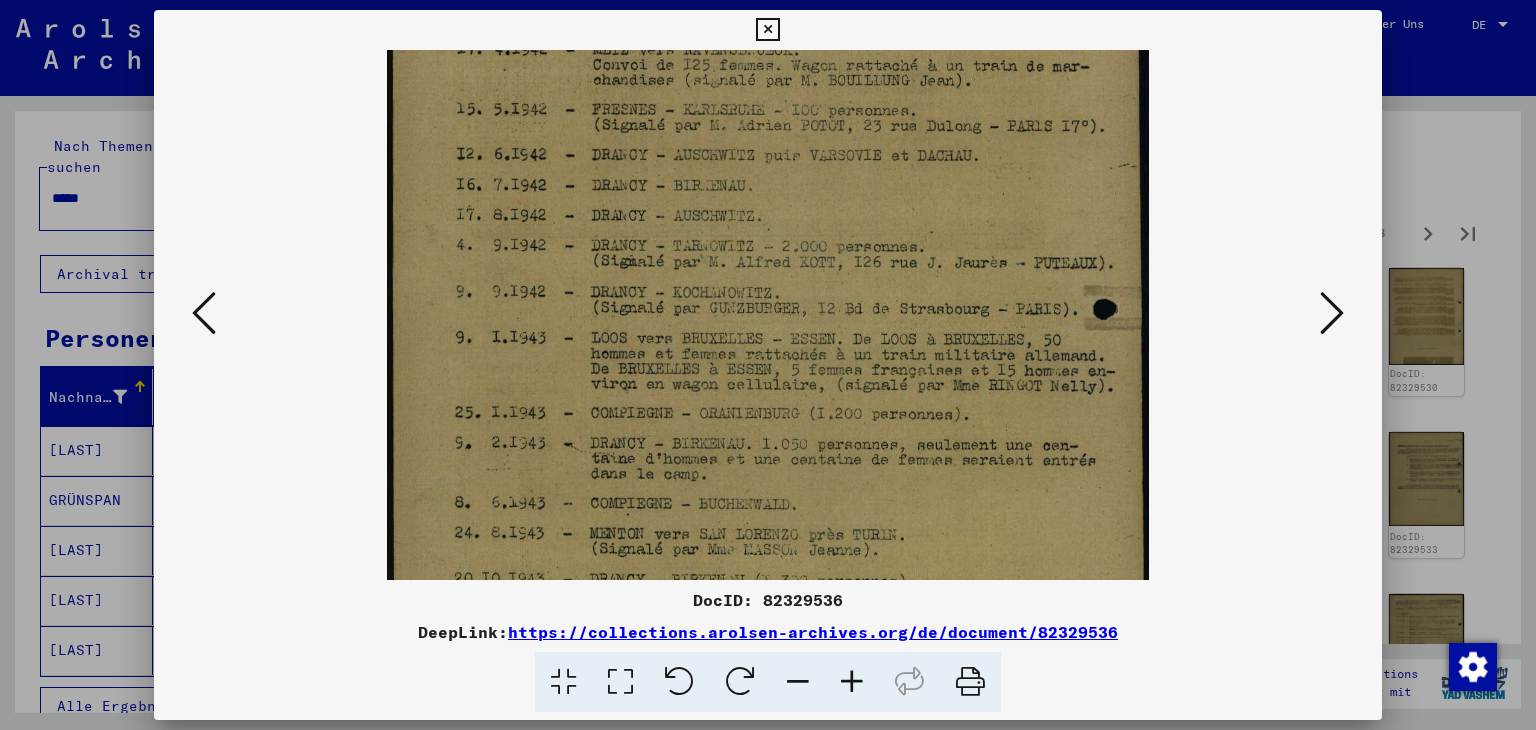 drag, startPoint x: 907, startPoint y: 441, endPoint x: 910, endPoint y: 262, distance: 179.02513 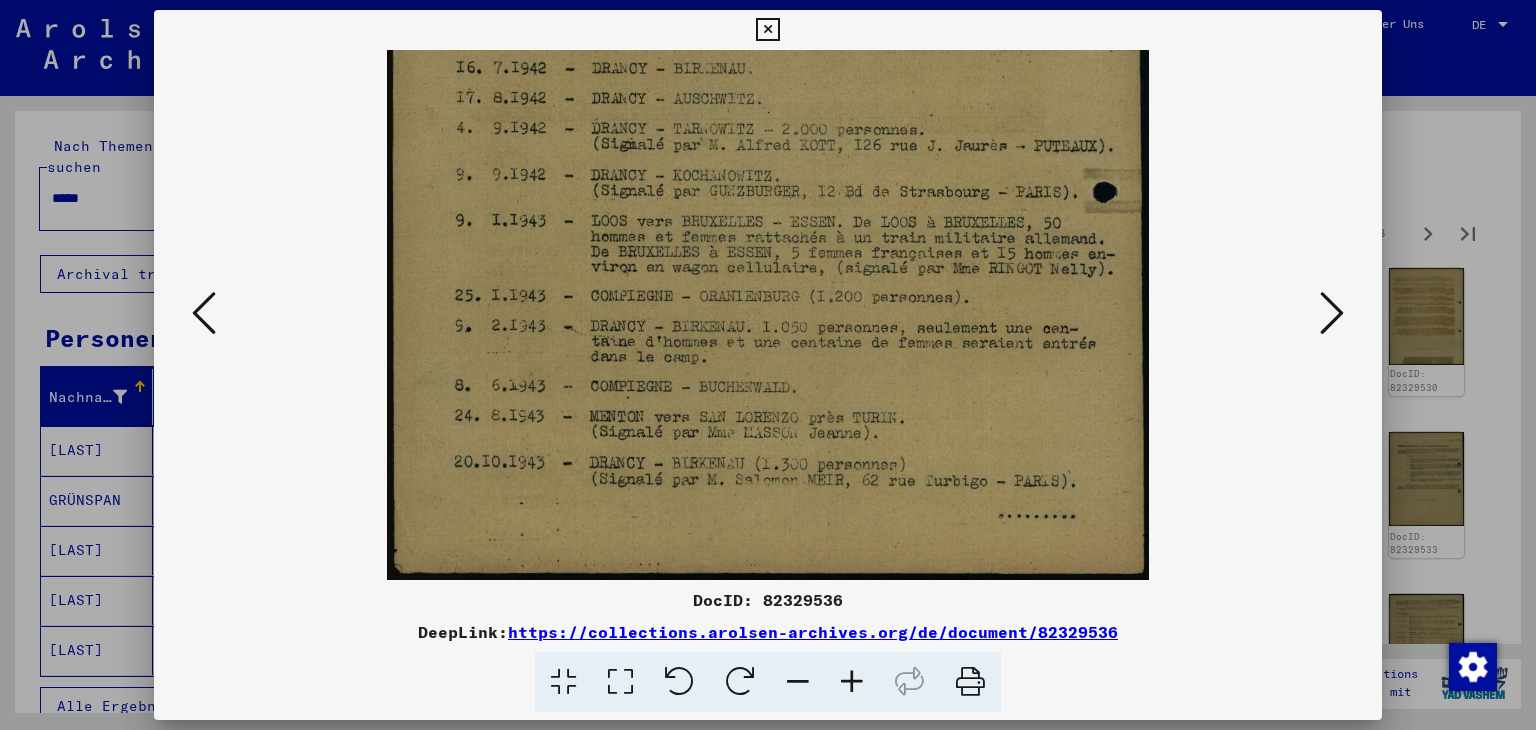 drag, startPoint x: 911, startPoint y: 446, endPoint x: 900, endPoint y: 245, distance: 201.30077 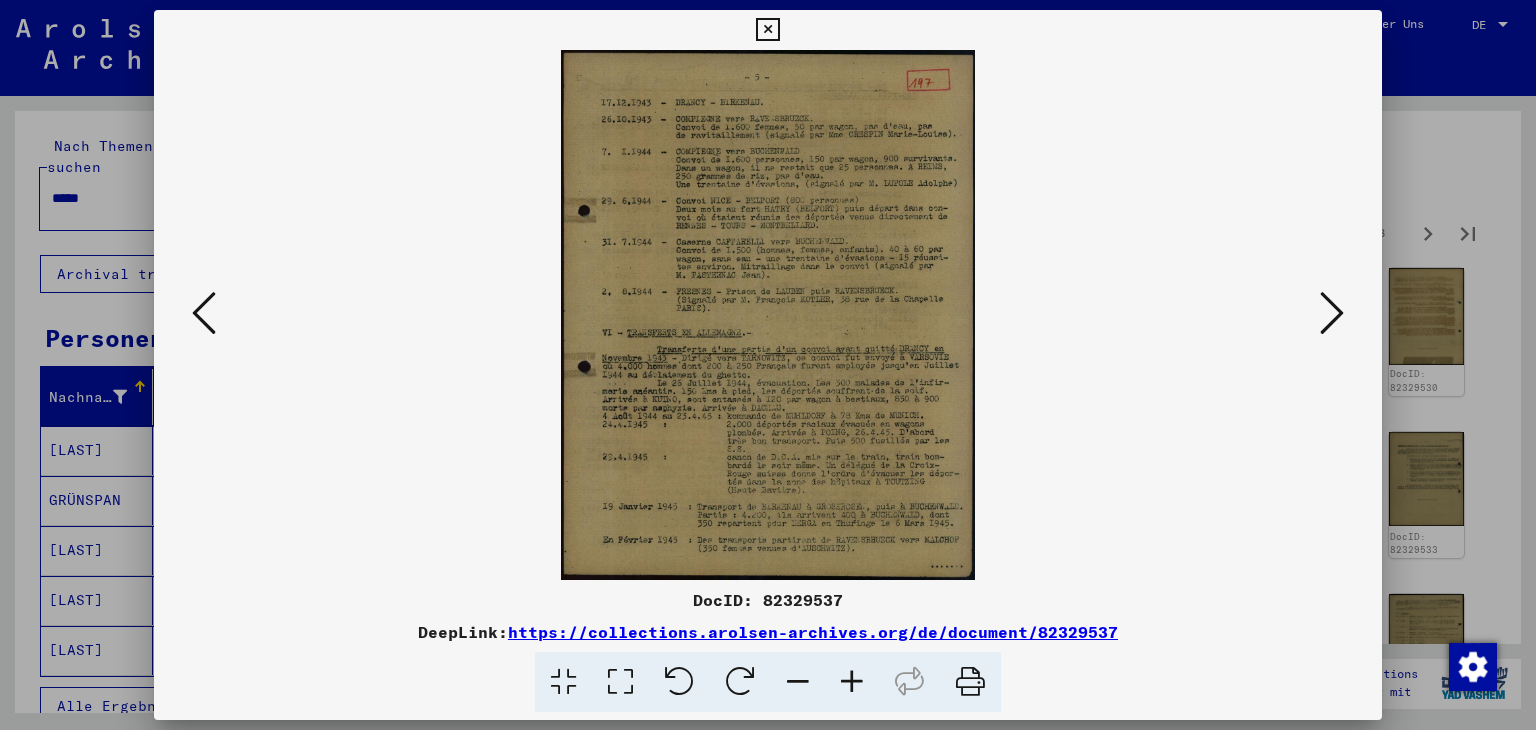 click at bounding box center [852, 682] 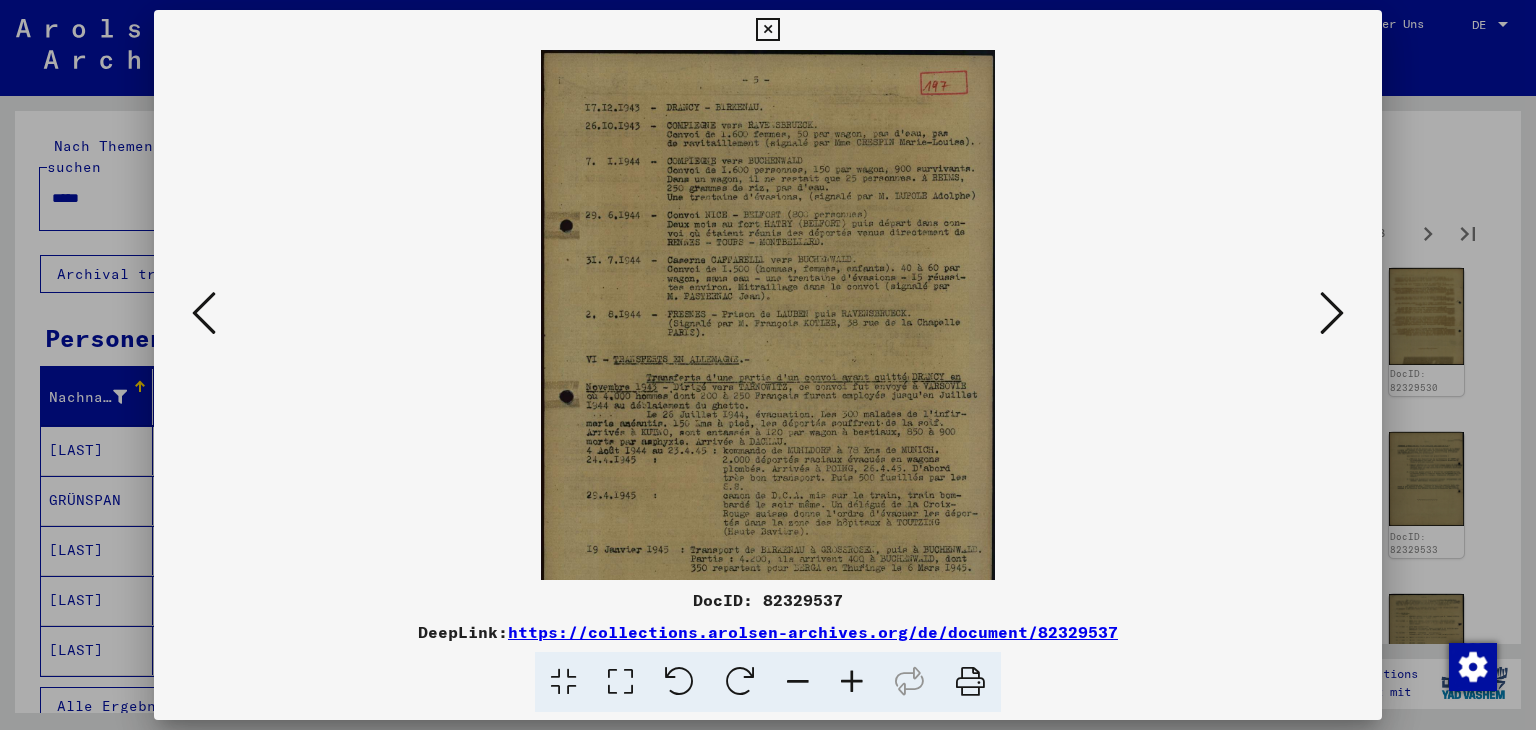 click at bounding box center [852, 682] 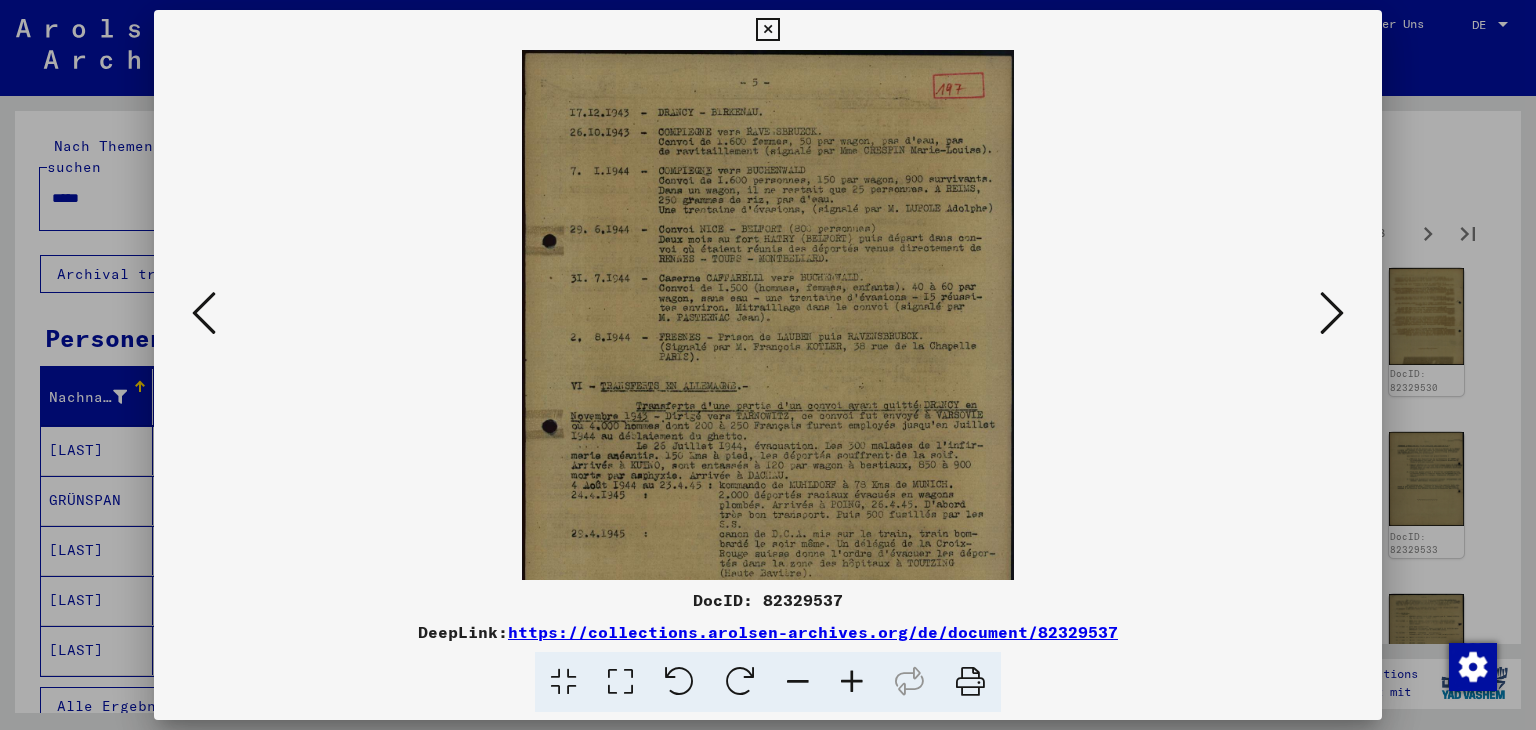 click at bounding box center (852, 682) 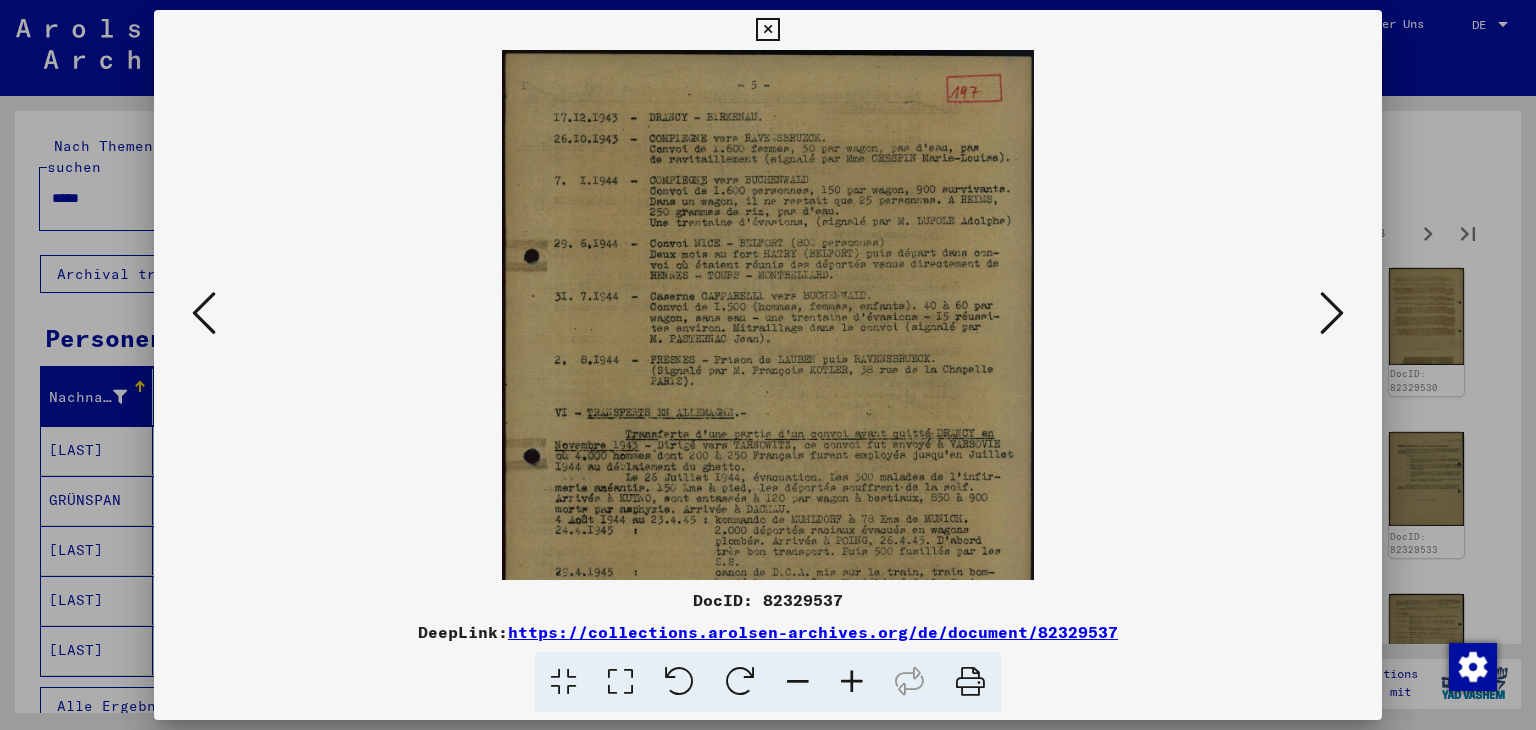 click at bounding box center [852, 682] 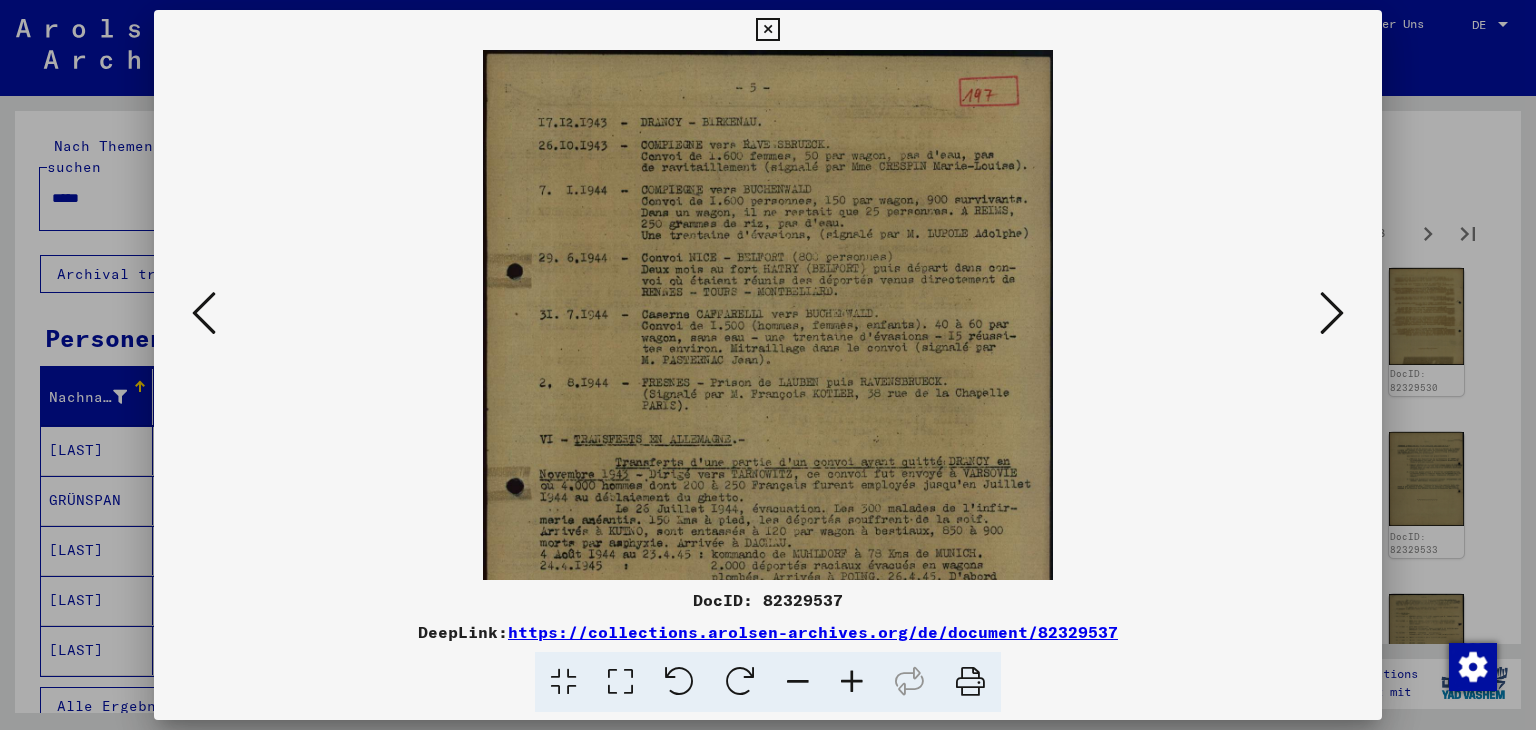 click at bounding box center [852, 682] 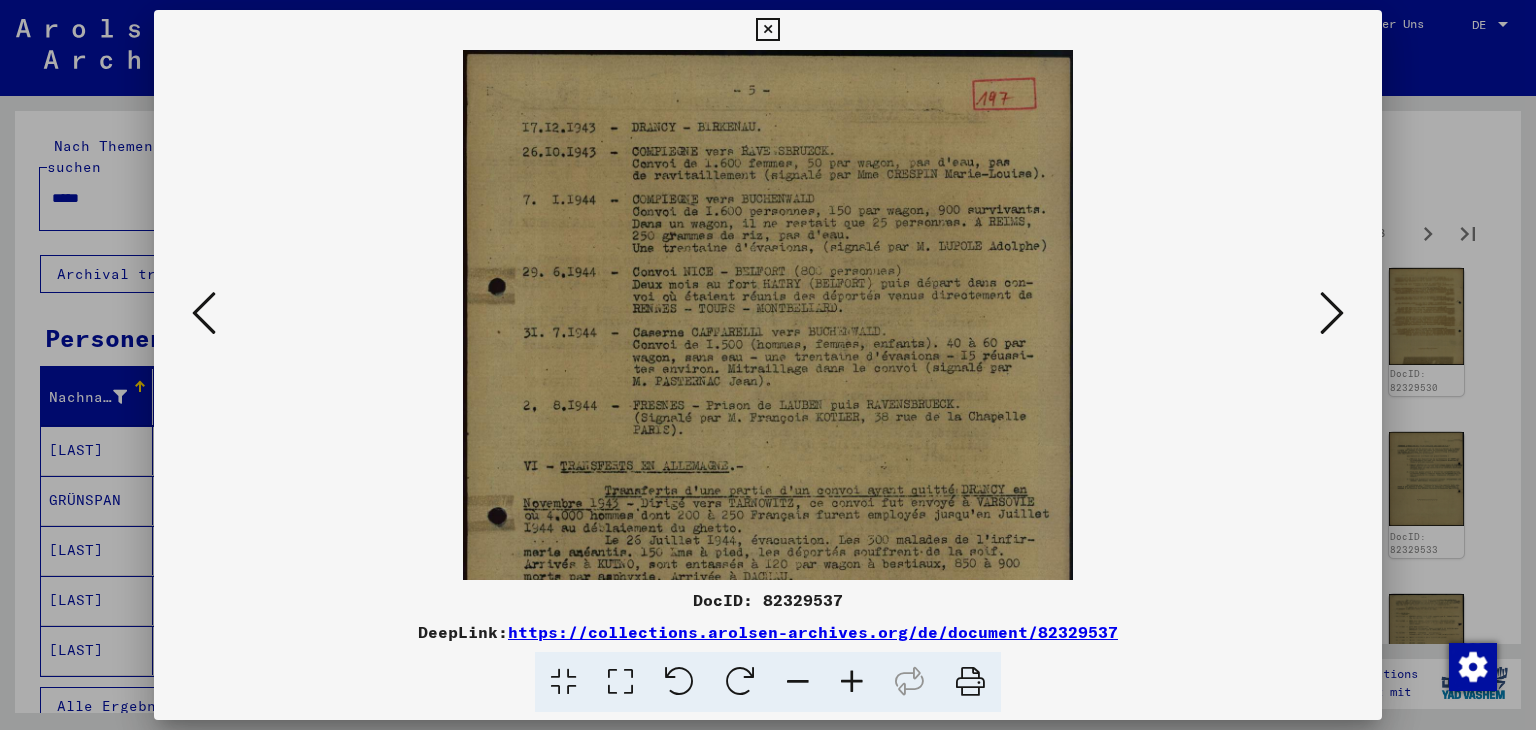 click at bounding box center [852, 682] 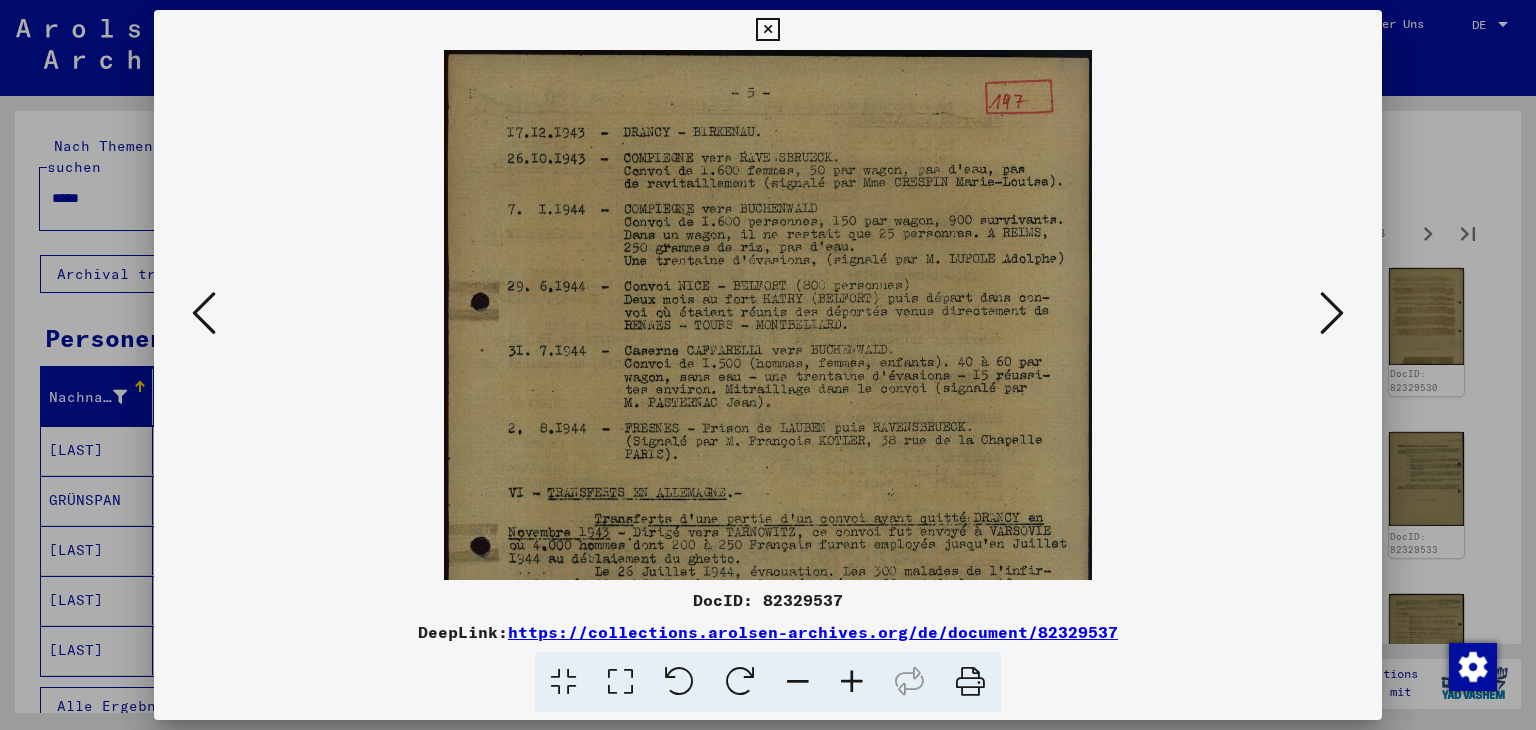 click at bounding box center [852, 682] 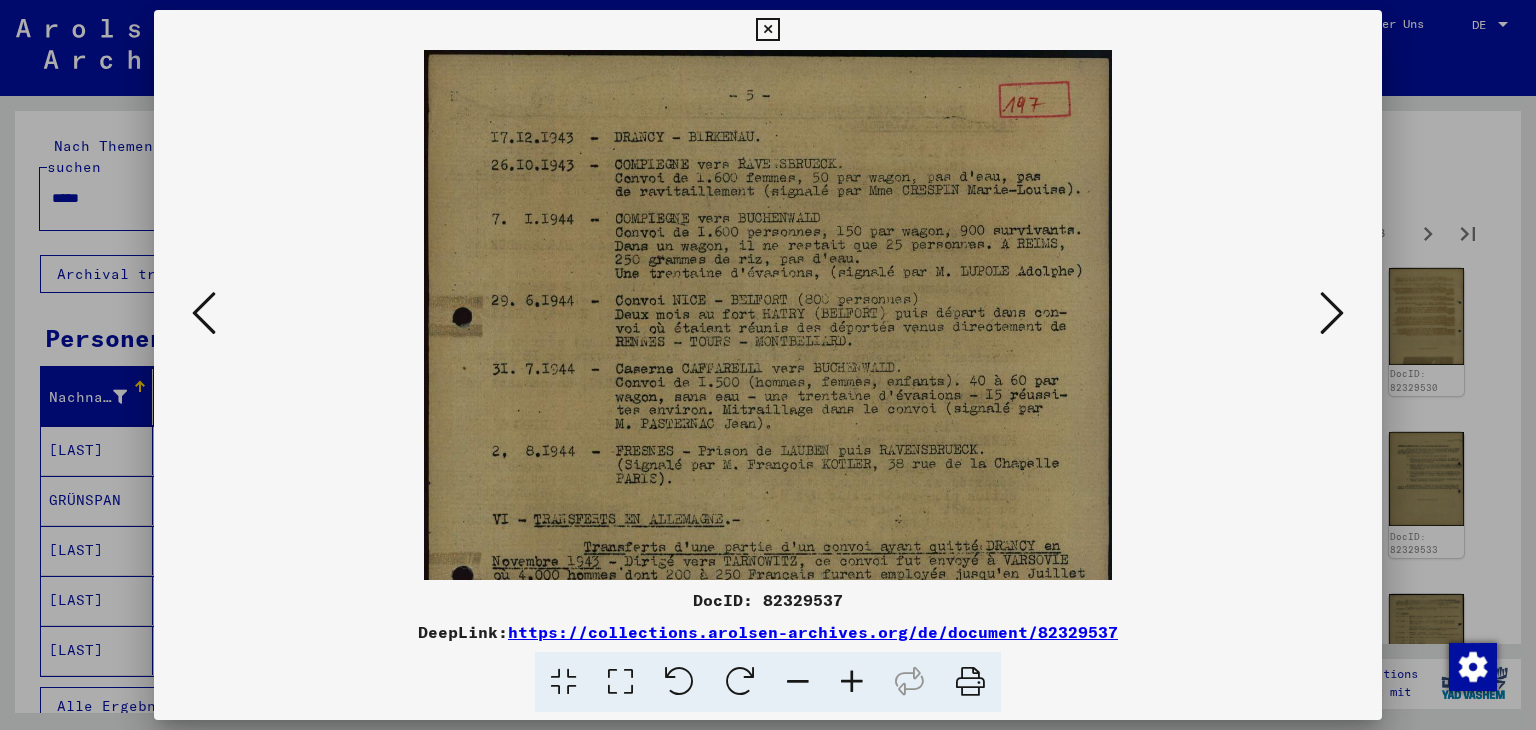 click at bounding box center [852, 682] 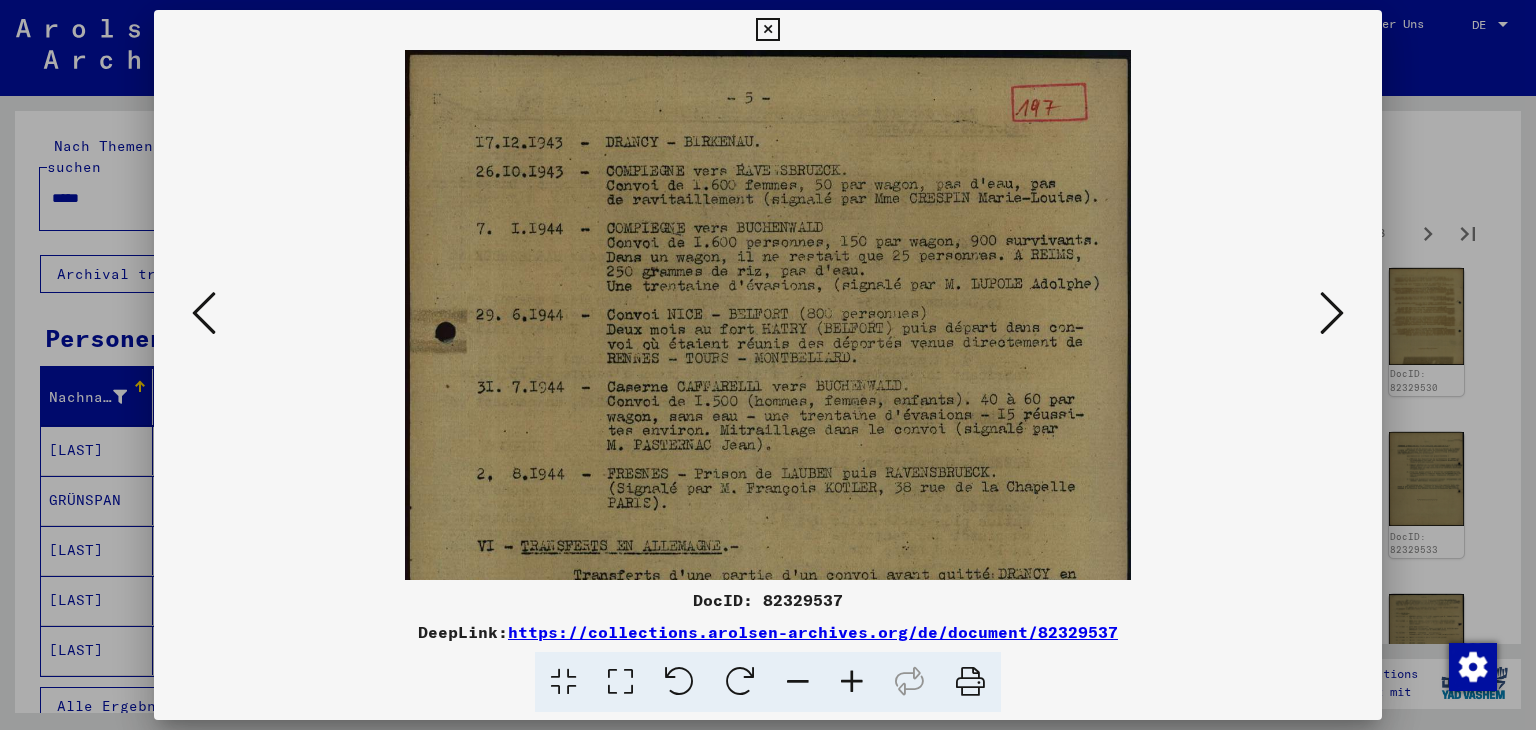 scroll, scrollTop: 229, scrollLeft: 0, axis: vertical 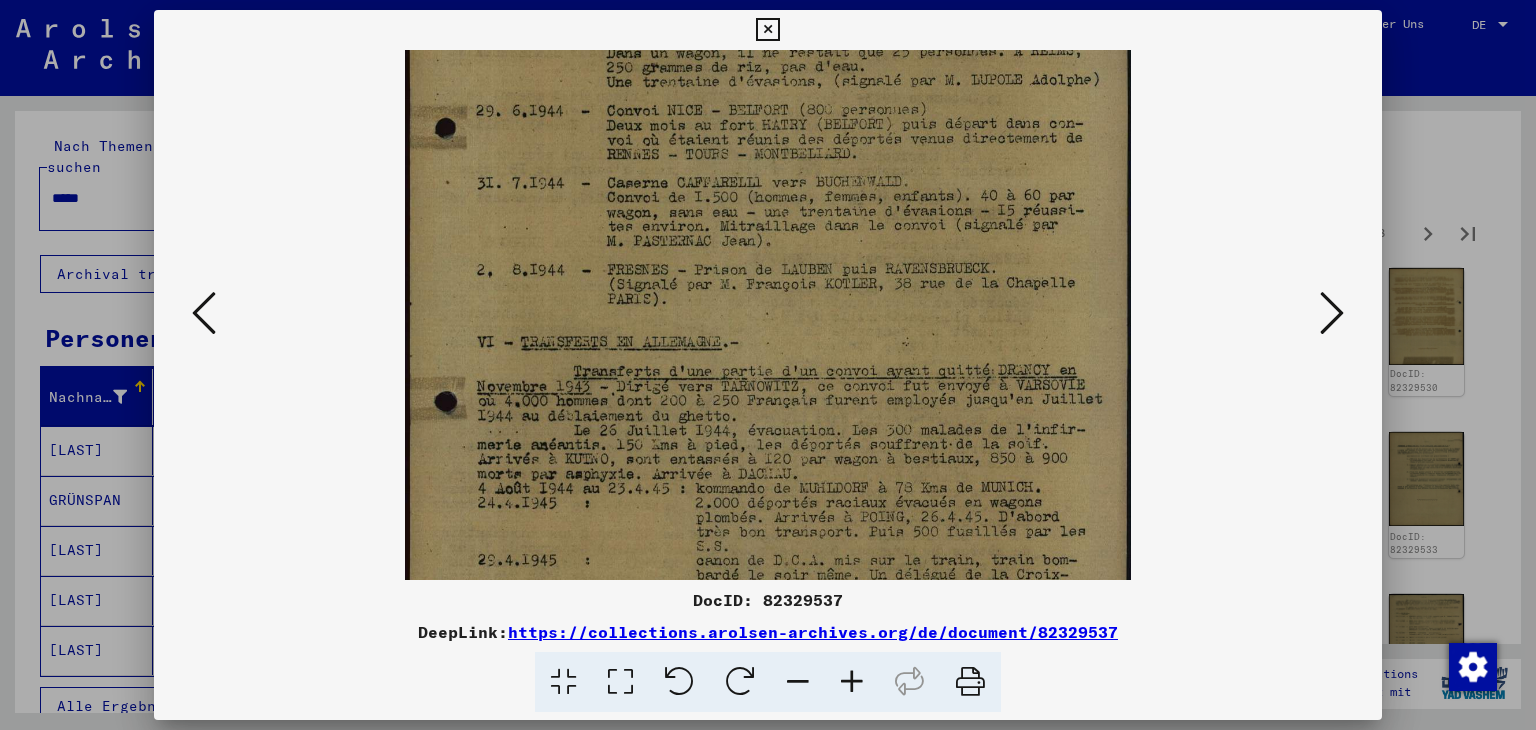 drag, startPoint x: 802, startPoint y: 355, endPoint x: 794, endPoint y: 252, distance: 103.31021 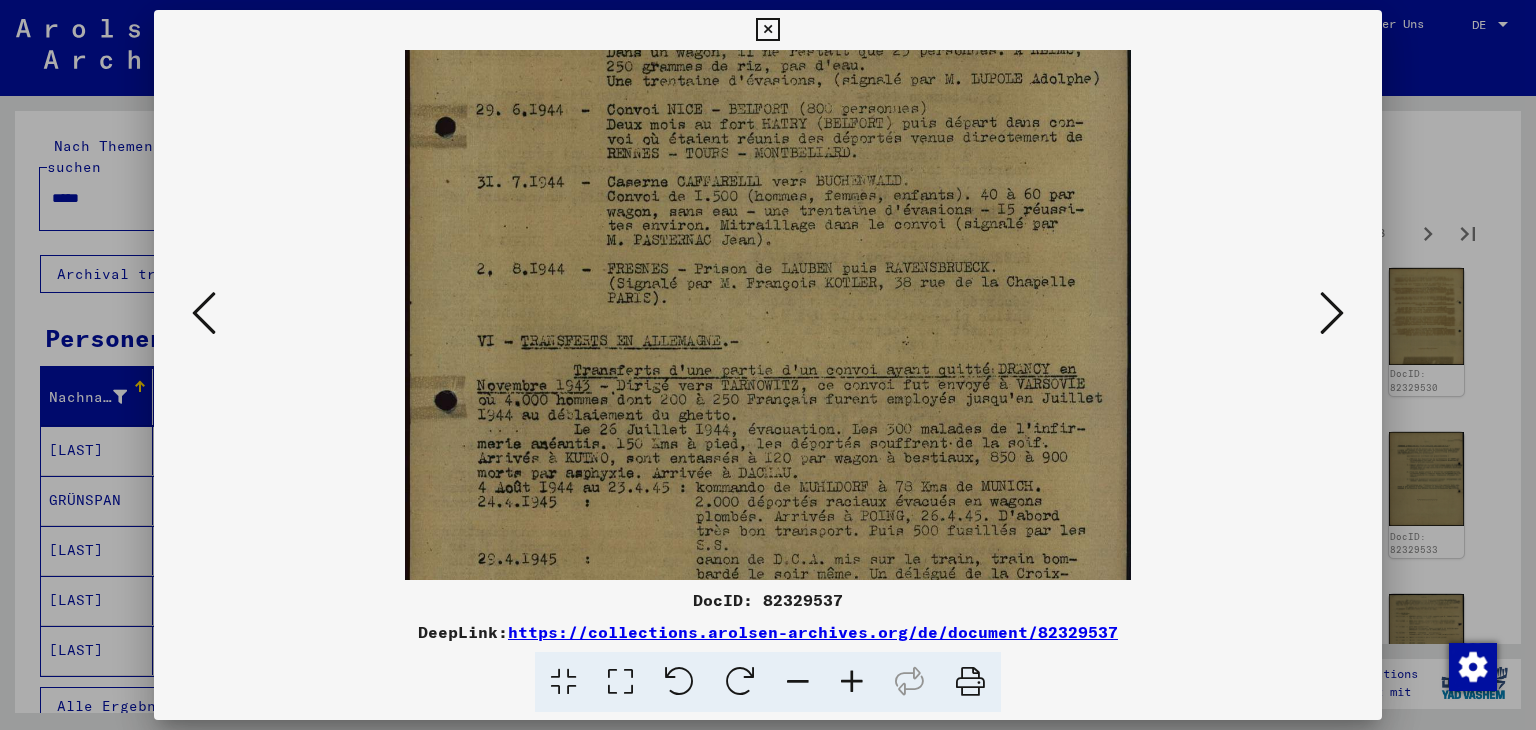 click at bounding box center (768, 310) 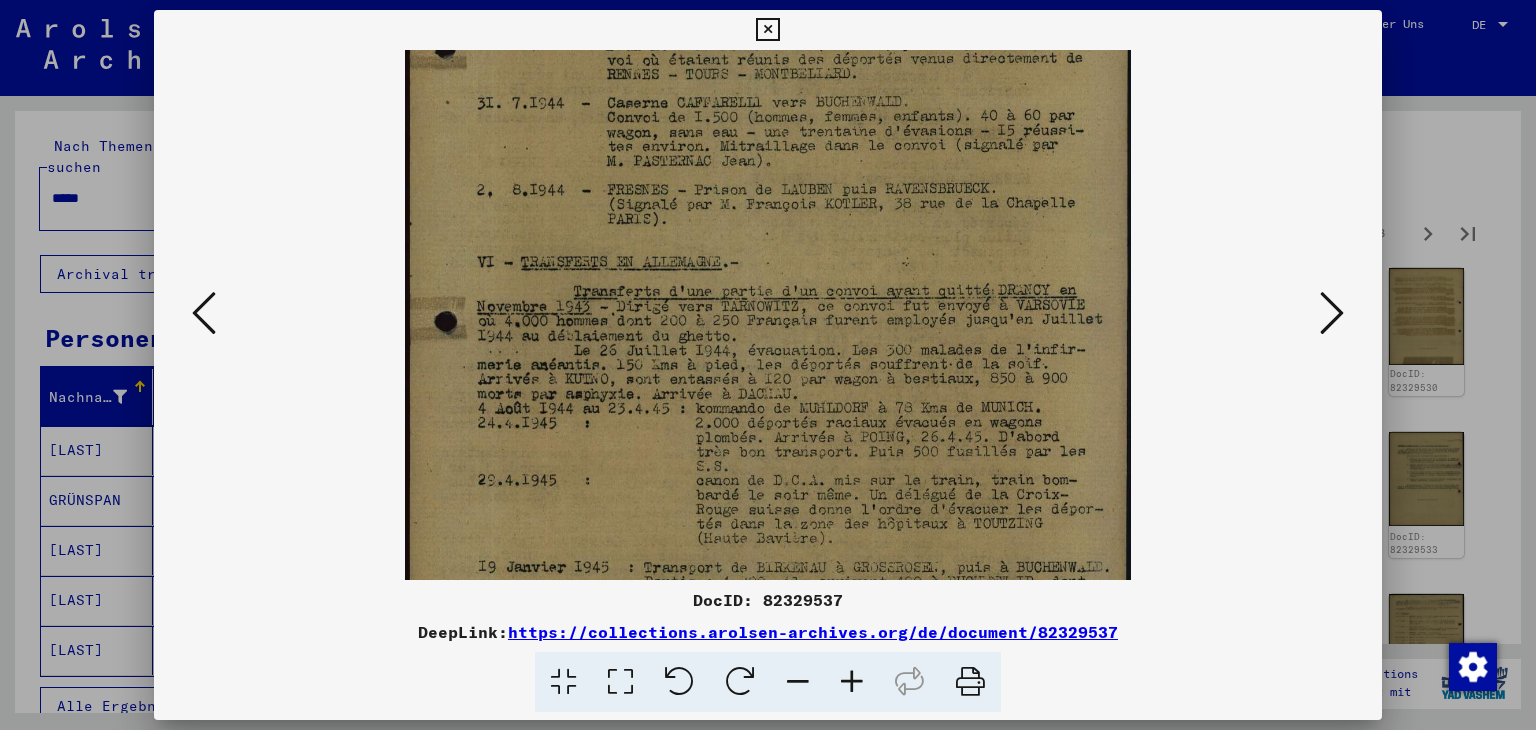 drag, startPoint x: 860, startPoint y: 489, endPoint x: 856, endPoint y: 479, distance: 10.770329 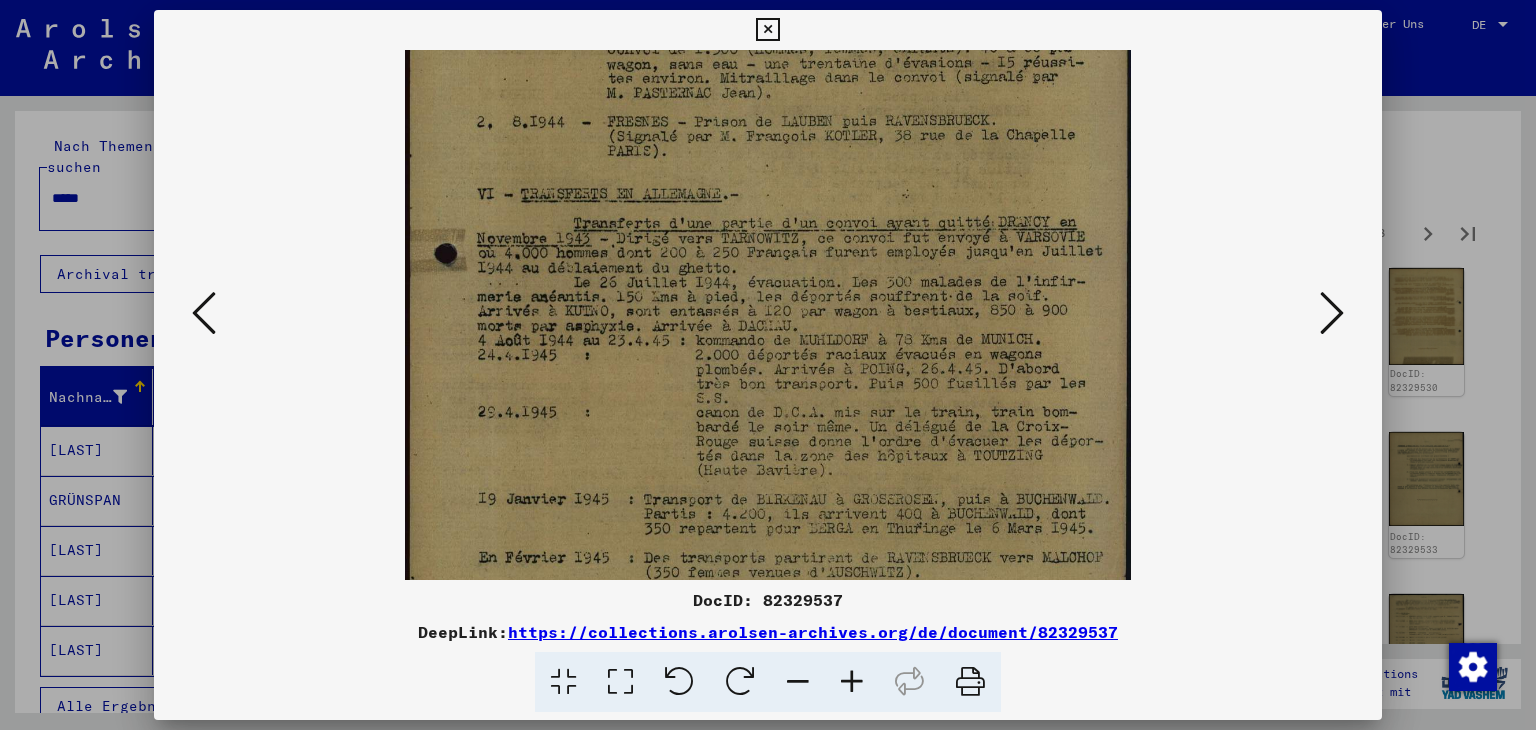 drag, startPoint x: 844, startPoint y: 489, endPoint x: 840, endPoint y: 471, distance: 18.439089 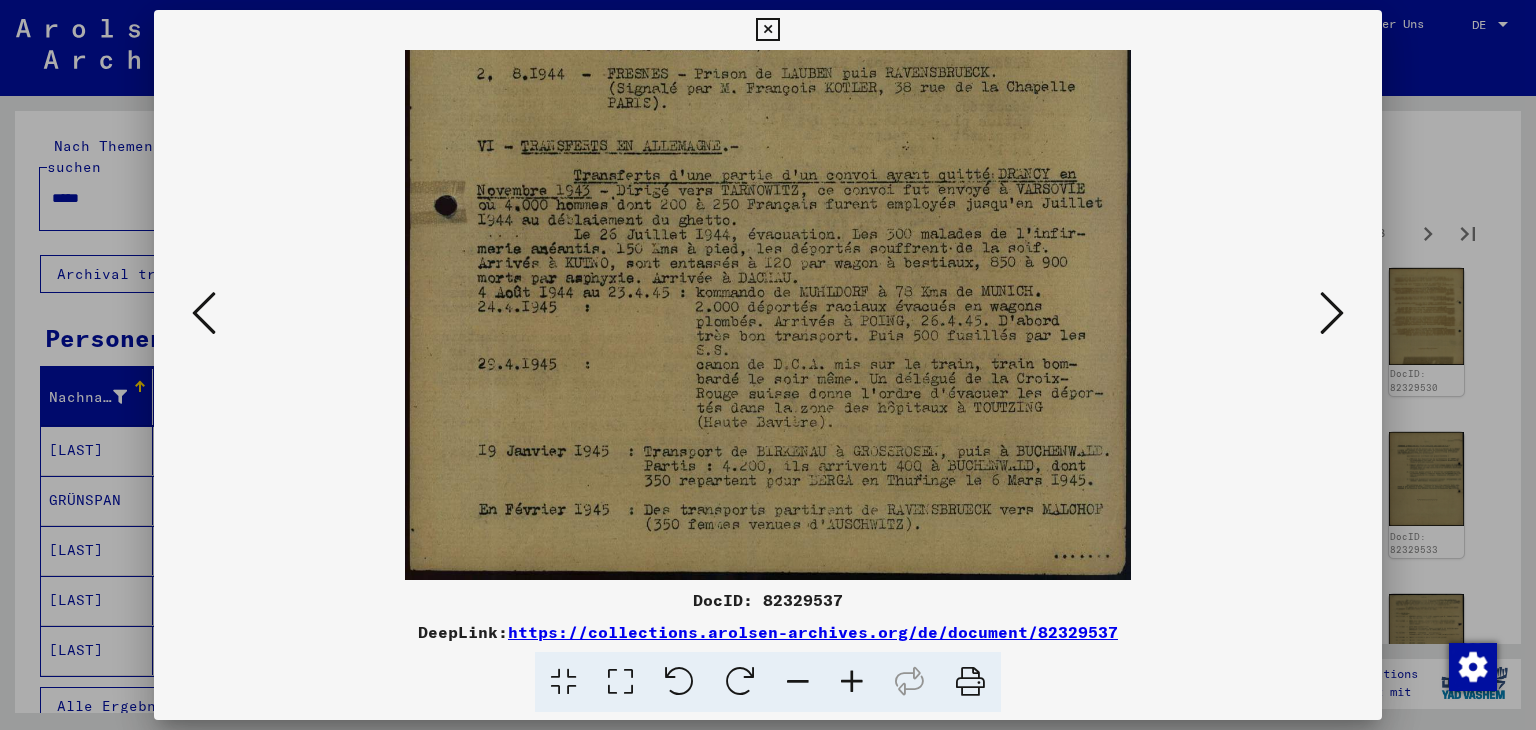 drag, startPoint x: 850, startPoint y: 452, endPoint x: 849, endPoint y: 419, distance: 33.01515 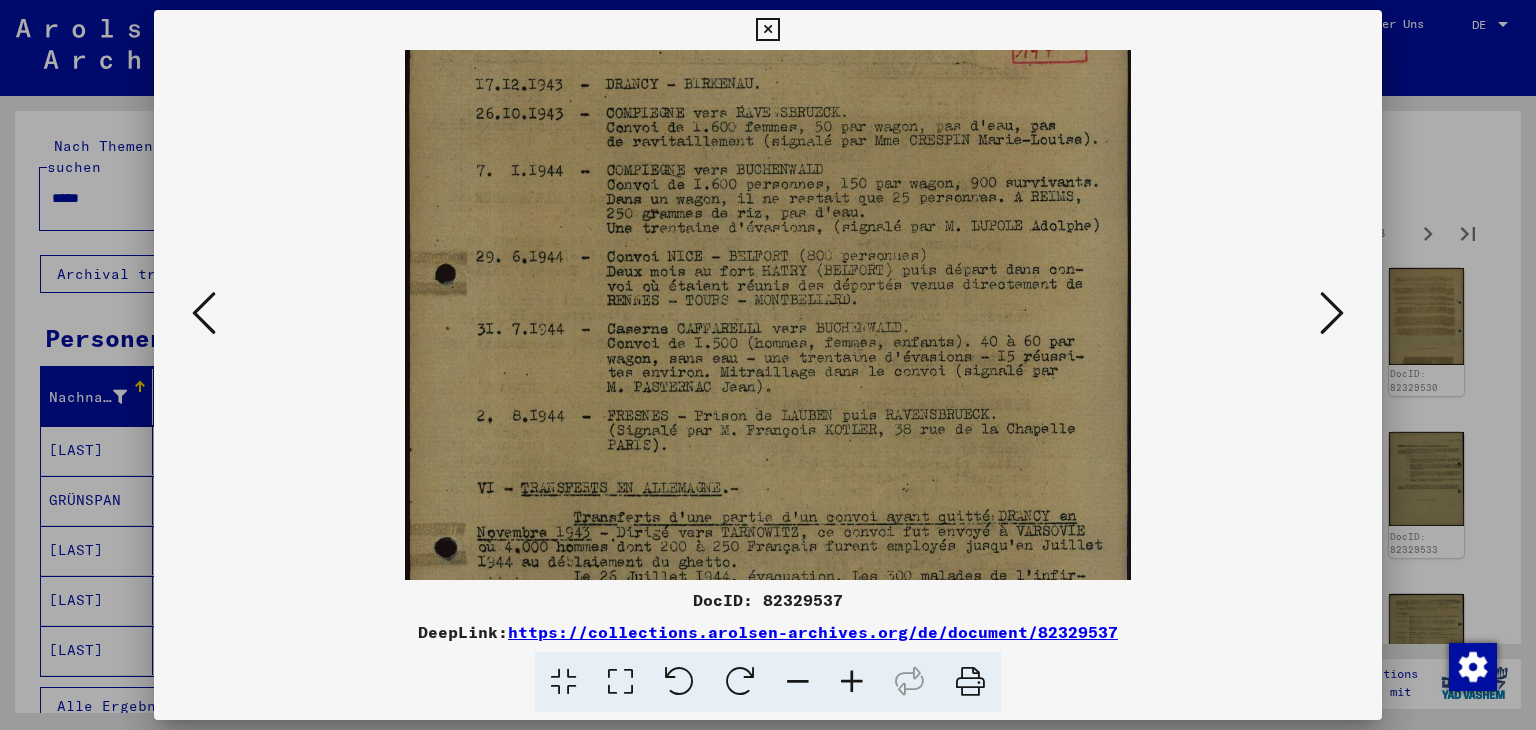 scroll, scrollTop: 49, scrollLeft: 0, axis: vertical 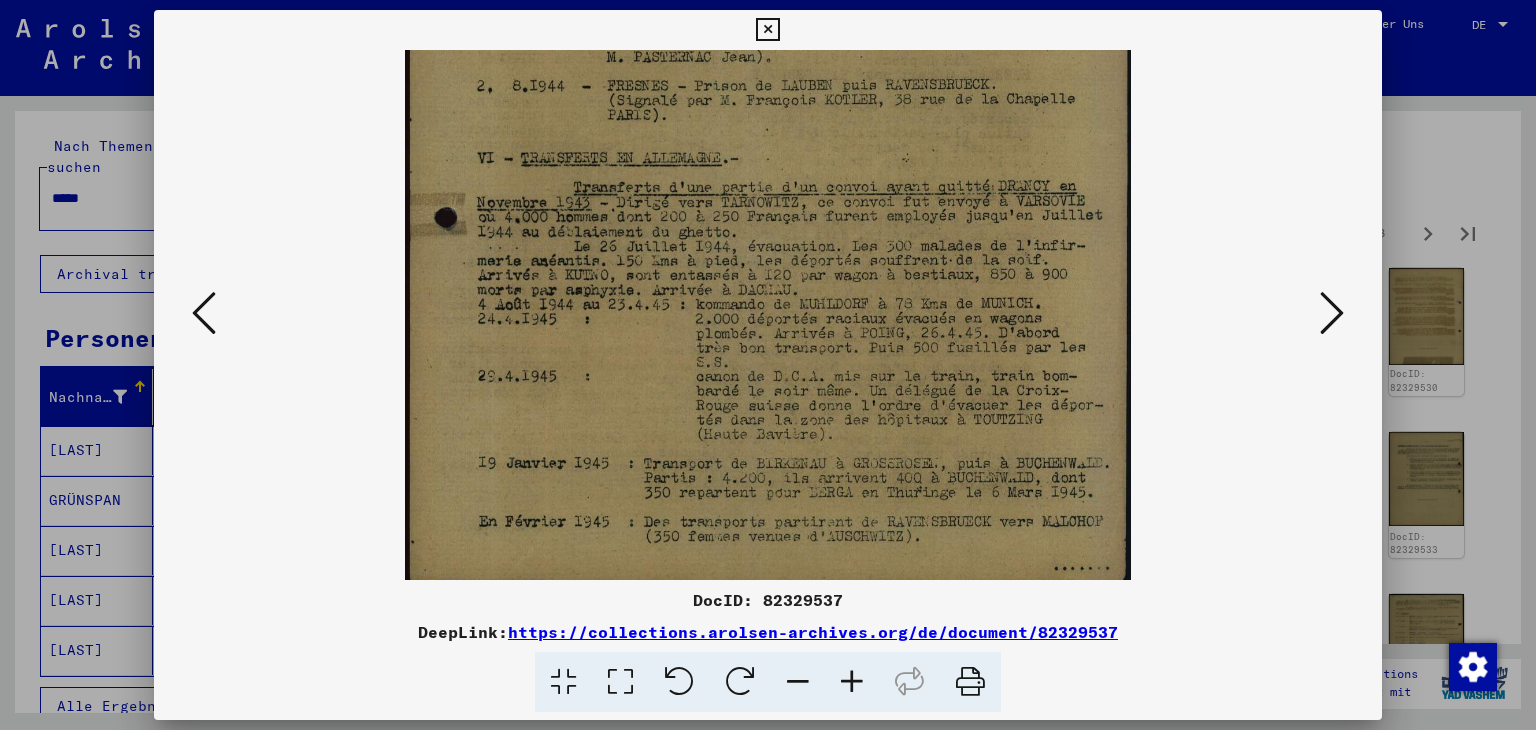 drag, startPoint x: 862, startPoint y: 177, endPoint x: 876, endPoint y: 198, distance: 25.23886 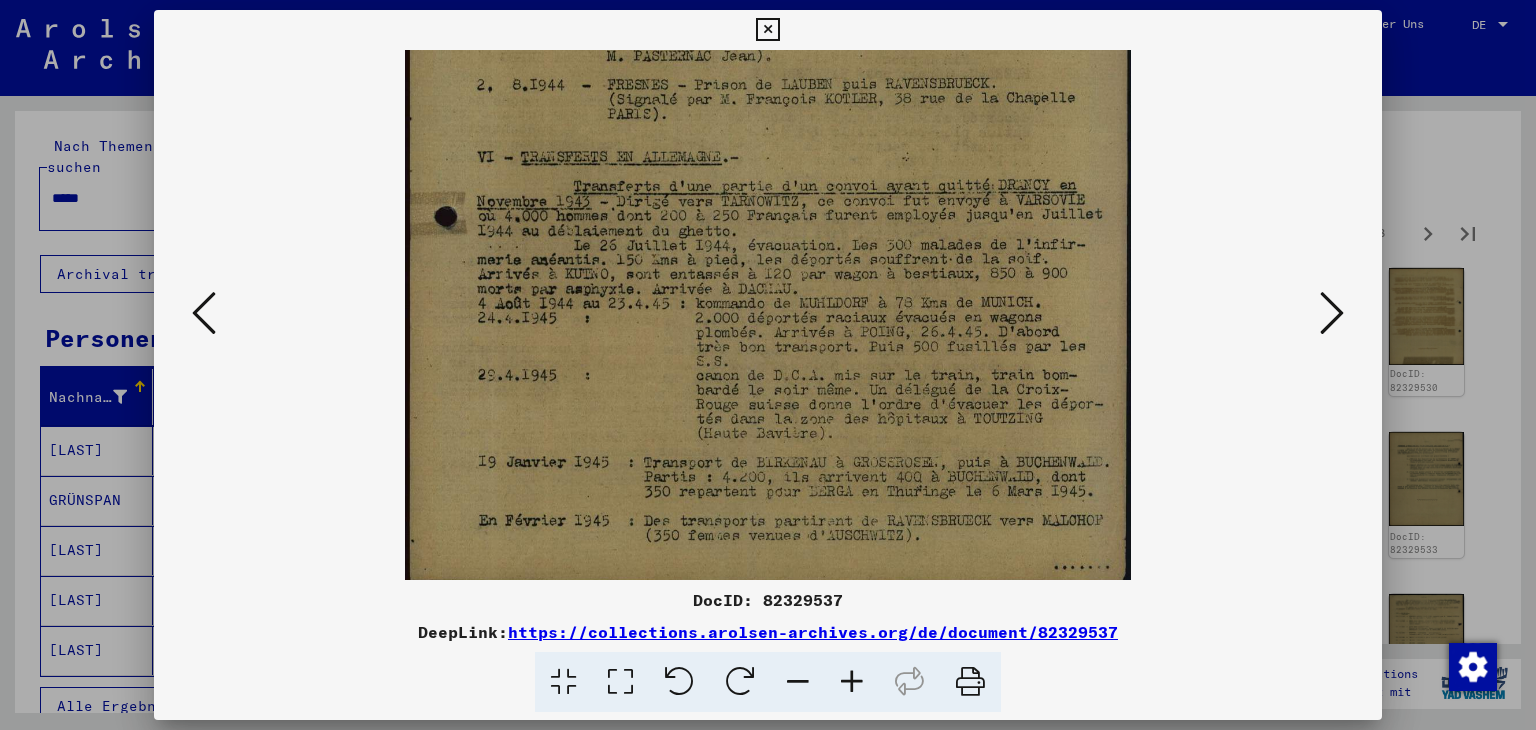 scroll, scrollTop: 400, scrollLeft: 0, axis: vertical 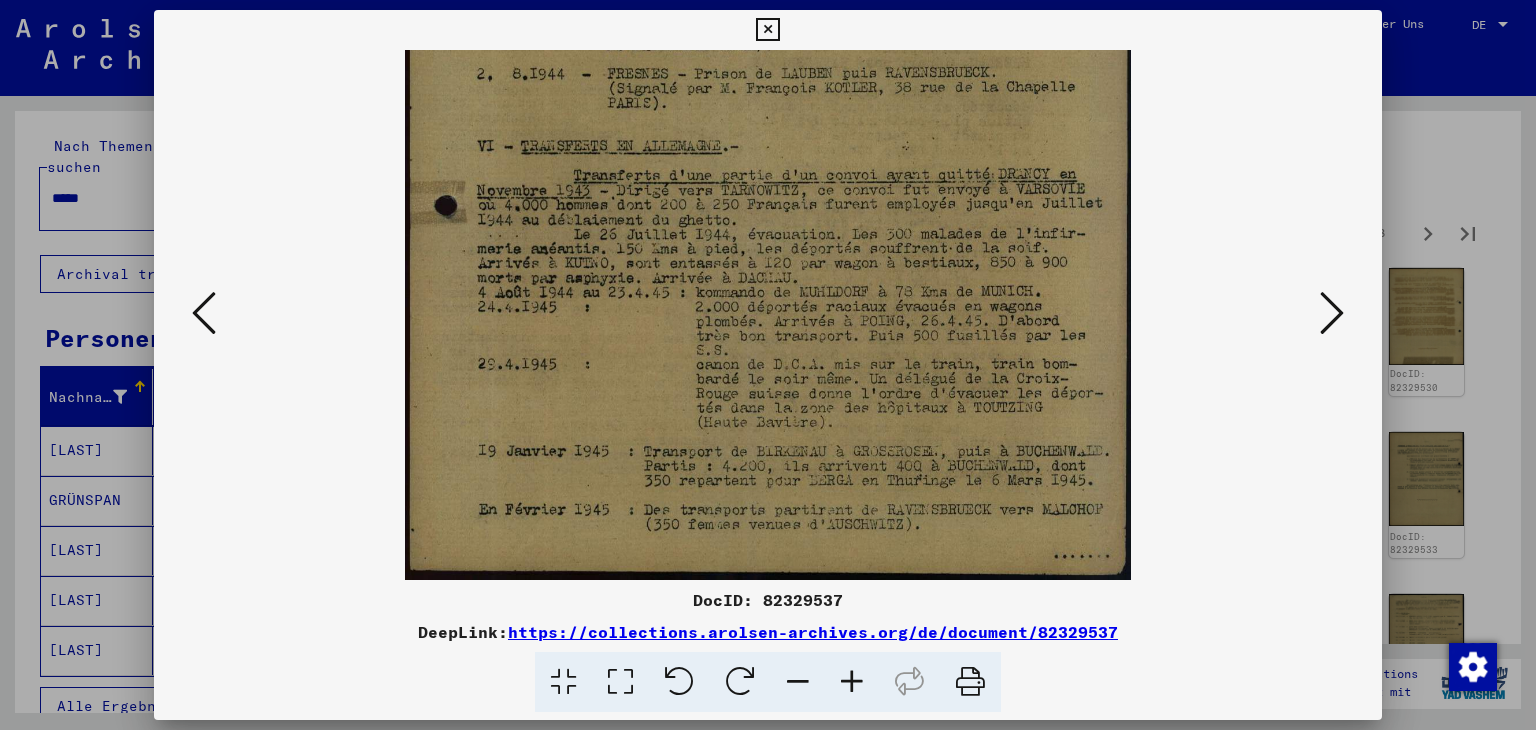 drag, startPoint x: 891, startPoint y: 452, endPoint x: 869, endPoint y: 325, distance: 128.89143 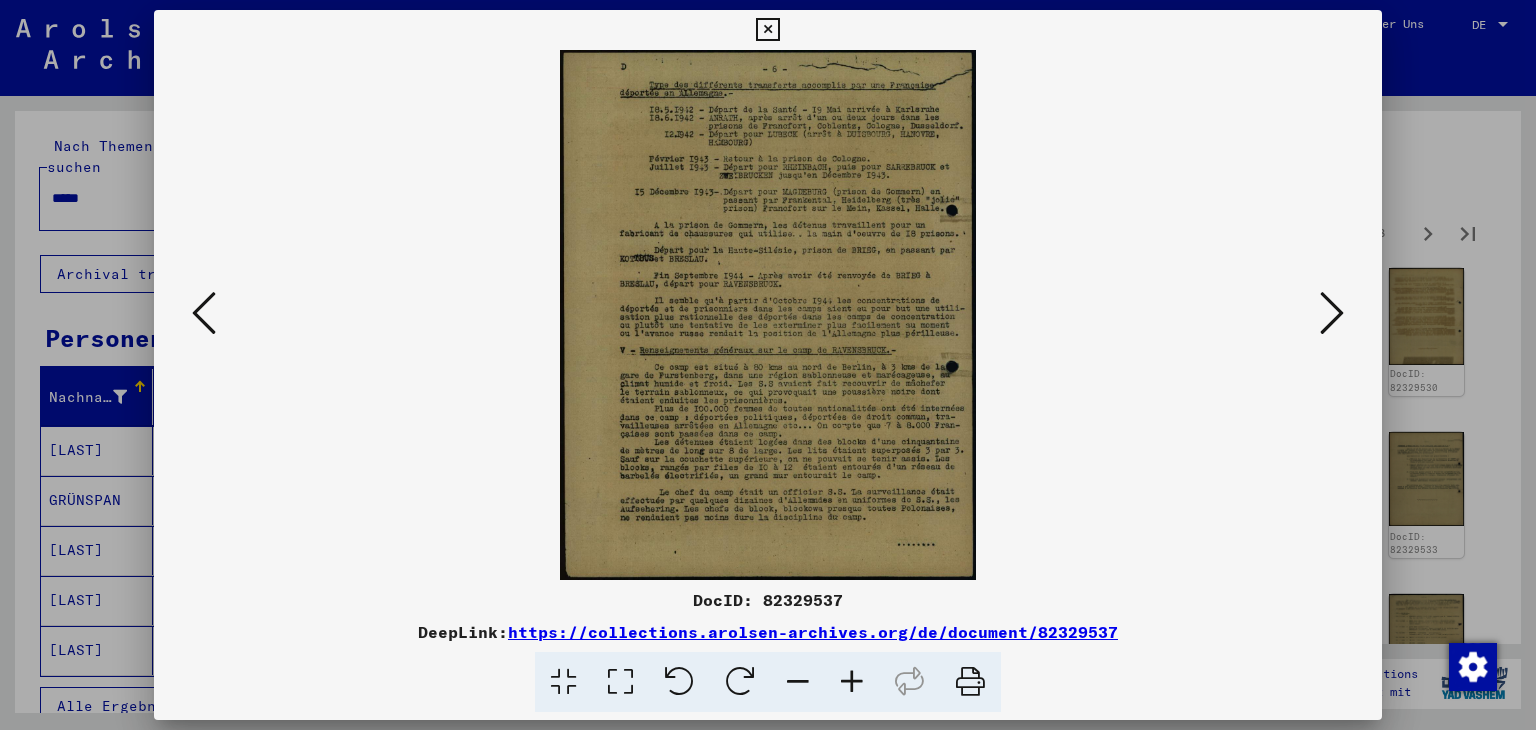 scroll, scrollTop: 0, scrollLeft: 0, axis: both 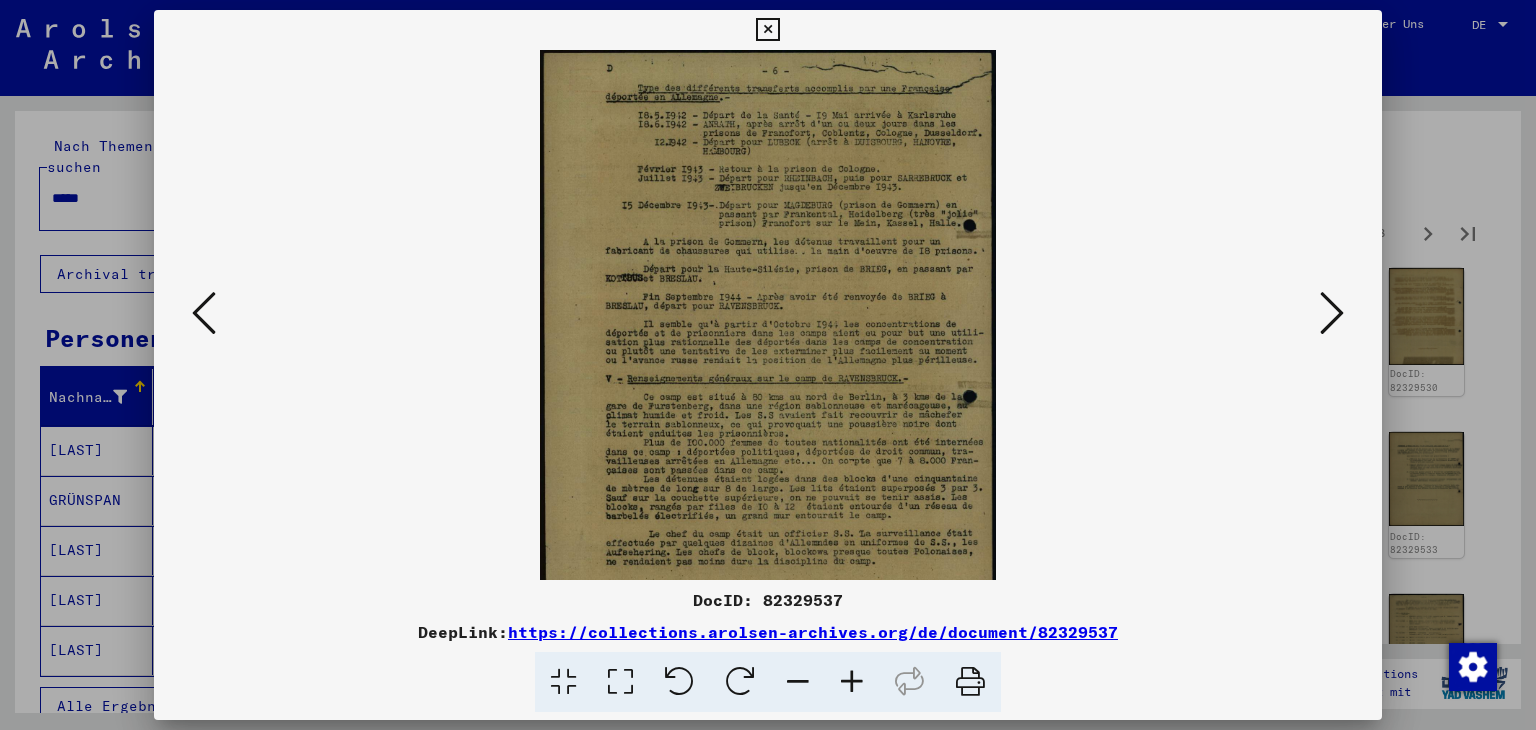click at bounding box center [852, 682] 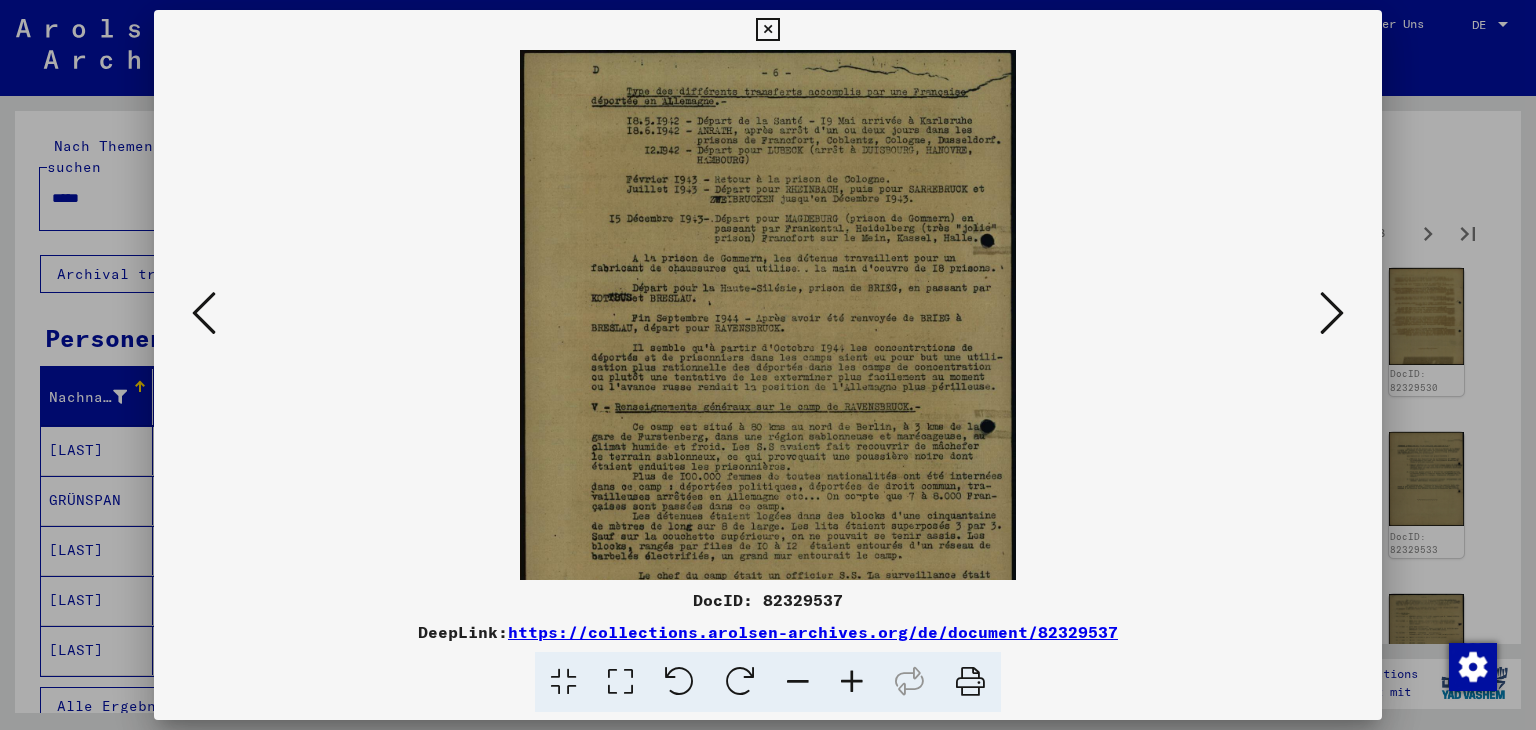 click at bounding box center (852, 682) 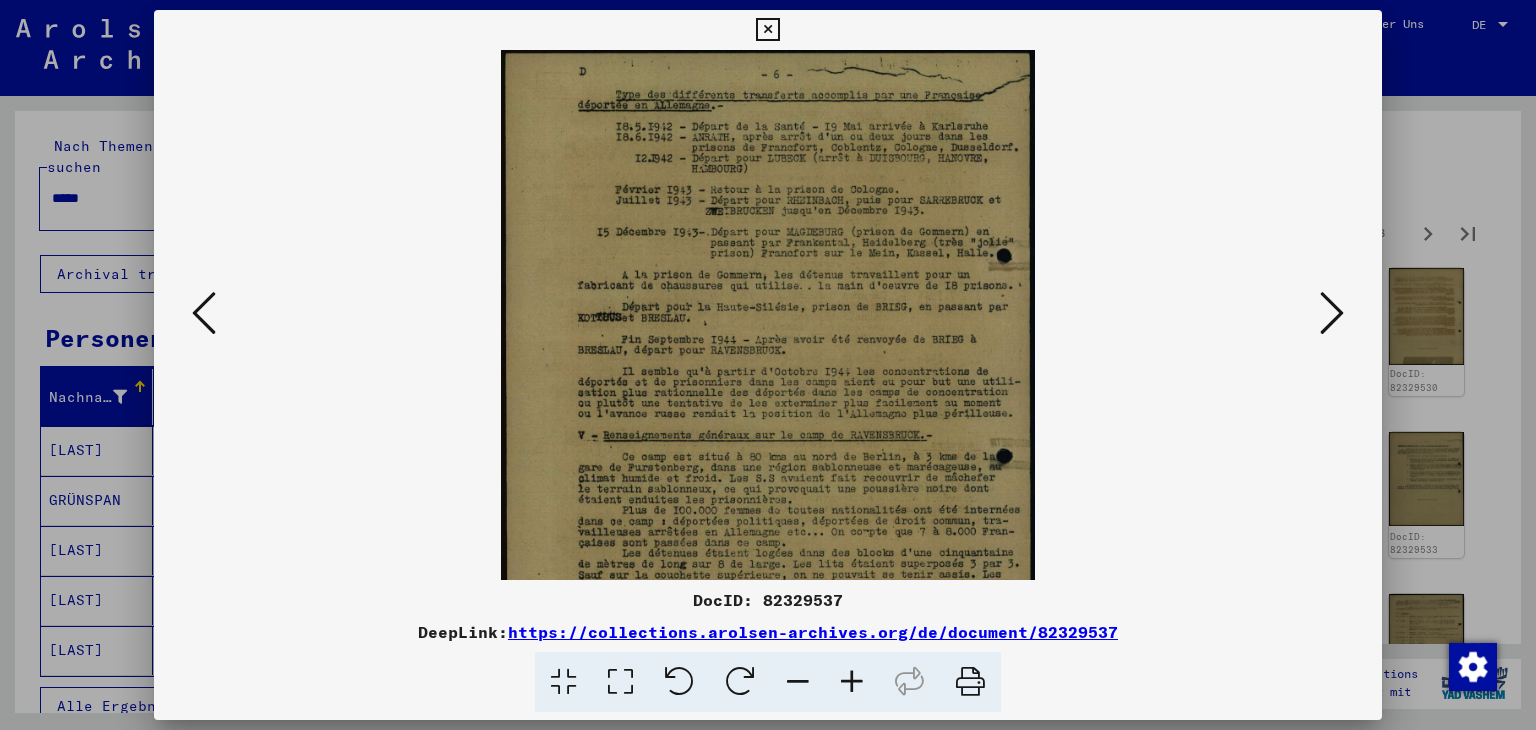 click at bounding box center (852, 682) 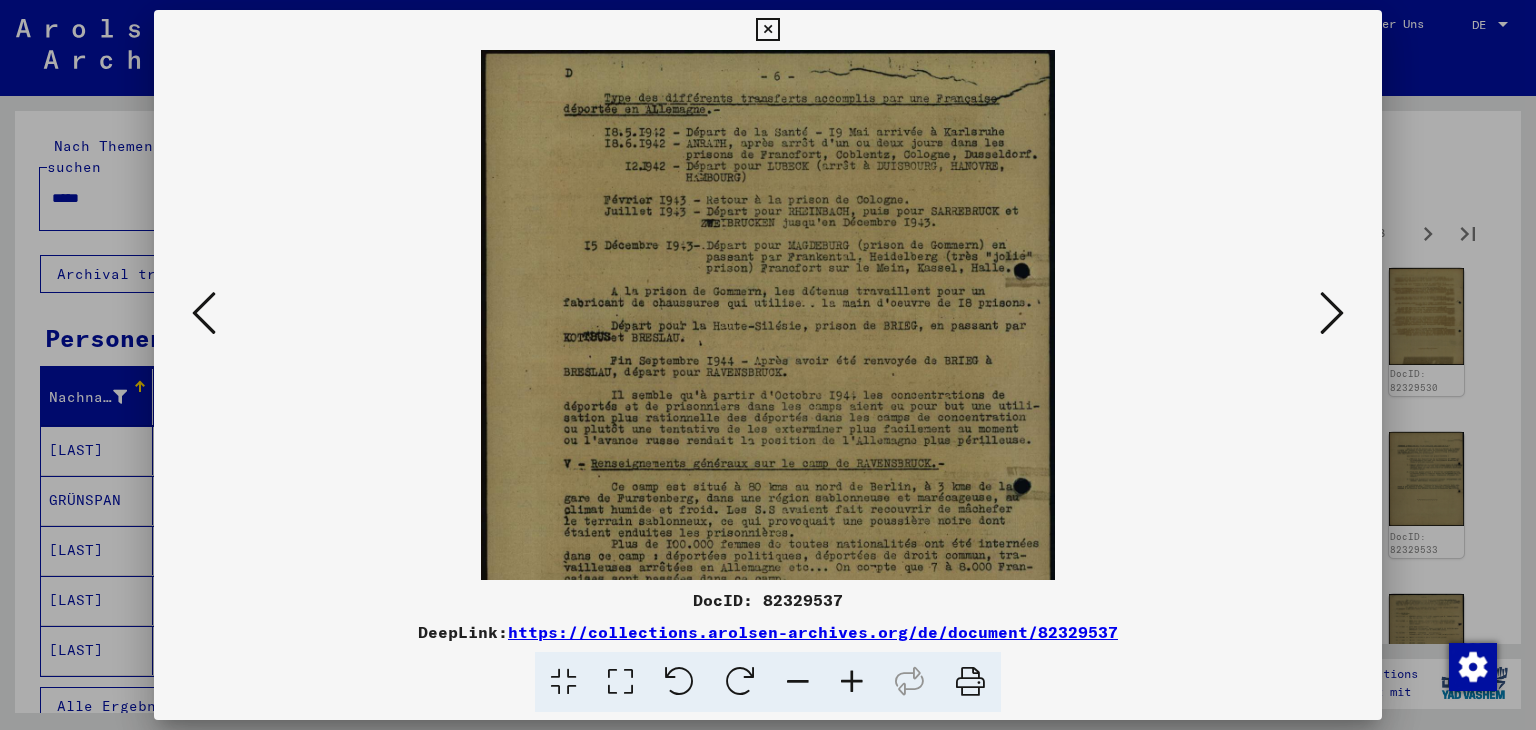 click at bounding box center [852, 682] 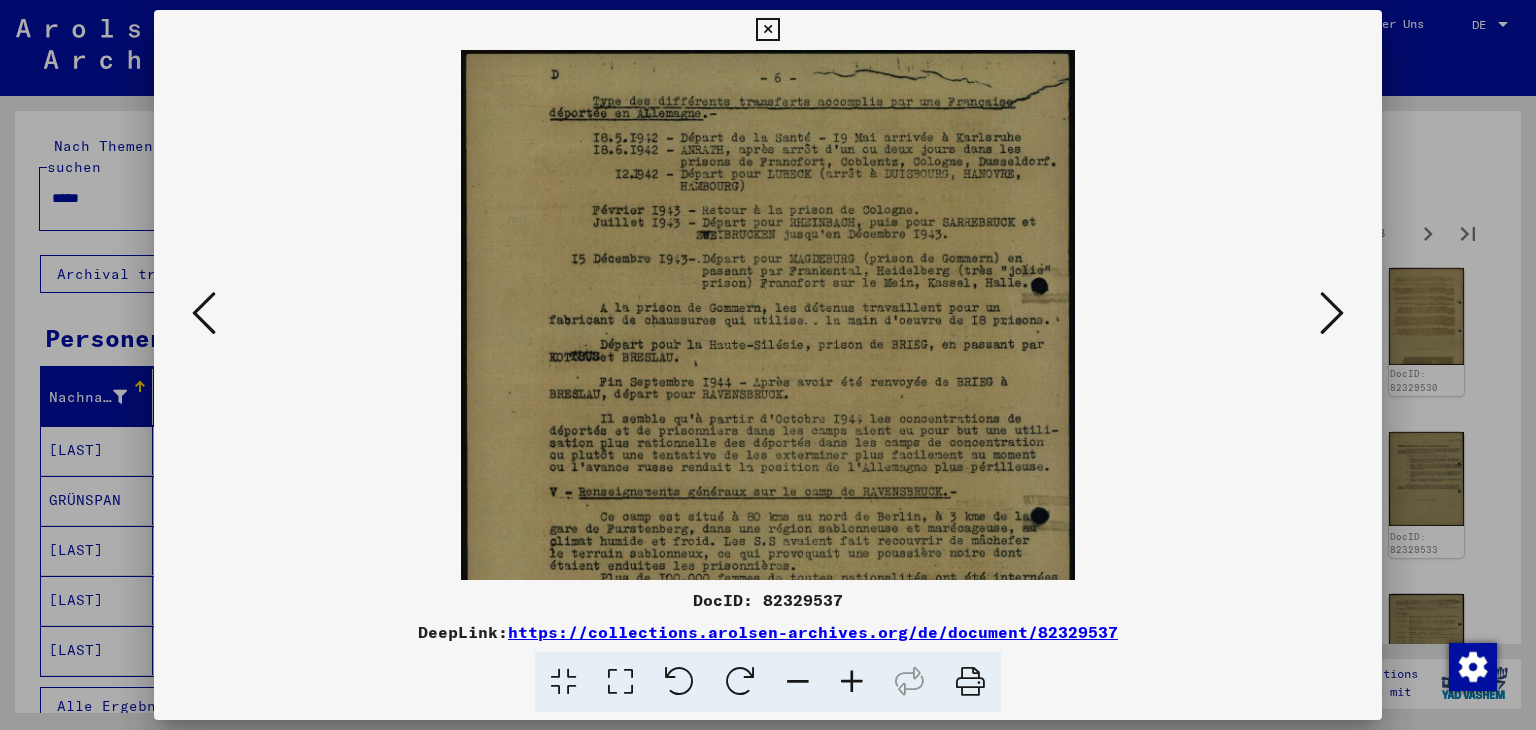 click at bounding box center (852, 682) 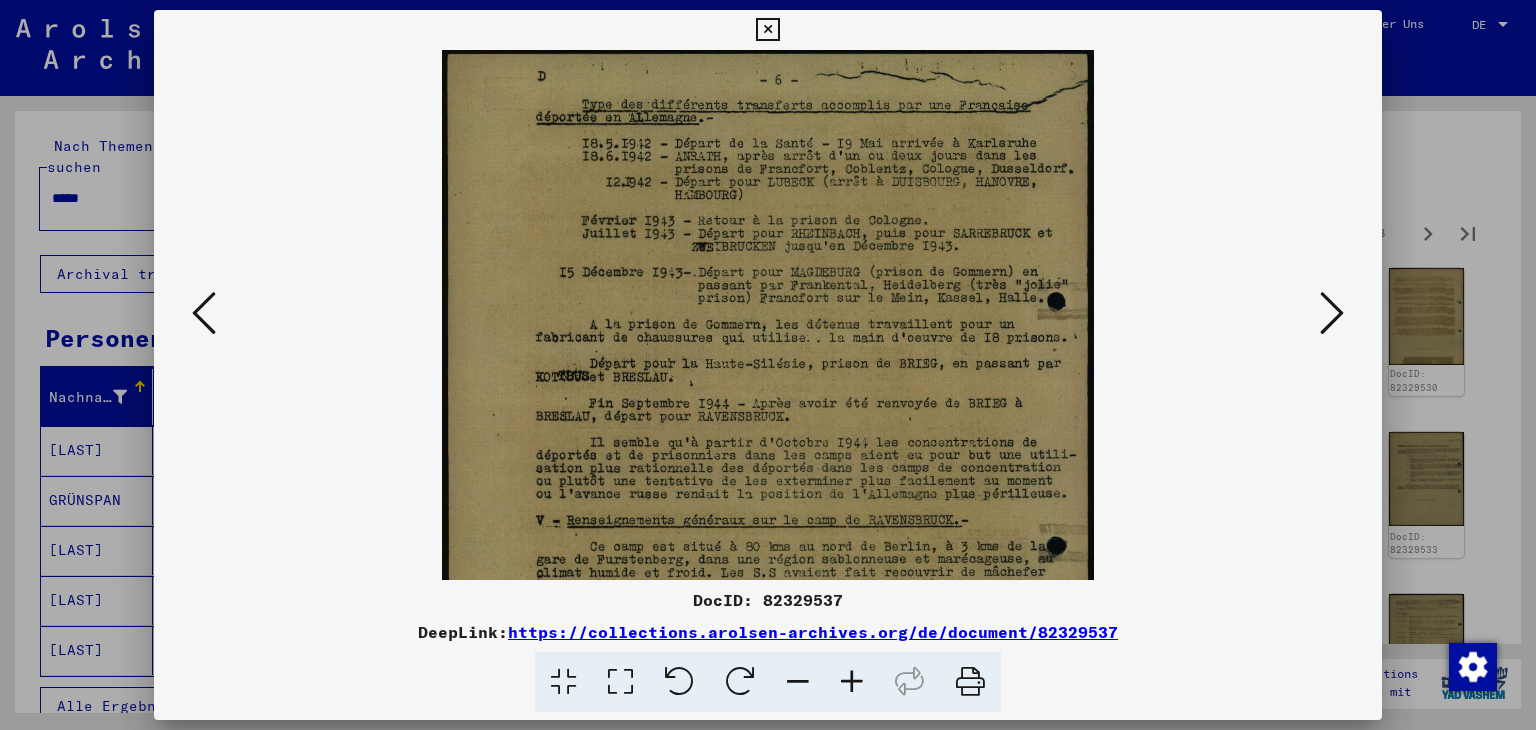 click at bounding box center [852, 682] 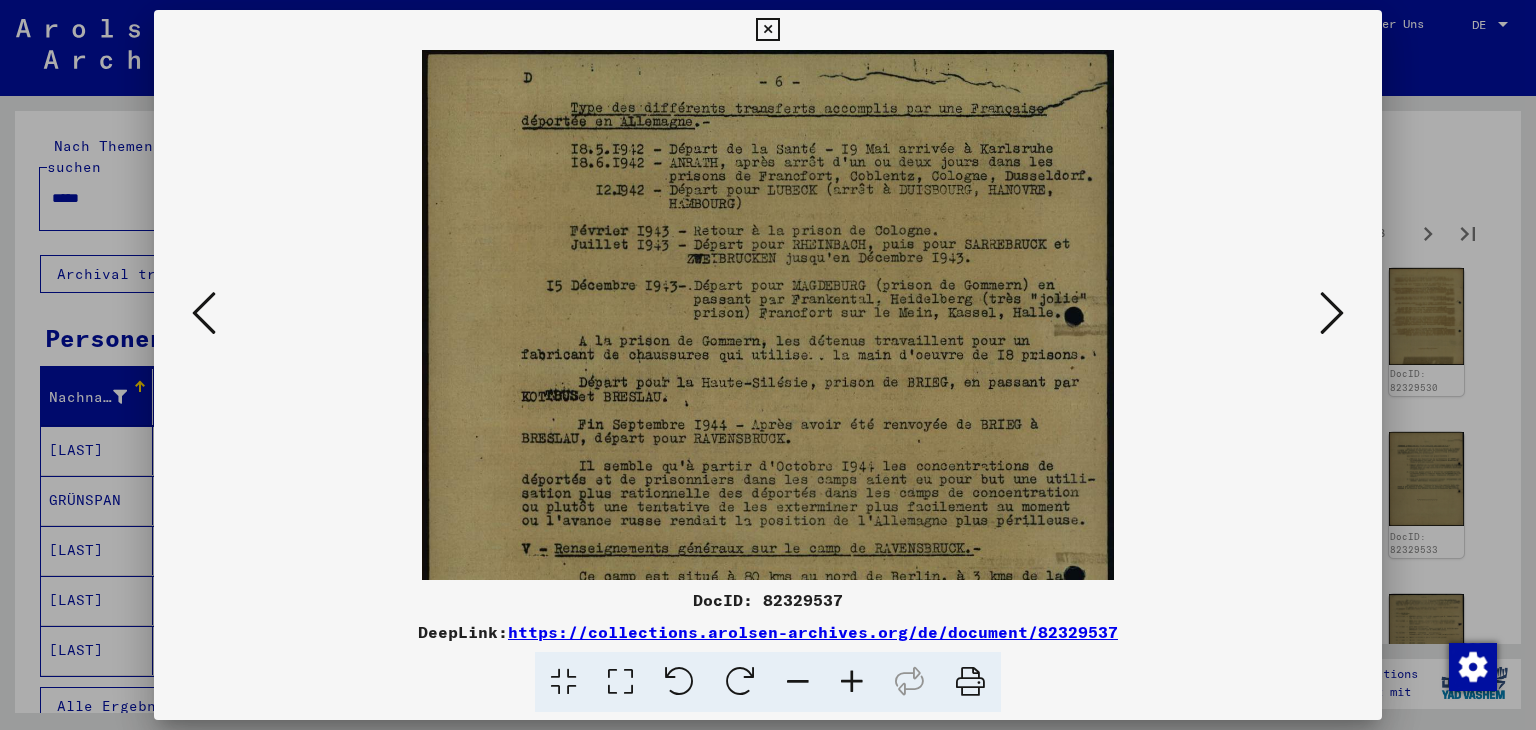 click at bounding box center [852, 682] 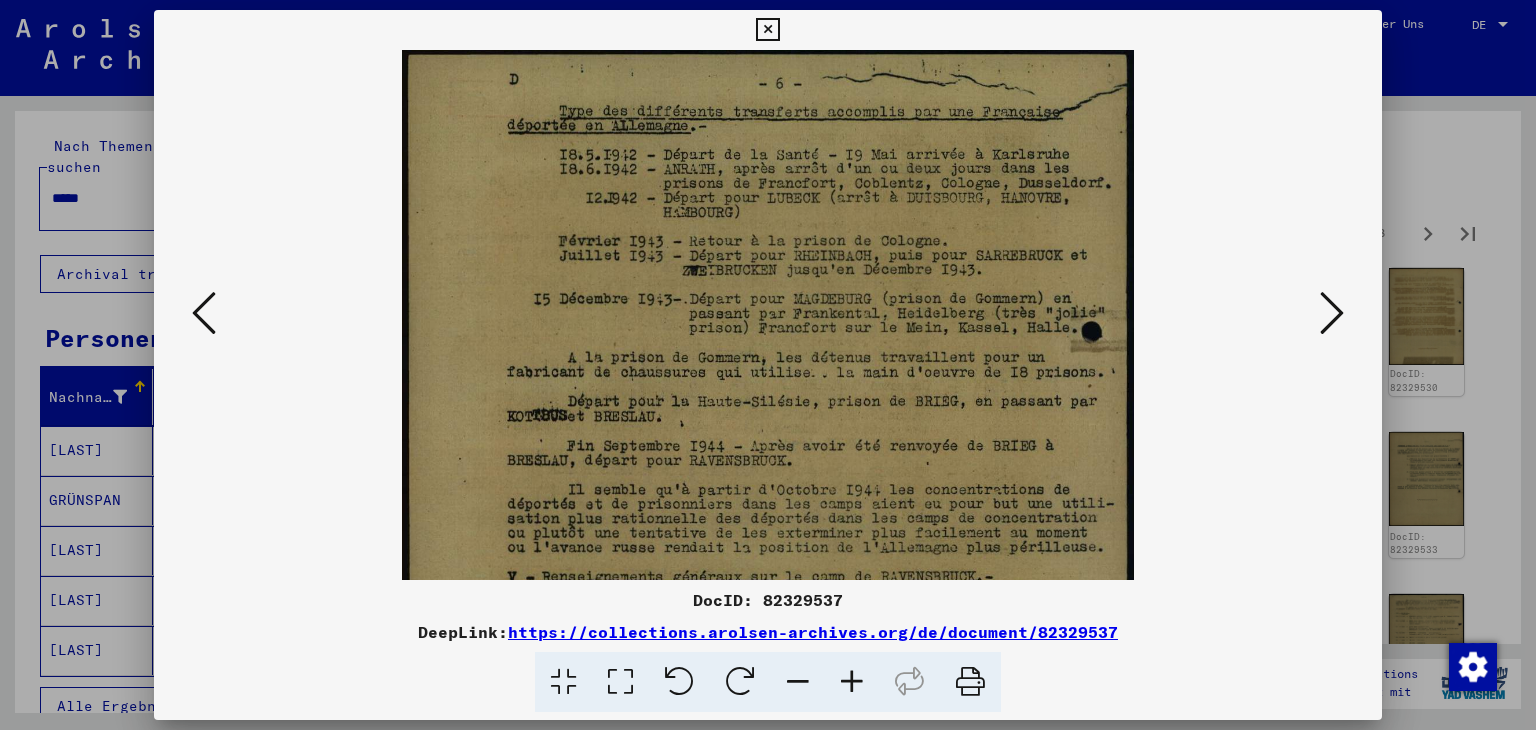 click at bounding box center [852, 682] 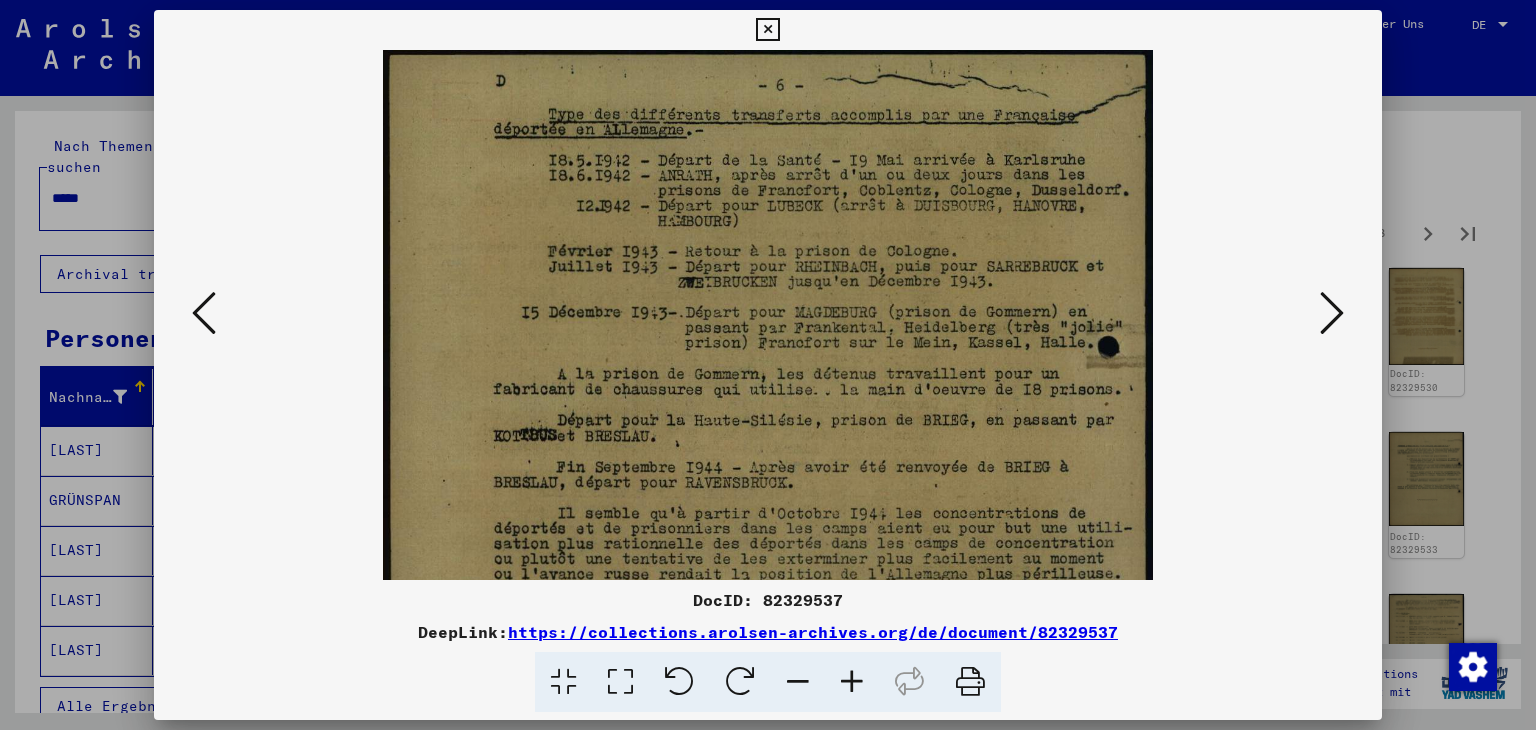 click at bounding box center (852, 682) 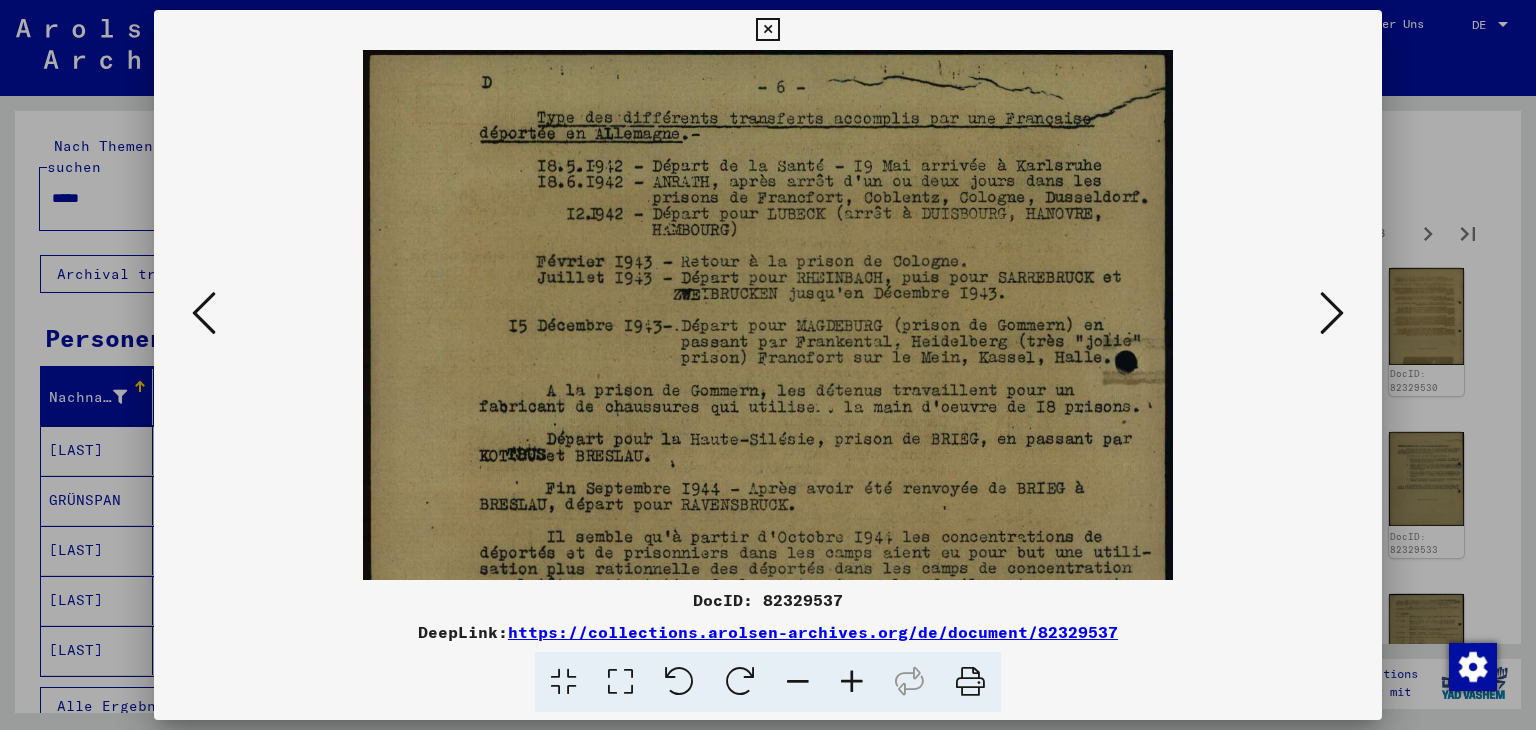 click at bounding box center (852, 682) 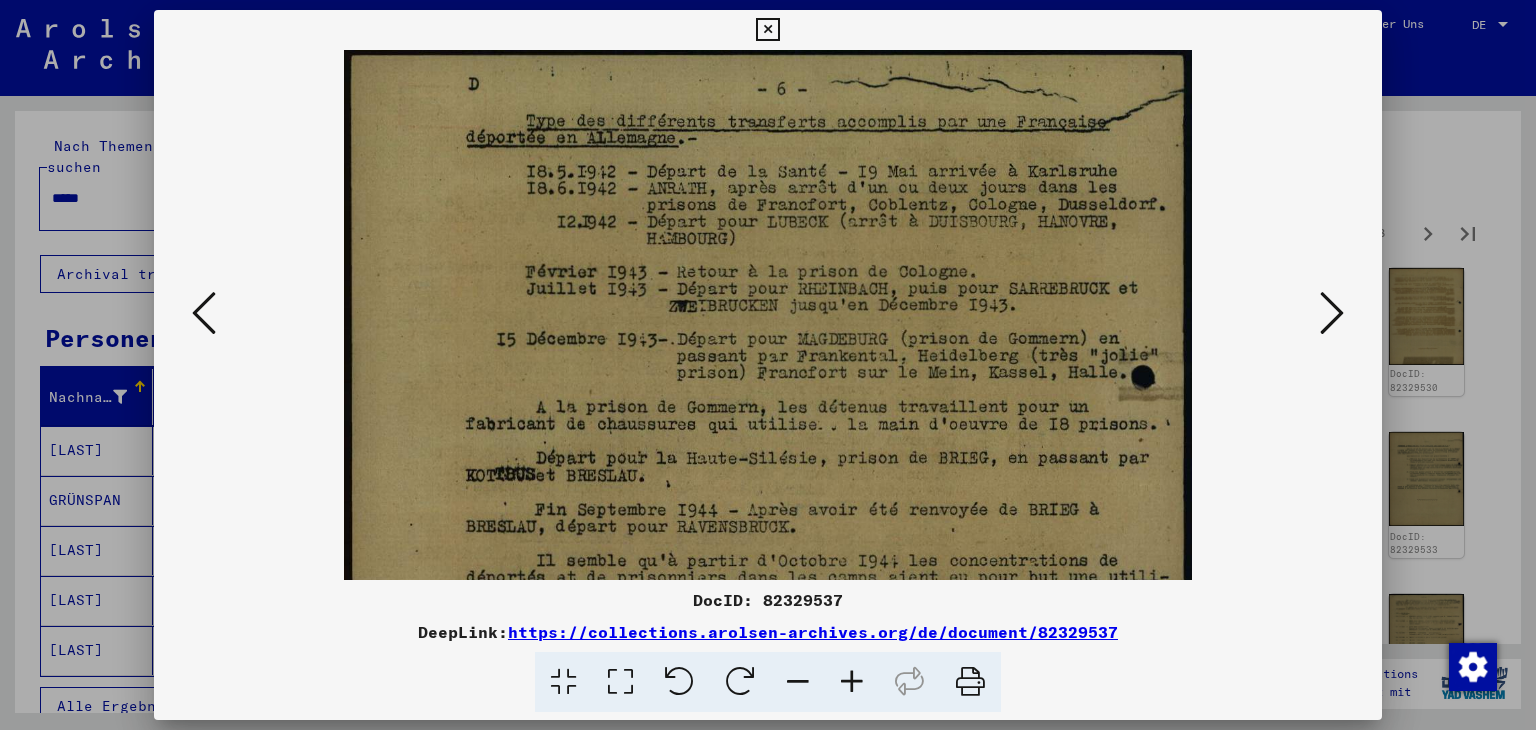 click at bounding box center [852, 682] 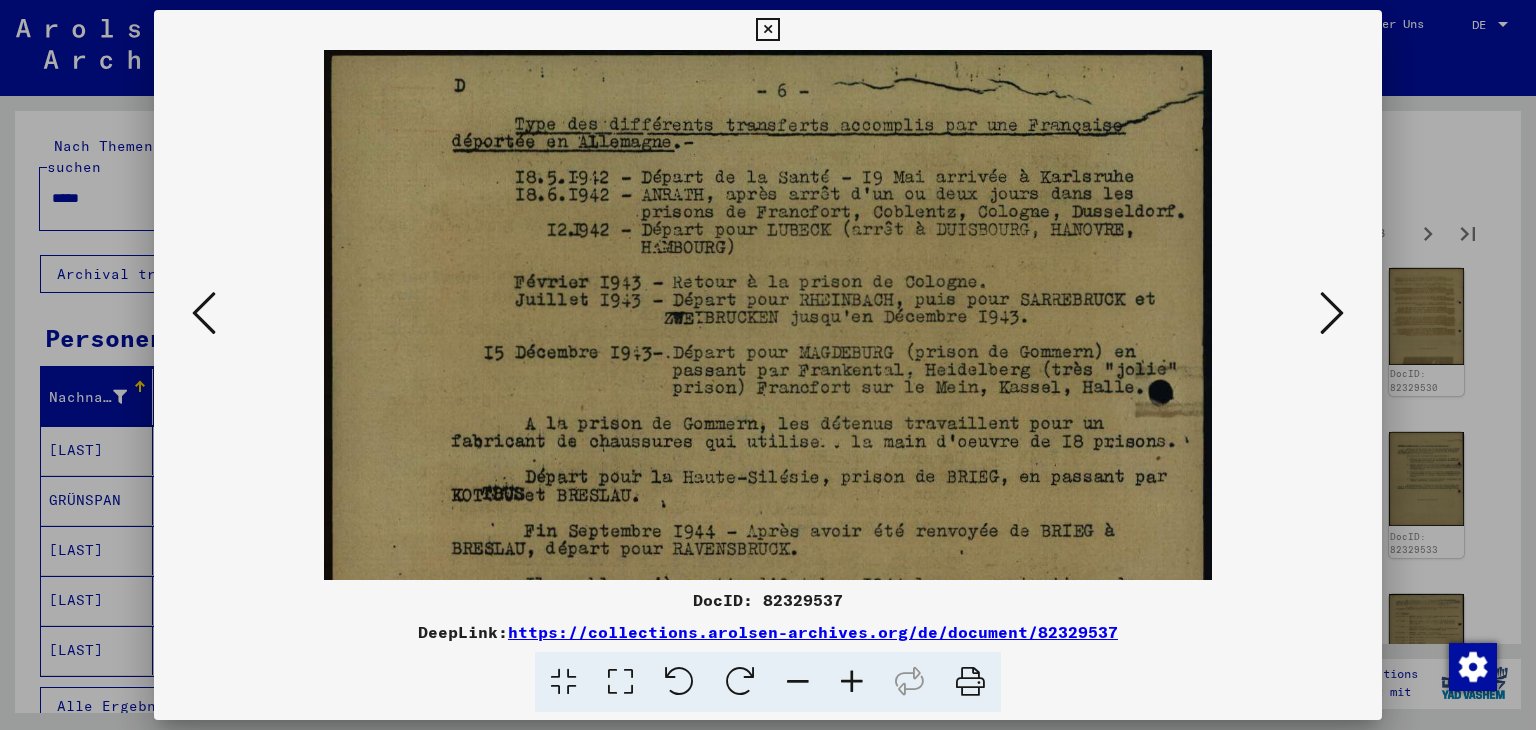 click at bounding box center [852, 682] 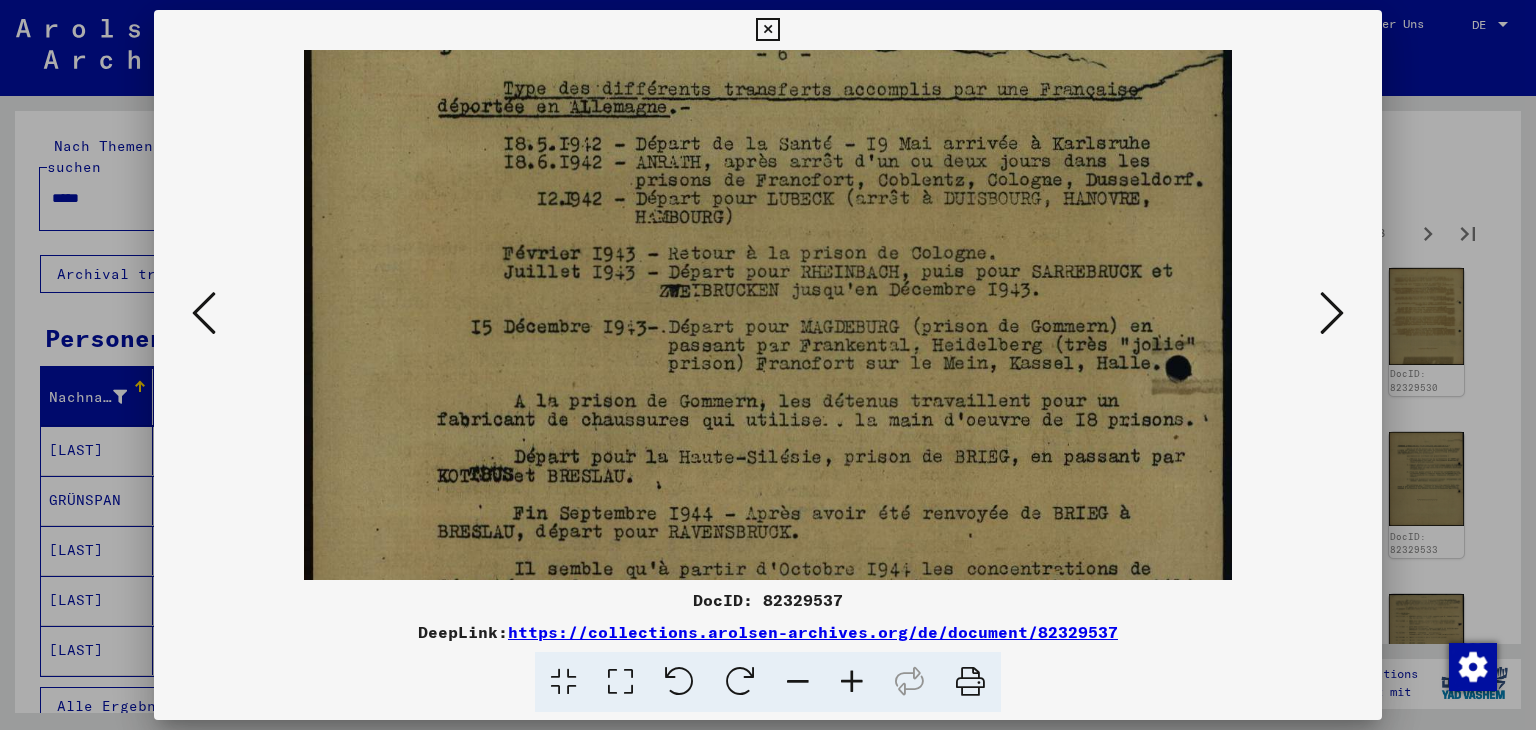 scroll, scrollTop: 40, scrollLeft: 0, axis: vertical 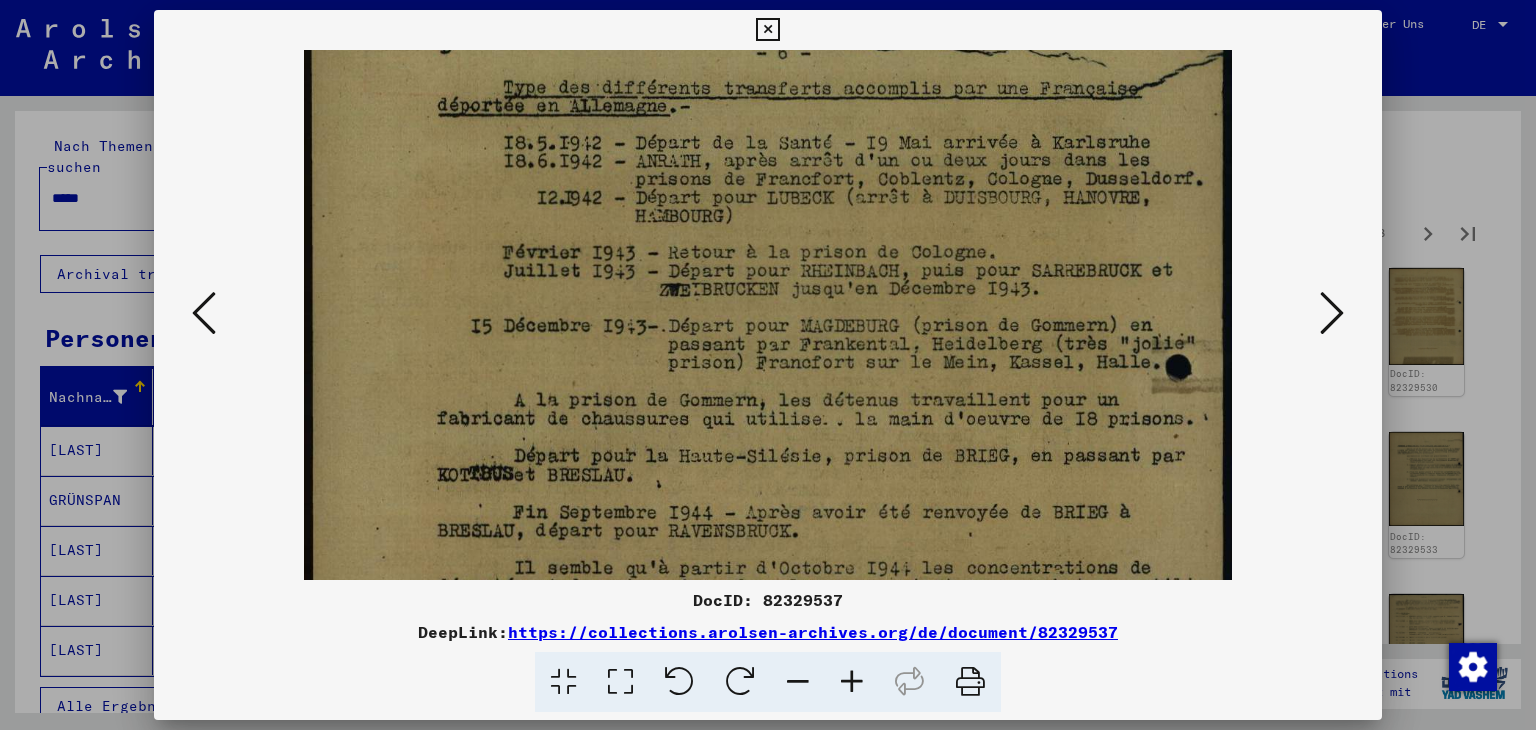 drag, startPoint x: 936, startPoint y: 461, endPoint x: 924, endPoint y: 425, distance: 37.94733 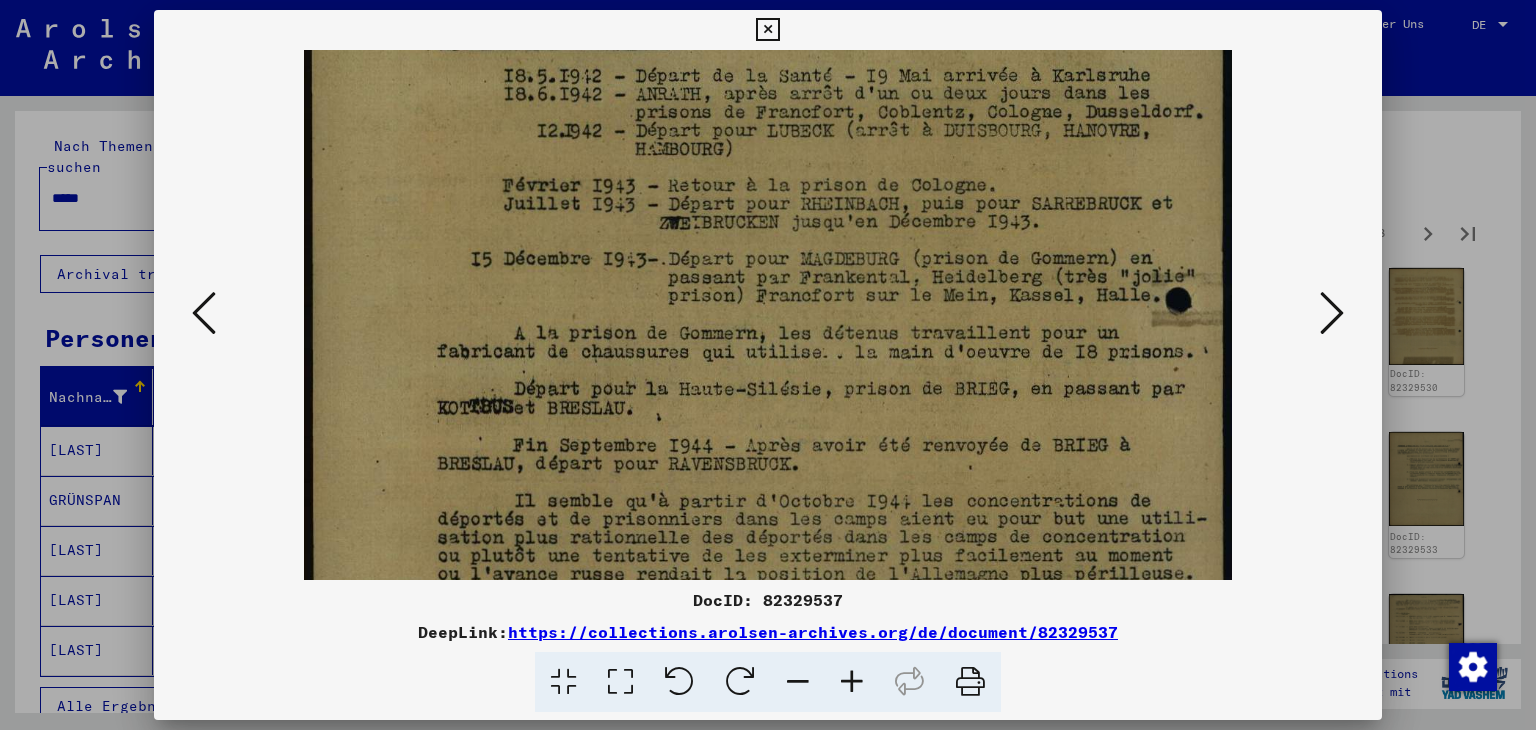 scroll, scrollTop: 108, scrollLeft: 0, axis: vertical 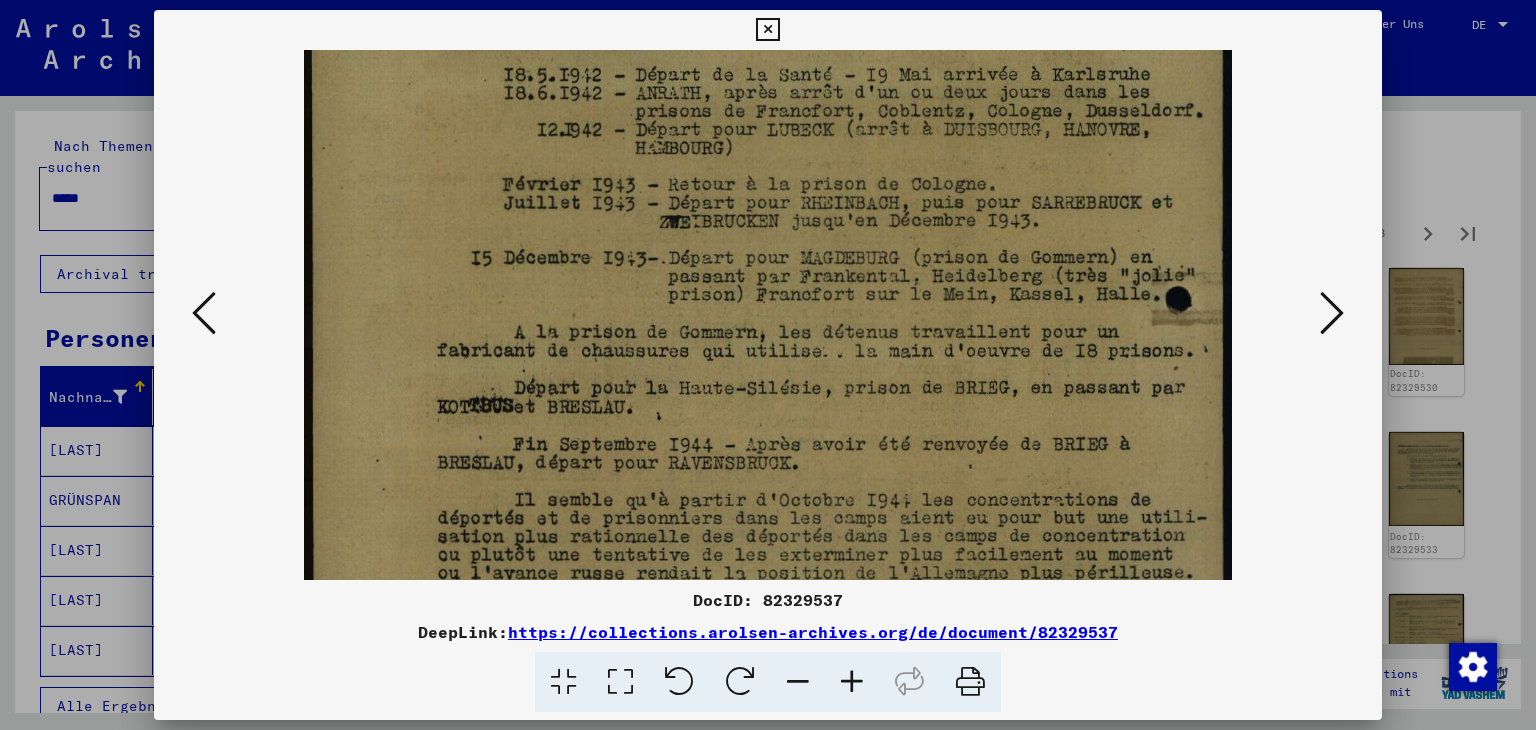 drag, startPoint x: 921, startPoint y: 421, endPoint x: 907, endPoint y: 357, distance: 65.51336 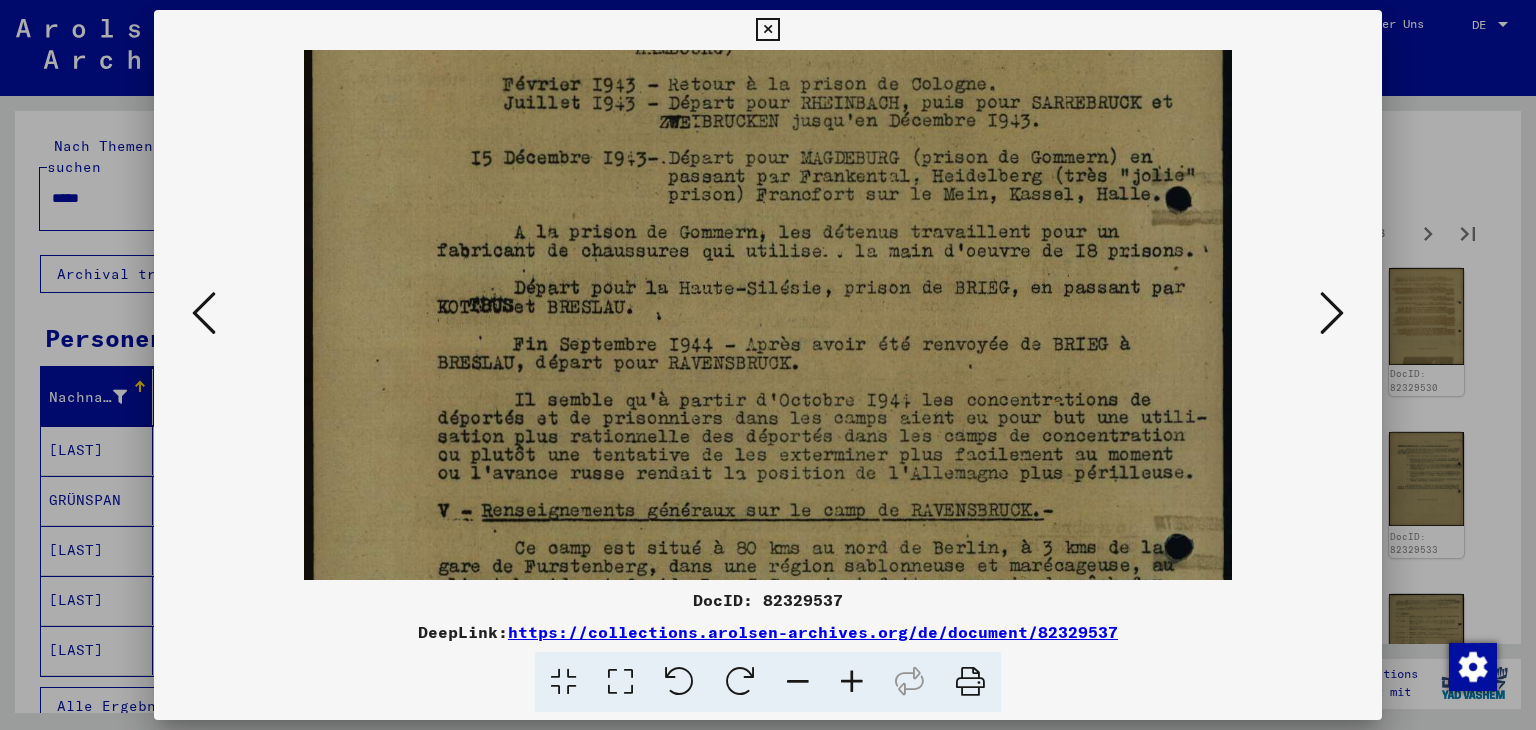 scroll, scrollTop: 210, scrollLeft: 0, axis: vertical 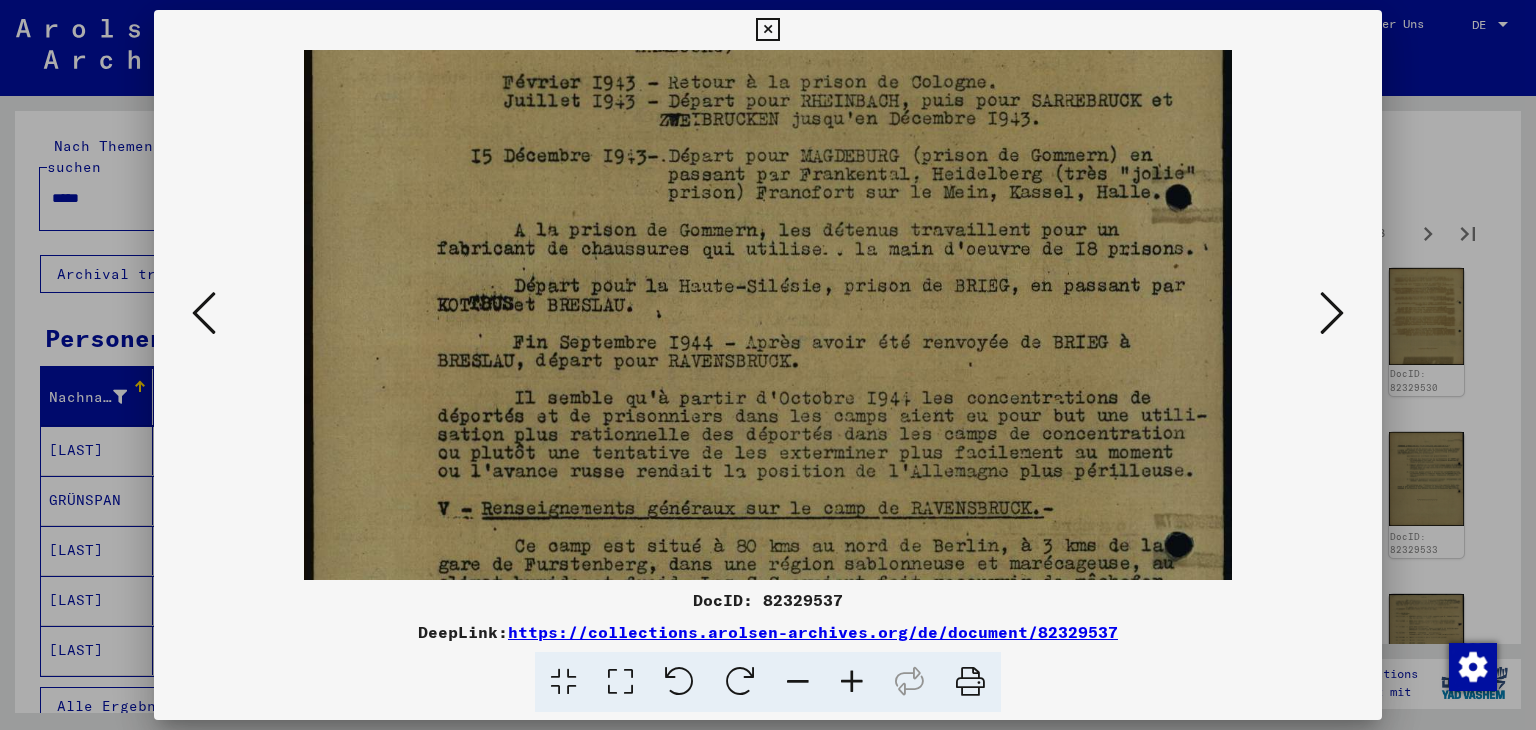 drag, startPoint x: 944, startPoint y: 446, endPoint x: 931, endPoint y: 353, distance: 93.904205 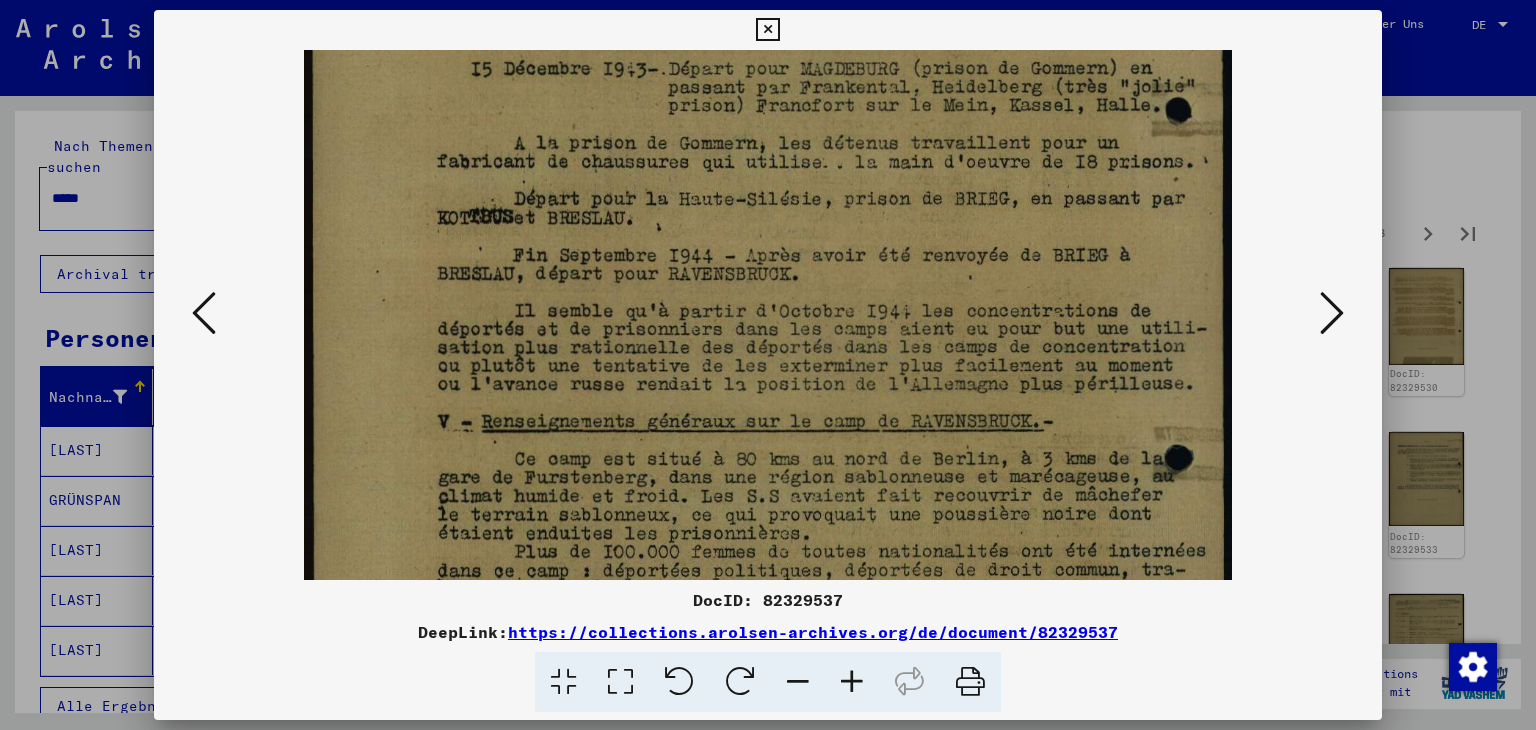 scroll, scrollTop: 299, scrollLeft: 0, axis: vertical 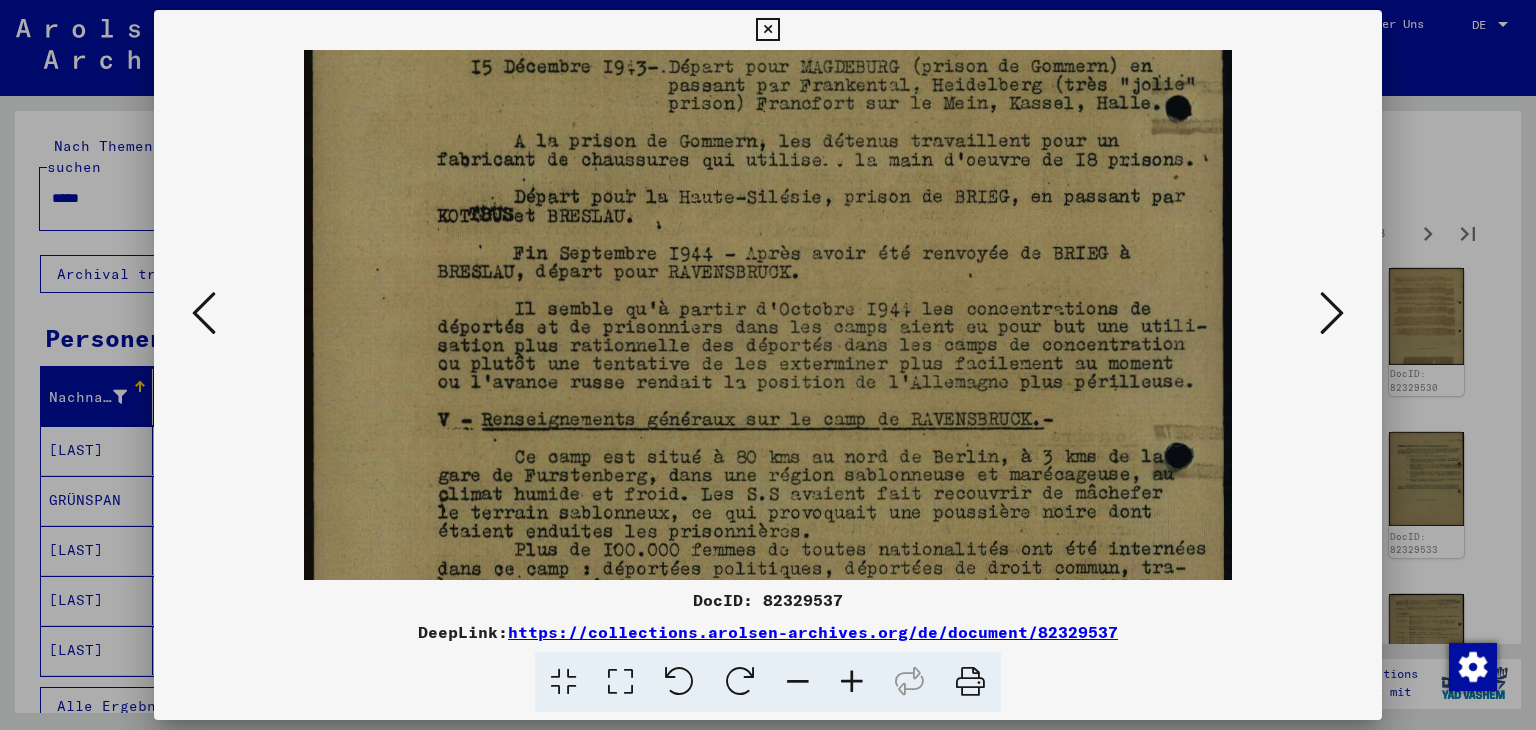 drag, startPoint x: 1037, startPoint y: 373, endPoint x: 1023, endPoint y: 299, distance: 75.31268 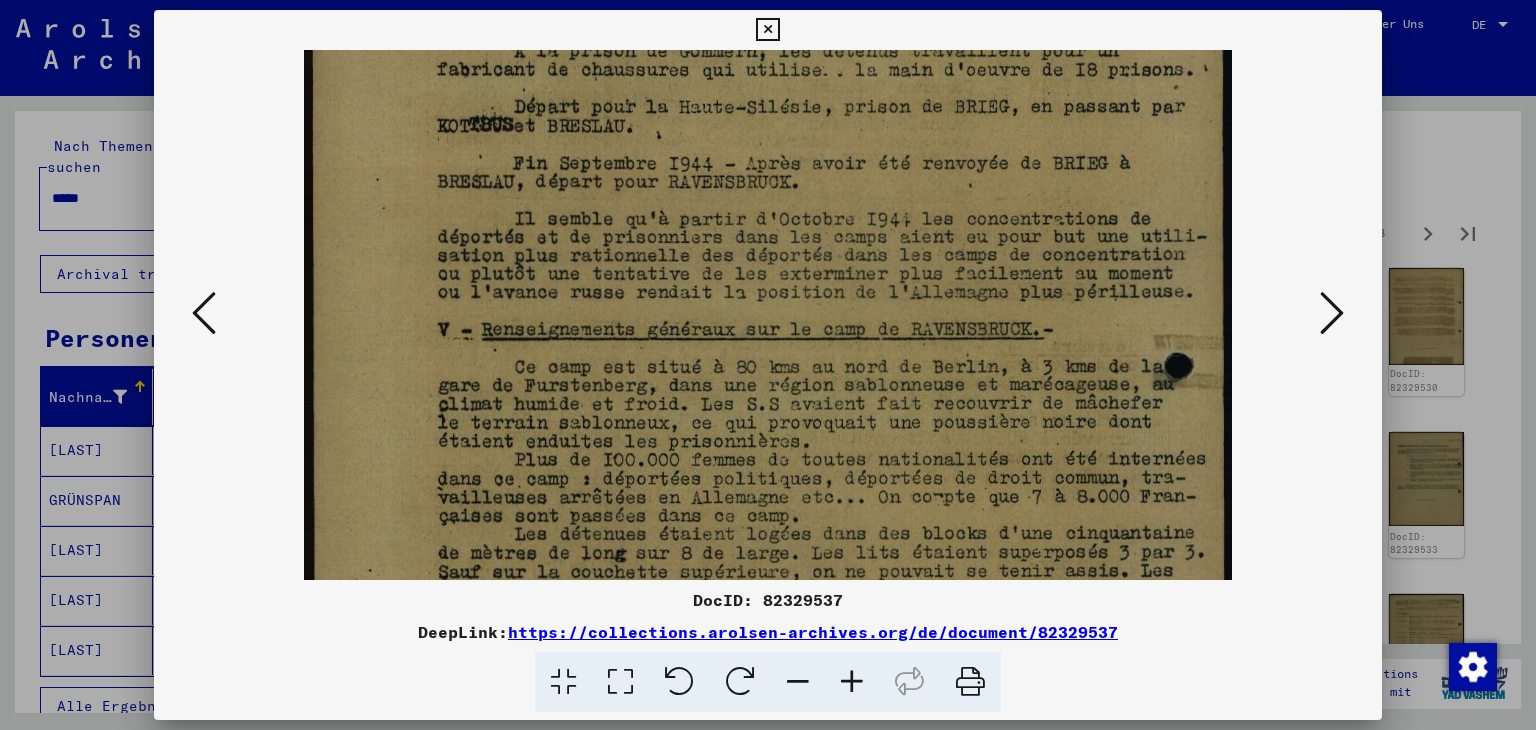 scroll, scrollTop: 396, scrollLeft: 0, axis: vertical 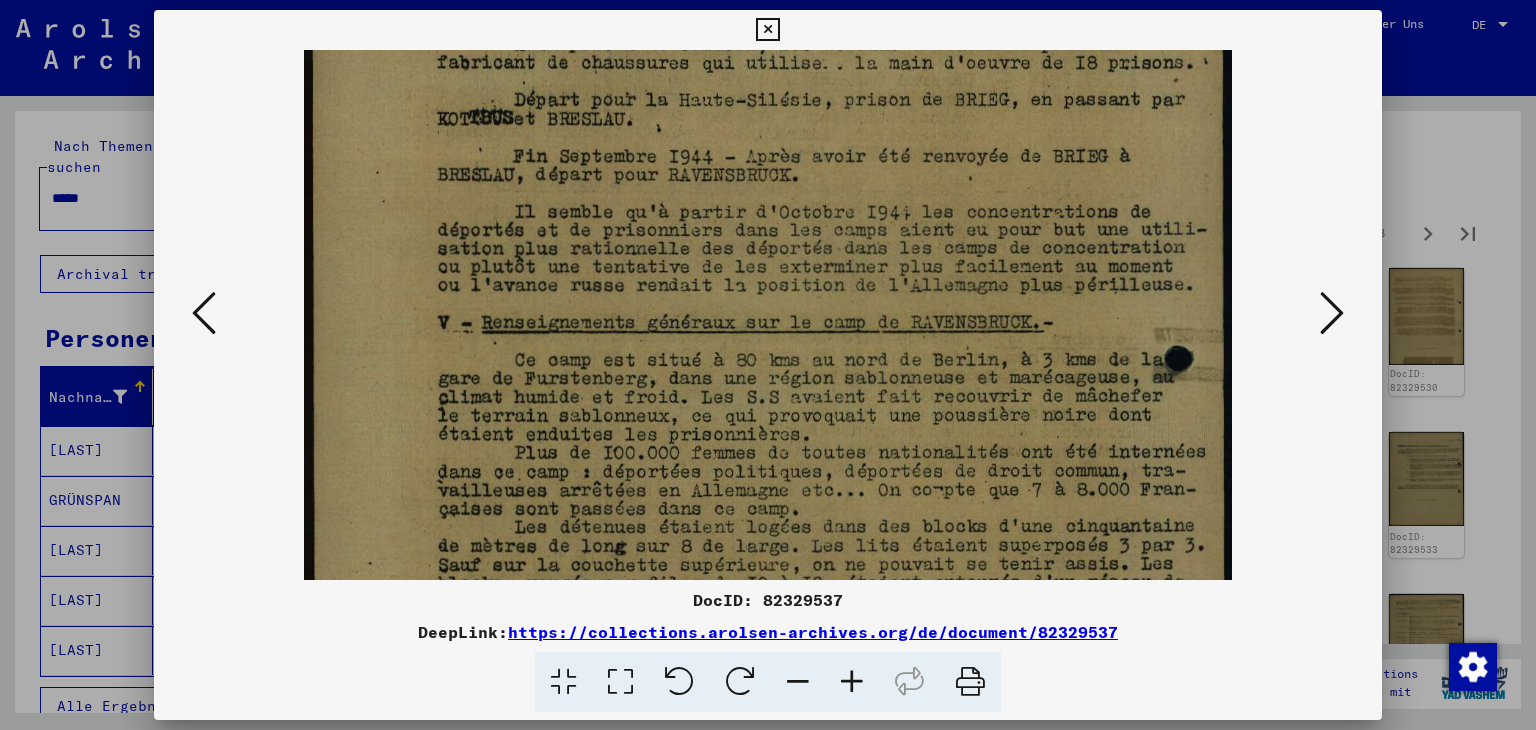 drag, startPoint x: 1031, startPoint y: 384, endPoint x: 1013, endPoint y: 298, distance: 87.86353 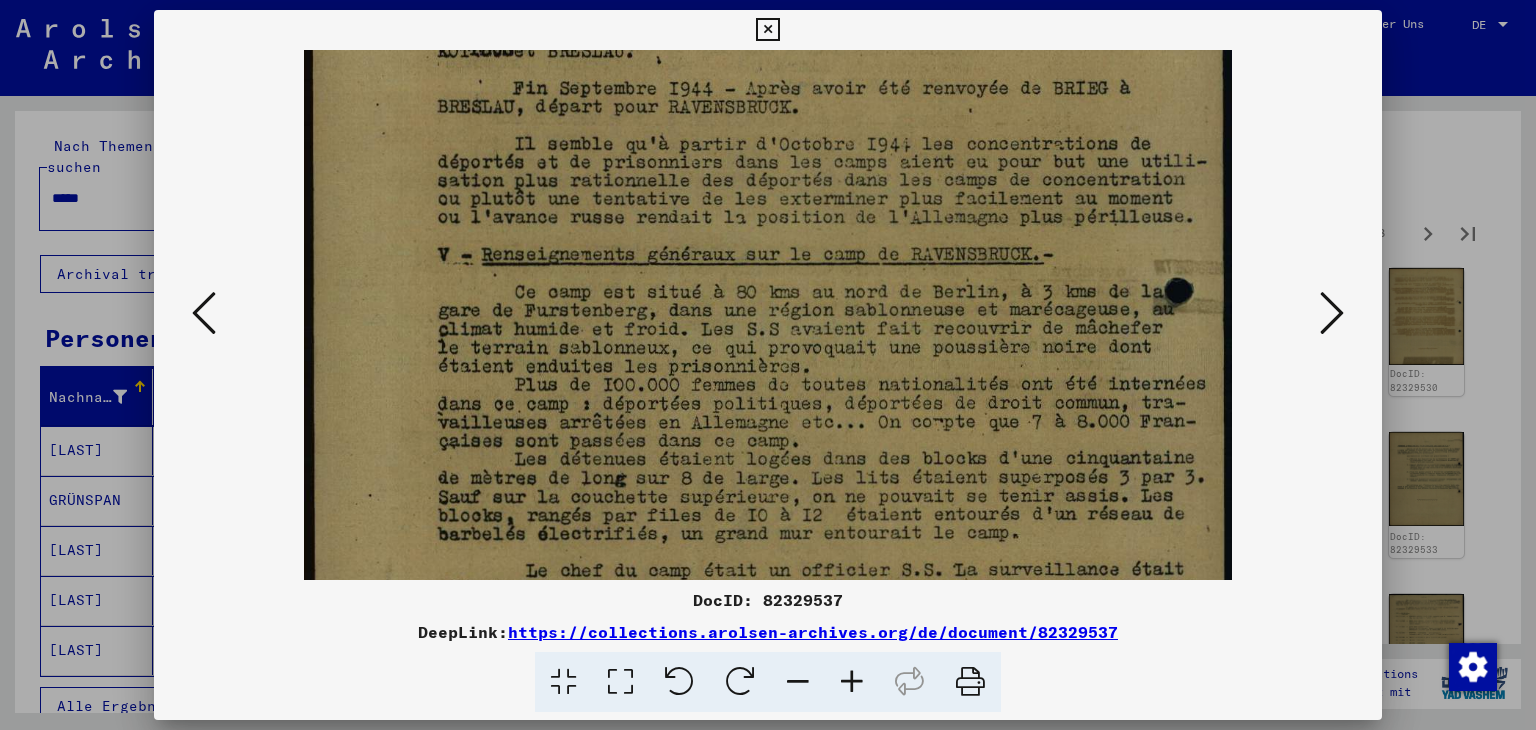 scroll, scrollTop: 474, scrollLeft: 0, axis: vertical 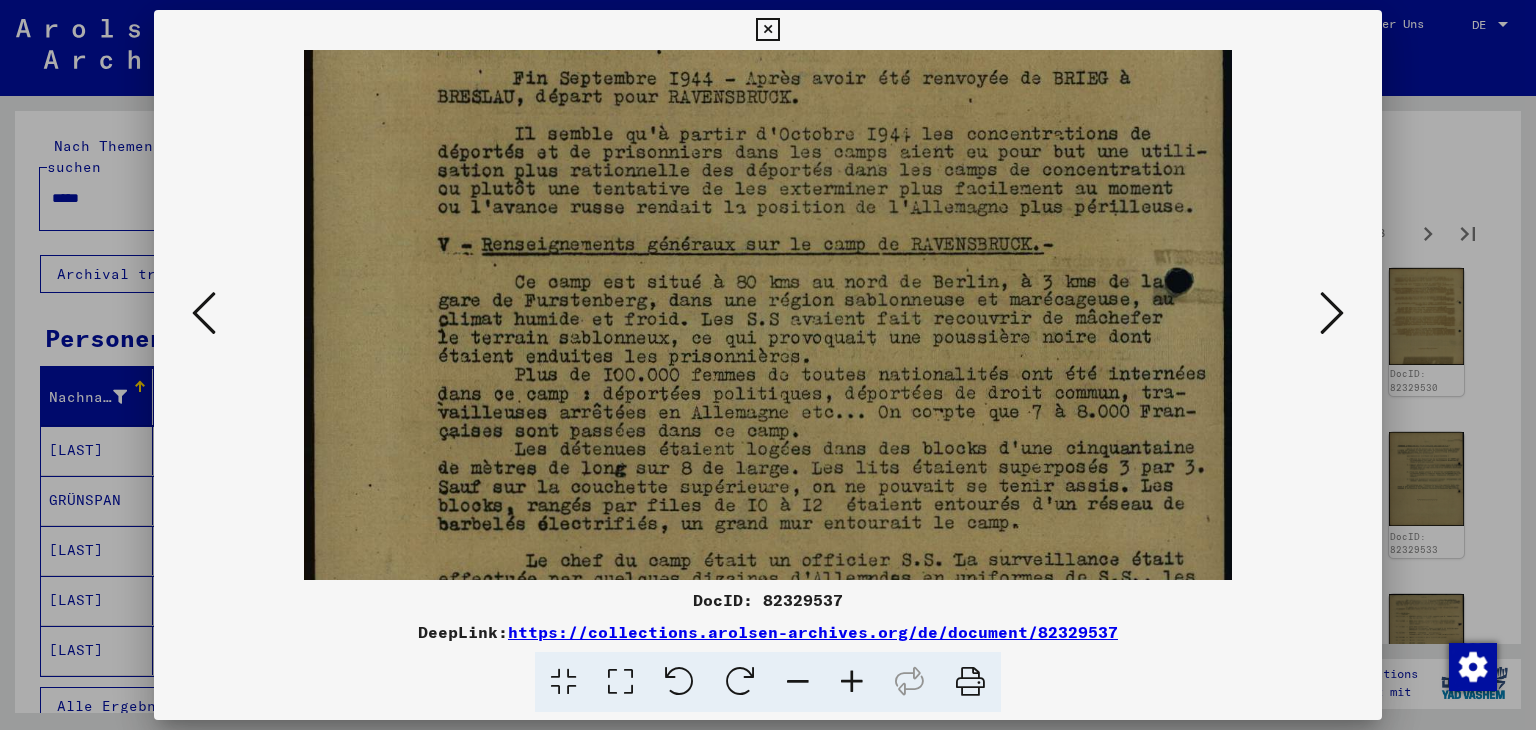 drag, startPoint x: 1036, startPoint y: 421, endPoint x: 1023, endPoint y: 345, distance: 77.10383 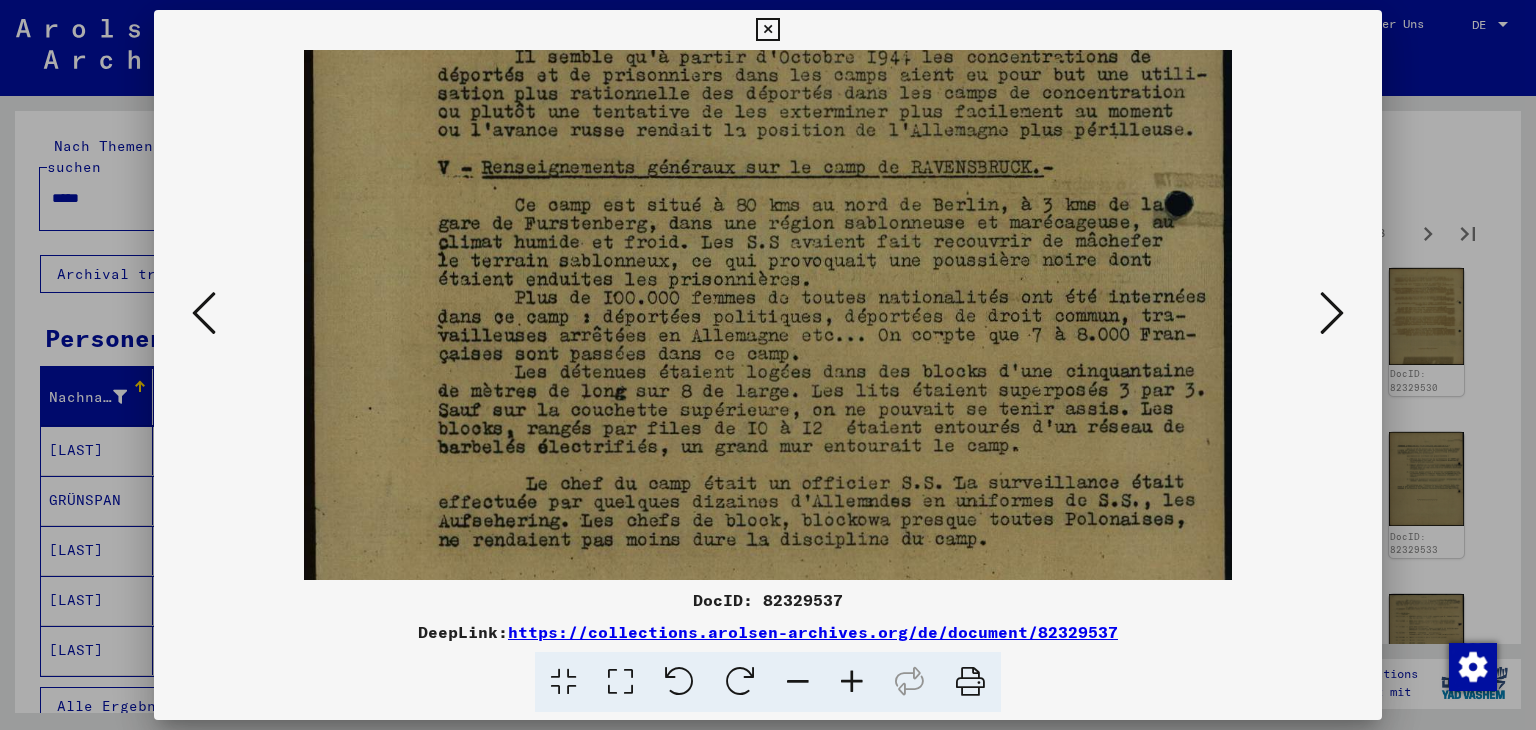 drag, startPoint x: 1042, startPoint y: 465, endPoint x: 1037, endPoint y: 398, distance: 67.18631 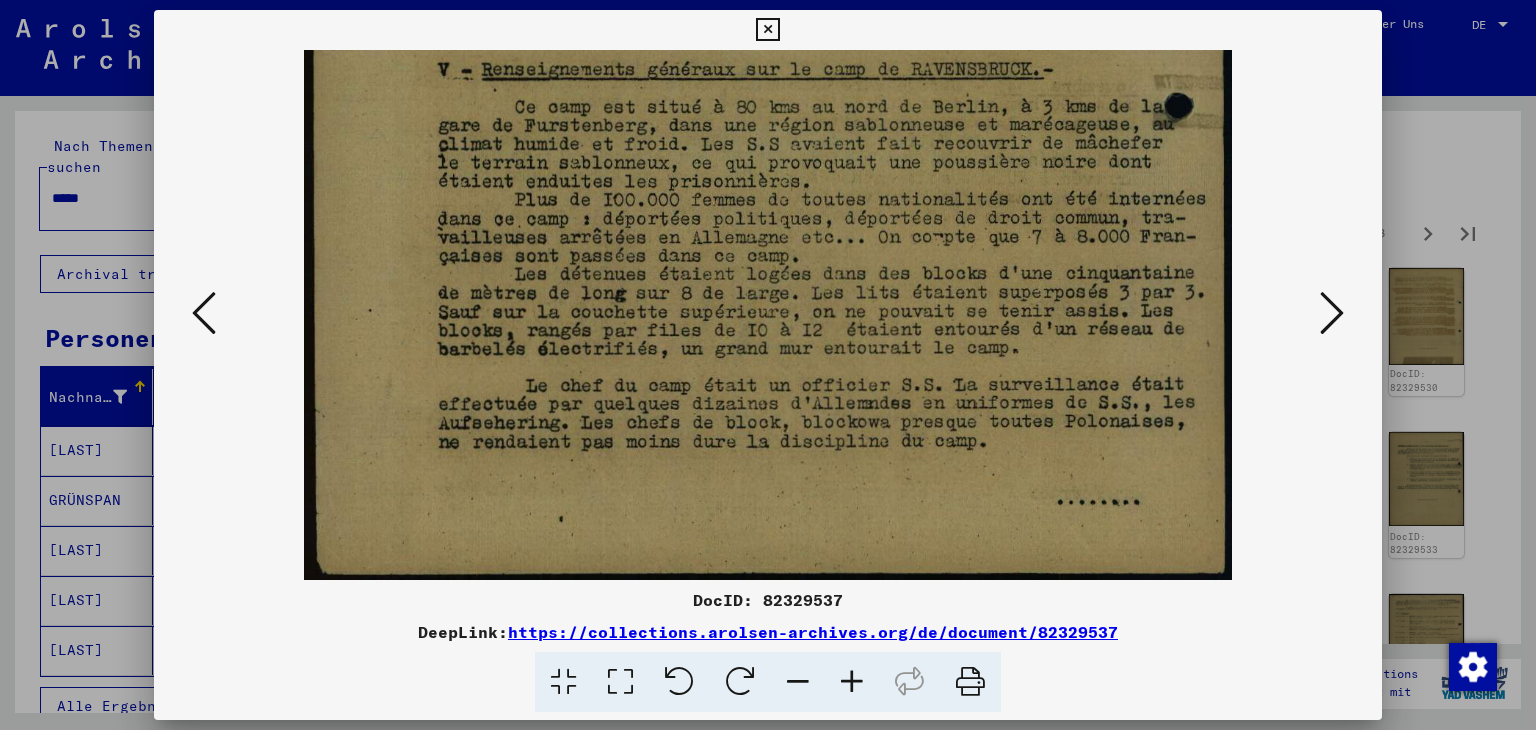 drag, startPoint x: 1042, startPoint y: 436, endPoint x: 1030, endPoint y: 355, distance: 81.88406 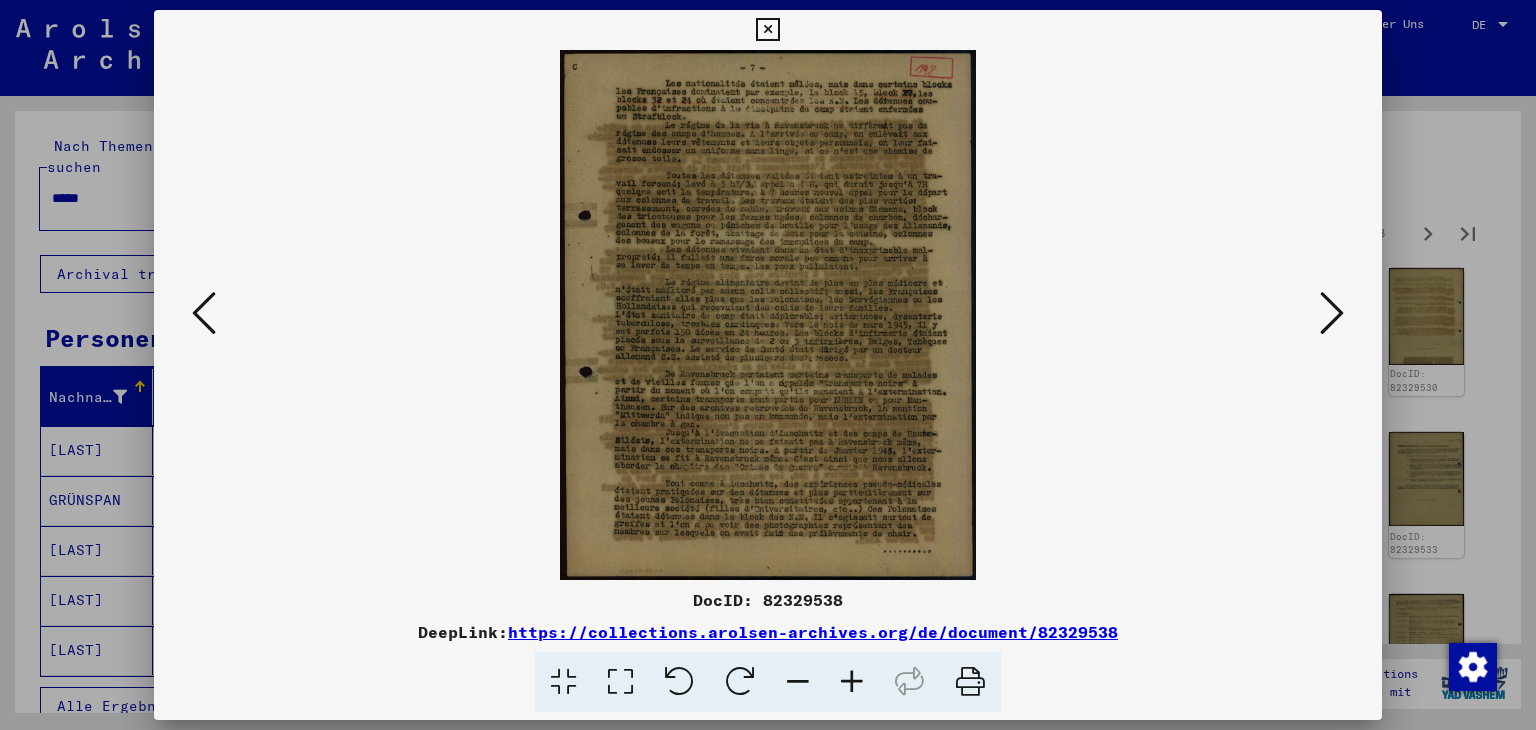click at bounding box center (852, 682) 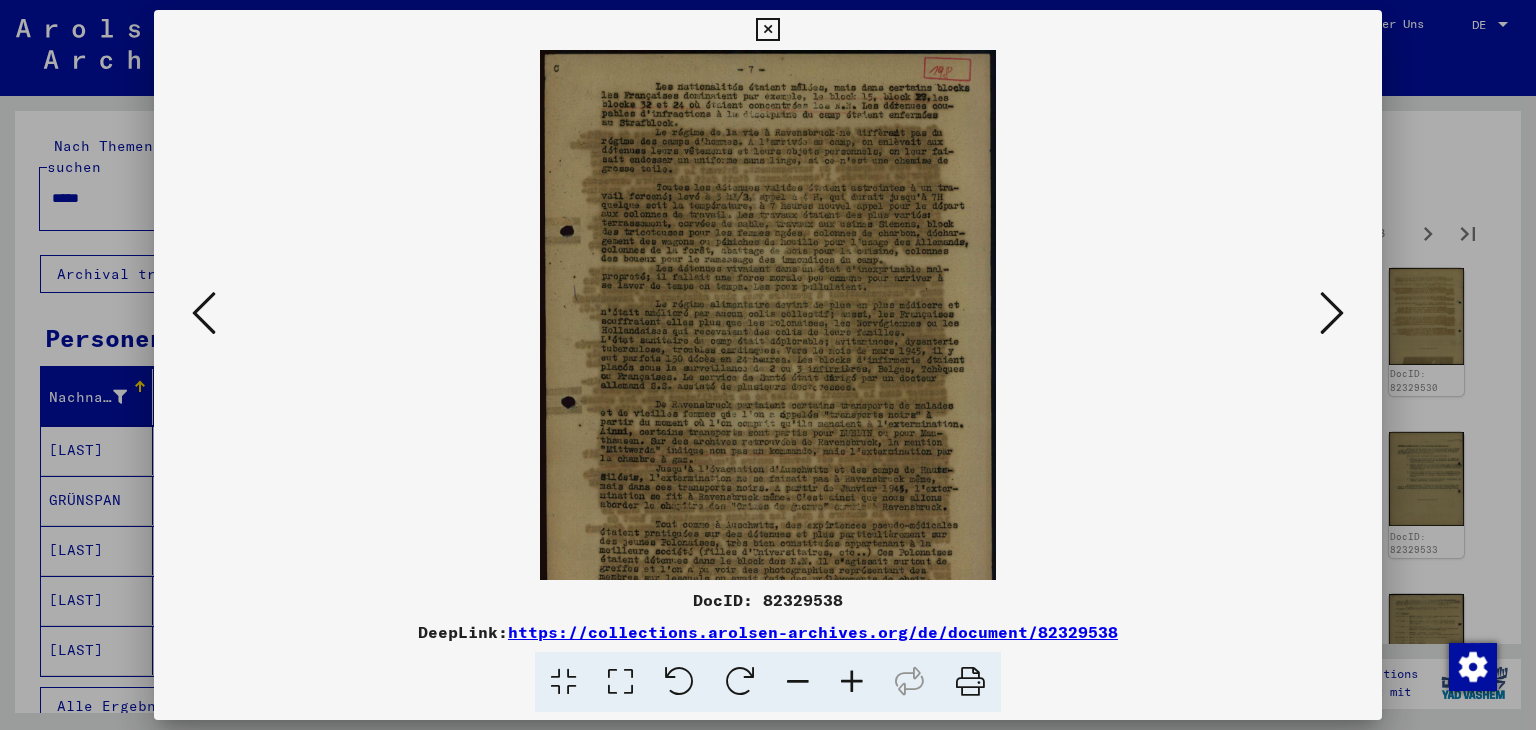 click at bounding box center (852, 682) 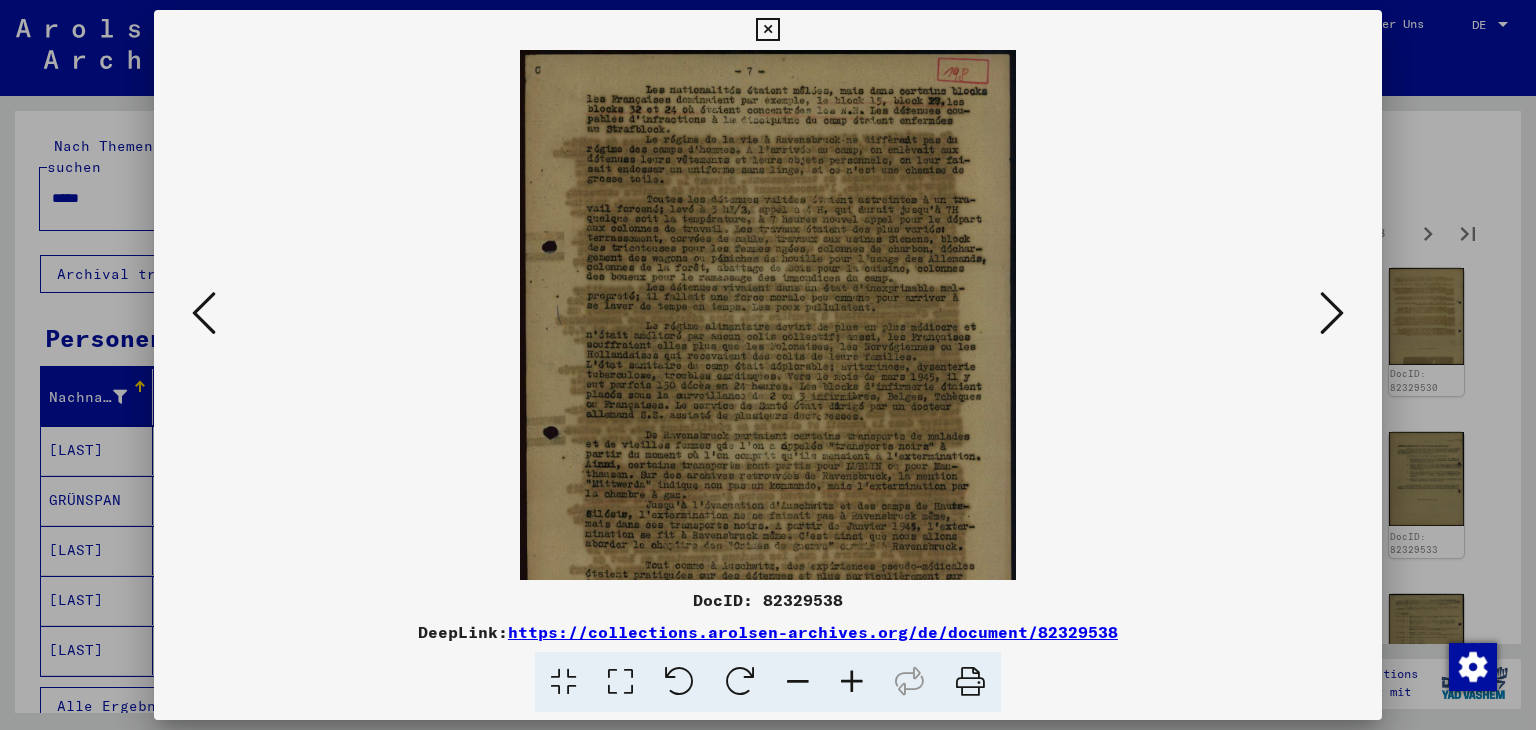 click at bounding box center (852, 682) 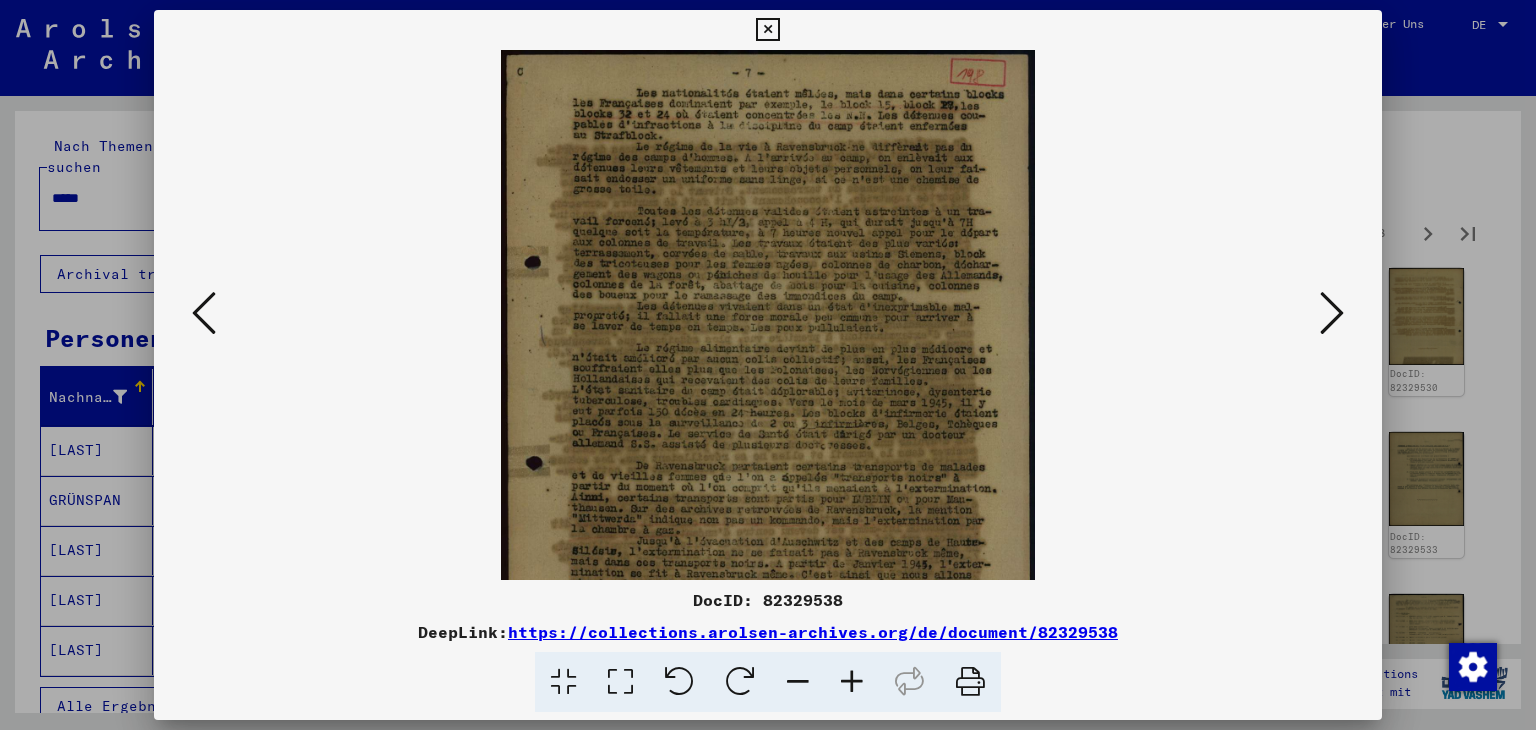 click at bounding box center (852, 682) 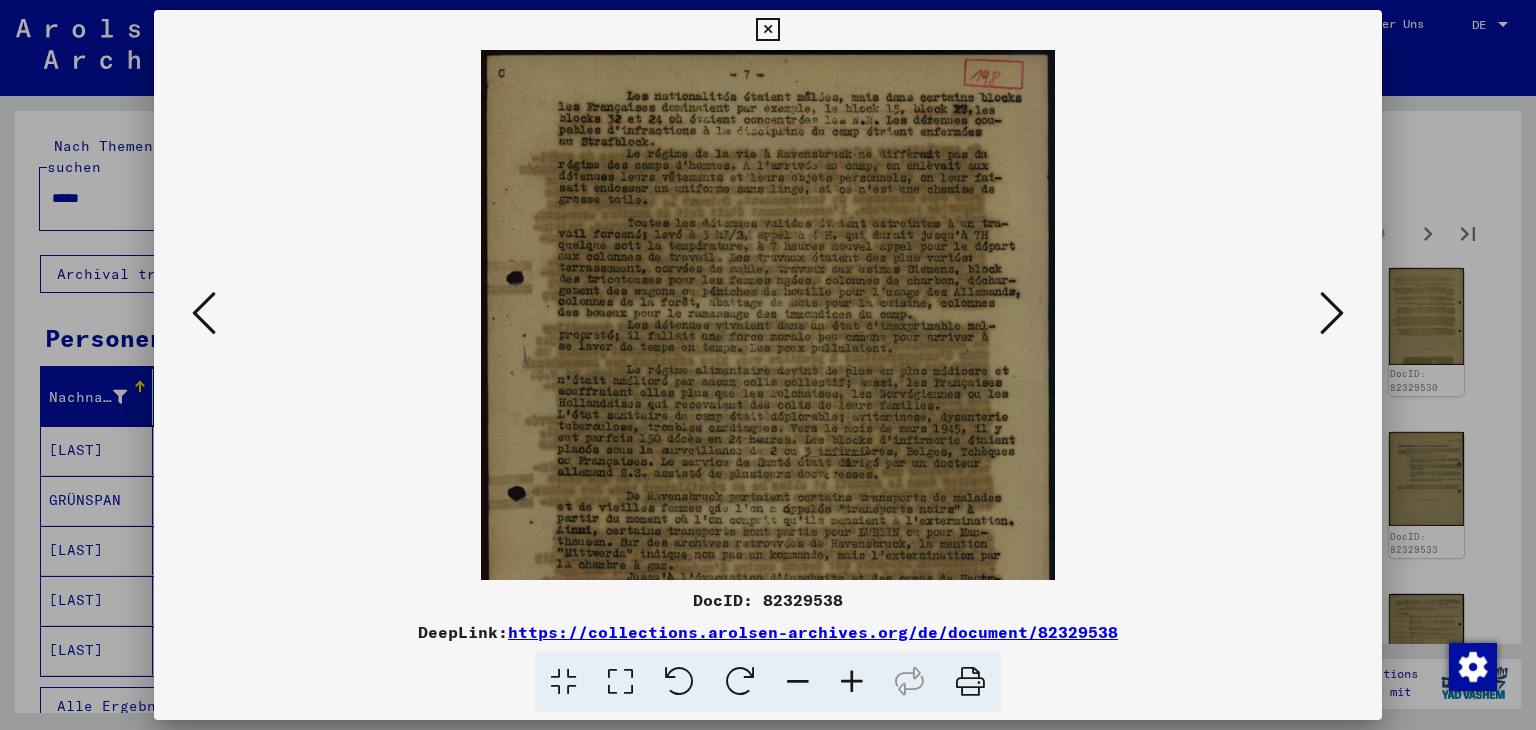 click at bounding box center (852, 682) 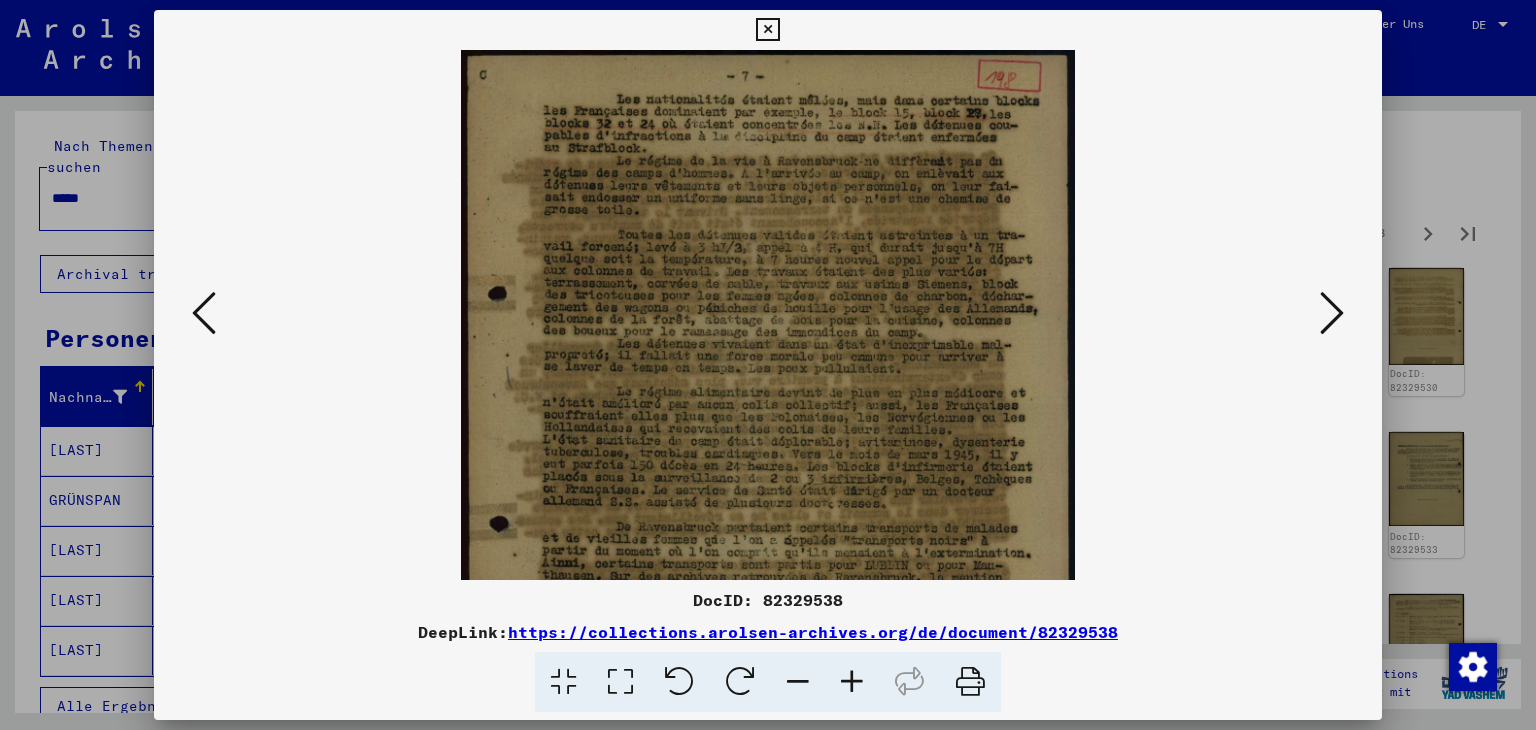 click at bounding box center (852, 682) 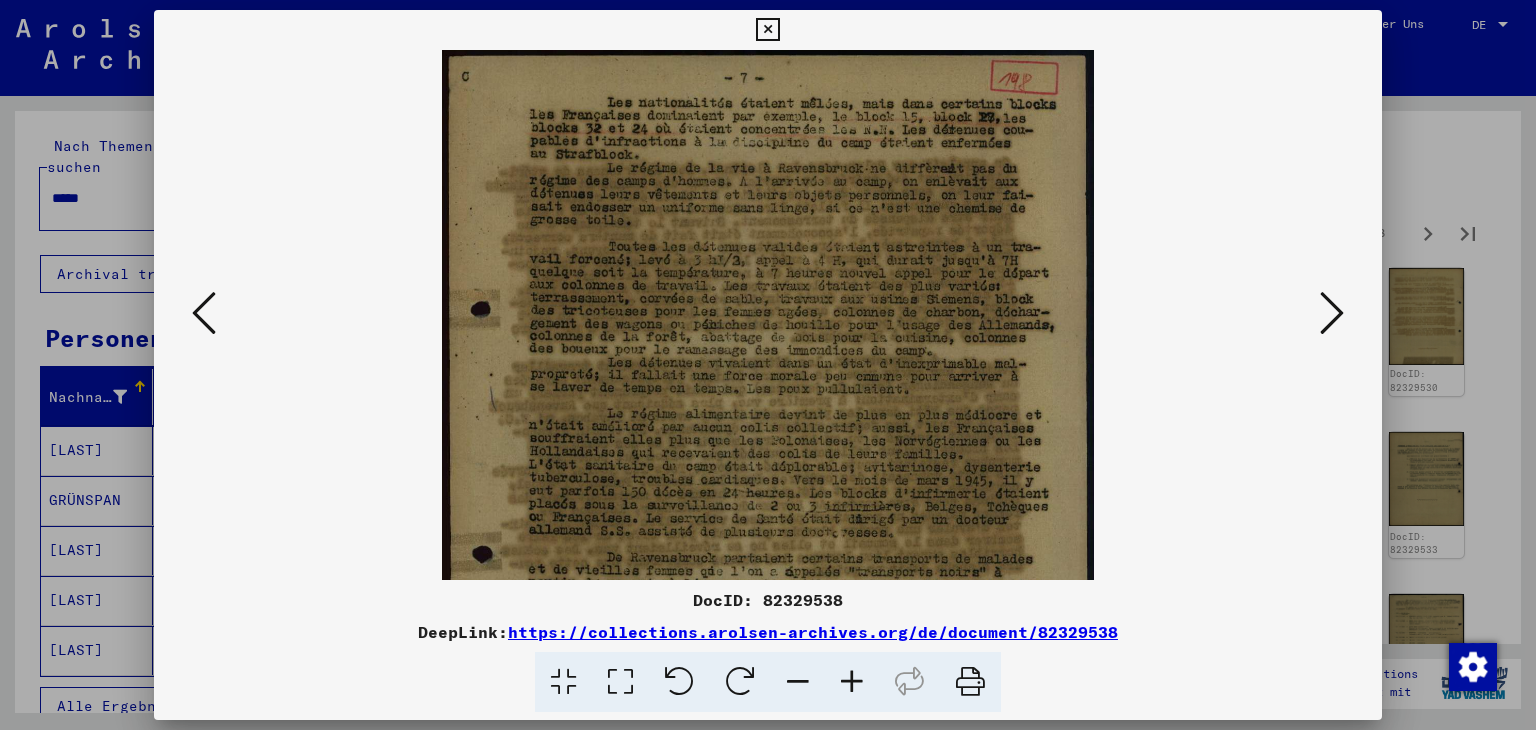 click at bounding box center (852, 682) 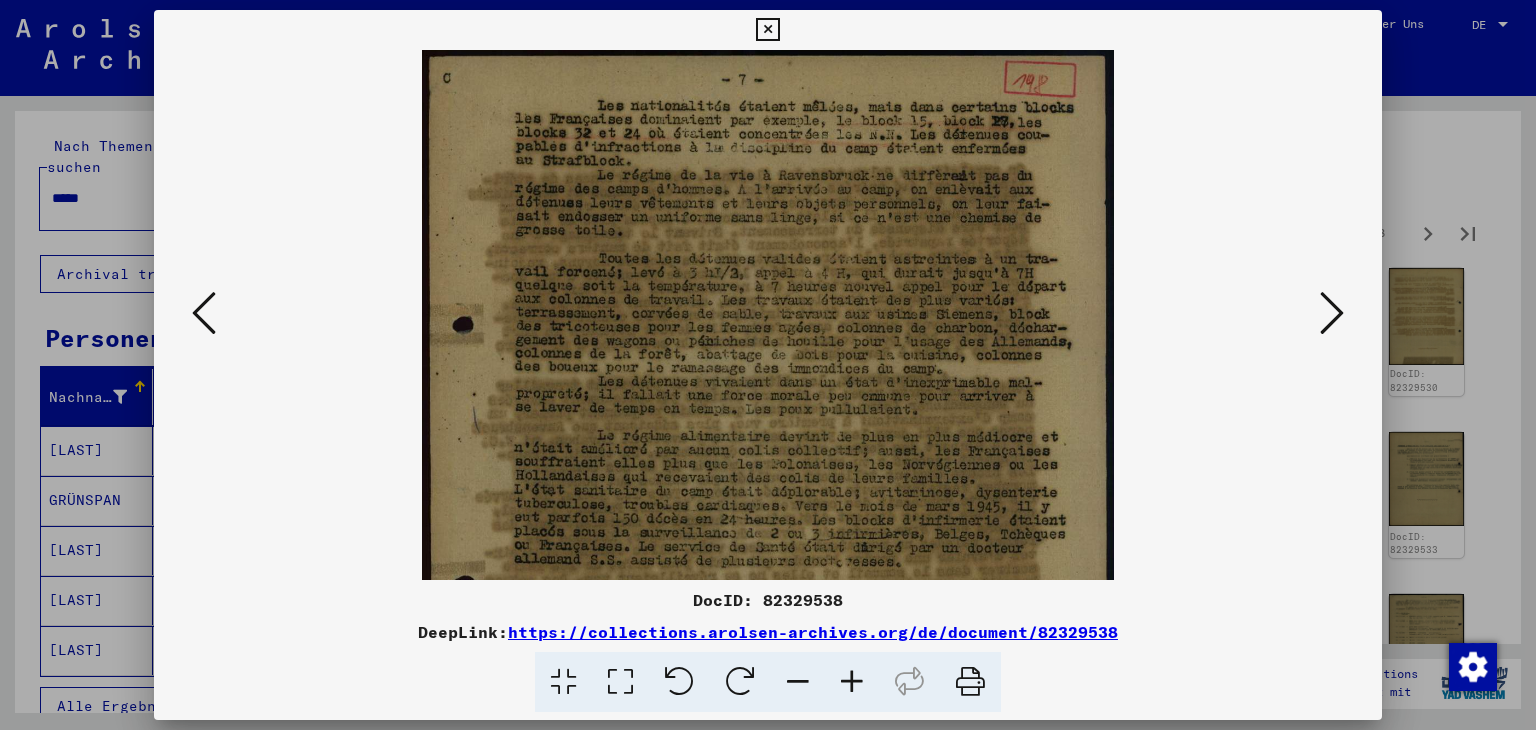 click at bounding box center (852, 682) 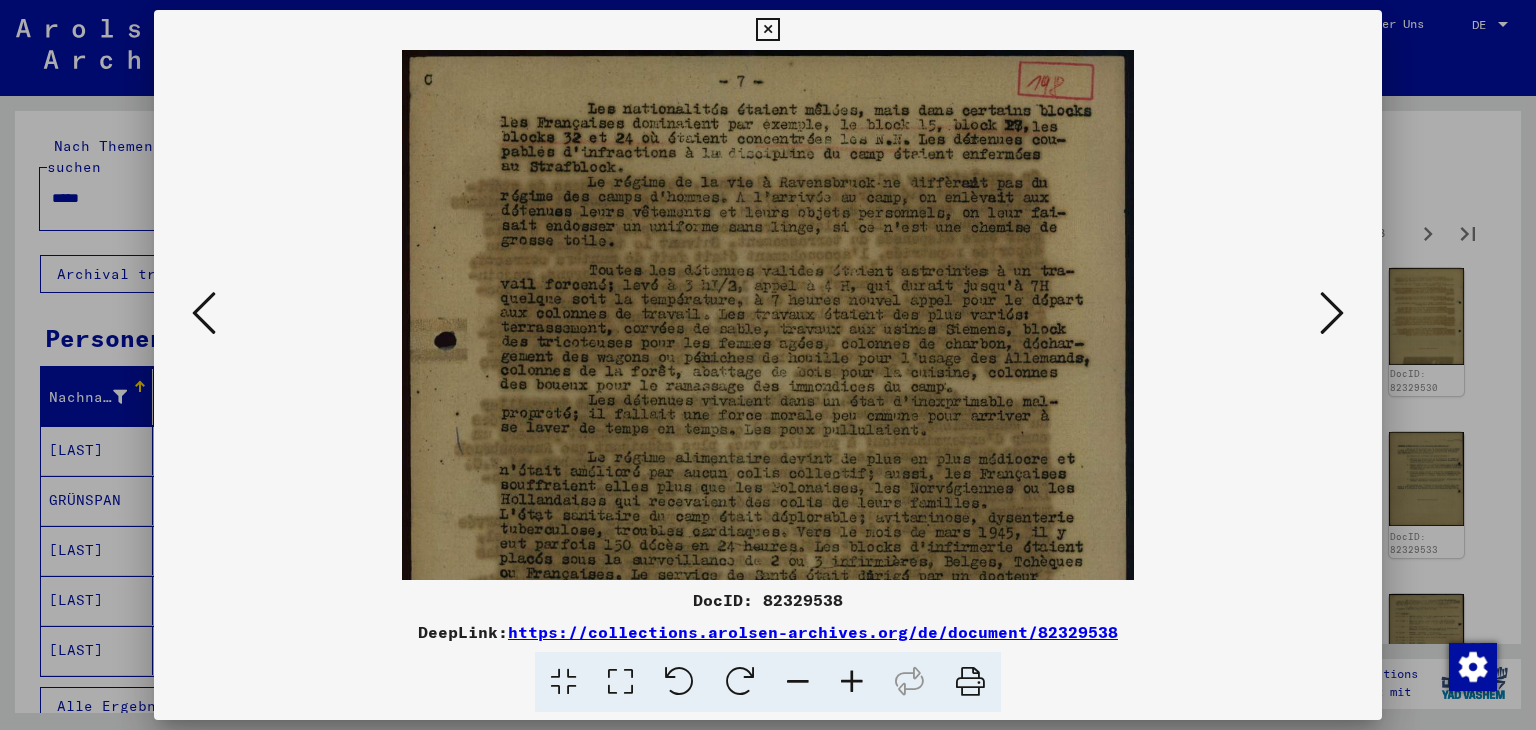click at bounding box center (852, 682) 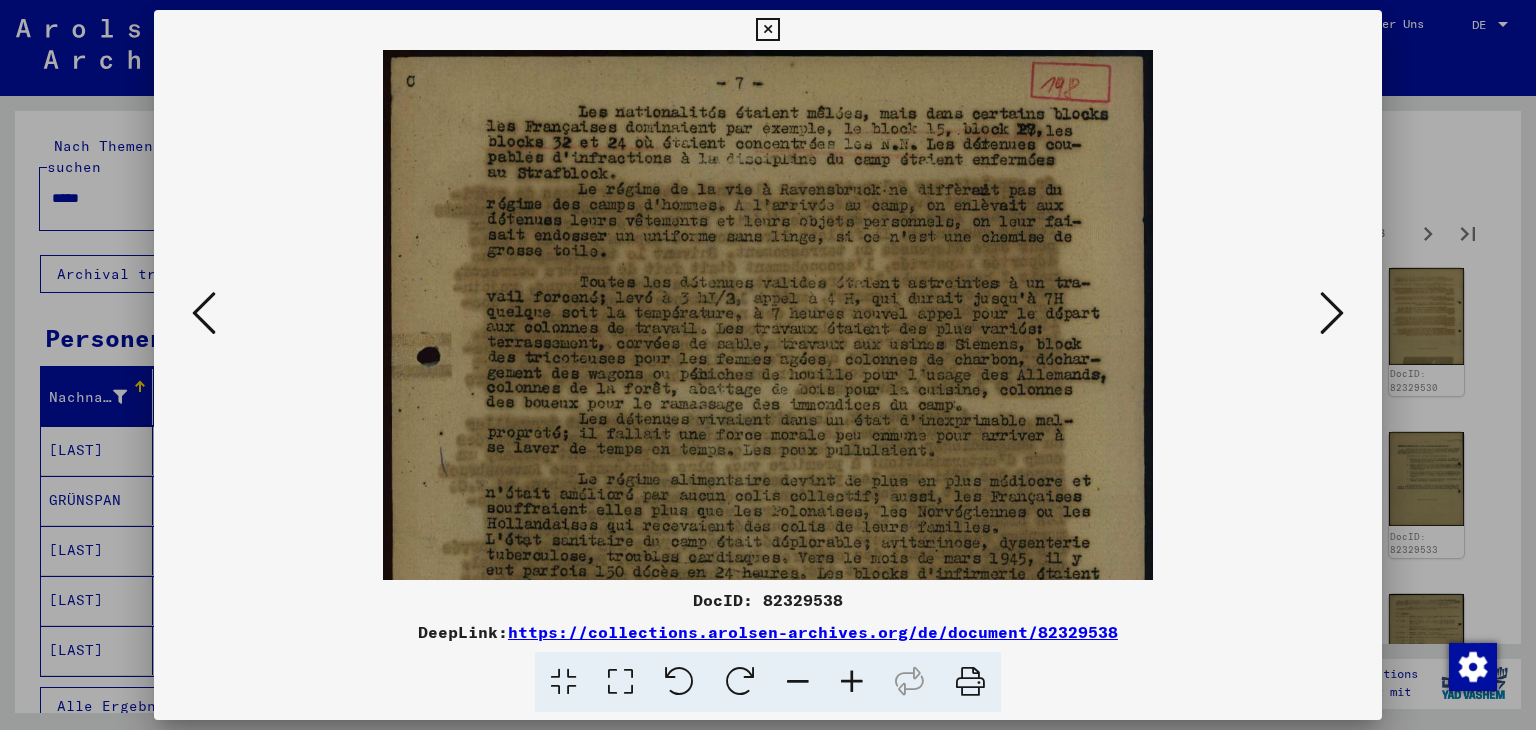 click at bounding box center (852, 682) 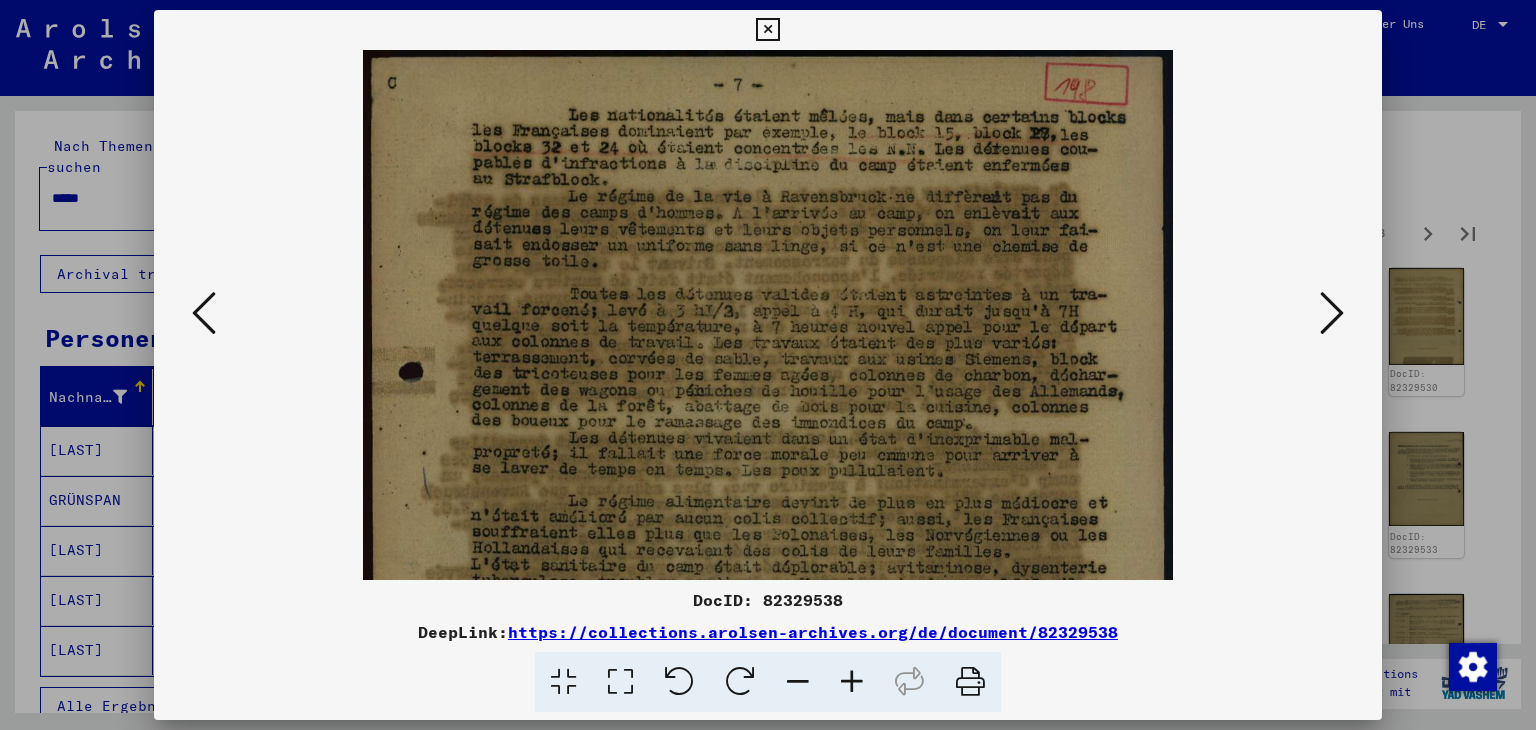 click at bounding box center (852, 682) 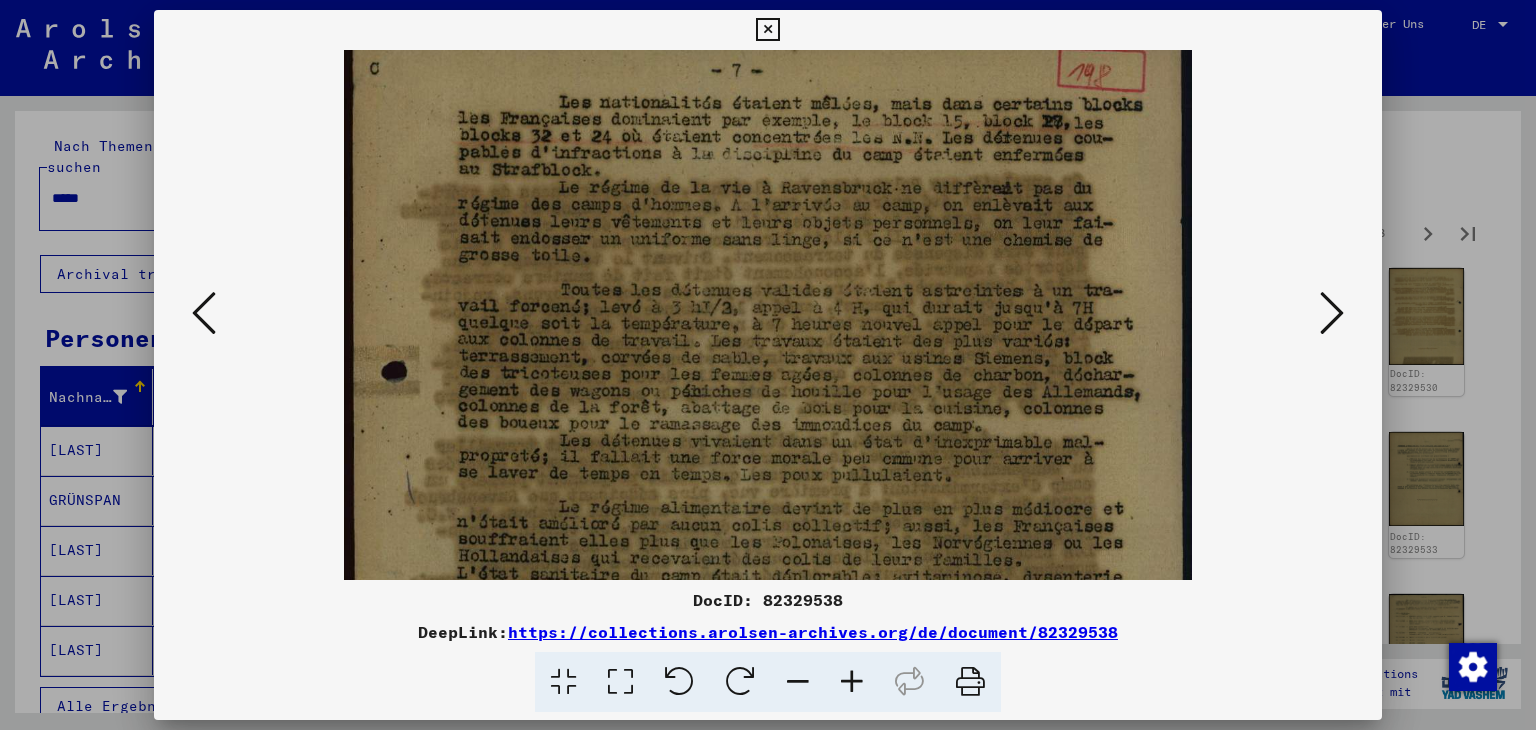 scroll, scrollTop: 19, scrollLeft: 0, axis: vertical 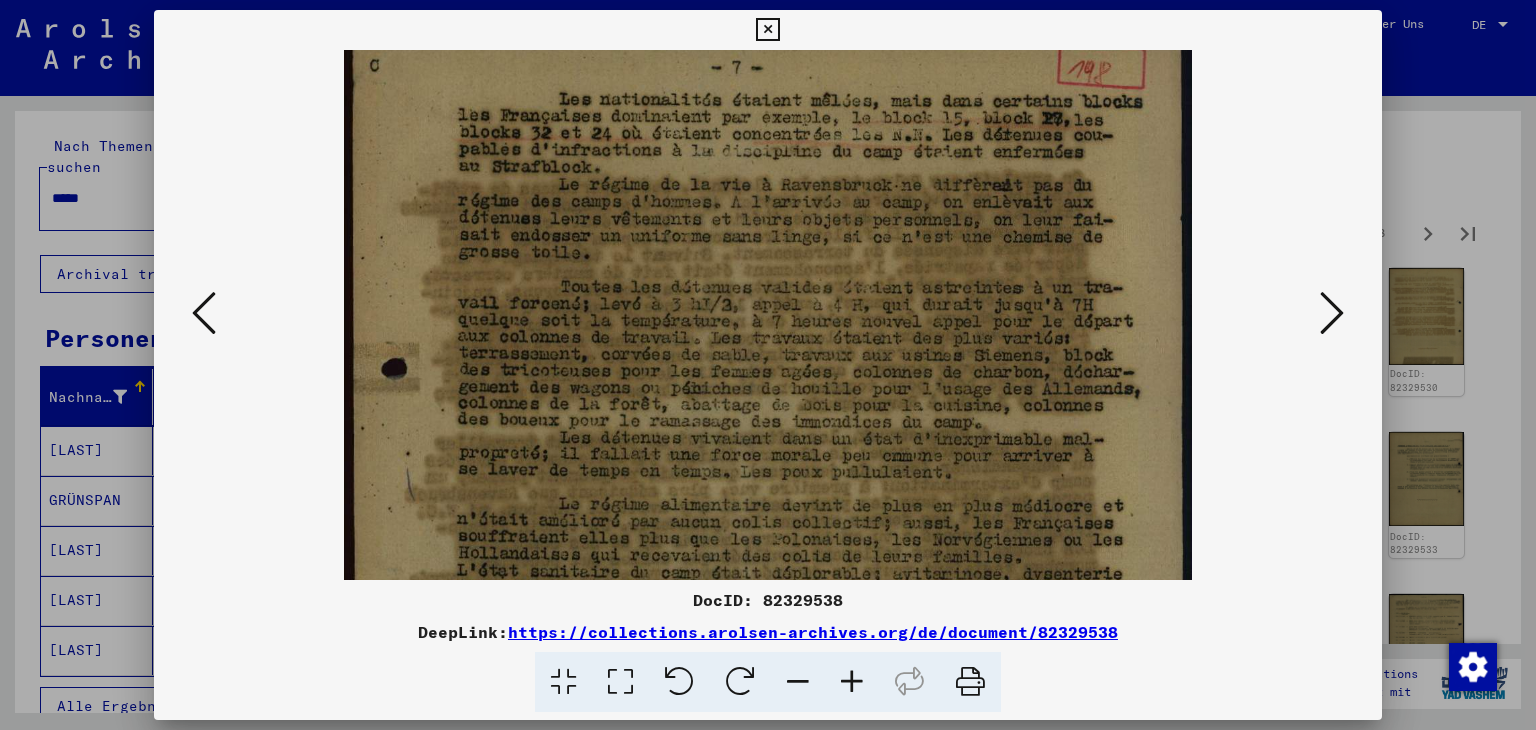 drag, startPoint x: 934, startPoint y: 506, endPoint x: 936, endPoint y: 495, distance: 11.18034 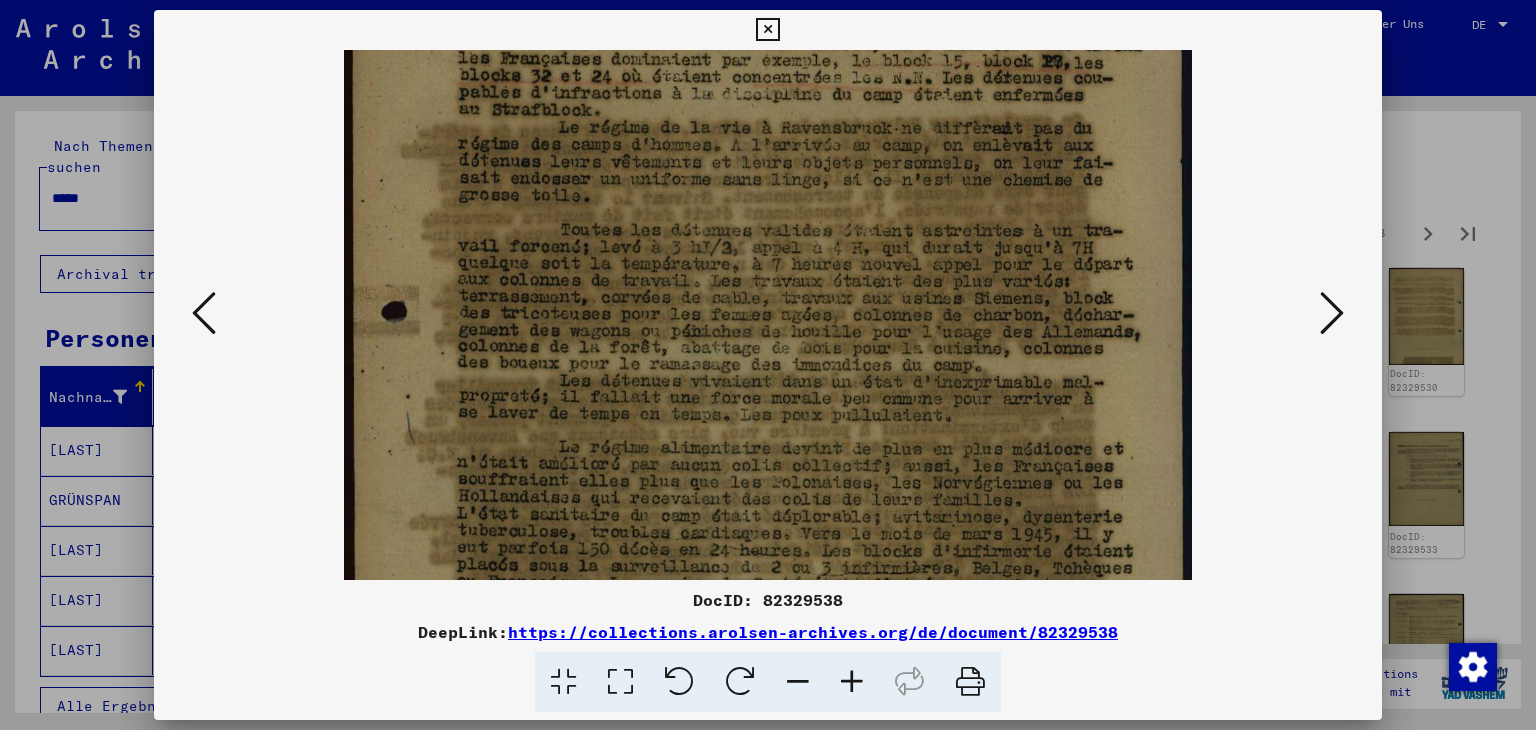 scroll, scrollTop: 90, scrollLeft: 0, axis: vertical 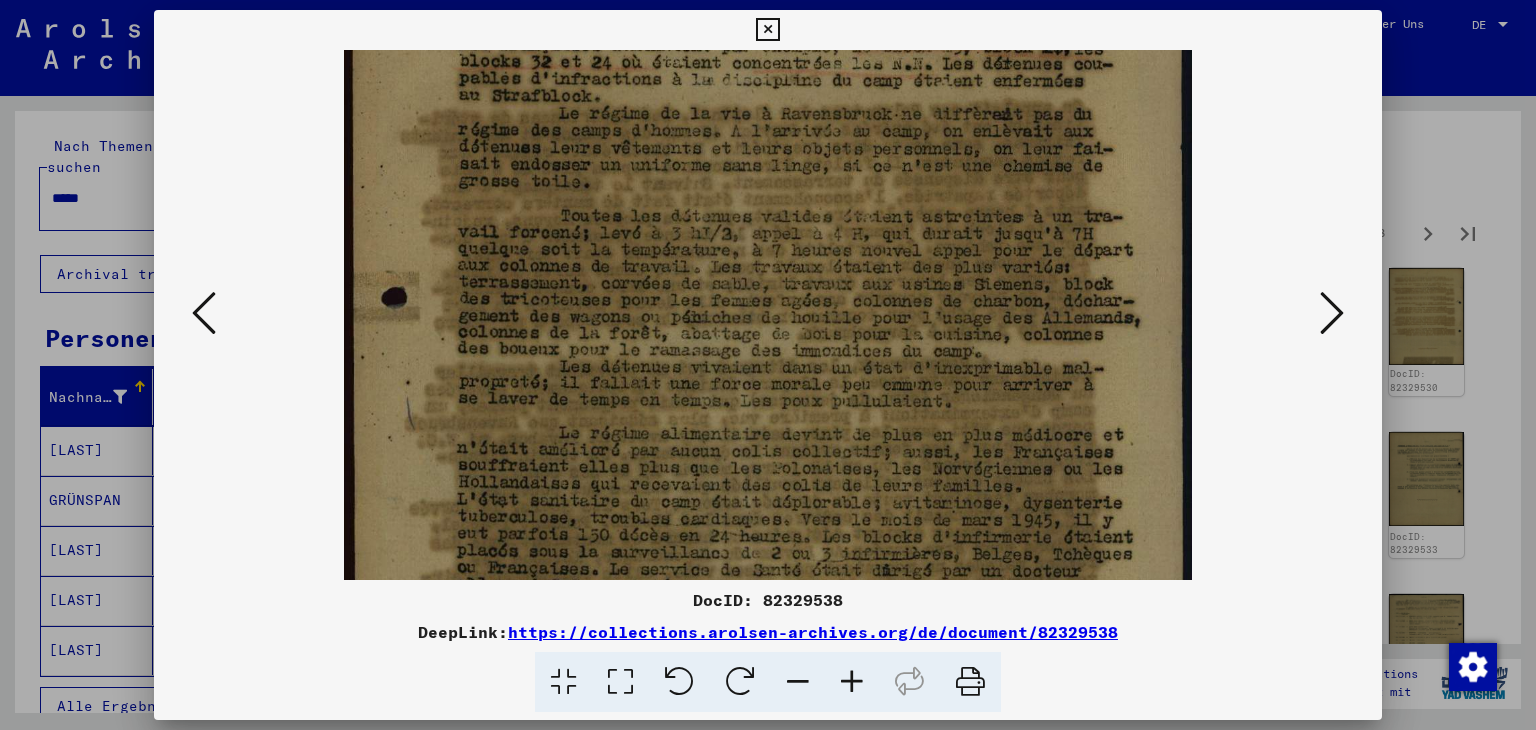 drag, startPoint x: 979, startPoint y: 488, endPoint x: 980, endPoint y: 425, distance: 63.007935 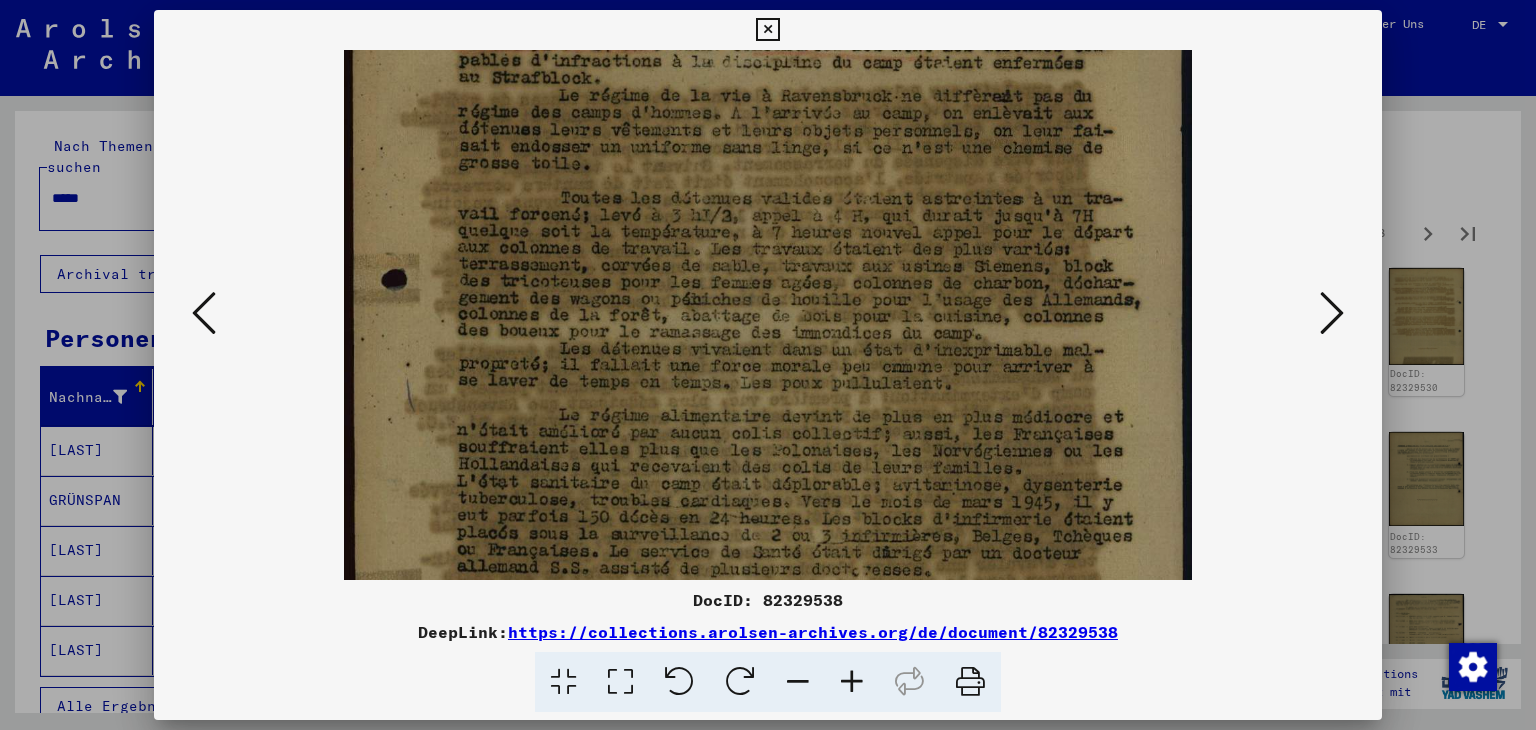 scroll, scrollTop: 121, scrollLeft: 0, axis: vertical 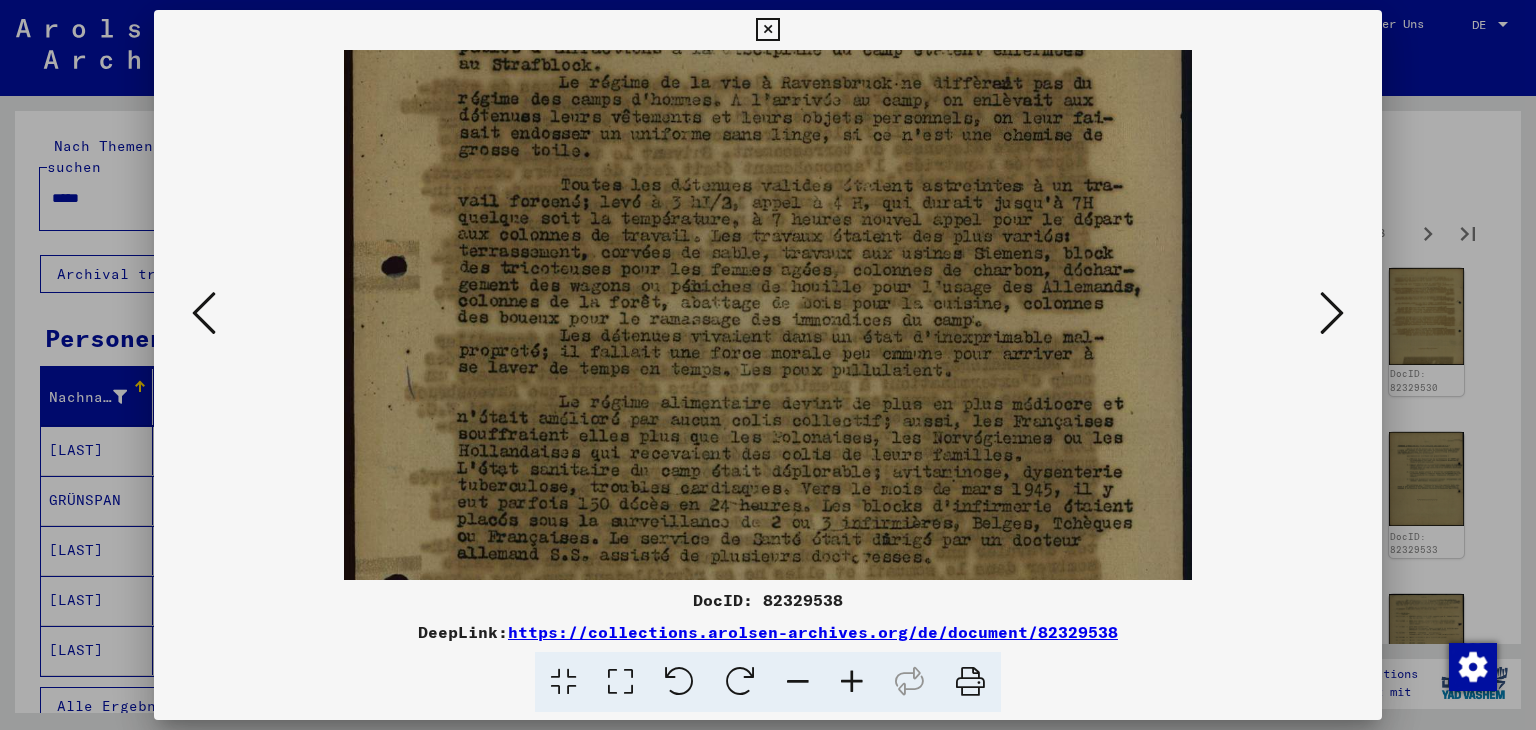 drag, startPoint x: 986, startPoint y: 488, endPoint x: 986, endPoint y: 469, distance: 19 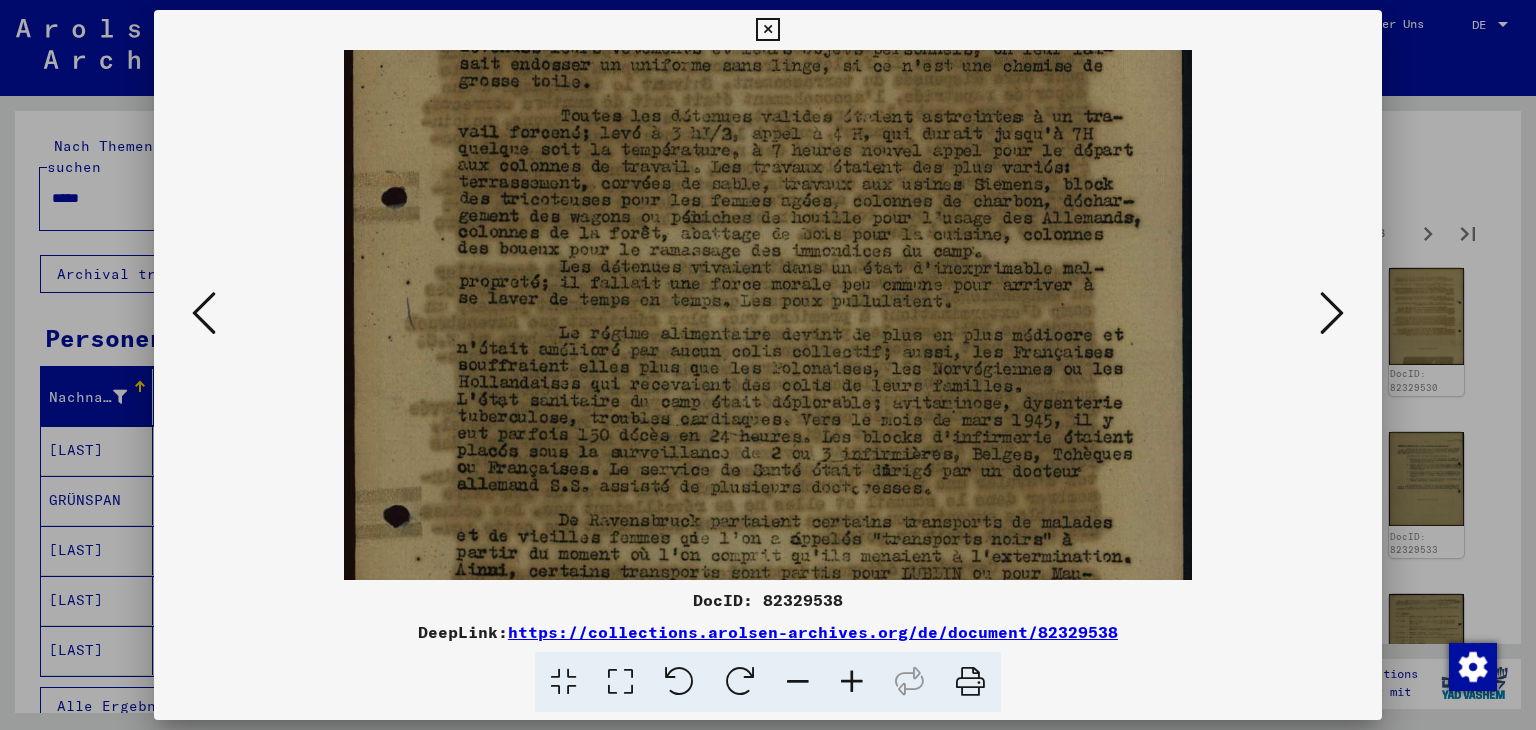 scroll, scrollTop: 237, scrollLeft: 0, axis: vertical 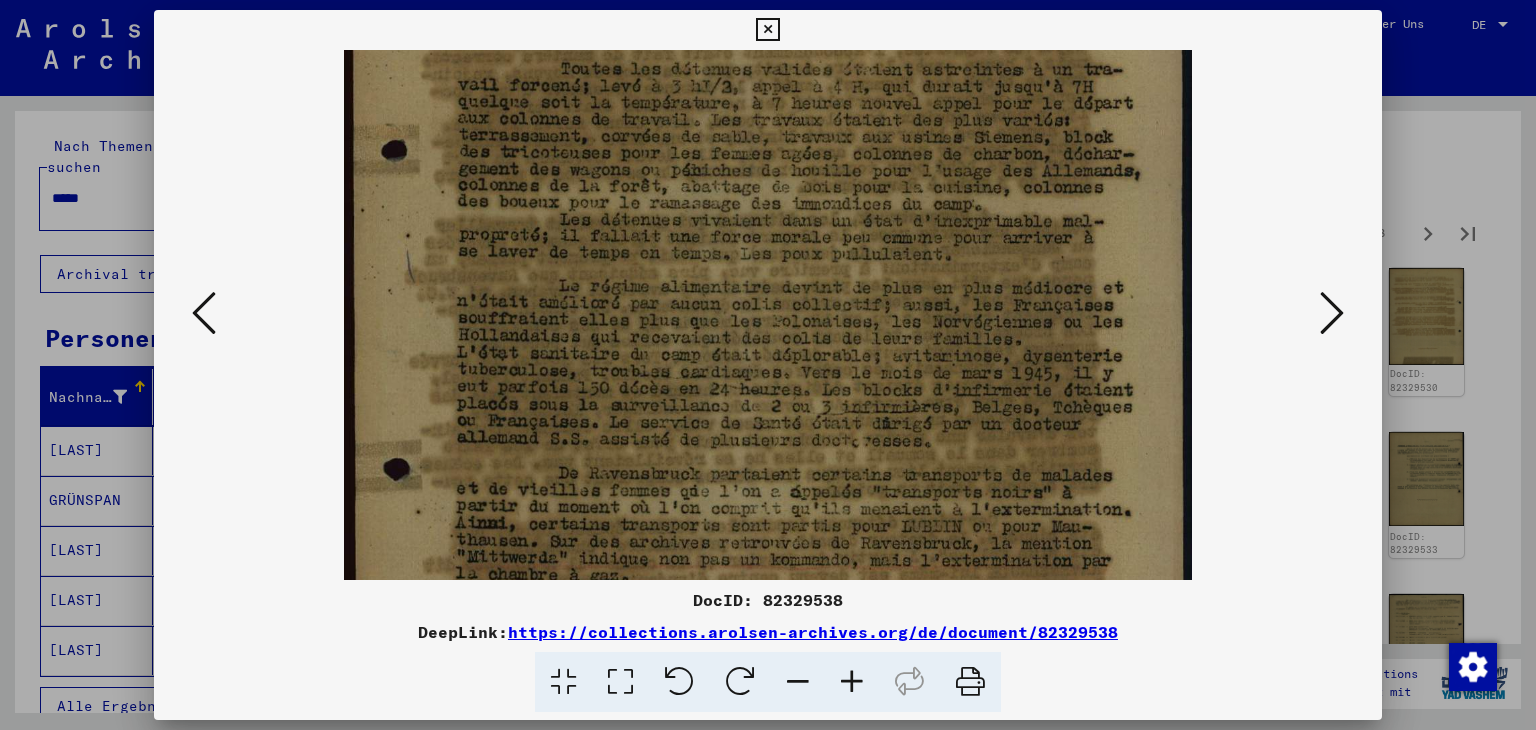 drag, startPoint x: 1000, startPoint y: 493, endPoint x: 1010, endPoint y: 381, distance: 112.44554 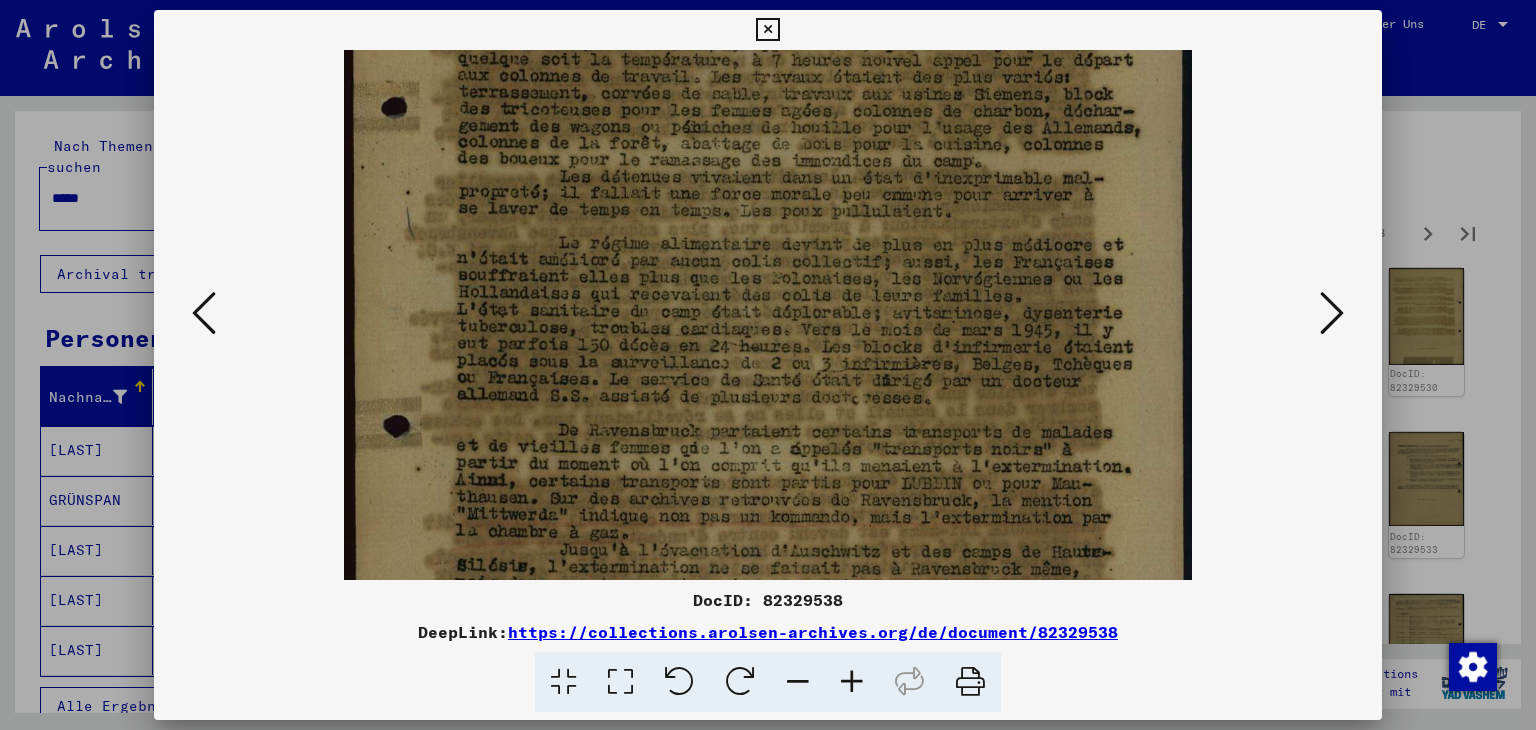drag, startPoint x: 1011, startPoint y: 457, endPoint x: 1011, endPoint y: 428, distance: 29 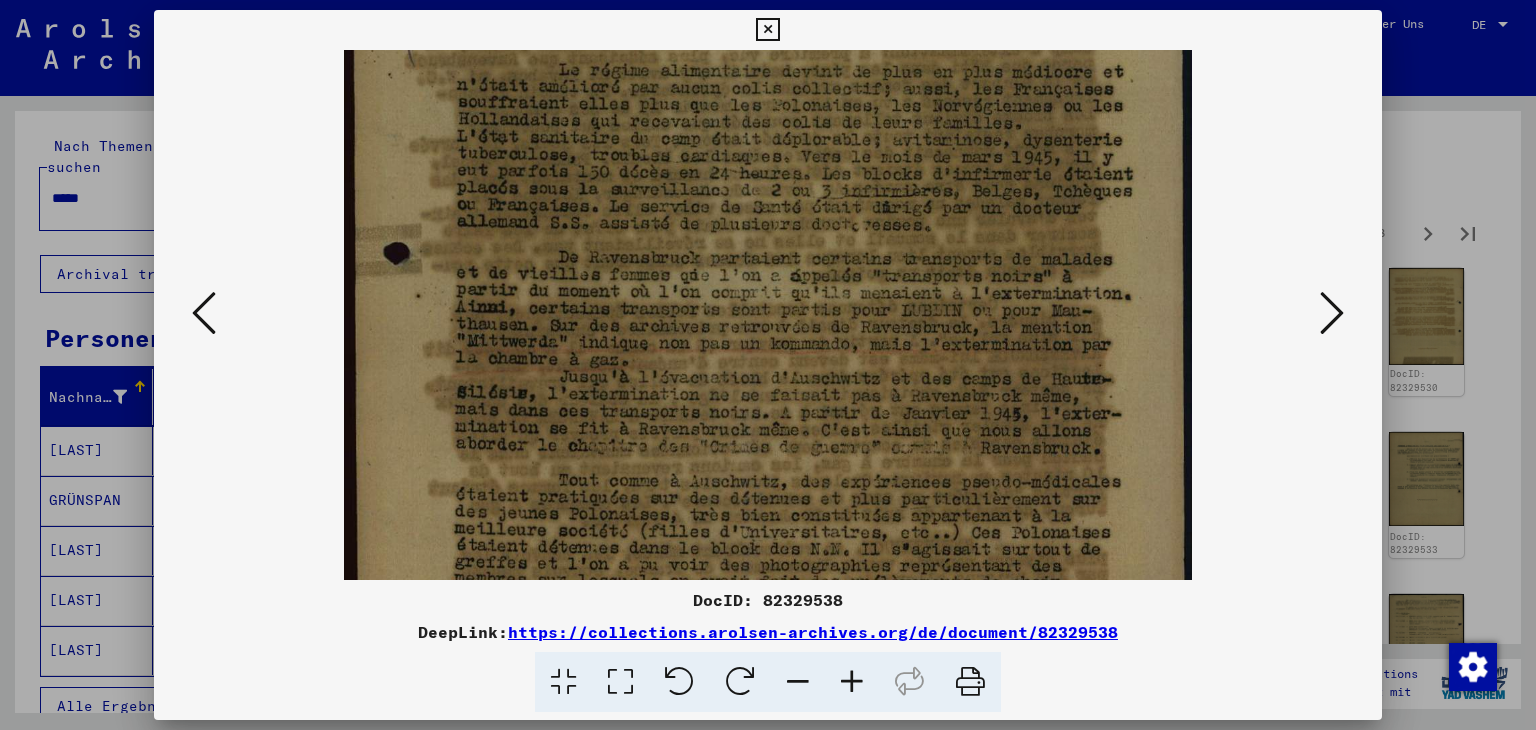 drag, startPoint x: 1012, startPoint y: 421, endPoint x: 1000, endPoint y: 309, distance: 112.64102 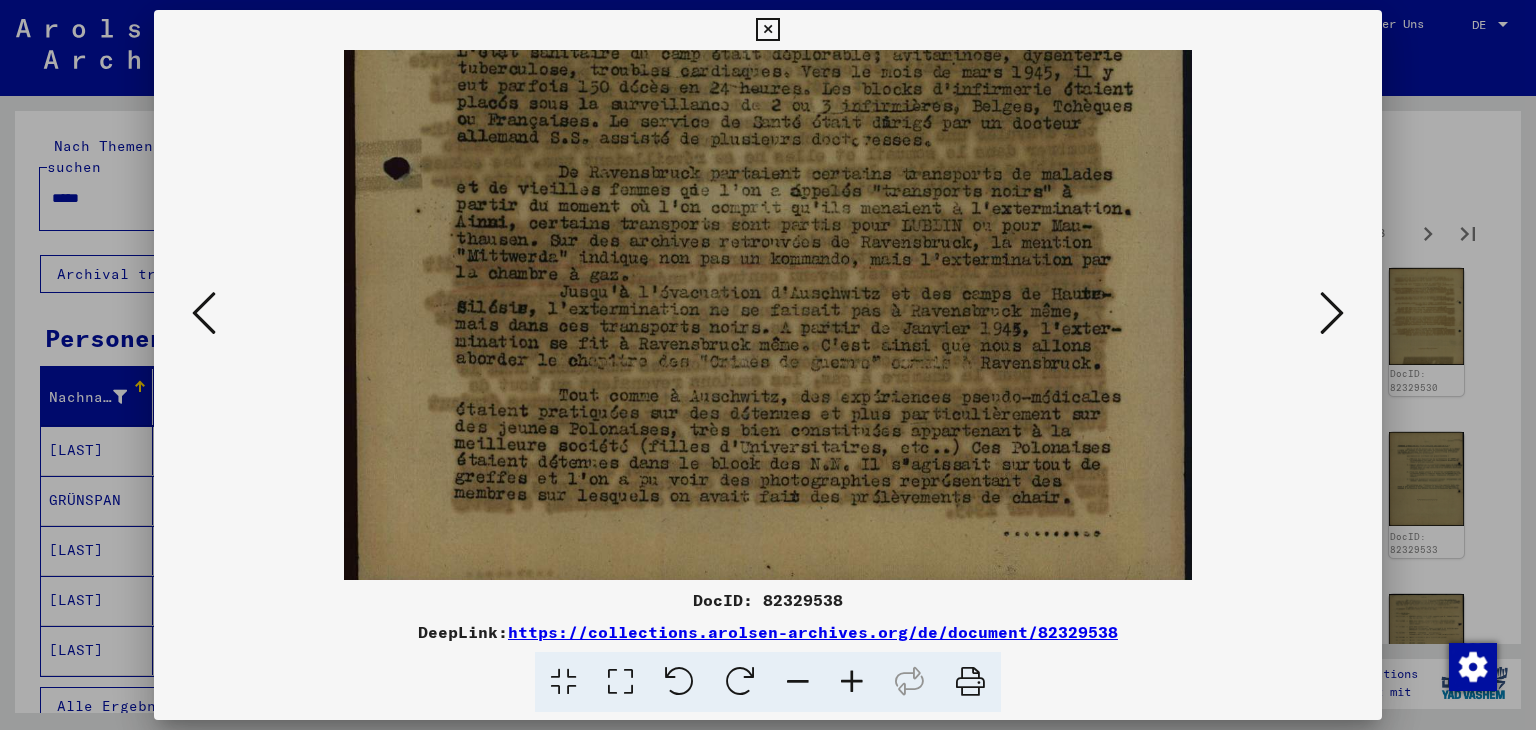 scroll, scrollTop: 549, scrollLeft: 0, axis: vertical 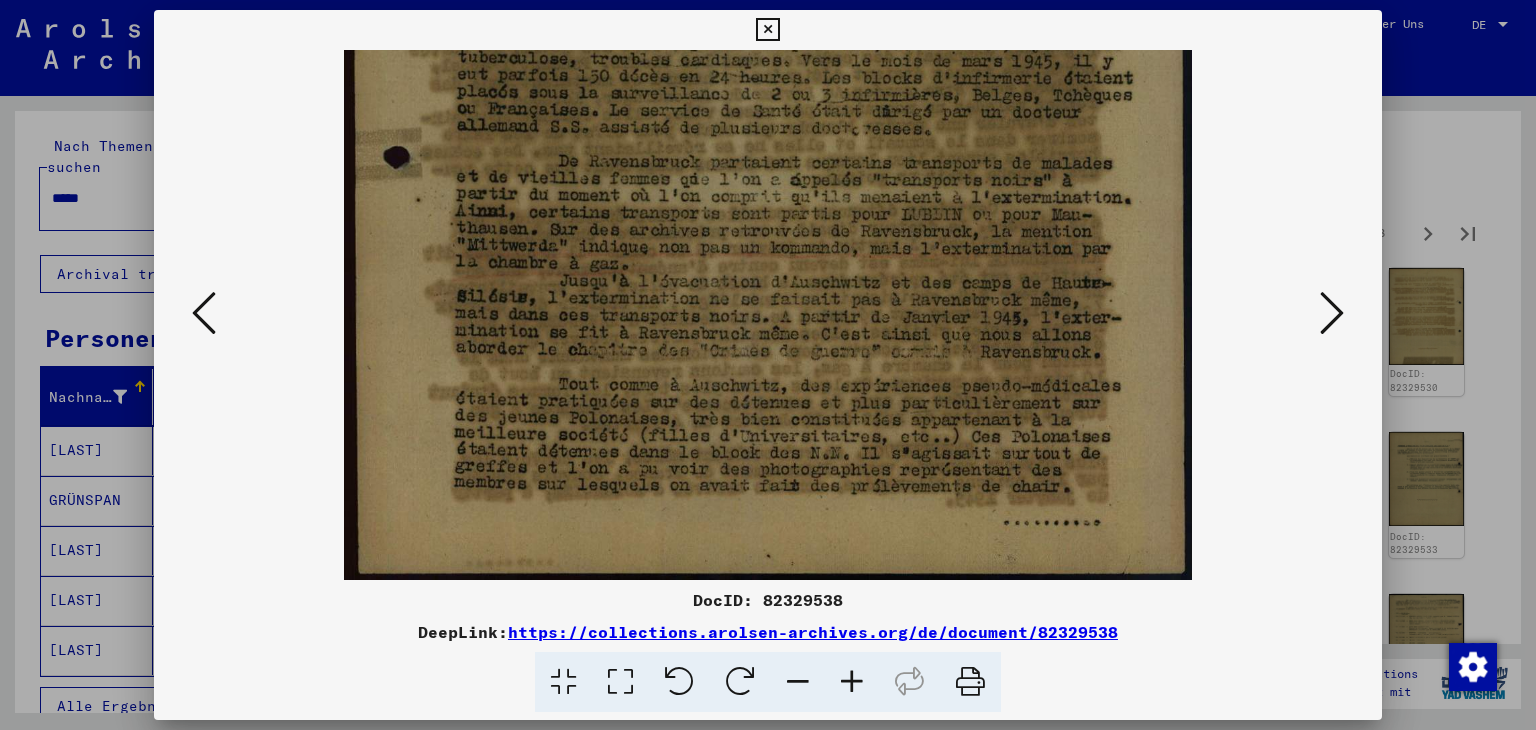 drag, startPoint x: 985, startPoint y: 389, endPoint x: 980, endPoint y: 371, distance: 18.681541 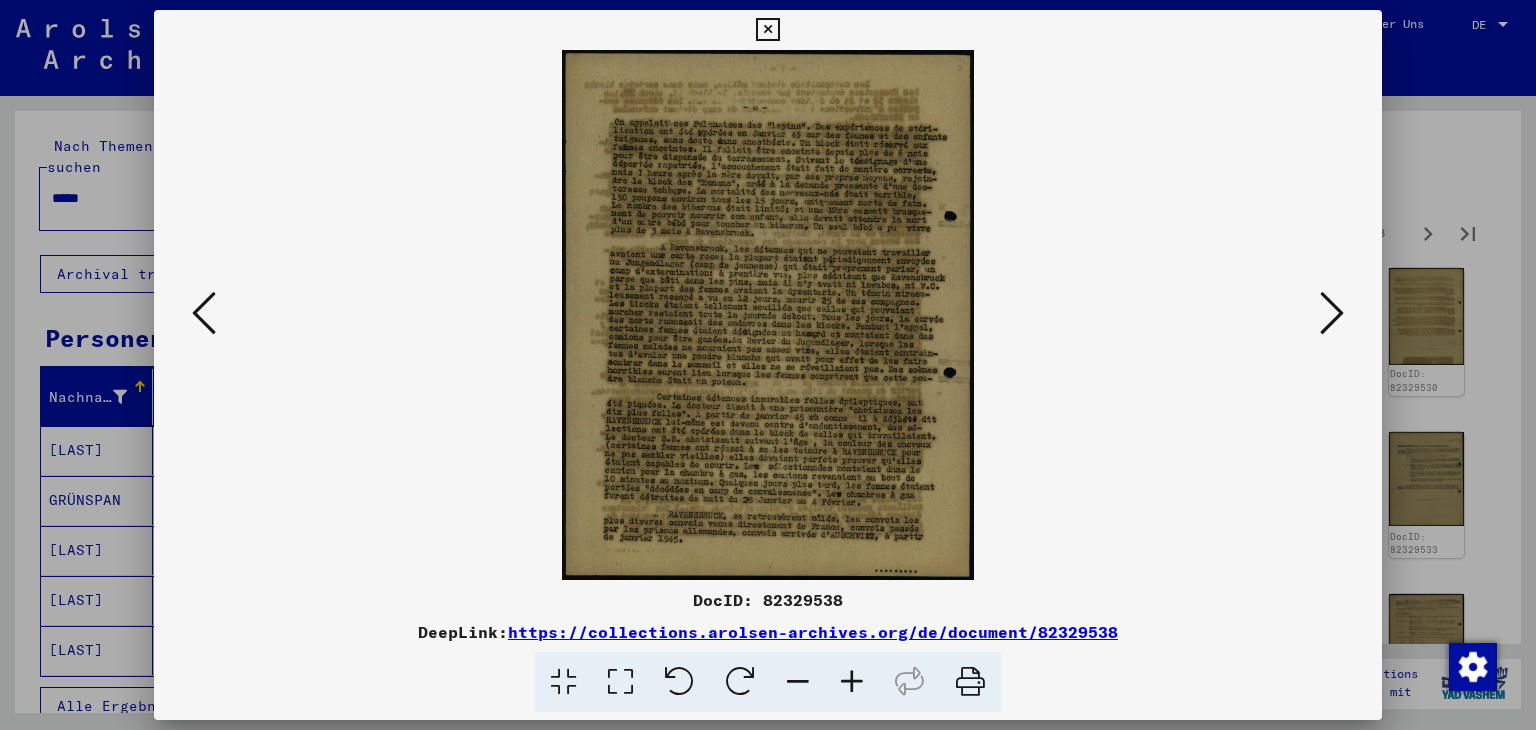 click at bounding box center [852, 682] 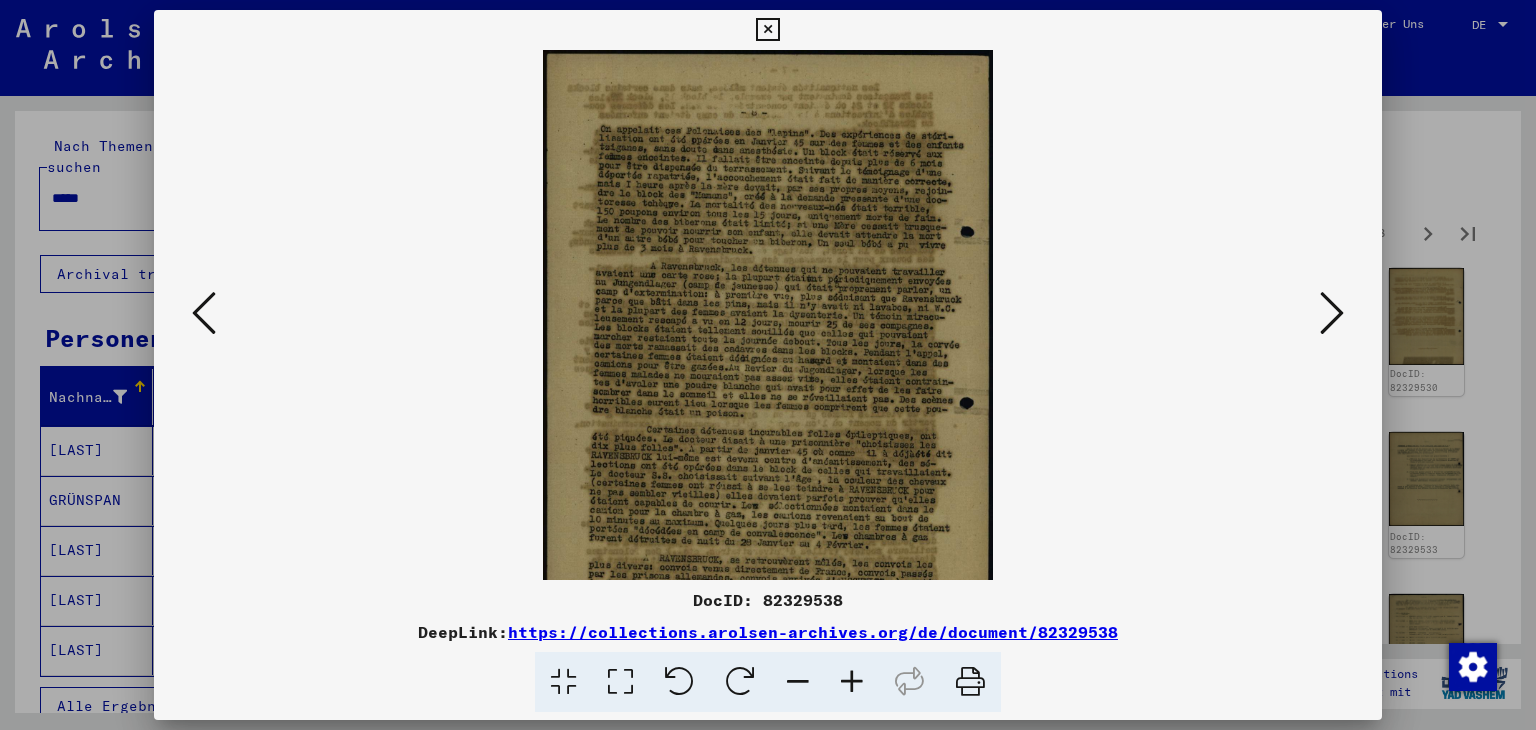 click at bounding box center [852, 682] 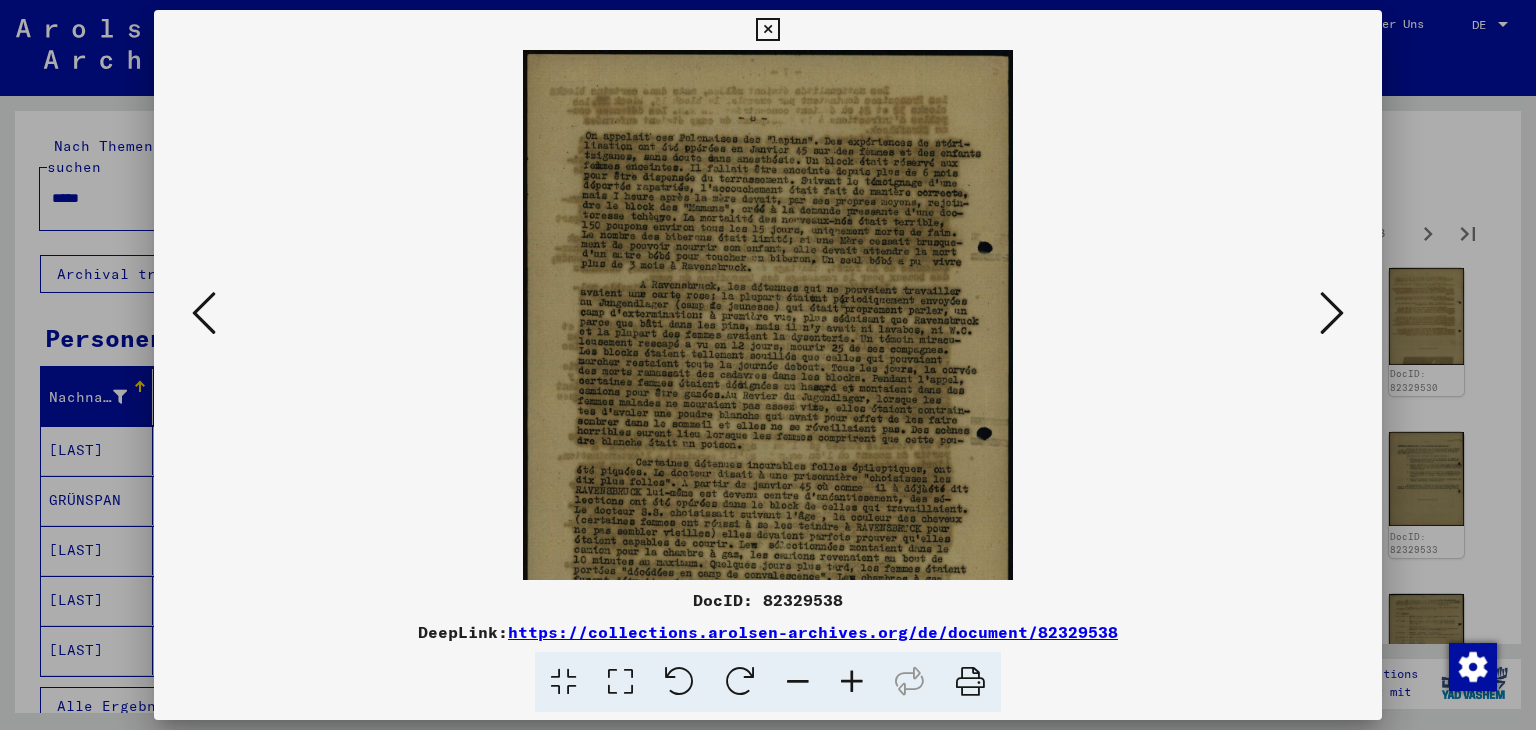 click at bounding box center [852, 682] 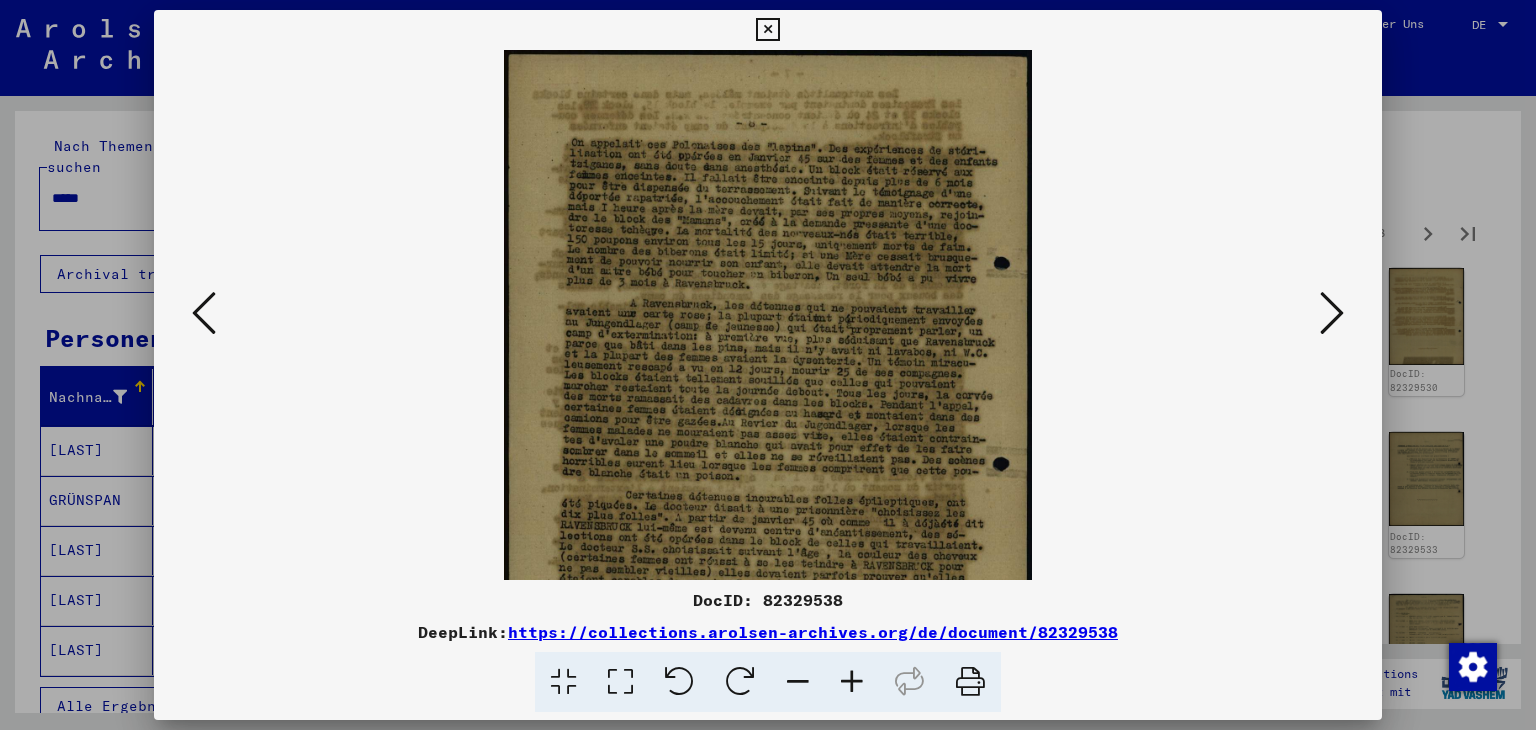click at bounding box center [852, 682] 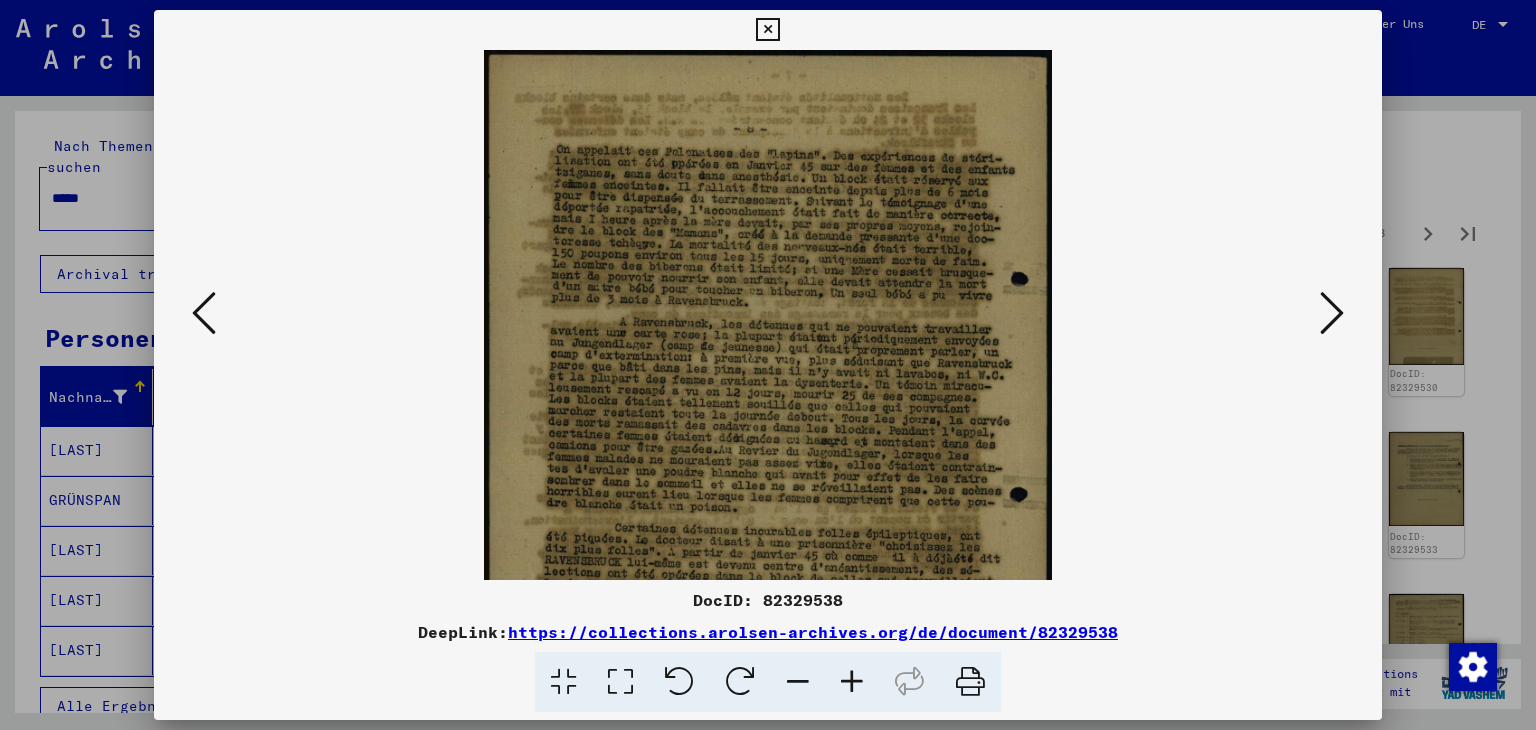 click at bounding box center (852, 682) 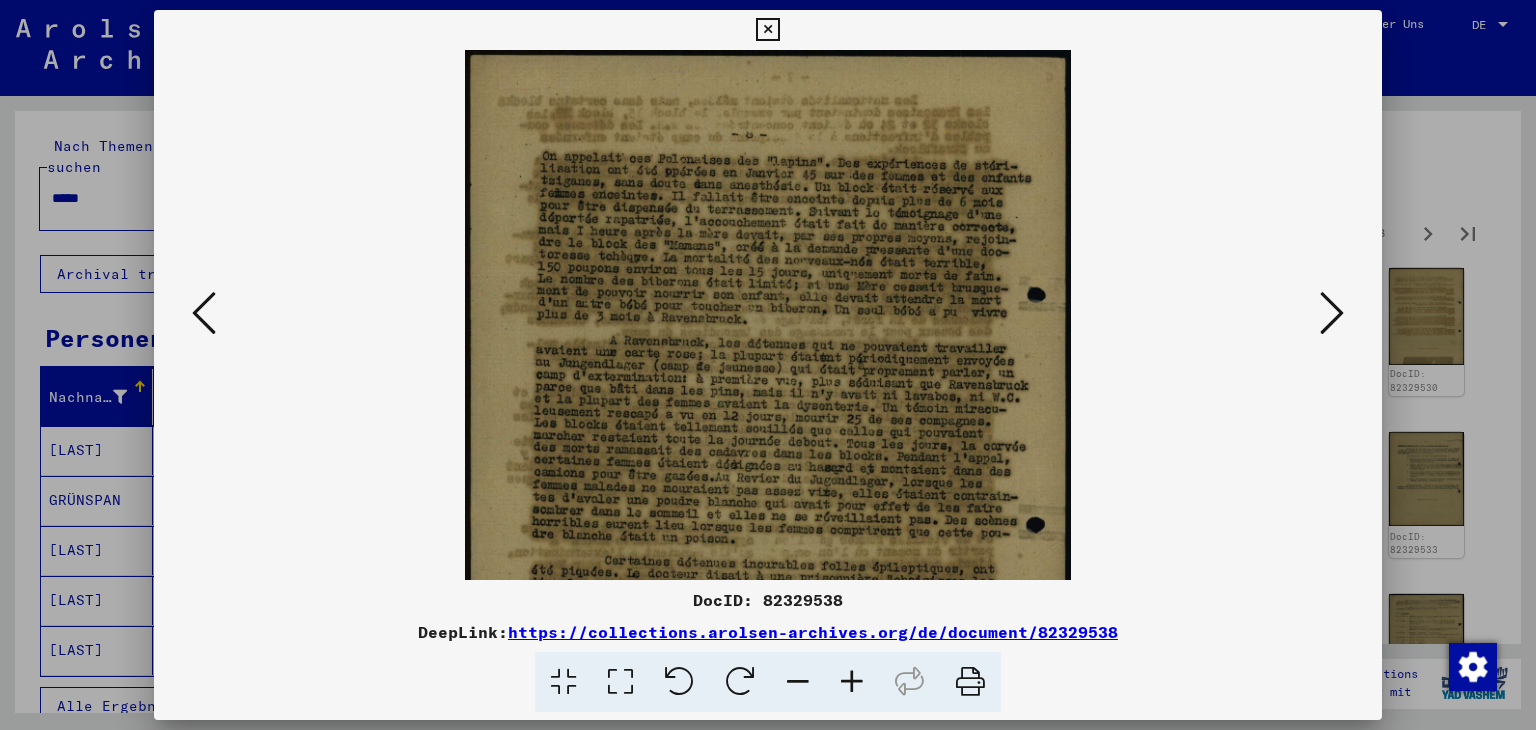 click at bounding box center [852, 682] 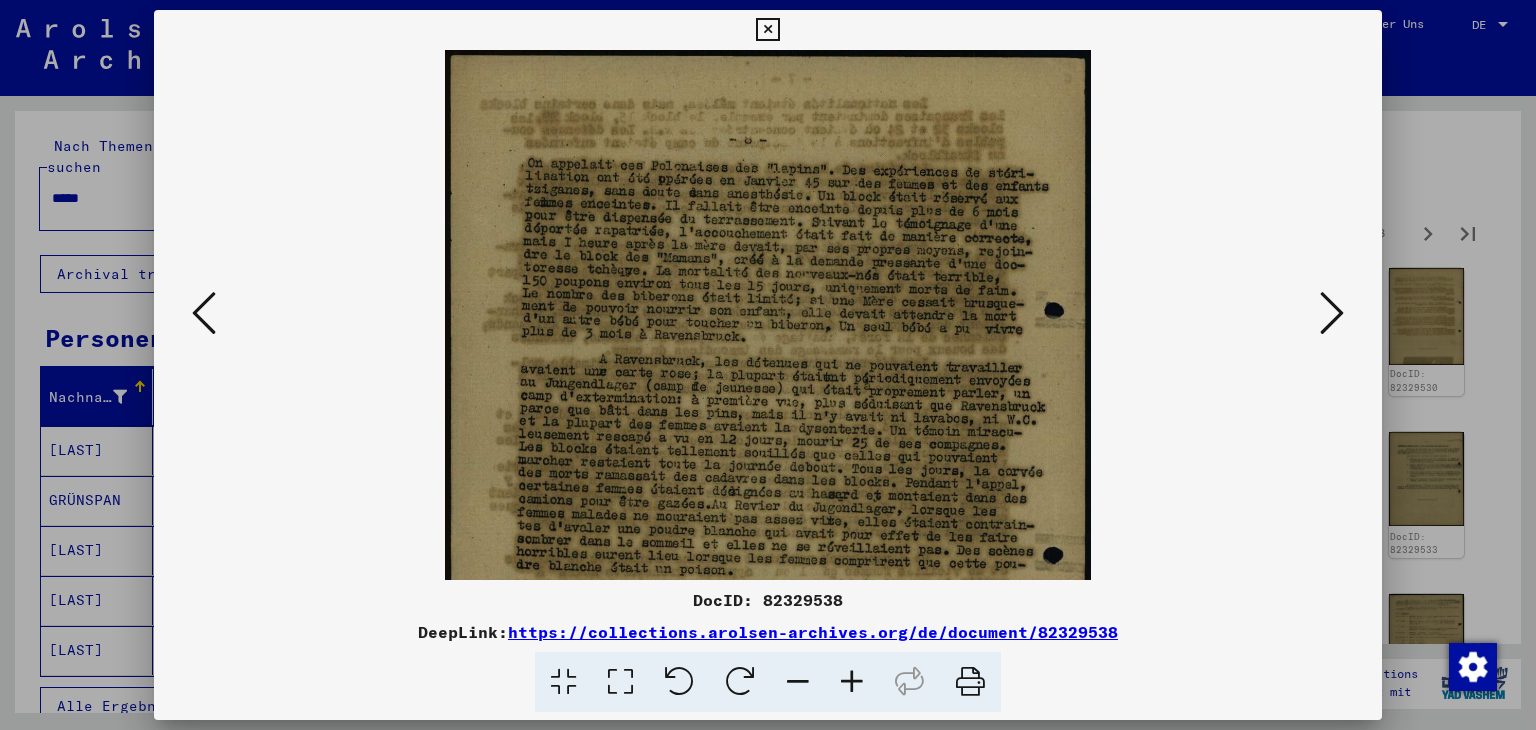 click at bounding box center (852, 682) 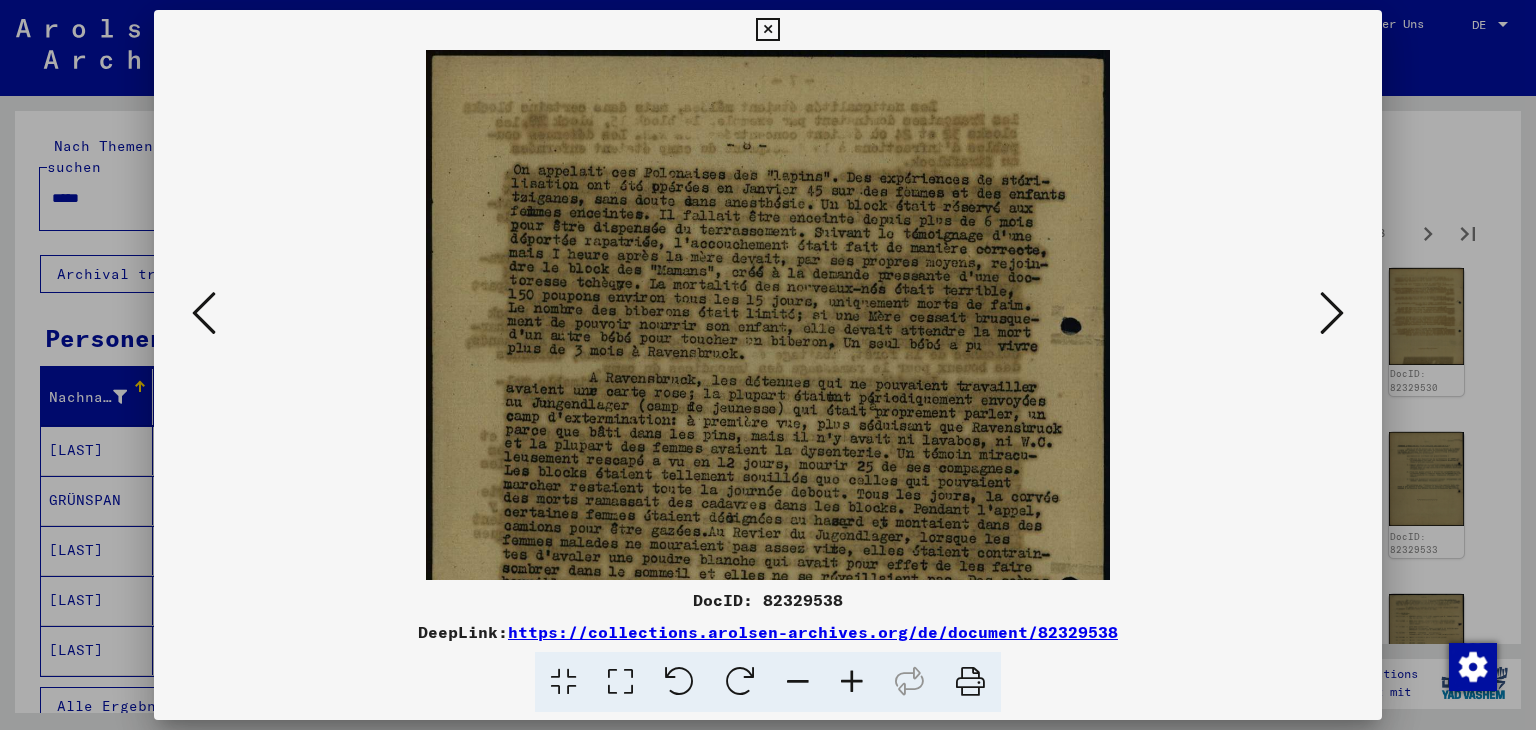 click at bounding box center [852, 682] 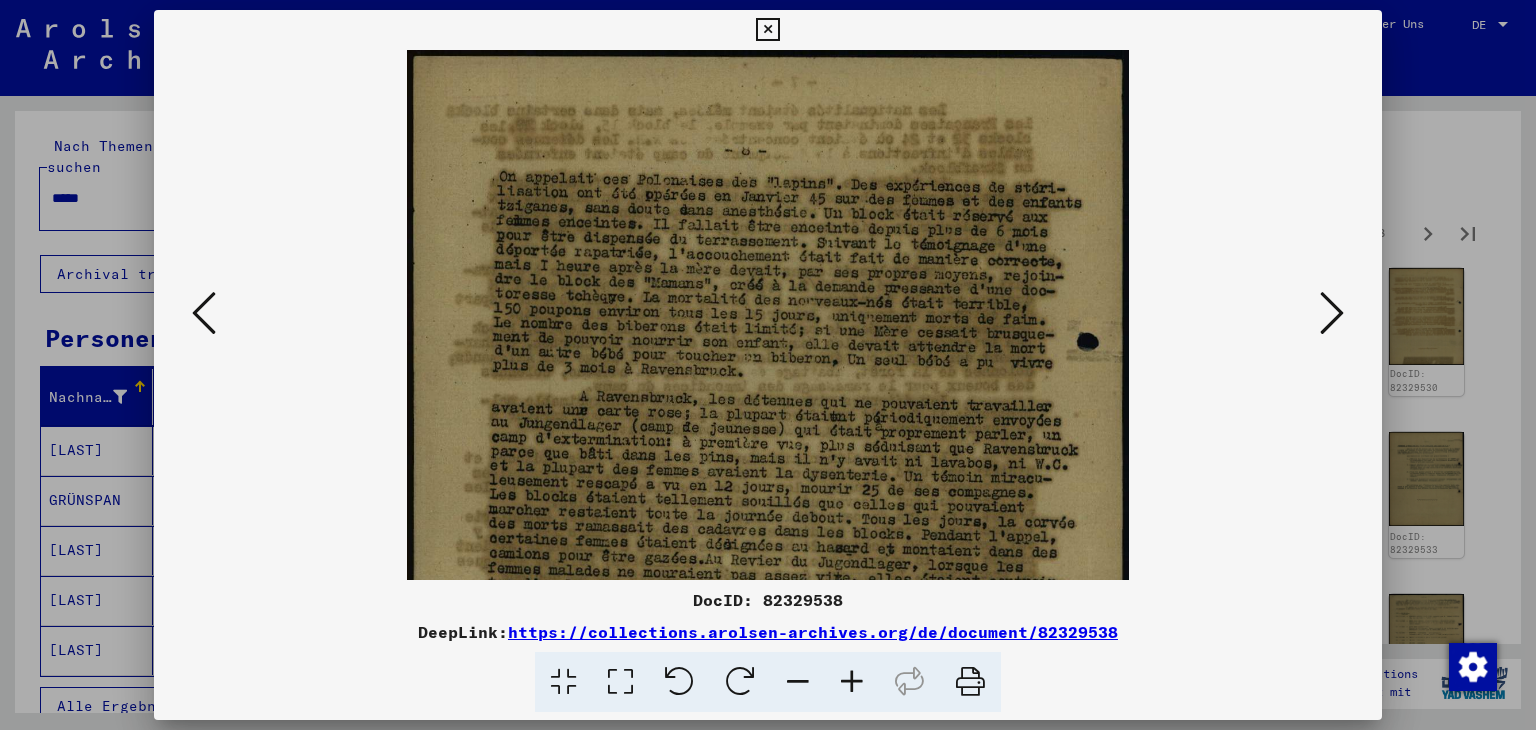click at bounding box center [852, 682] 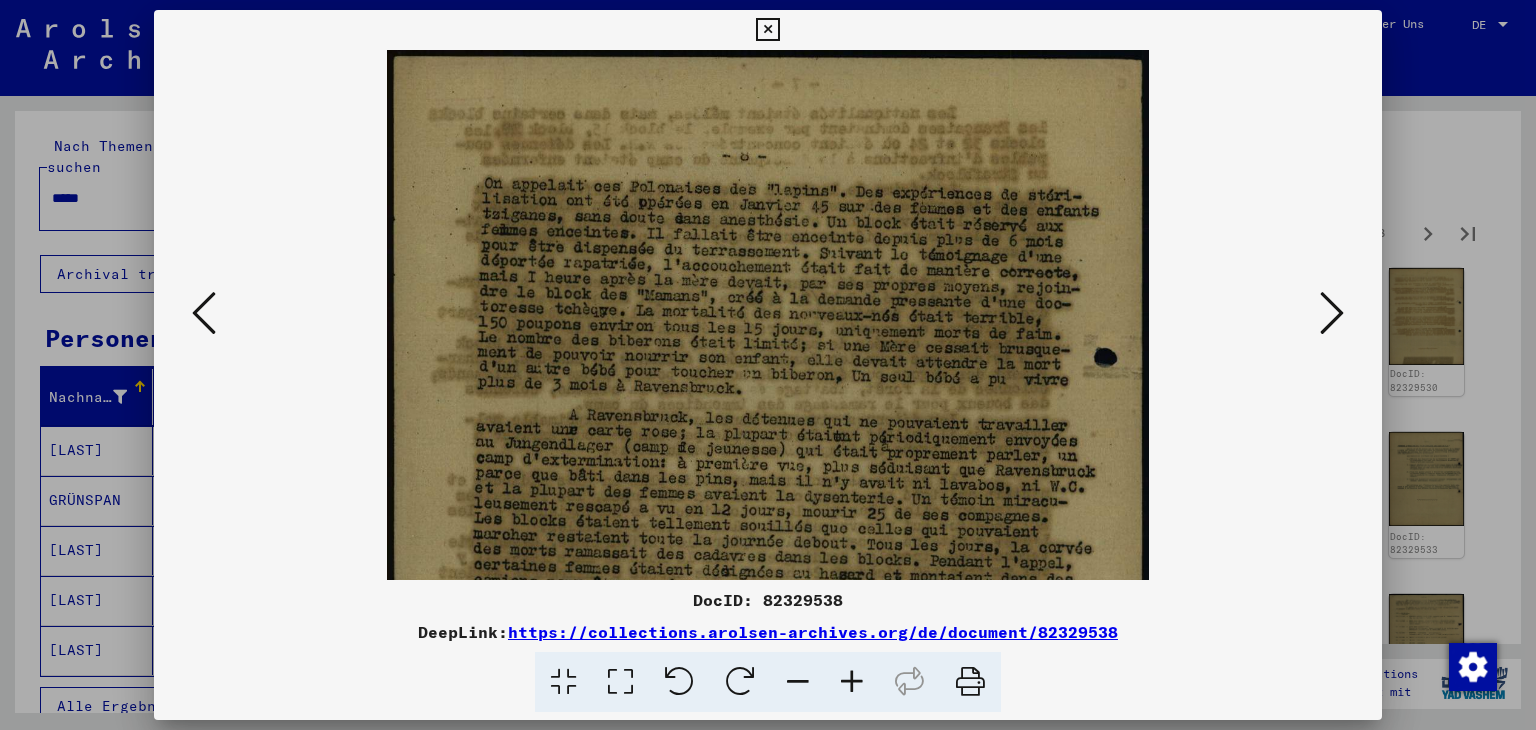 click at bounding box center [852, 682] 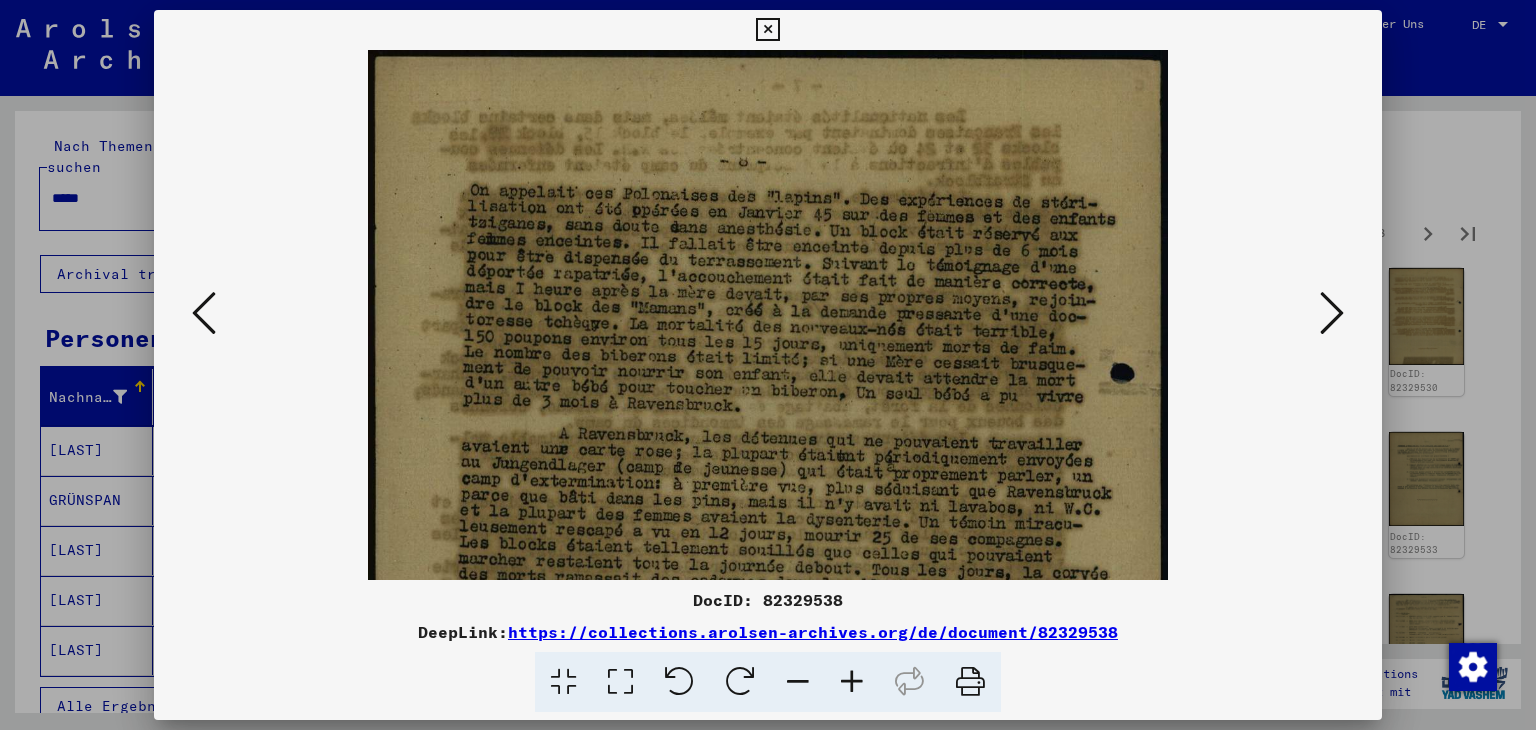 click at bounding box center [852, 682] 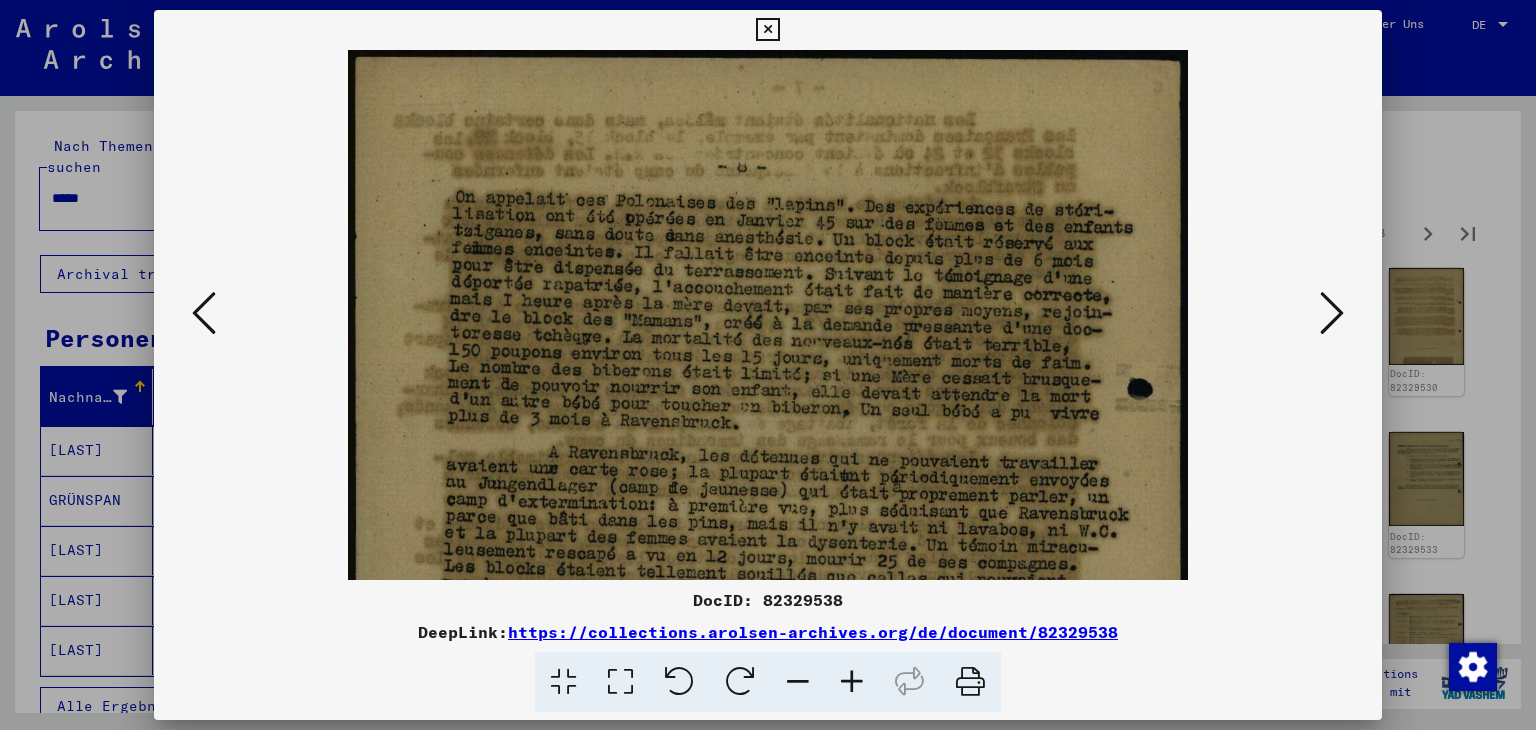 click at bounding box center [852, 682] 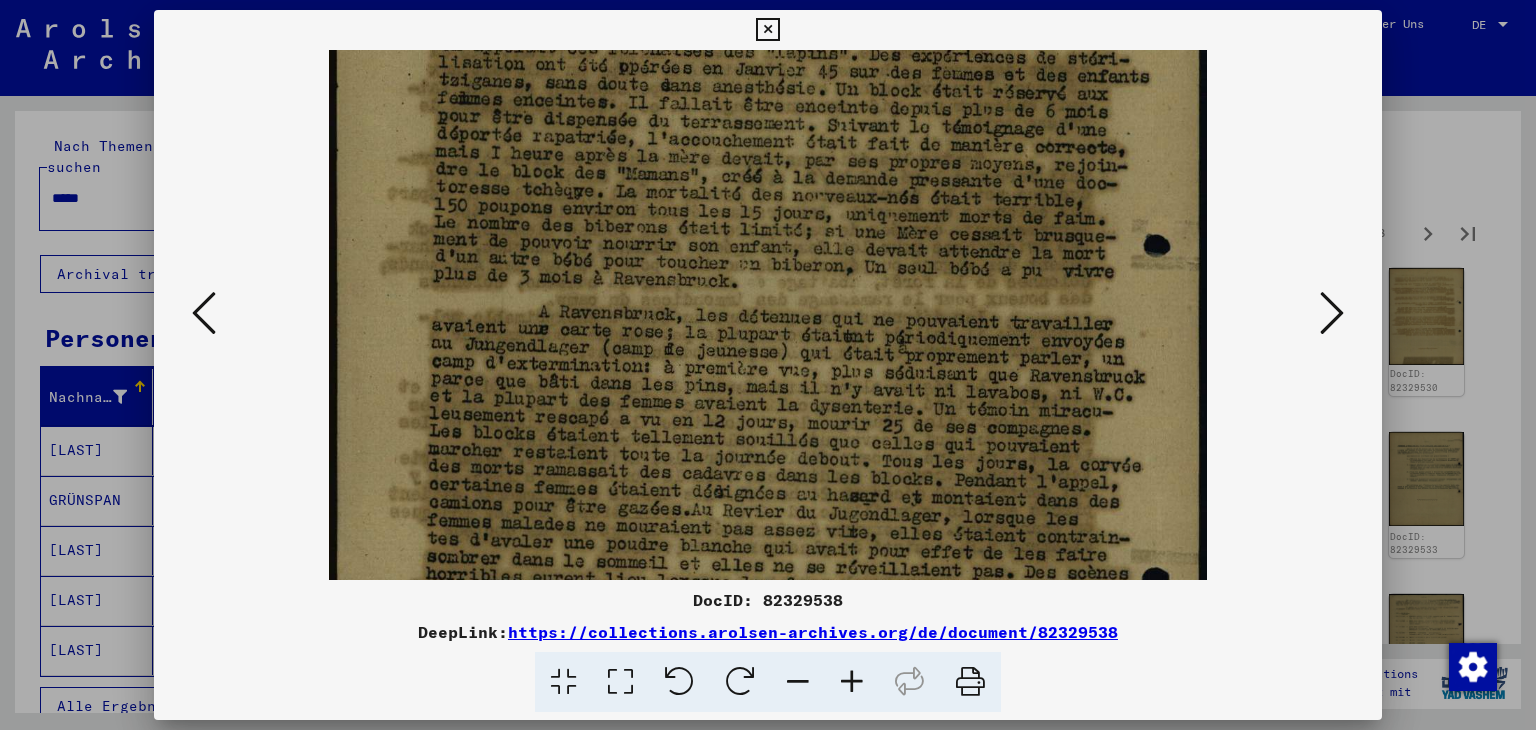scroll, scrollTop: 205, scrollLeft: 0, axis: vertical 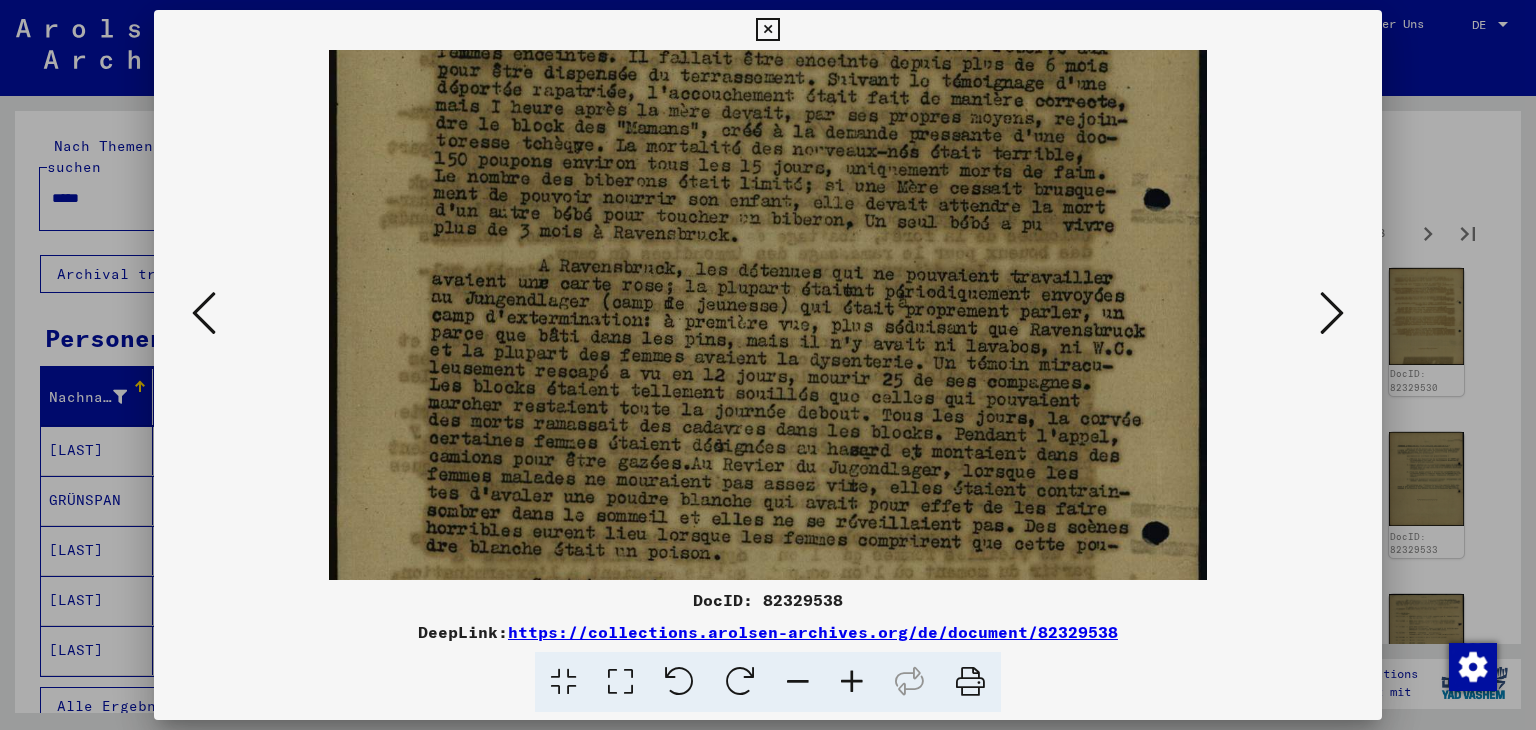 drag, startPoint x: 867, startPoint y: 532, endPoint x: 840, endPoint y: 333, distance: 200.8233 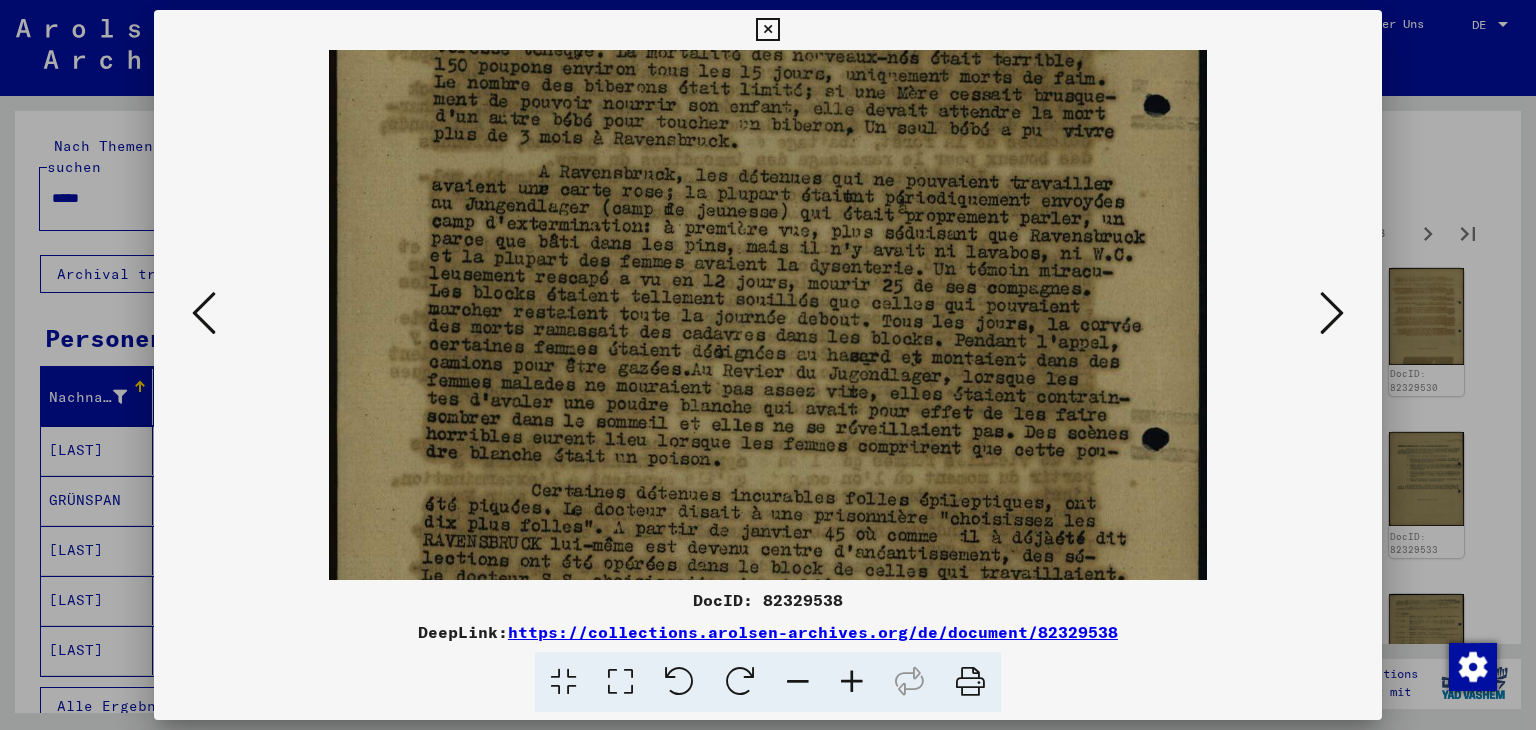 drag, startPoint x: 873, startPoint y: 457, endPoint x: 871, endPoint y: 441, distance: 16.124516 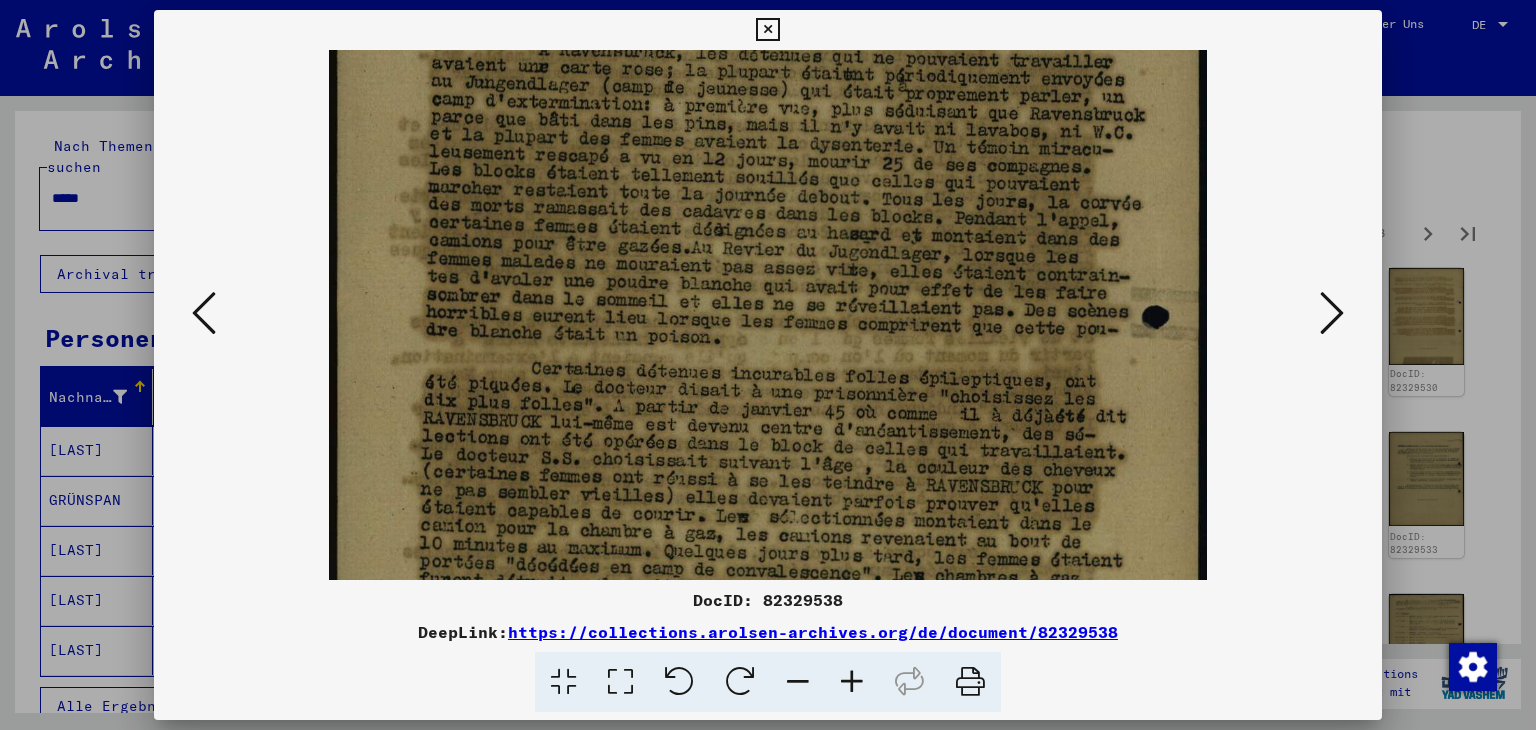 drag, startPoint x: 952, startPoint y: 415, endPoint x: 920, endPoint y: 279, distance: 139.71399 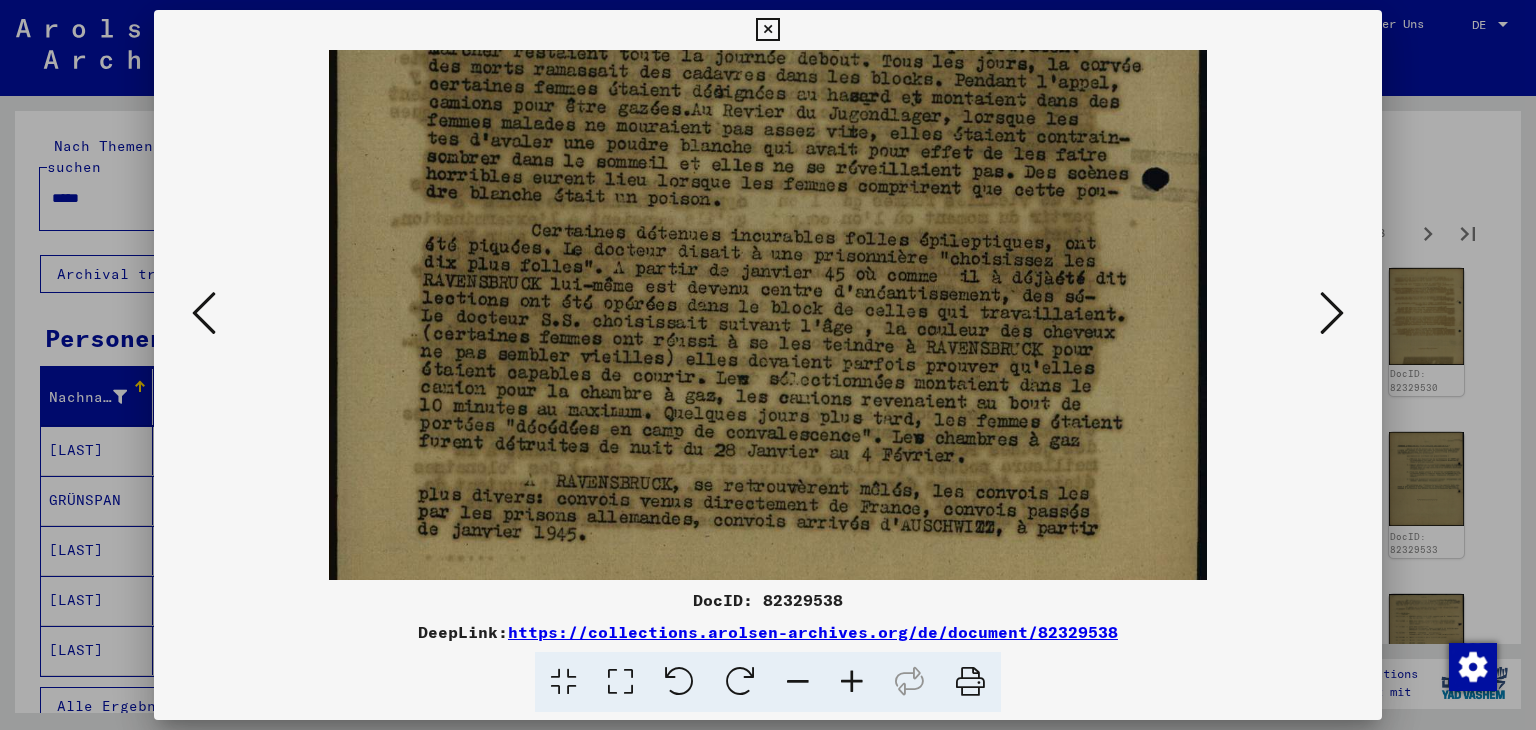 scroll, scrollTop: 600, scrollLeft: 0, axis: vertical 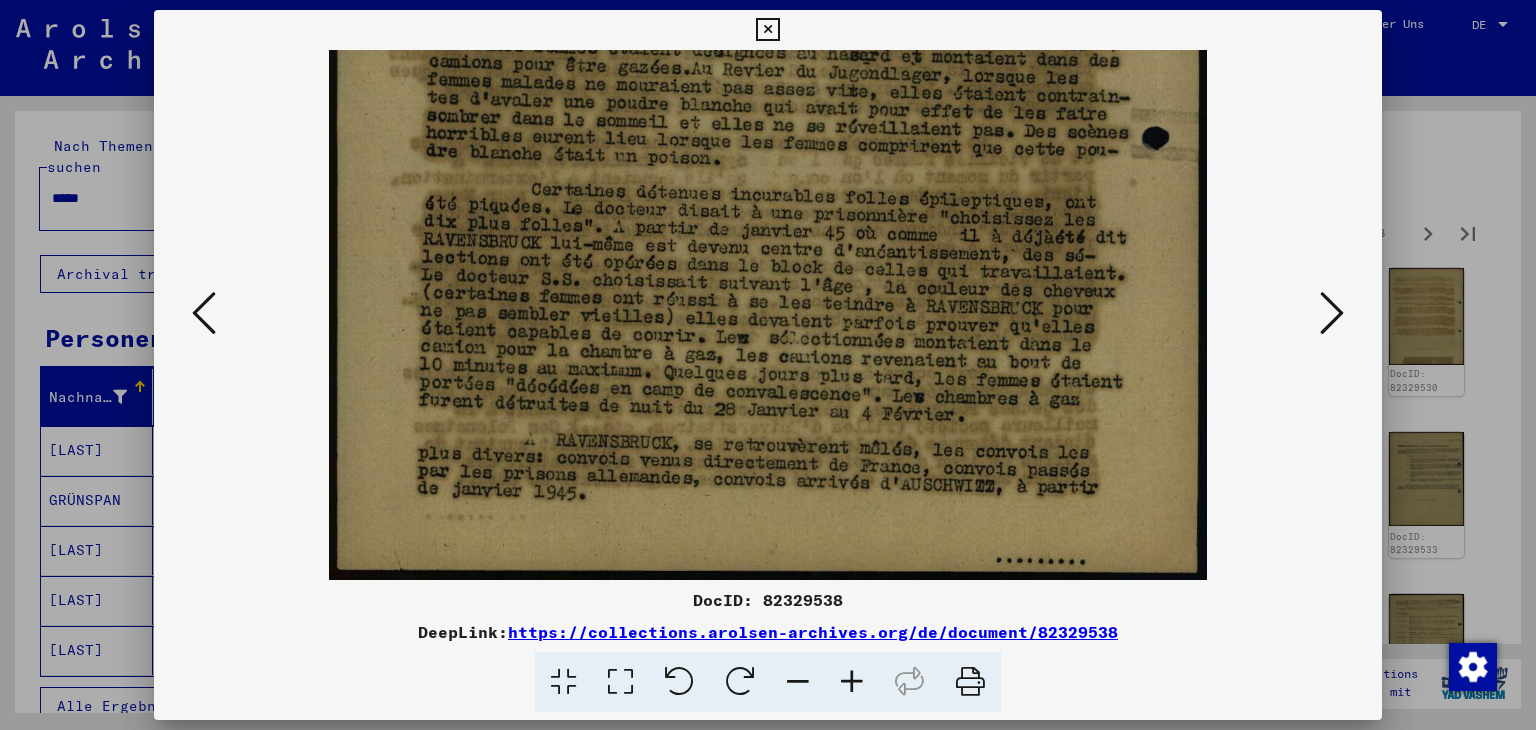 drag, startPoint x: 1021, startPoint y: 442, endPoint x: 978, endPoint y: 301, distance: 147.411 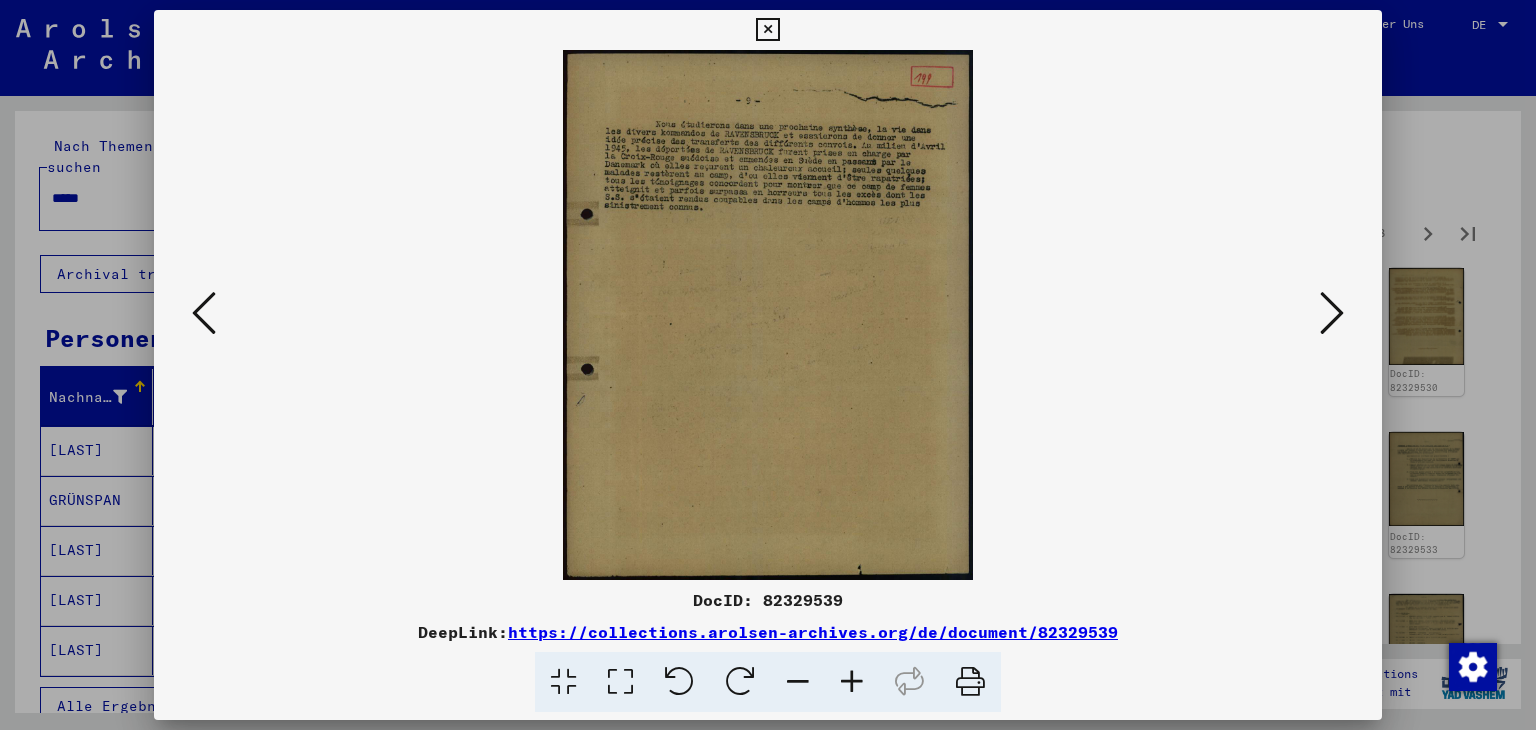 click at bounding box center (852, 682) 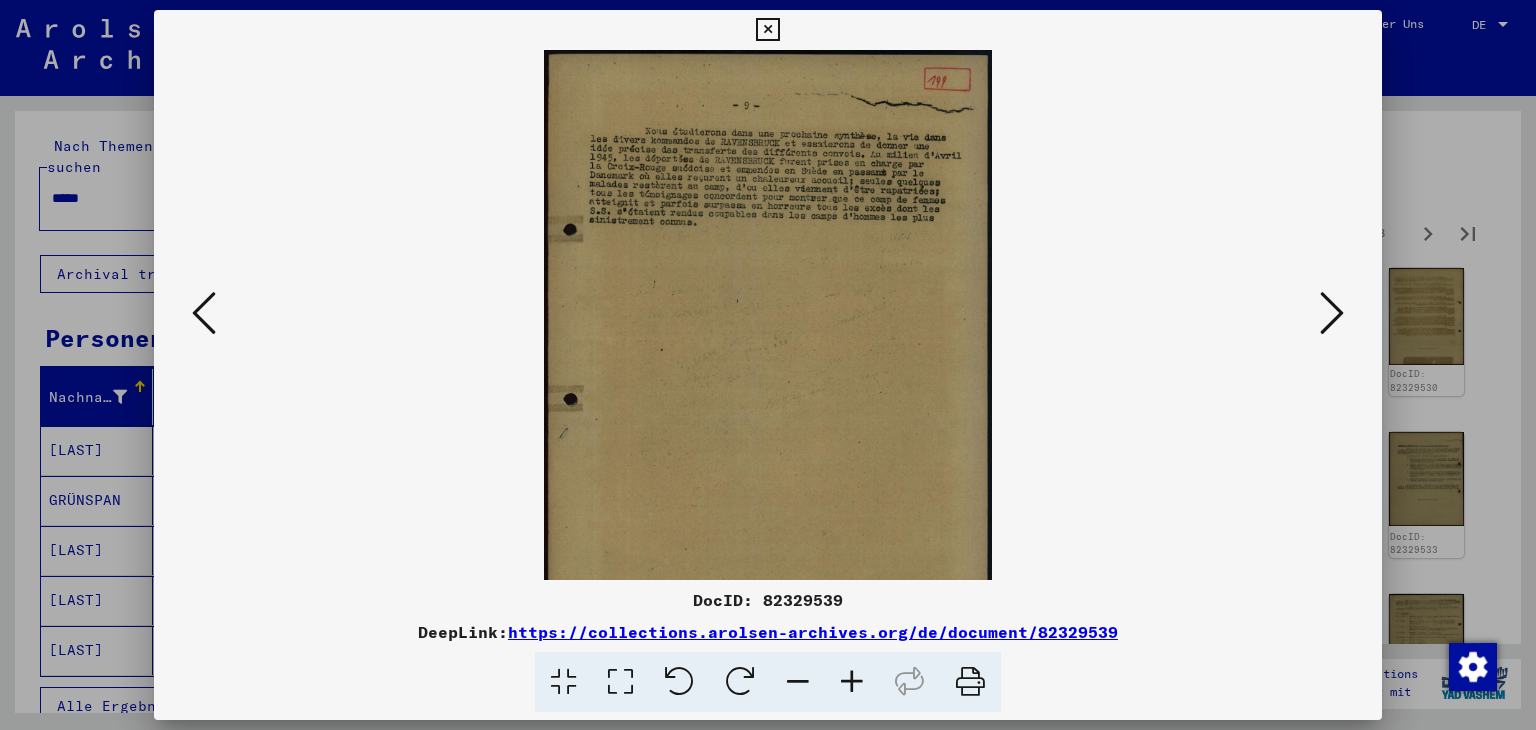 click at bounding box center (852, 682) 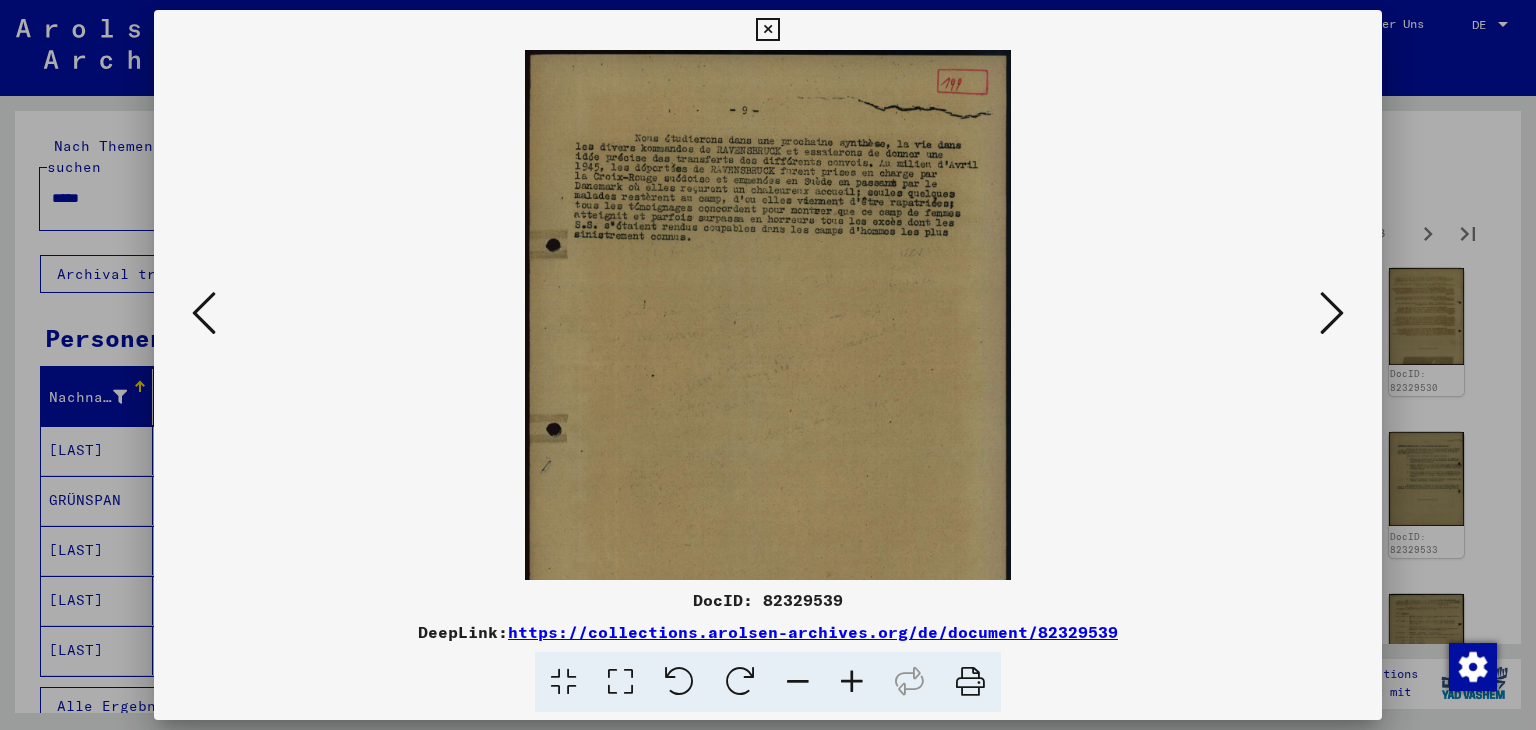 click at bounding box center (852, 682) 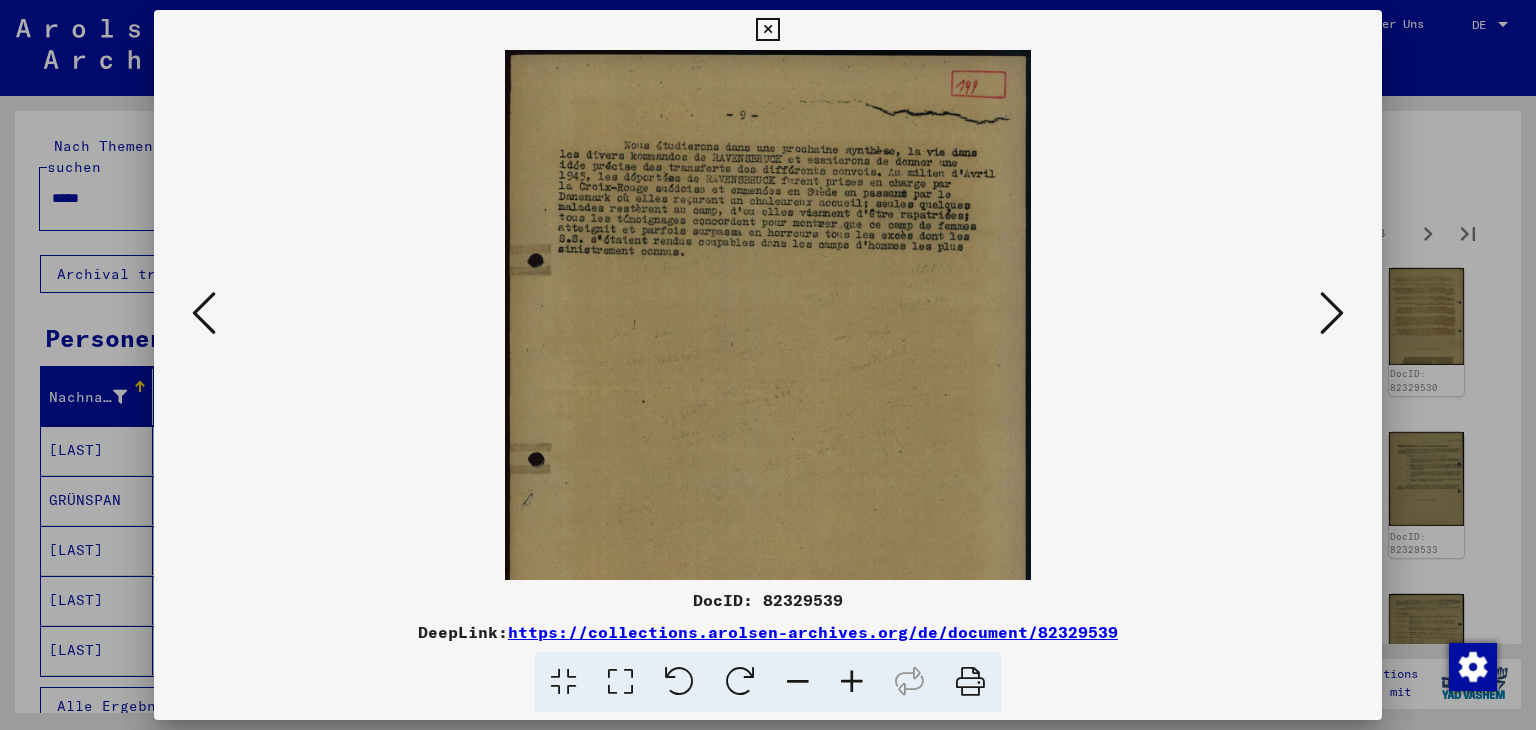 click at bounding box center [852, 682] 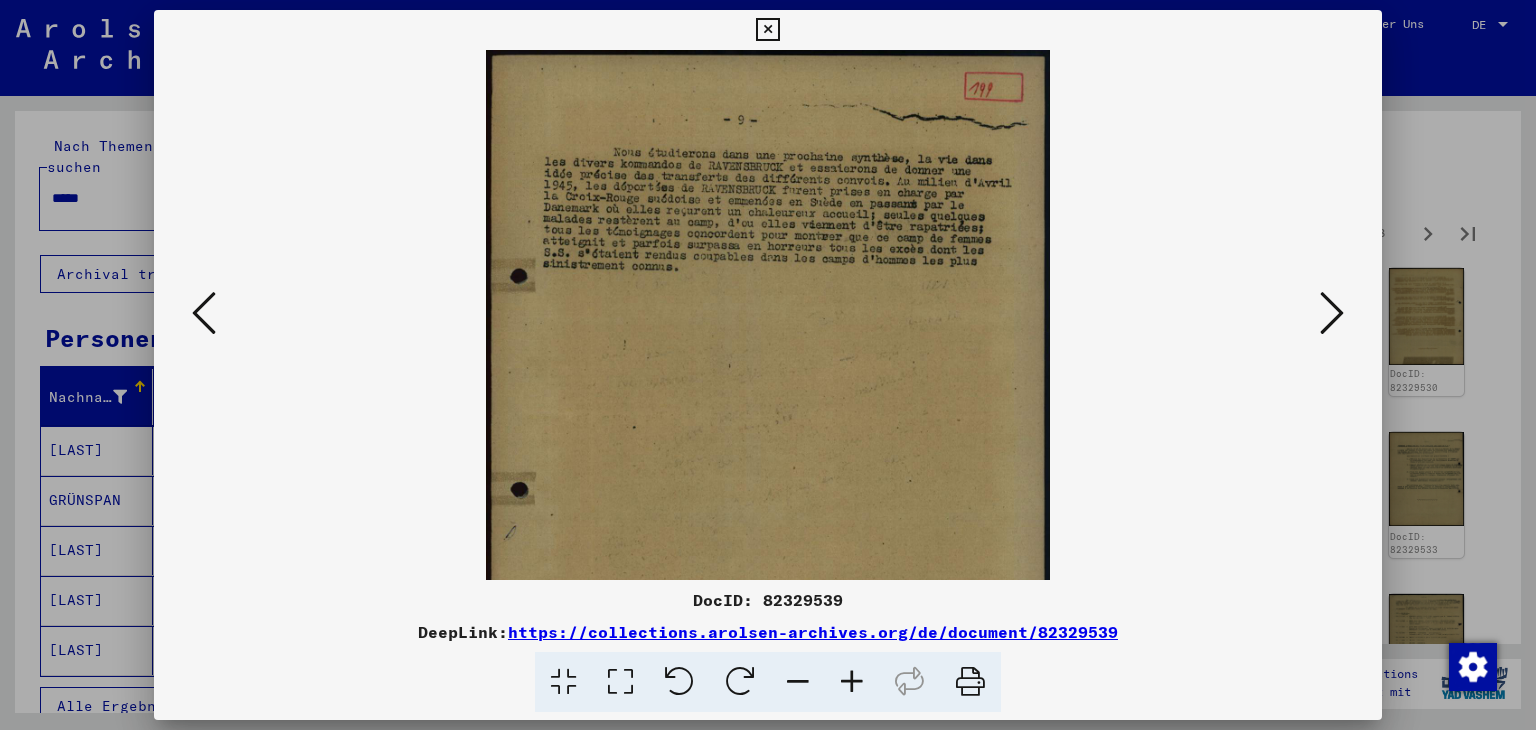 click at bounding box center [1332, 313] 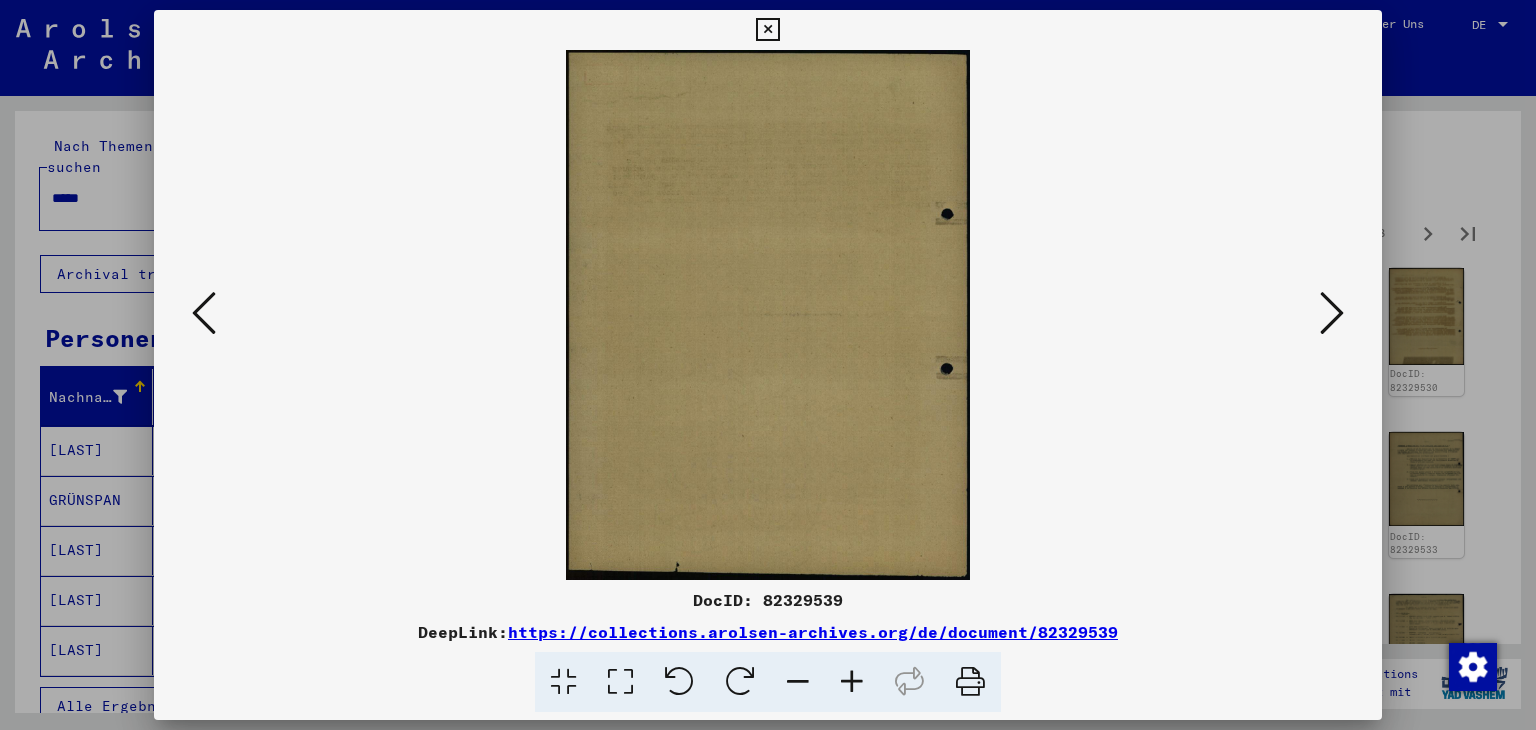 click at bounding box center [1332, 313] 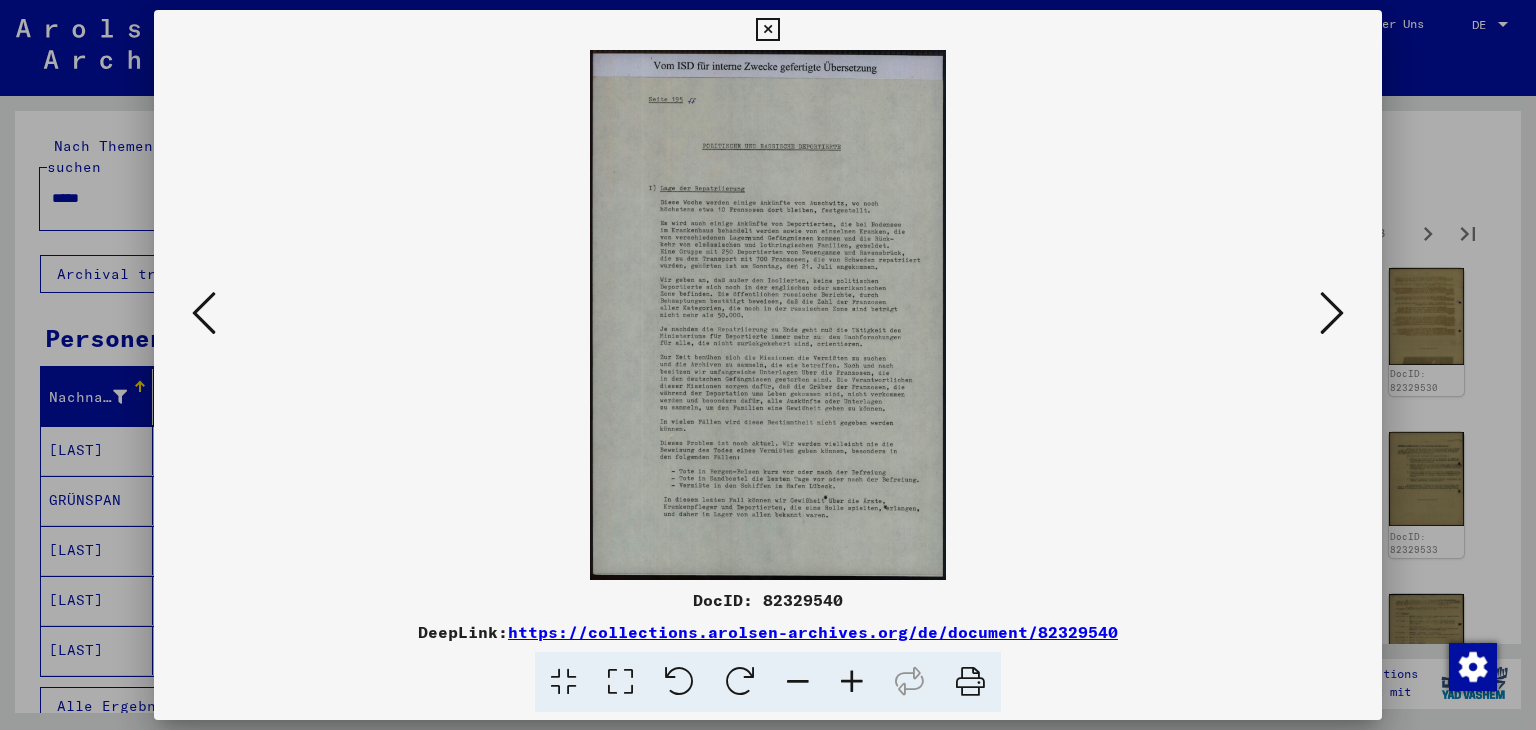 click at bounding box center [1332, 313] 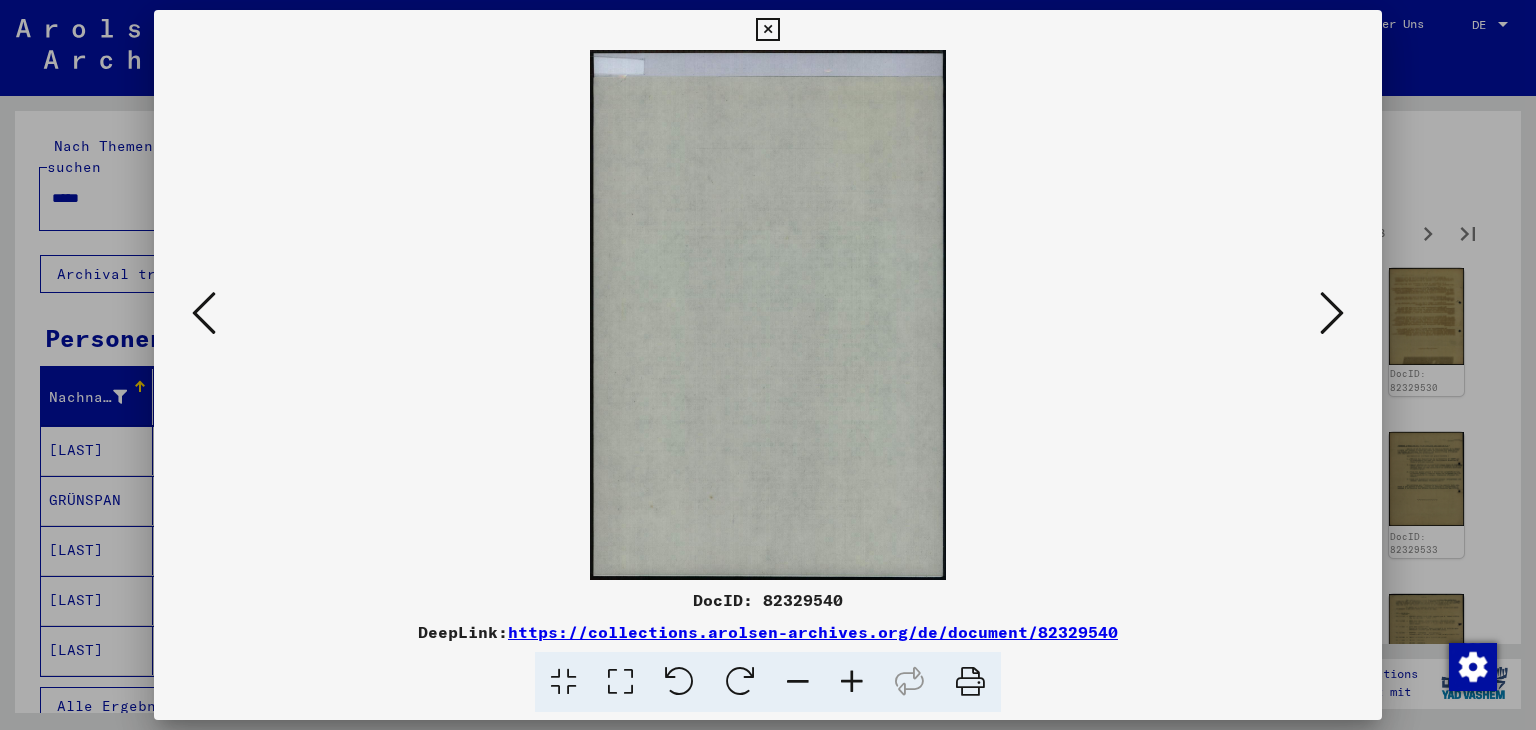 click at bounding box center (1332, 313) 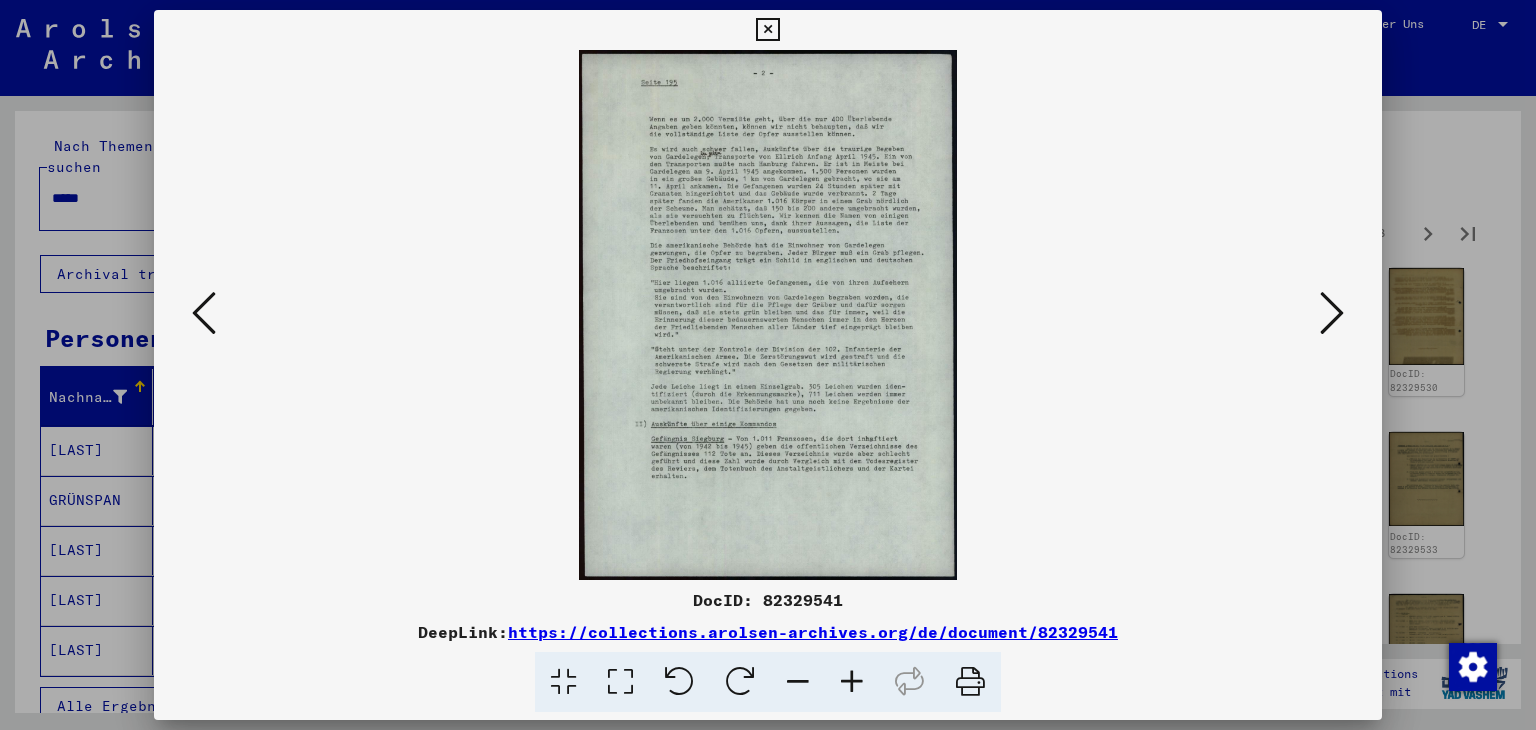 click at bounding box center (1332, 313) 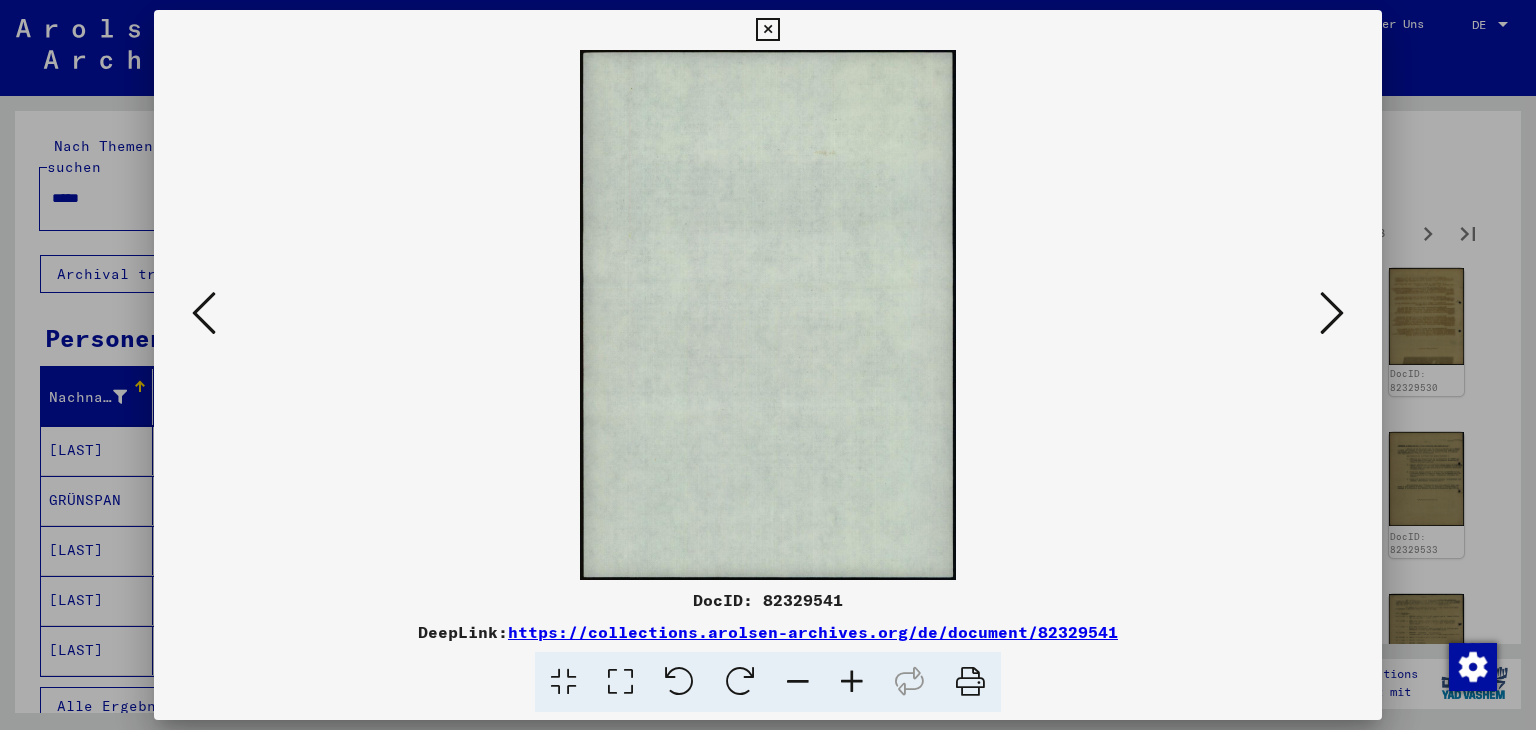 click at bounding box center [1332, 313] 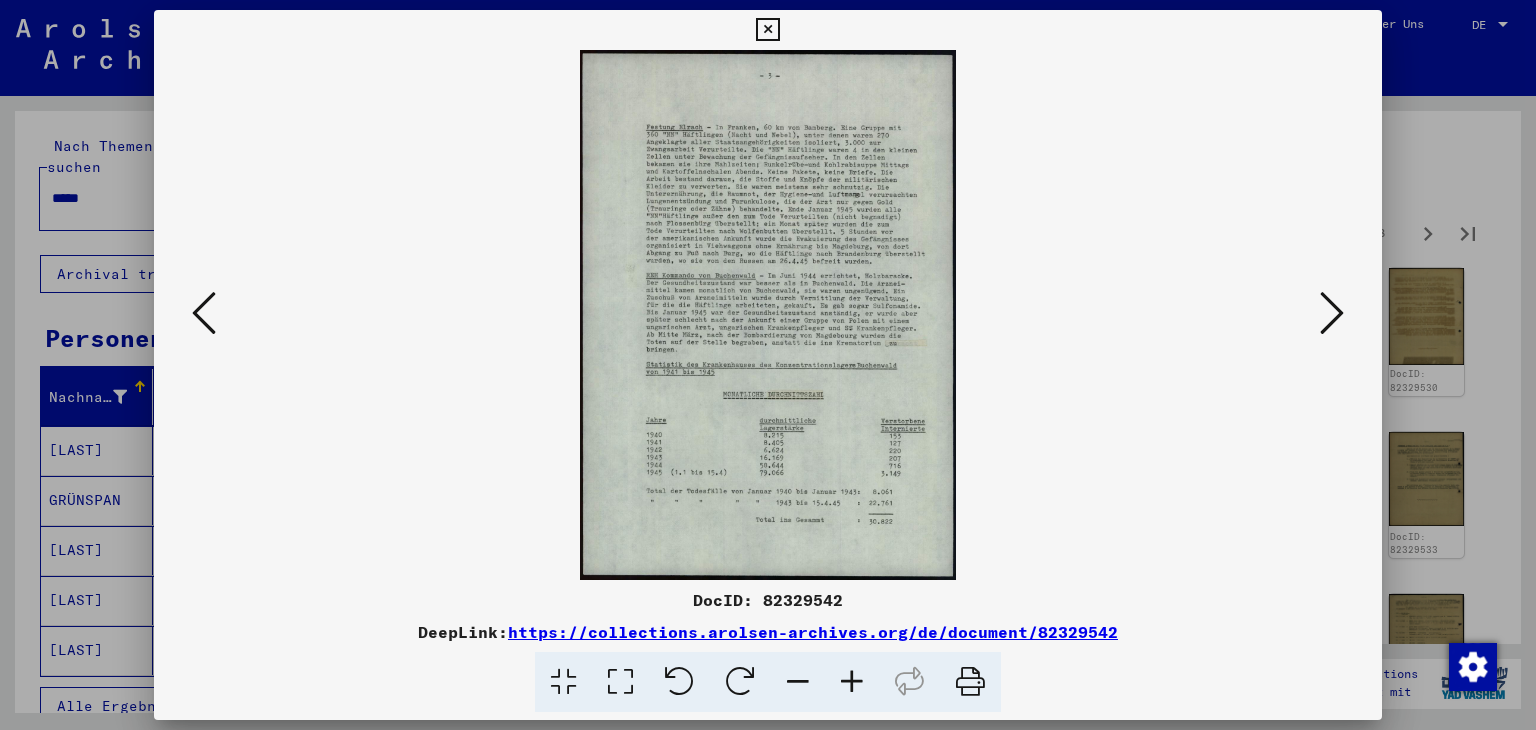 click at bounding box center [1332, 313] 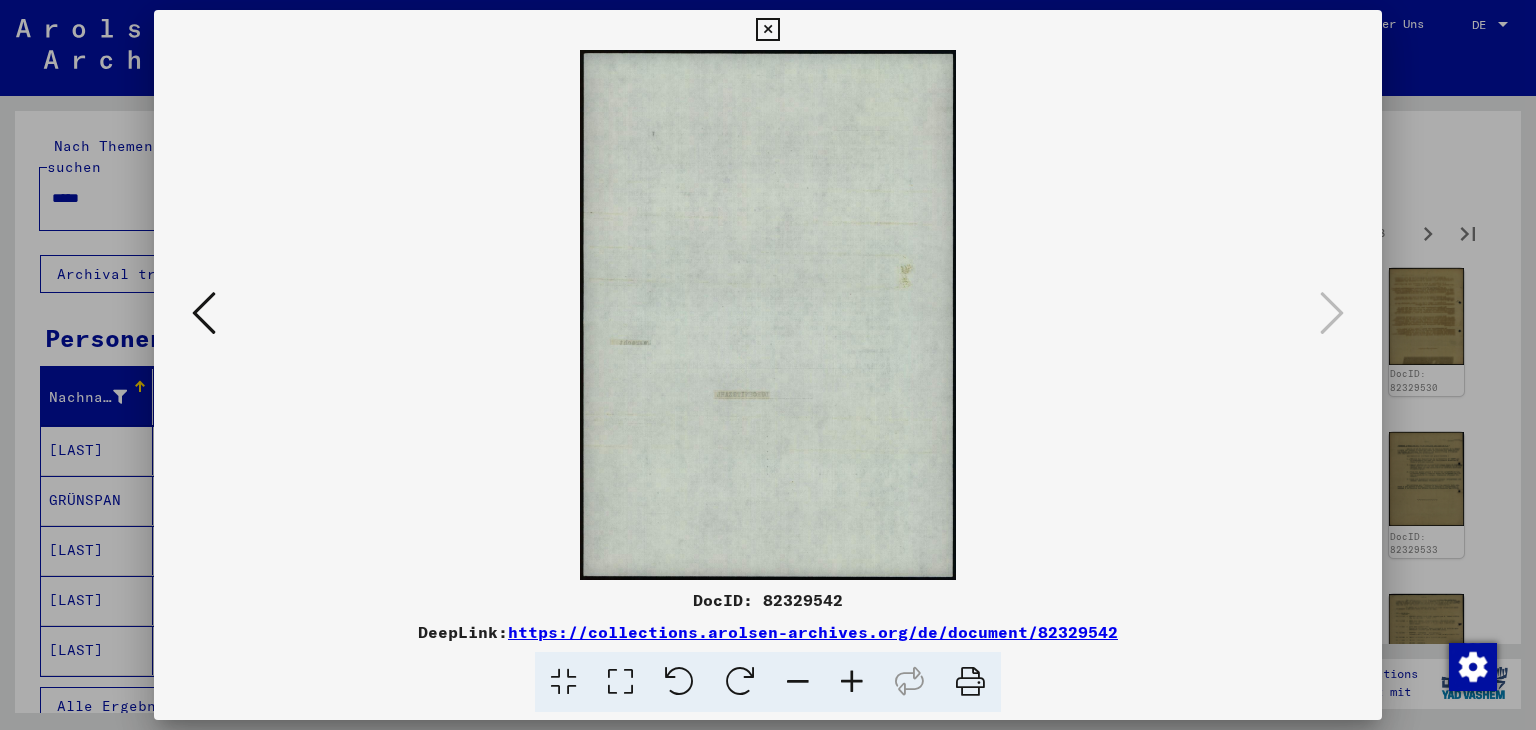 click at bounding box center (767, 30) 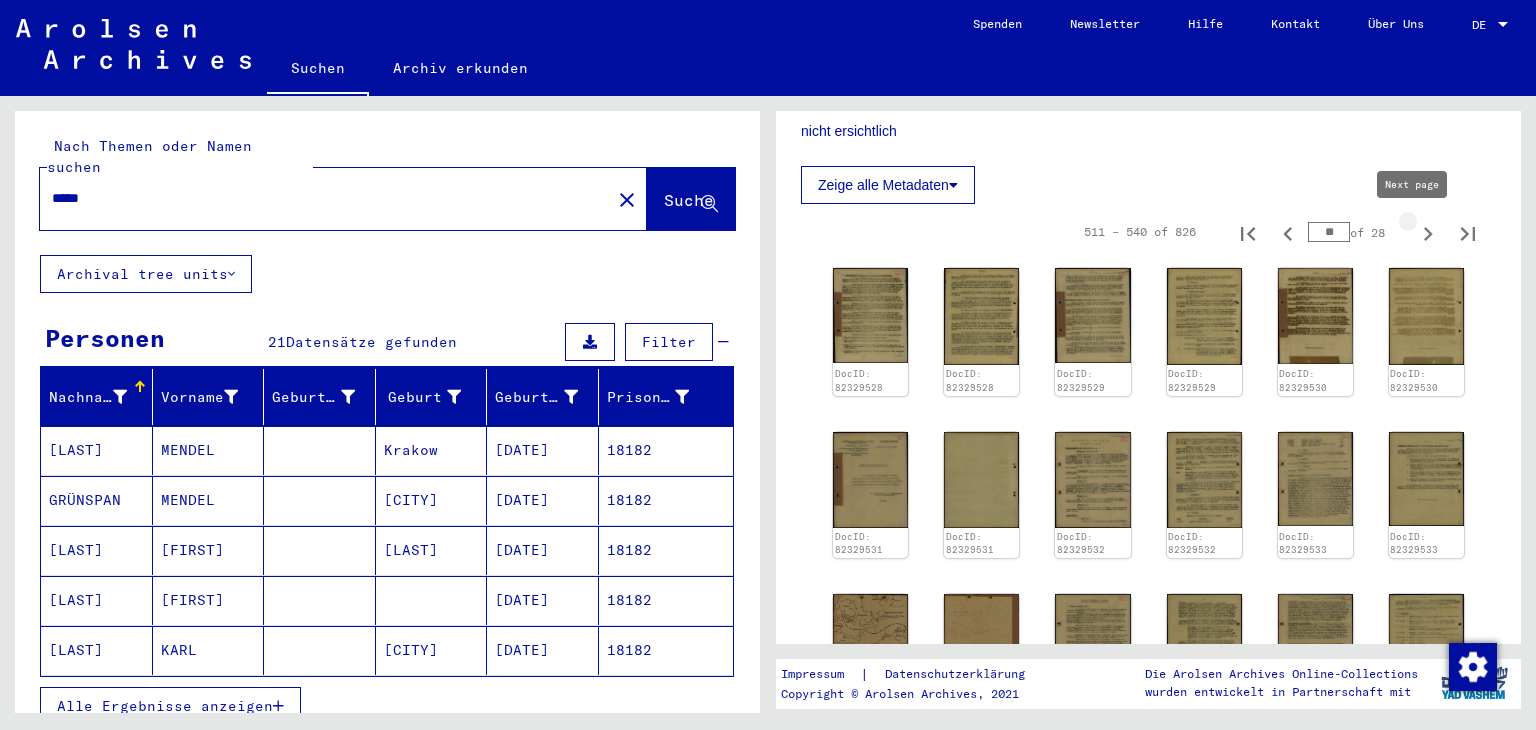 click 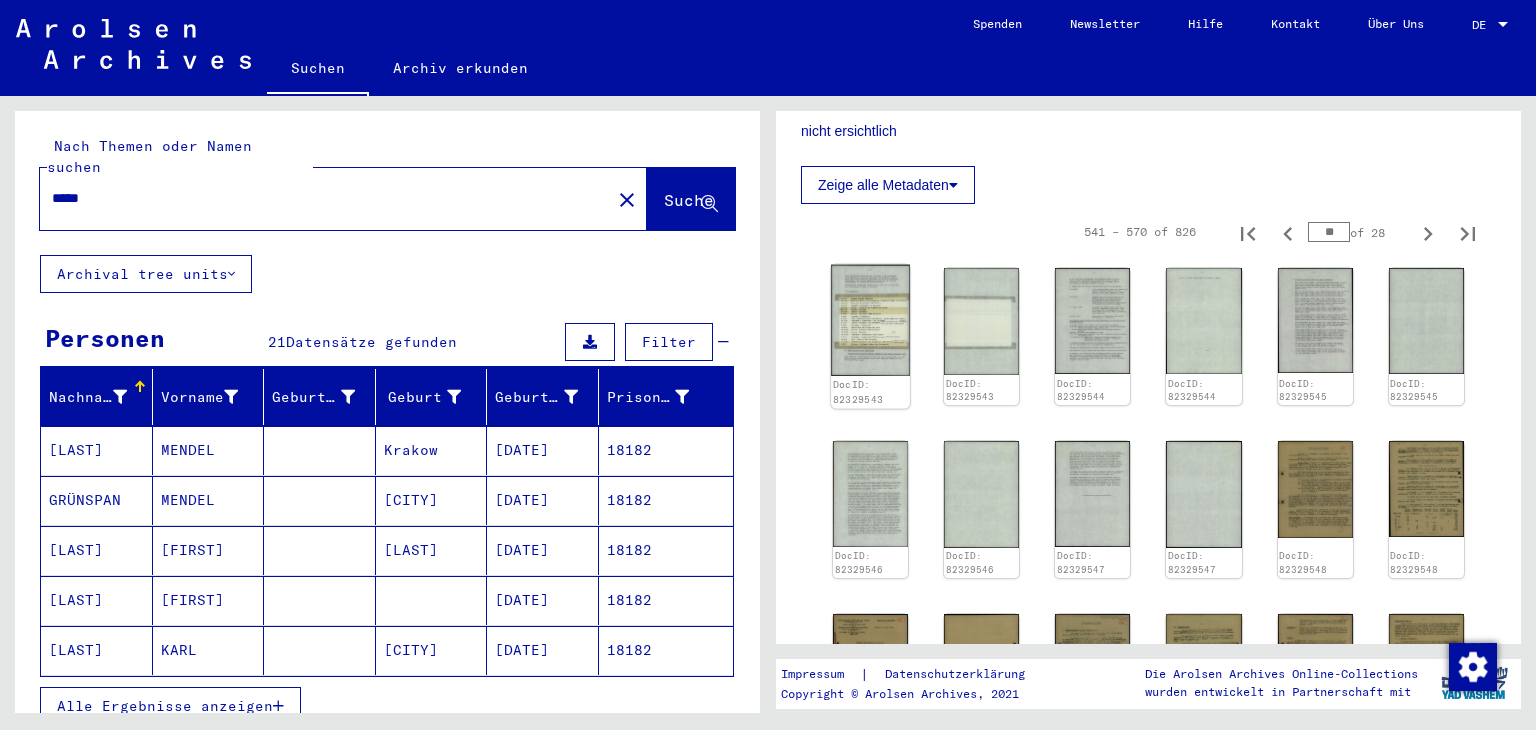 click 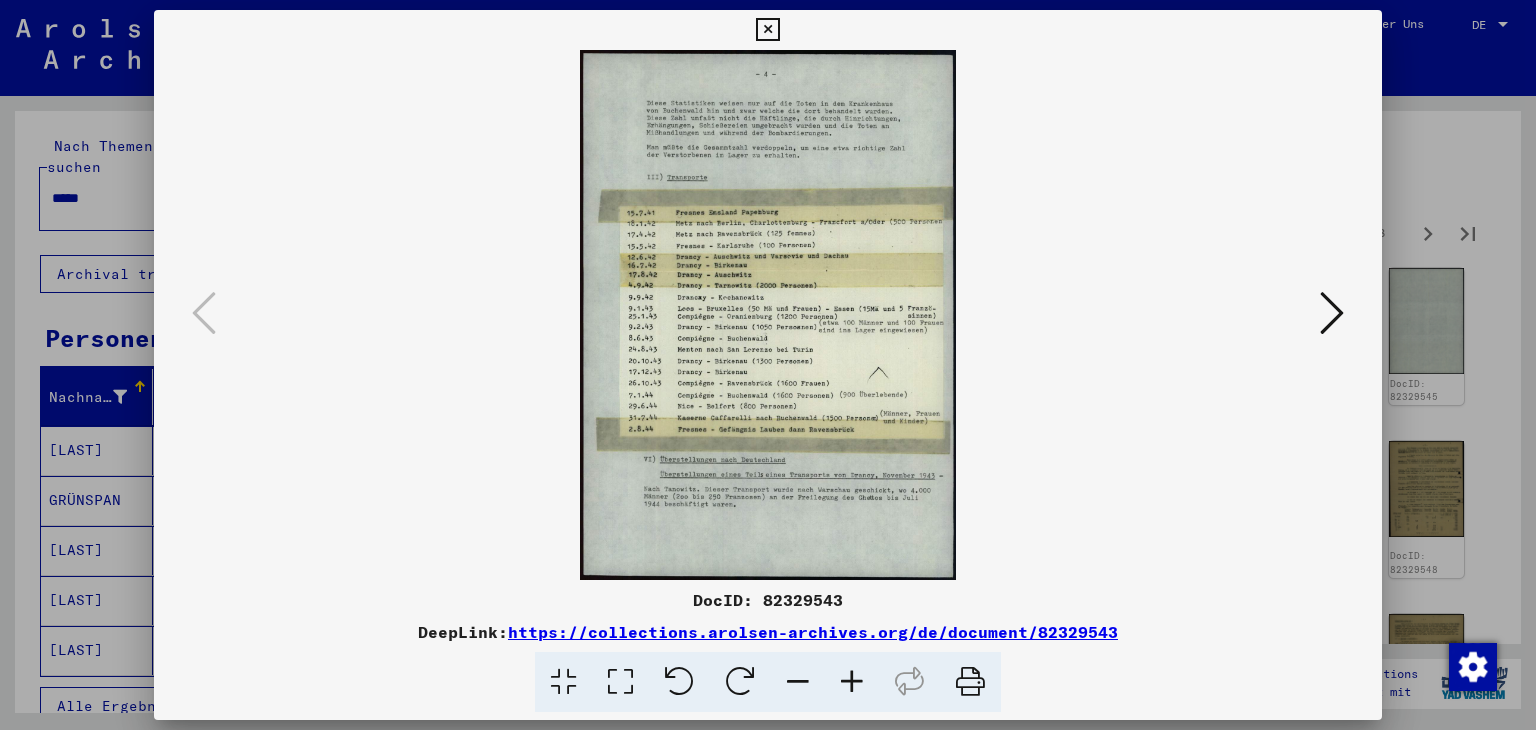 click at bounding box center (1332, 314) 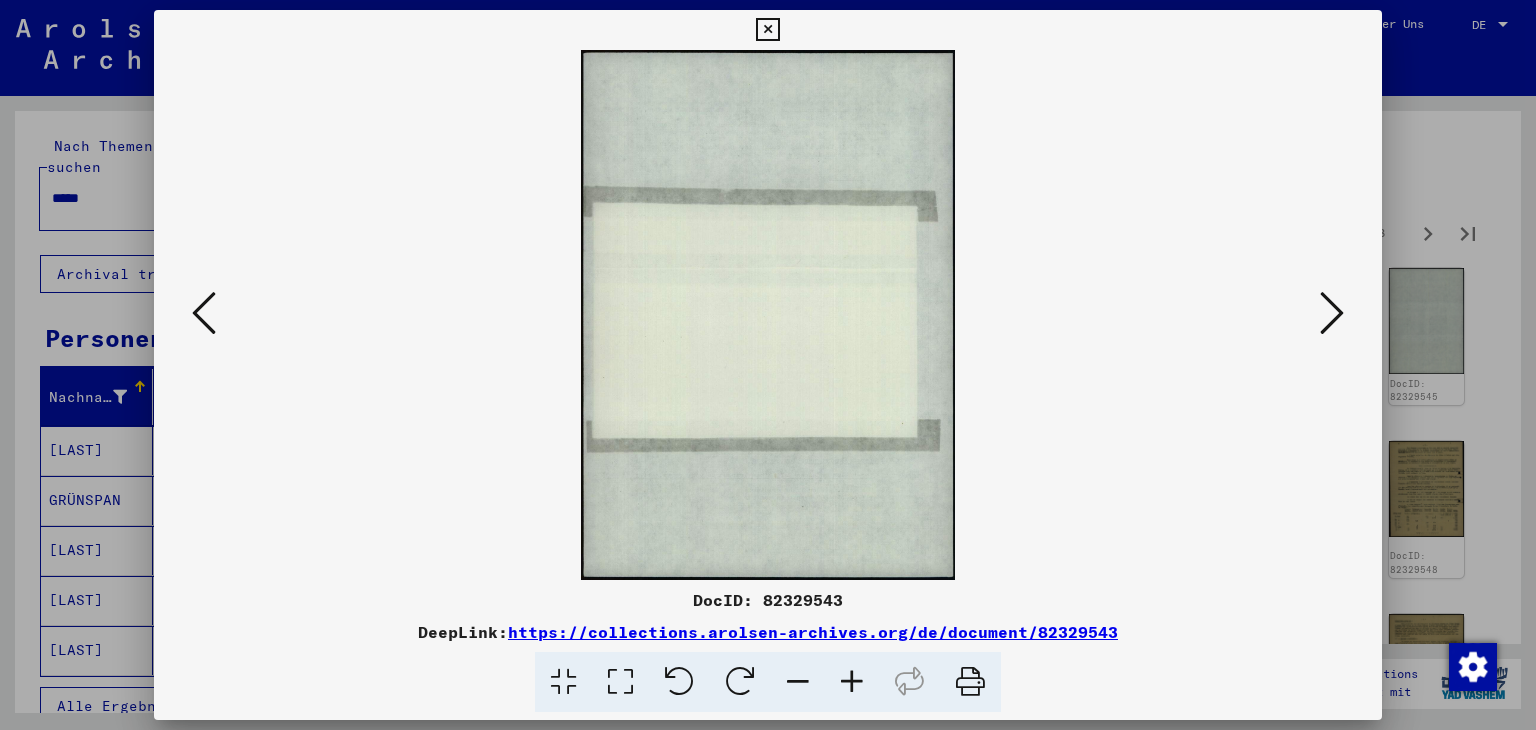 click at bounding box center [1332, 314] 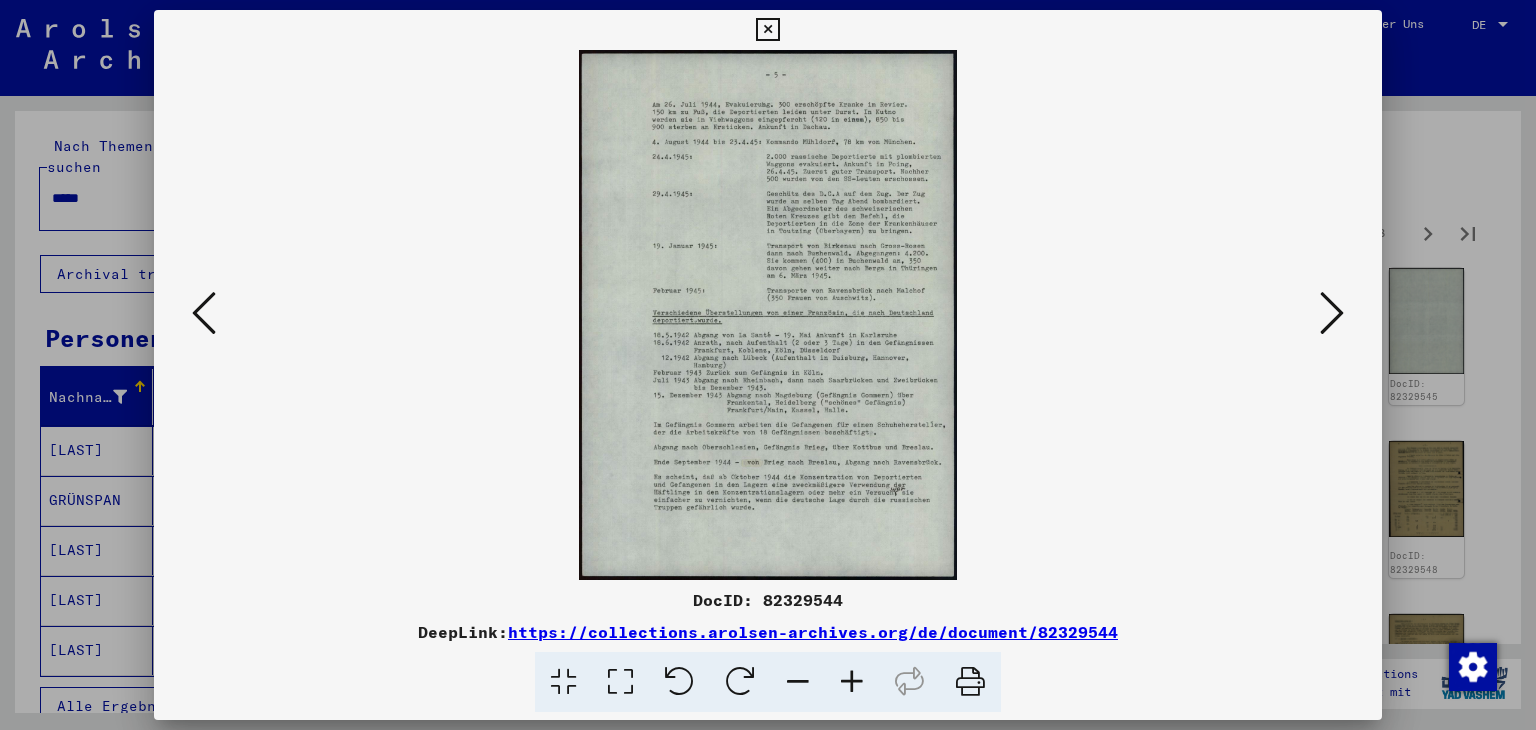 click at bounding box center [1332, 313] 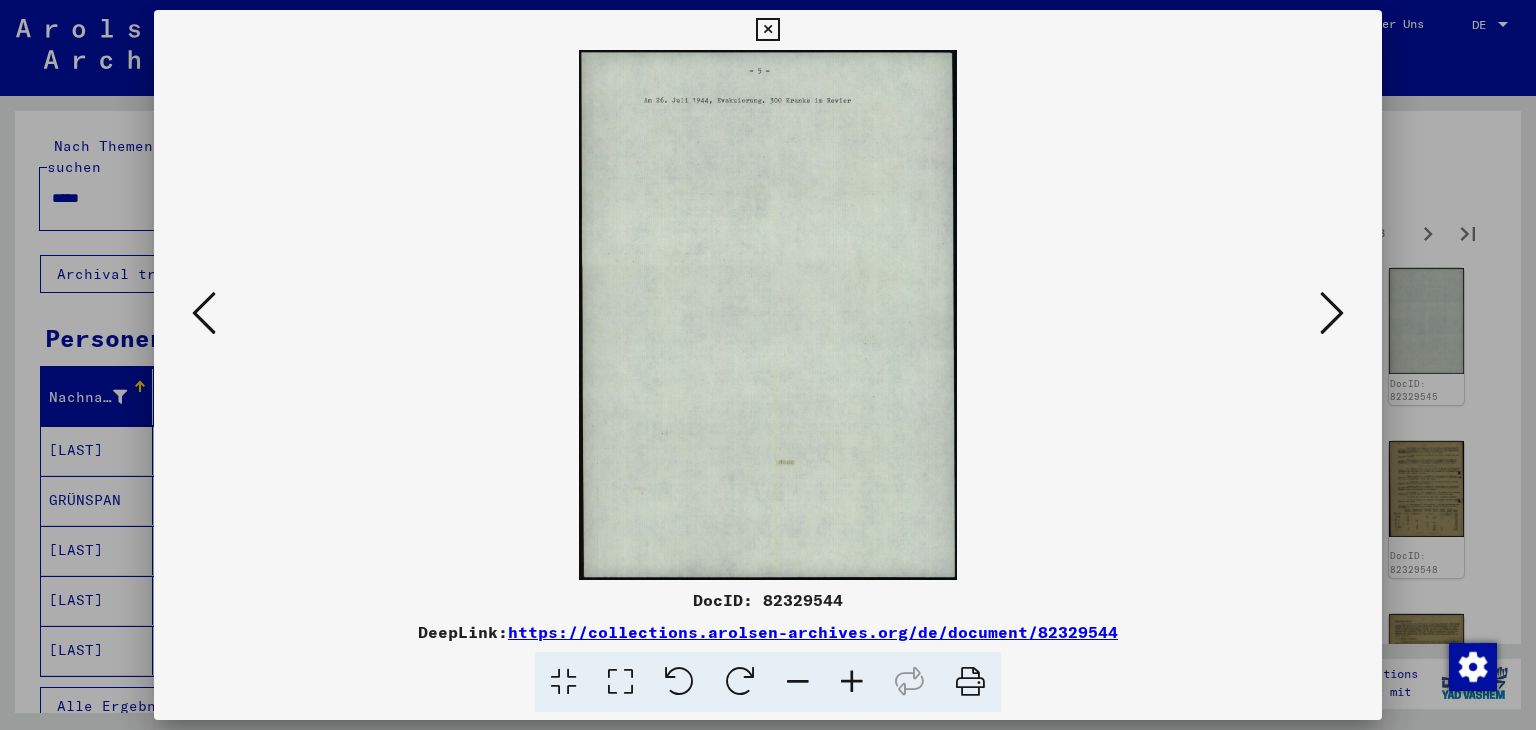 click at bounding box center (1332, 313) 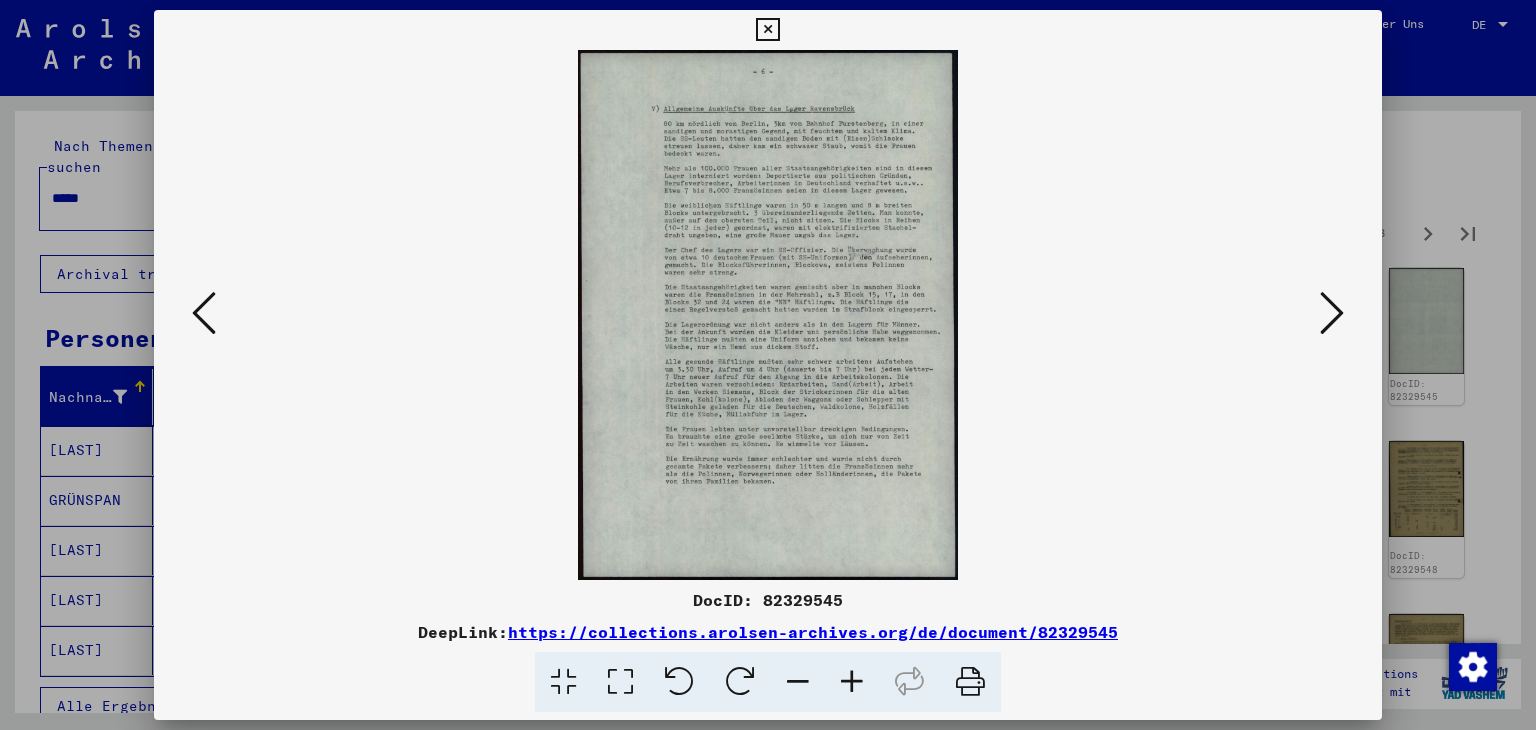 click at bounding box center (1332, 313) 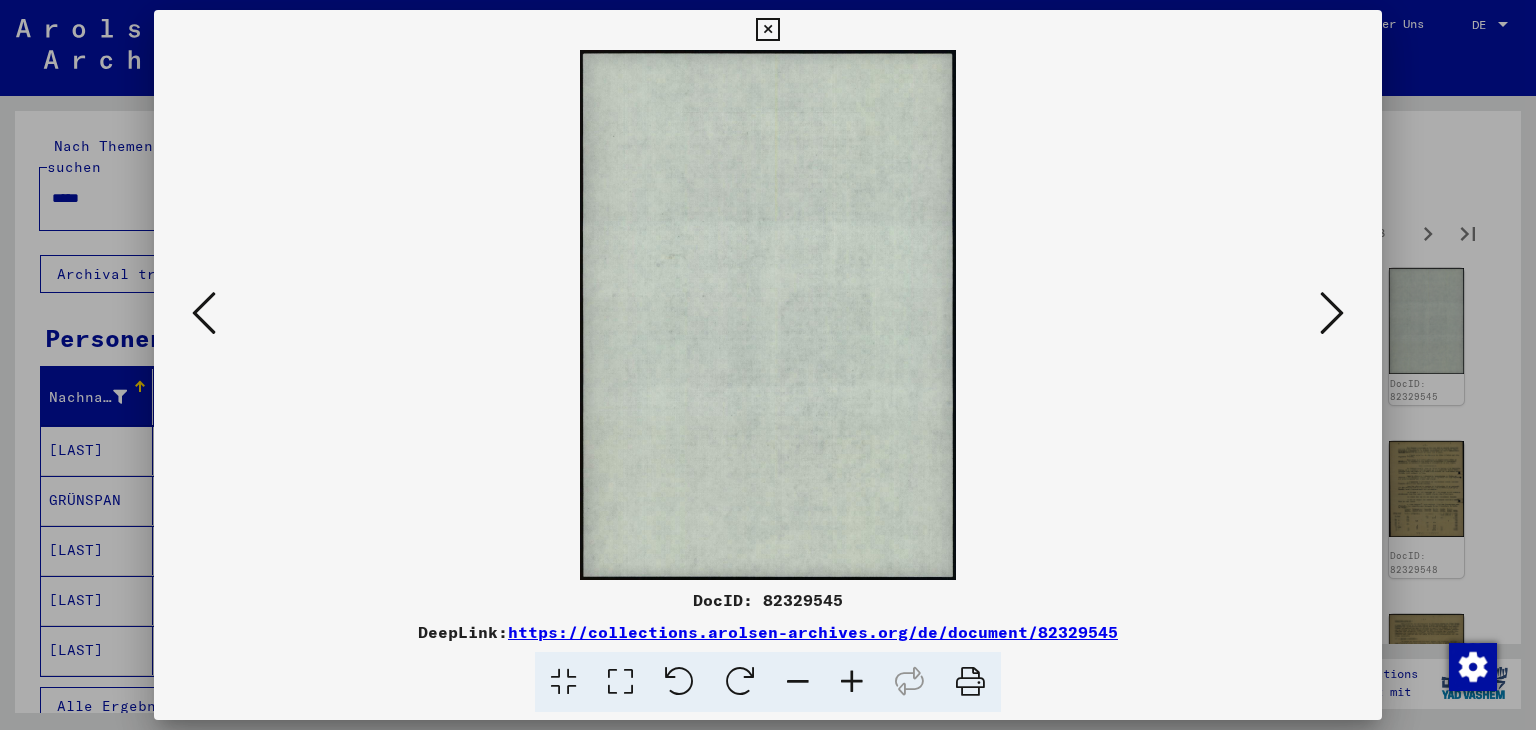 click at bounding box center [1332, 313] 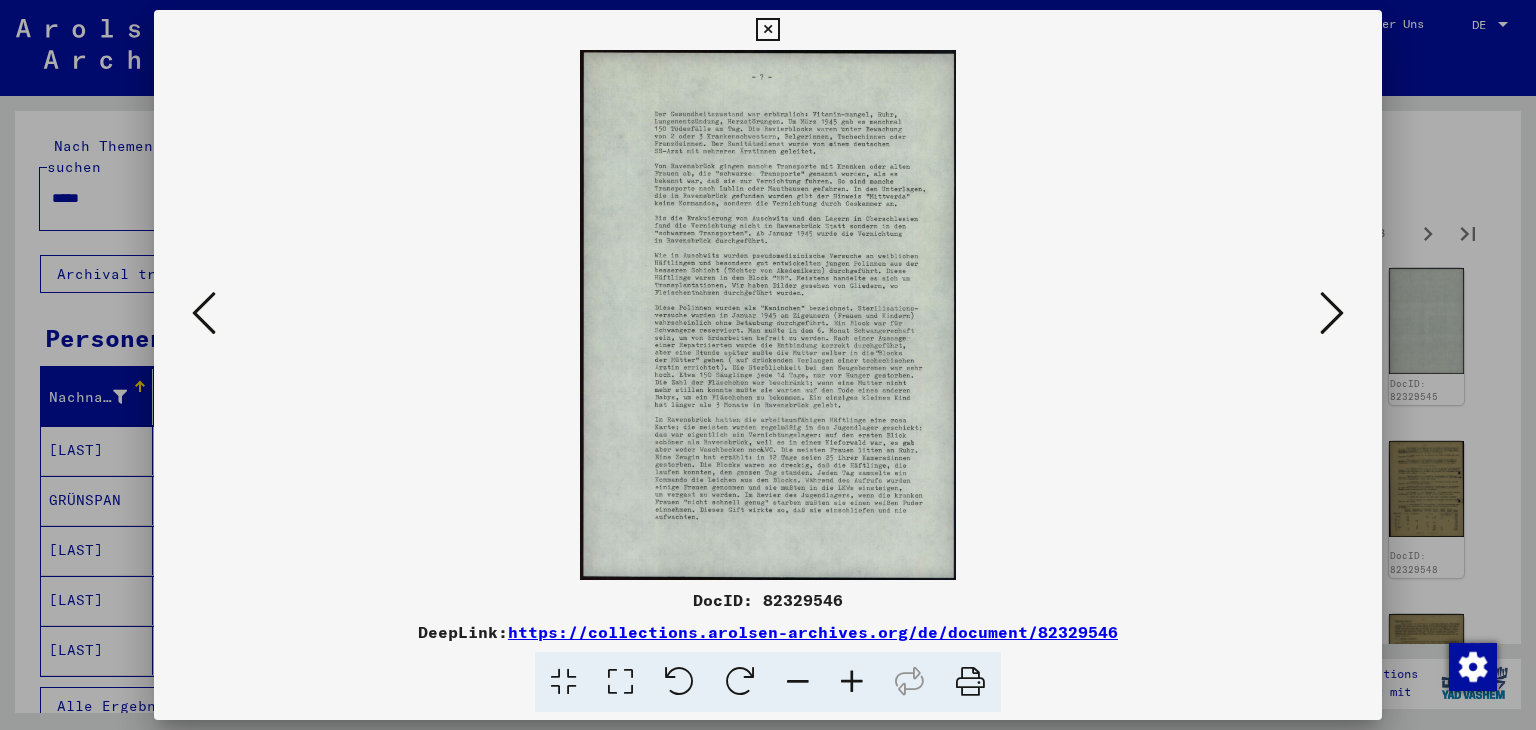 click at bounding box center (1332, 313) 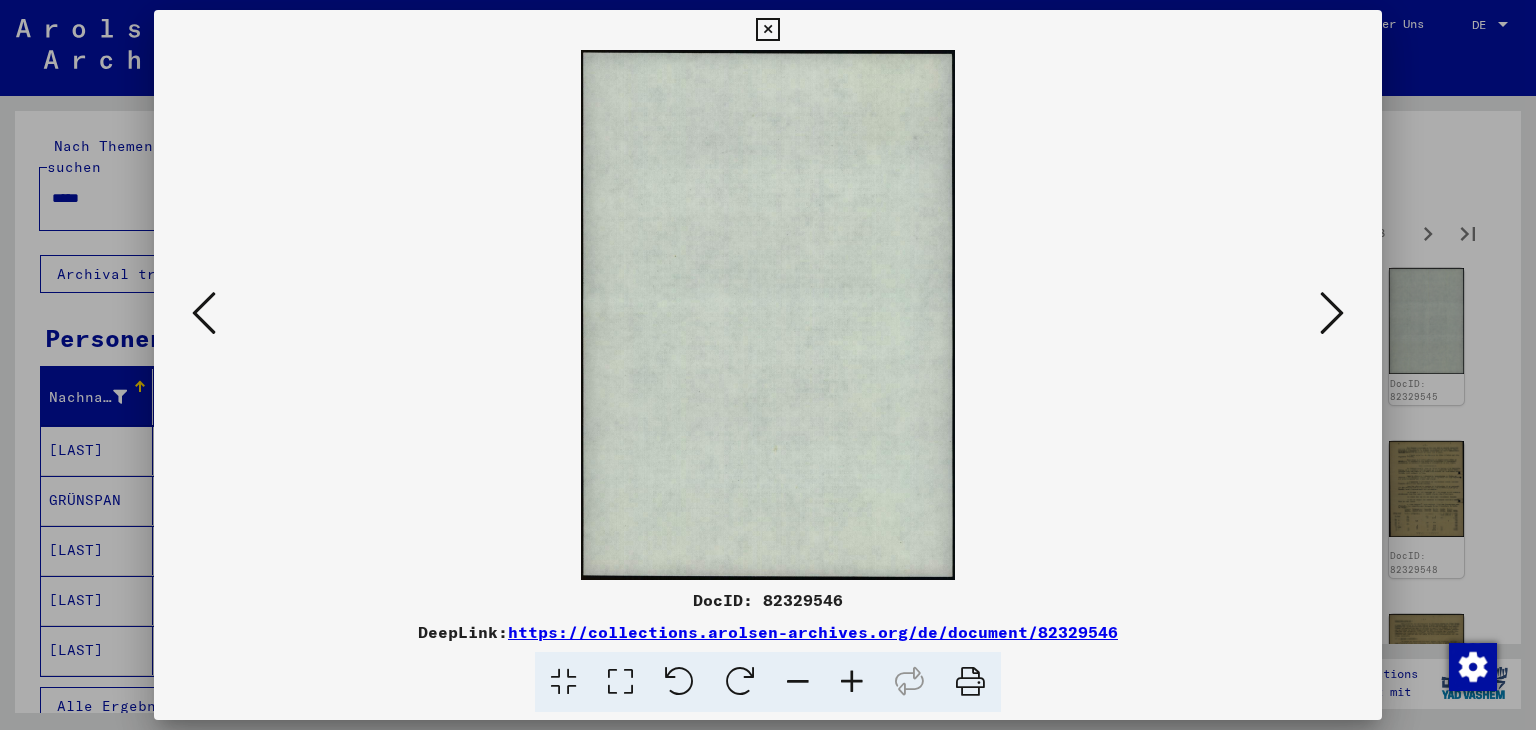 click at bounding box center [1332, 313] 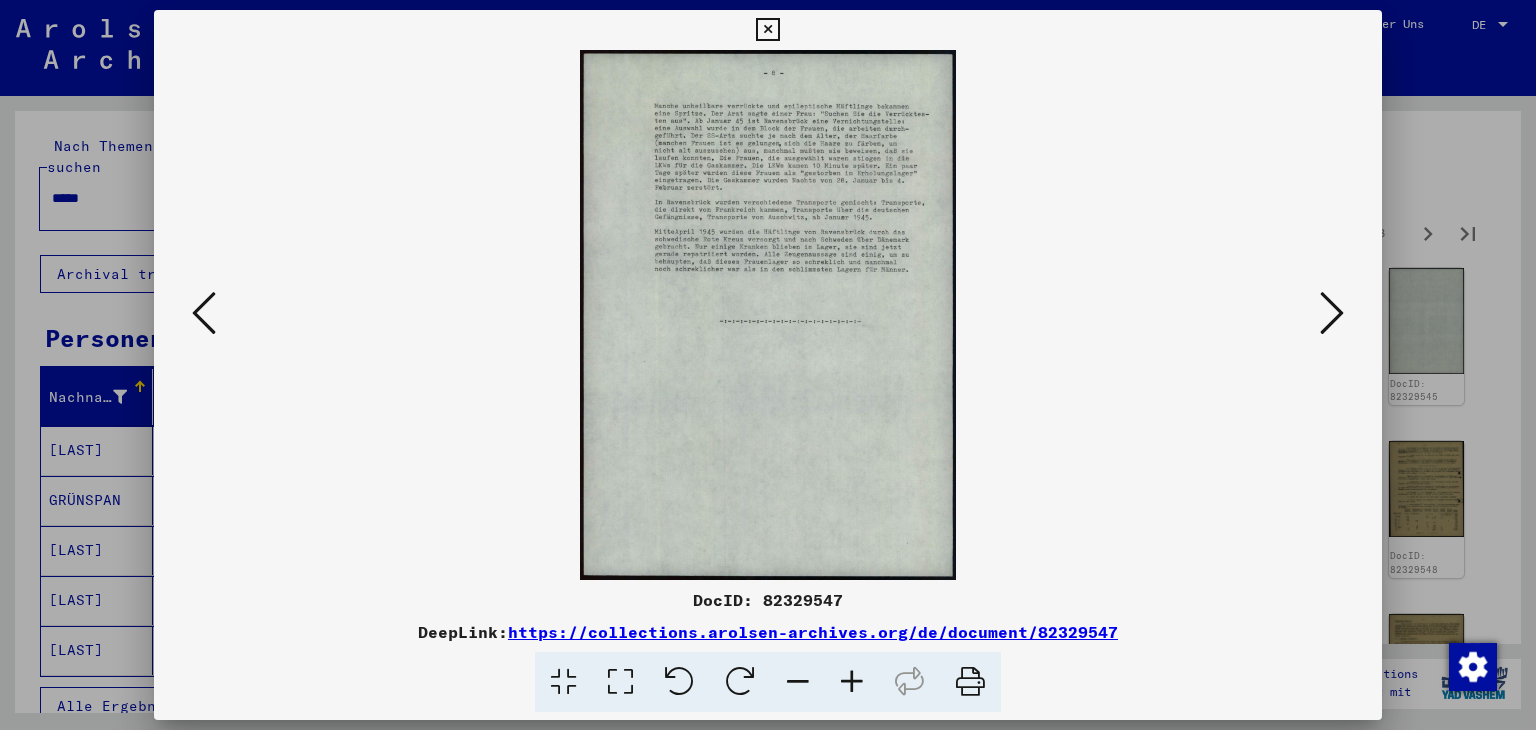 click at bounding box center (1332, 313) 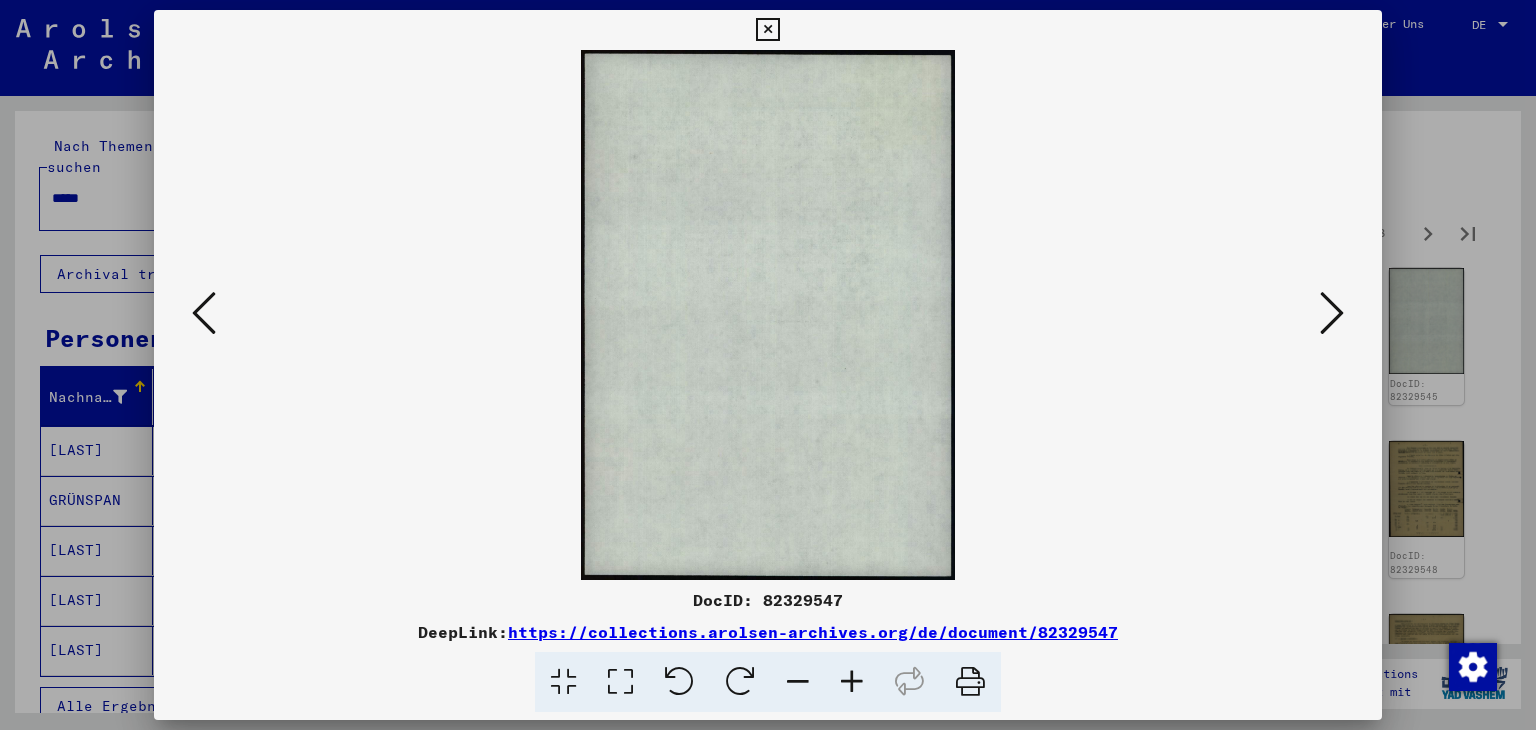 click at bounding box center (1332, 313) 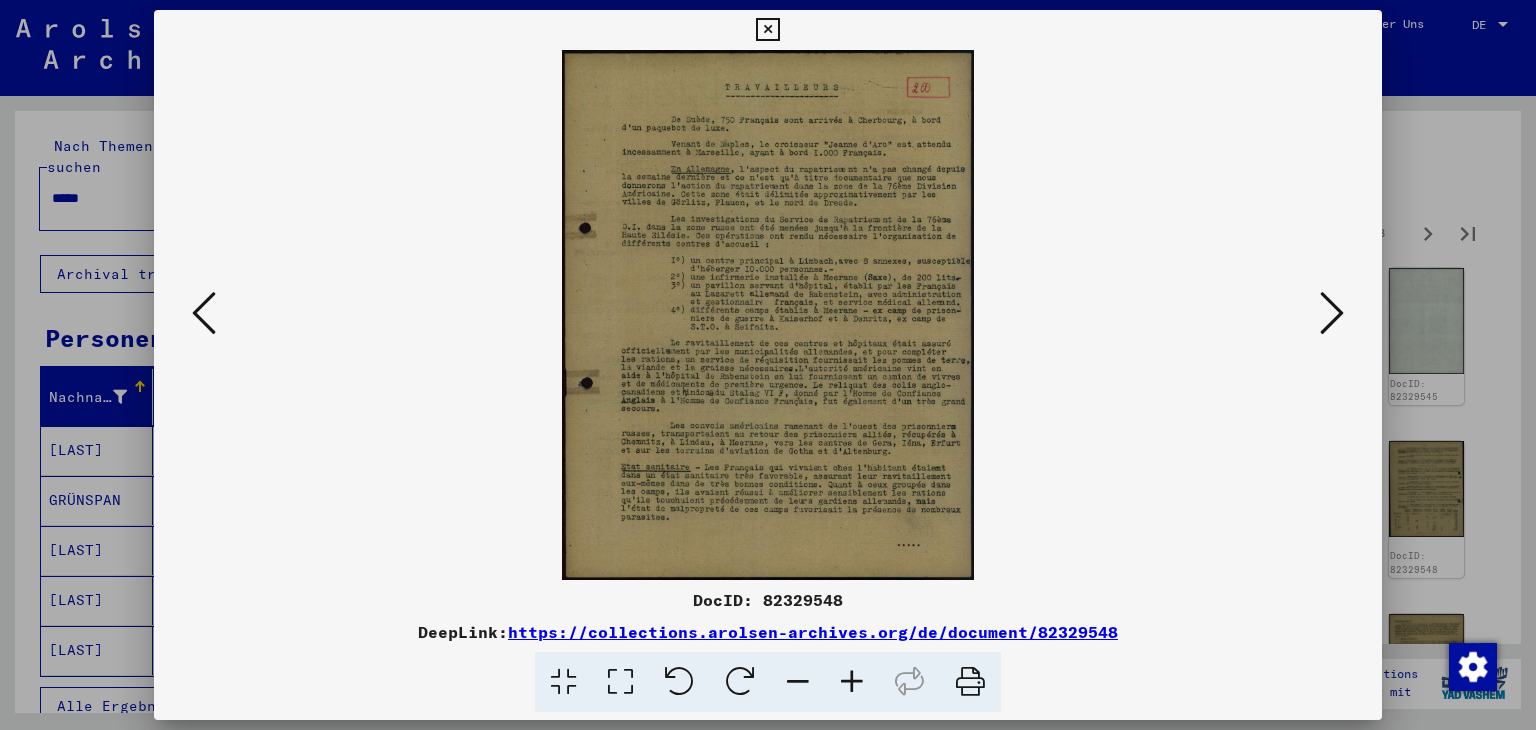 click at bounding box center [1332, 313] 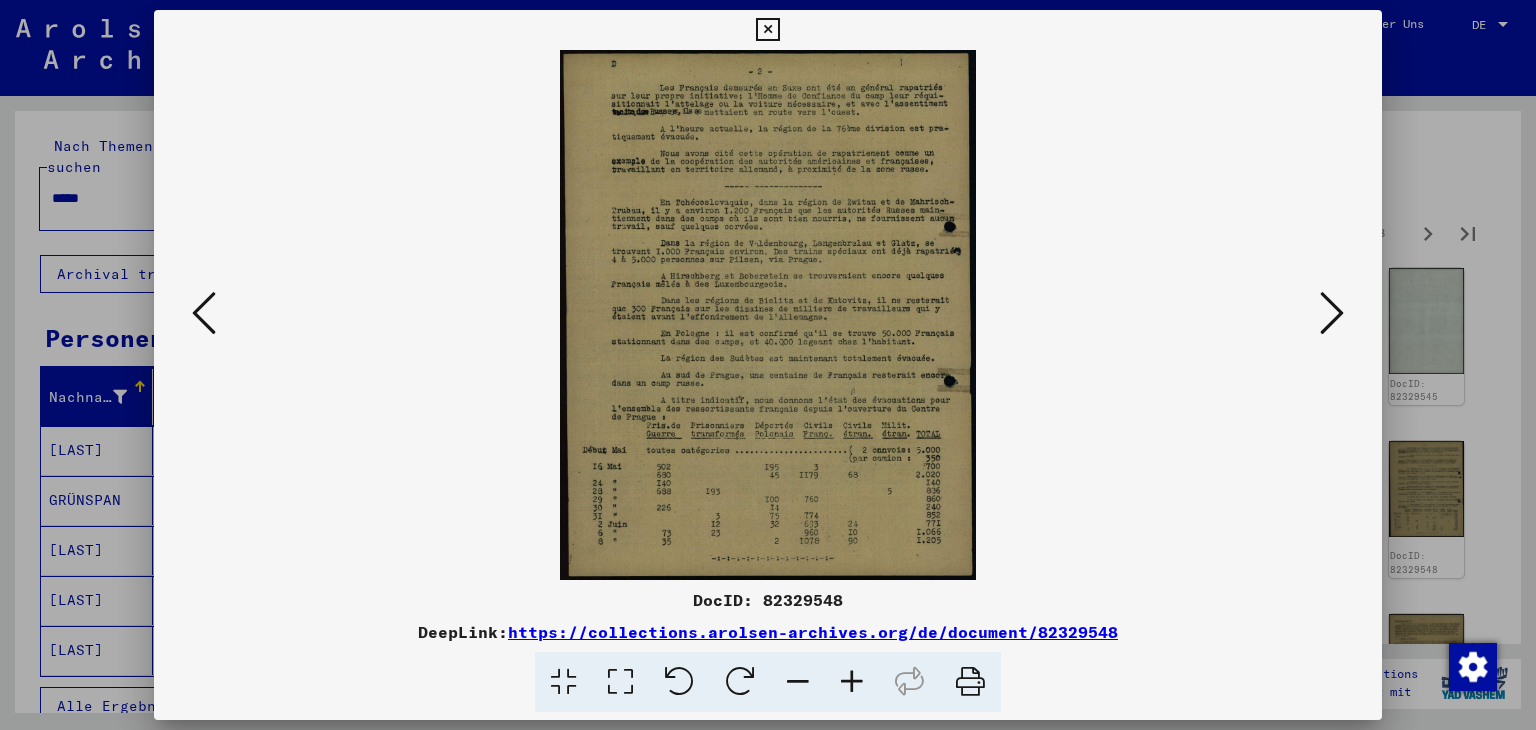 click at bounding box center [204, 313] 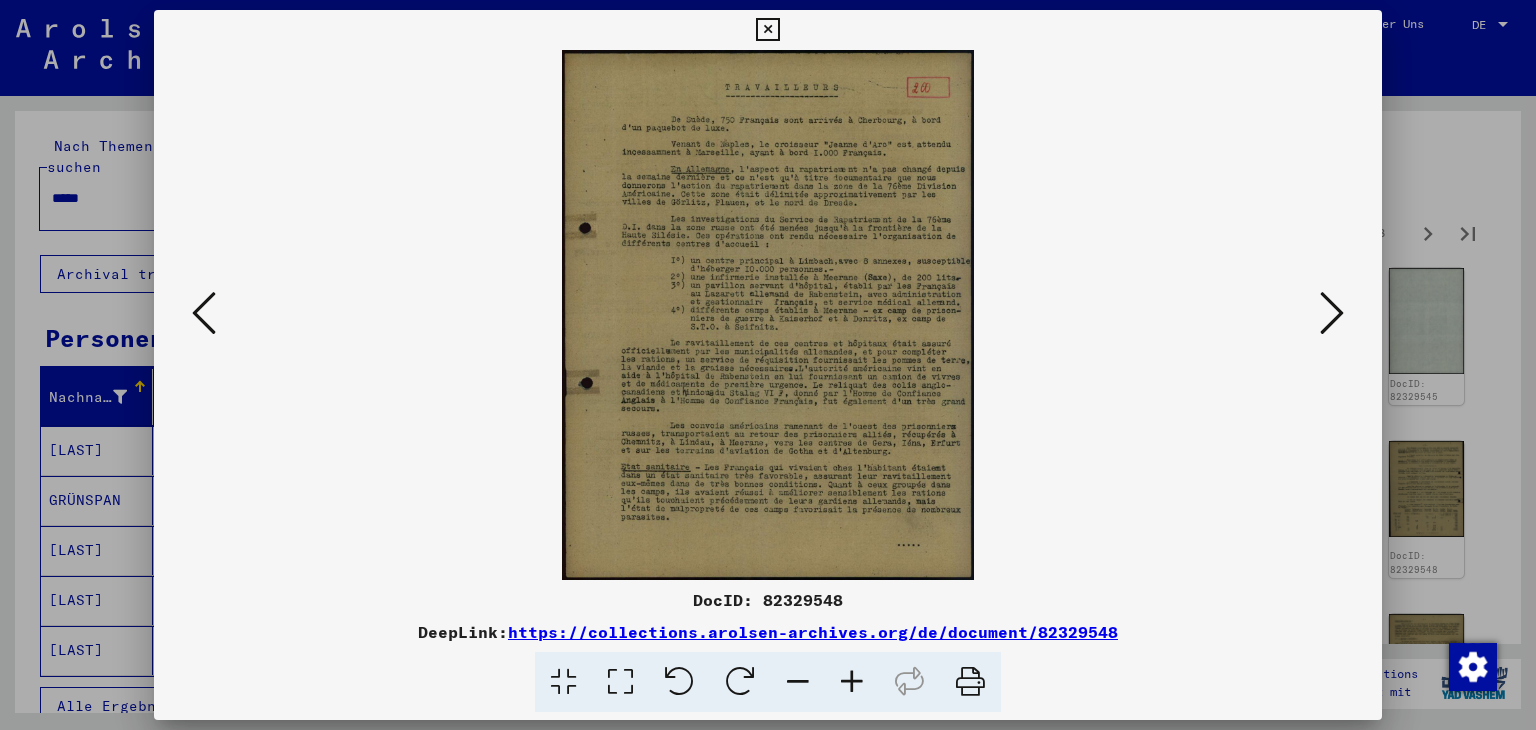 click at bounding box center [852, 682] 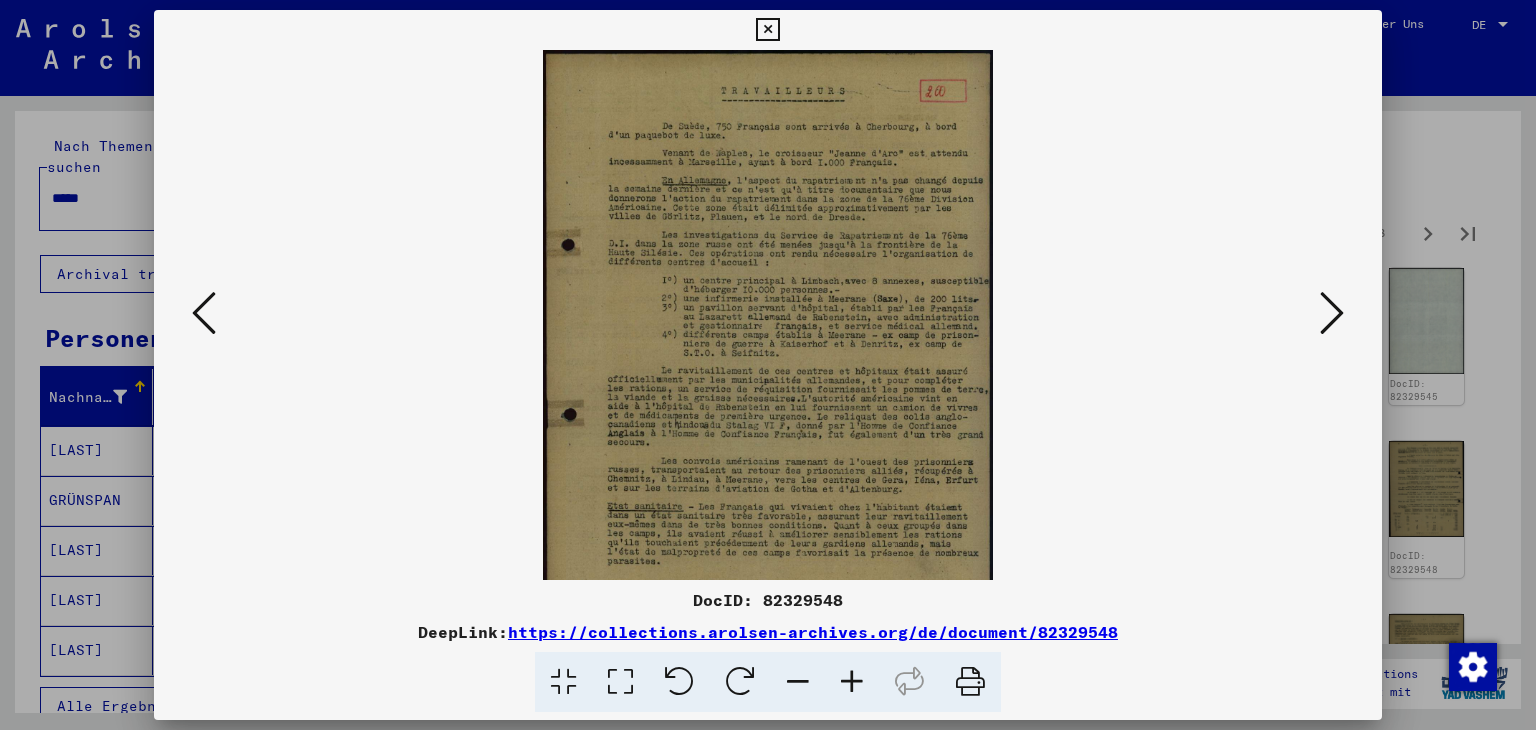 click at bounding box center (852, 682) 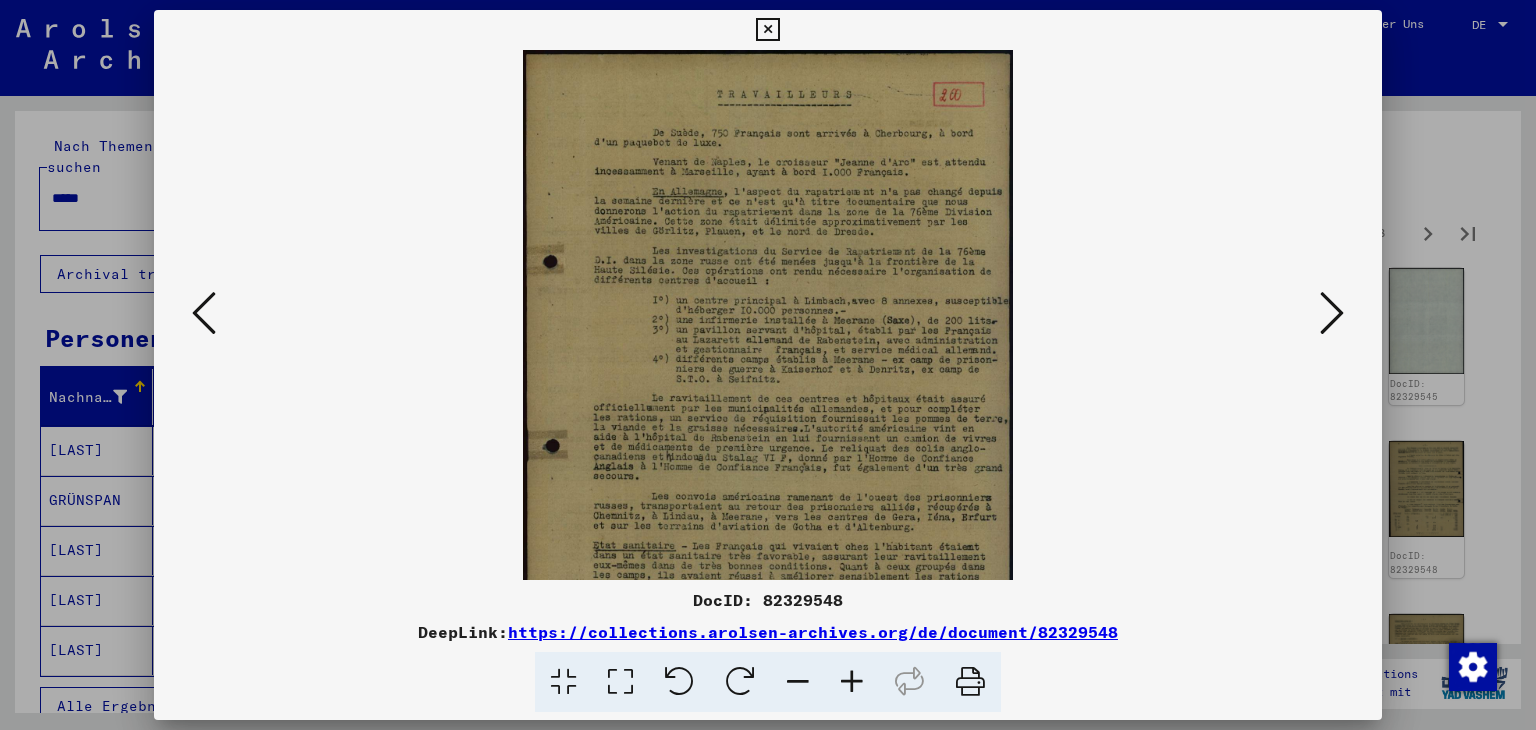 click at bounding box center [852, 682] 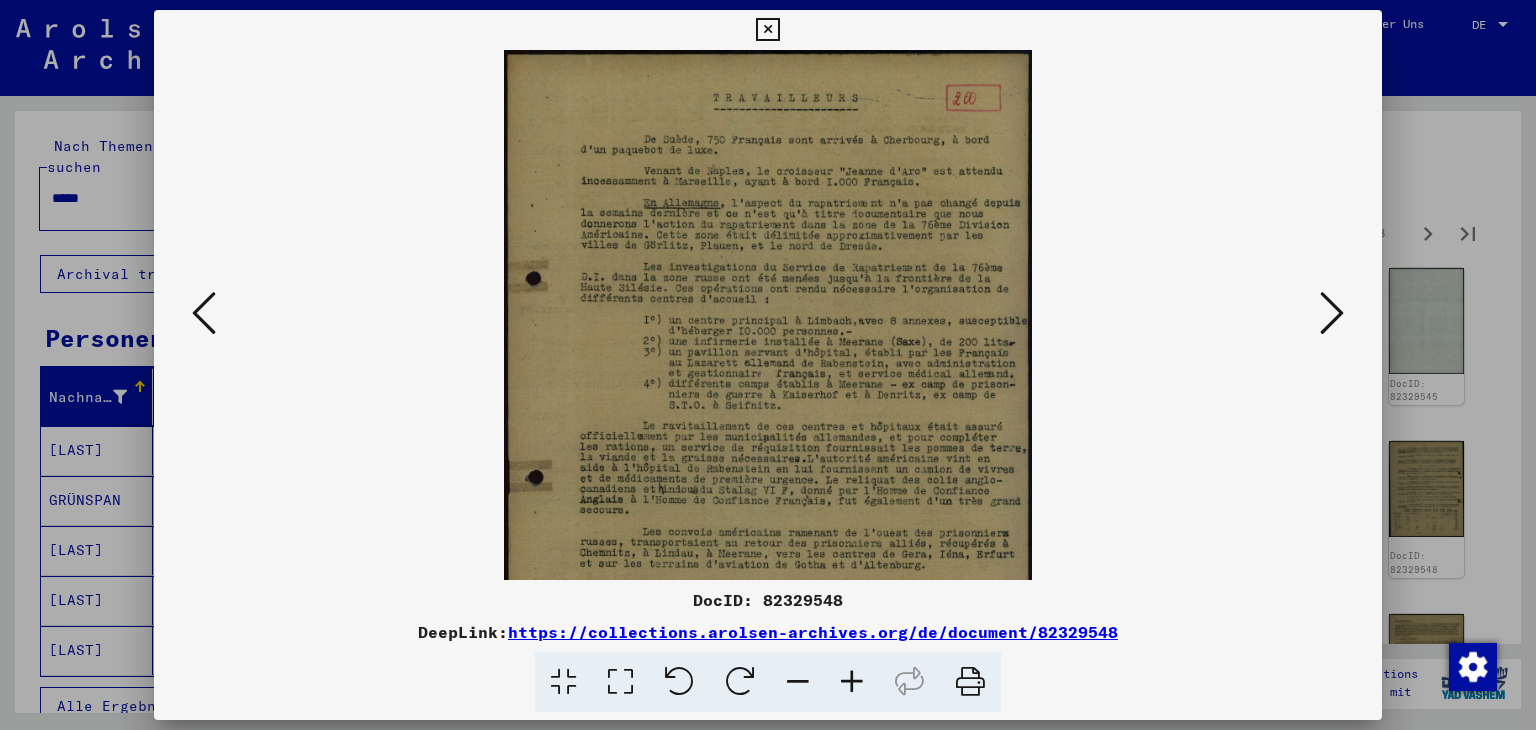 click at bounding box center [852, 682] 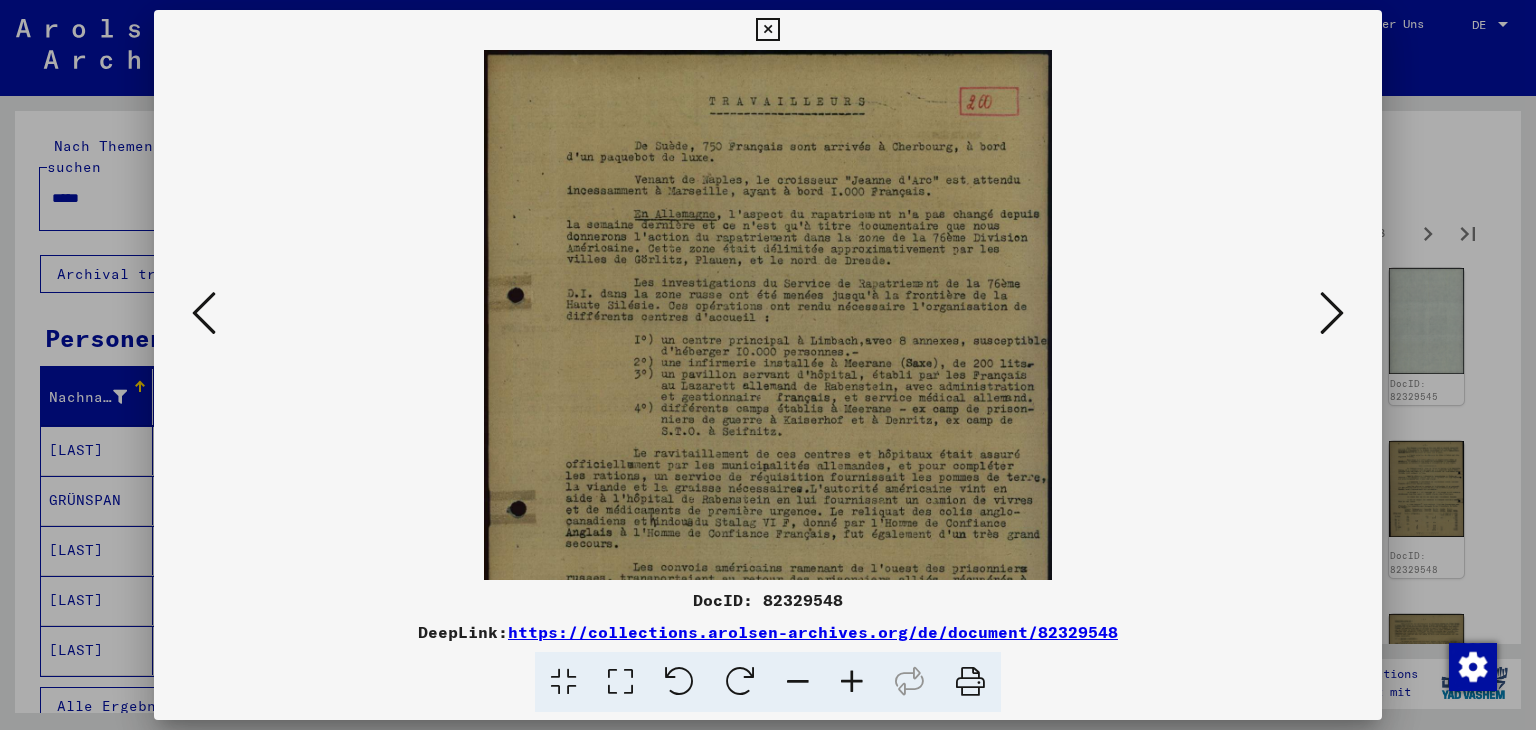 click at bounding box center (852, 682) 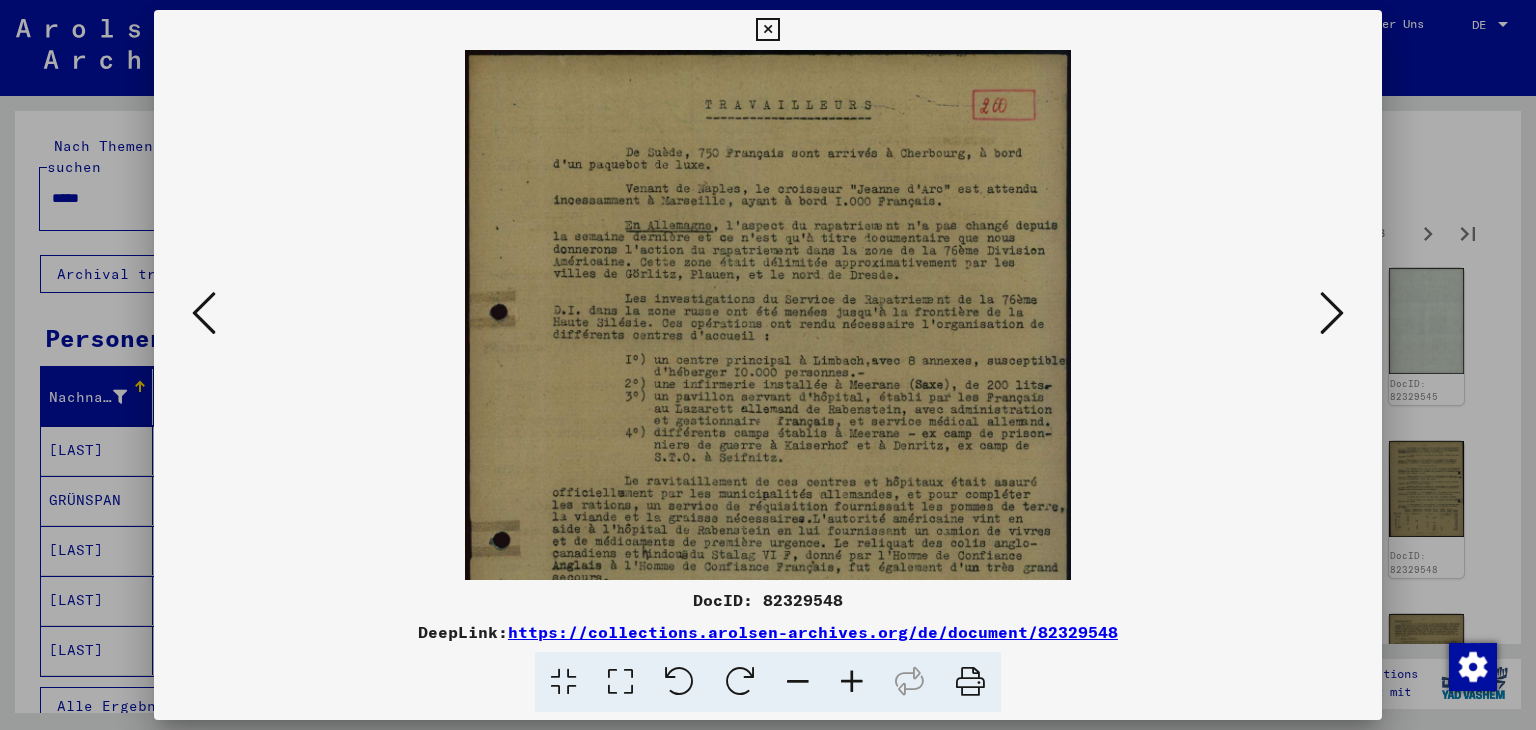 click at bounding box center [852, 682] 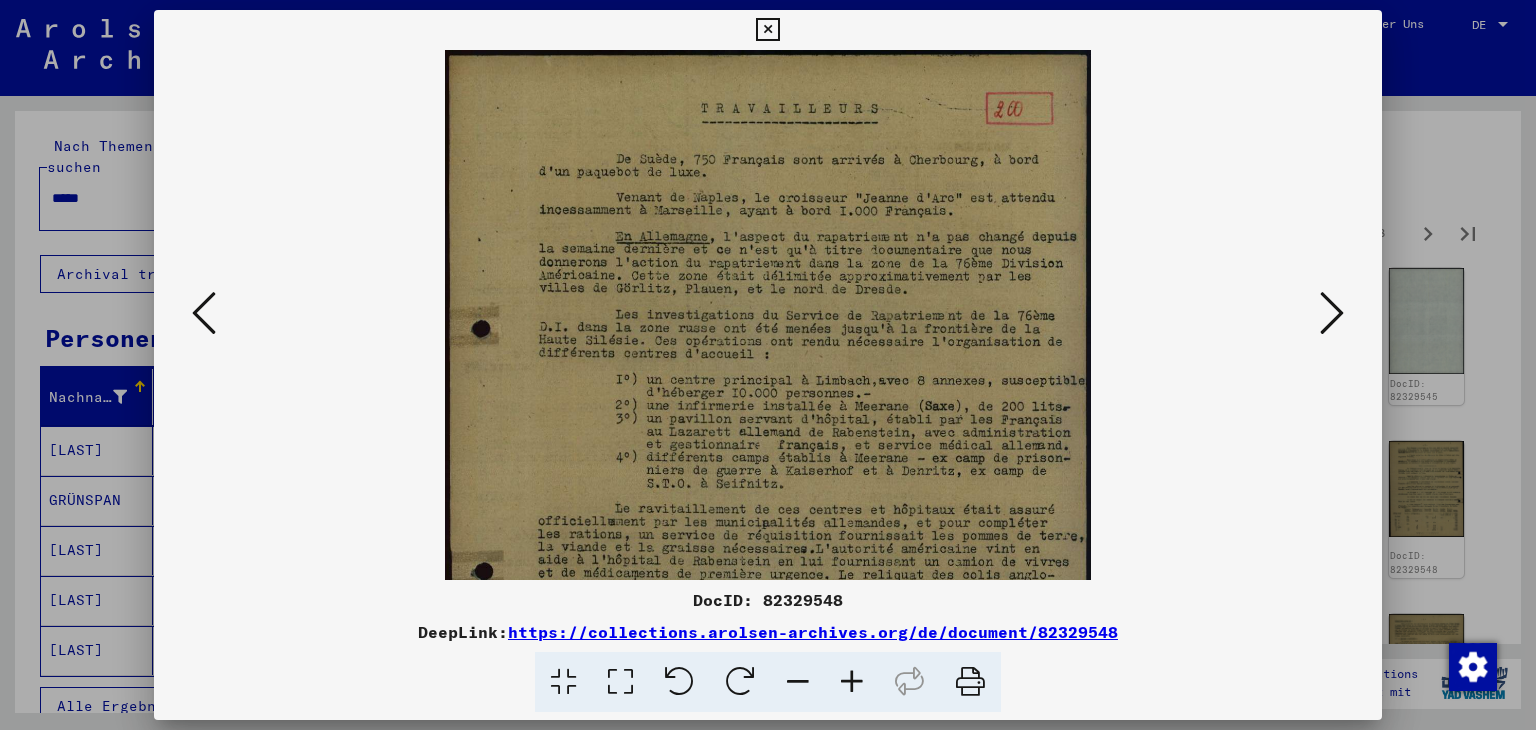 click at bounding box center [852, 682] 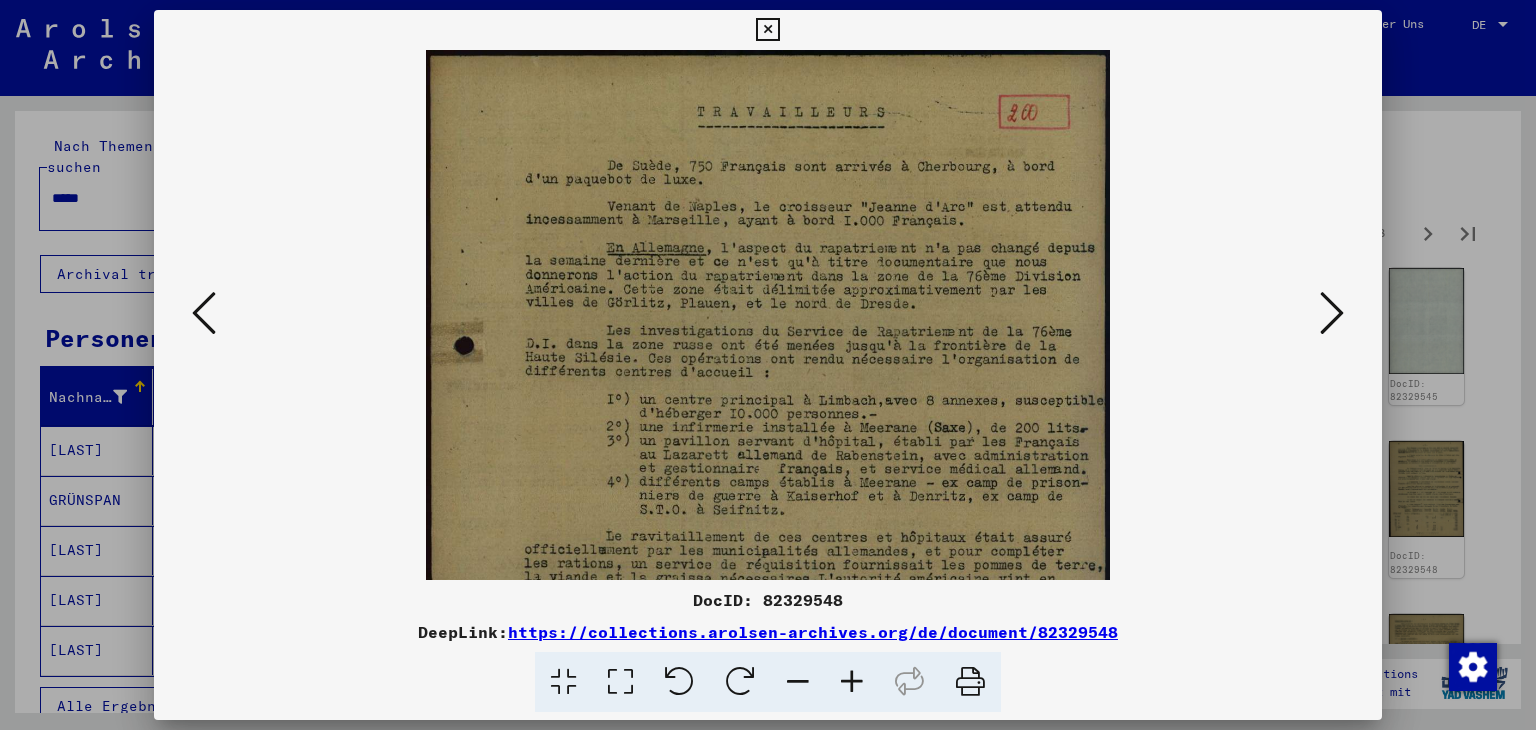 click at bounding box center [852, 682] 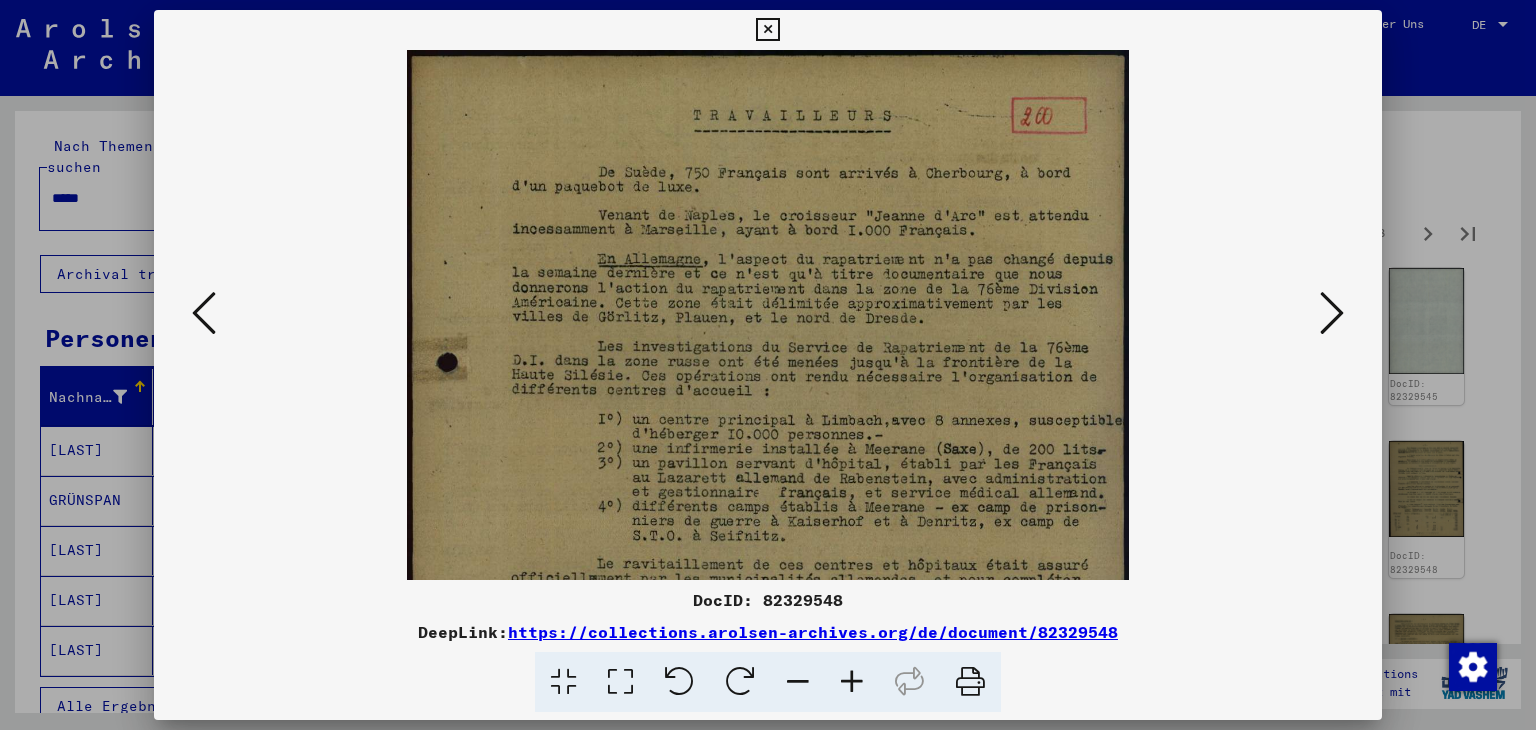 click at bounding box center (852, 682) 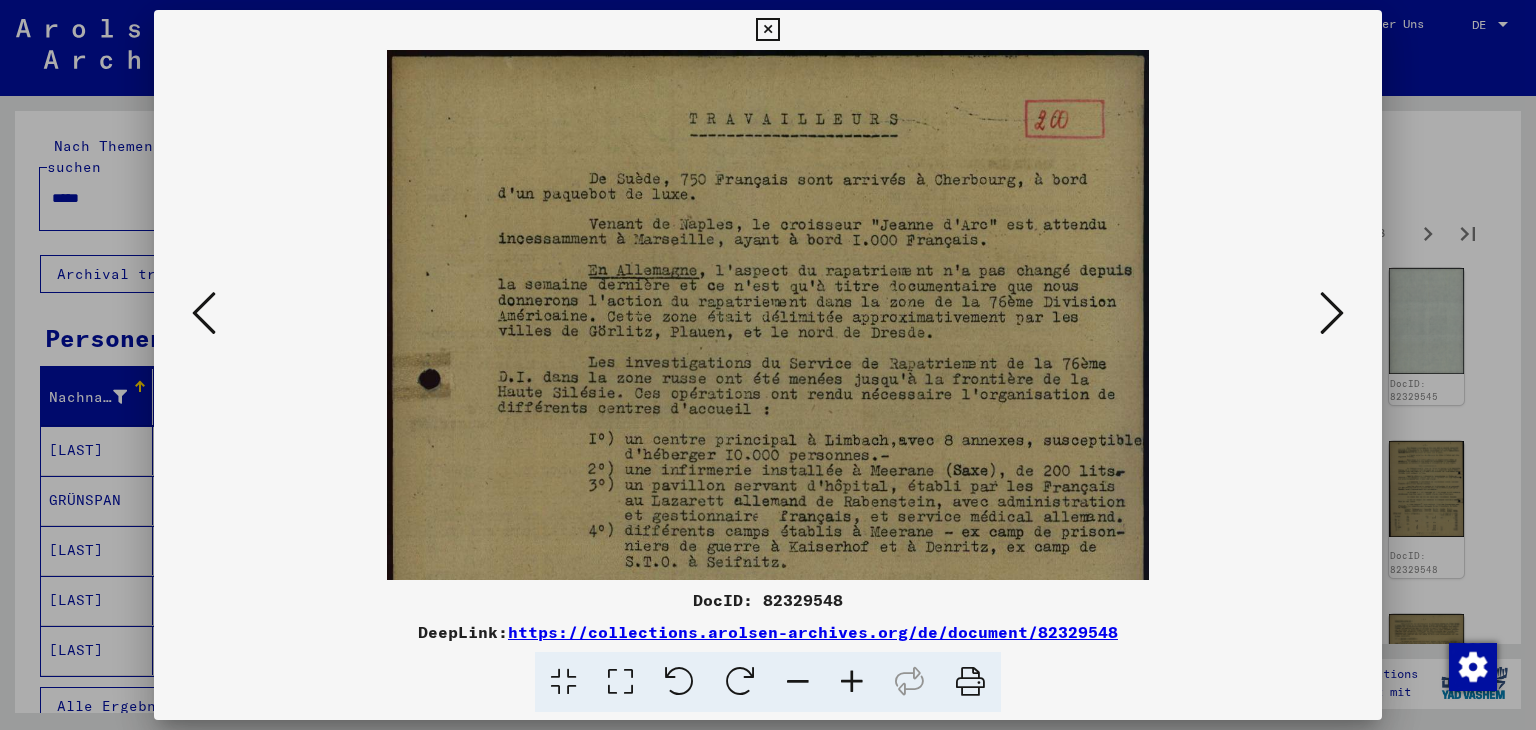 click at bounding box center (852, 682) 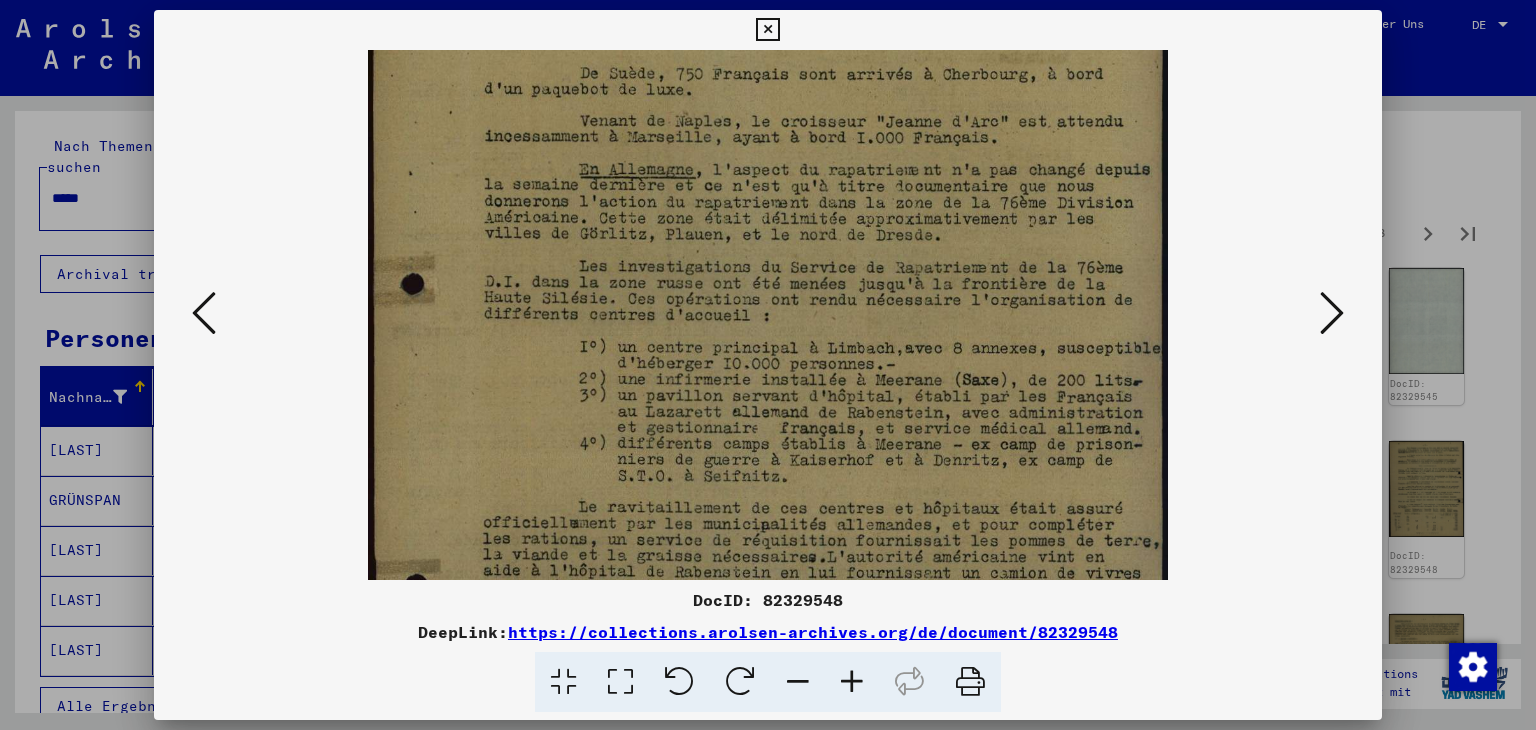 drag, startPoint x: 921, startPoint y: 455, endPoint x: 949, endPoint y: 343, distance: 115.44696 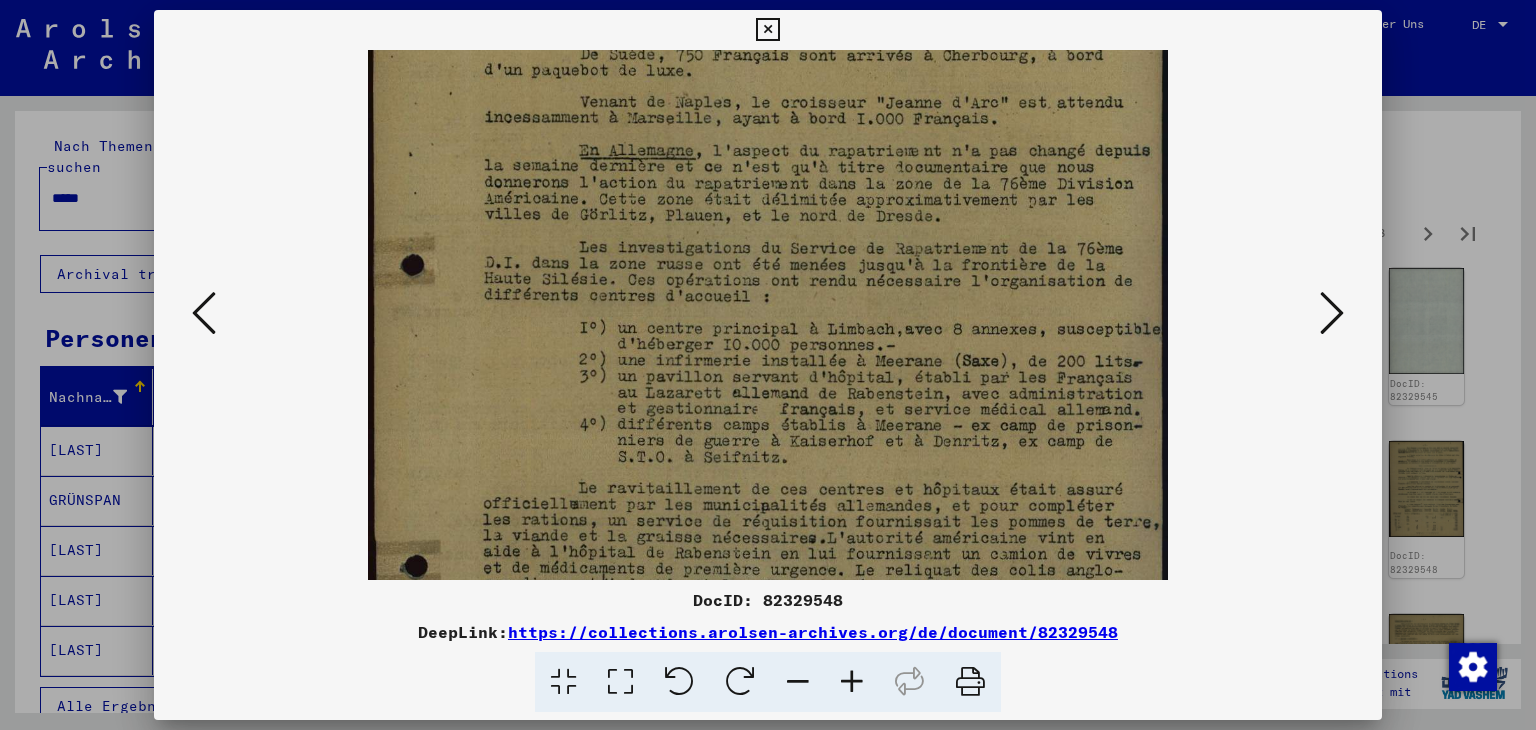 scroll, scrollTop: 133, scrollLeft: 0, axis: vertical 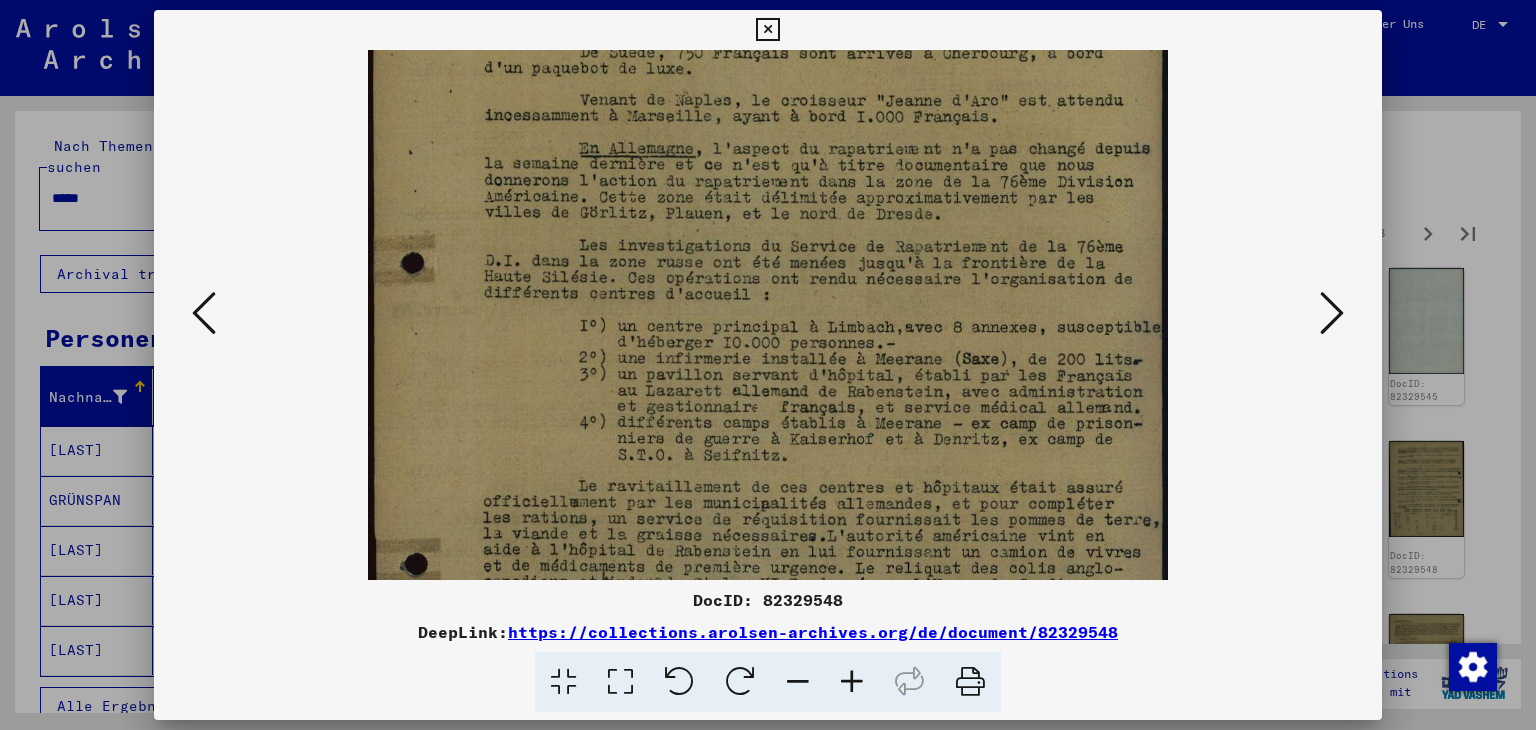 drag, startPoint x: 968, startPoint y: 377, endPoint x: 964, endPoint y: 357, distance: 20.396078 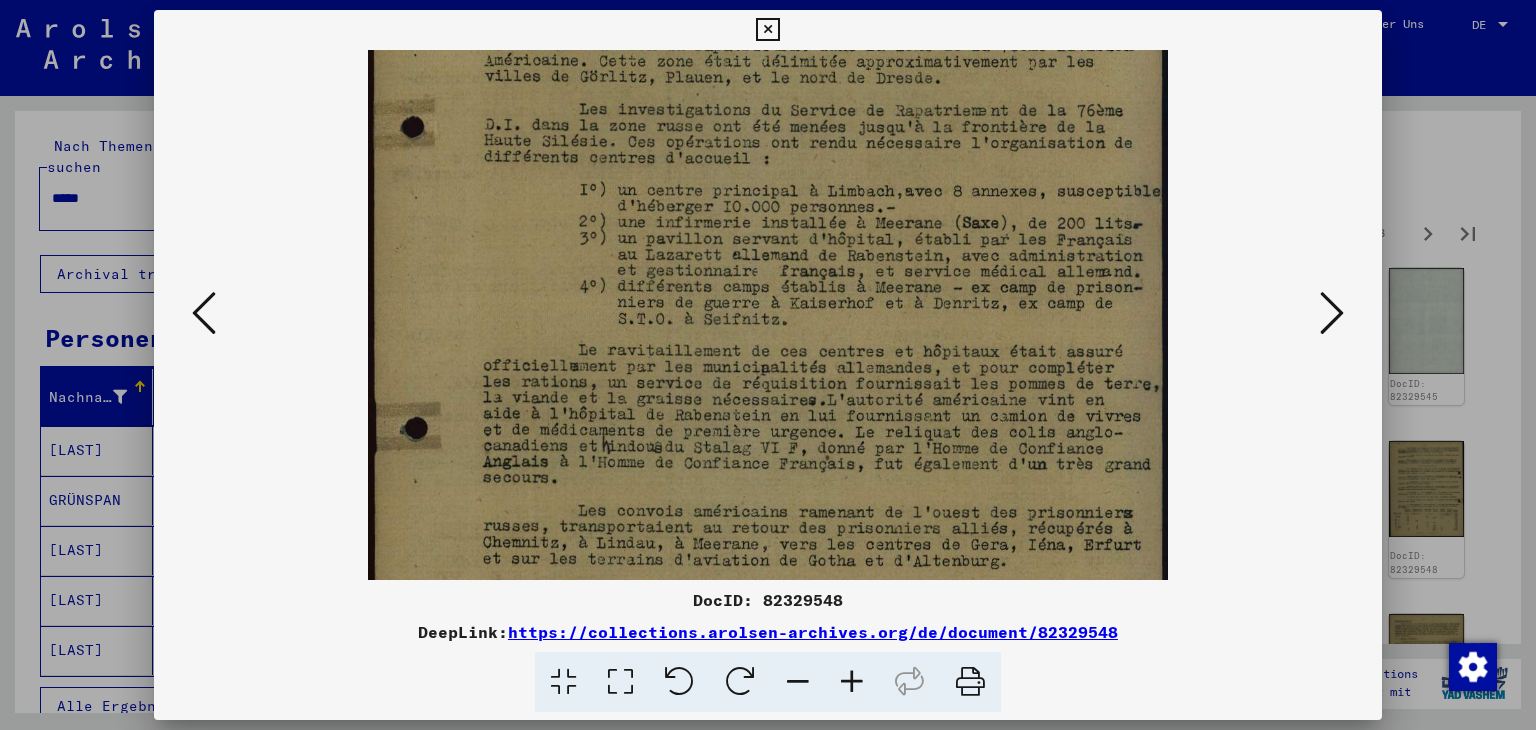 scroll, scrollTop: 288, scrollLeft: 0, axis: vertical 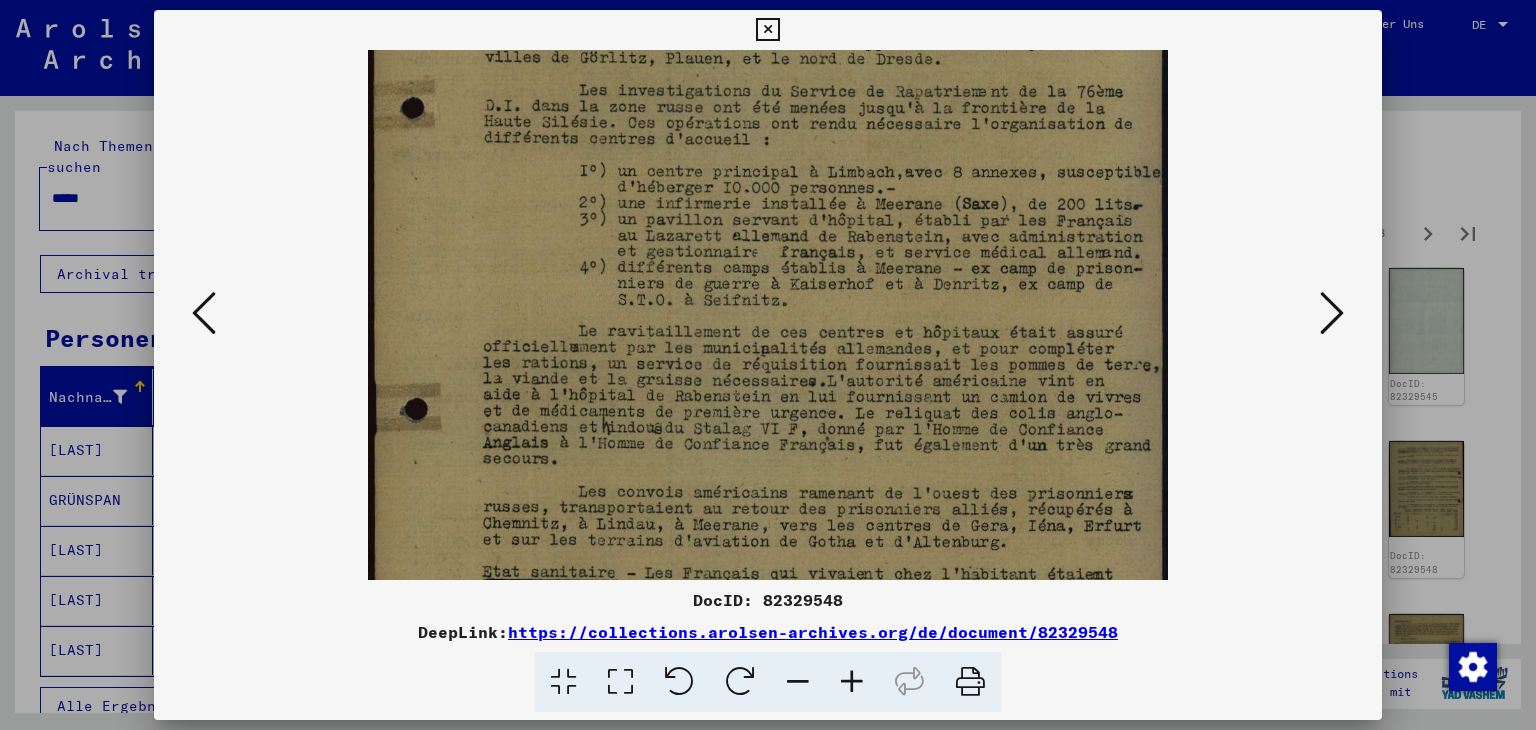 drag, startPoint x: 916, startPoint y: 479, endPoint x: 884, endPoint y: 347, distance: 135.82341 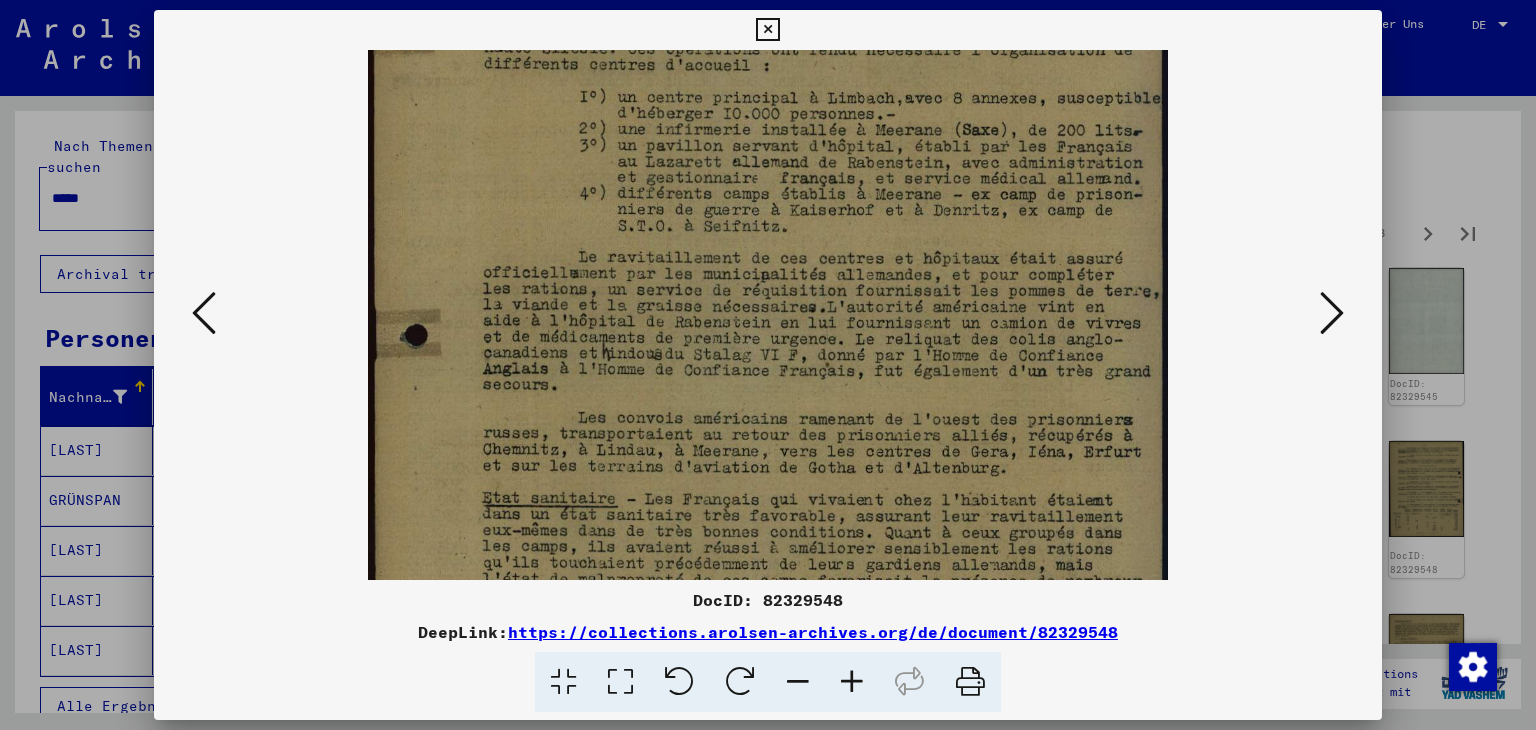 drag, startPoint x: 901, startPoint y: 493, endPoint x: 884, endPoint y: 413, distance: 81.78631 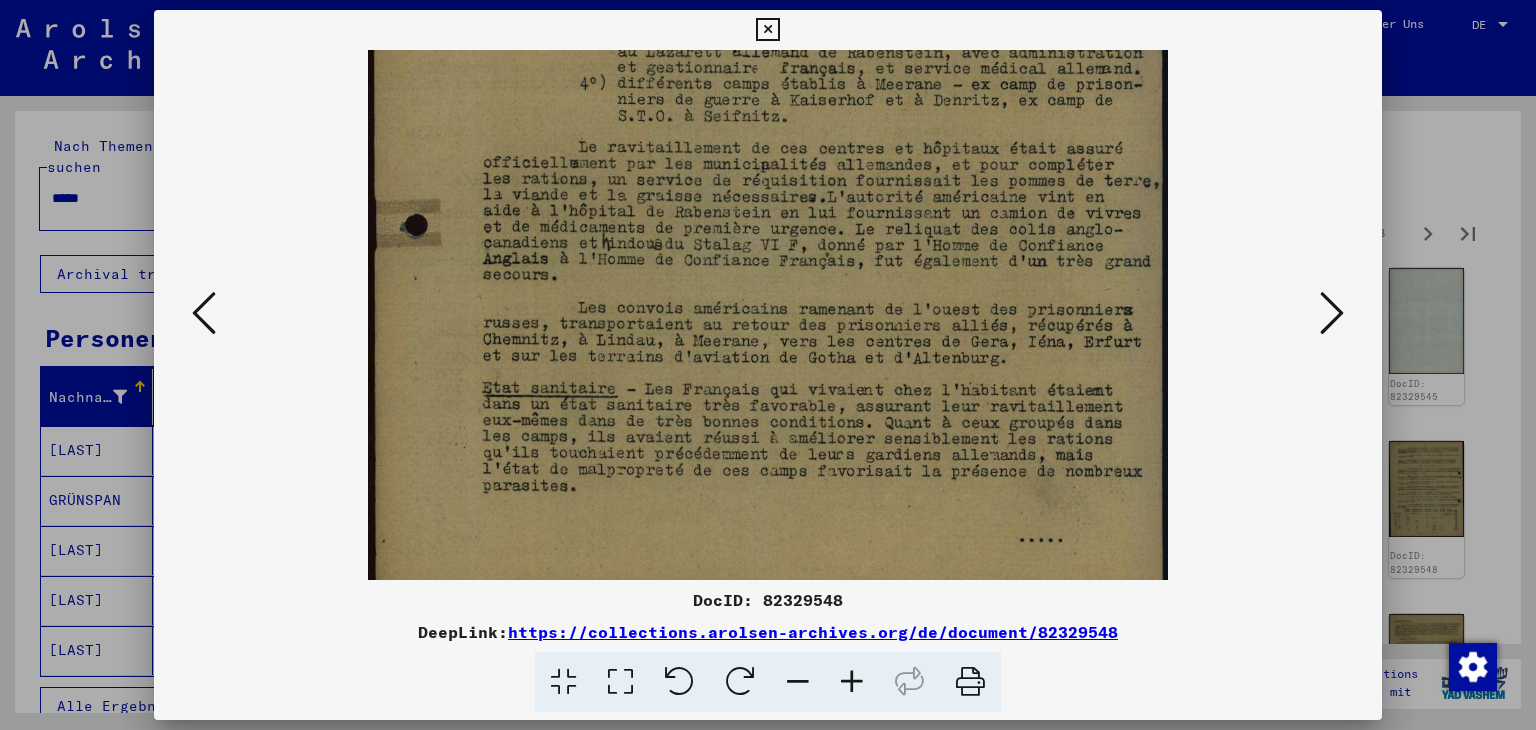 scroll, scrollTop: 500, scrollLeft: 0, axis: vertical 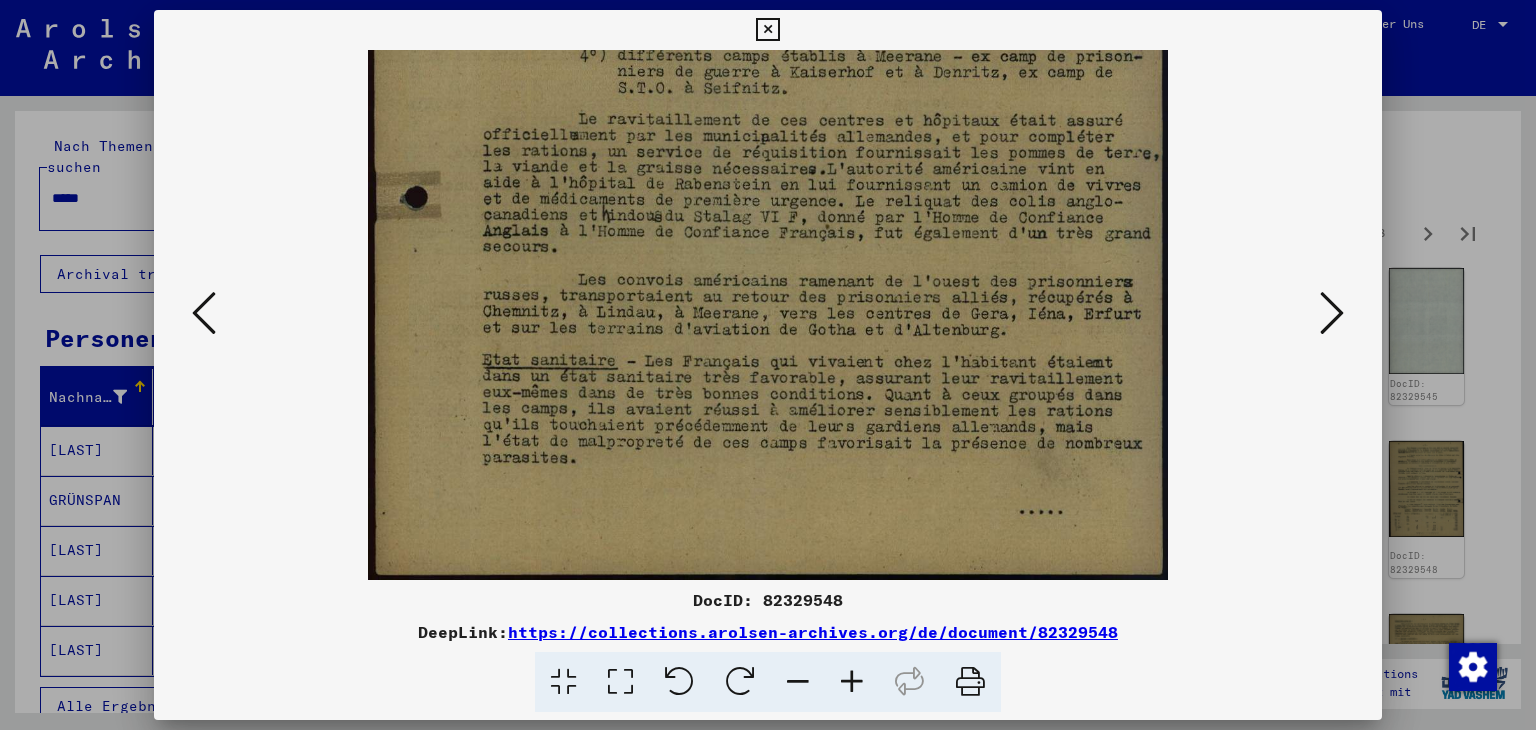 drag, startPoint x: 880, startPoint y: 393, endPoint x: 877, endPoint y: 350, distance: 43.104523 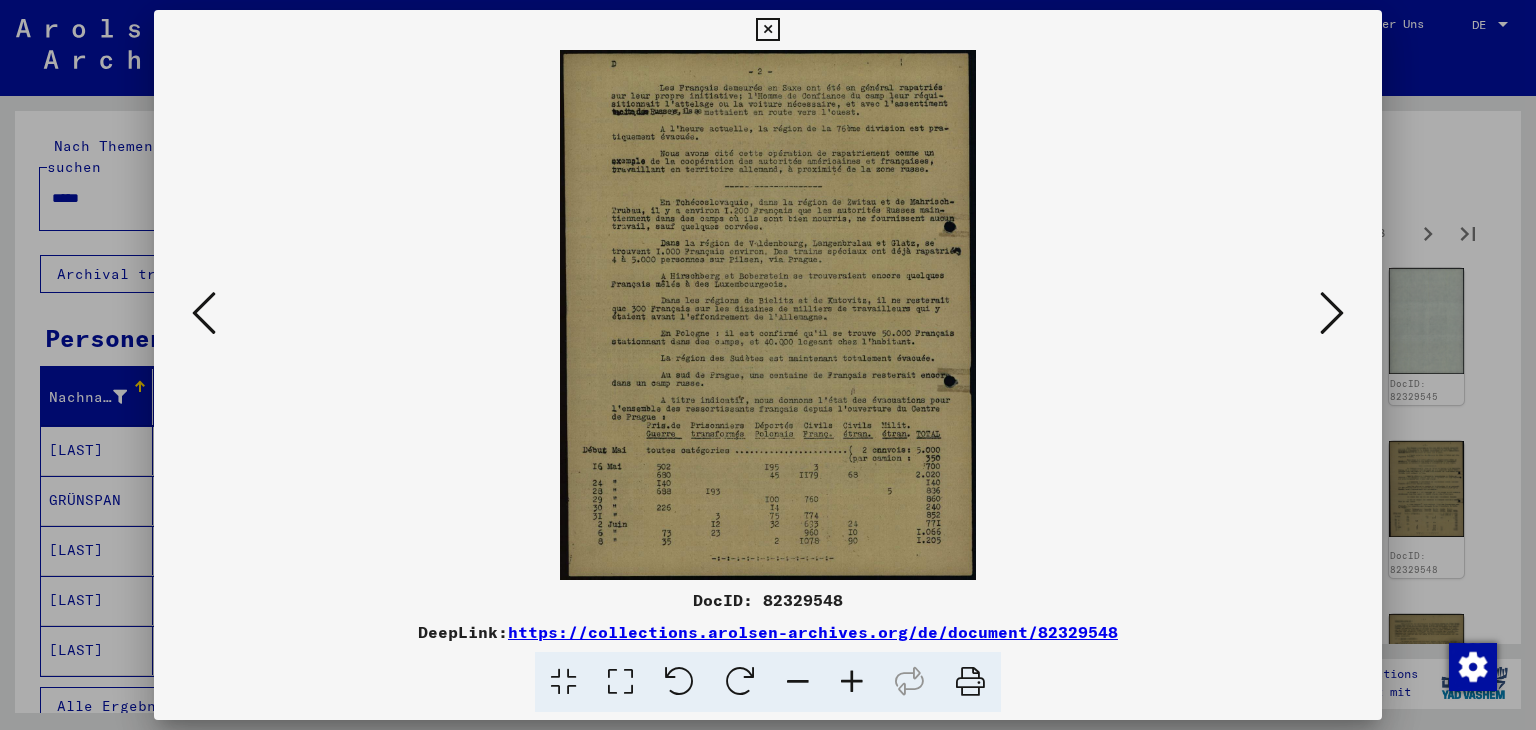 click at bounding box center [852, 682] 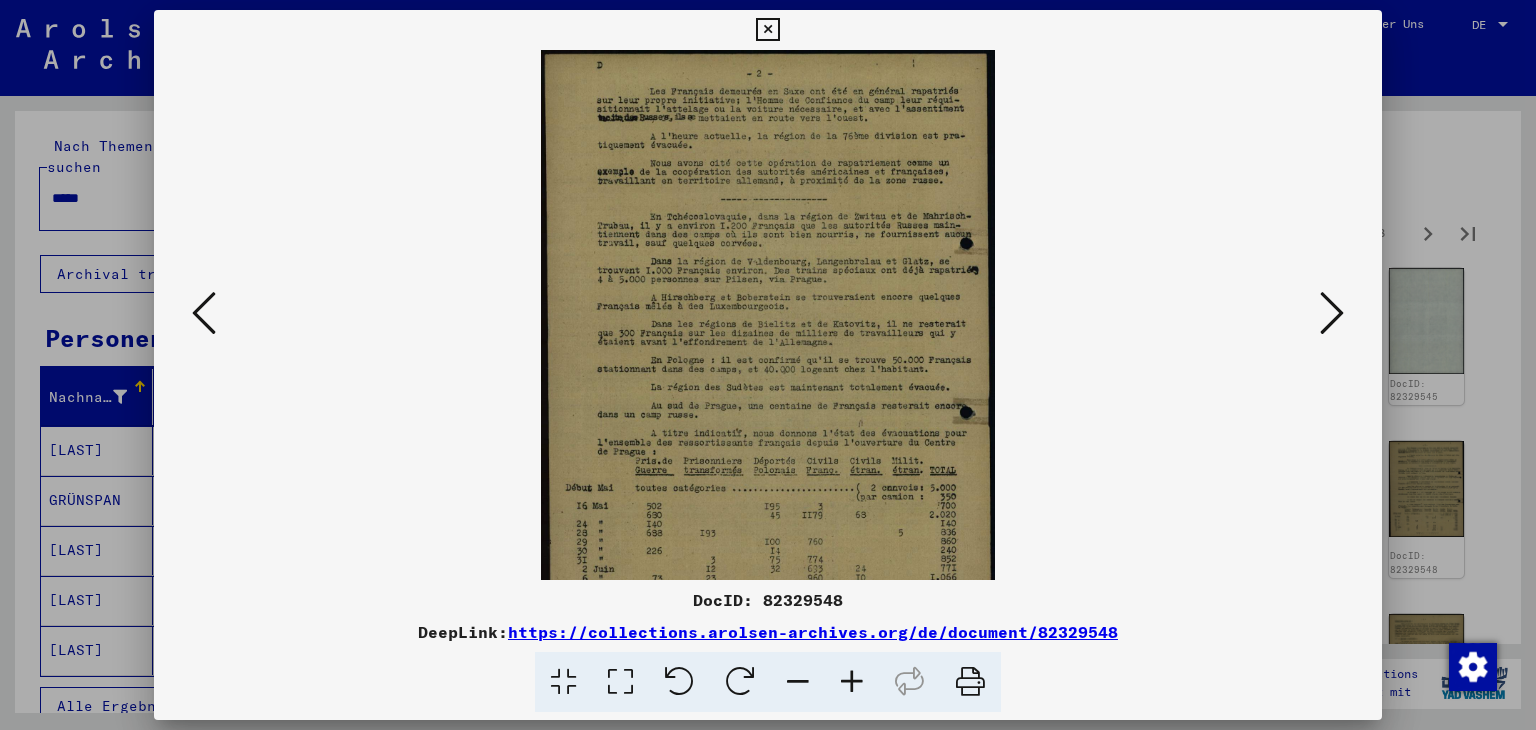 click at bounding box center [852, 682] 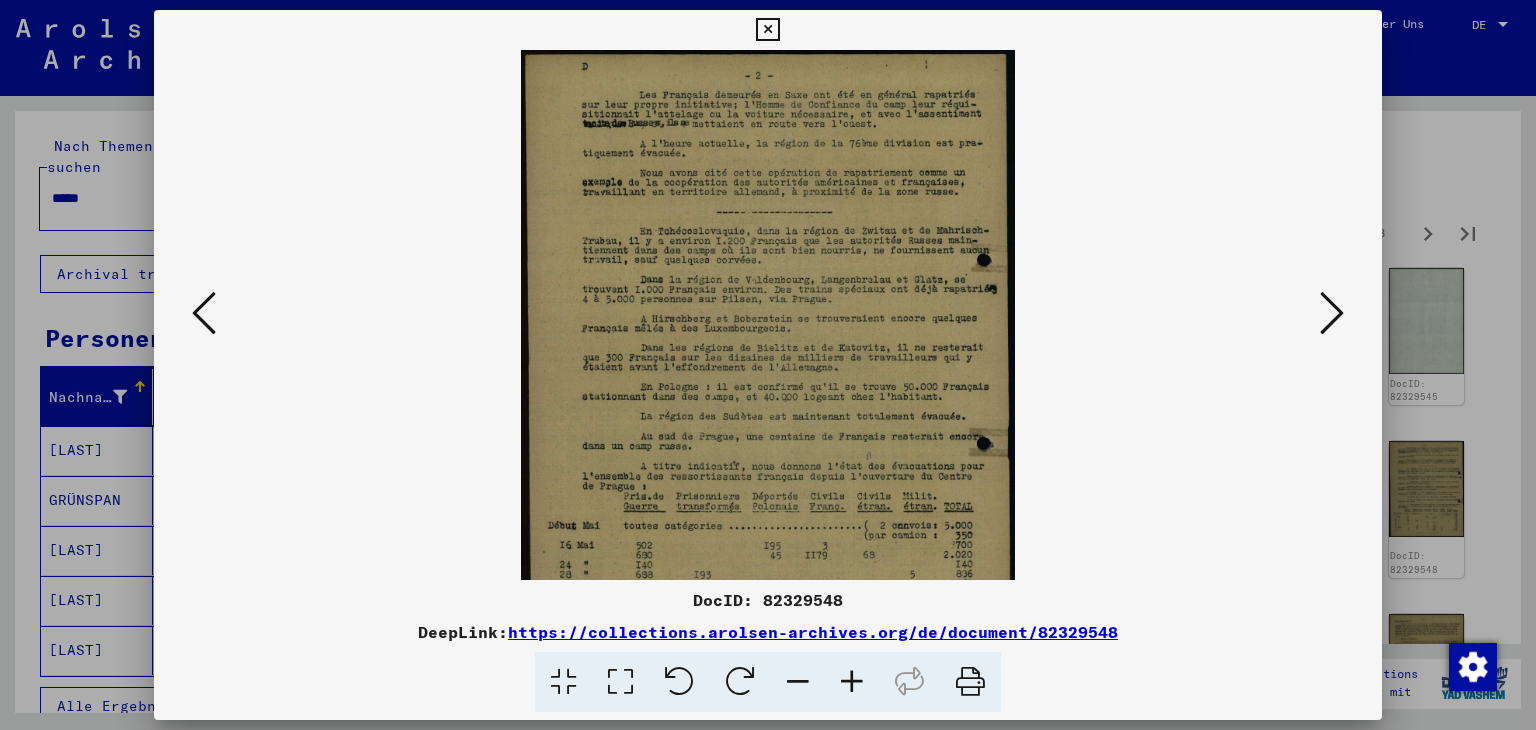 click at bounding box center (852, 682) 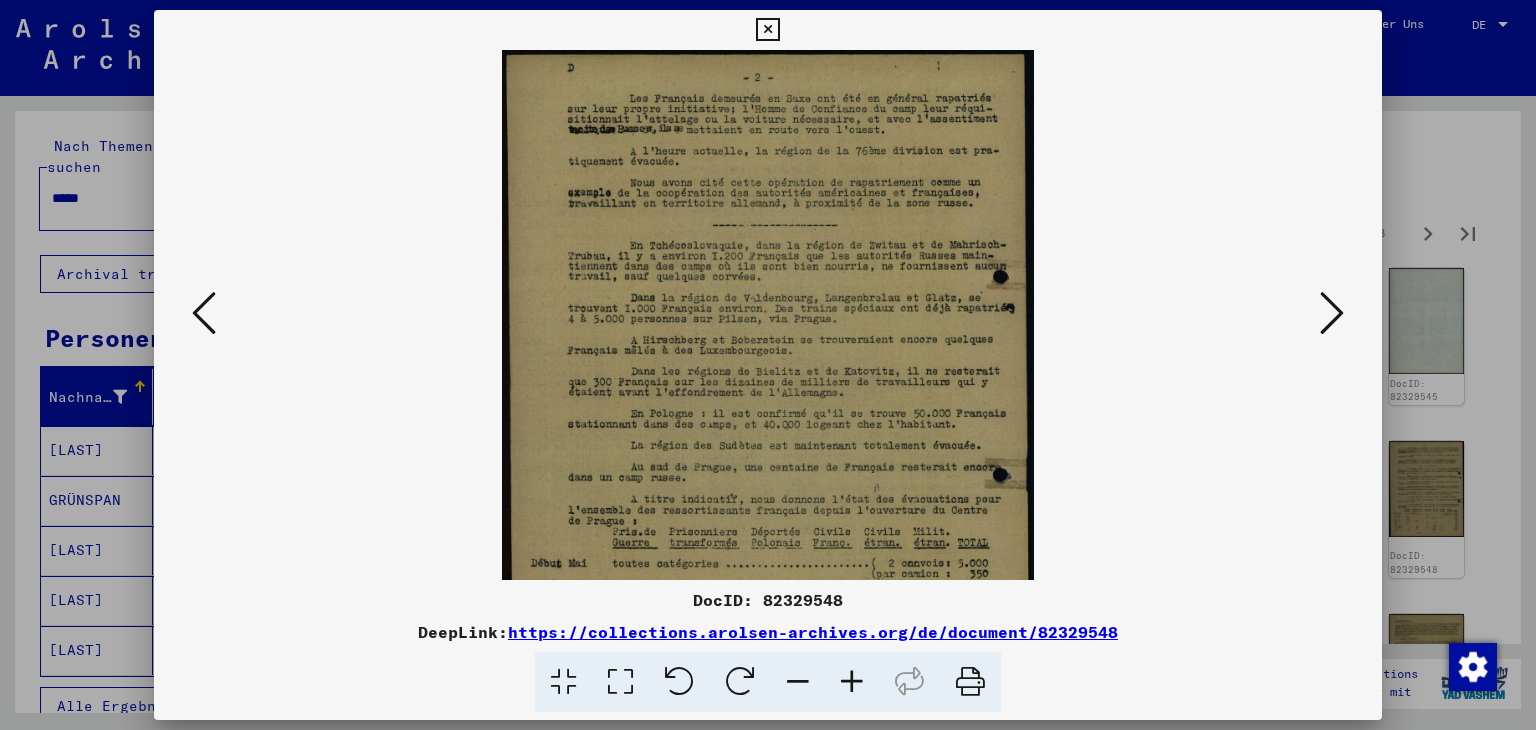 click at bounding box center (852, 682) 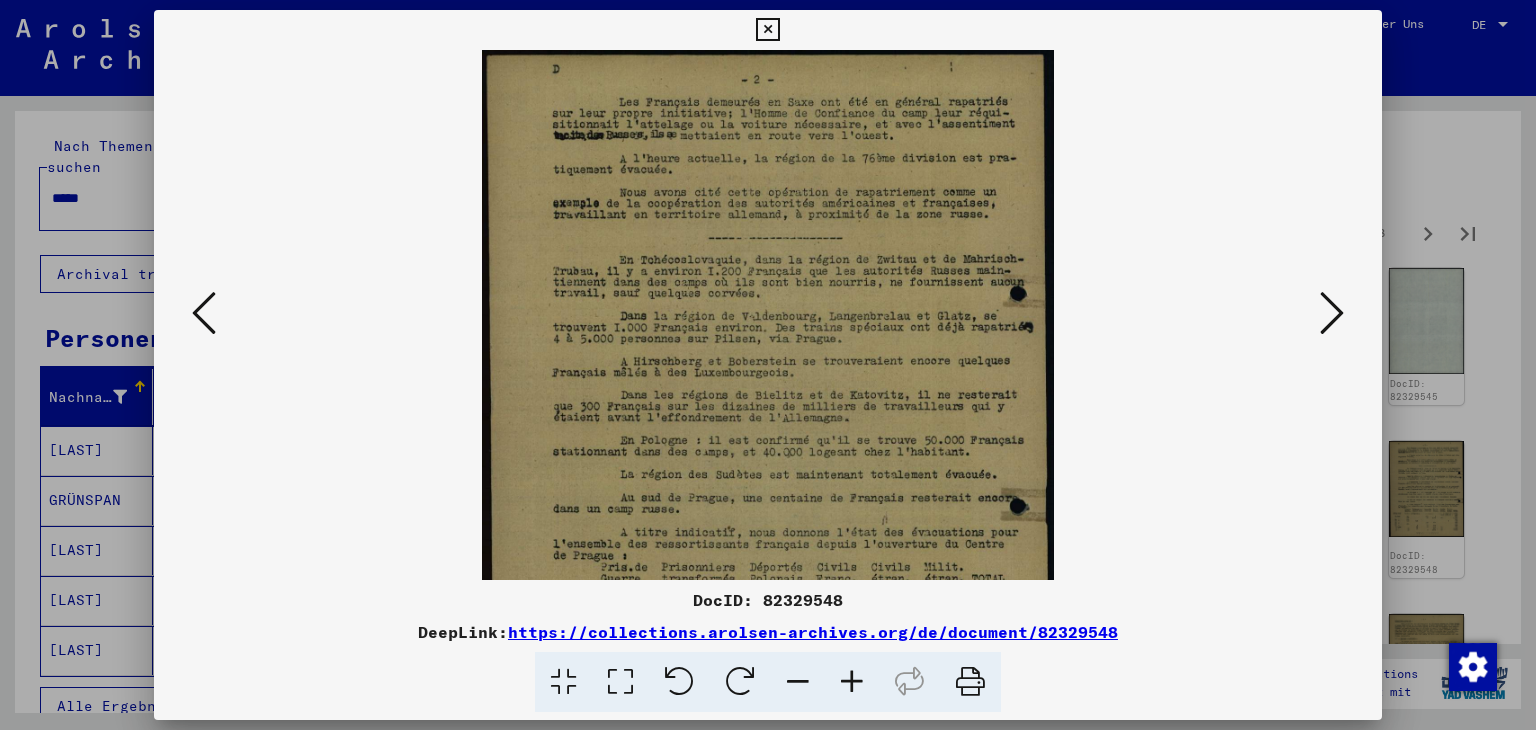 click at bounding box center [852, 682] 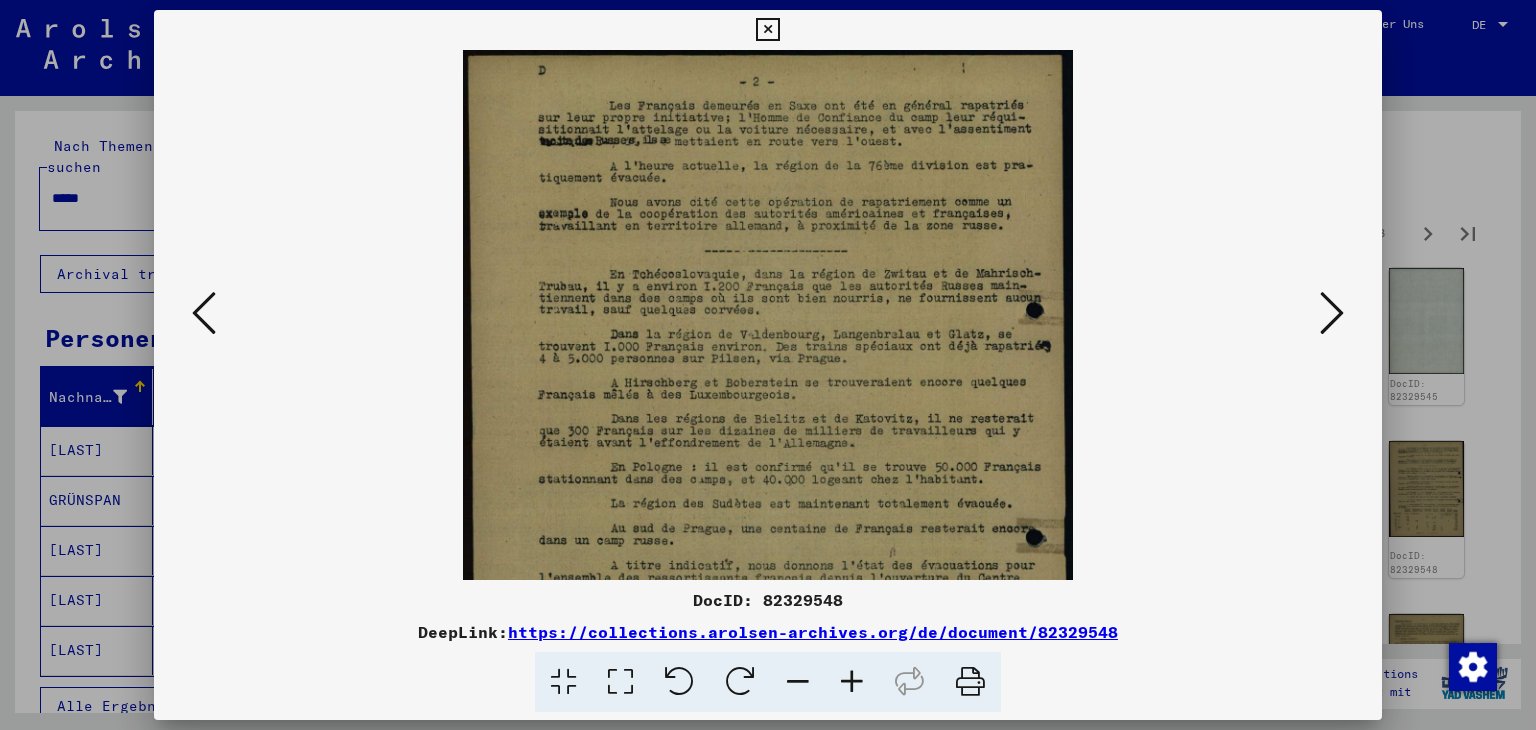 click at bounding box center (852, 682) 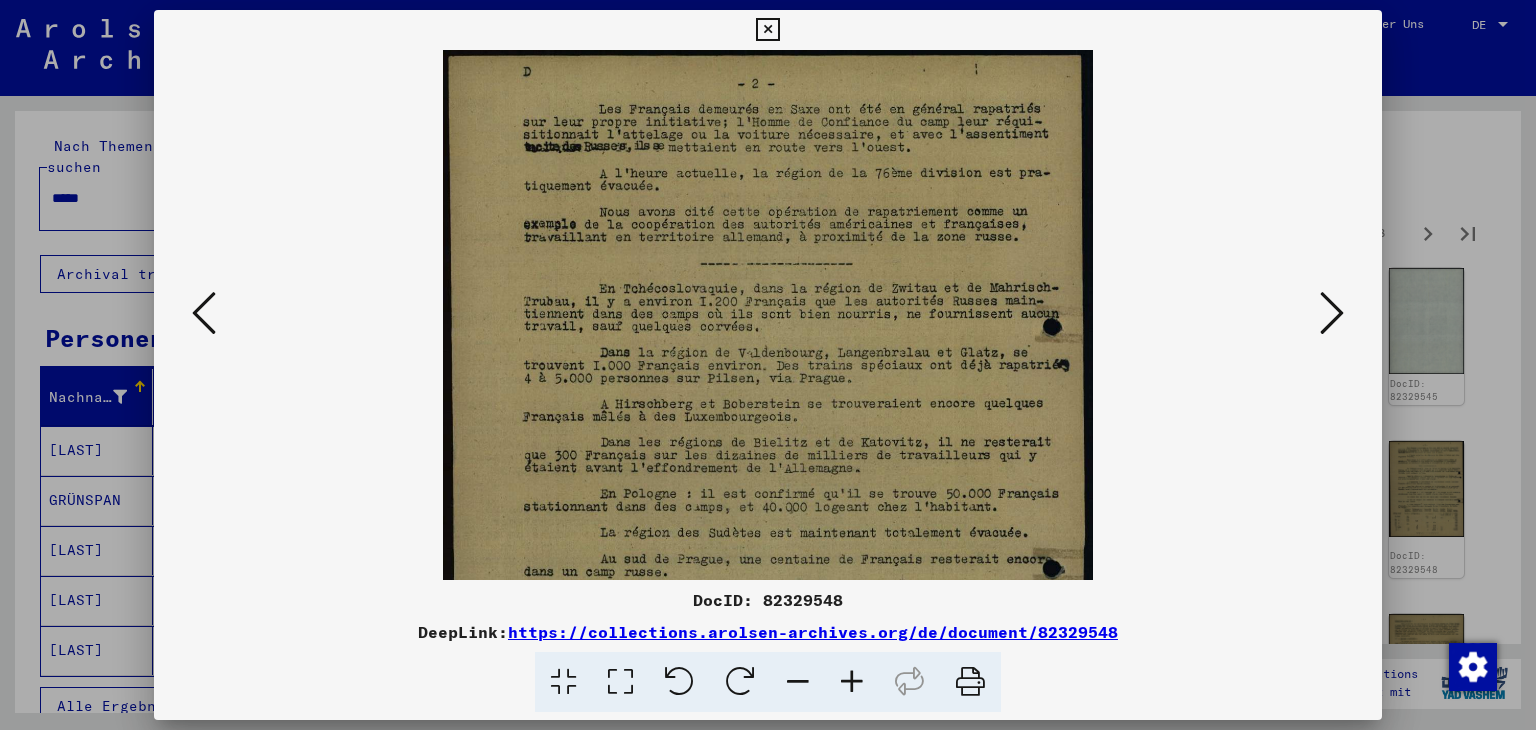 click at bounding box center (852, 682) 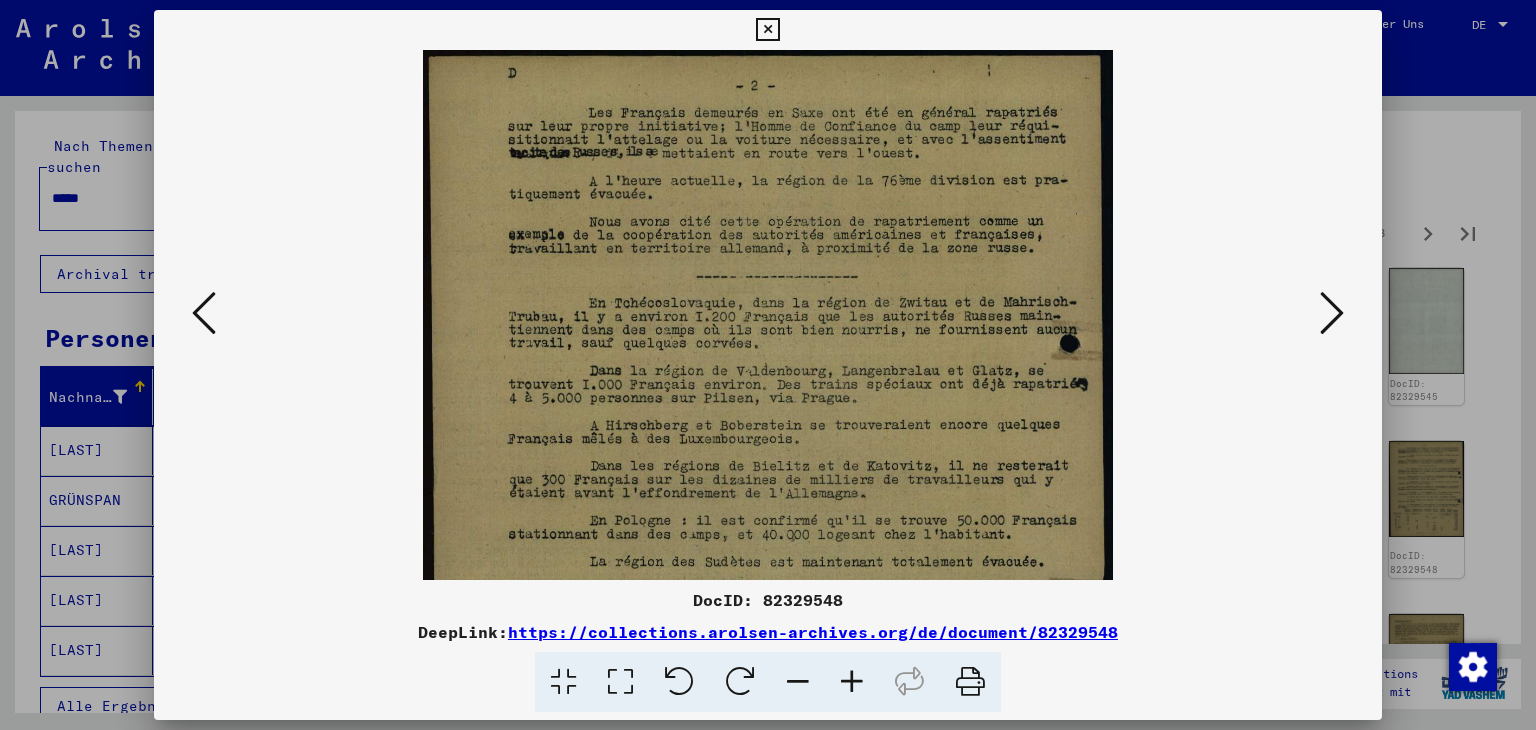 click at bounding box center (852, 682) 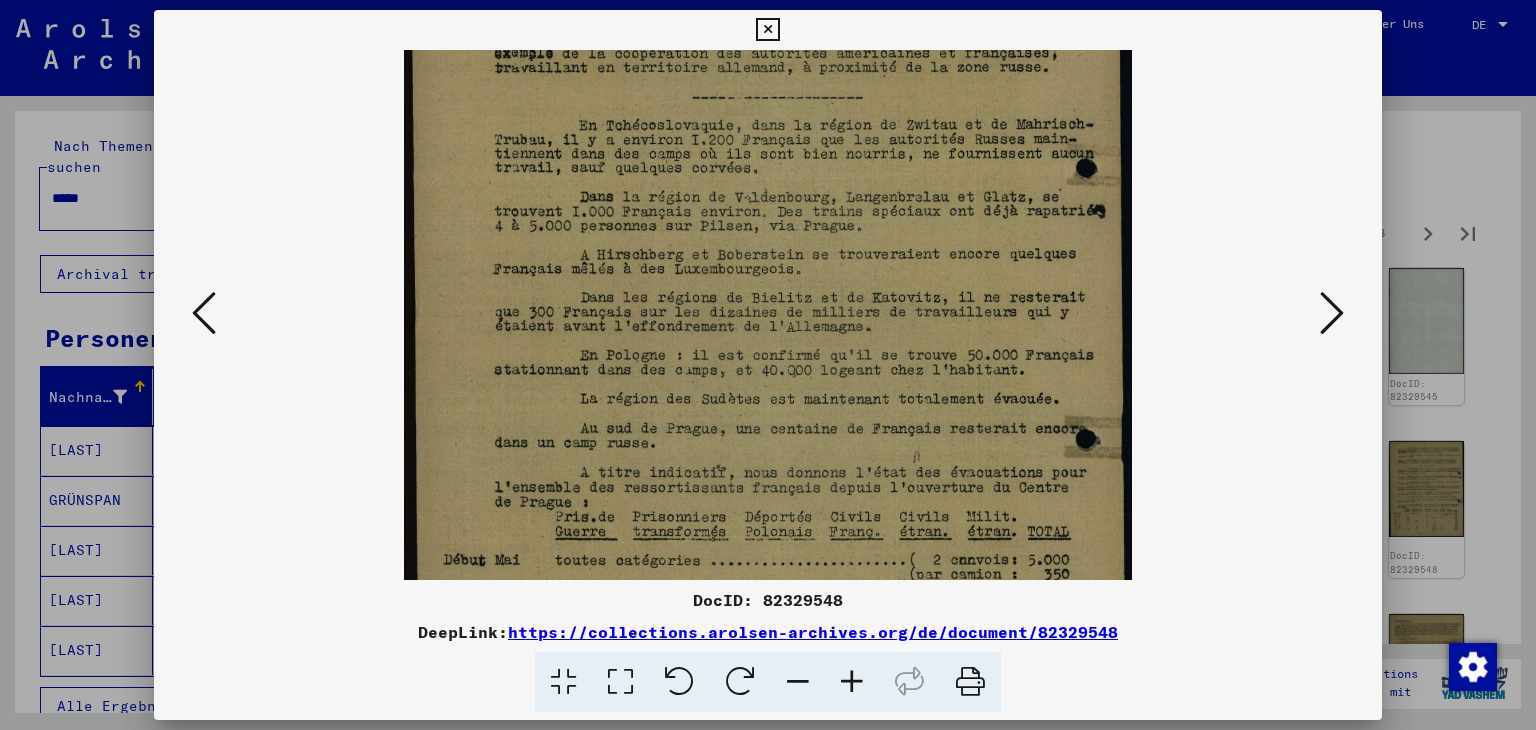 drag, startPoint x: 880, startPoint y: 359, endPoint x: 880, endPoint y: 295, distance: 64 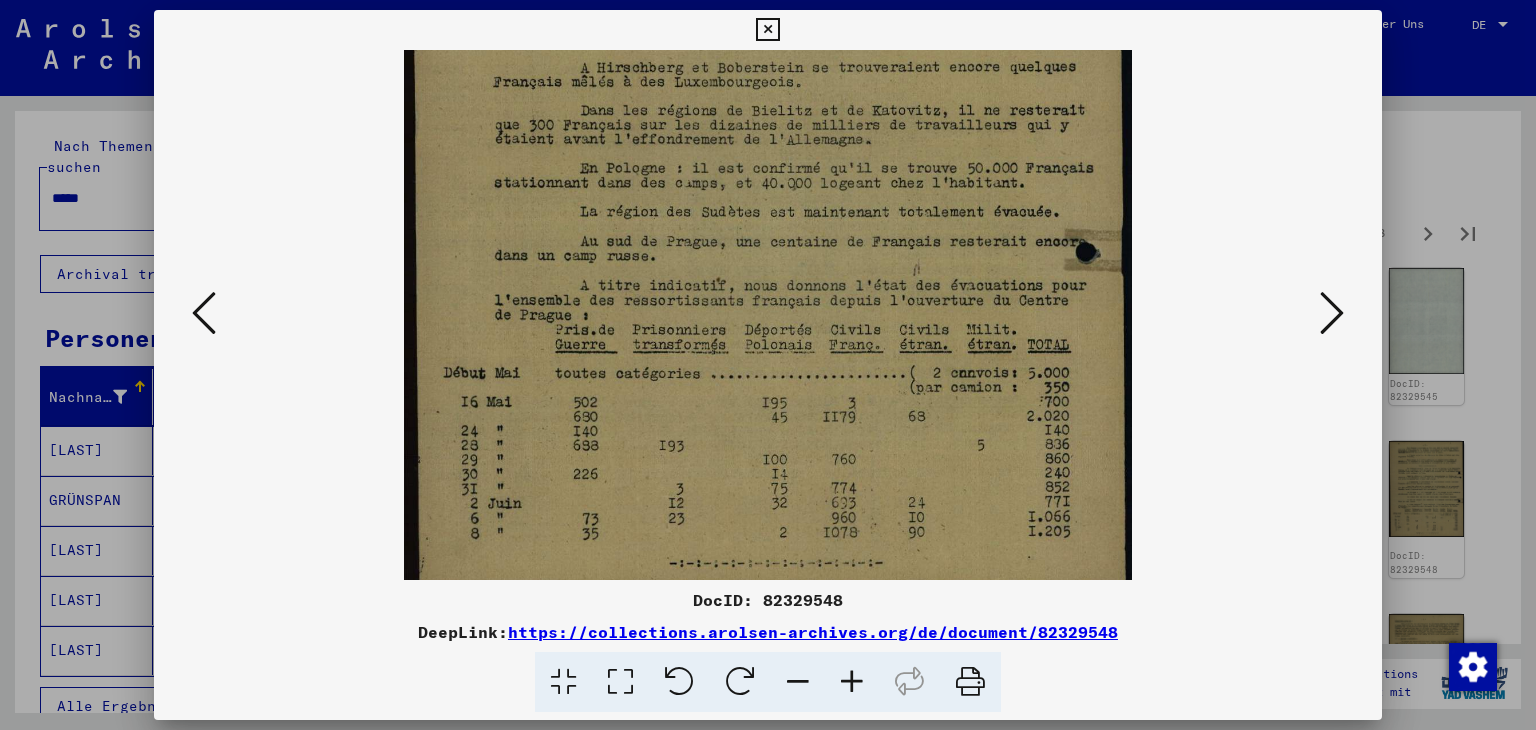 drag, startPoint x: 924, startPoint y: 481, endPoint x: 924, endPoint y: 296, distance: 185 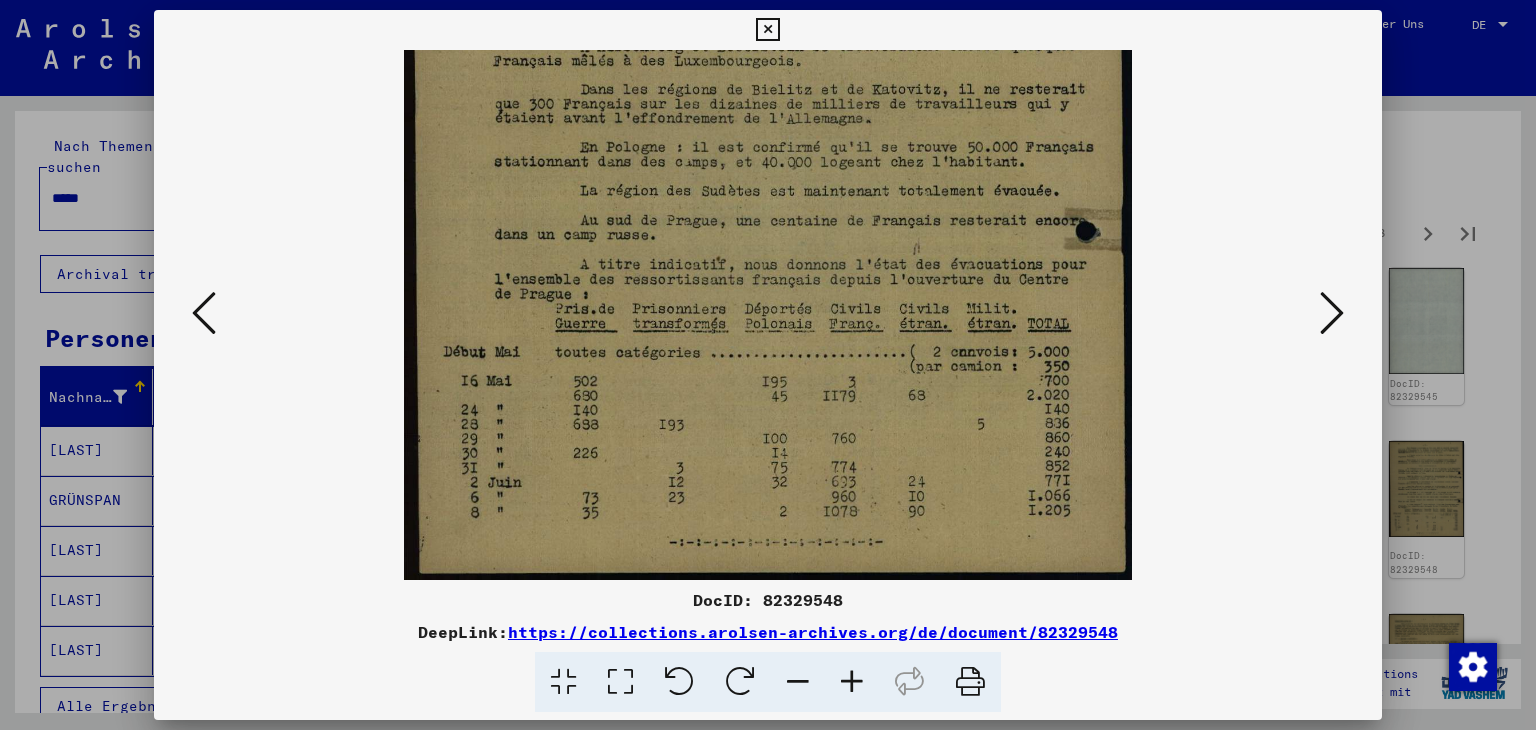 drag, startPoint x: 952, startPoint y: 421, endPoint x: 952, endPoint y: 337, distance: 84 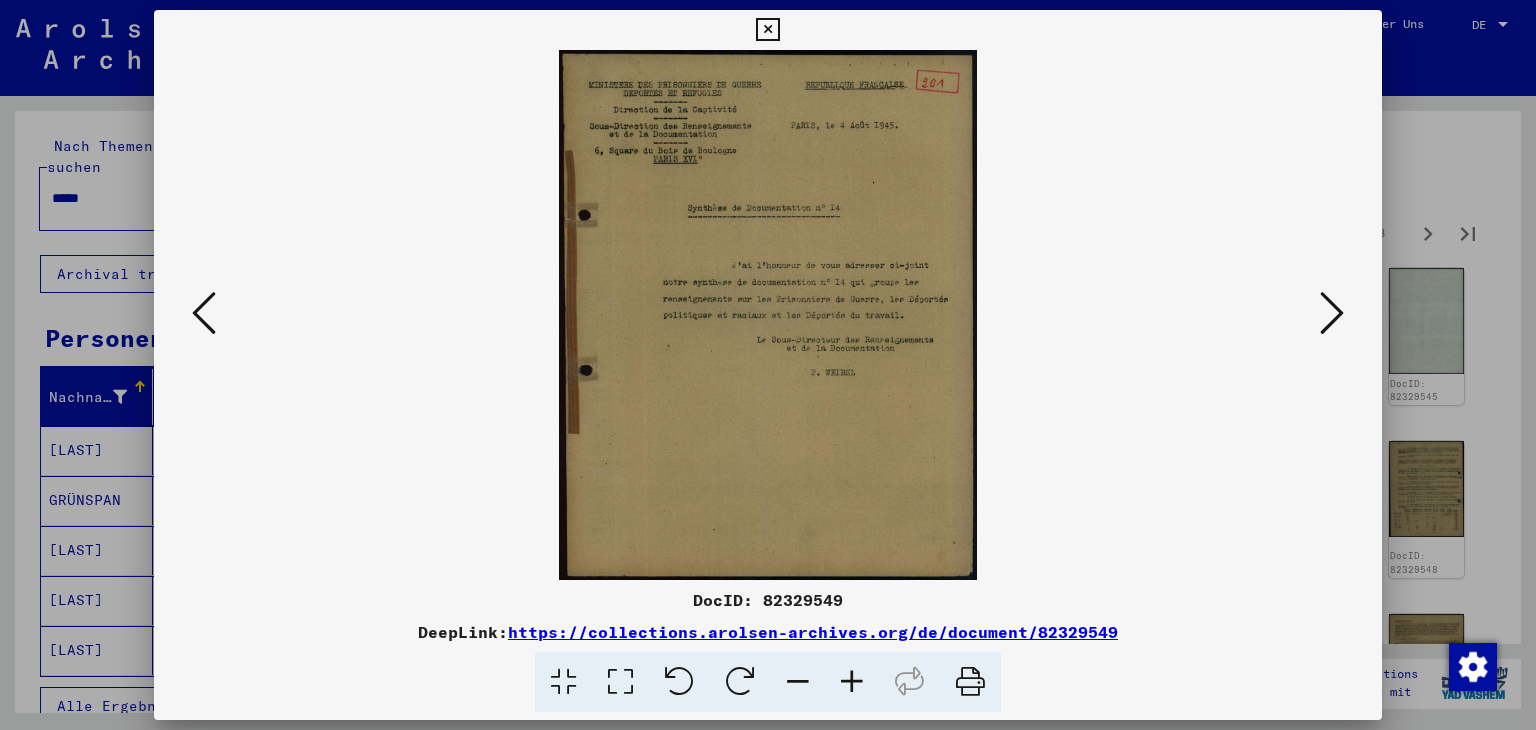 scroll, scrollTop: 0, scrollLeft: 0, axis: both 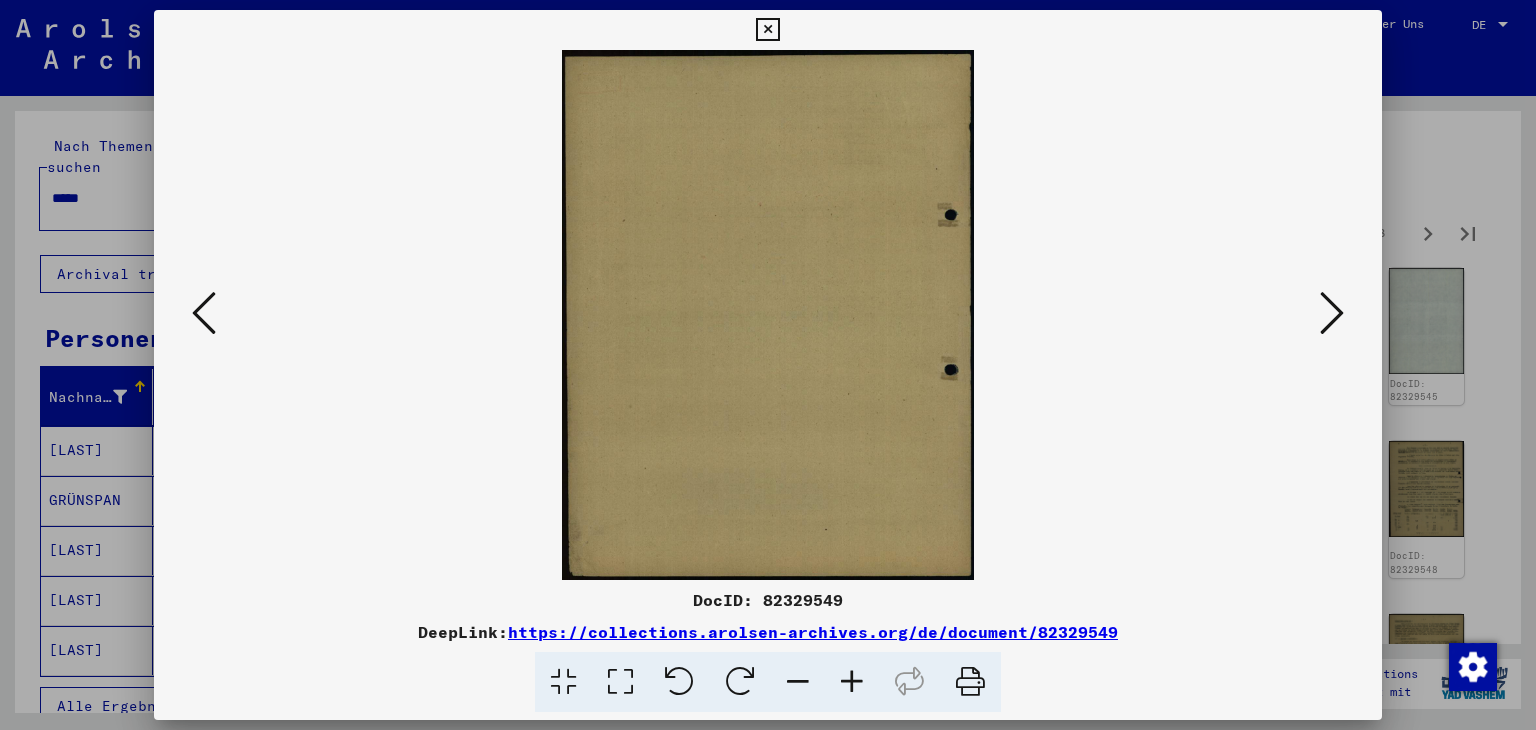 click at bounding box center (1332, 313) 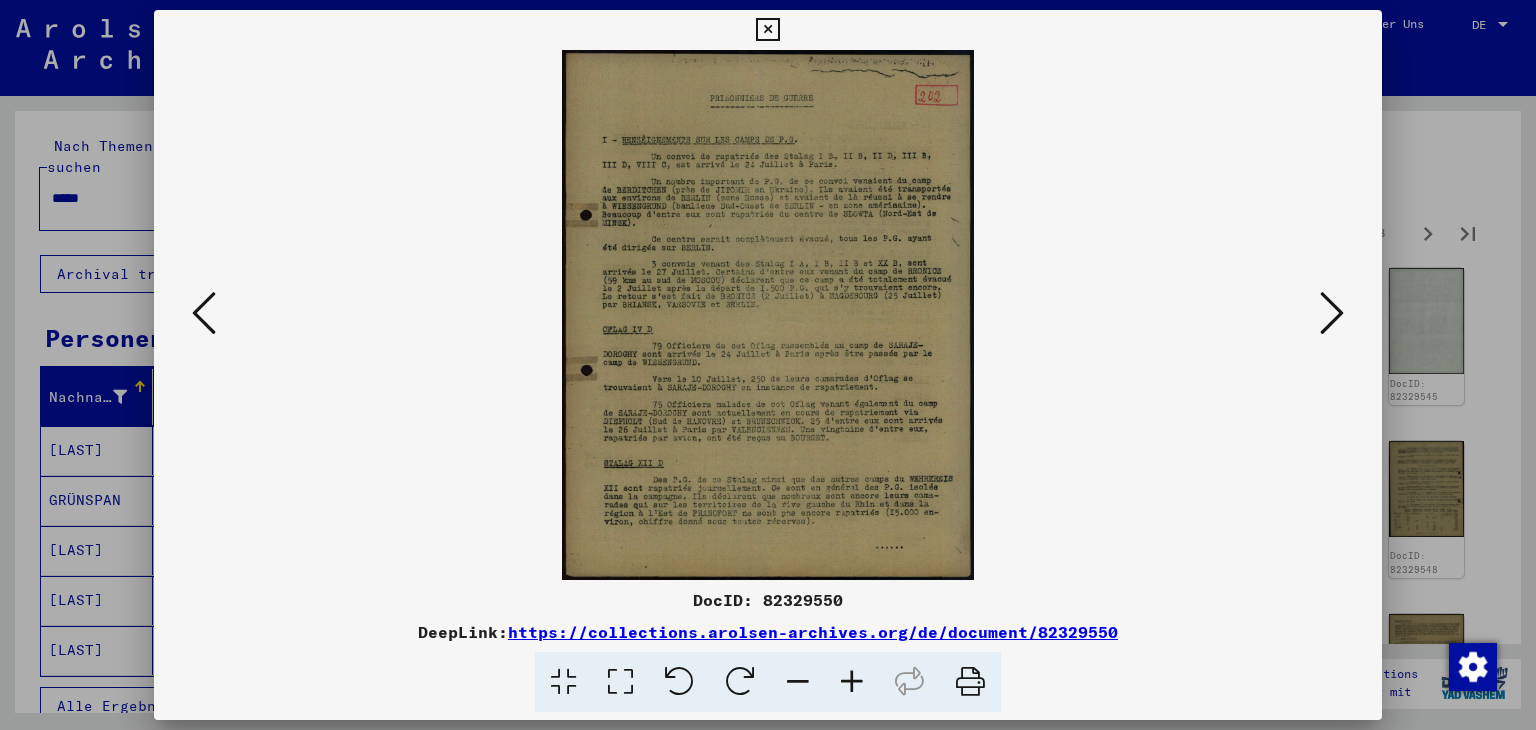 click at bounding box center [852, 682] 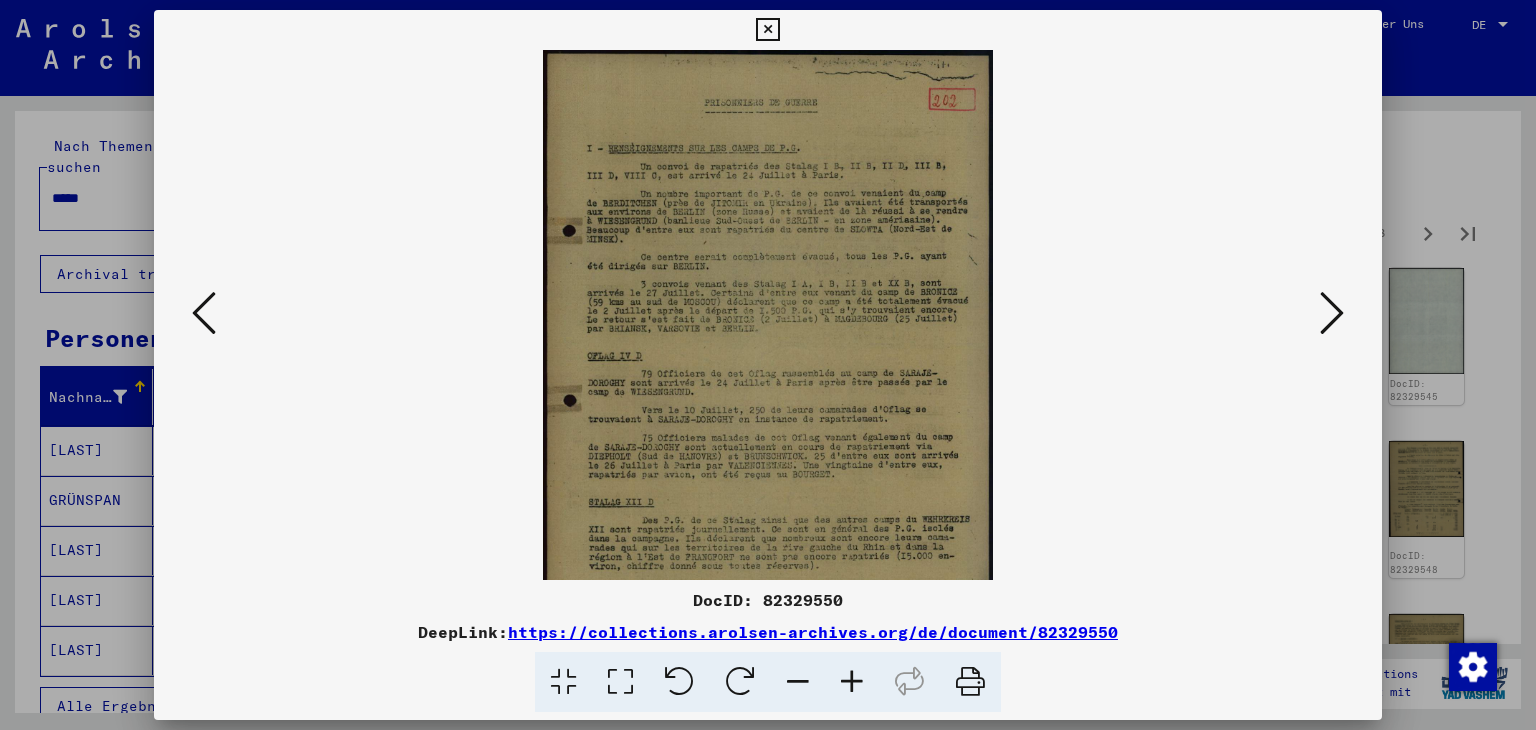 click at bounding box center [852, 682] 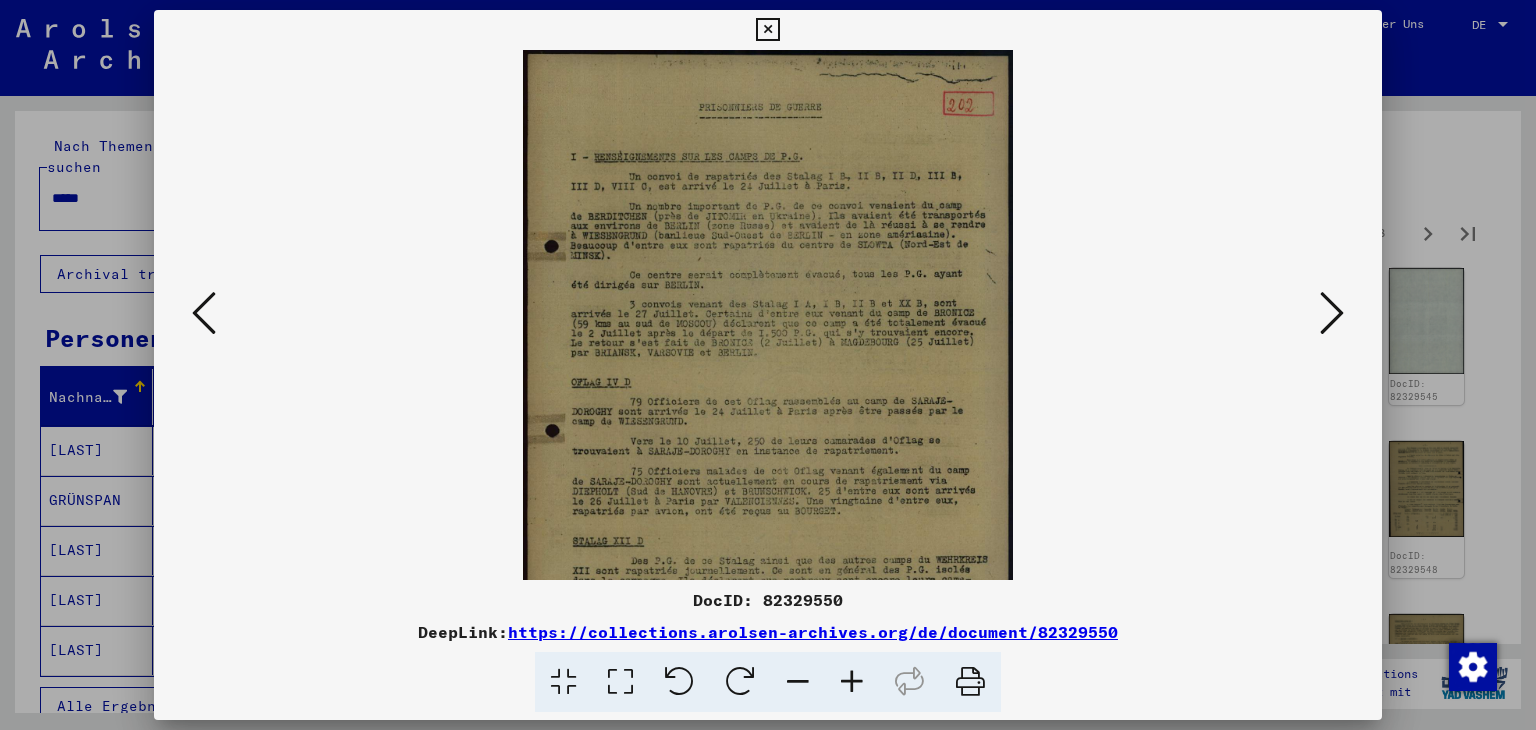 click at bounding box center [852, 682] 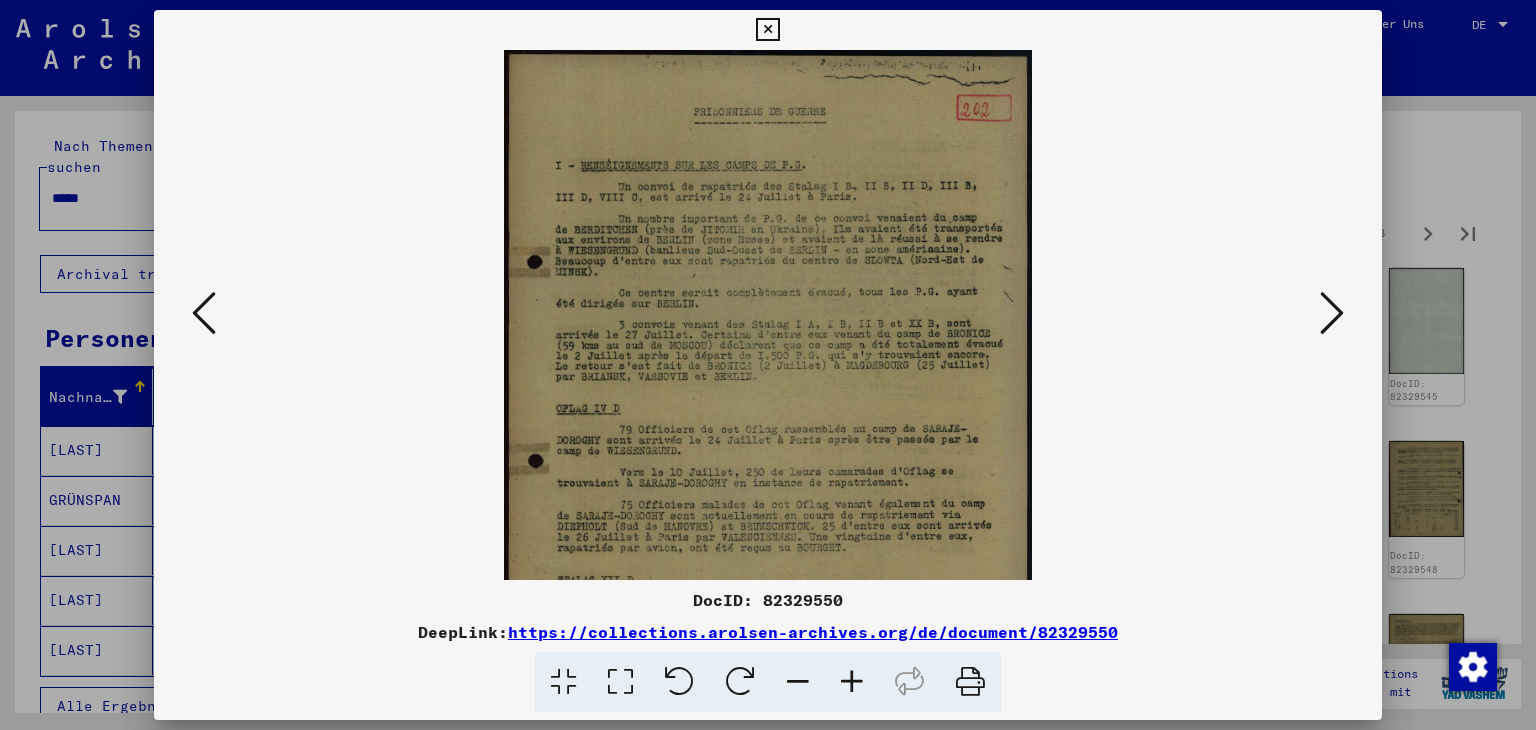 click at bounding box center (852, 682) 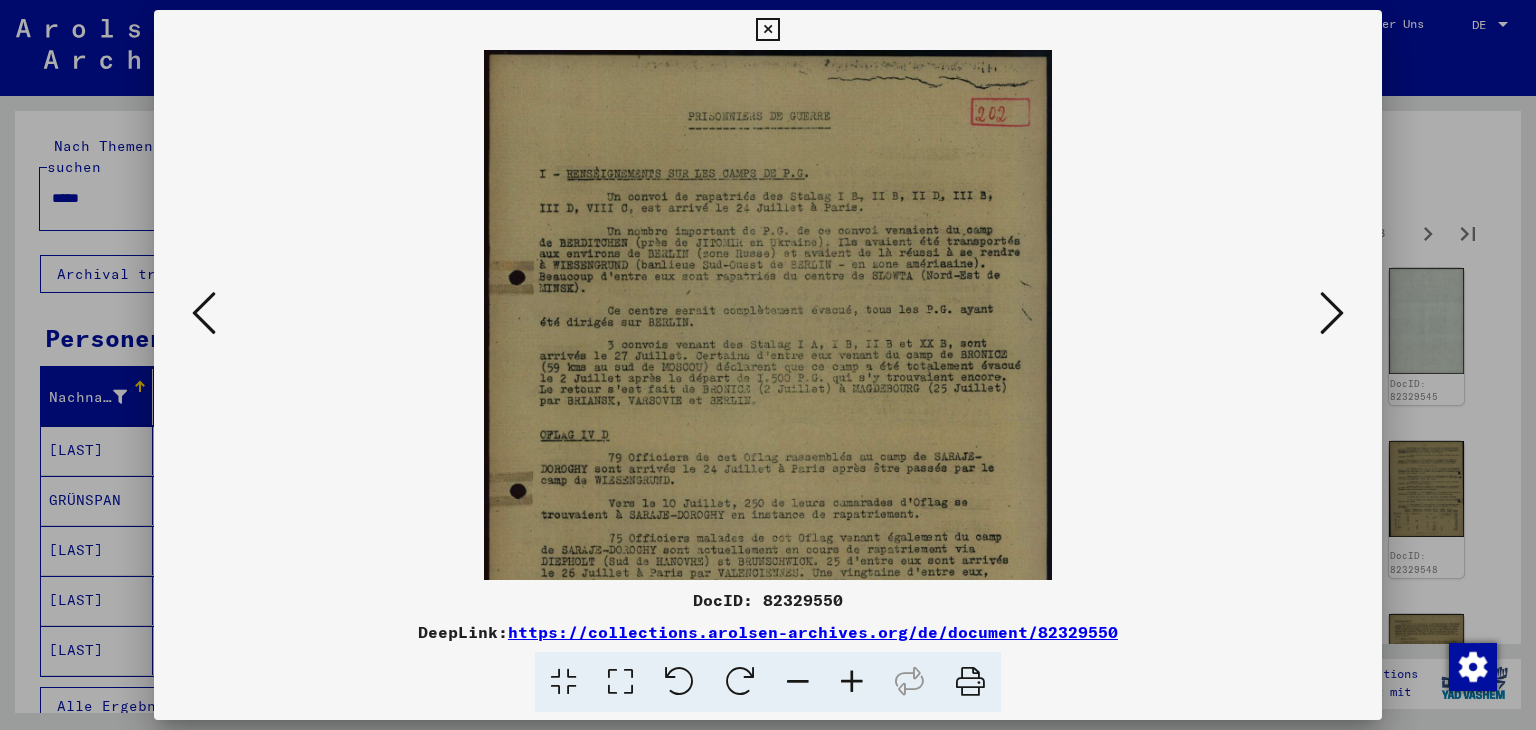 click at bounding box center (852, 682) 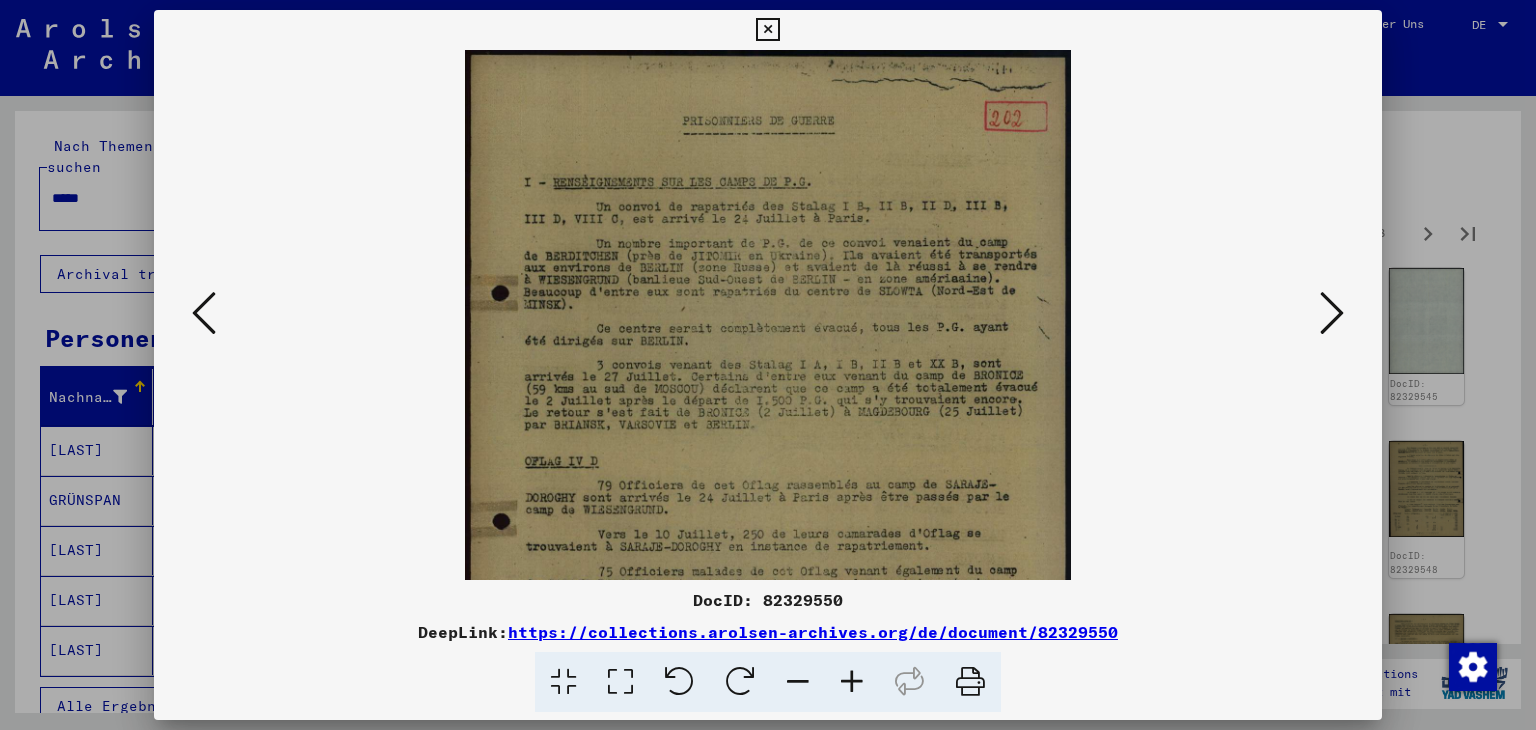 click at bounding box center (852, 682) 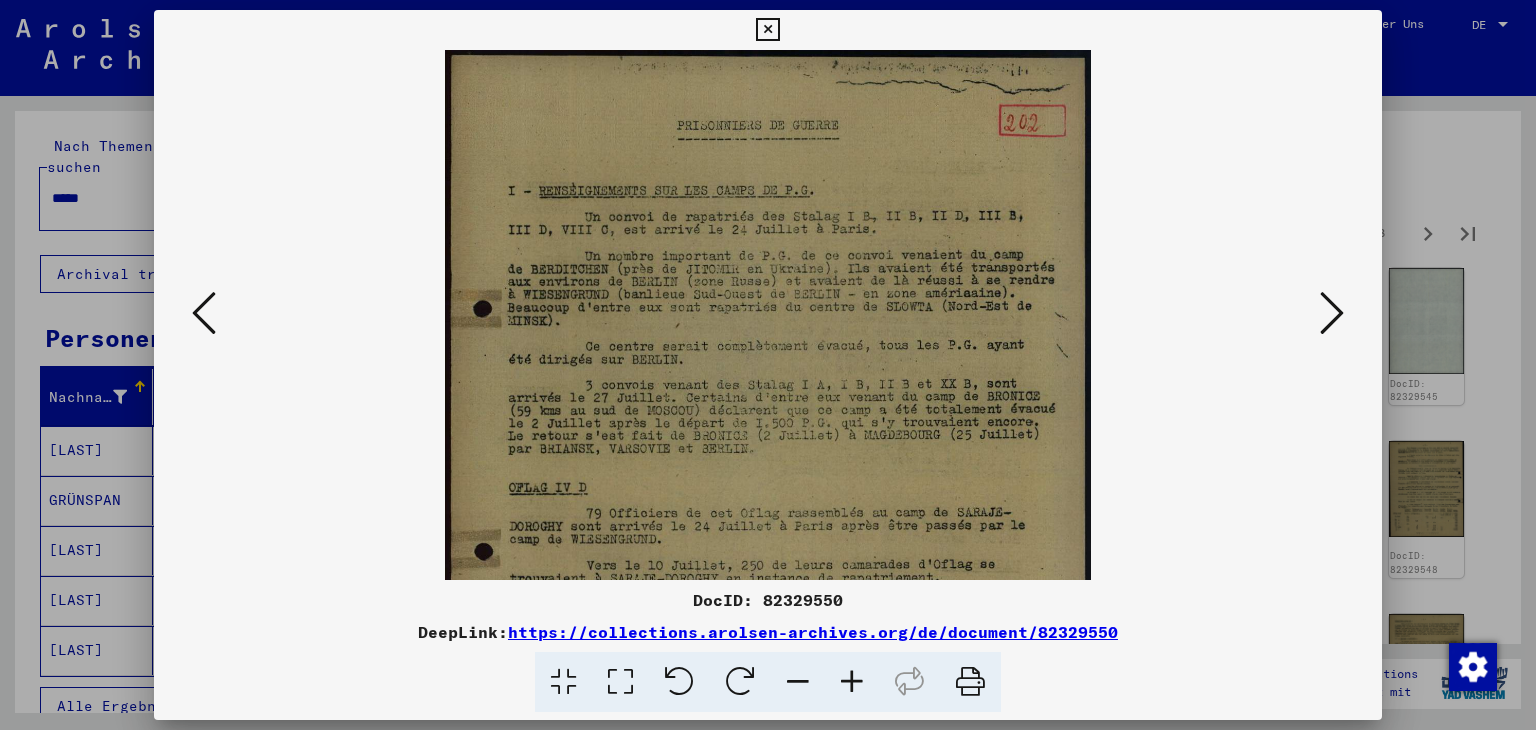 click at bounding box center (852, 682) 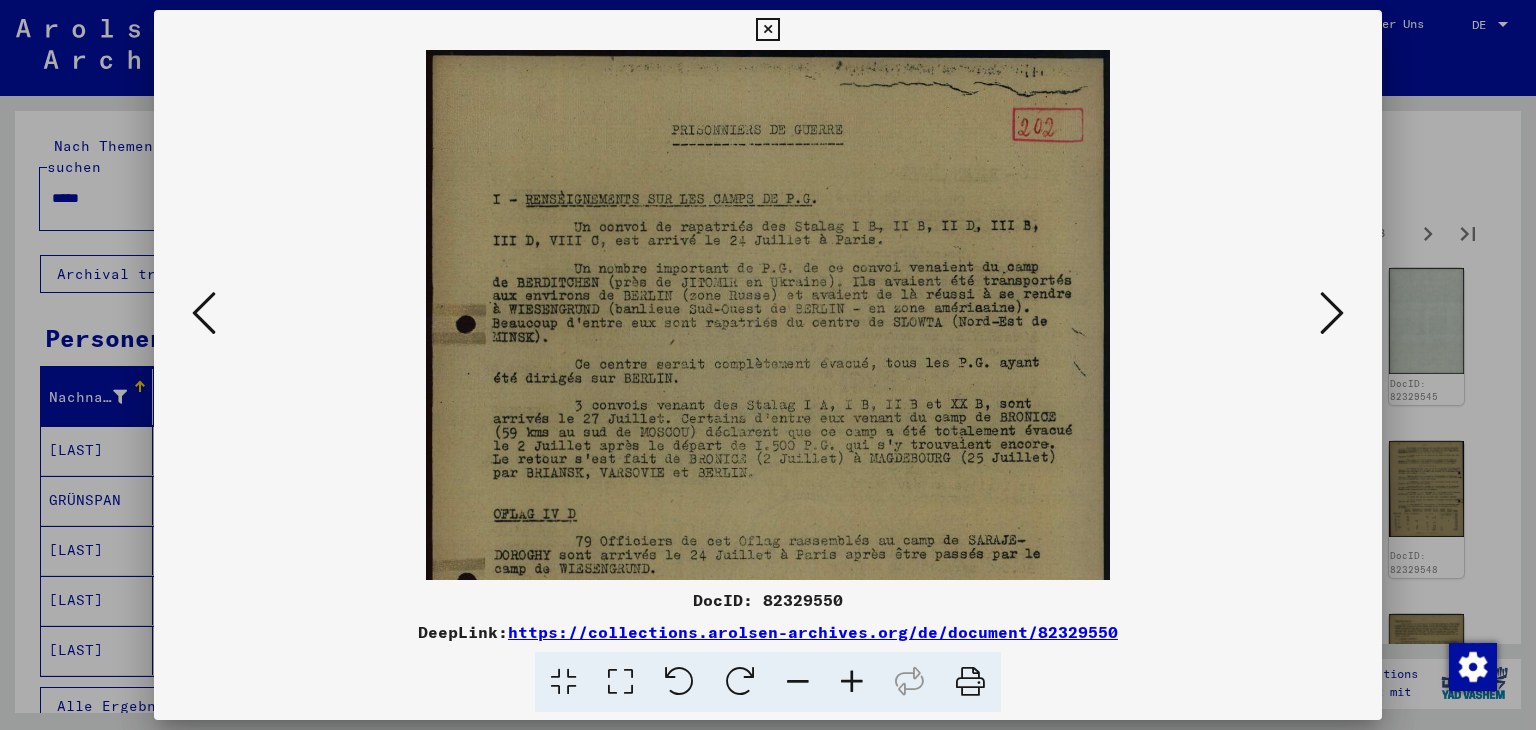 click at bounding box center [852, 682] 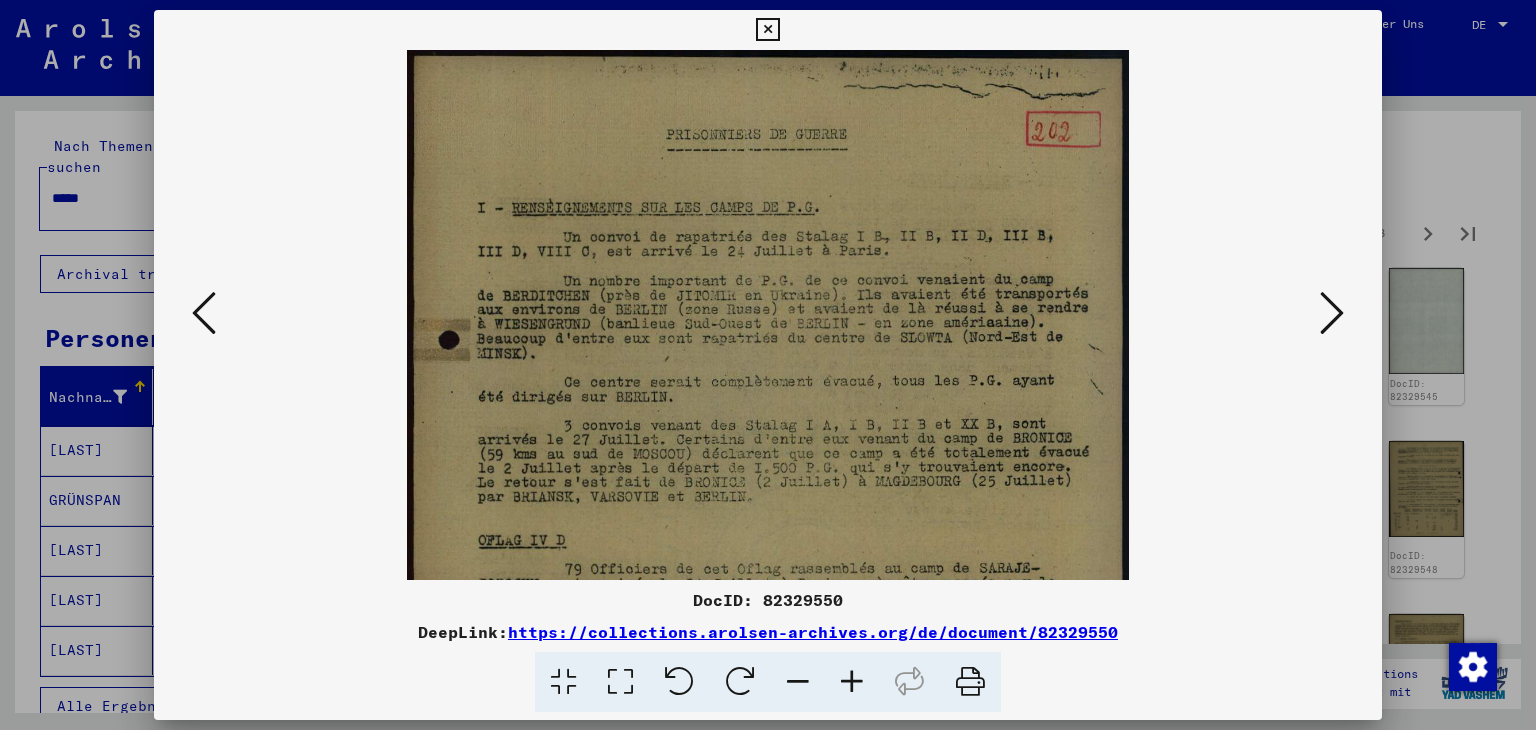 click at bounding box center [852, 682] 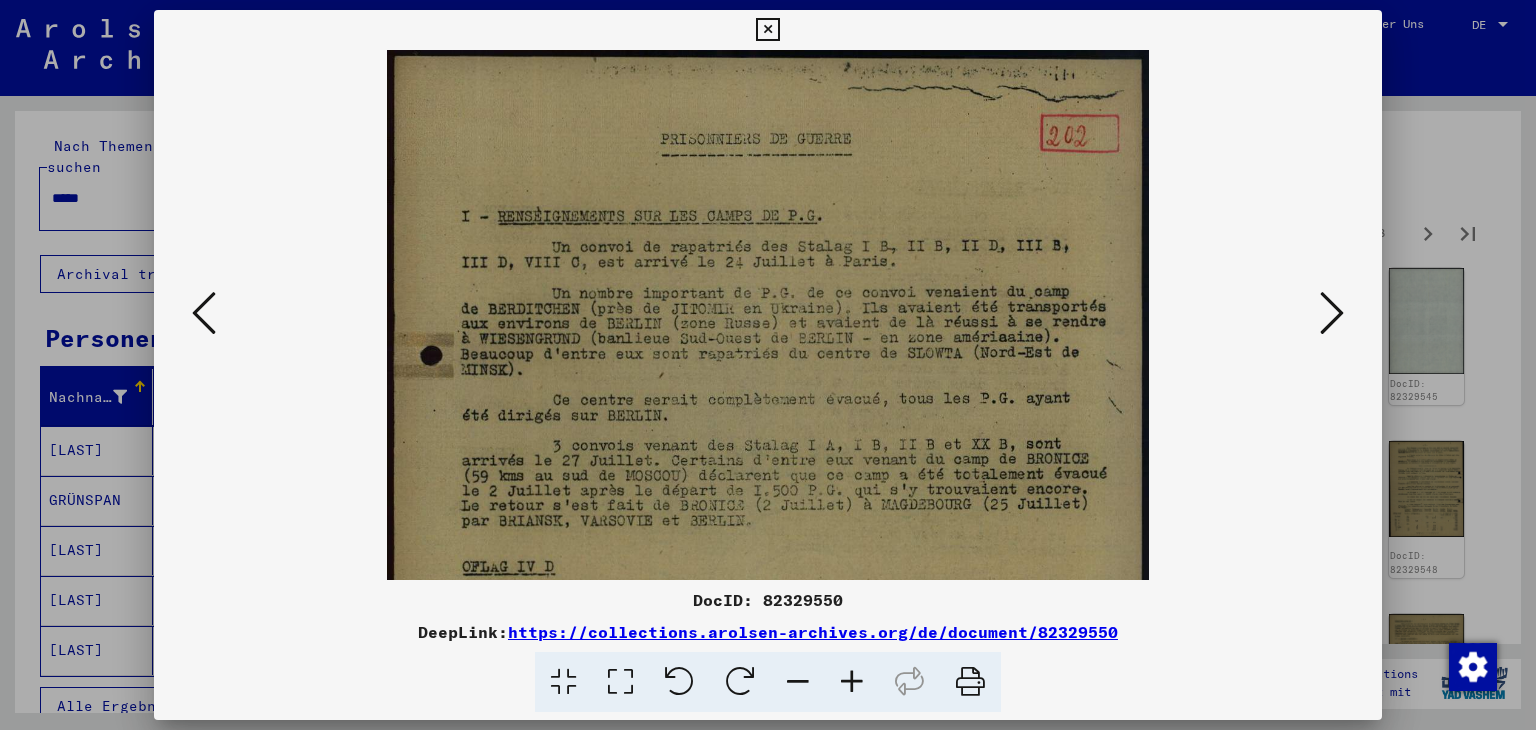 click at bounding box center (852, 682) 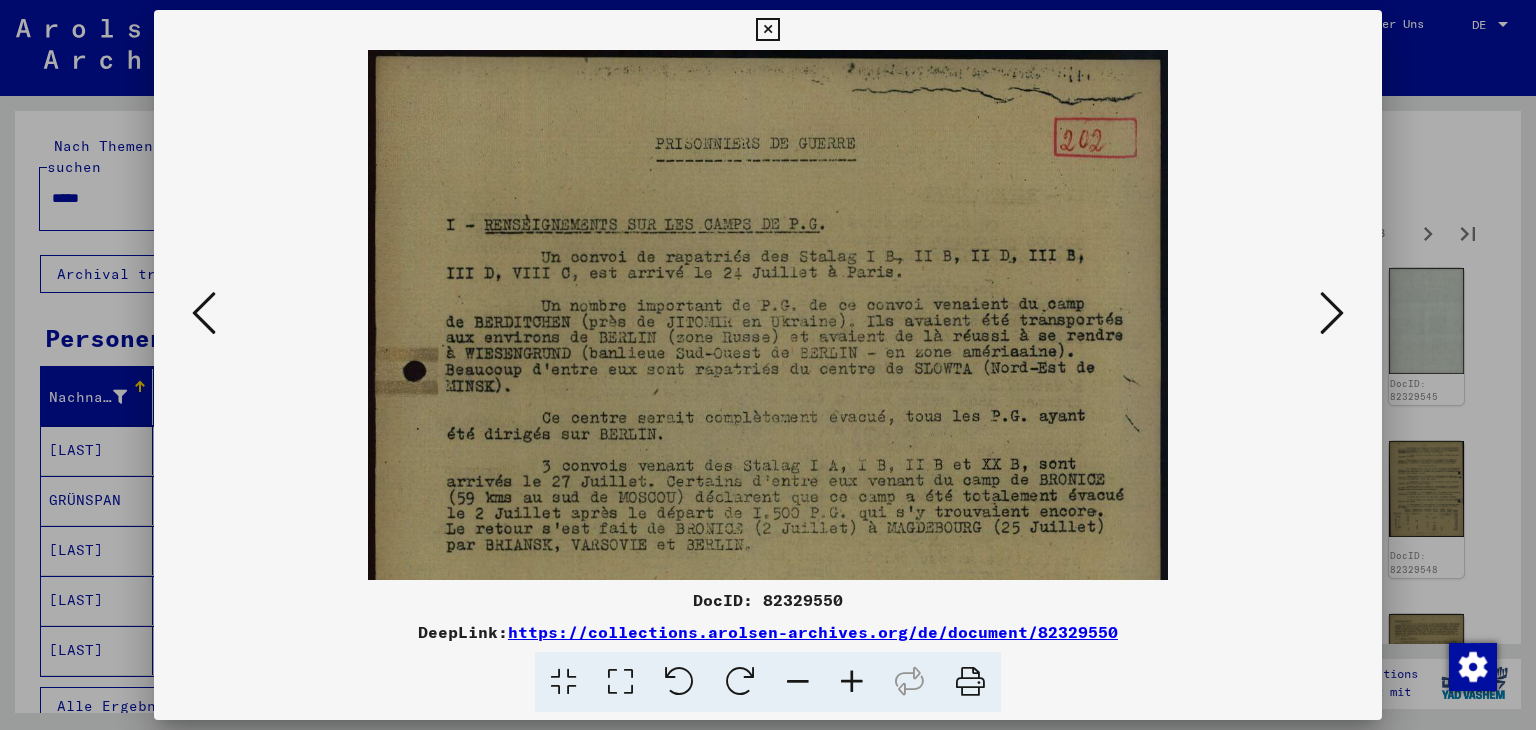 click at bounding box center (852, 682) 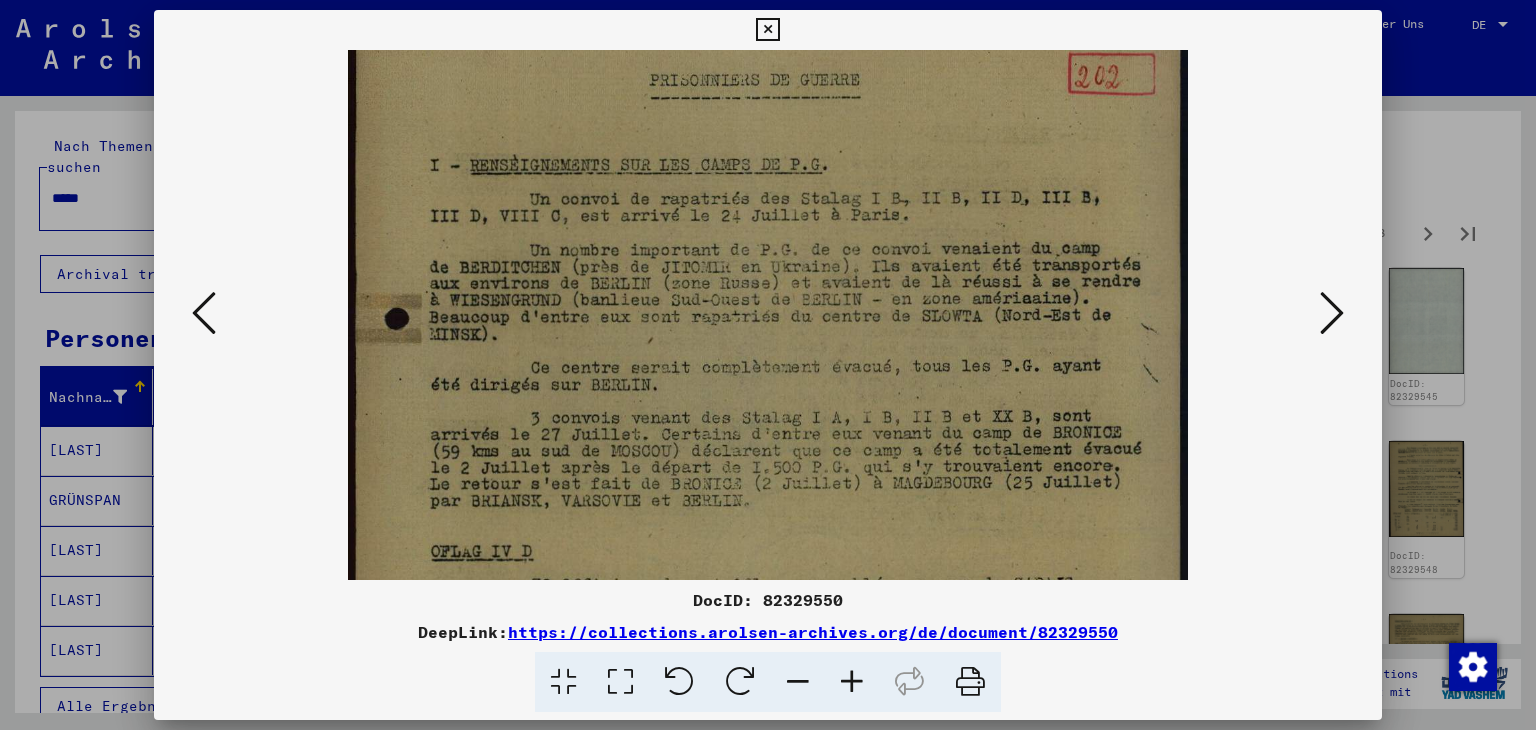 scroll, scrollTop: 70, scrollLeft: 0, axis: vertical 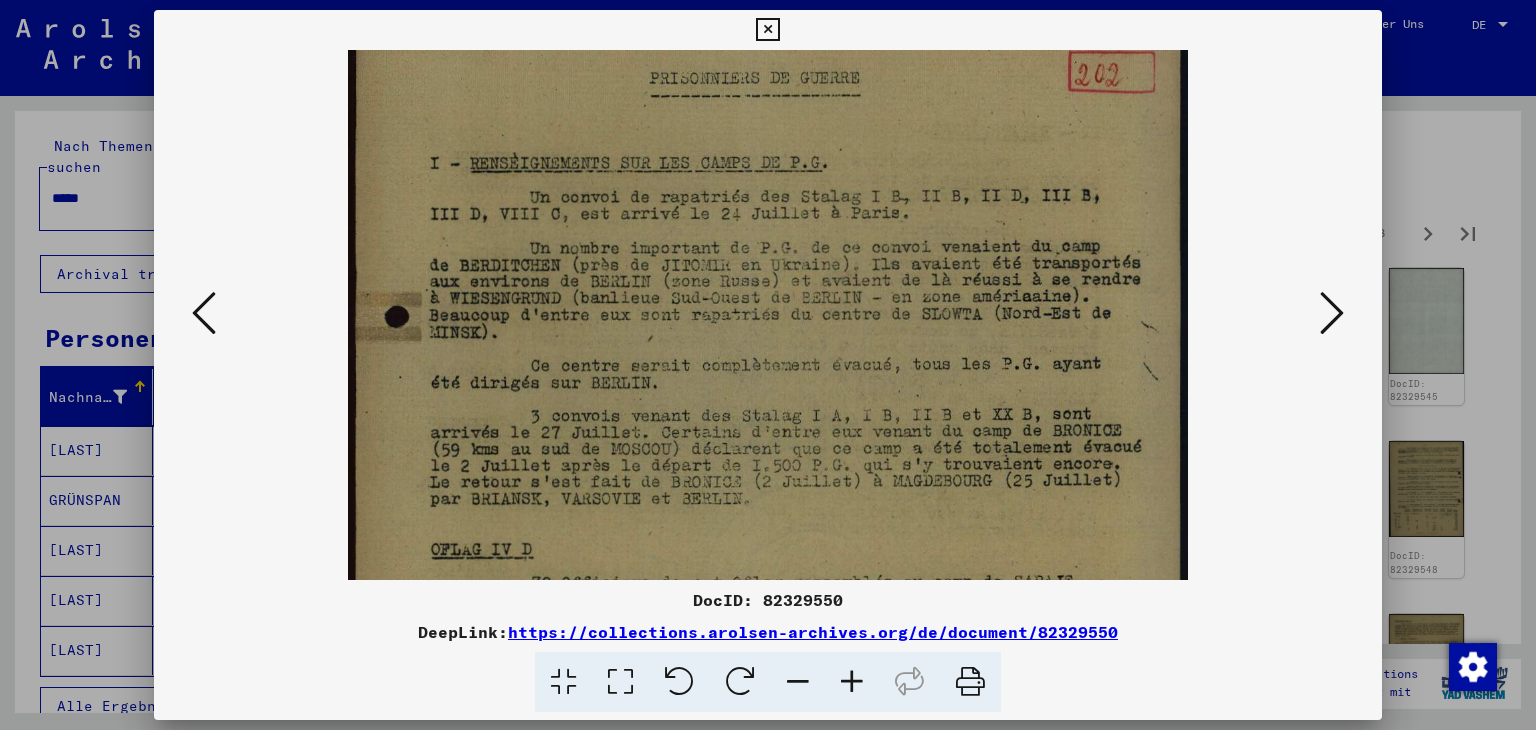 drag, startPoint x: 899, startPoint y: 408, endPoint x: 954, endPoint y: 339, distance: 88.23831 